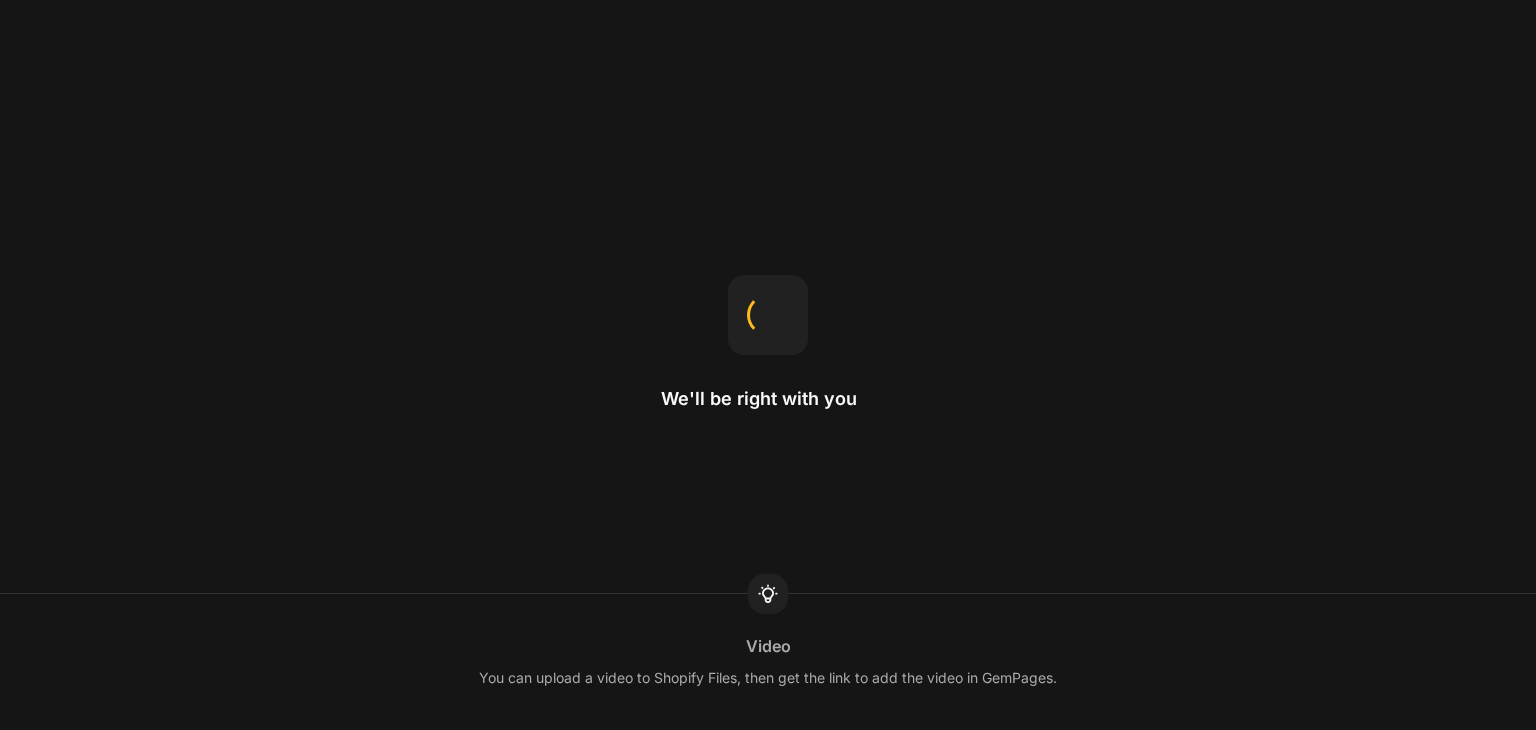 scroll, scrollTop: 0, scrollLeft: 0, axis: both 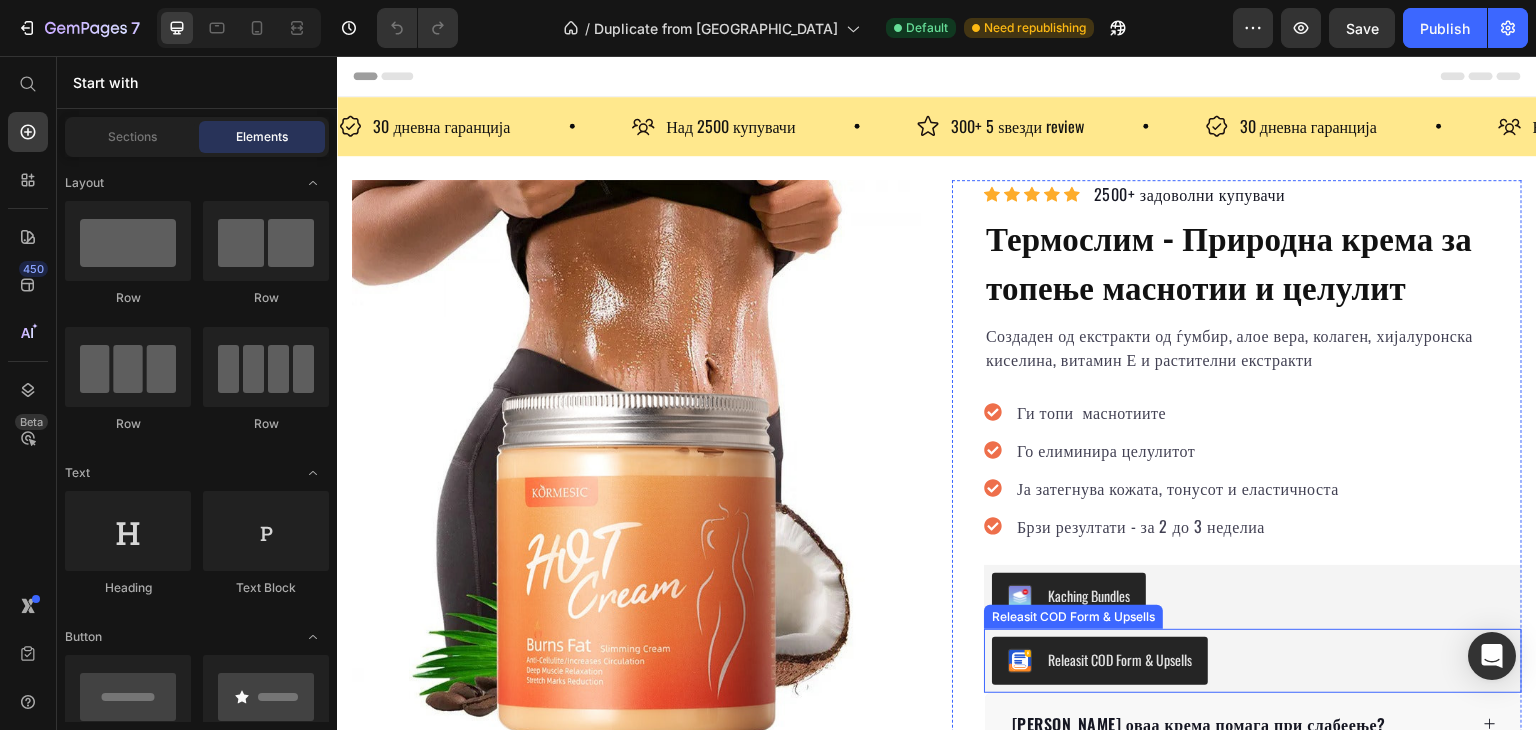 click on "Releasit COD Form & Upsells" at bounding box center (1253, 661) 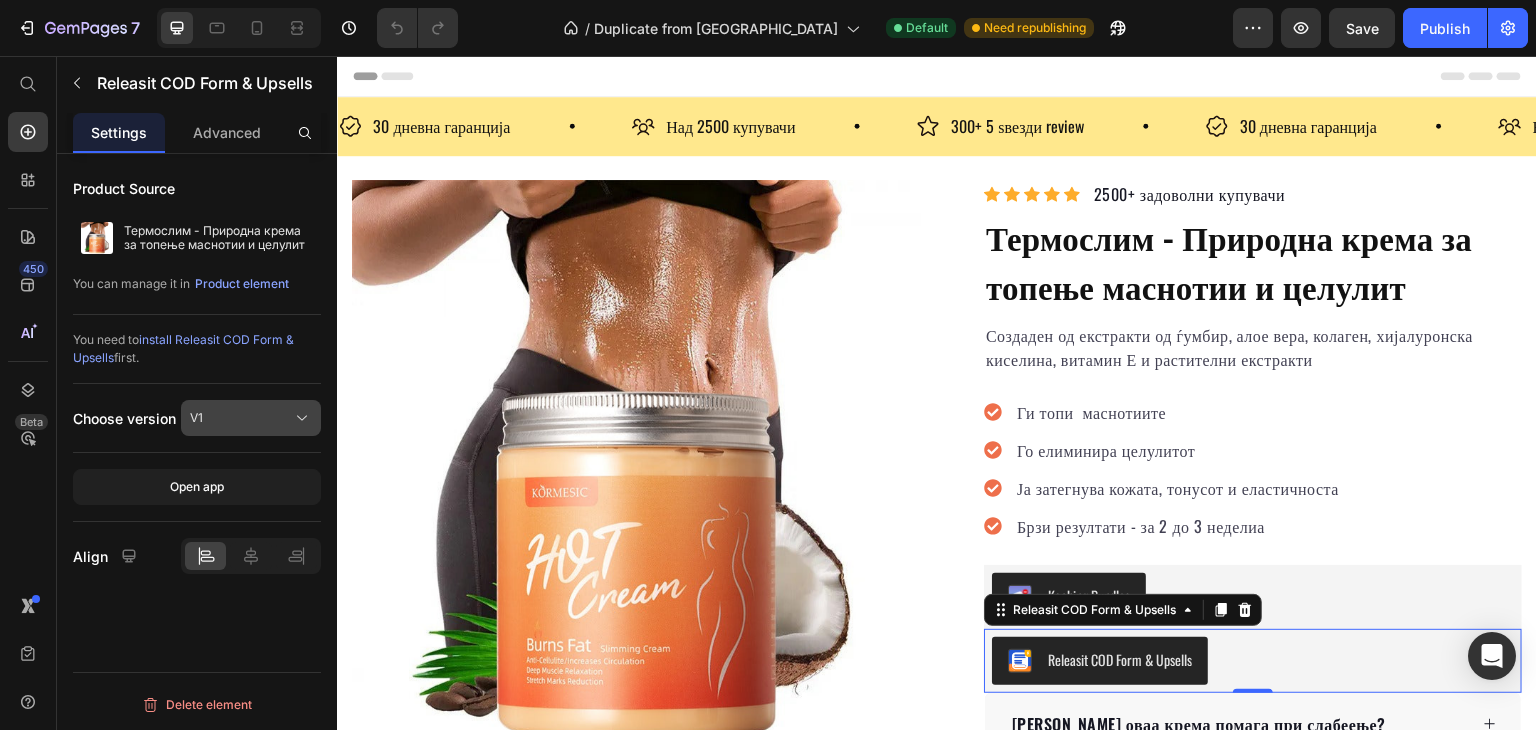 click on "V1" 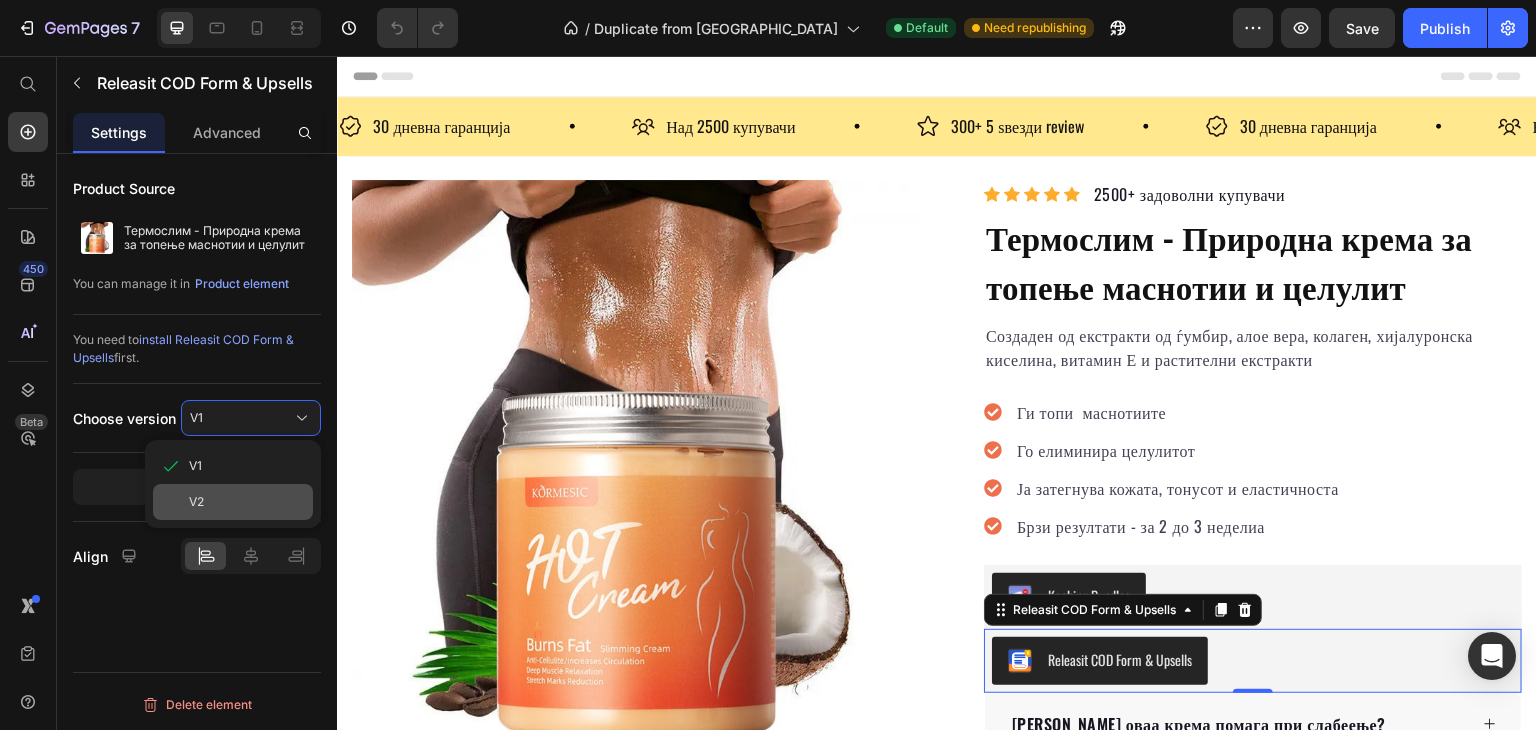 click on "V2" at bounding box center (247, 502) 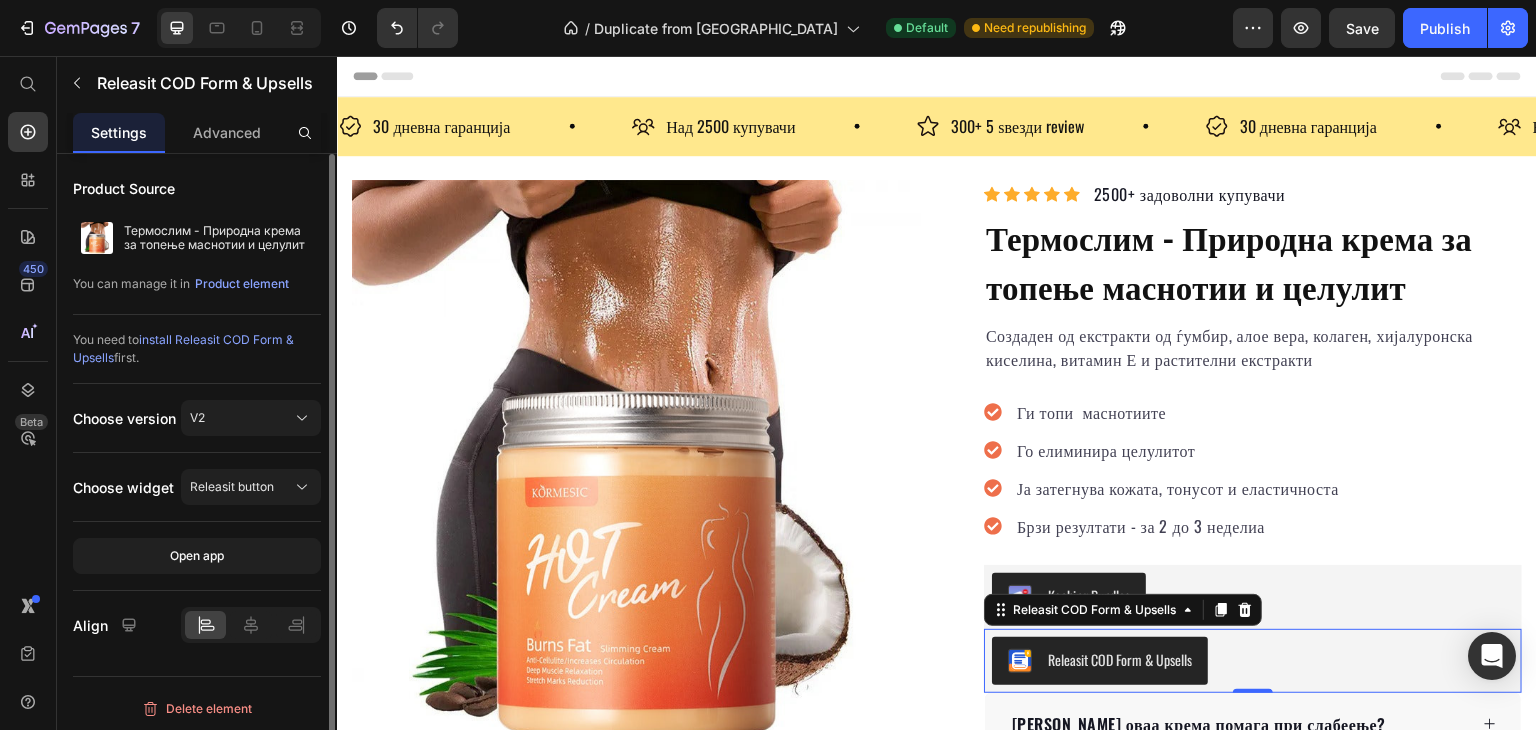 click on "Product Source Термослим - Природна крема за топење маснотии и целулит  You can manage it in   Product element   You need to  install Releasit COD Form & Upsells  first.  Choose version V2 Choose widget Releasit button  Open app  Align" at bounding box center (197, 423) 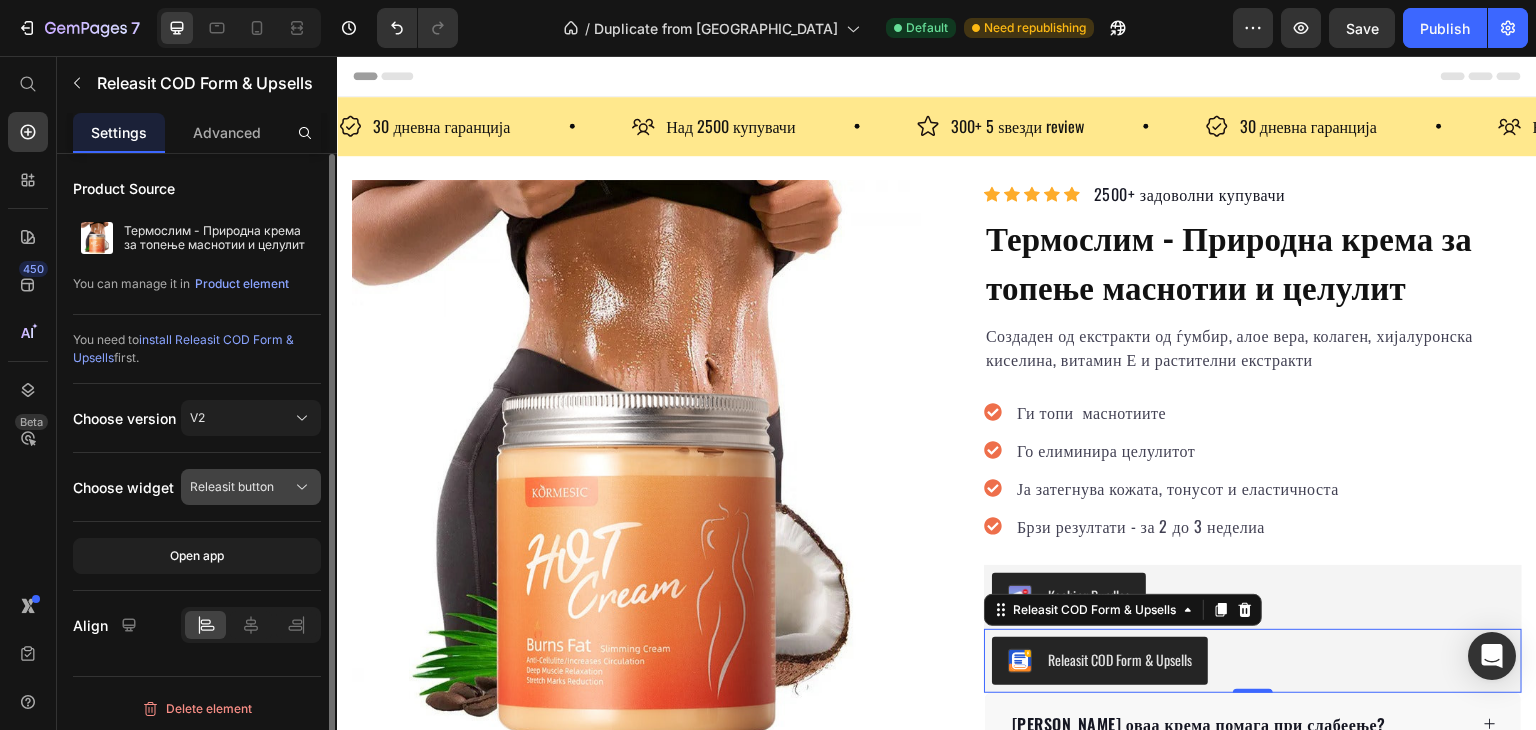 click on "Releasit button" at bounding box center [232, 487] 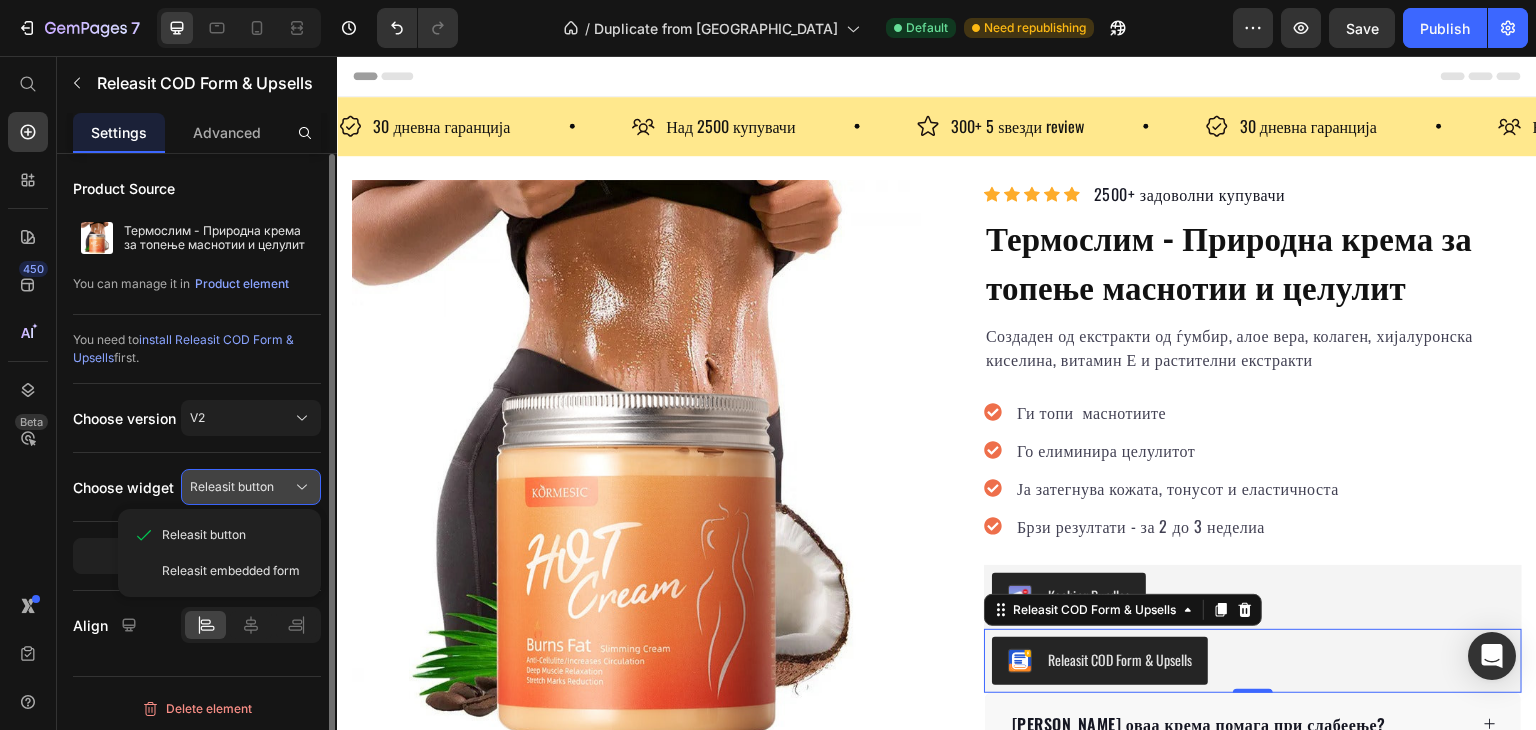 click on "Releasit button" at bounding box center (232, 487) 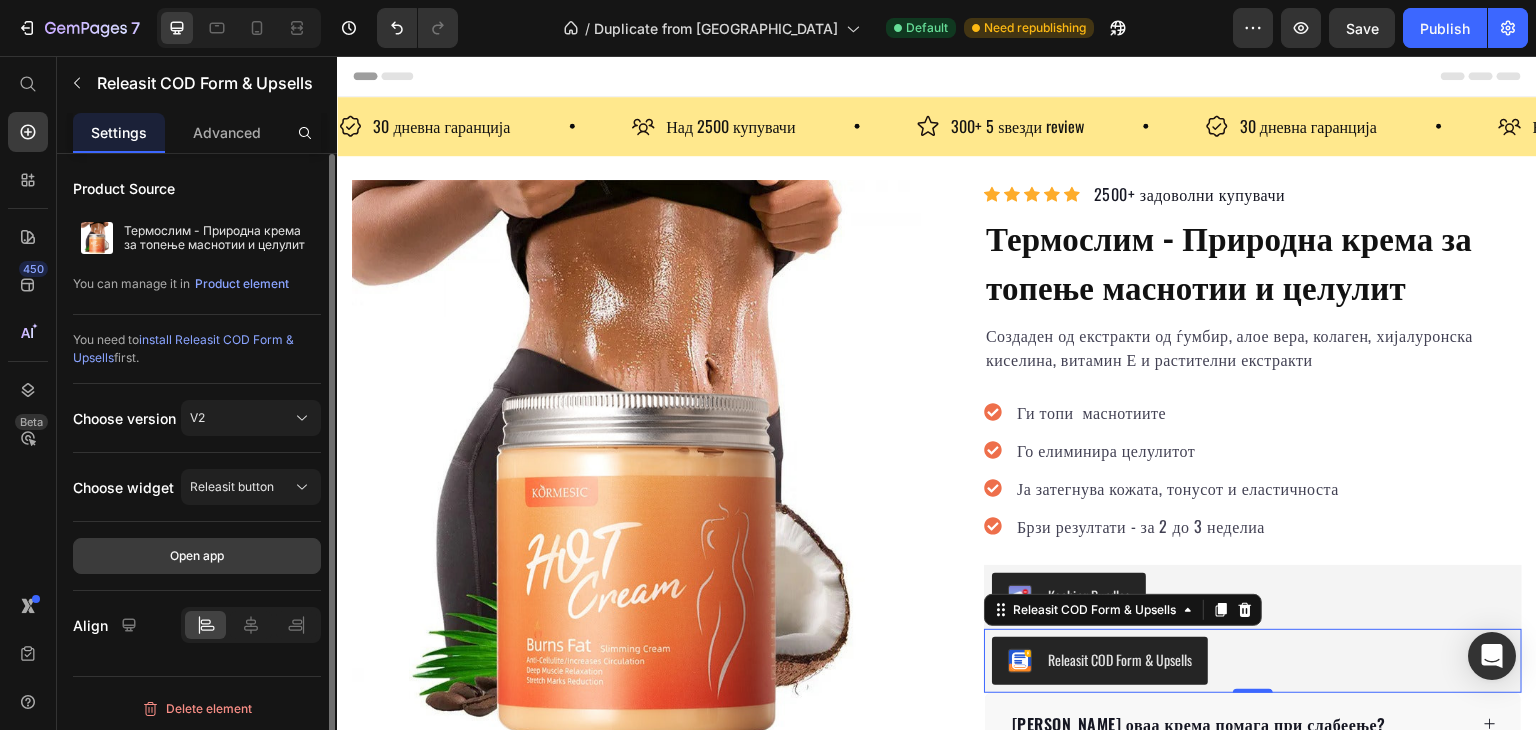 click on "Open app" at bounding box center [197, 556] 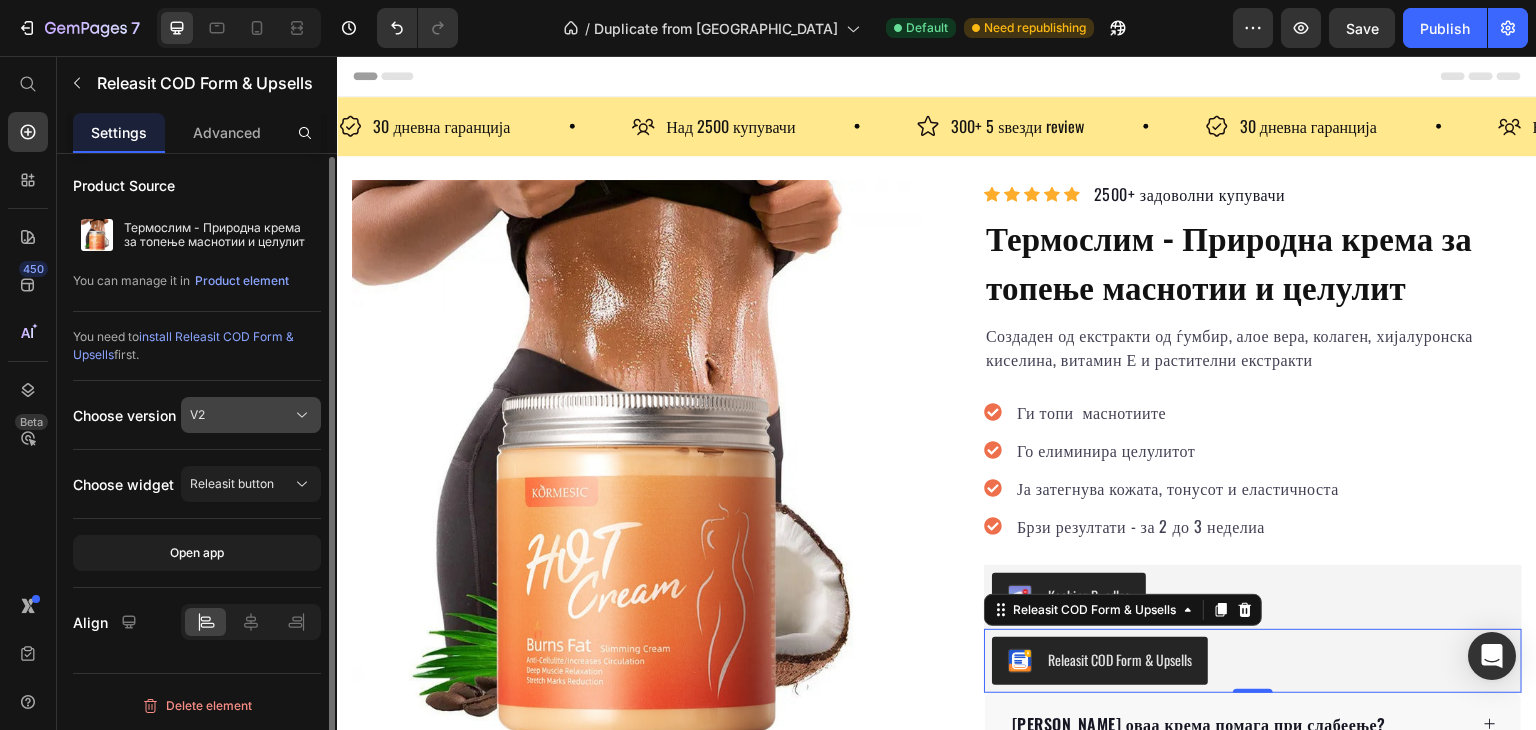 scroll, scrollTop: 0, scrollLeft: 0, axis: both 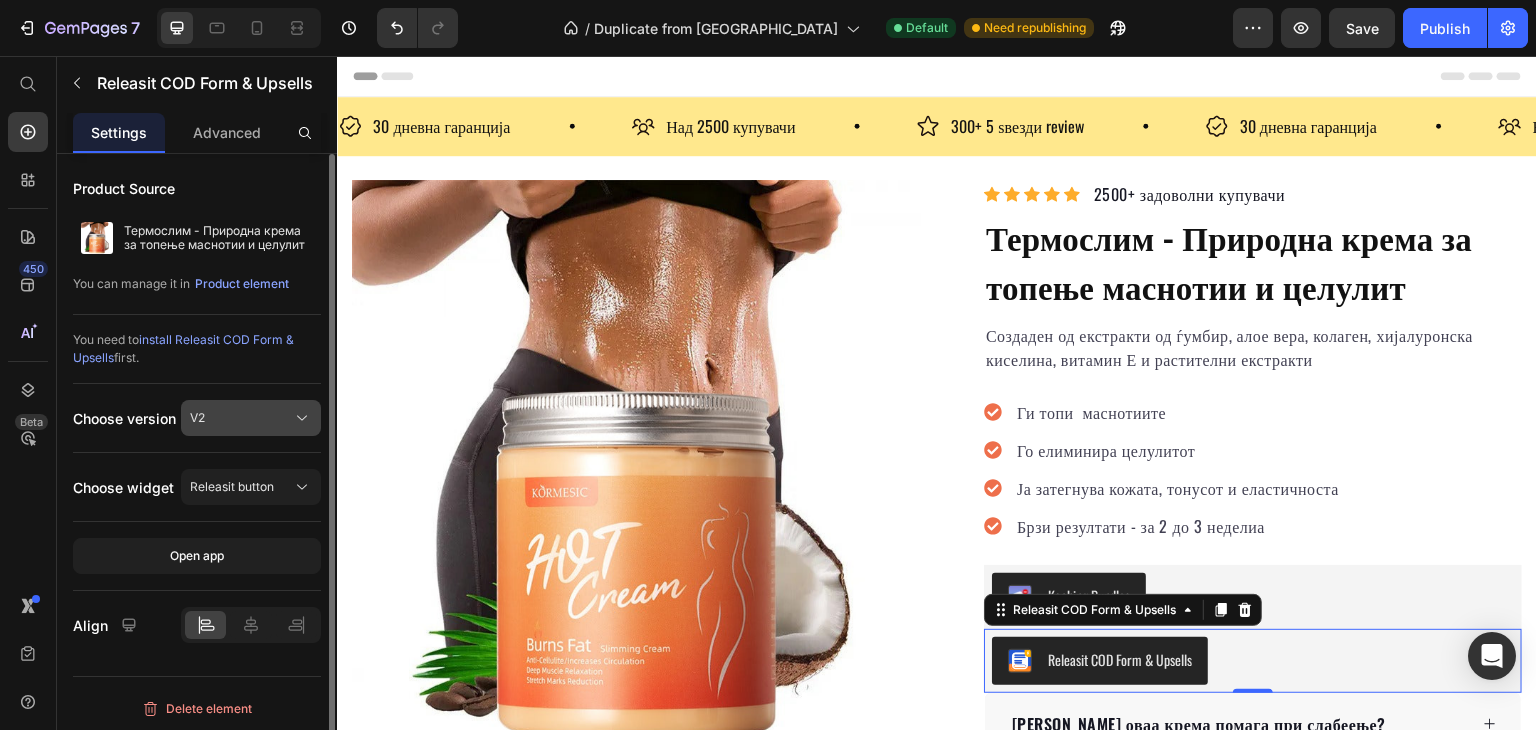click on "V2" 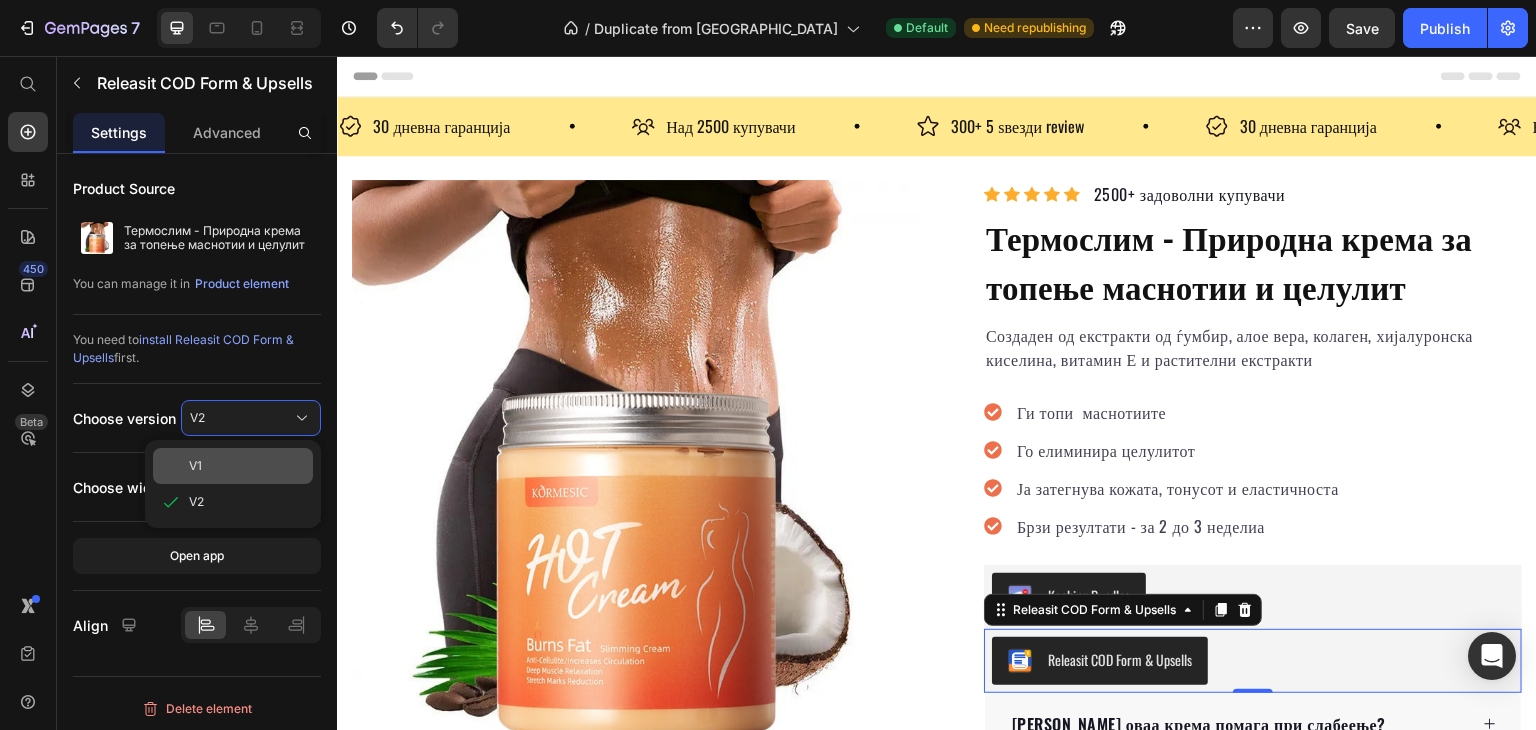 click on "V1" at bounding box center (247, 466) 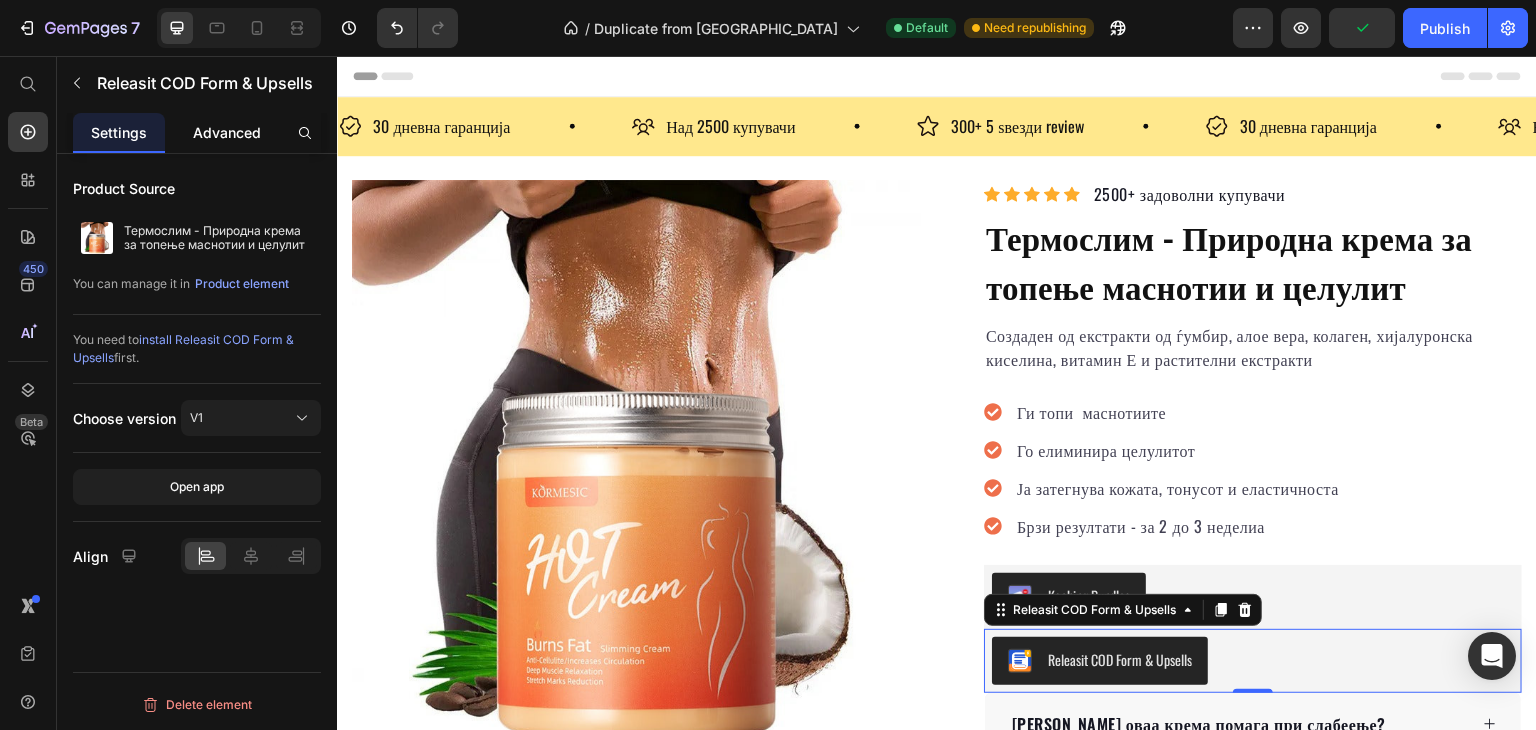 click on "Advanced" at bounding box center (227, 132) 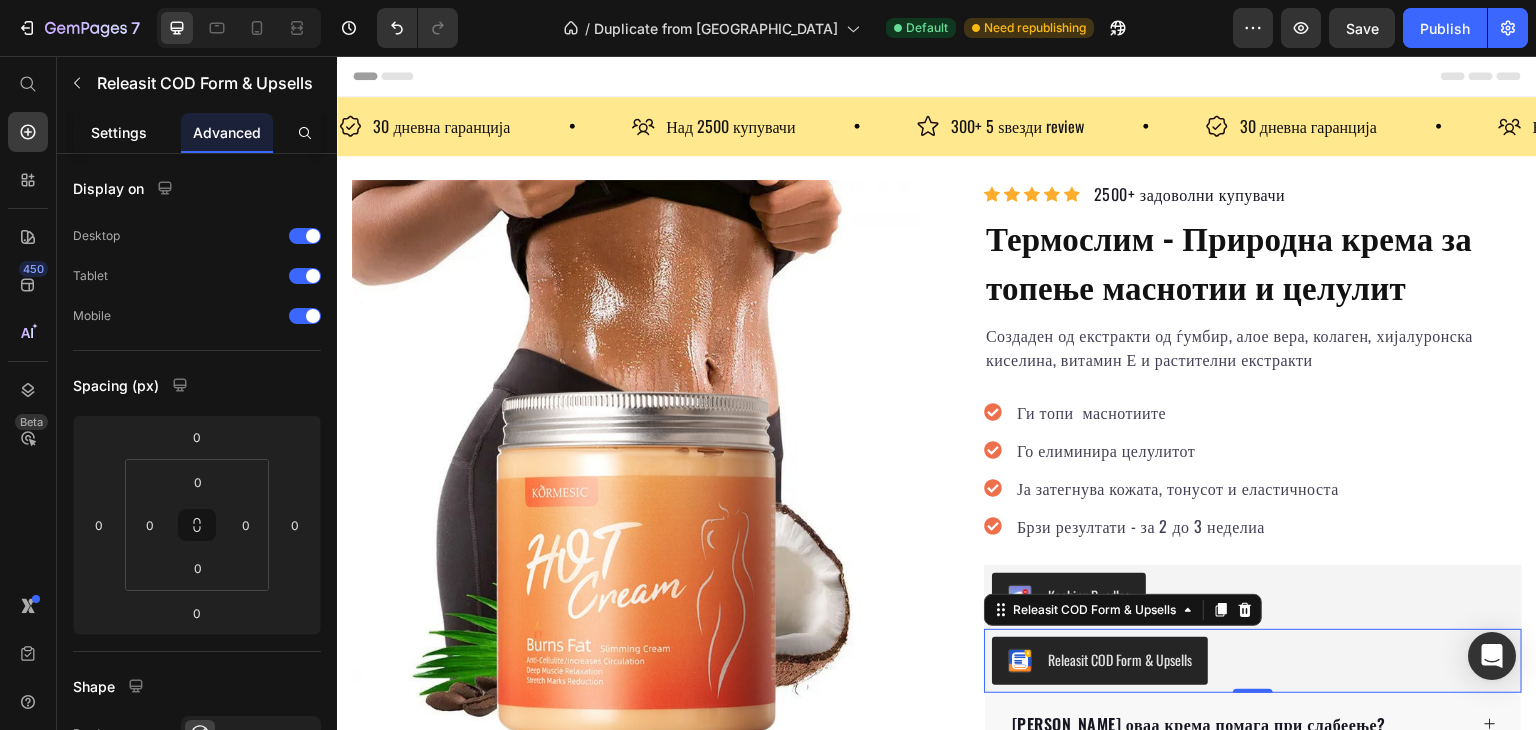 click on "Settings" at bounding box center [119, 132] 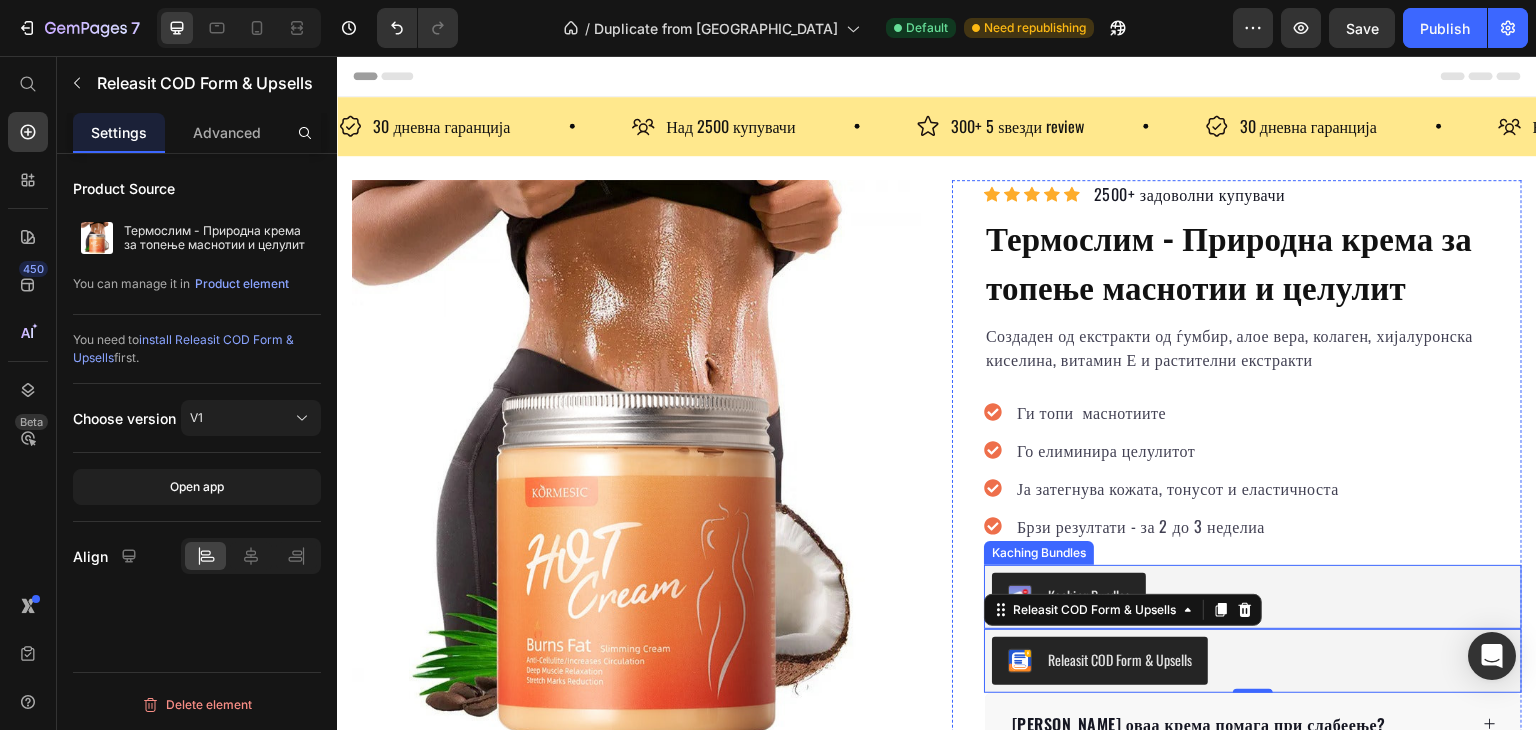 click on "Kaching Bundles" at bounding box center [1253, 597] 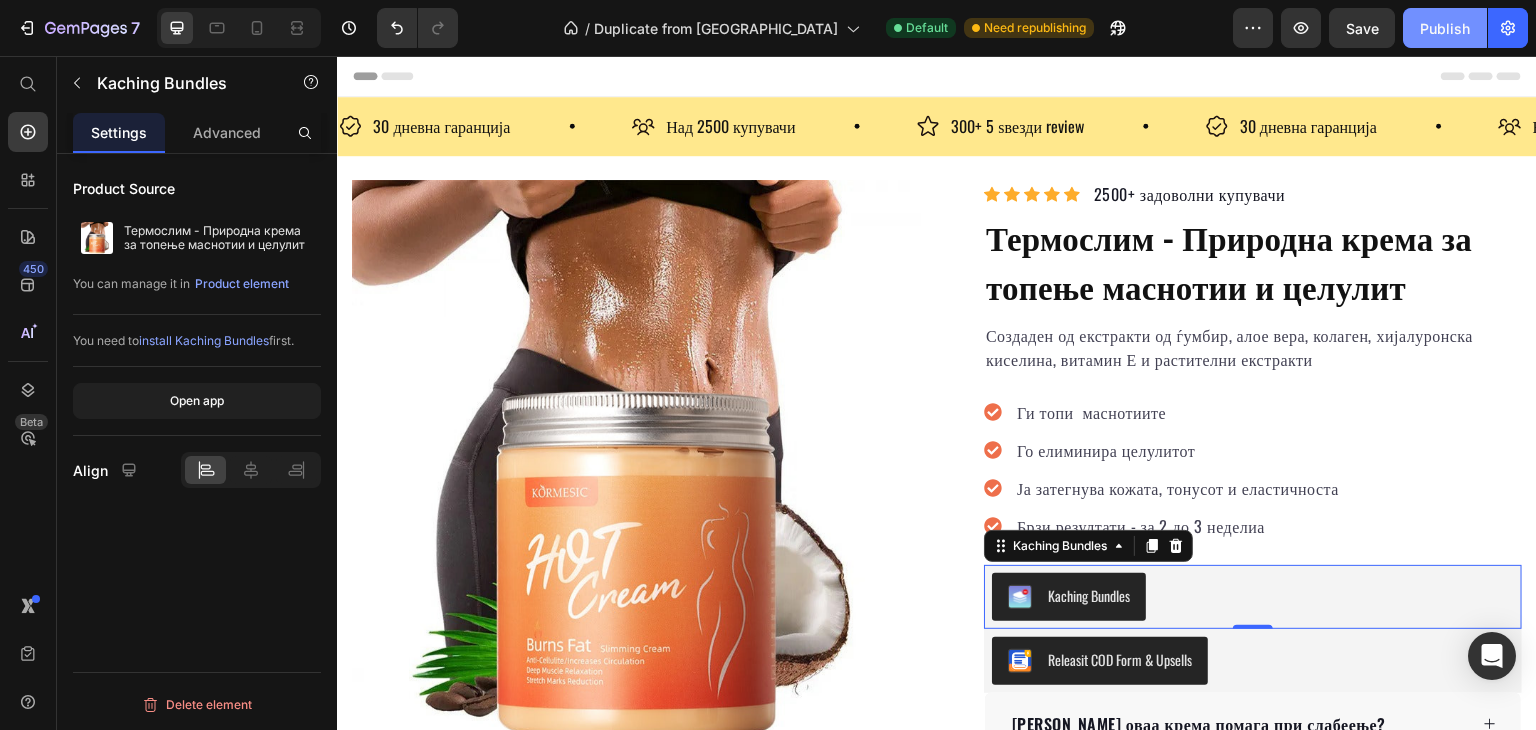click on "Publish" at bounding box center [1445, 28] 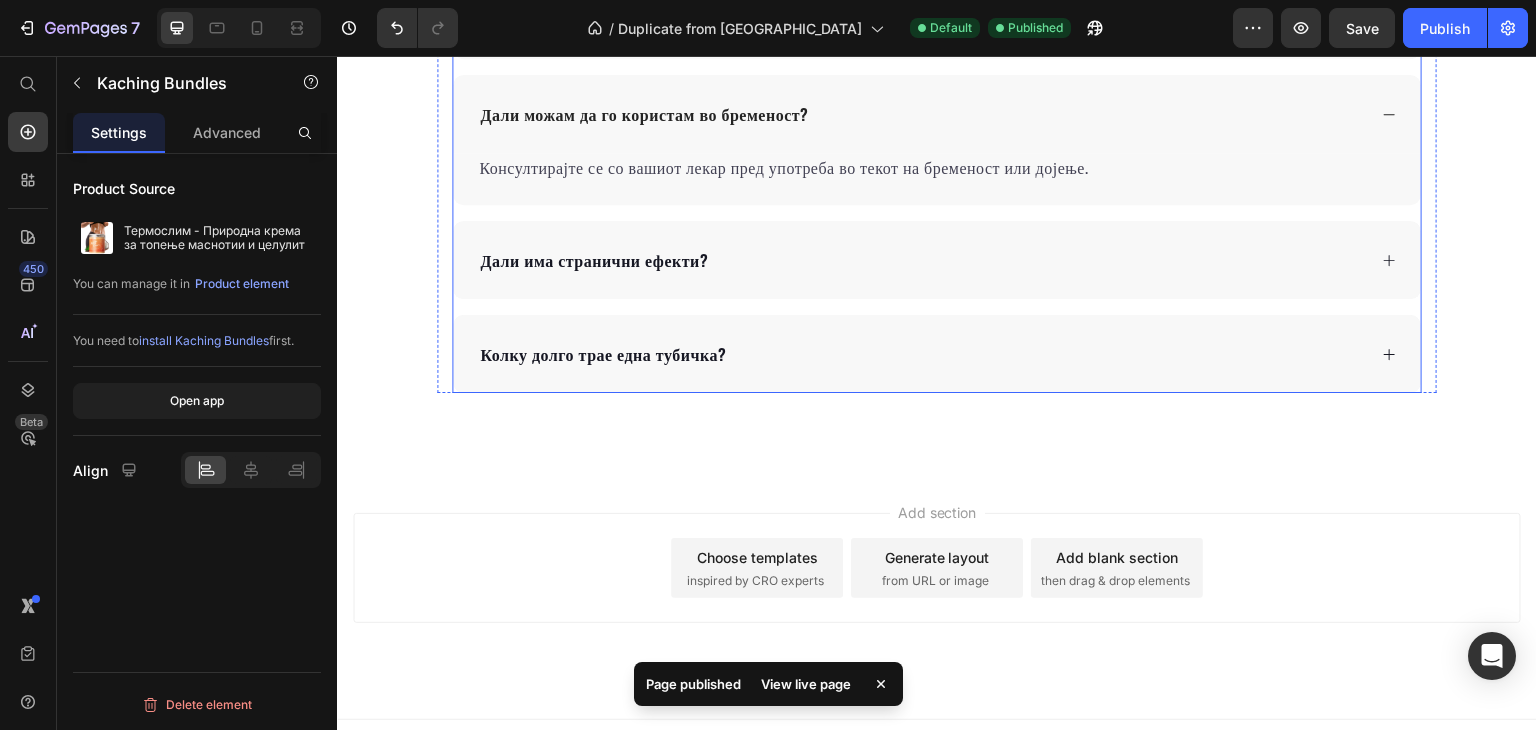 scroll, scrollTop: 3236, scrollLeft: 0, axis: vertical 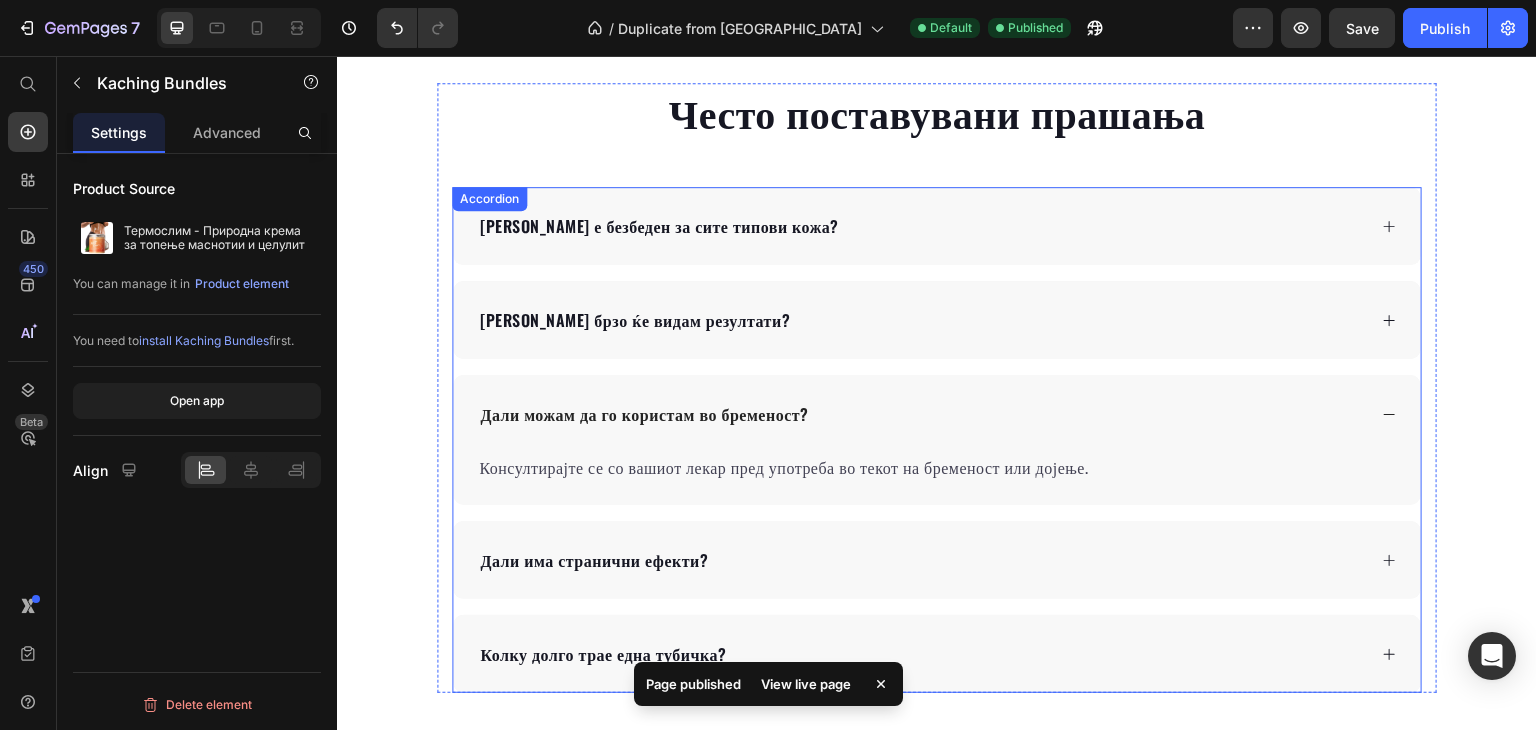 click on "Дали можам да го користам во бременост?" at bounding box center (937, 414) 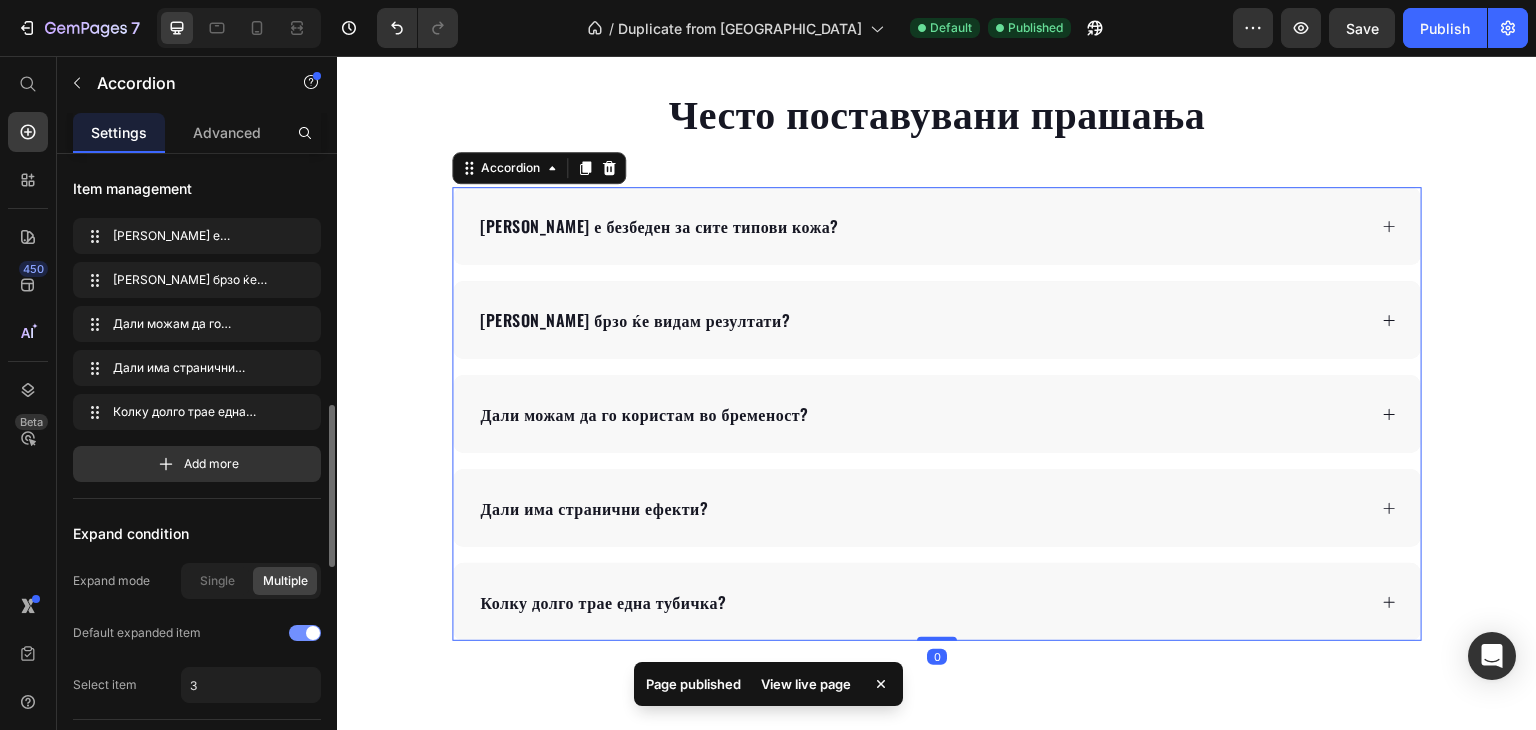 scroll, scrollTop: 200, scrollLeft: 0, axis: vertical 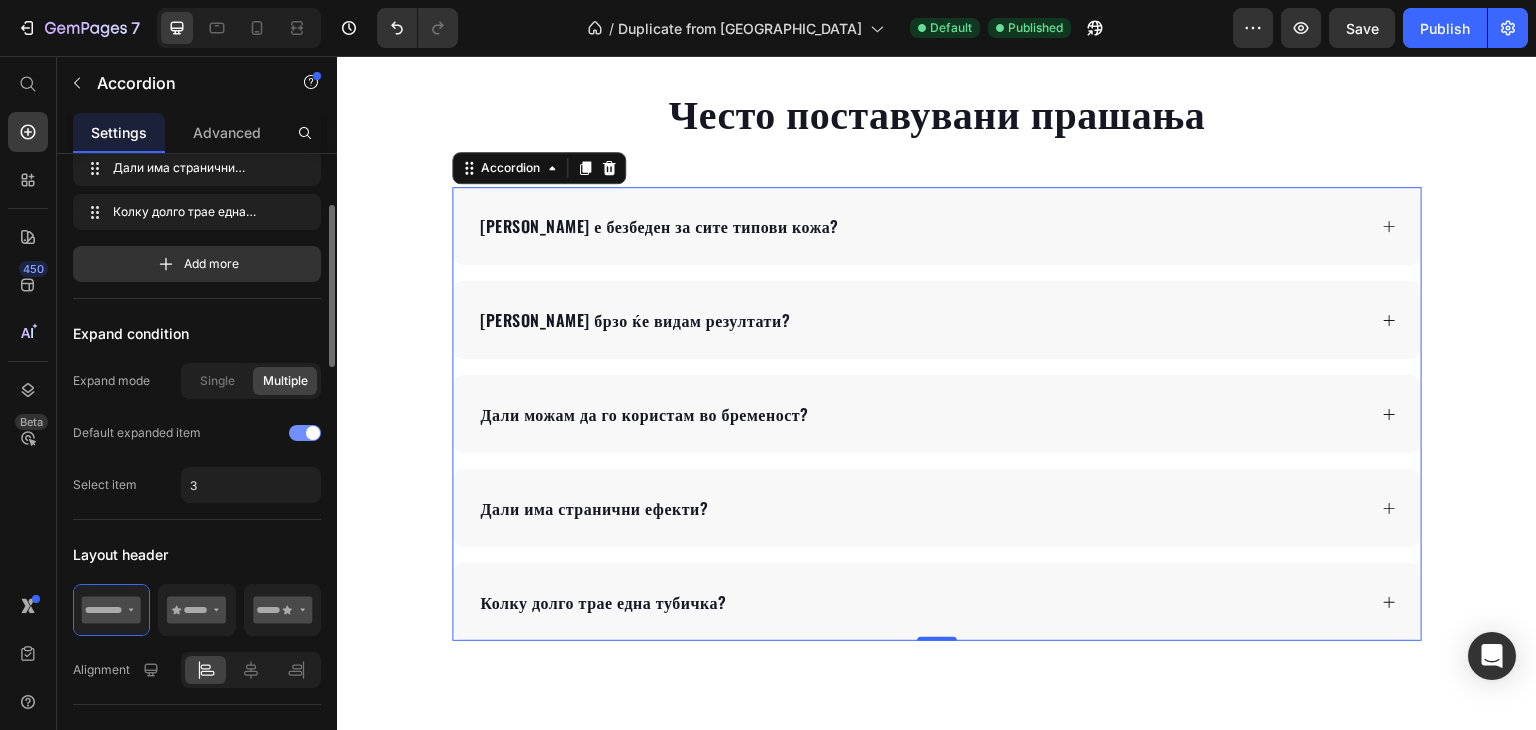 click at bounding box center (313, 433) 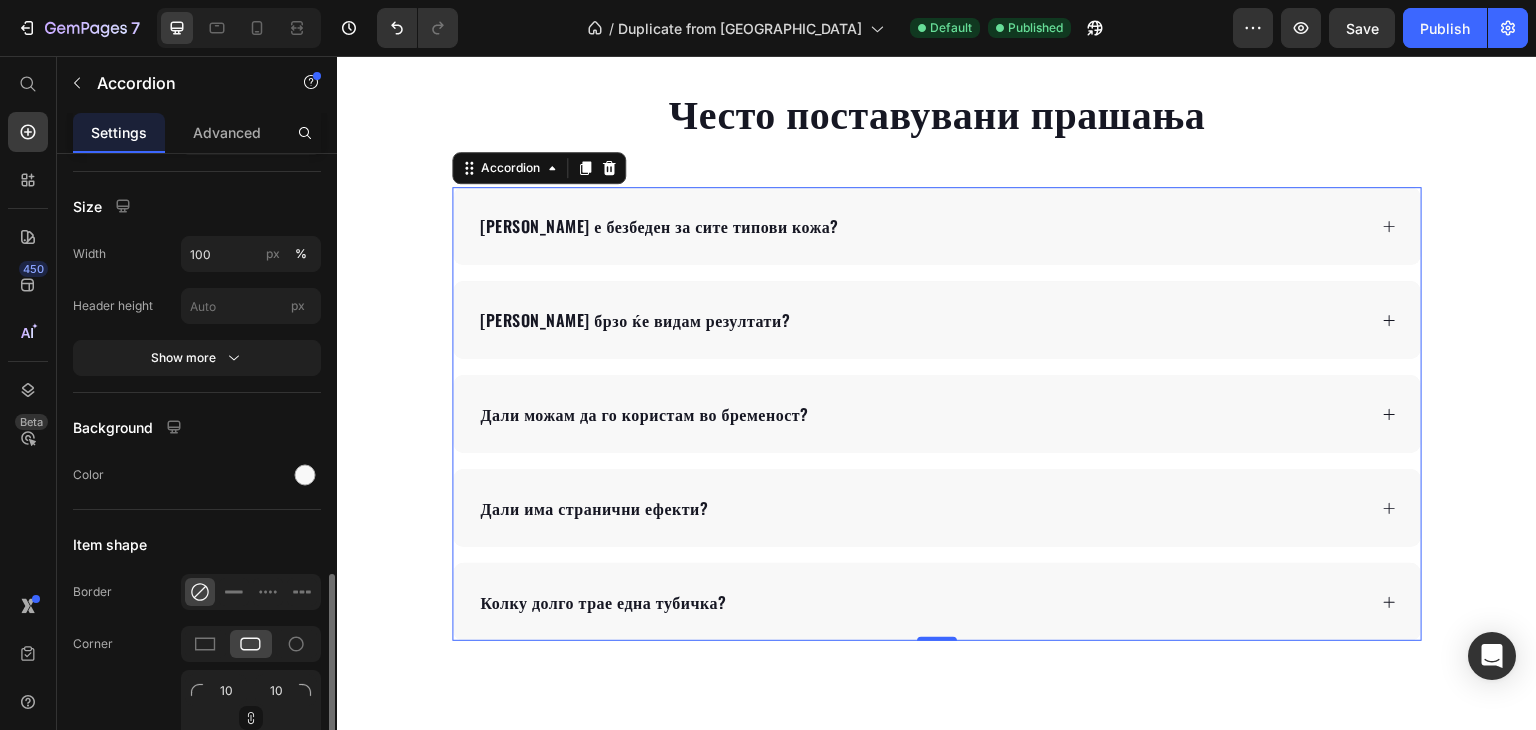 scroll, scrollTop: 1776, scrollLeft: 0, axis: vertical 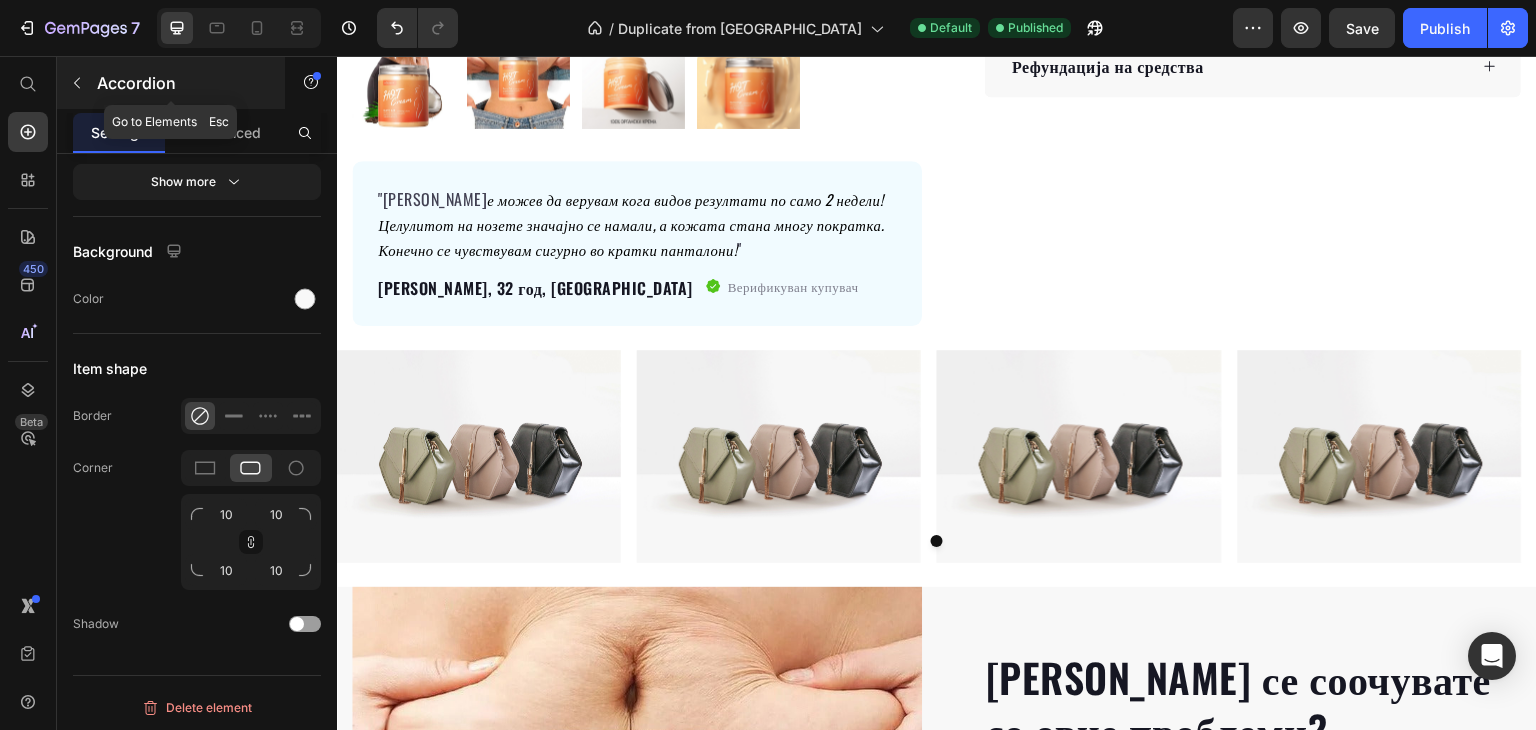 click 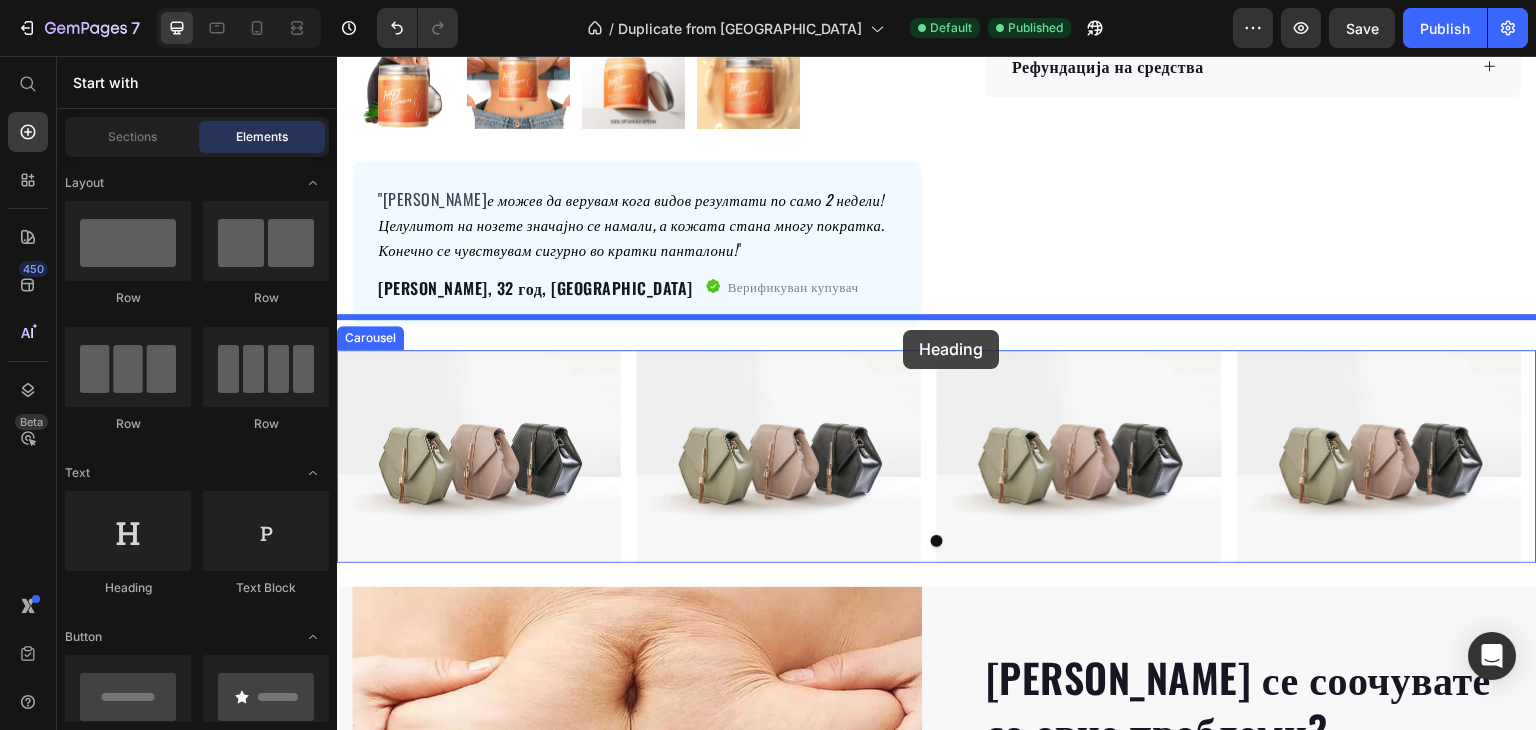drag, startPoint x: 769, startPoint y: 396, endPoint x: 903, endPoint y: 330, distance: 149.37202 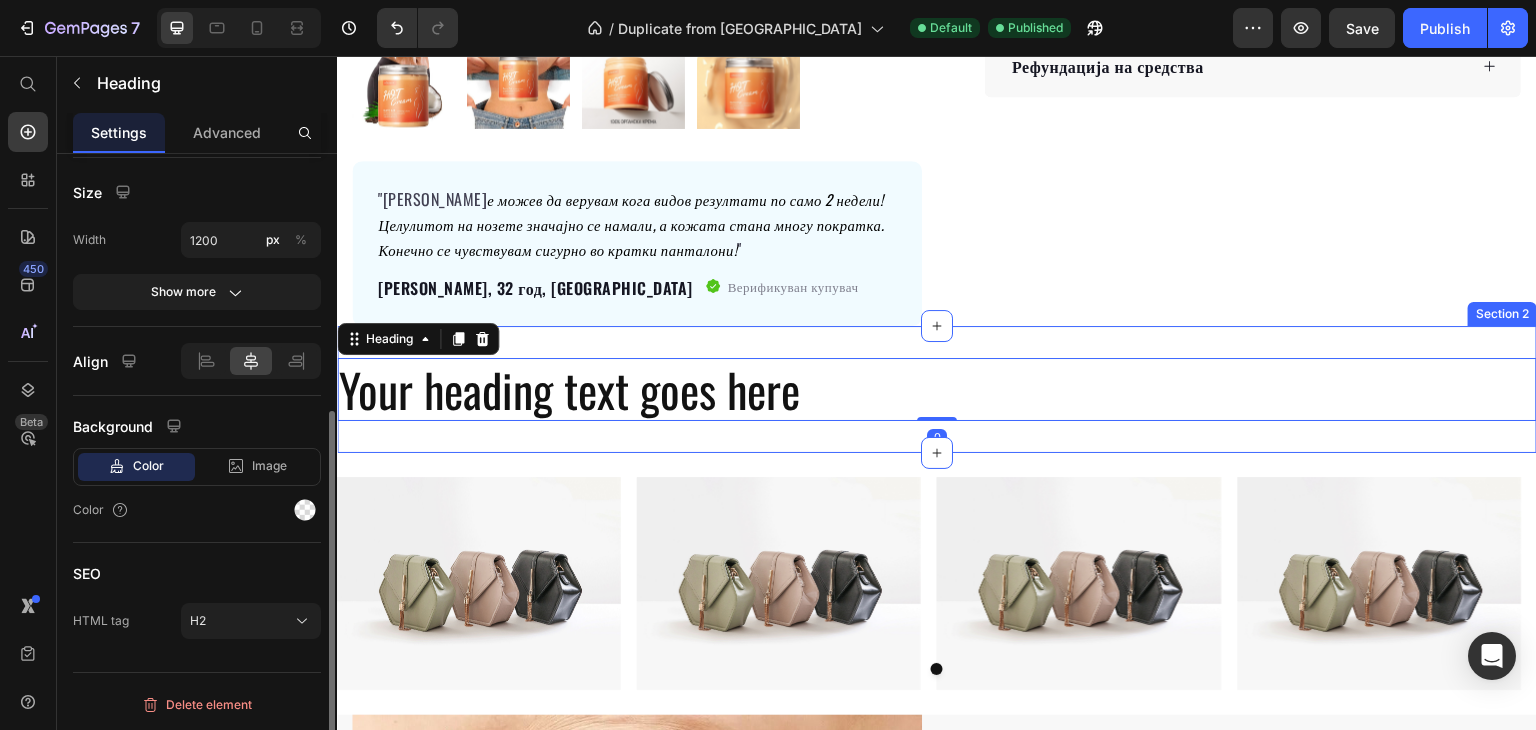 scroll, scrollTop: 0, scrollLeft: 0, axis: both 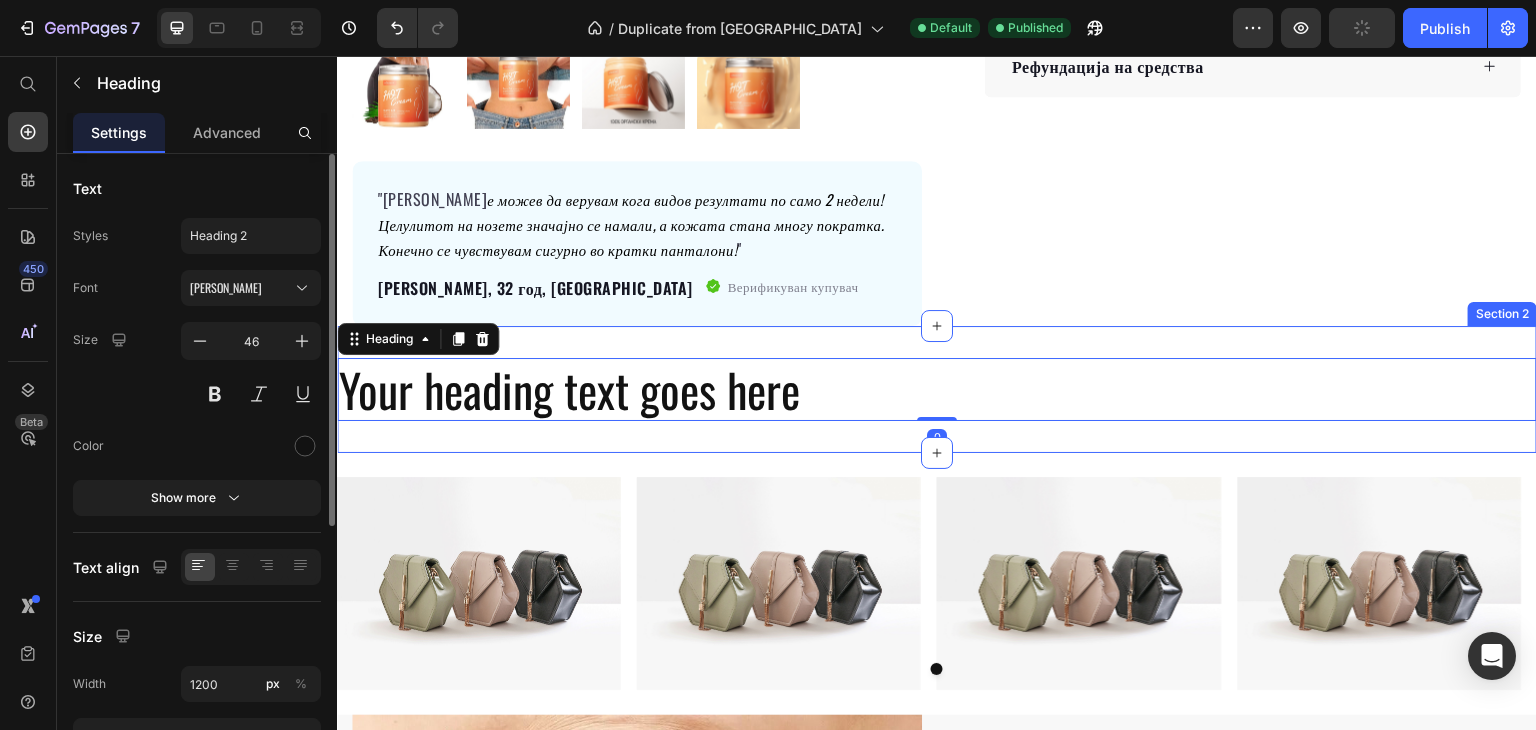 click on "Your heading text goes here Heading   0 Section 2" at bounding box center (937, 390) 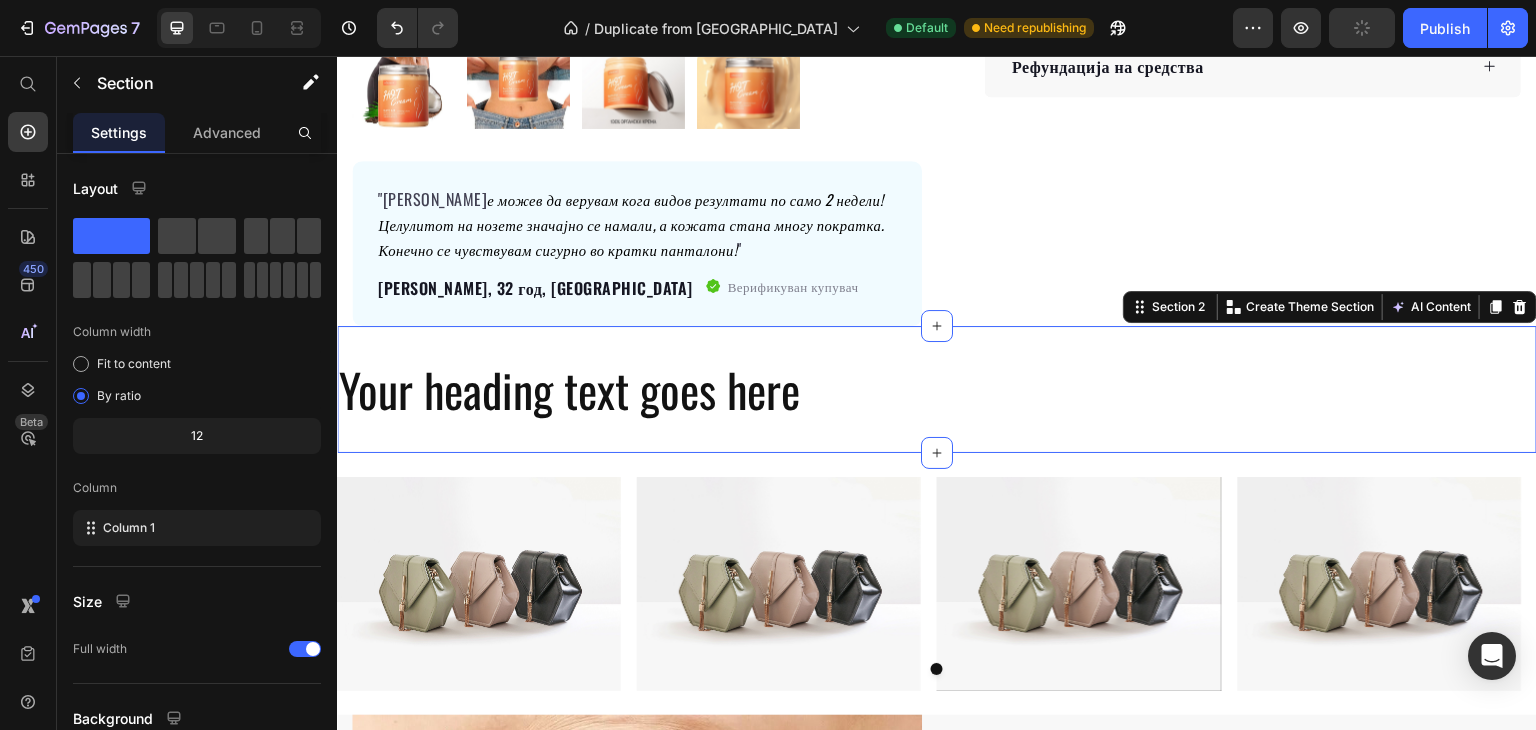 click on "Section 2   You can create reusable sections Create Theme Section AI Content Write with GemAI What would you like to describe here? Tone and Voice Persuasive Product Термослим - Природна крема за топење маснотии и целулит Show more Generate" at bounding box center (1330, 307) 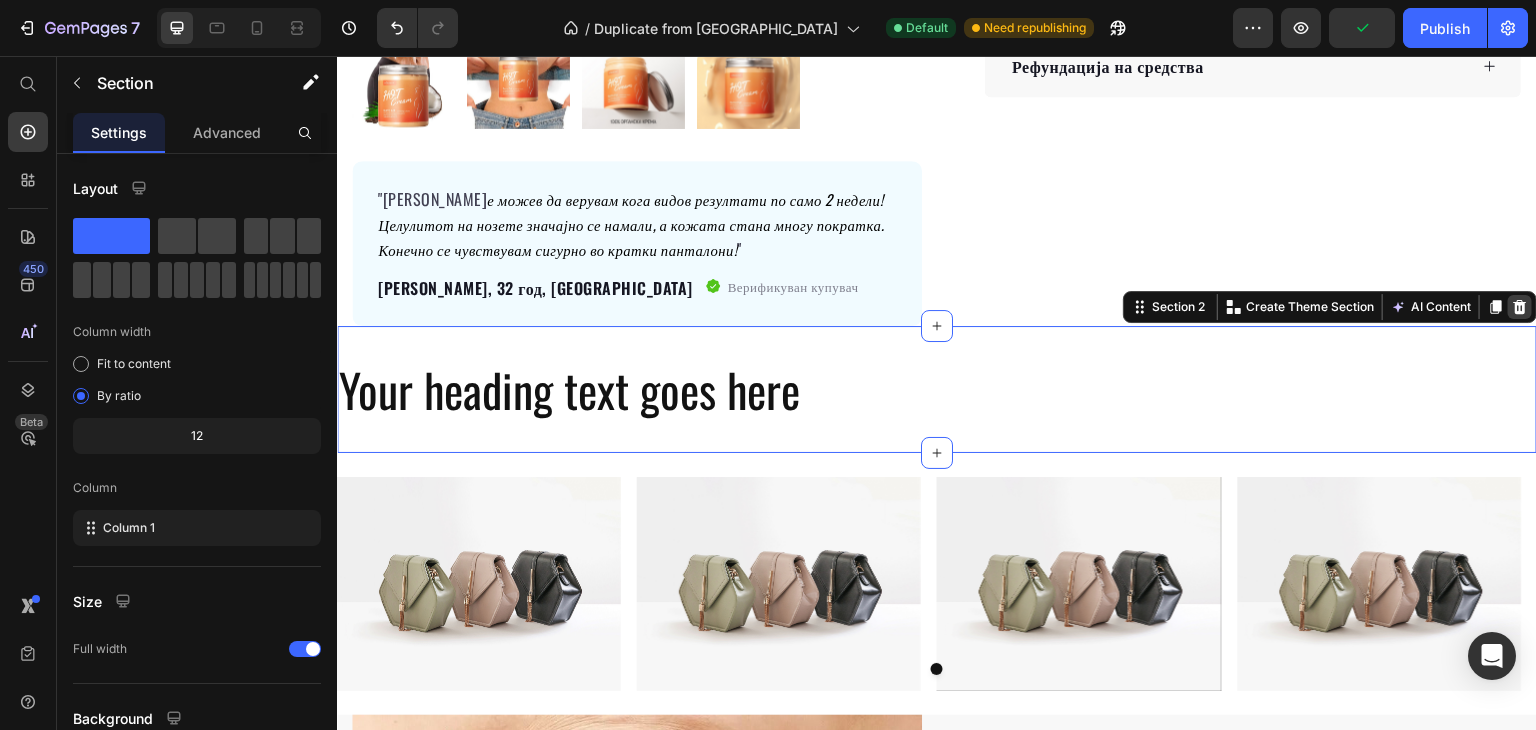 click 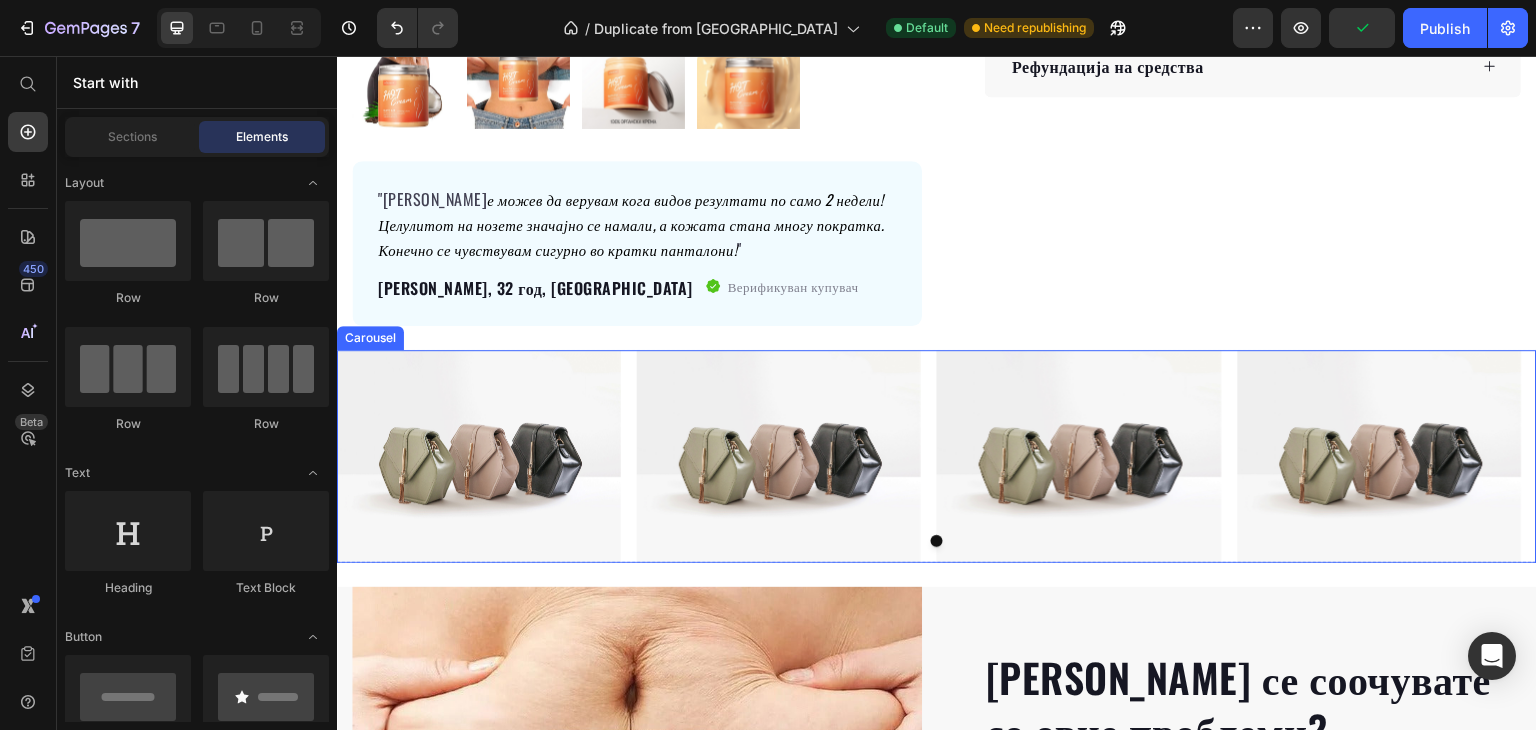 click on "Image Image Image Image" at bounding box center [937, 456] 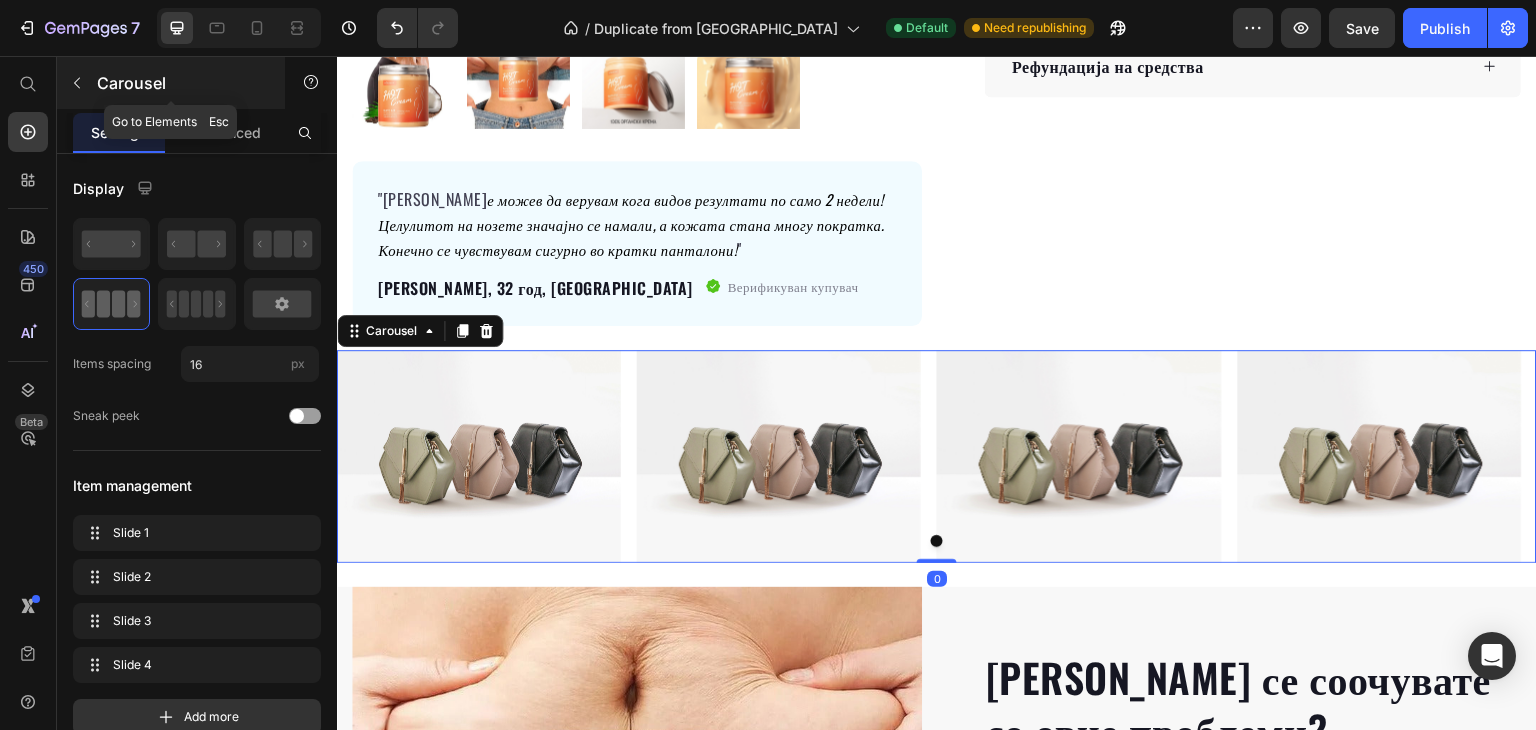 click at bounding box center (77, 83) 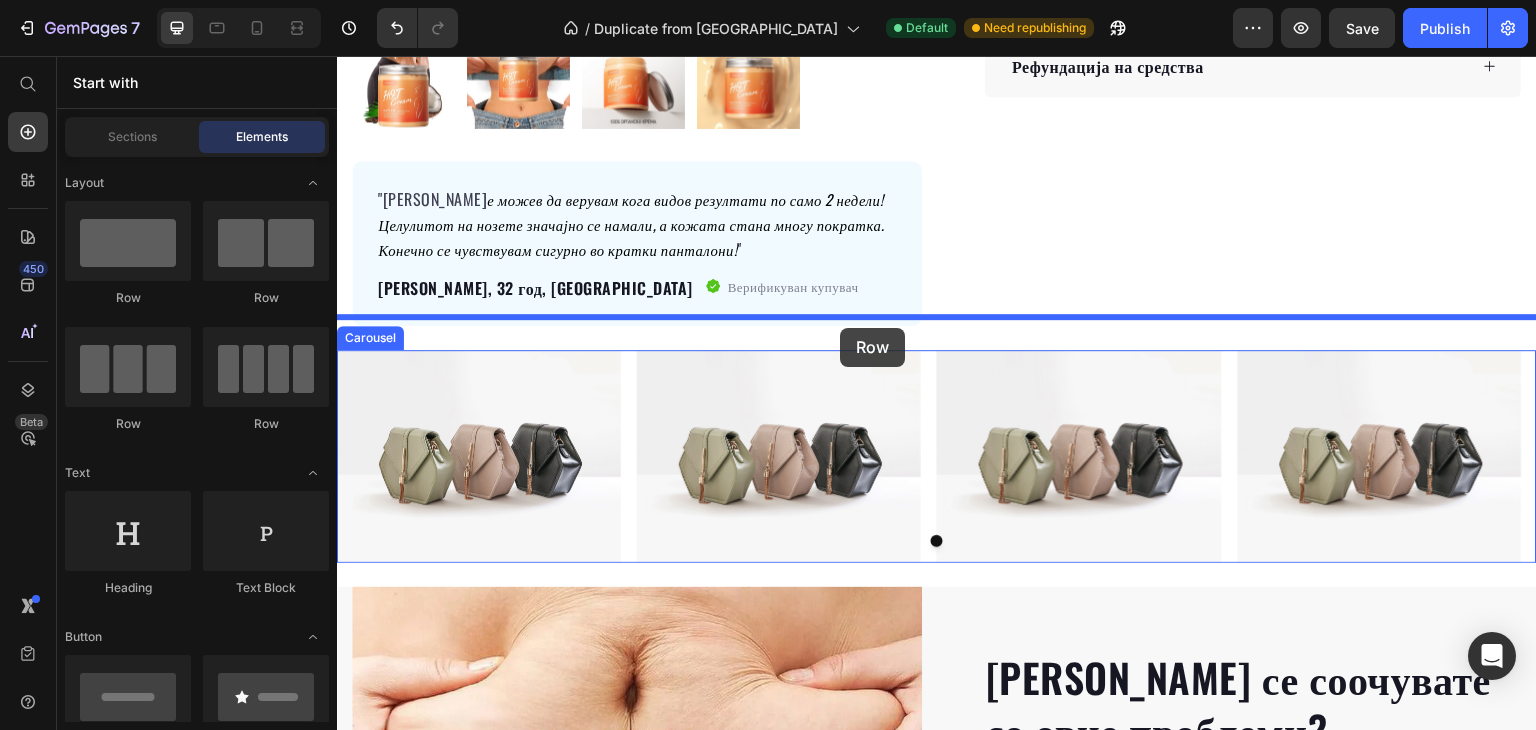drag, startPoint x: 828, startPoint y: 253, endPoint x: 840, endPoint y: 328, distance: 75.95393 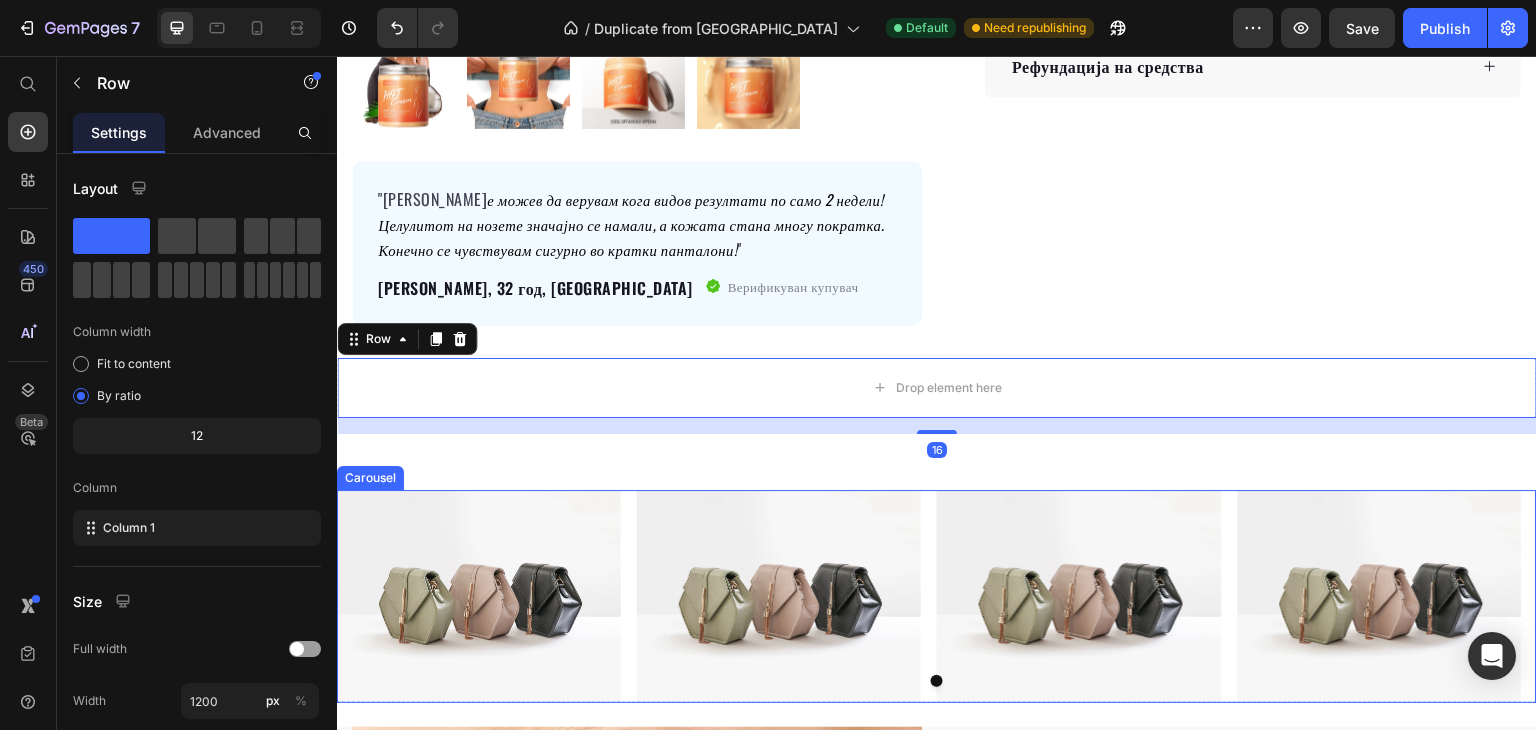 click on "Image Image Image Image" at bounding box center [937, 596] 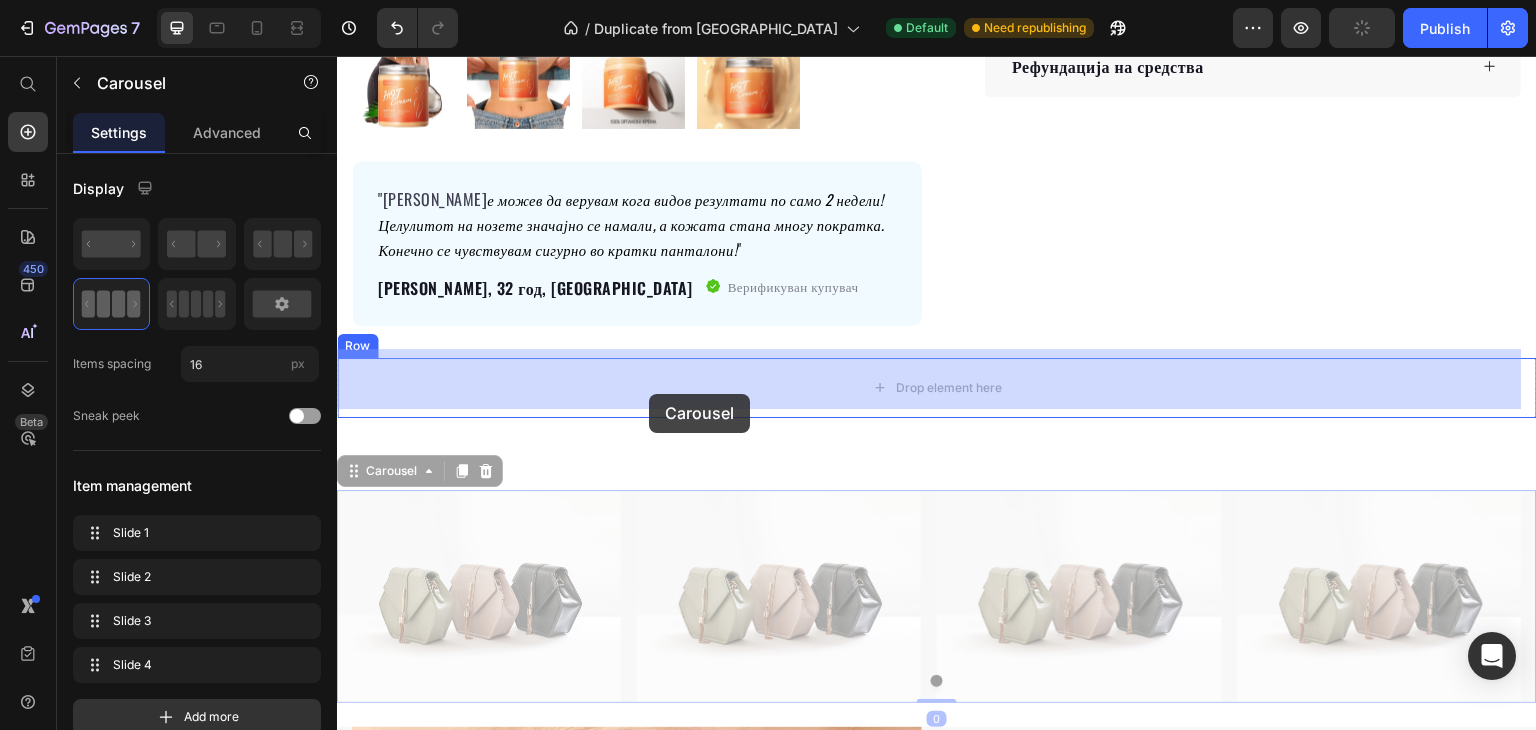 drag, startPoint x: 379, startPoint y: 466, endPoint x: 656, endPoint y: 391, distance: 286.97388 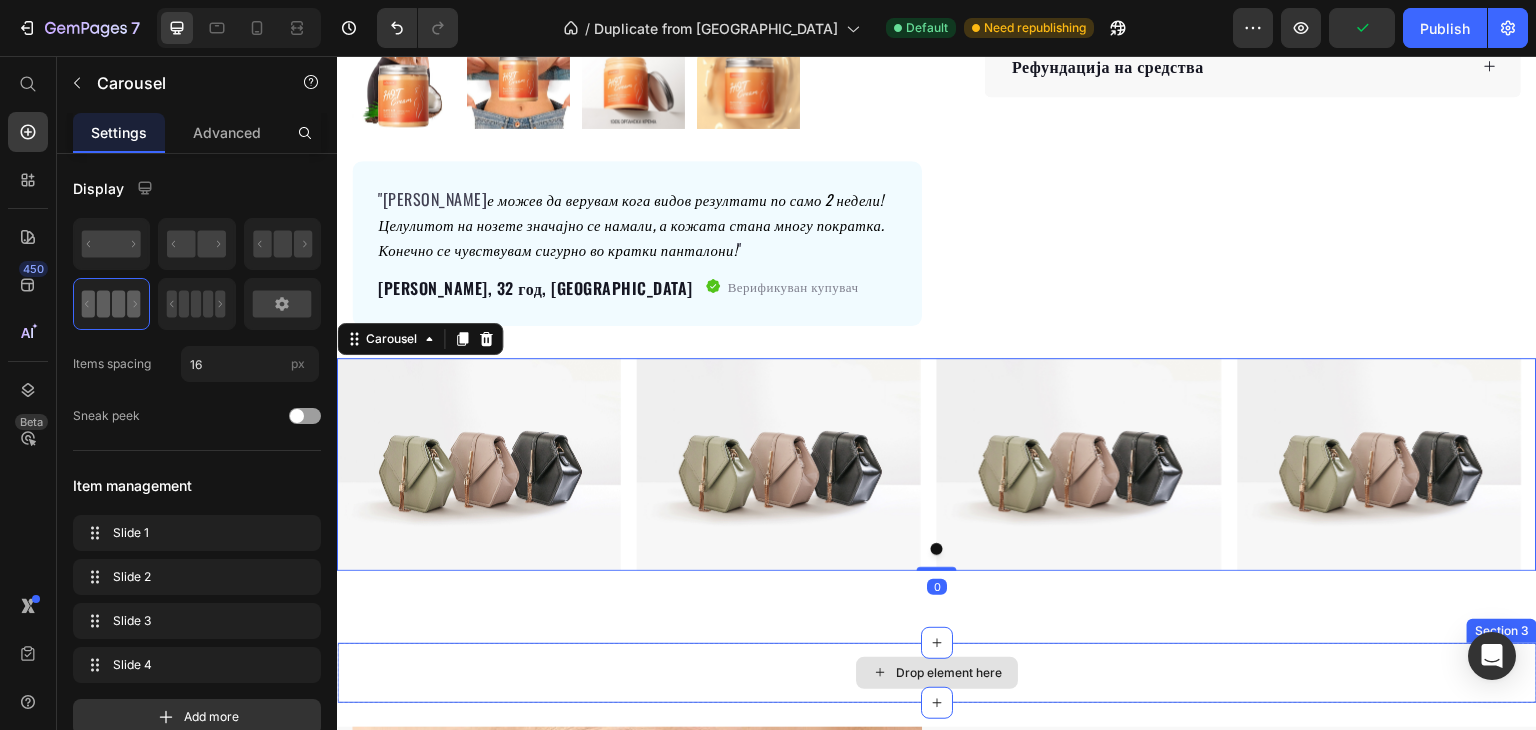click on "Drop element here" at bounding box center [937, 673] 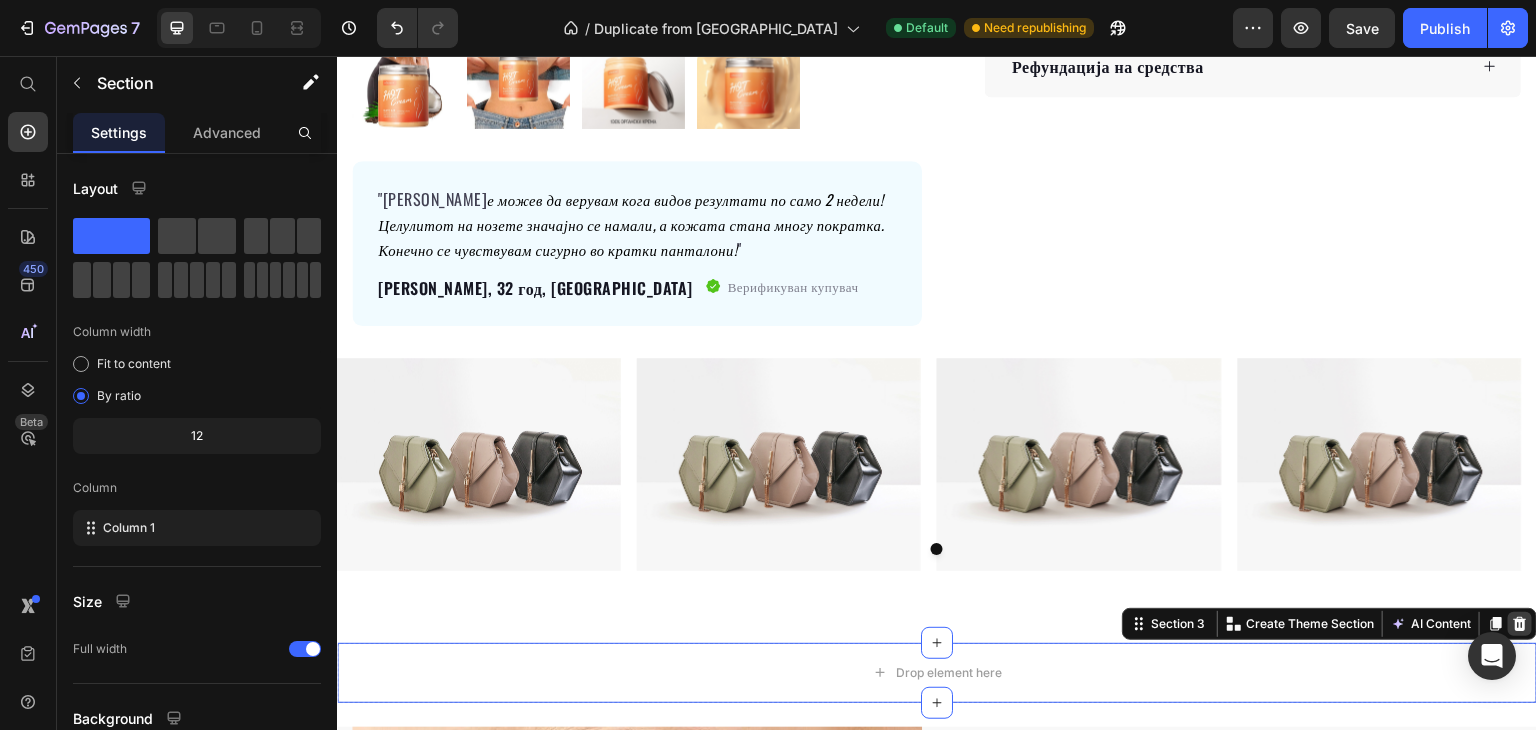 click 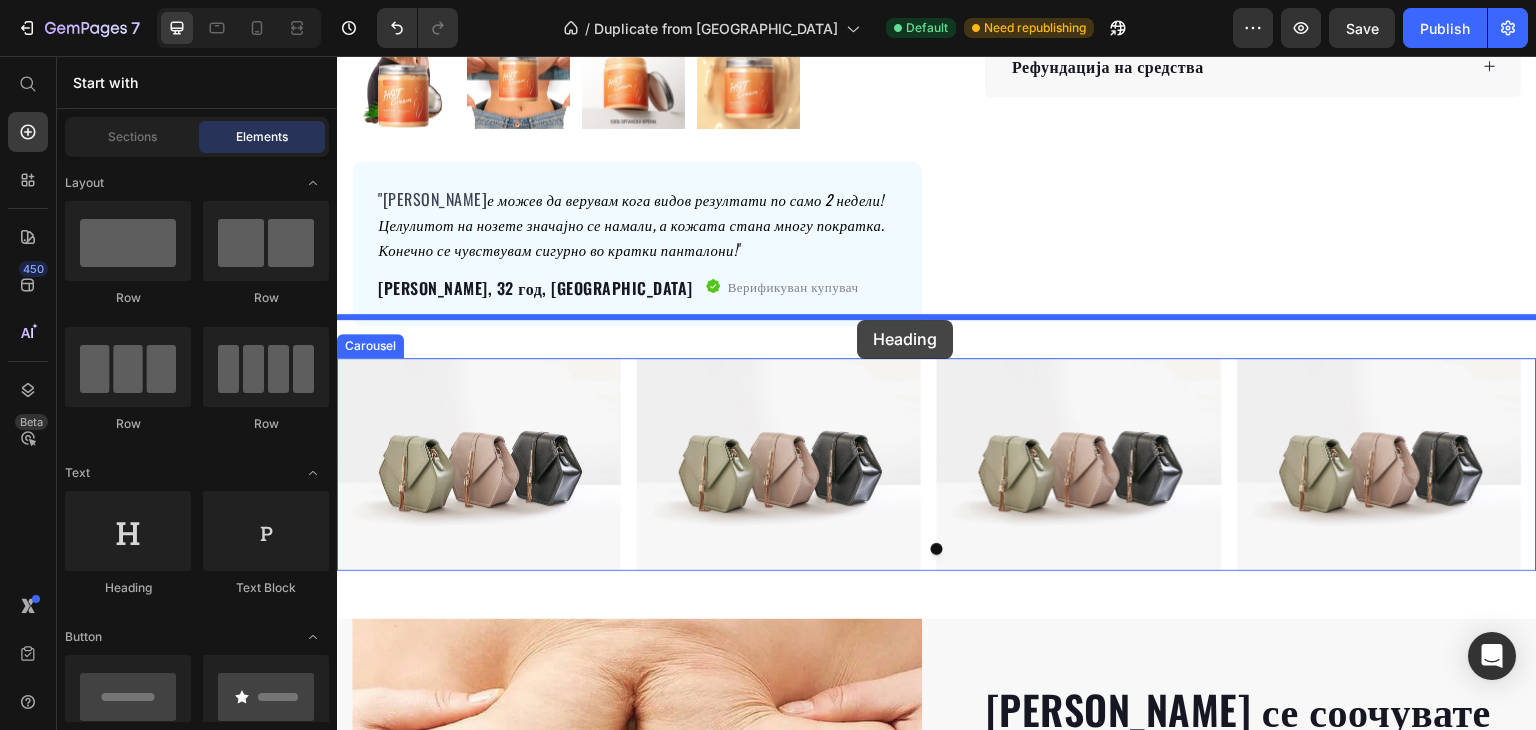 drag, startPoint x: 637, startPoint y: 546, endPoint x: 857, endPoint y: 320, distance: 315.39816 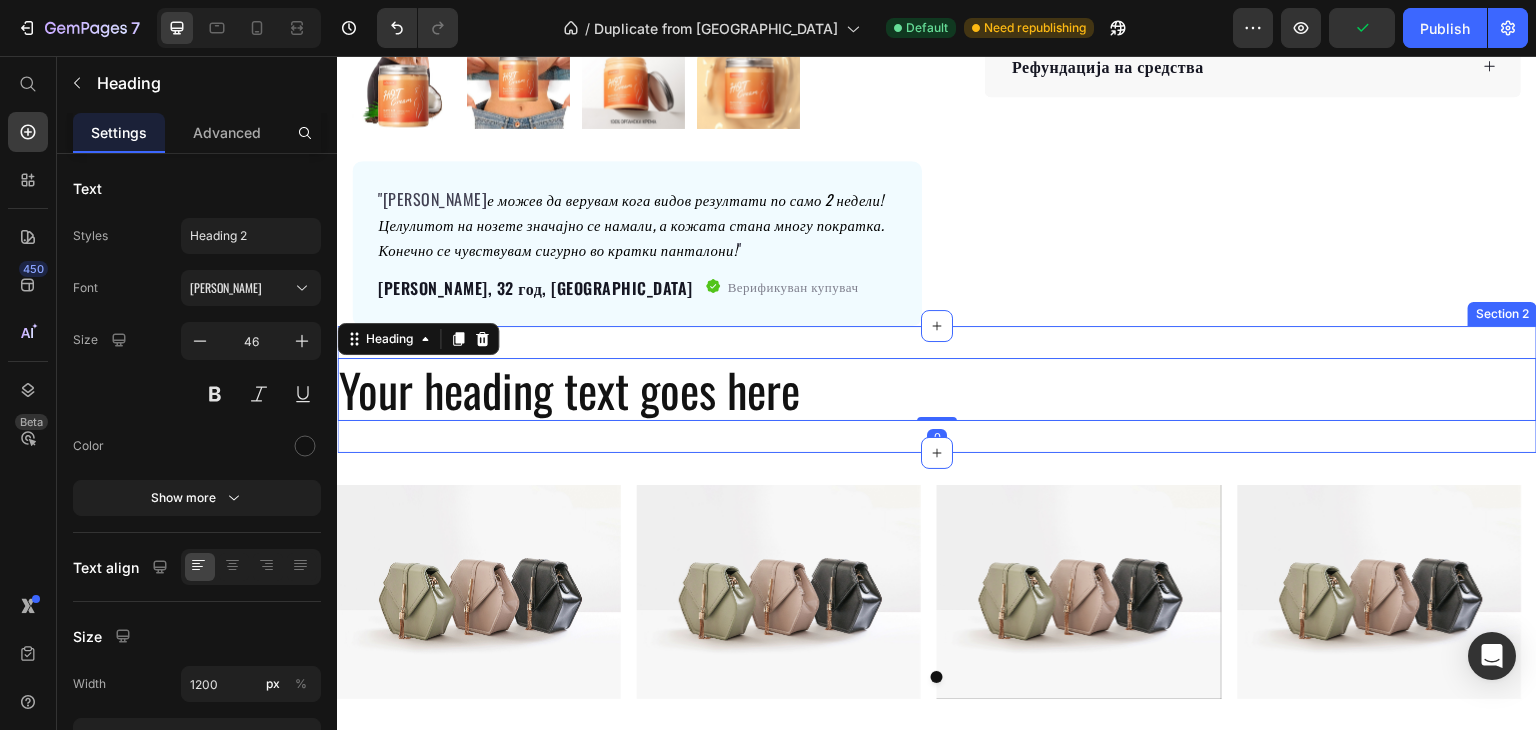 click on "Your heading text goes here Heading   0 Section 2" at bounding box center [937, 390] 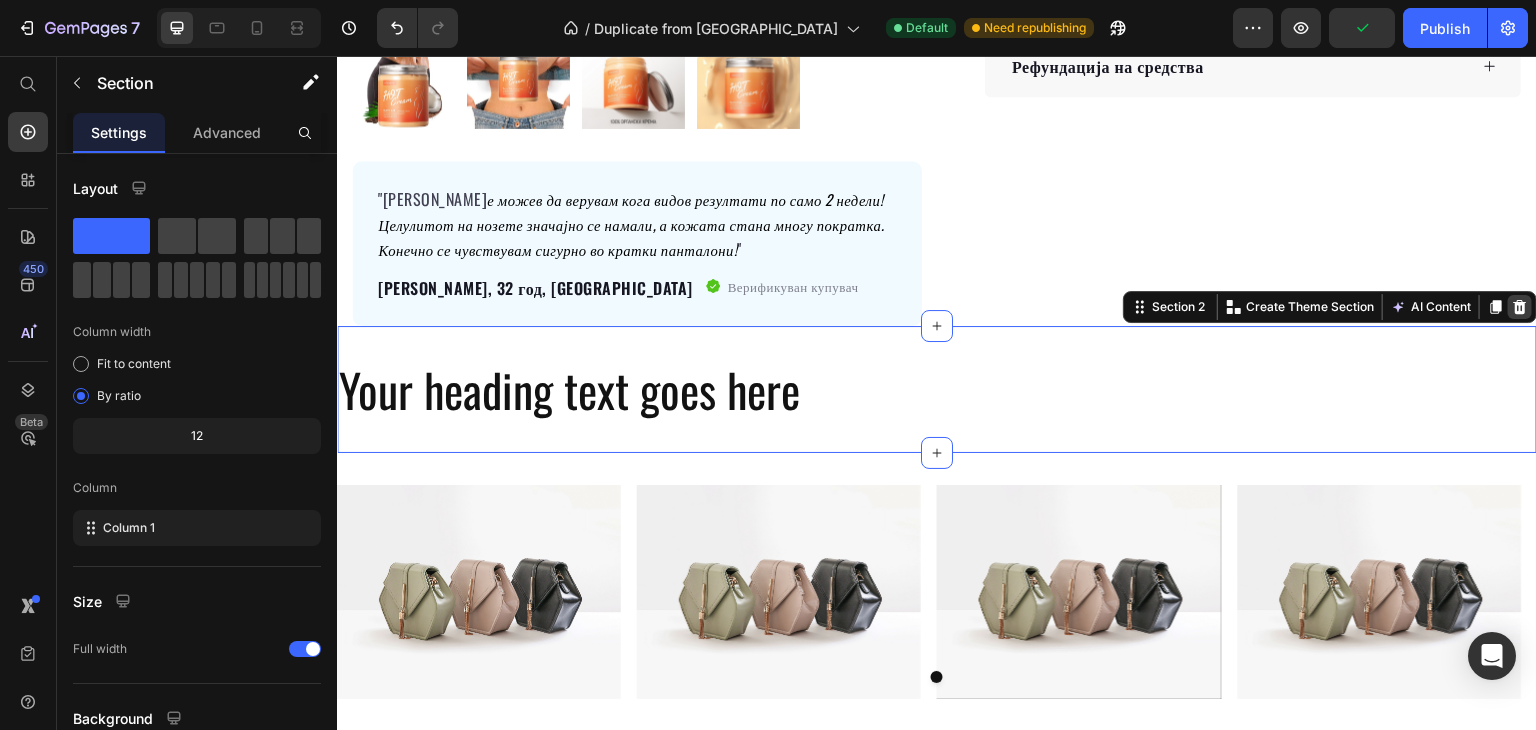 click 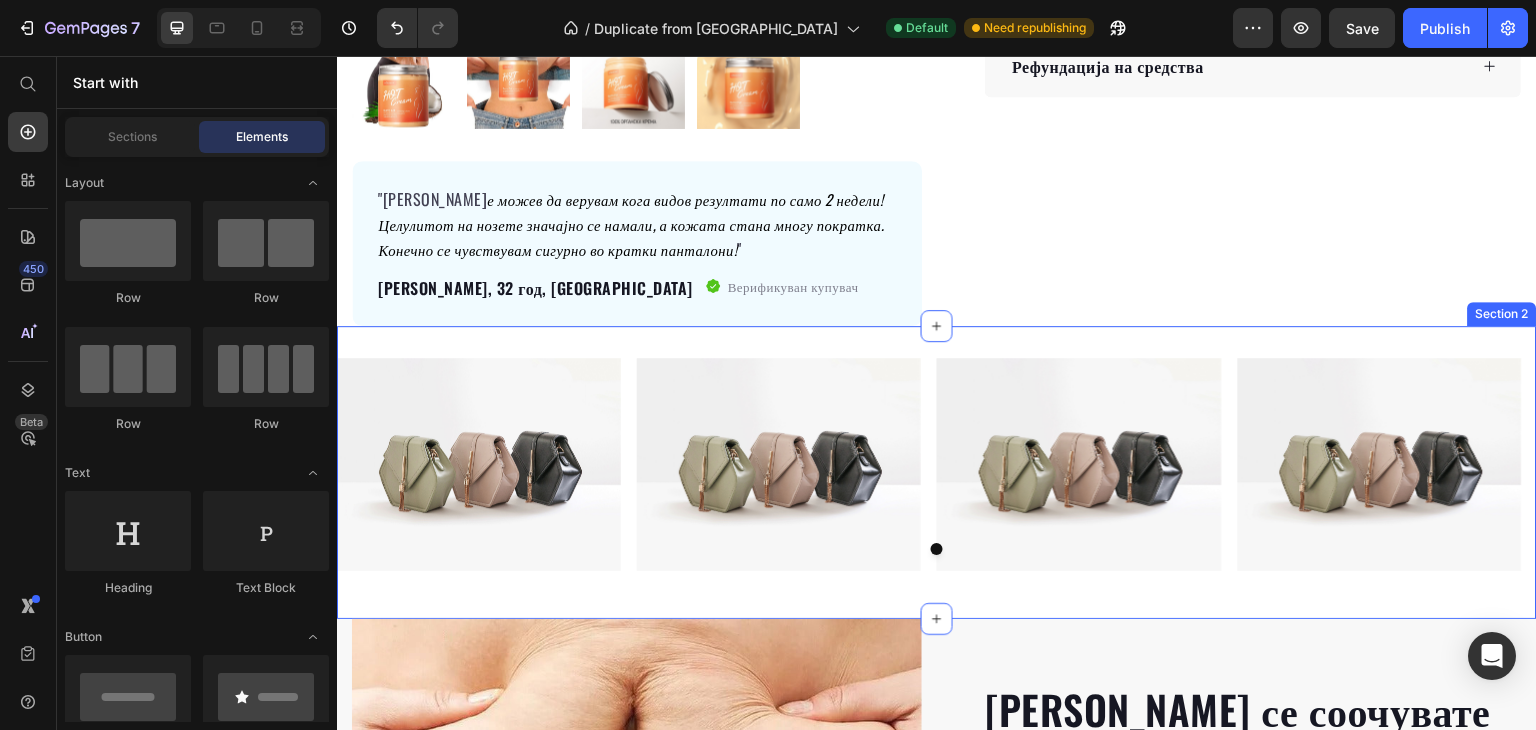 click on "Image Image Image Image
Carousel Row Section 2" at bounding box center (937, 472) 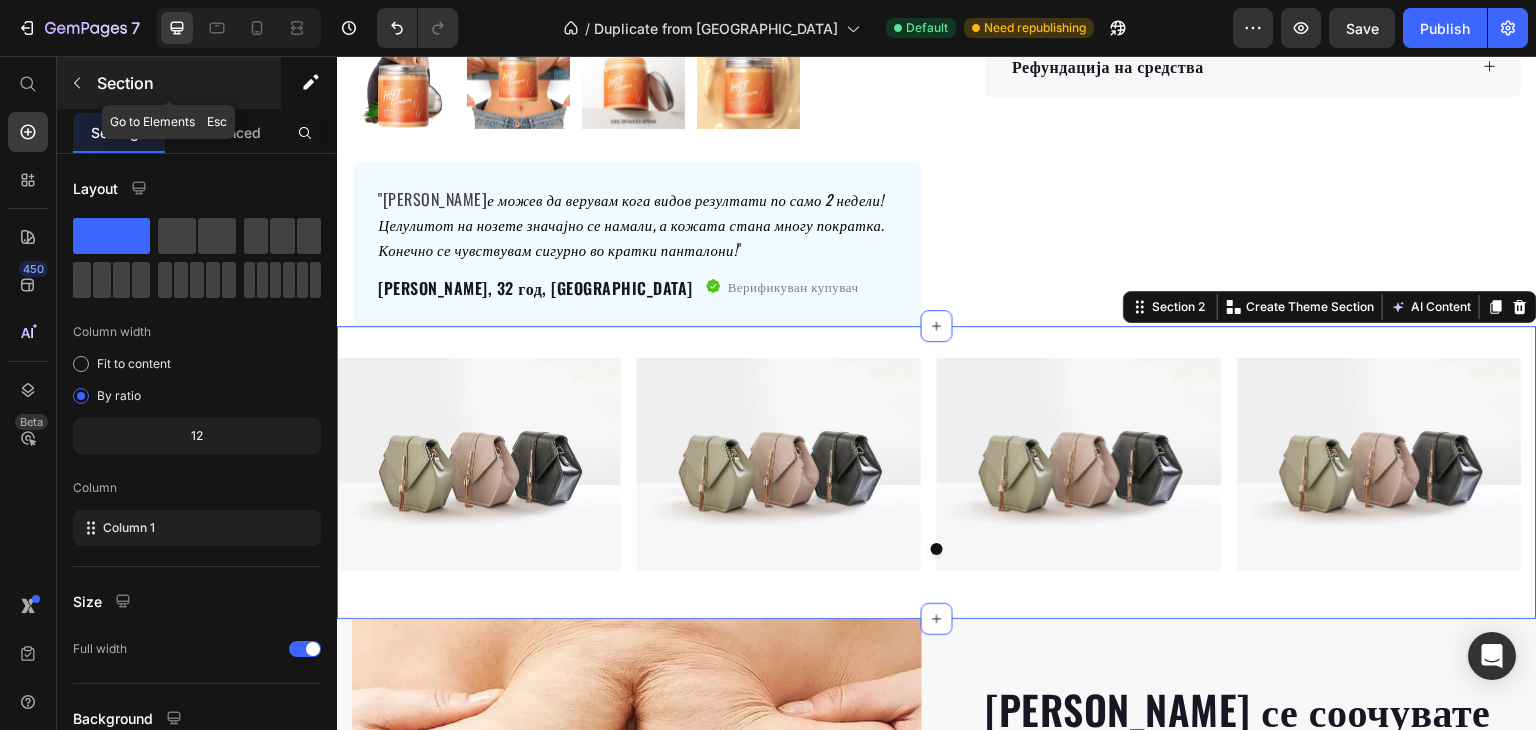 click 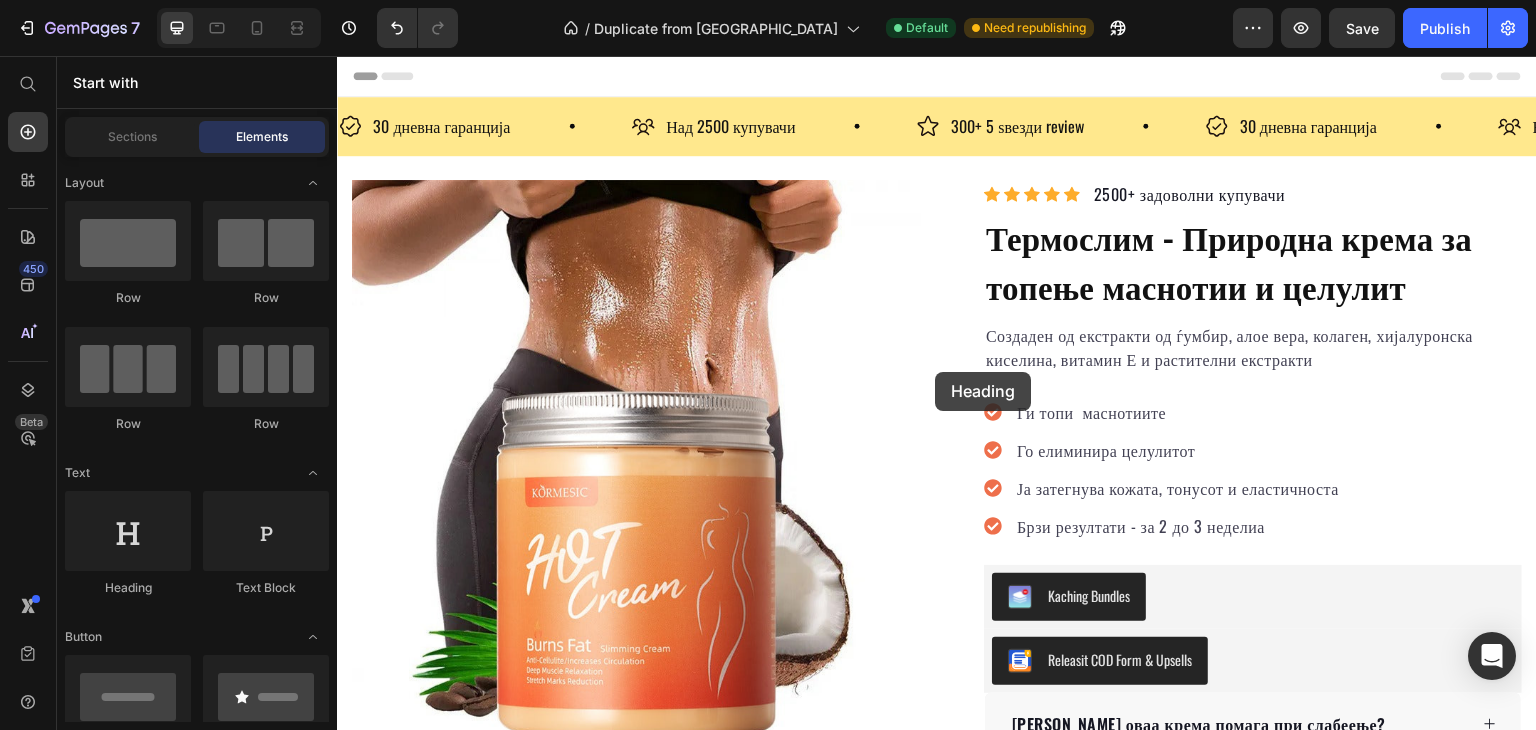 scroll, scrollTop: 492, scrollLeft: 0, axis: vertical 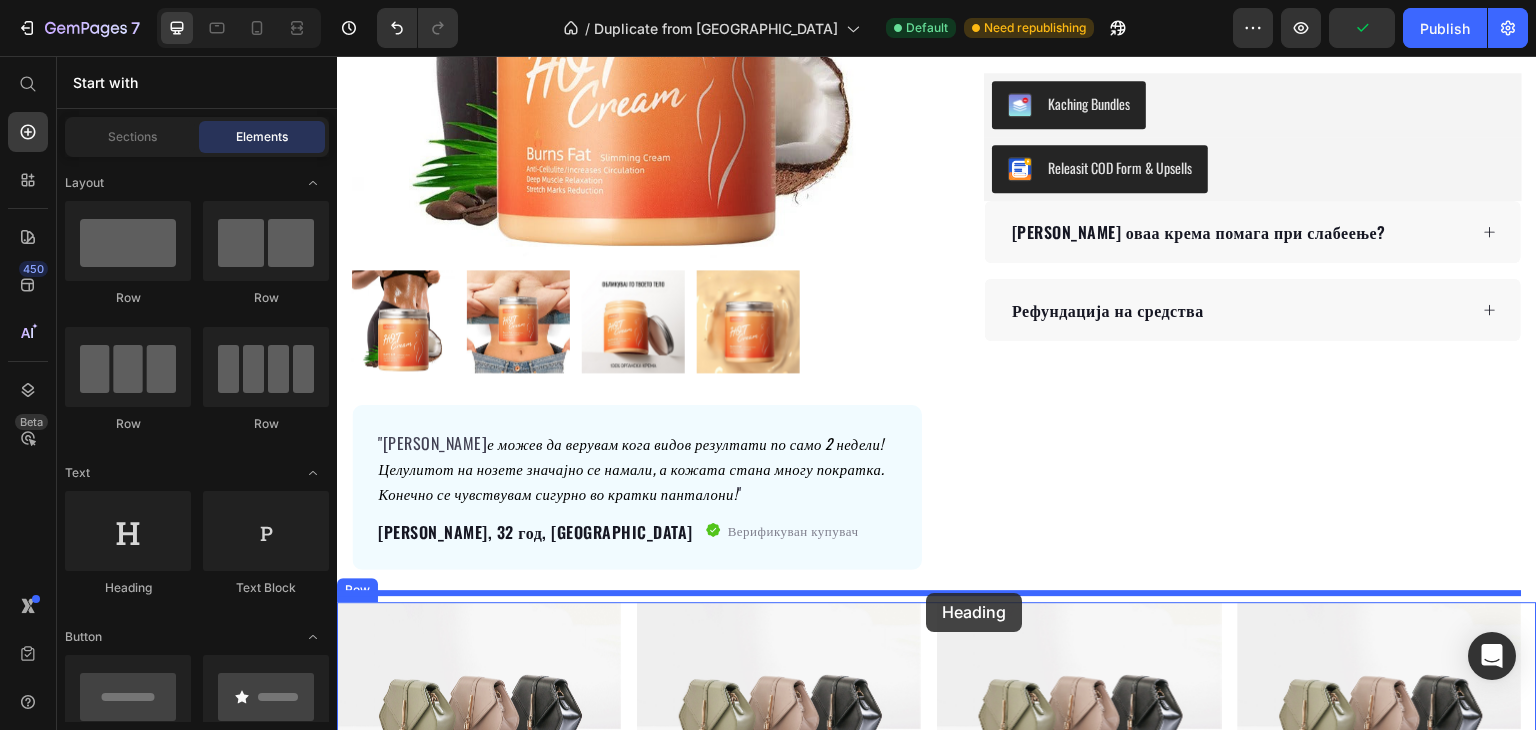 drag, startPoint x: 512, startPoint y: 562, endPoint x: 926, endPoint y: 593, distance: 415.159 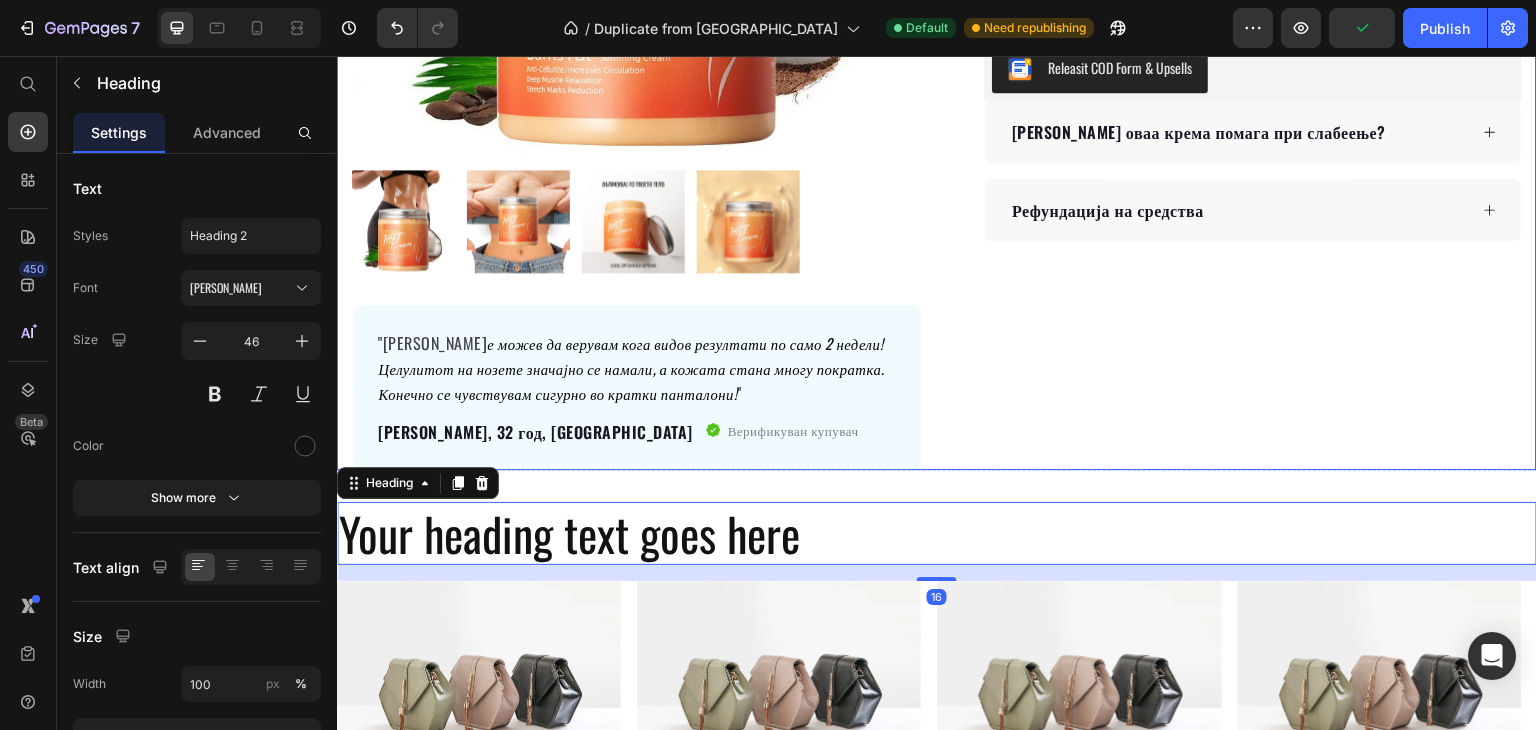 scroll, scrollTop: 692, scrollLeft: 0, axis: vertical 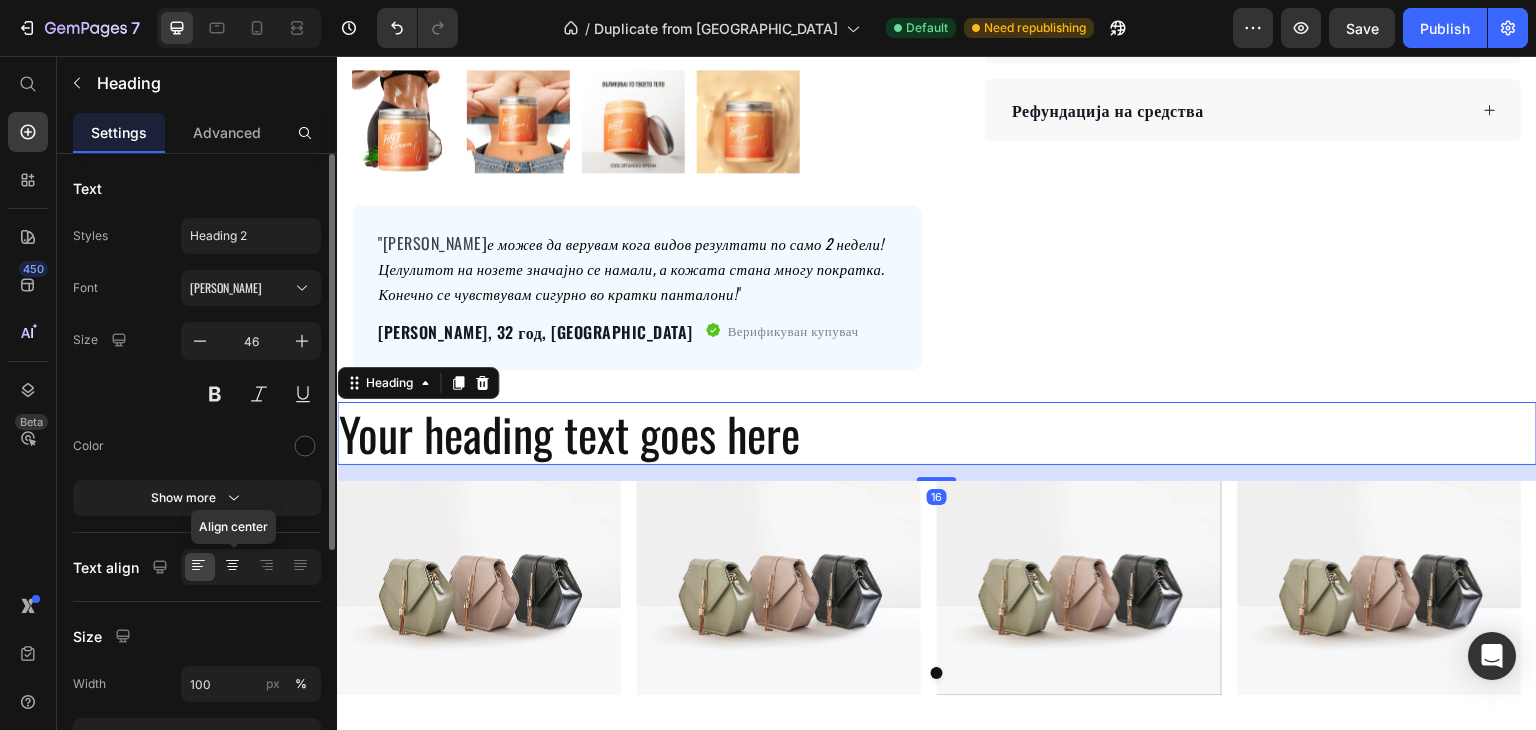 drag, startPoint x: 221, startPoint y: 566, endPoint x: 260, endPoint y: 418, distance: 153.05228 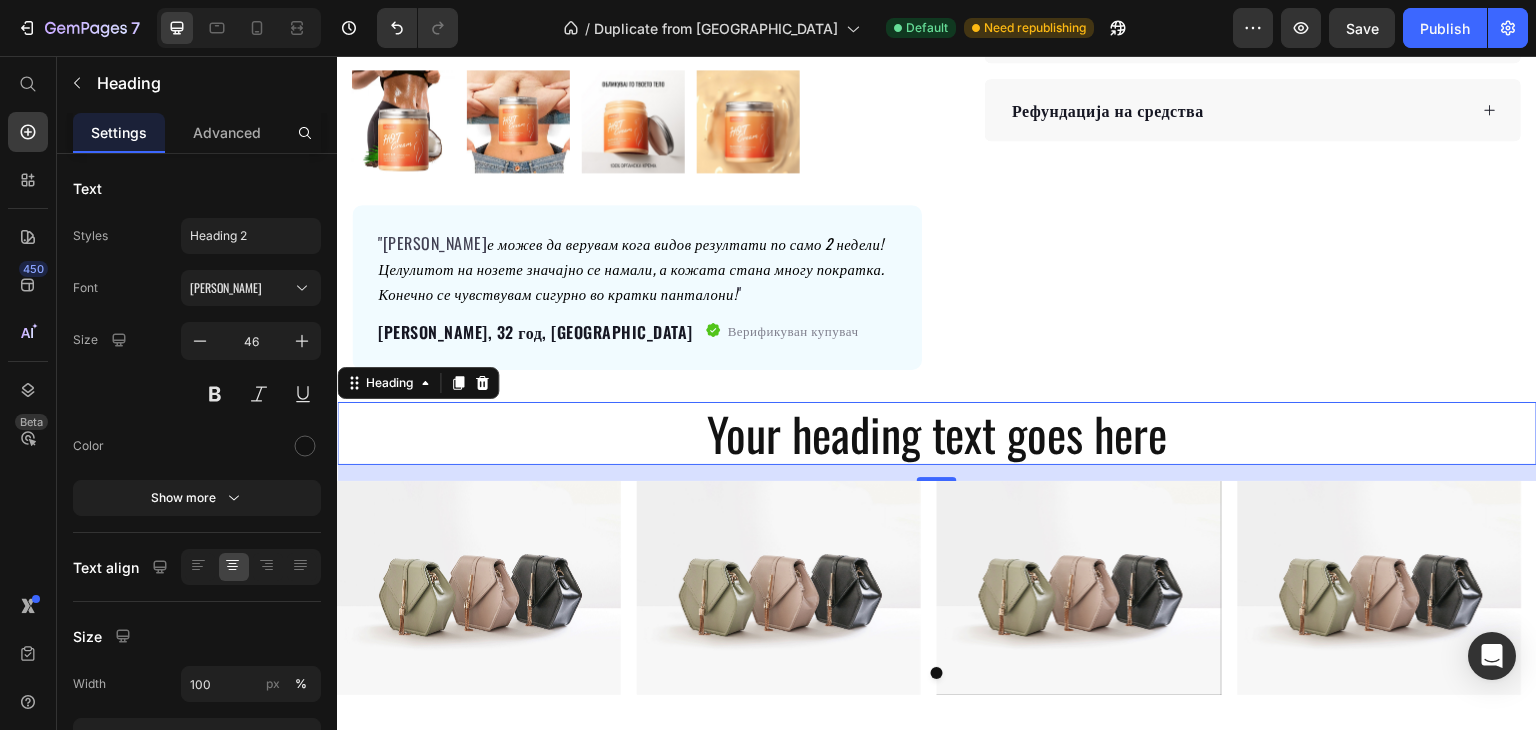 click on "Your heading text goes here" at bounding box center [937, 434] 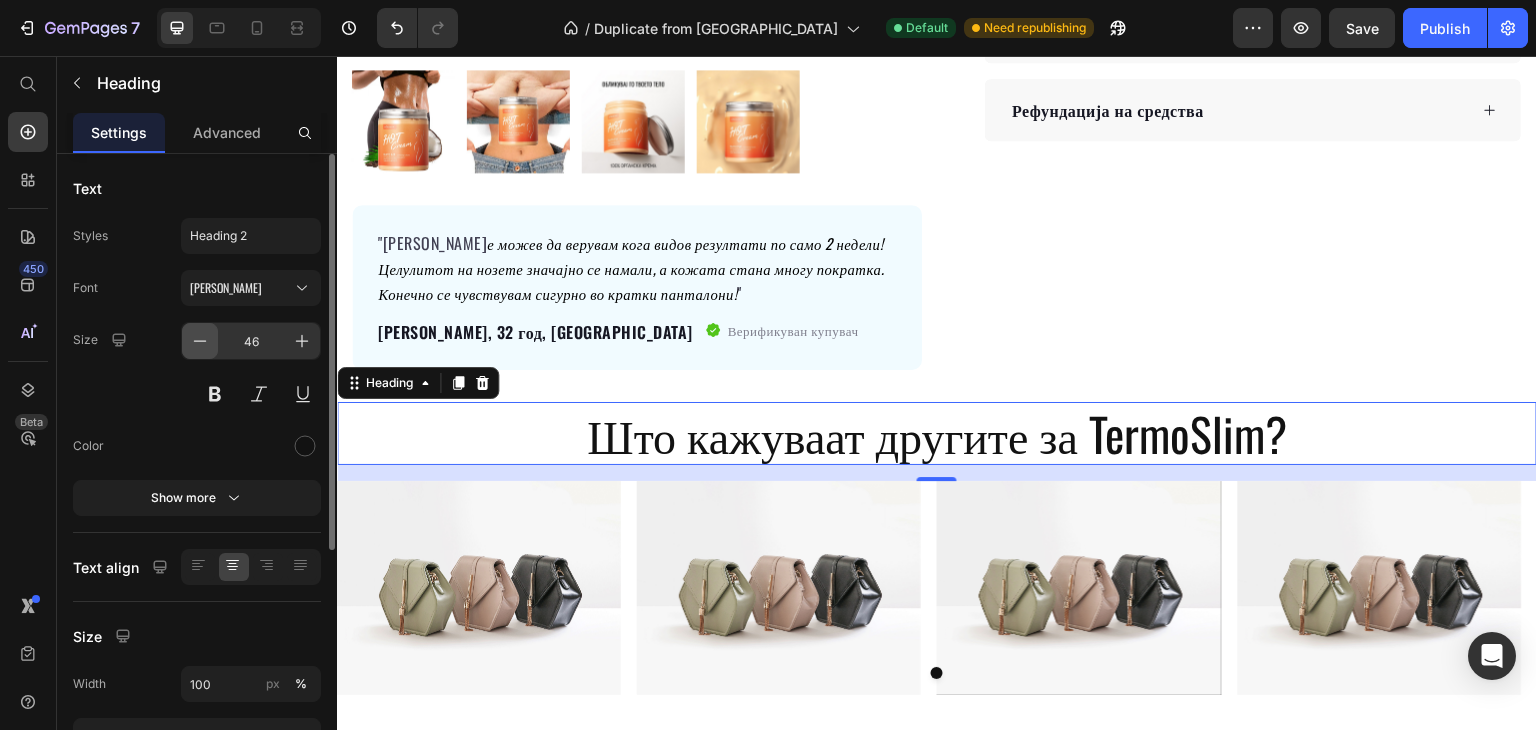 click 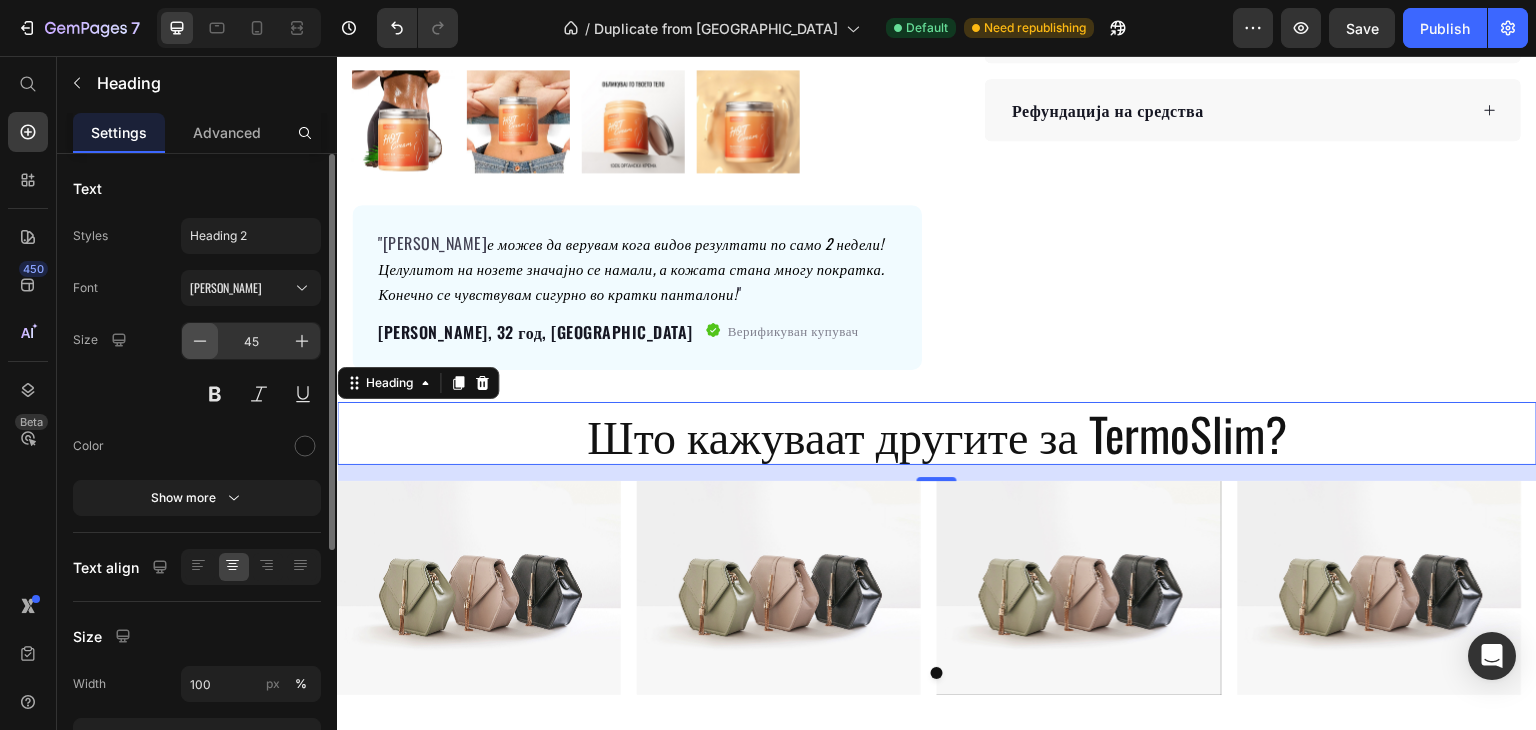 click 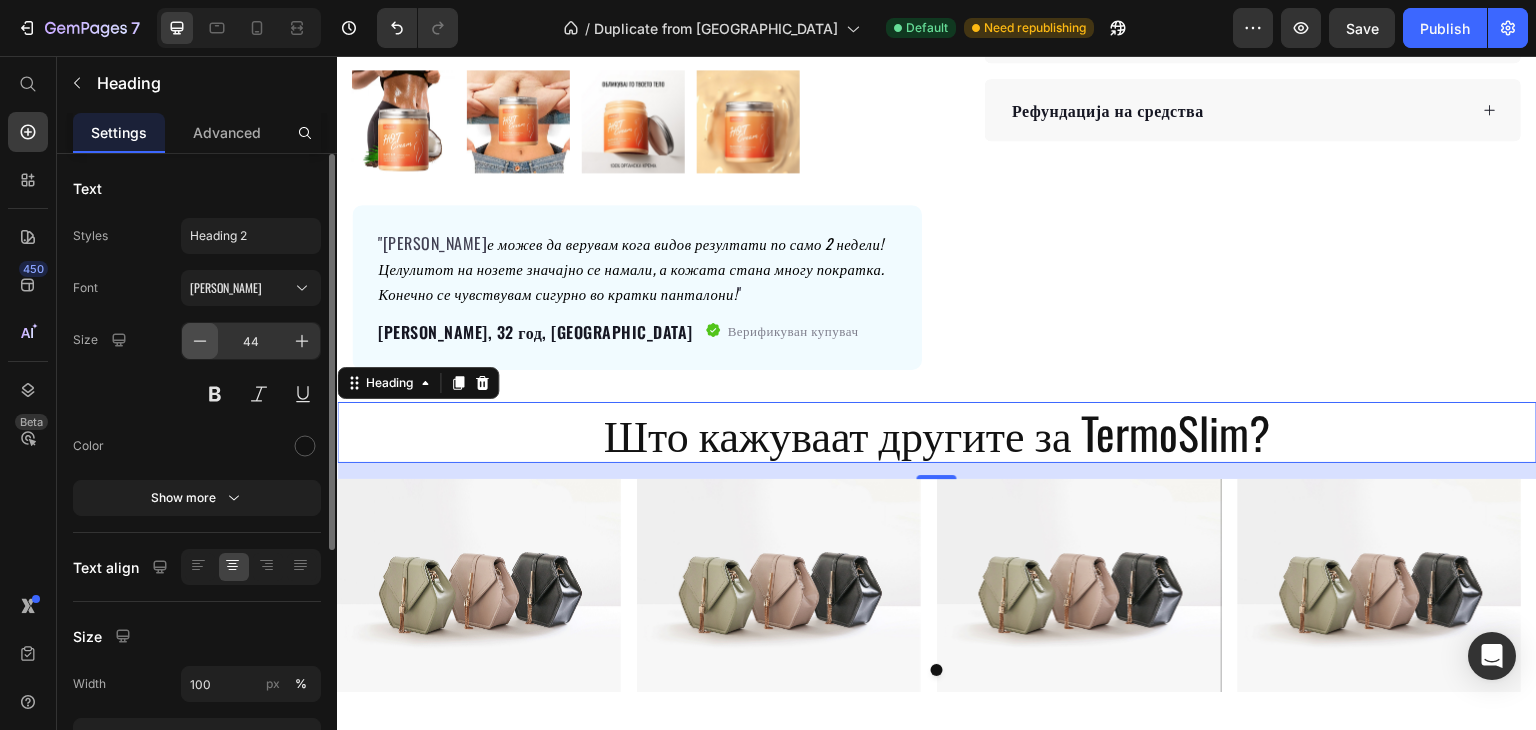 click 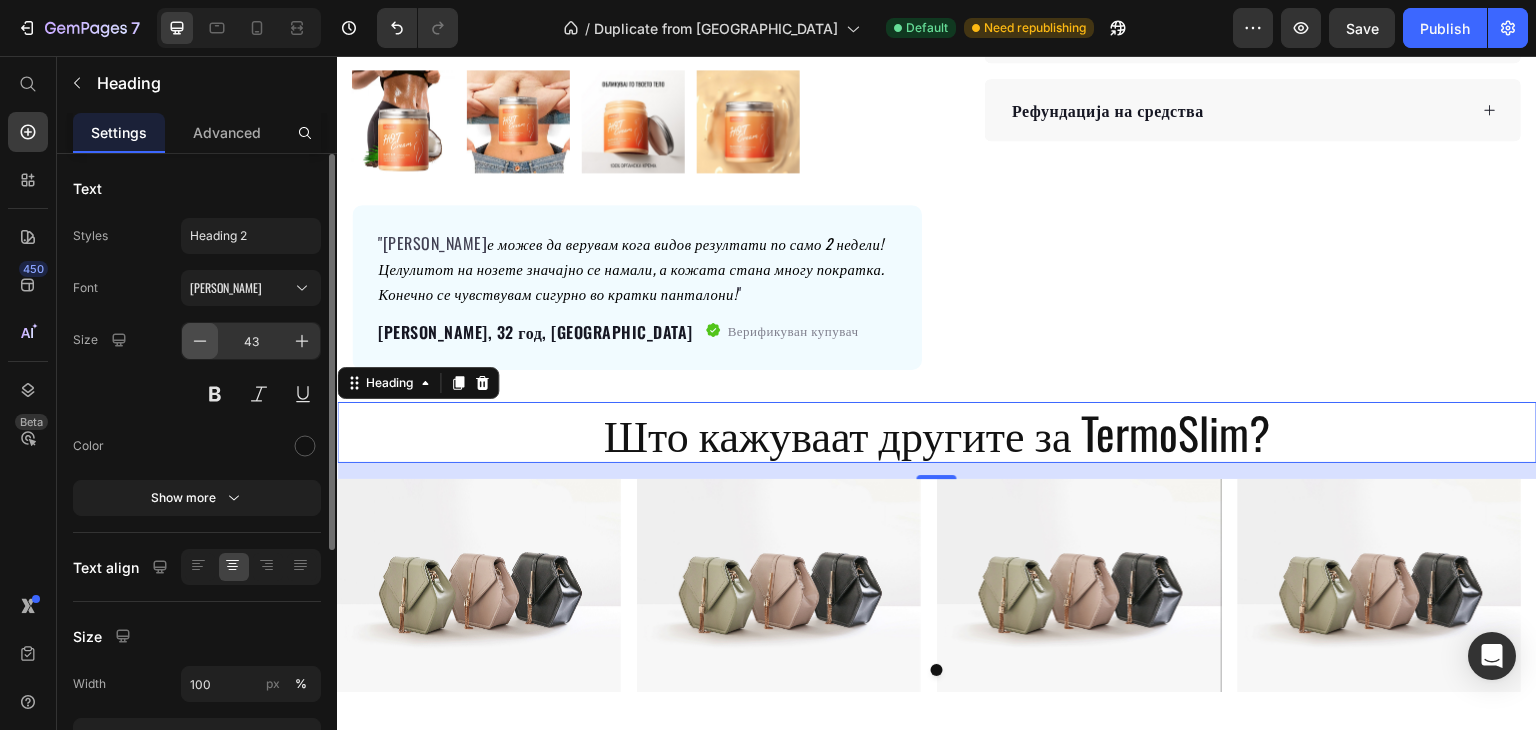 click 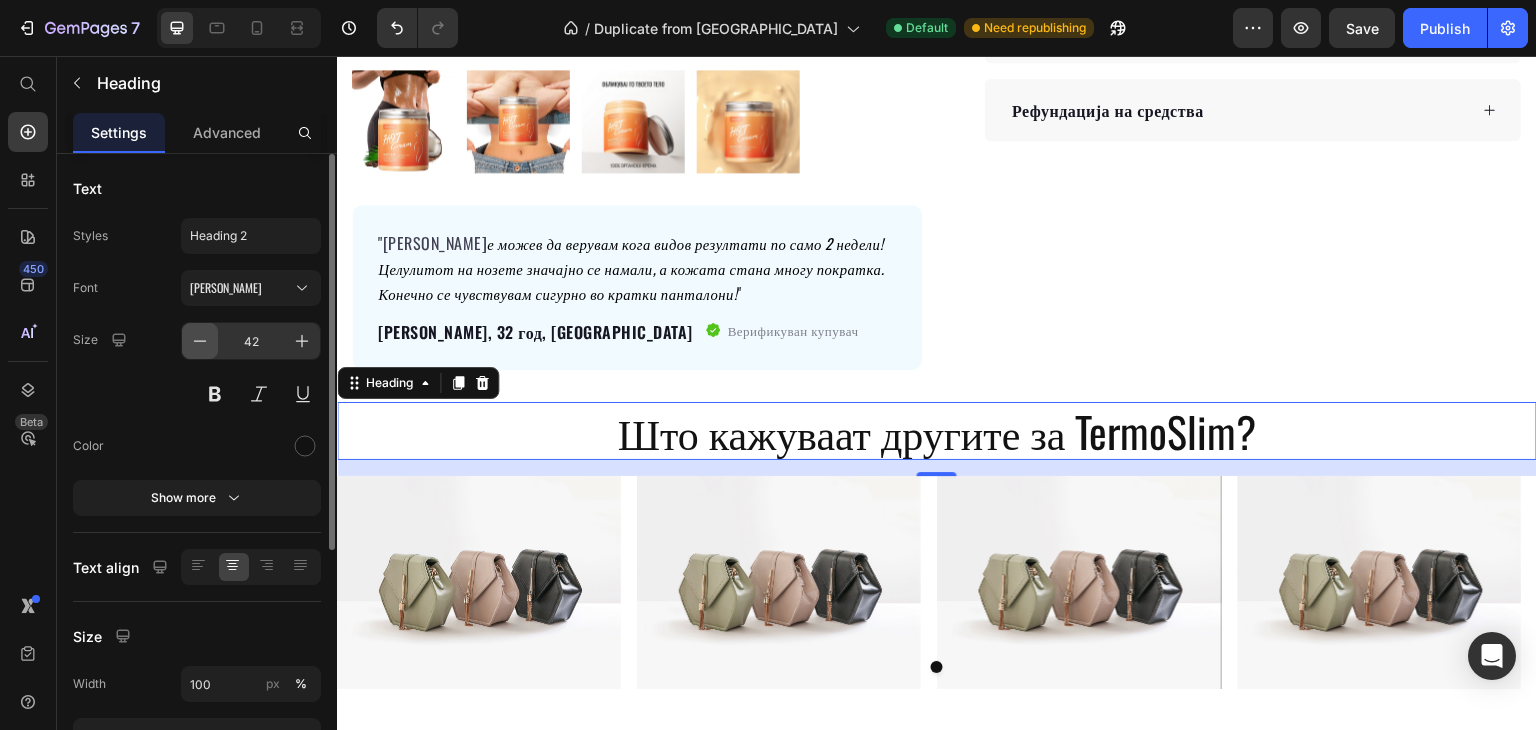 click 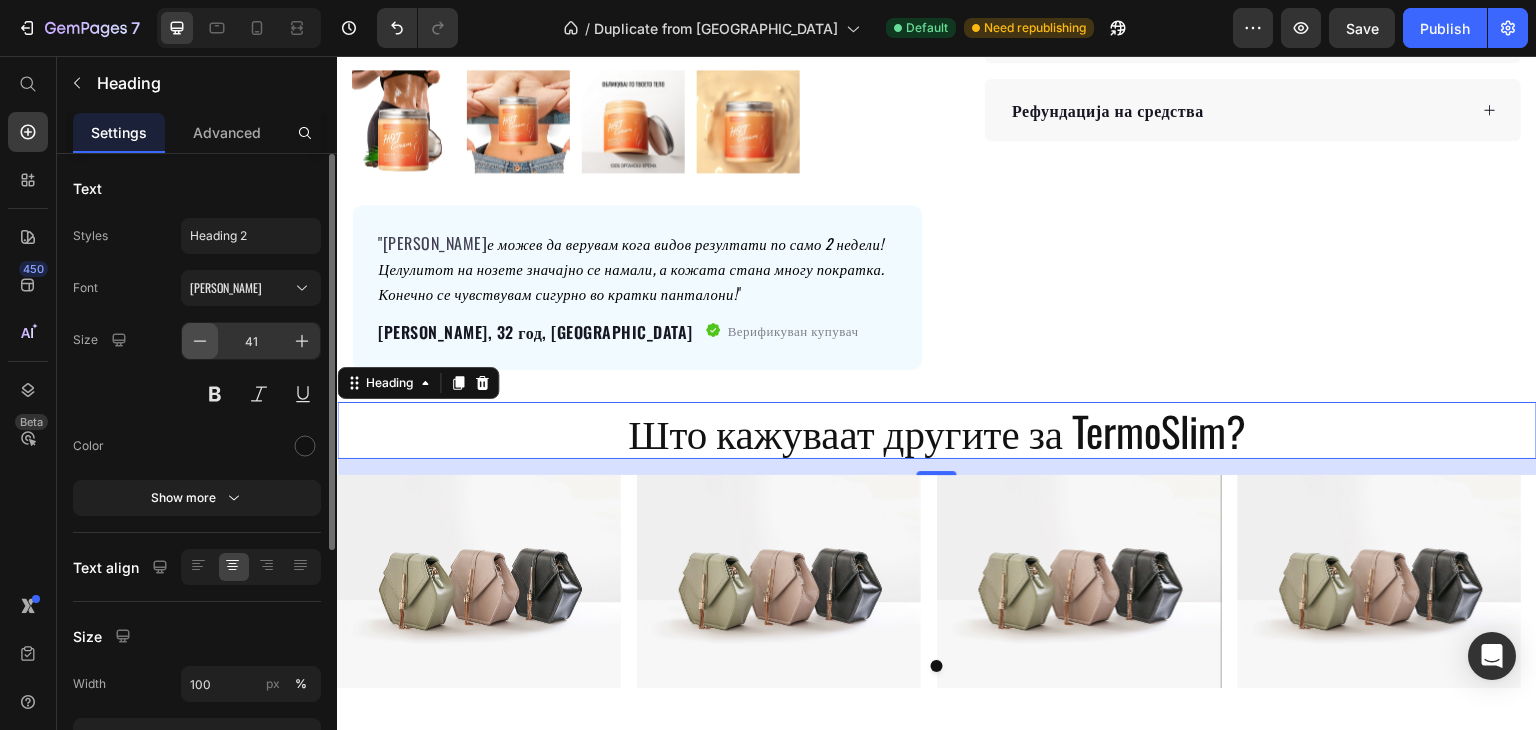 click 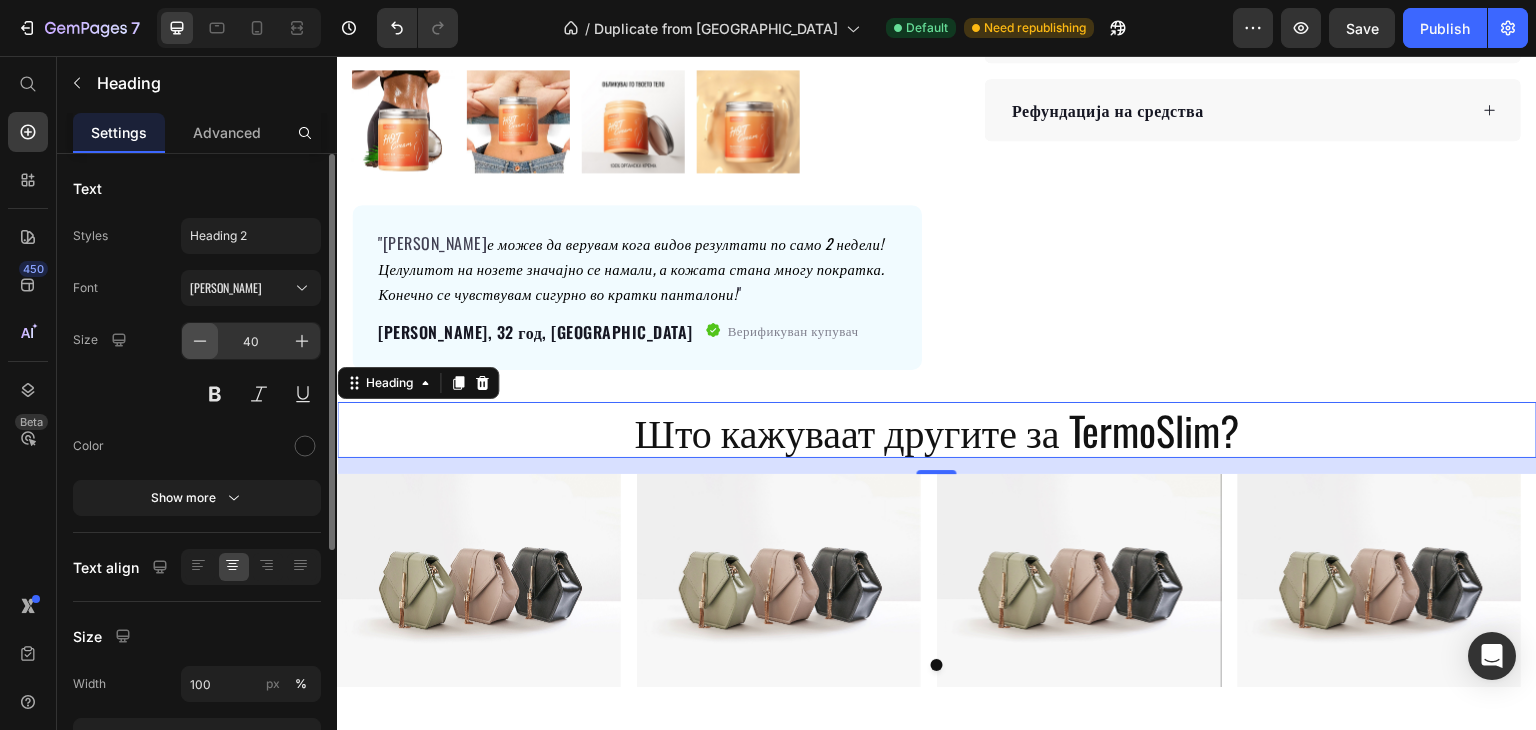 click 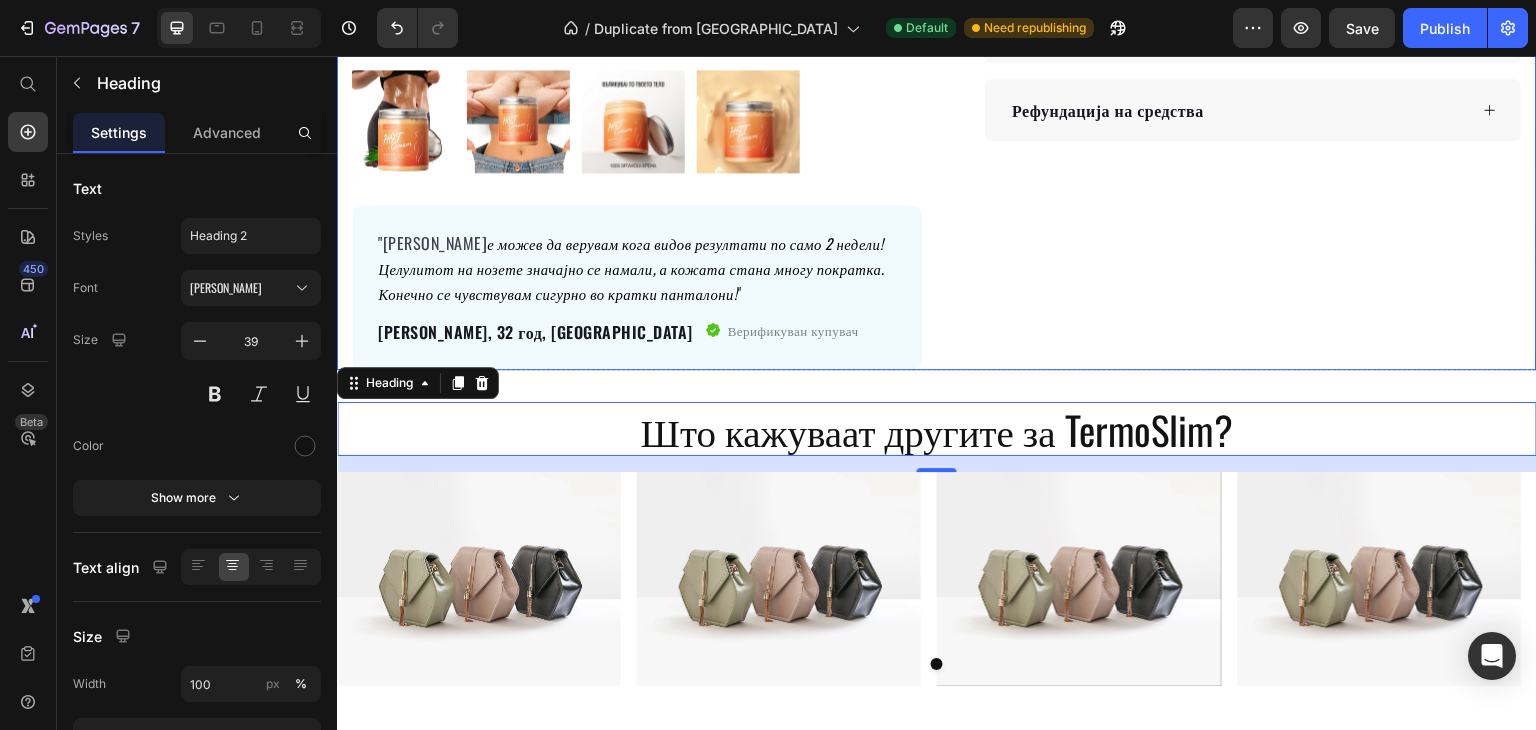 click on "Icon Icon Icon Icon Icon Icon List Hoz 2500+ задоволни купувачи Text block Row Термослим - Природна крема за топење маснотии и целулит Product Title Создаден од екстракти од ѓумбир, алое вера, колаген, хијалуронска киселина, витамин Е и растителни екстракти Text block Ги топи  маснотиите Го елиминира целулитот Ја затегнува кожата, тонусот и еластичноста Брзи резултати - за 2 до 3 неделиа Item list Kaching Bundles Kaching Bundles Releasit COD Form & Upsells Releasit COD Form & Upsells
Дали оваа крема помага при слабеење?
Рефундација на средства Accordion Row" at bounding box center (1237, -71) 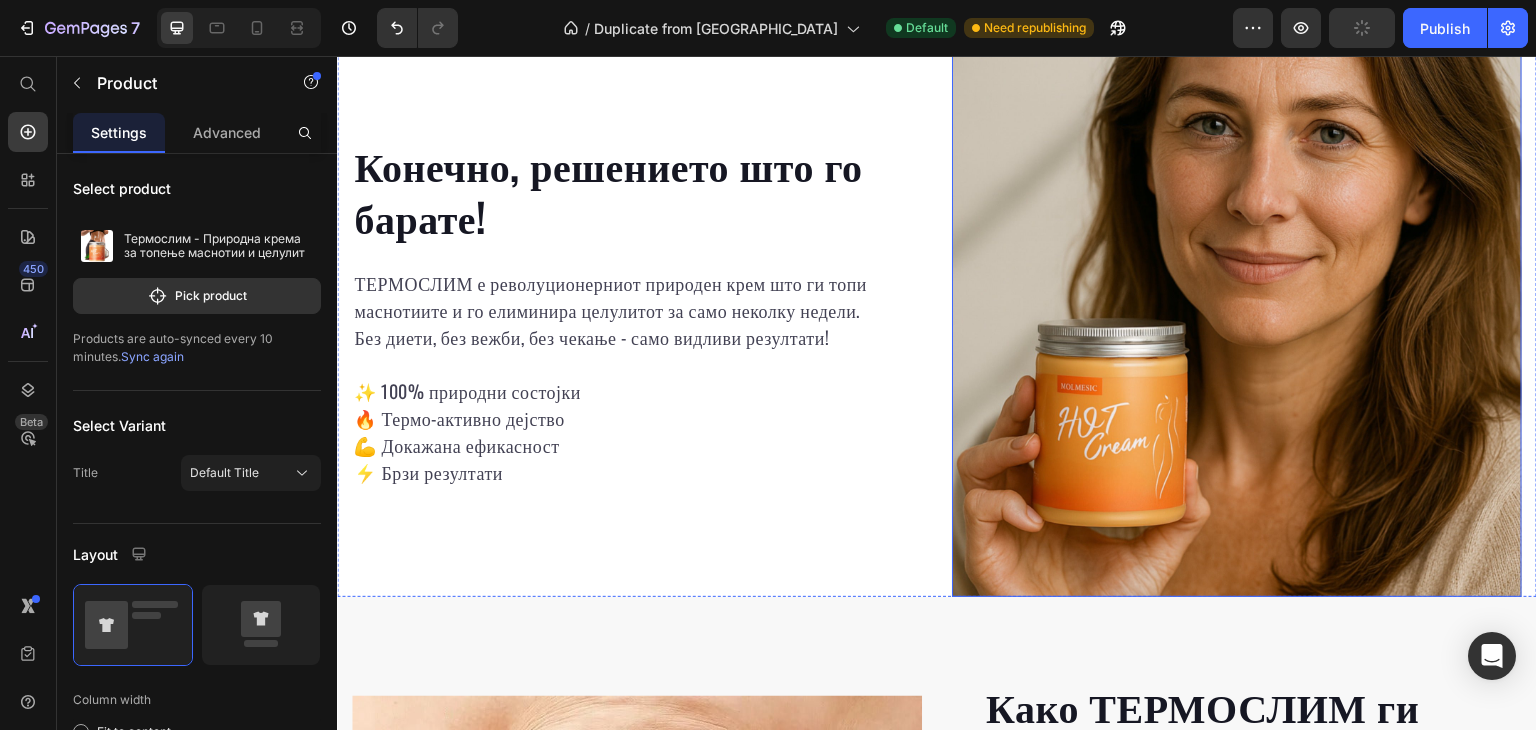 scroll, scrollTop: 1892, scrollLeft: 0, axis: vertical 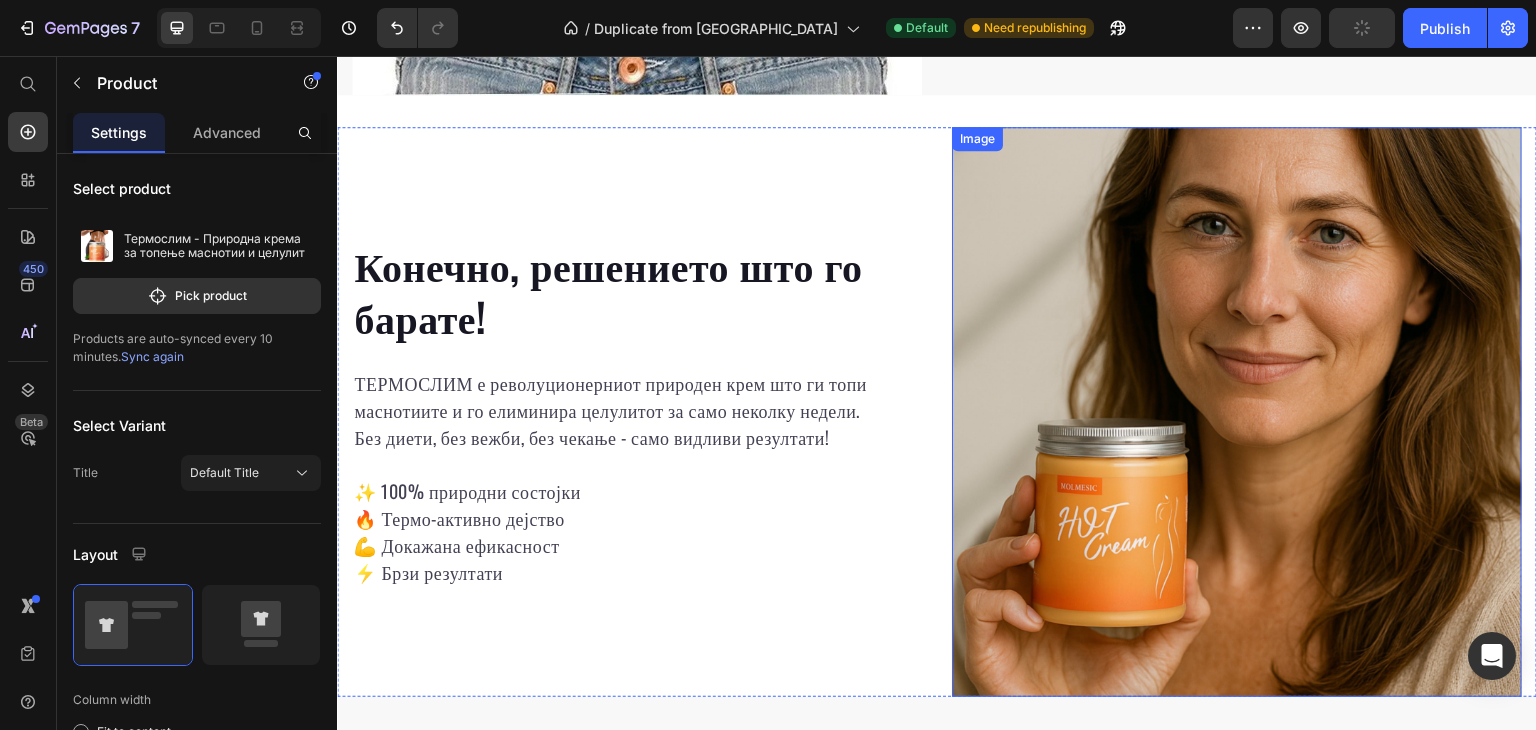 click at bounding box center (1237, 412) 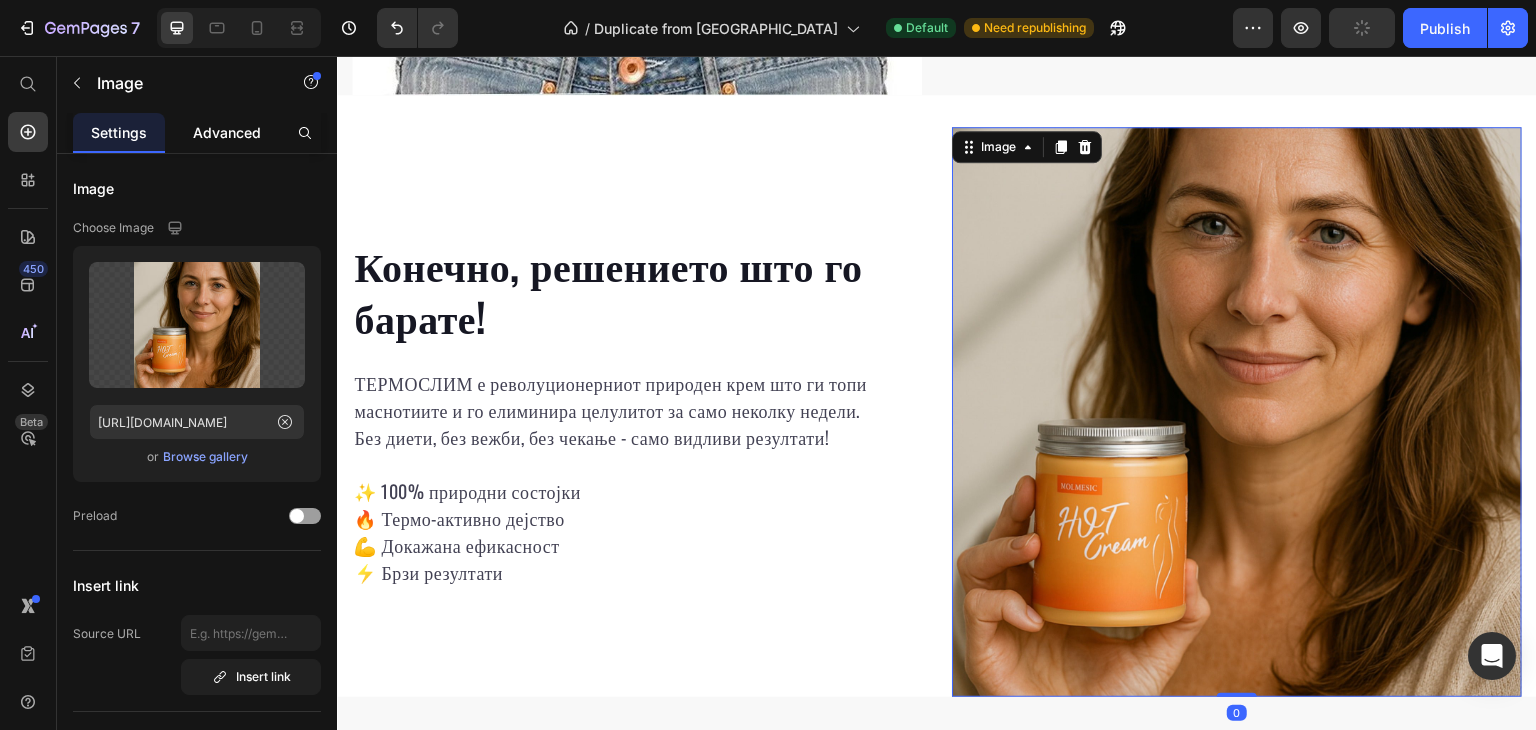 click on "Advanced" 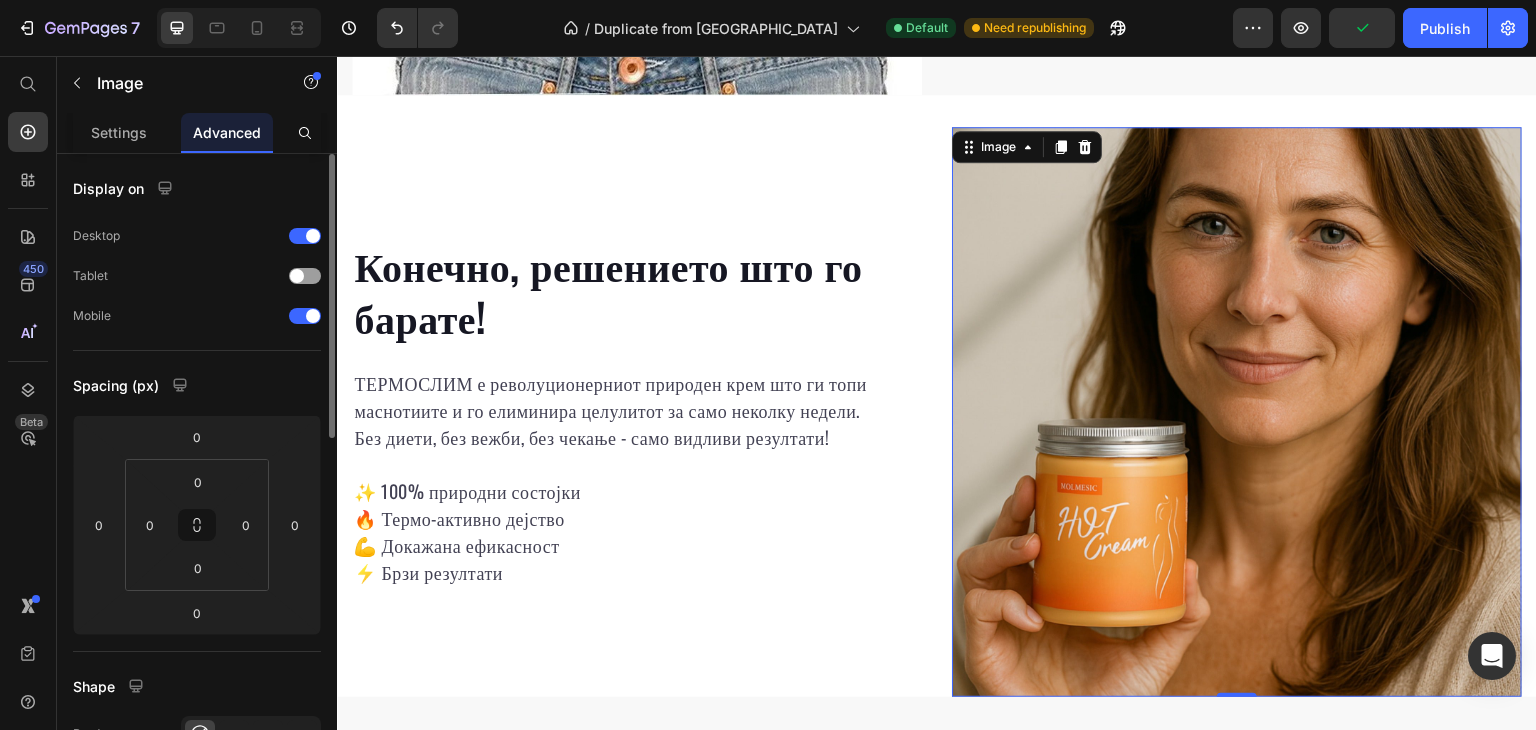 scroll, scrollTop: 300, scrollLeft: 0, axis: vertical 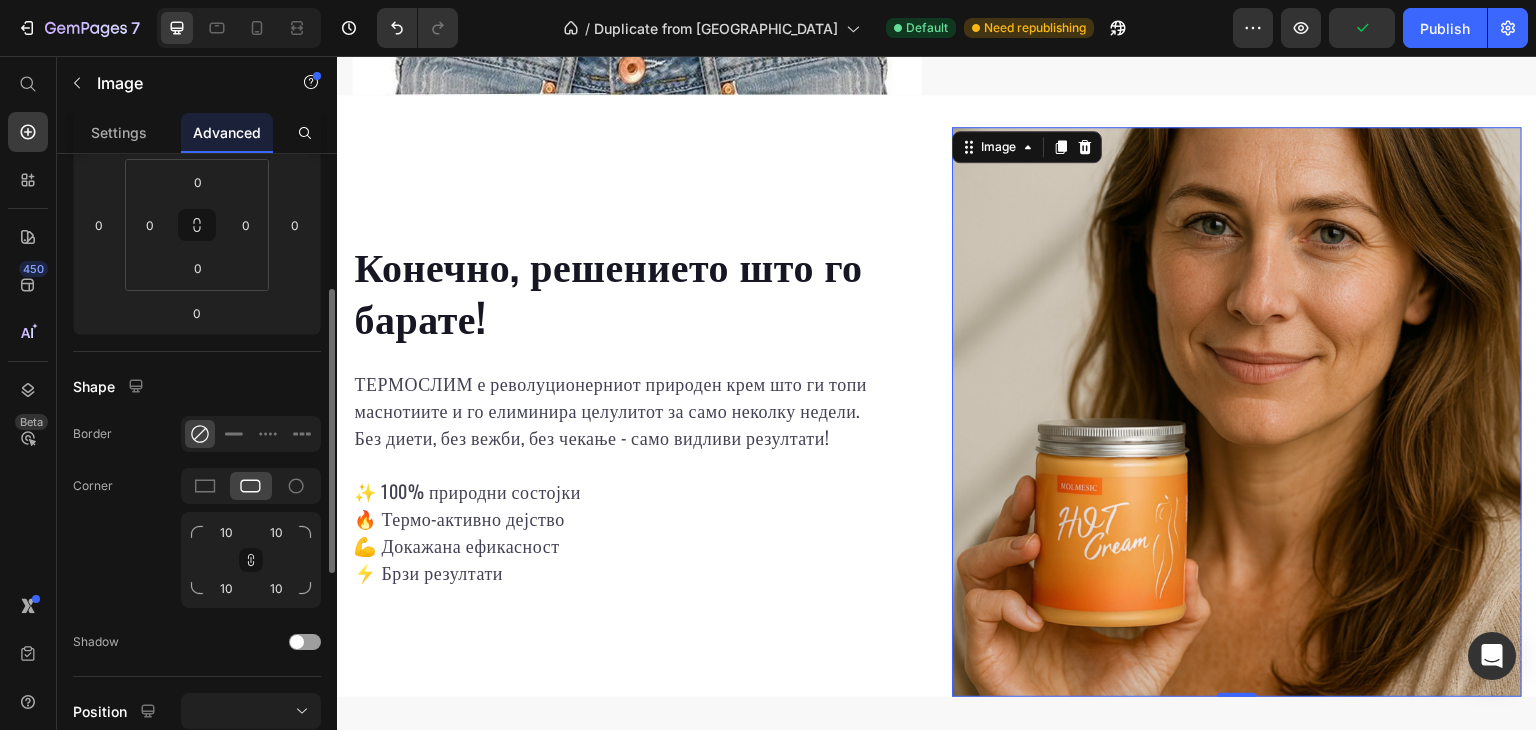 click 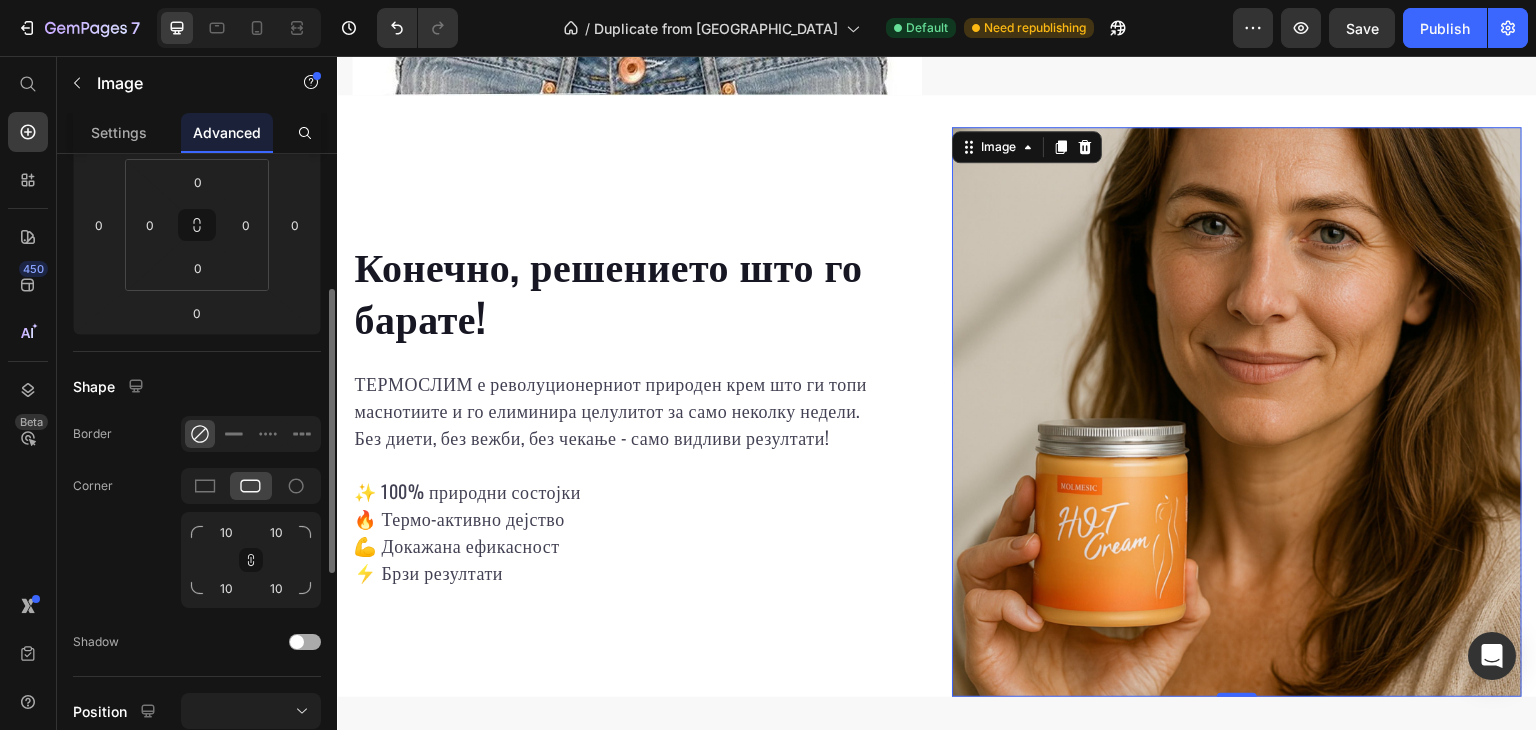 click at bounding box center [305, 642] 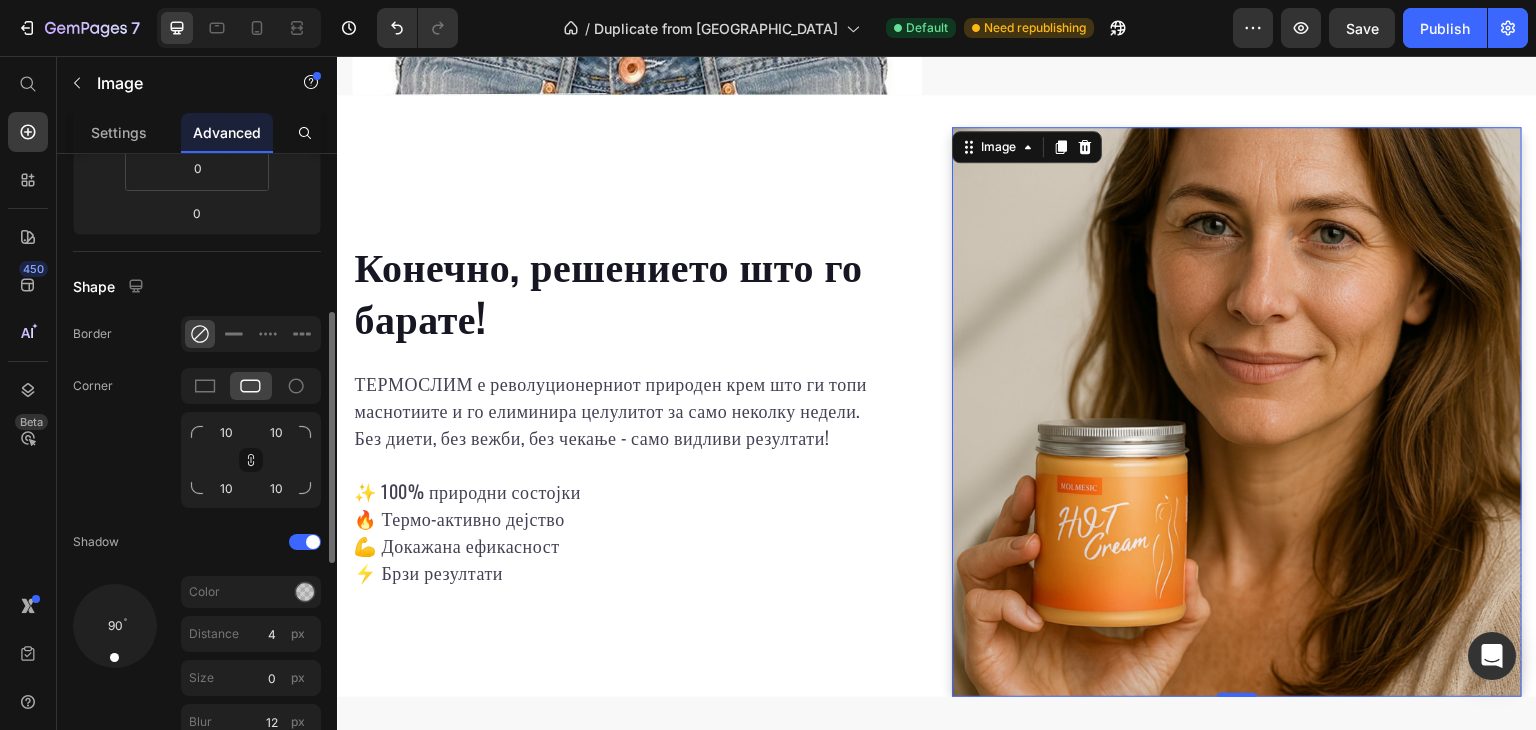 scroll, scrollTop: 500, scrollLeft: 0, axis: vertical 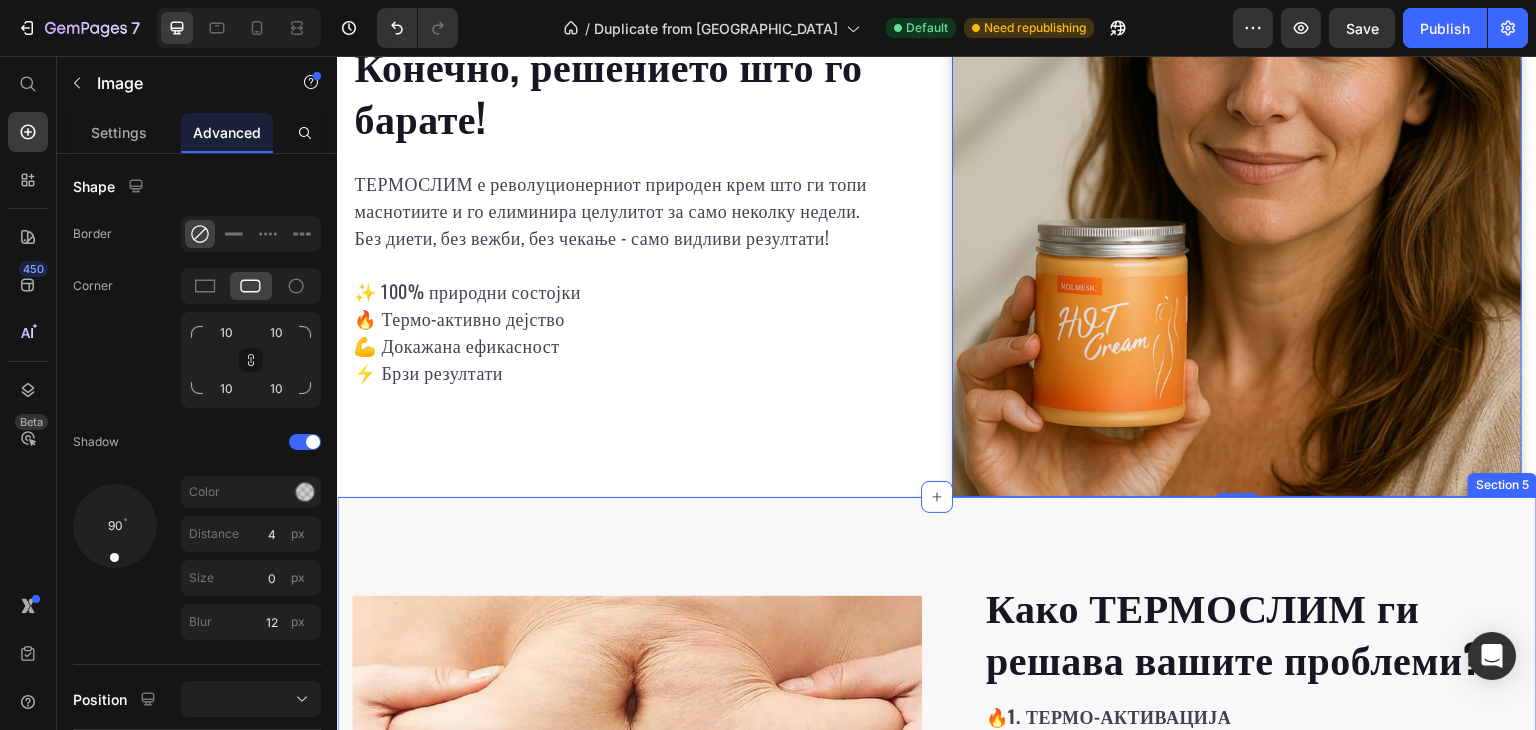 click on "Како ТЕРМОСЛИМ ги решава вашите проблеми? Heading 🔥  1. ТЕРМО-АКТИВАЦИЈА  Специјалната формула создава природна топлина што ја стимулира циркулацијата и го забрзува метаболизмот на маснотиите  💧 2. ДЛАБОКО ПРОДИРАЊЕ  Активните природни состојки продираат длабоко во кожата и директно дејствуваат на маснотиите и целулитот  ⚡ 3. БРЗО ТОПЕЊЕ  Комбинацијата на природни екстракти активно ги разградува маснотиите и ги претвора во енергија  🌟 4. ЗАТЕГНУВАЊЕ И ОБНОВУВАЊЕ  Колагенот и хијалуронската киселина ја затегнуваат кожата и и даваат младешки изглед Row" at bounding box center (937, 881) 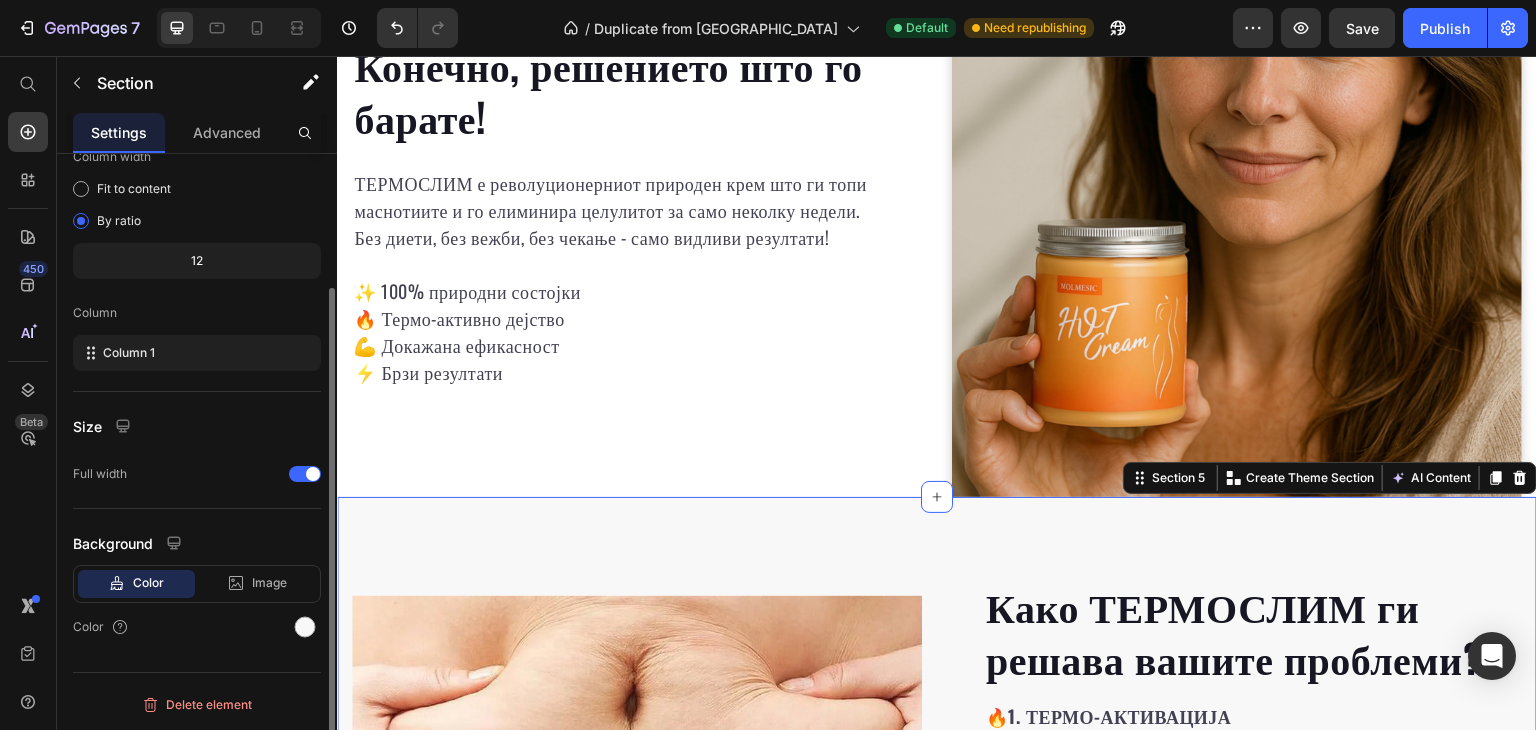scroll, scrollTop: 0, scrollLeft: 0, axis: both 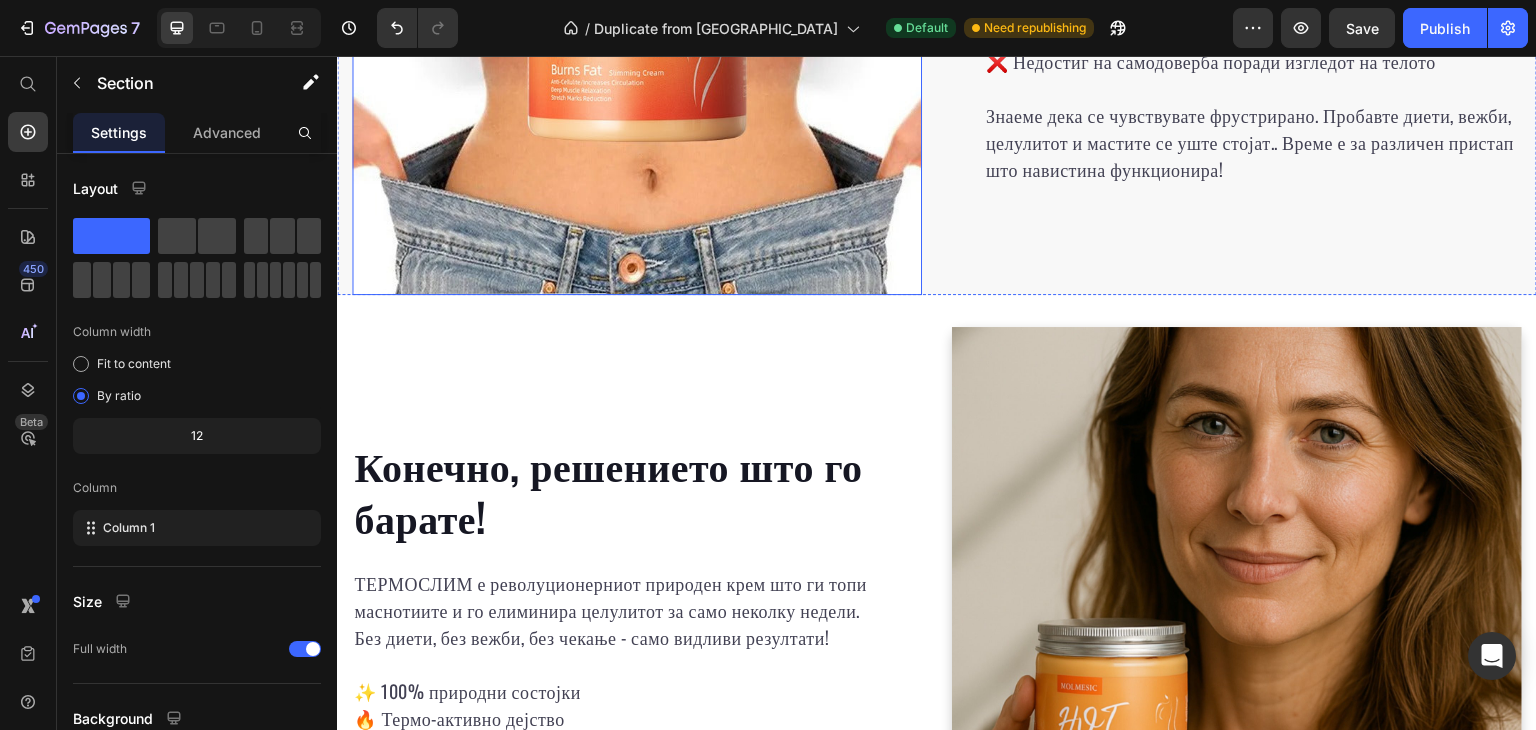 click at bounding box center (637, 10) 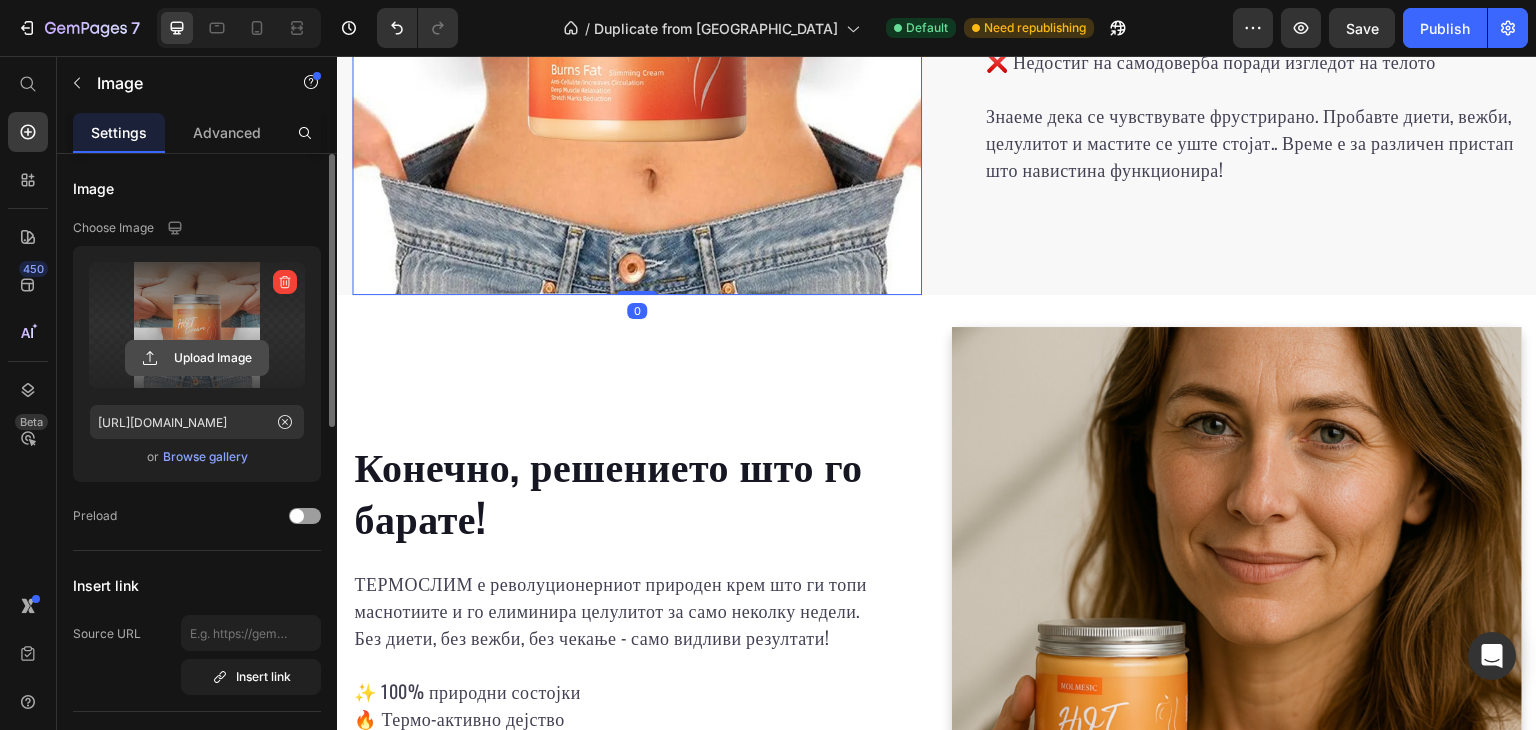 scroll, scrollTop: 100, scrollLeft: 0, axis: vertical 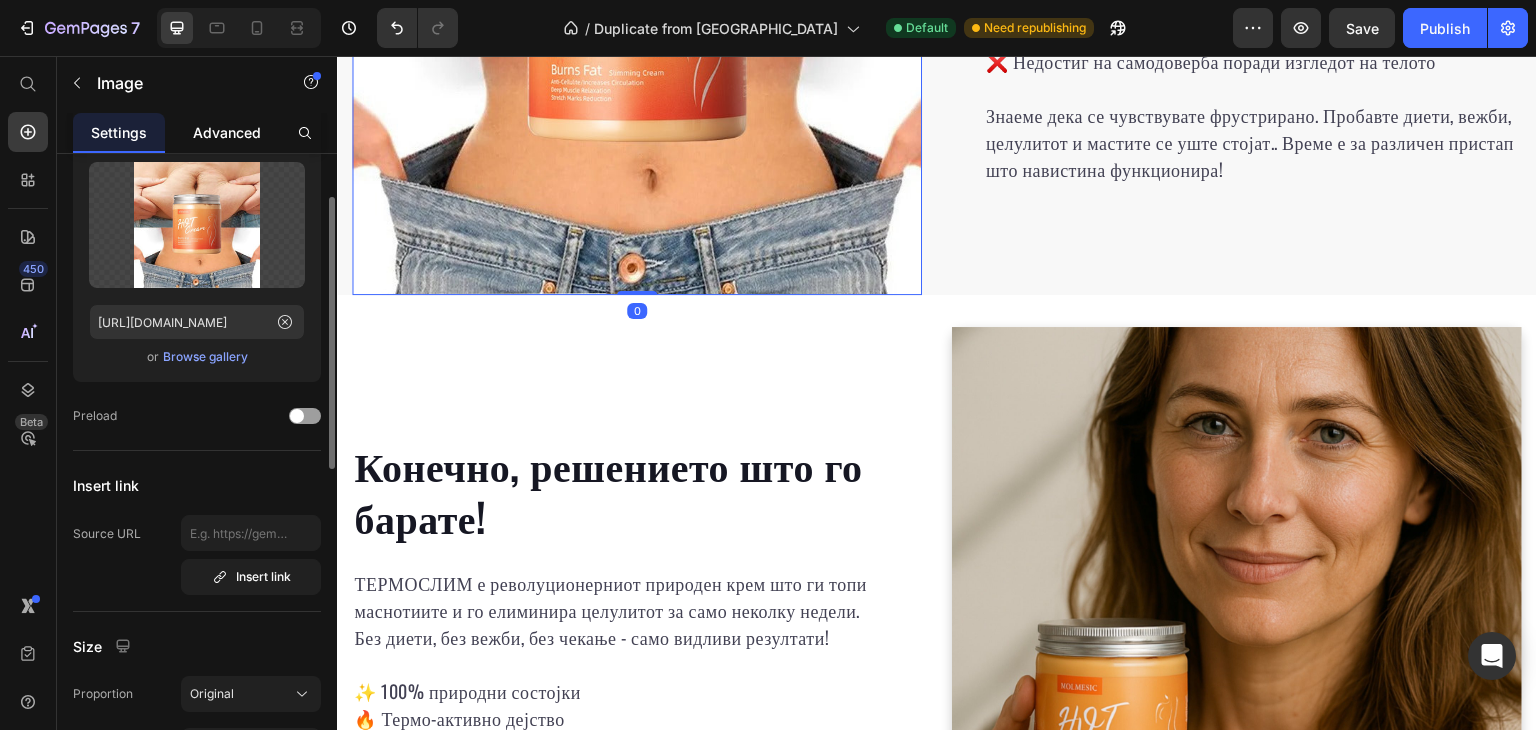 click on "Advanced" 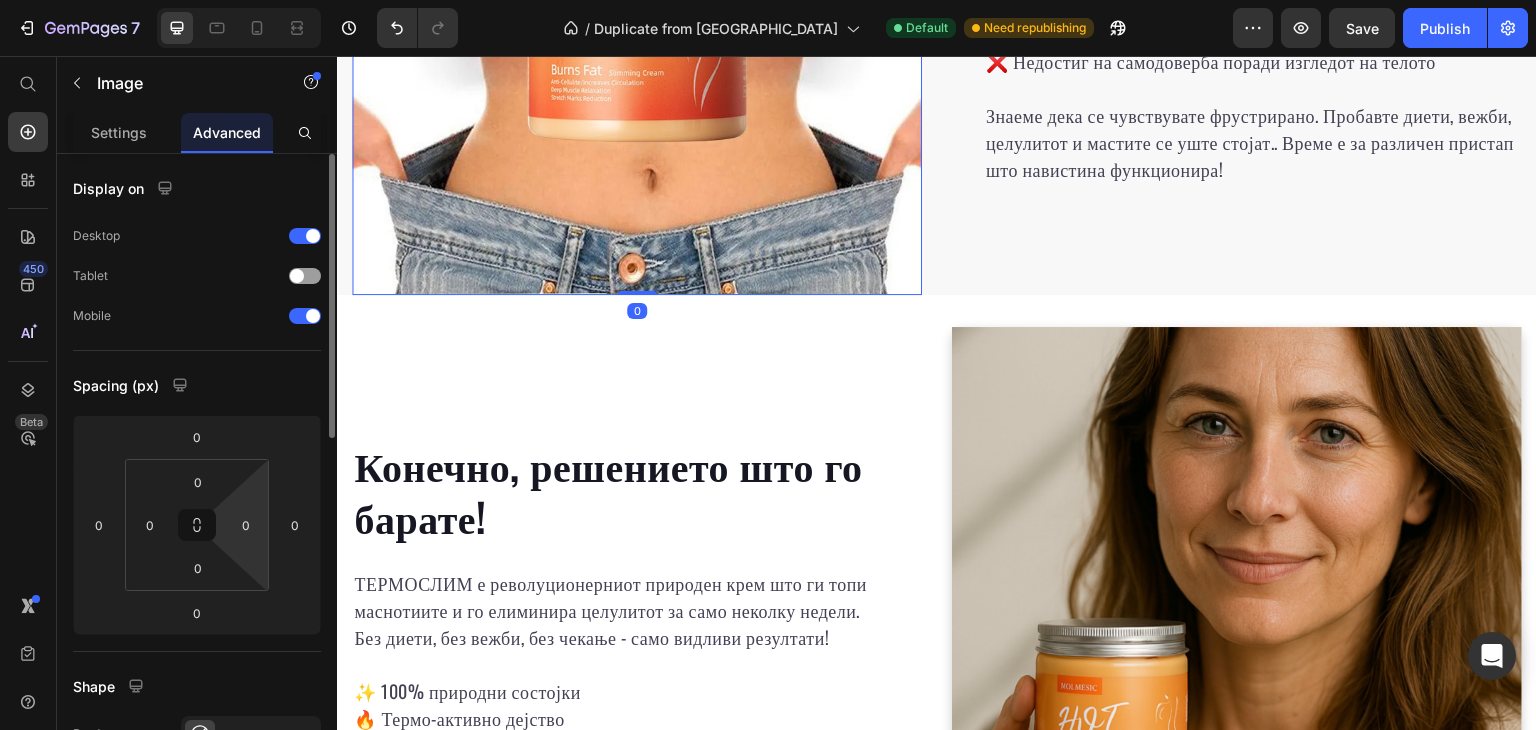 scroll, scrollTop: 300, scrollLeft: 0, axis: vertical 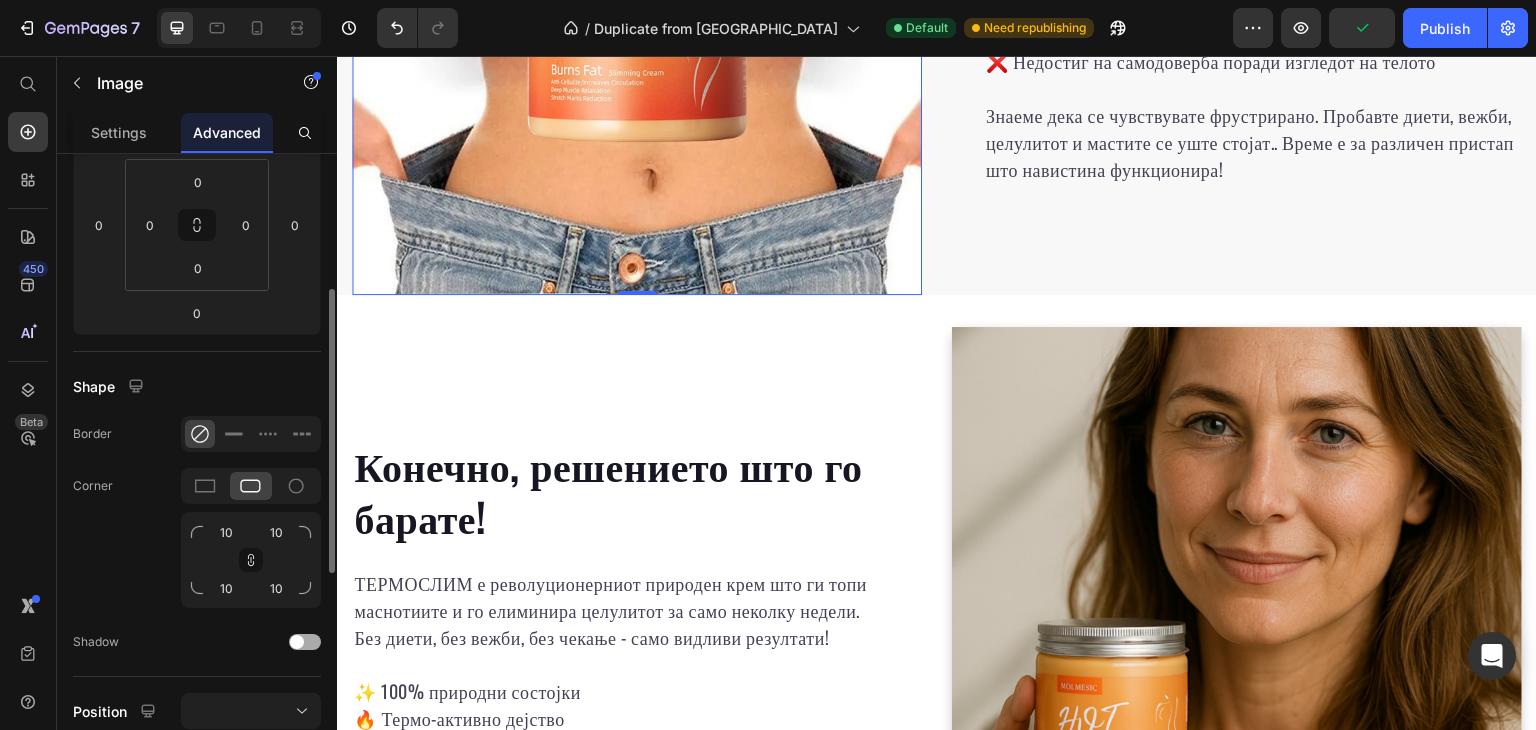 click at bounding box center [305, 642] 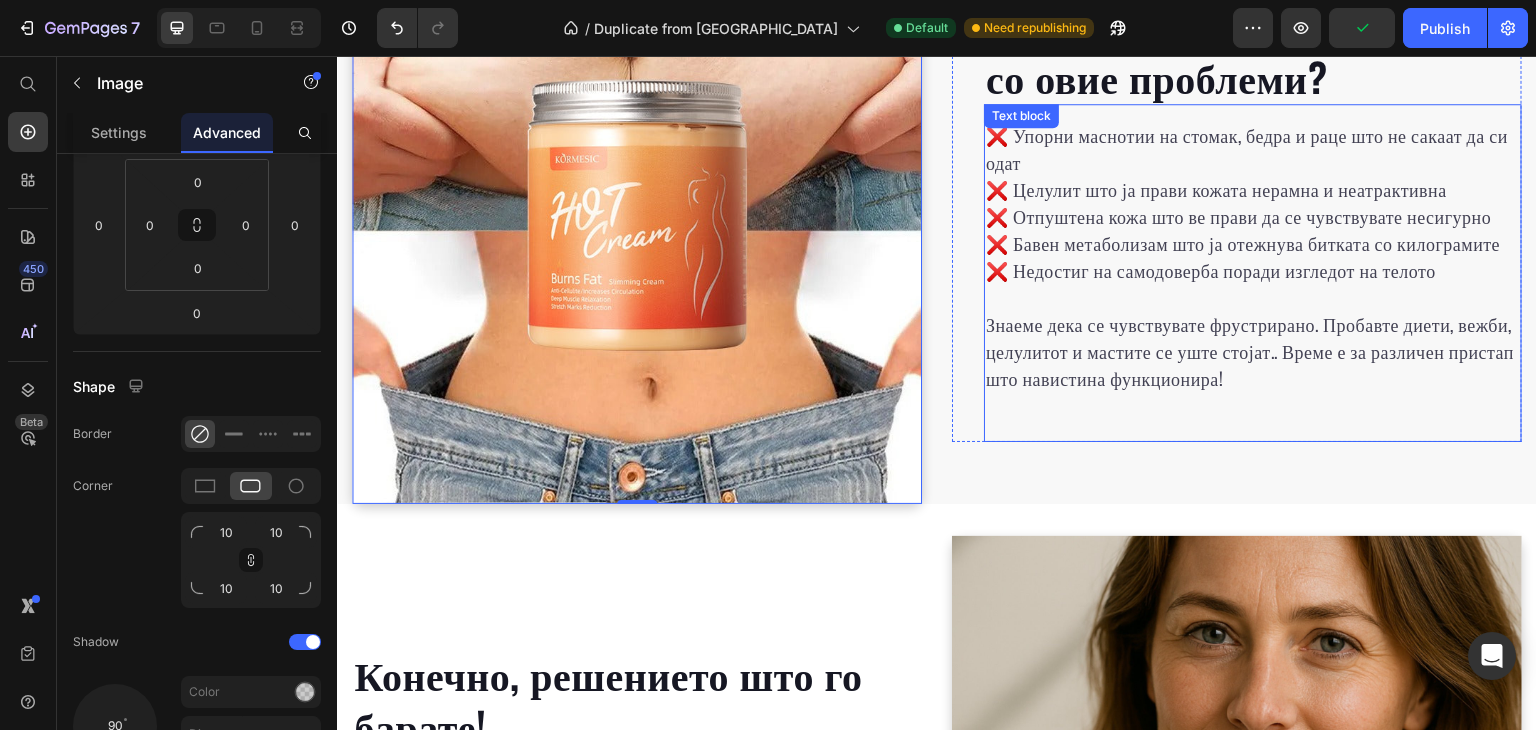 click on "[PERSON_NAME] се соочувате со овие проблеми? Heading ❌ Упорни маснотии на стомак, бедра и раце што не сакаат да си одат  ❌ Целулит што ја прави кожата нерамна и неатрактивна  ❌ Отпуштена кожа што ве прави да се чувствувате несигурно  ❌ Бавен метаболизам што ја отежнува битката со килограмите  ❌ Недостиг на самодоверба поради изгледот на телото Знаеме дека се чувствувате фрустрирано. Пробавте диети, вежби, целулитот и мастите се уште стојат.. Време е за различен пристап што навистина функционира! Text block Row" at bounding box center [1237, 219] 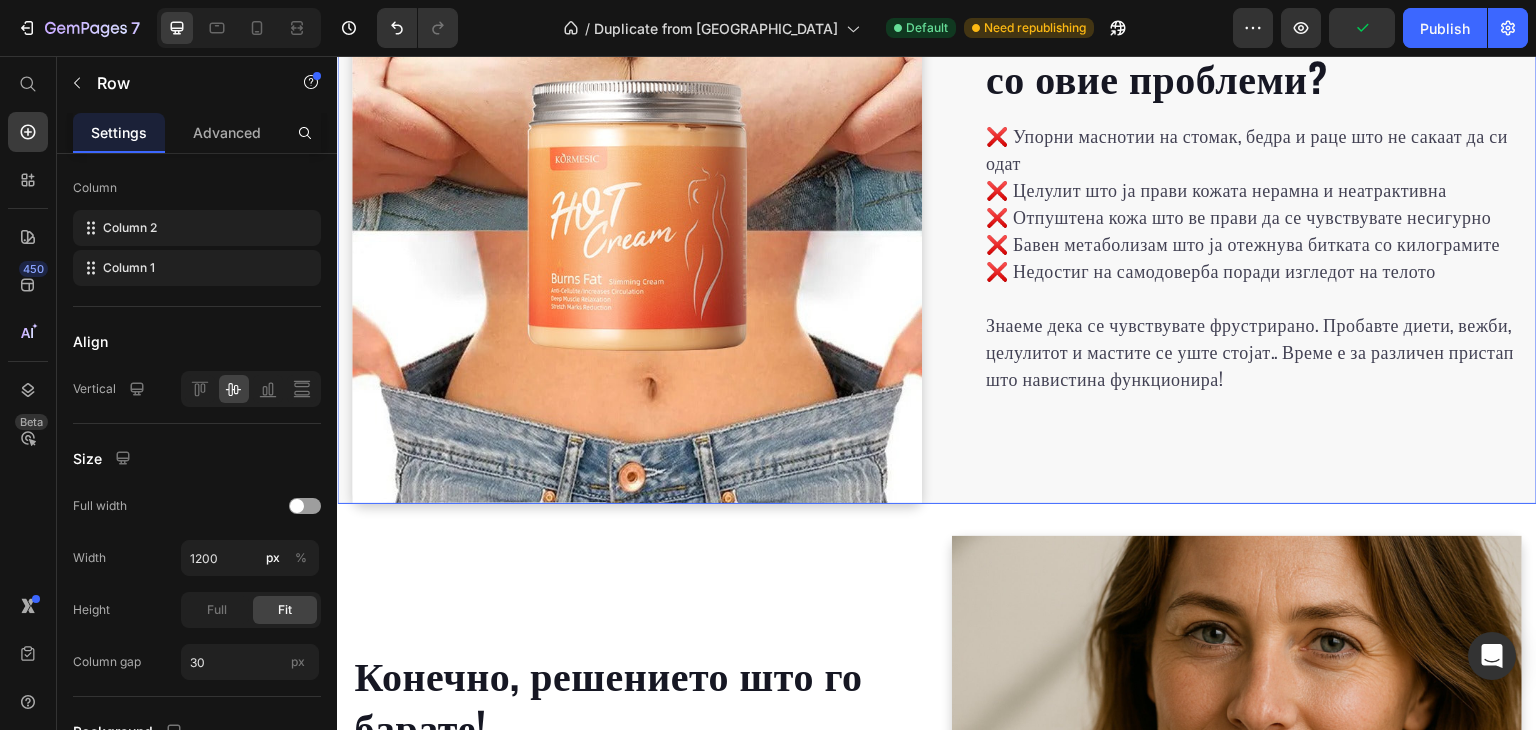 scroll, scrollTop: 0, scrollLeft: 0, axis: both 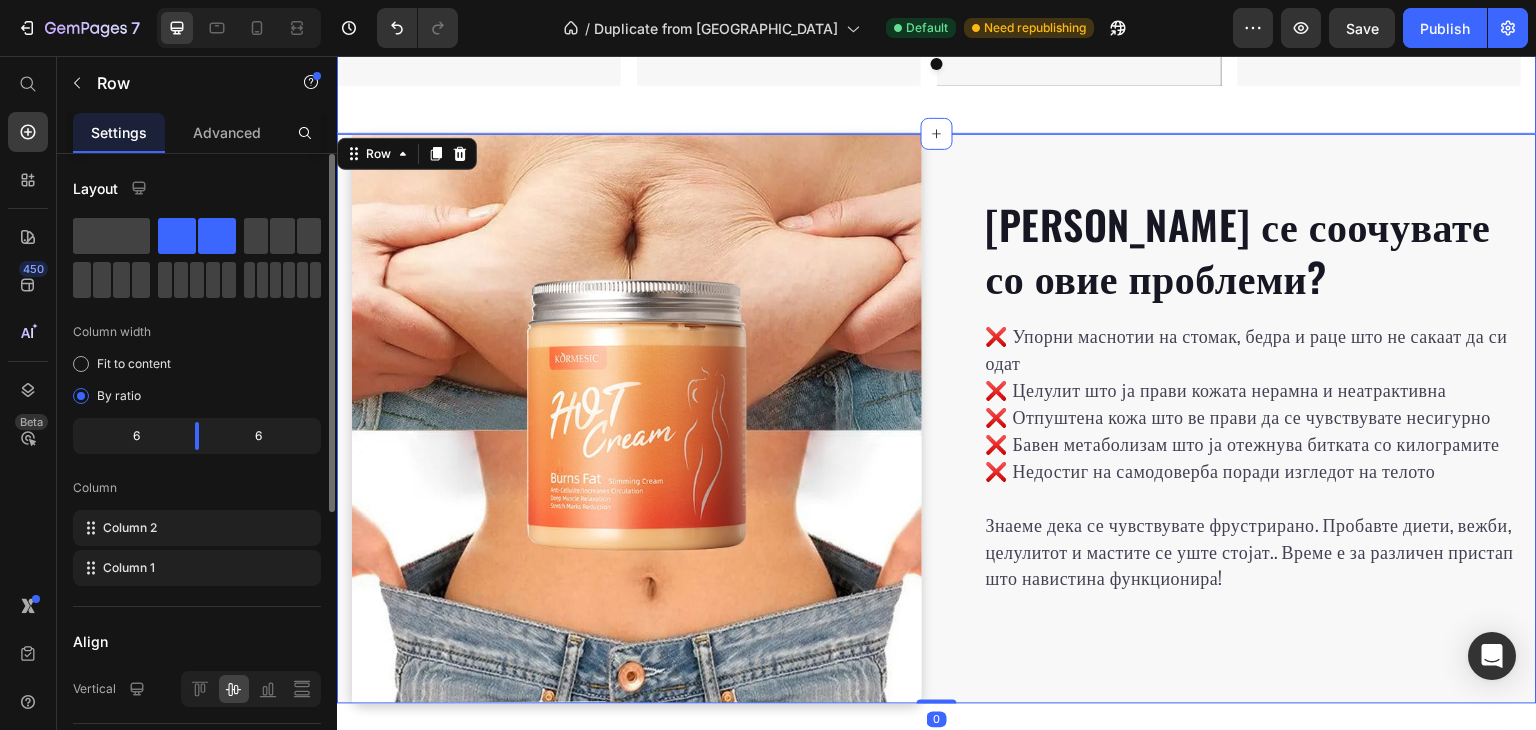 click on "Што кажуваат другите за TermoSlim? Heading
Image Image Image Image
Carousel Row Section 2" at bounding box center [937, -48] 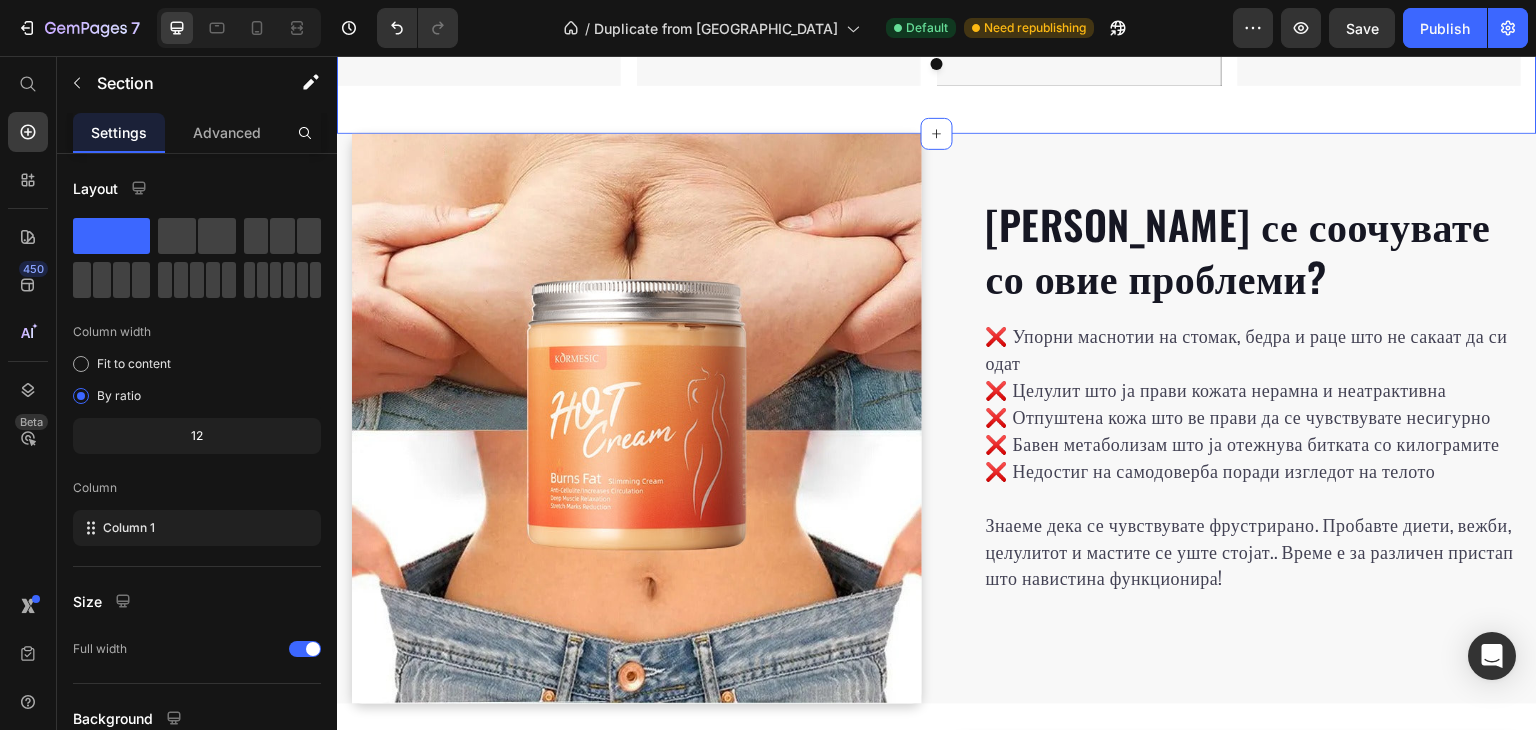 click on "Што кажуваат другите за TermoSlim? Heading
Image Image Image Image
Carousel Row" at bounding box center (937, -48) 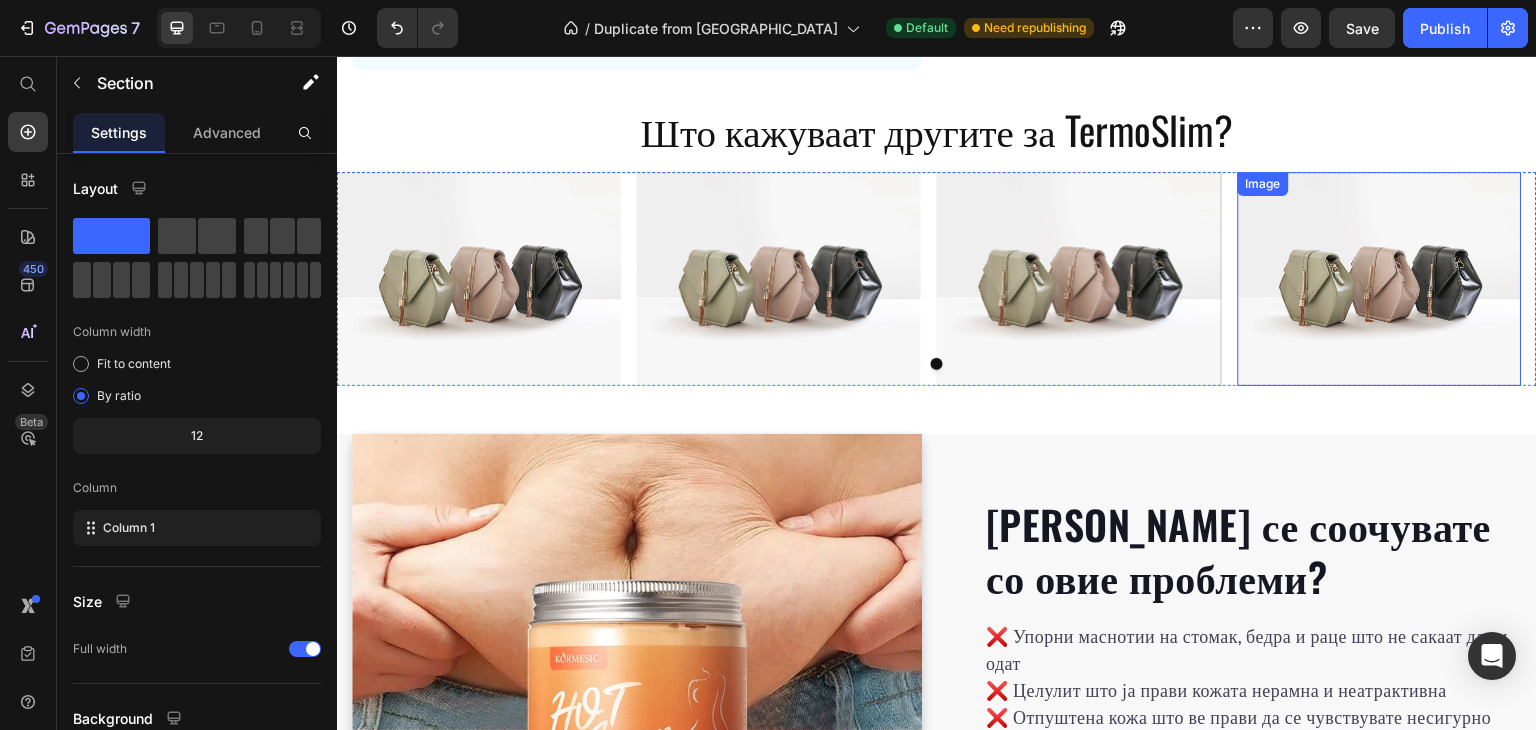 scroll, scrollTop: 792, scrollLeft: 0, axis: vertical 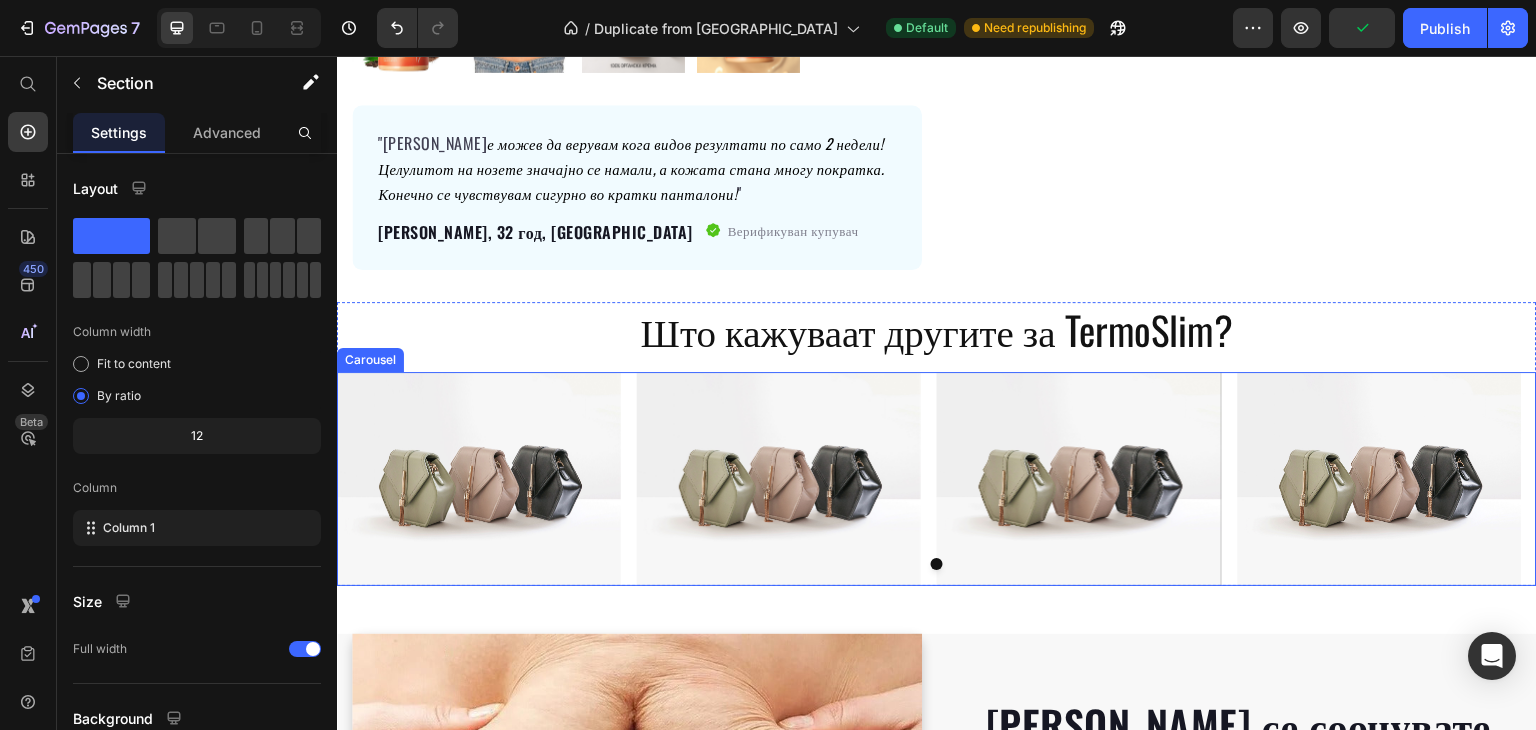 click on "Image Image Image Image" at bounding box center [937, 478] 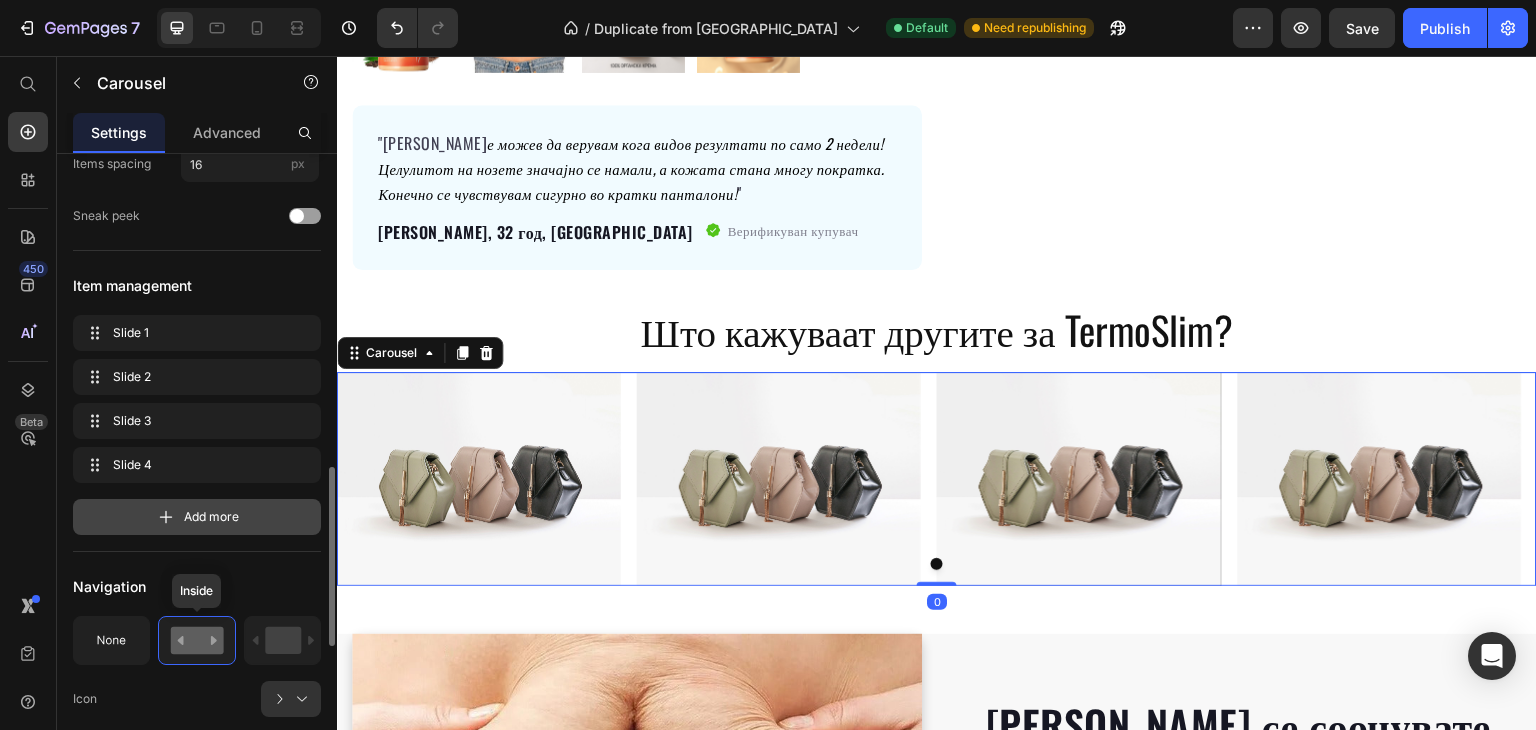 scroll, scrollTop: 400, scrollLeft: 0, axis: vertical 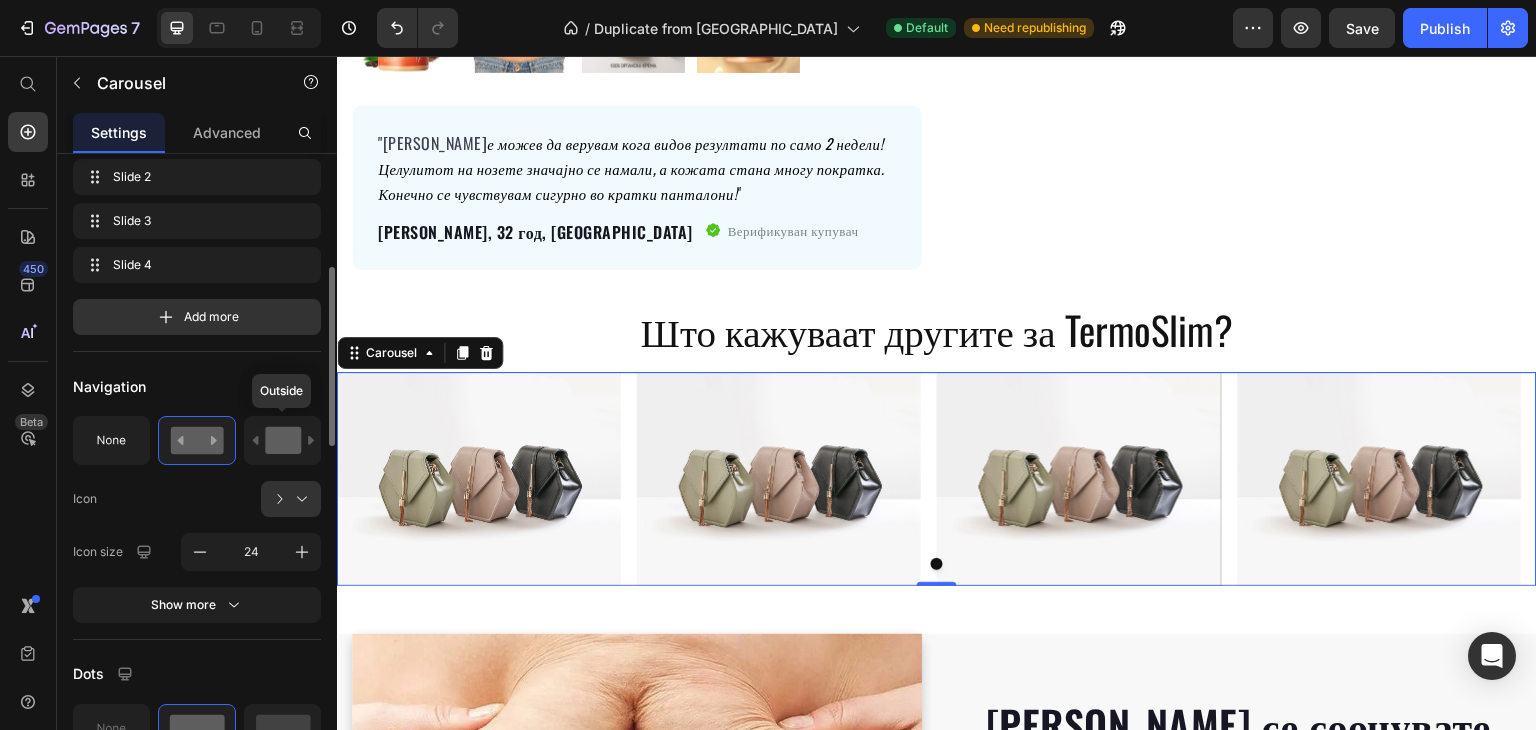 click 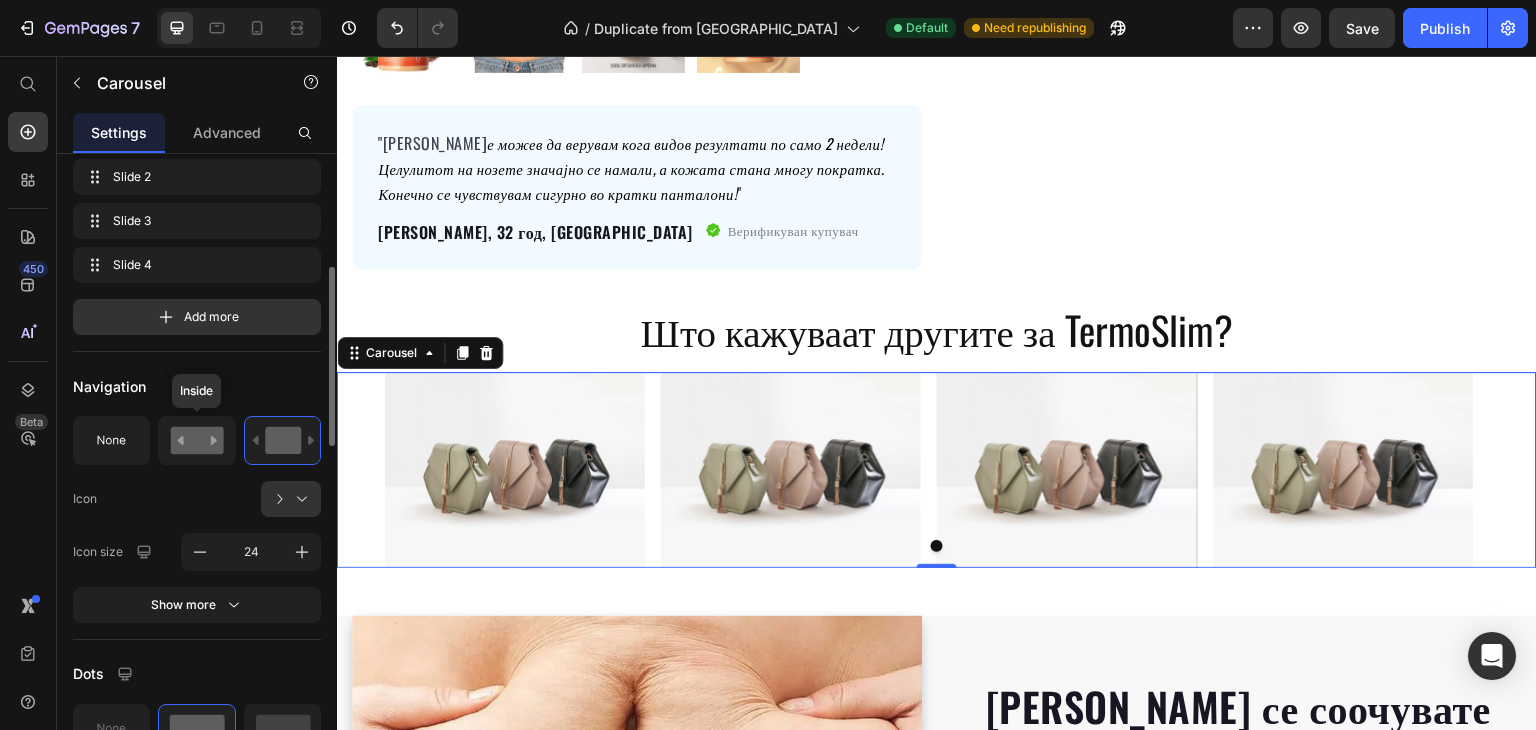 click 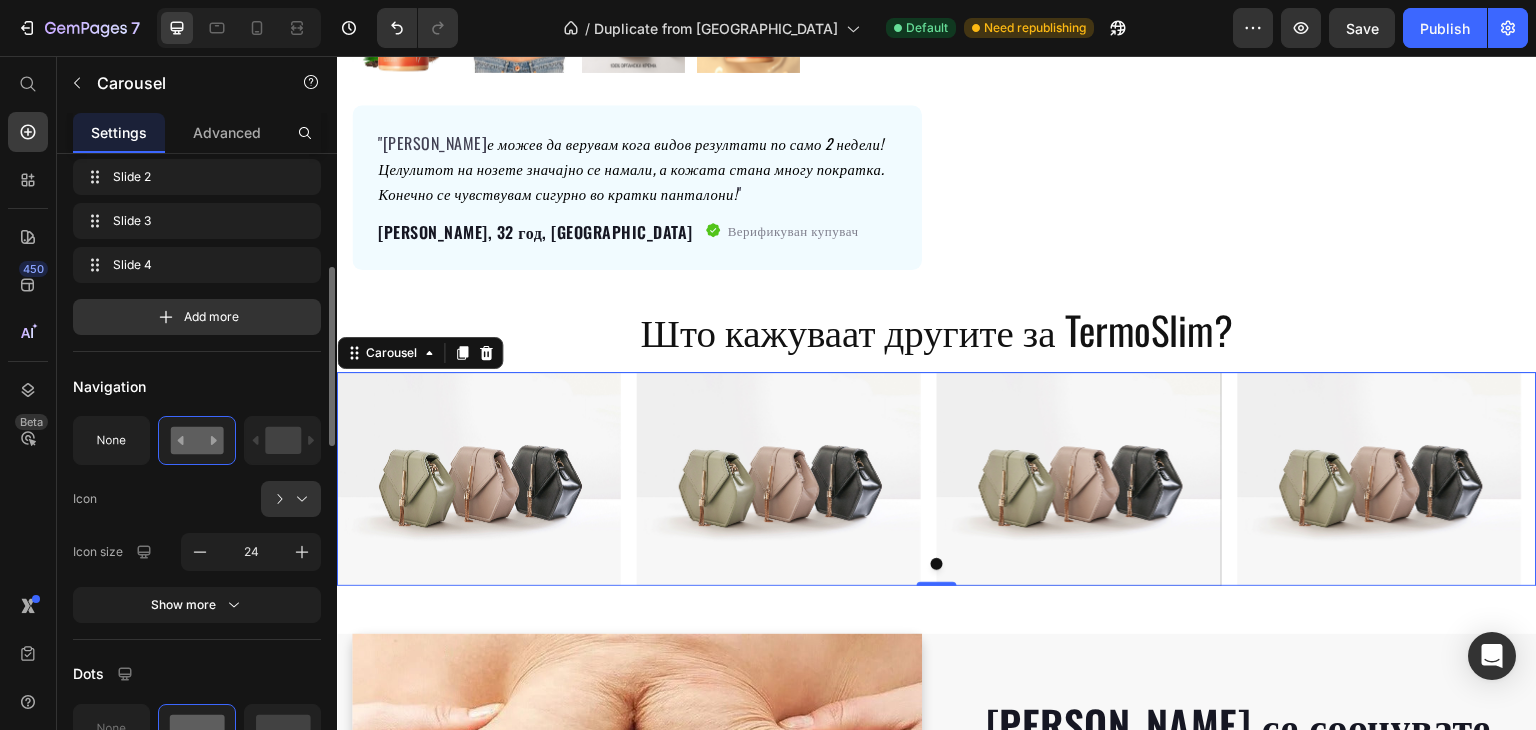 scroll, scrollTop: 600, scrollLeft: 0, axis: vertical 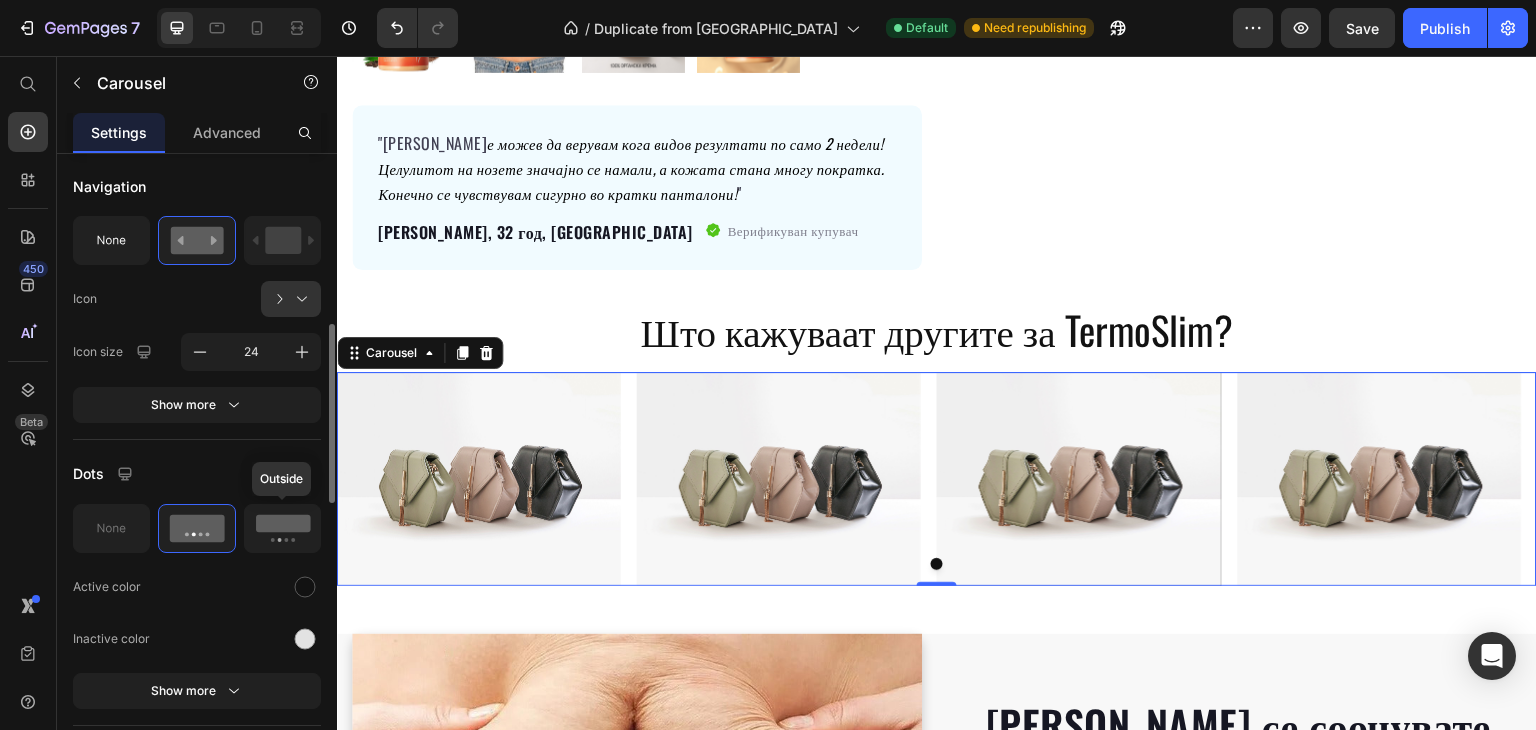 click 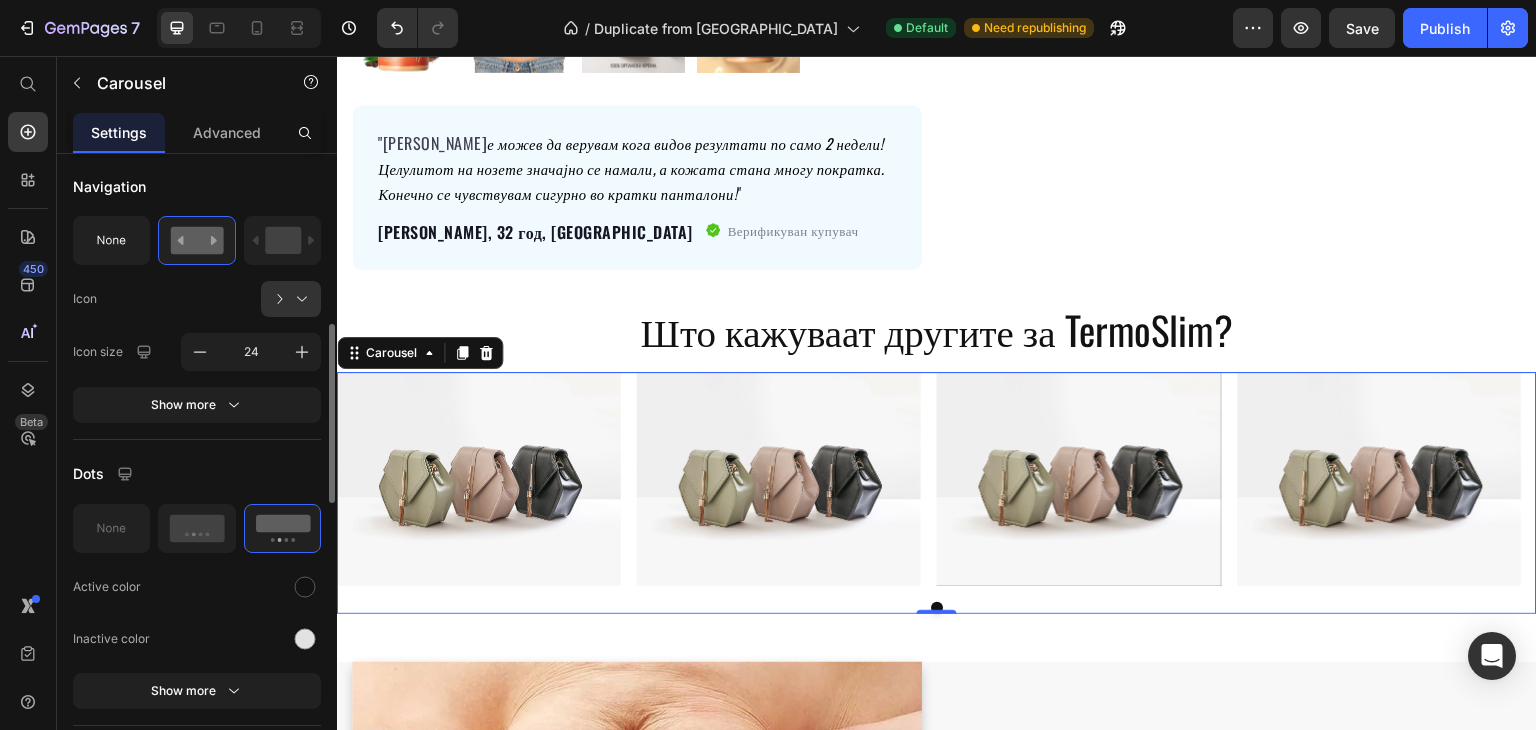 scroll, scrollTop: 700, scrollLeft: 0, axis: vertical 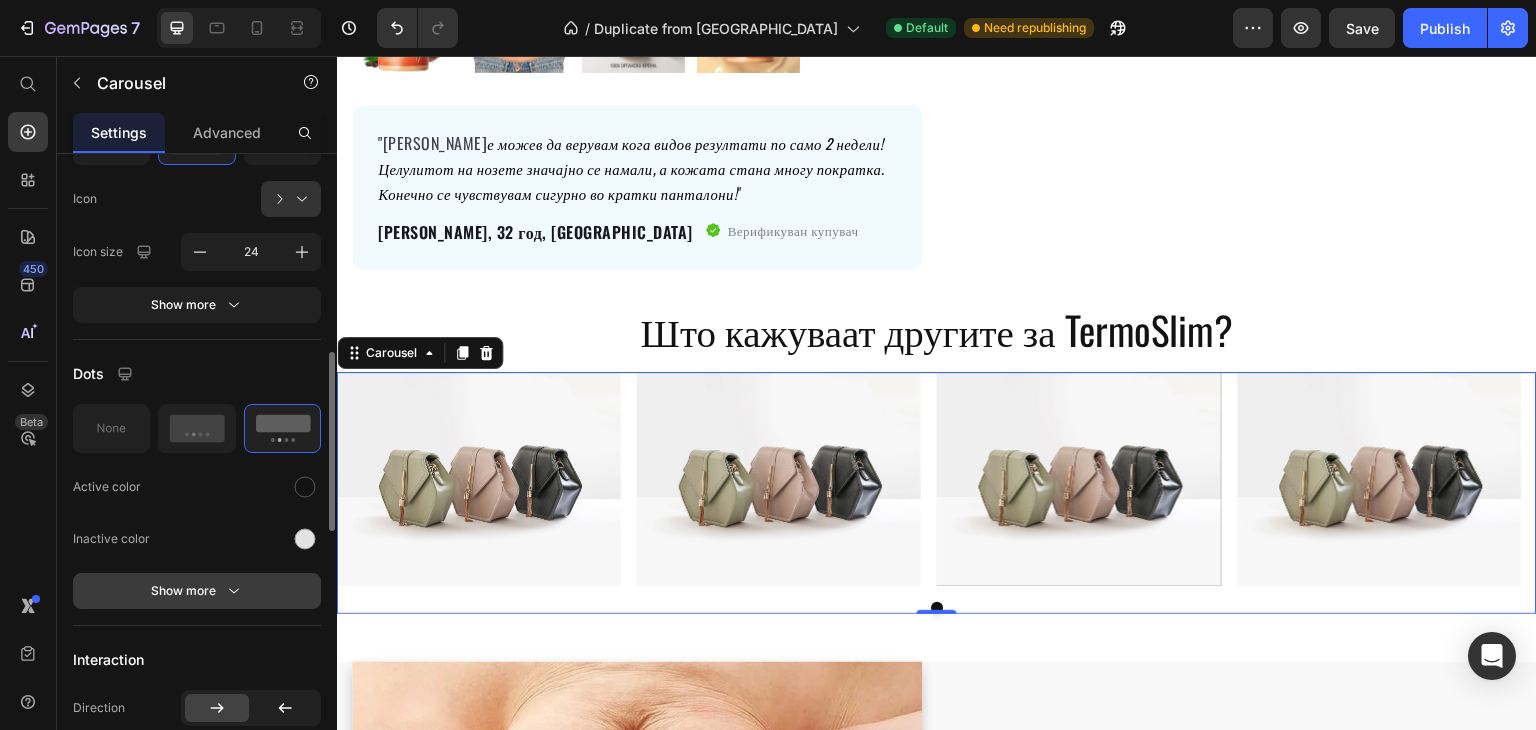 click on "Show more" at bounding box center (197, 591) 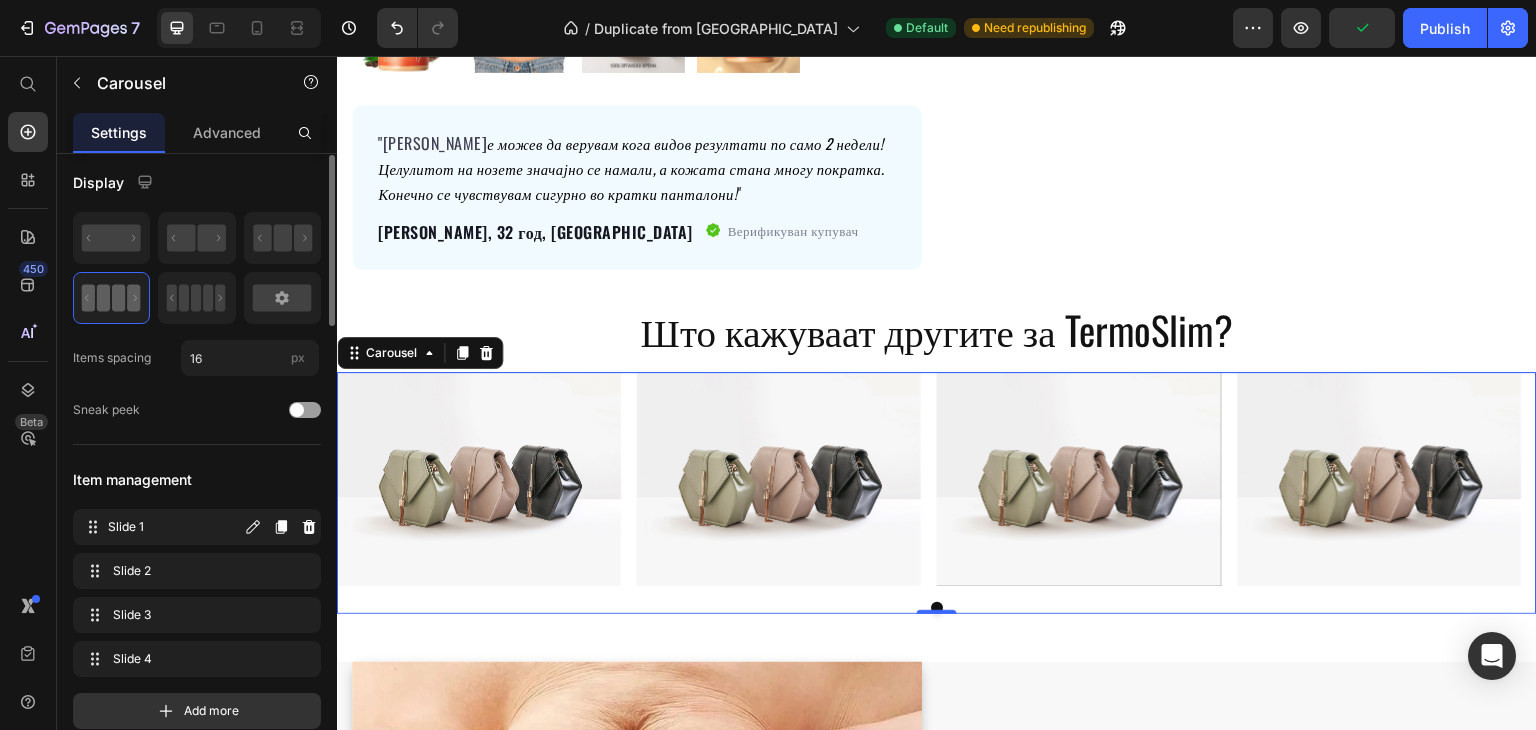 scroll, scrollTop: 0, scrollLeft: 0, axis: both 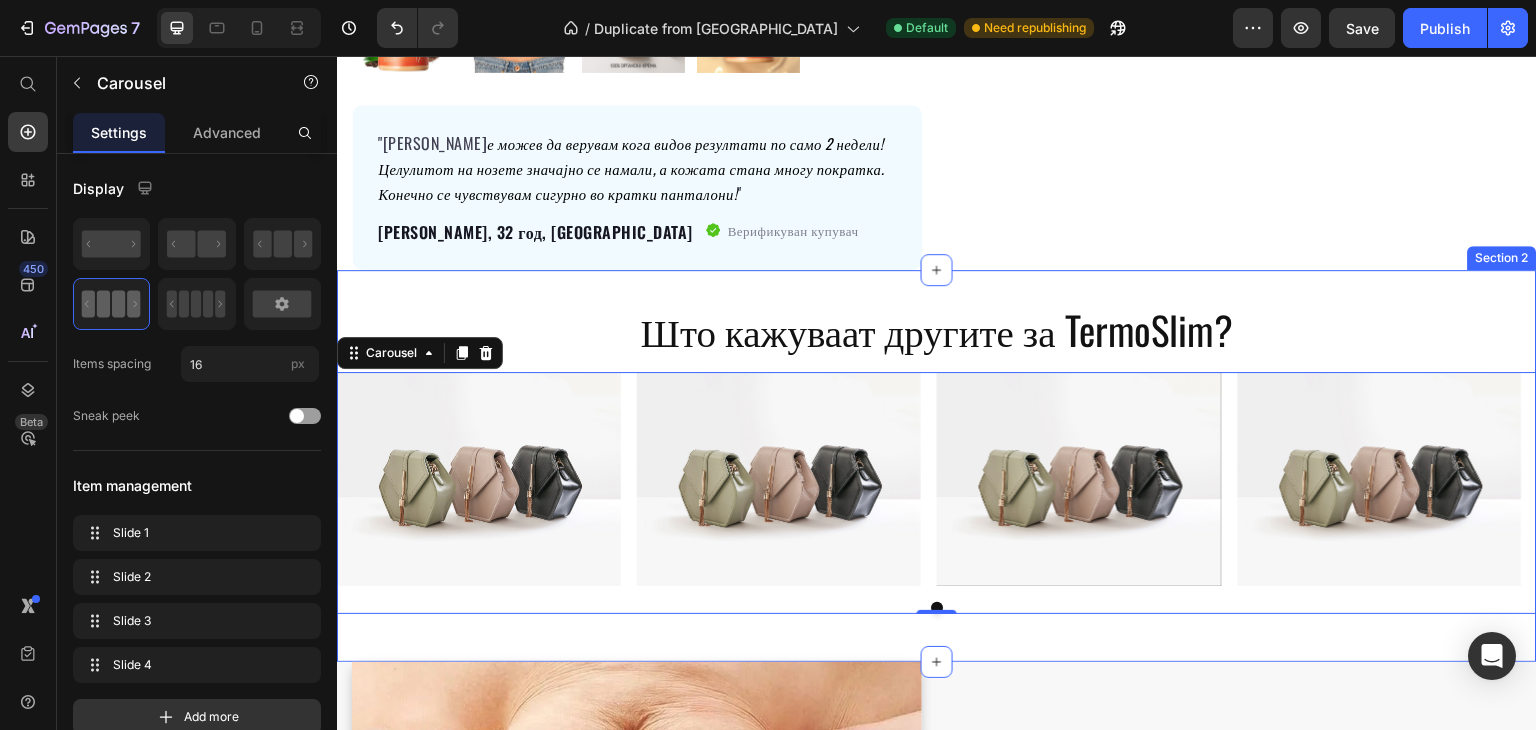 click on "Што кажуваат другите за TermoSlim? Heading
Image Image Image Image
Carousel   0 Row Section 2" at bounding box center (937, 466) 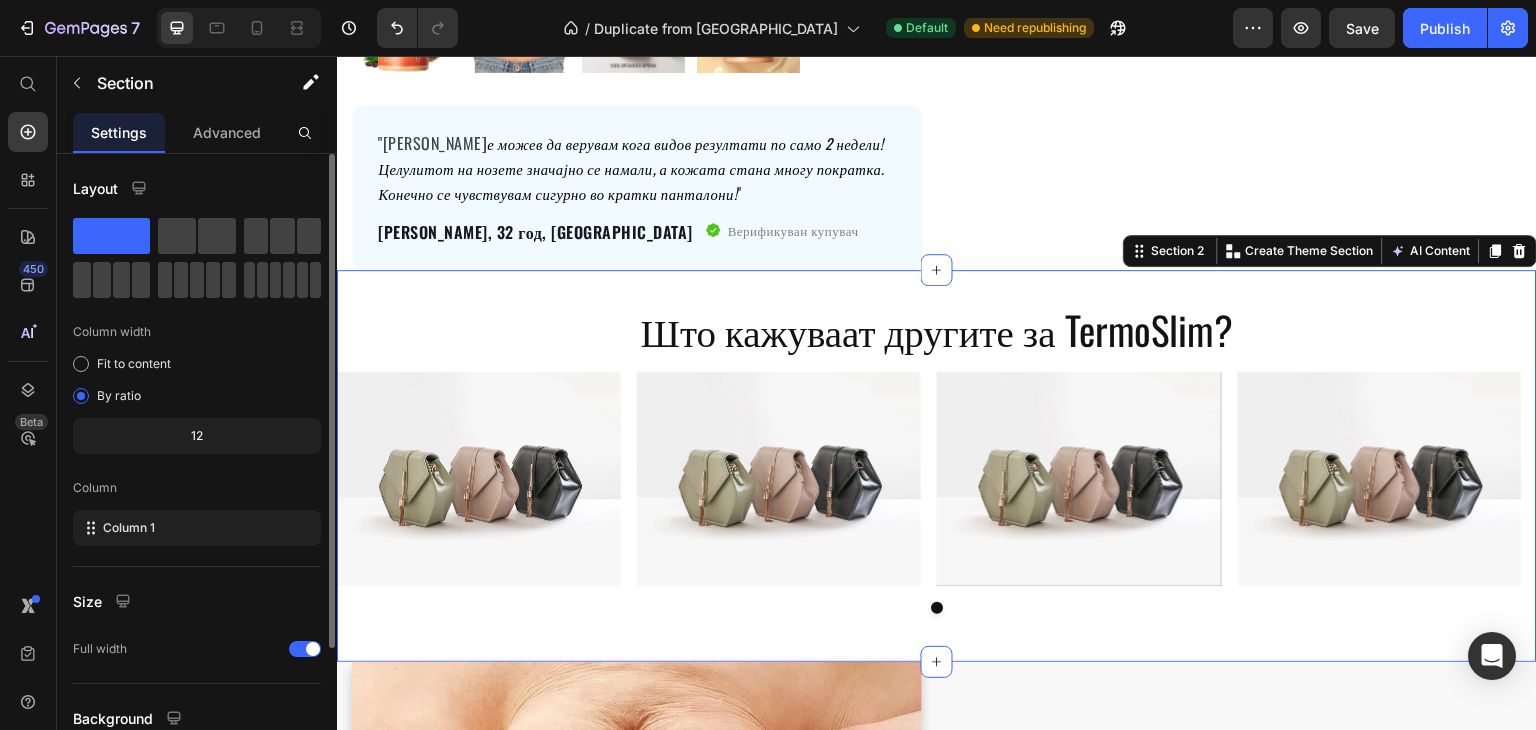 click on "Advanced" at bounding box center (227, 132) 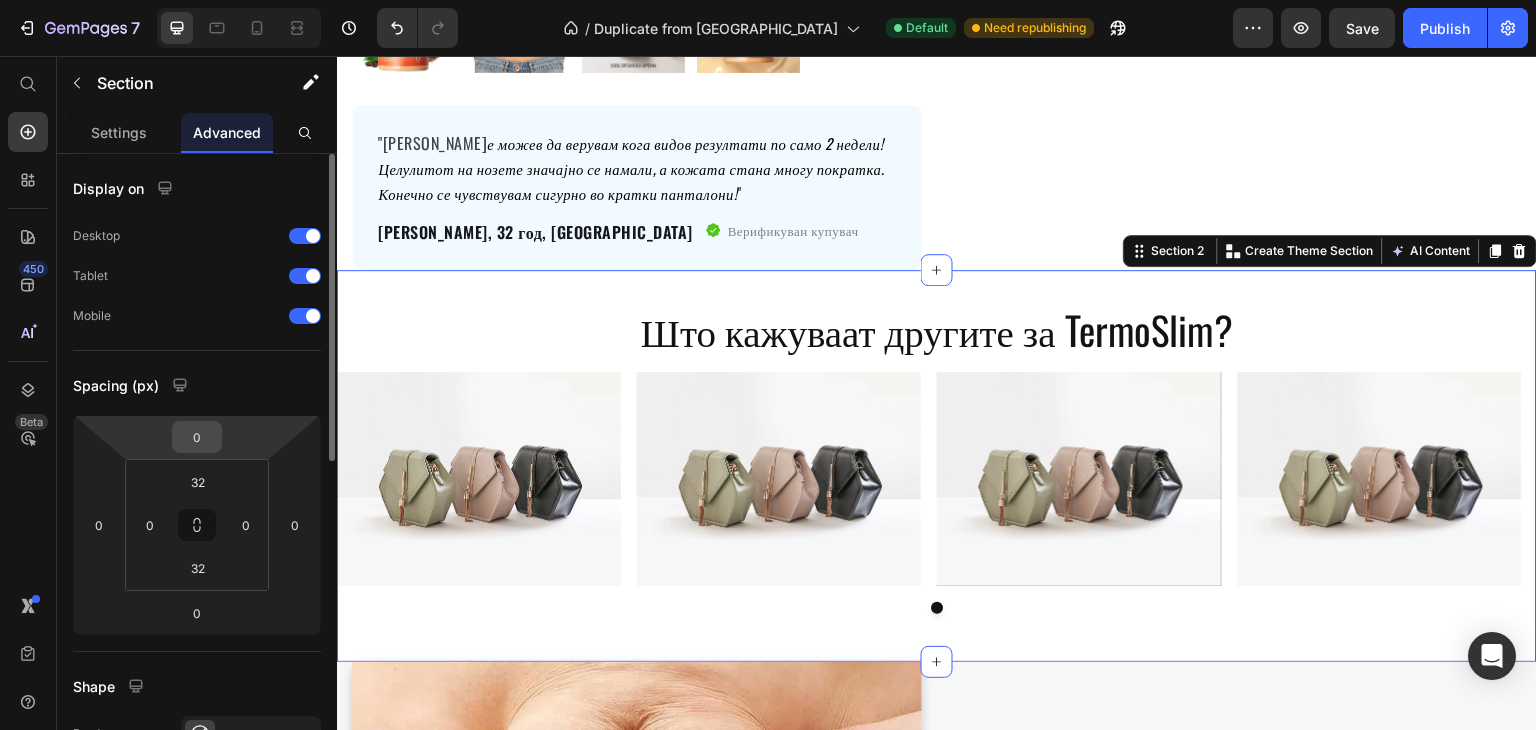 click on "0" at bounding box center [197, 437] 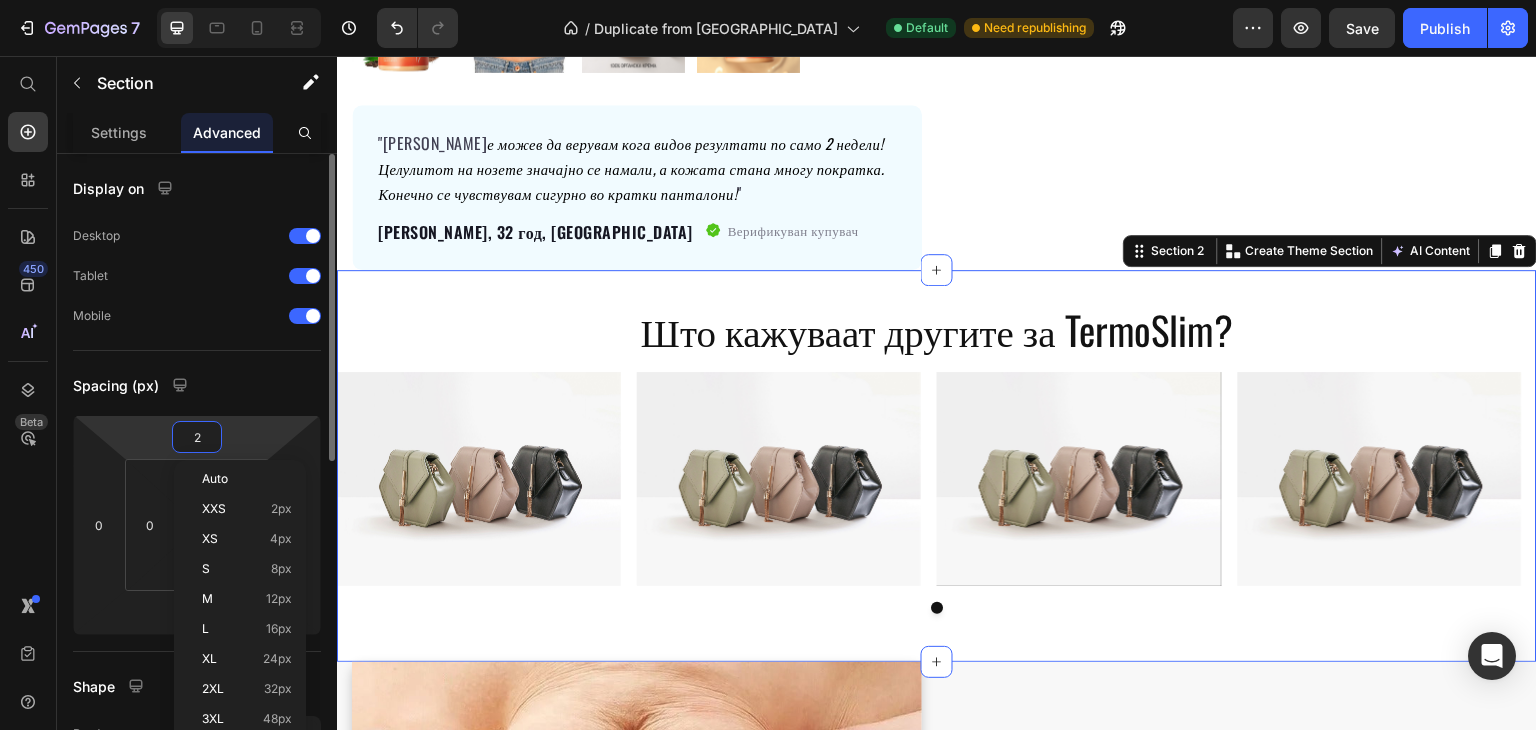 type on "24" 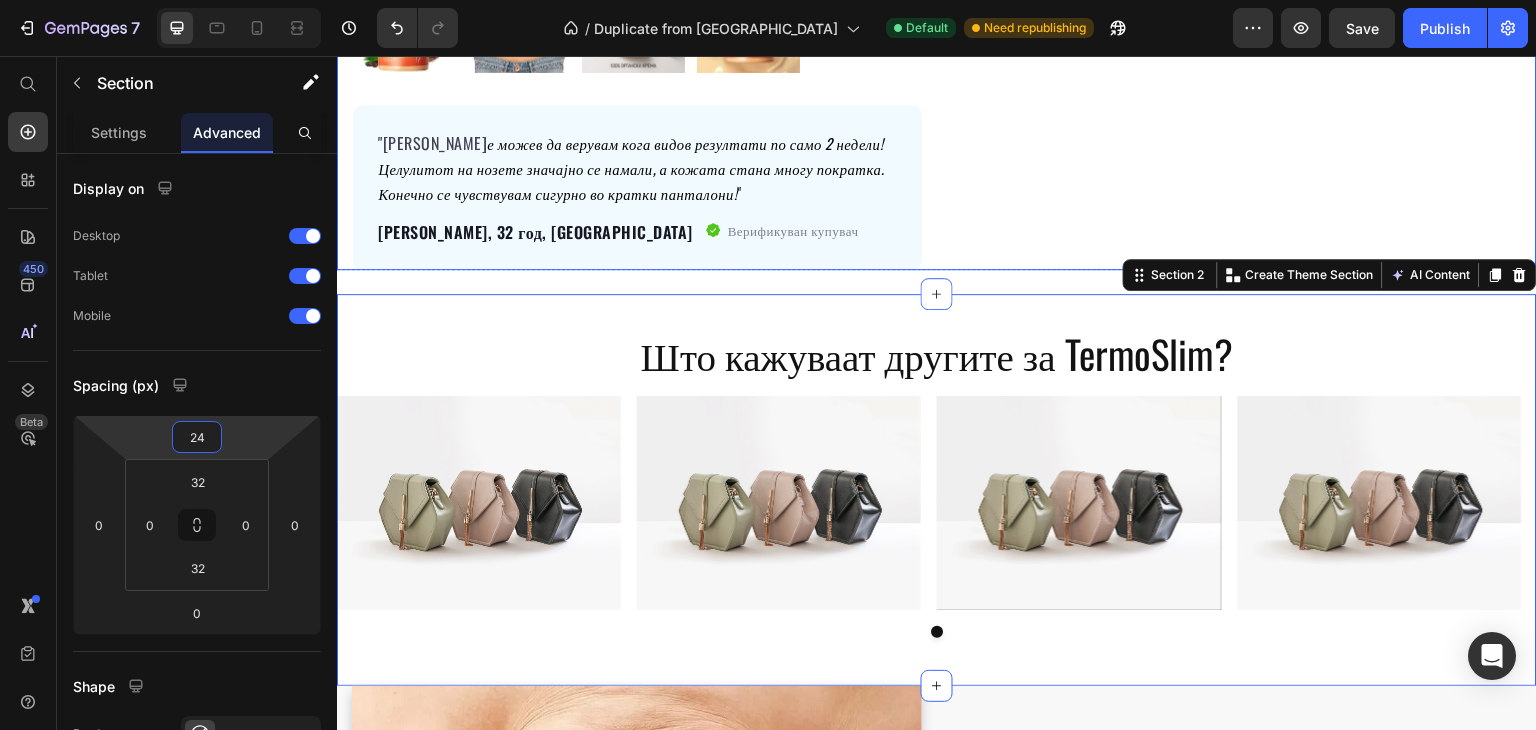 click on "Icon Icon Icon Icon Icon Icon List Hoz 2500+ задоволни купувачи Text block Row Термослим - Природна крема за топење маснотии и целулит Product Title Создаден од екстракти од ѓумбир, алое вера, колаген, хијалуронска киселина, витамин Е и растителни екстракти Text block Ги топи  маснотиите Го елиминира целулитот Ја затегнува кожата, тонусот и еластичноста Брзи резултати - за 2 до 3 неделиа Item list Kaching Bundles Kaching Bundles Releasit COD Form & Upsells Releasit COD Form & Upsells
Дали оваа крема помага при слабеење?
Рефундација на средства Accordion Row" at bounding box center (1237, -171) 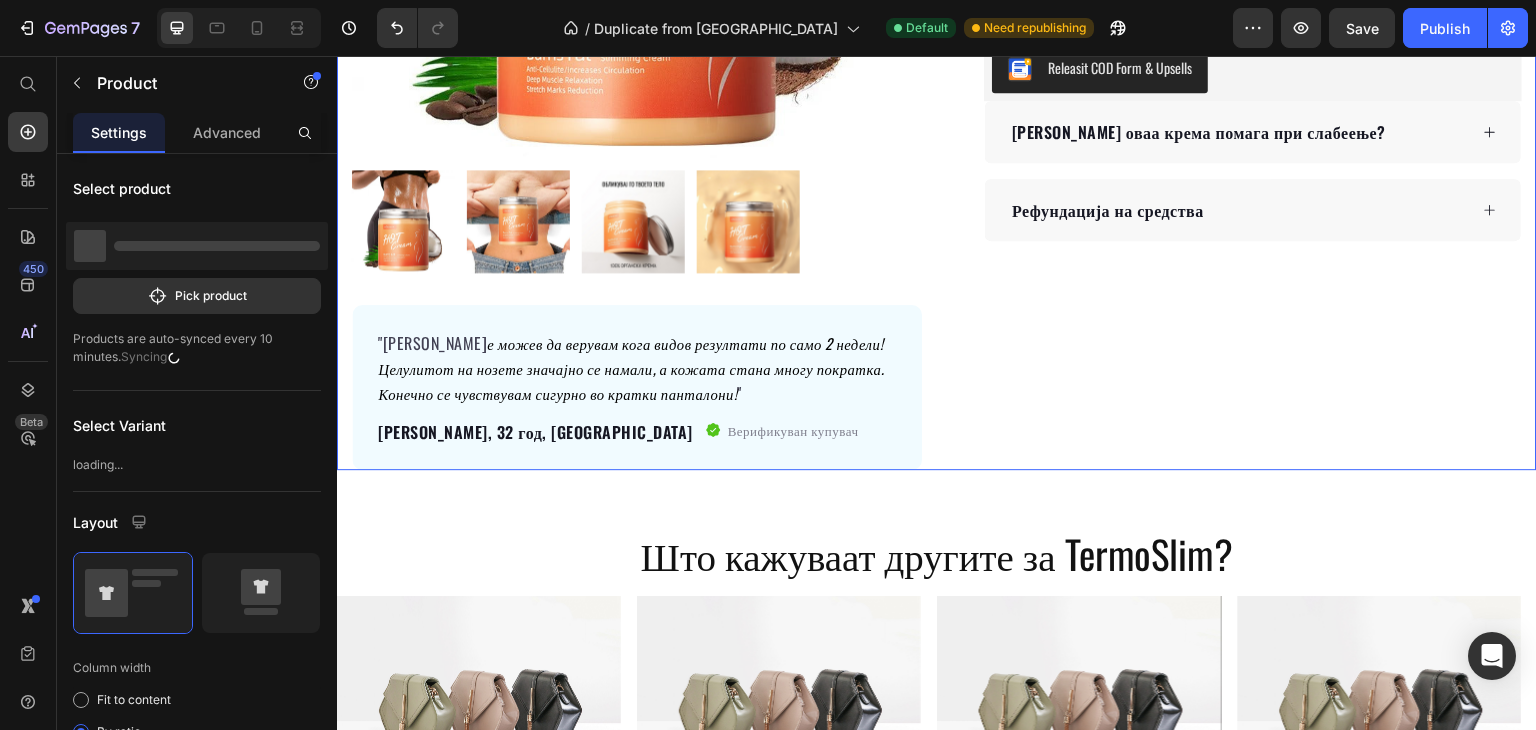 scroll, scrollTop: 492, scrollLeft: 0, axis: vertical 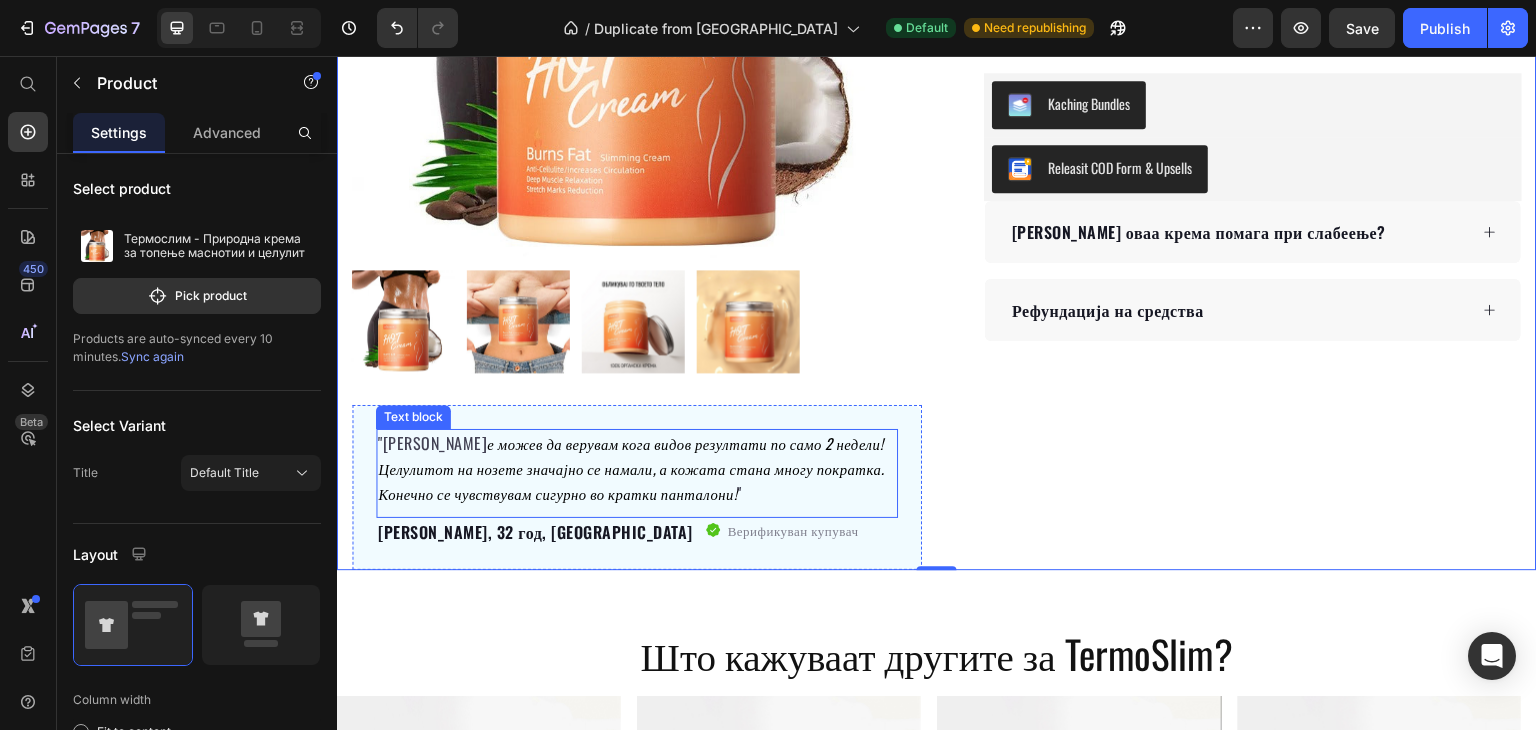 click on "е можев да верувам кога видов резултати по само 2 недели! Целулитот на нозете значајно се намали, а кожата стана многу пократка. Конечно се чувствувам сигурно во кратки панталони!" at bounding box center (631, 468) 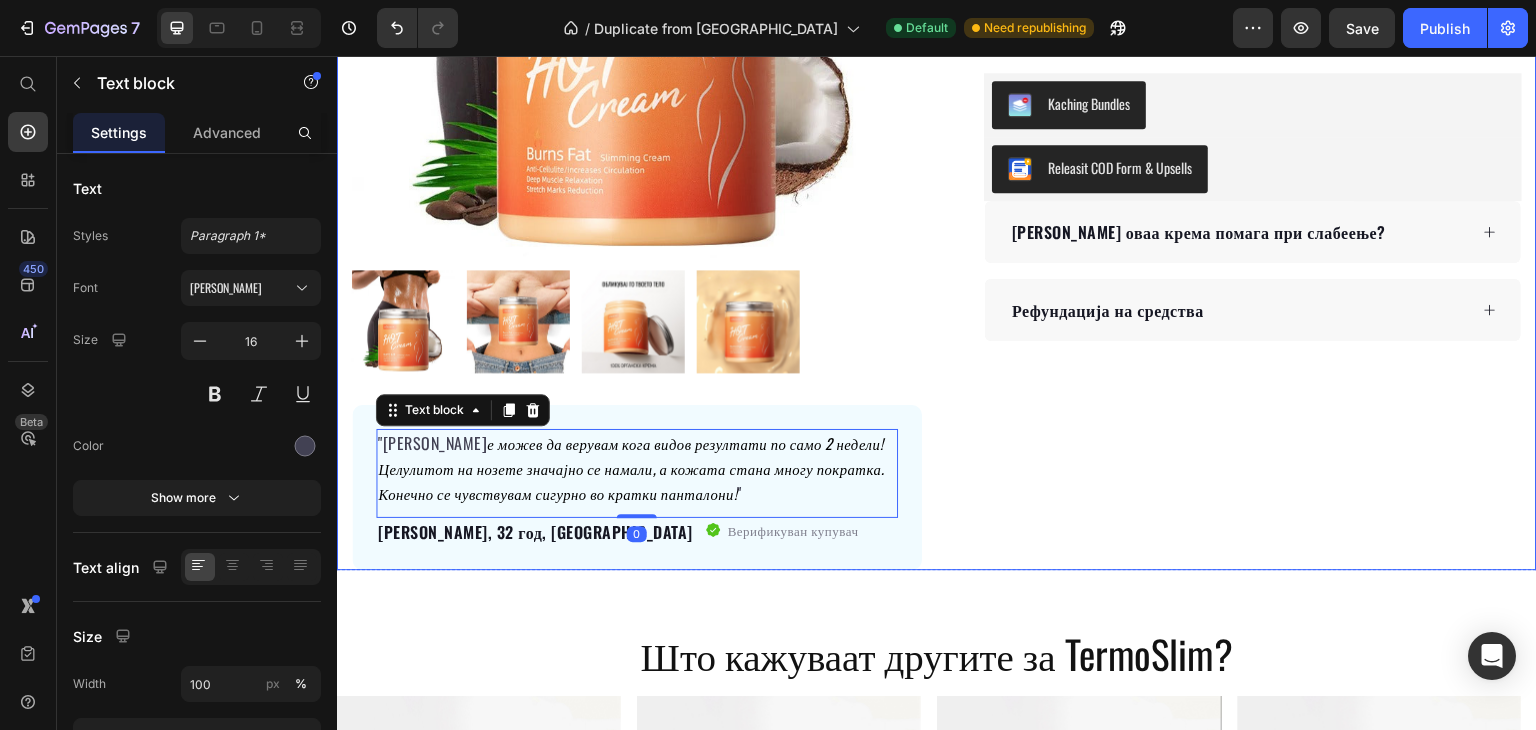 click on "Icon Icon Icon Icon Icon Icon List Hoz 2500+ задоволни купувачи Text block Row Термослим - Природна крема за топење маснотии и целулит Product Title Создаден од екстракти од ѓумбир, алое вера, колаген, хијалуронска киселина, витамин Е и растителни екстракти Text block Ги топи  маснотиите Го елиминира целулитот Ја затегнува кожата, тонусот и еластичноста Брзи резултати - за 2 до 3 неделиа Item list Kaching Bundles Kaching Bundles Releasit COD Form & Upsells Releasit COD Form & Upsells
Дали оваа крема помага при слабеење?
Рефундација на средства Accordion Row" at bounding box center (1237, 129) 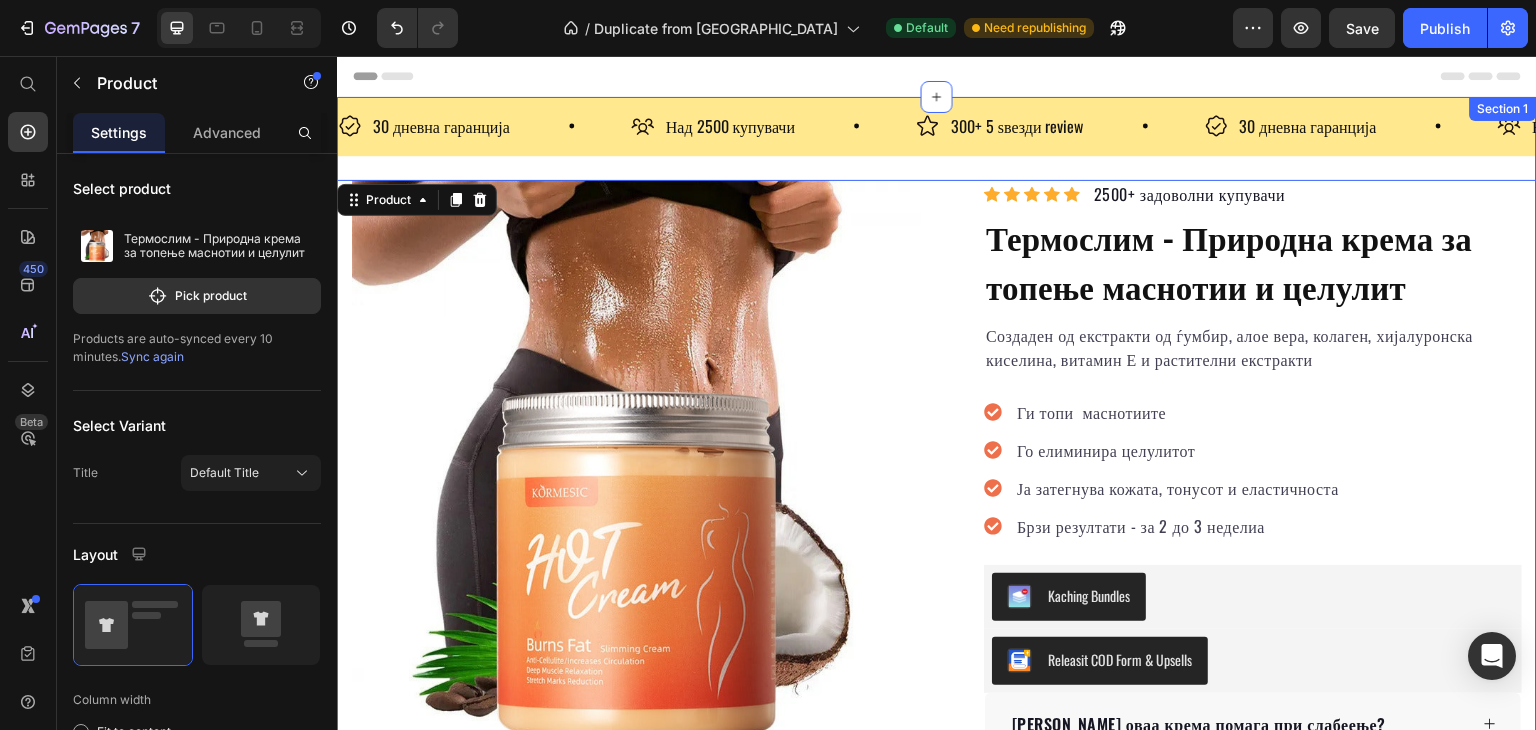 scroll, scrollTop: 700, scrollLeft: 0, axis: vertical 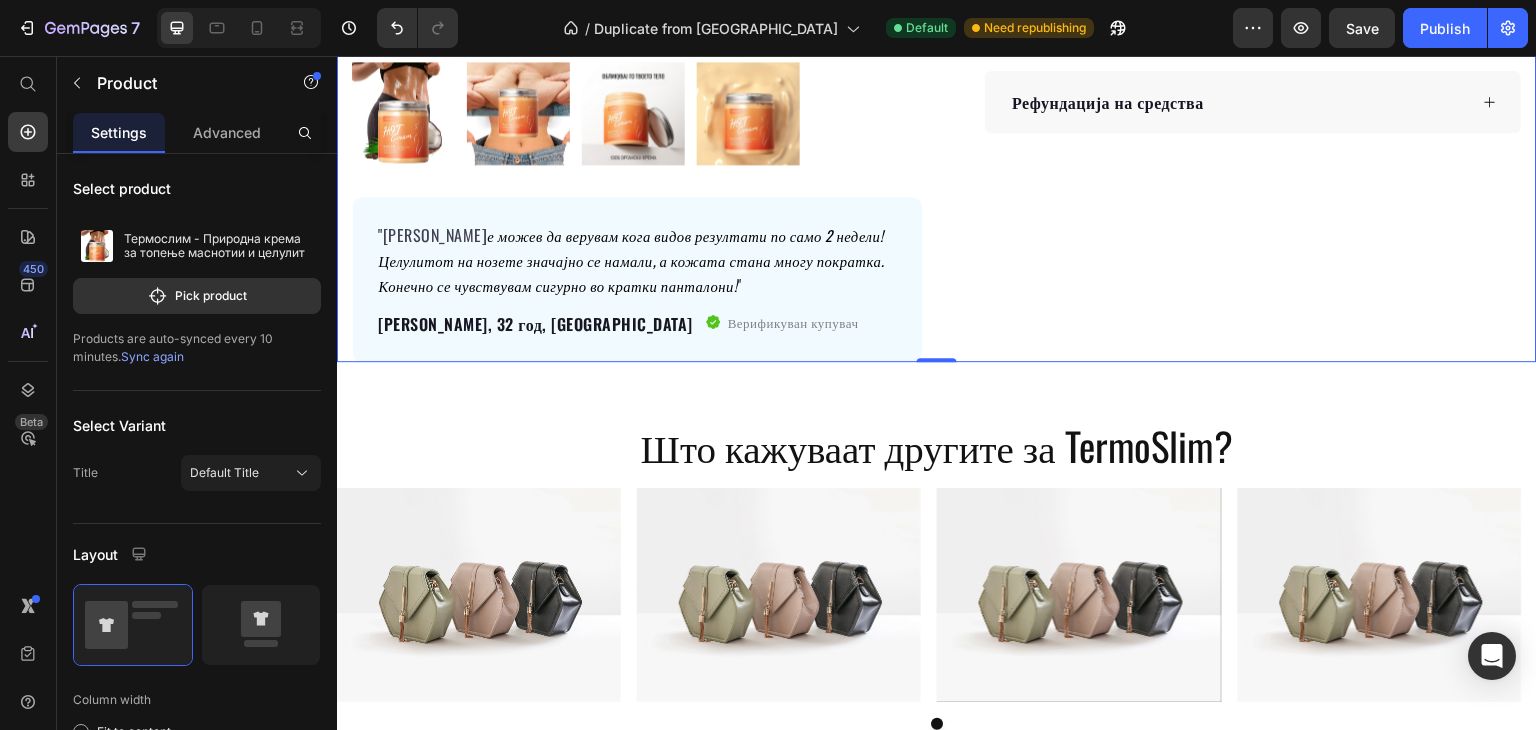 click on "Publish" at bounding box center (1445, 28) 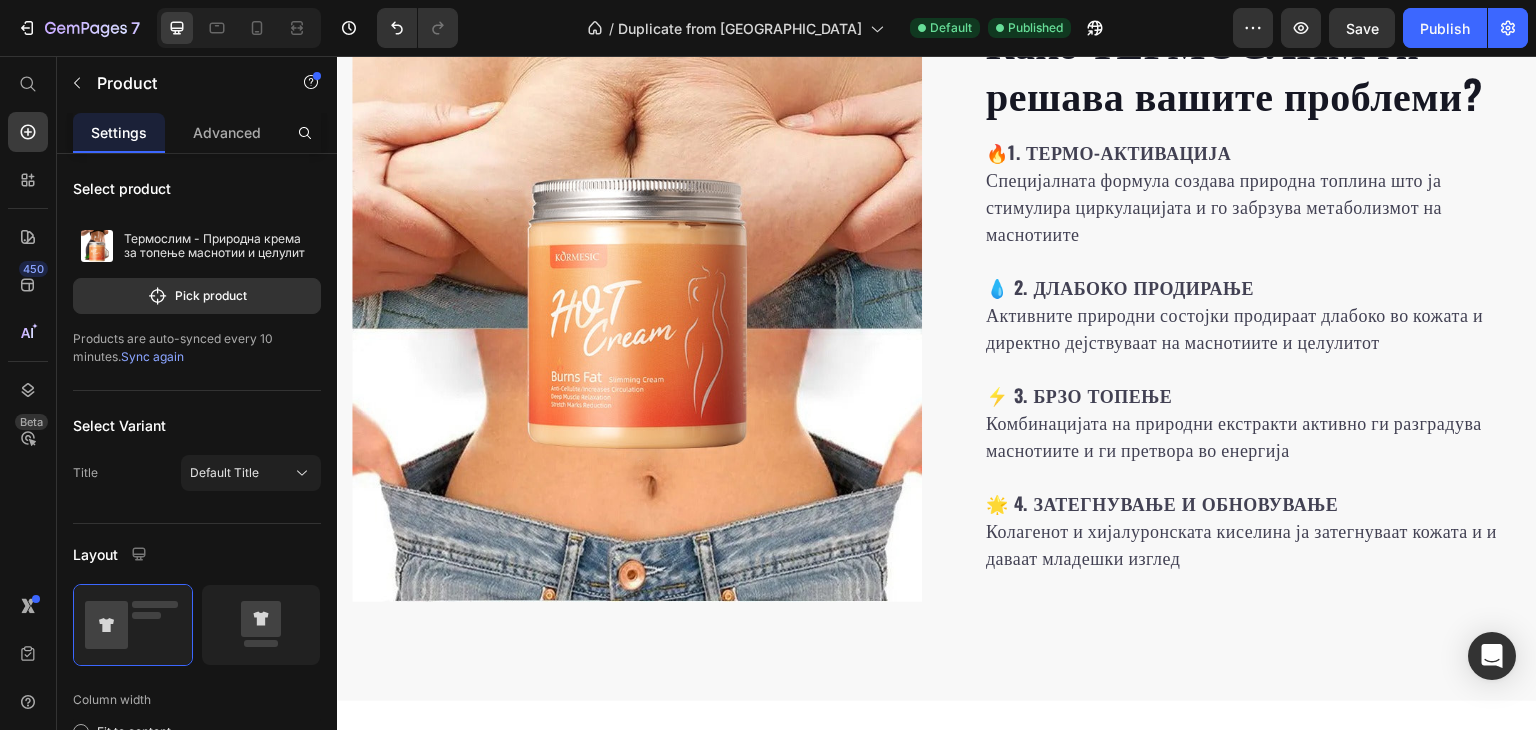 scroll, scrollTop: 2500, scrollLeft: 0, axis: vertical 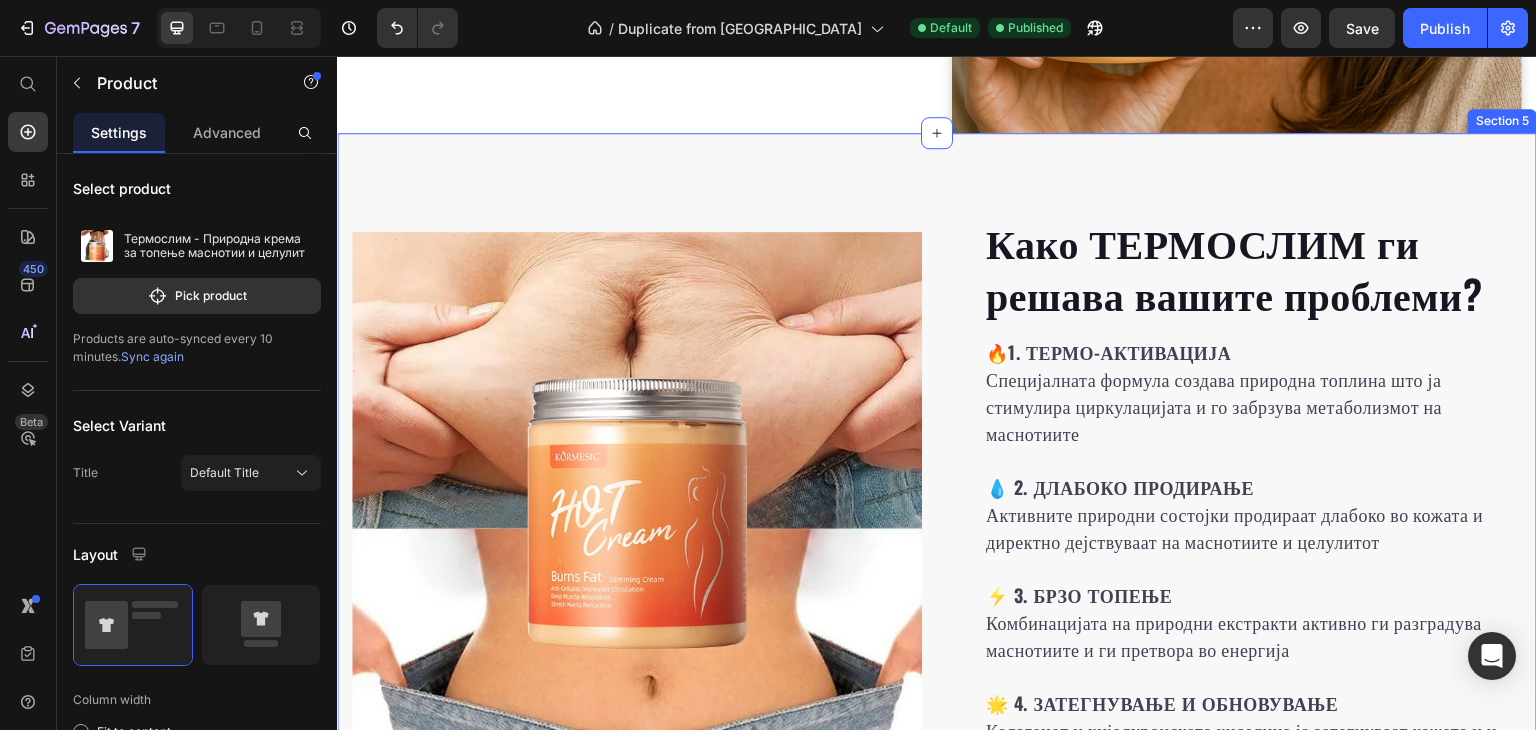 click on "Како ТЕРМОСЛИМ ги решава вашите проблеми? Heading 🔥  1. ТЕРМО-АКТИВАЦИЈА  Специјалната формула создава природна топлина што ја стимулира циркулацијата и го забрзува метаболизмот на маснотиите  💧 2. ДЛАБОКО ПРОДИРАЊЕ  Активните природни состојки продираат длабоко во кожата и директно дејствуваат на маснотиите и целулитот  ⚡ 3. БРЗО ТОПЕЊЕ  Комбинацијата на природни екстракти активно ги разградува маснотиите и ги претвора во енергија  🌟 4. ЗАТЕГНУВАЊЕ И ОБНОВУВАЊЕ  Колагенот и хијалуронската киселина ја затегнуваат кожата и и даваат младешки изглед Row" at bounding box center (937, 517) 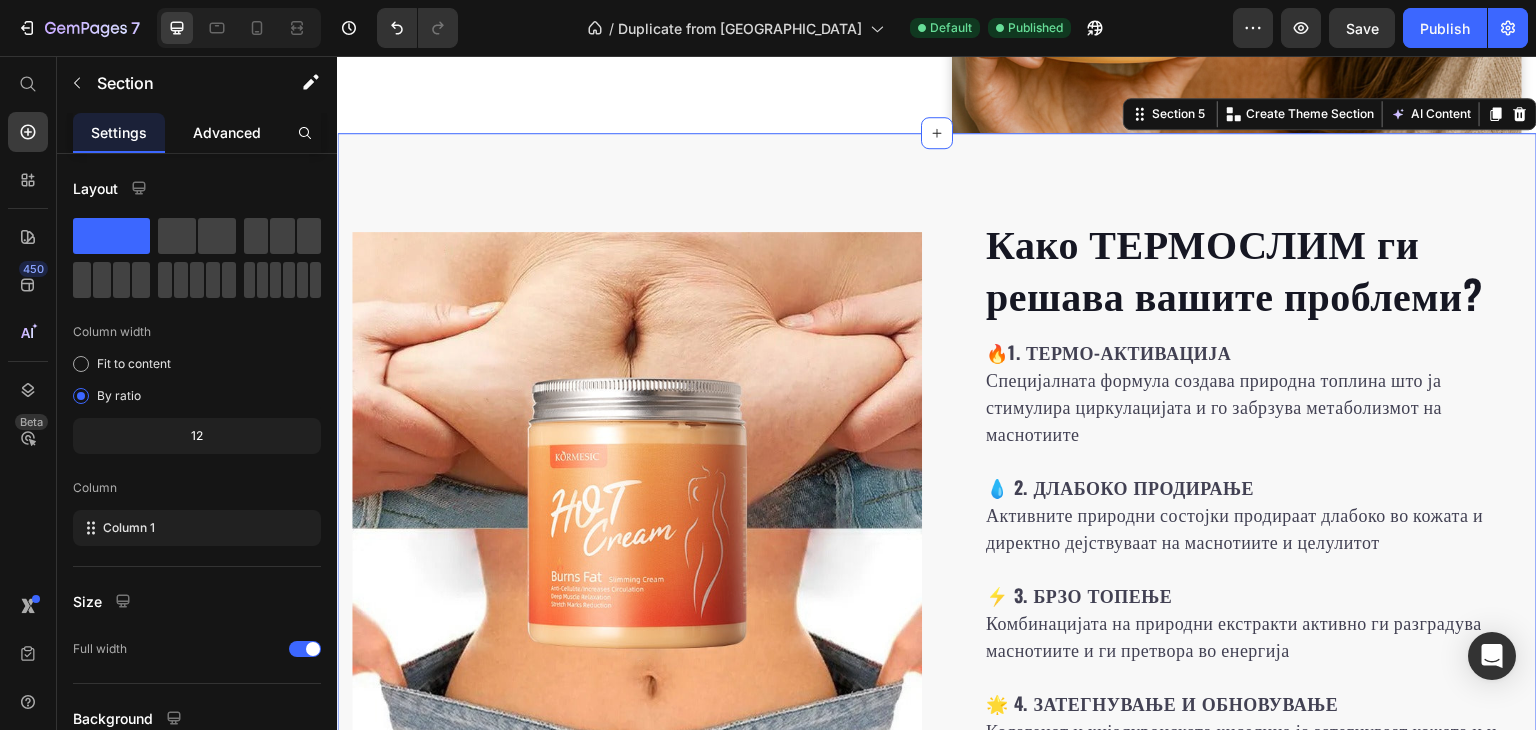 click on "Advanced" at bounding box center [227, 132] 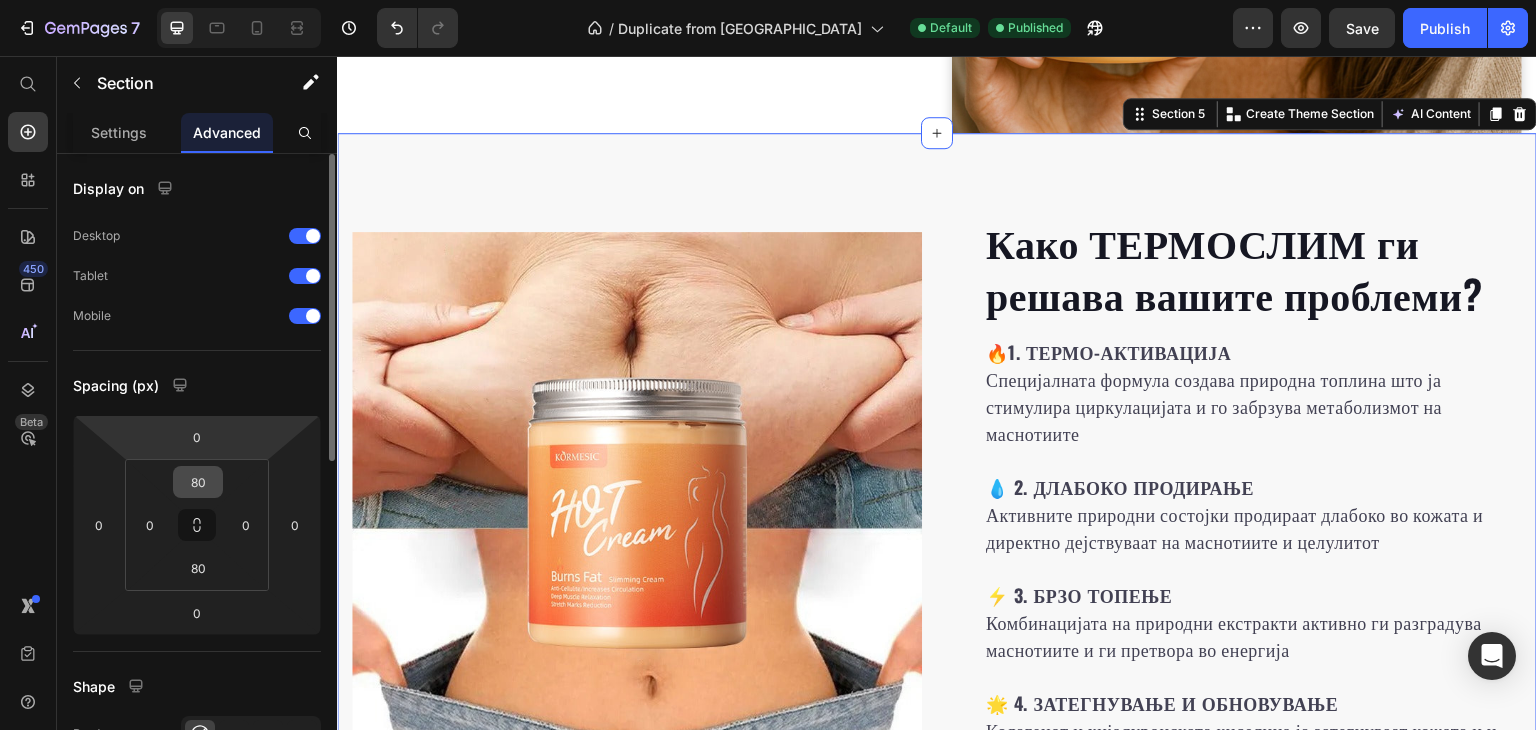 click on "80" at bounding box center [198, 482] 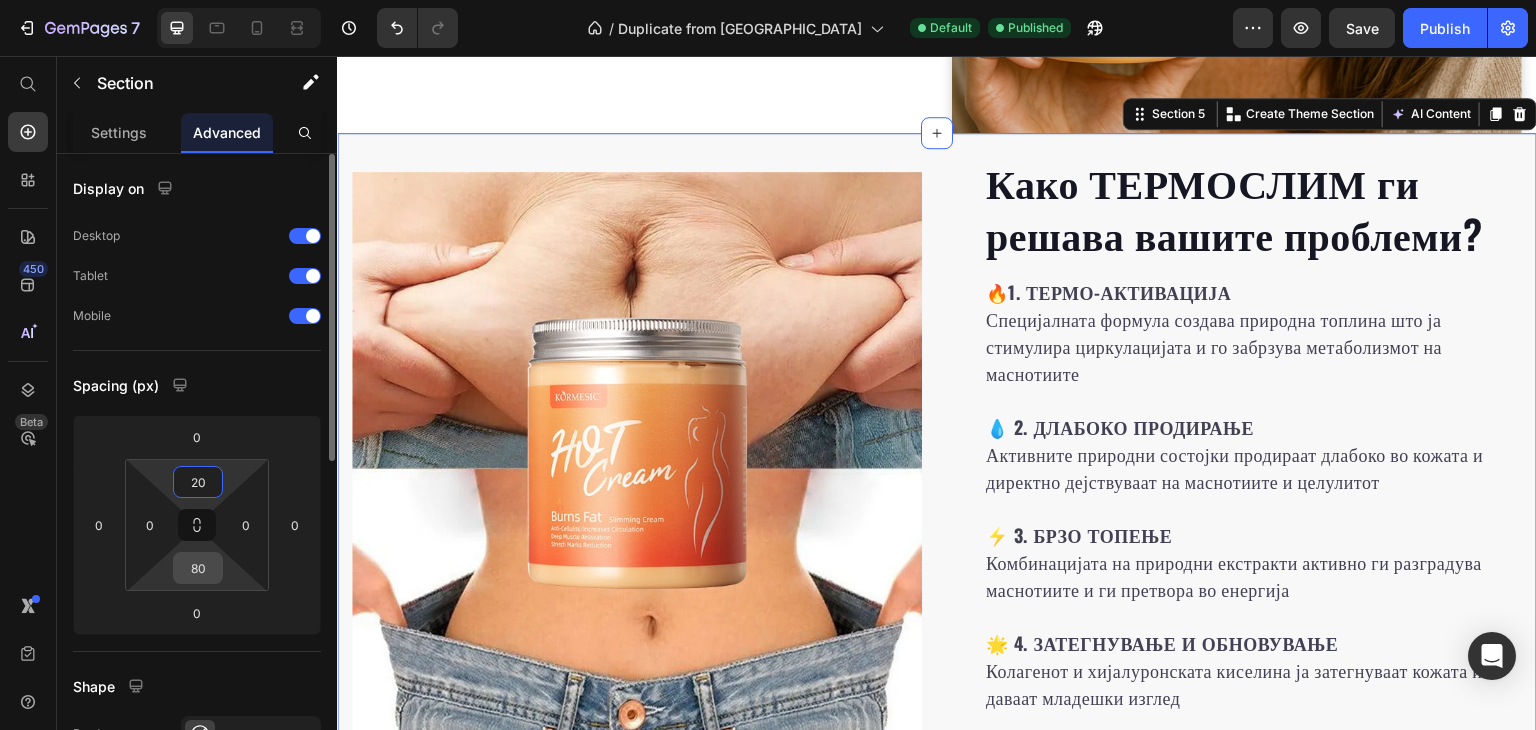 type on "20" 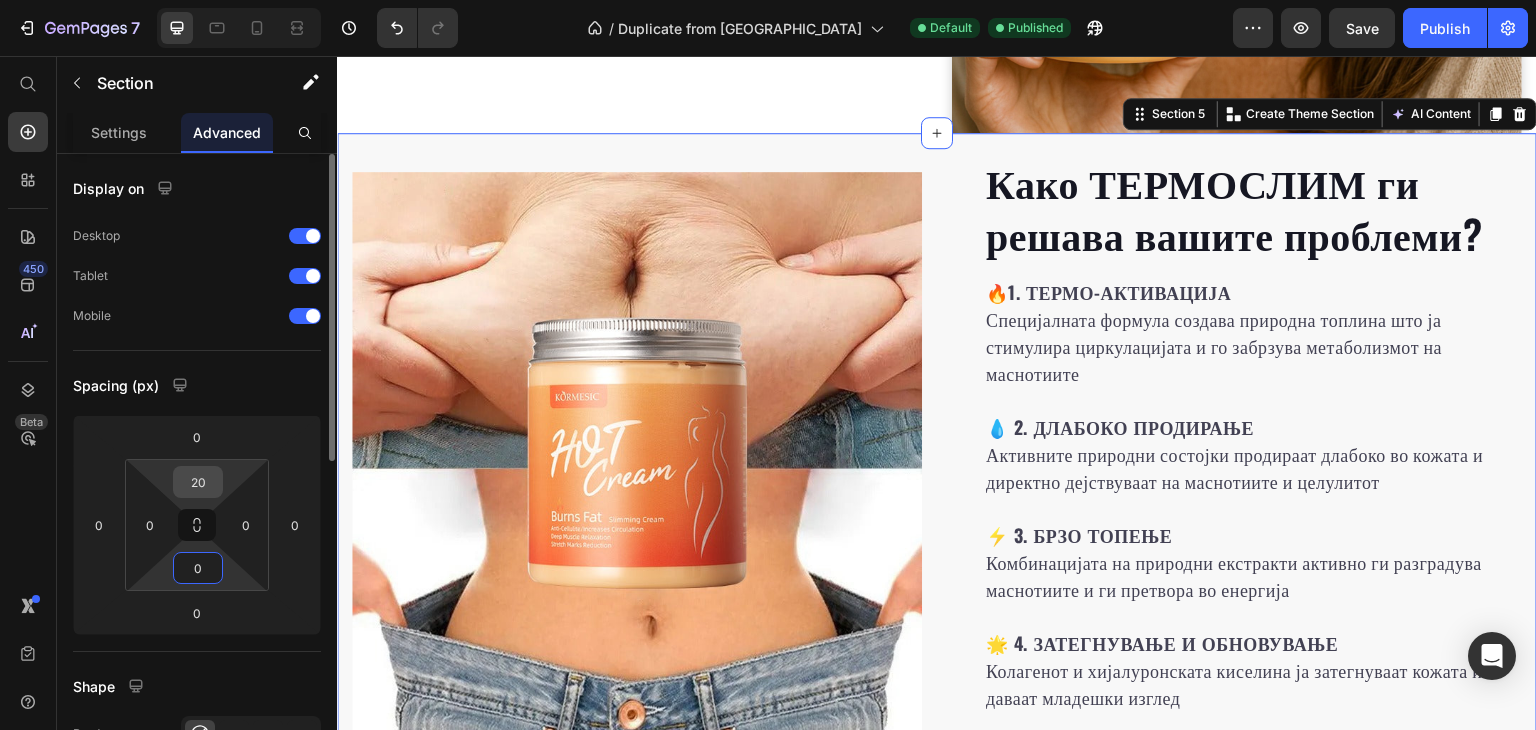 type on "0" 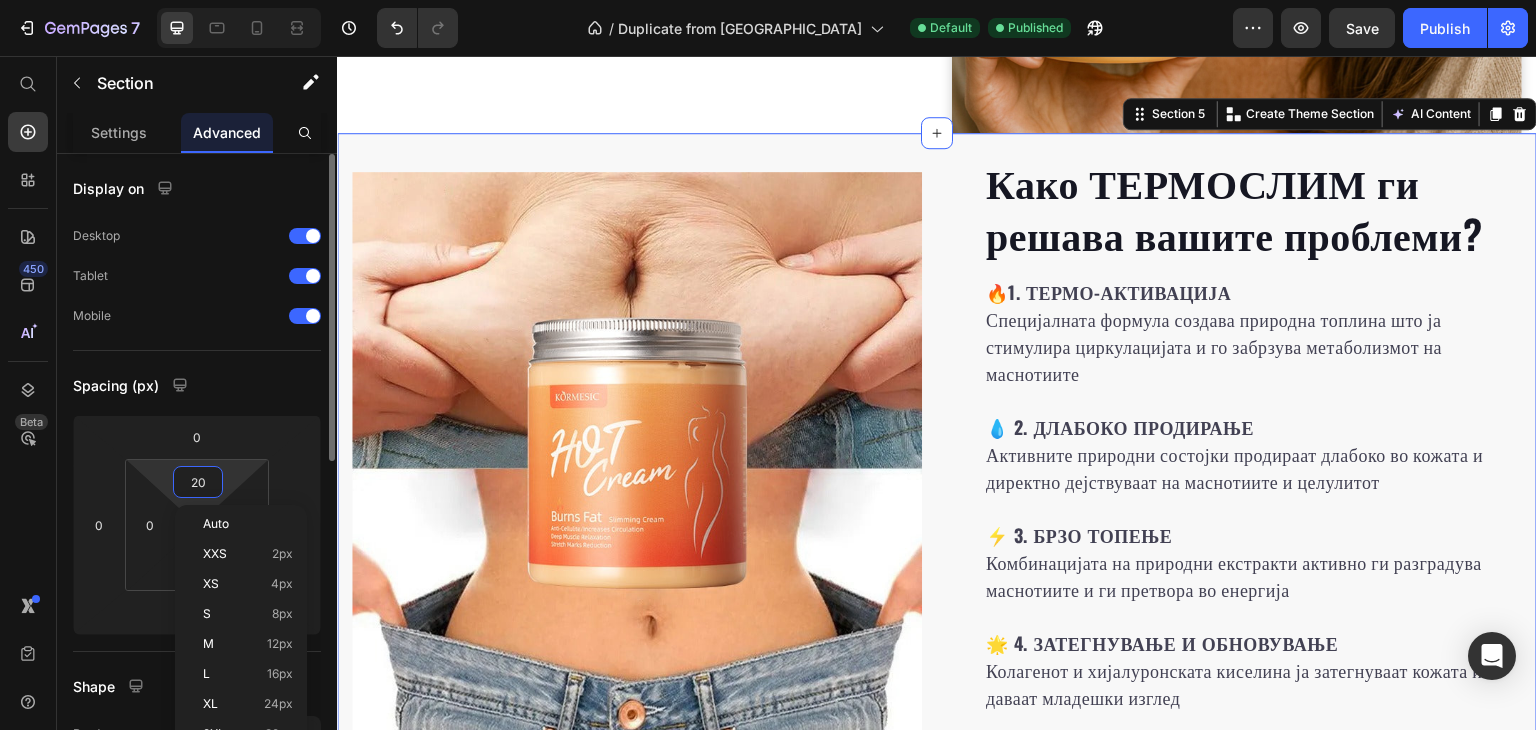 type on "0" 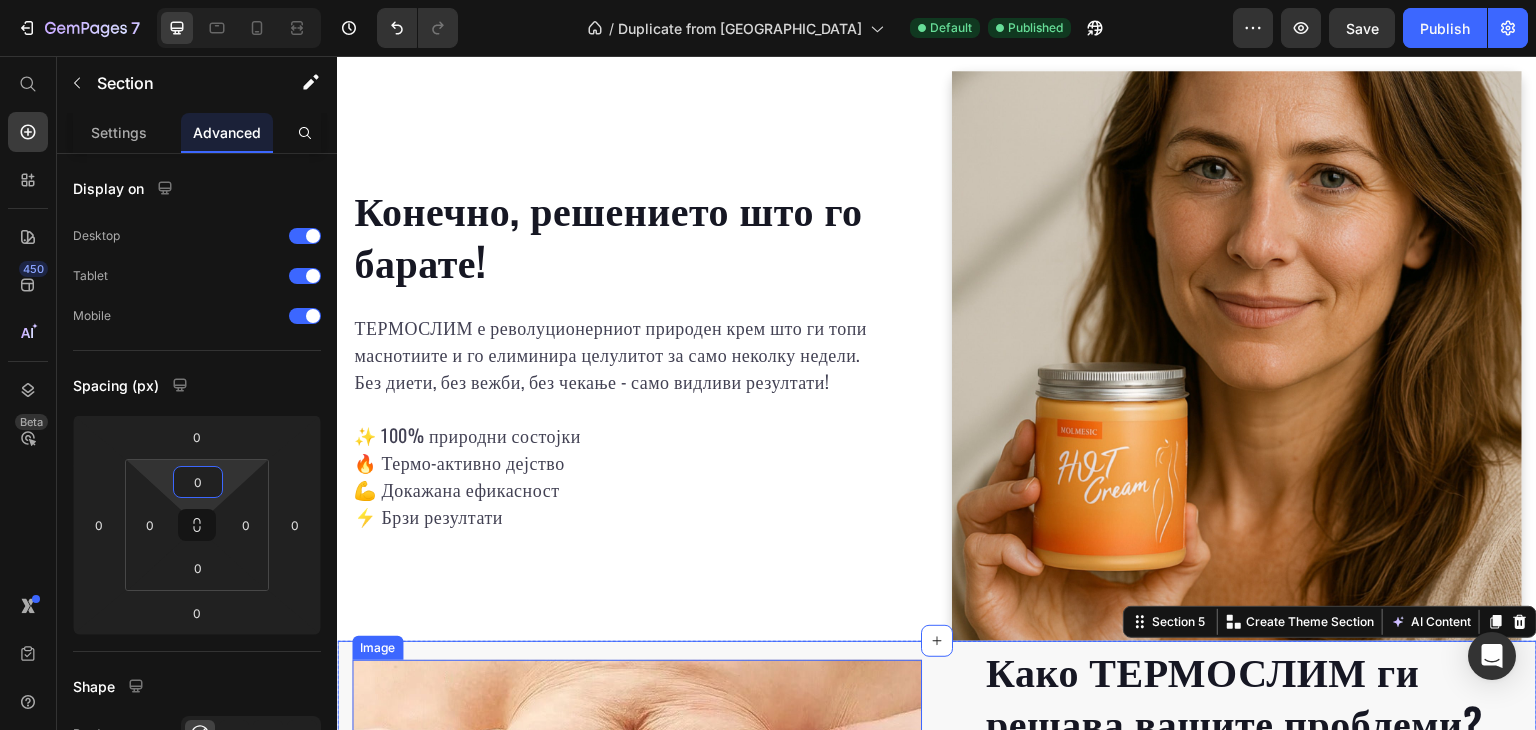 scroll, scrollTop: 1900, scrollLeft: 0, axis: vertical 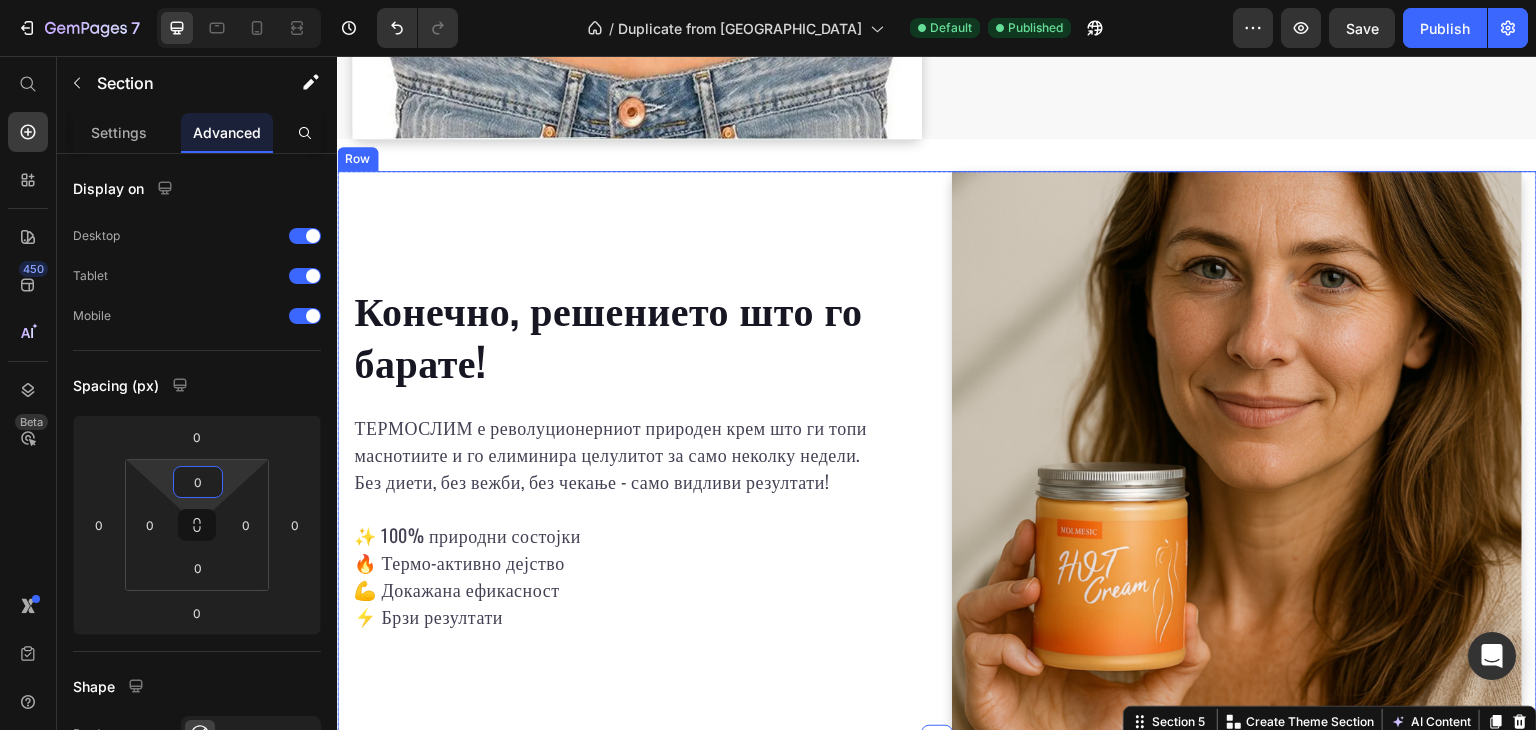 click on "Конечно, решението што го барате! Heading ТЕРМОСЛИМ е револуционерниот природен крем што ги топи маснотиите и го елиминира целулитот за само неколку недели. Без диети, без вежби, без чекање - само видливи резултати! ✨ 100% природни состојки  🔥 Термо-активно дејство  💪 Докажана ефикасност  ⚡ Брзи резултати Text block Row" at bounding box center [637, 456] 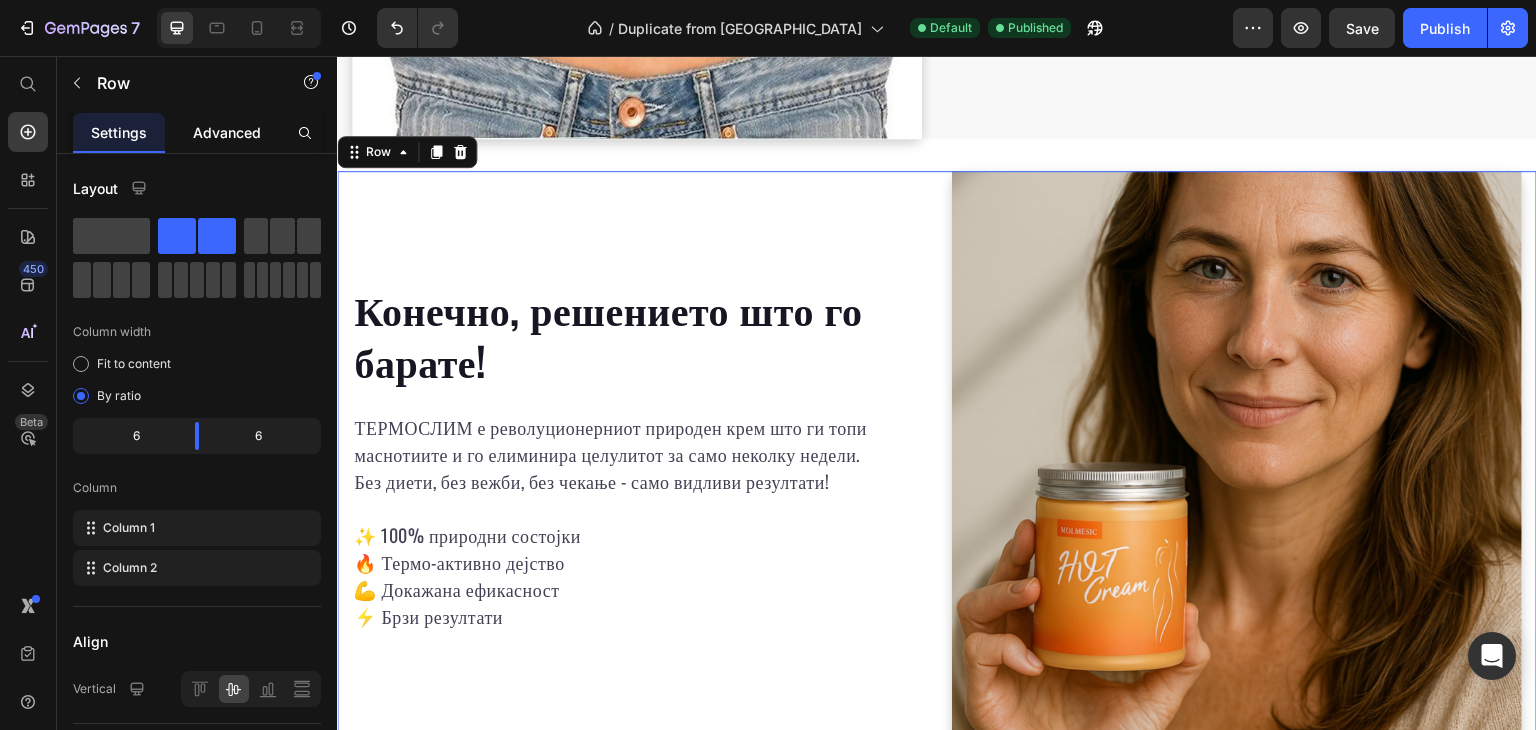 click on "Advanced" at bounding box center (227, 132) 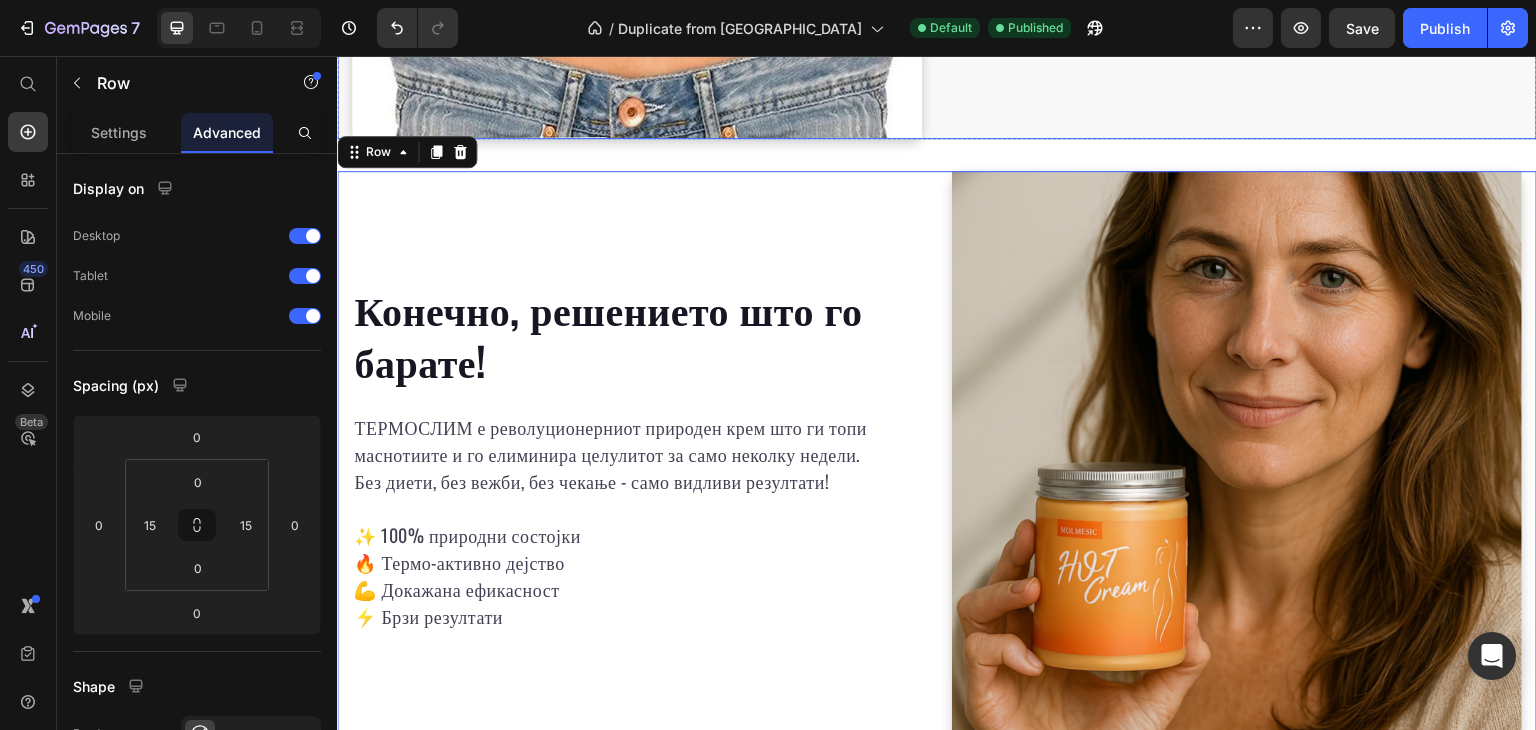 scroll, scrollTop: 1700, scrollLeft: 0, axis: vertical 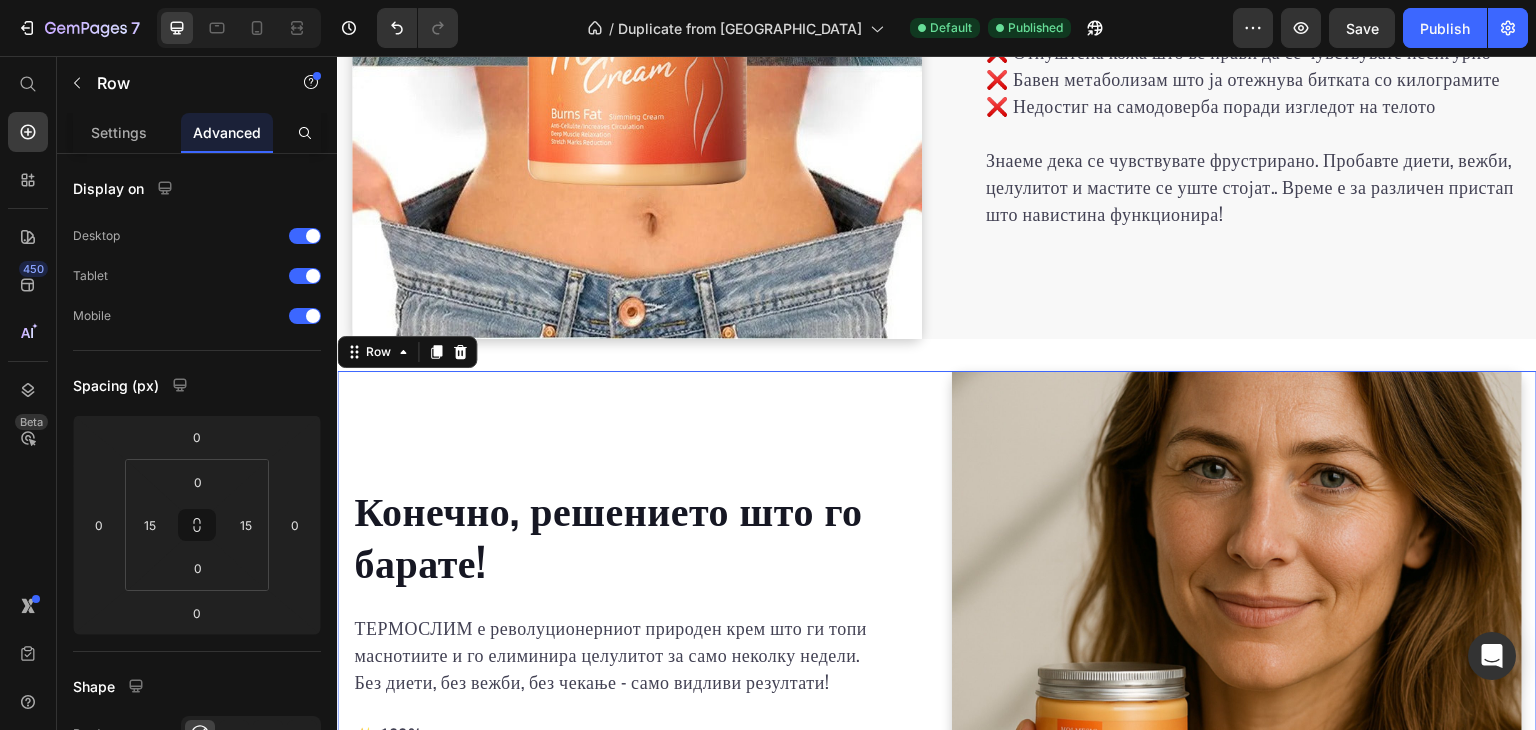 click on "Што кажуваат другите за TermoSlim? Heading
Image Image Image Image
Carousel Row Section 2 Дали се соочувате со овие проблеми? Heading ❌ Упорни маснотии на стомак, бедра и раце што не сакаат да си одат  ❌ Целулит што ја прави кожата нерамна и неатрактивна  ❌ Отпуштена кожа што ве прави да се чувствувате несигурно  ❌ Бавен метаболизам што ја отежнува битката со килограмите  ❌ Недостиг на самодоверба поради изгледот на телото Text block Row Image Image Row Section 3 Конечно, решението што го барате! Heading ✨ 100% природни состојки  🔥 Термо-активно дејство" at bounding box center (937, 331) 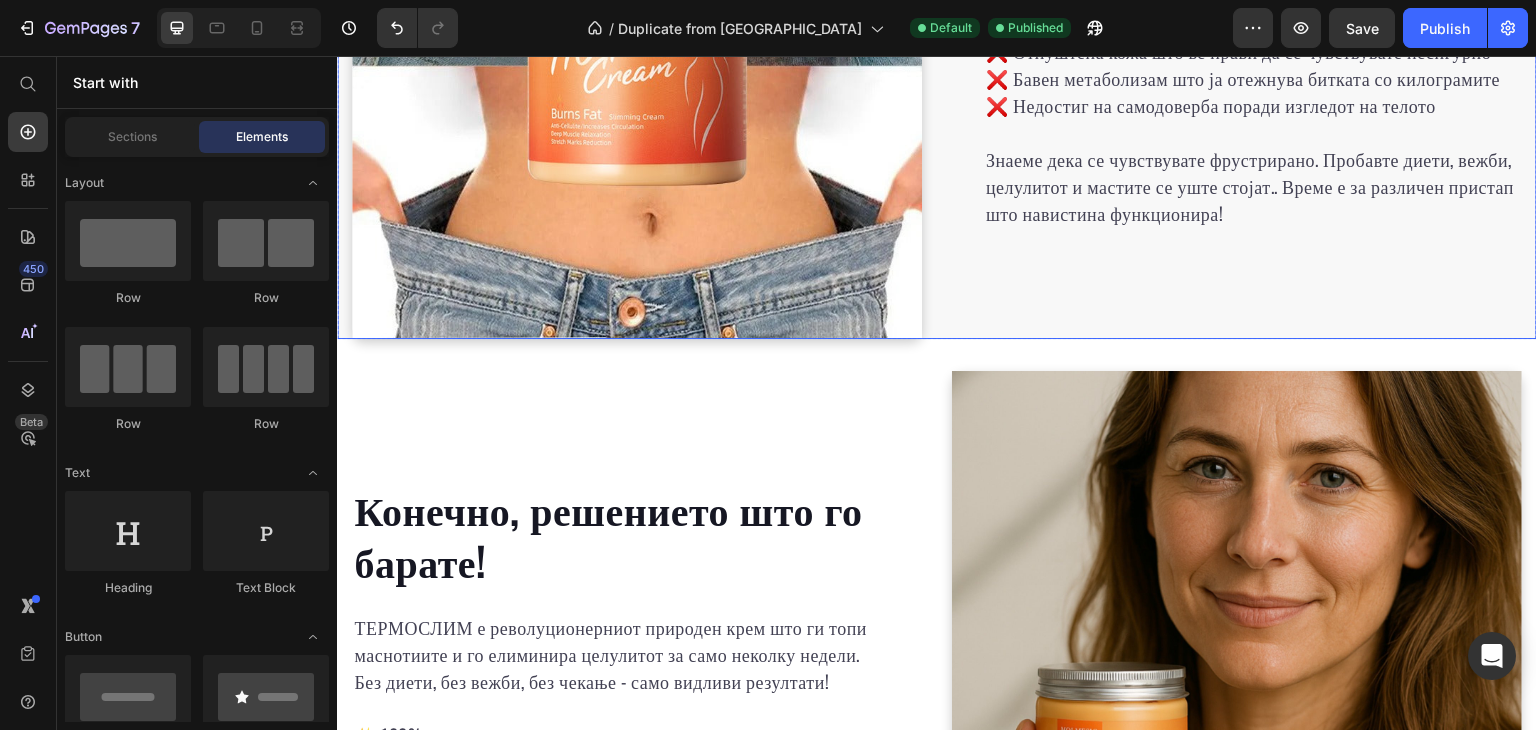 click on "[PERSON_NAME] се соочувате со овие проблеми? Heading ❌ Упорни маснотии на стомак, бедра и раце што не сакаат да си одат  ❌ Целулит што ја прави кожата нерамна и неатрактивна  ❌ Отпуштена кожа што ве прави да се чувствувате несигурно  ❌ Бавен метаболизам што ја отежнува битката со килограмите  ❌ Недостиг на самодоверба поради изгледот на телото Знаеме дека се чувствувате фрустрирано. Пробавте диети, вежби, целулитот и мастите се уште стојат.. Време е за различен пристап што навистина функционира! Text block Row" at bounding box center [1237, 54] 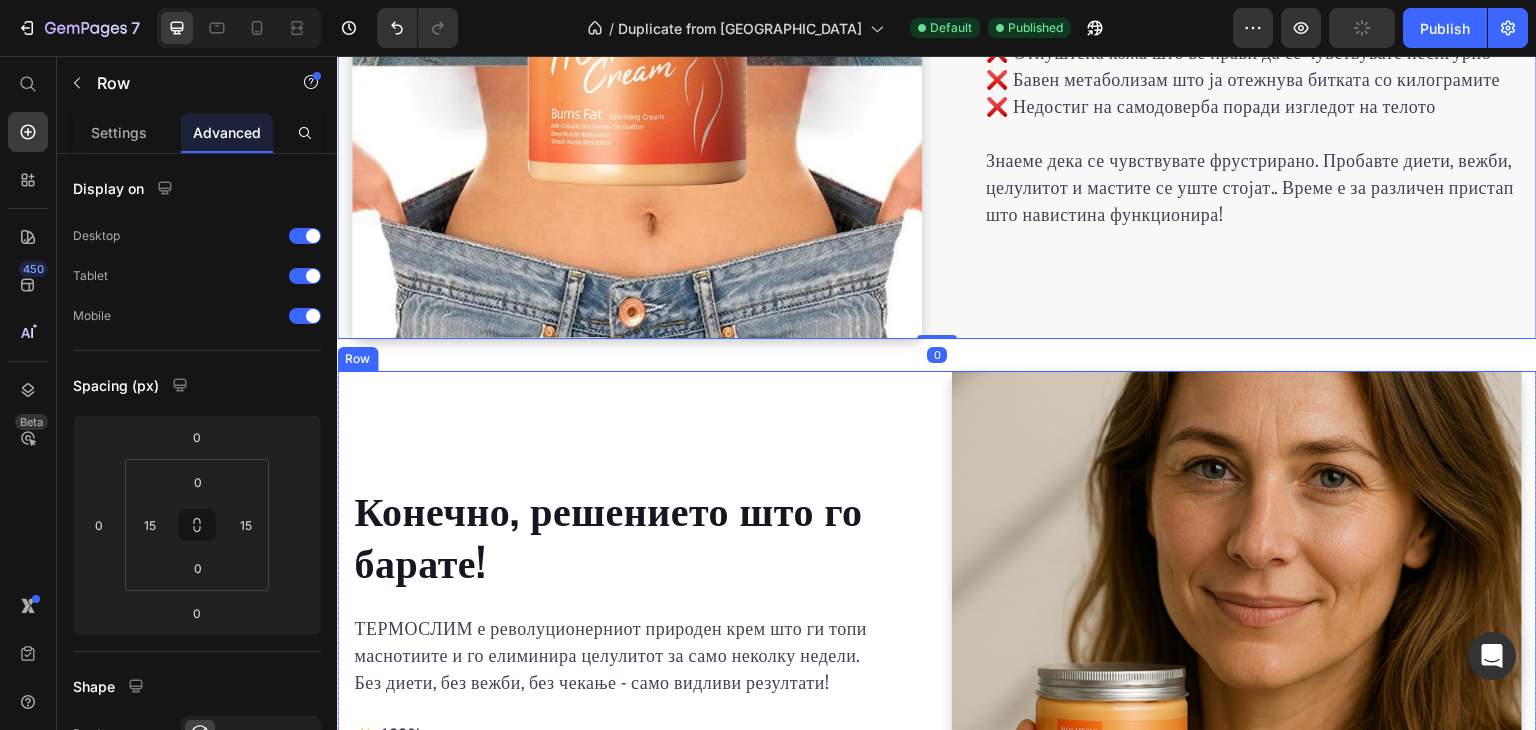 scroll, scrollTop: 1600, scrollLeft: 0, axis: vertical 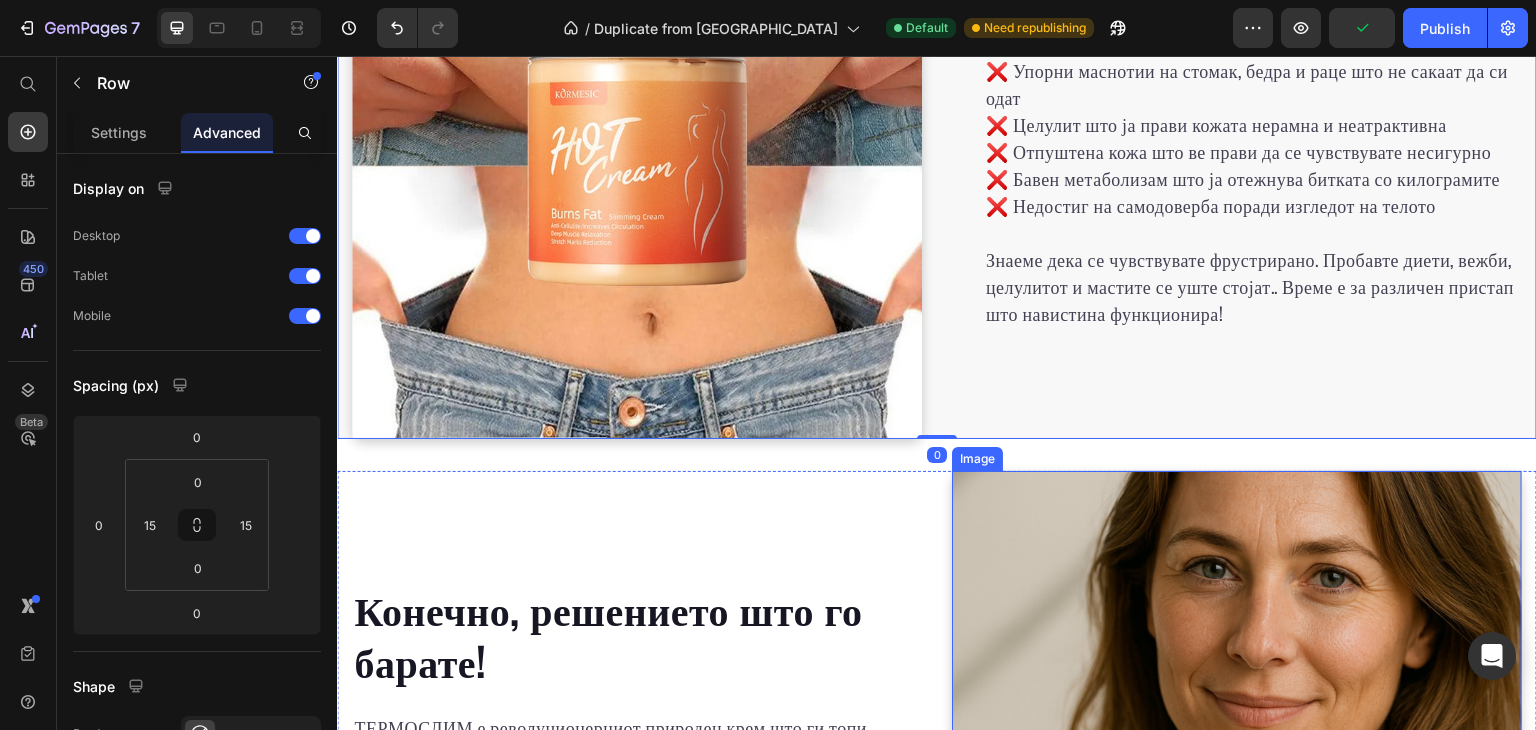 click at bounding box center (1237, 756) 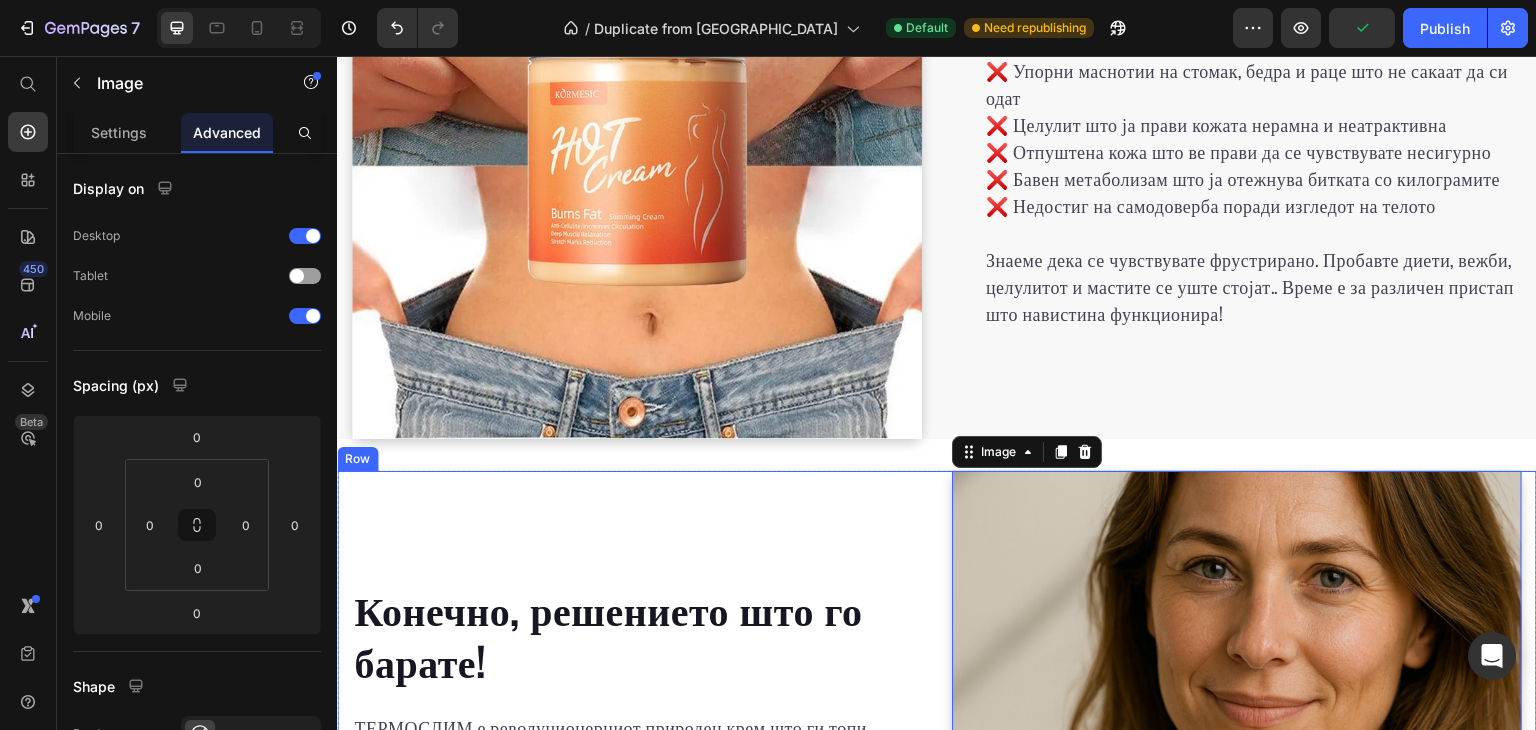 click on "Конечно, решението што го барате! Heading ТЕРМОСЛИМ е револуционерниот природен крем што ги топи маснотиите и го елиминира целулитот за само неколку недели. Без диети, без вежби, без чекање - само видливи резултати! ✨ 100% природни состојки  🔥 Термо-активно дејство  💪 Докажана ефикасност  ⚡ Брзи резултати Text block Row" at bounding box center [637, 756] 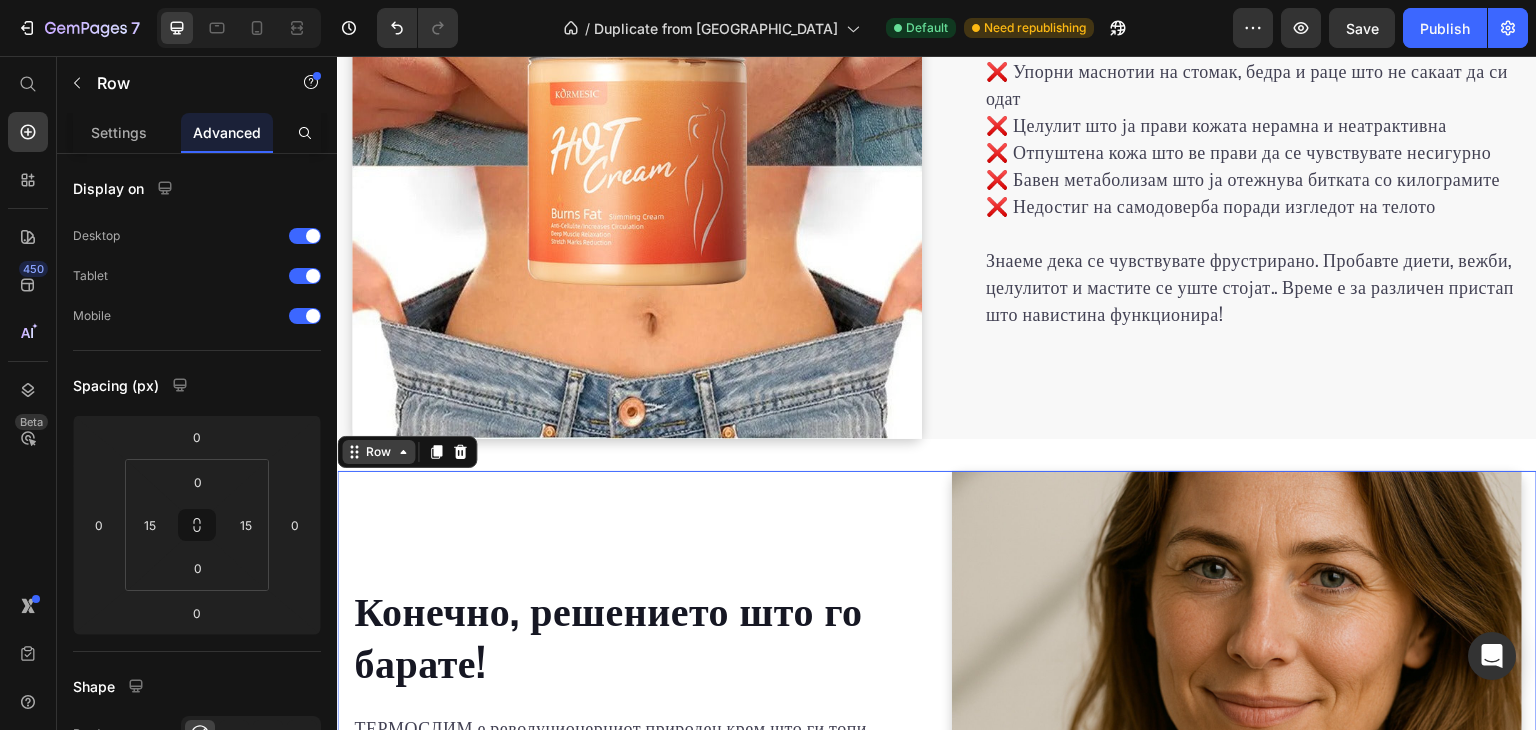 click on "Row" at bounding box center [378, 452] 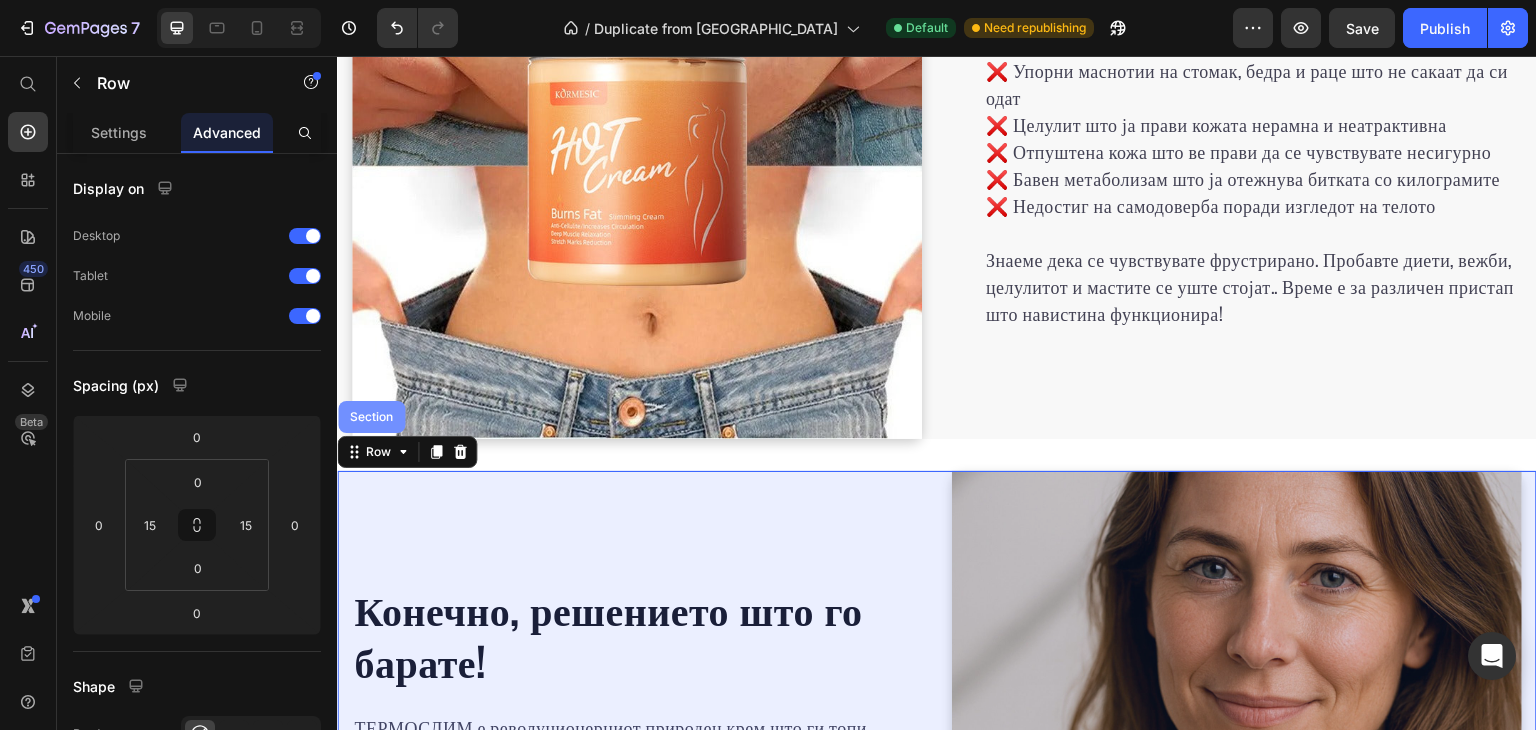 click on "Section" at bounding box center (371, 417) 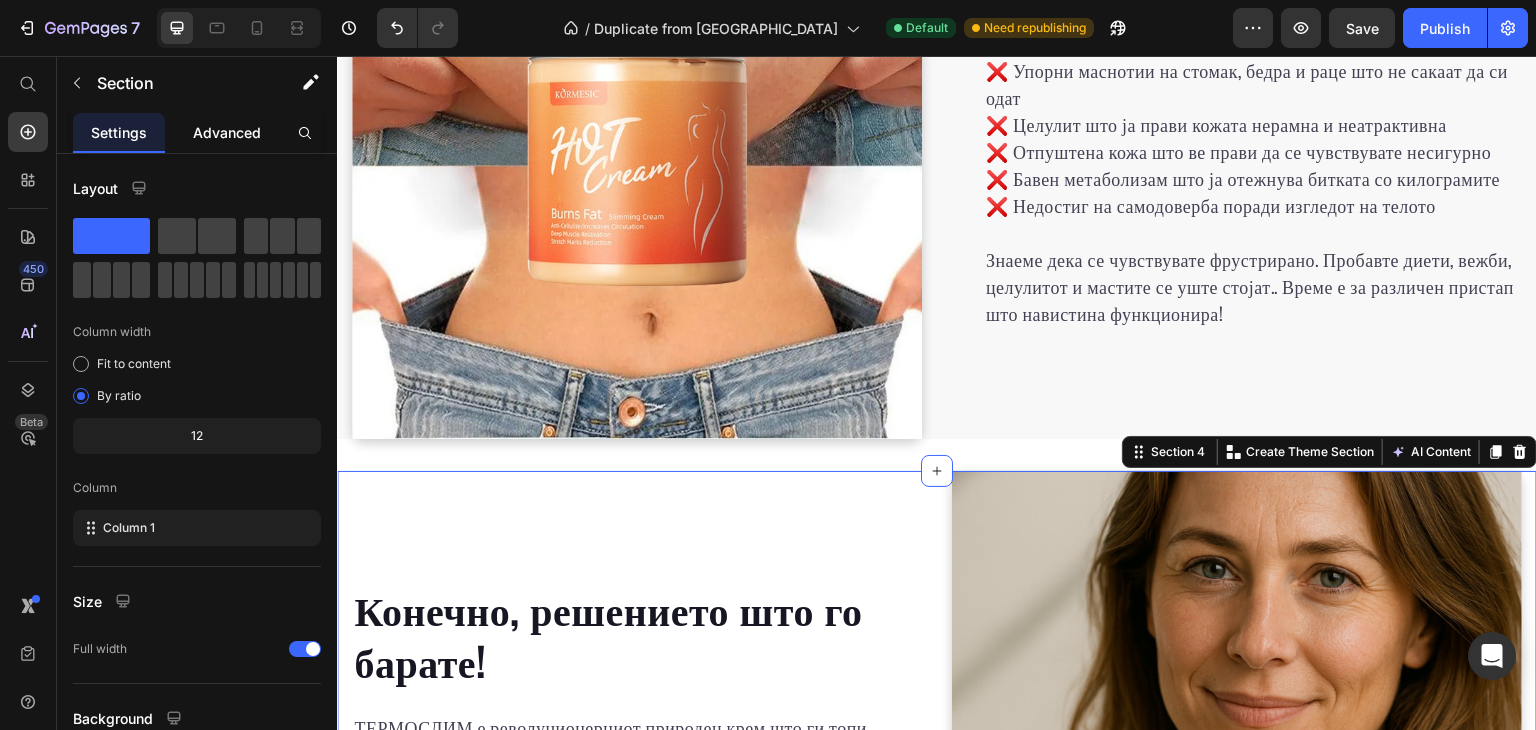 click on "Advanced" at bounding box center [227, 132] 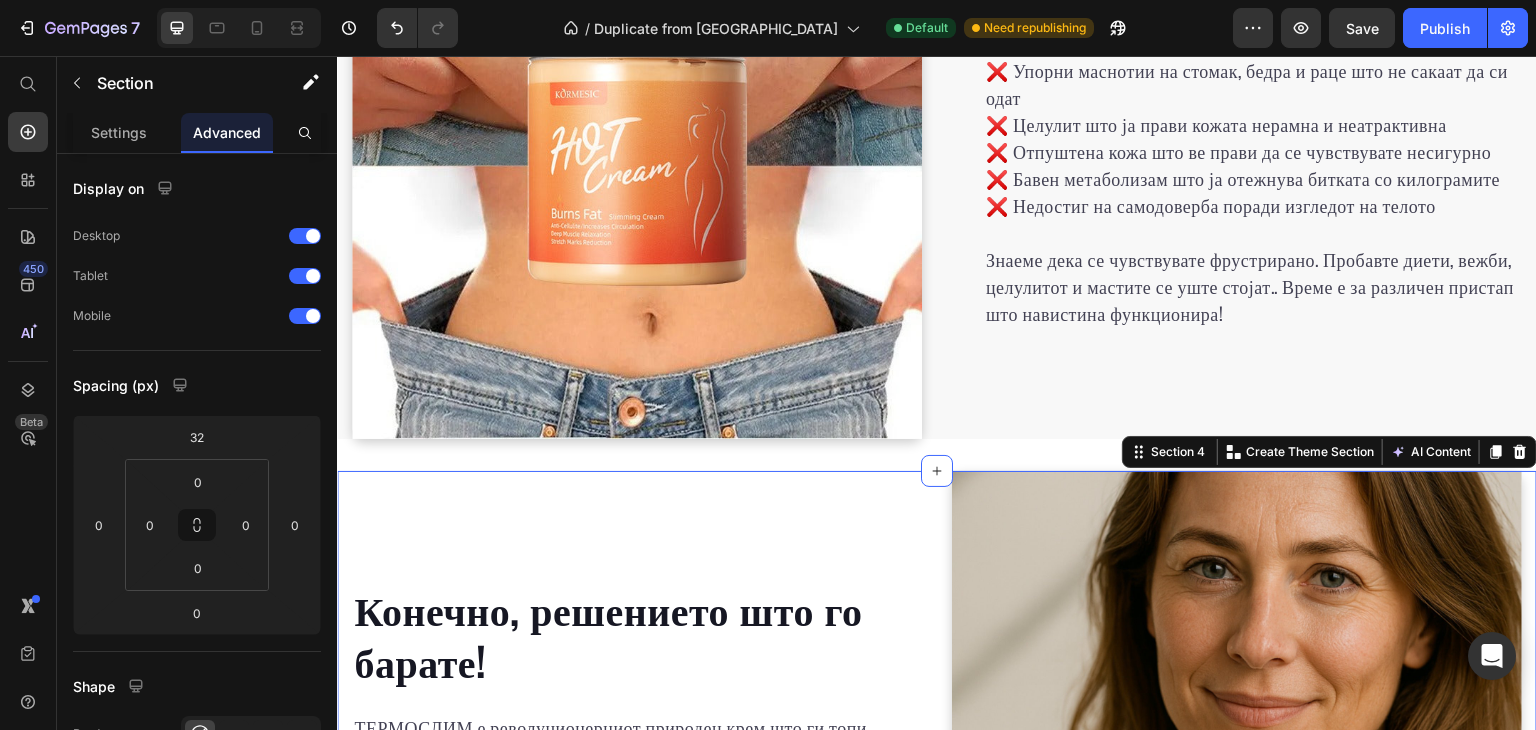 scroll, scrollTop: 2200, scrollLeft: 0, axis: vertical 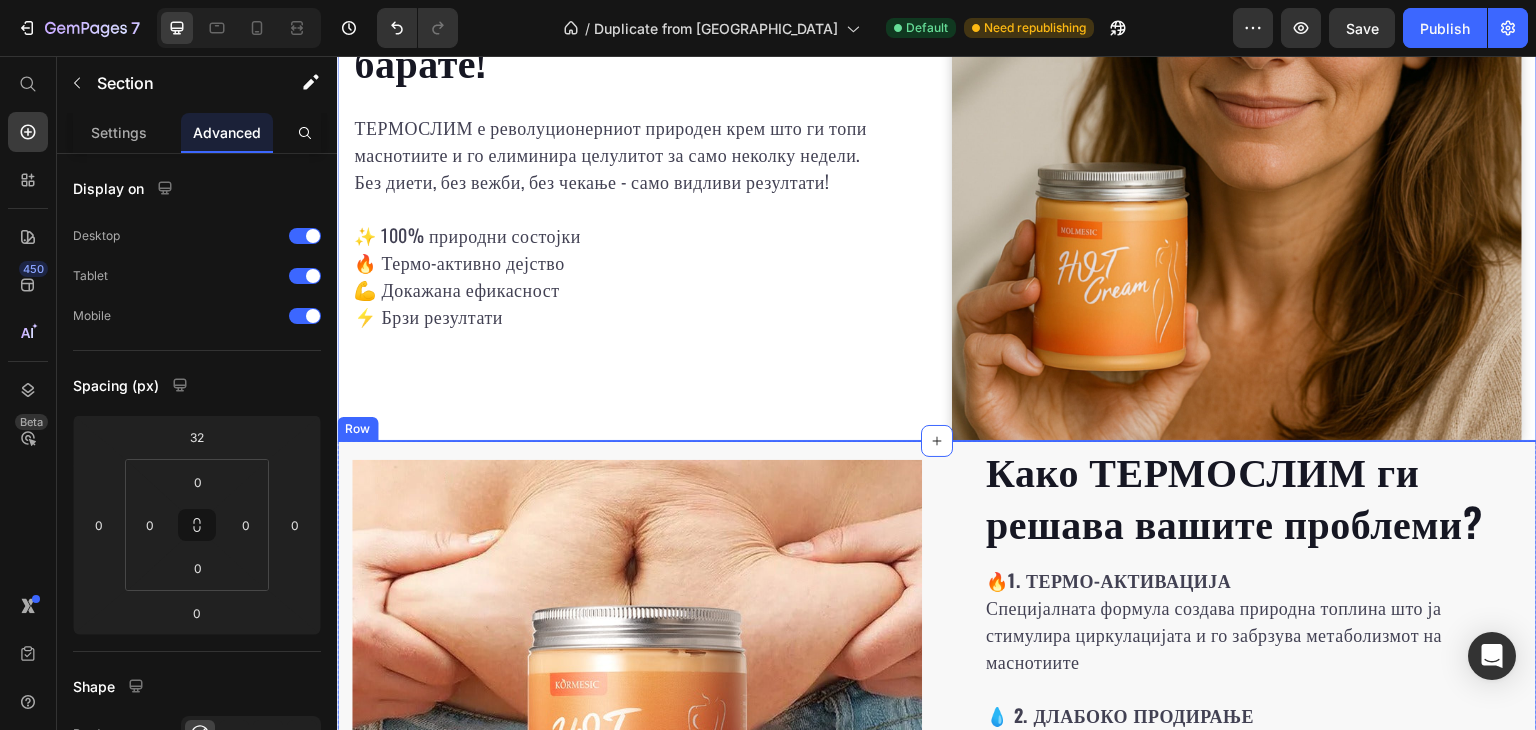 click on "Како ТЕРМОСЛИМ ги решава вашите проблеми? Heading Image Image" at bounding box center [637, 745] 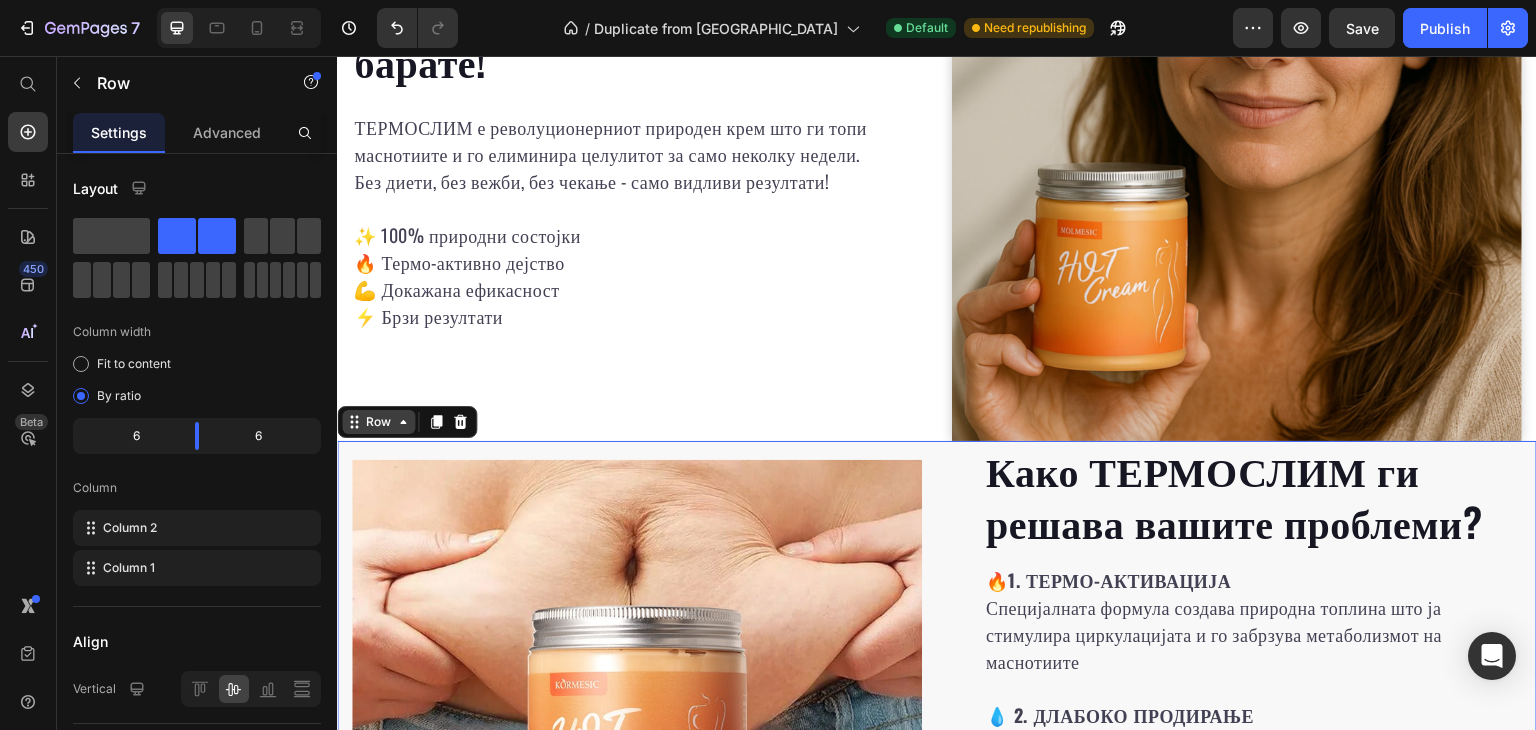 click 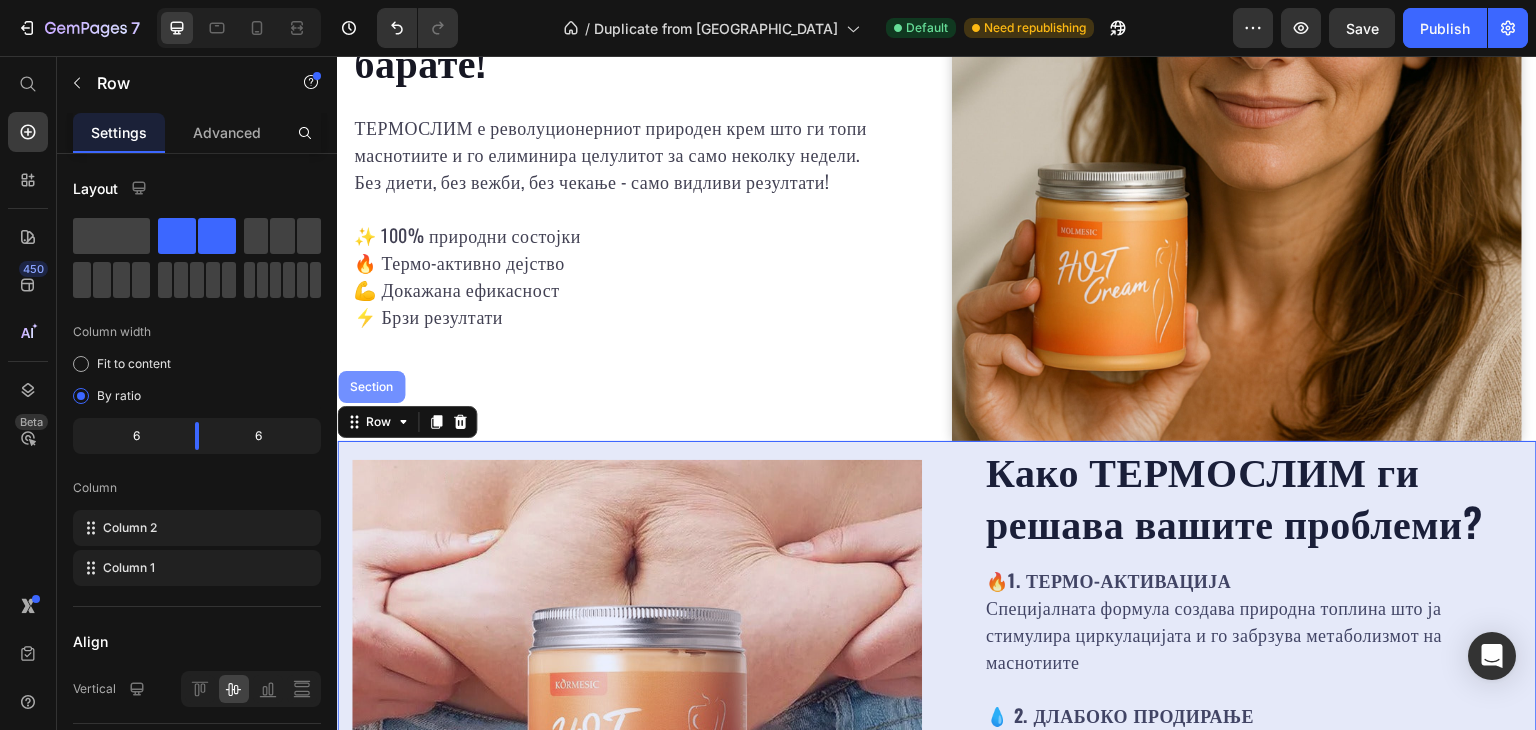 click on "Section" at bounding box center [371, 387] 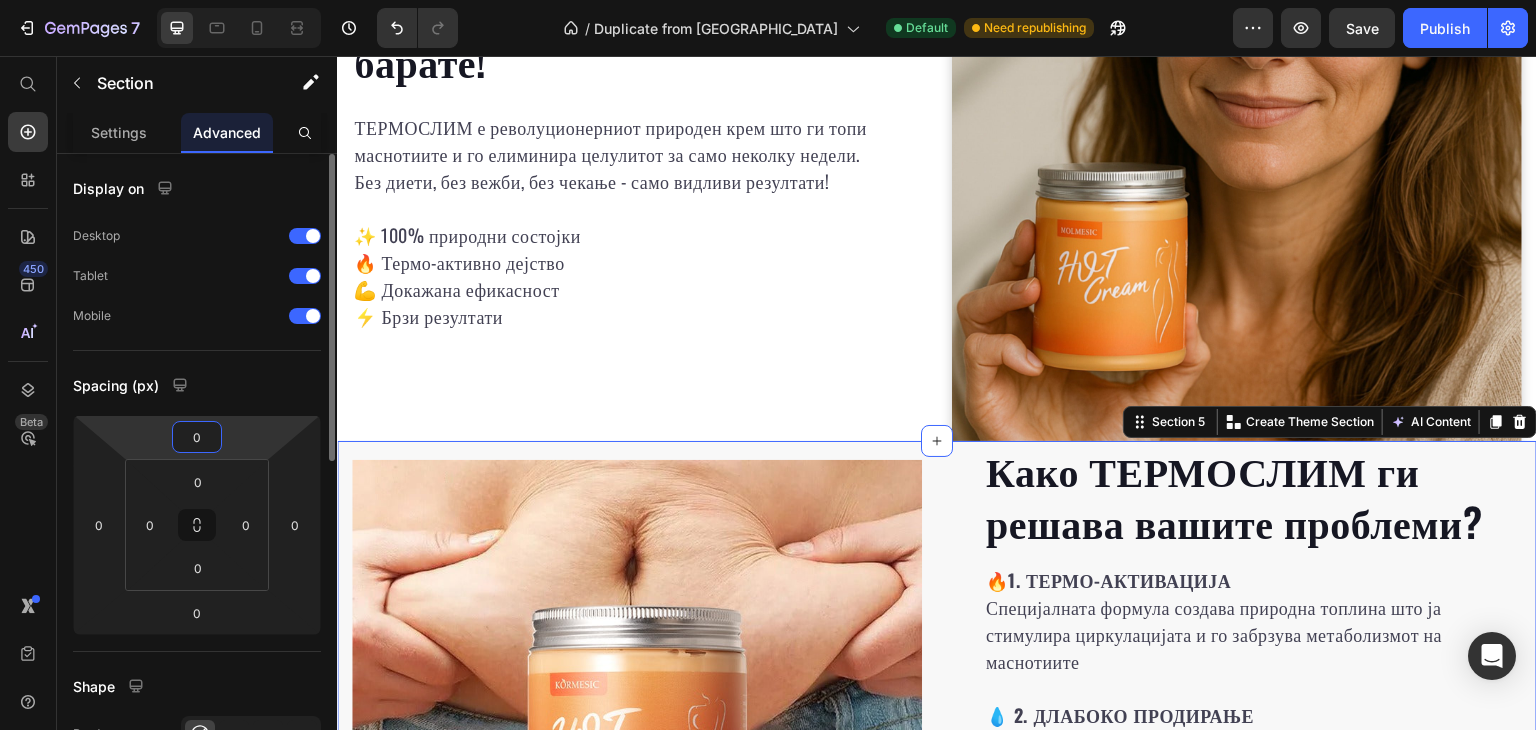 click on "0" at bounding box center [197, 437] 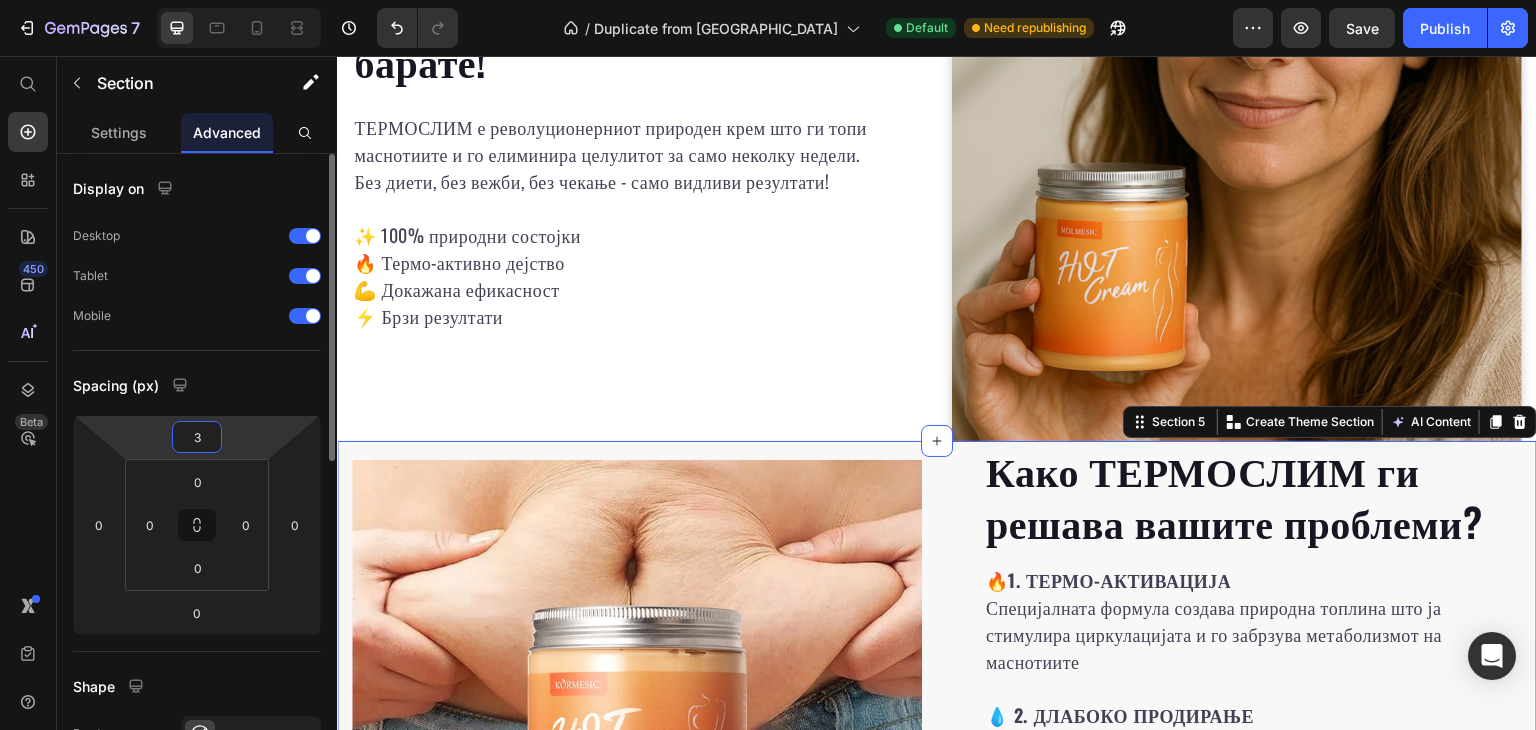type on "32" 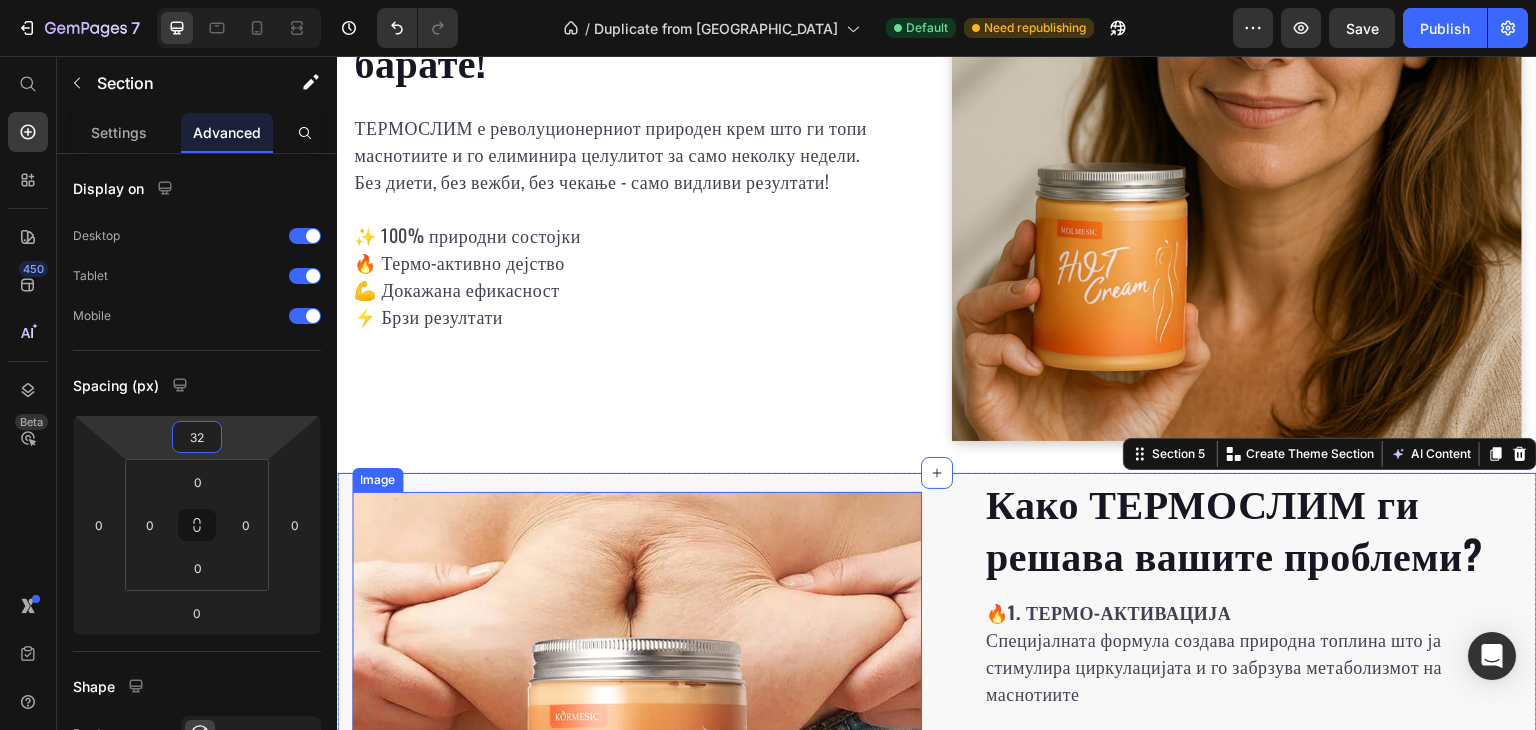 click at bounding box center (637, 777) 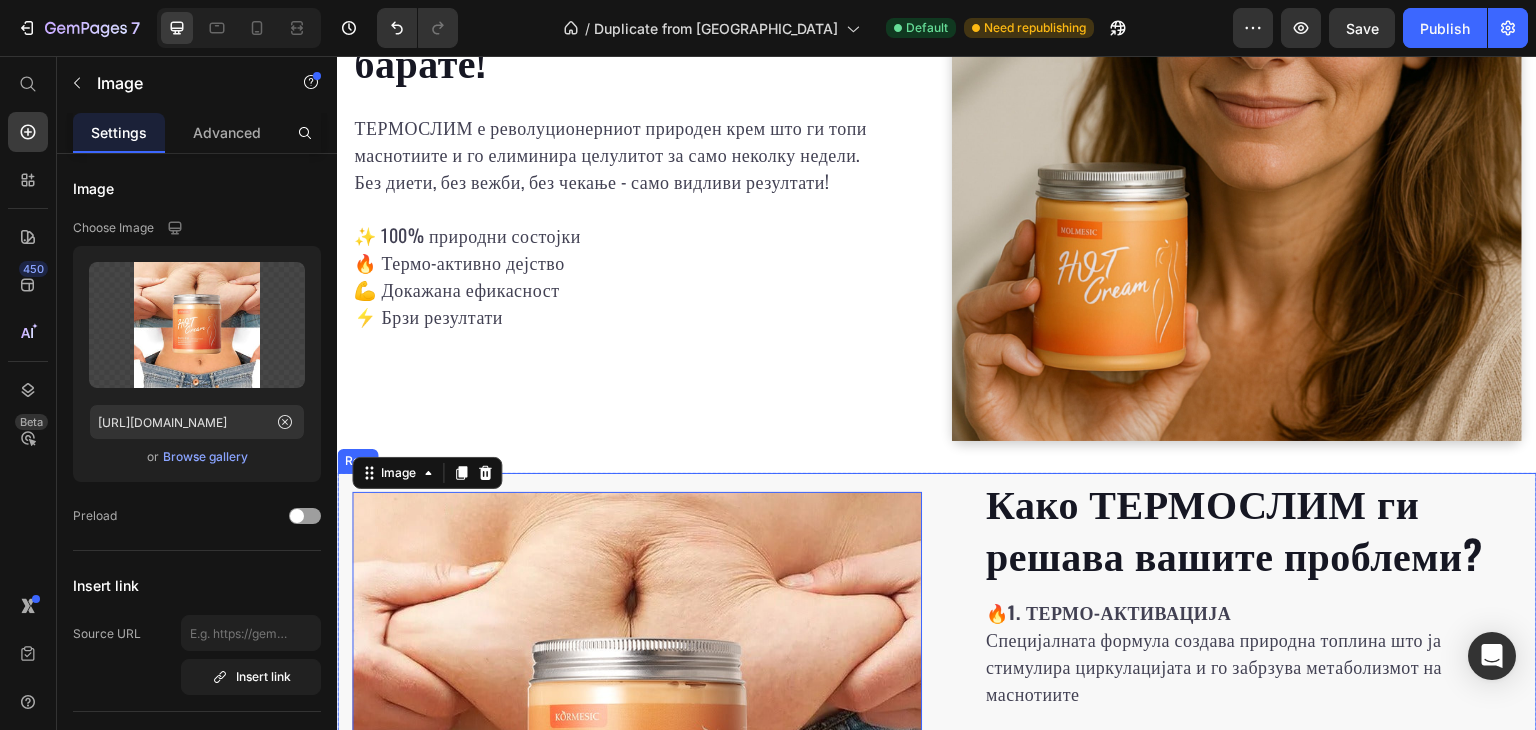 click on "Како ТЕРМОСЛИМ ги решава вашите проблеми? Heading 🔥  1. ТЕРМО-АКТИВАЦИЈА  Специјалната формула создава природна топлина што ја стимулира циркулацијата и го забрзува метаболизмот на маснотиите  💧 2. ДЛАБОКО ПРОДИРАЊЕ  Активните природни состојки продираат длабоко во кожата и директно дејствуваат на маснотиите и целулитот  ⚡ 3. БРЗО ТОПЕЊЕ  Комбинацијата на природни екстракти активно ги разградува маснотиите и ги претвора во енергија  🌟 4. ЗАТЕГНУВАЊЕ И ОБНОВУВАЊЕ  Колагенот и хијалуронската киселина ја затегнуваат кожата и и даваат младешки изглед Row" at bounding box center [937, 777] 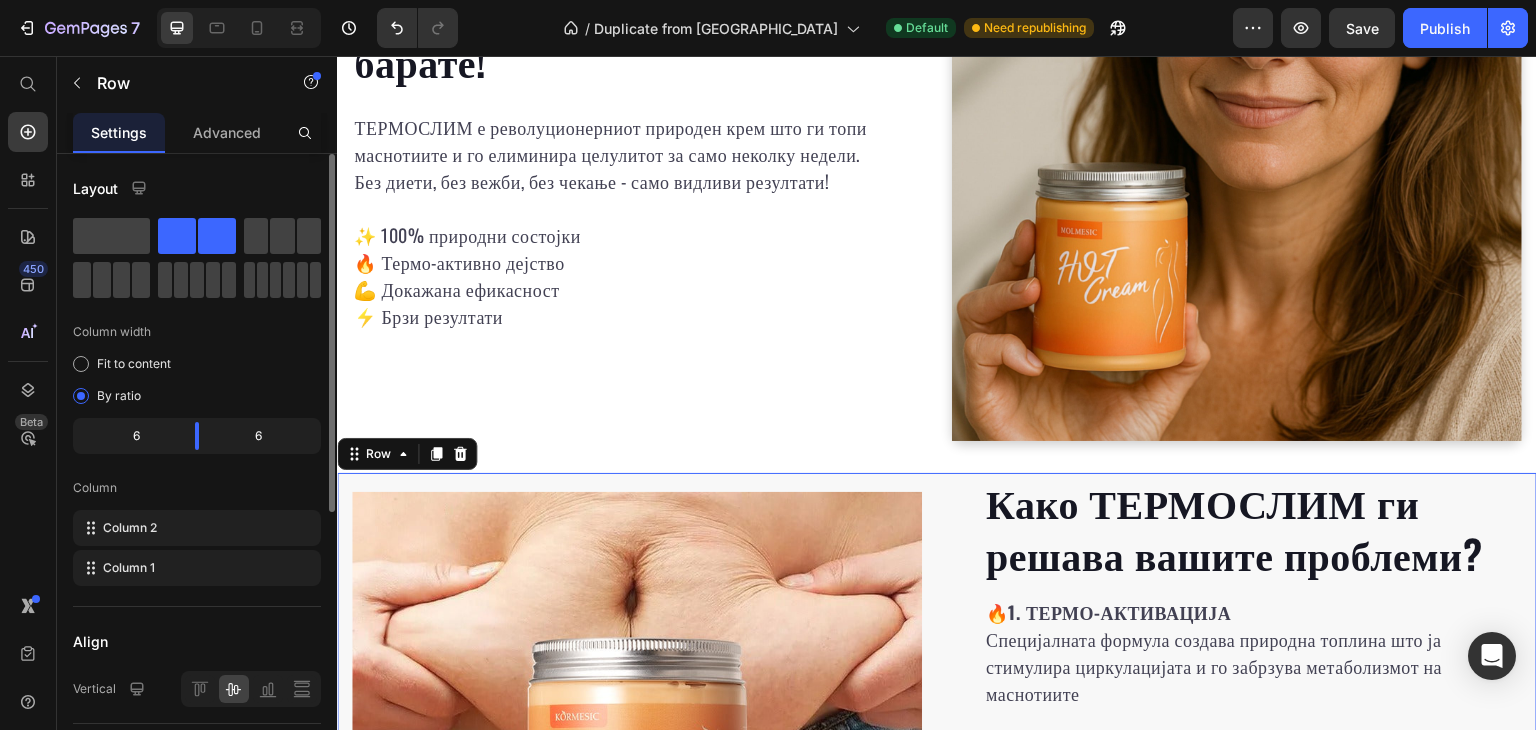 click on "Advanced" at bounding box center (227, 132) 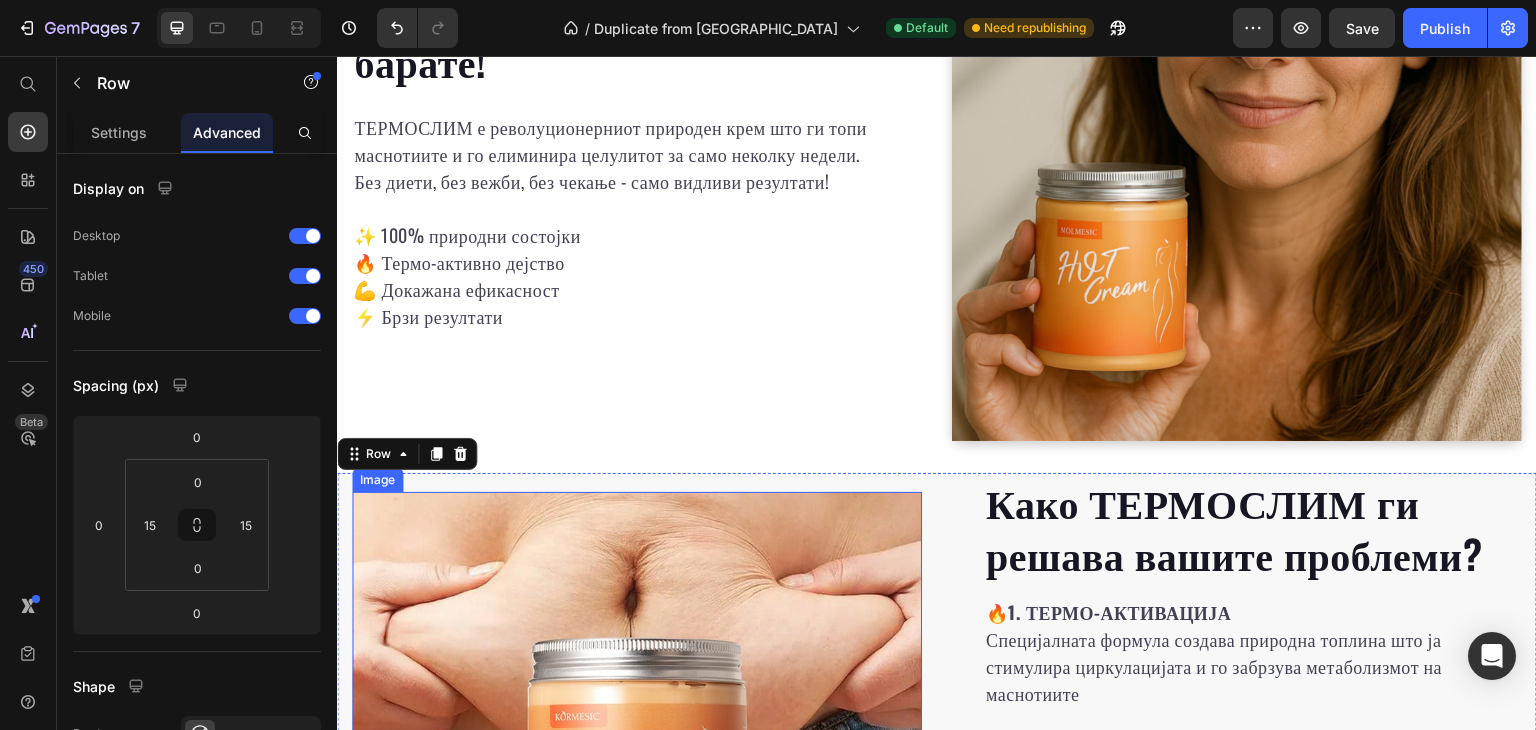 click at bounding box center (637, 777) 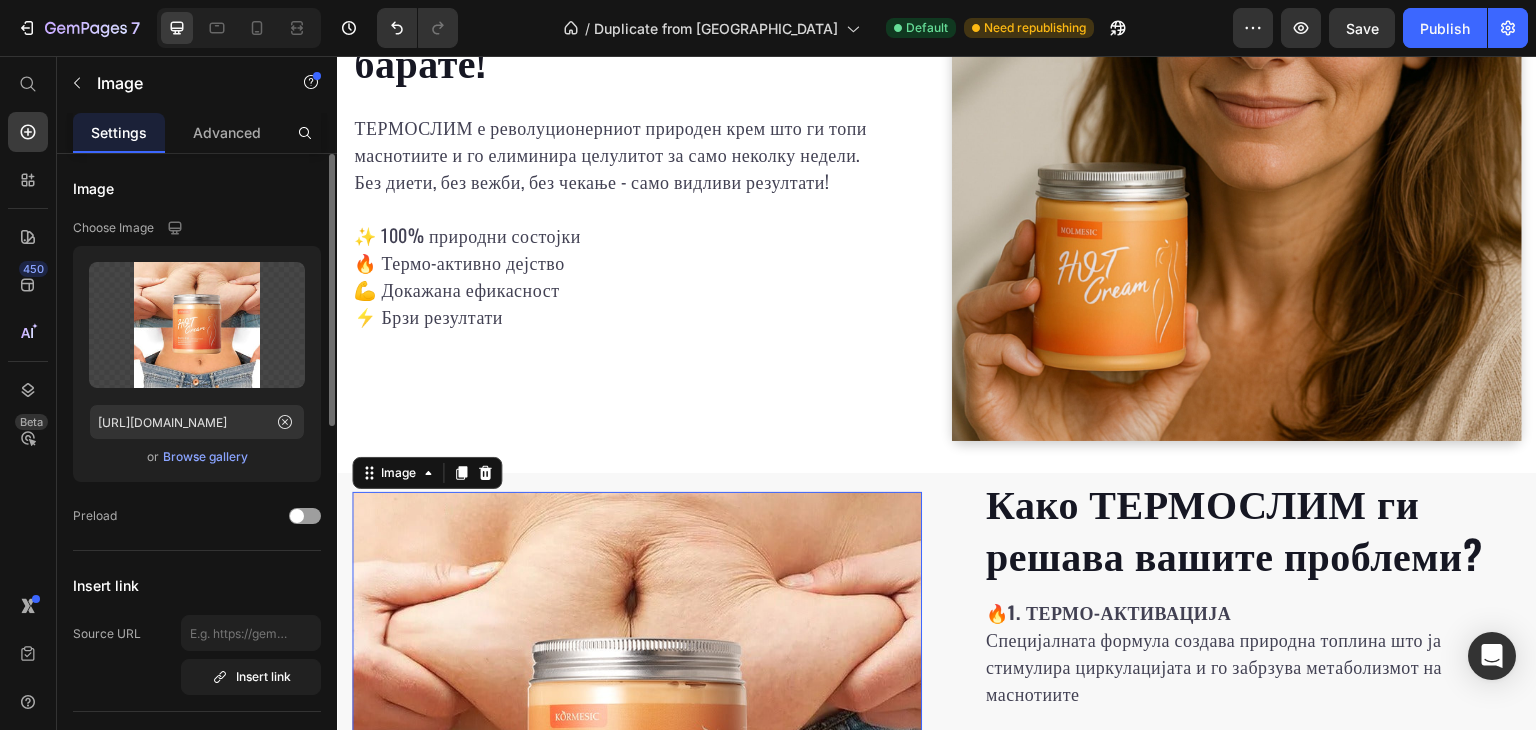 click on "Advanced" at bounding box center [227, 132] 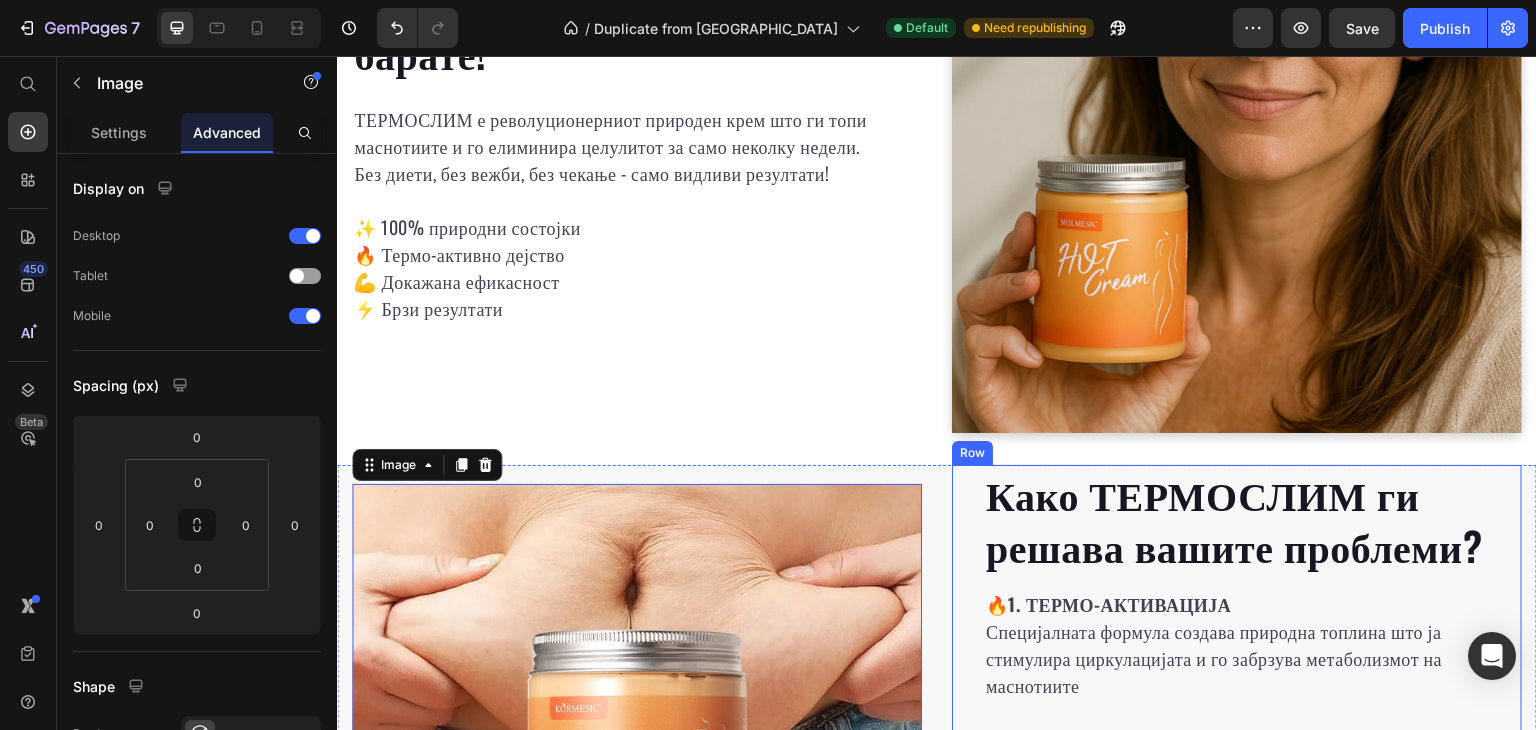 scroll, scrollTop: 2600, scrollLeft: 0, axis: vertical 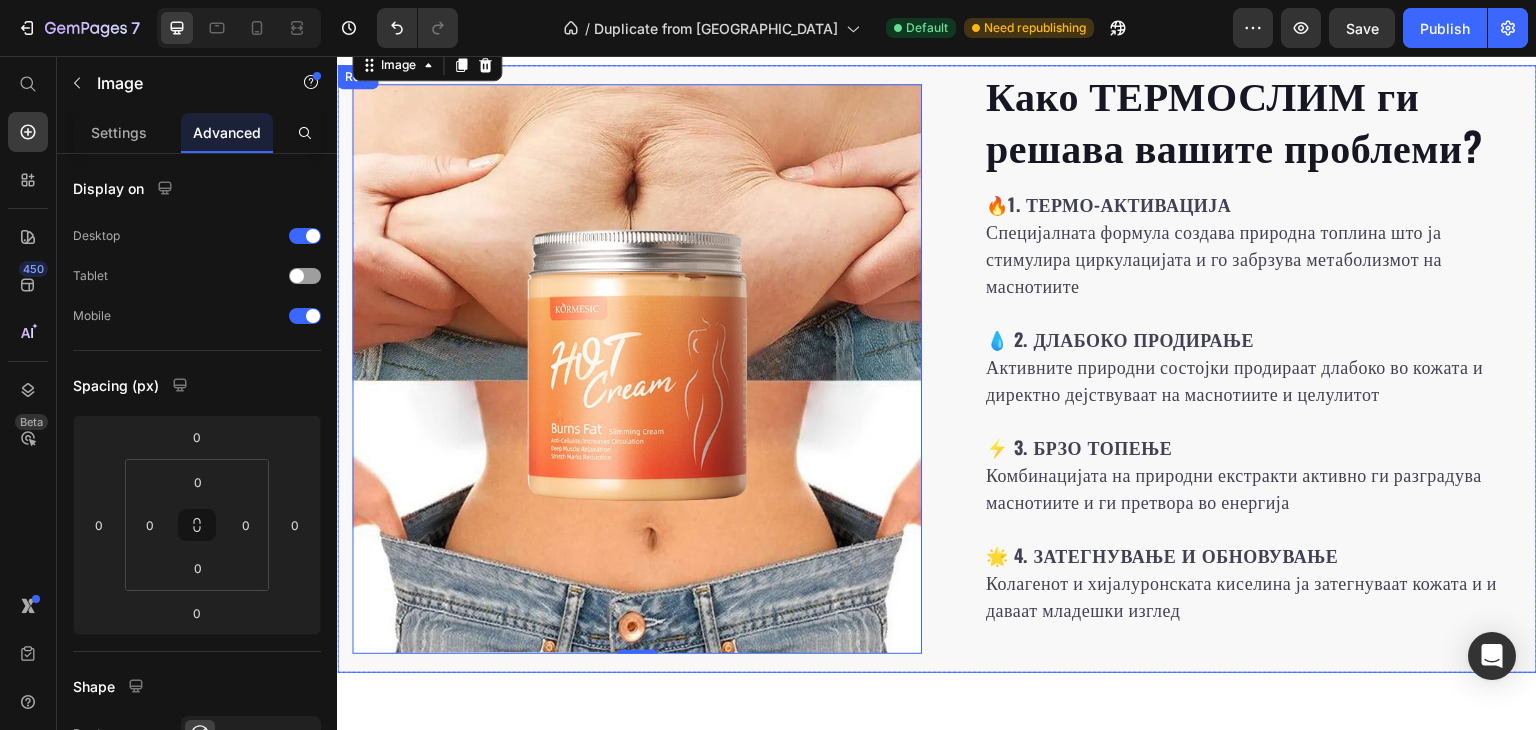 click on "Како ТЕРМОСЛИМ ги решава вашите проблеми? Heading 🔥  1. ТЕРМО-АКТИВАЦИЈА  Специјалната формула создава природна топлина што ја стимулира циркулацијата и го забрзува метаболизмот на маснотиите  💧 2. ДЛАБОКО ПРОДИРАЊЕ  Активните природни состојки продираат длабоко во кожата и директно дејствуваат на маснотиите и целулитот  ⚡ 3. БРЗО ТОПЕЊЕ  Комбинацијата на природни екстракти активно ги разградува маснотиите и ги претвора во енергија  🌟 4. ЗАТЕГНУВАЊЕ И ОБНОВУВАЊЕ  Колагенот и хијалуронската киселина ја затегнуваат кожата и и даваат младешки изглед Row" at bounding box center (937, 369) 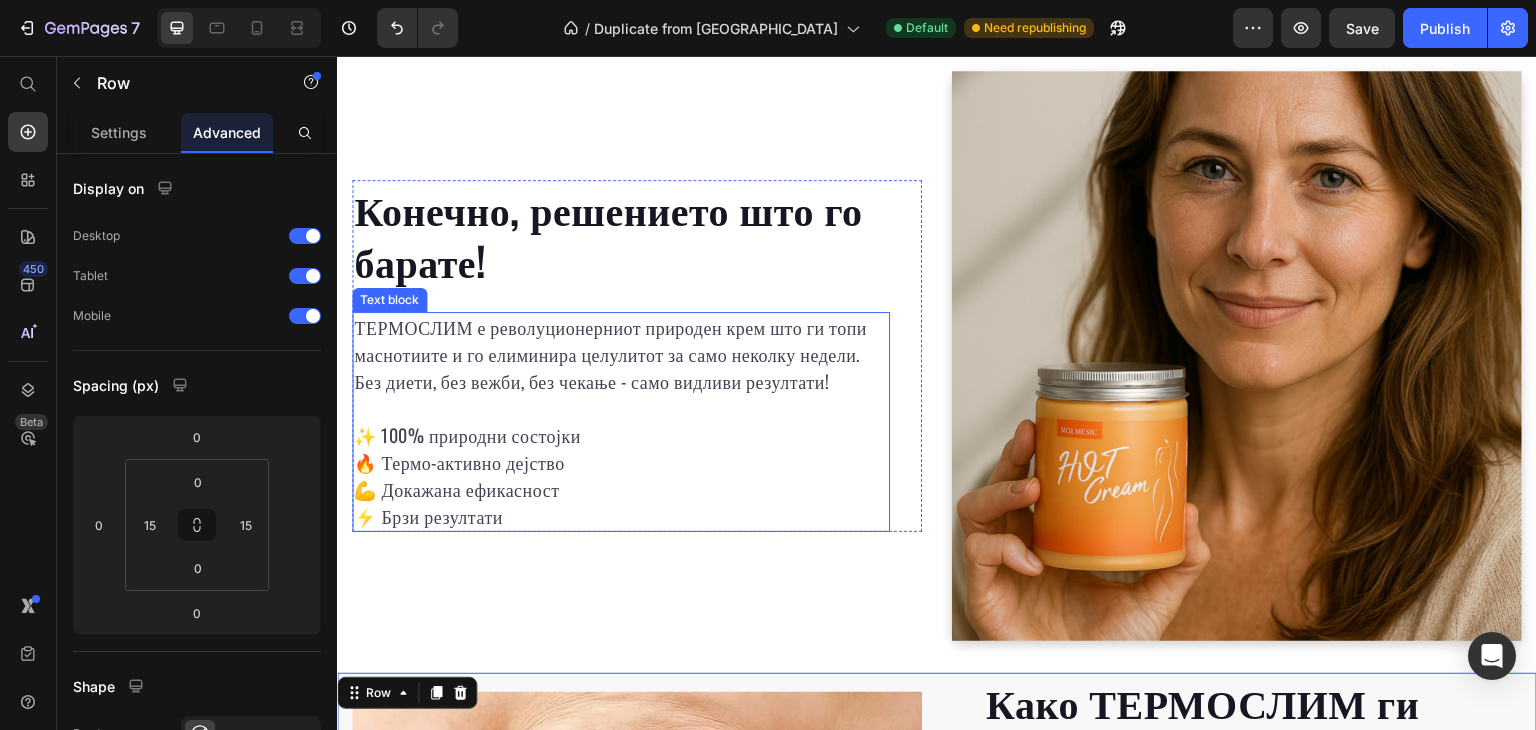 scroll, scrollTop: 2200, scrollLeft: 0, axis: vertical 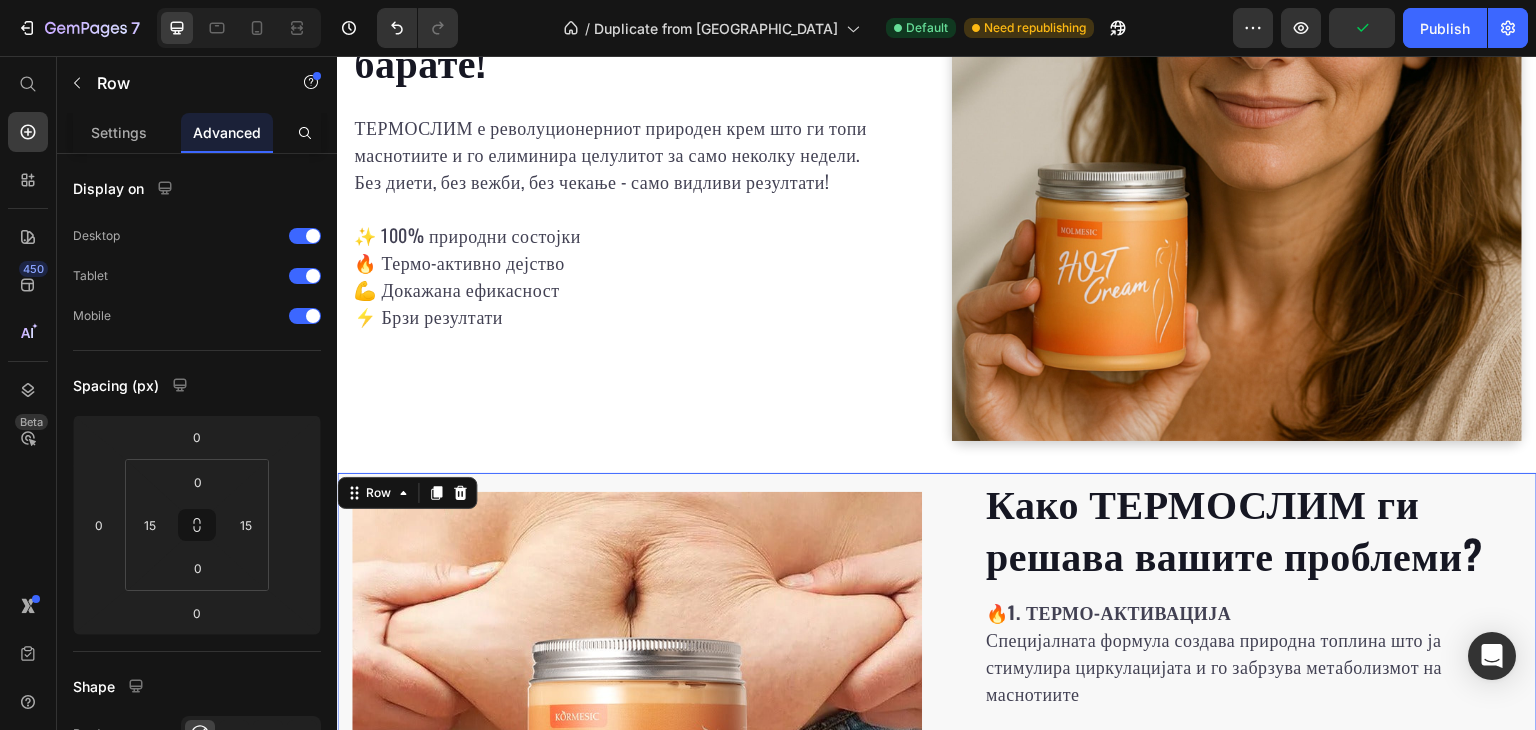 click on "Како ТЕРМОСЛИМ ги решава вашите проблеми? Heading Image Image" at bounding box center [637, 777] 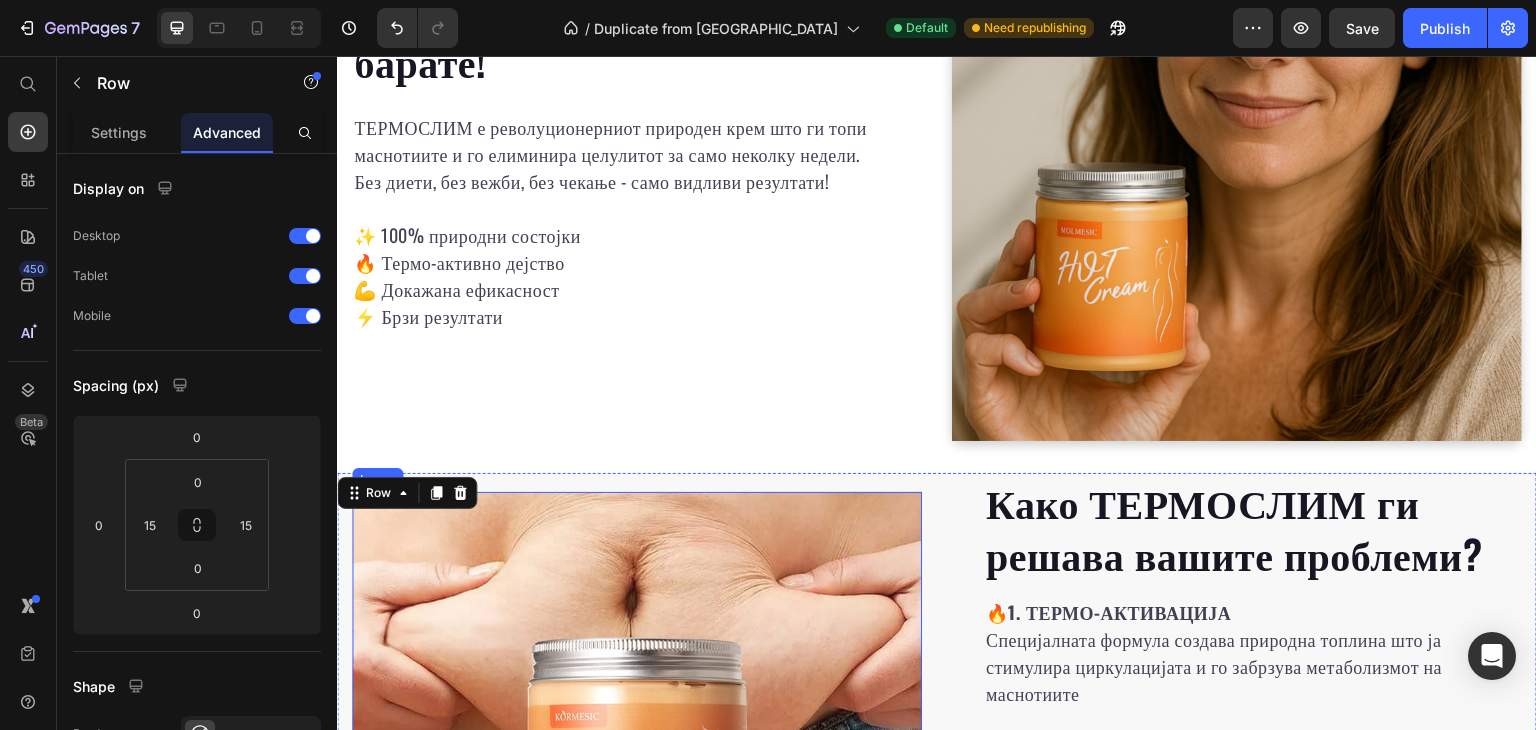click at bounding box center [637, 777] 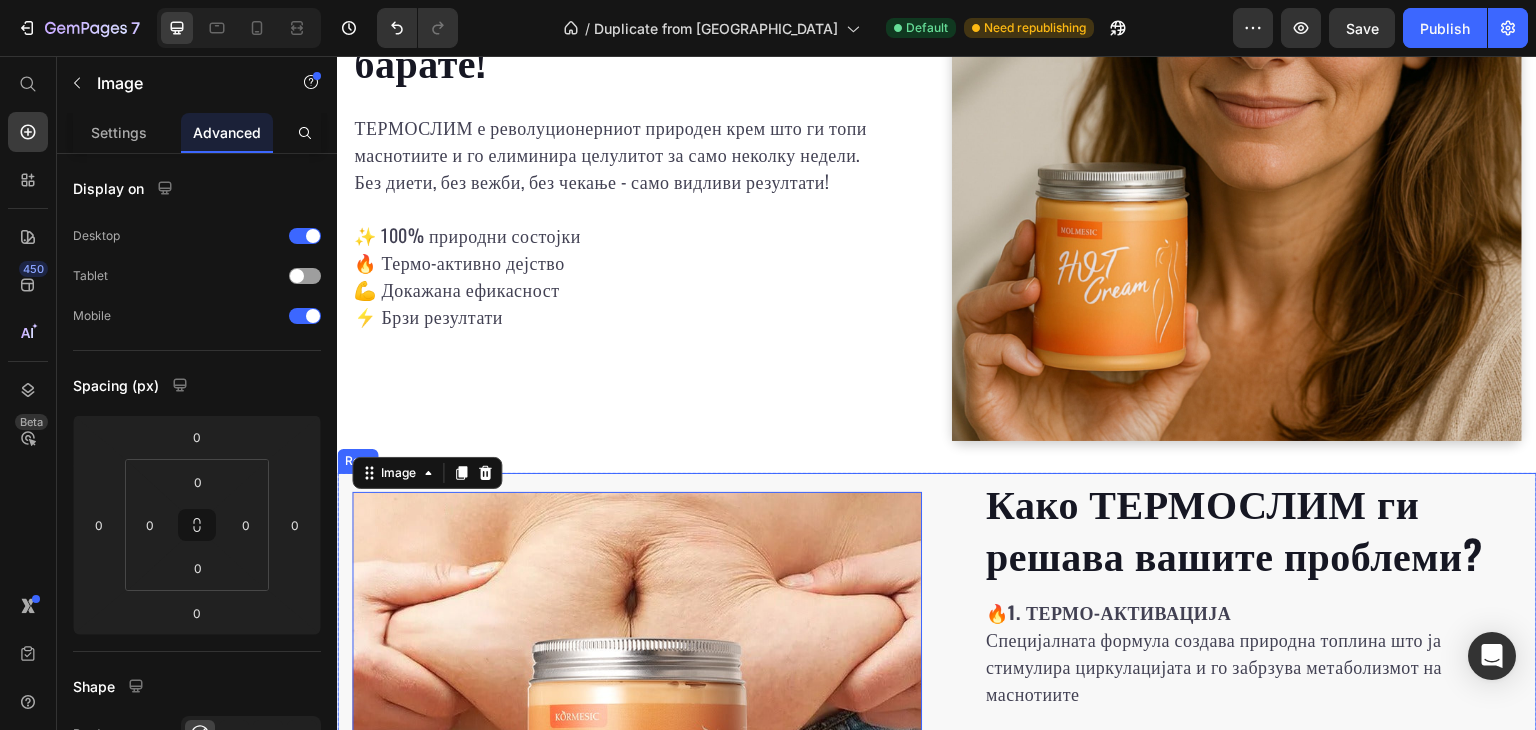 click on "Како ТЕРМОСЛИМ ги решава вашите проблеми? Heading 🔥  1. ТЕРМО-АКТИВАЦИЈА  Специјалната формула создава природна топлина што ја стимулира циркулацијата и го забрзува метаболизмот на маснотиите  💧 2. ДЛАБОКО ПРОДИРАЊЕ  Активните природни состојки продираат длабоко во кожата и директно дејствуваат на маснотиите и целулитот  ⚡ 3. БРЗО ТОПЕЊЕ  Комбинацијата на природни екстракти активно ги разградува маснотиите и ги претвора во енергија  🌟 4. ЗАТЕГНУВАЊЕ И ОБНОВУВАЊЕ  Колагенот и хијалуронската киселина ја затегнуваат кожата и и даваат младешки изглед Row" at bounding box center (937, 777) 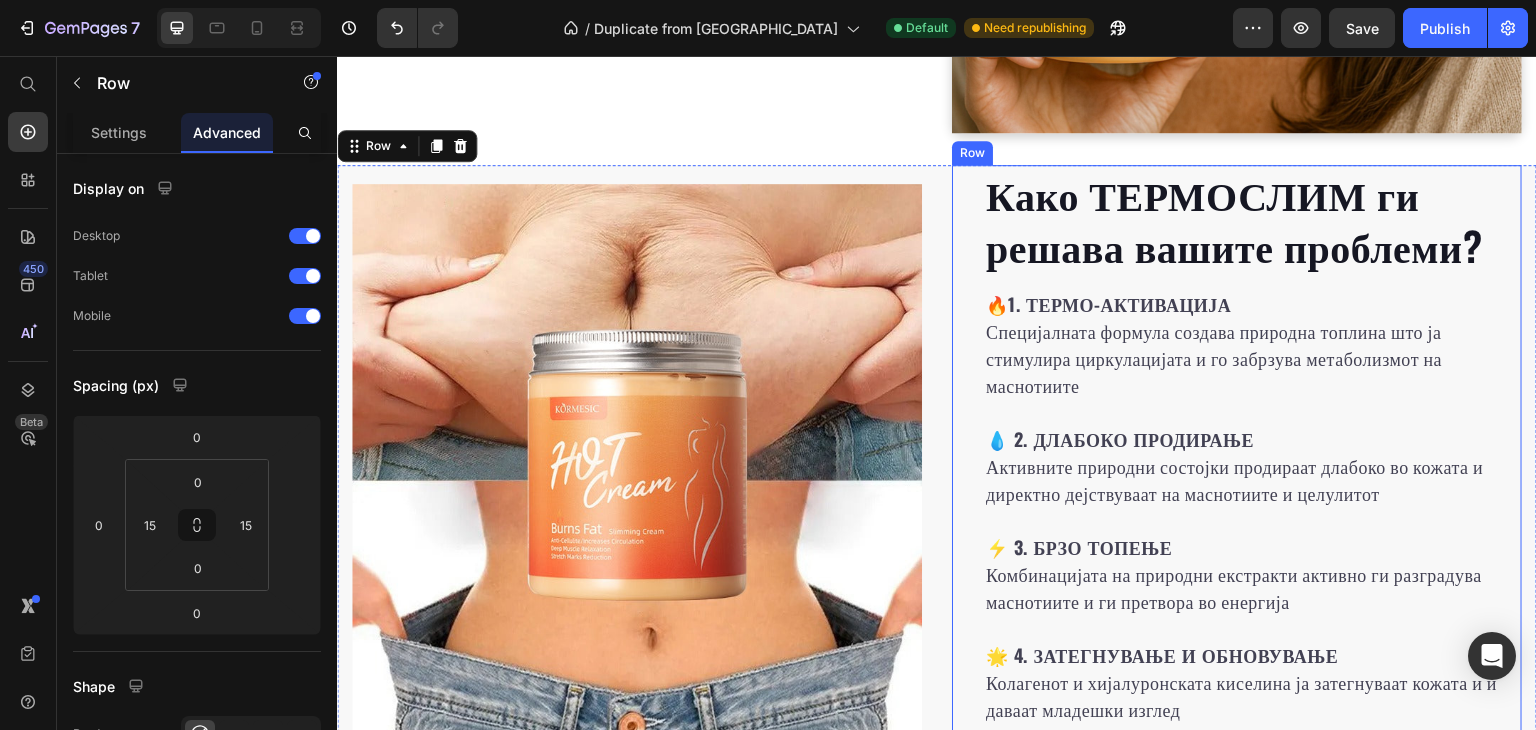 scroll, scrollTop: 2700, scrollLeft: 0, axis: vertical 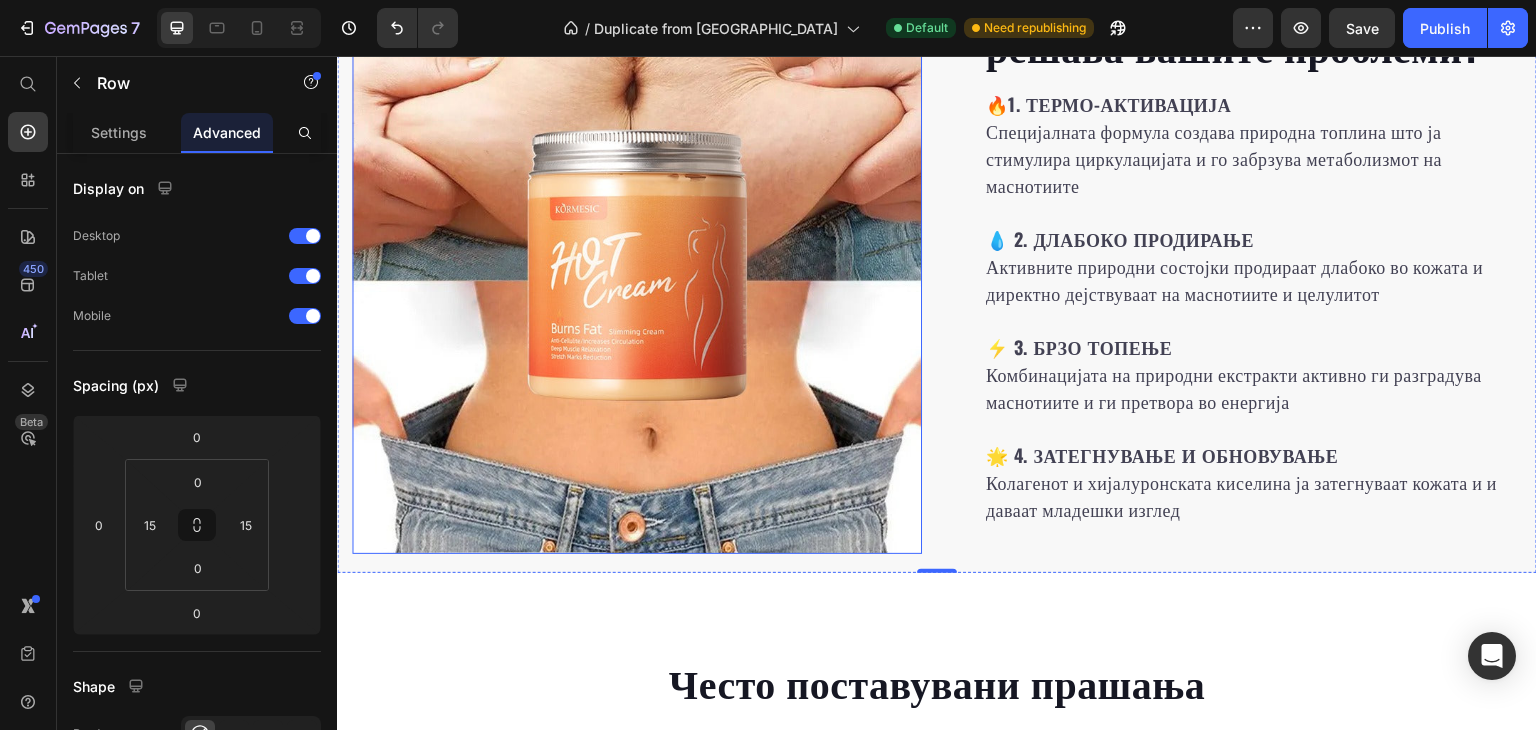 click at bounding box center (637, 269) 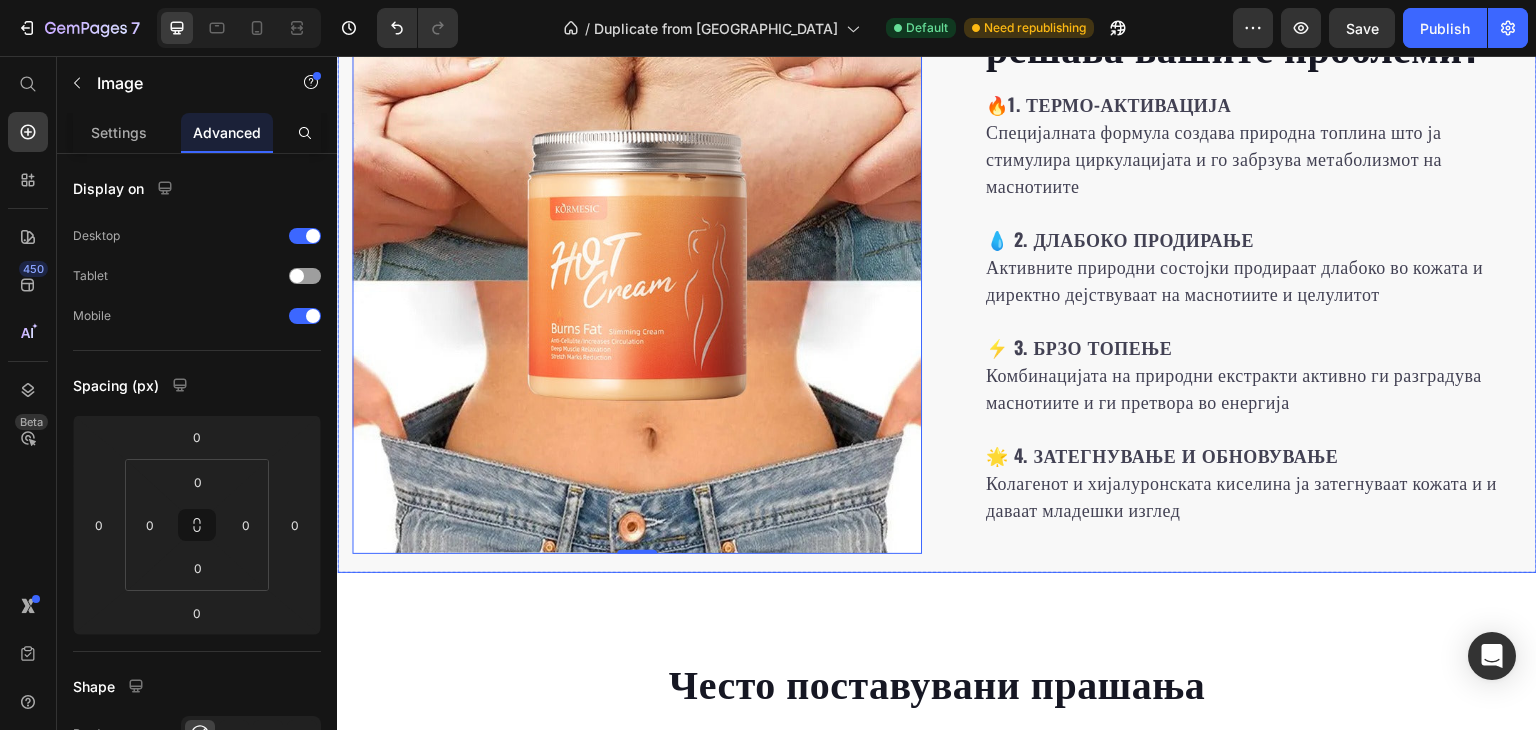 click on "Како ТЕРМОСЛИМ ги решава вашите проблеми? Heading 🔥  1. ТЕРМО-АКТИВАЦИЈА  Специјалната формула создава природна топлина што ја стимулира циркулацијата и го забрзува метаболизмот на маснотиите  💧 2. ДЛАБОКО ПРОДИРАЊЕ  Активните природни состојки продираат длабоко во кожата и директно дејствуваат на маснотиите и целулитот  ⚡ 3. БРЗО ТОПЕЊЕ  Комбинацијата на природни екстракти активно ги разградува маснотиите и ги претвора во енергија  🌟 4. ЗАТЕГНУВАЊЕ И ОБНОВУВАЊЕ  Колагенот и хијалуронската киселина ја затегнуваат кожата и и даваат младешки изглед Row" at bounding box center (937, 269) 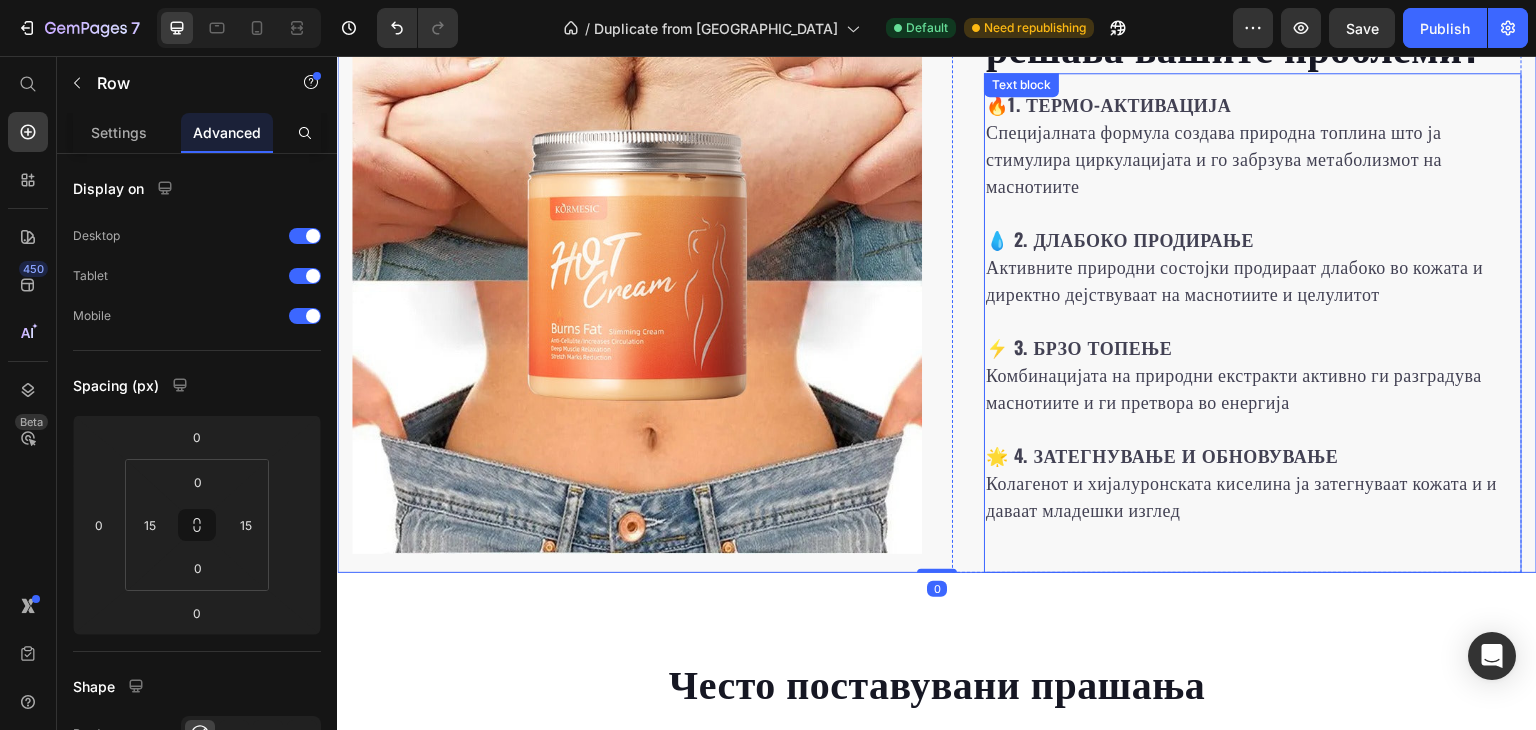 click on "🔥  1. ТЕРМО-АКТИВАЦИЈА  Специјалната формула создава природна топлина што ја стимулира циркулацијата и го забрзува метаболизмот на маснотиите  💧 2. ДЛАБОКО ПРОДИРАЊЕ  Активните природни состојки продираат длабоко во кожата и директно дејствуваат на маснотиите и целулитот  ⚡ 3. БРЗО ТОПЕЊЕ  Комбинацијата на природни екстракти активно ги разградува маснотиите и ги претвора во енергија  🌟 4. ЗАТЕГНУВАЊЕ И ОБНОВУВАЊЕ  Колагенот и хијалуронската киселина ја затегнуваат кожата и и даваат младешки изглед Text block" at bounding box center [1253, 323] 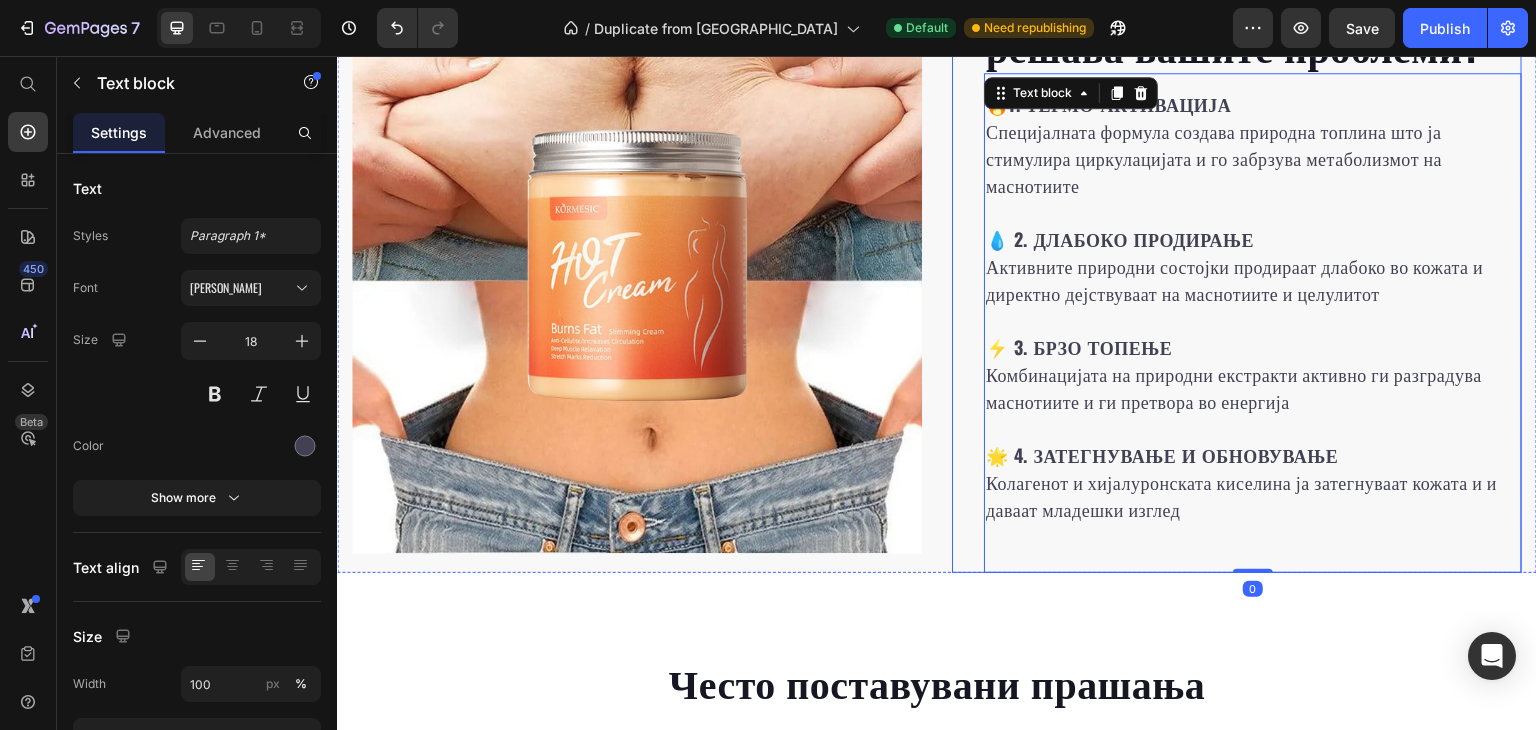 click on "Како ТЕРМОСЛИМ ги решава вашите проблеми? Heading 🔥  1. ТЕРМО-АКТИВАЦИЈА  Специјалната формула создава природна топлина што ја стимулира циркулацијата и го забрзува метаболизмот на маснотиите  💧 2. ДЛАБОКО ПРОДИРАЊЕ  Активните природни состојки продираат длабоко во кожата и директно дејствуваат на маснотиите и целулитот  ⚡ 3. БРЗО ТОПЕЊЕ  Комбинацијата на природни екстракти активно ги разградува маснотиите и ги претвора во енергија  🌟 4. ЗАТЕГНУВАЊЕ И ОБНОВУВАЊЕ  Колагенот и хијалуронската киселина ја затегнуваат кожата и и даваат младешки изглед   0" at bounding box center (1237, 269) 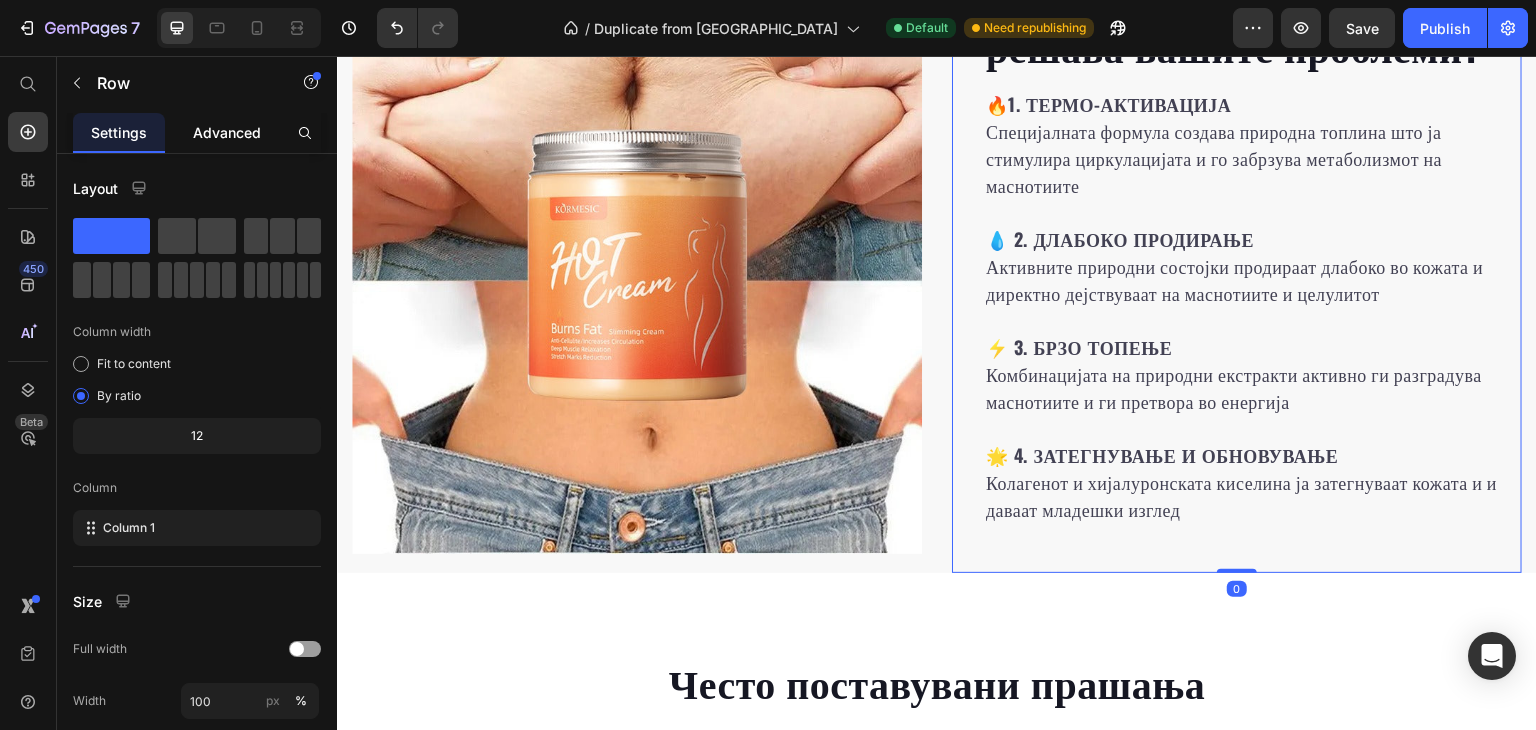 click on "Advanced" at bounding box center [227, 132] 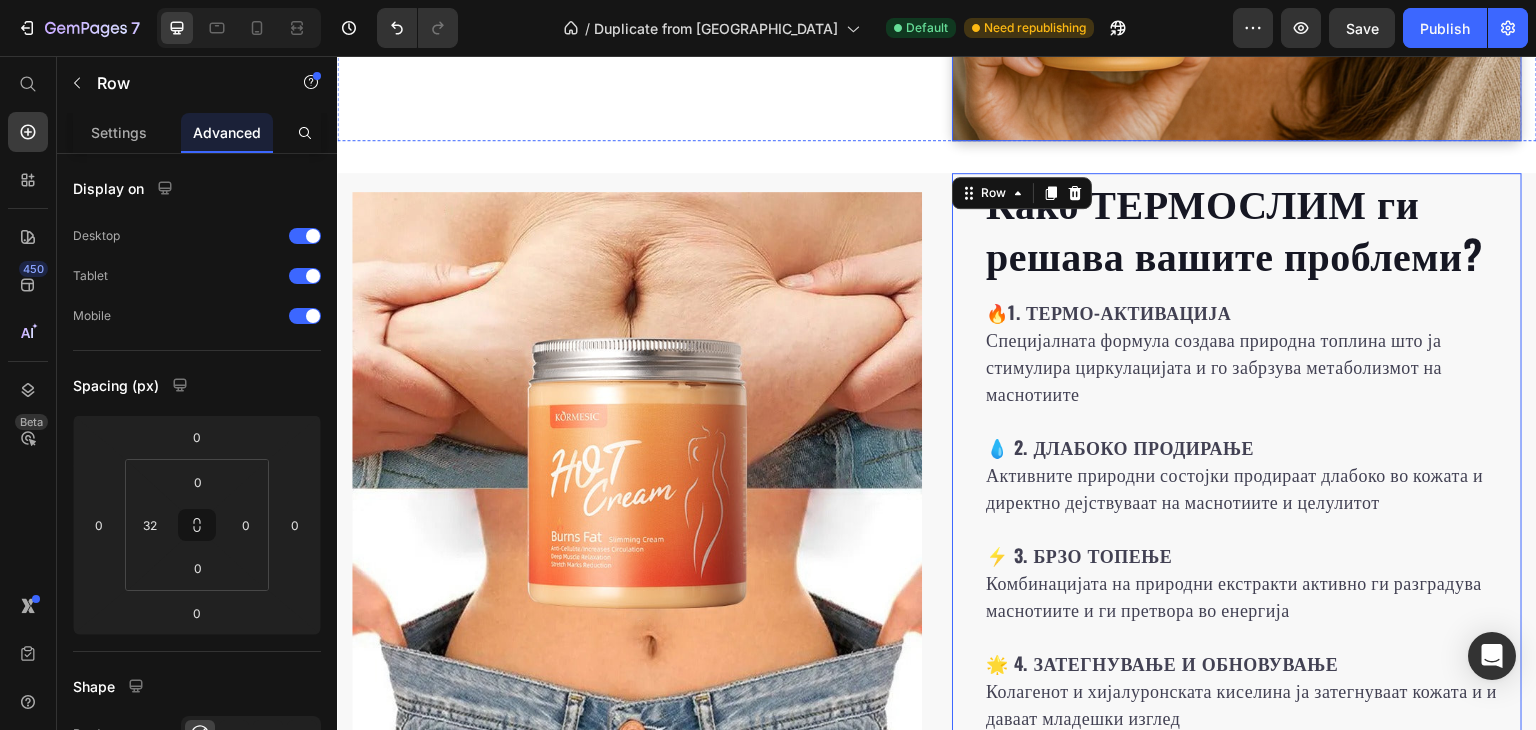 scroll, scrollTop: 2200, scrollLeft: 0, axis: vertical 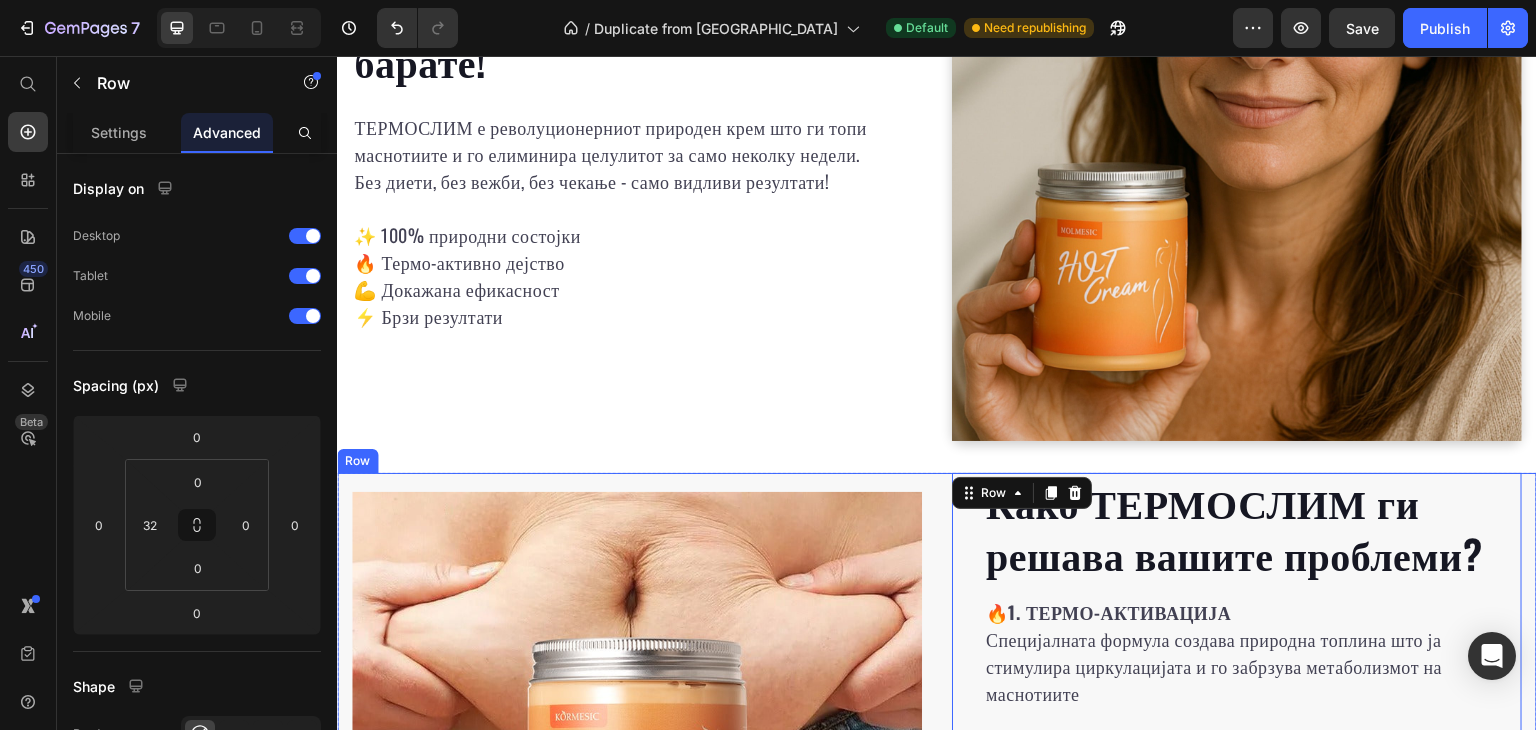 click on "Како ТЕРМОСЛИМ ги решава вашите проблеми? Heading 🔥  1. ТЕРМО-АКТИВАЦИЈА  Специјалната формула создава природна топлина што ја стимулира циркулацијата и го забрзува метаболизмот на маснотиите  💧 2. ДЛАБОКО ПРОДИРАЊЕ  Активните природни состојки продираат длабоко во кожата и директно дејствуваат на маснотиите и целулитот  ⚡ 3. БРЗО ТОПЕЊЕ  Комбинацијата на природни екстракти активно ги разградува маснотиите и ги претвора во енергија  🌟 4. ЗАТЕГНУВАЊЕ И ОБНОВУВАЊЕ  Колагенот и хијалуронската киселина ја затегнуваат кожата и и даваат младешки изглед Row" at bounding box center (937, 777) 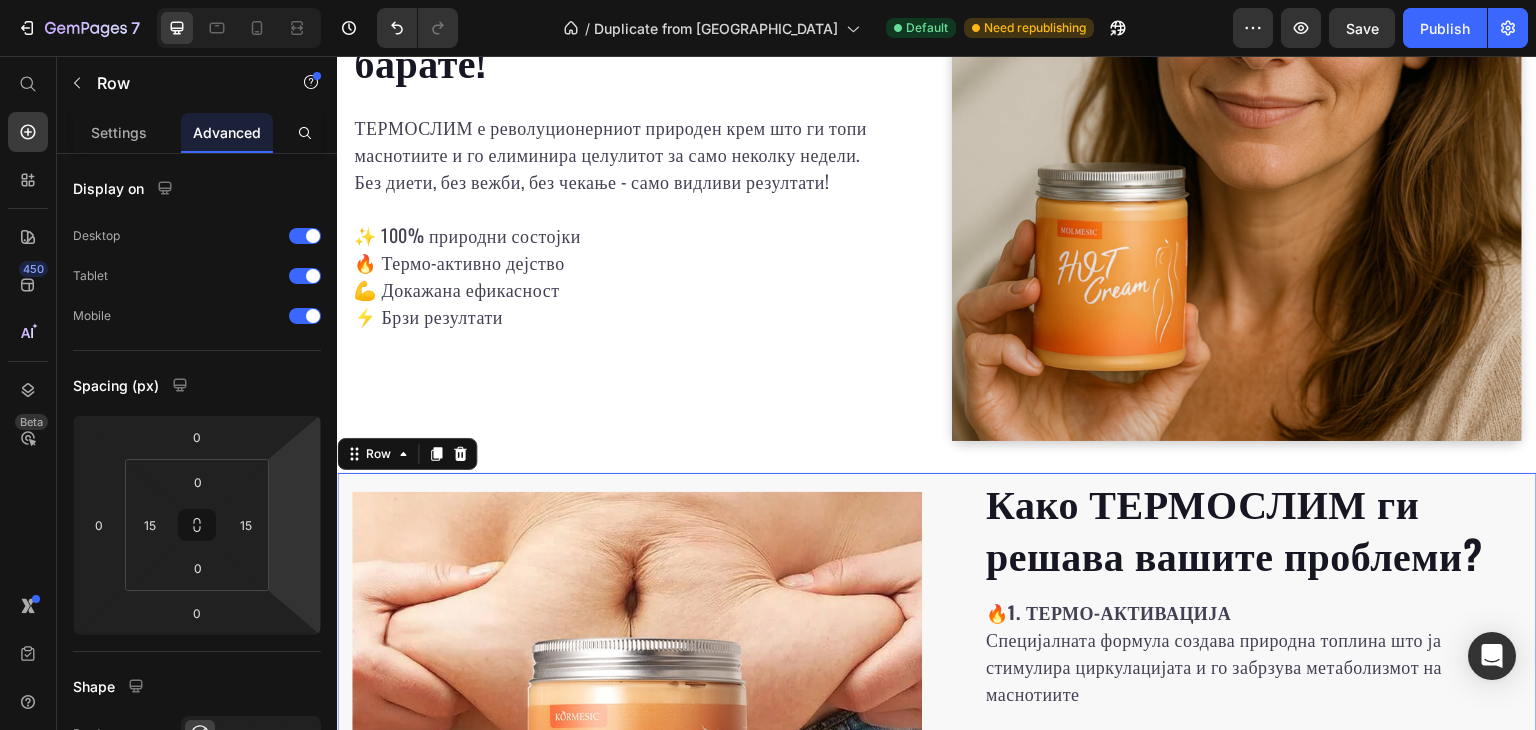 click on "Како ТЕРМОСЛИМ ги решава вашите проблеми? Heading Image Image" at bounding box center (637, 777) 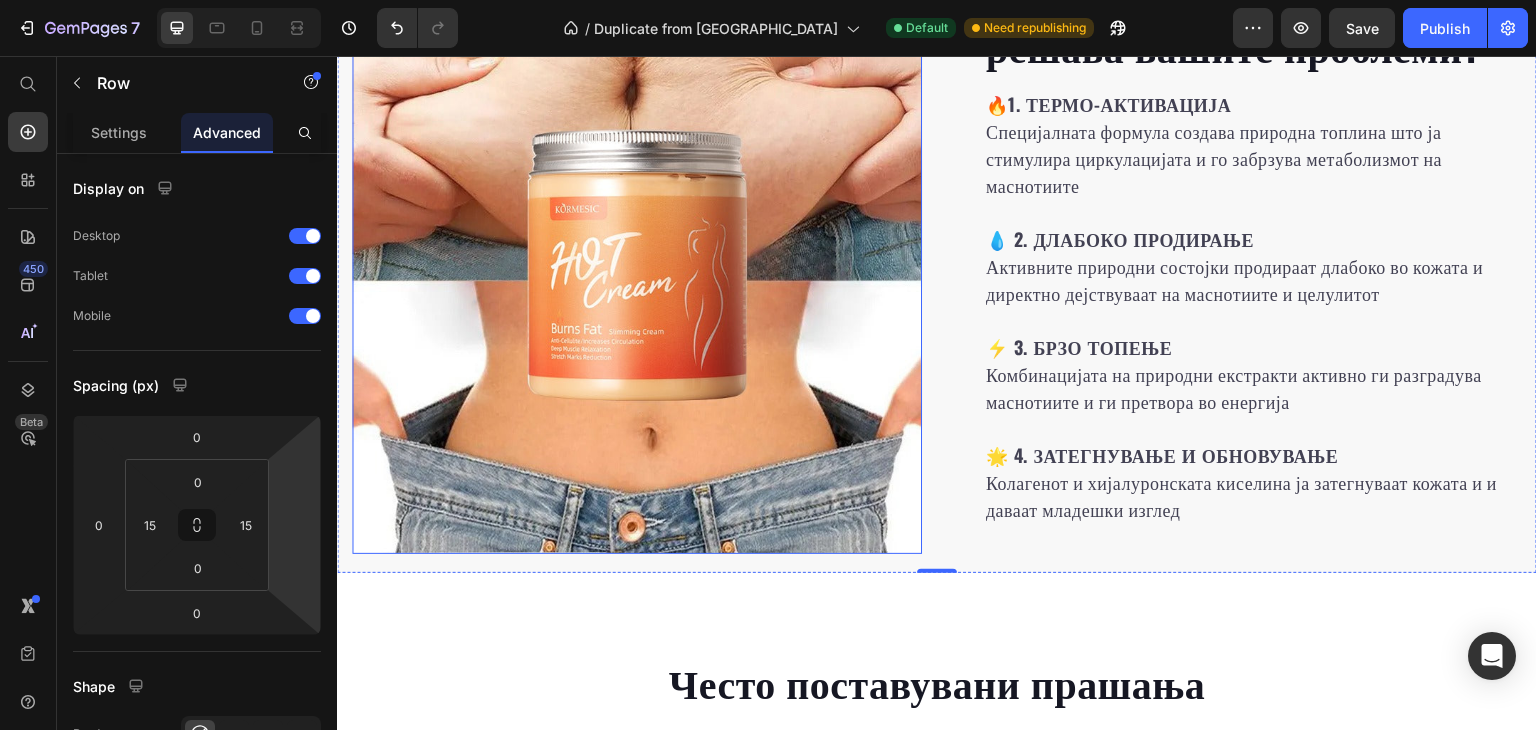 click at bounding box center (637, 269) 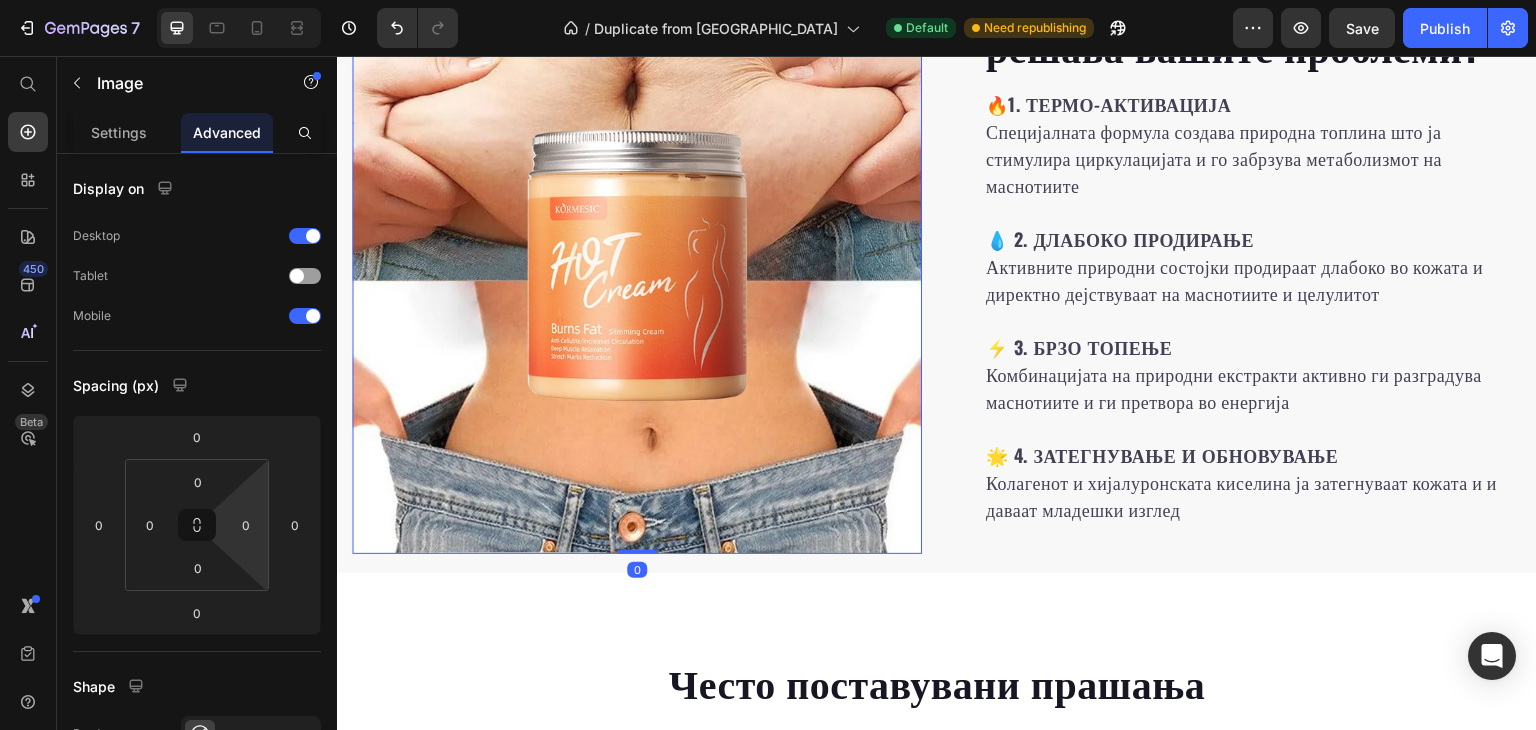 scroll, scrollTop: 400, scrollLeft: 0, axis: vertical 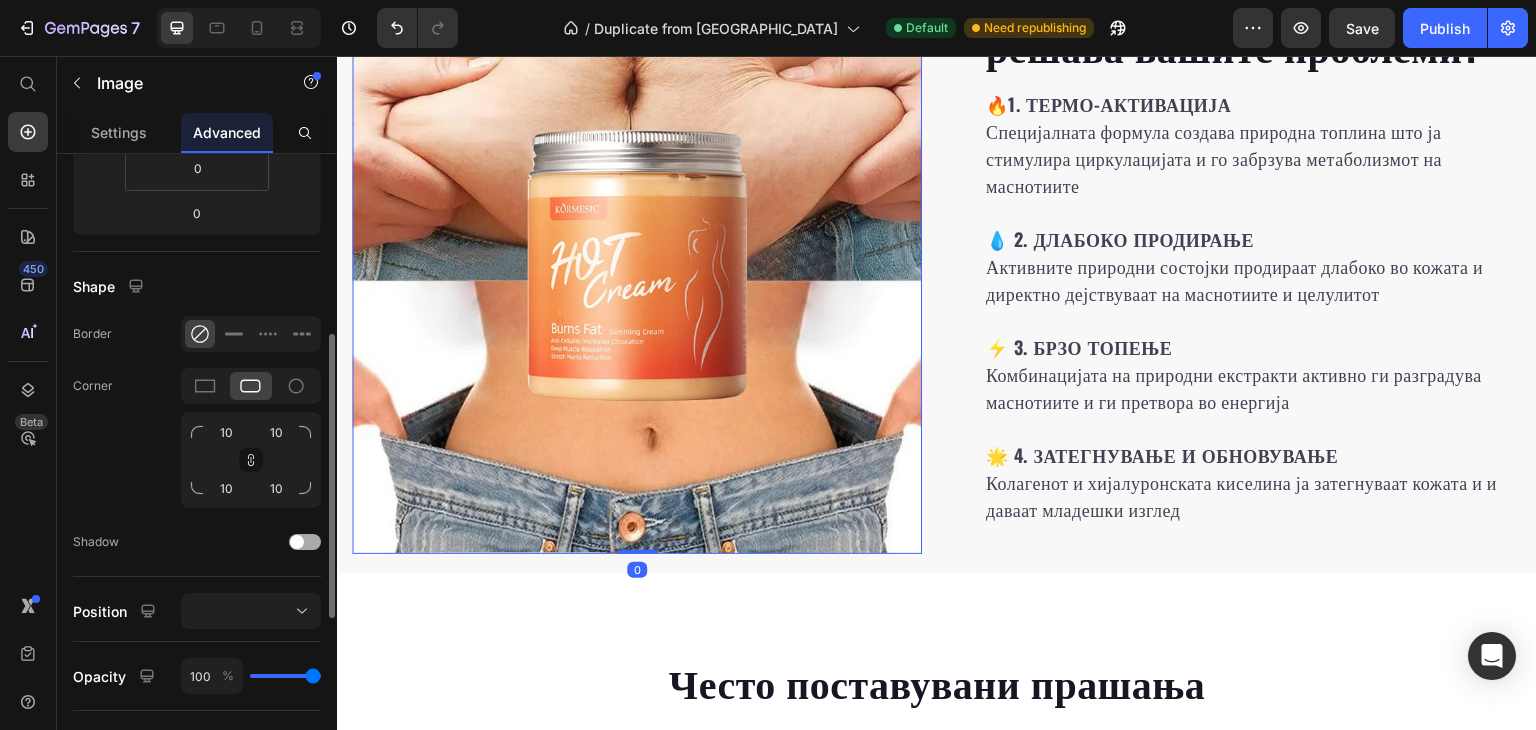 click at bounding box center (297, 542) 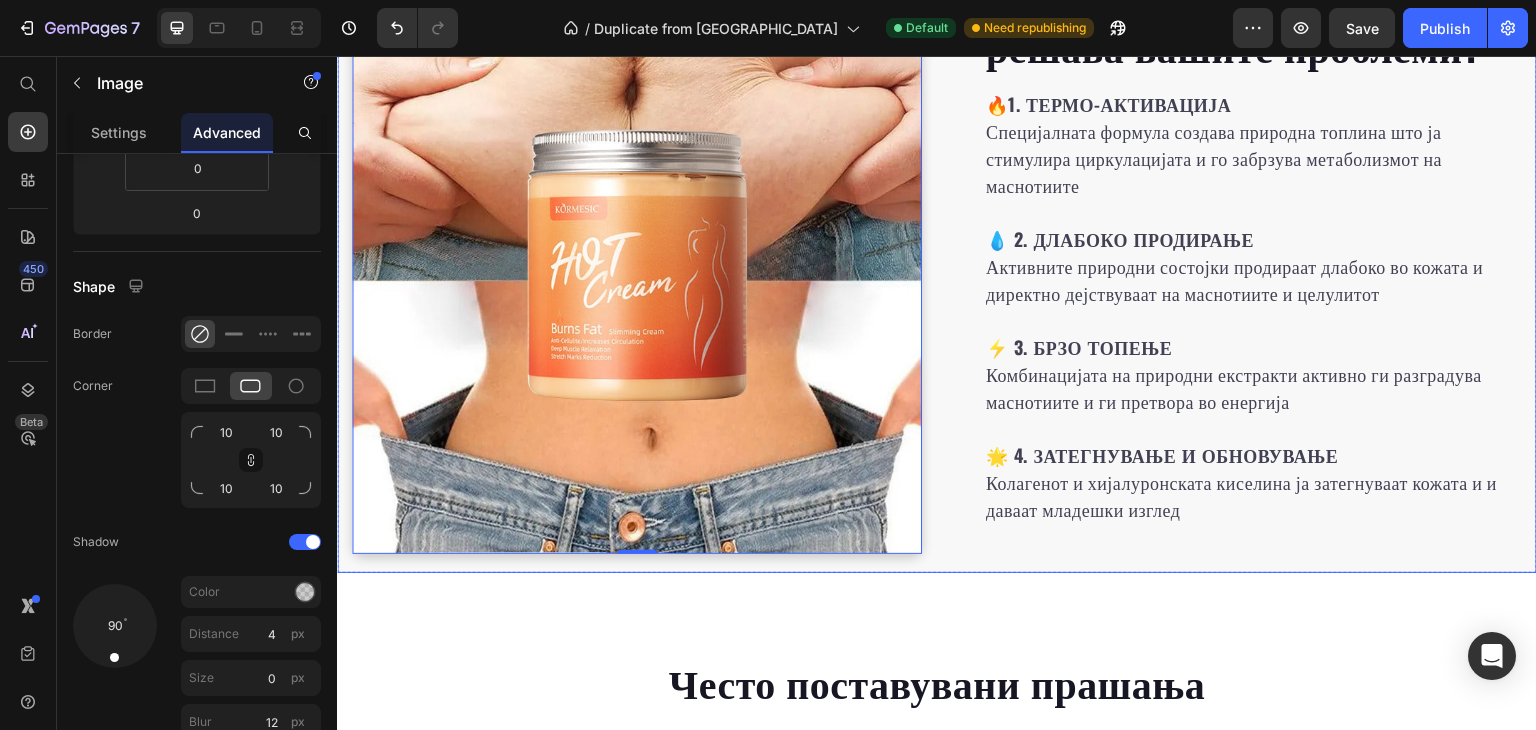 click on "Често поставувани прашања Heading
Дали е безбеден за сите типови кожа?
Колку брзо ќе видам резултати?
Дали можам да го користам во бременост?
Дали има странични ефекти?
Колку долго трае една тубичка? Accordion Row Section 6" at bounding box center (937, 932) 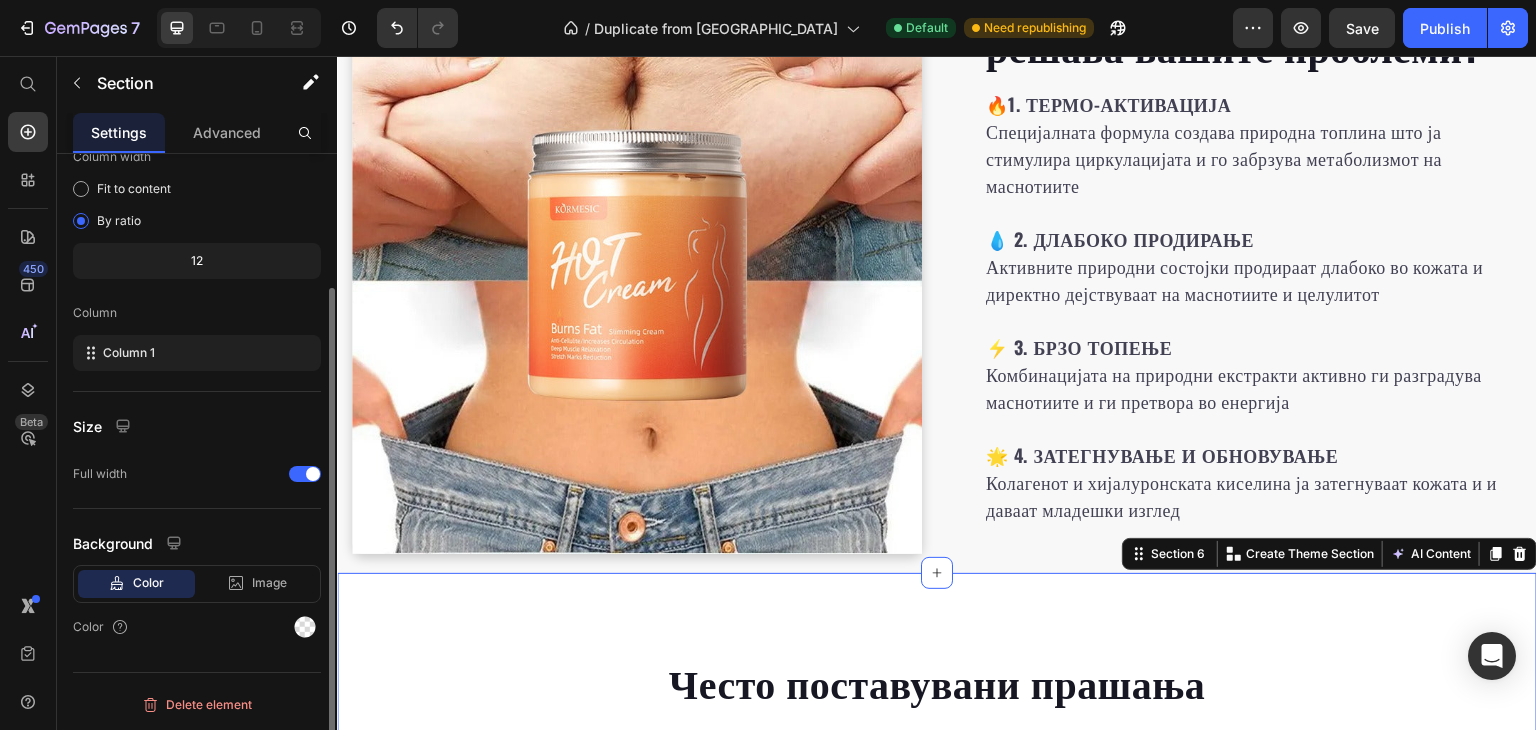 scroll, scrollTop: 0, scrollLeft: 0, axis: both 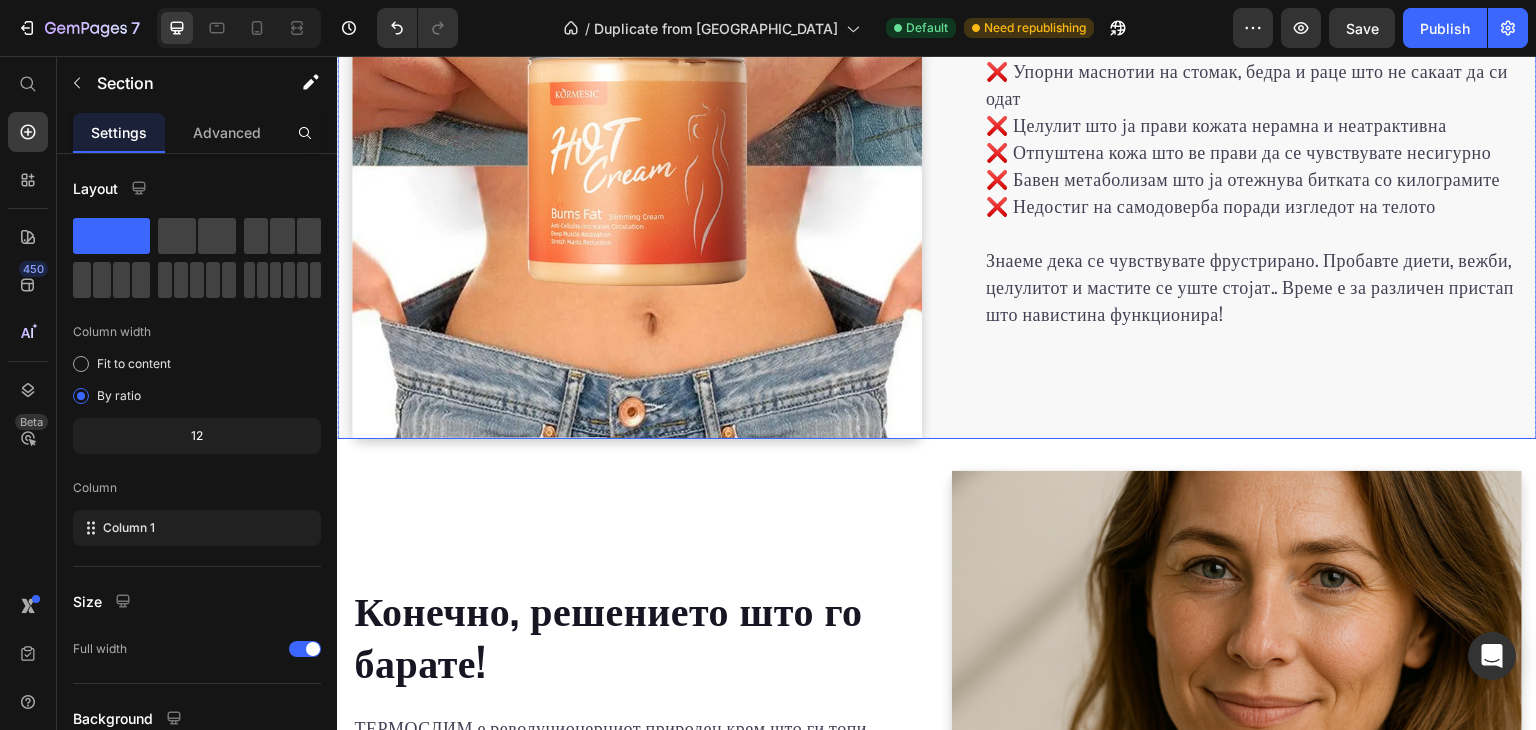 click on "Дали се соочувате со овие проблеми? Heading ❌ Упорни маснотии на стомак, бедра и раце што не сакаат да си одат  ❌ Целулит што ја прави кожата нерамна и неатрактивна  ❌ Отпуштена кожа што ве прави да се чувствувате несигурно  ❌ Бавен метаболизам што ја отежнува битката со килограмите  ❌ Недостиг на самодоверба поради изгледот на телото Знаеме дека се чувствувате фрустрирано. Пробавте диети, вежби, целулитот и мастите се уште стојат.. Време е за различен пристап што навистина функционира! Text block Row Image Image Row" at bounding box center (937, 154) 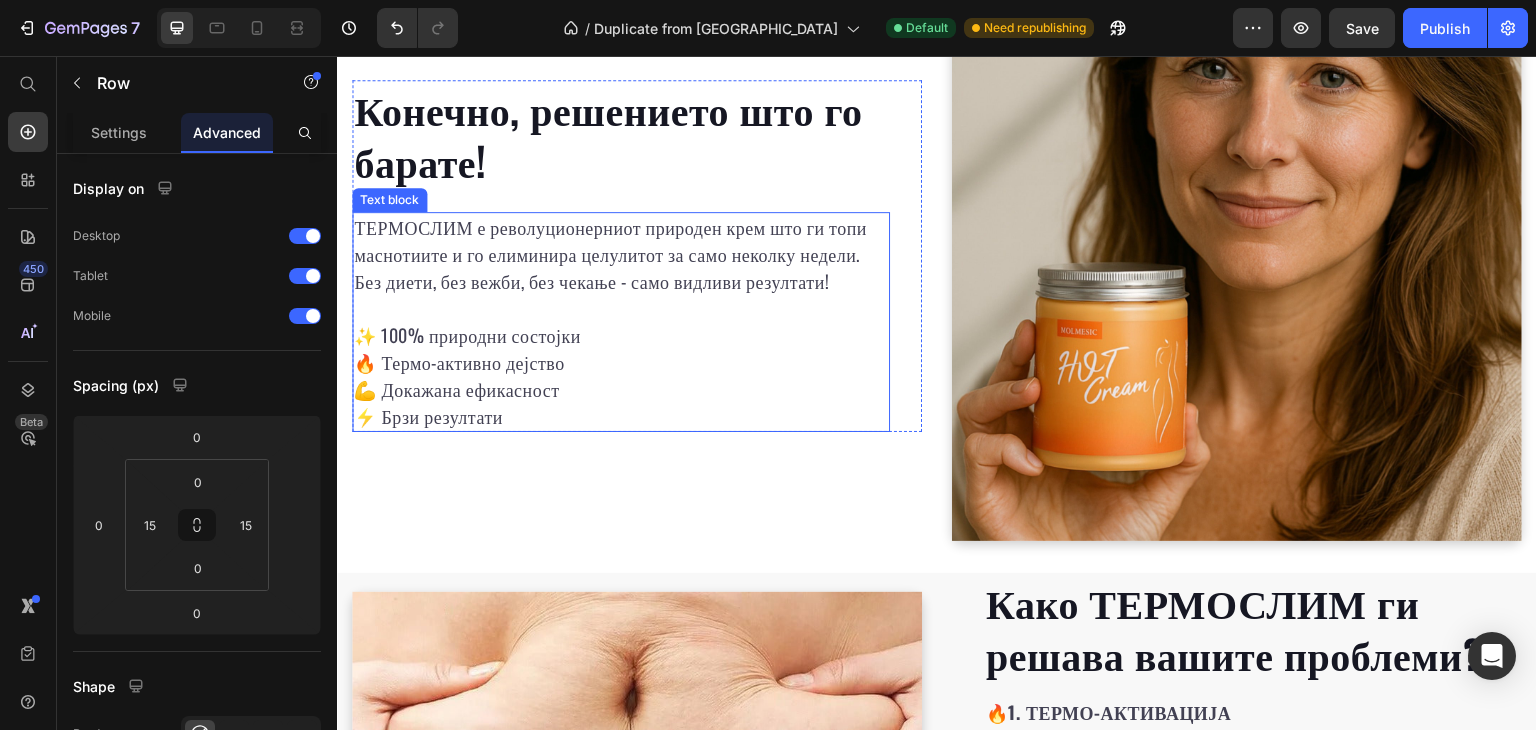 scroll, scrollTop: 2300, scrollLeft: 0, axis: vertical 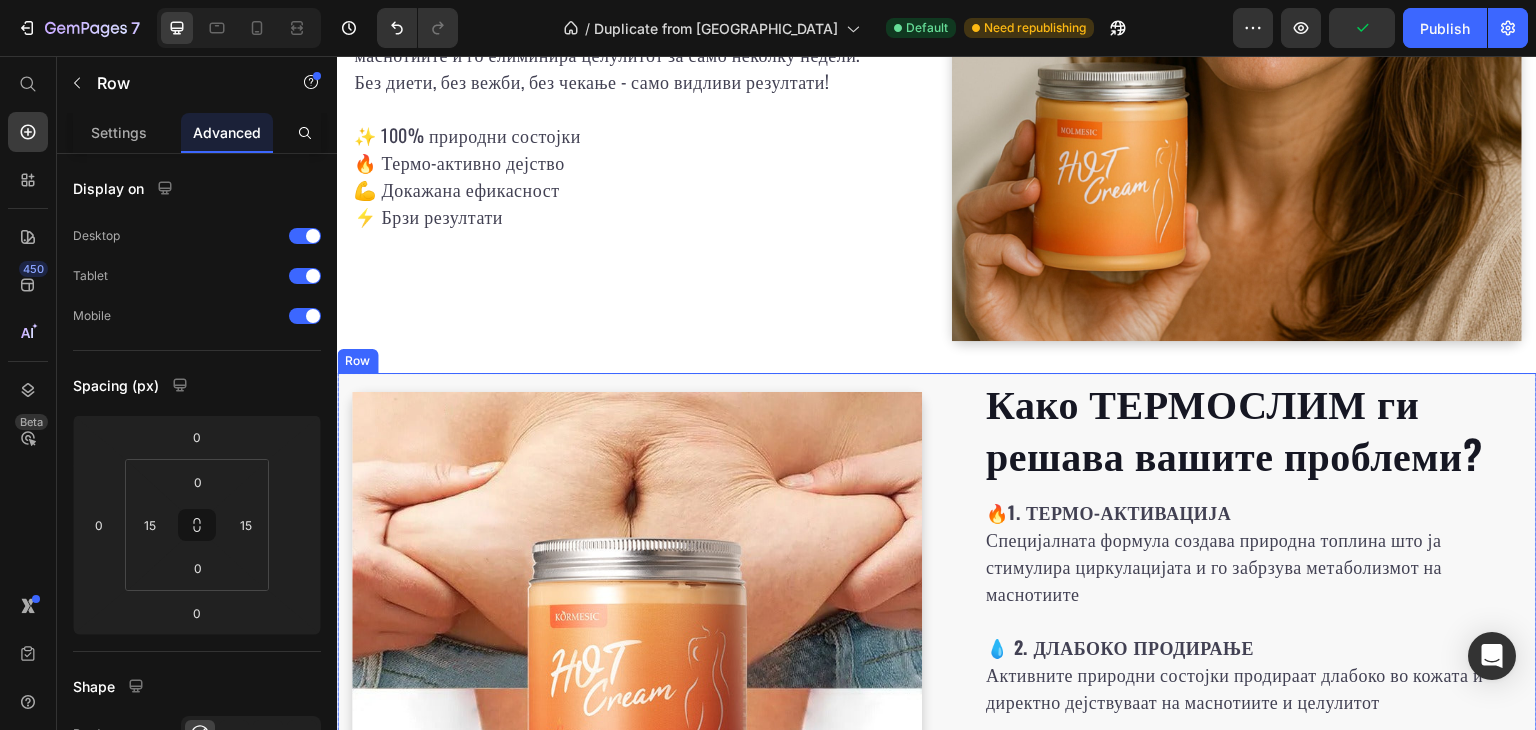 click on "Како ТЕРМОСЛИМ ги решава вашите проблеми? Heading 🔥  1. ТЕРМО-АКТИВАЦИЈА  Специјалната формула создава природна топлина што ја стимулира циркулацијата и го забрзува метаболизмот на маснотиите  💧 2. ДЛАБОКО ПРОДИРАЊЕ  Активните природни состојки продираат длабоко во кожата и директно дејствуваат на маснотиите и целулитот  ⚡ 3. БРЗО ТОПЕЊЕ  Комбинацијата на природни екстракти активно ги разградува маснотиите и ги претвора во енергија  🌟 4. ЗАТЕГНУВАЊЕ И ОБНОВУВАЊЕ  Колагенот и хијалуронската киселина ја затегнуваат кожата и и даваат младешки изглед Row" at bounding box center (937, 677) 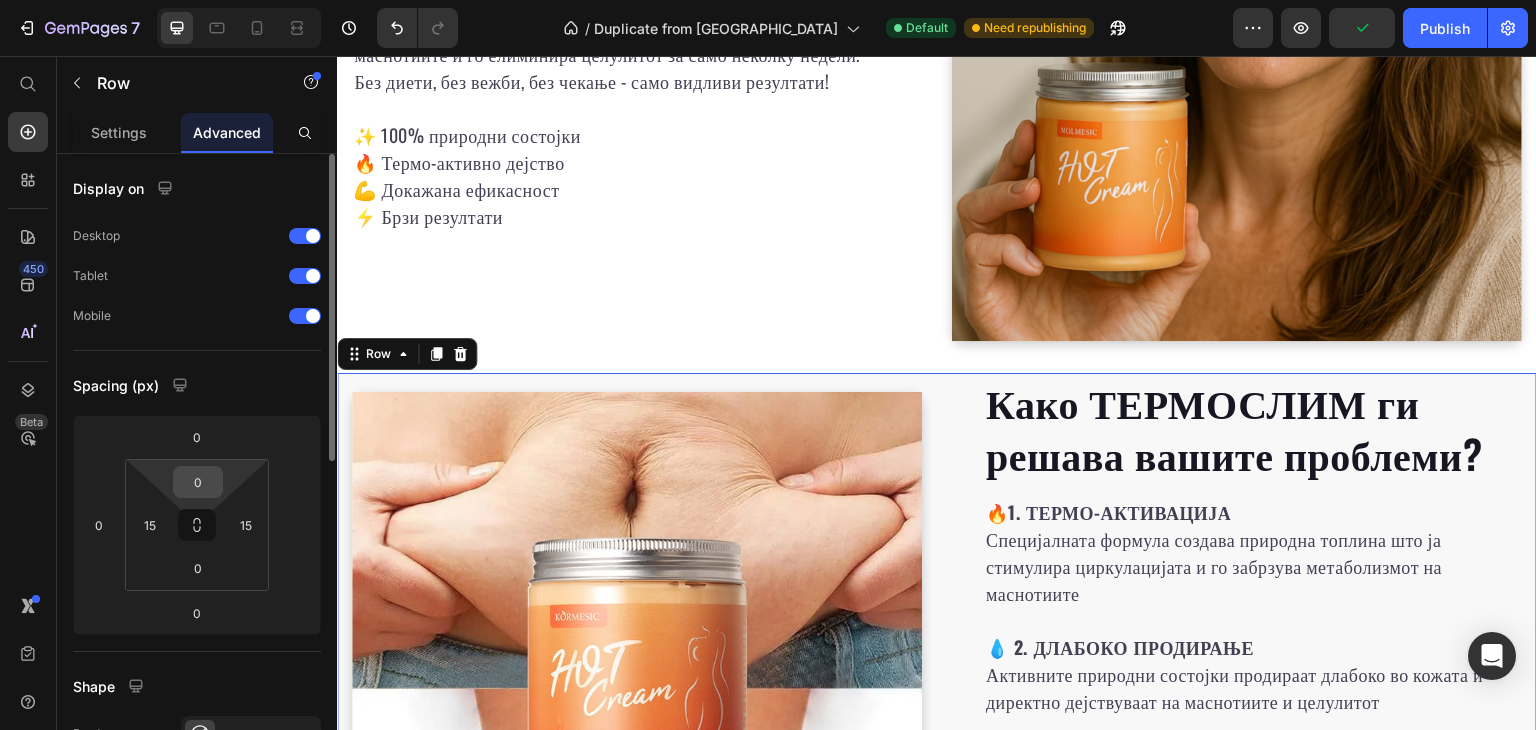 click on "0" at bounding box center [198, 482] 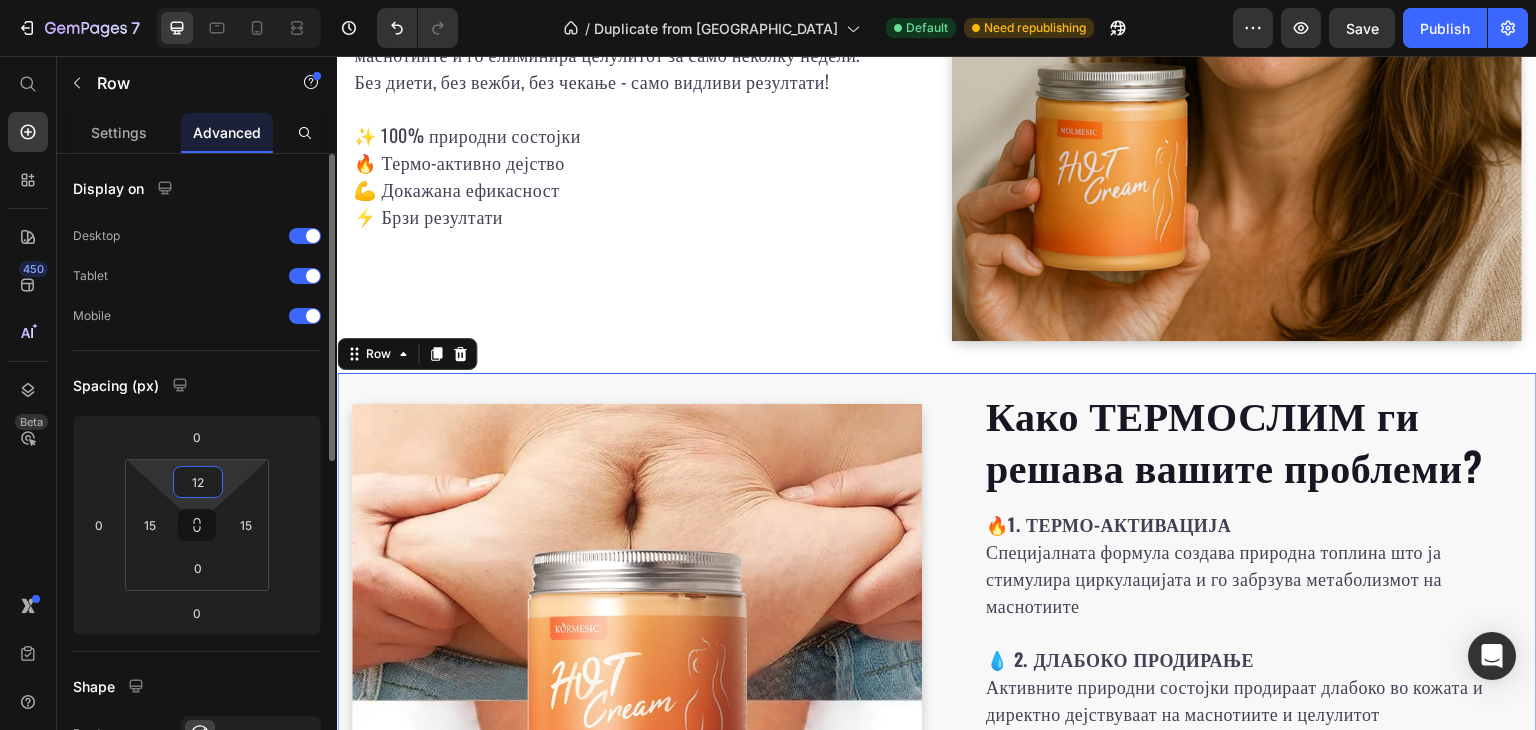 type on "1" 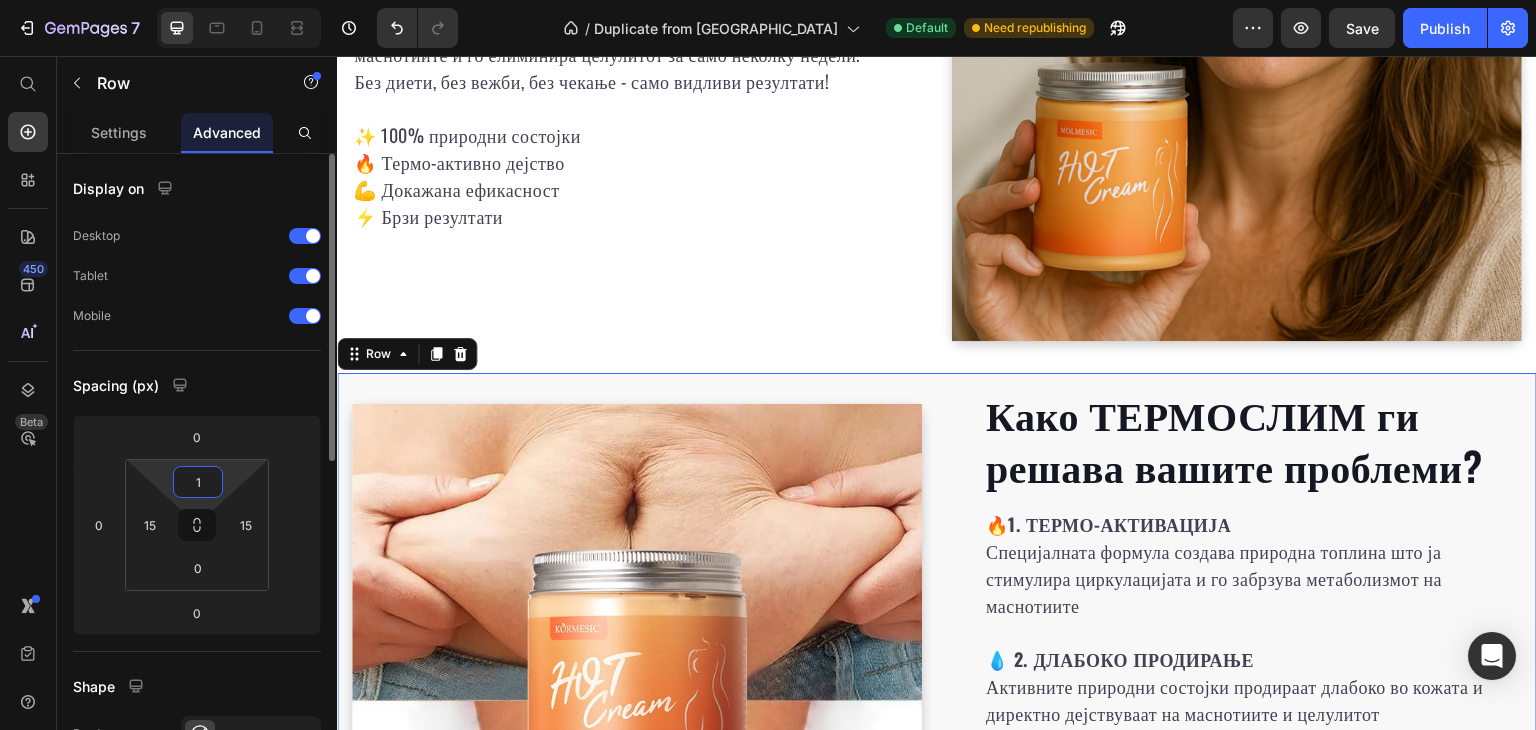type 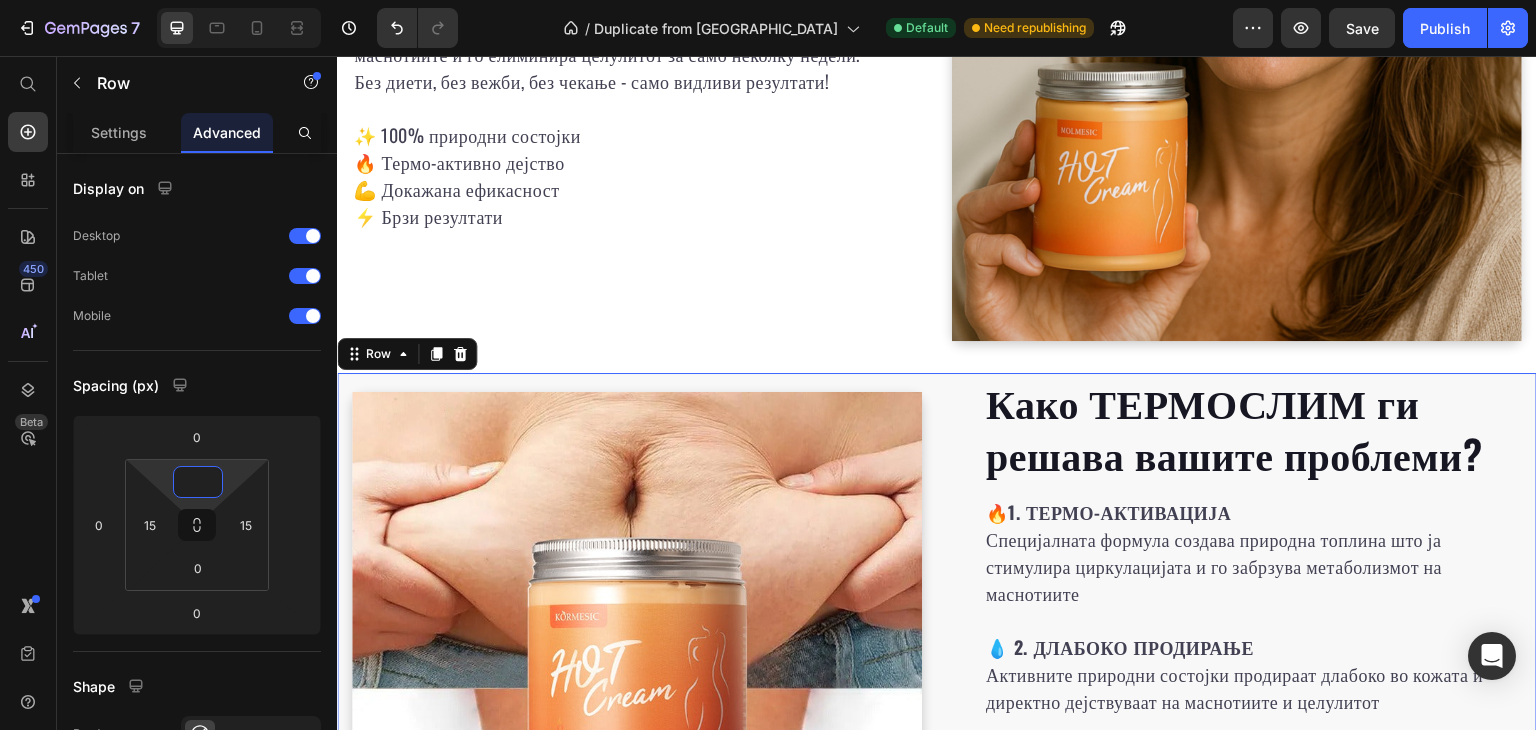 click at bounding box center (637, 677) 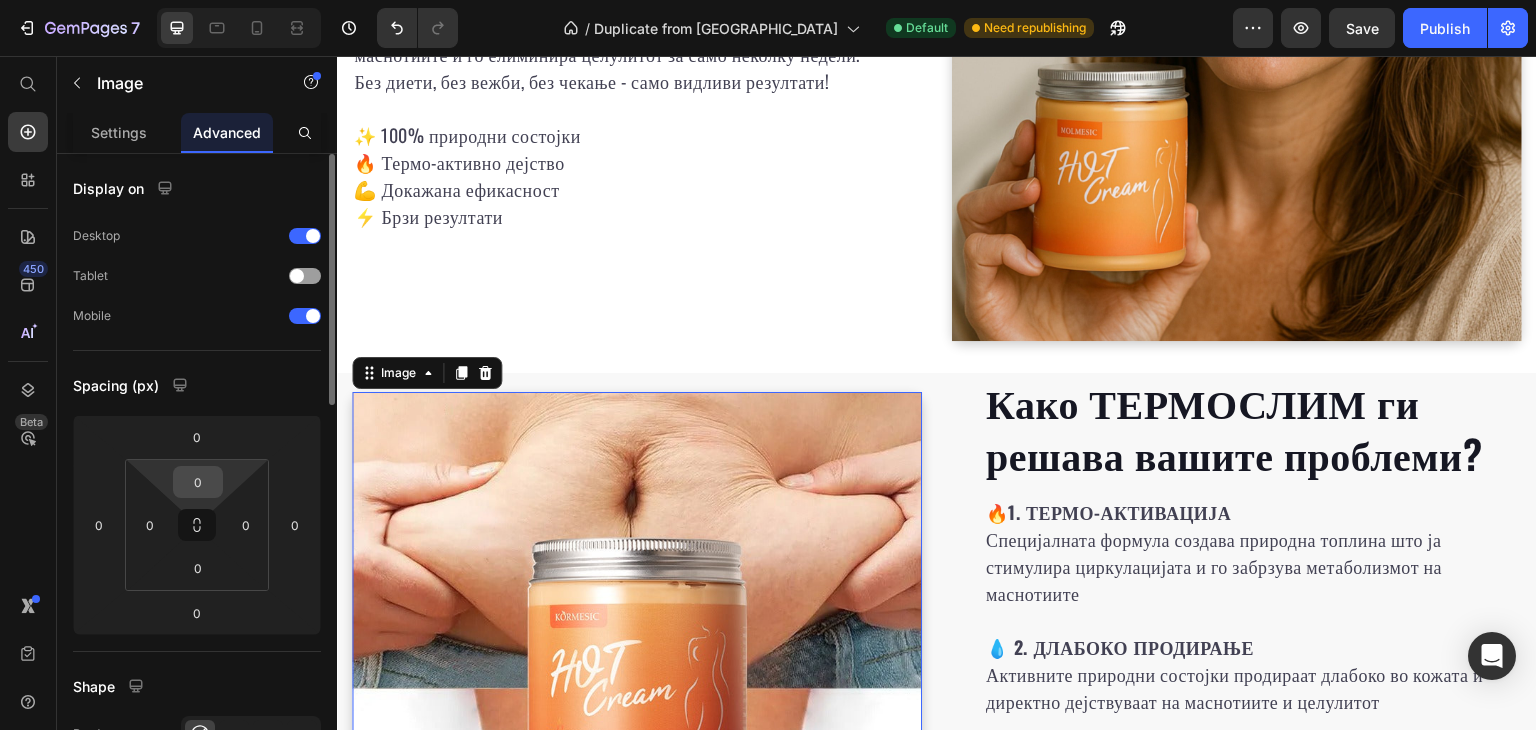 click on "0" at bounding box center (198, 482) 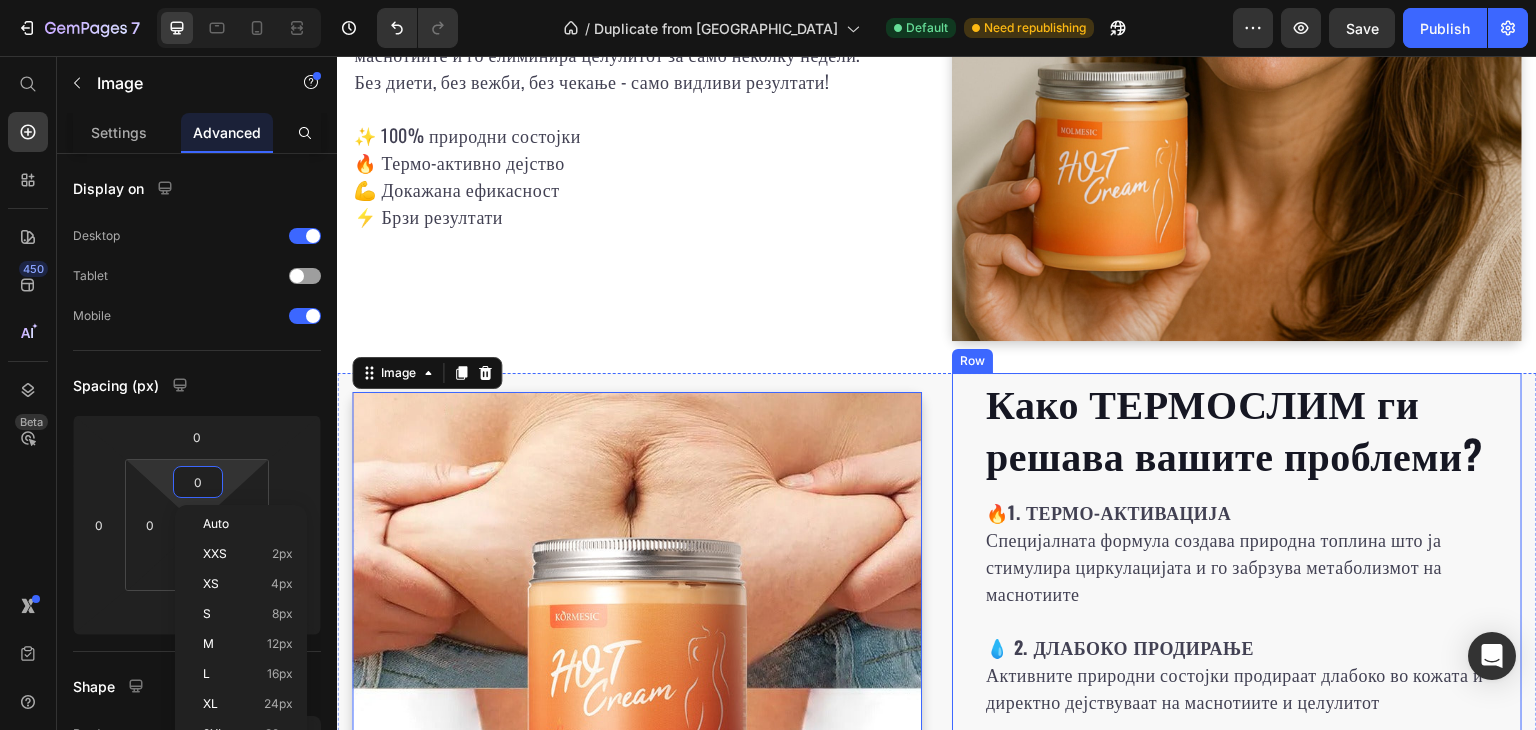 click on "Како ТЕРМОСЛИМ ги решава вашите проблеми? Heading 🔥  1. ТЕРМО-АКТИВАЦИЈА  Специјалната формула создава природна топлина што ја стимулира циркулацијата и го забрзува метаболизмот на маснотиите  💧 2. ДЛАБОКО ПРОДИРАЊЕ  Активните природни состојки продираат длабоко во кожата и директно дејствуваат на маснотиите и целулитот  ⚡ 3. БРЗО ТОПЕЊЕ  Комбинацијата на природни екстракти активно ги разградува маснотиите и ги претвора во енергија  🌟 4. ЗАТЕГНУВАЊЕ И ОБНОВУВАЊЕ  Колагенот и хијалуронската киселина ја затегнуваат кожата и и даваат младешки изглед Row" at bounding box center [1237, 677] 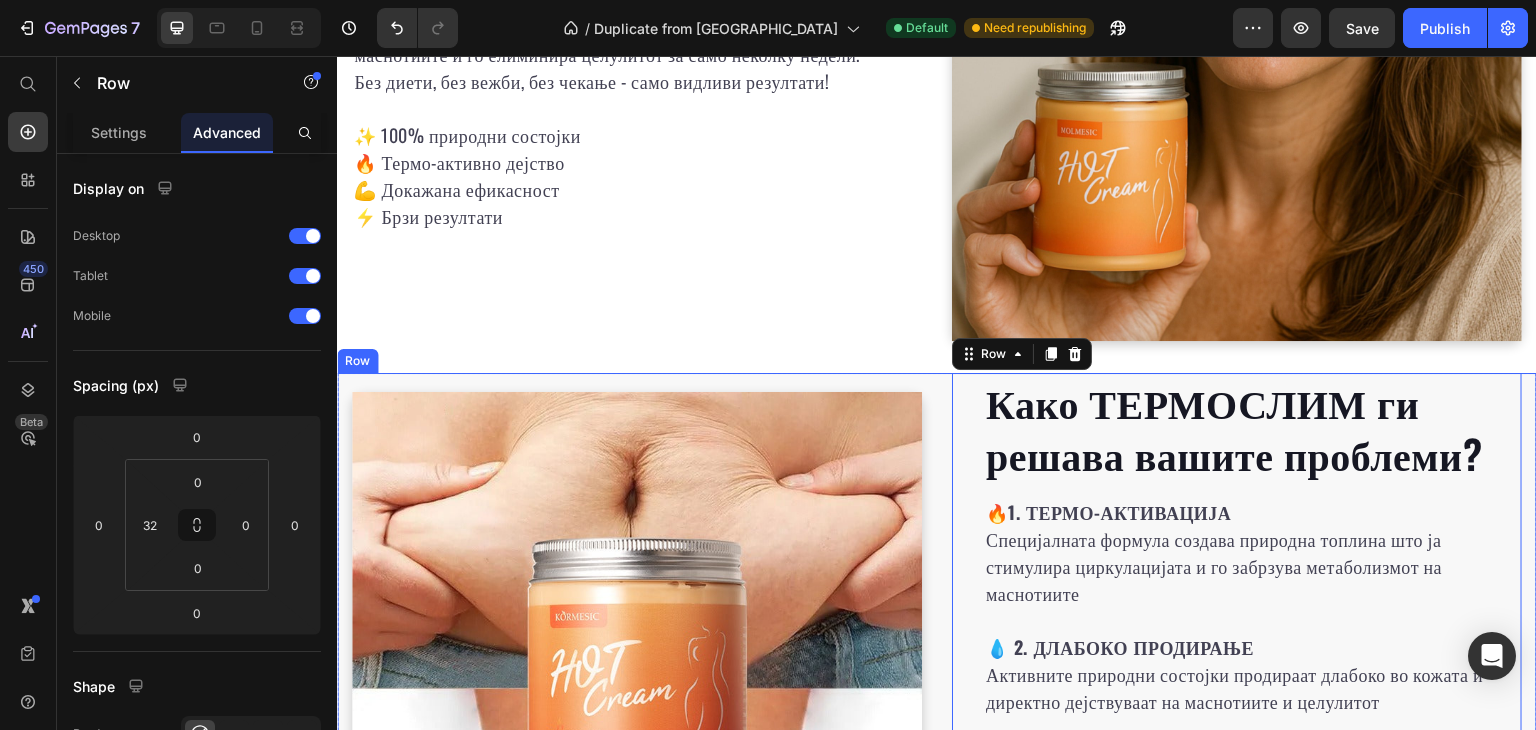 click on "Како ТЕРМОСЛИМ ги решава вашите проблеми? Heading 🔥  1. ТЕРМО-АКТИВАЦИЈА  Специјалната формула создава природна топлина што ја стимулира циркулацијата и го забрзува метаболизмот на маснотиите  💧 2. ДЛАБОКО ПРОДИРАЊЕ  Активните природни состојки продираат длабоко во кожата и директно дејствуваат на маснотиите и целулитот  ⚡ 3. БРЗО ТОПЕЊЕ  Комбинацијата на природни екстракти активно ги разградува маснотиите и ги претвора во енергија  🌟 4. ЗАТЕГНУВАЊЕ И ОБНОВУВАЊЕ  Колагенот и хијалуронската киселина ја затегнуваат кожата и и даваат младешки изглед Row" at bounding box center (937, 677) 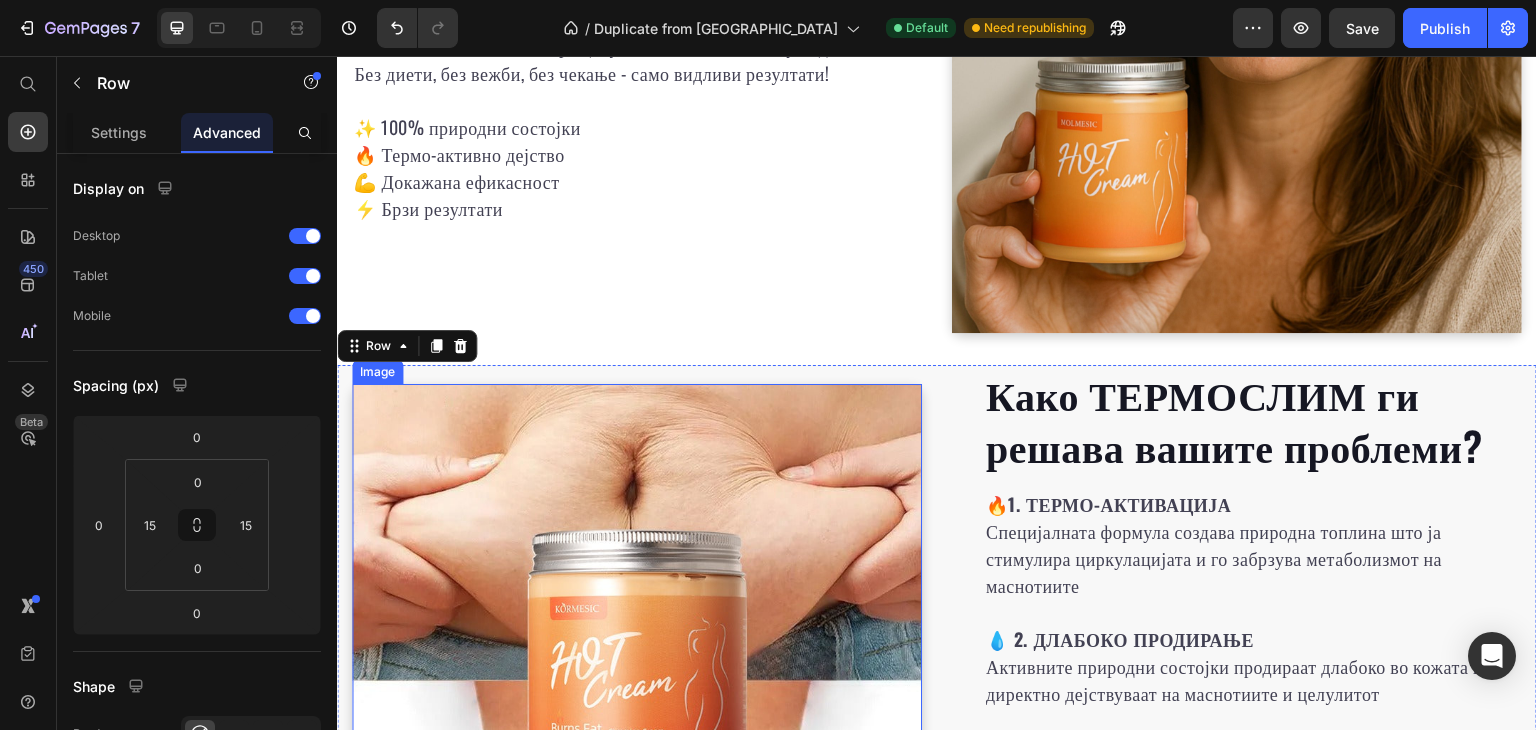 scroll, scrollTop: 2700, scrollLeft: 0, axis: vertical 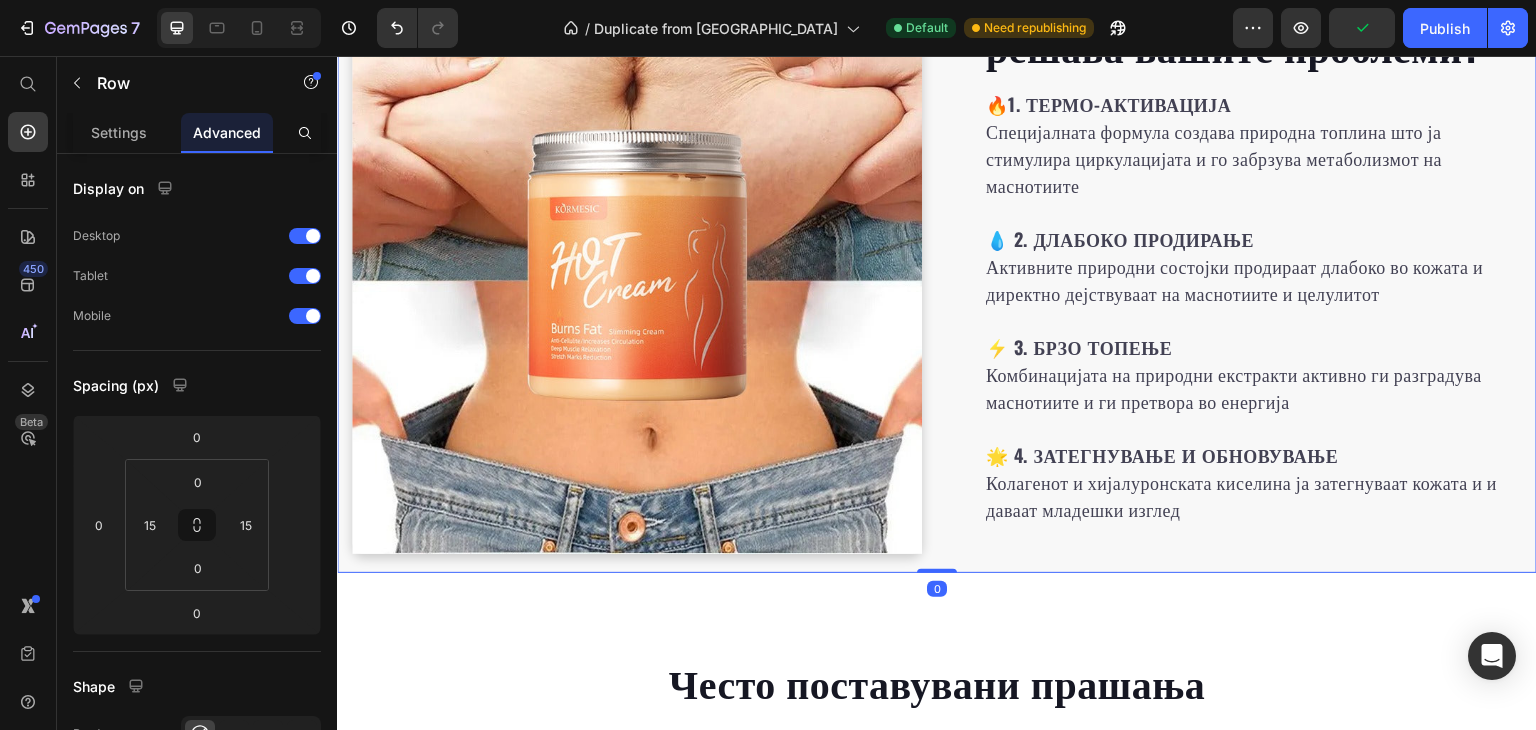 drag, startPoint x: 922, startPoint y: 535, endPoint x: 934, endPoint y: 521, distance: 18.439089 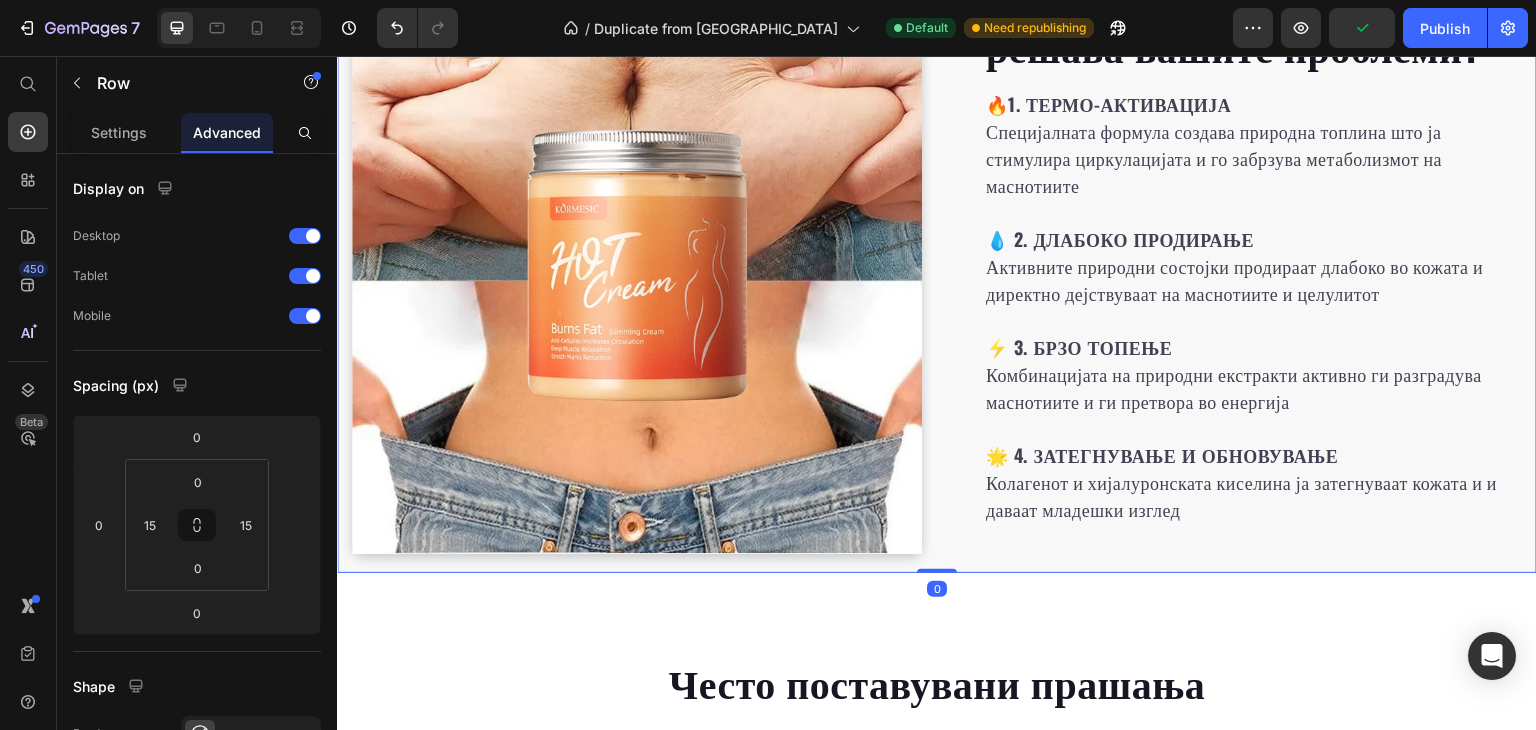 click on "Како ТЕРМОСЛИМ ги решава вашите проблеми? Heading 🔥  1. ТЕРМО-АКТИВАЦИЈА  Специјалната формула создава природна топлина што ја стимулира циркулацијата и го забрзува метаболизмот на маснотиите  💧 2. ДЛАБОКО ПРОДИРАЊЕ  Активните природни состојки продираат длабоко во кожата и директно дејствуваат на маснотиите и целулитот  ⚡ 3. БРЗО ТОПЕЊЕ  Комбинацијата на природни екстракти активно ги разградува маснотиите и ги претвора во енергија  🌟 4. ЗАТЕГНУВАЊЕ И ОБНОВУВАЊЕ  Колагенот и хијалуронската киселина ја затегнуваат кожата и и даваат младешки изглед Row" at bounding box center [937, 269] 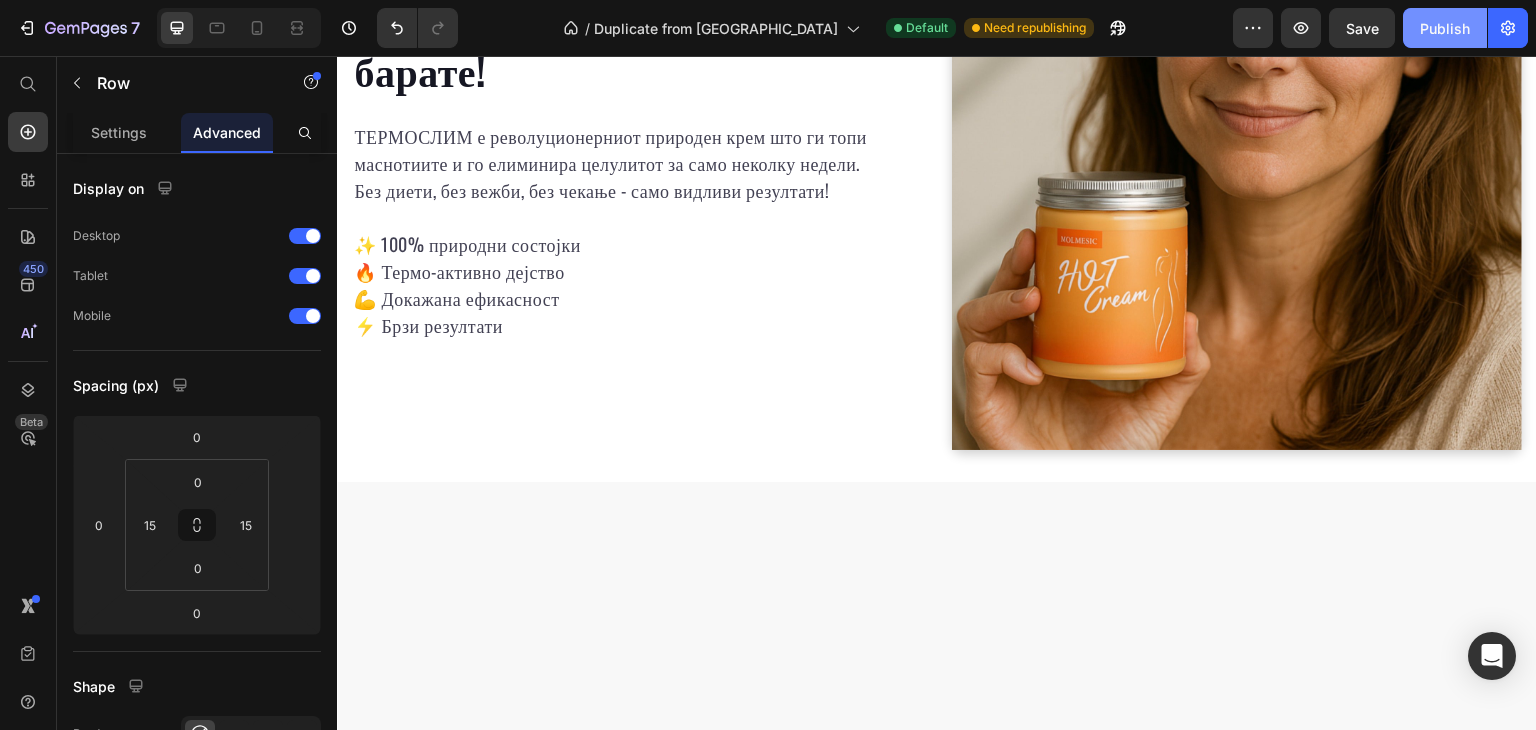 scroll, scrollTop: 900, scrollLeft: 0, axis: vertical 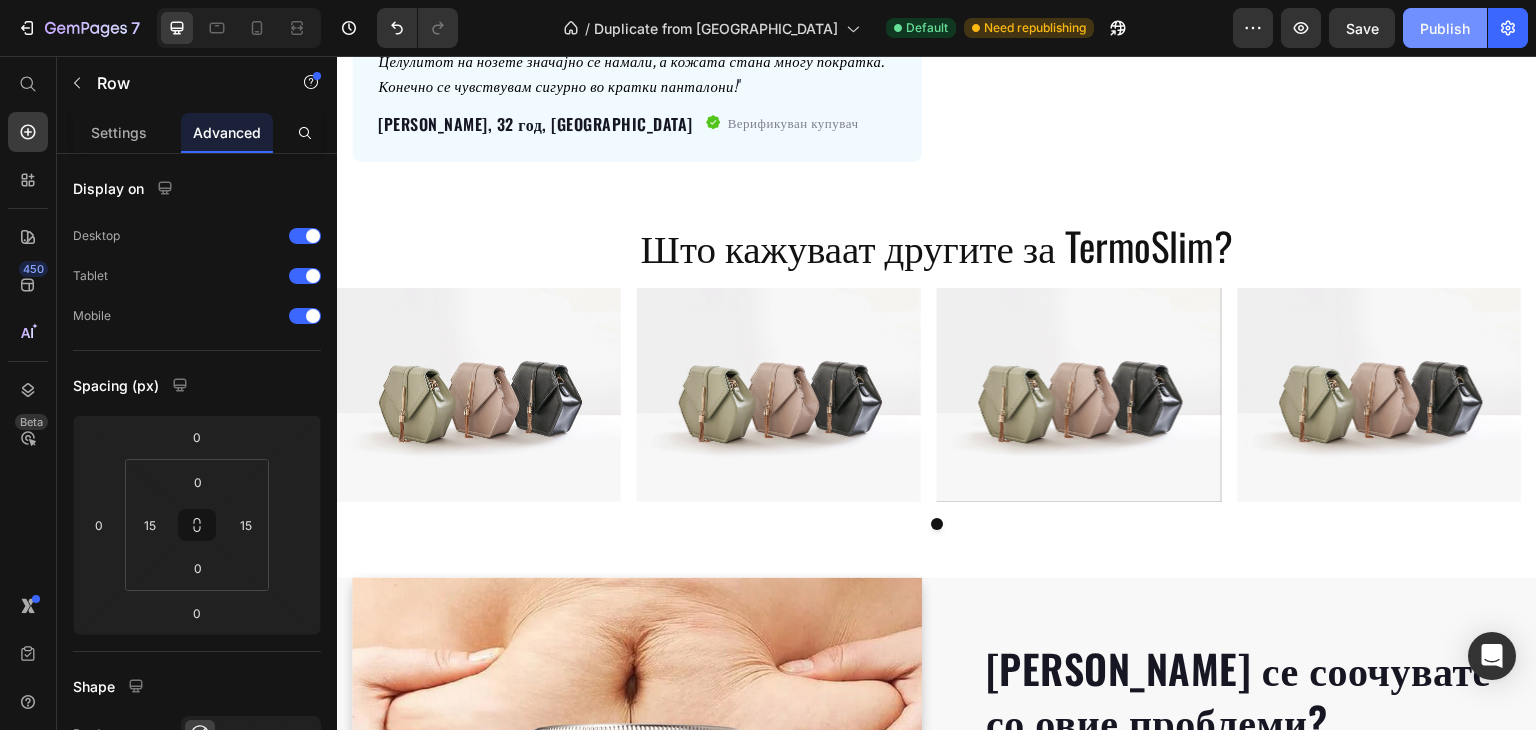 click on "Publish" at bounding box center [1445, 28] 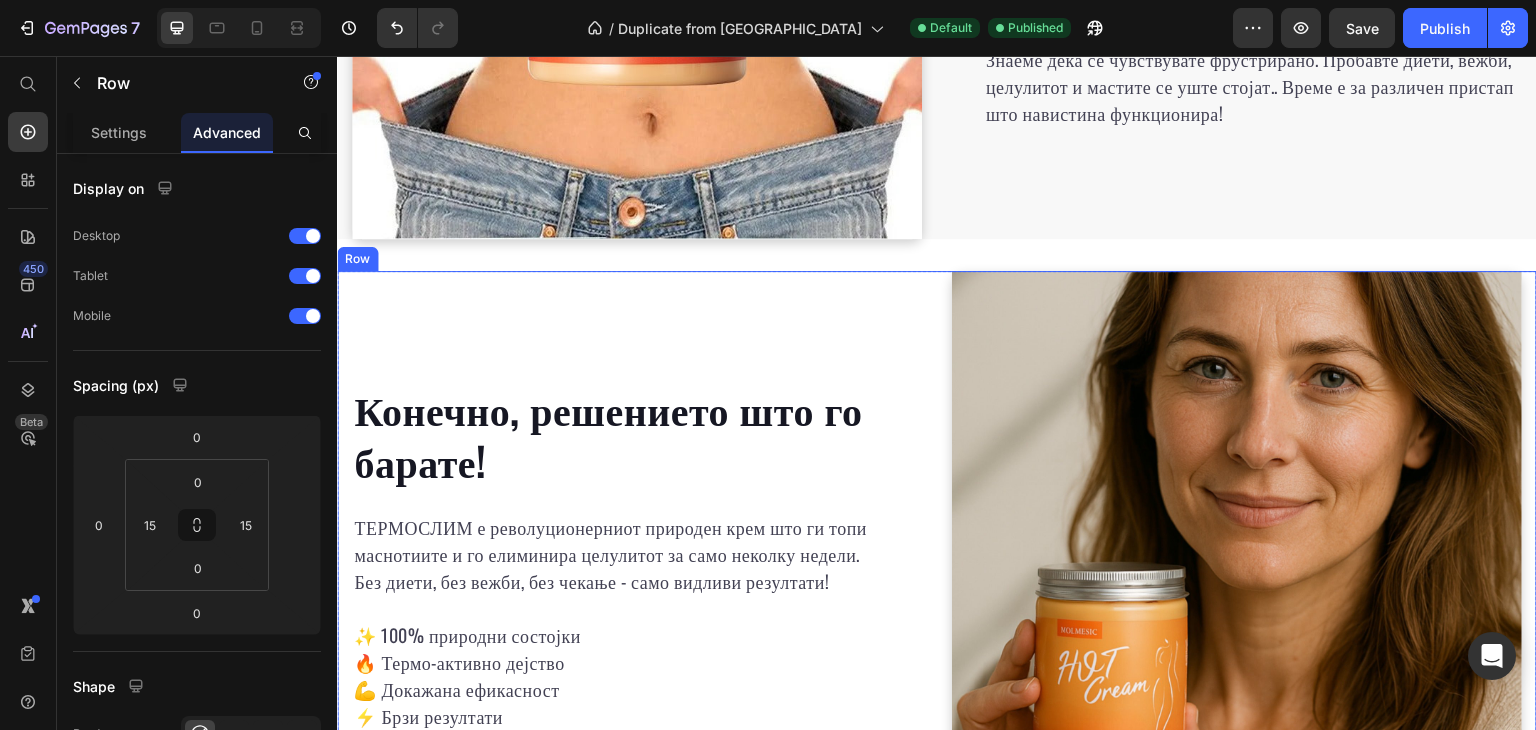 scroll, scrollTop: 2400, scrollLeft: 0, axis: vertical 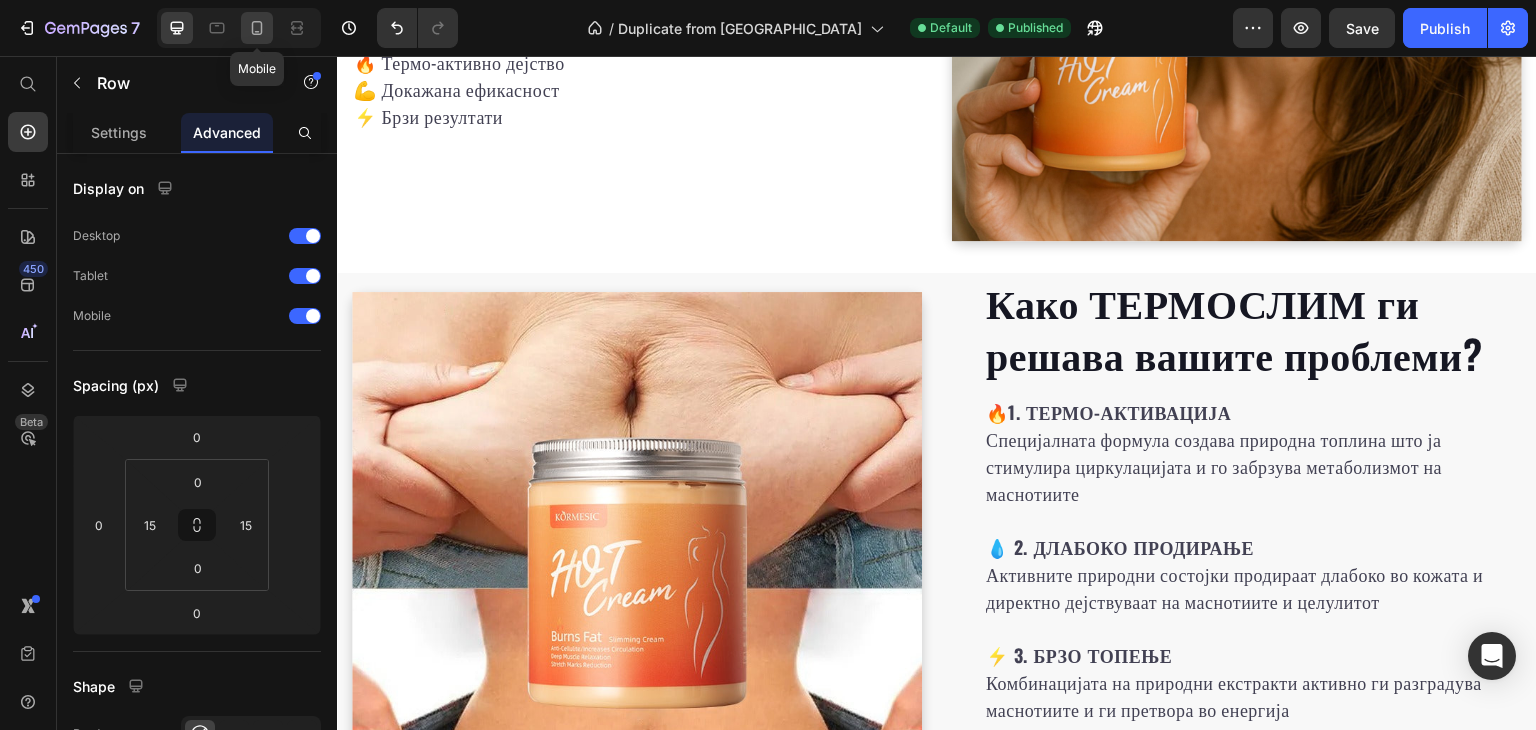 click 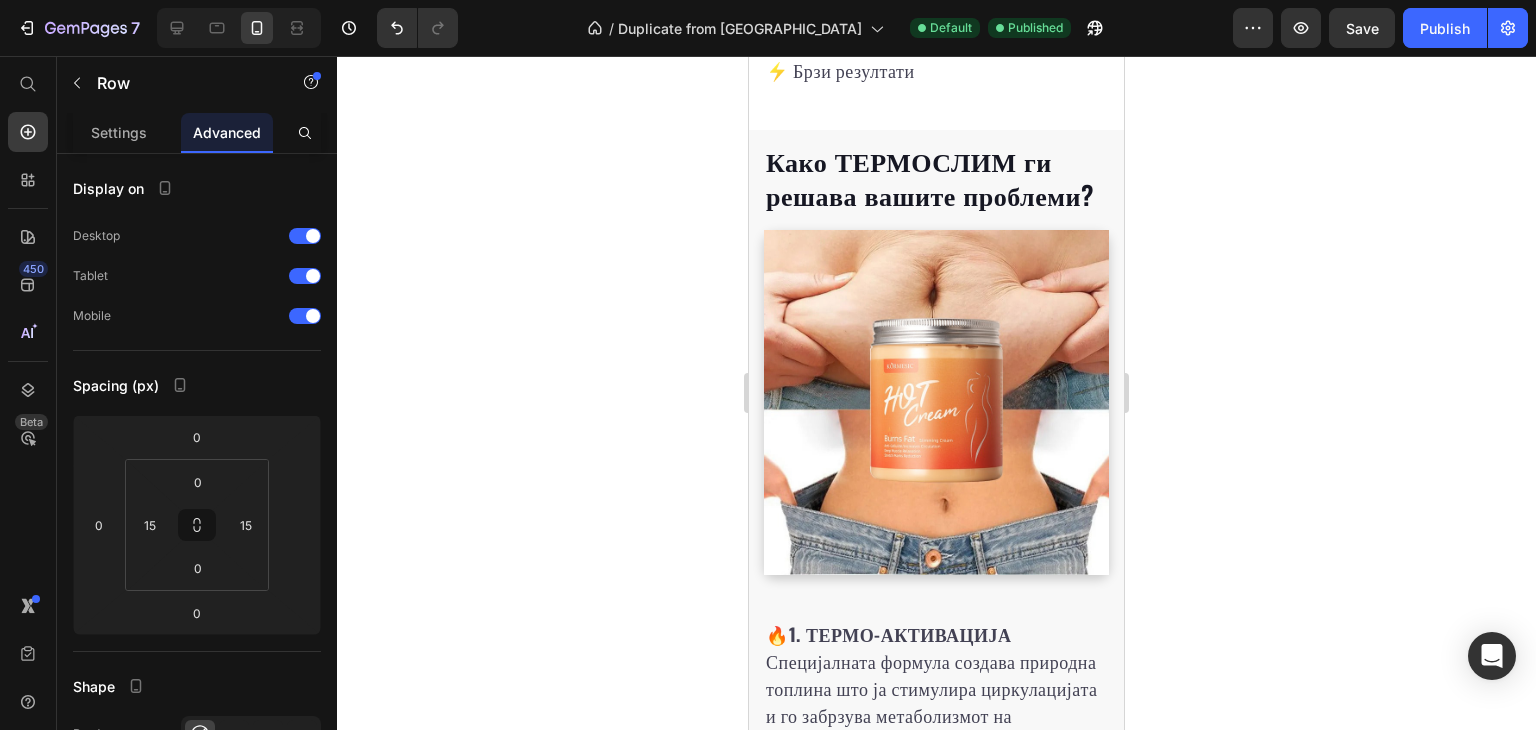 scroll, scrollTop: 2736, scrollLeft: 0, axis: vertical 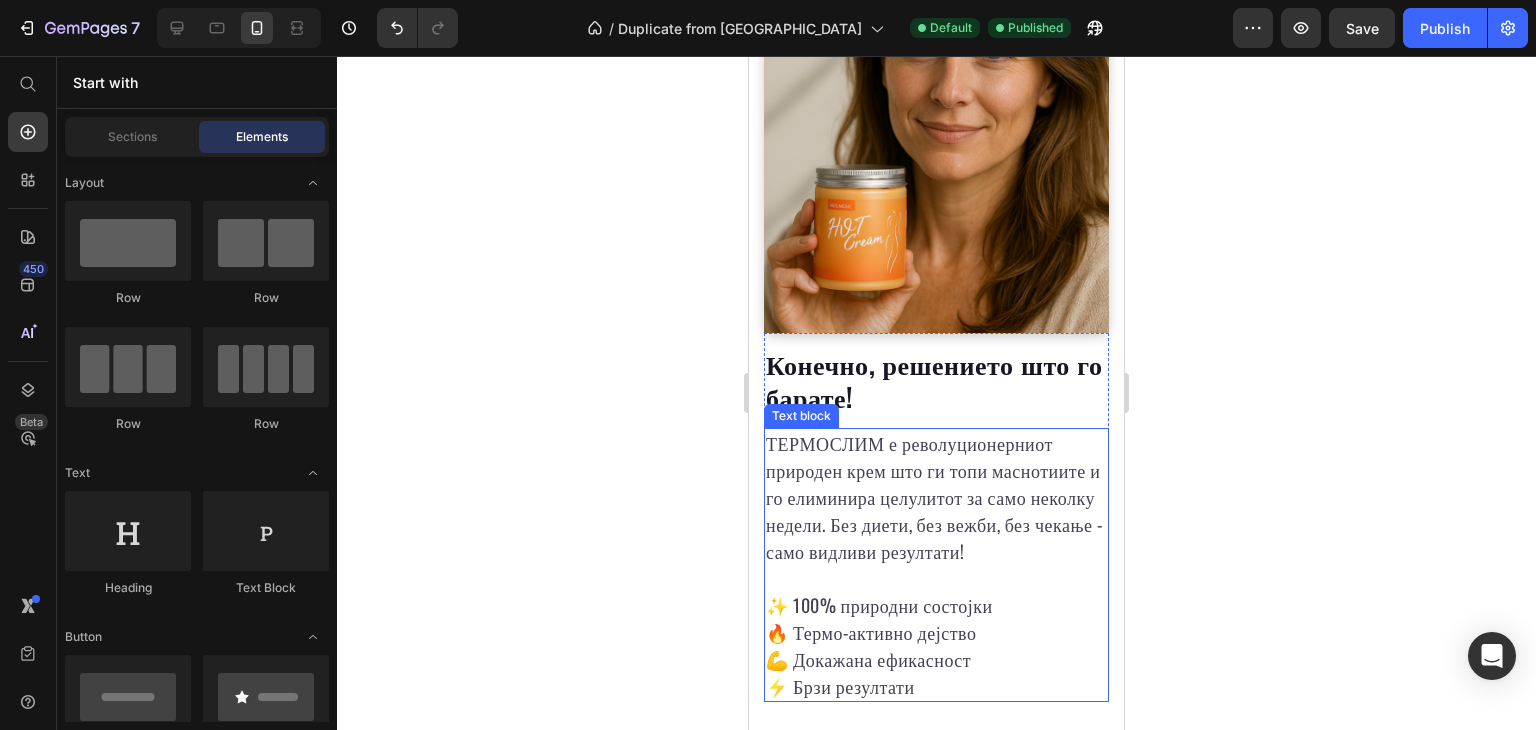 click on "Конечно, решението што го барате!" at bounding box center (936, 381) 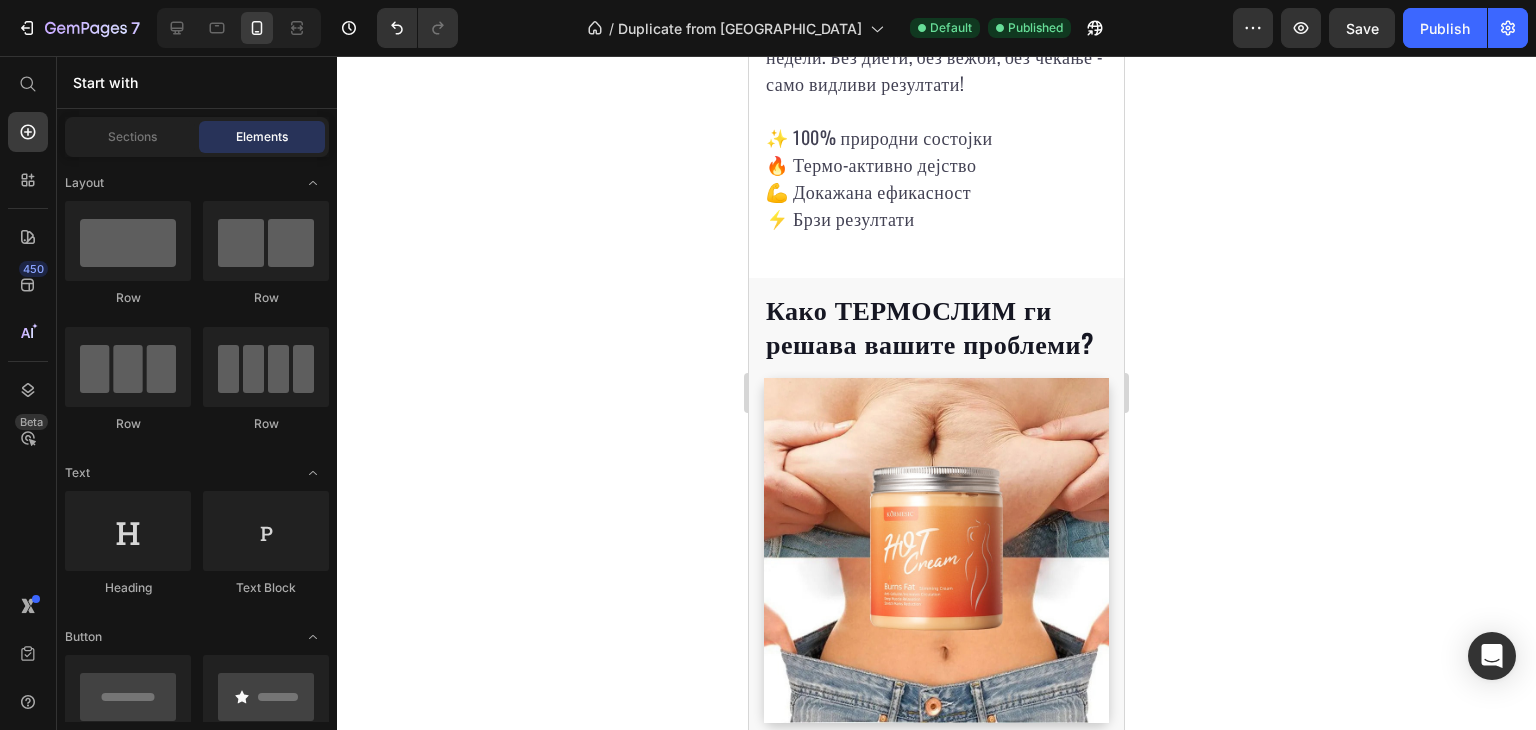 scroll, scrollTop: 2968, scrollLeft: 0, axis: vertical 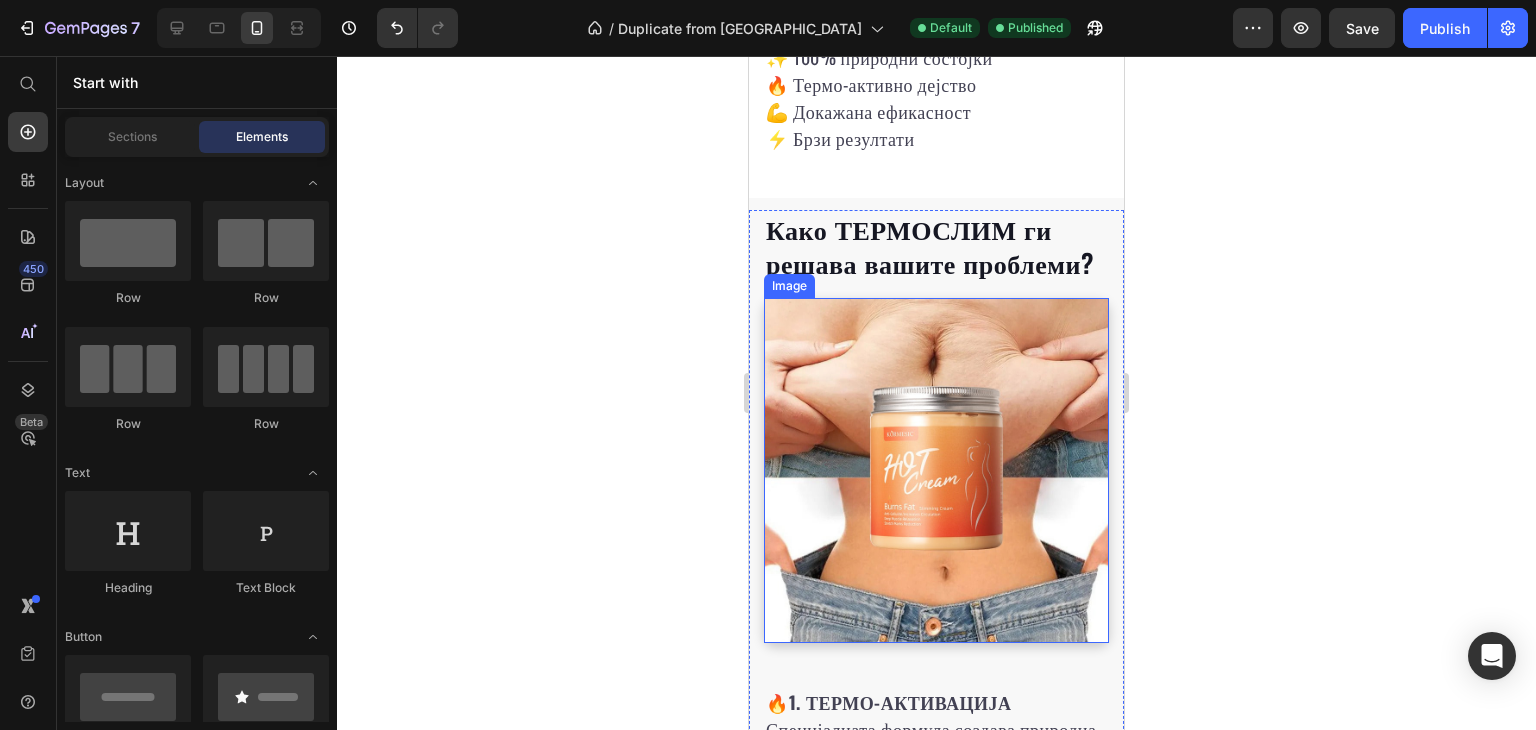click on "Како ТЕРМОСЛИМ ги решава вашите проблеми?" at bounding box center [936, 246] 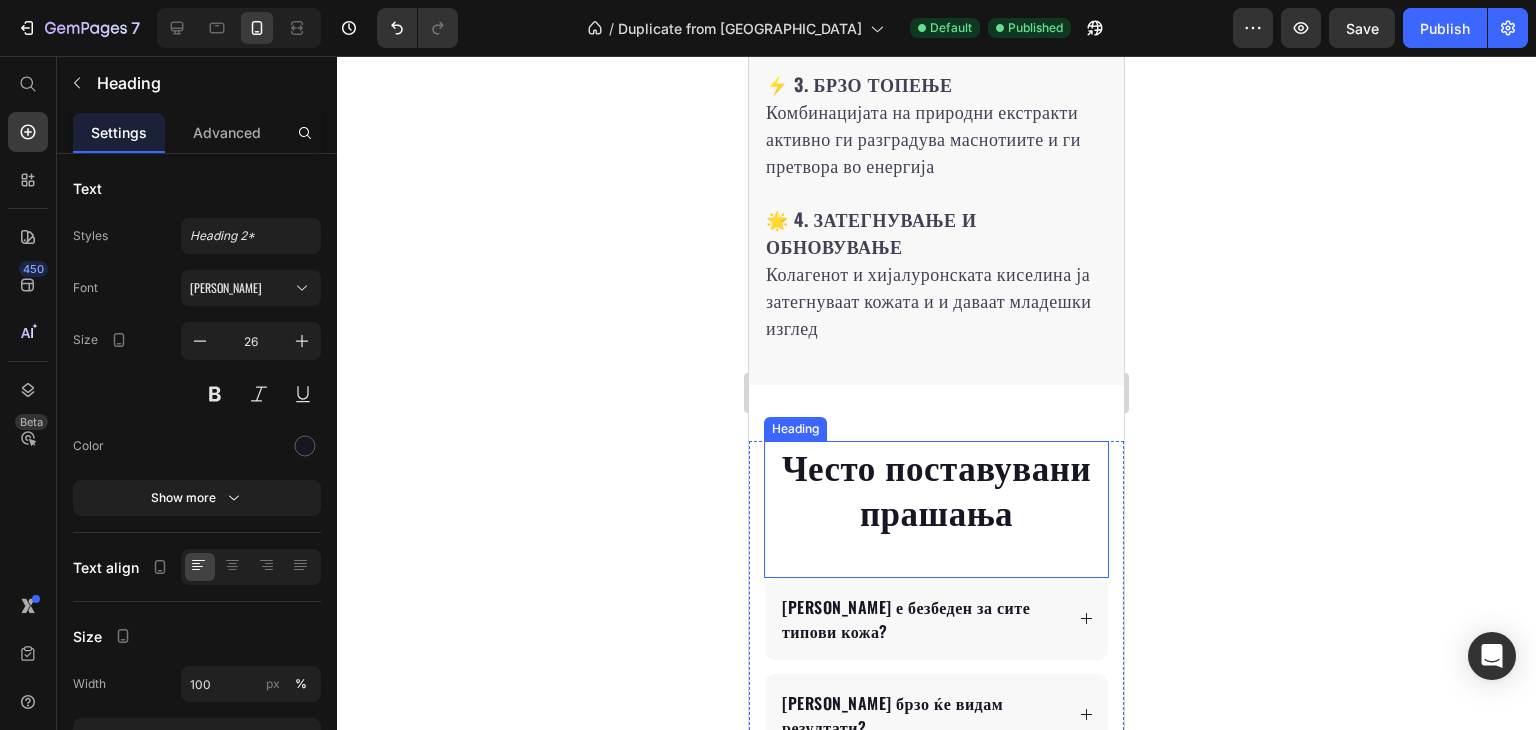 scroll, scrollTop: 4068, scrollLeft: 0, axis: vertical 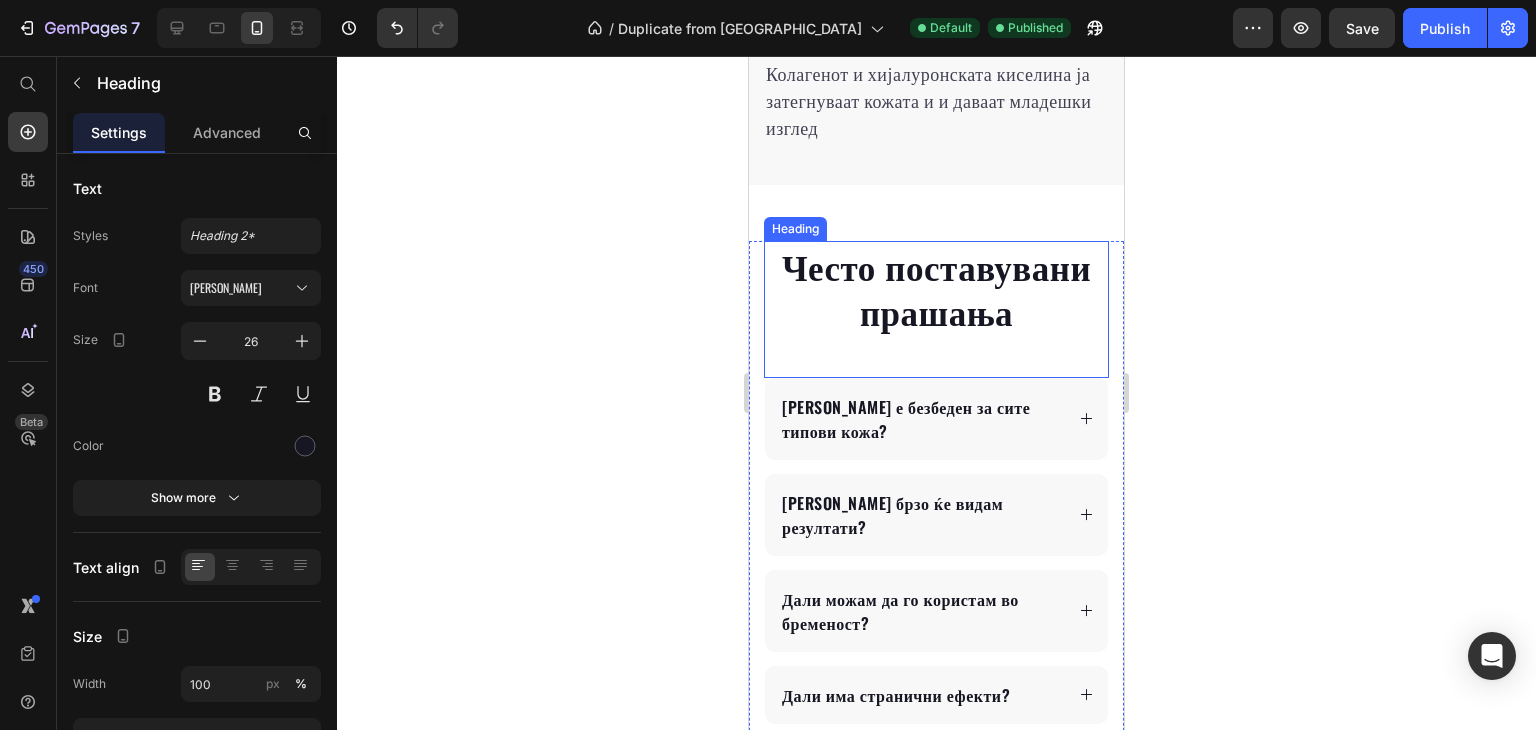 click on "Често поставувани прашања" at bounding box center [936, 288] 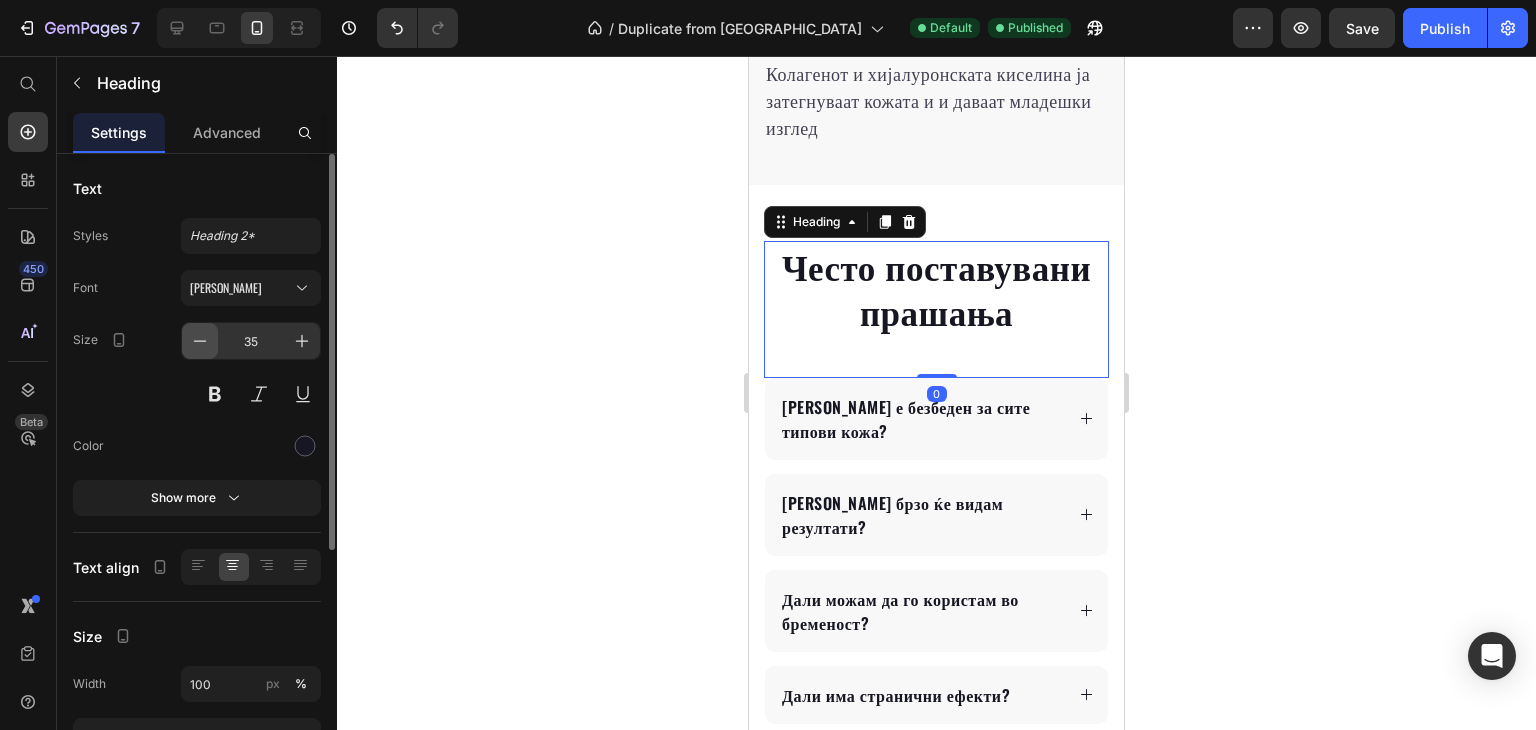 click 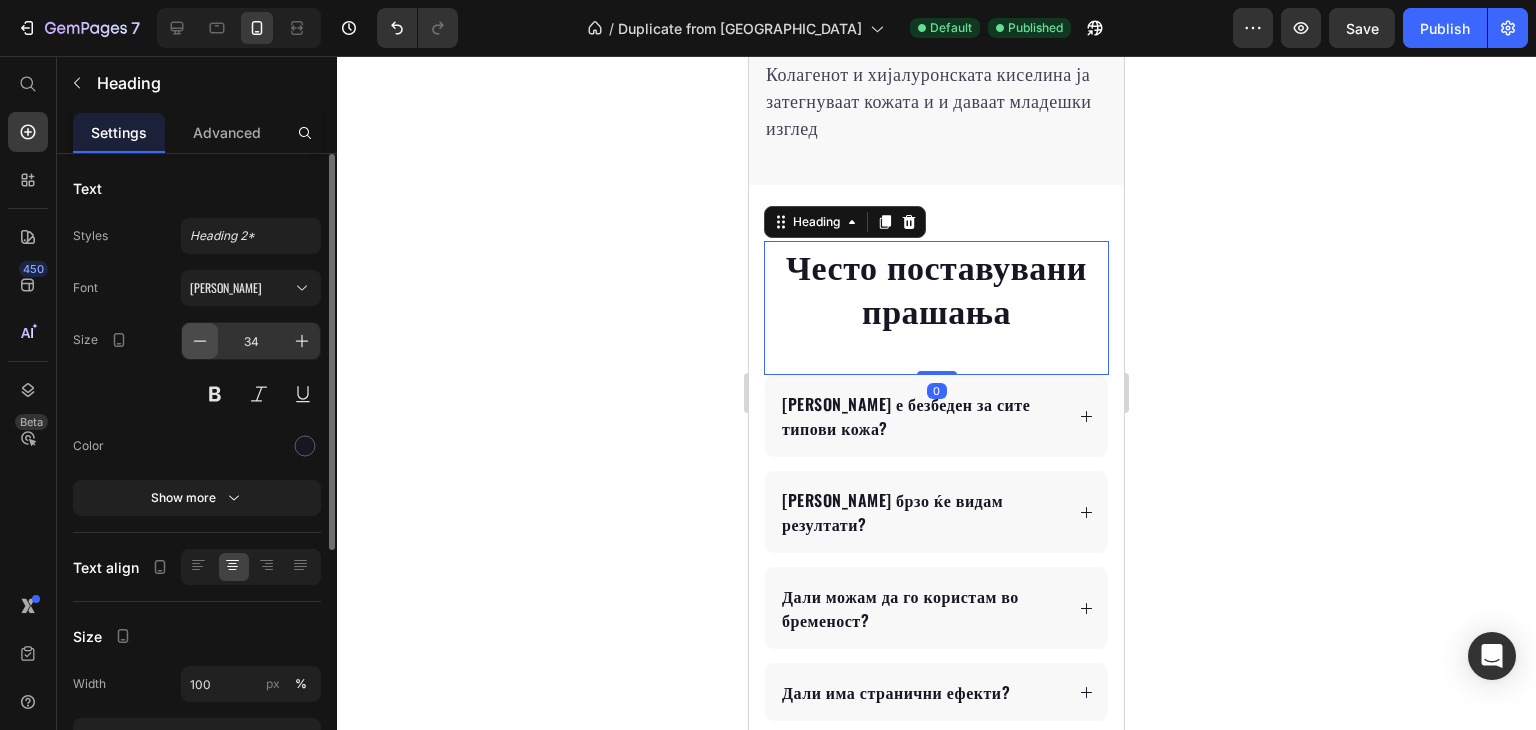 click 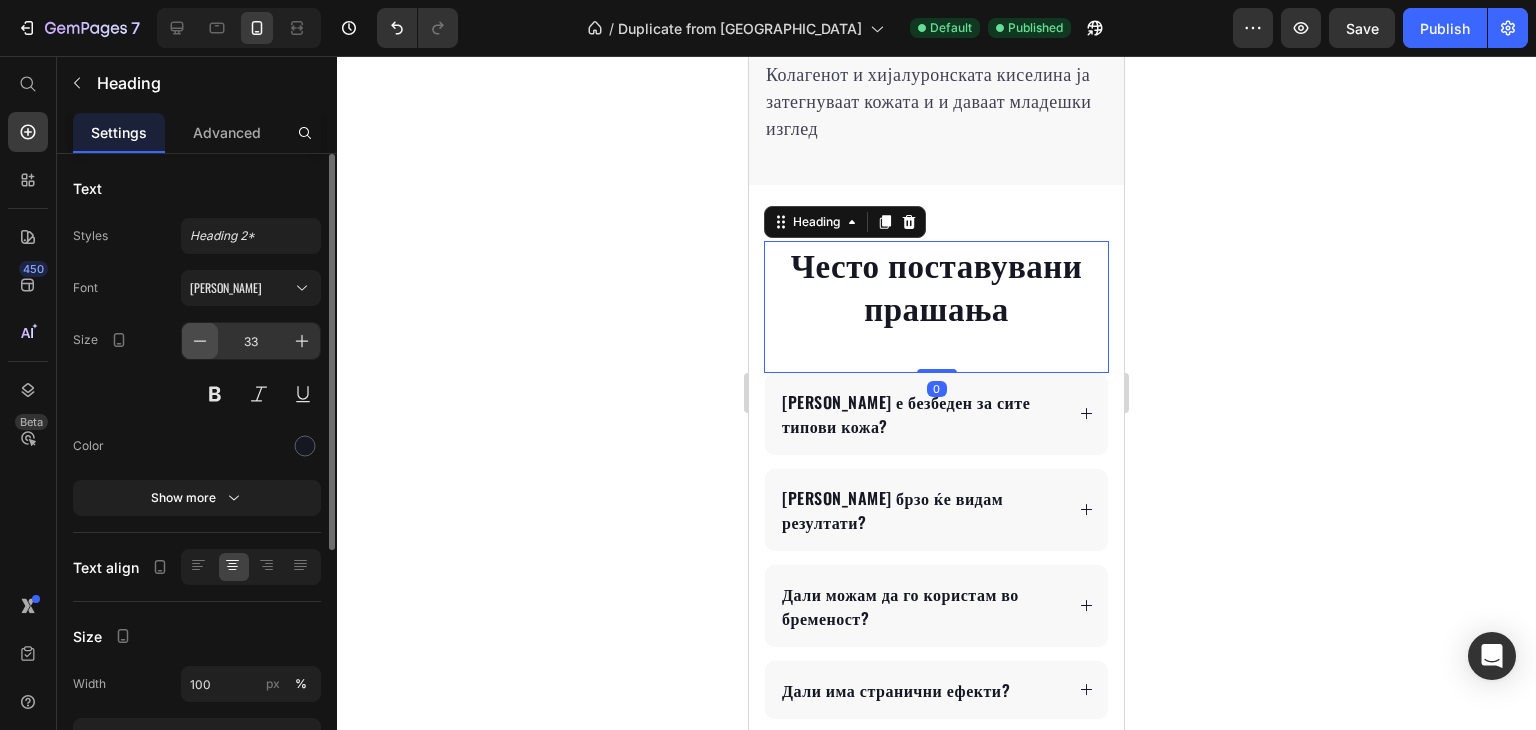 click 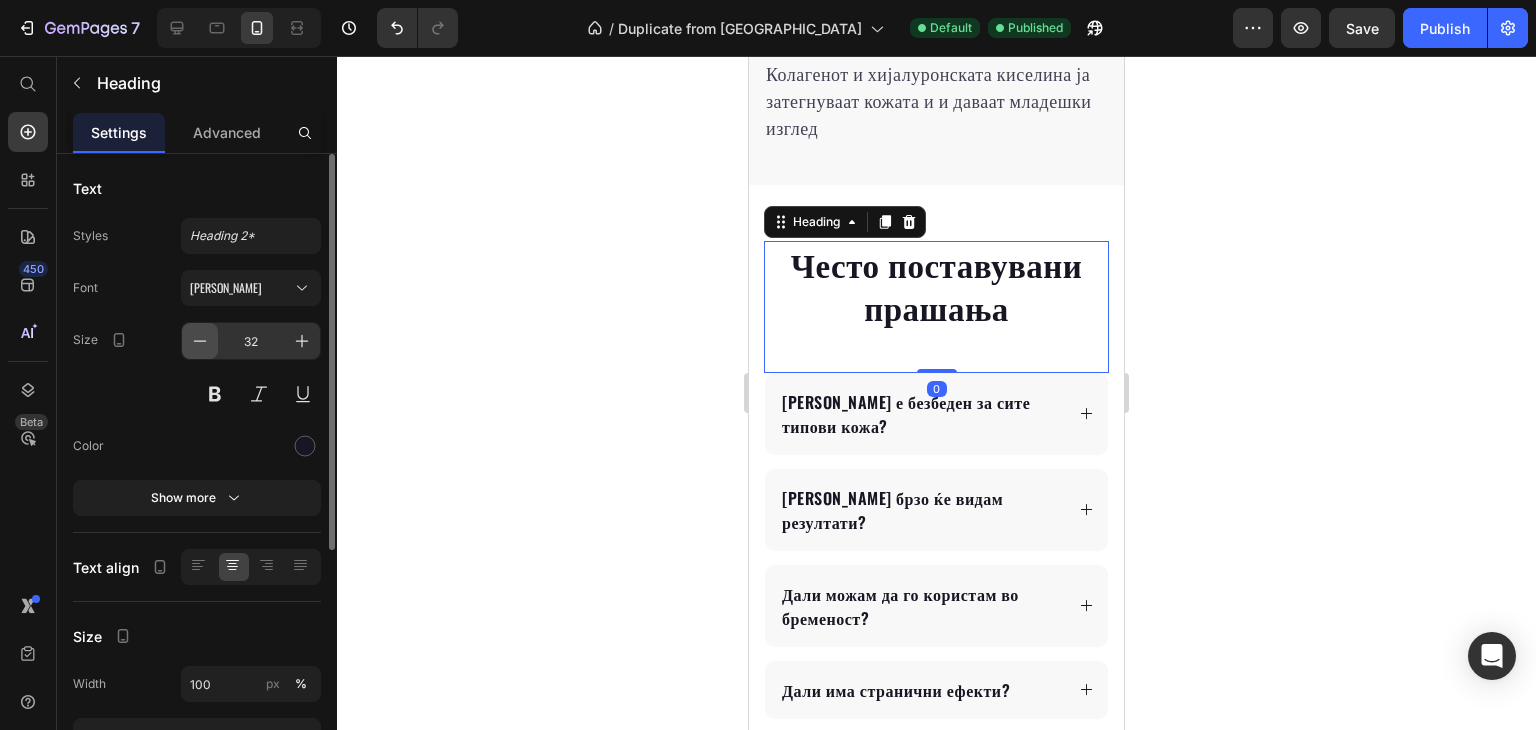 click 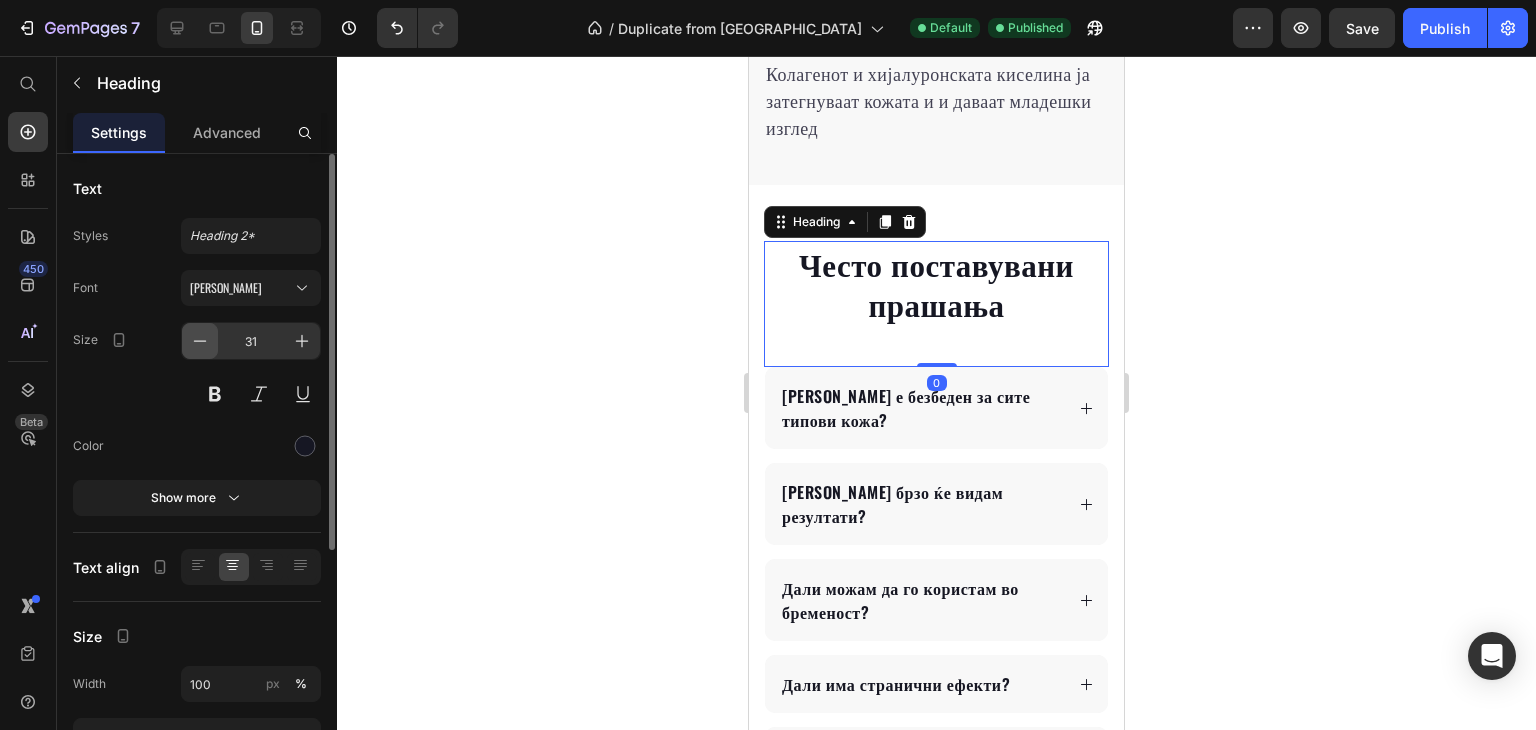 click 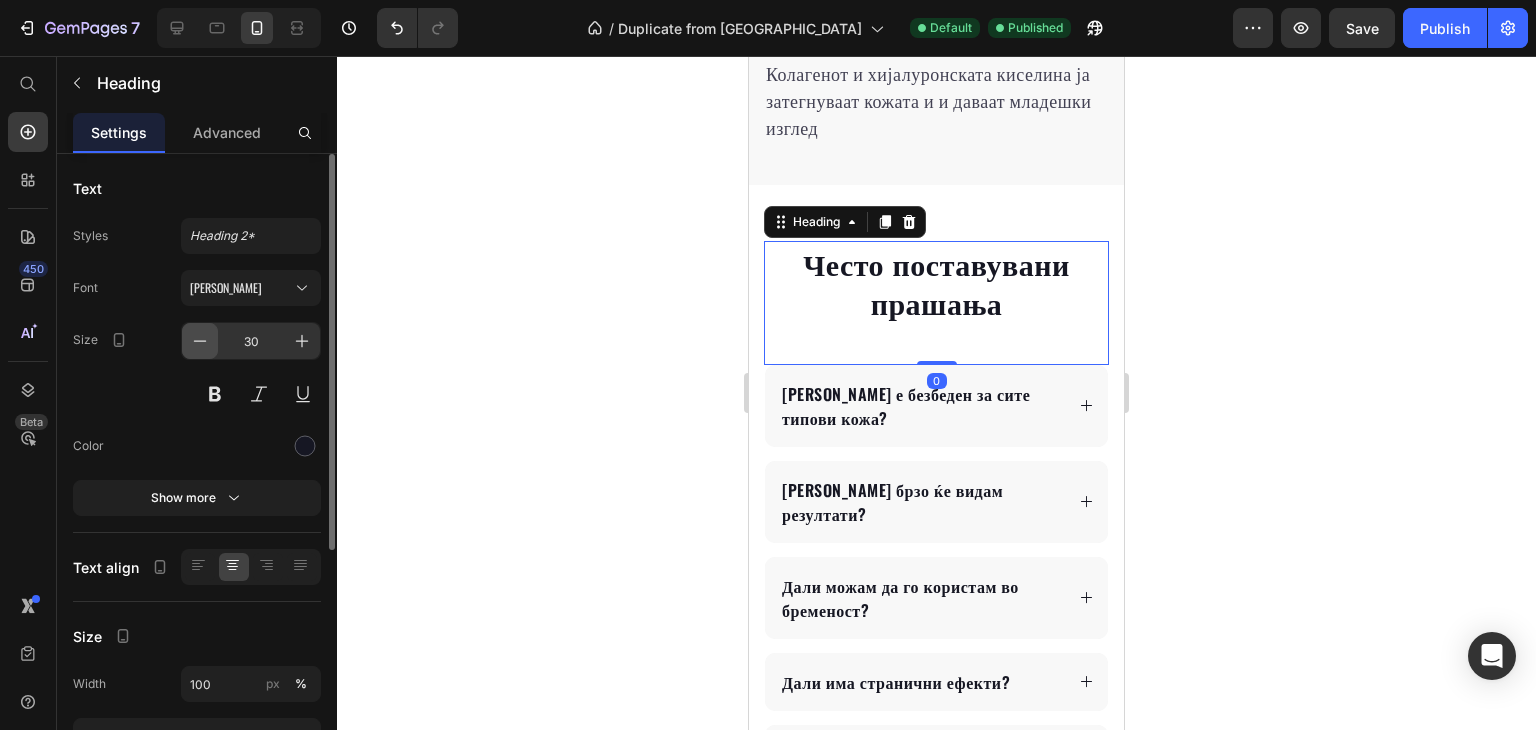 click 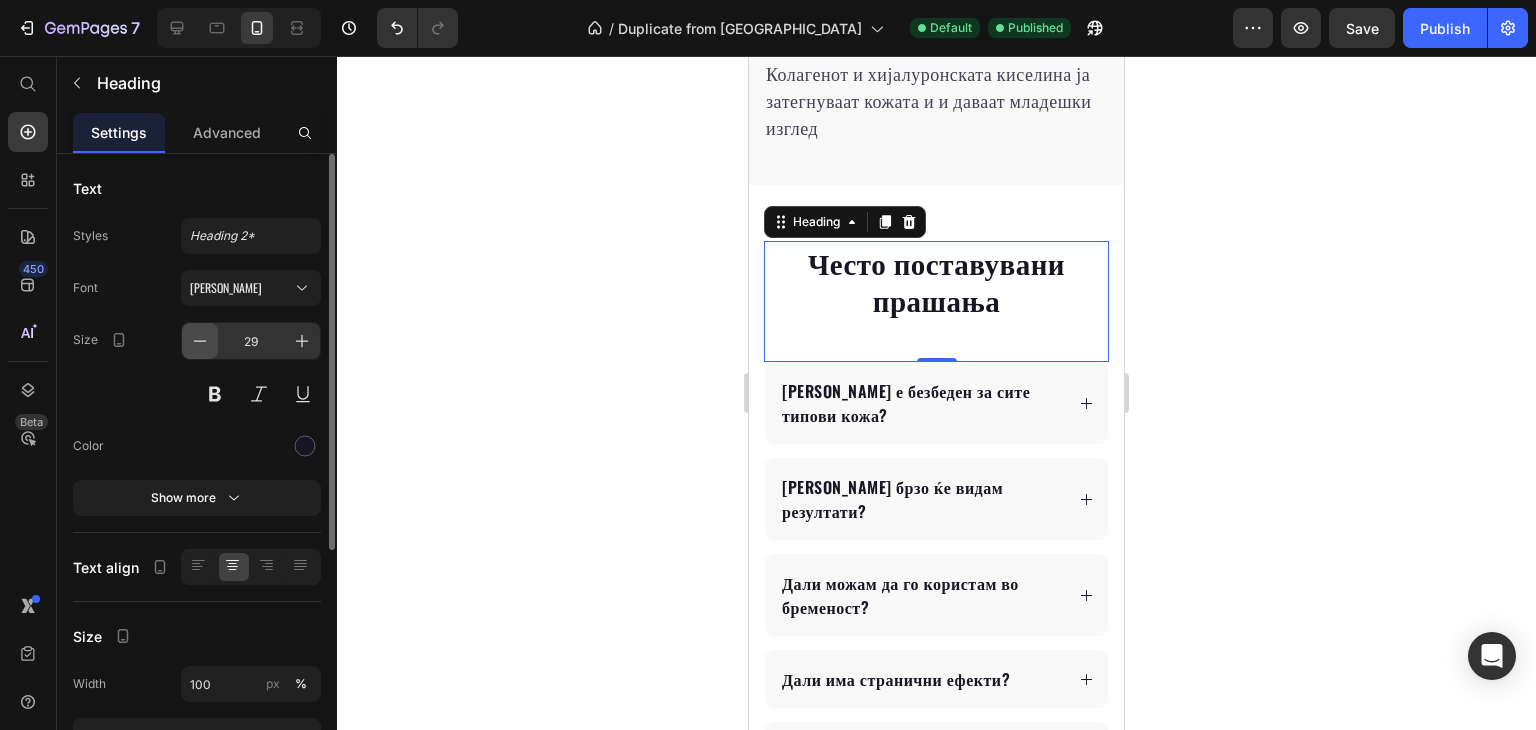 click 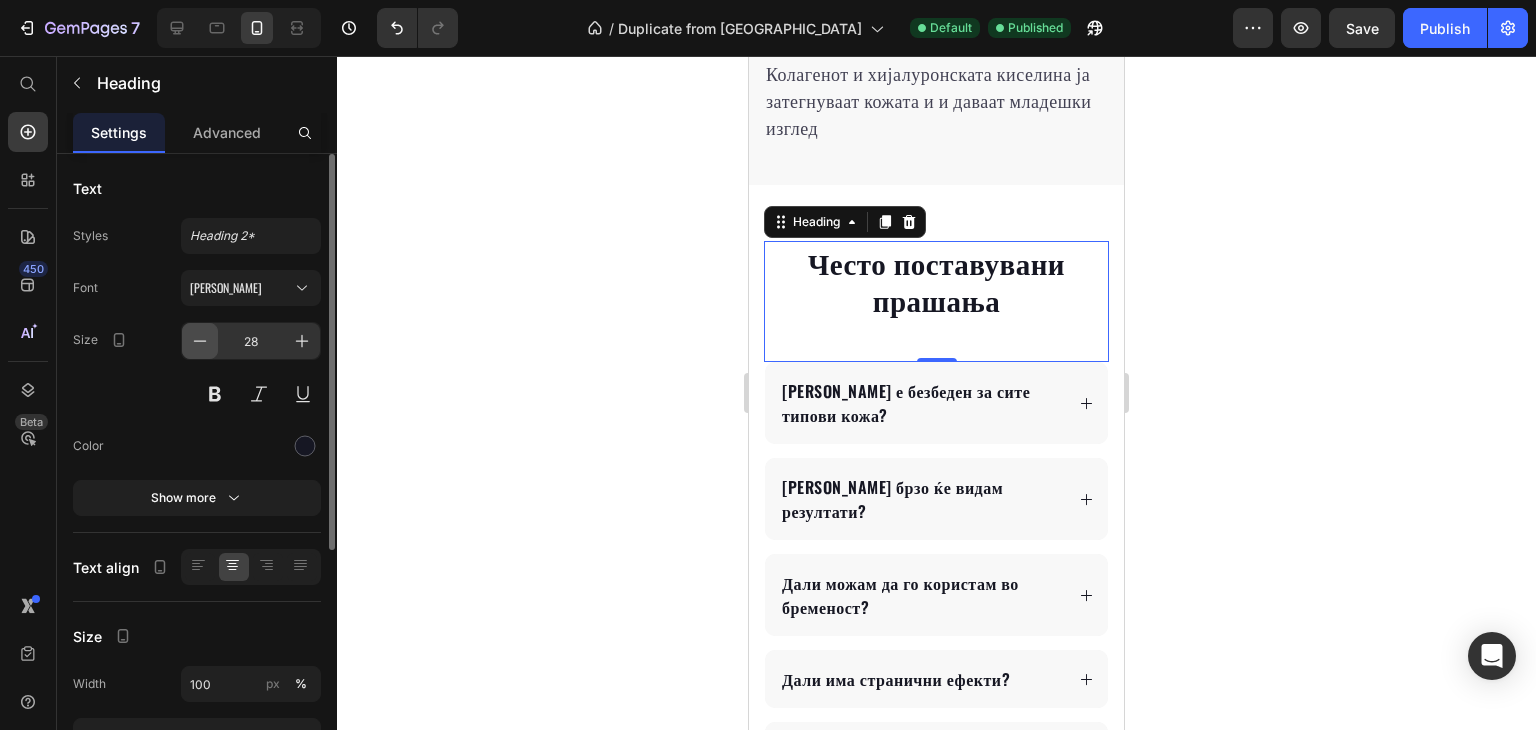 click 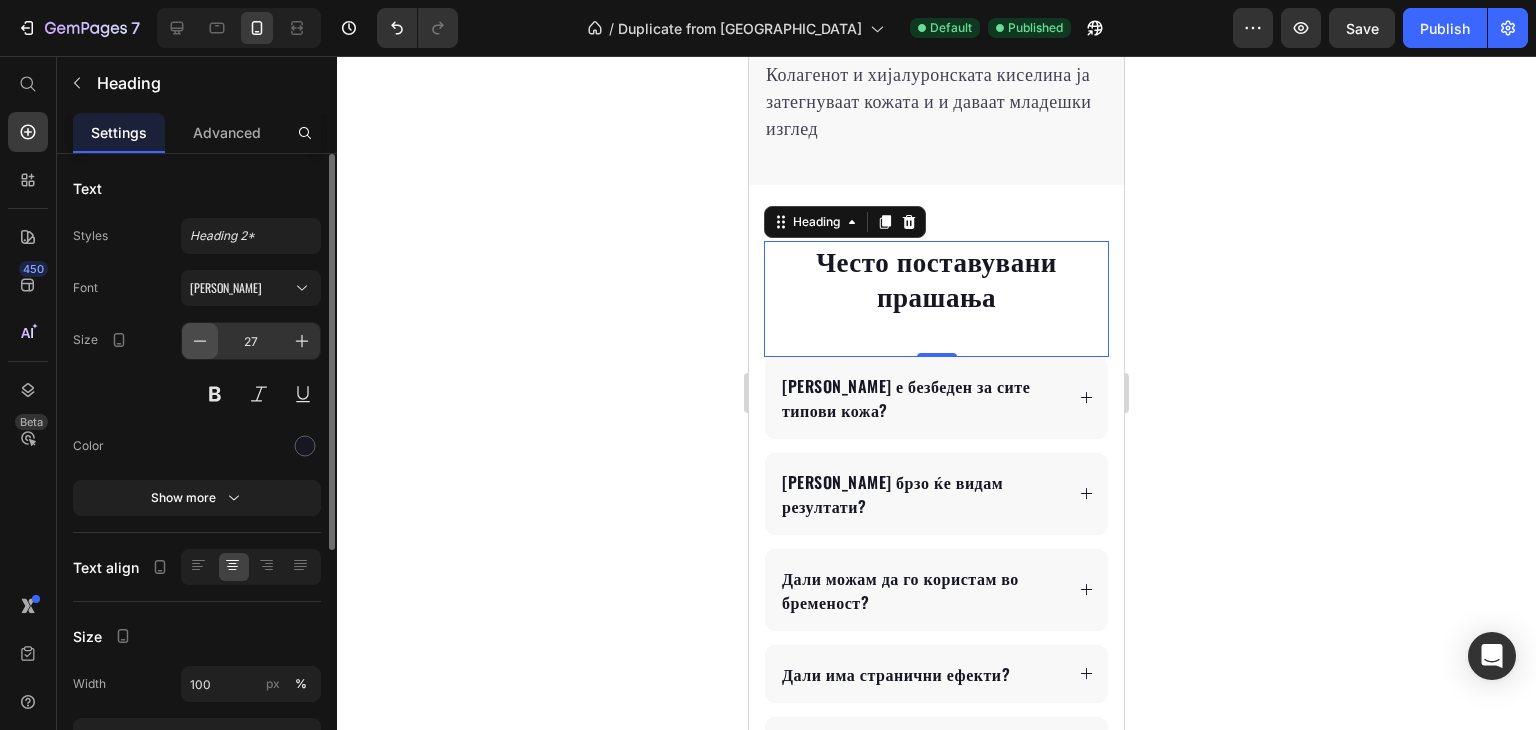 click 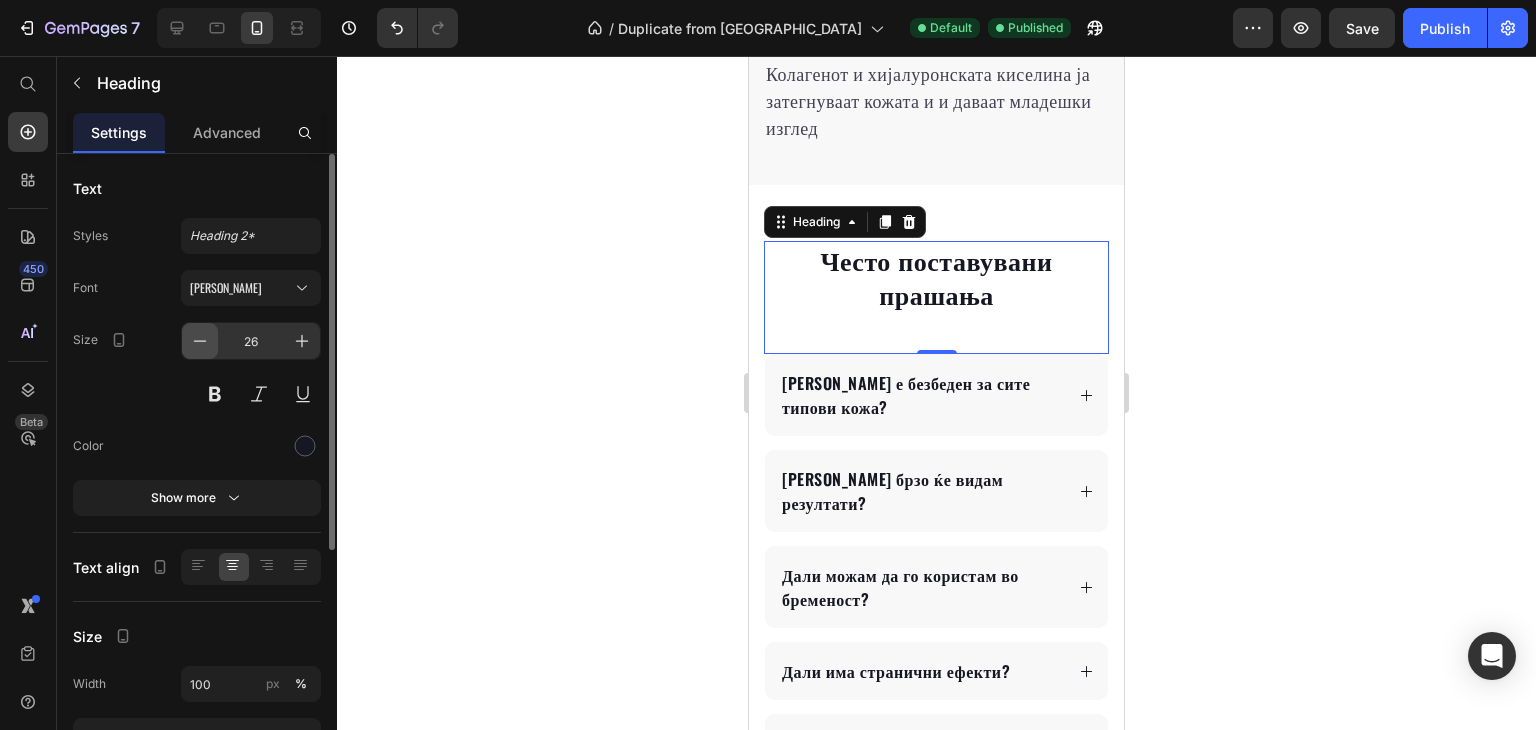 click 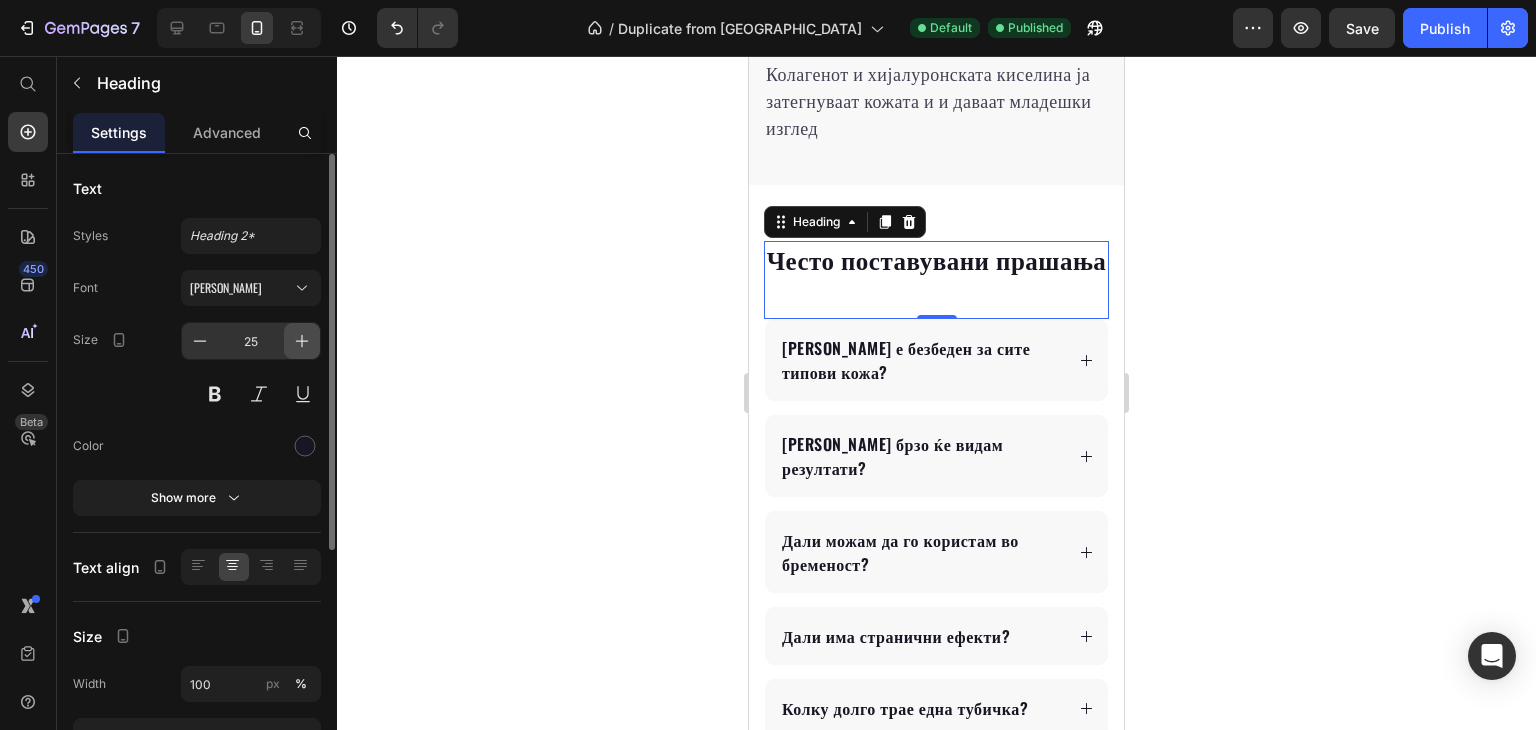 click 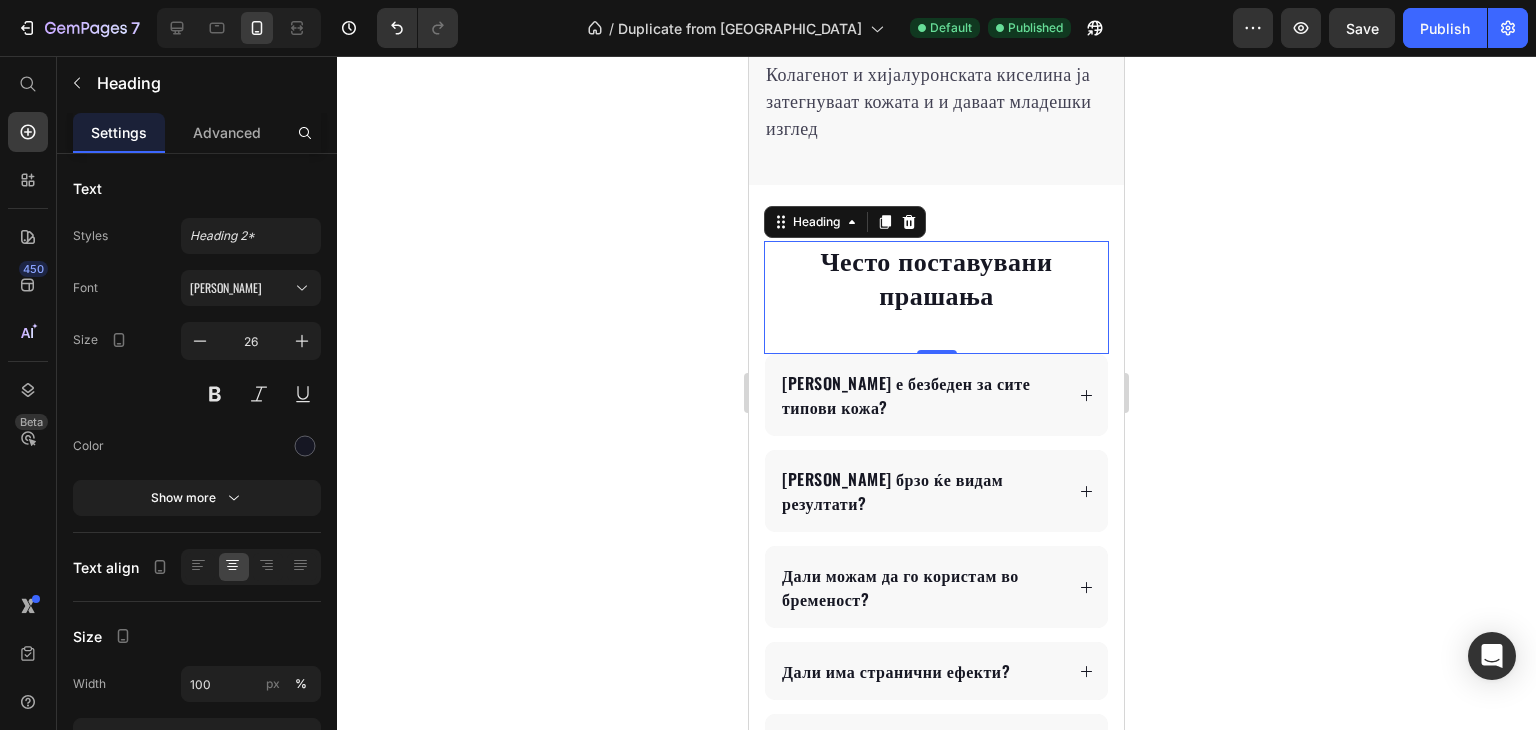 click 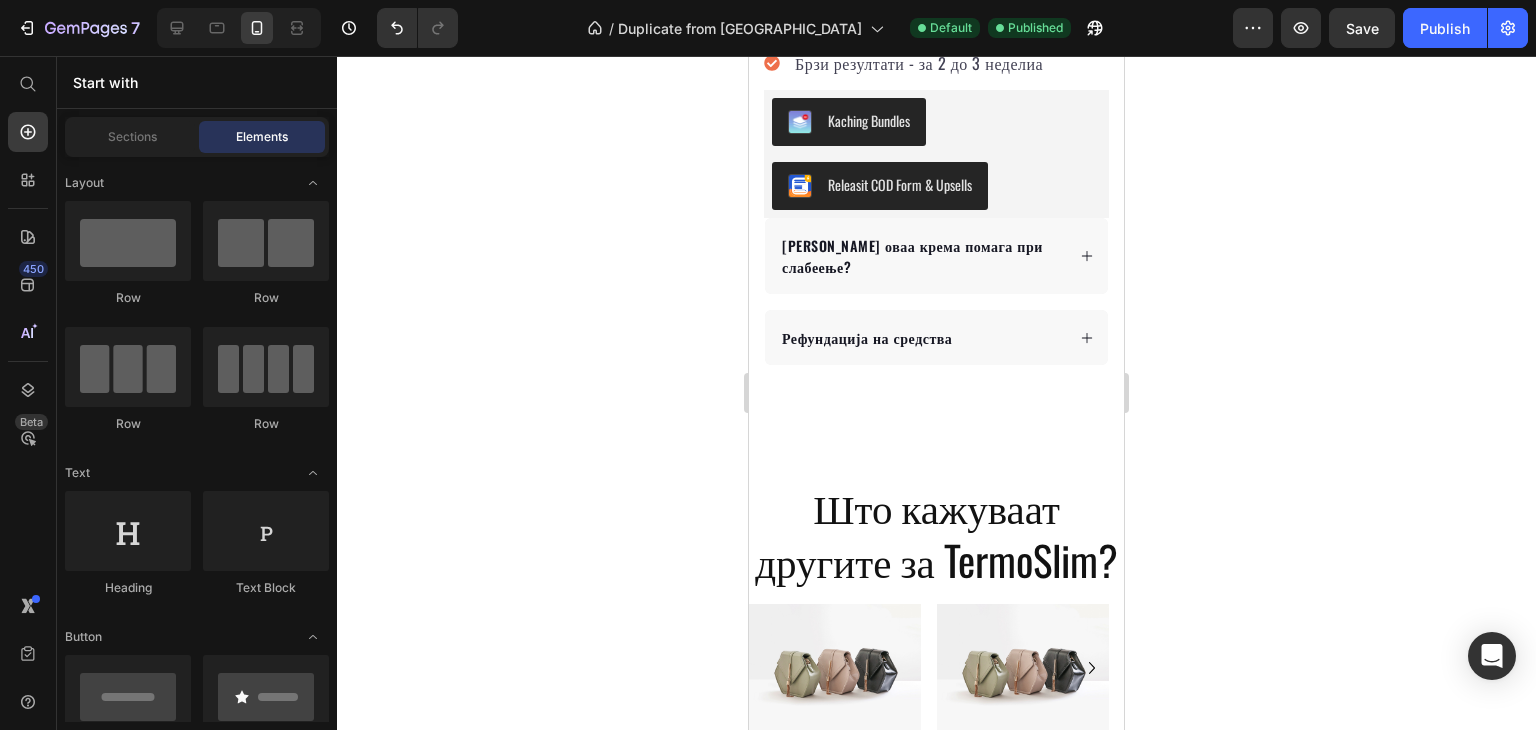 scroll, scrollTop: 1001, scrollLeft: 0, axis: vertical 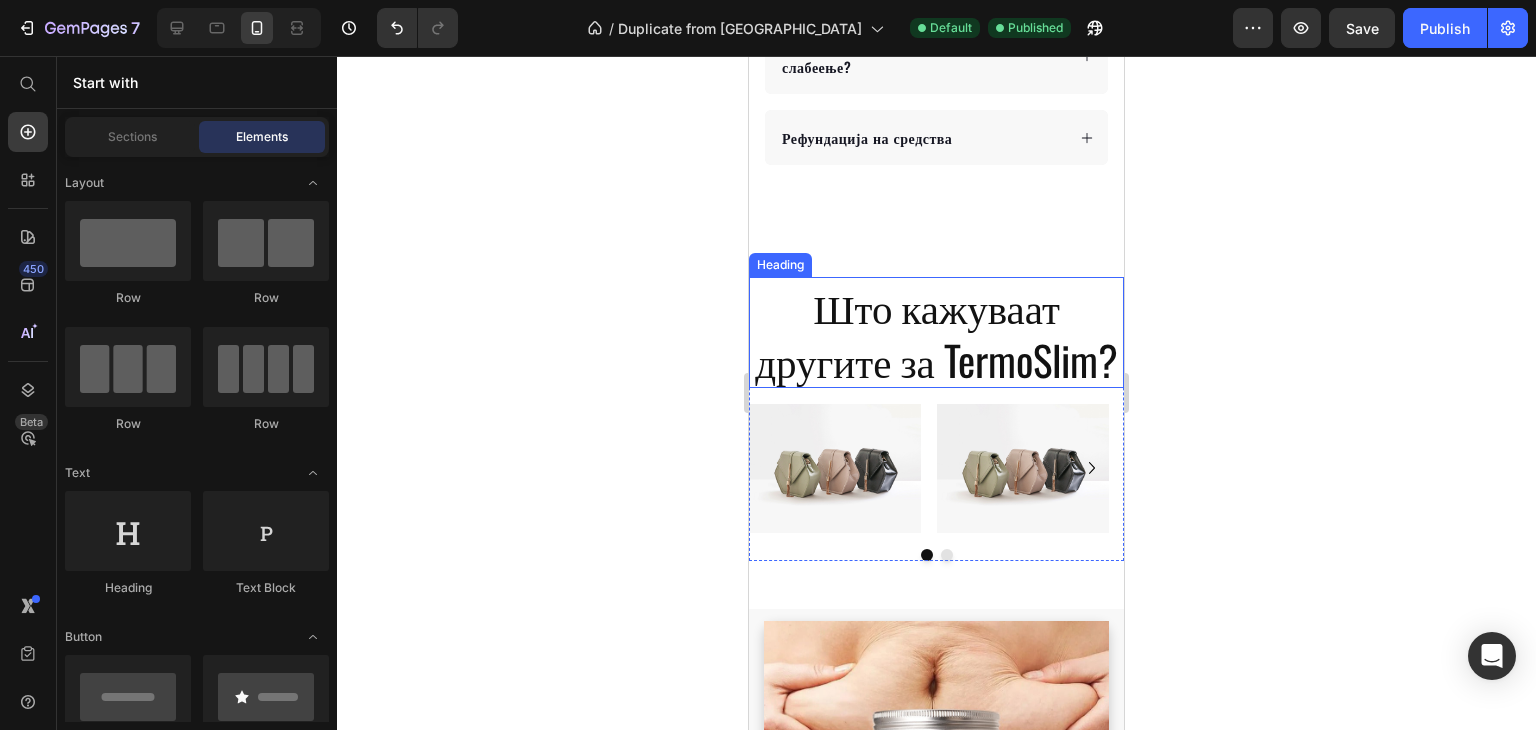 click on "Што кажуваат другите за TermoSlim?" at bounding box center (936, 332) 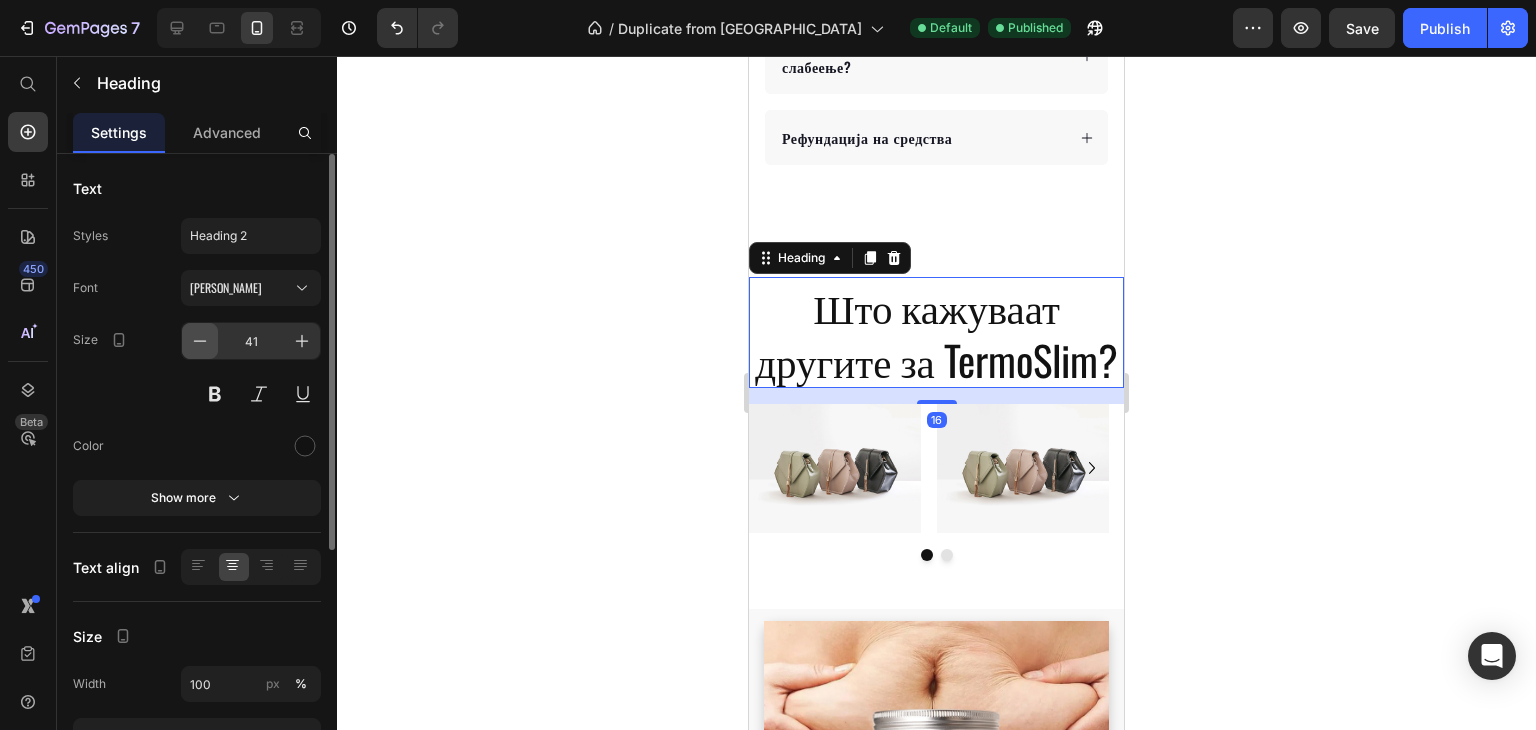 click 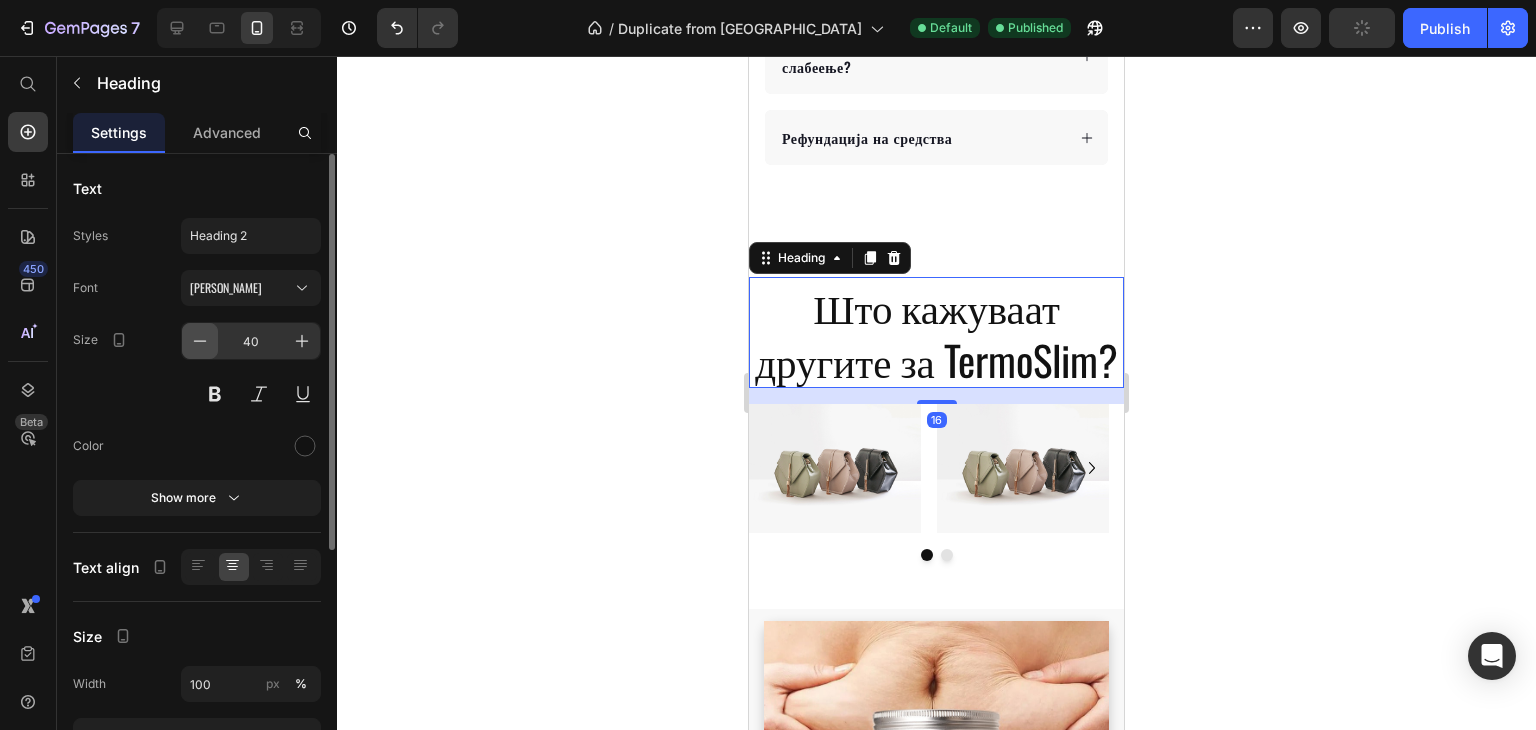 click 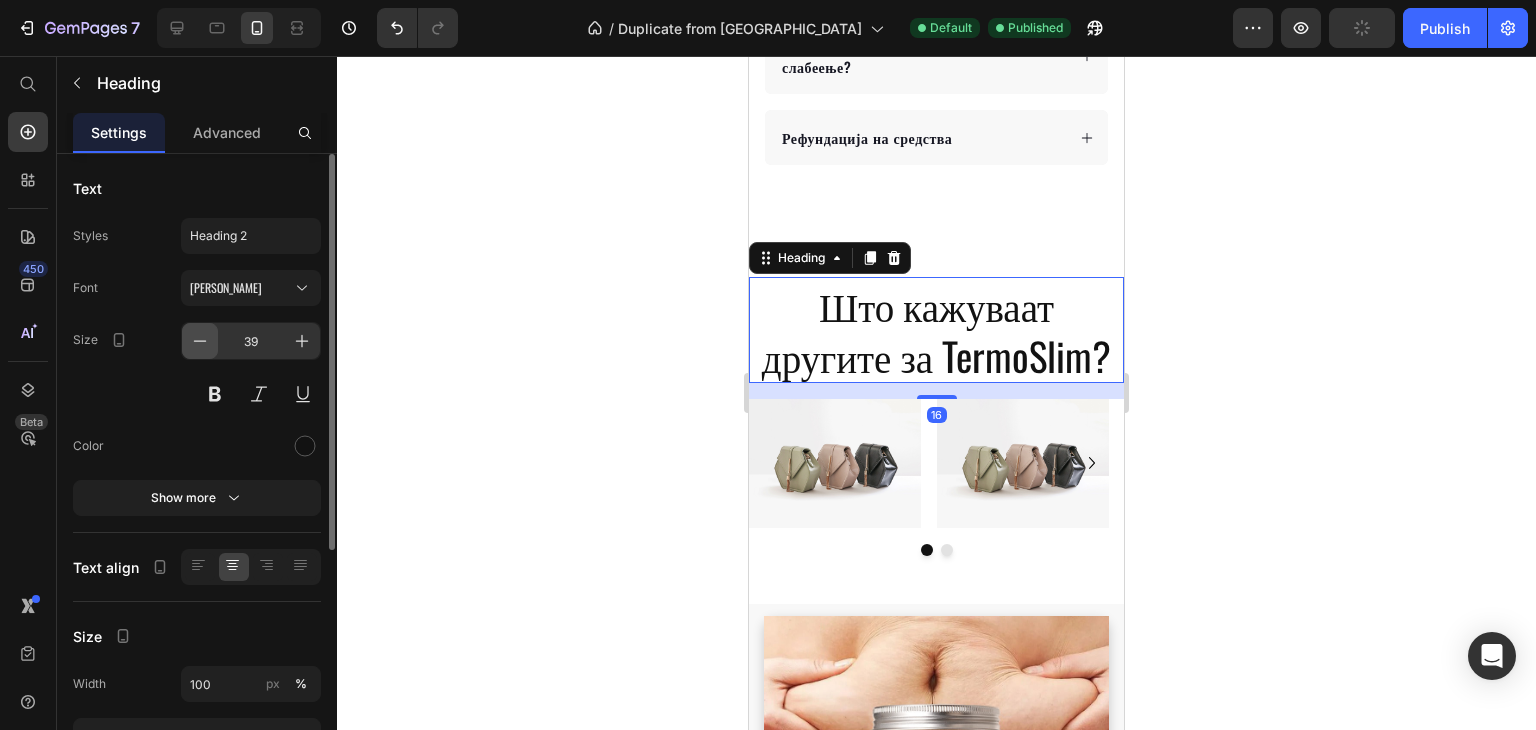 click 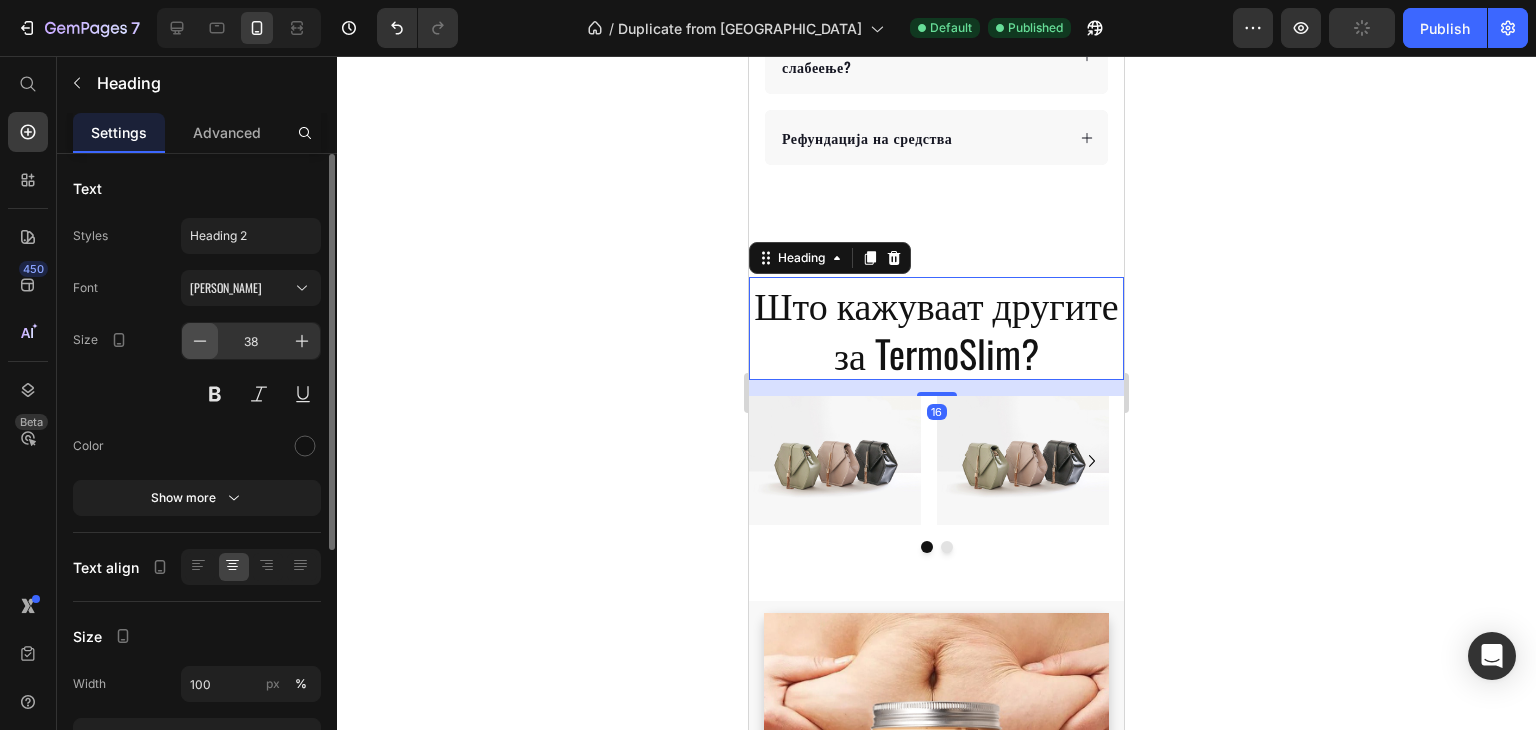 click 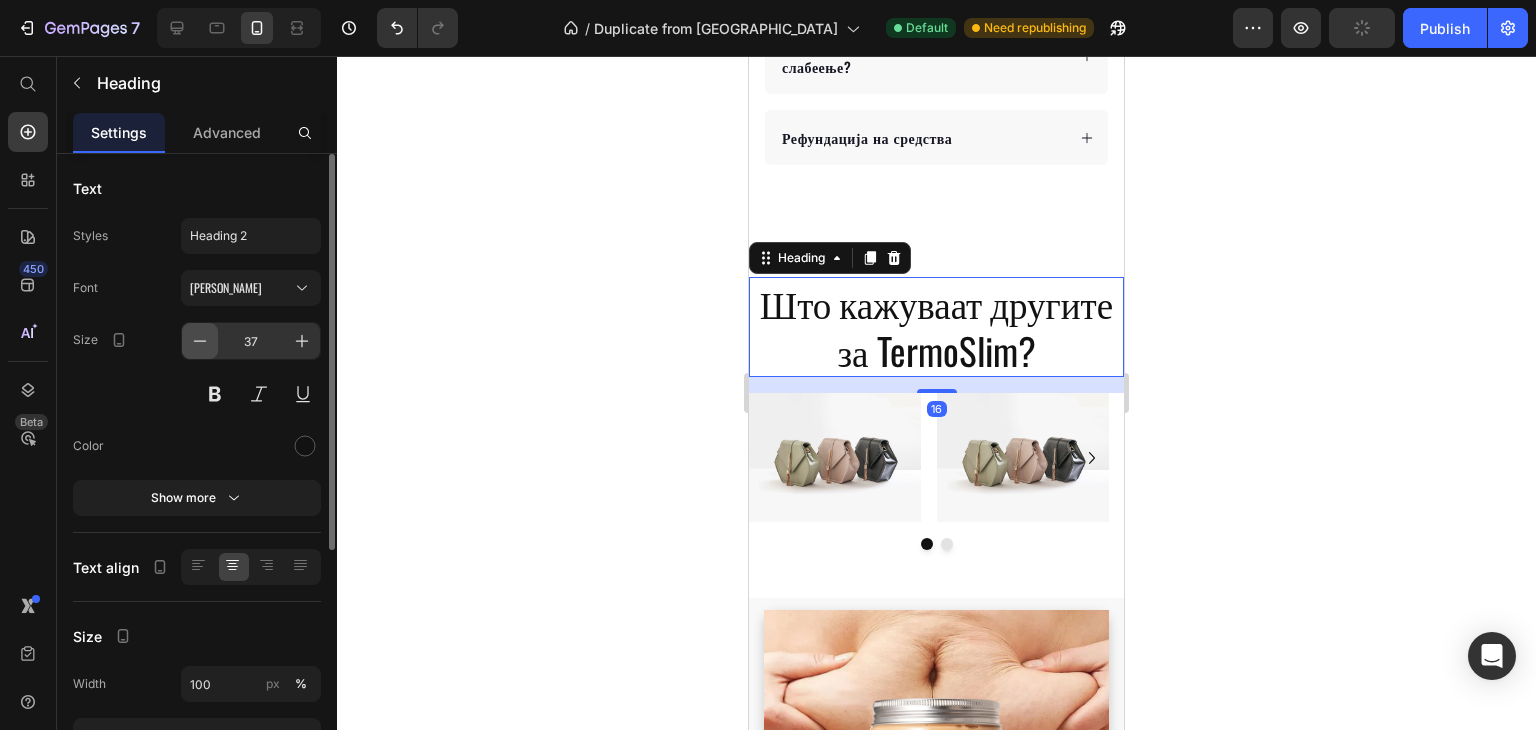 click 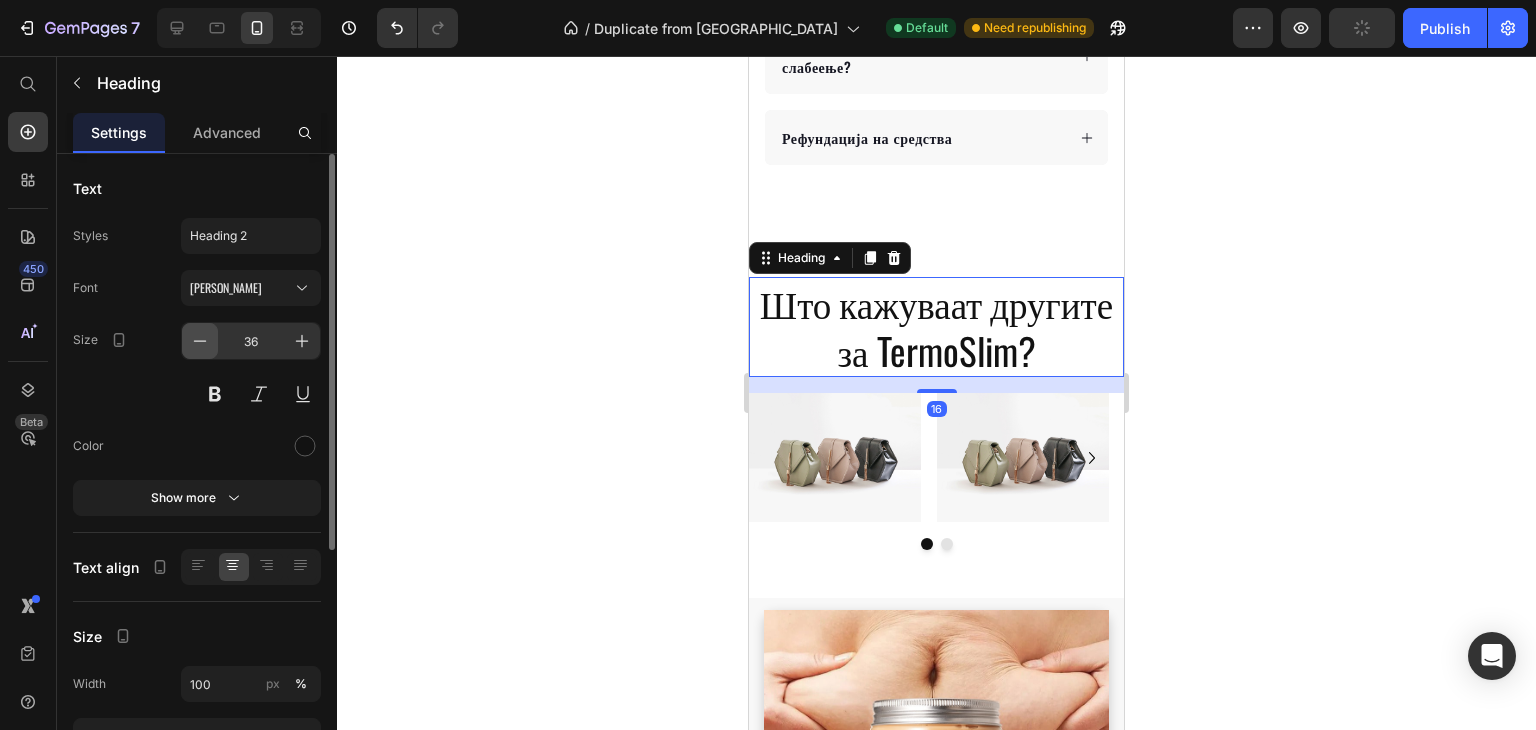 click 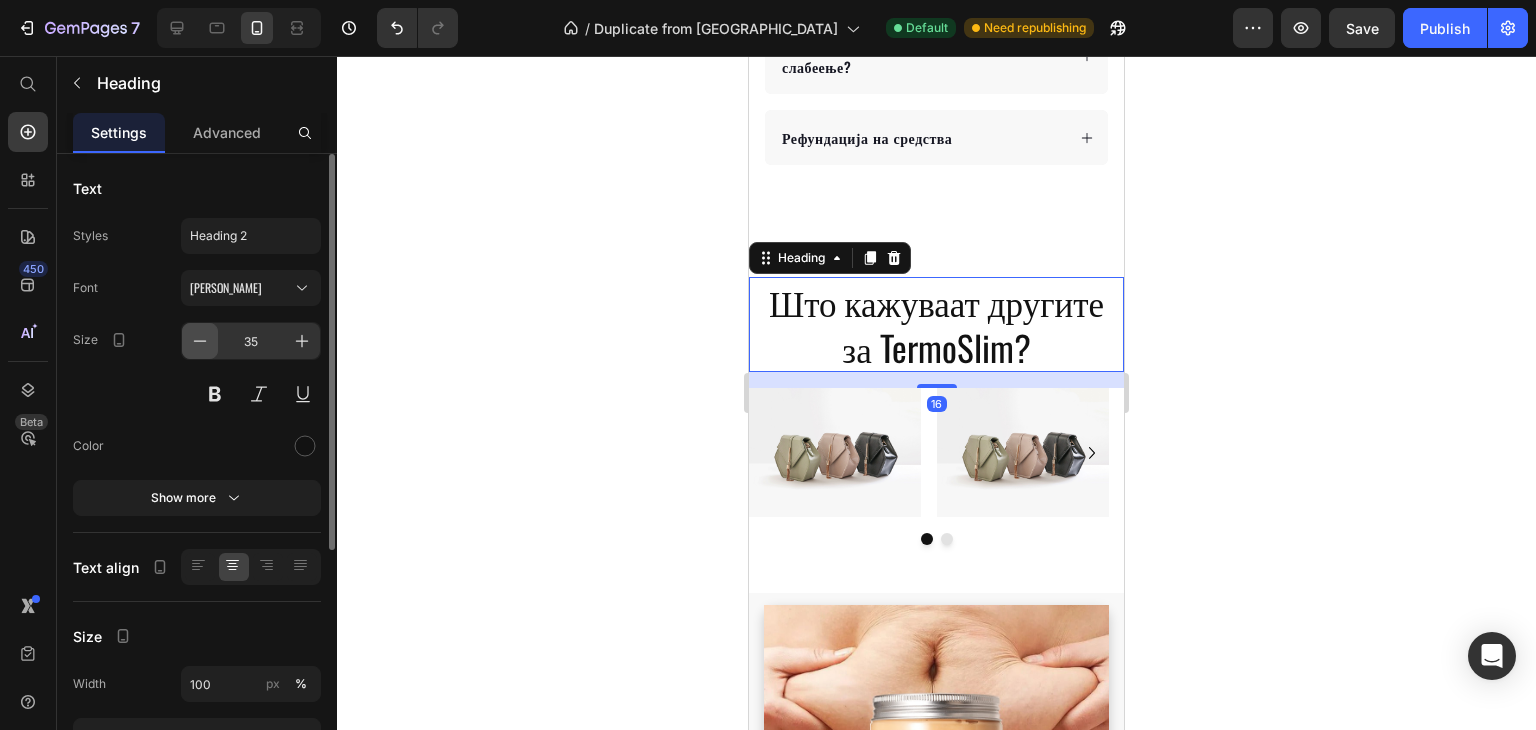 click 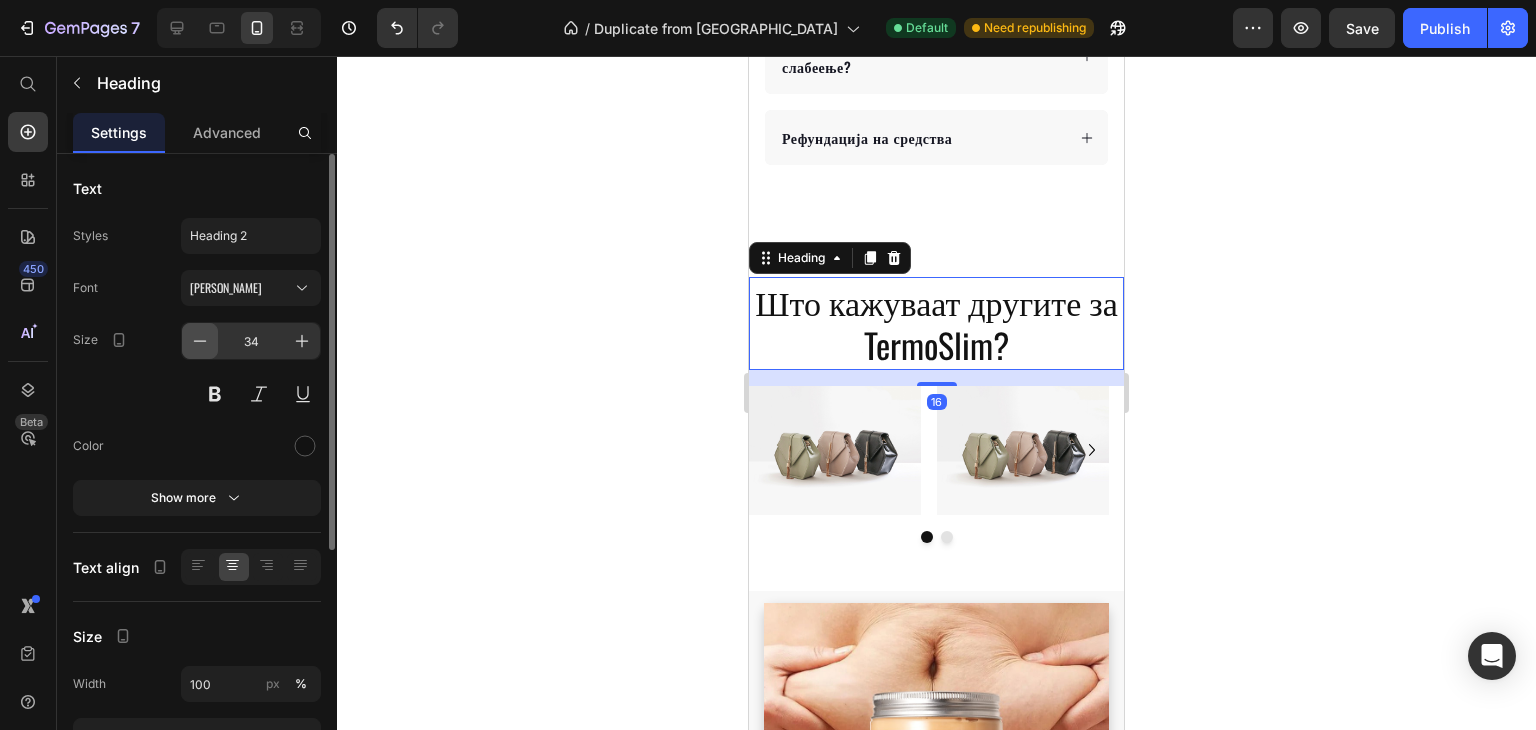click 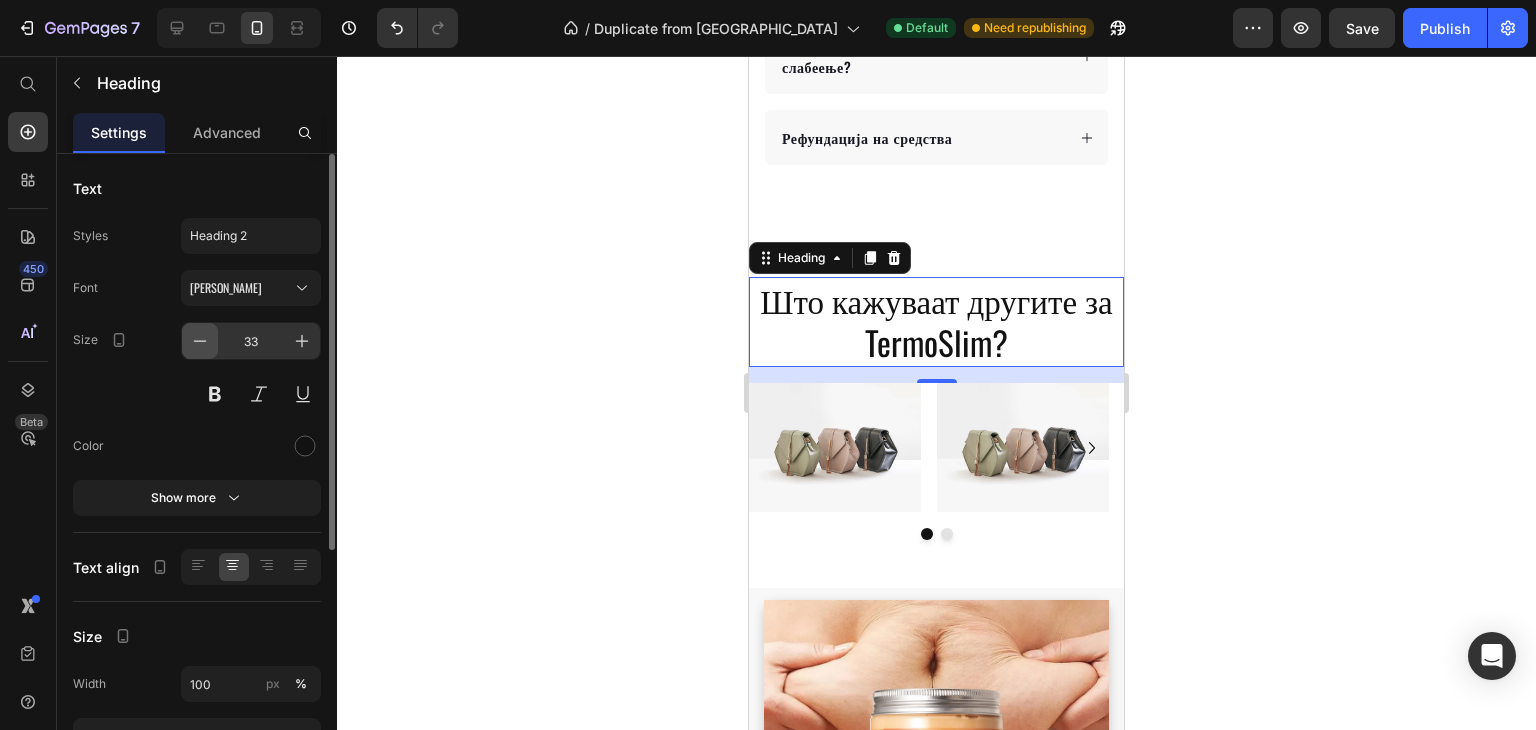 click 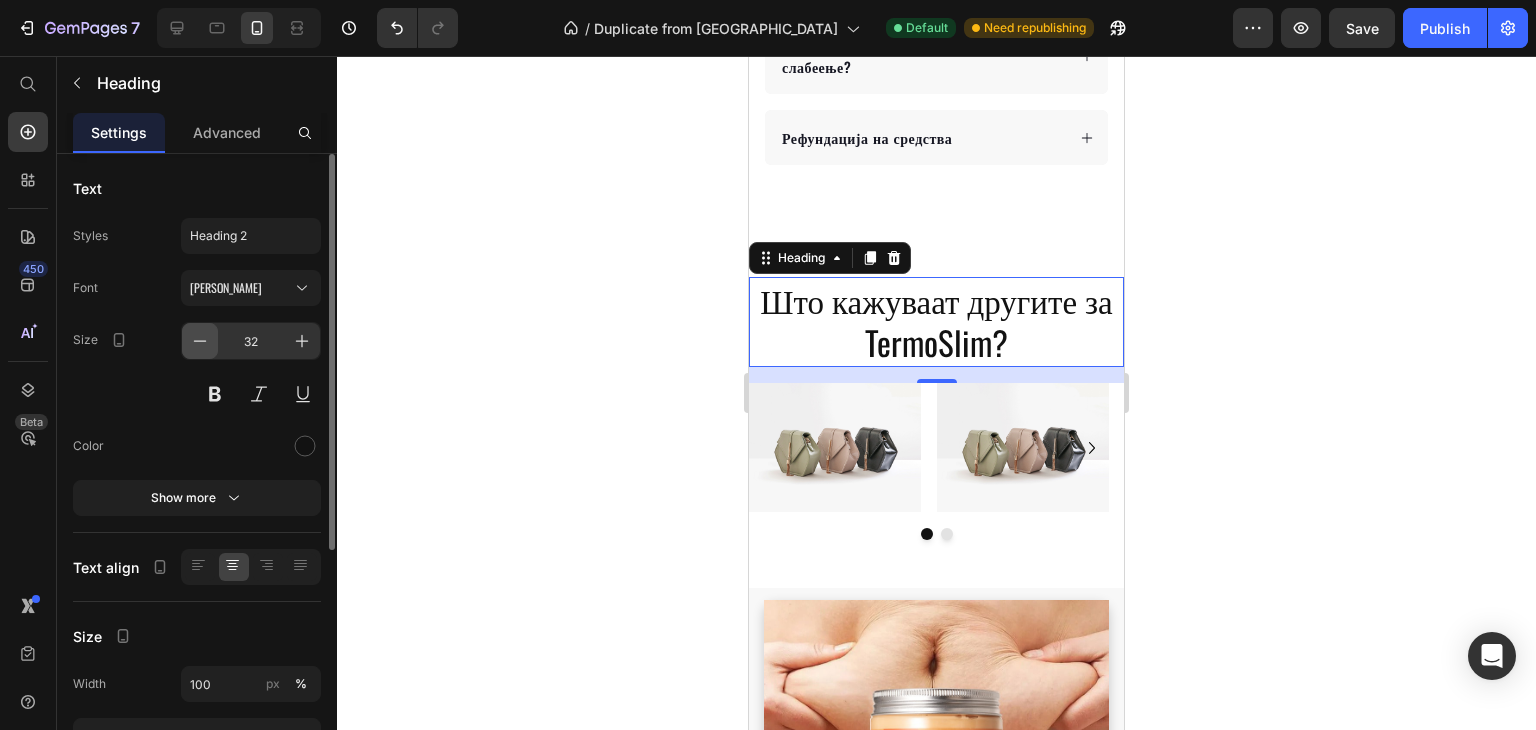click 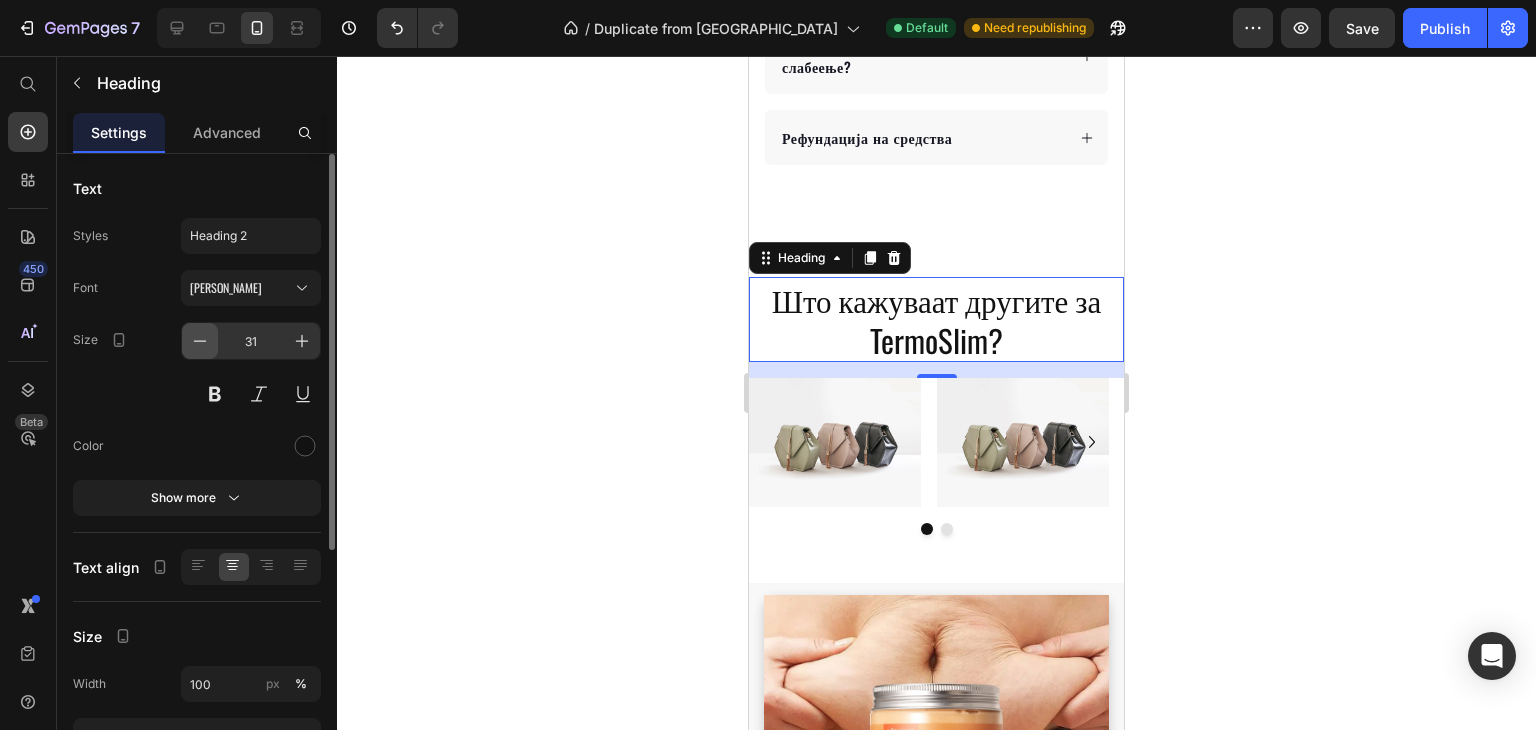 click 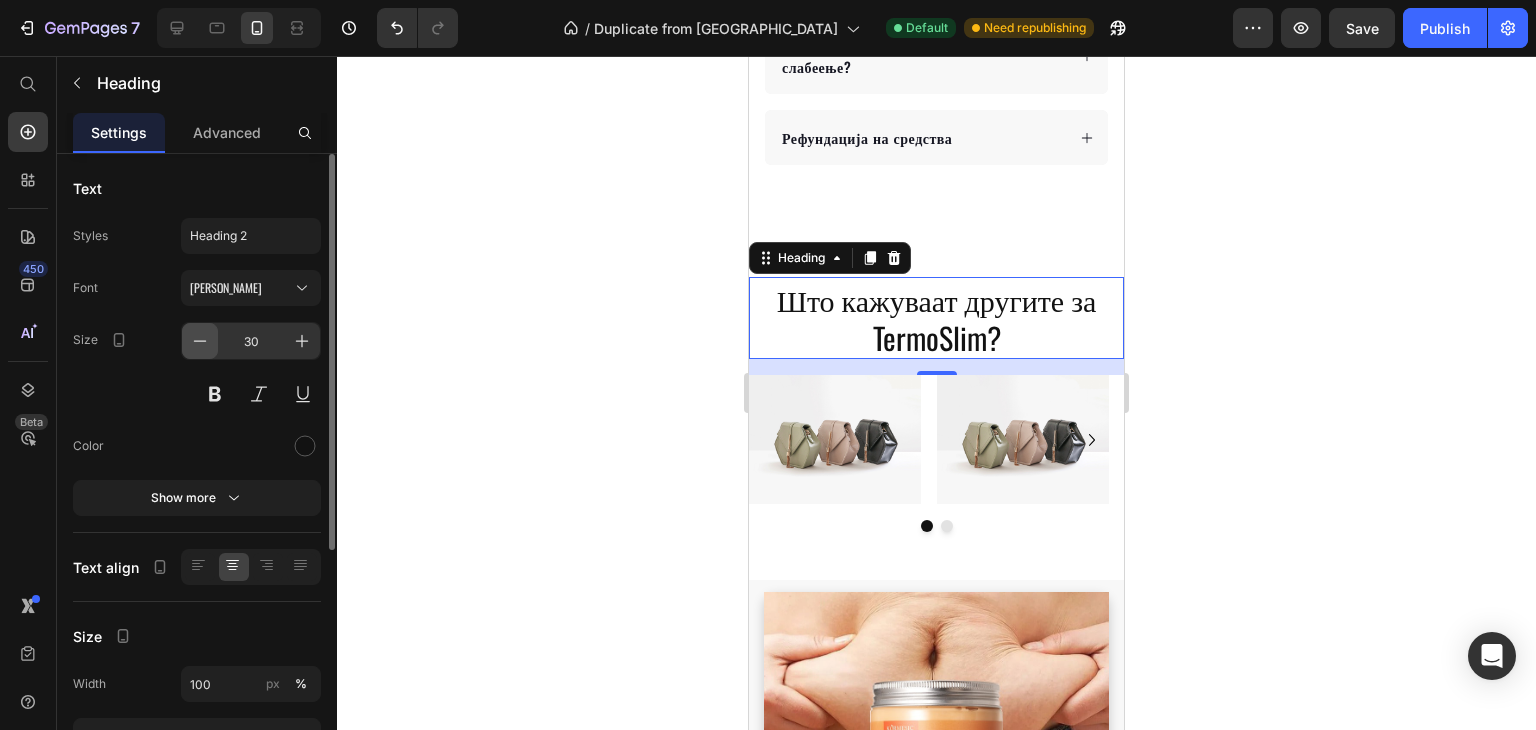 click 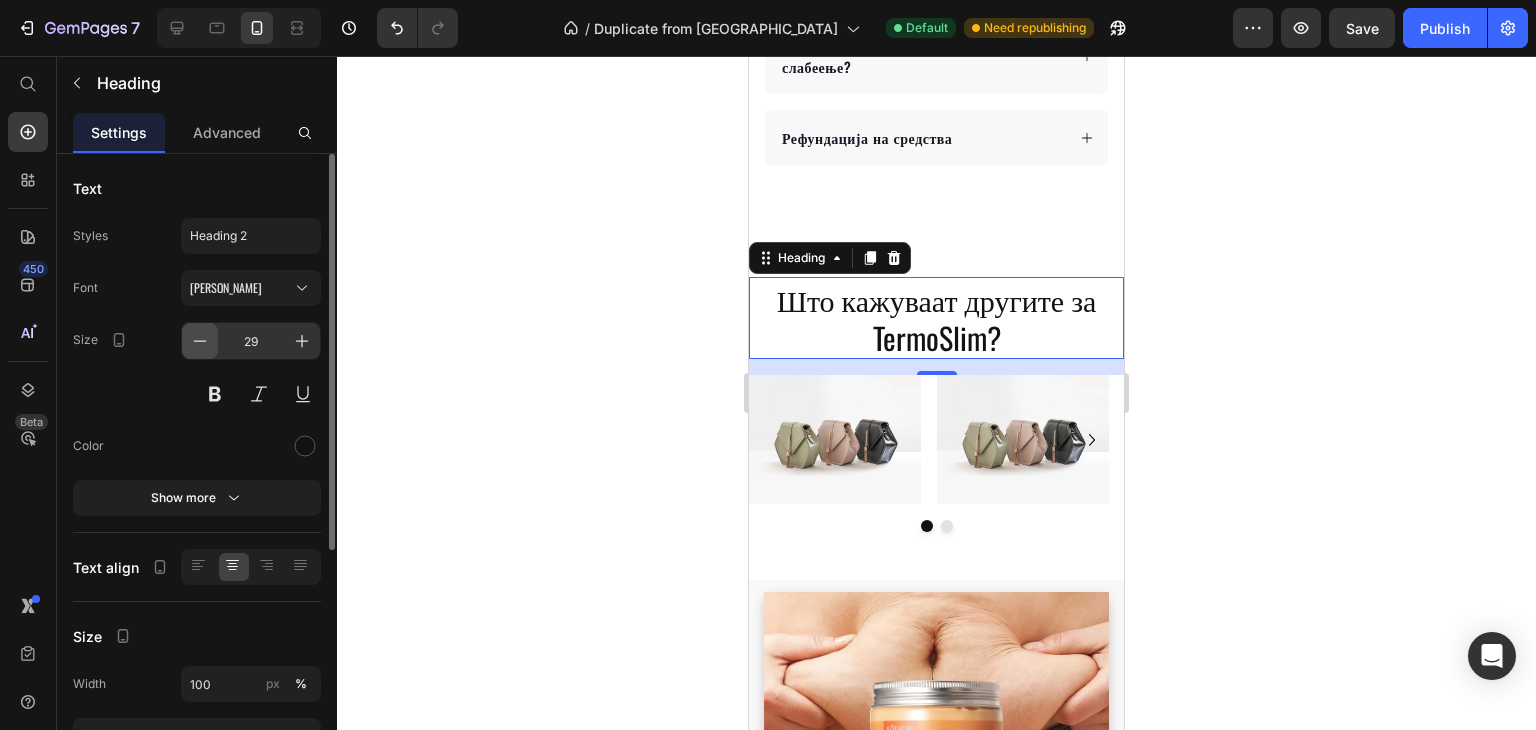click 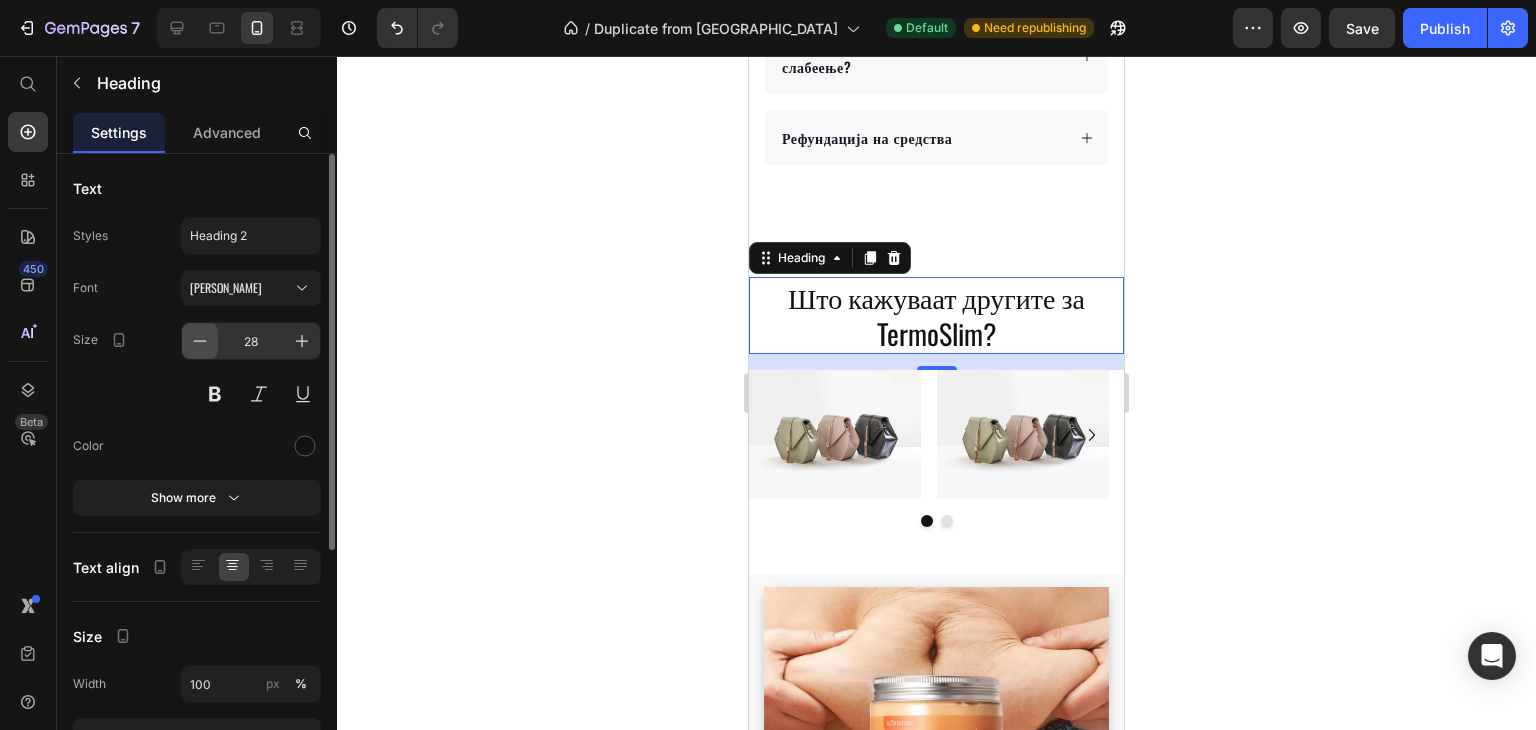 click 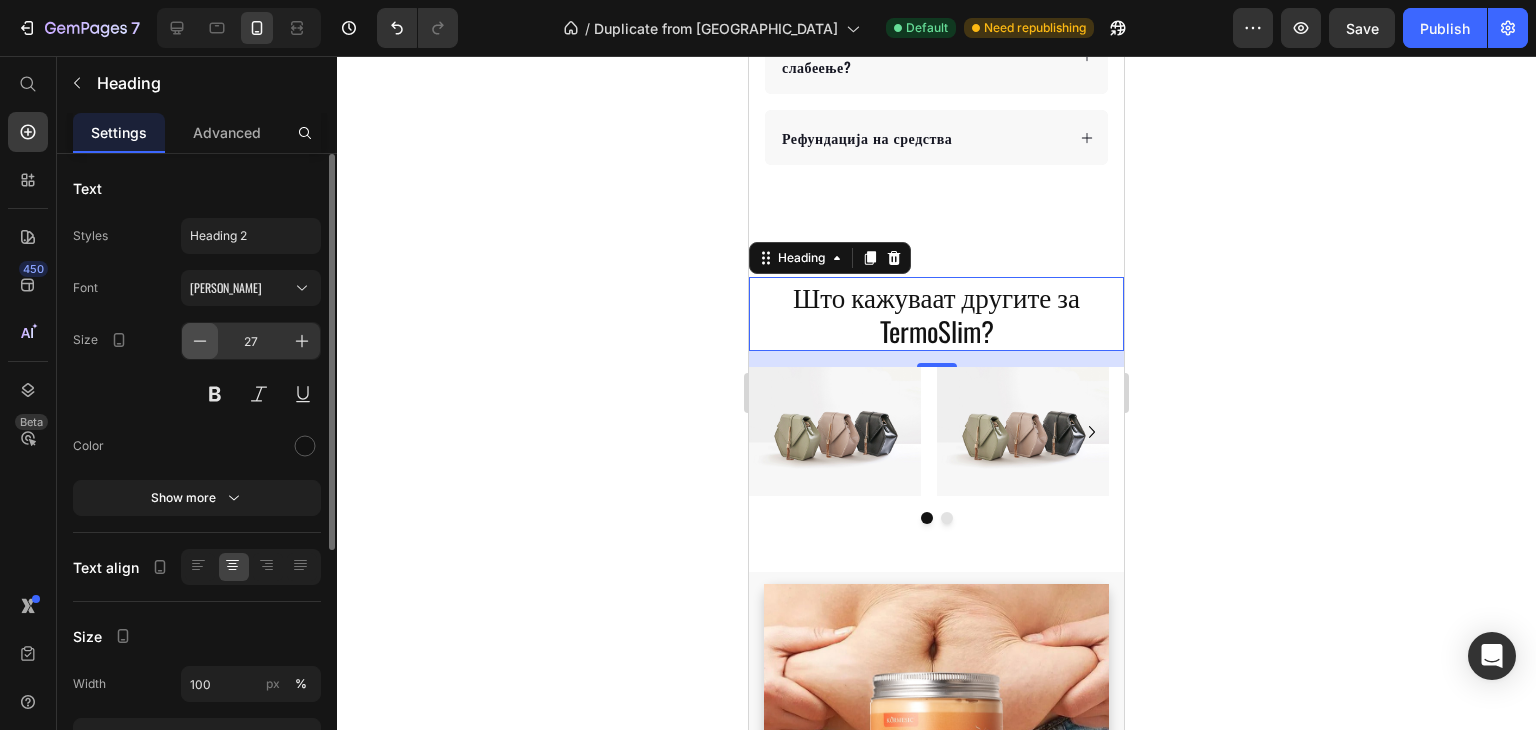 click 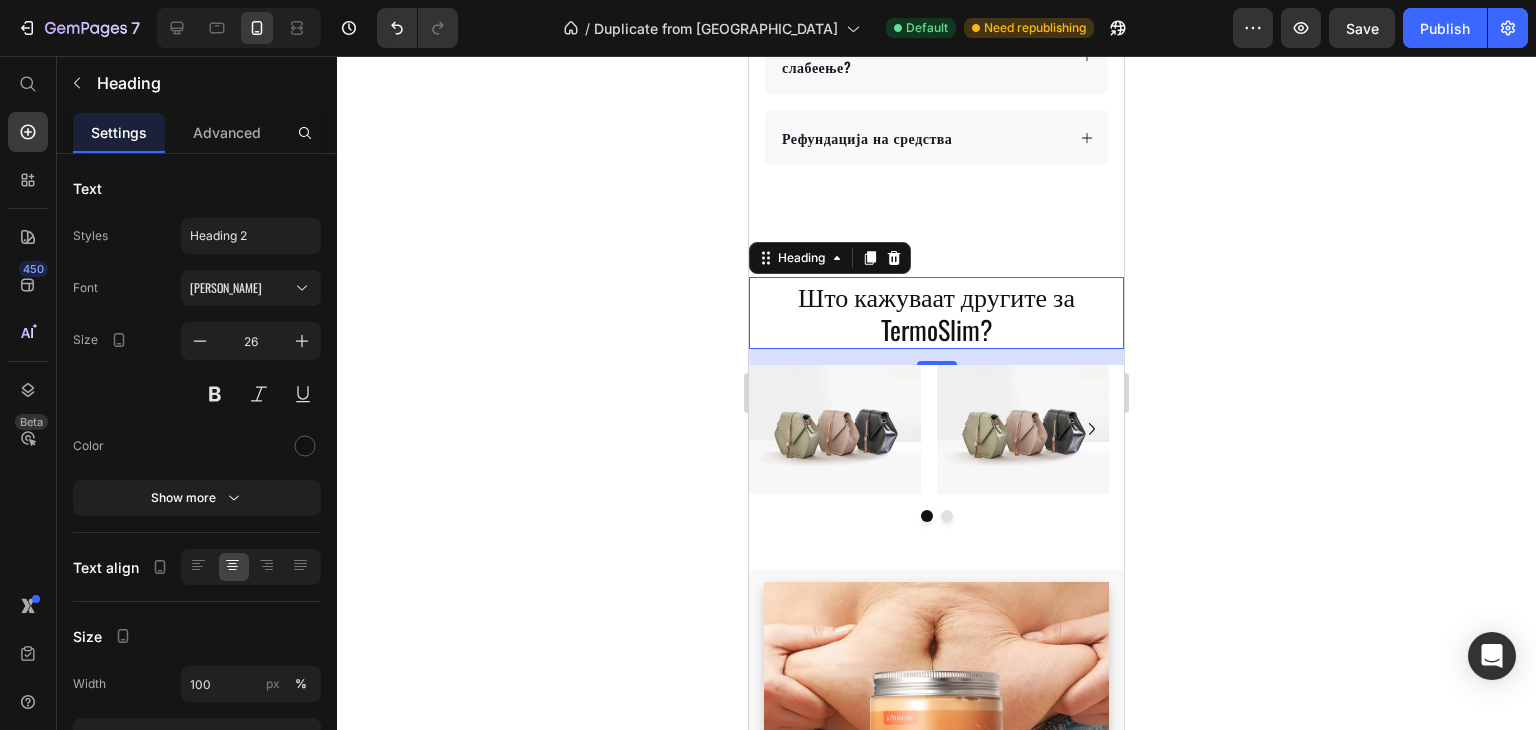click 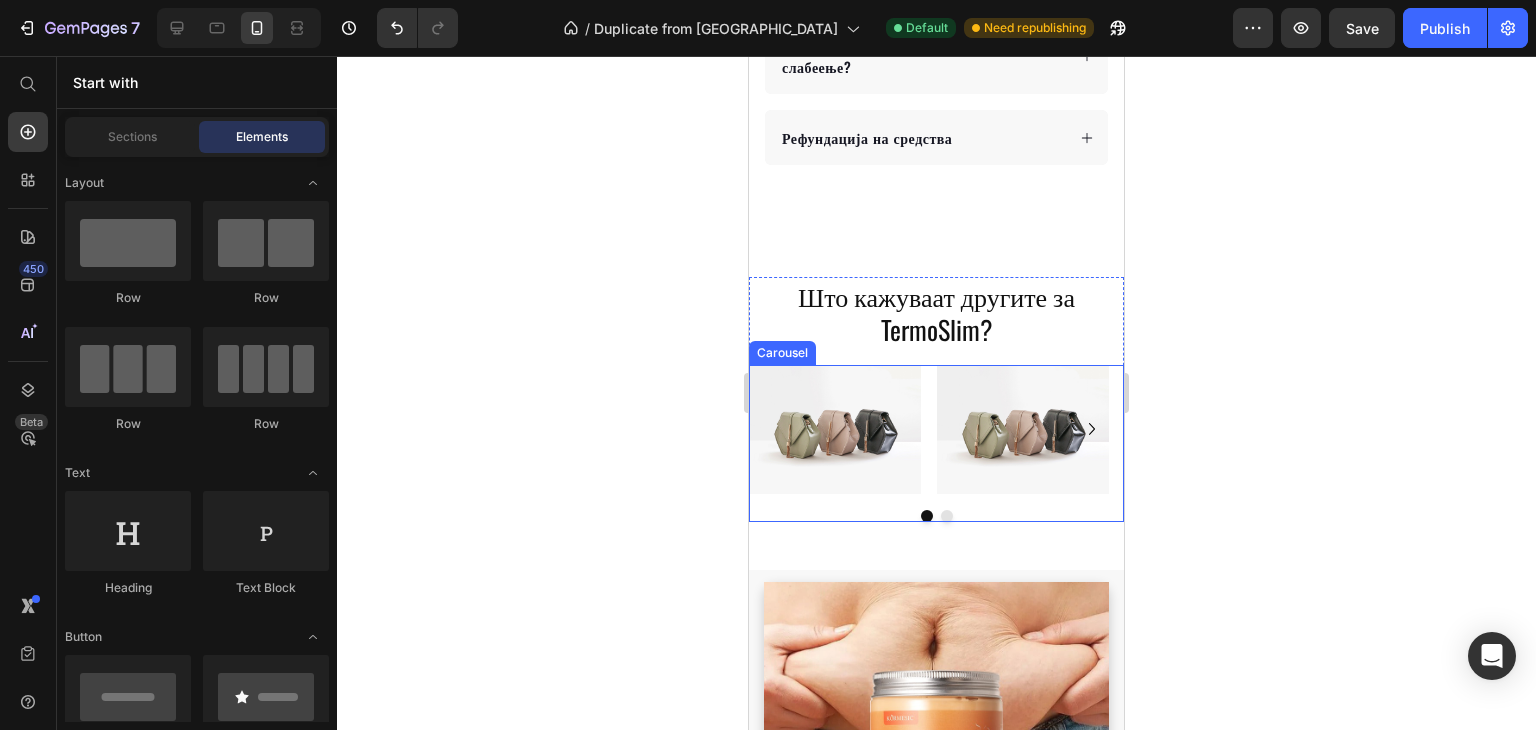 click on "Image Image Image Image" at bounding box center [936, 443] 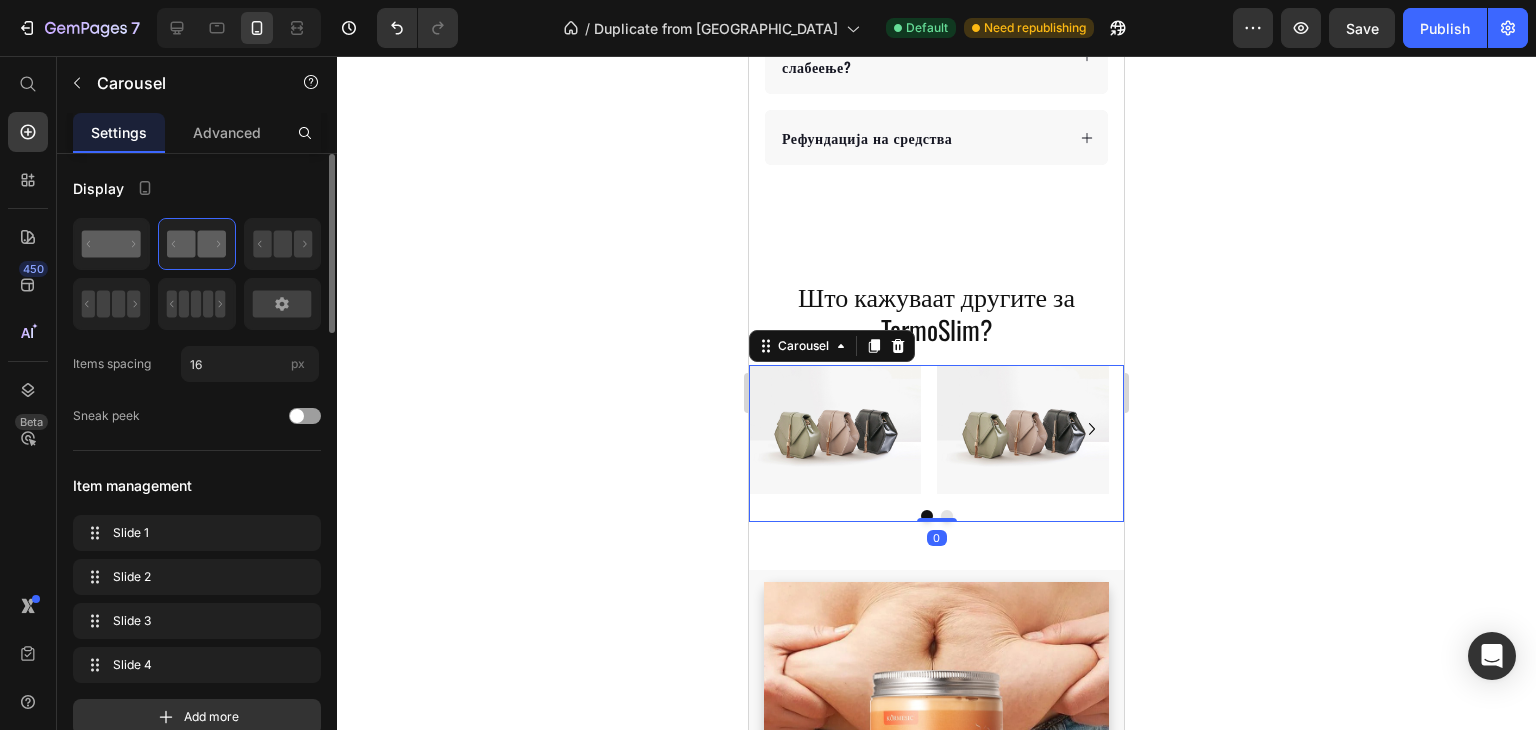 click 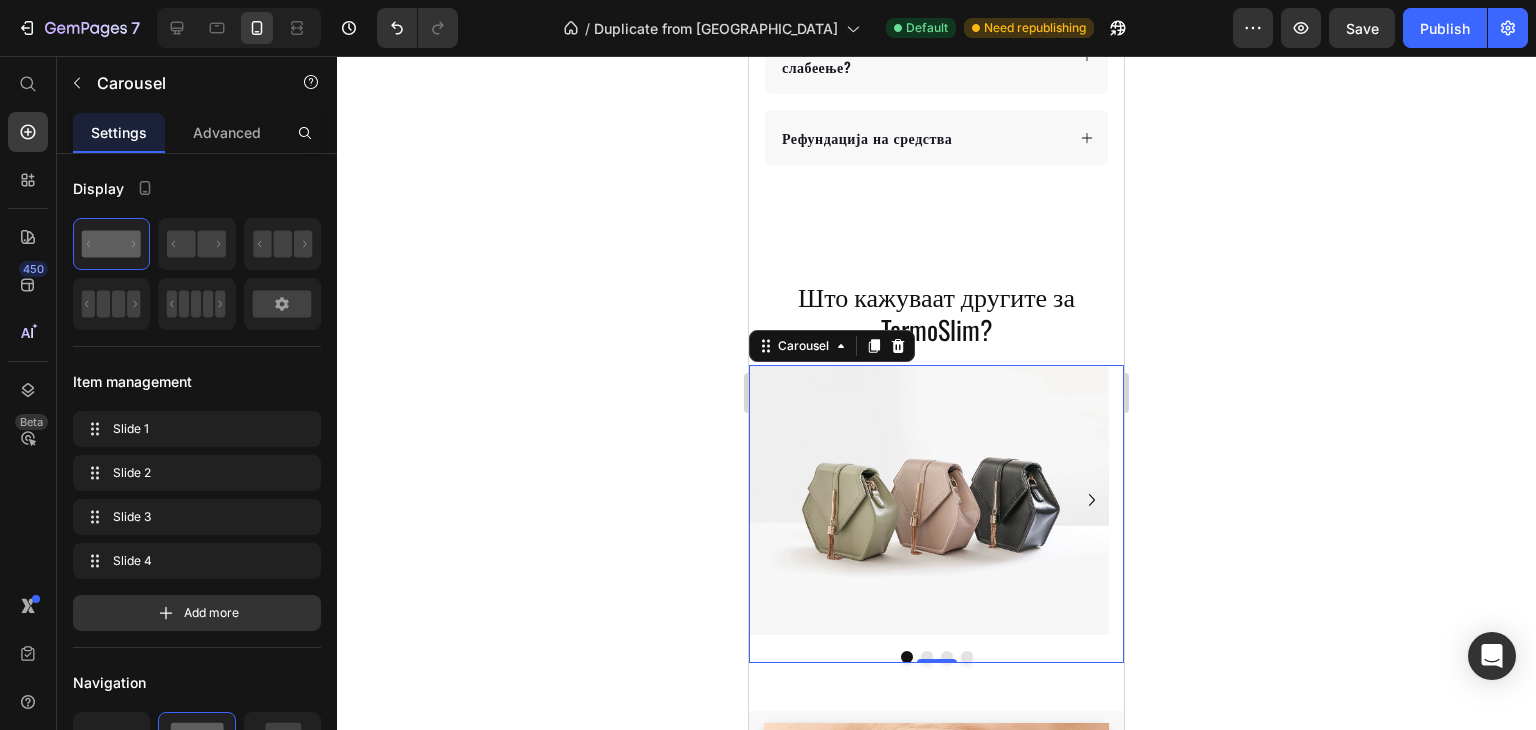 click 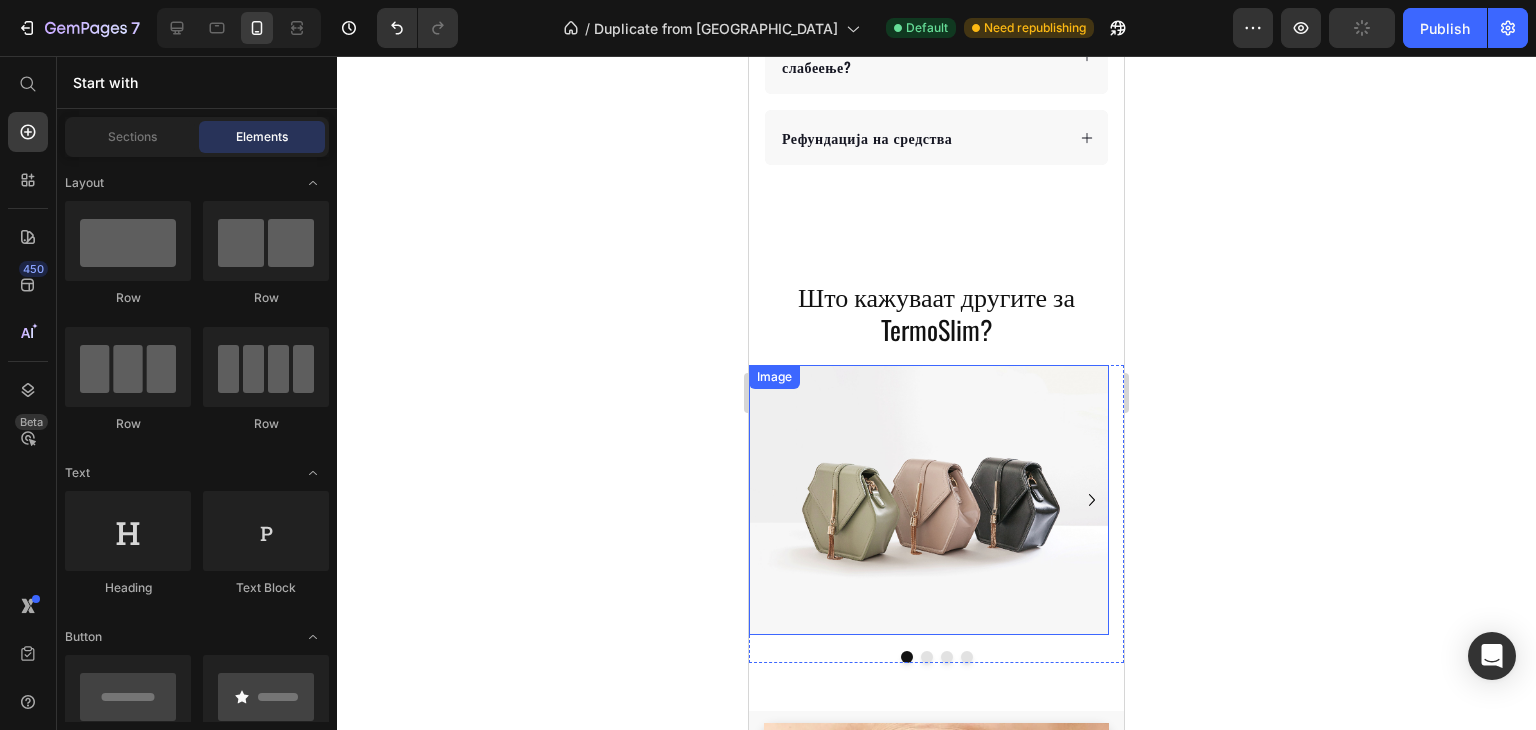 scroll, scrollTop: 701, scrollLeft: 0, axis: vertical 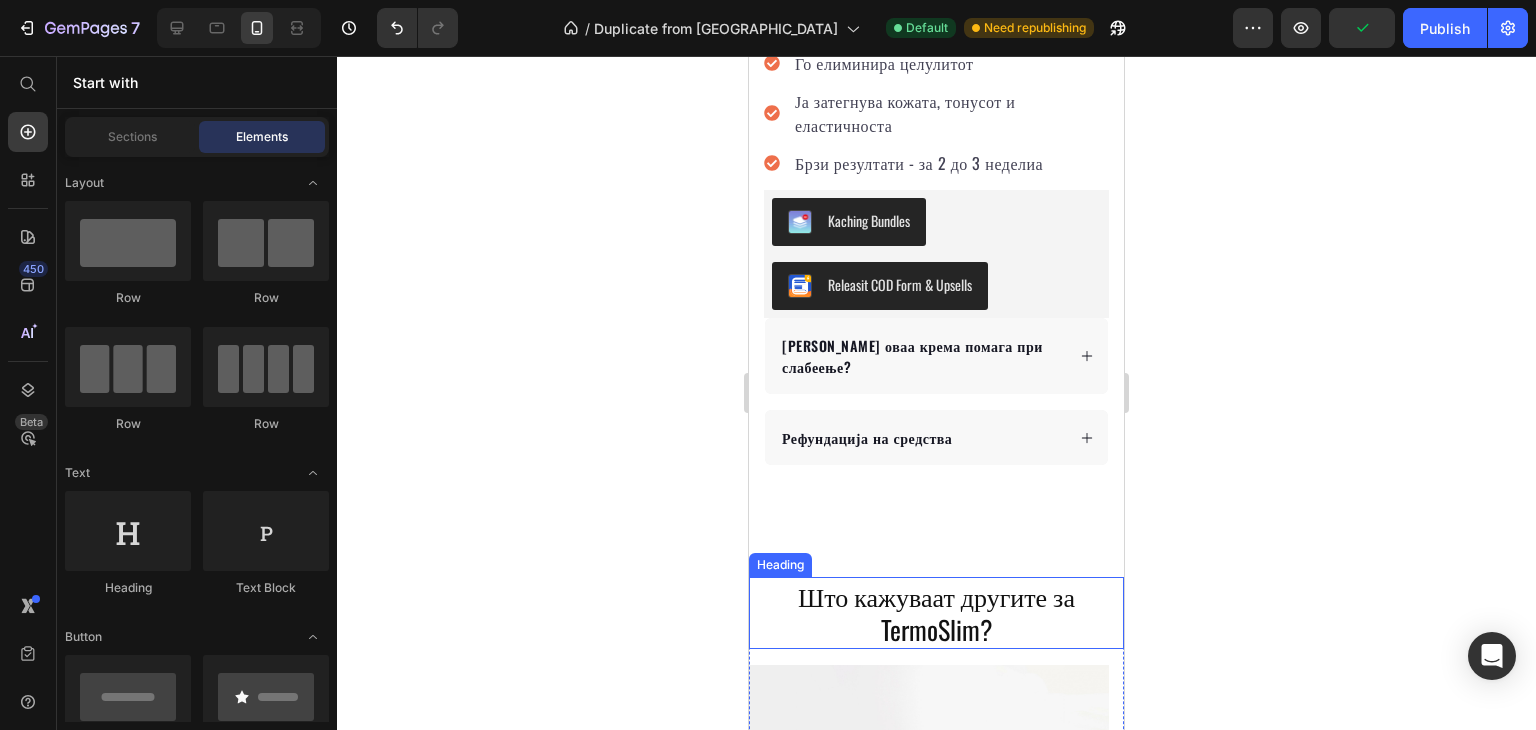 click on "Што кажуваат другите за TermoSlim?" at bounding box center [936, 613] 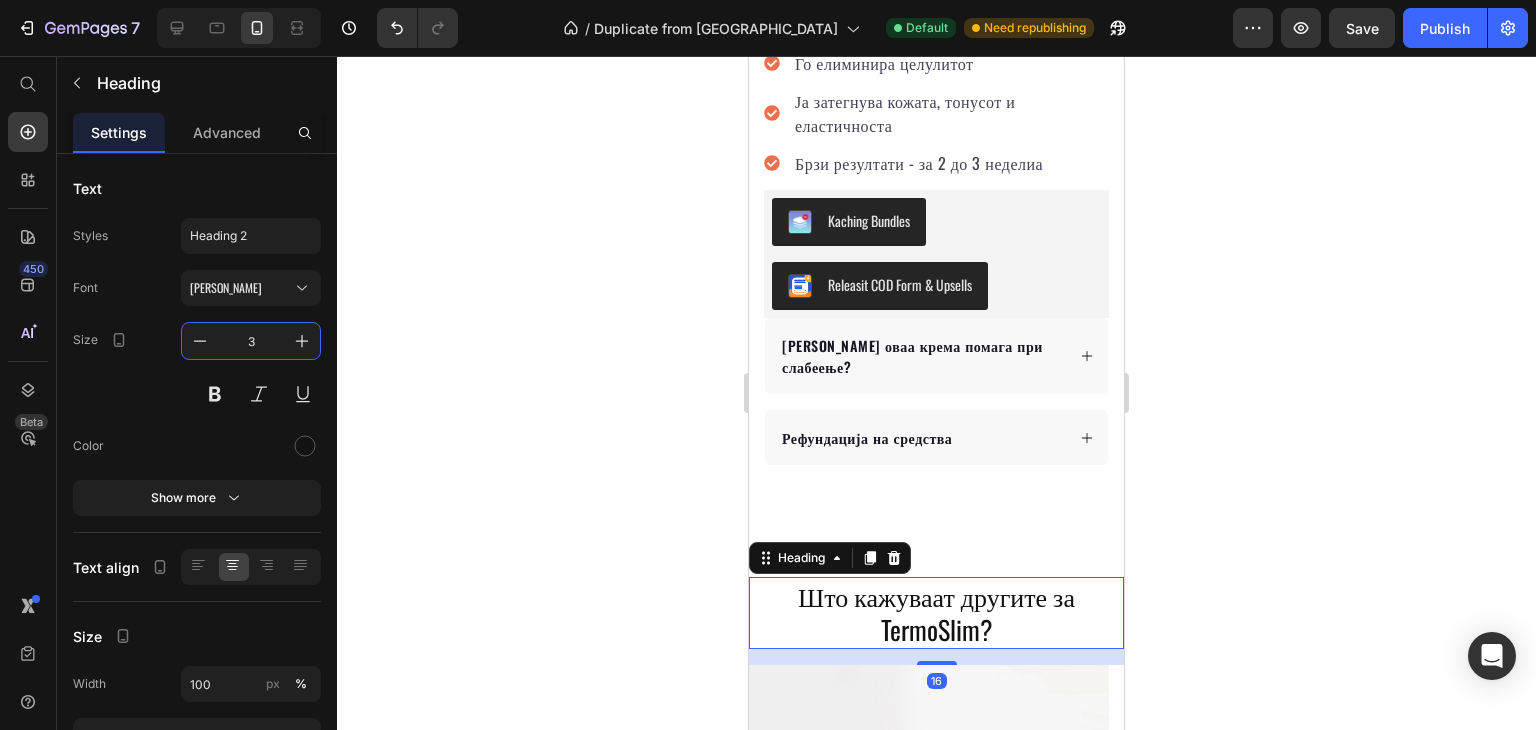 type on "32" 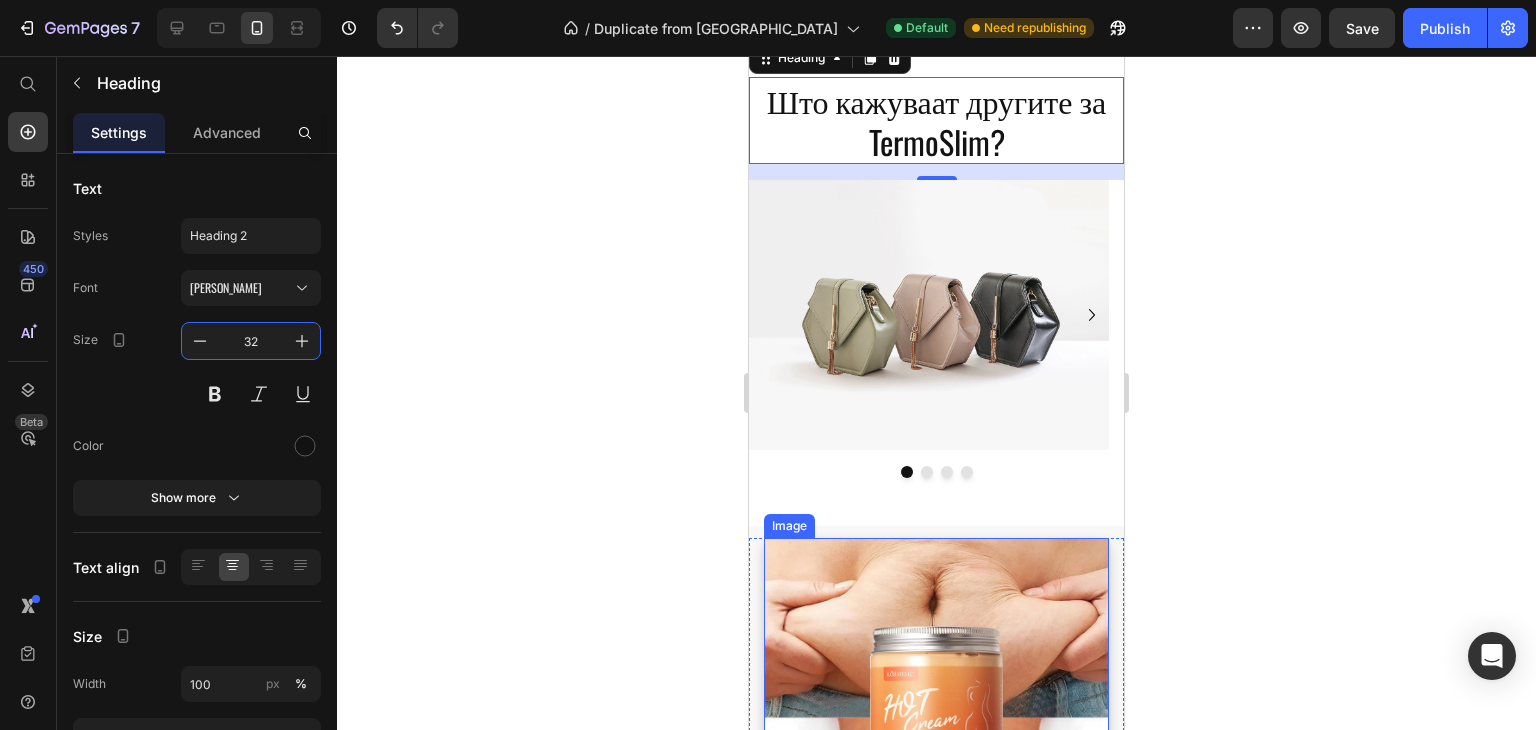 scroll, scrollTop: 1601, scrollLeft: 0, axis: vertical 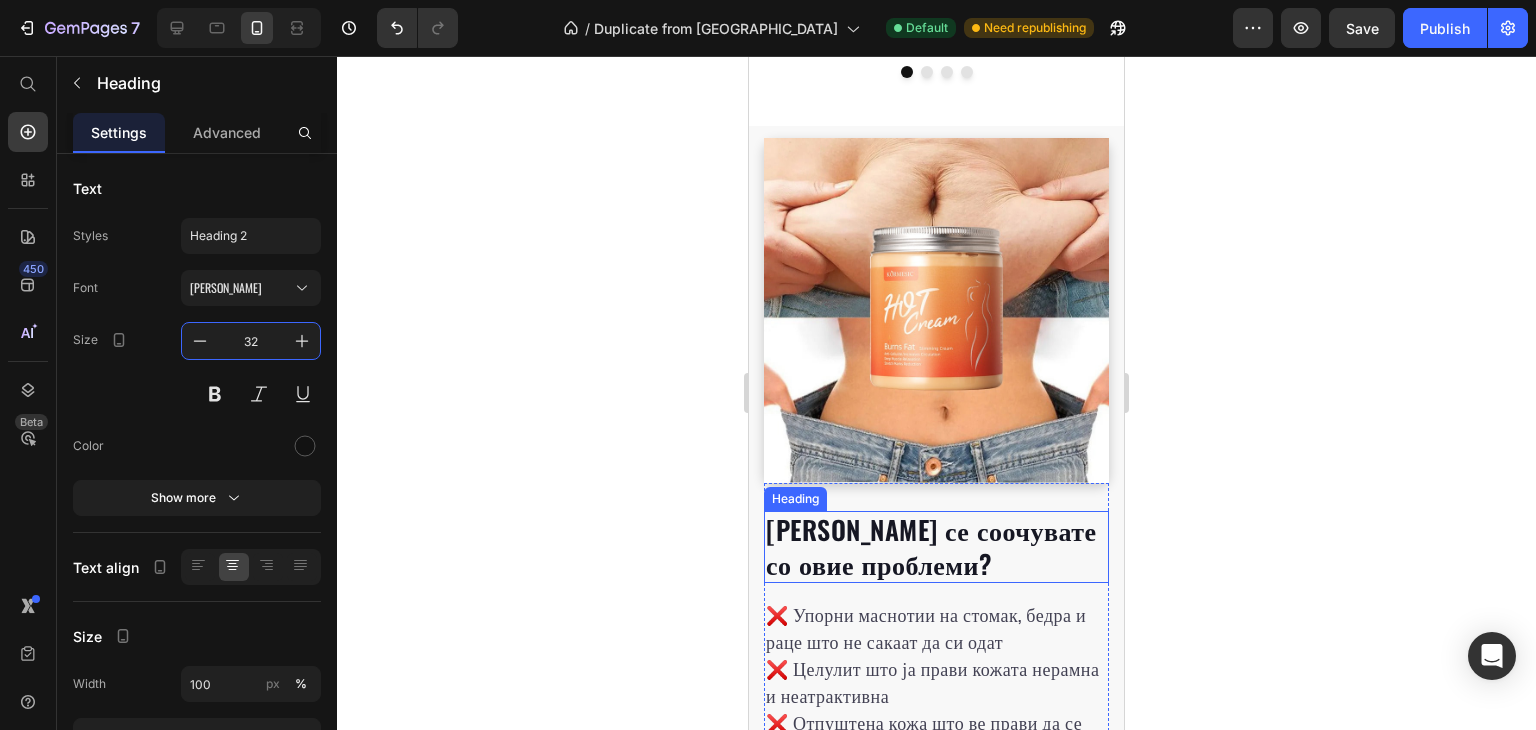 click on "[PERSON_NAME] се соочувате со овие проблеми?" at bounding box center (936, 547) 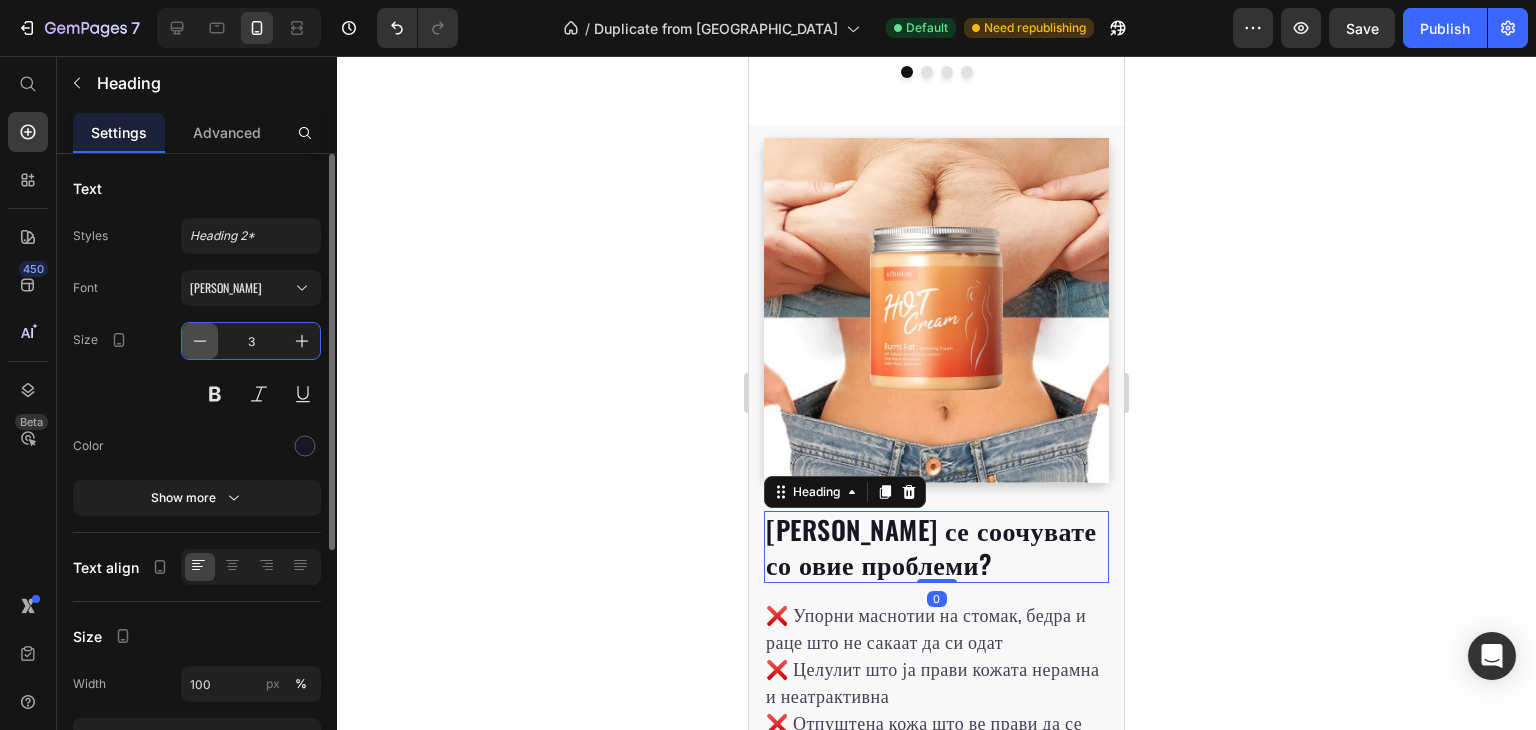 type on "32" 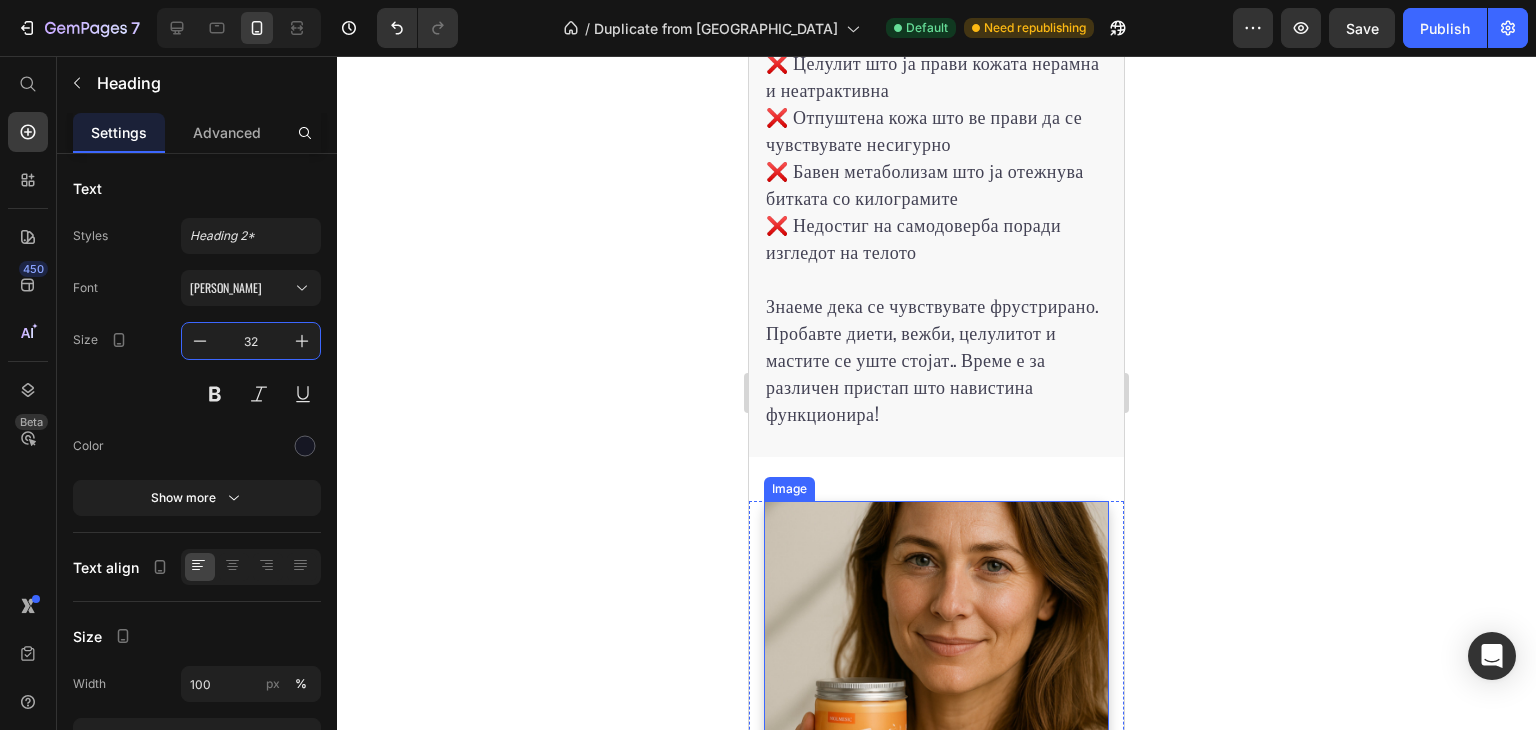 scroll, scrollTop: 2401, scrollLeft: 0, axis: vertical 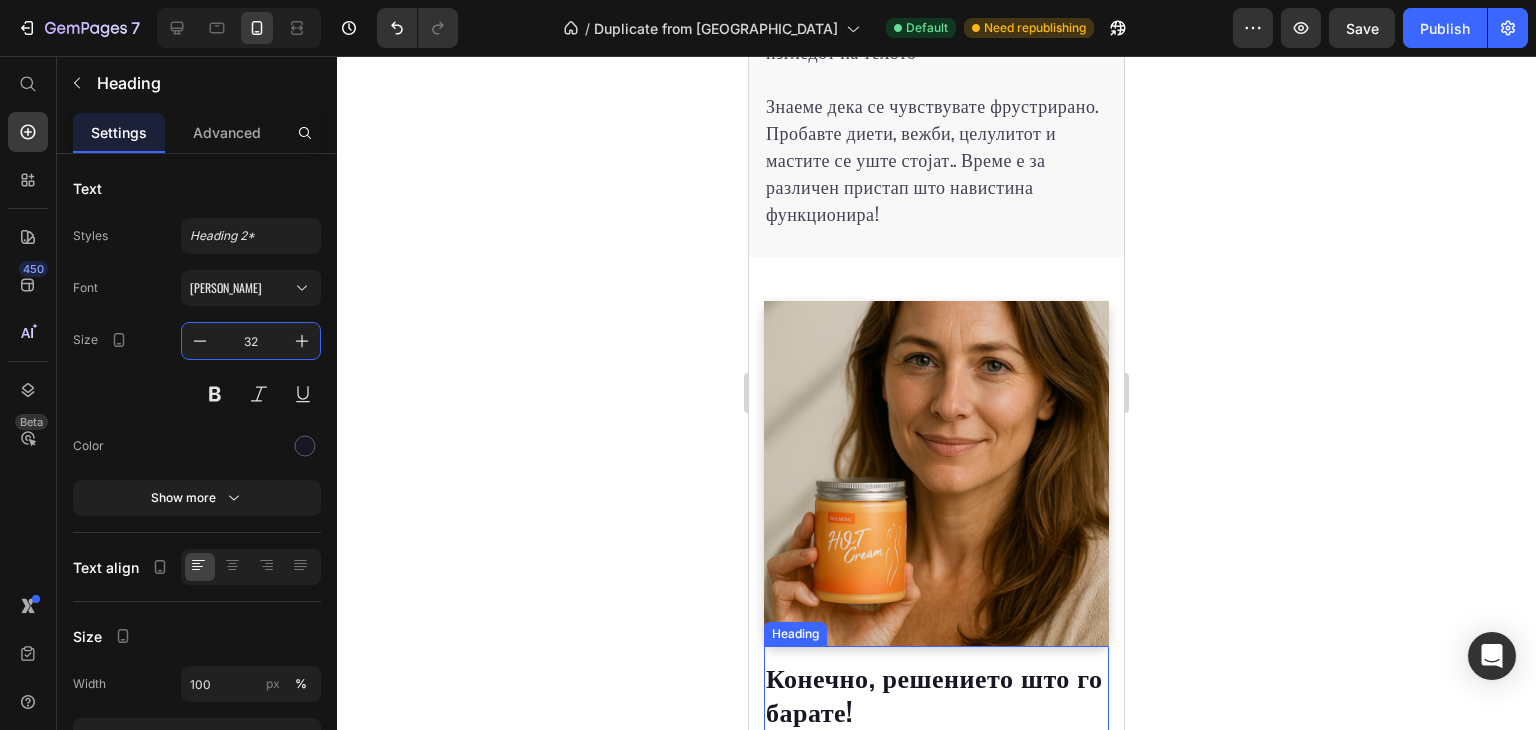 click on "Конечно, решението што го барате!" at bounding box center [936, 694] 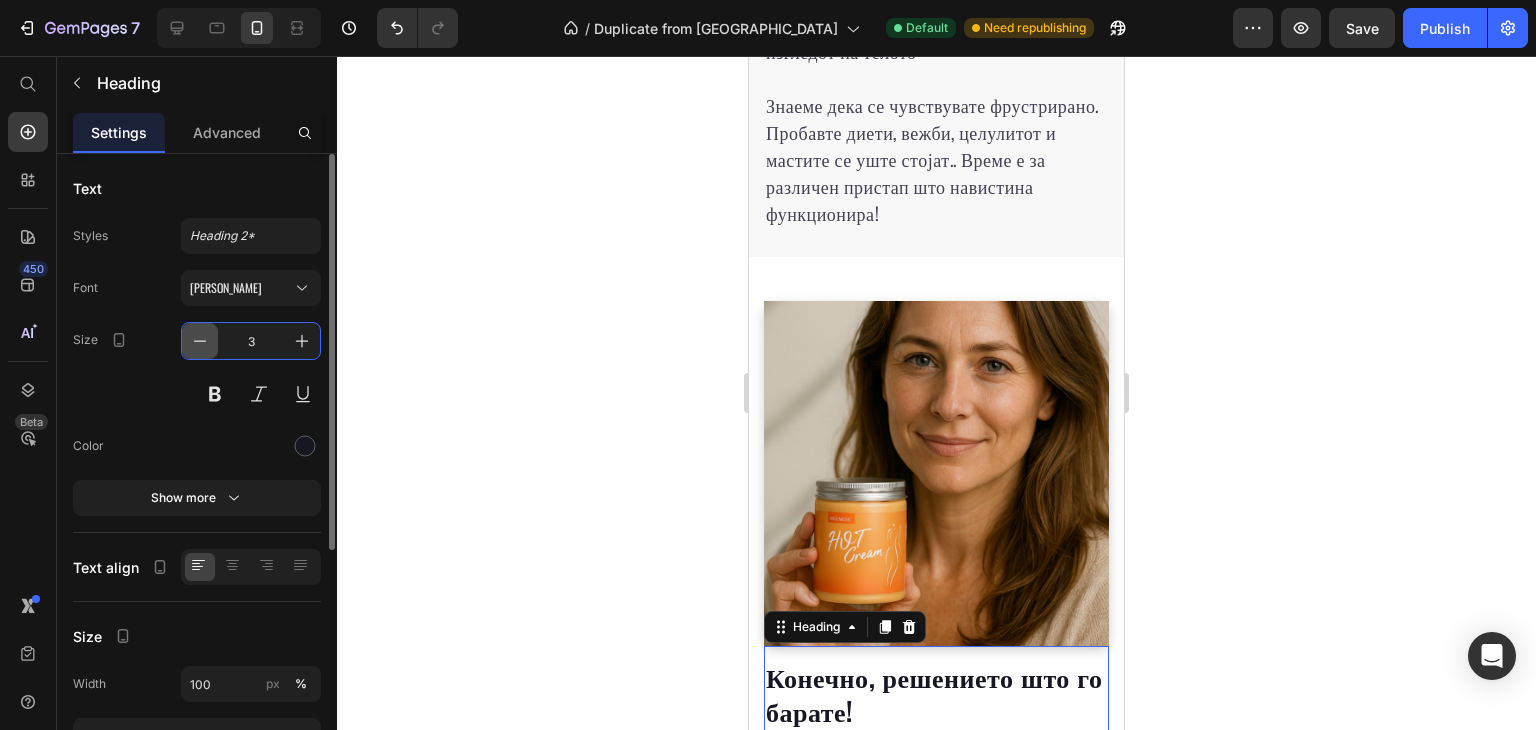 type on "32" 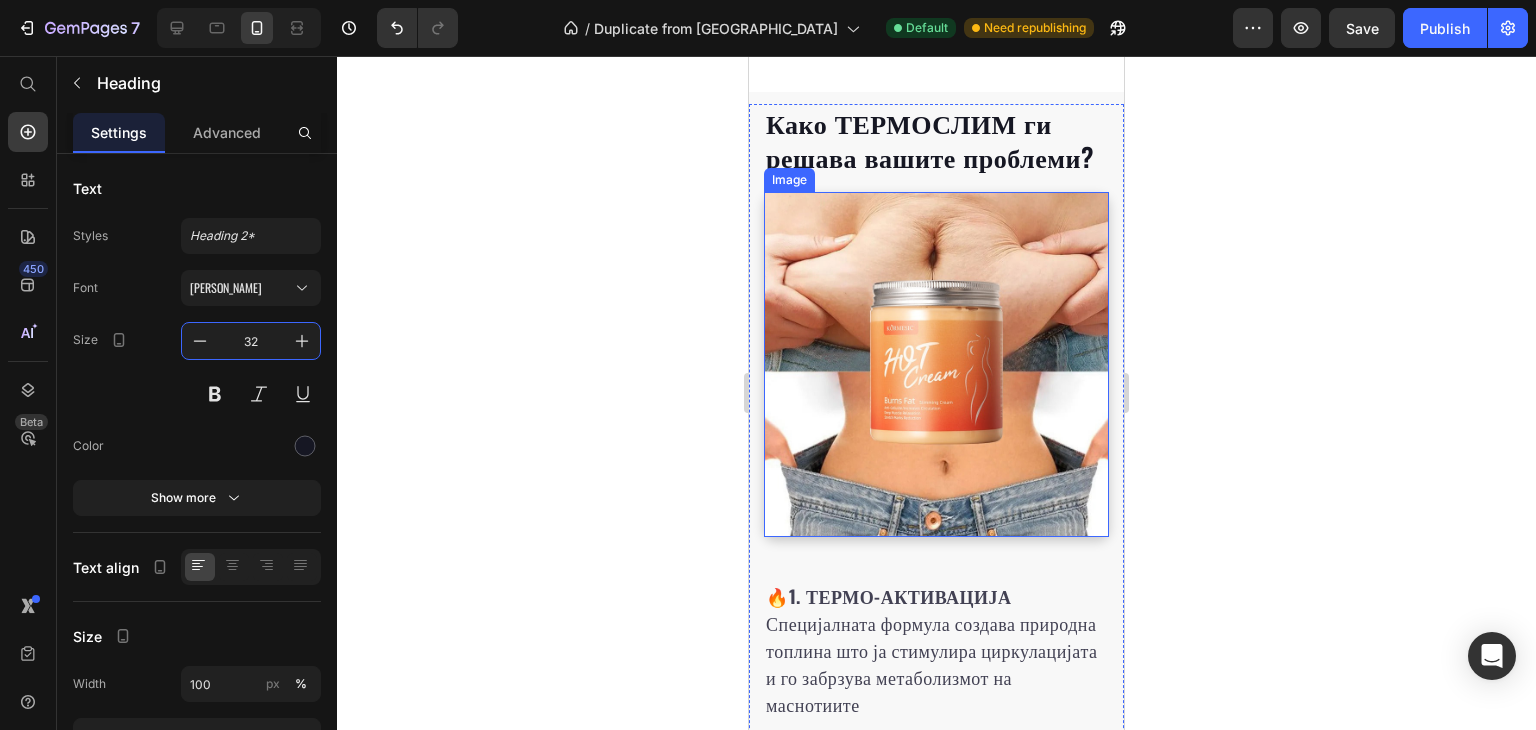 scroll, scrollTop: 3001, scrollLeft: 0, axis: vertical 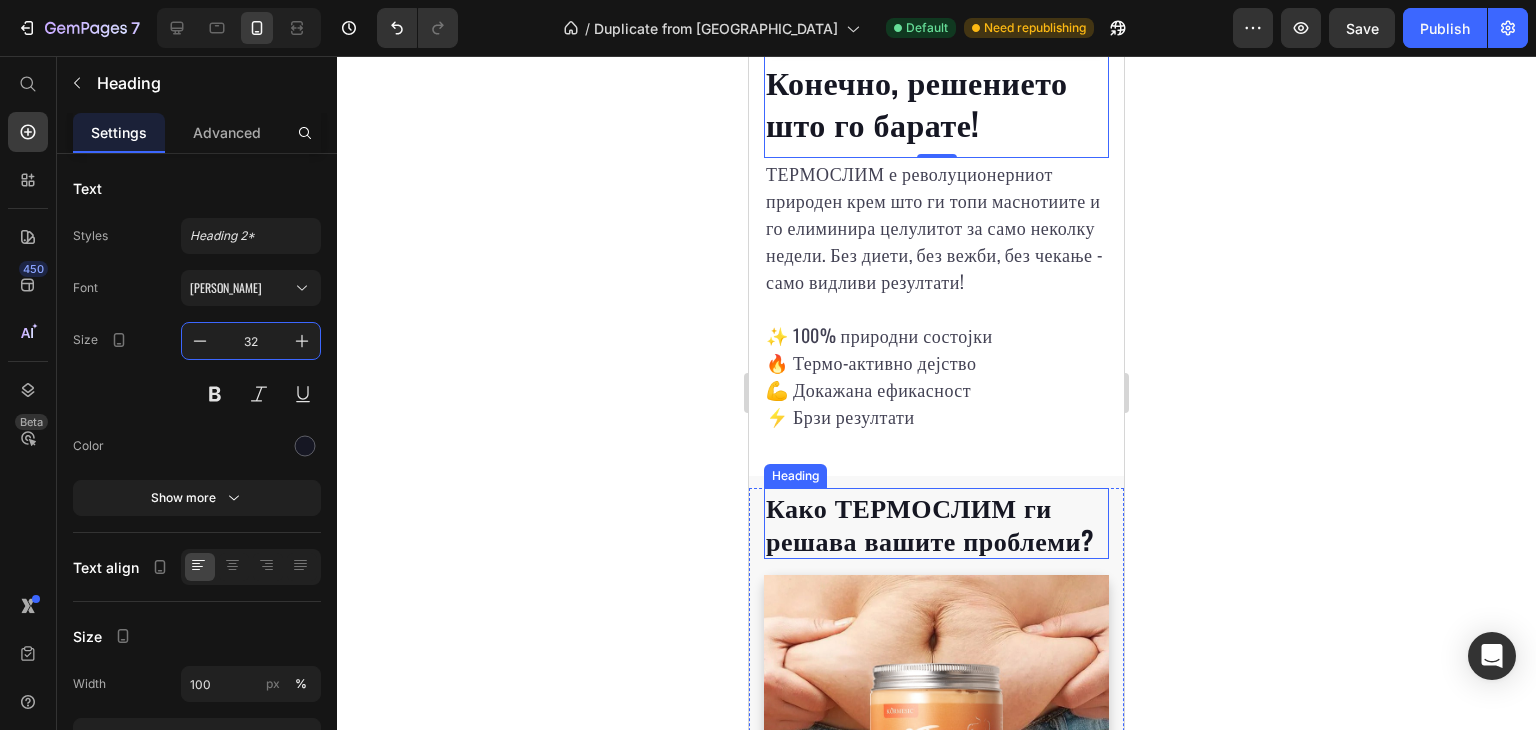 click on "Како ТЕРМОСЛИМ ги решава вашите проблеми?" at bounding box center [936, 524] 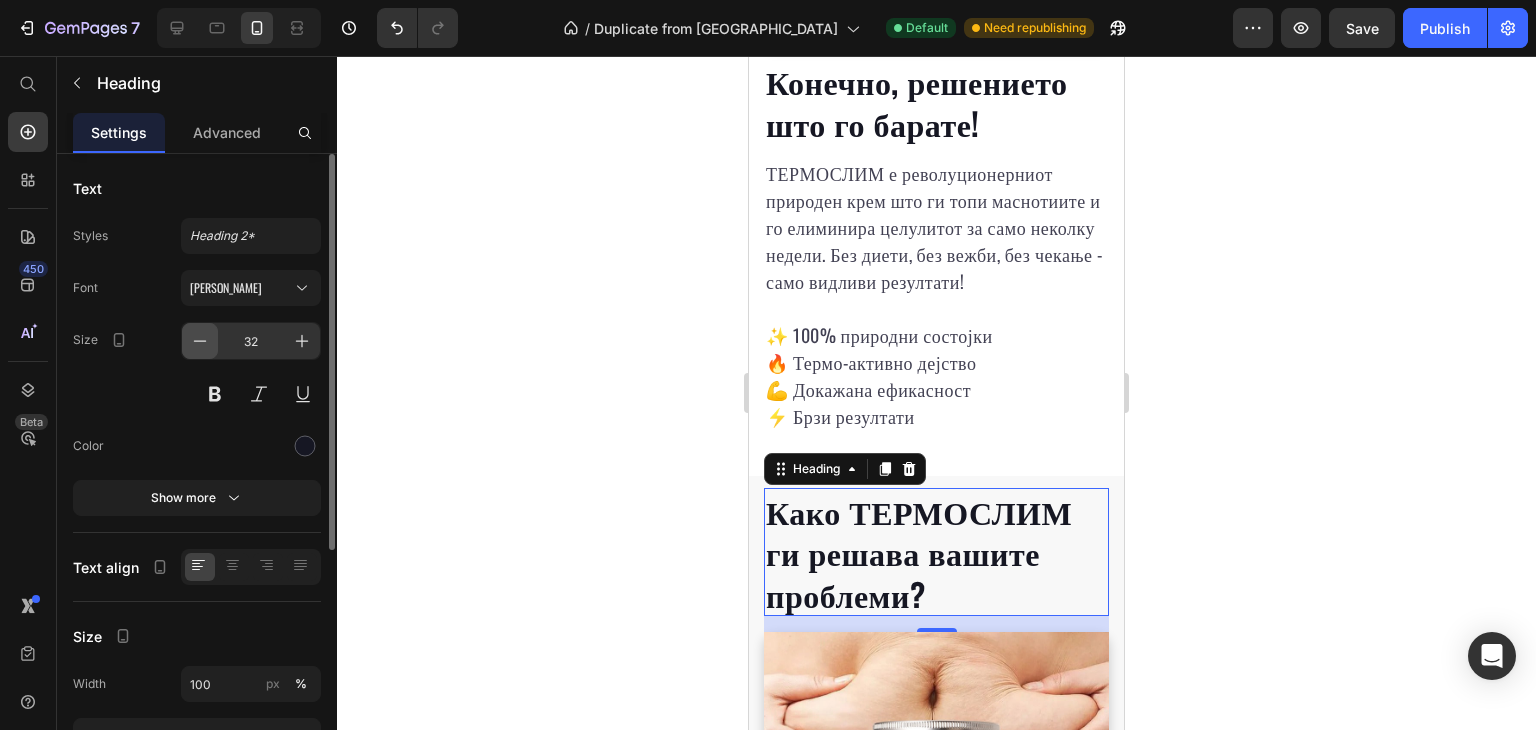 click 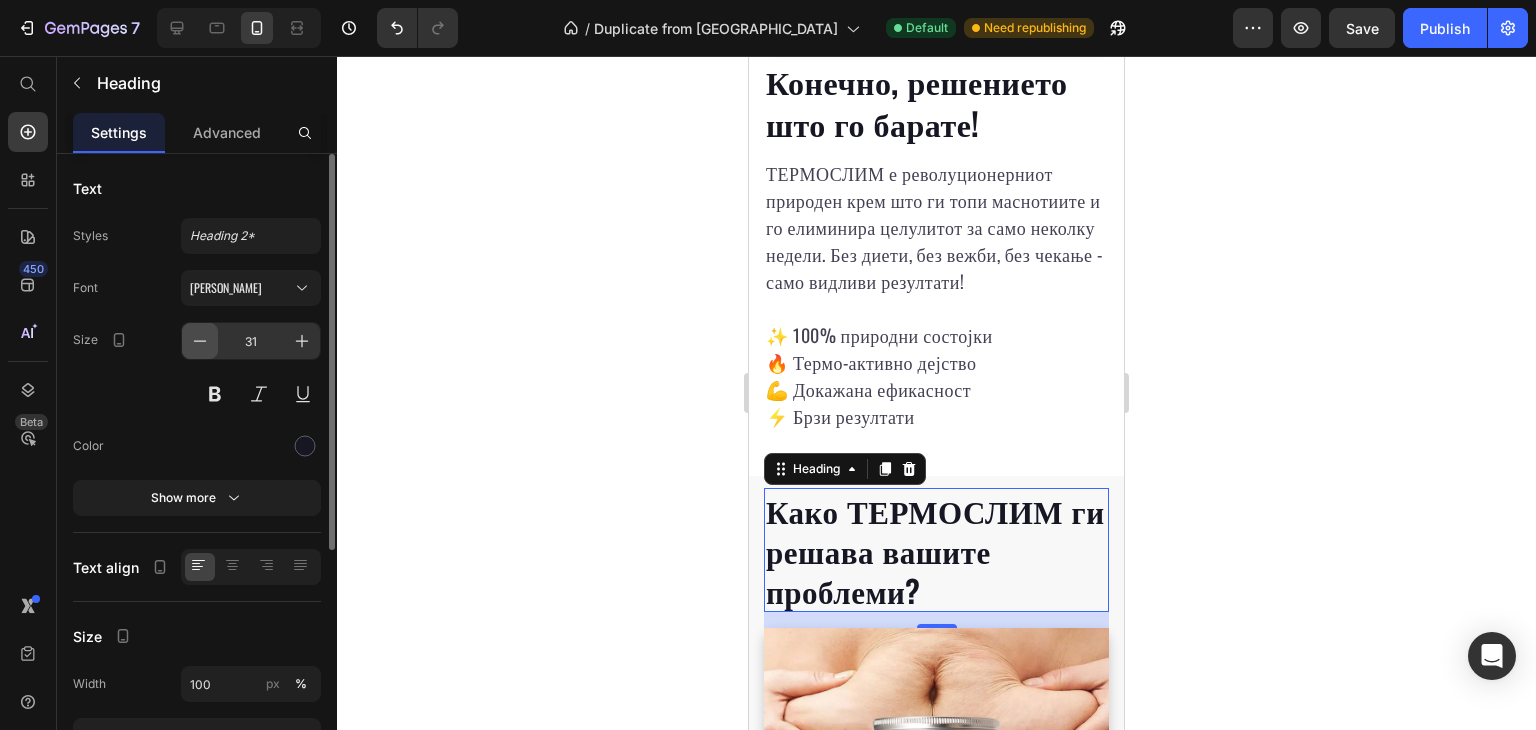 click 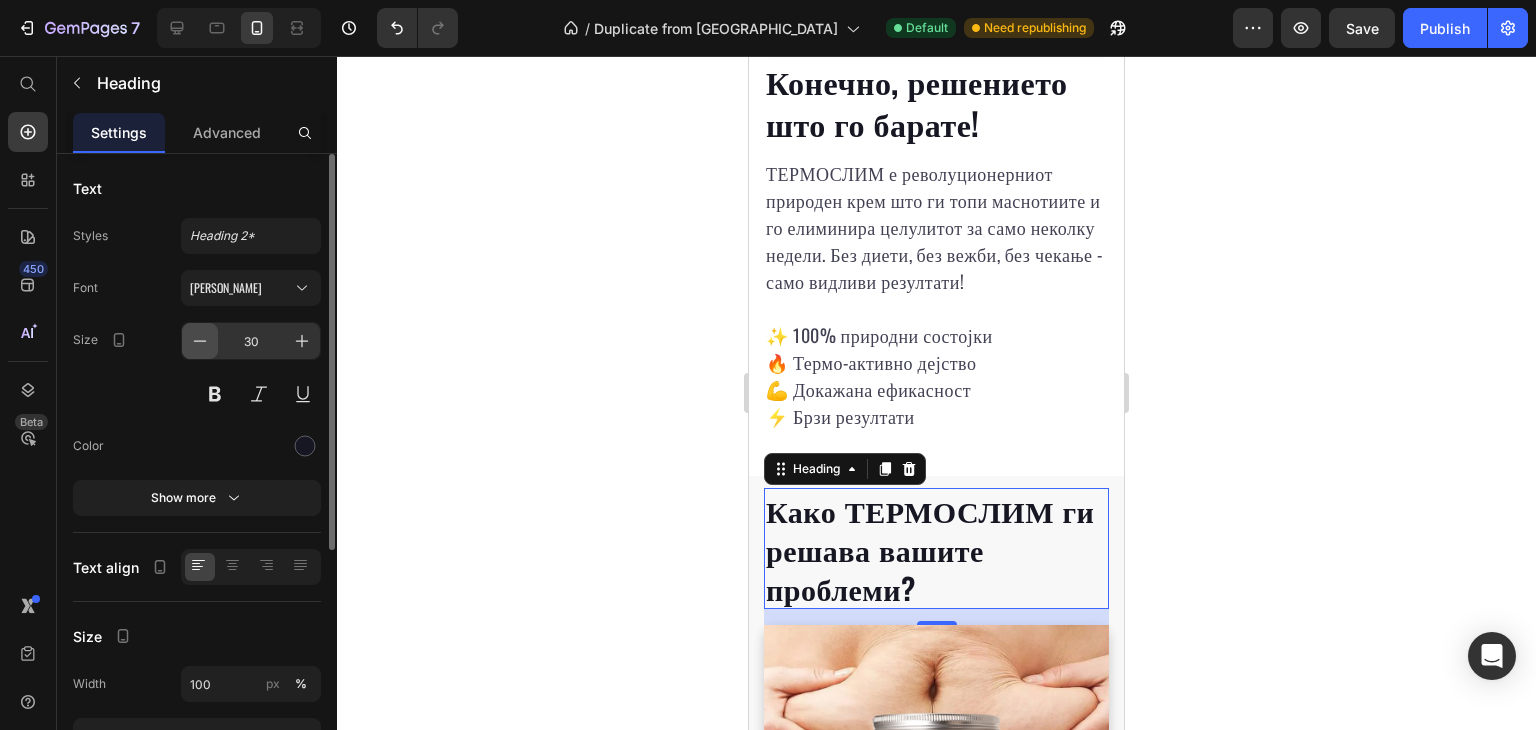 click 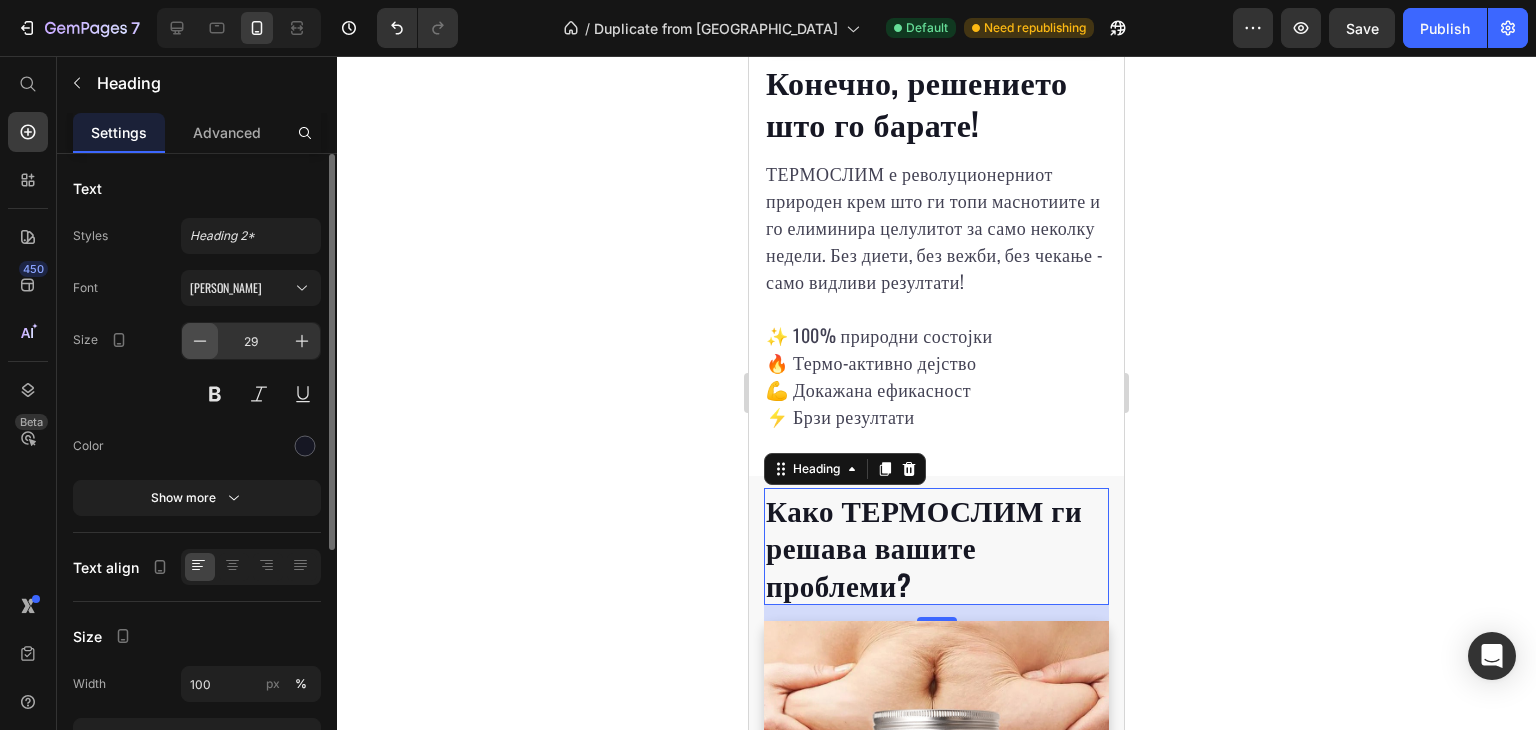 click 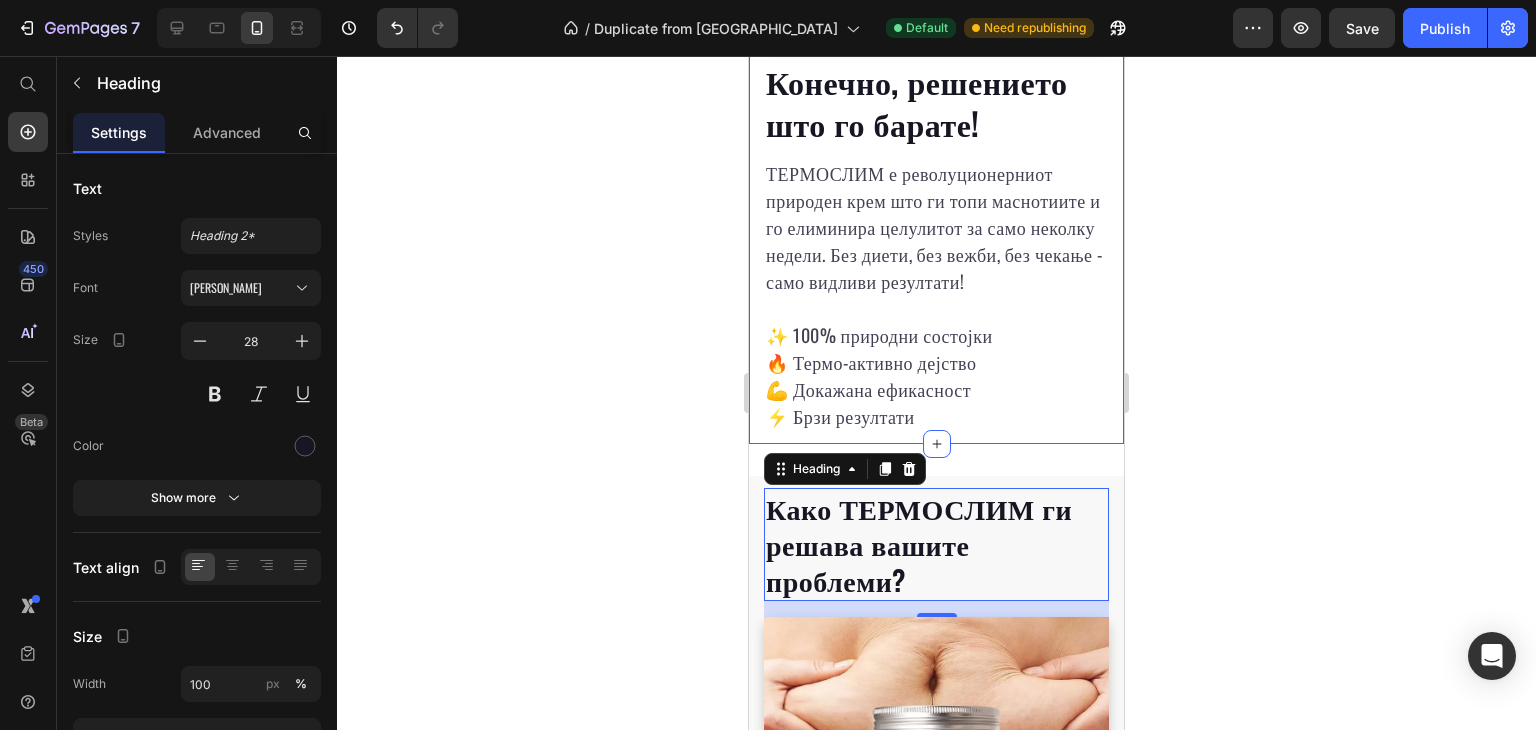 scroll, scrollTop: 2701, scrollLeft: 0, axis: vertical 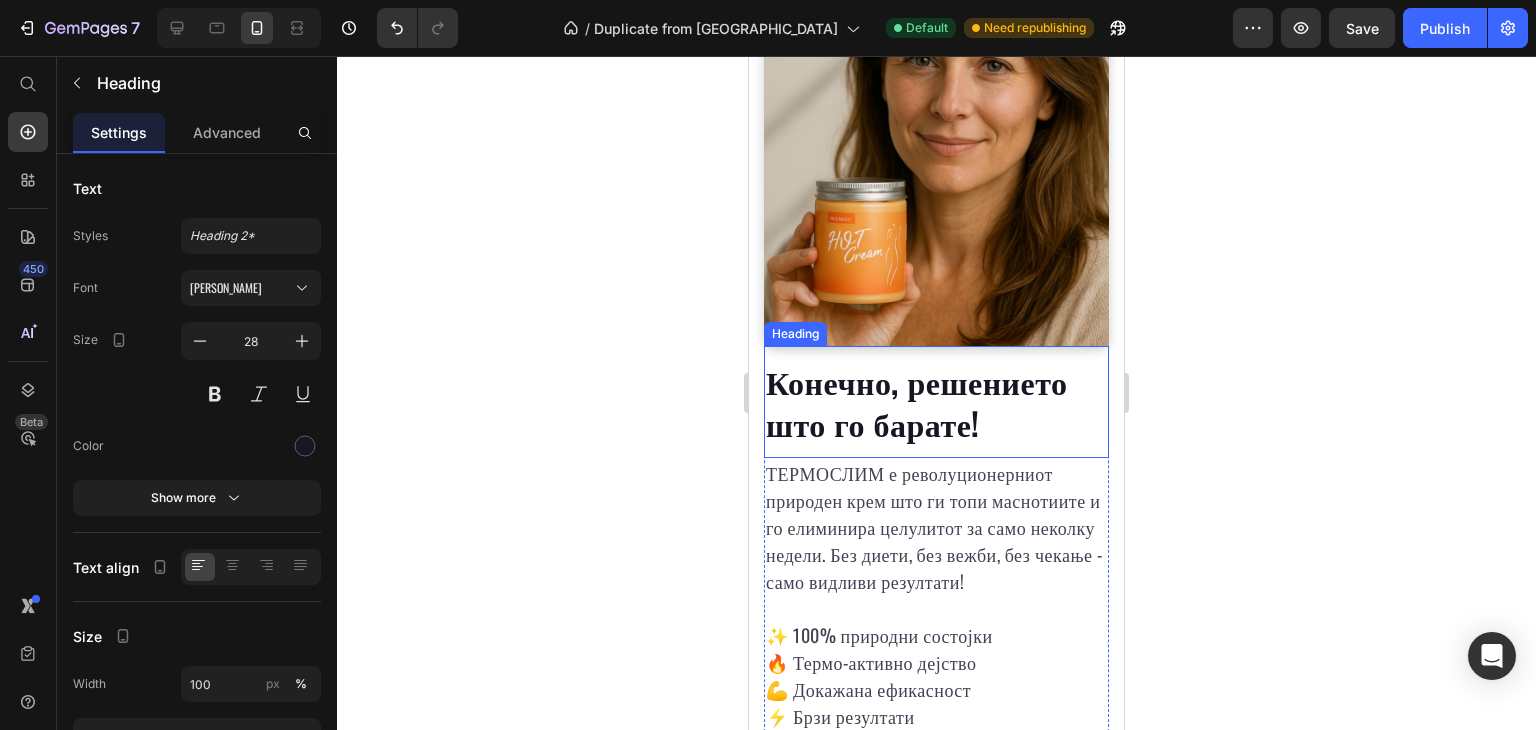 click on "Конечно, решението што го барате!" at bounding box center [936, 401] 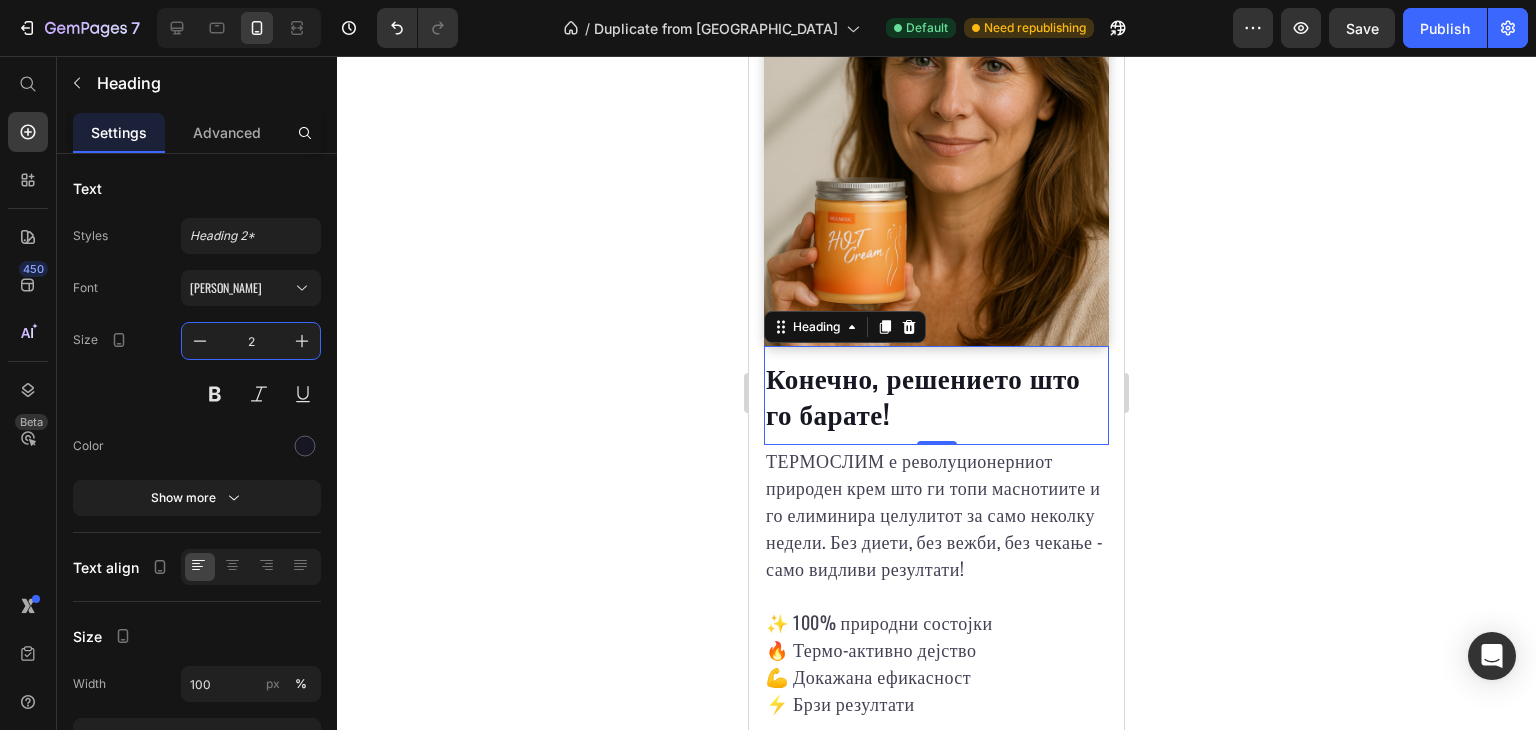 type on "28" 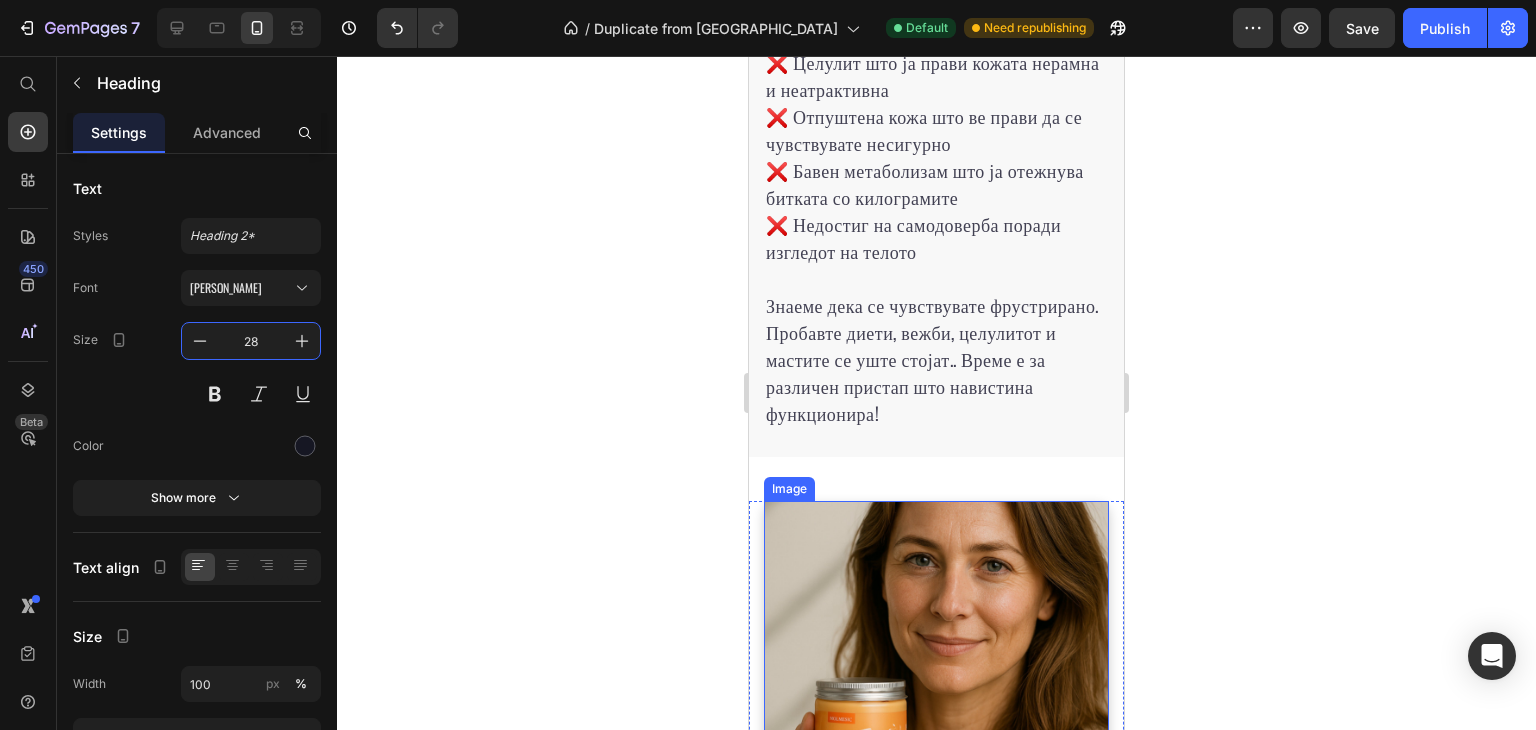 scroll, scrollTop: 1701, scrollLeft: 0, axis: vertical 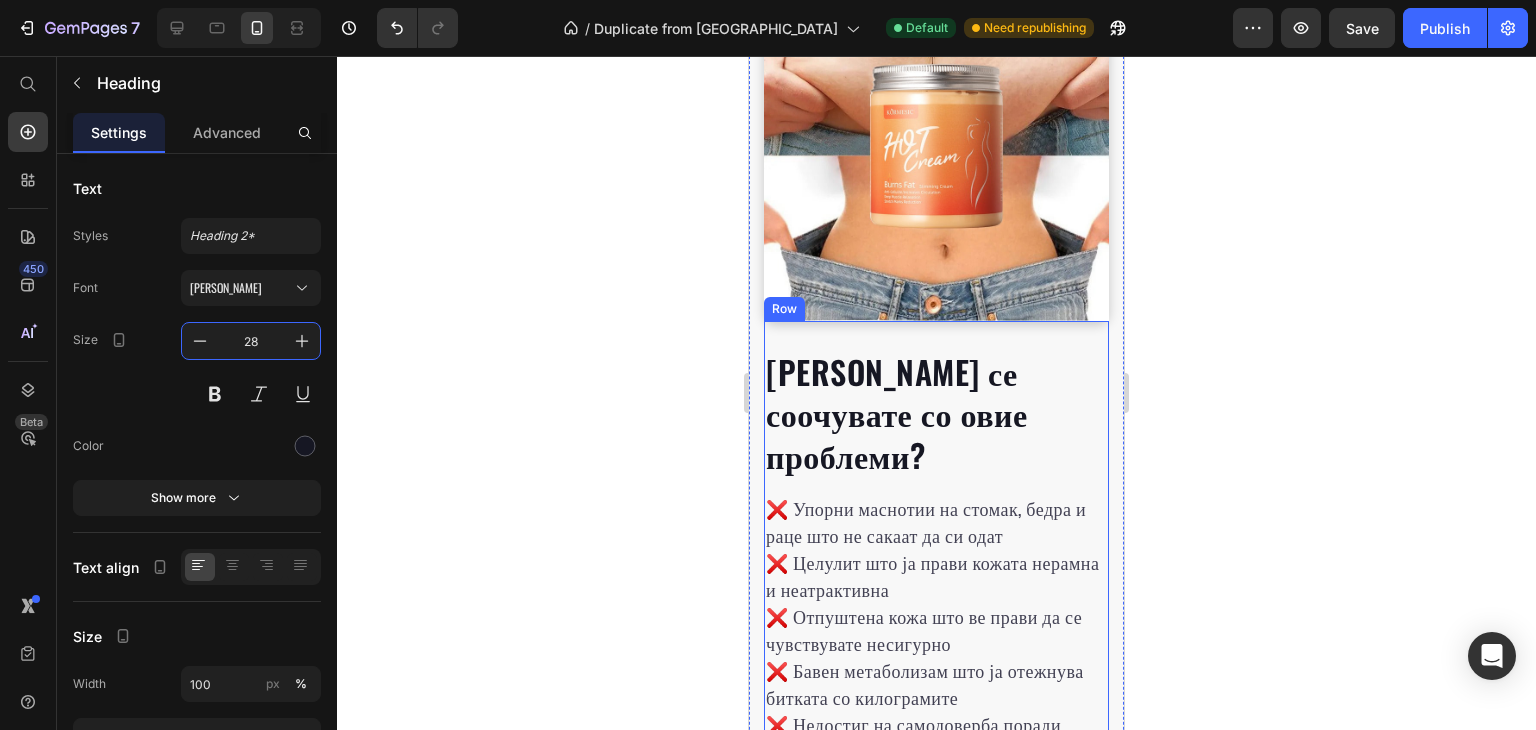 click on "[PERSON_NAME] се соочувате со овие проблеми?" at bounding box center [936, 413] 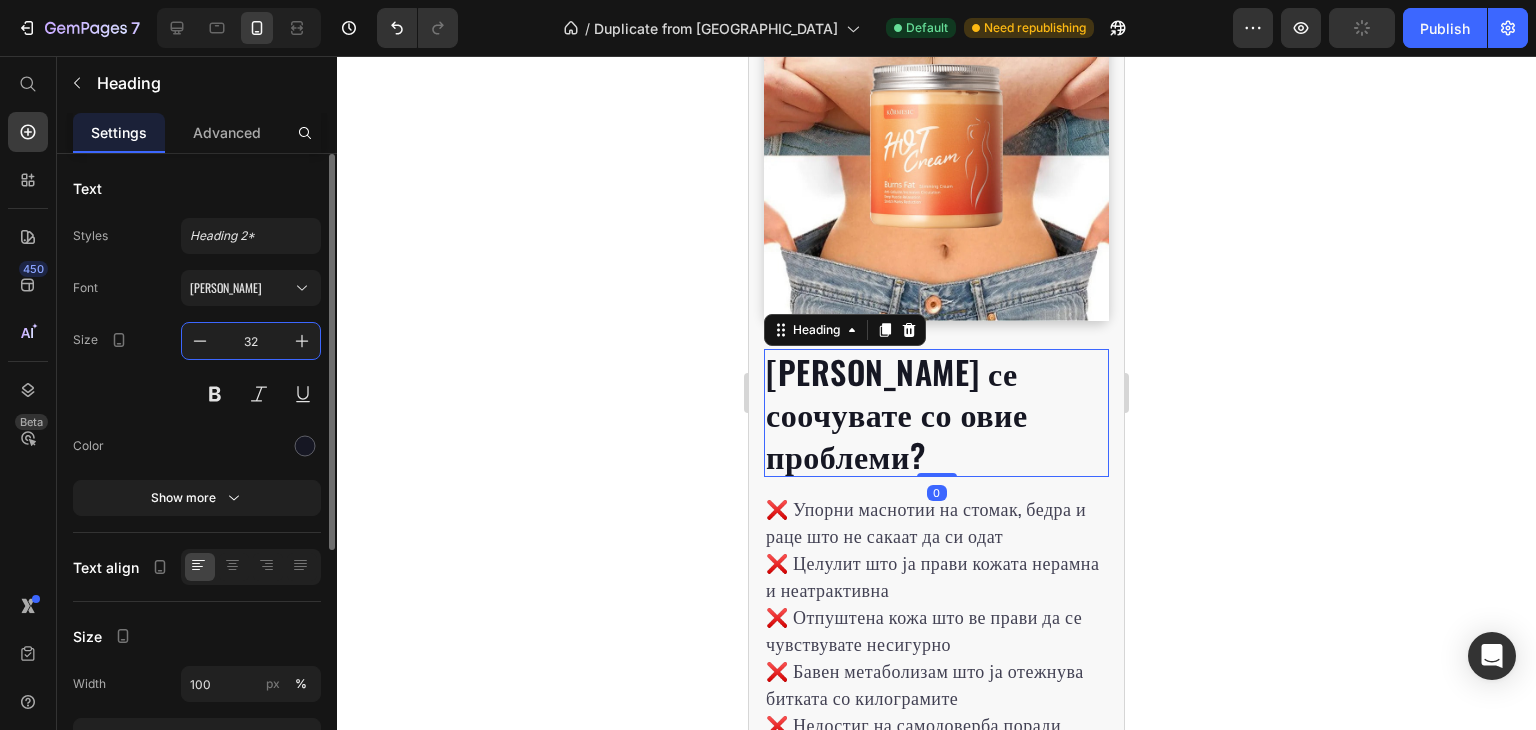 click on "32" at bounding box center (251, 341) 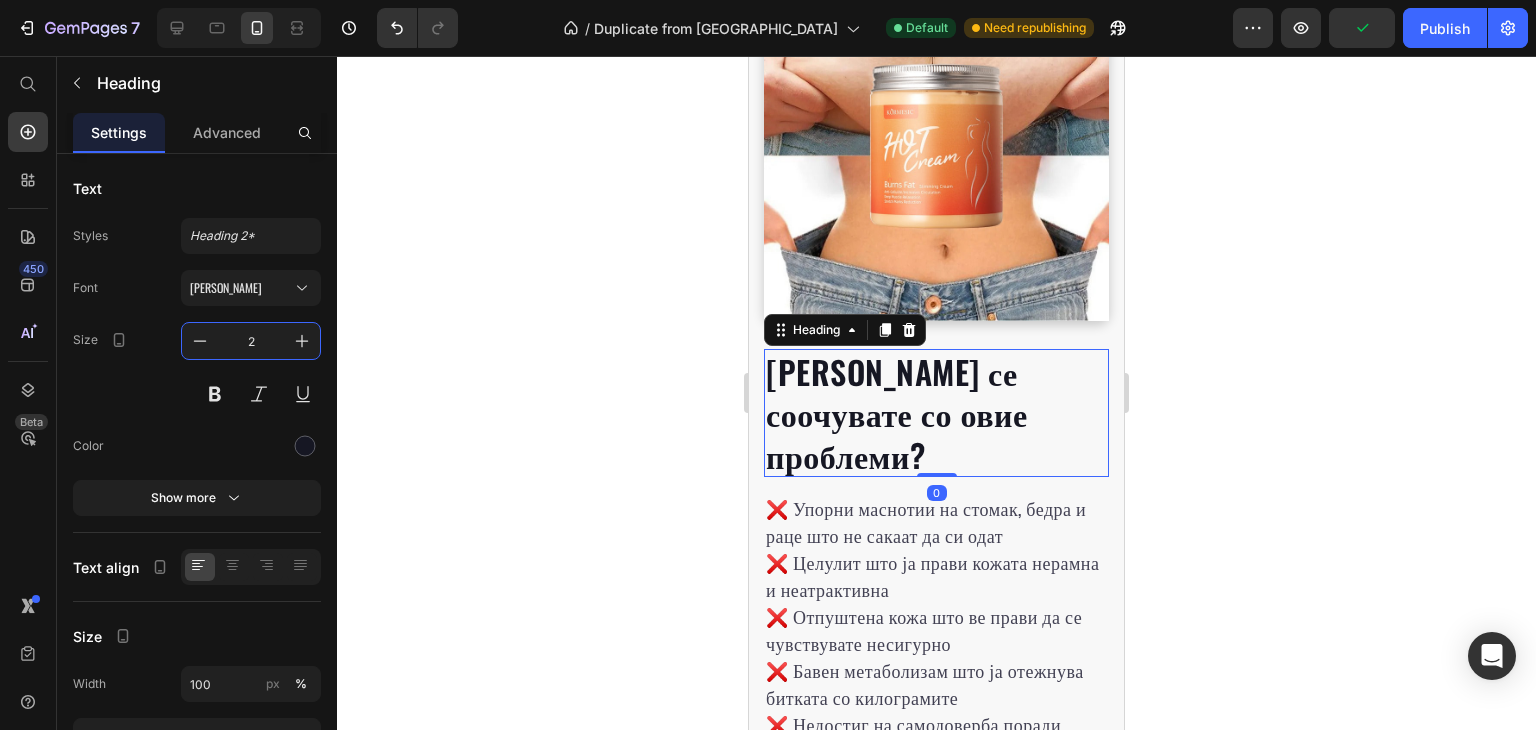 type on "28" 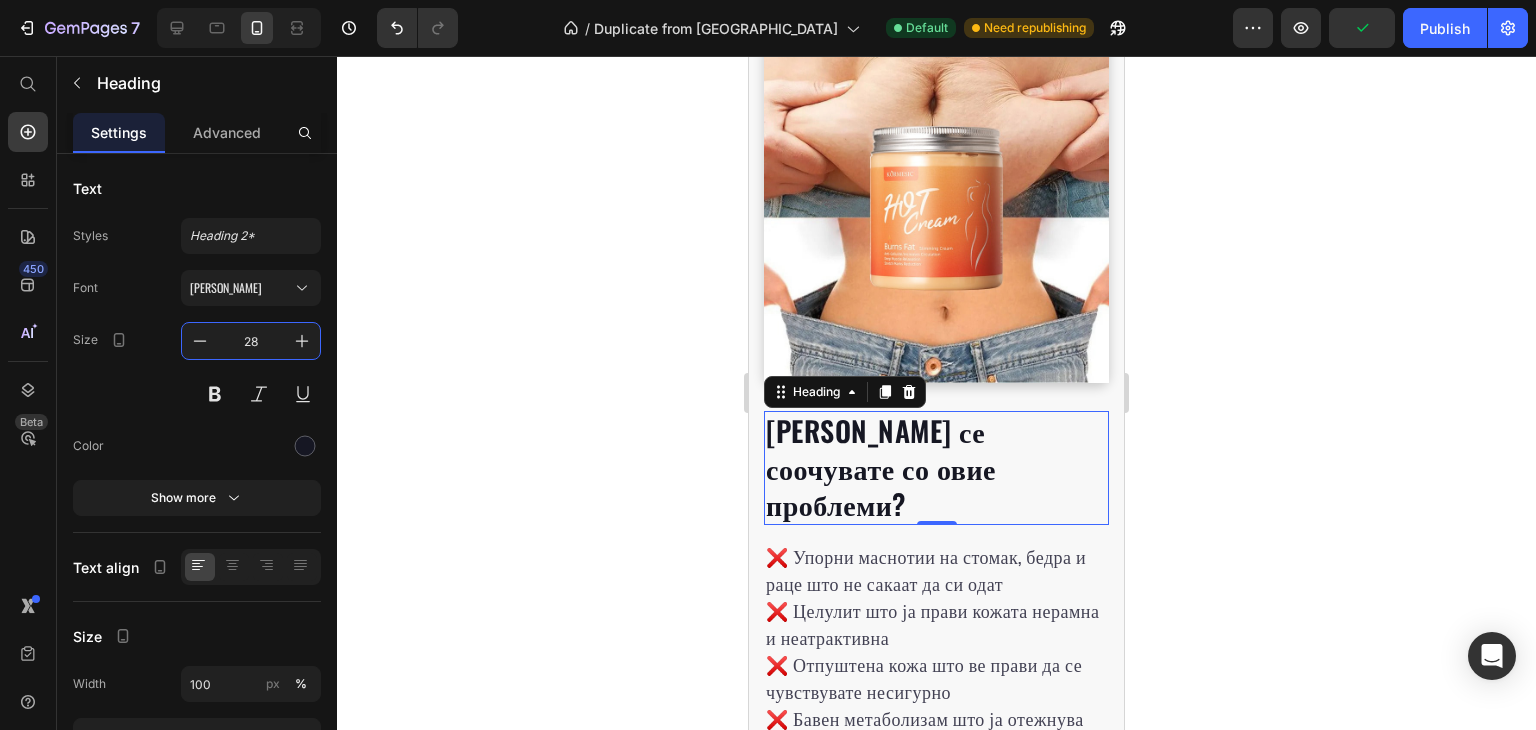 scroll, scrollTop: 701, scrollLeft: 0, axis: vertical 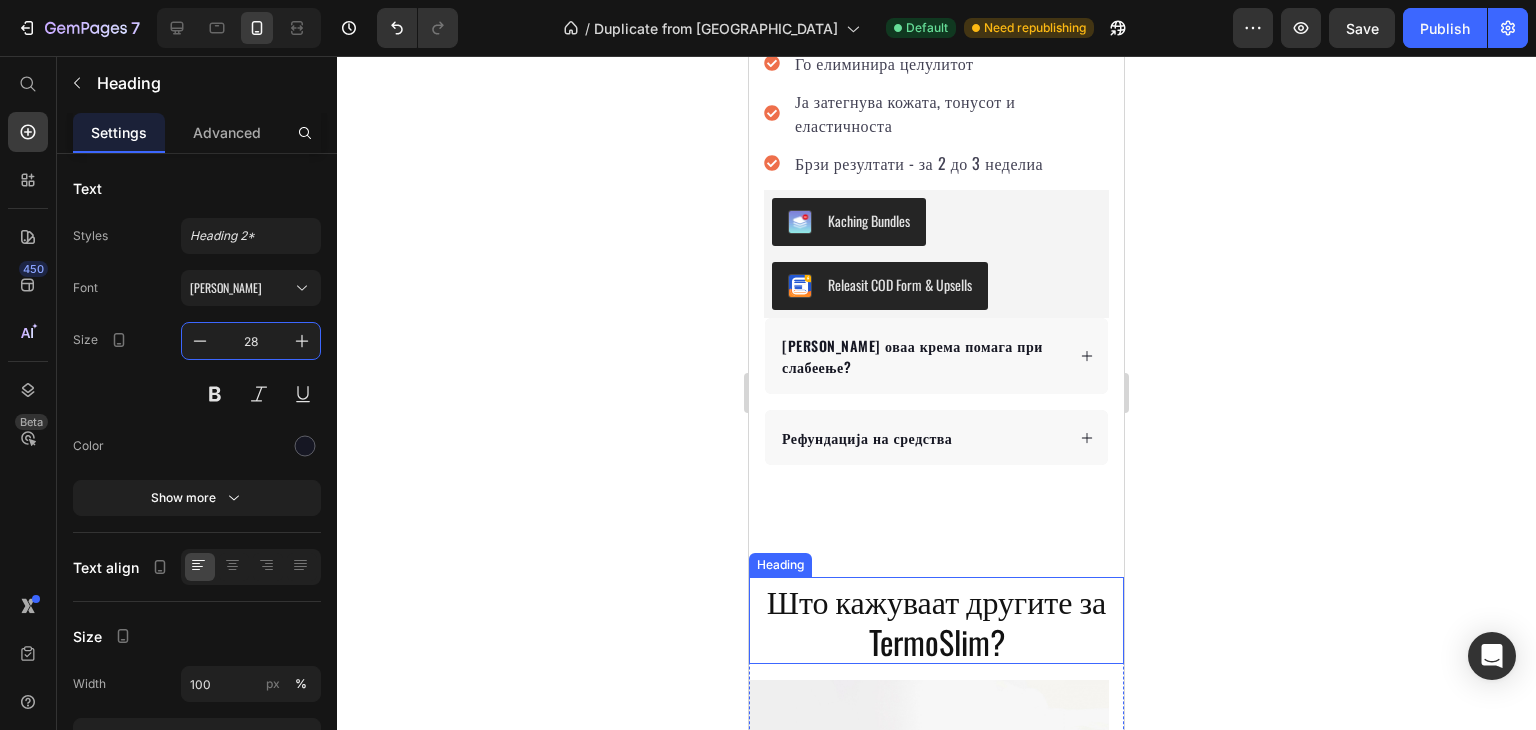 click on "Што кажуваат другите за TermoSlim?" at bounding box center [936, 620] 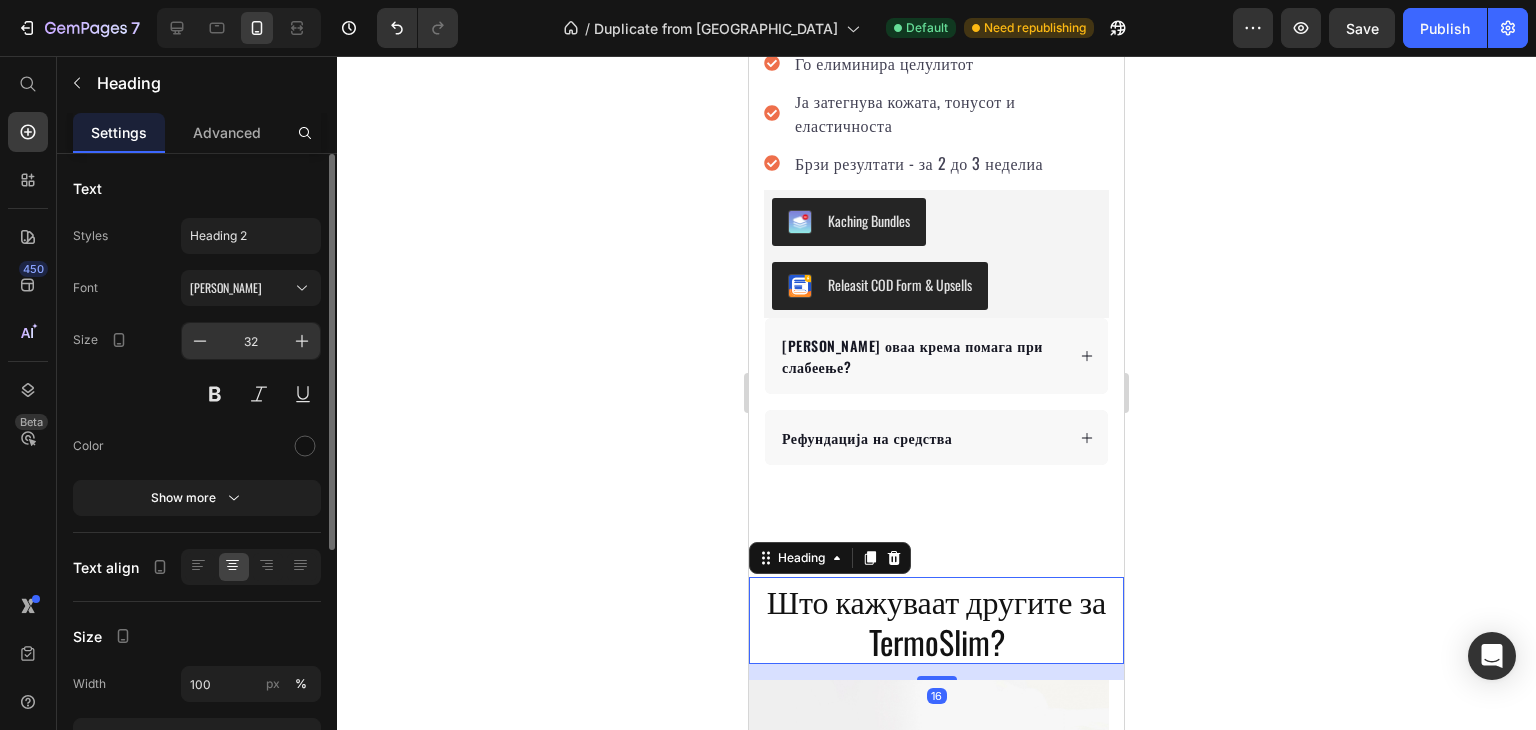click on "32" at bounding box center (251, 341) 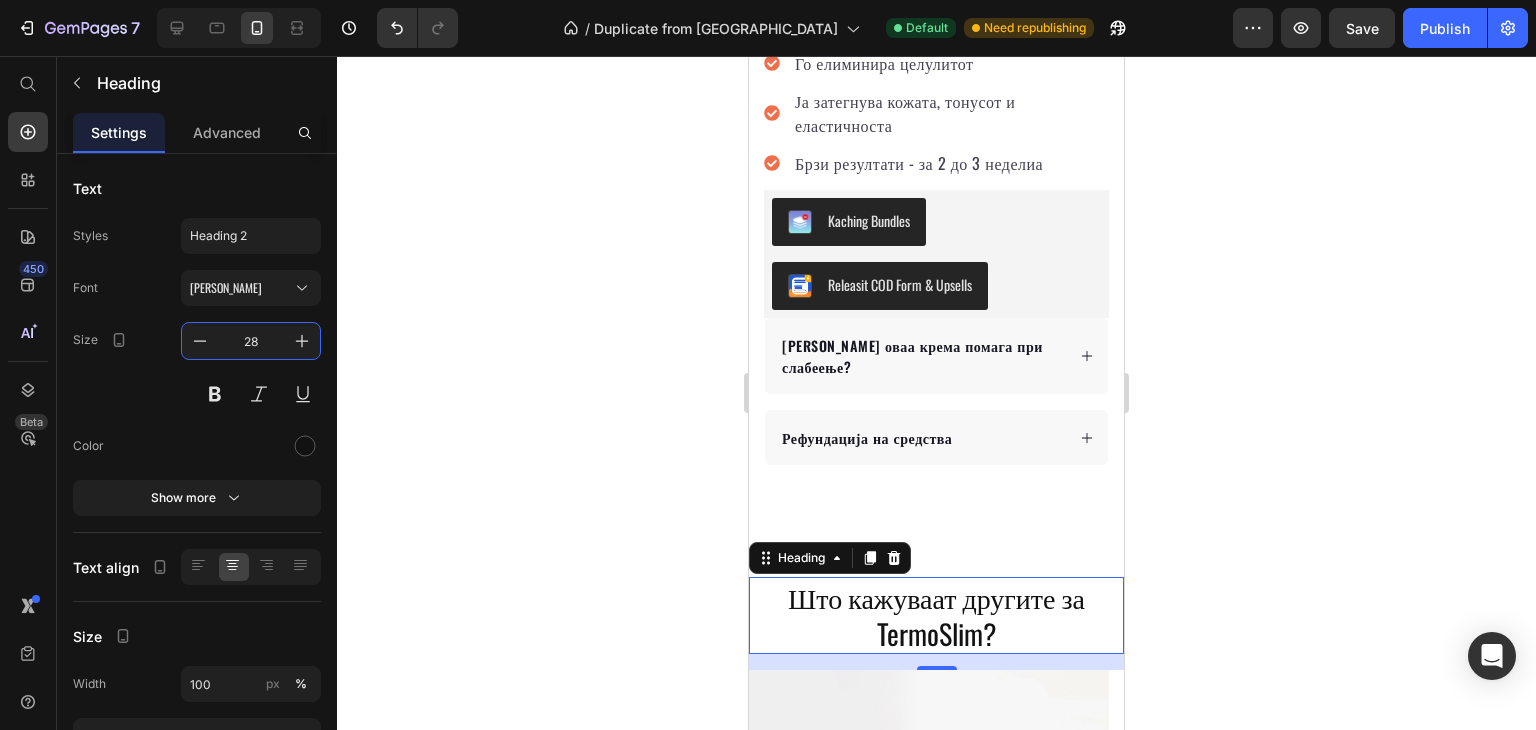 type on "28" 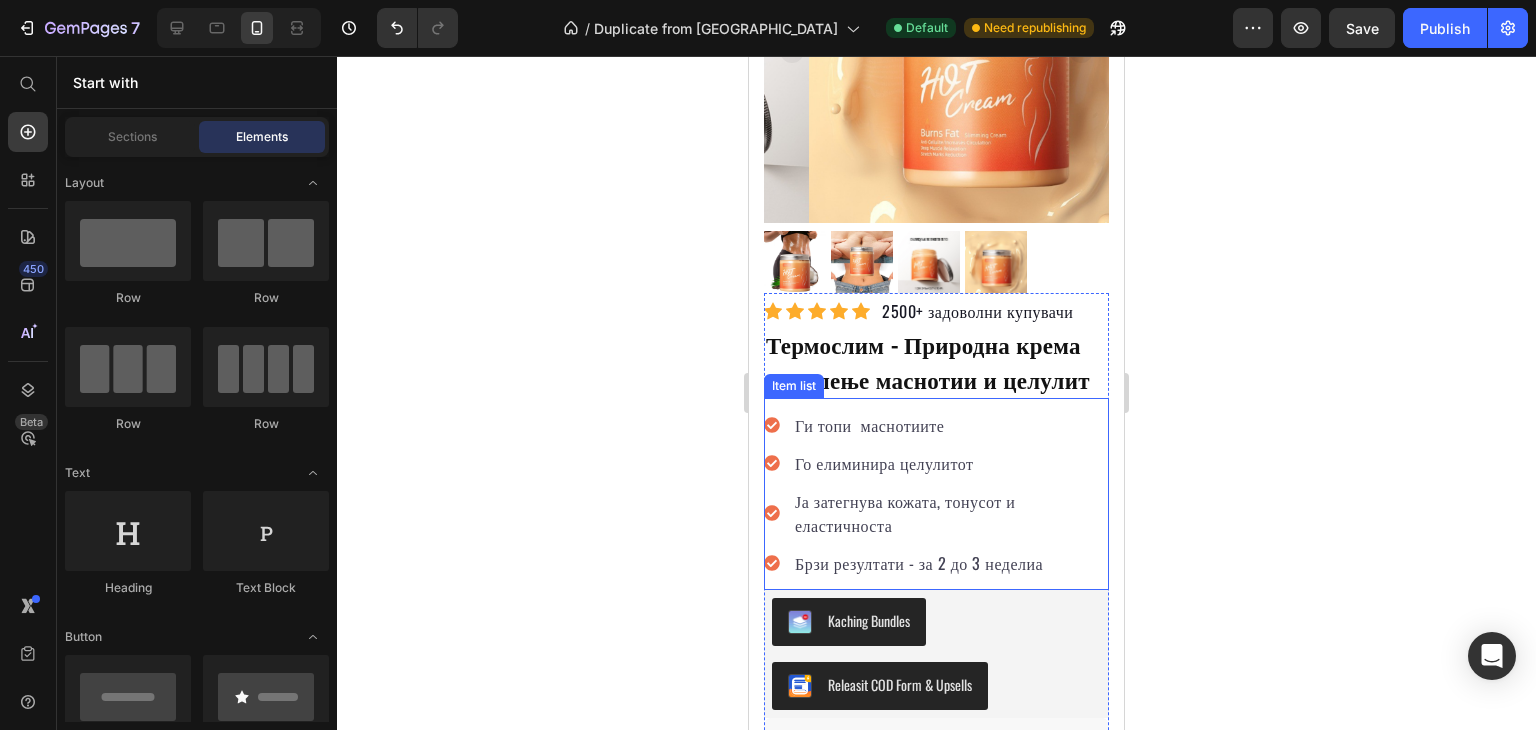 scroll, scrollTop: 601, scrollLeft: 0, axis: vertical 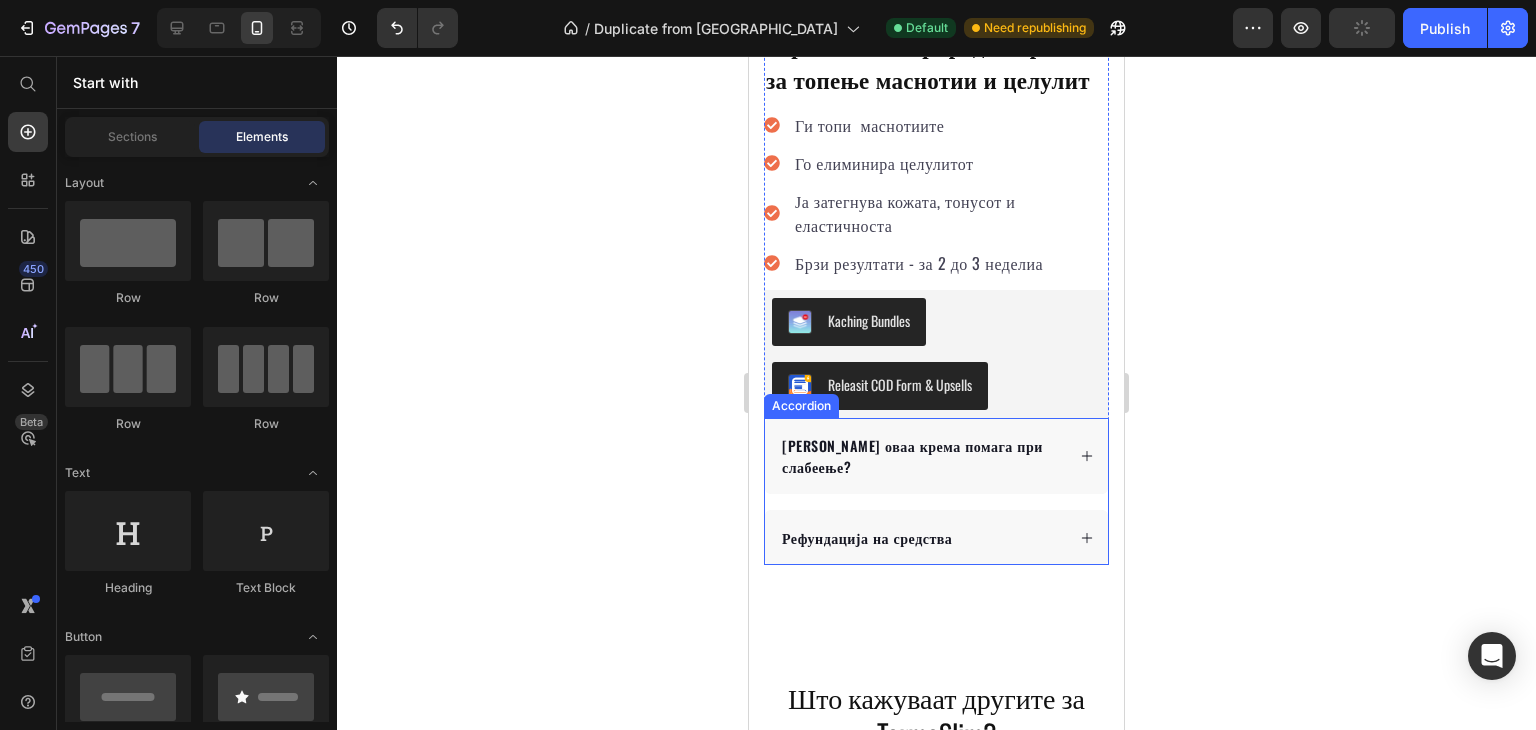 click on "Дали оваа крема помага при слабеење?
Рефундација на средства" at bounding box center [936, 491] 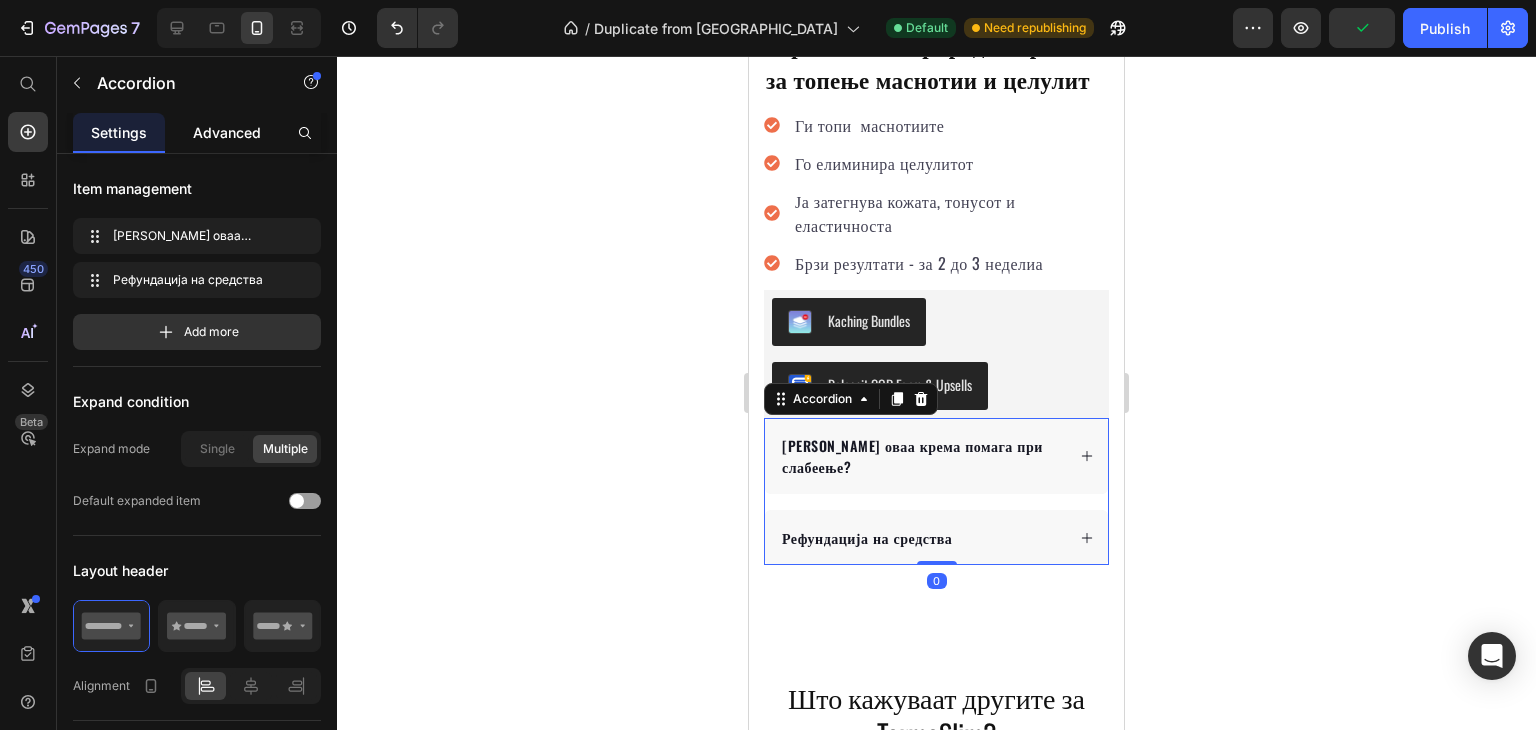 click on "Advanced" at bounding box center (227, 132) 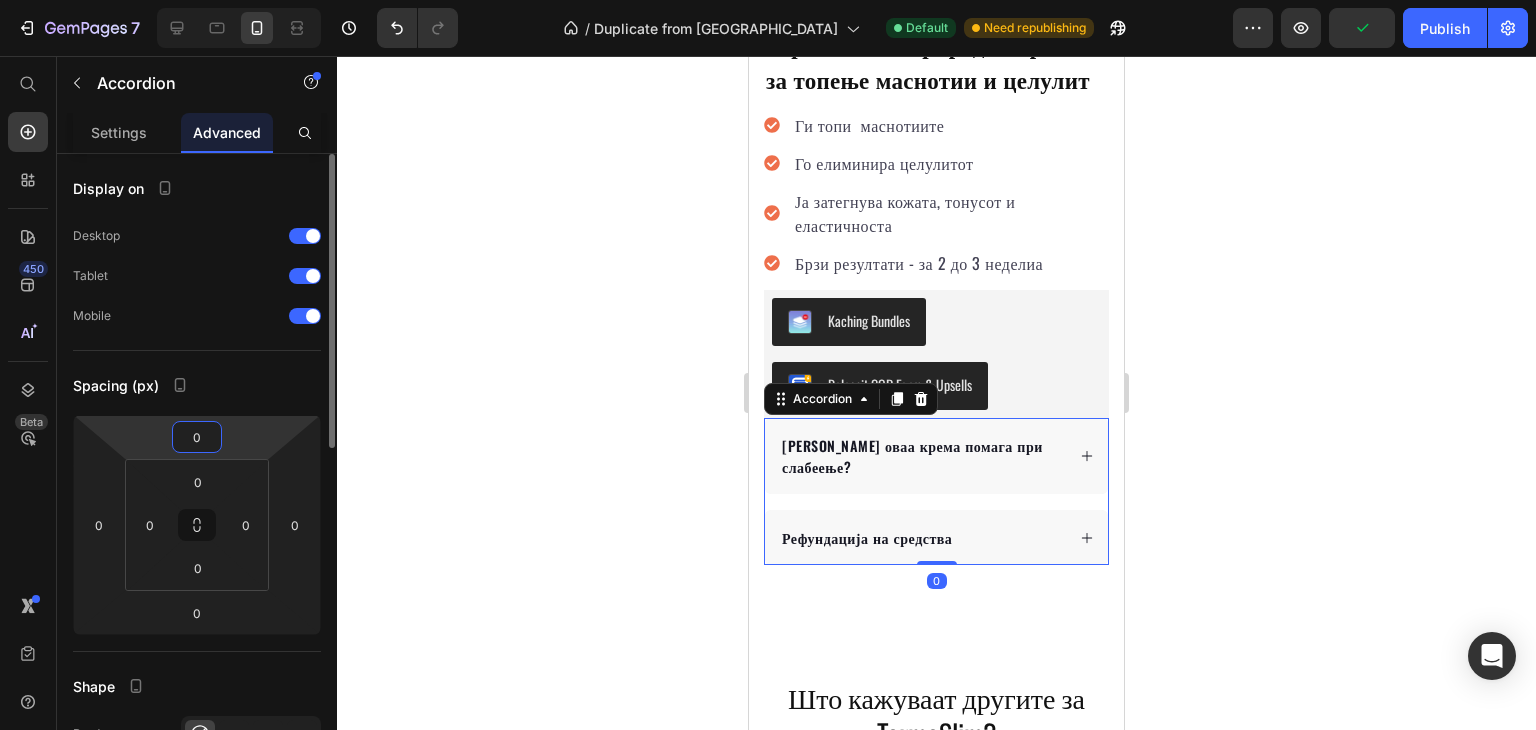 click on "0" at bounding box center (197, 437) 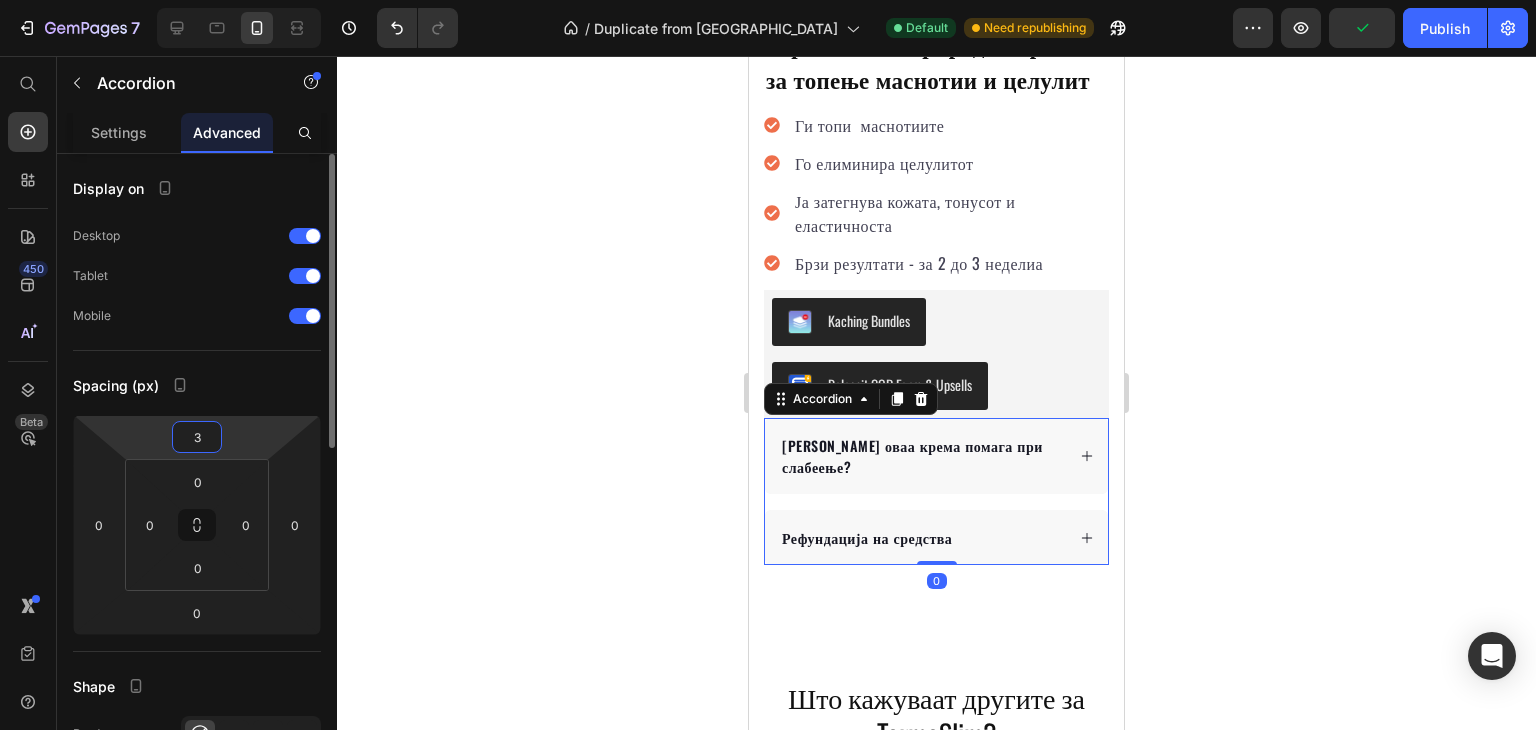 type on "32" 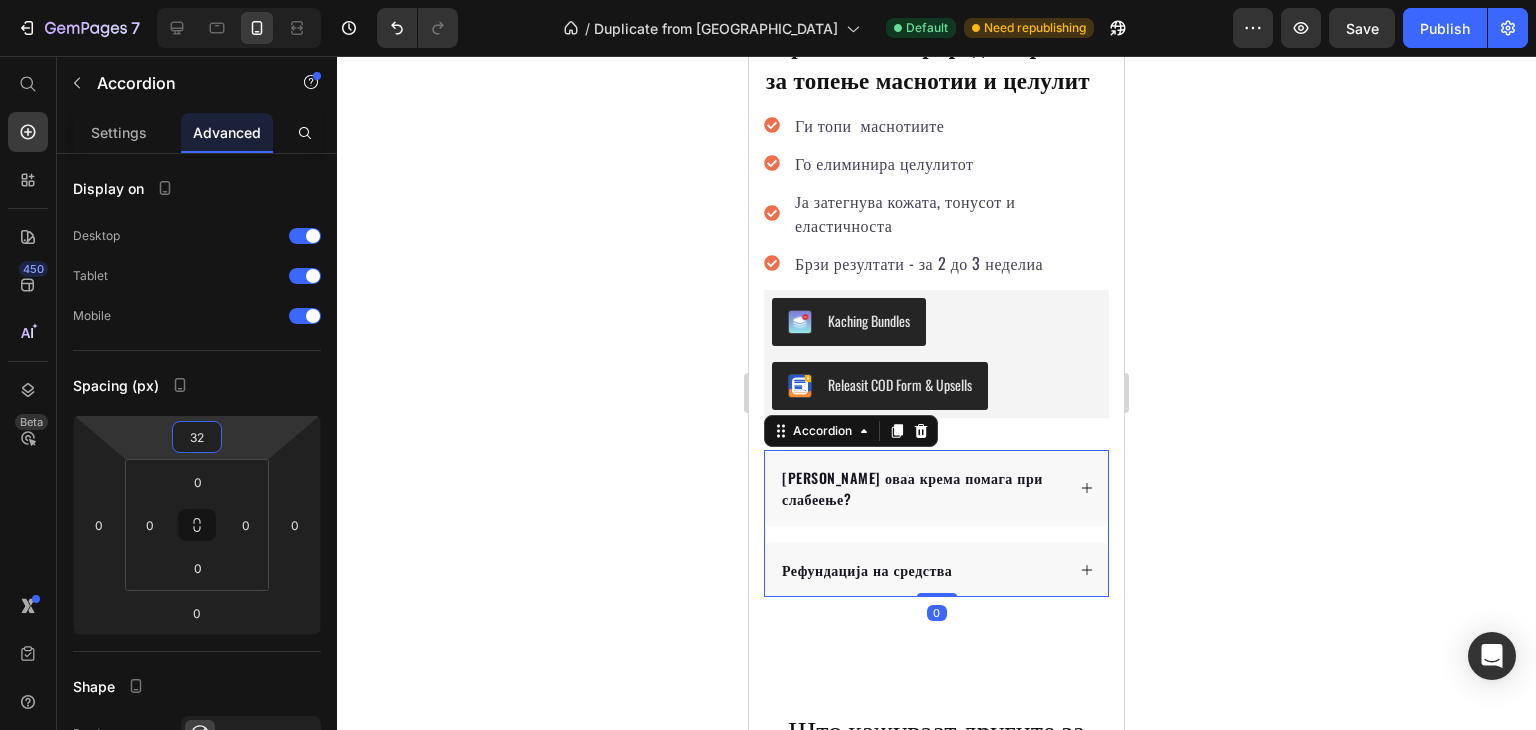 click 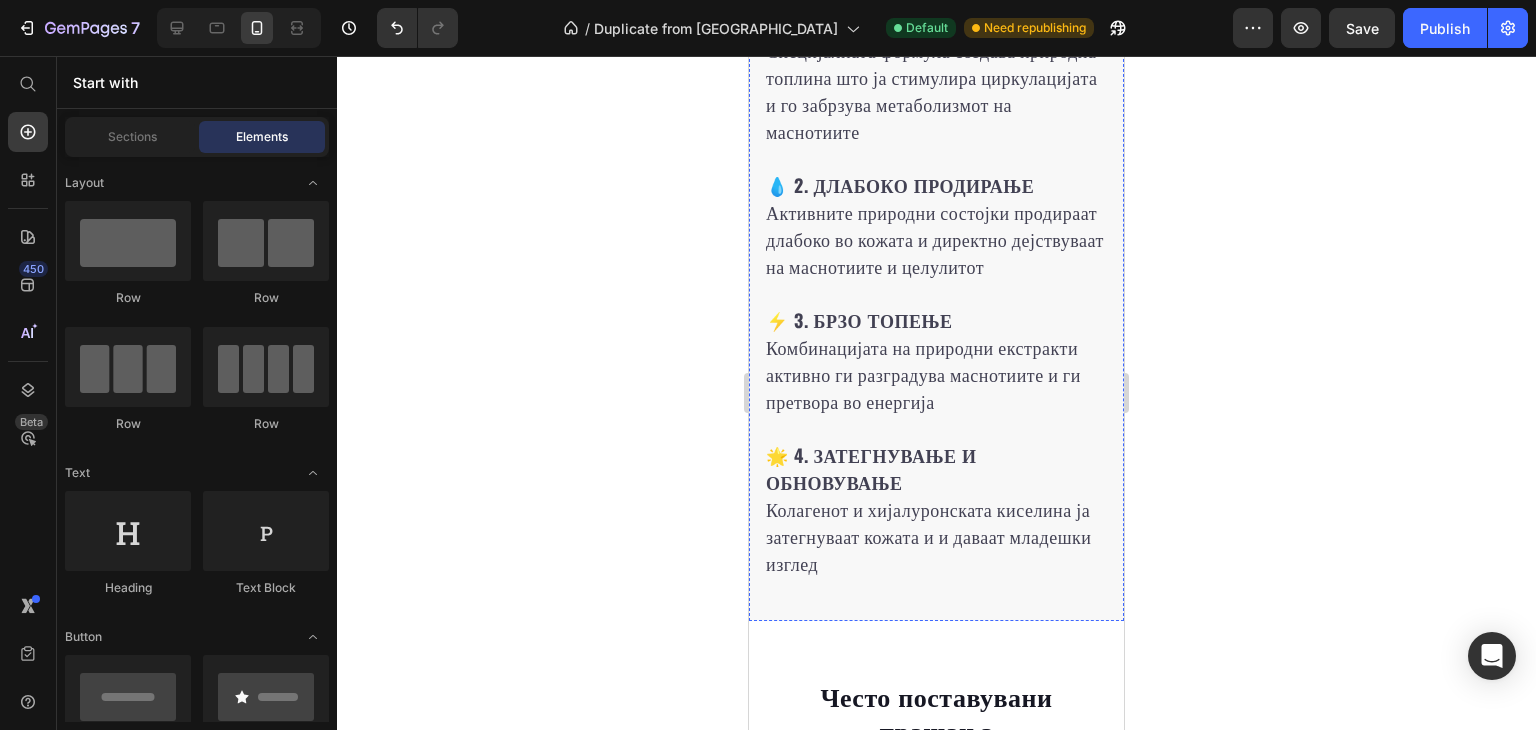 scroll, scrollTop: 4557, scrollLeft: 0, axis: vertical 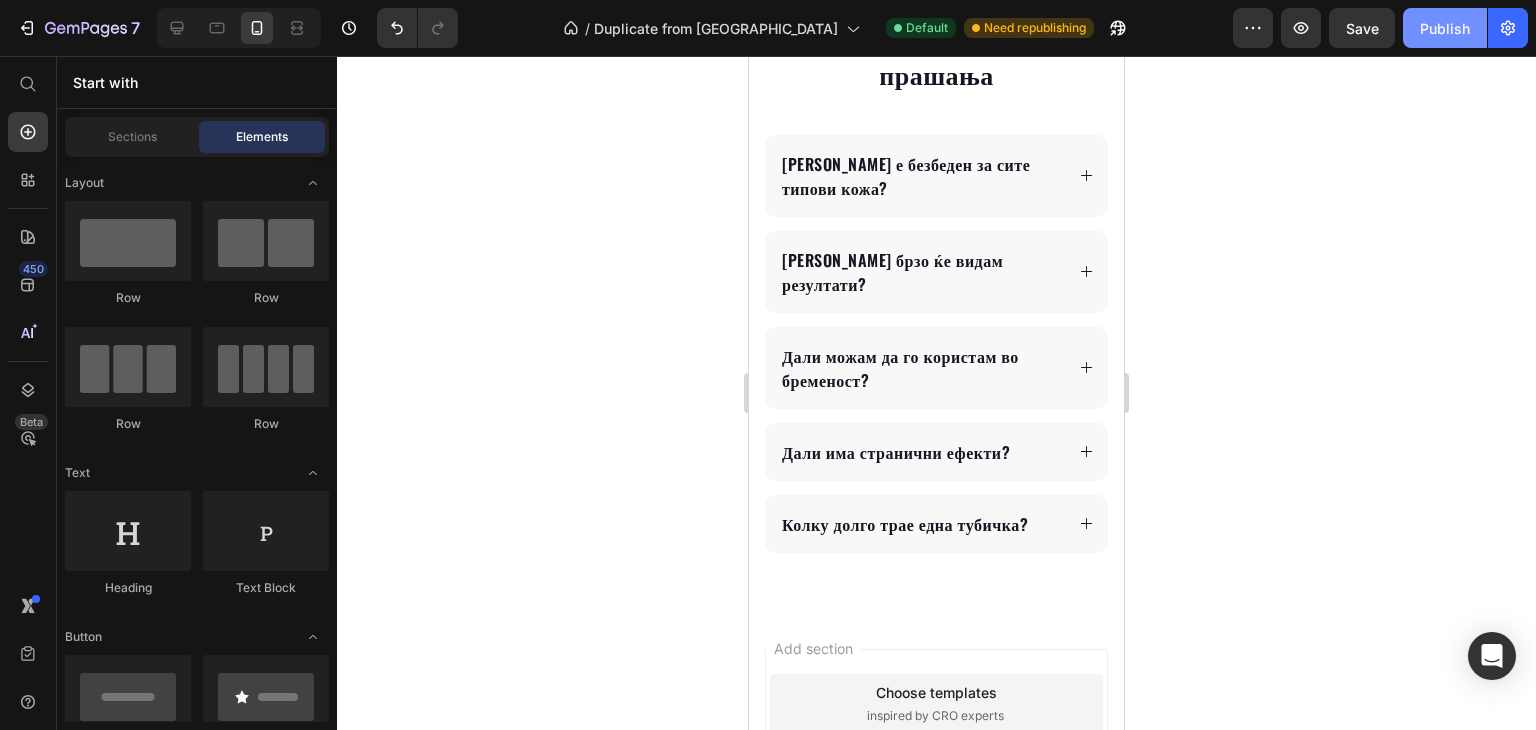 click on "Publish" at bounding box center (1445, 28) 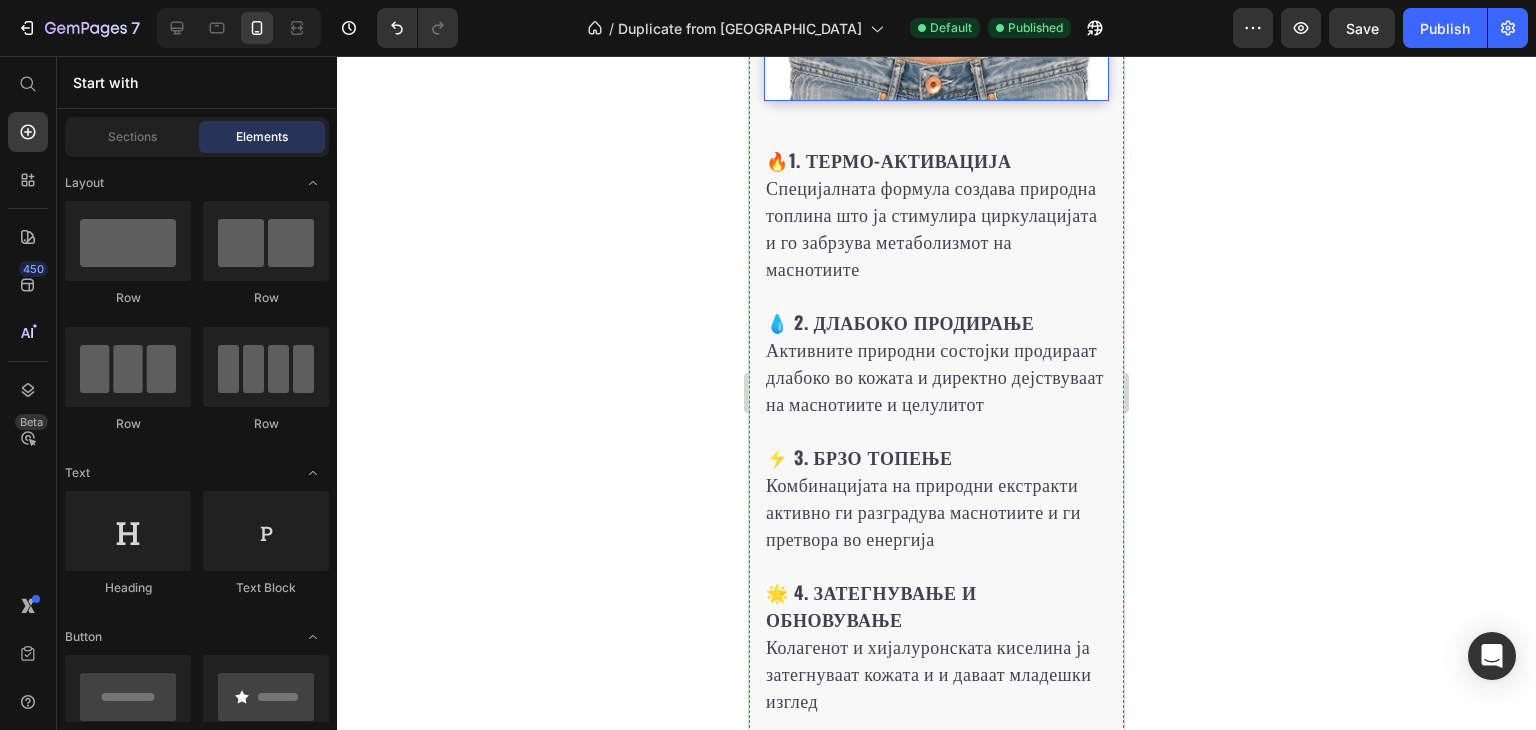 scroll, scrollTop: 3256, scrollLeft: 0, axis: vertical 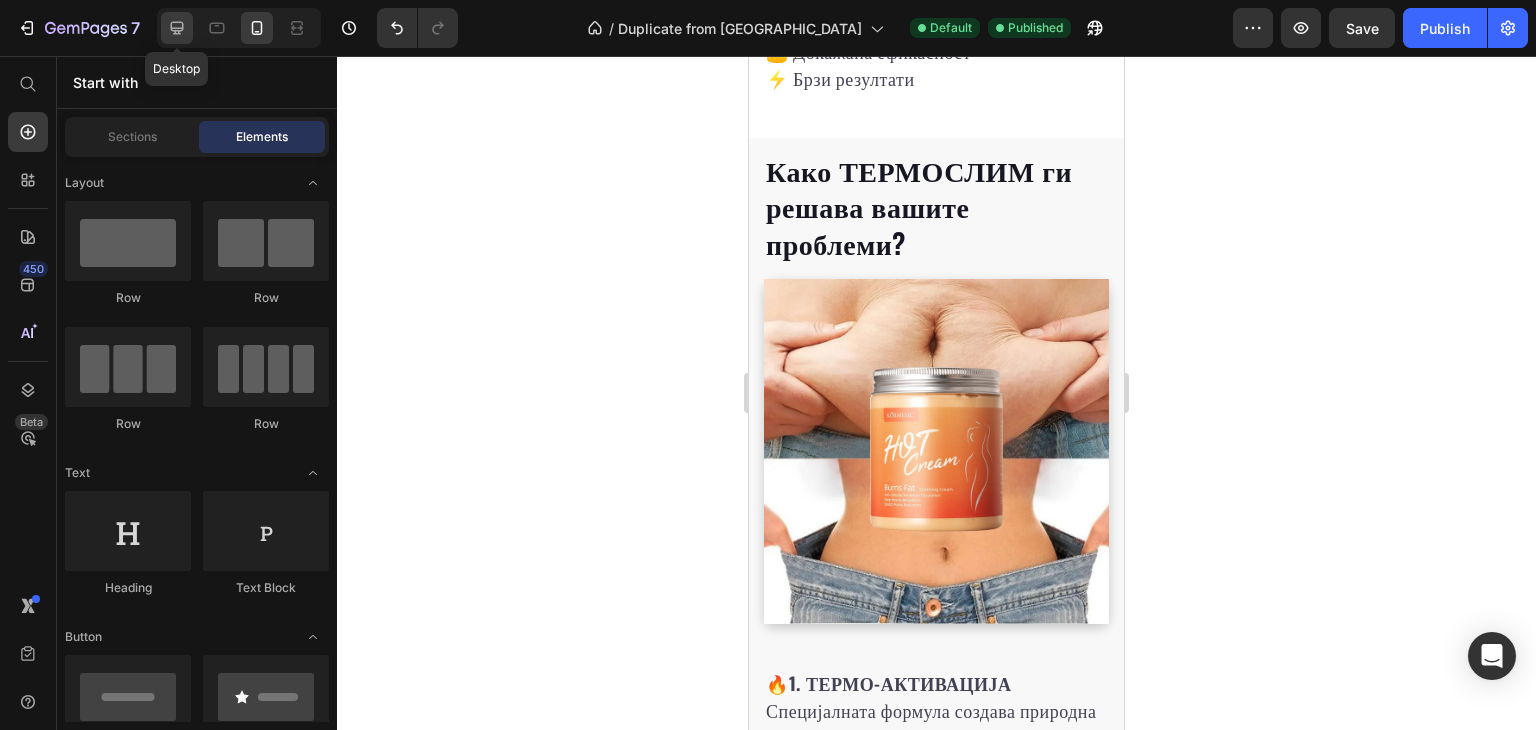 click 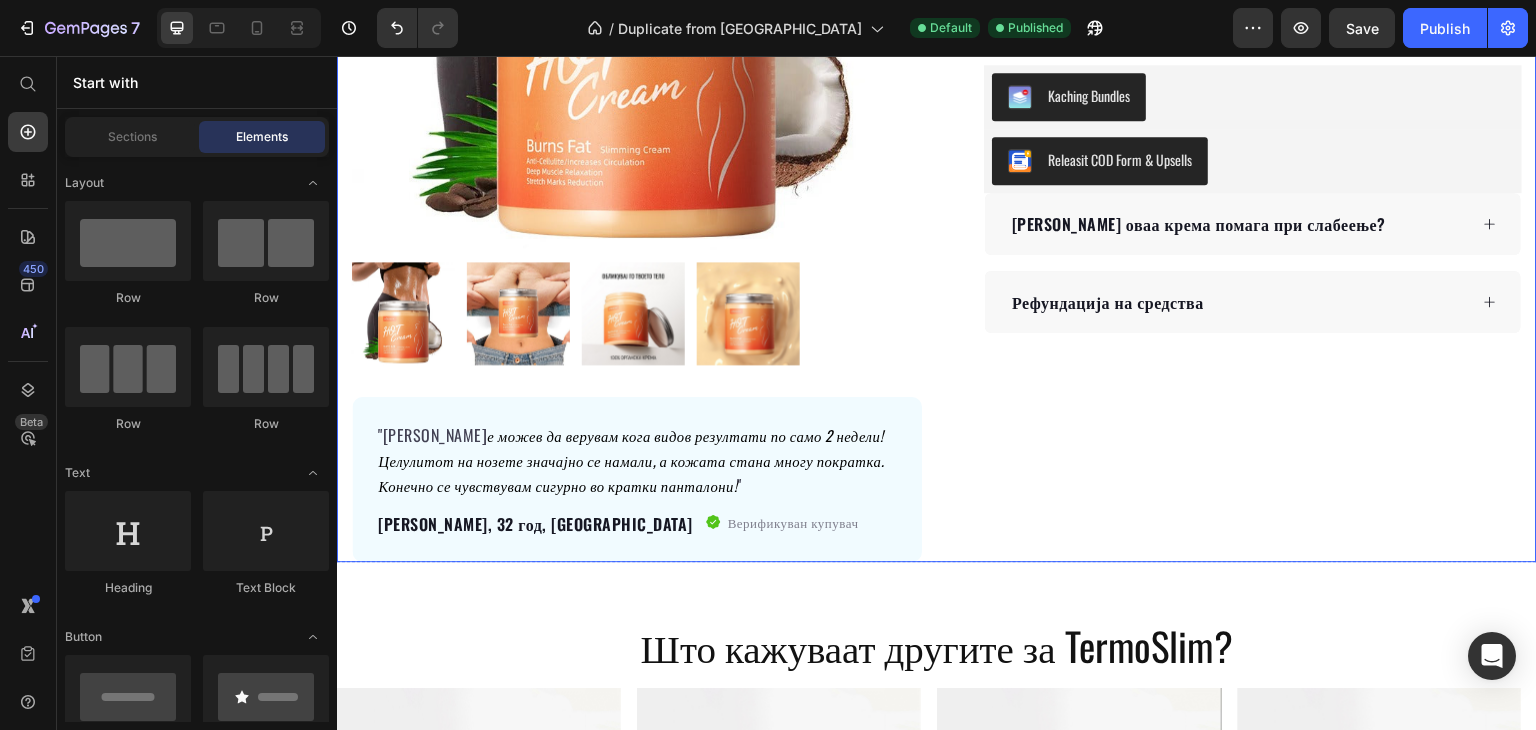 scroll, scrollTop: 300, scrollLeft: 0, axis: vertical 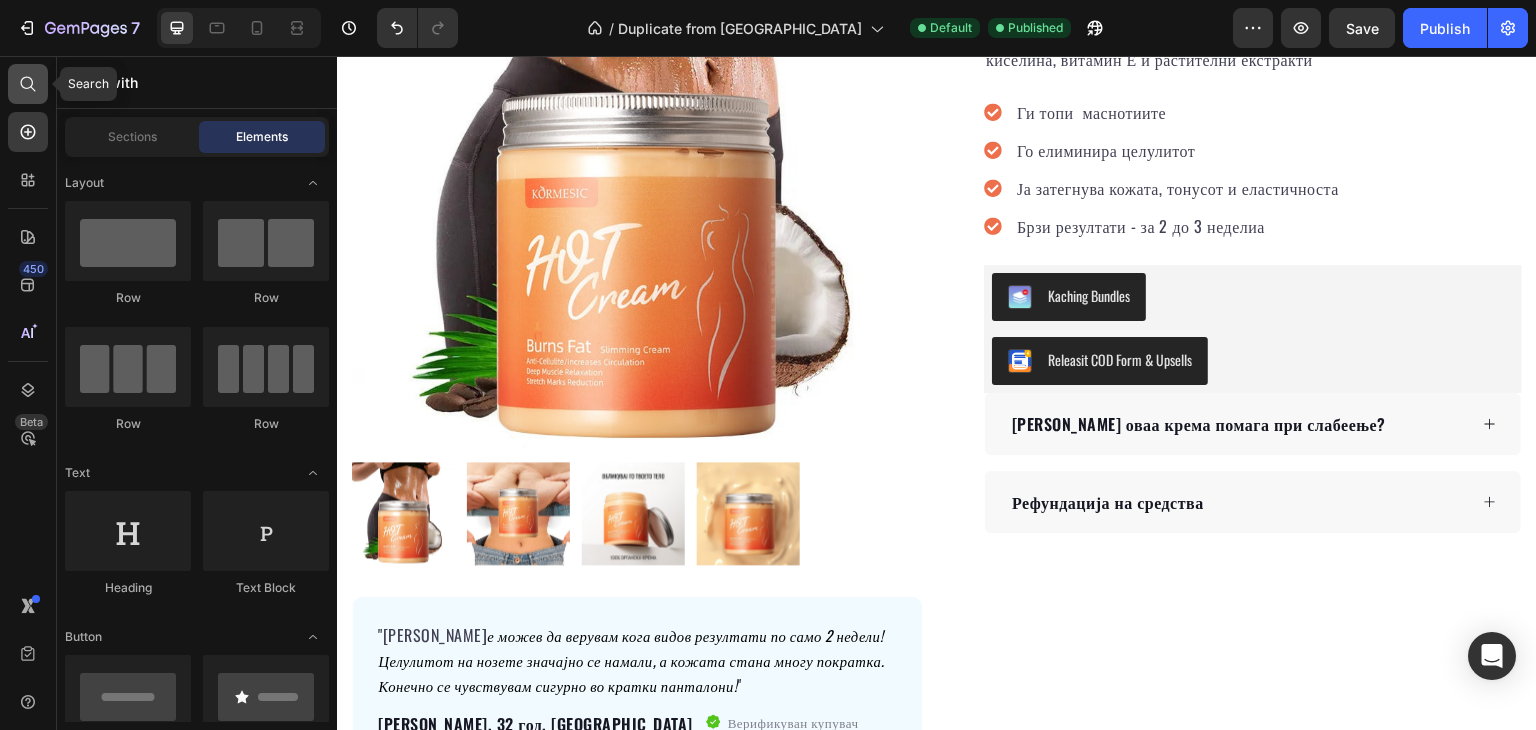 click 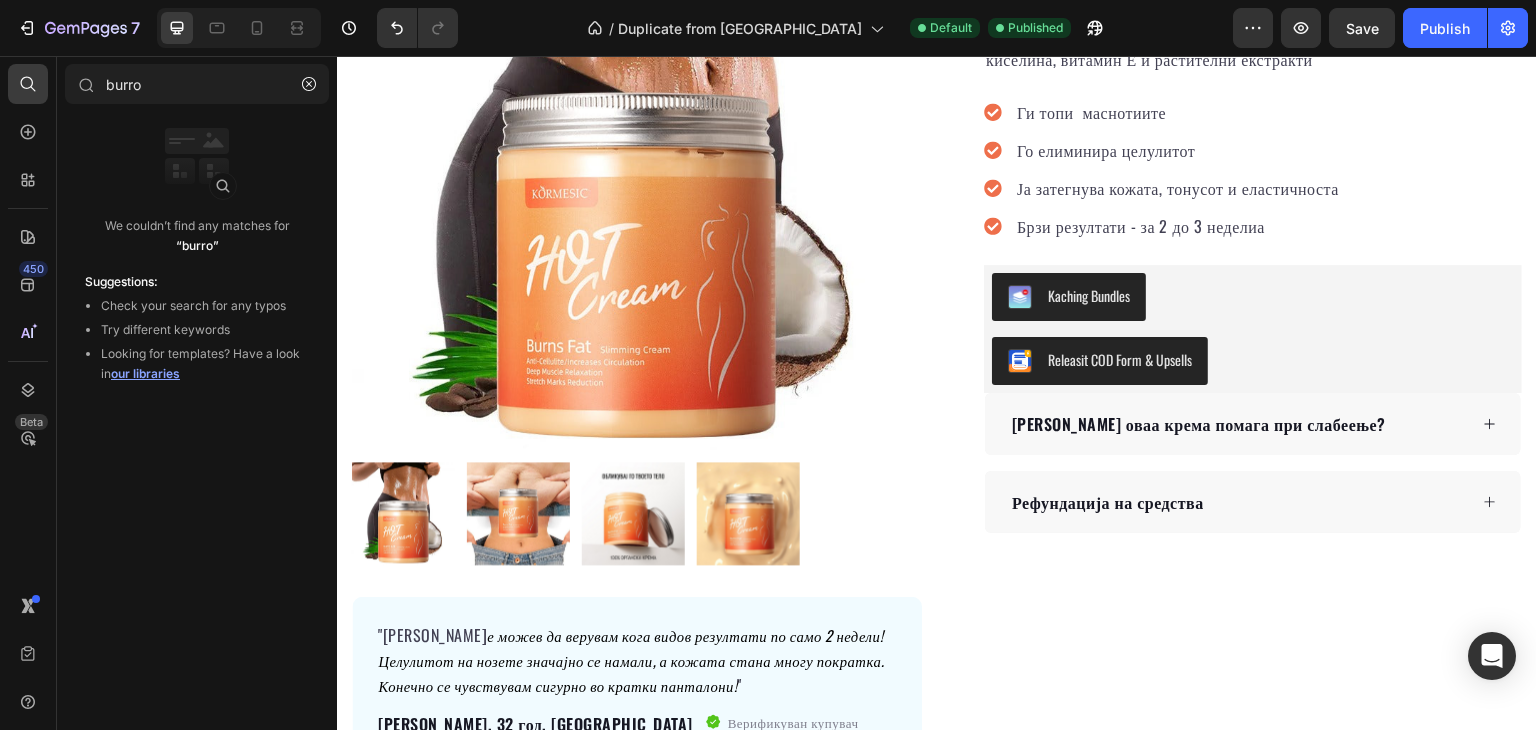 drag, startPoint x: 180, startPoint y: 80, endPoint x: 0, endPoint y: 79, distance: 180.00278 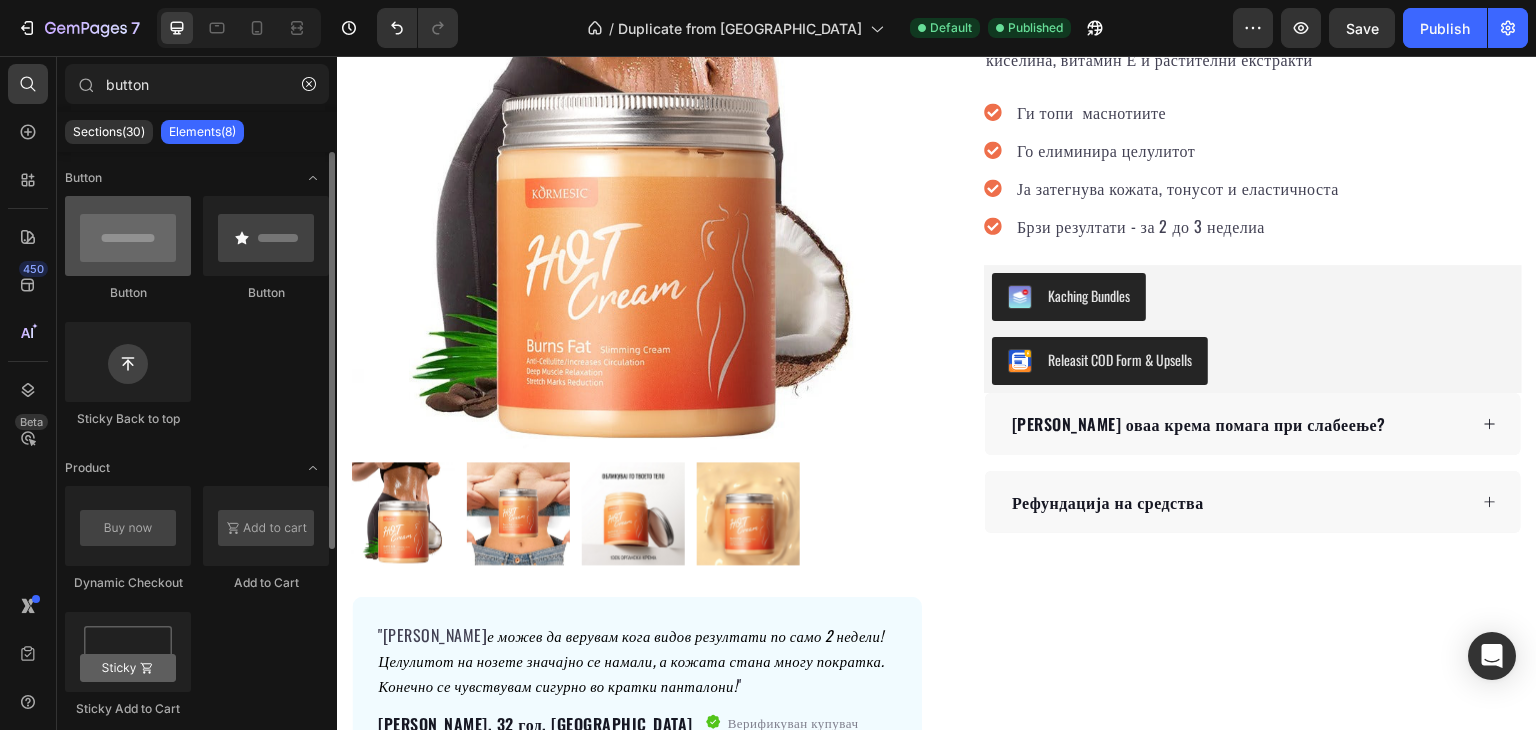 type on "button" 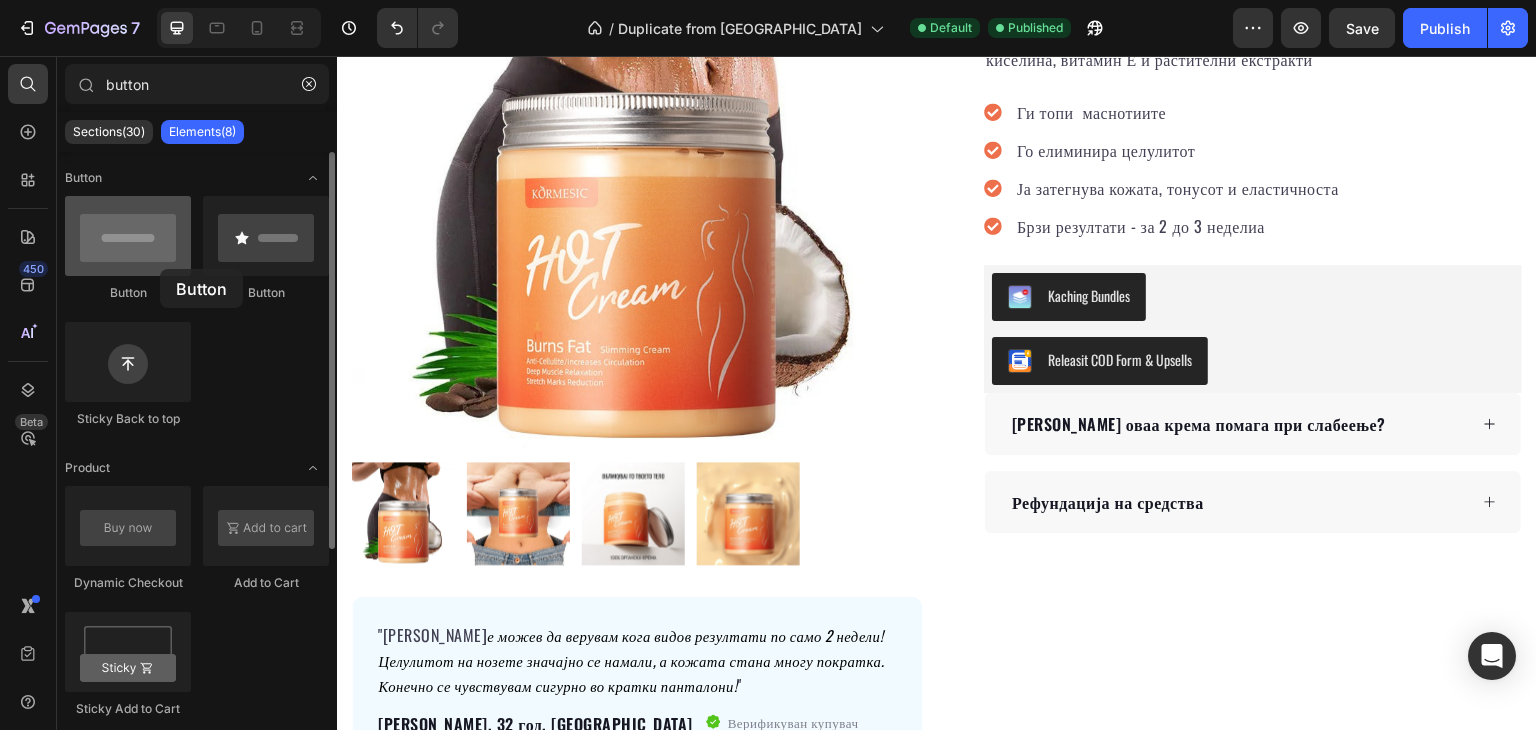 drag, startPoint x: 163, startPoint y: 257, endPoint x: 160, endPoint y: 269, distance: 12.369317 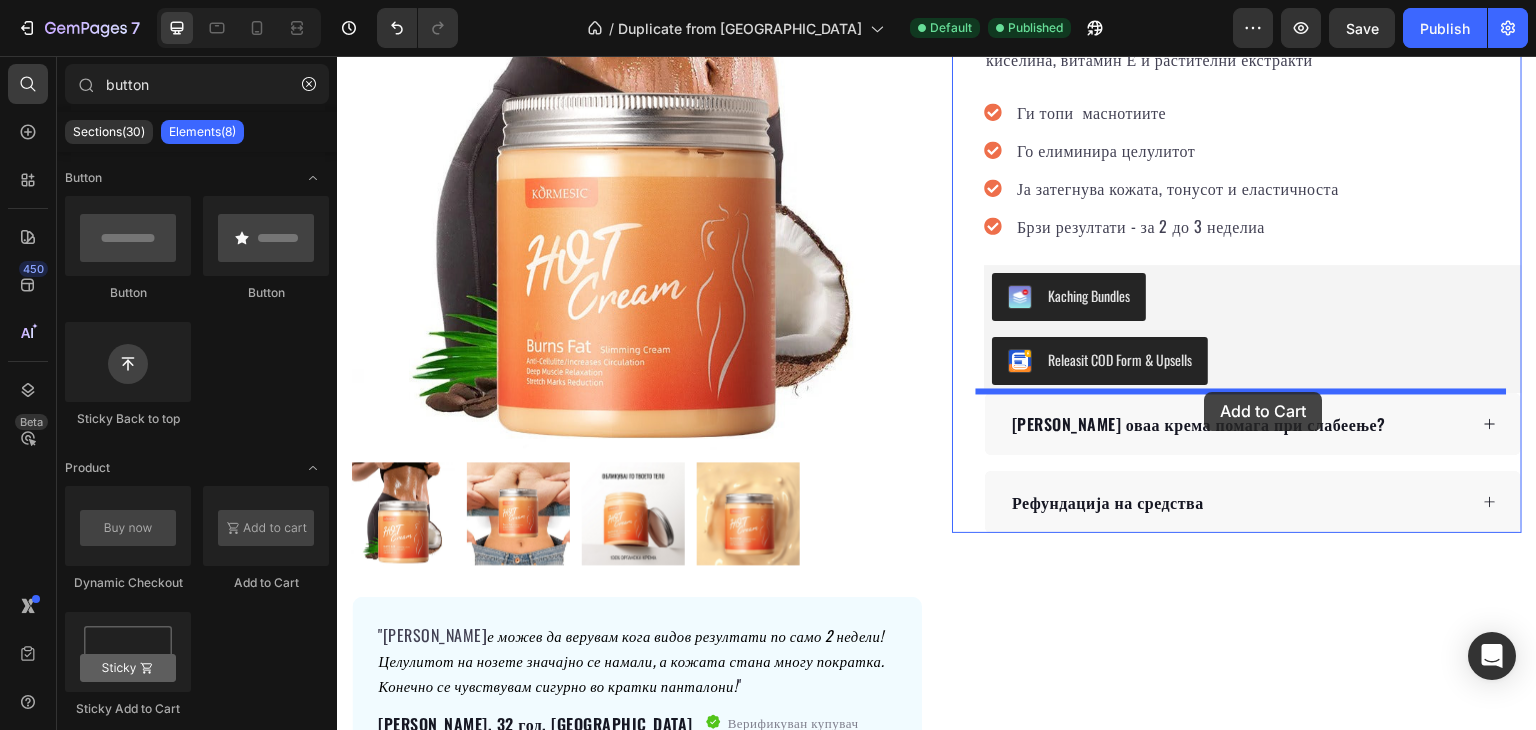 drag, startPoint x: 677, startPoint y: 590, endPoint x: 1205, endPoint y: 392, distance: 563.90424 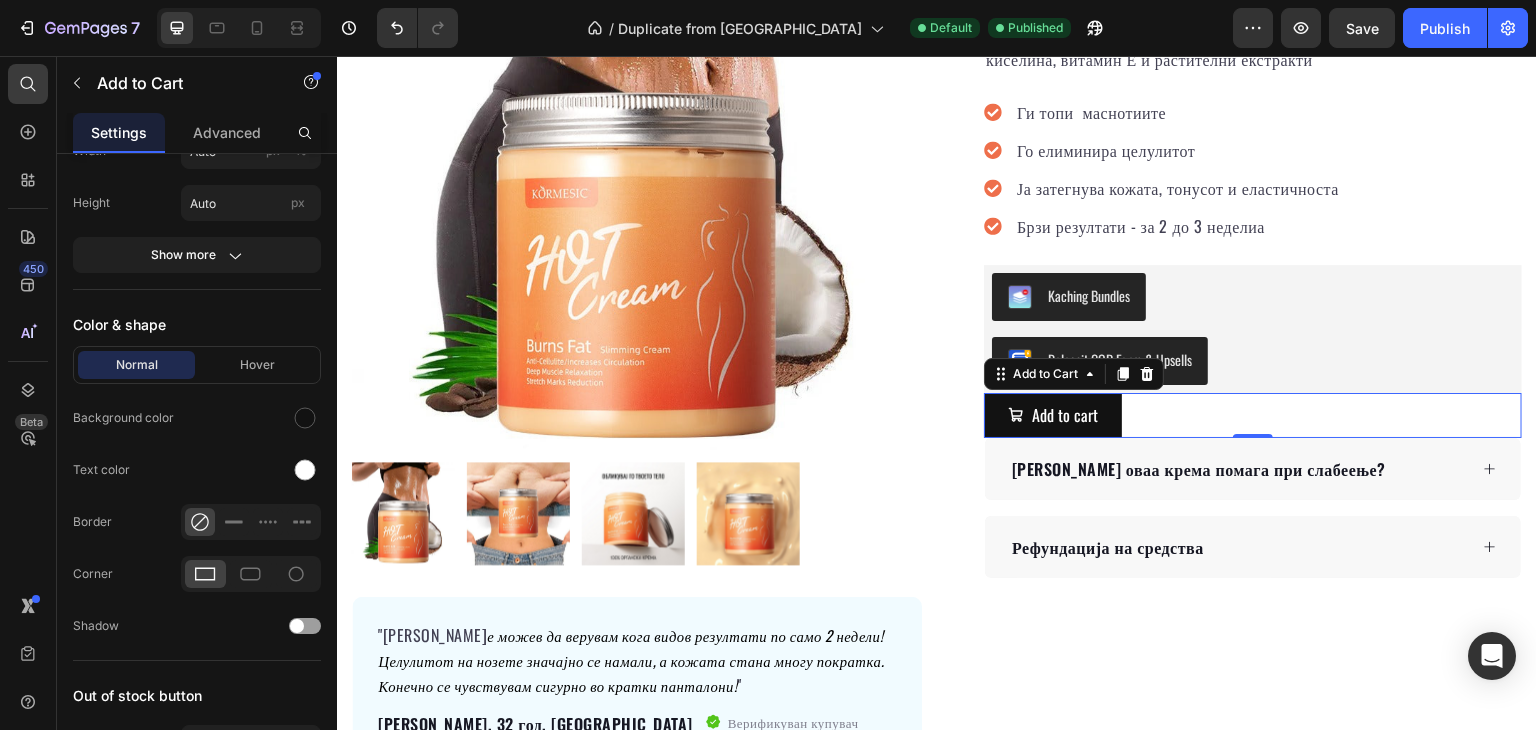 scroll, scrollTop: 1336, scrollLeft: 0, axis: vertical 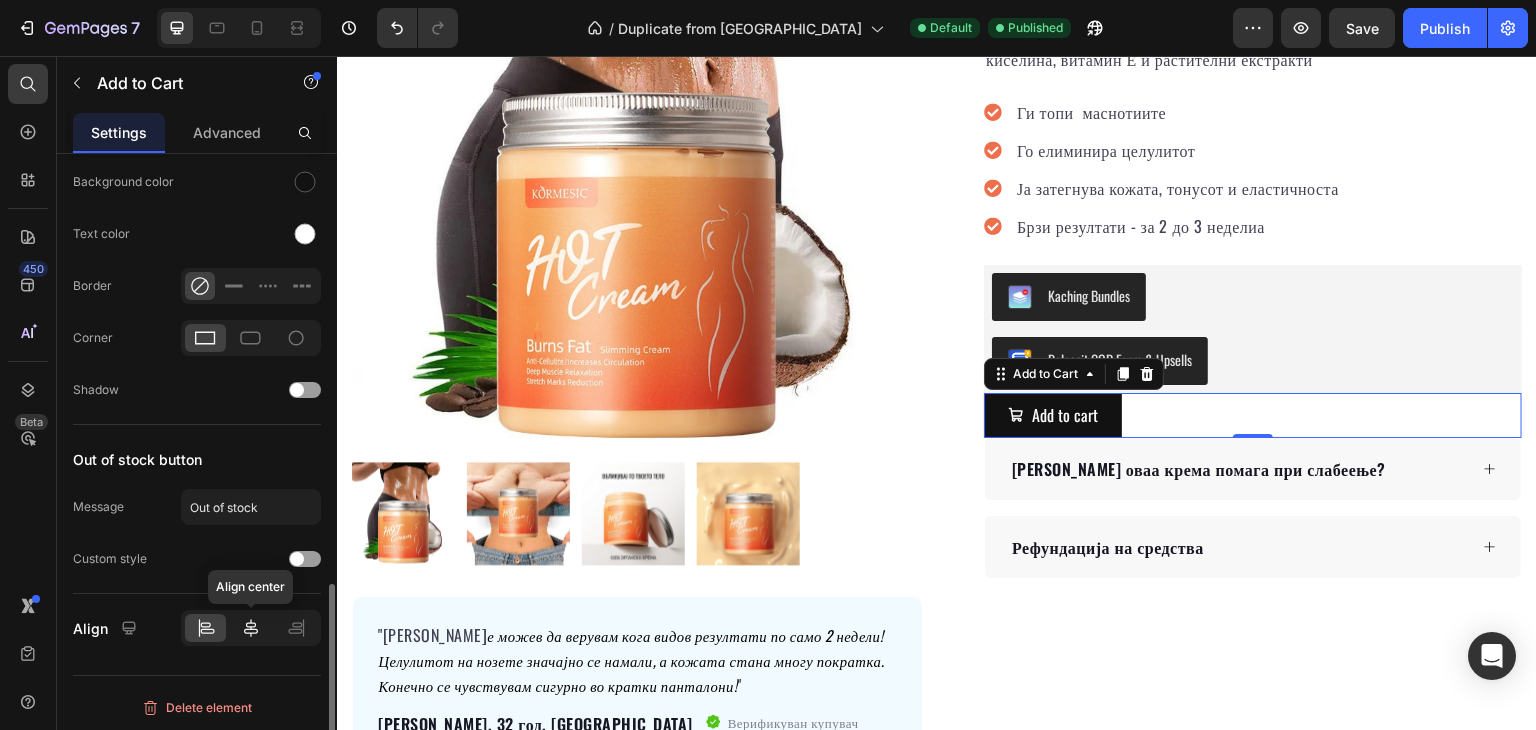 click 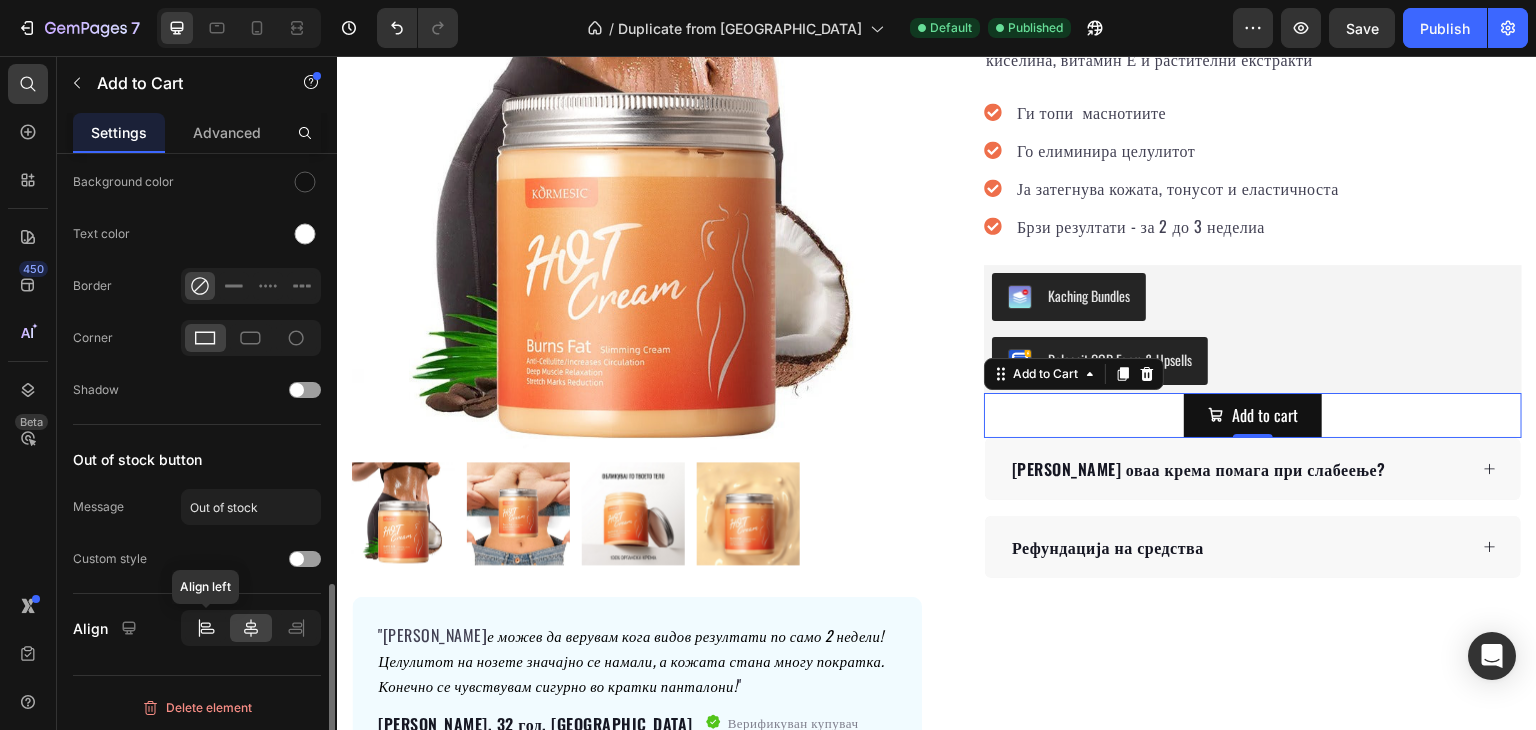 click 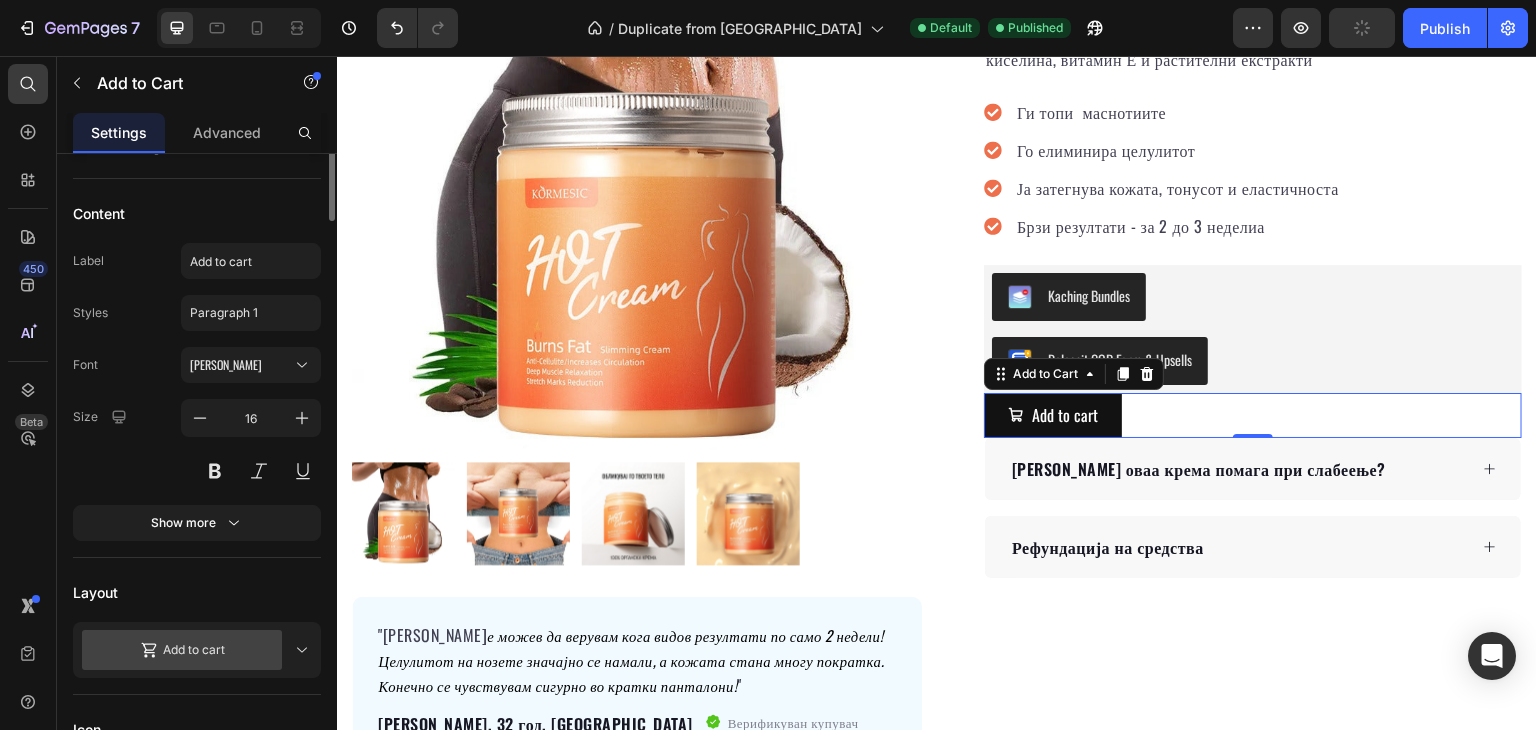 scroll, scrollTop: 0, scrollLeft: 0, axis: both 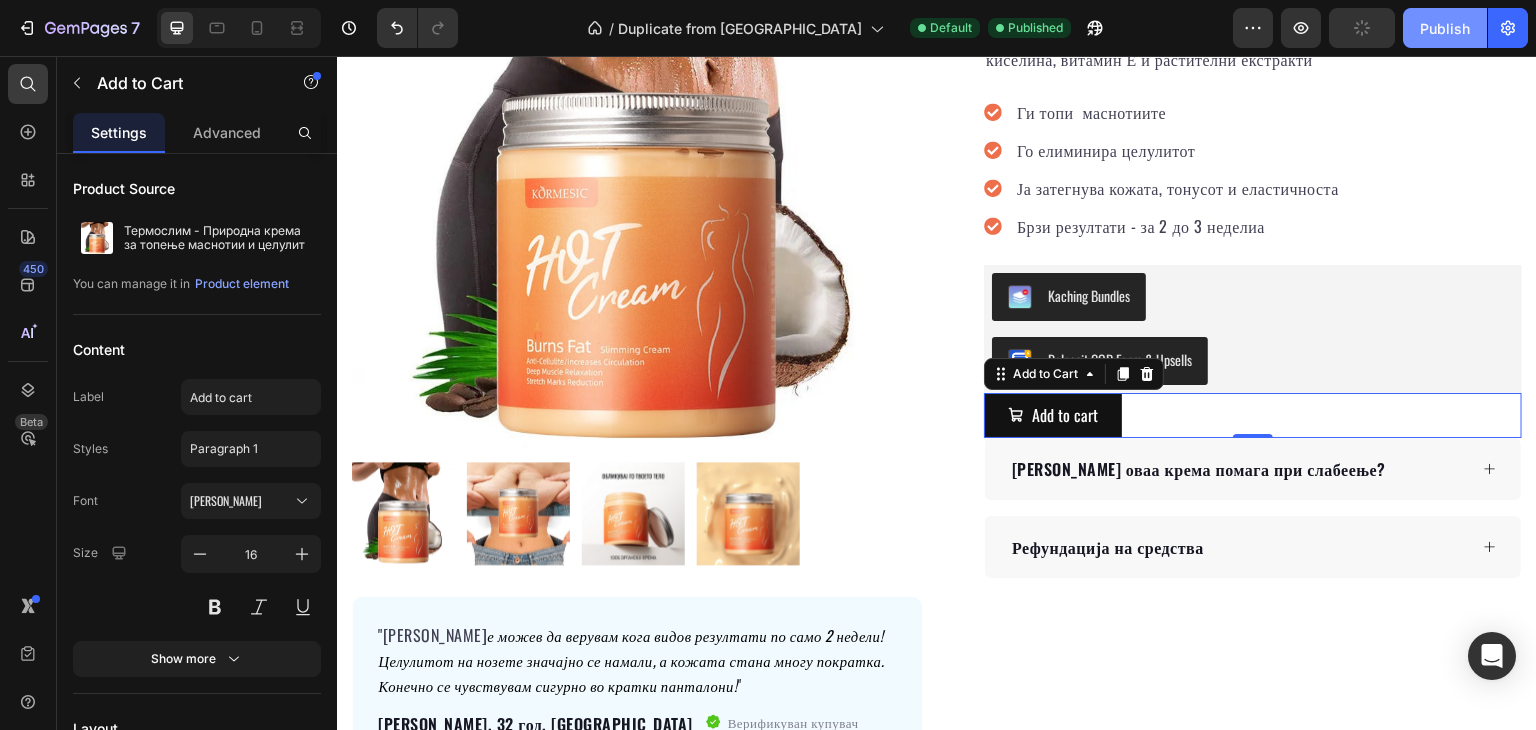 click on "Publish" at bounding box center (1445, 28) 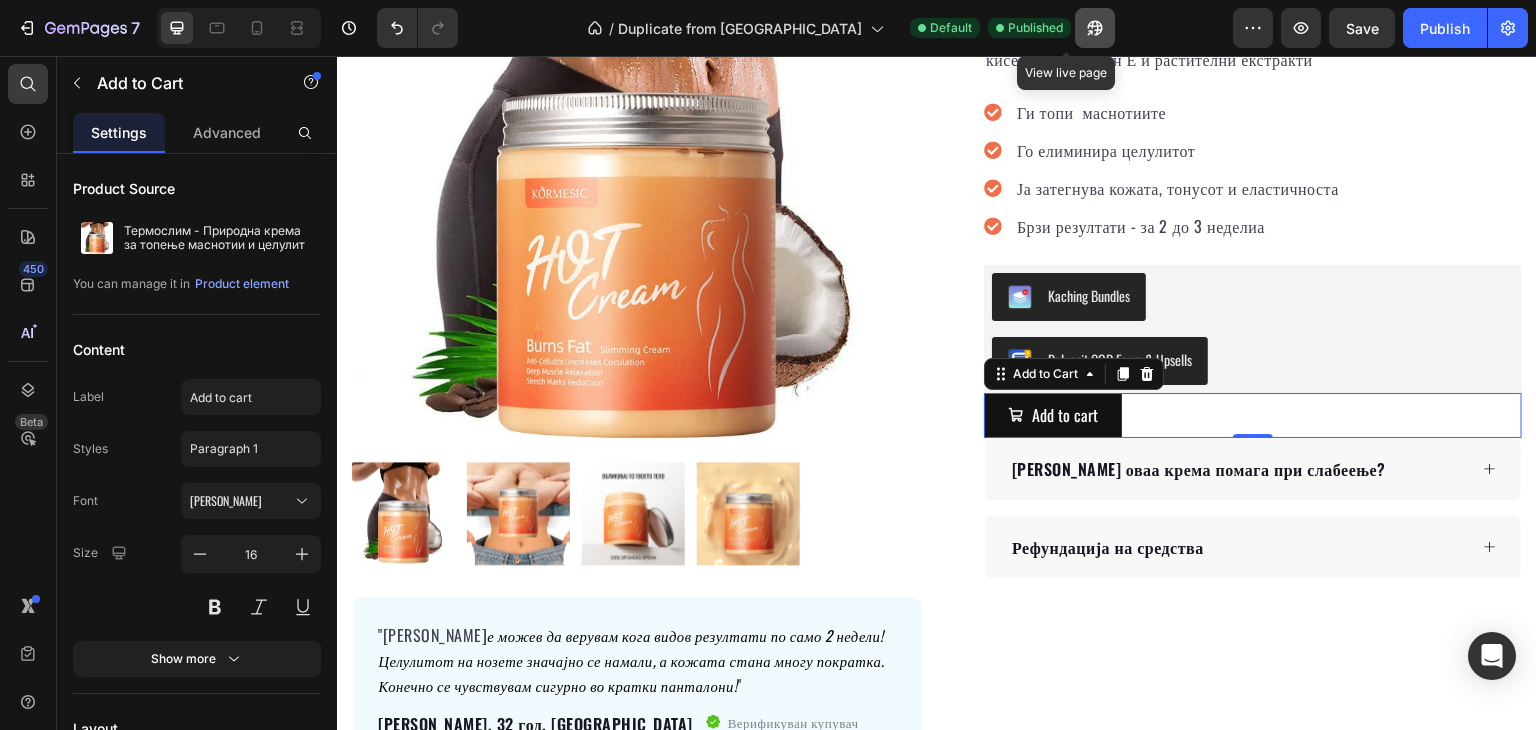 click 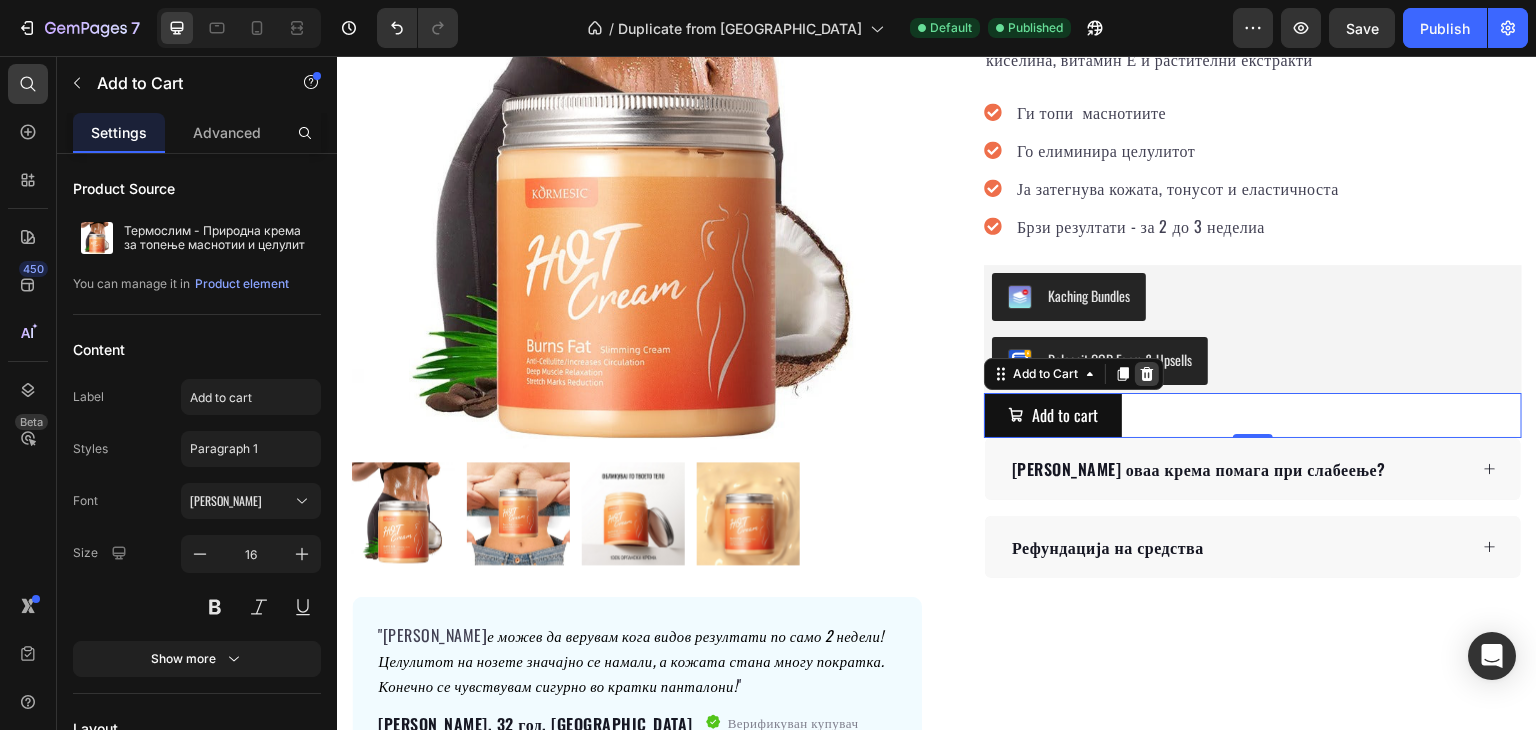 click 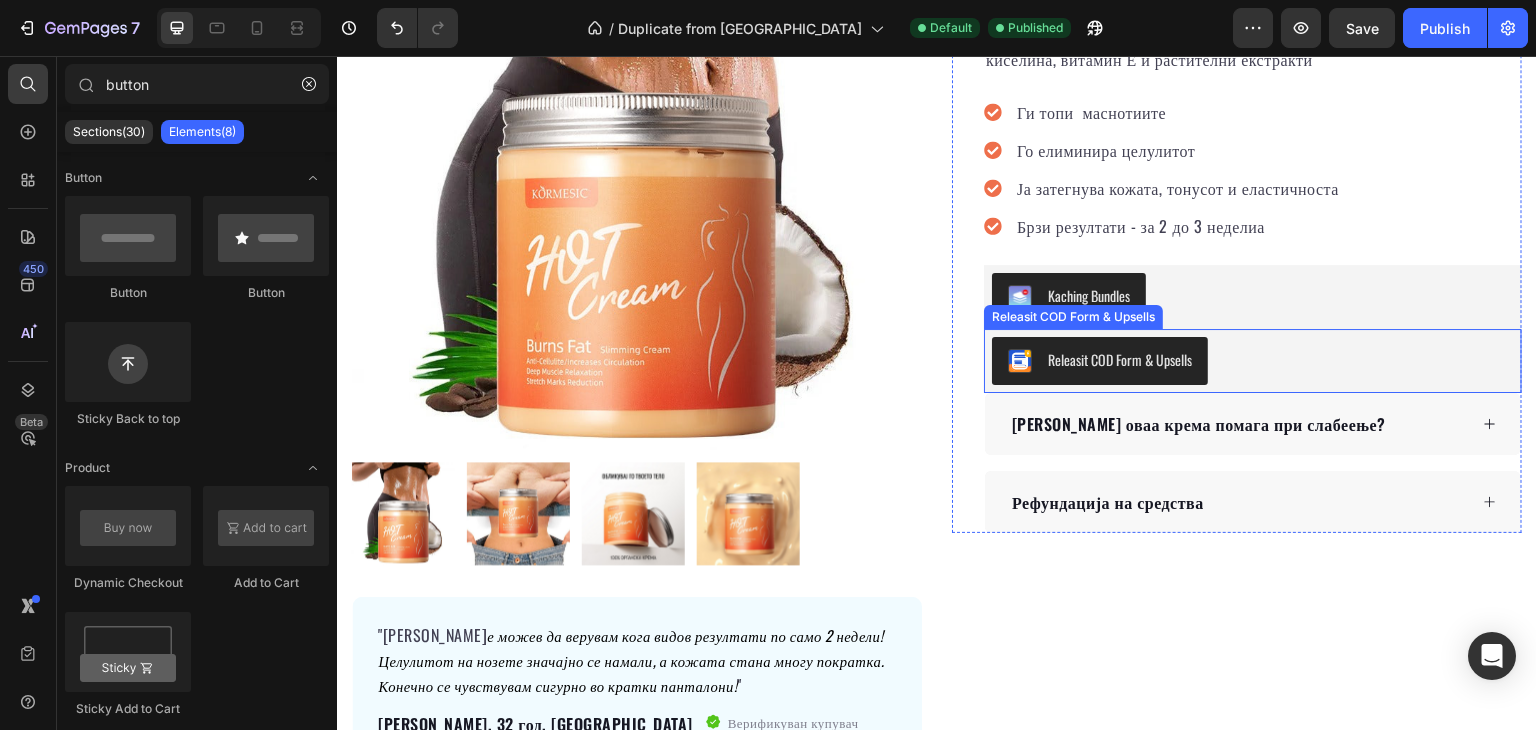 click on "Releasit COD Form & Upsells" at bounding box center (1253, 361) 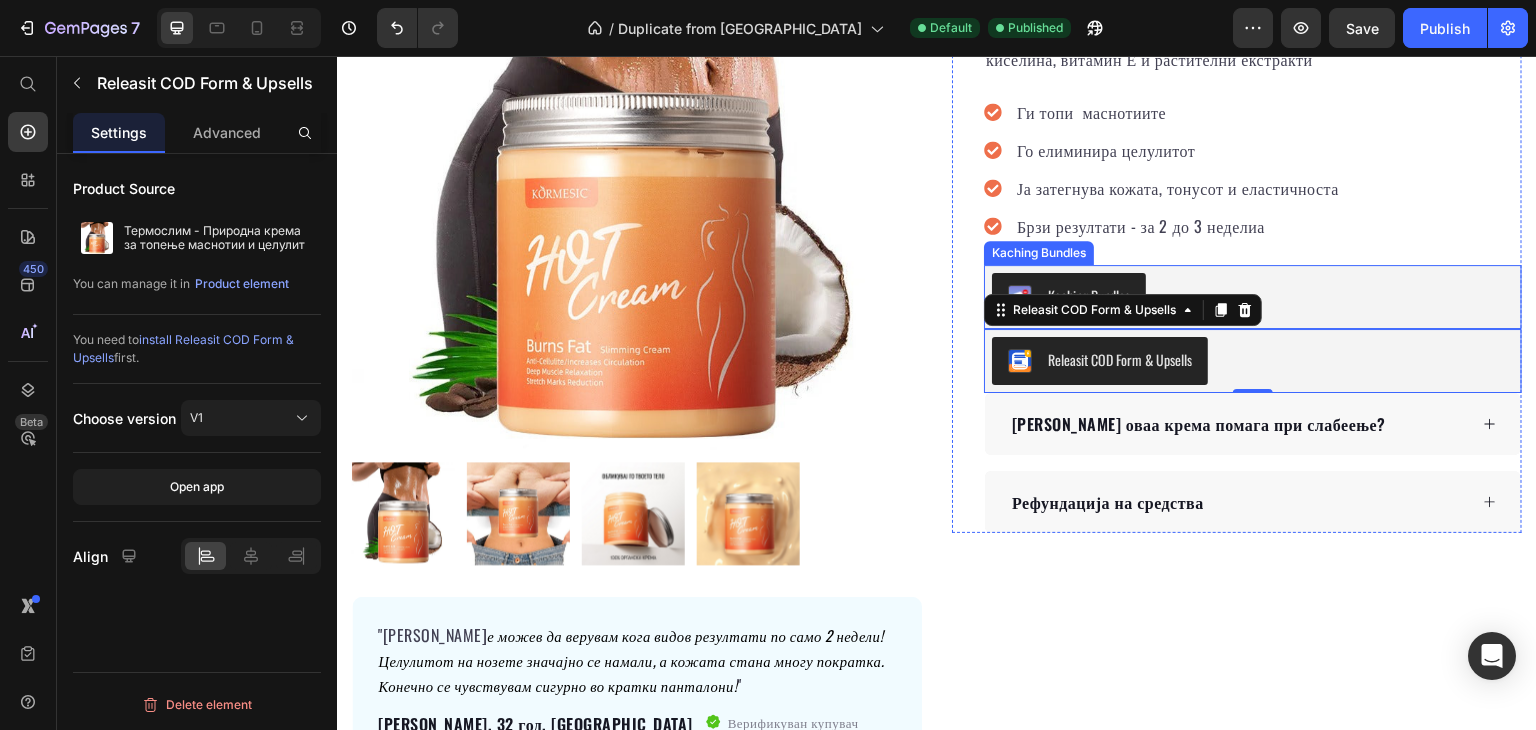 click on "Kaching Bundles" at bounding box center [1253, 297] 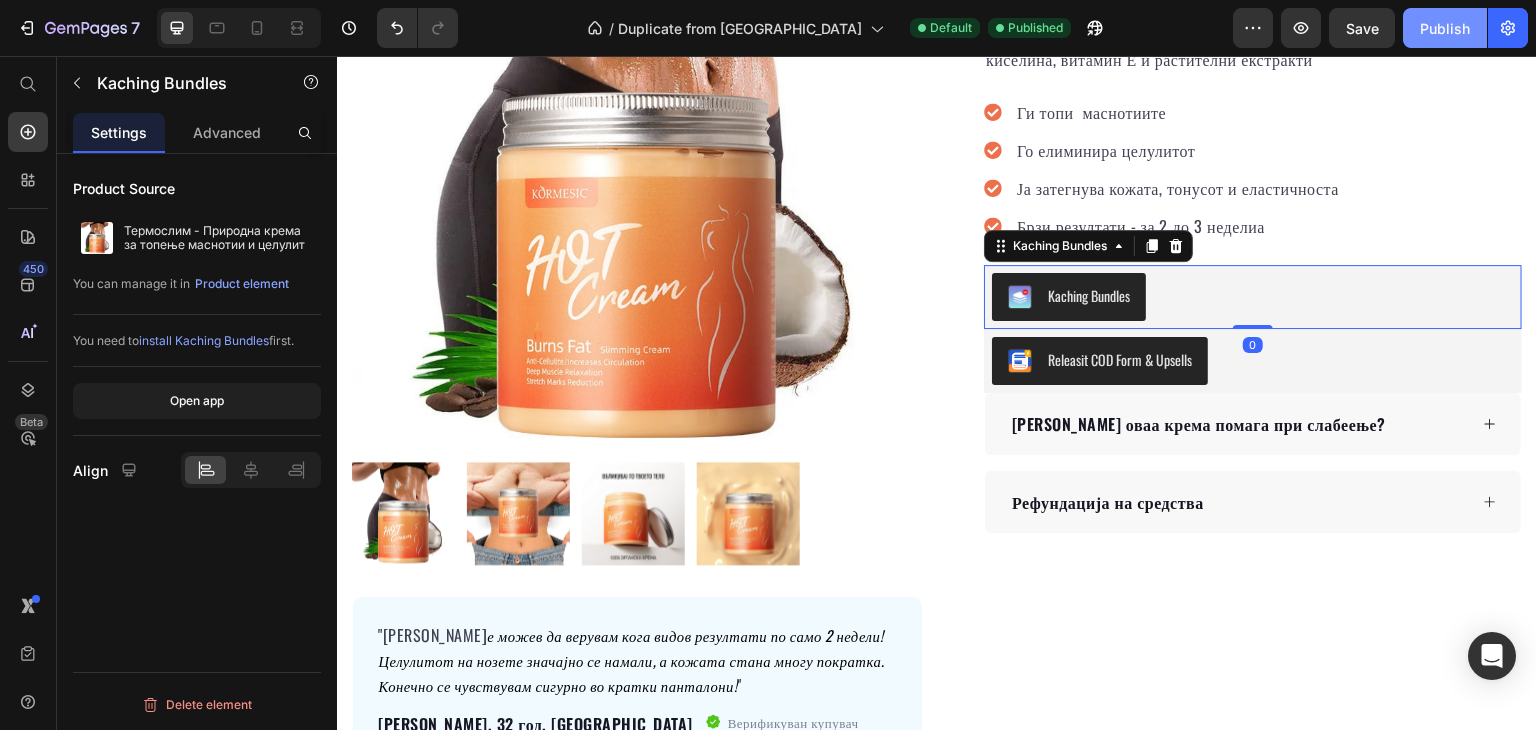 click on "Publish" at bounding box center (1445, 28) 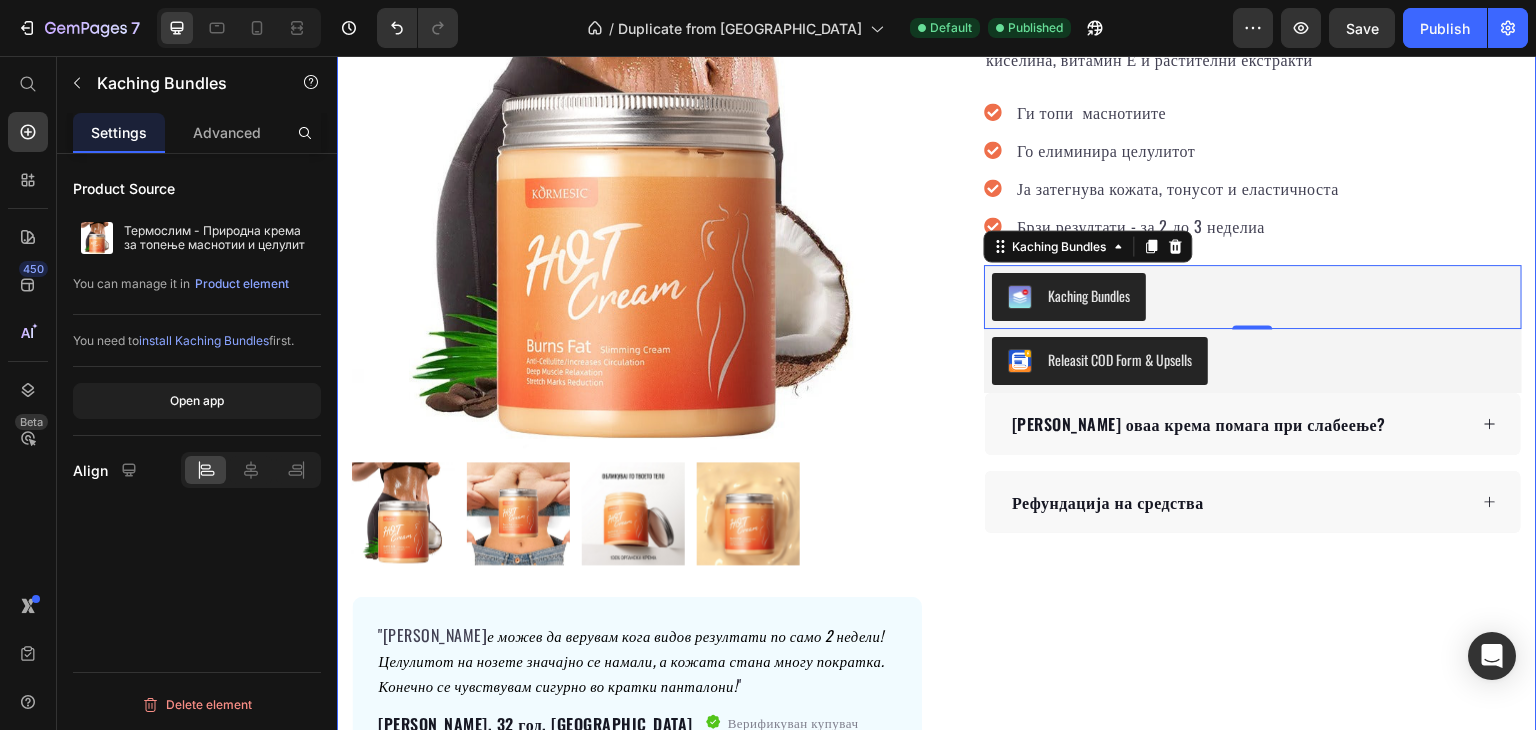 scroll, scrollTop: 0, scrollLeft: 0, axis: both 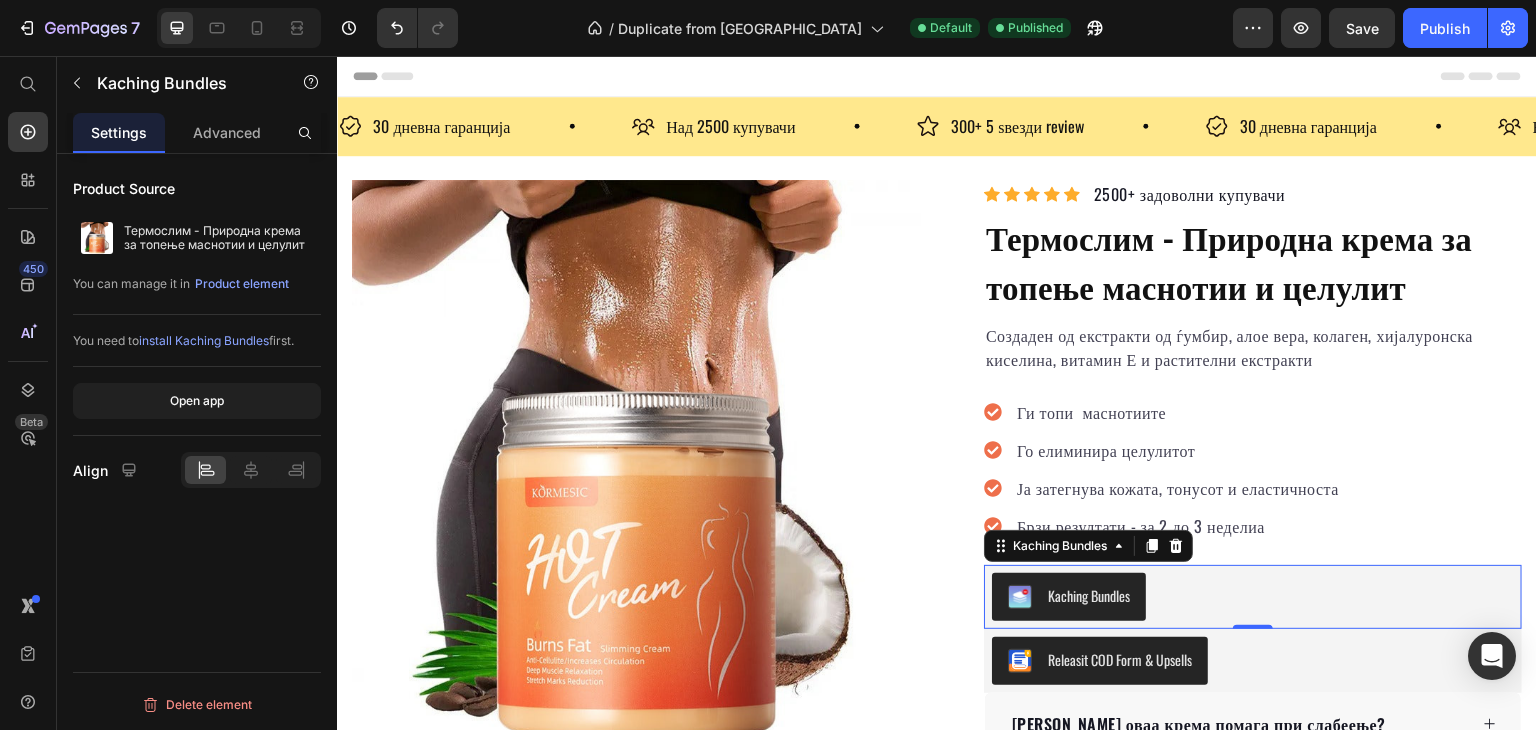 click on "Header" at bounding box center (937, 76) 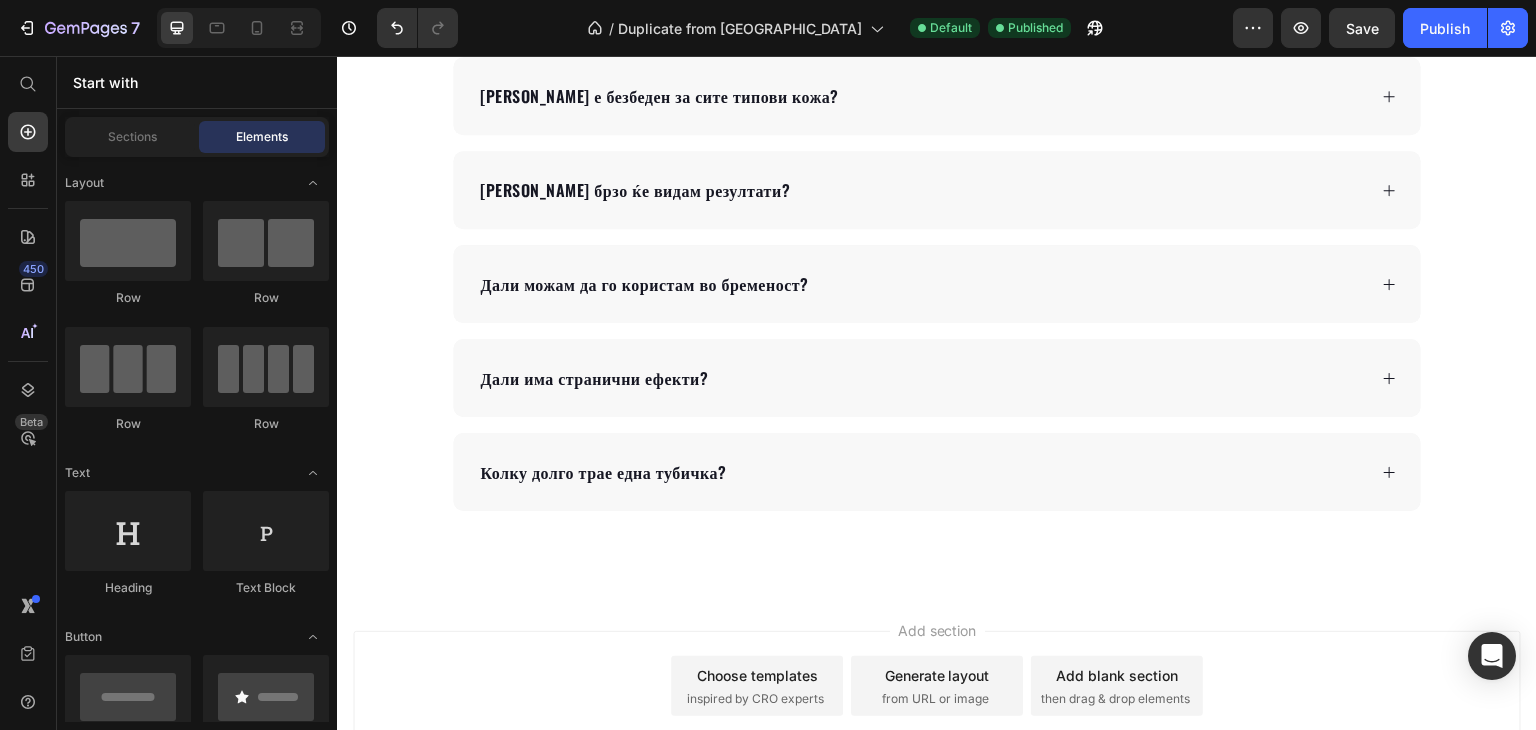 scroll, scrollTop: 2900, scrollLeft: 0, axis: vertical 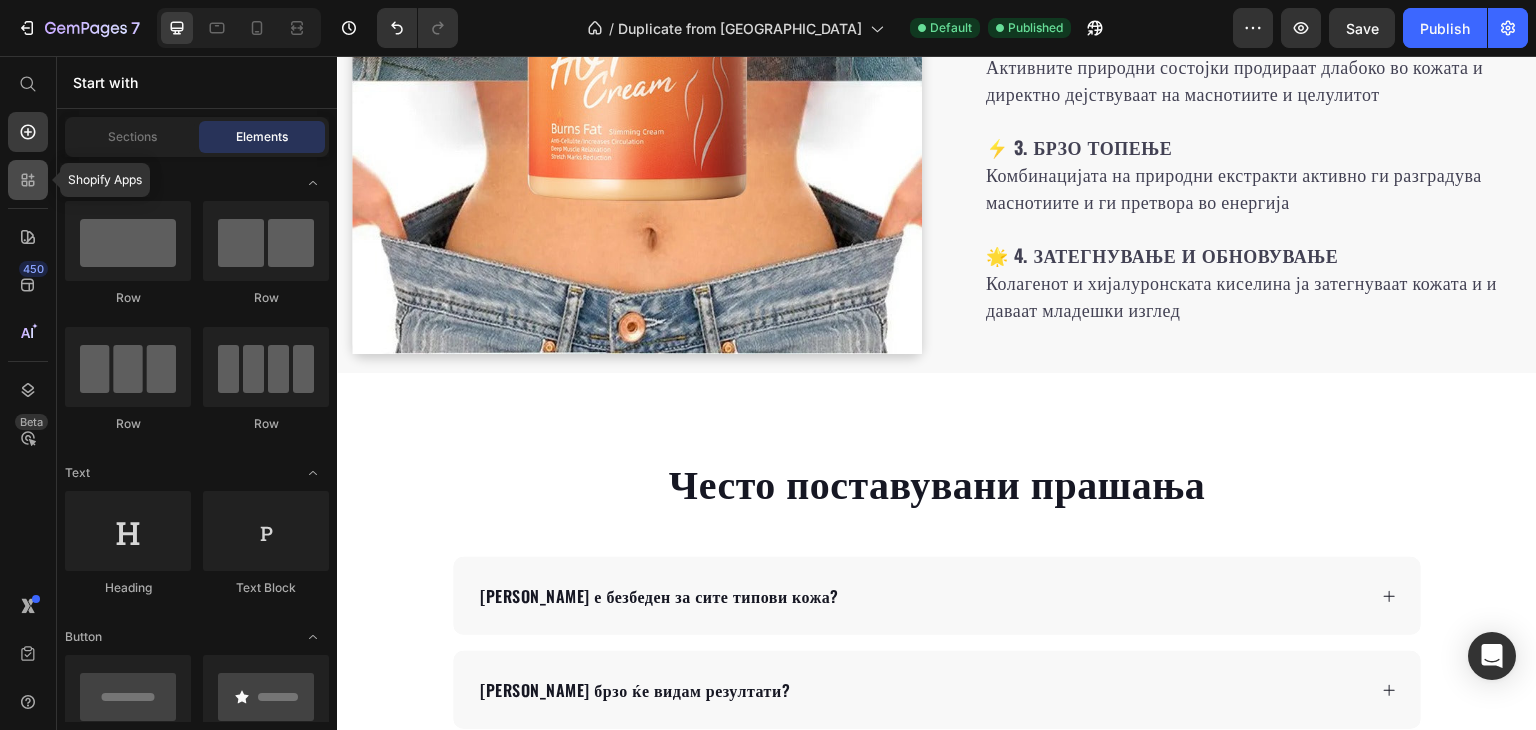click 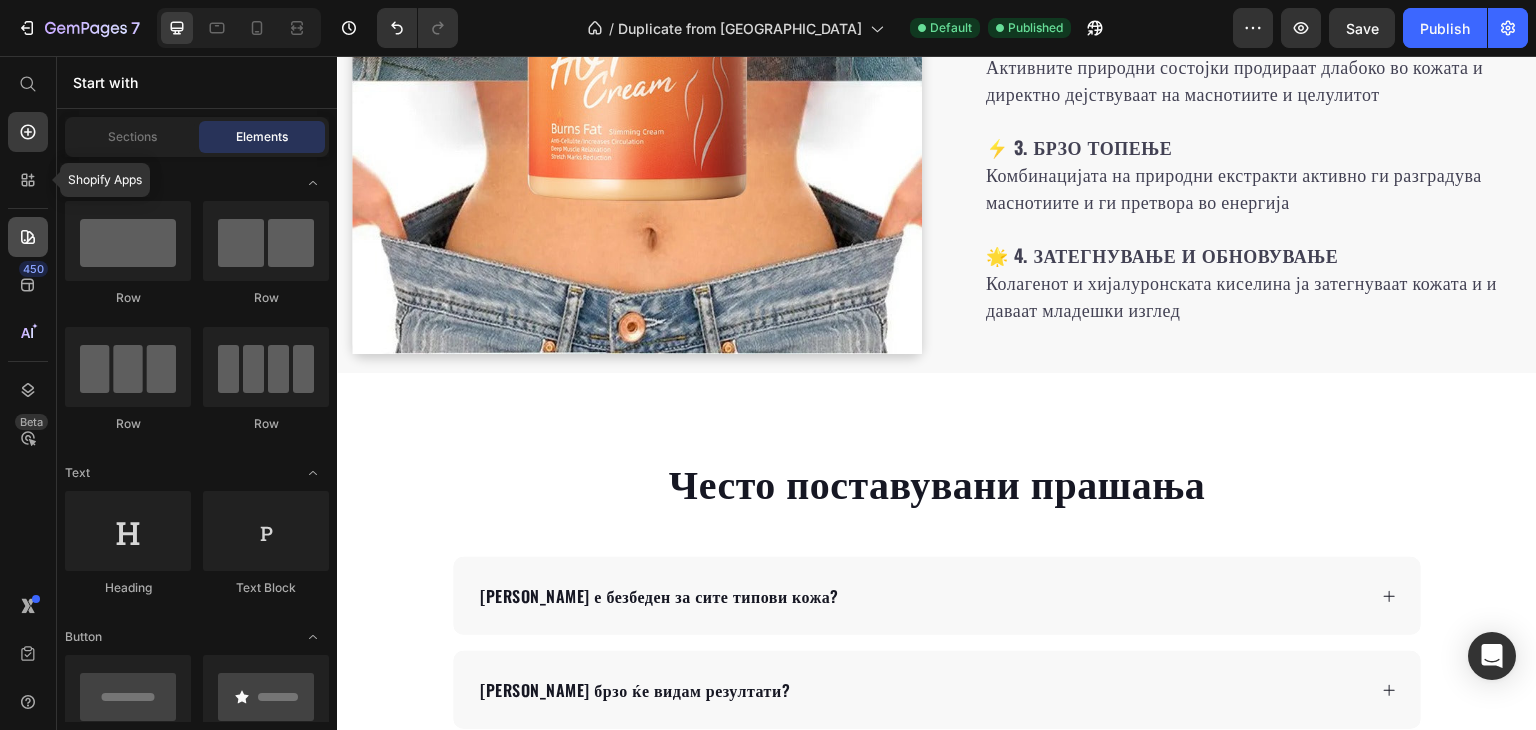 click 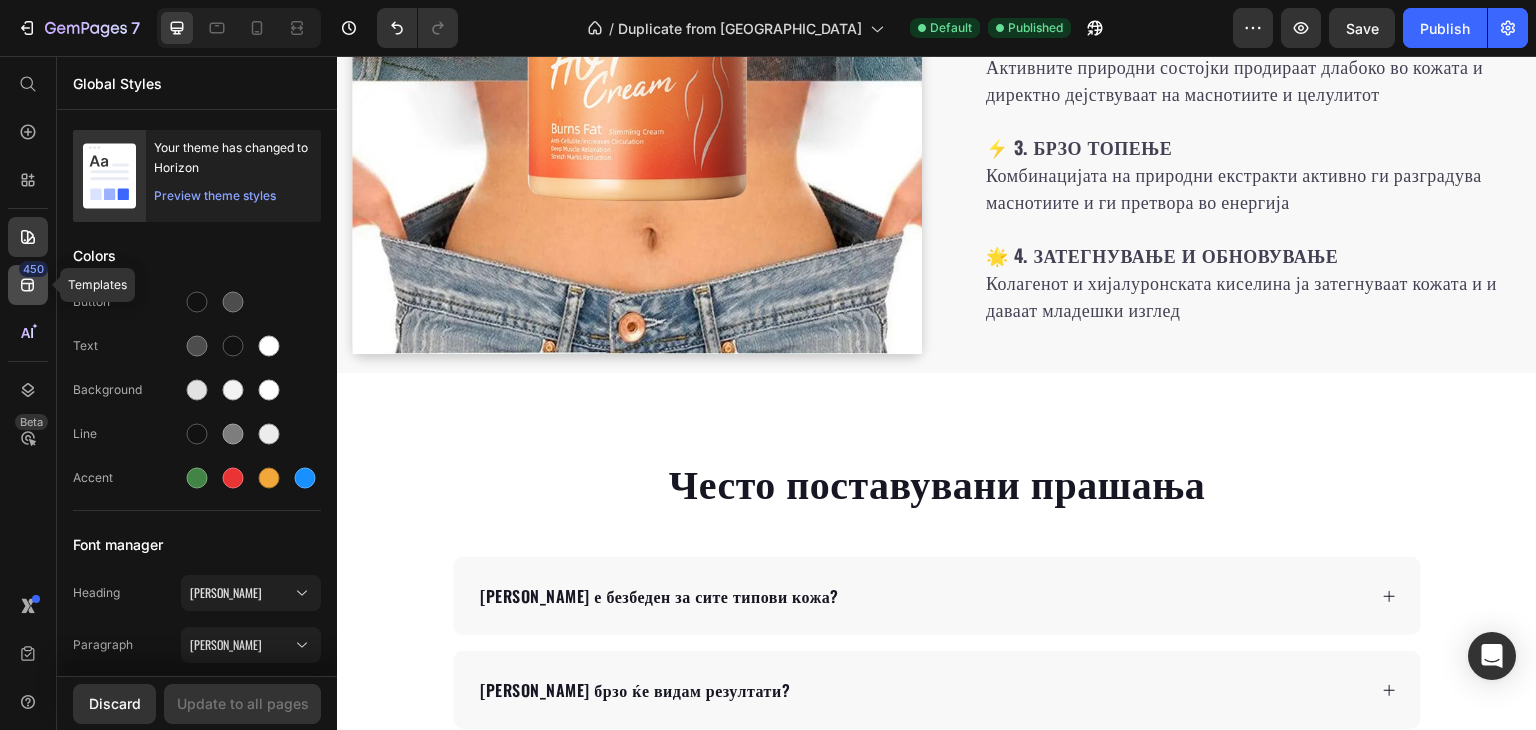 click 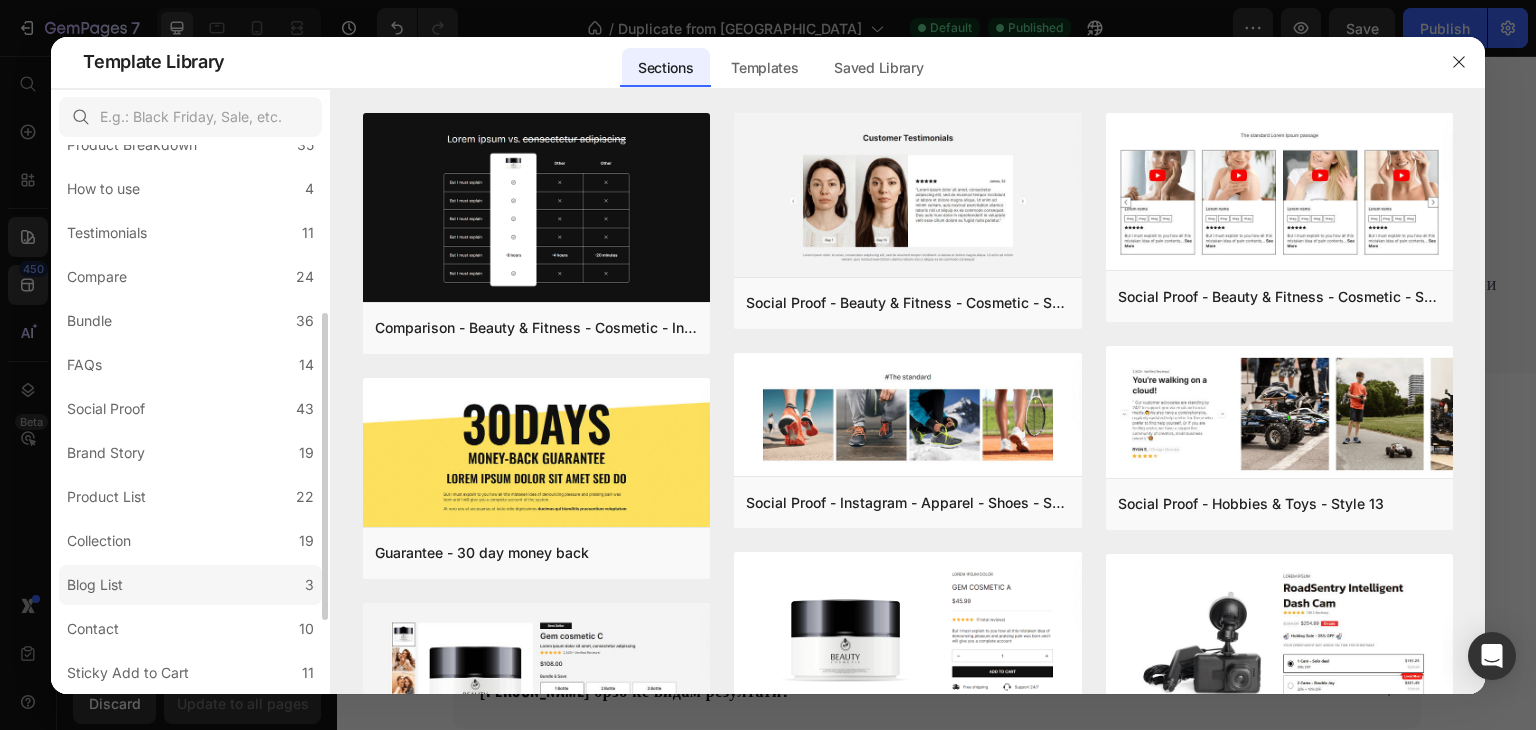 scroll, scrollTop: 431, scrollLeft: 0, axis: vertical 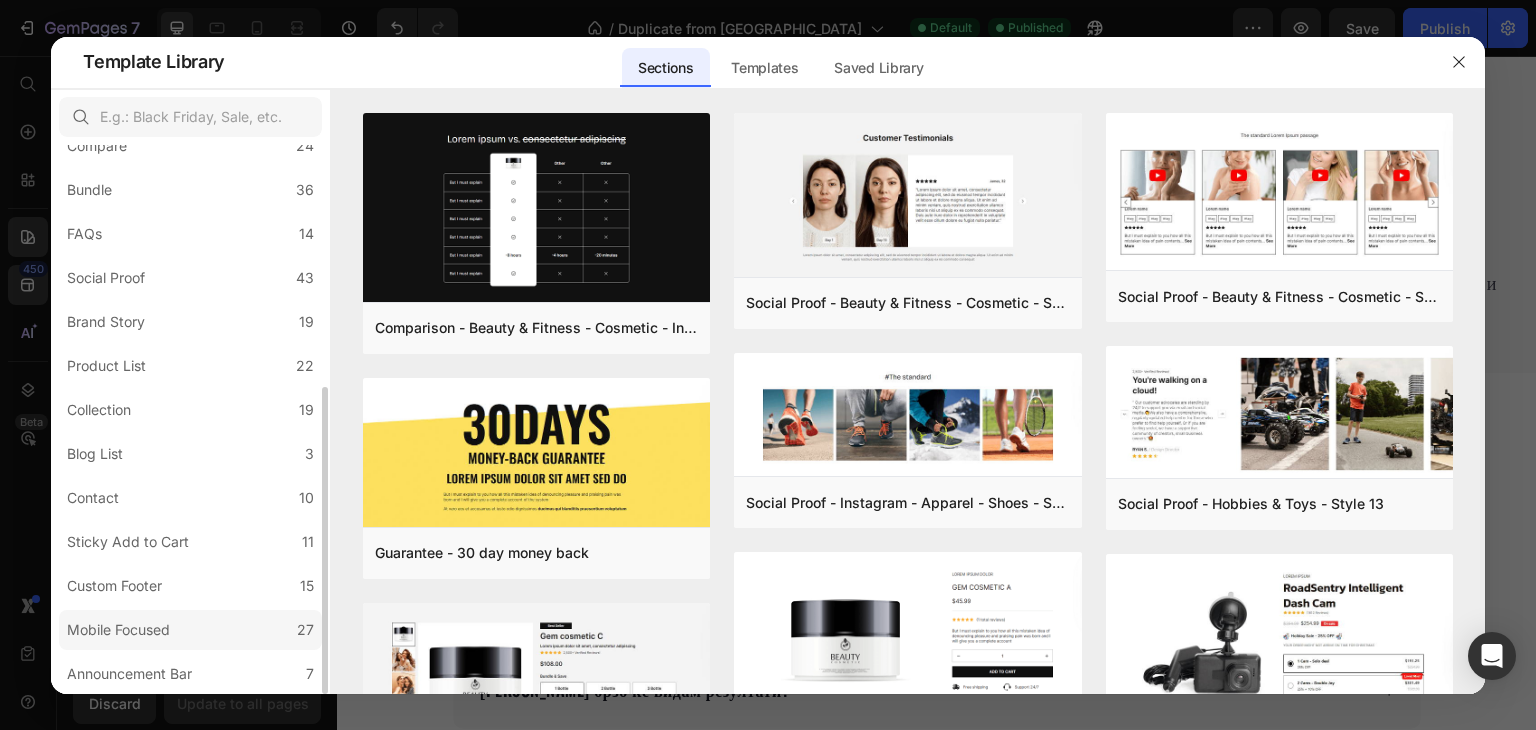 click on "Mobile Focused" at bounding box center [118, 630] 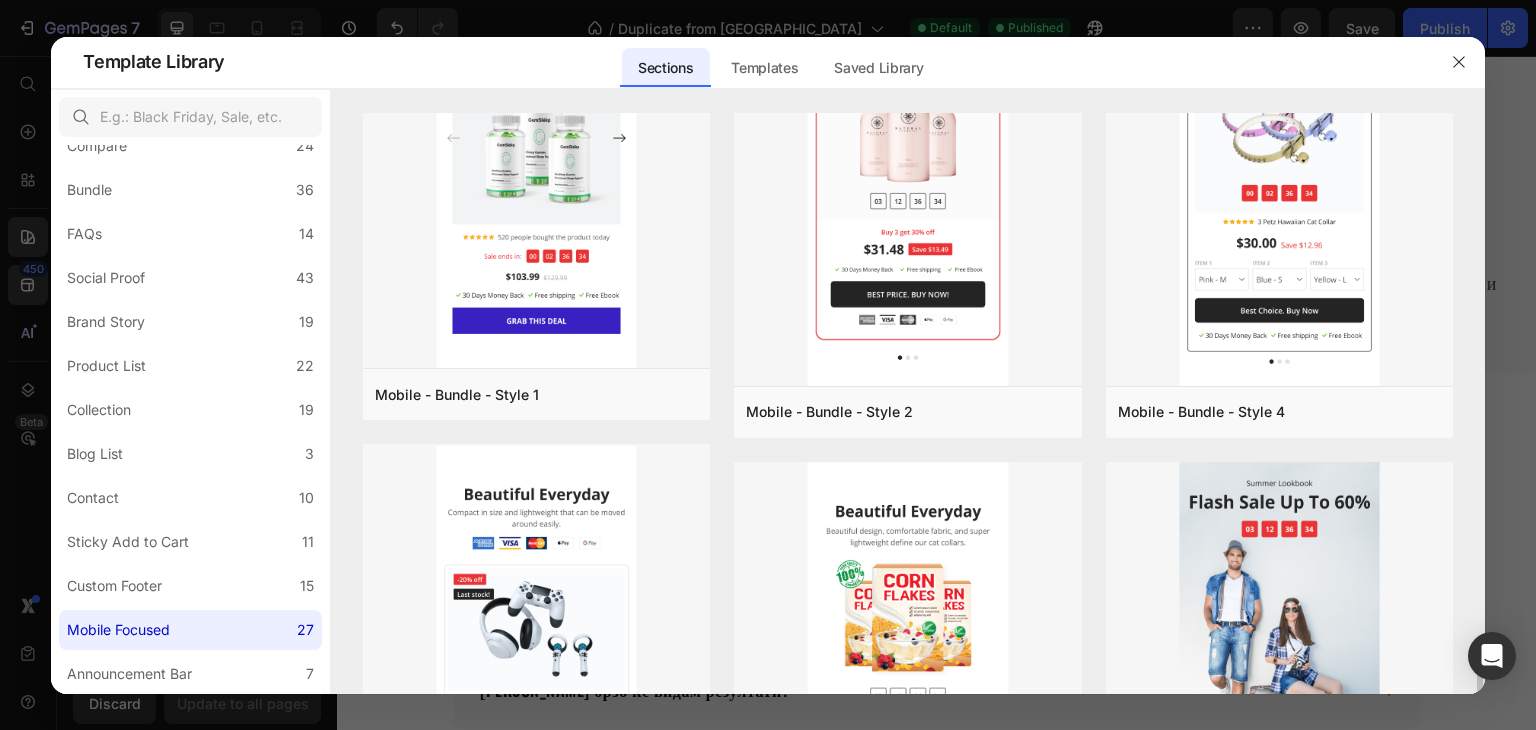scroll, scrollTop: 2100, scrollLeft: 0, axis: vertical 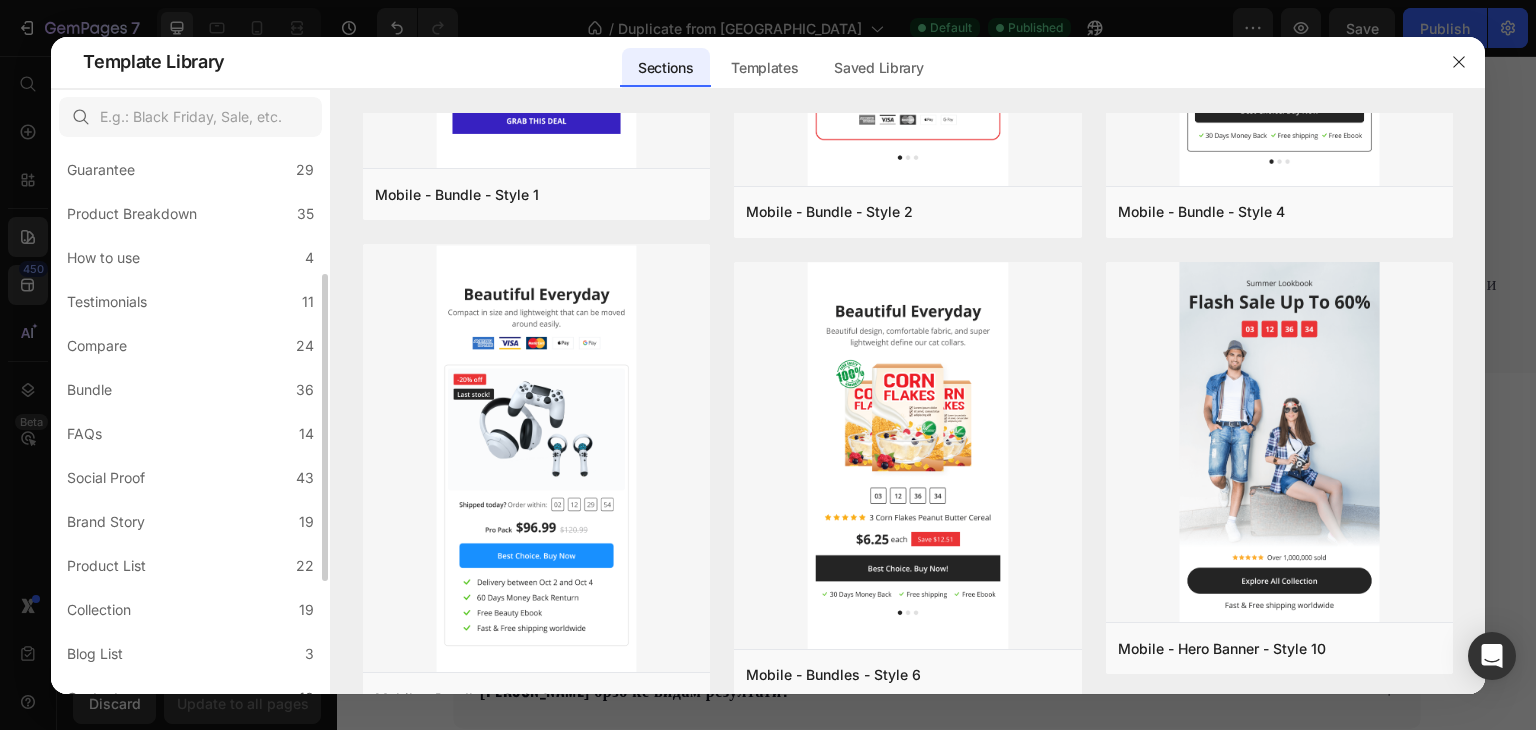 click on "All Sections 446 Hero Section 76 Product Detail 34 Brands 11 Trusted Badges 7 Guarantee 29 Product Breakdown 35 How to use 4 Testimonials 11 Compare 24 Bundle 36 FAQs 14 Social Proof 43 Brand Story 19 Product List 22 Collection 19 Blog List 3 Contact 10 Sticky Add to Cart 11 Custom Footer 15 Mobile Focused 27 Announcement Bar 7" at bounding box center [190, 404] 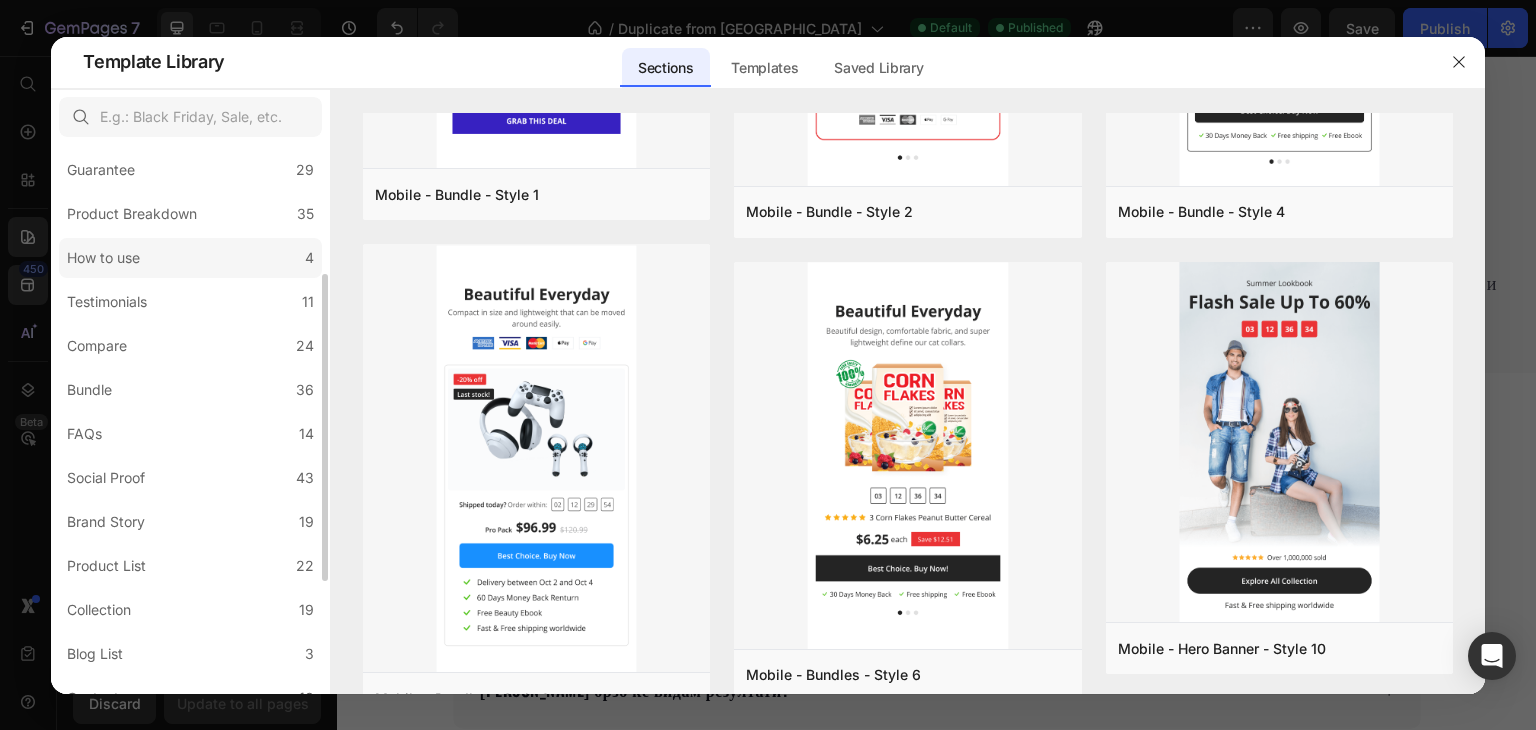 click on "How to use 4" 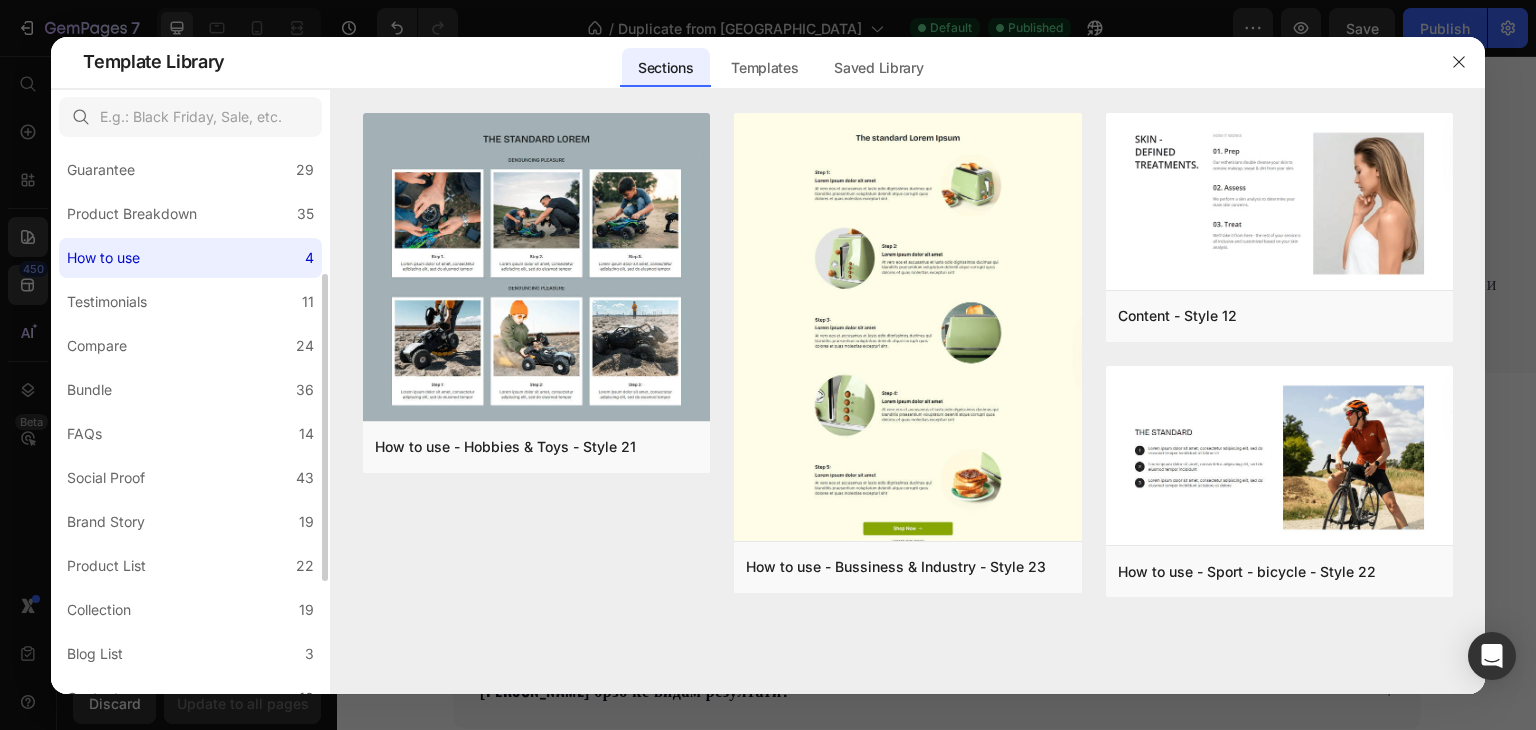 click on "How to use 4" 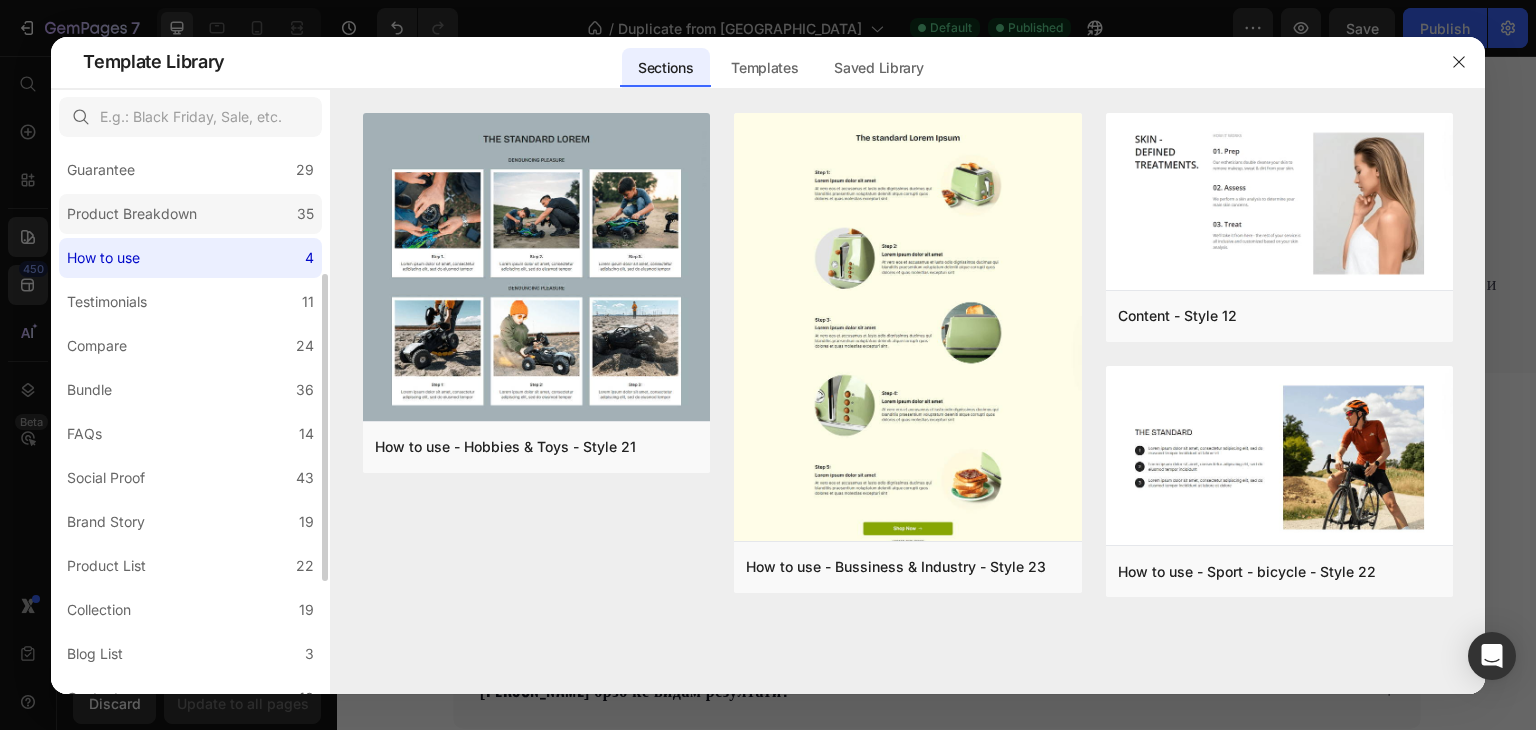 click on "Product Breakdown" at bounding box center [132, 214] 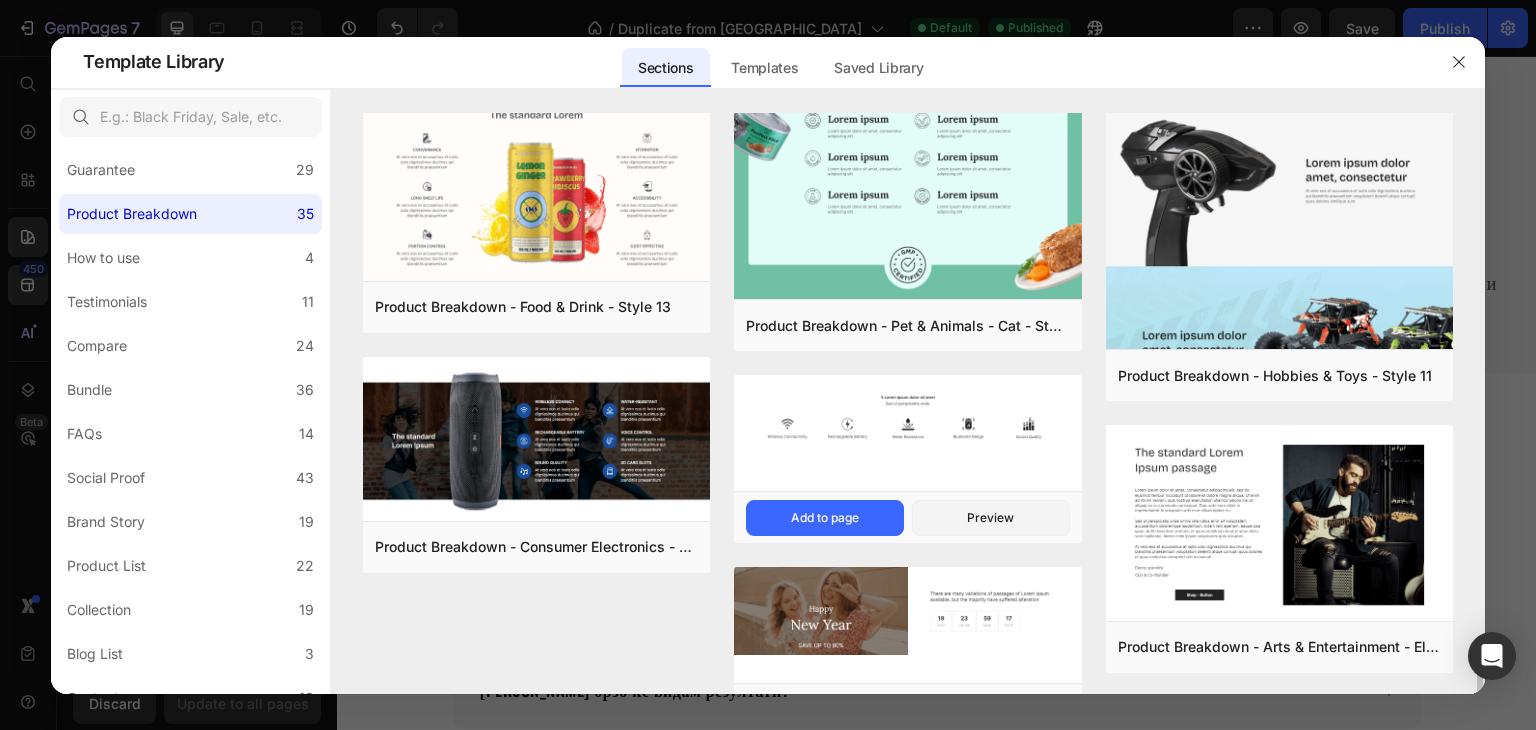 scroll, scrollTop: 2590, scrollLeft: 0, axis: vertical 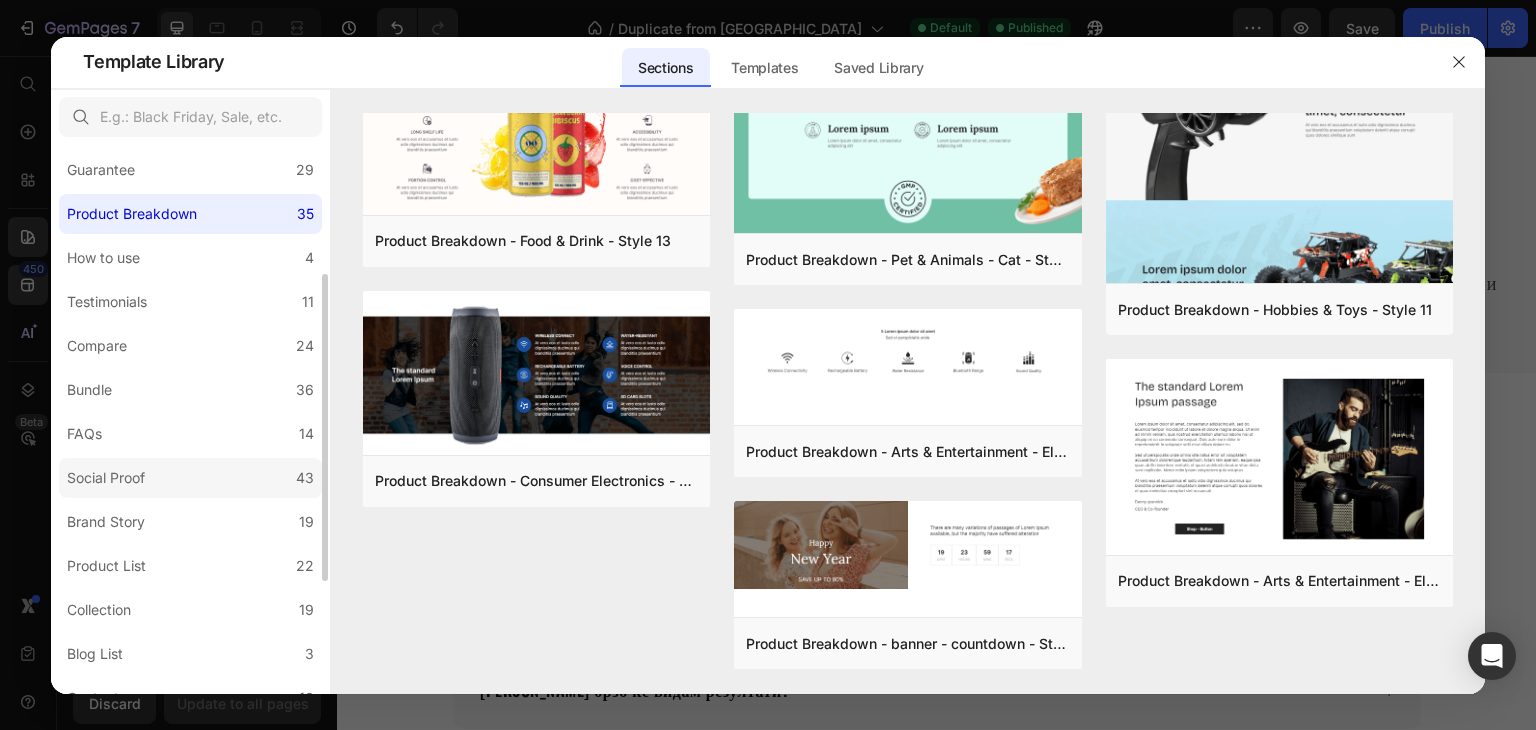 click on "Social Proof 43" 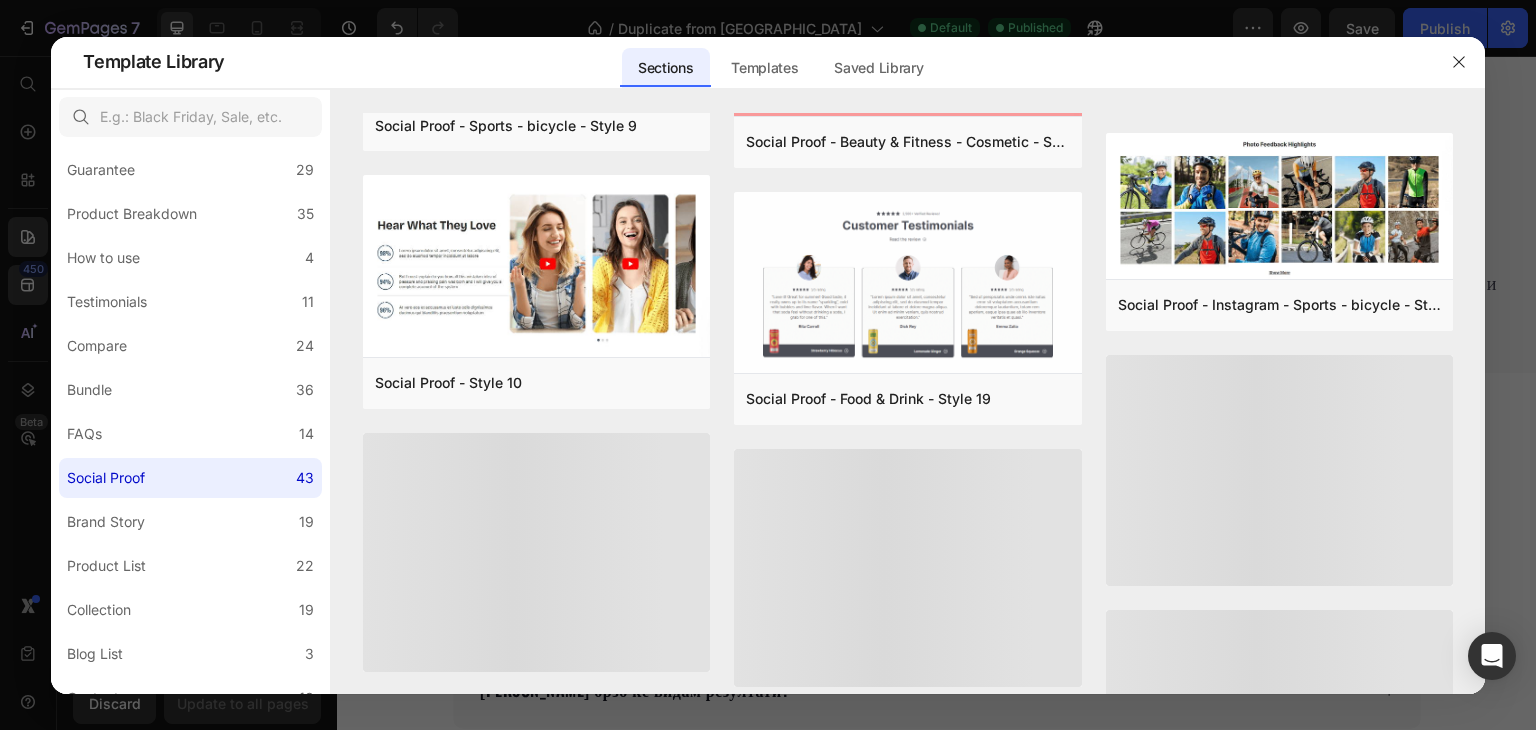 scroll, scrollTop: 749, scrollLeft: 0, axis: vertical 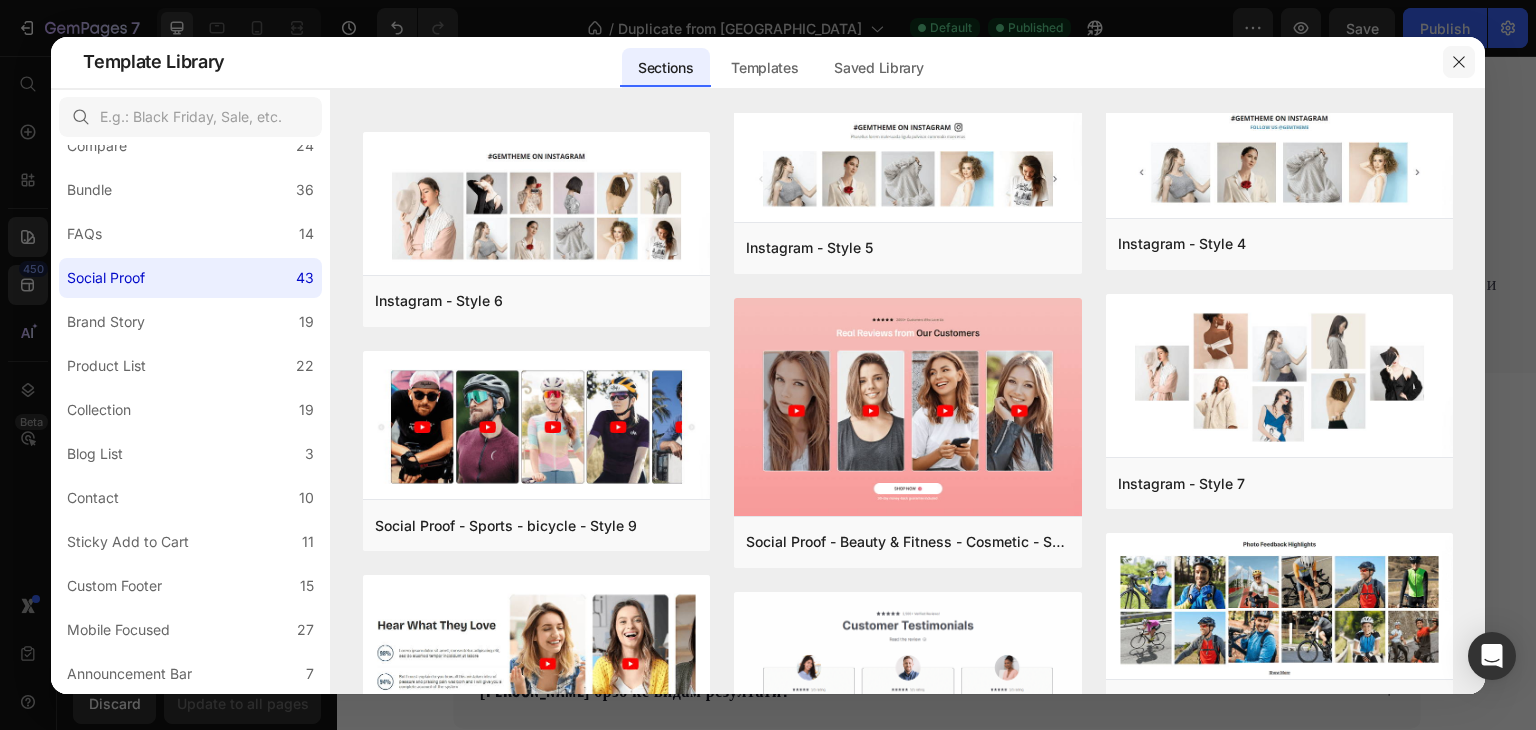 click 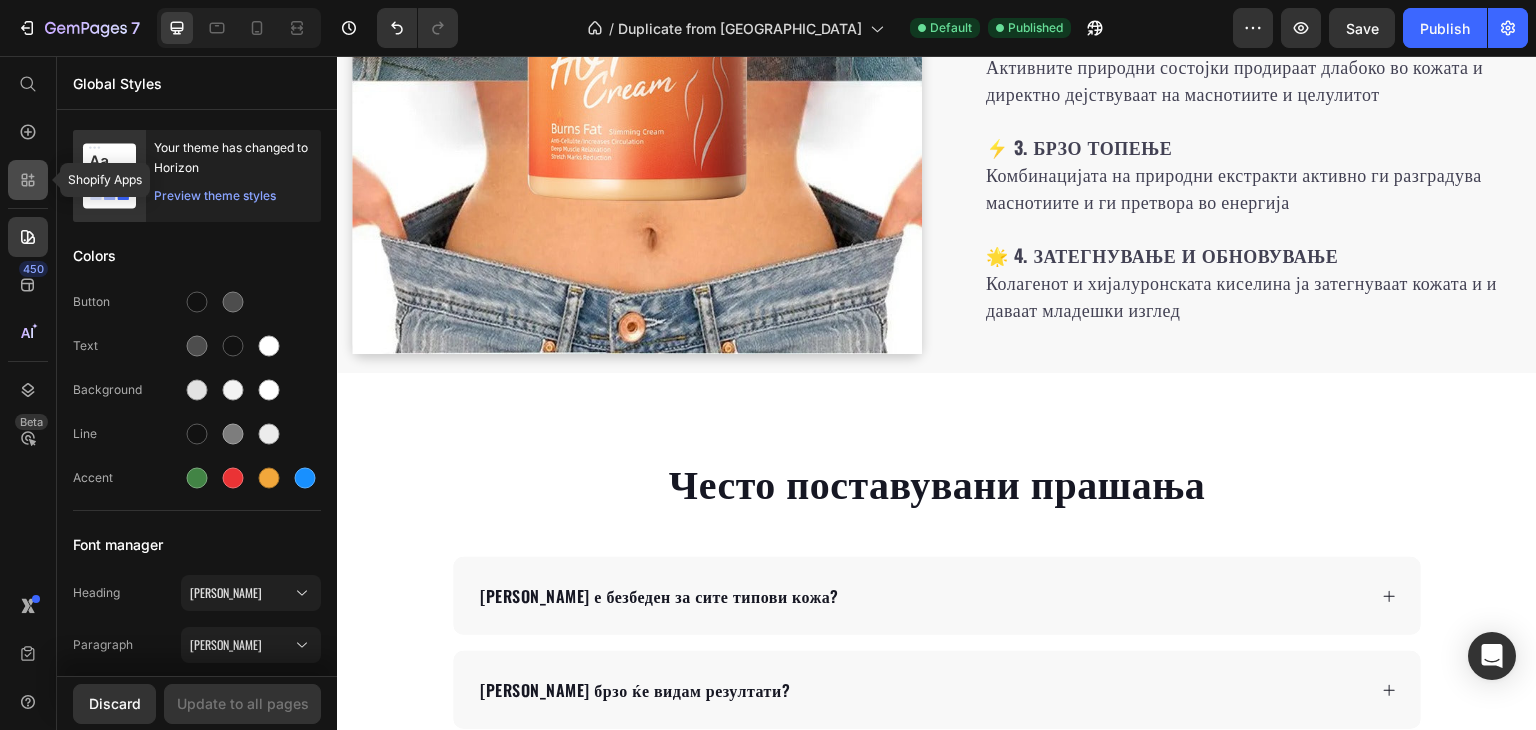 click 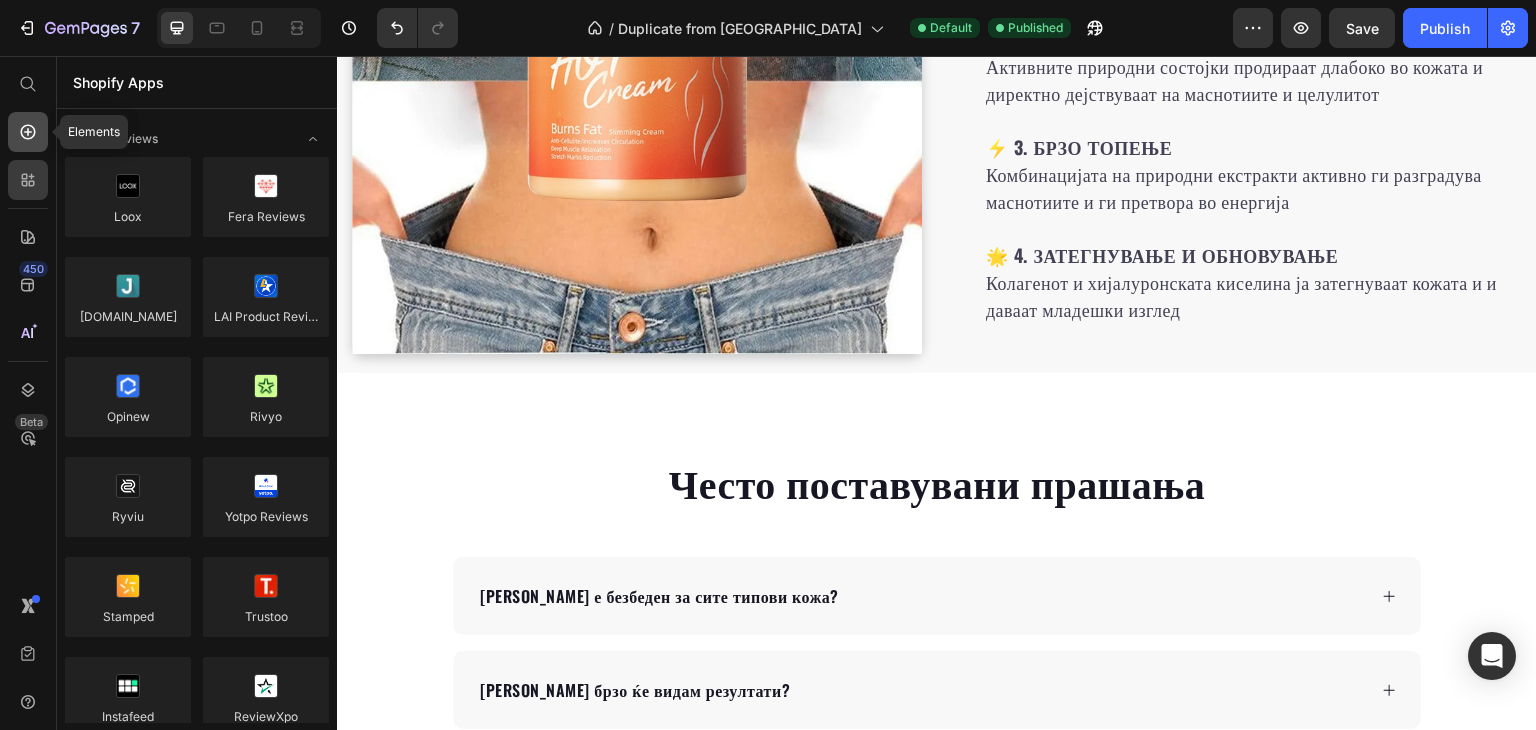 click 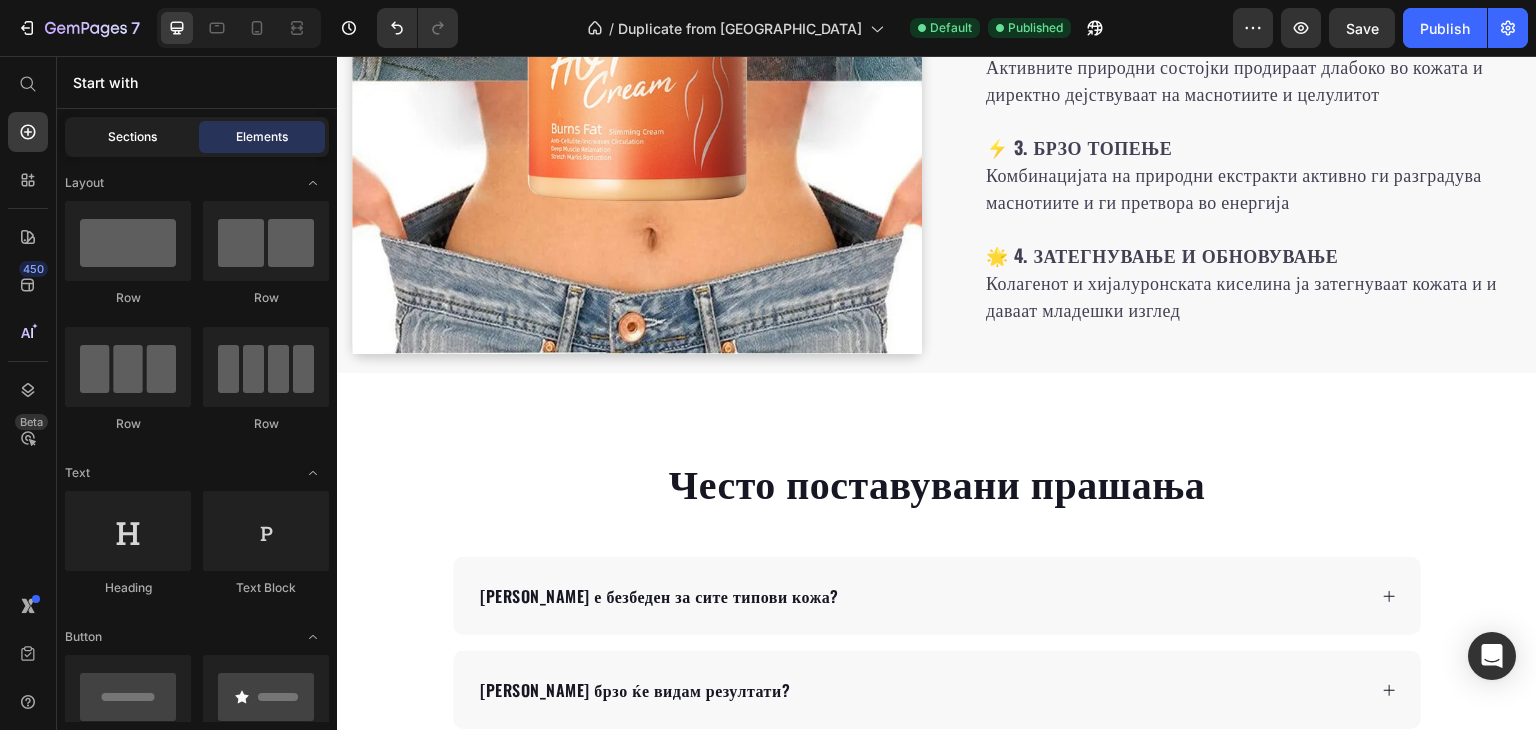click on "Sections" at bounding box center (132, 137) 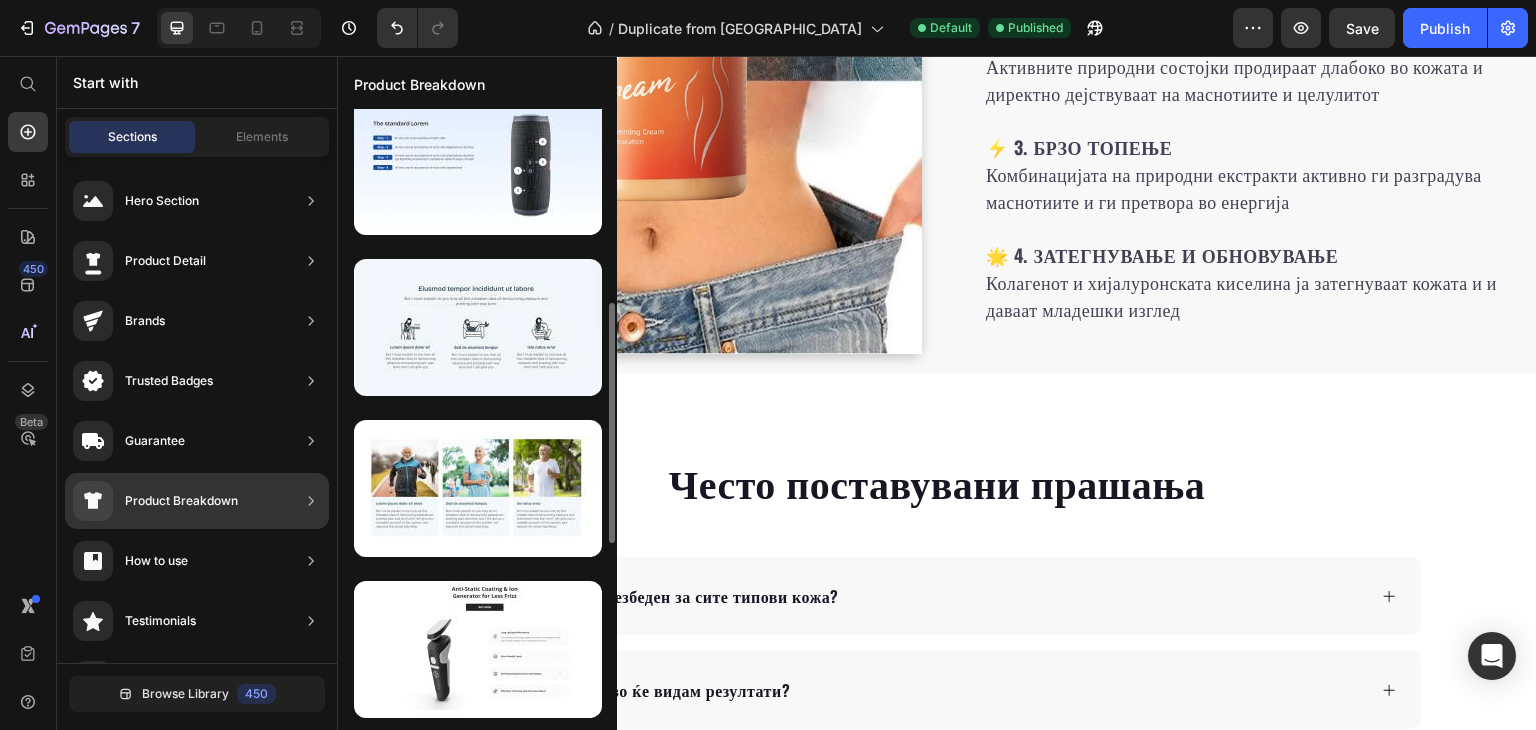 scroll, scrollTop: 172, scrollLeft: 0, axis: vertical 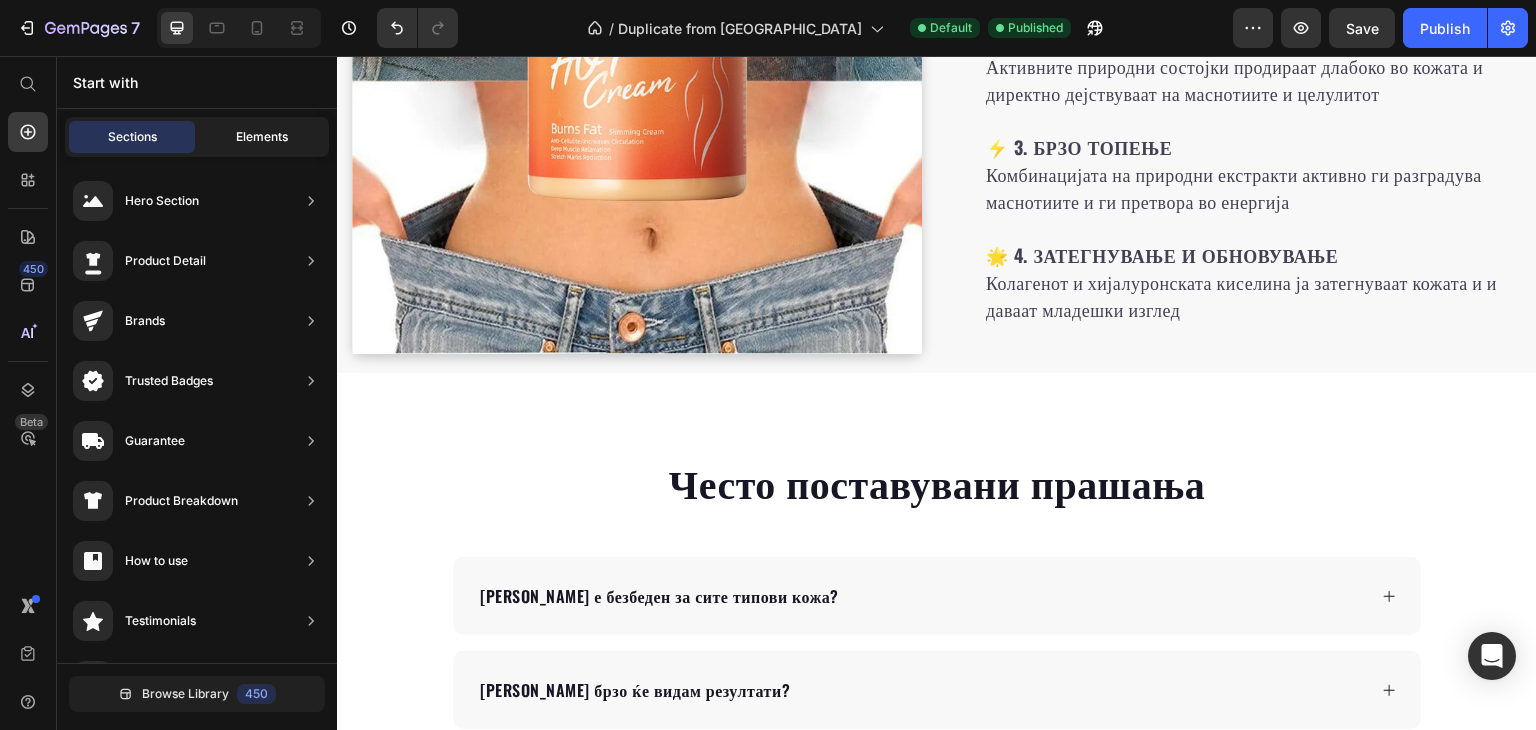 click on "Elements" 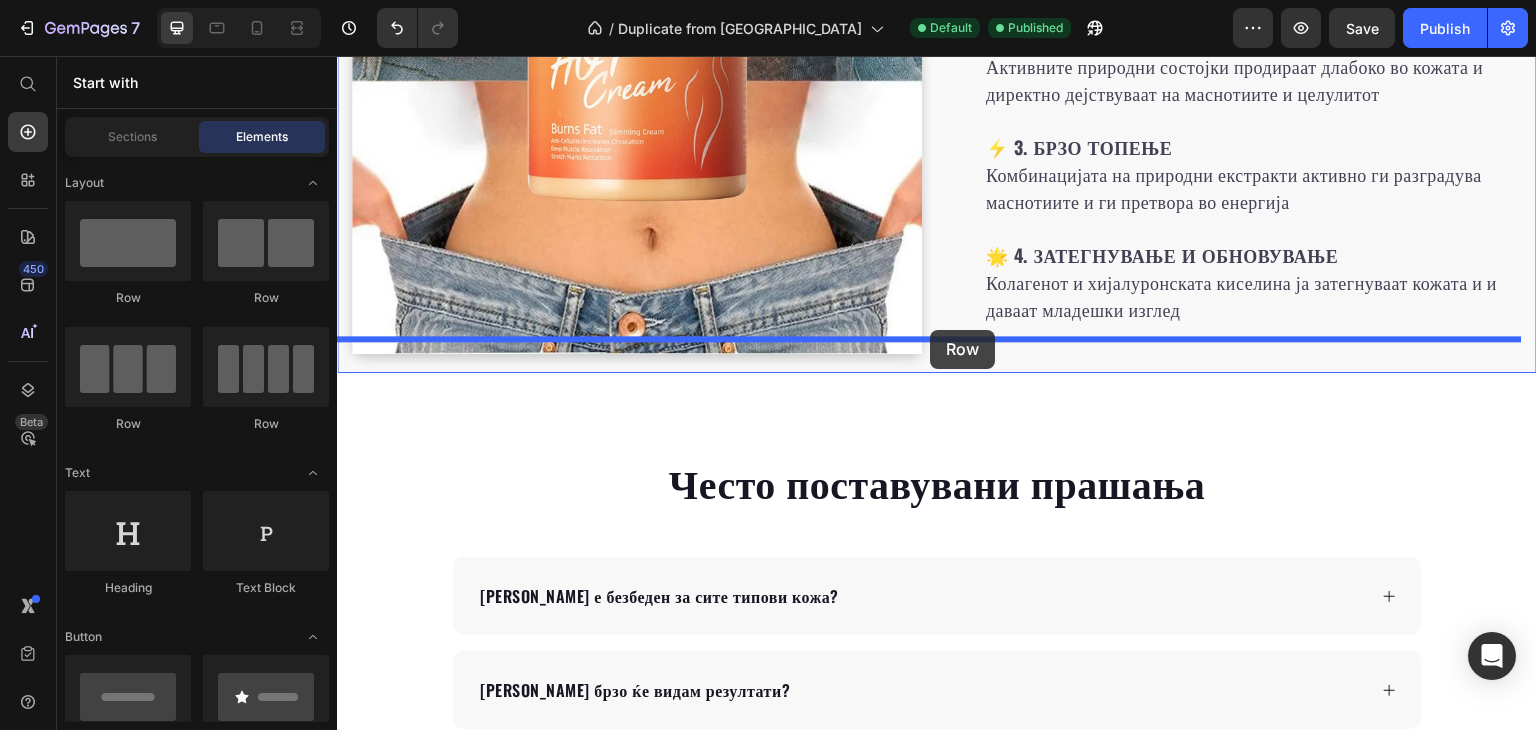 drag, startPoint x: 883, startPoint y: 346, endPoint x: 930, endPoint y: 330, distance: 49.648766 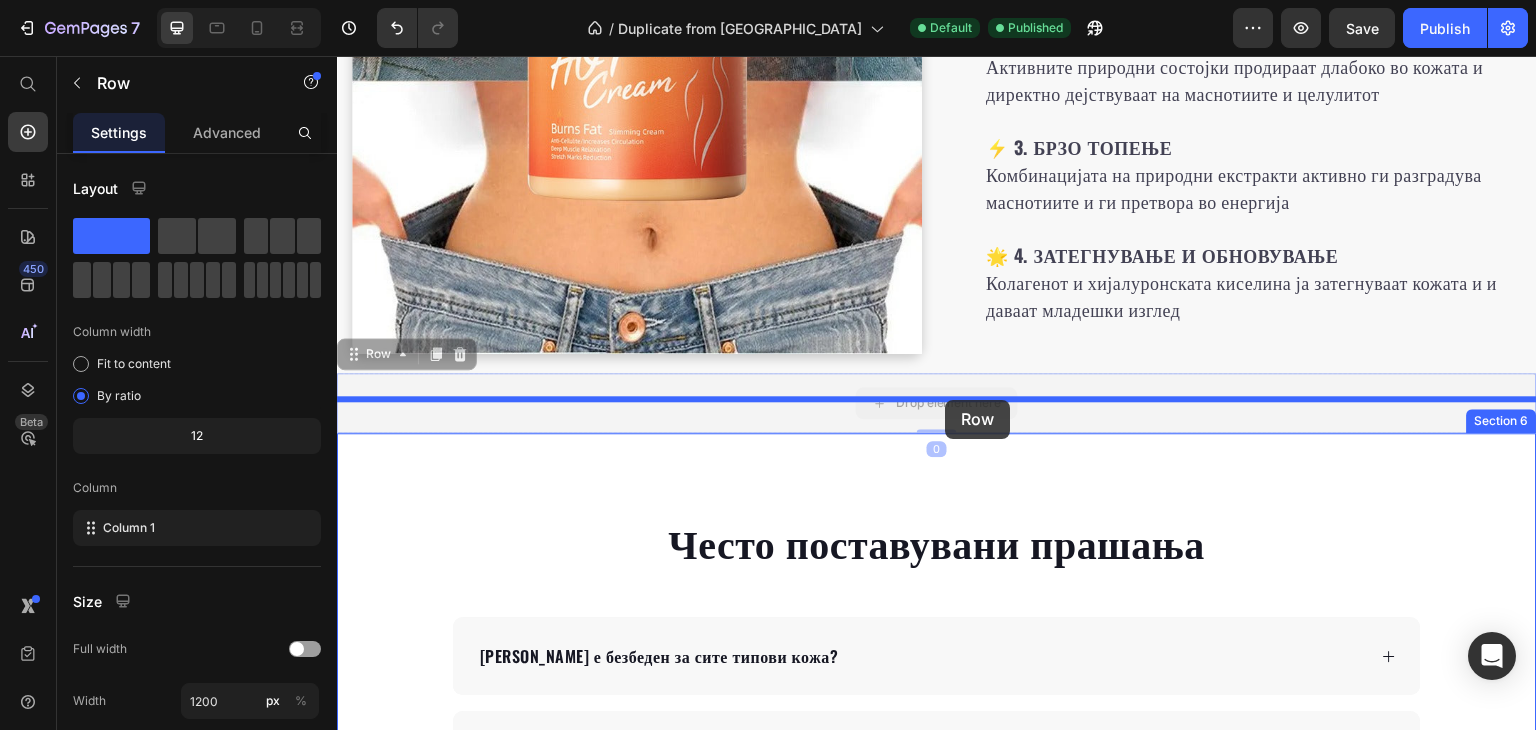 drag, startPoint x: 352, startPoint y: 322, endPoint x: 944, endPoint y: 402, distance: 597.3809 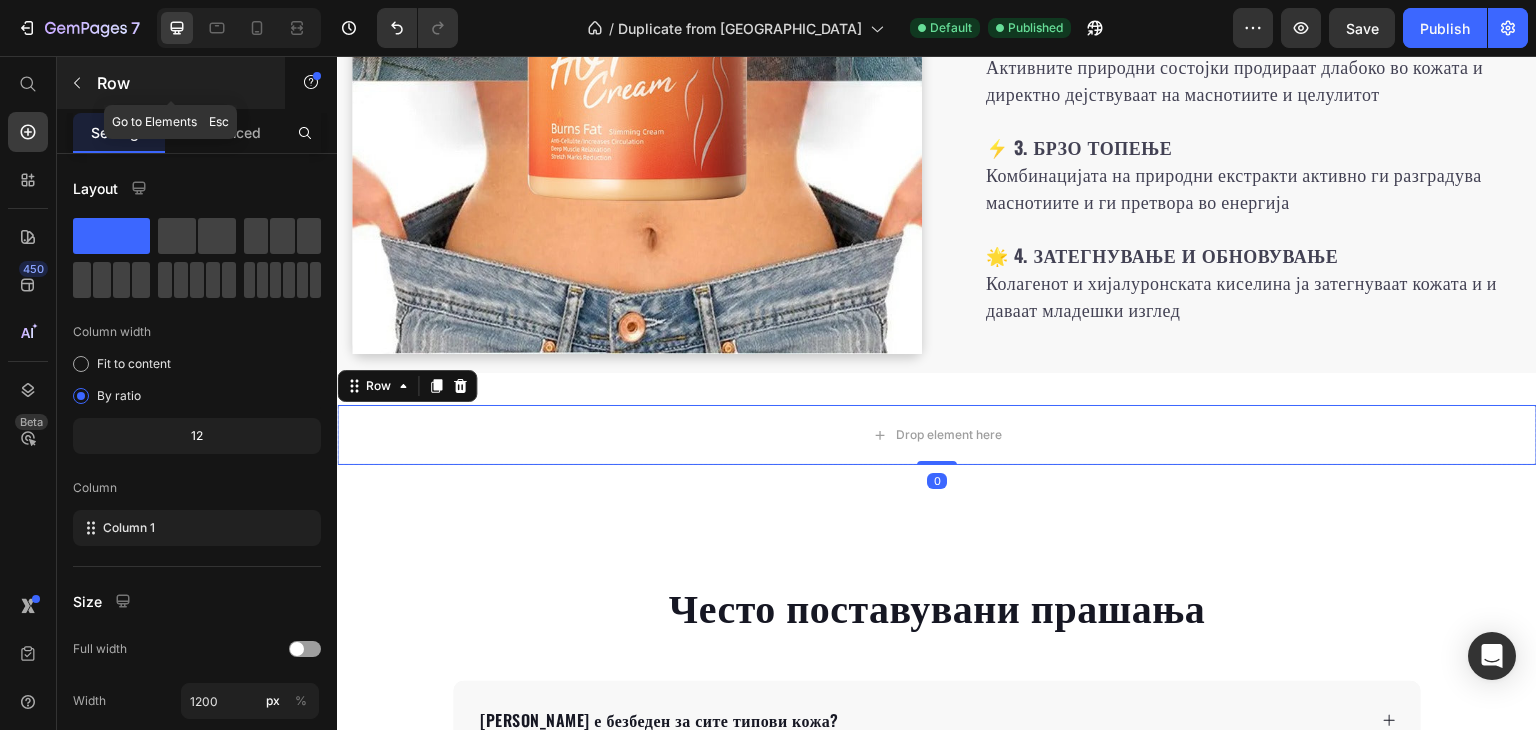 click 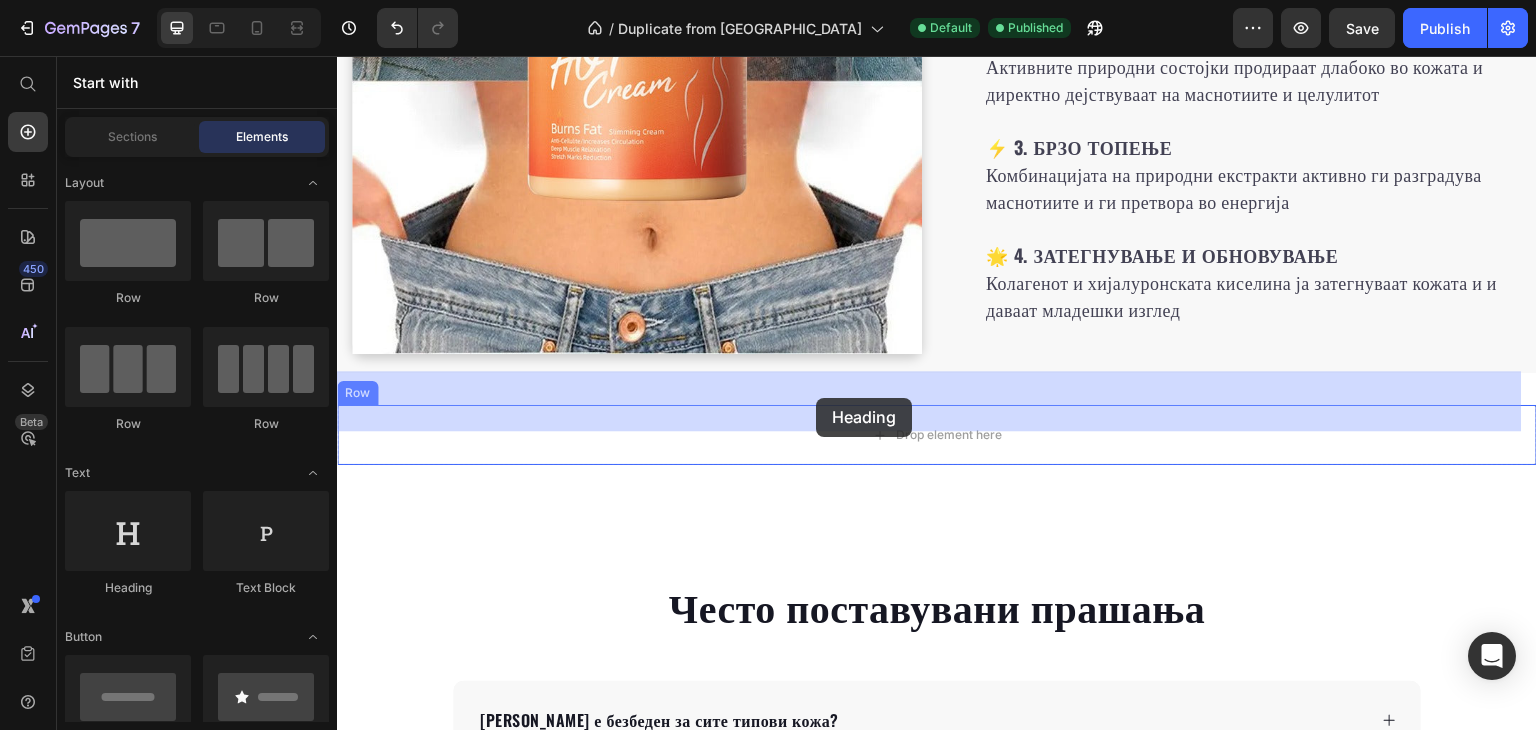 drag, startPoint x: 706, startPoint y: 438, endPoint x: 816, endPoint y: 398, distance: 117.047 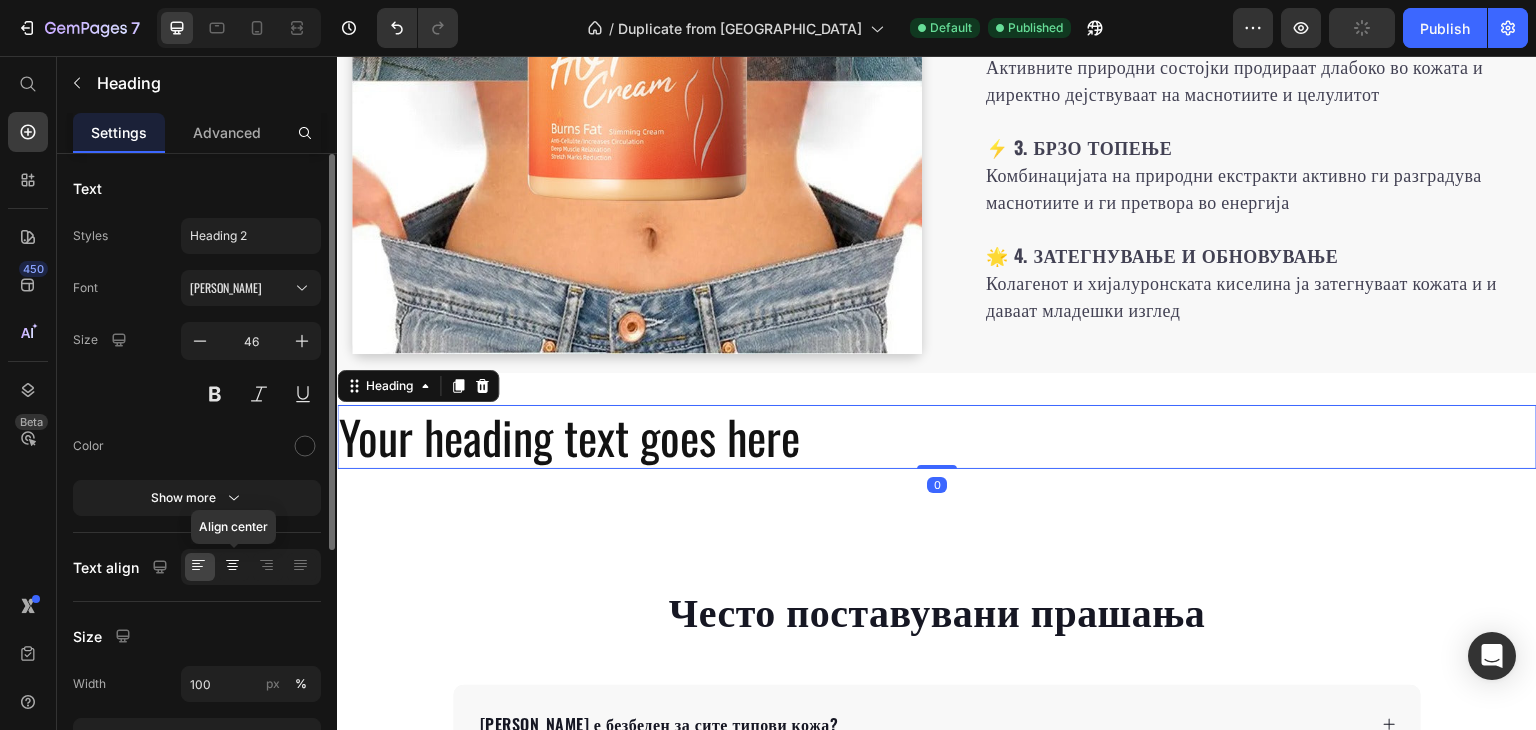 click 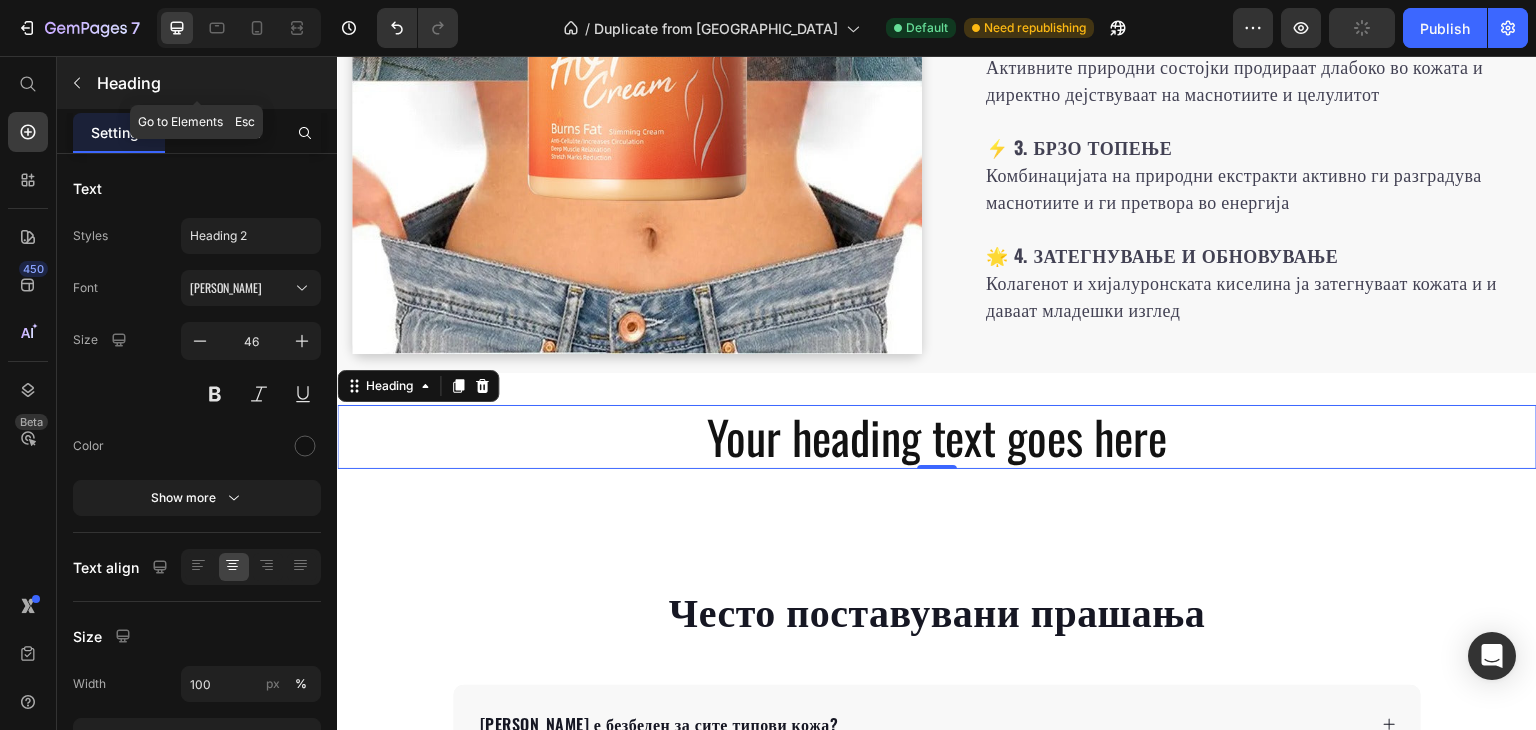 click 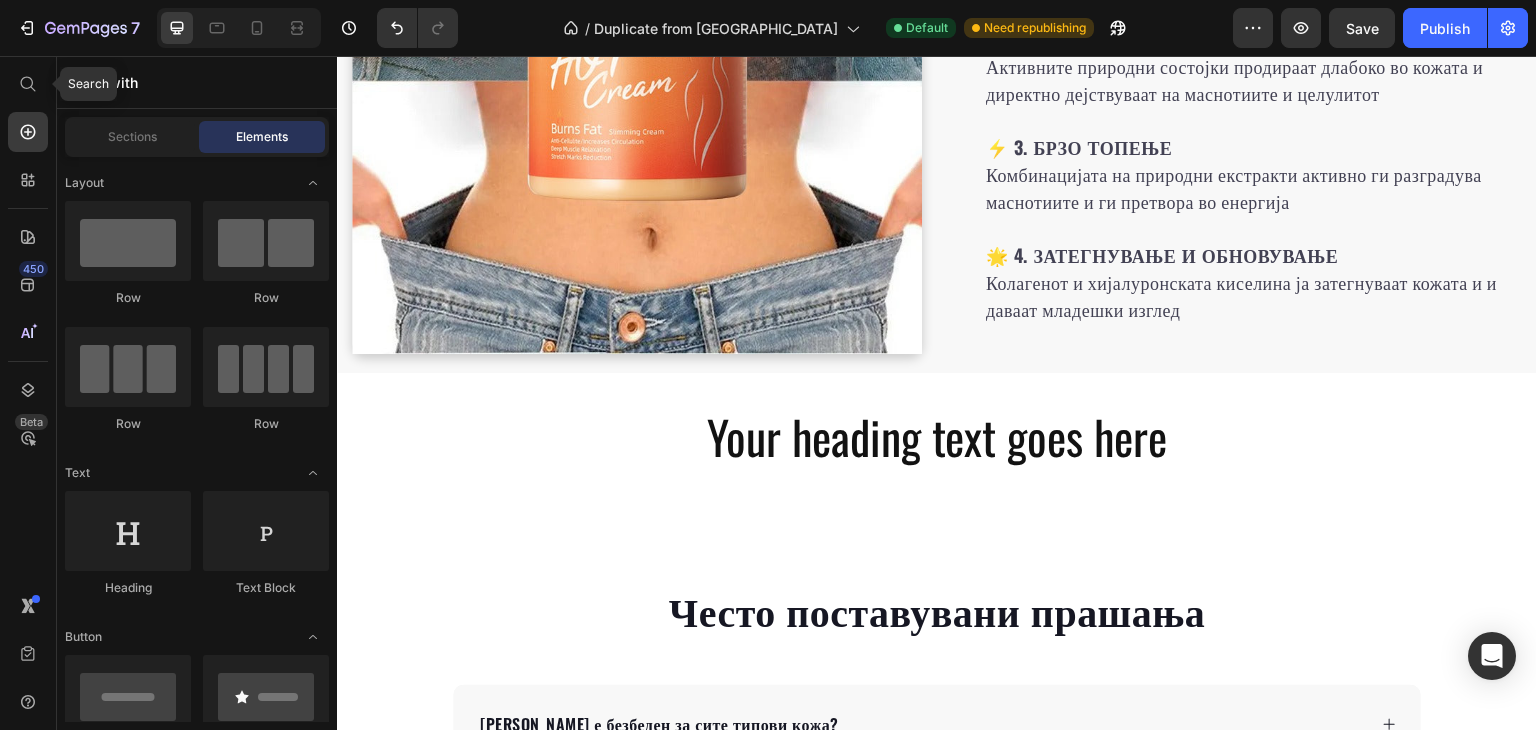 drag, startPoint x: 19, startPoint y: 82, endPoint x: 95, endPoint y: 83, distance: 76.00658 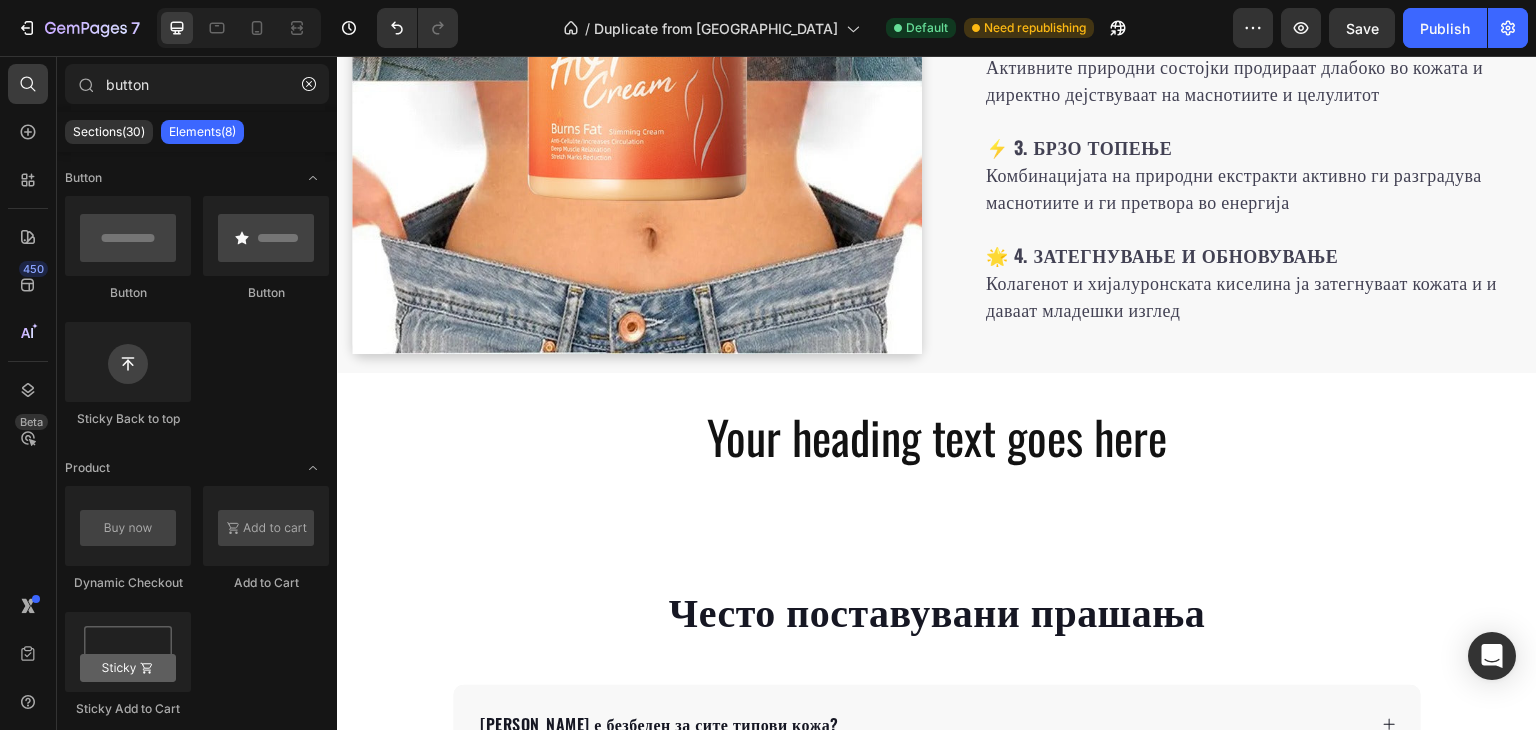 drag, startPoint x: 166, startPoint y: 80, endPoint x: 49, endPoint y: 93, distance: 117.72001 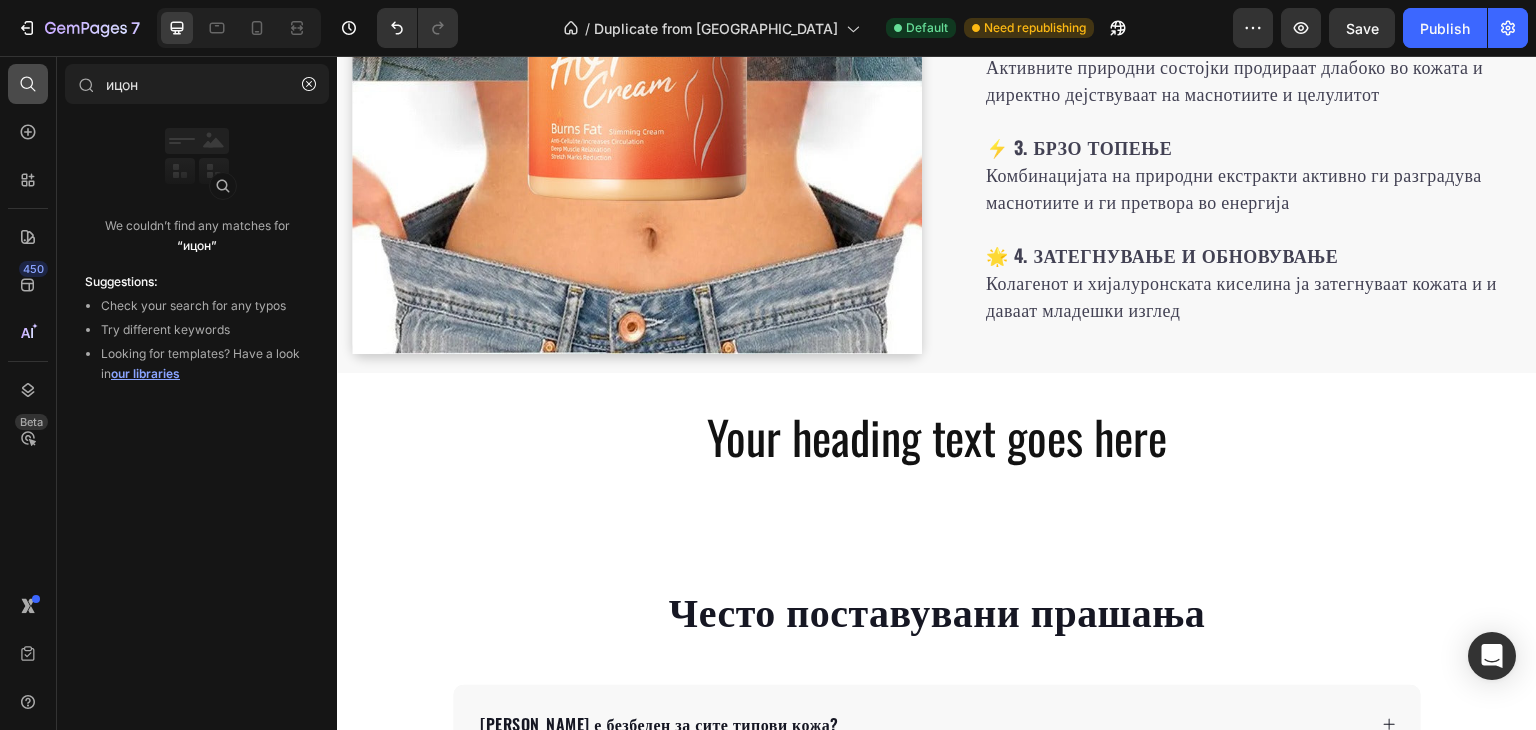 type on "c" 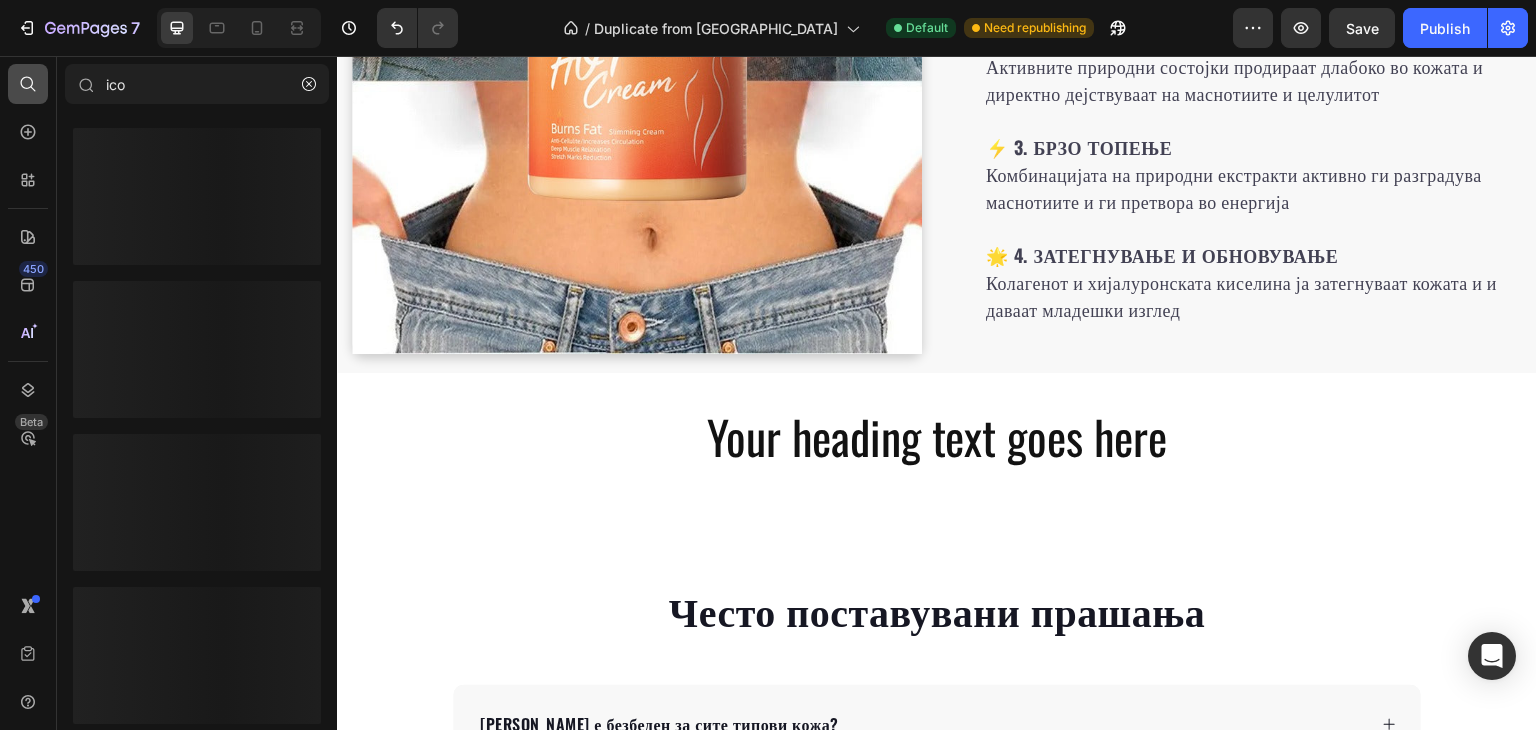 type on "icon" 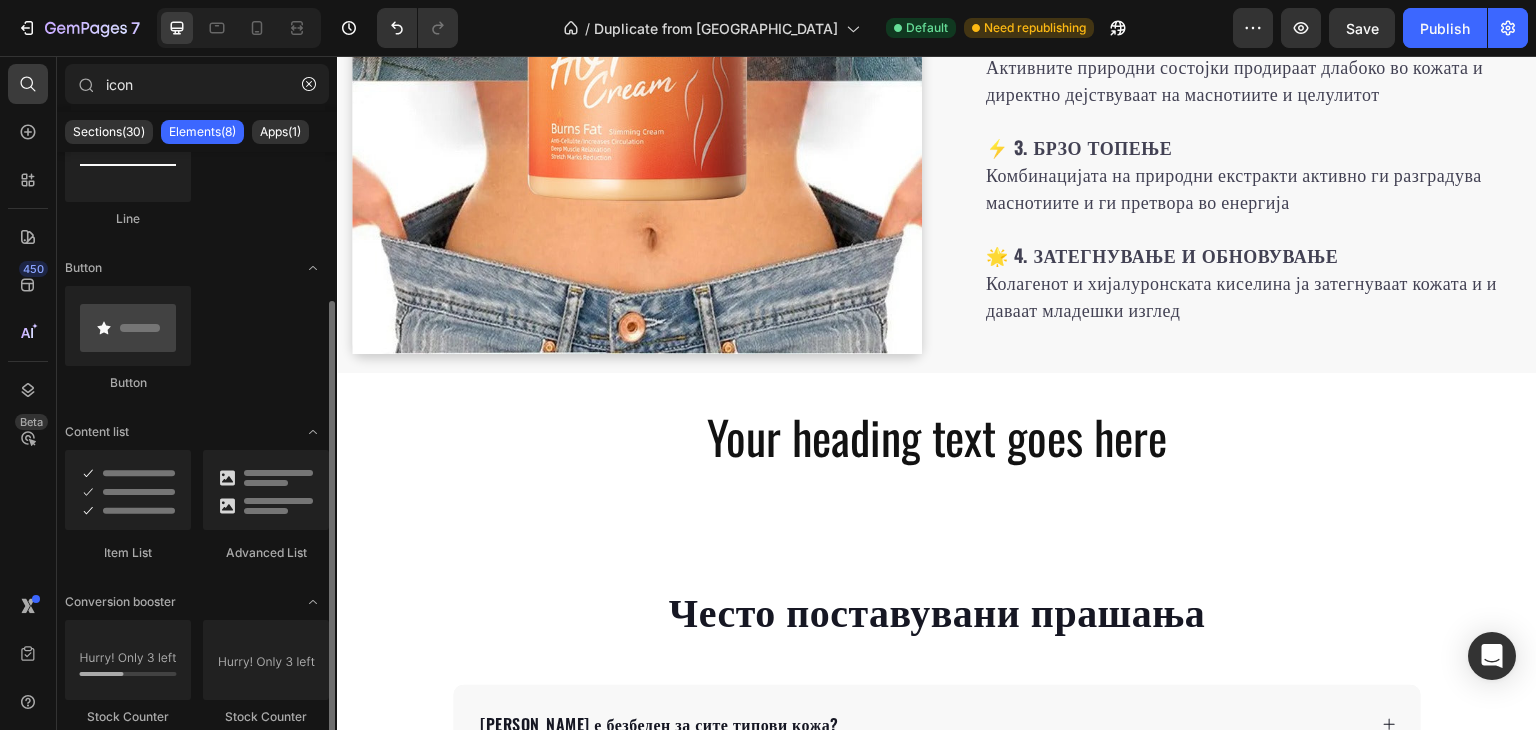 scroll, scrollTop: 207, scrollLeft: 0, axis: vertical 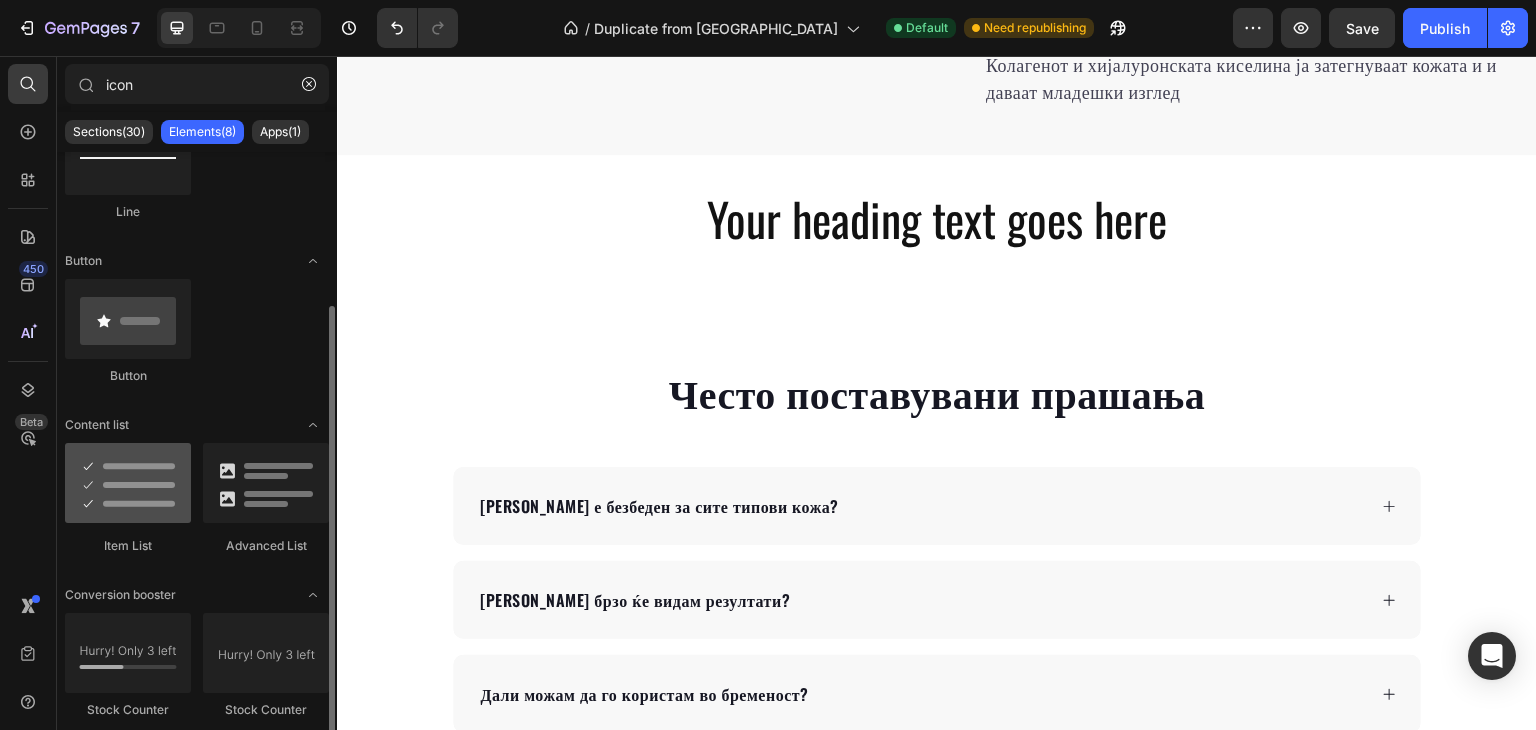type on "icon" 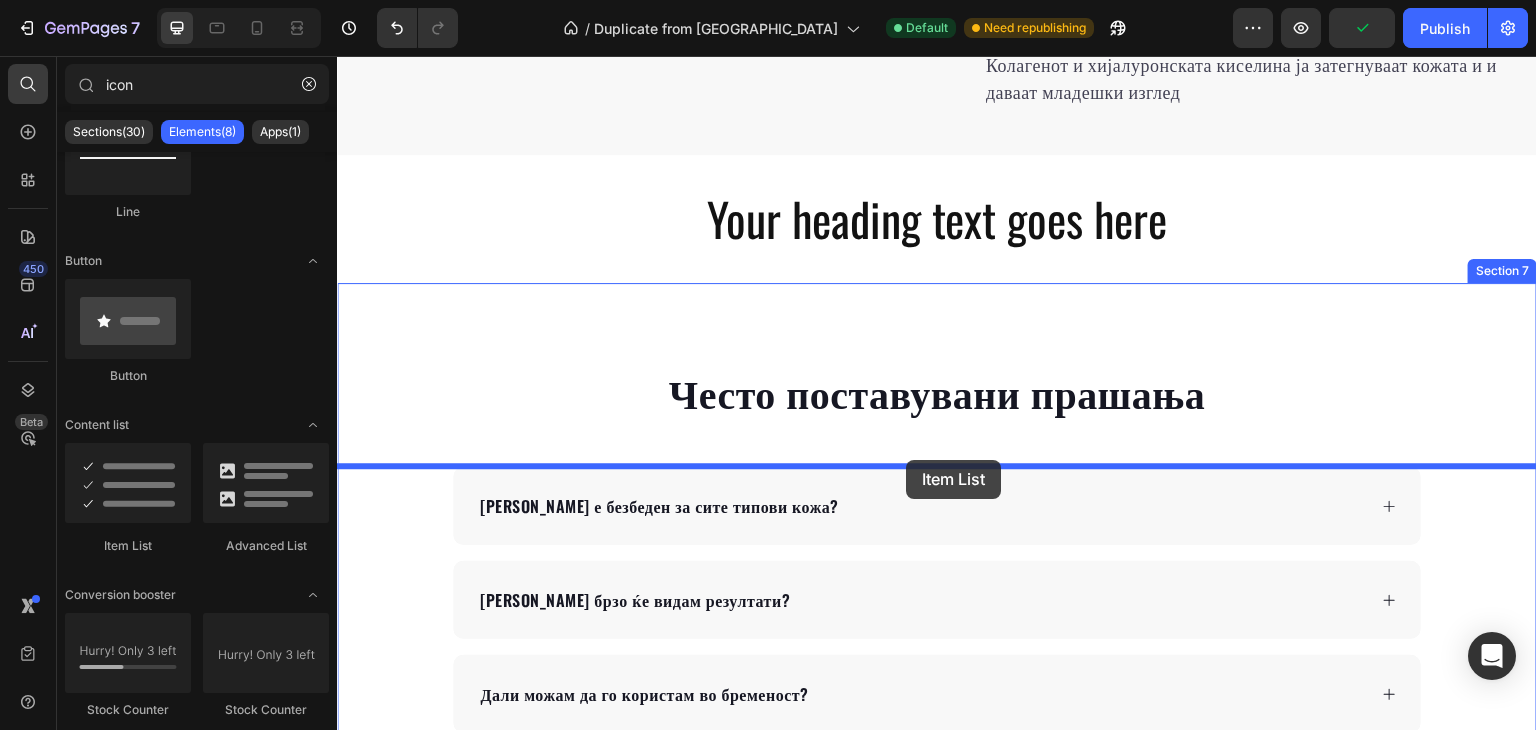 drag, startPoint x: 455, startPoint y: 541, endPoint x: 906, endPoint y: 460, distance: 458.2161 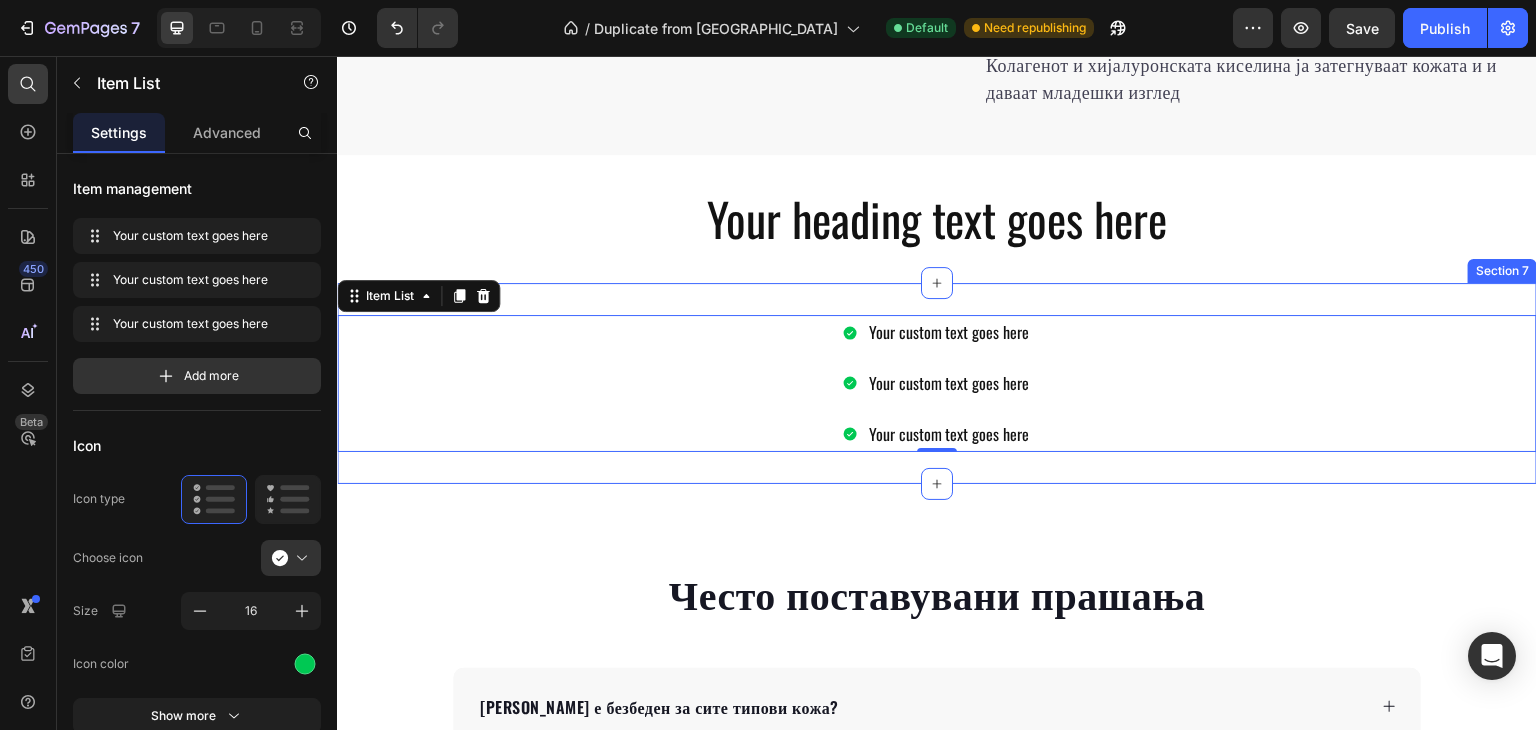 click on "Your custom text goes here Your custom text goes here Your custom text goes here Item List   0 Section 7" at bounding box center (937, 383) 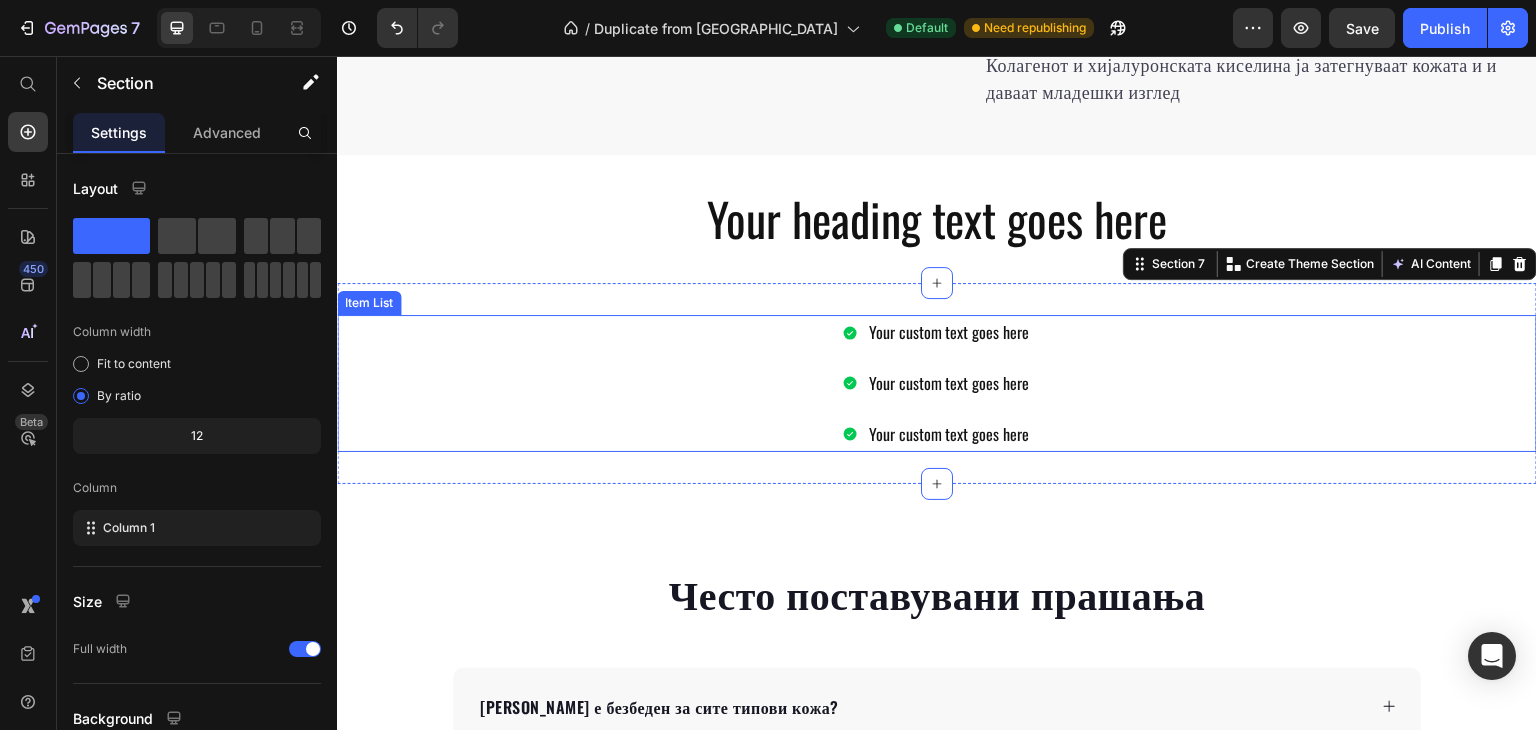 click on "Your custom text goes here Your custom text goes here Your custom text goes here" at bounding box center (937, 383) 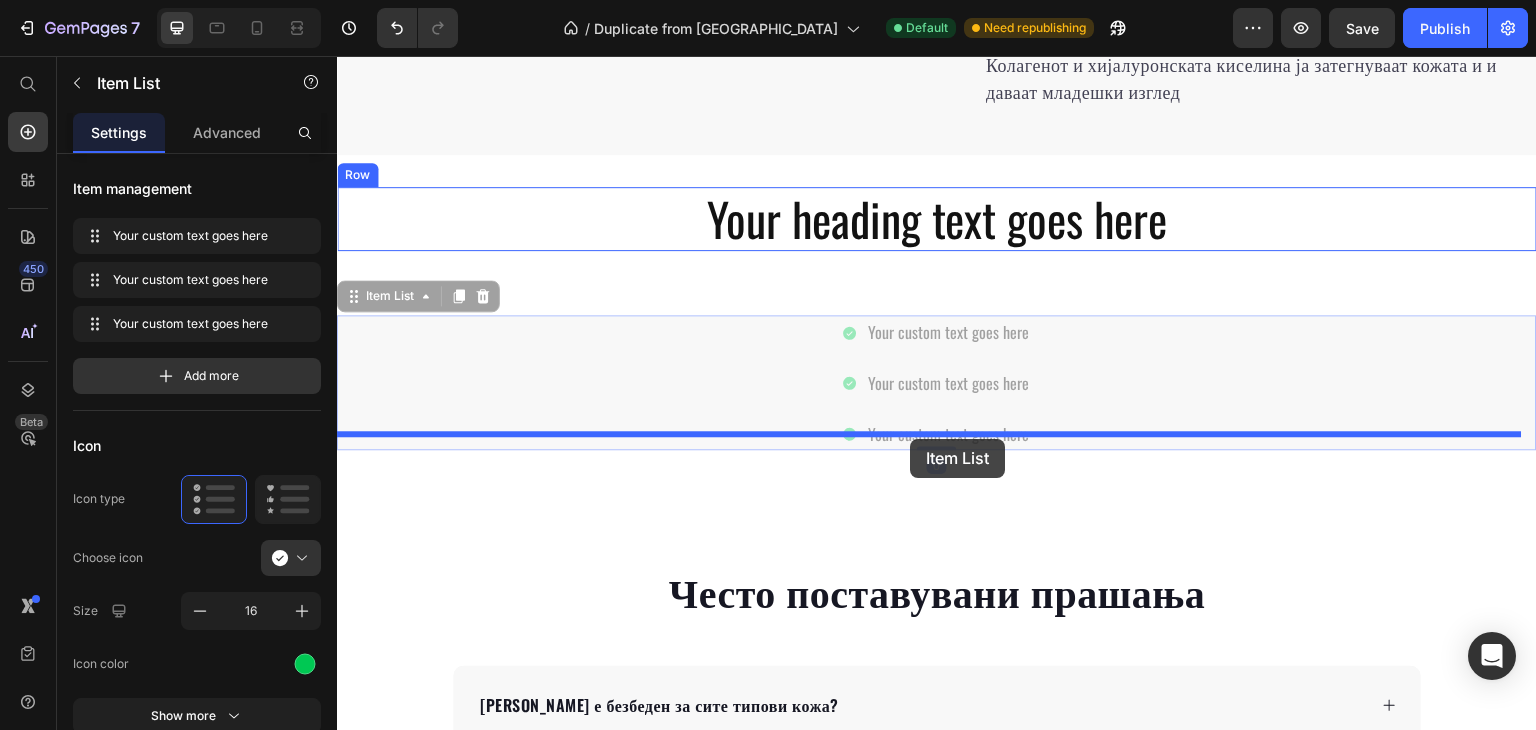 drag, startPoint x: 548, startPoint y: 486, endPoint x: 910, endPoint y: 439, distance: 365.03836 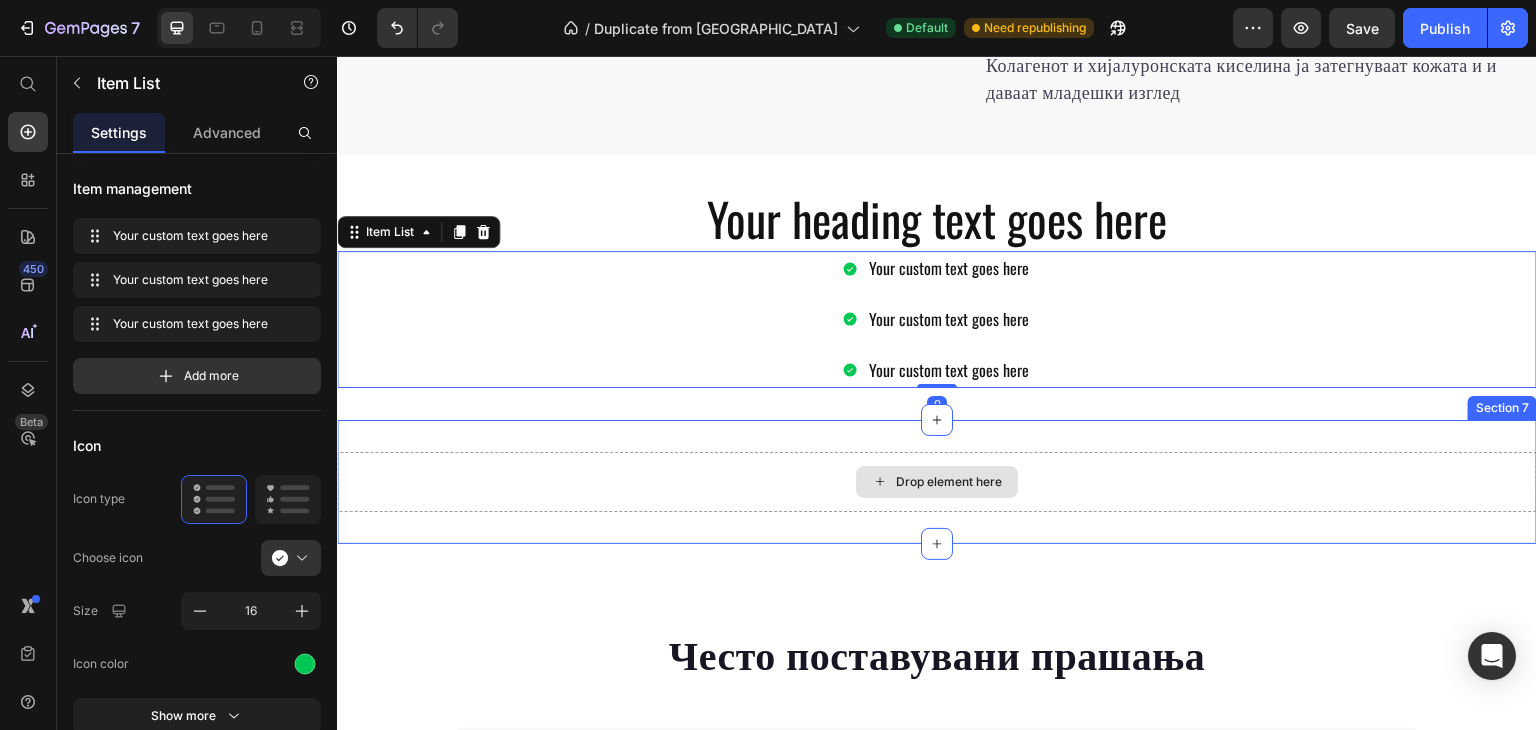 click on "Drop element here" at bounding box center [937, 482] 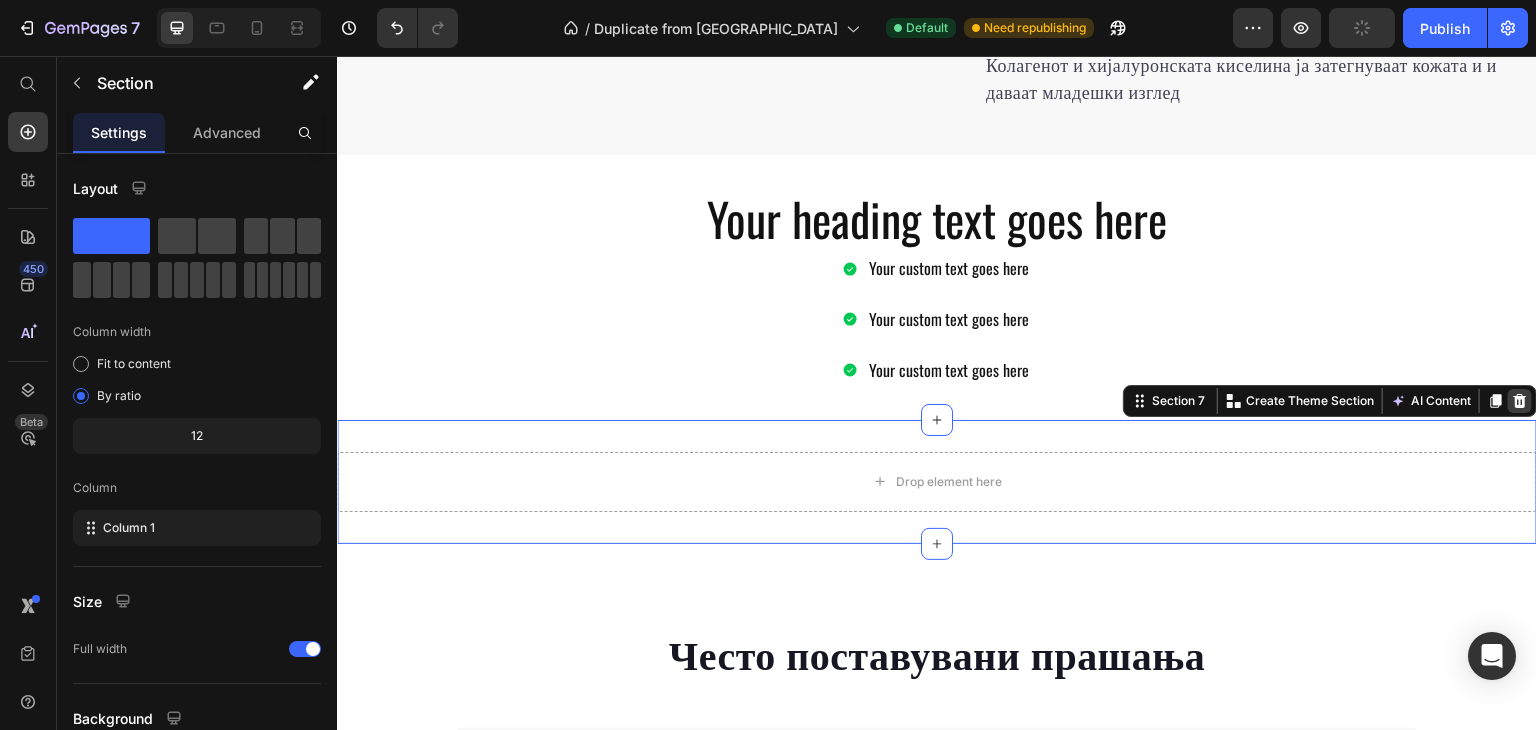 click 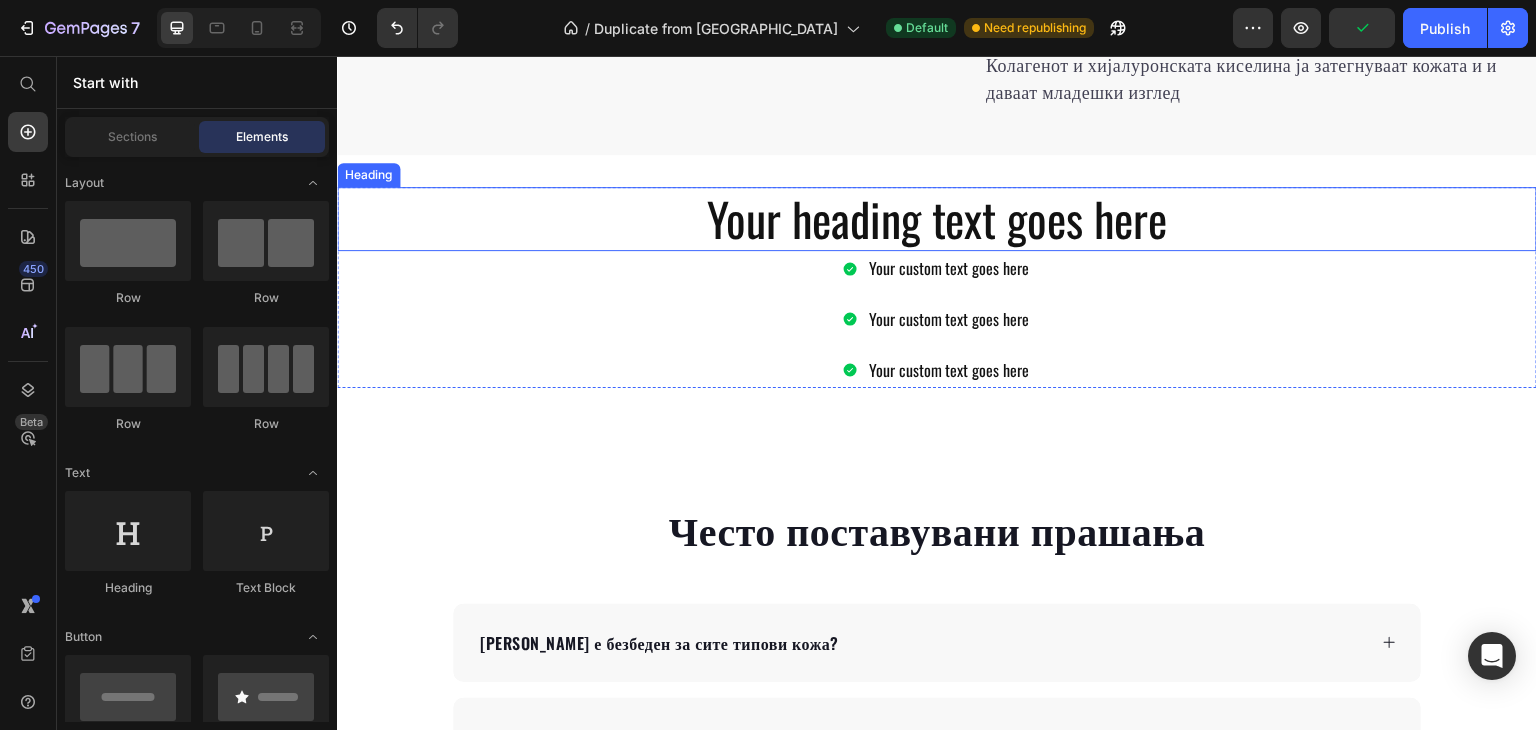 drag, startPoint x: 1271, startPoint y: 410, endPoint x: 513, endPoint y: 387, distance: 758.3489 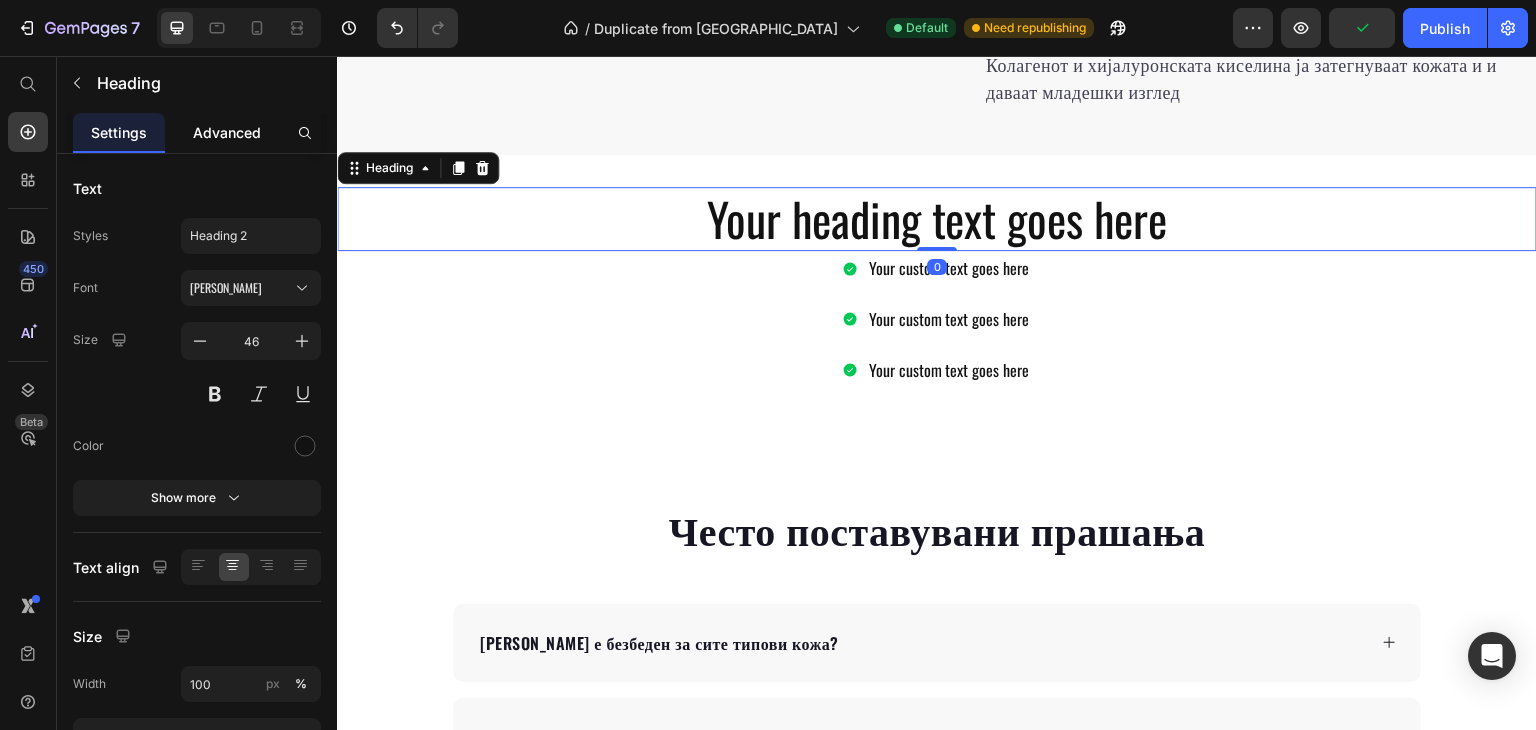 click on "Advanced" 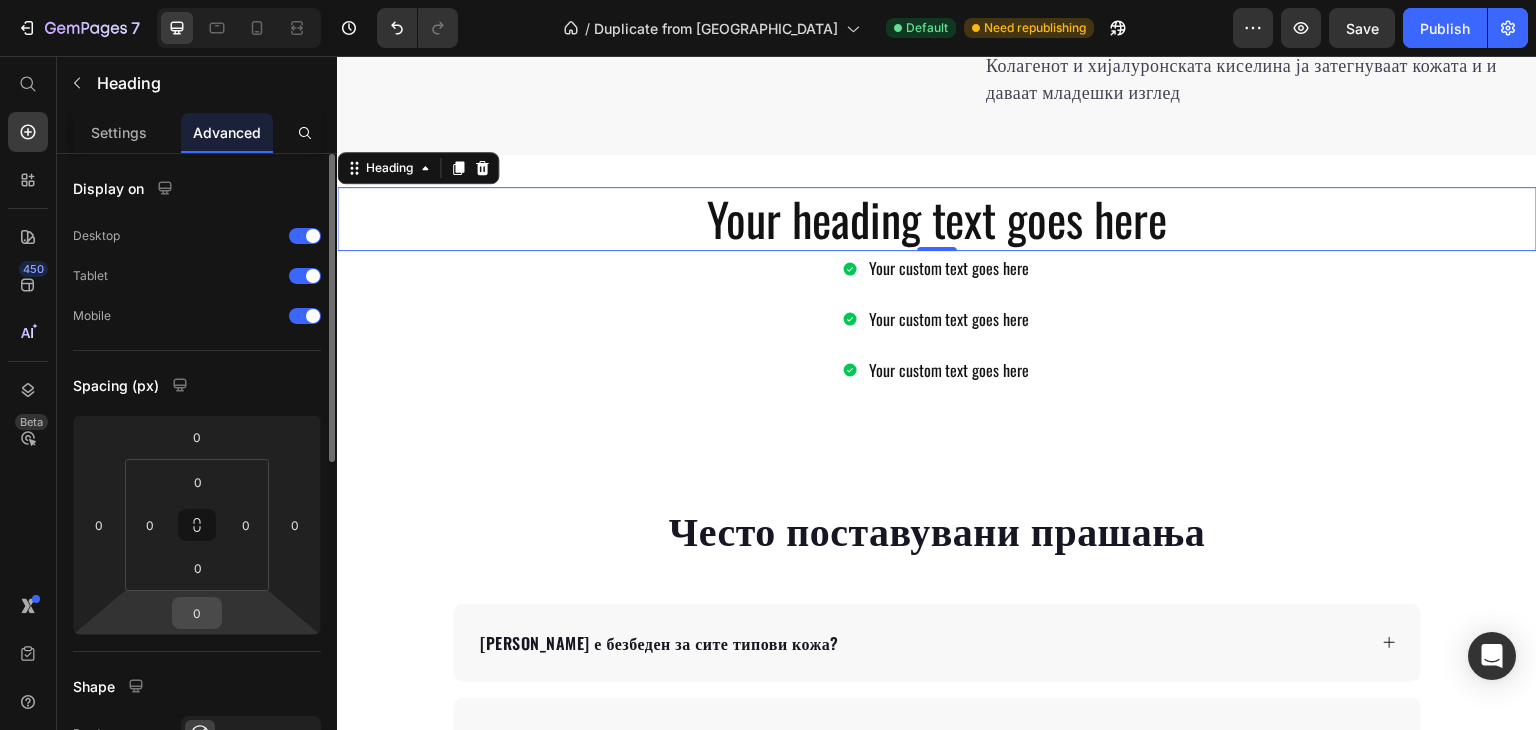 click on "0" at bounding box center (197, 613) 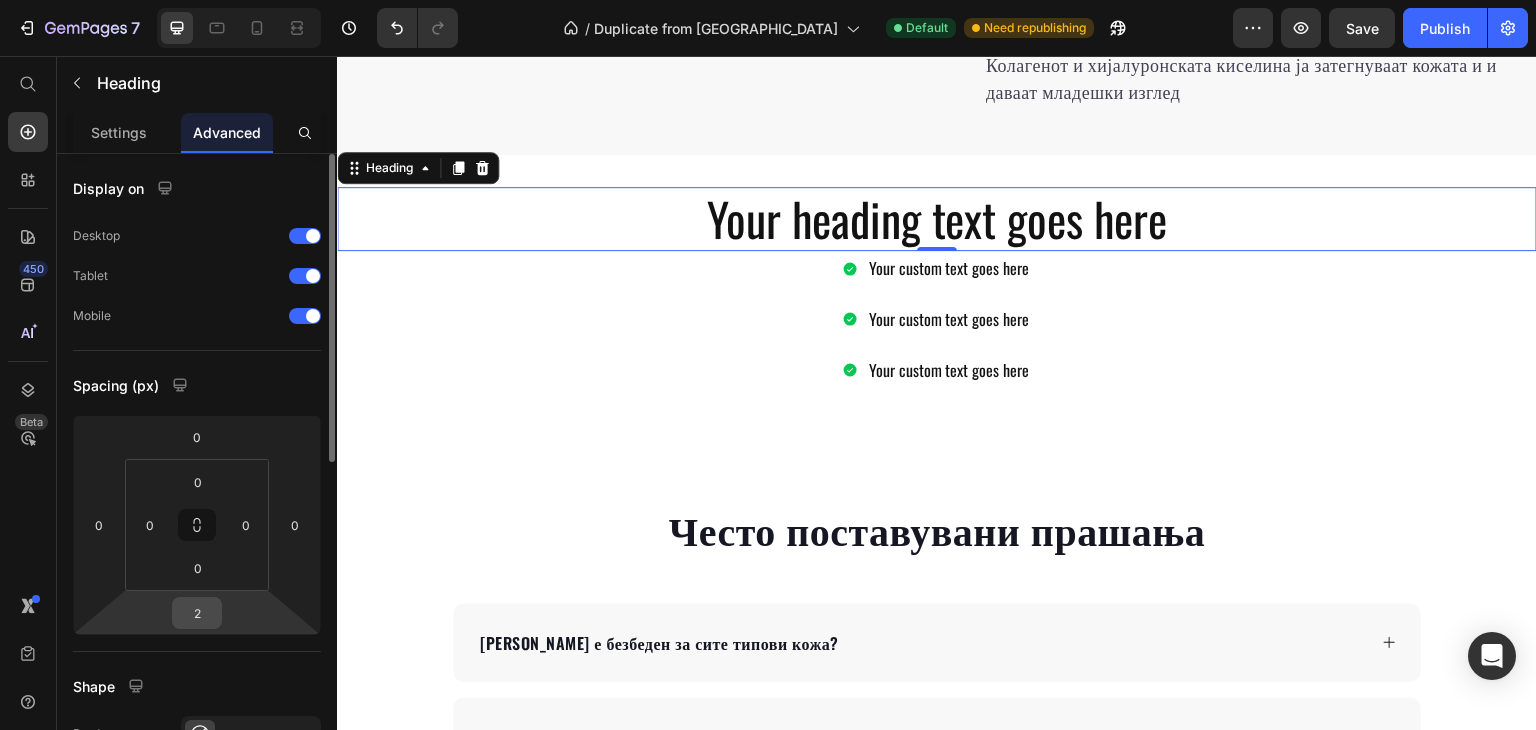 type on "24" 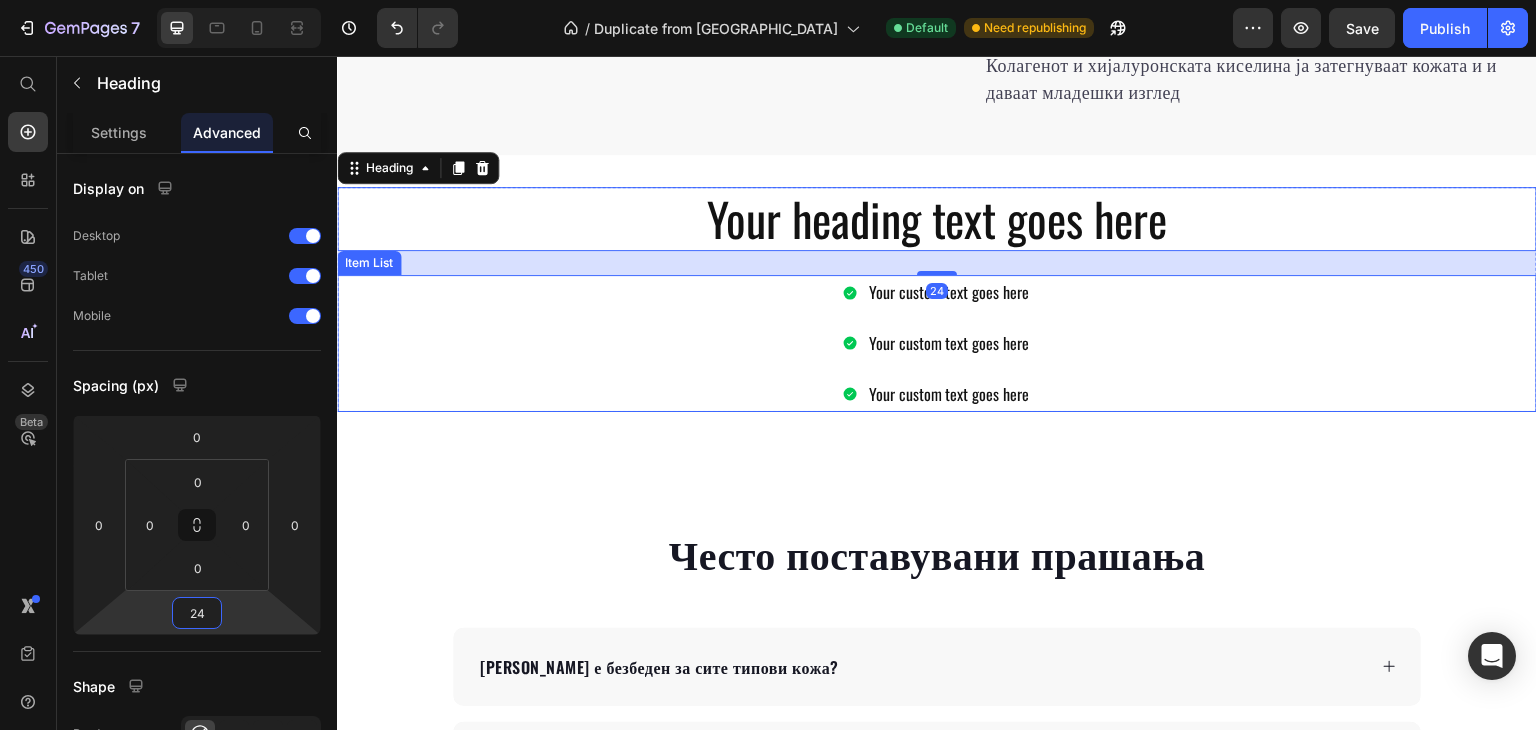click on "Your custom text goes here Your custom text goes here Your custom text goes here" at bounding box center [937, 343] 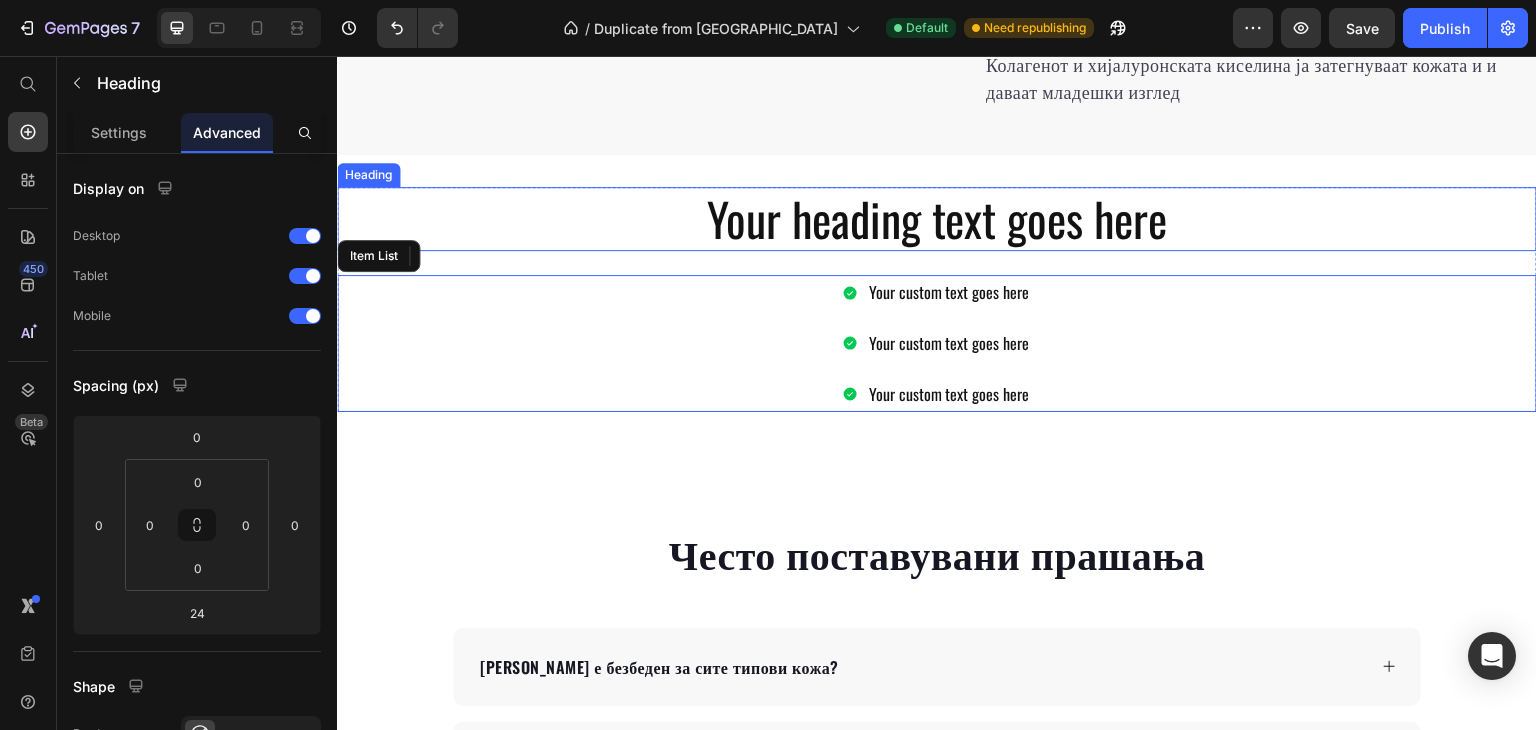 click on "Your heading text goes here" at bounding box center (937, 219) 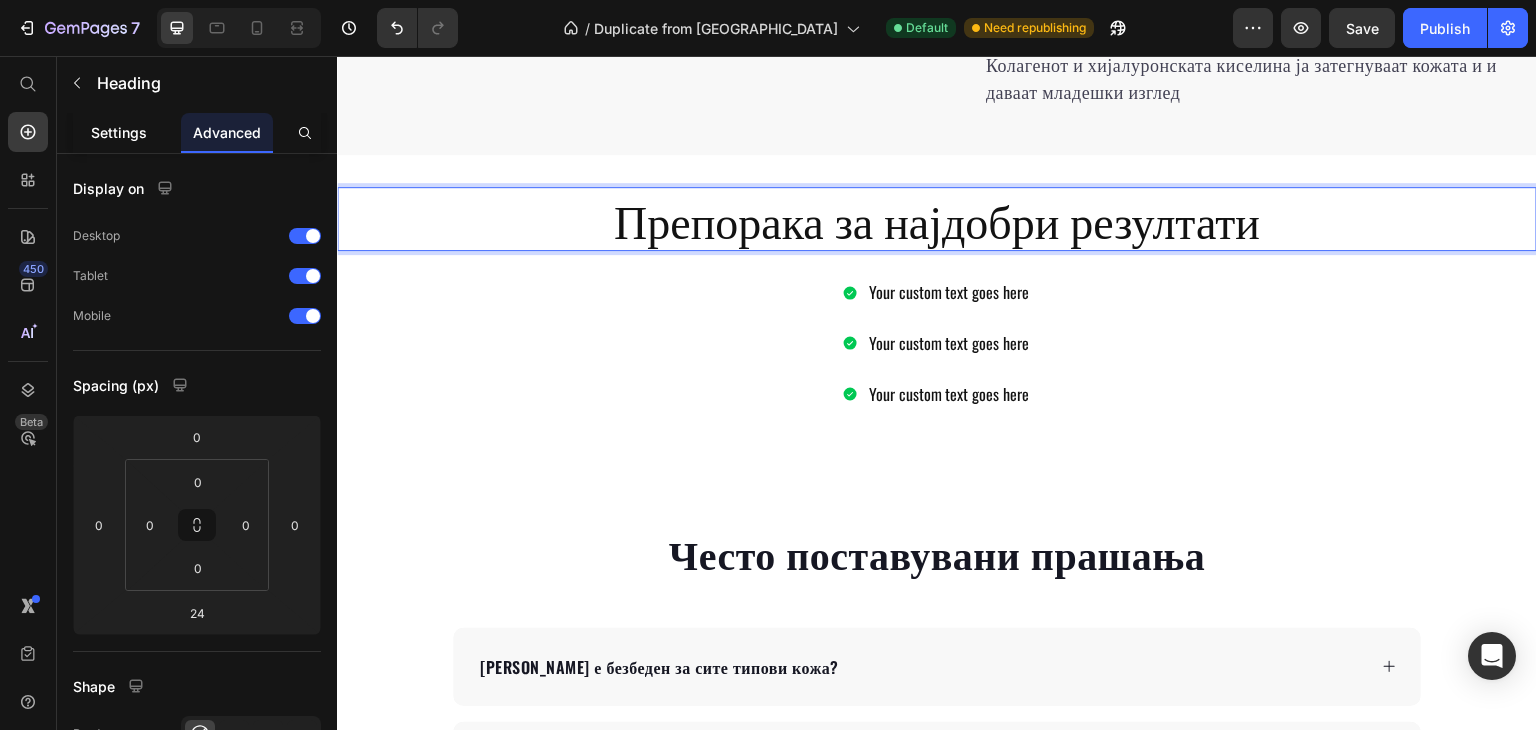 click on "Settings" at bounding box center (119, 132) 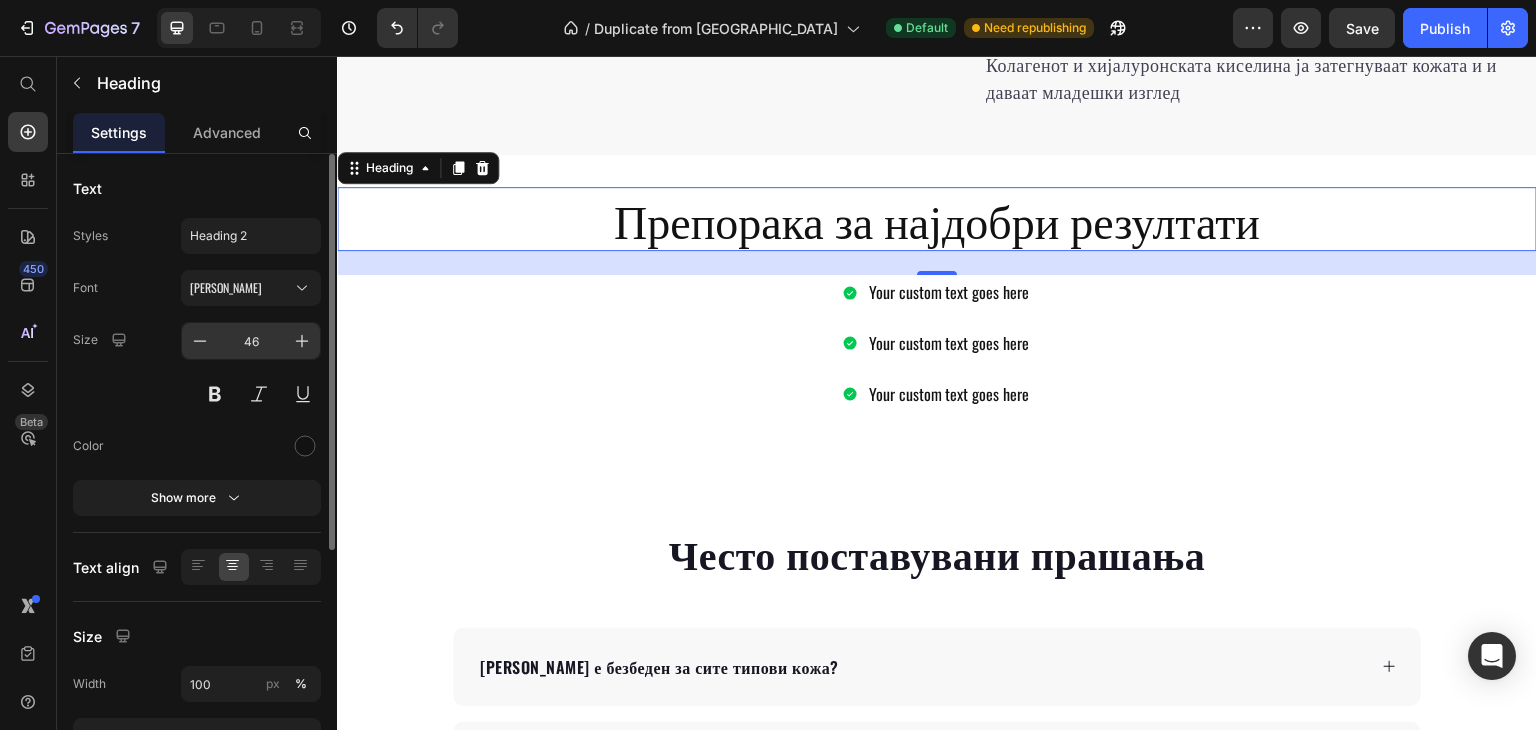 click on "46" at bounding box center (251, 341) 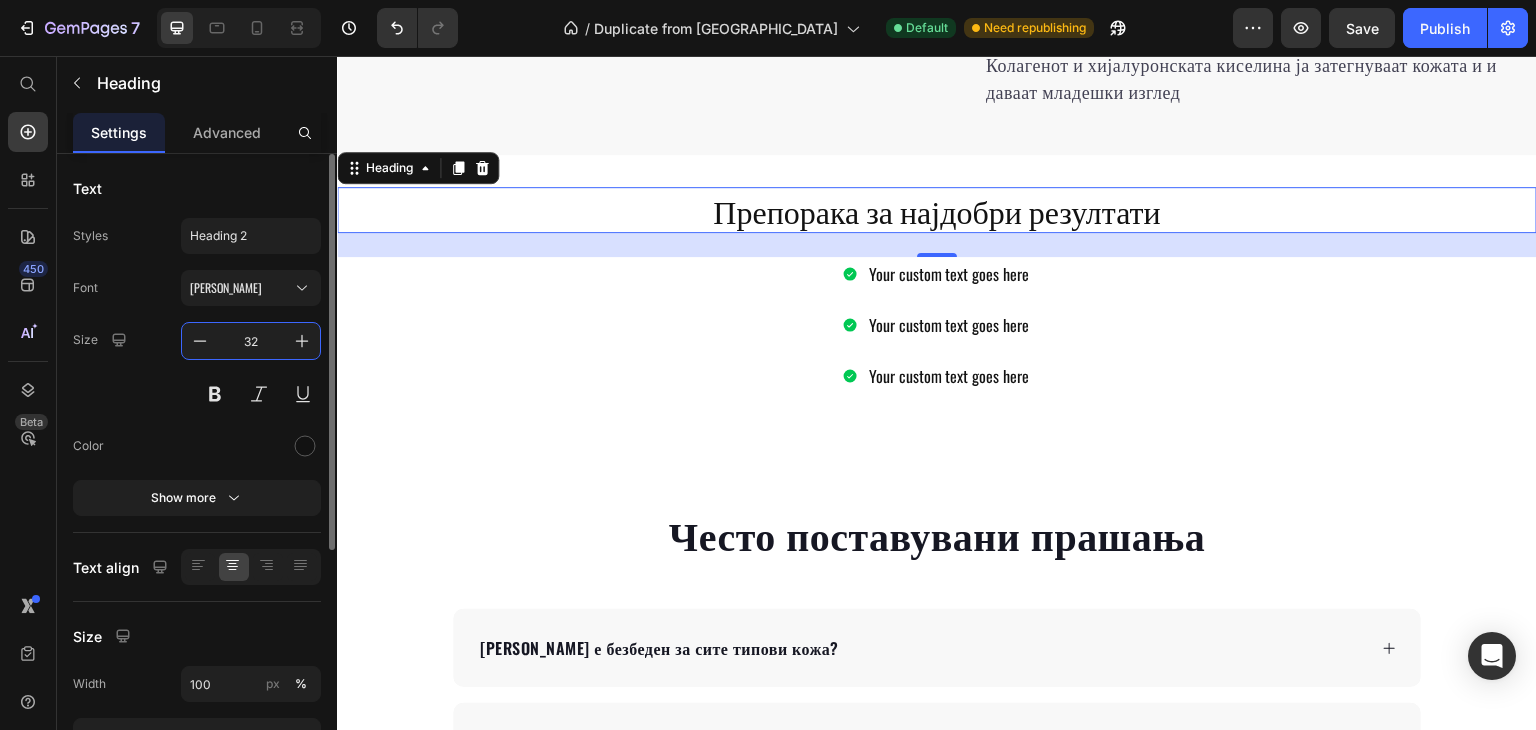 type on "3" 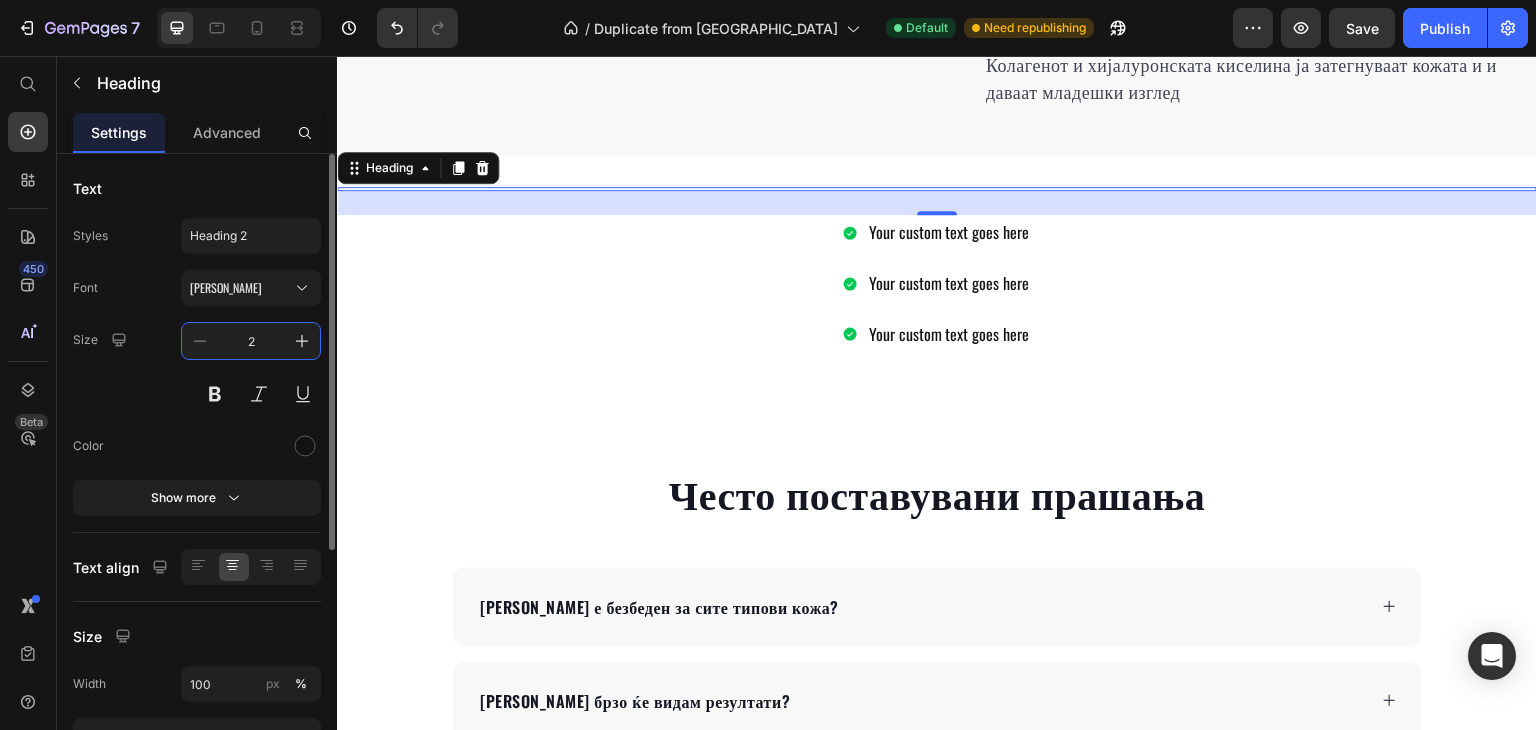 type on "28" 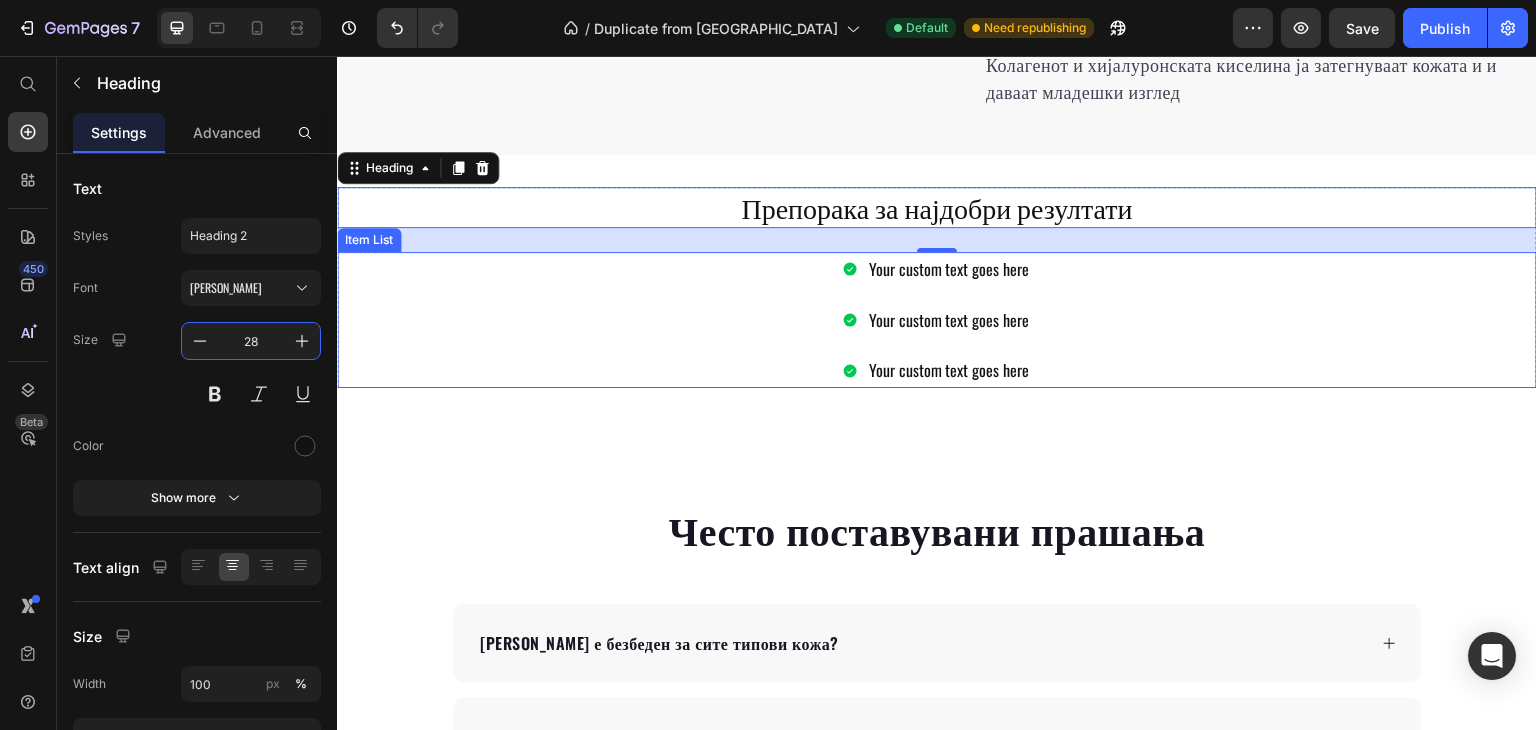 click on "Your custom text goes here Your custom text goes here Your custom text goes here" at bounding box center [937, 320] 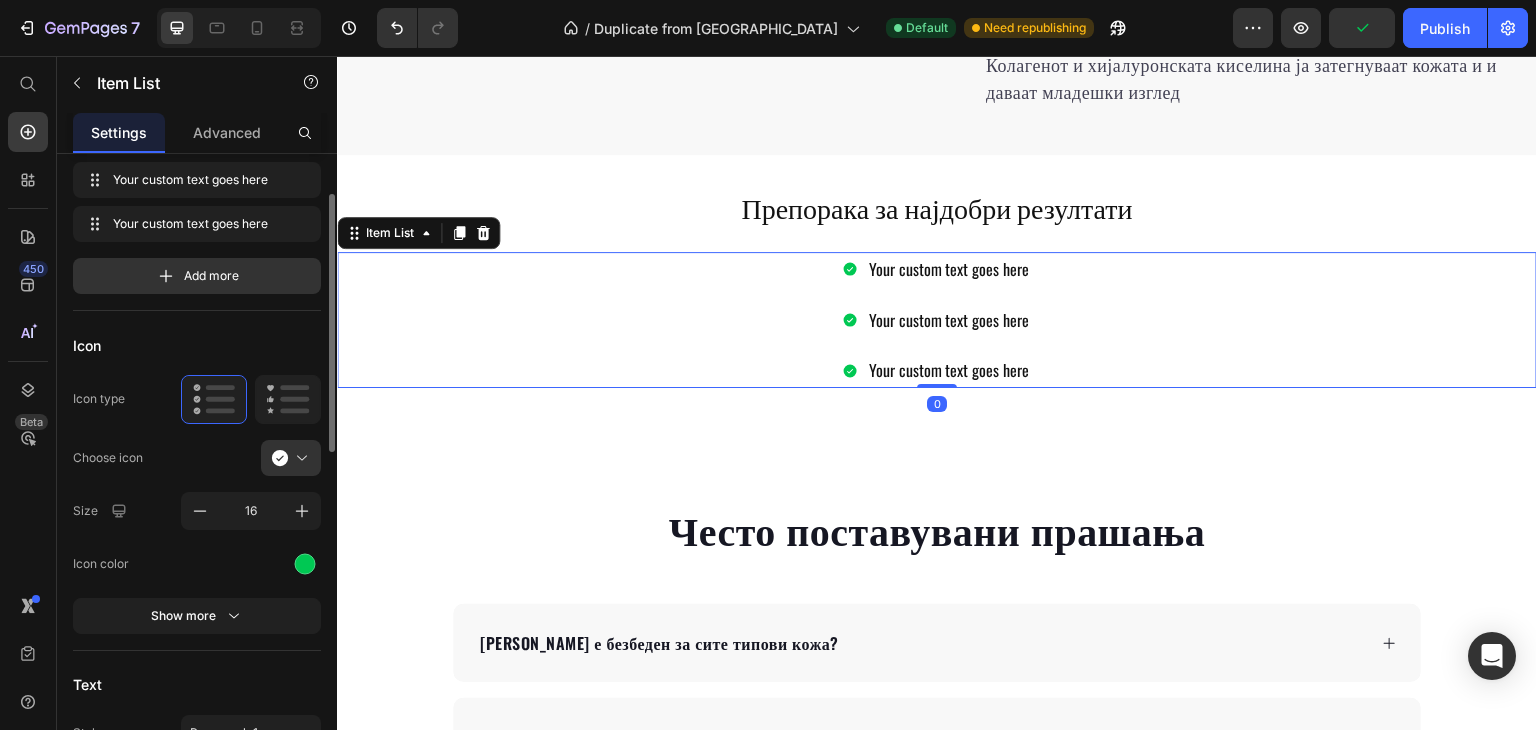 scroll, scrollTop: 400, scrollLeft: 0, axis: vertical 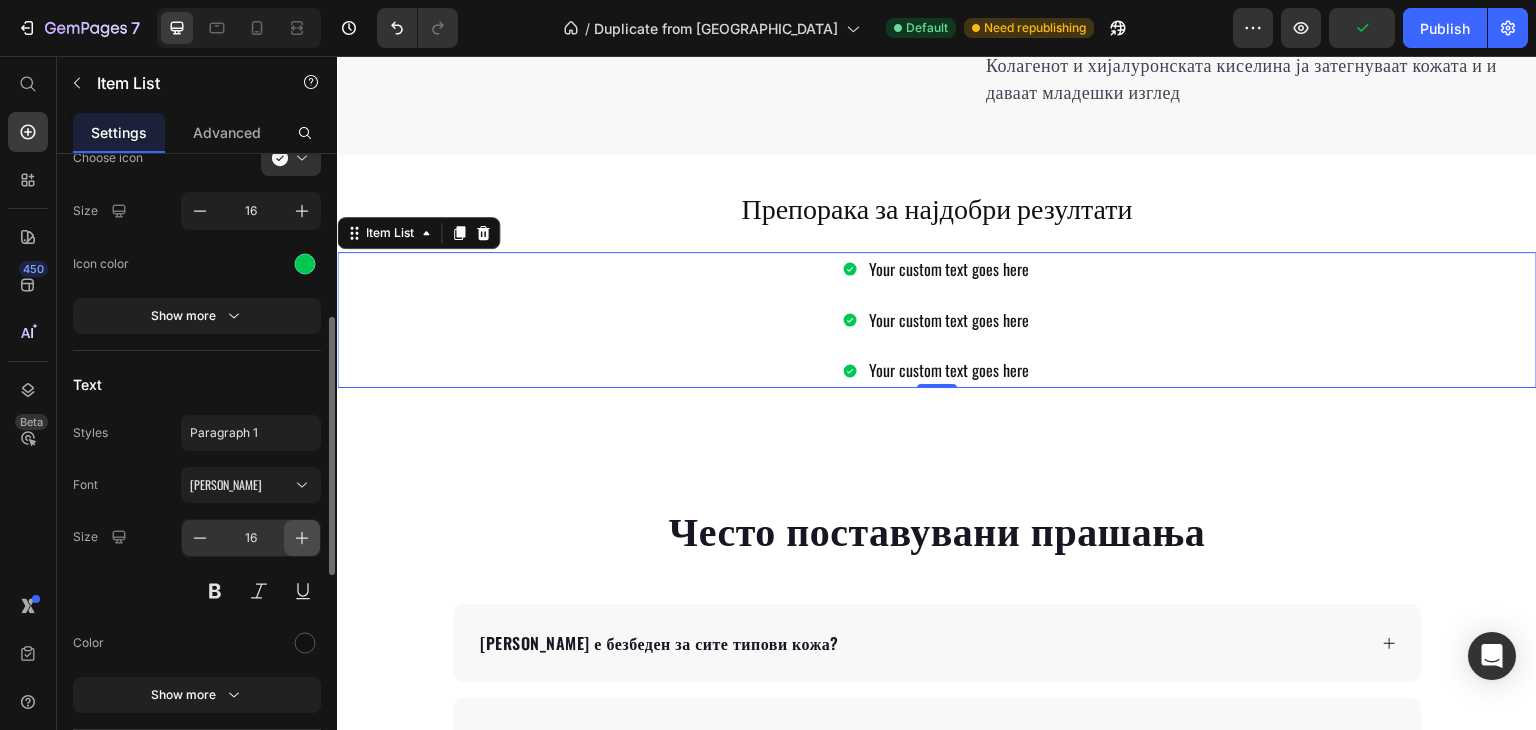 click 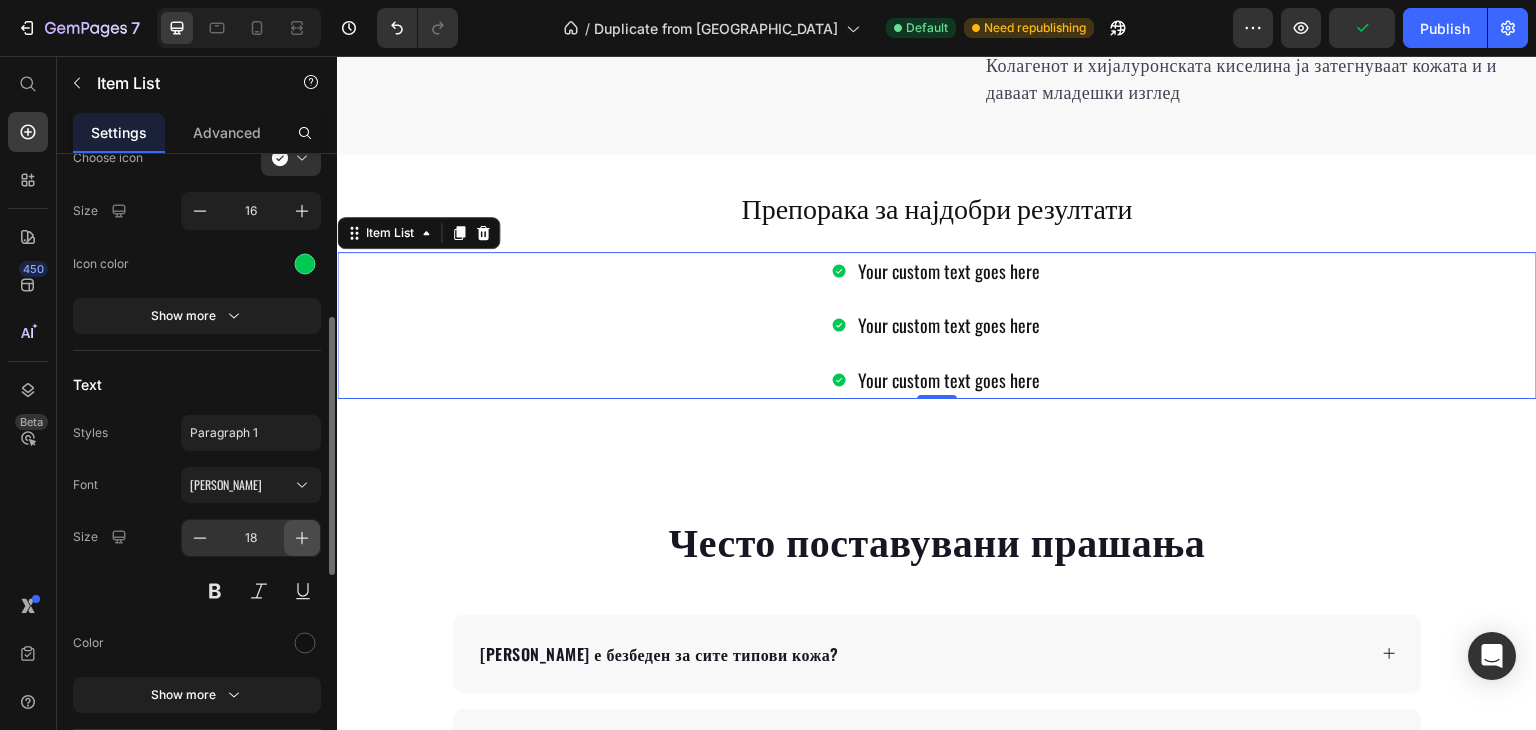 type 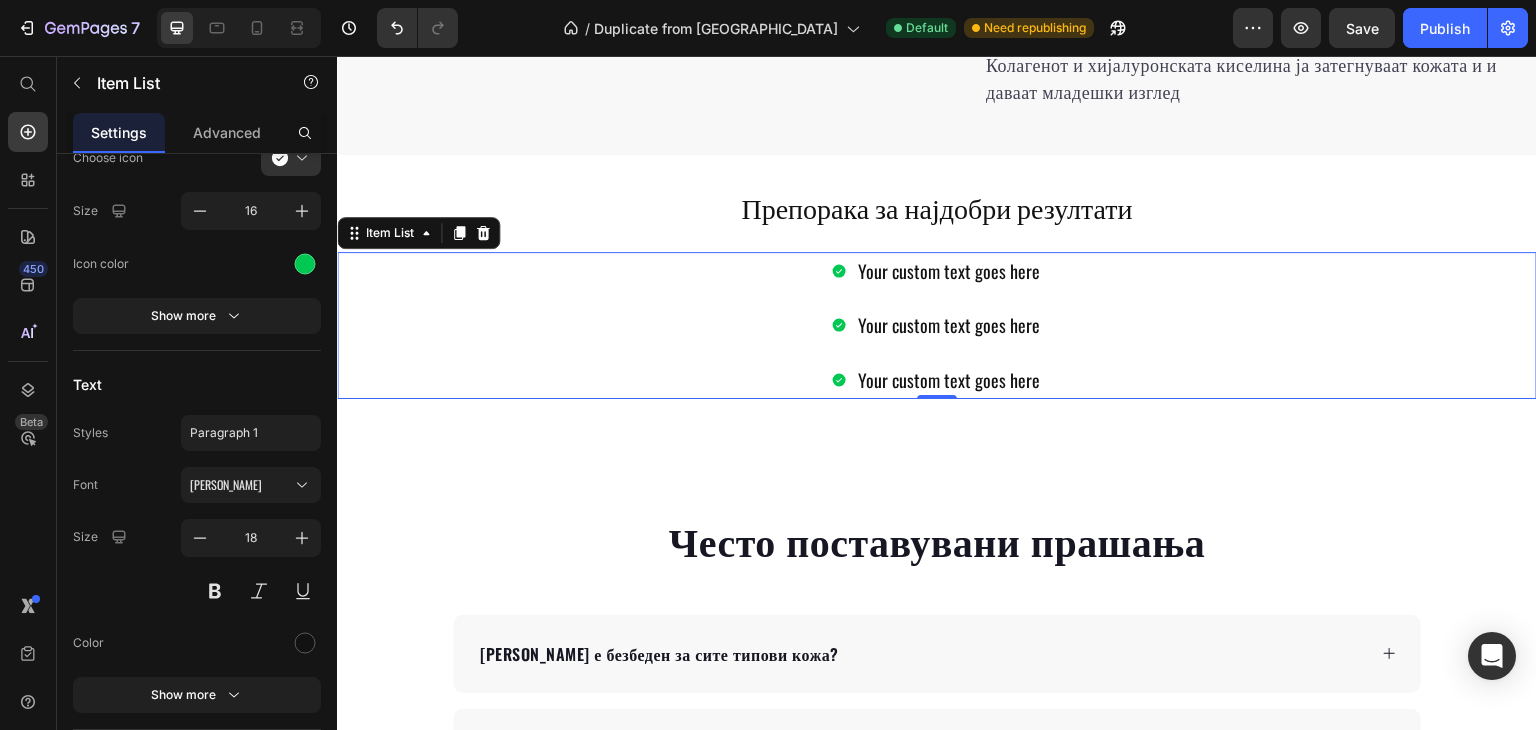 click on "Your custom text goes here" at bounding box center (949, 271) 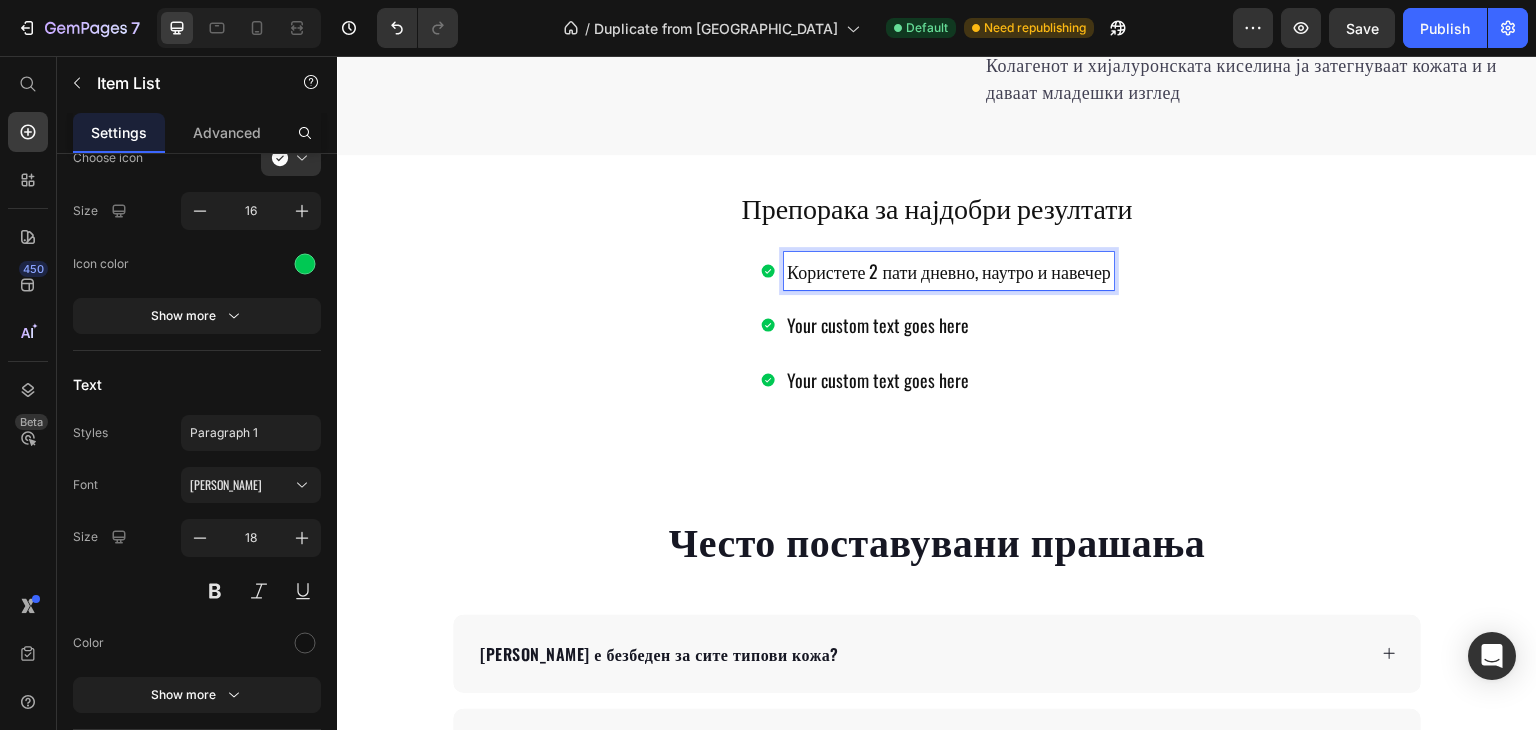 click on "Your custom text goes here" at bounding box center (949, 325) 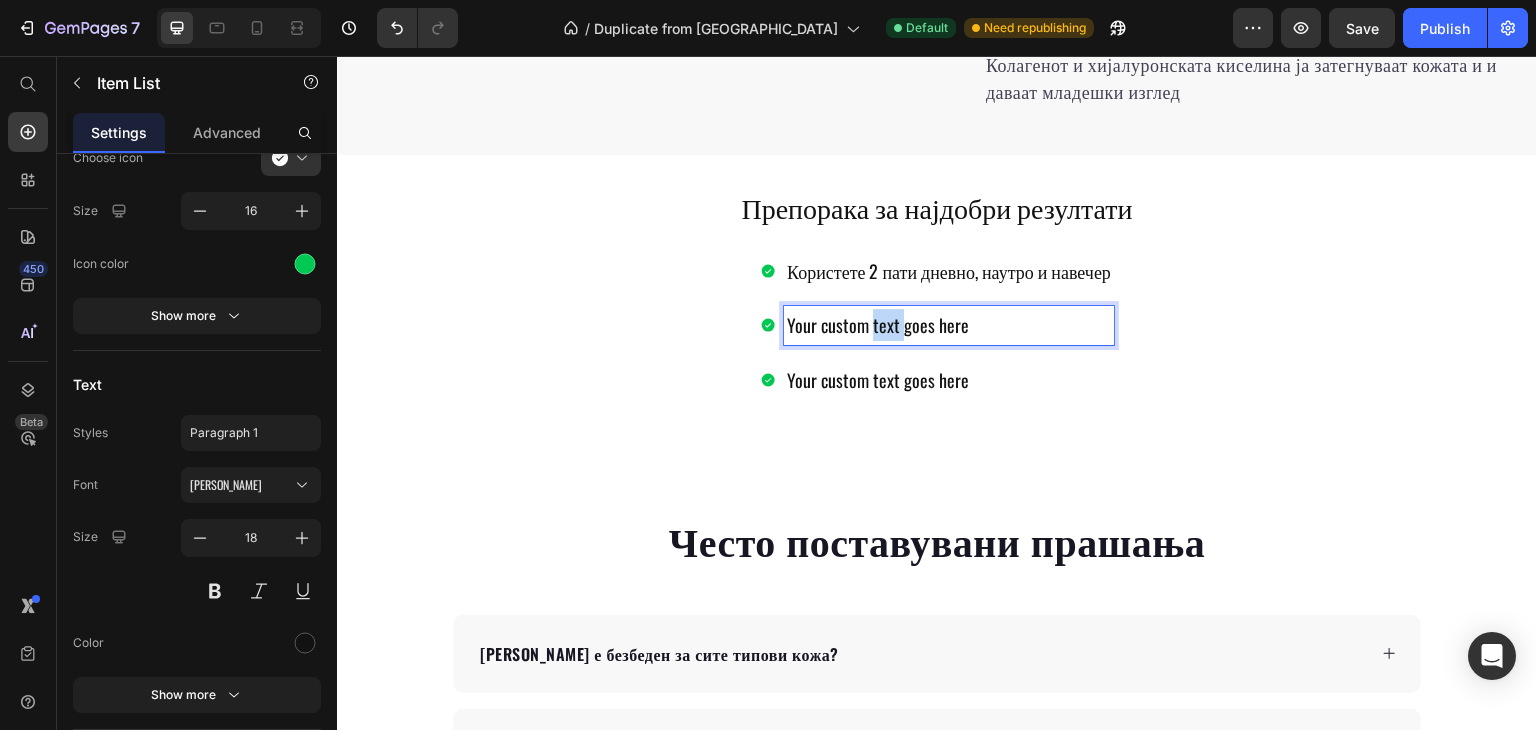 click on "Your custom text goes here" at bounding box center [949, 325] 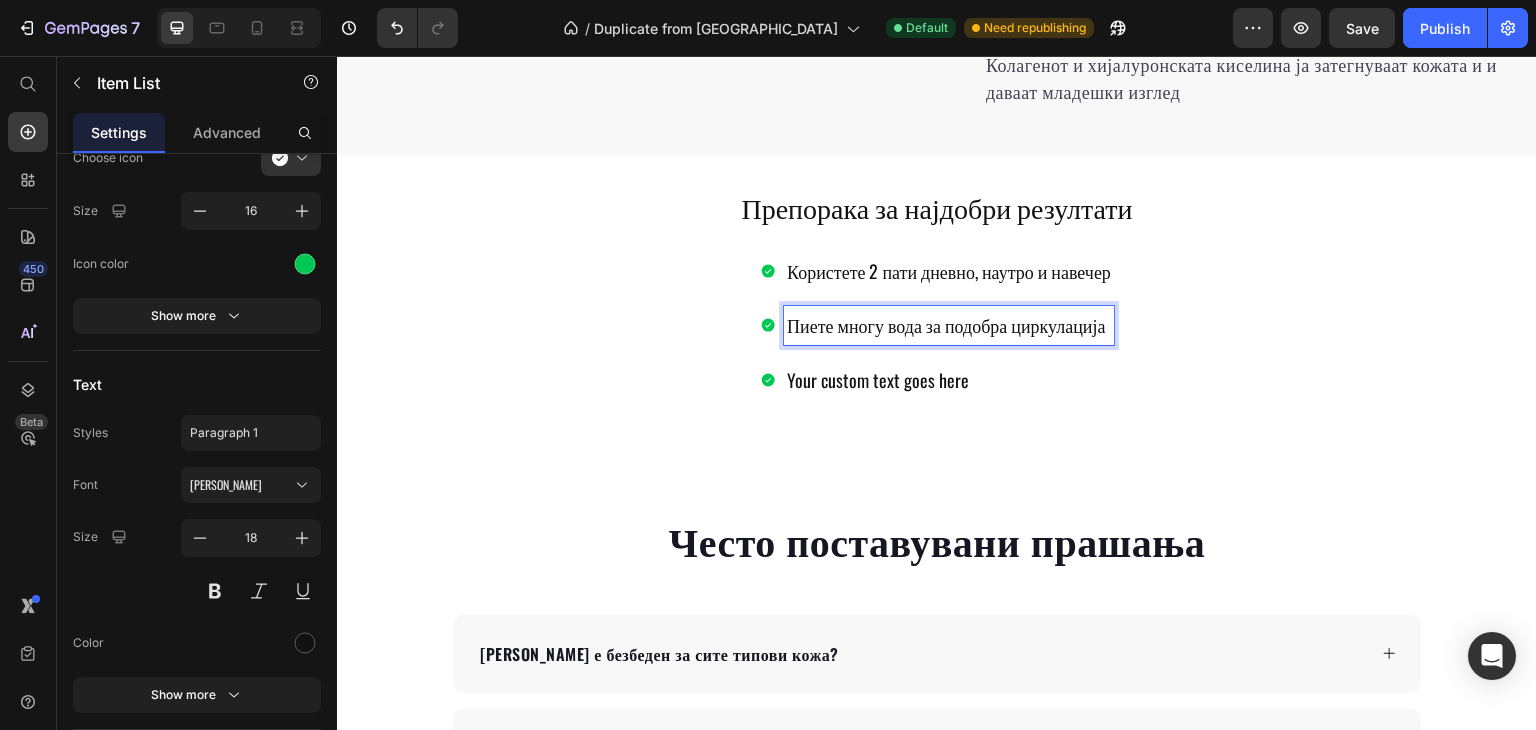 click on "Пиете многу вода за подобра циркулација" at bounding box center [949, 325] 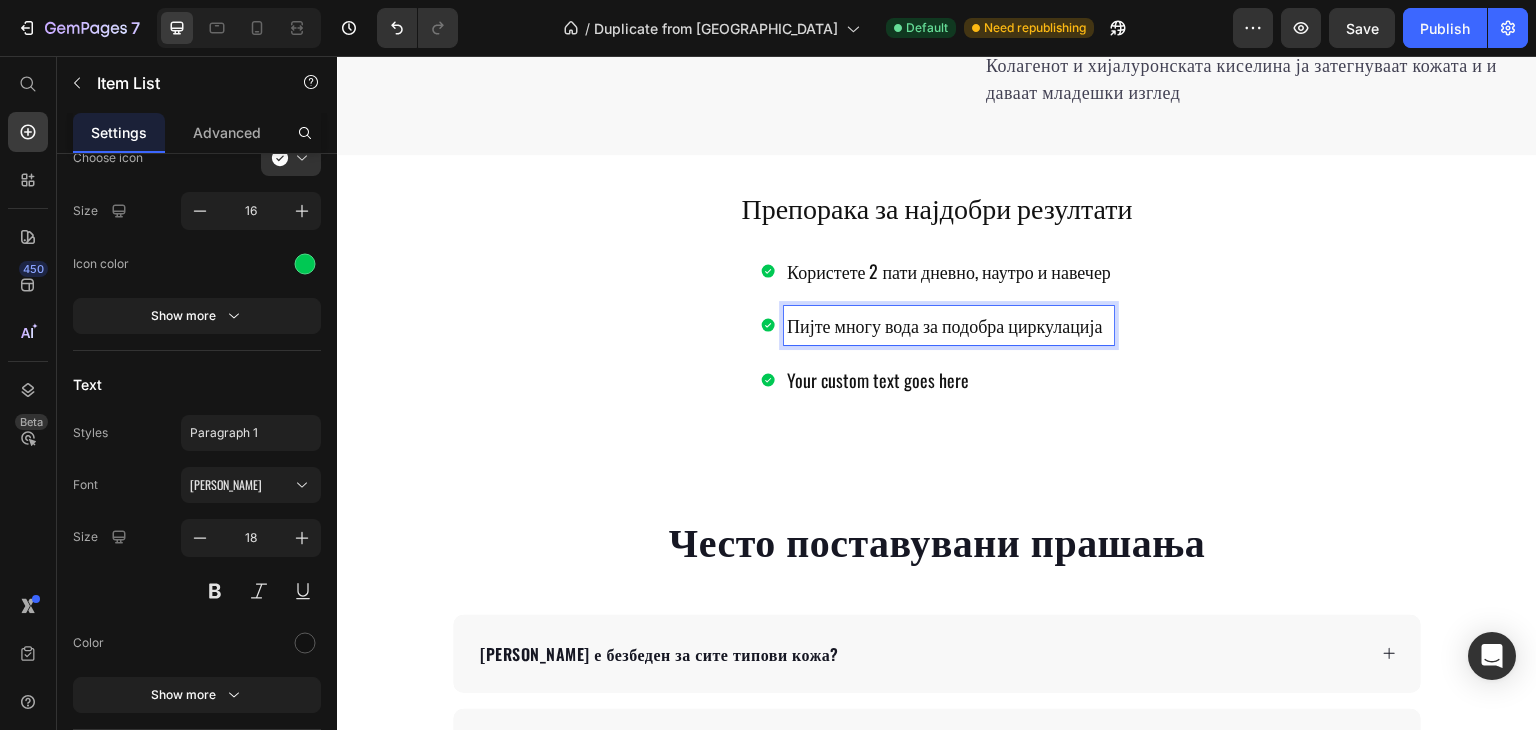 click on "Your custom text goes here" at bounding box center (949, 380) 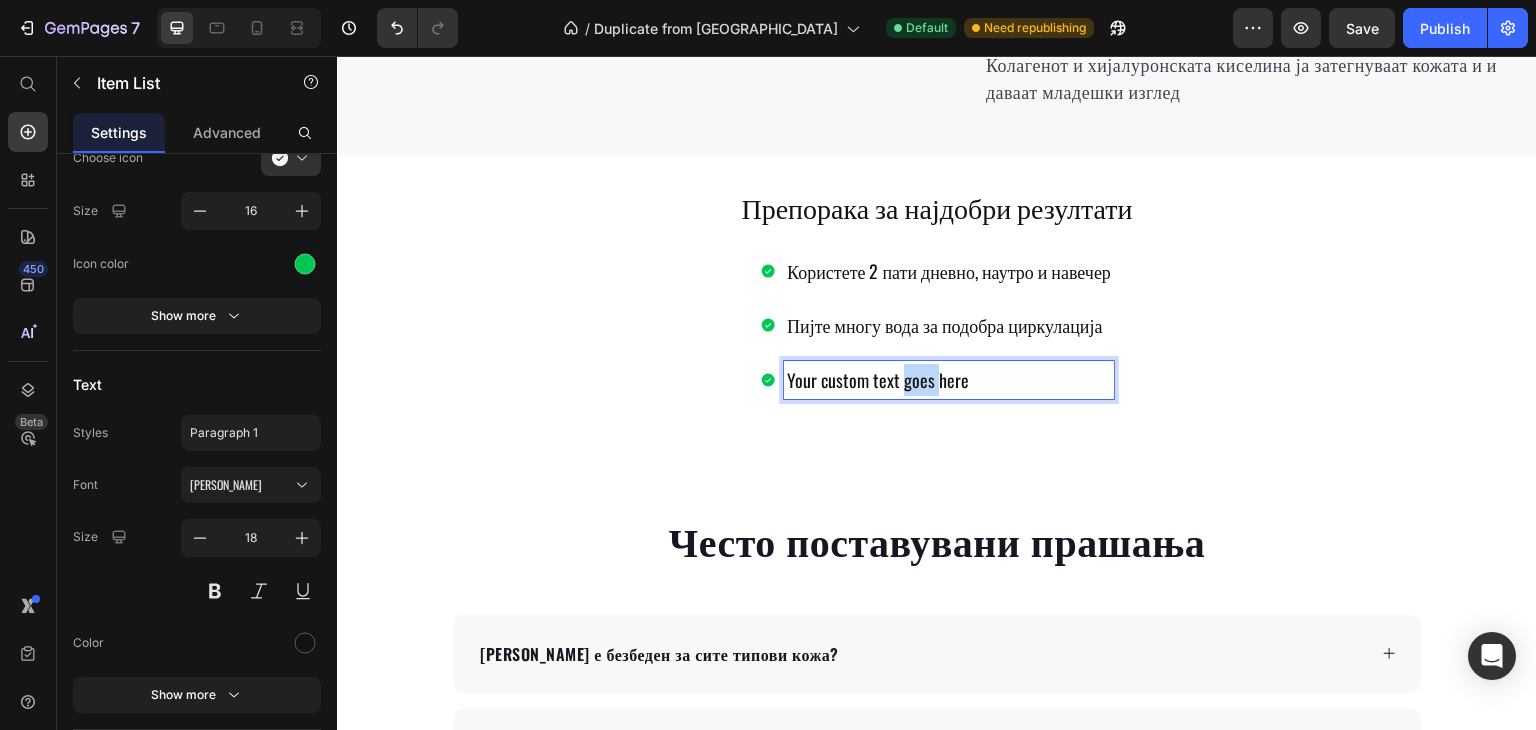 click on "Your custom text goes here" at bounding box center (949, 380) 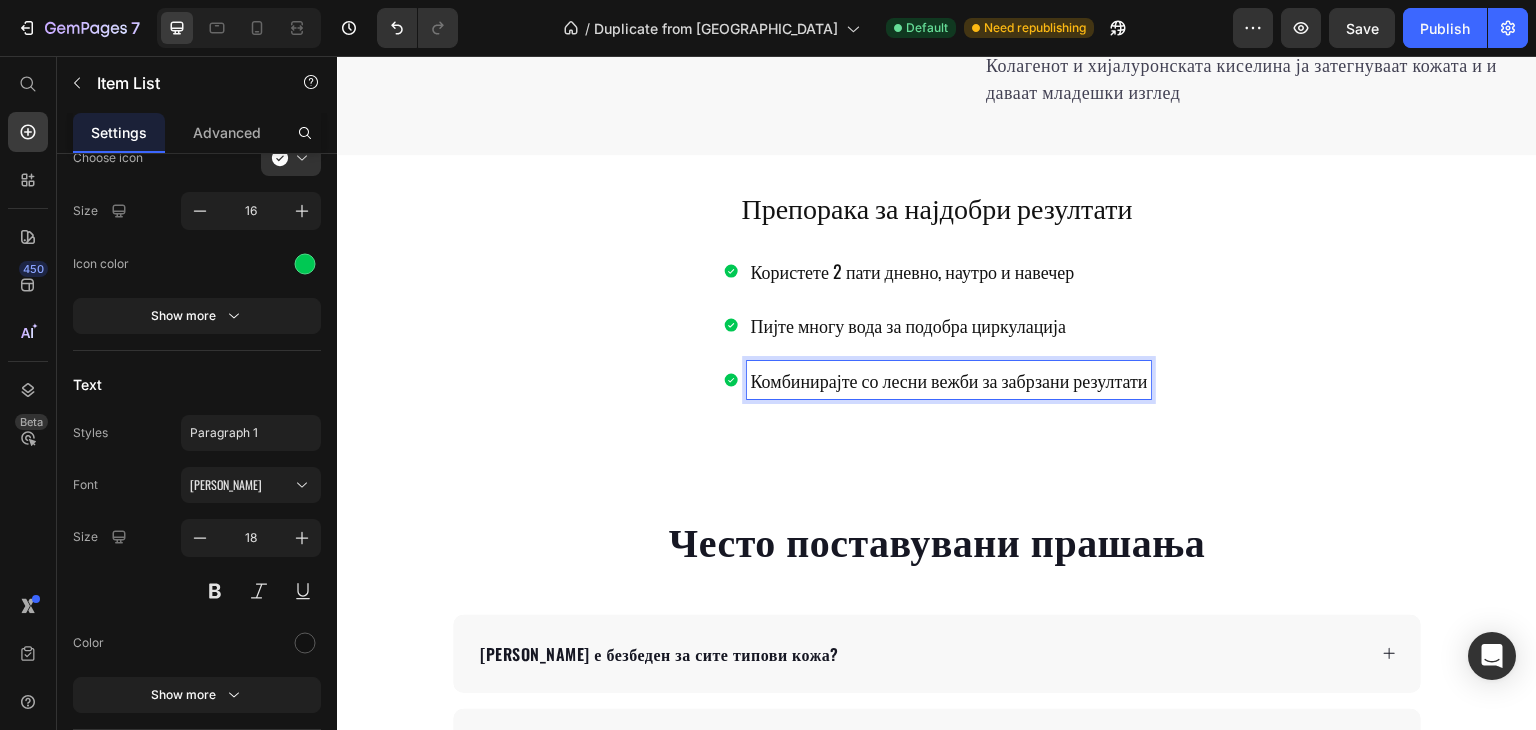 click on "Користете 2 пати дневно, наутро и навечер Пијте многу вода за подобра циркулација Комбинирајте со лесни вежби за забрзани резултати" at bounding box center [937, 325] 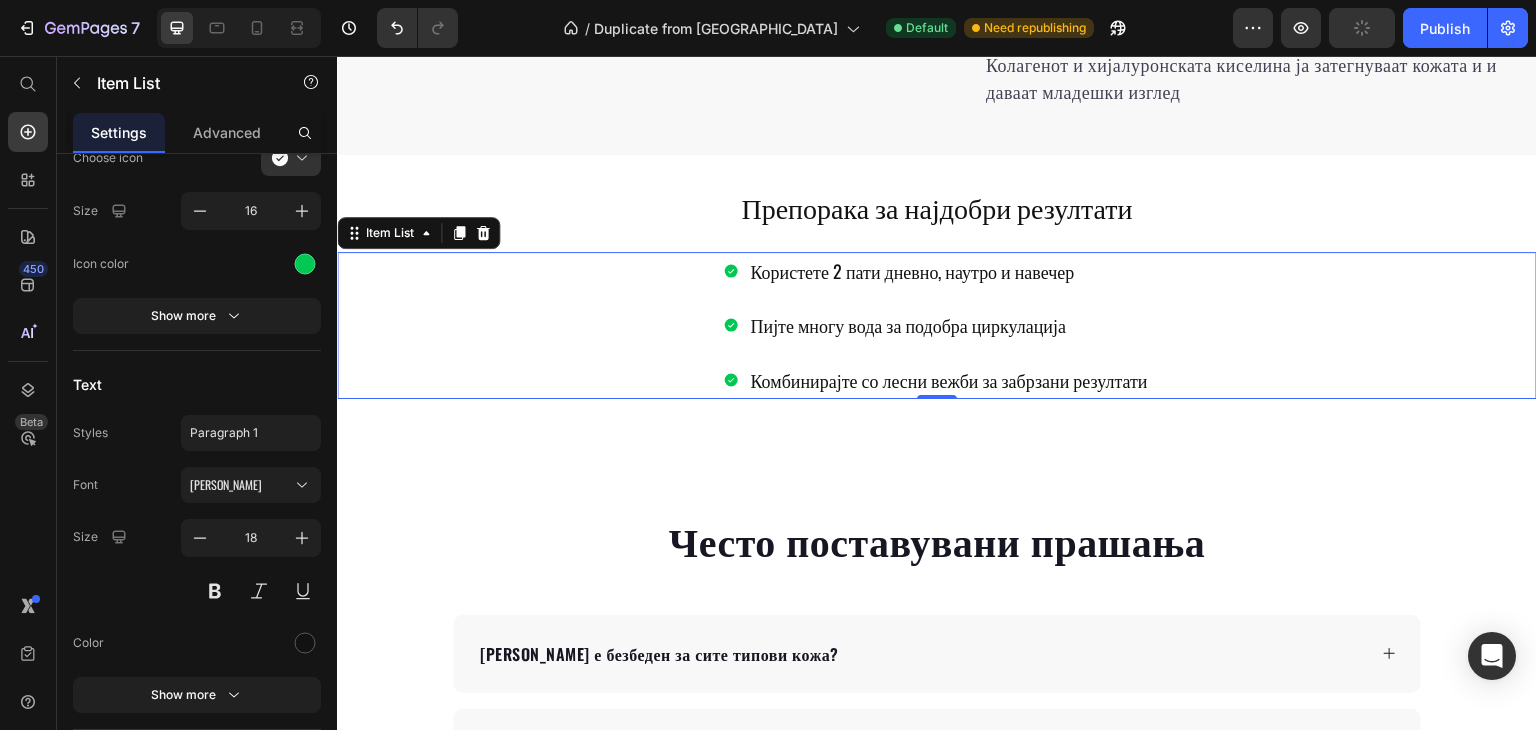scroll, scrollTop: 0, scrollLeft: 0, axis: both 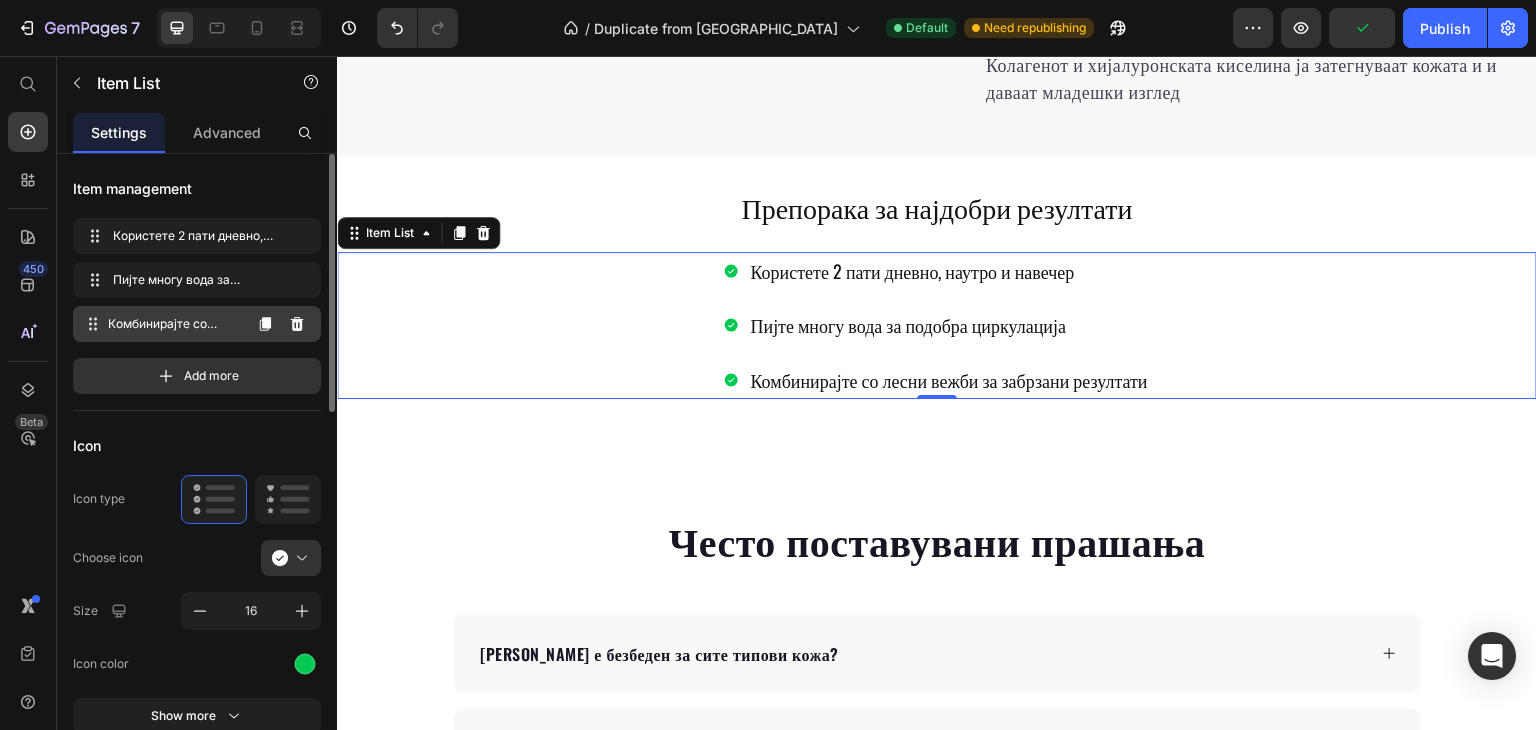 click 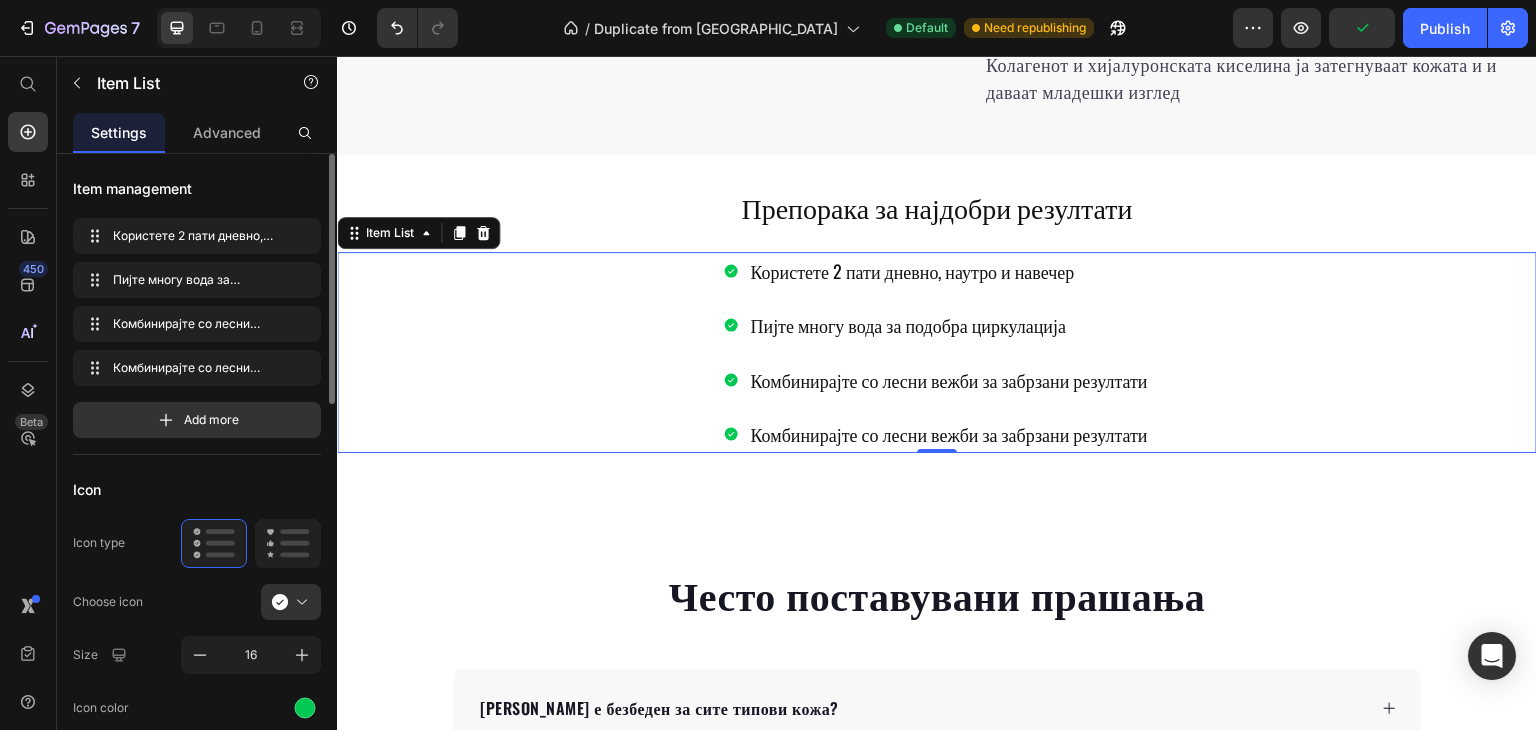 click on "Комбинирајте со лесни вежби за забрзани резултати" at bounding box center (948, 434) 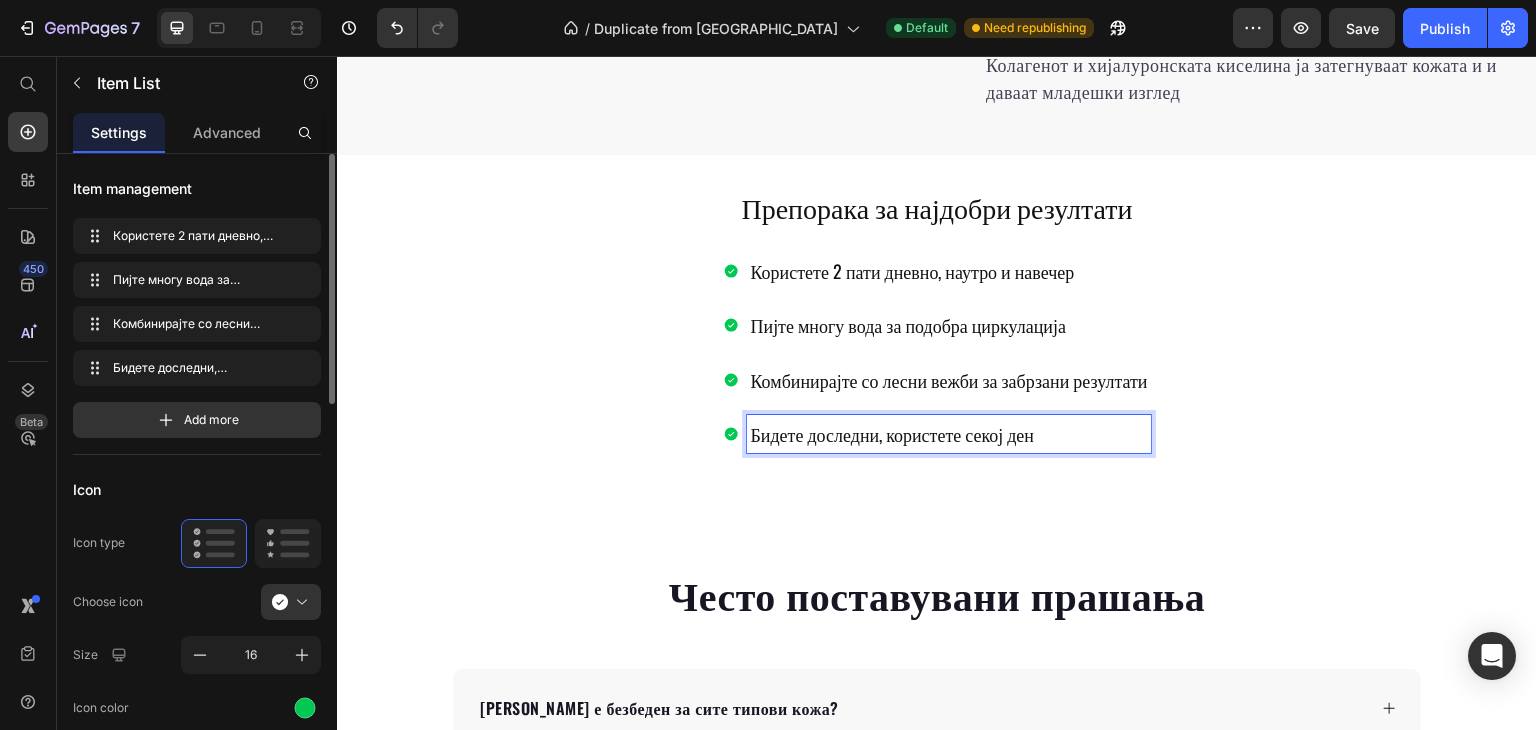 click on "Бидете доследни, користете секој ден" at bounding box center (948, 434) 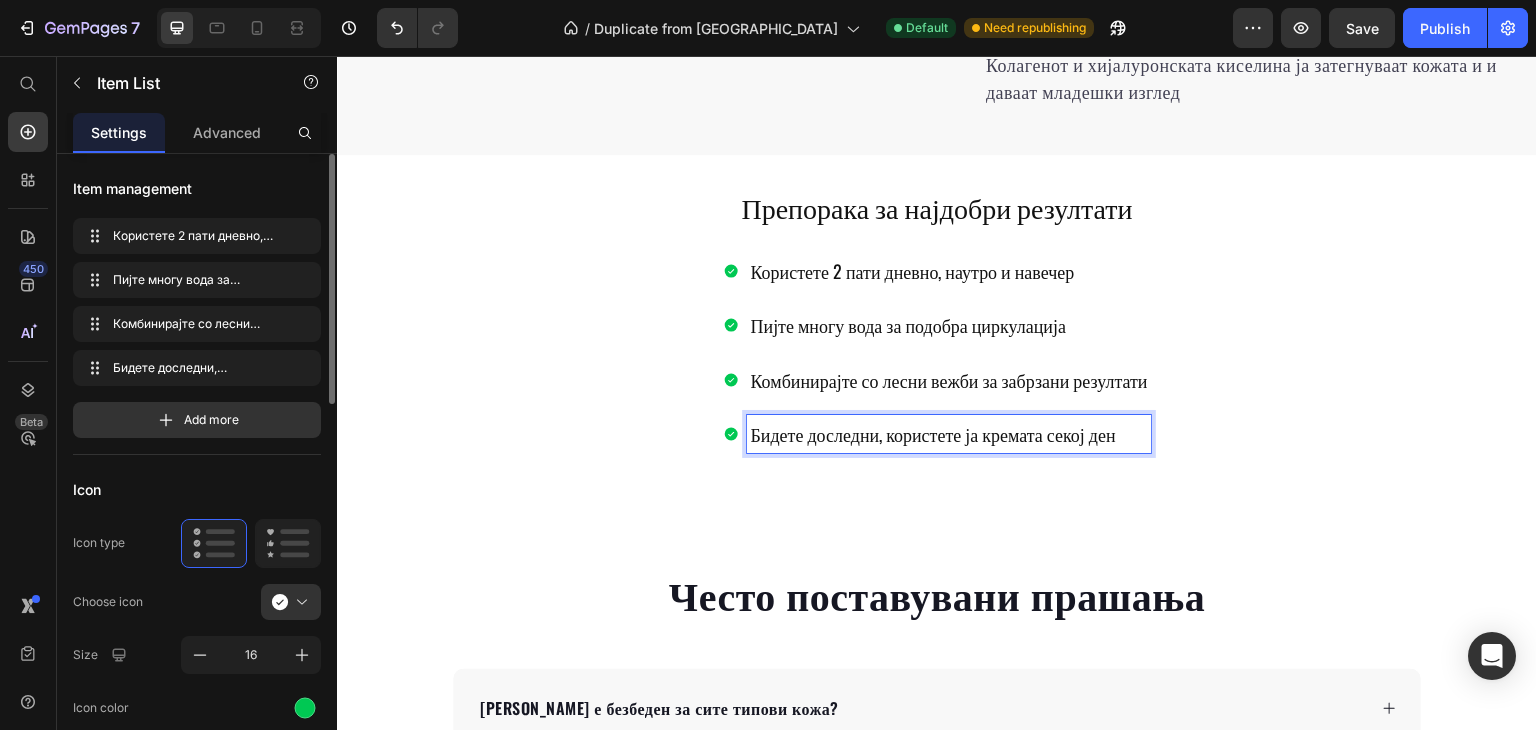 click on "Користете 2 пати дневно, наутро и навечер Пијте многу вода за подобра циркулација Комбинирајте со лесни вежби за забрзани резултати Бидете доследни, користете ја кремата секој ден" at bounding box center (937, 353) 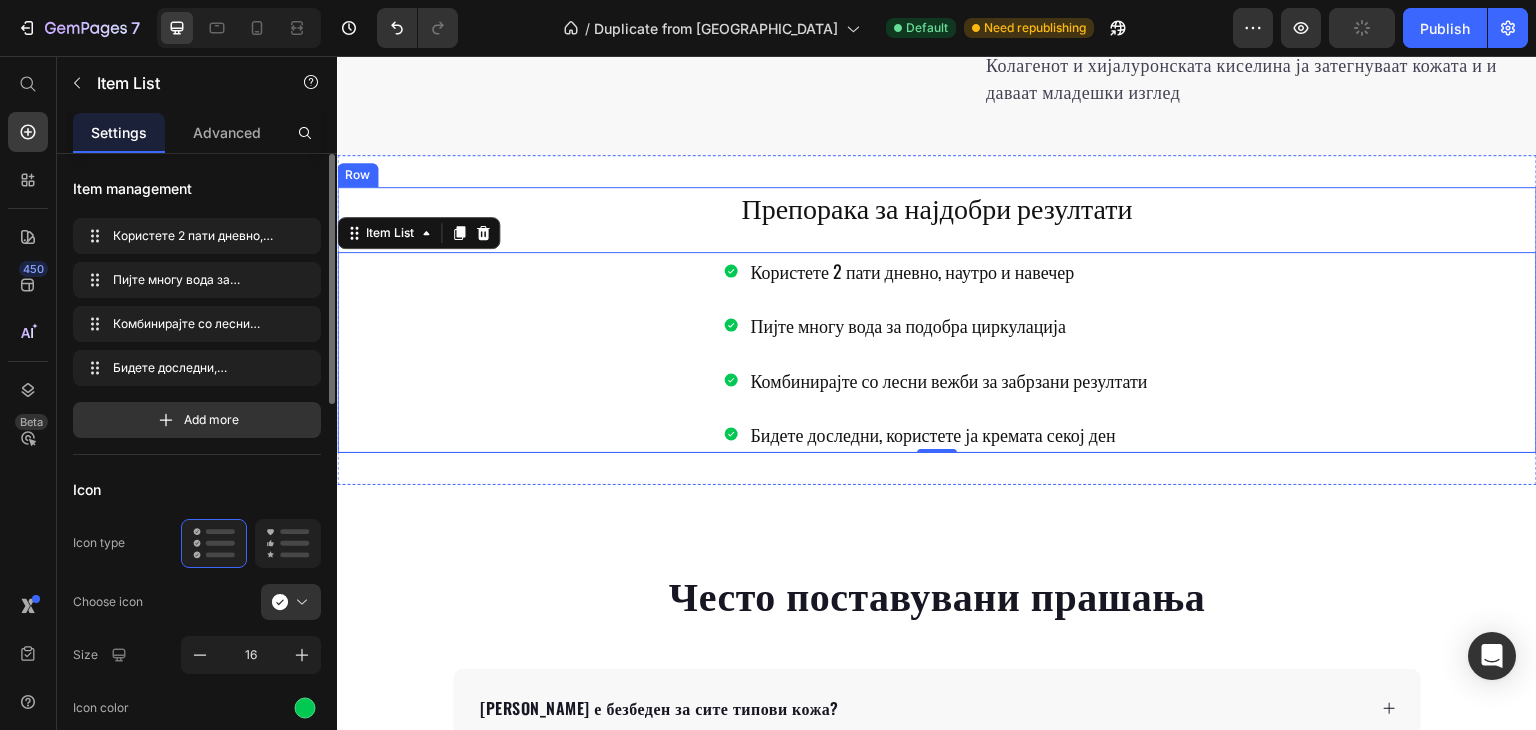 click on "Препорака за најдобри резултати Heading Користете 2 пати дневно, наутро и навечер Пијте многу вода за подобра циркулација Комбинирајте со лесни вежби за забрзани резултати Бидете доследни, користете ја кремата секој ден Item List   0" at bounding box center (937, 320) 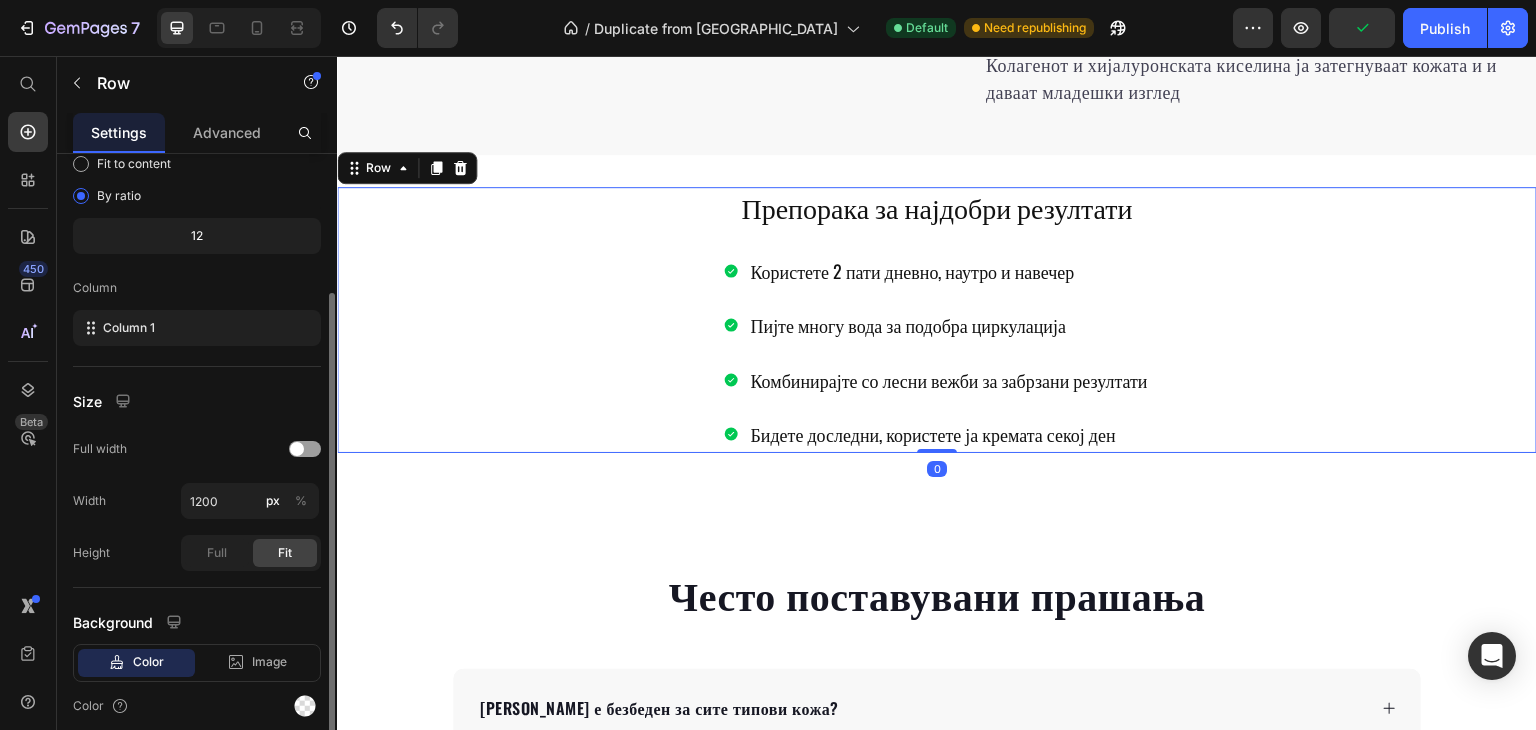 scroll, scrollTop: 277, scrollLeft: 0, axis: vertical 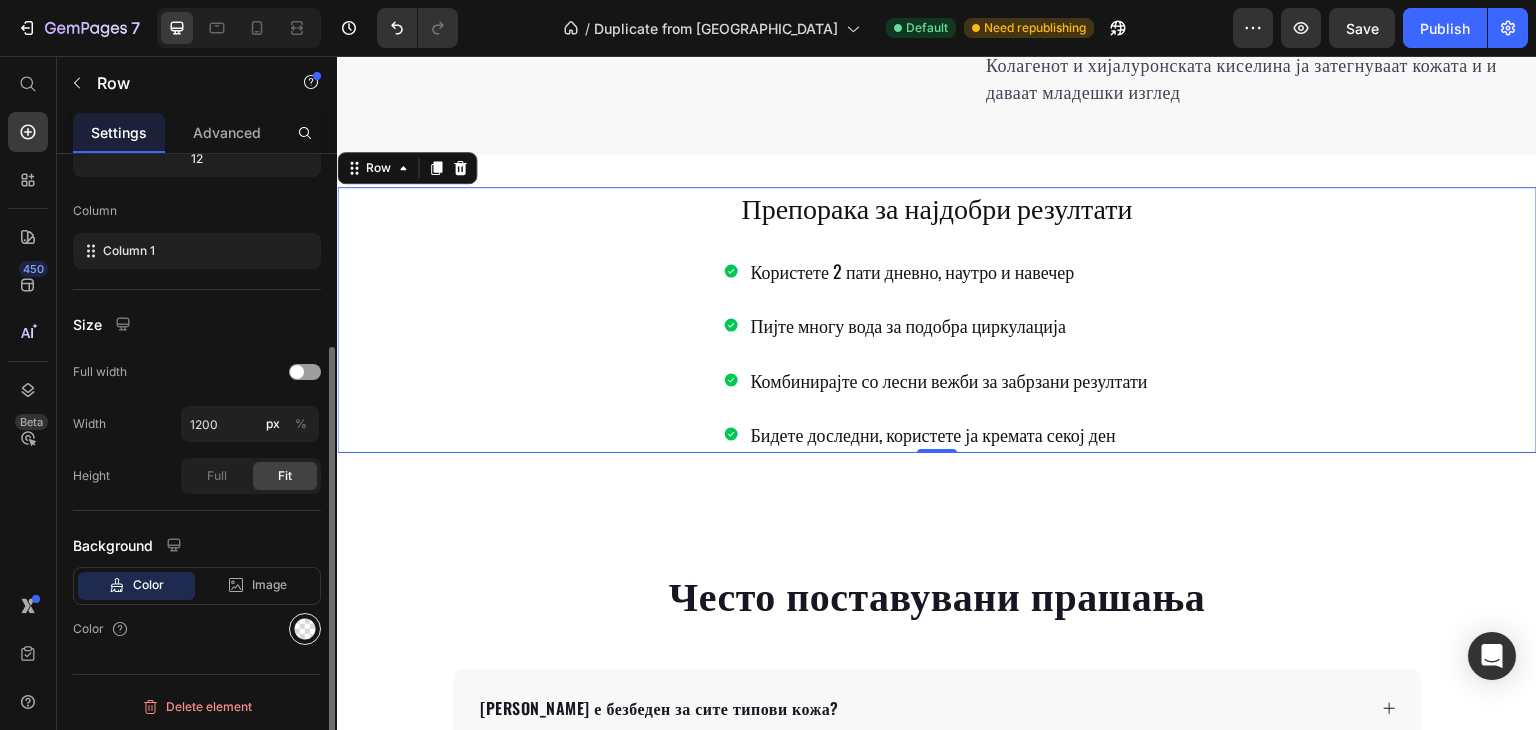 click at bounding box center (305, 629) 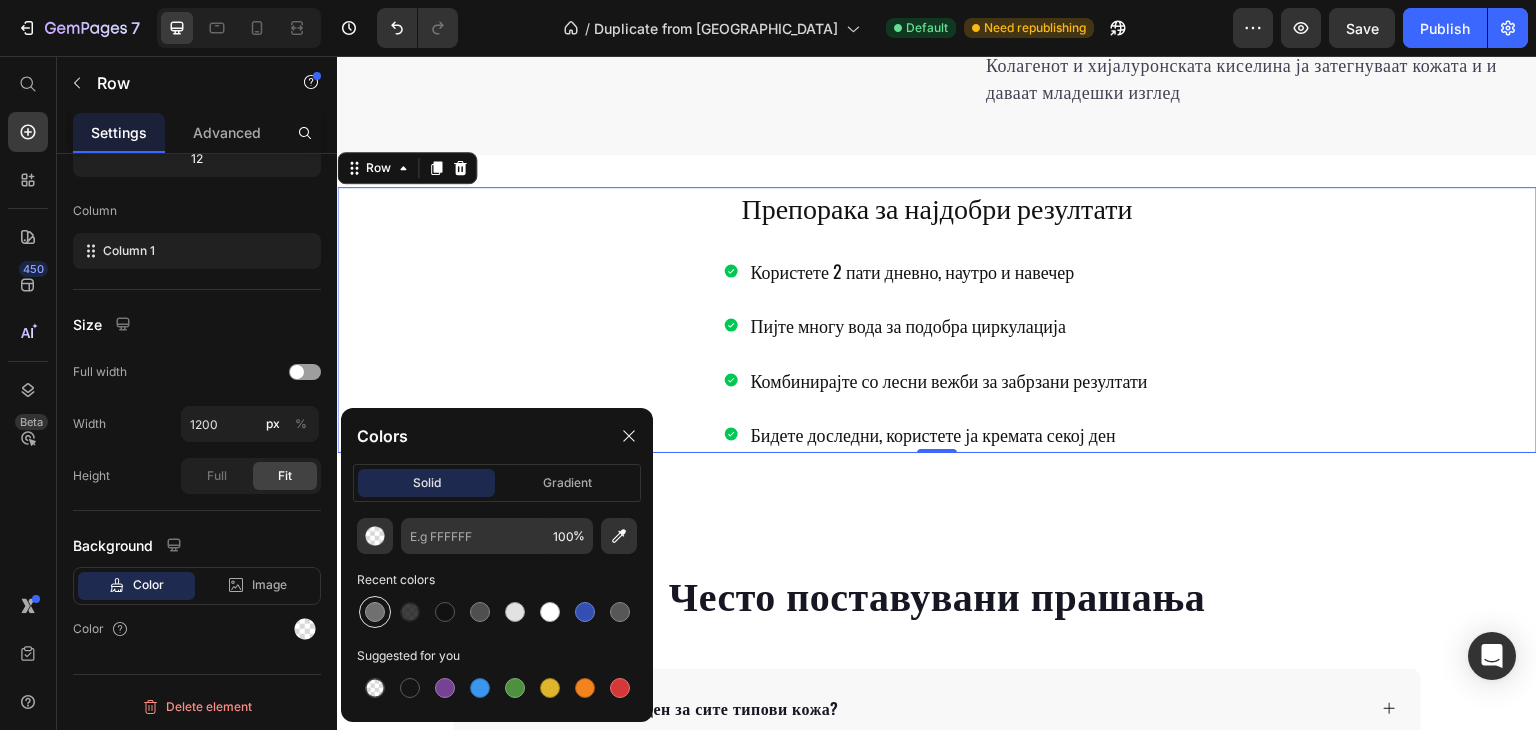 click at bounding box center [375, 612] 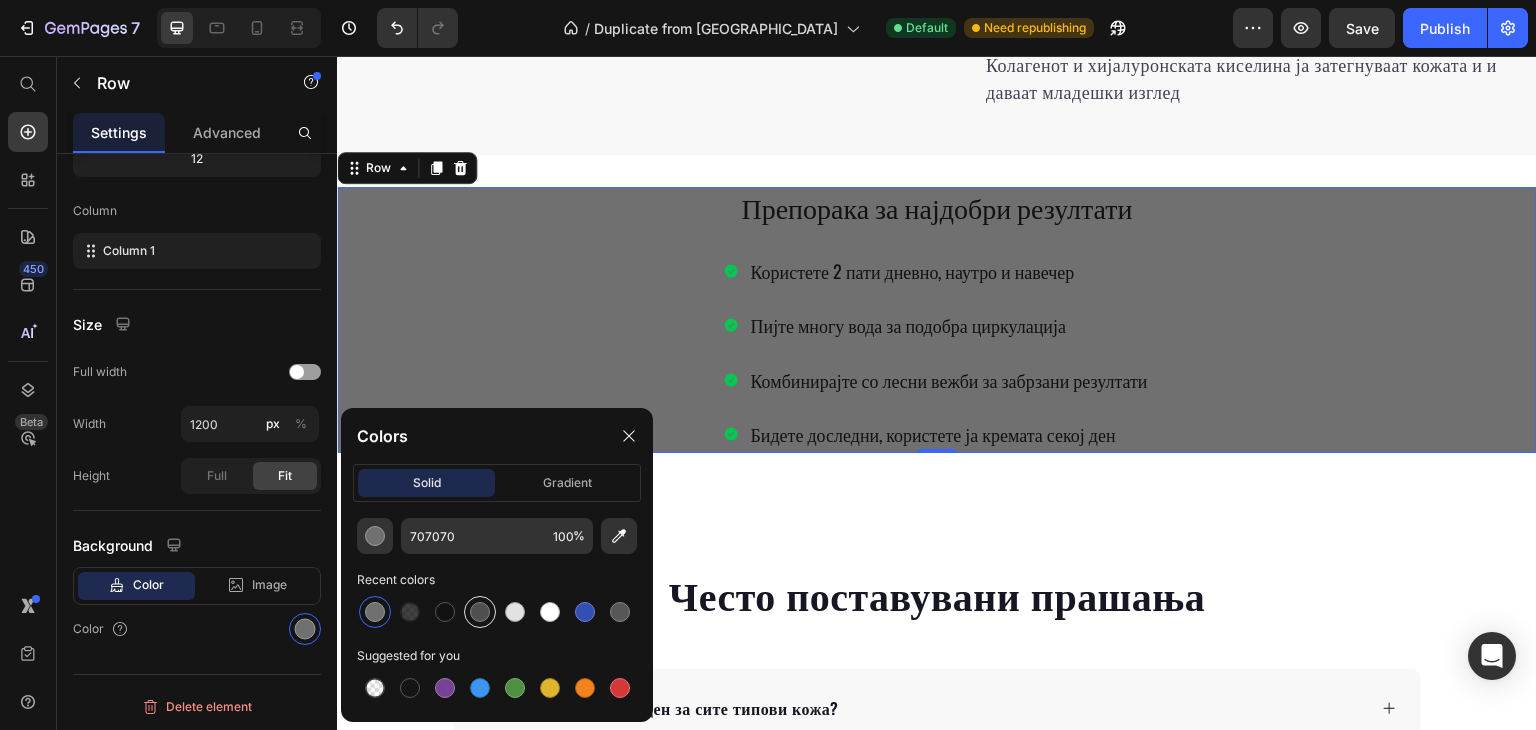 click at bounding box center (480, 612) 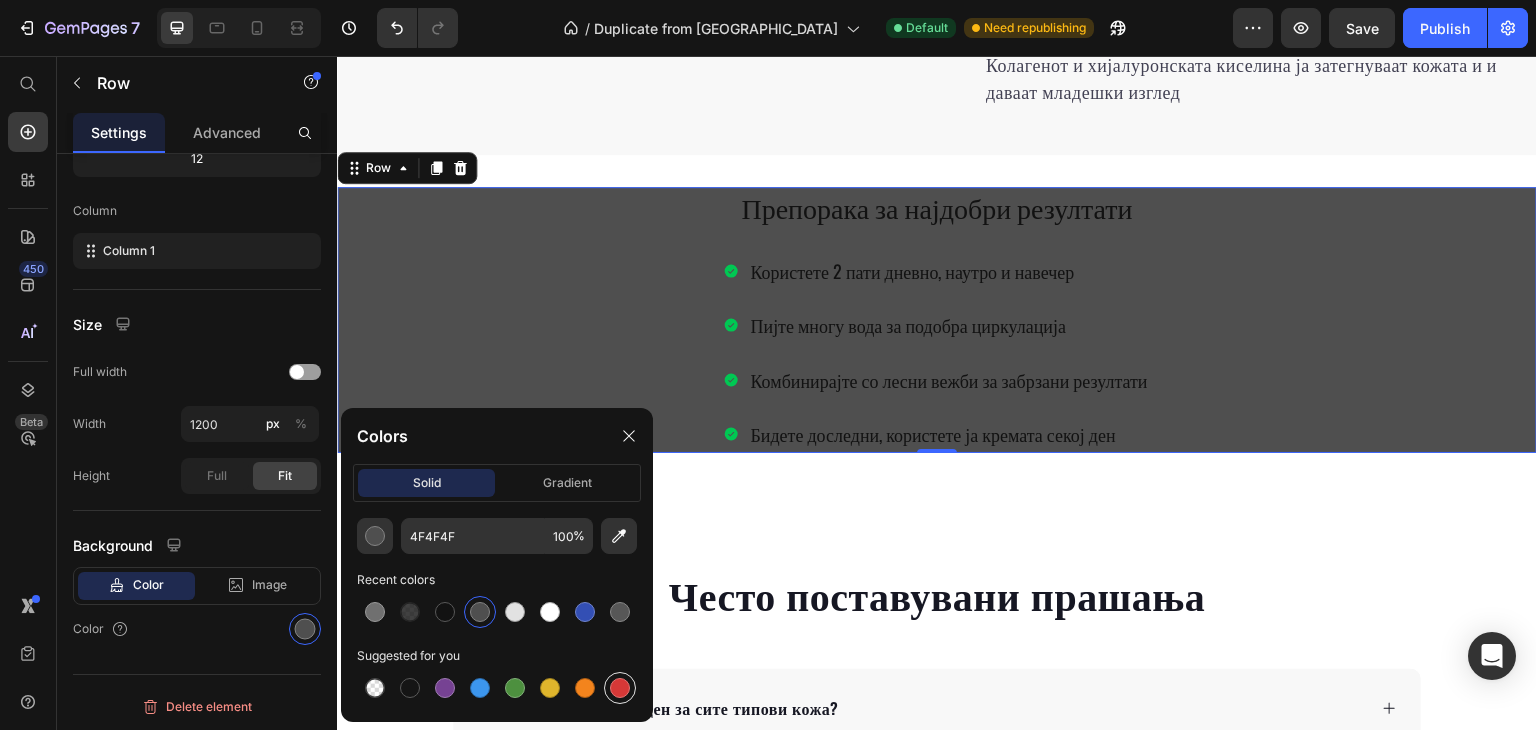 click at bounding box center [620, 688] 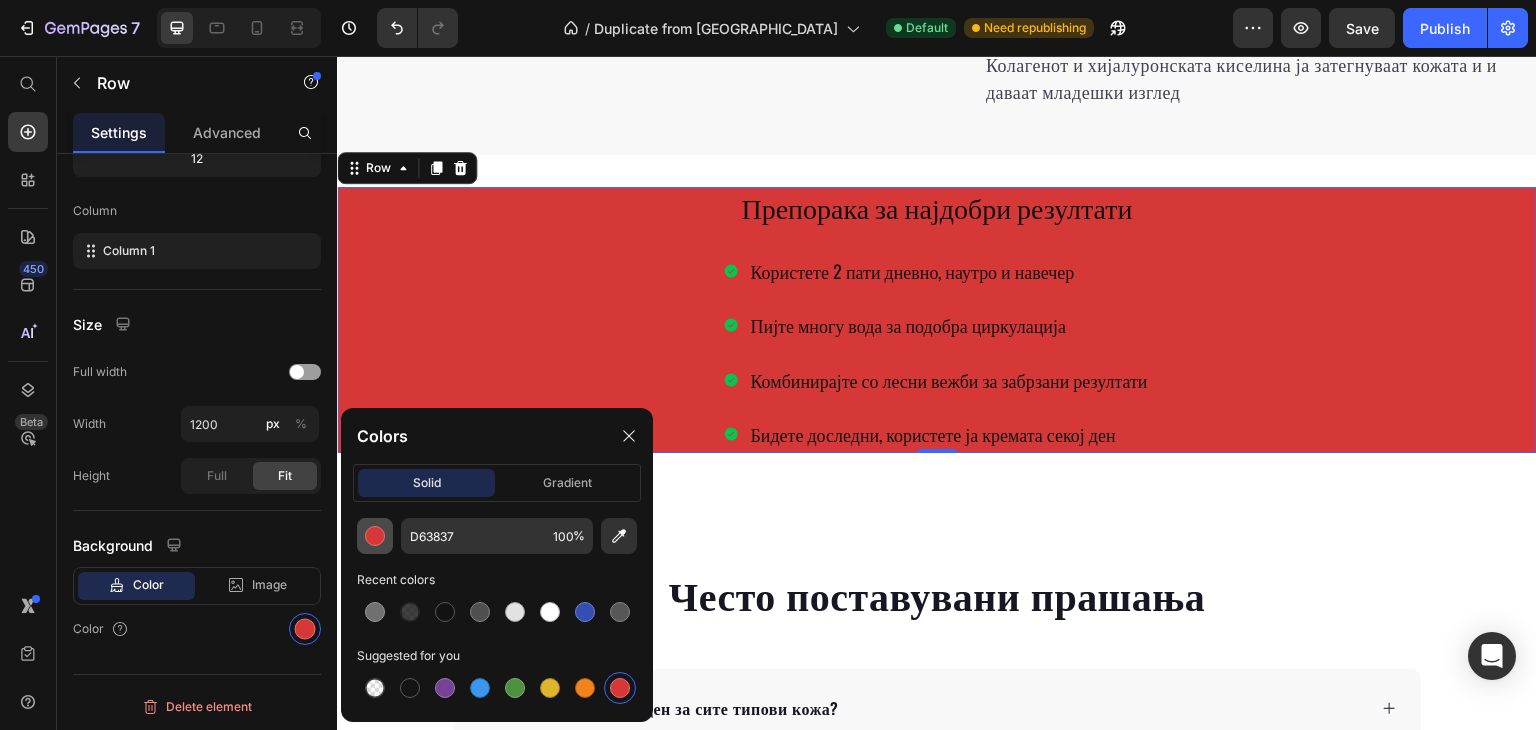 click at bounding box center [375, 536] 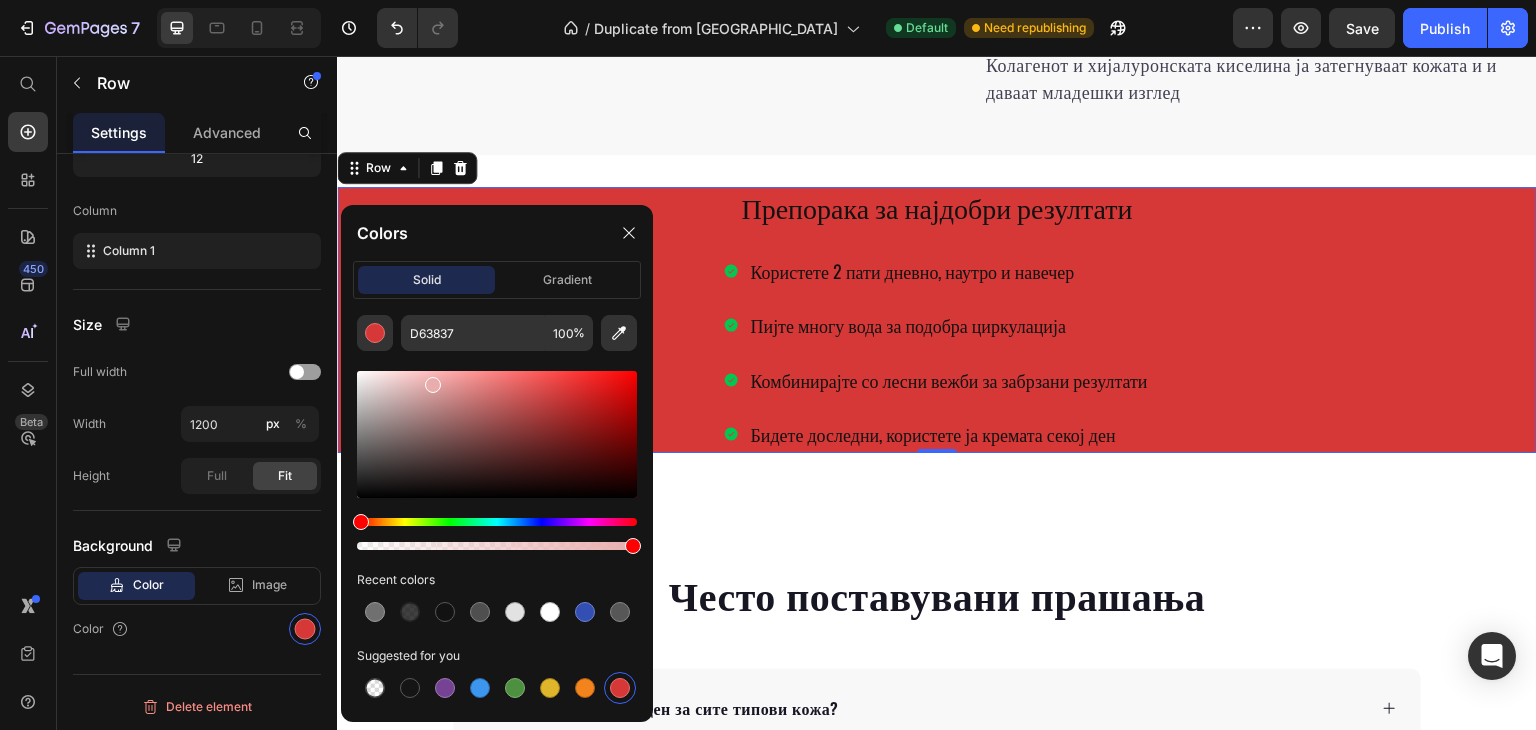 drag, startPoint x: 438, startPoint y: 381, endPoint x: 421, endPoint y: 378, distance: 17.262676 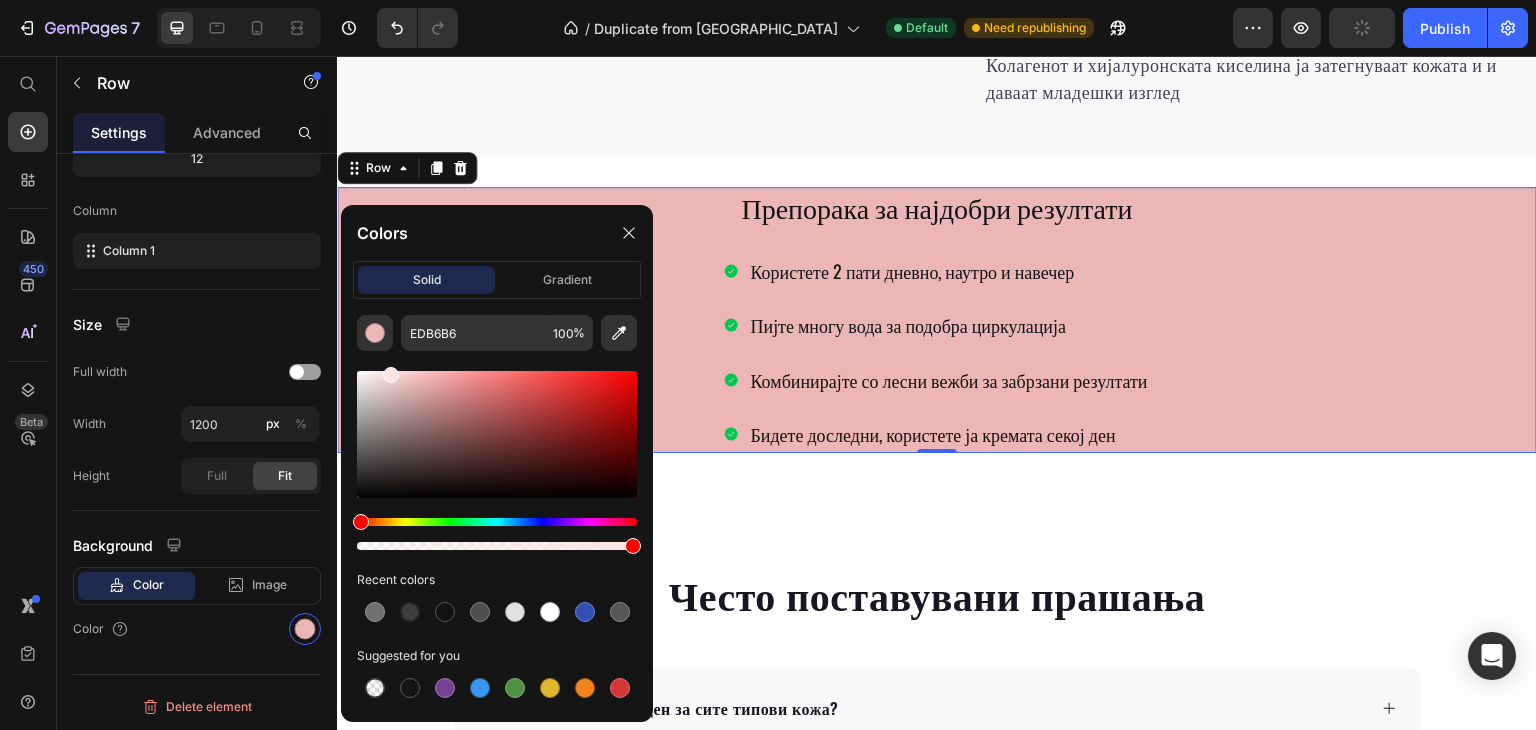 drag, startPoint x: 424, startPoint y: 381, endPoint x: 384, endPoint y: 355, distance: 47.707443 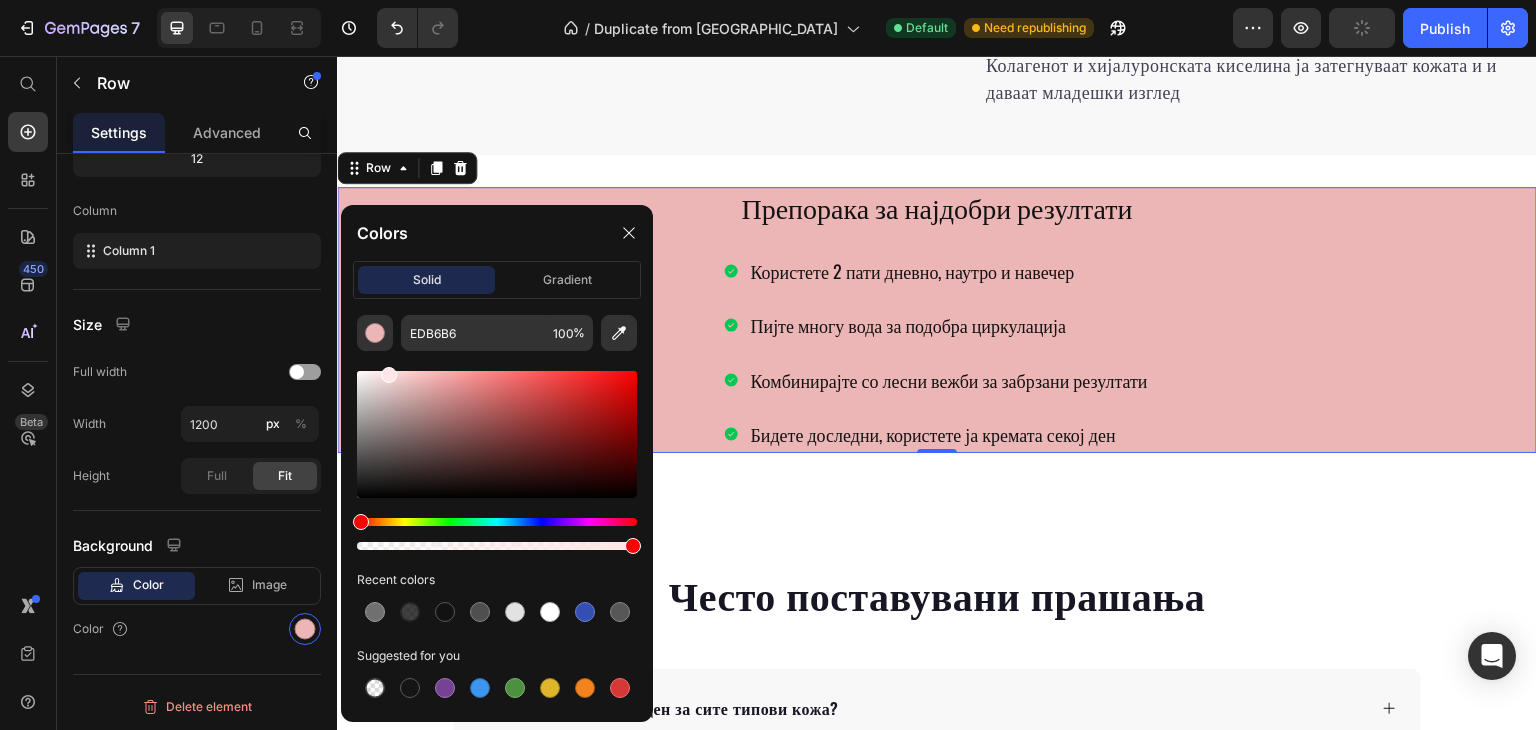 type on "FFE5E5" 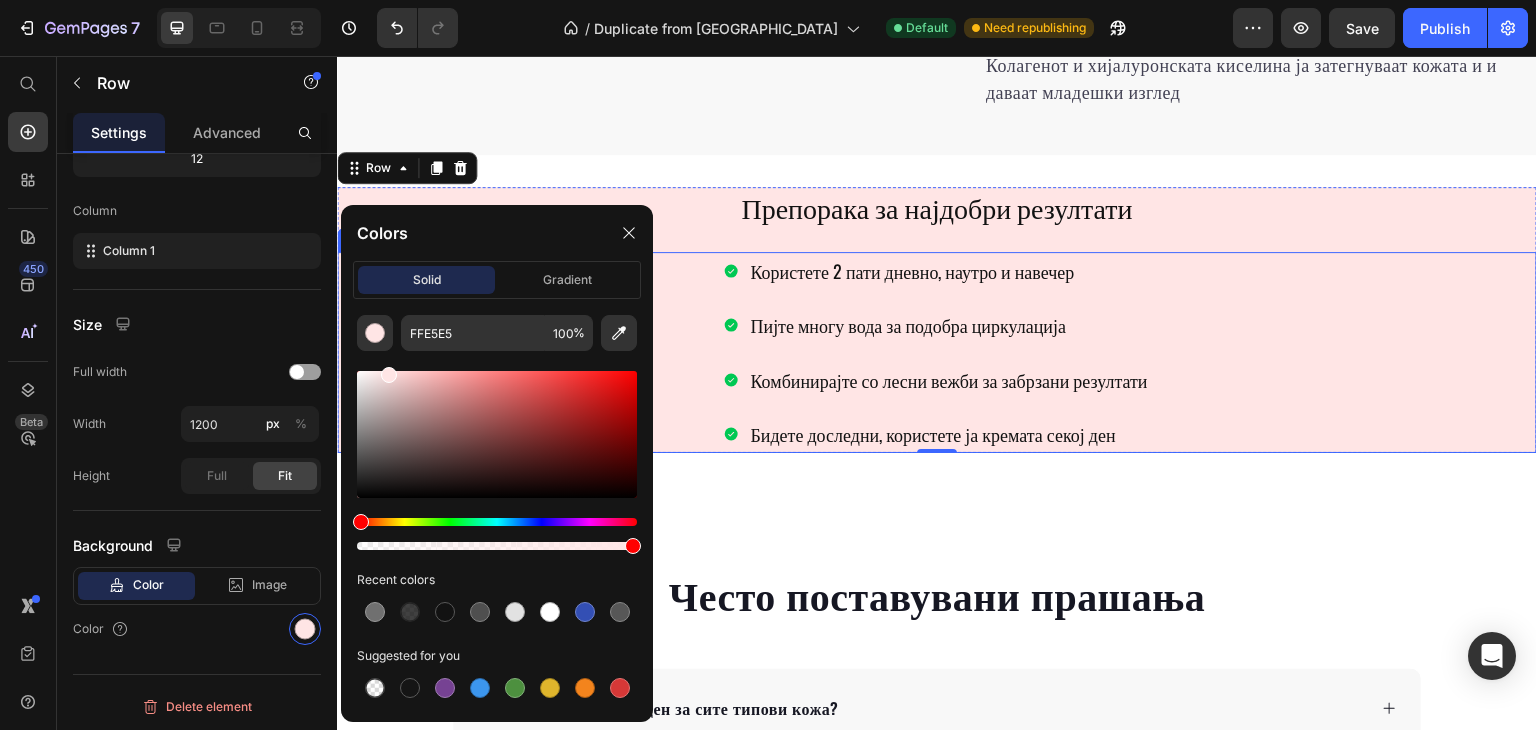 scroll, scrollTop: 3000, scrollLeft: 0, axis: vertical 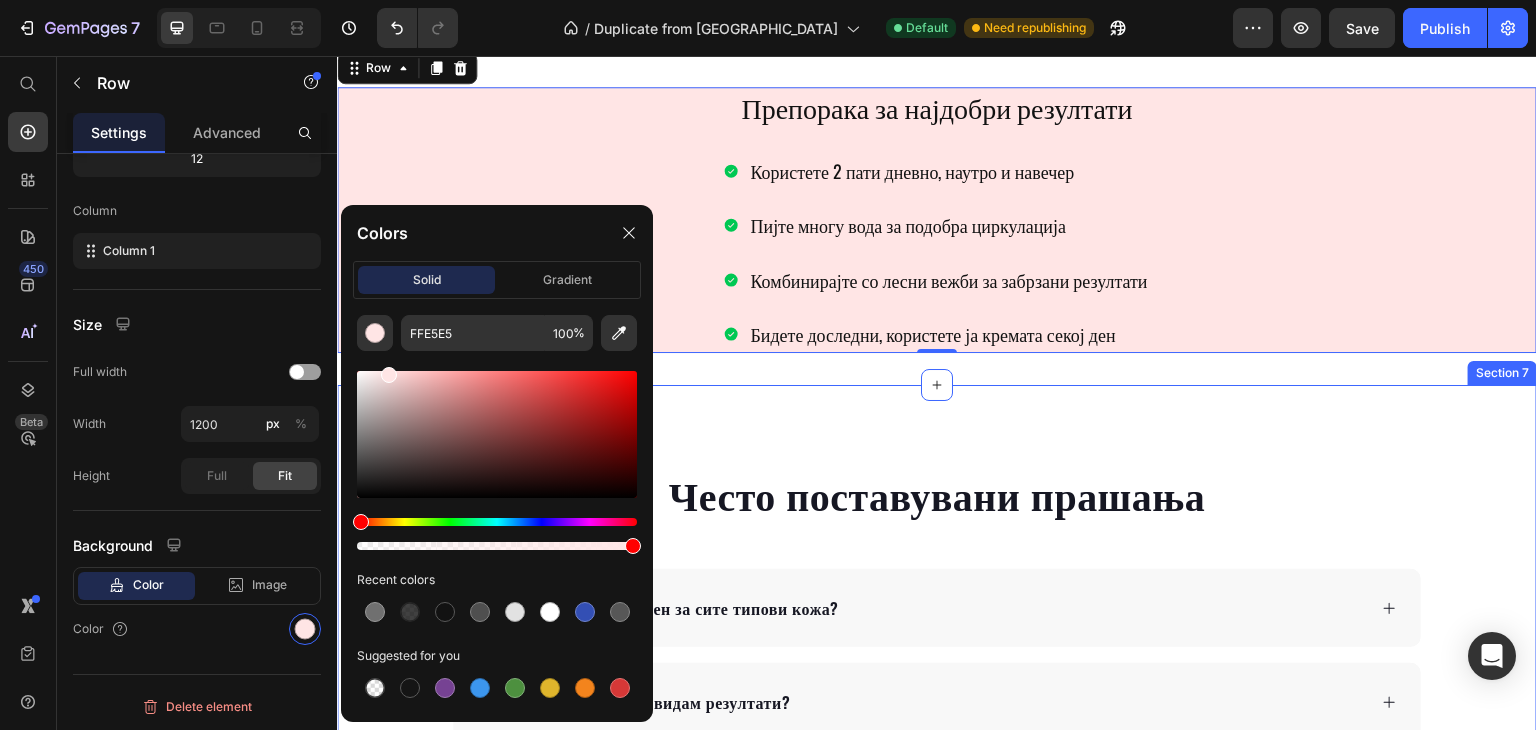 click on "Често поставувани прашања Heading
Дали е безбеден за сите типови кожа?
Колку брзо ќе видам резултати?
Дали можам да го користам во бременост?
Дали има странични ефекти?
Колку долго трае една тубичка? Accordion Row Section 7" at bounding box center (937, 744) 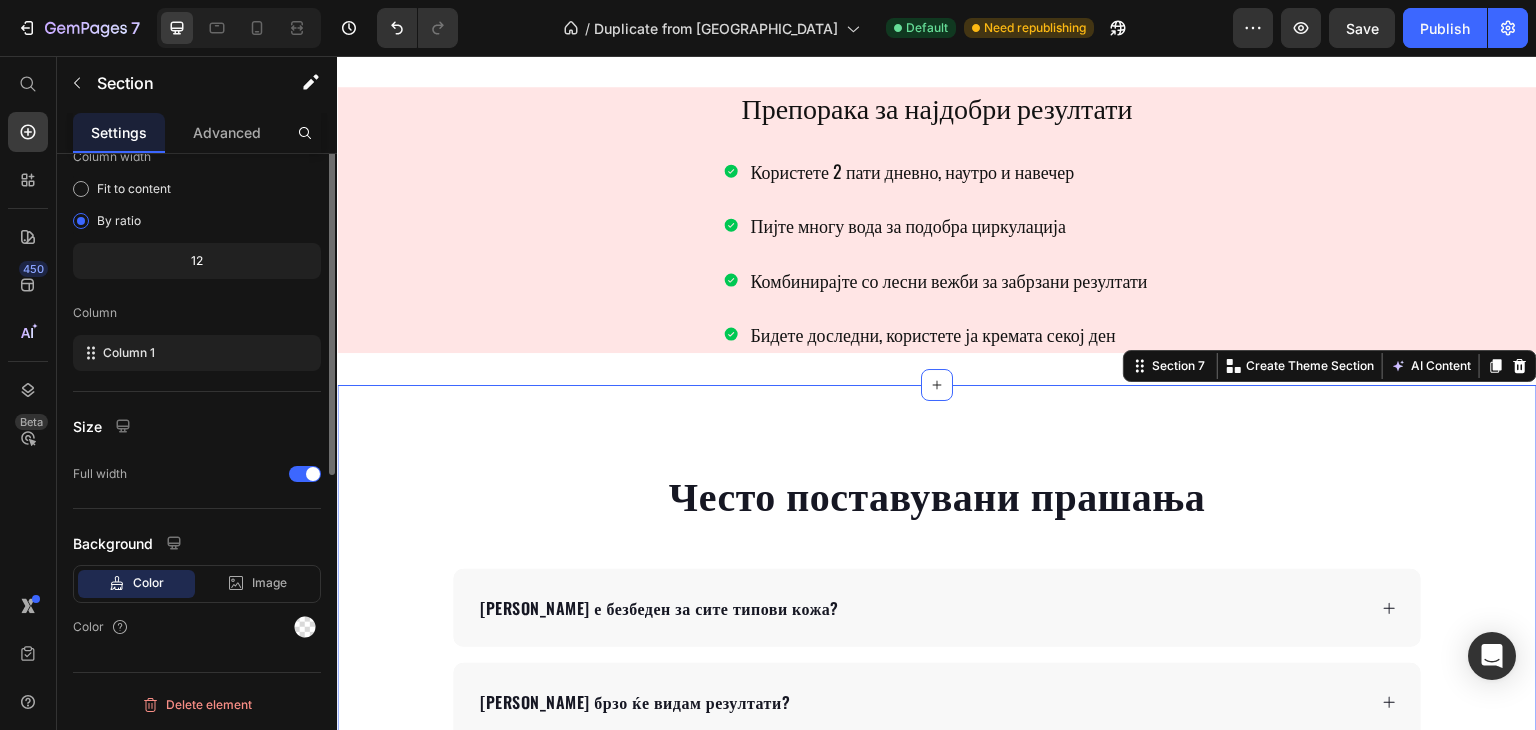 scroll, scrollTop: 0, scrollLeft: 0, axis: both 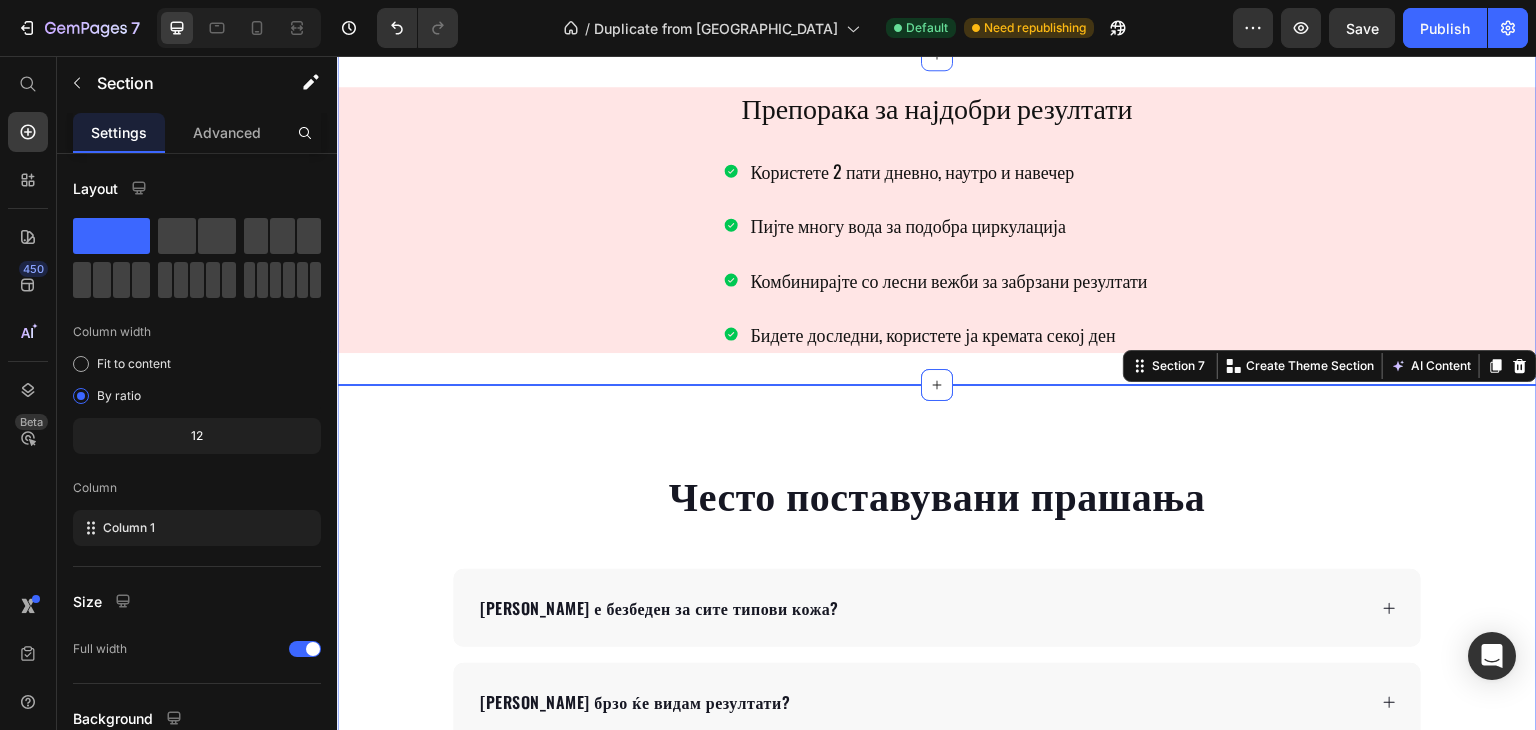 click on "Препорака за најдобри резултати Heading Користете 2 пати дневно, наутро и навечер Пијте многу вода за подобра циркулација Комбинирајте со лесни вежби за забрзани резултати Бидете доследни, користете ја кремата секој ден Item List Row Section 6" at bounding box center (937, 220) 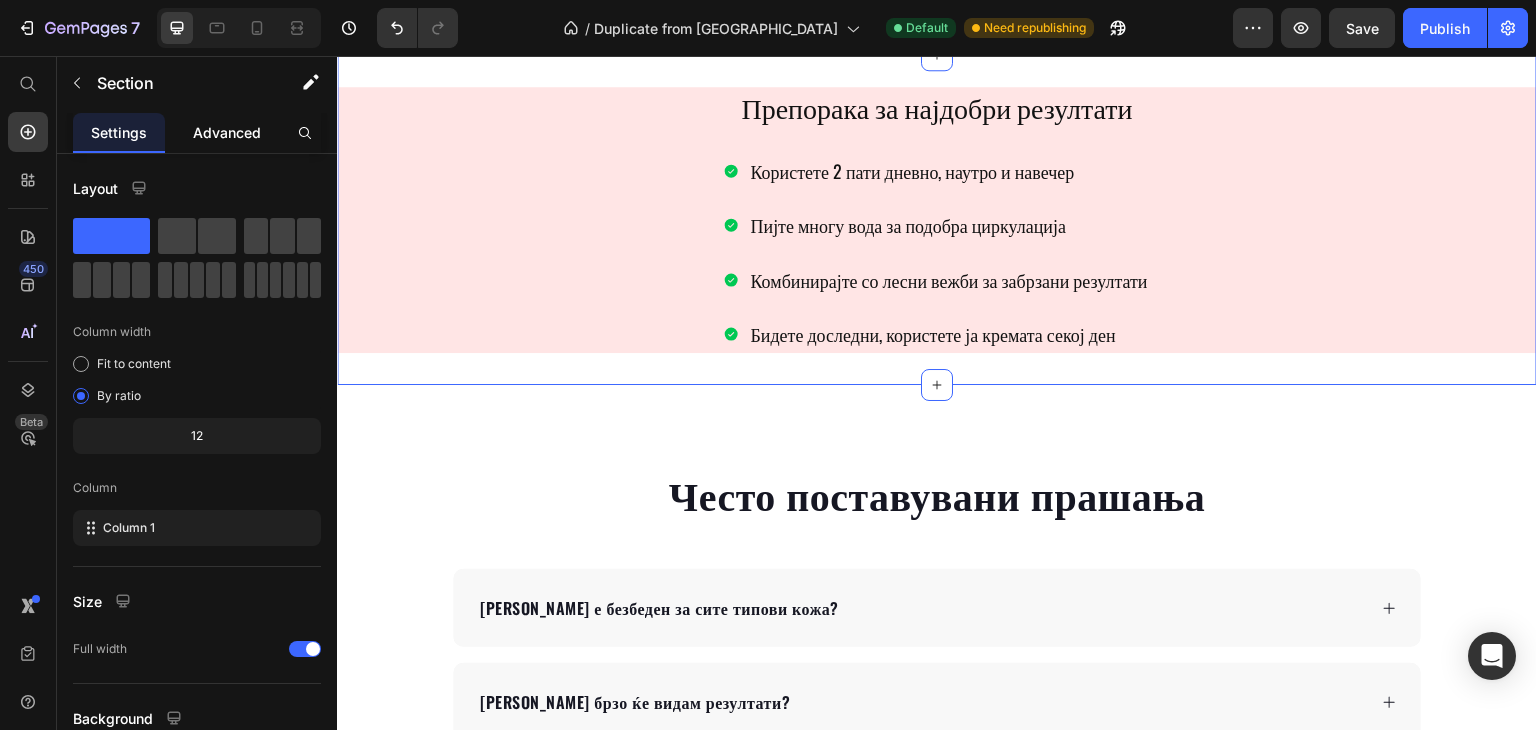 click on "Advanced" at bounding box center [227, 132] 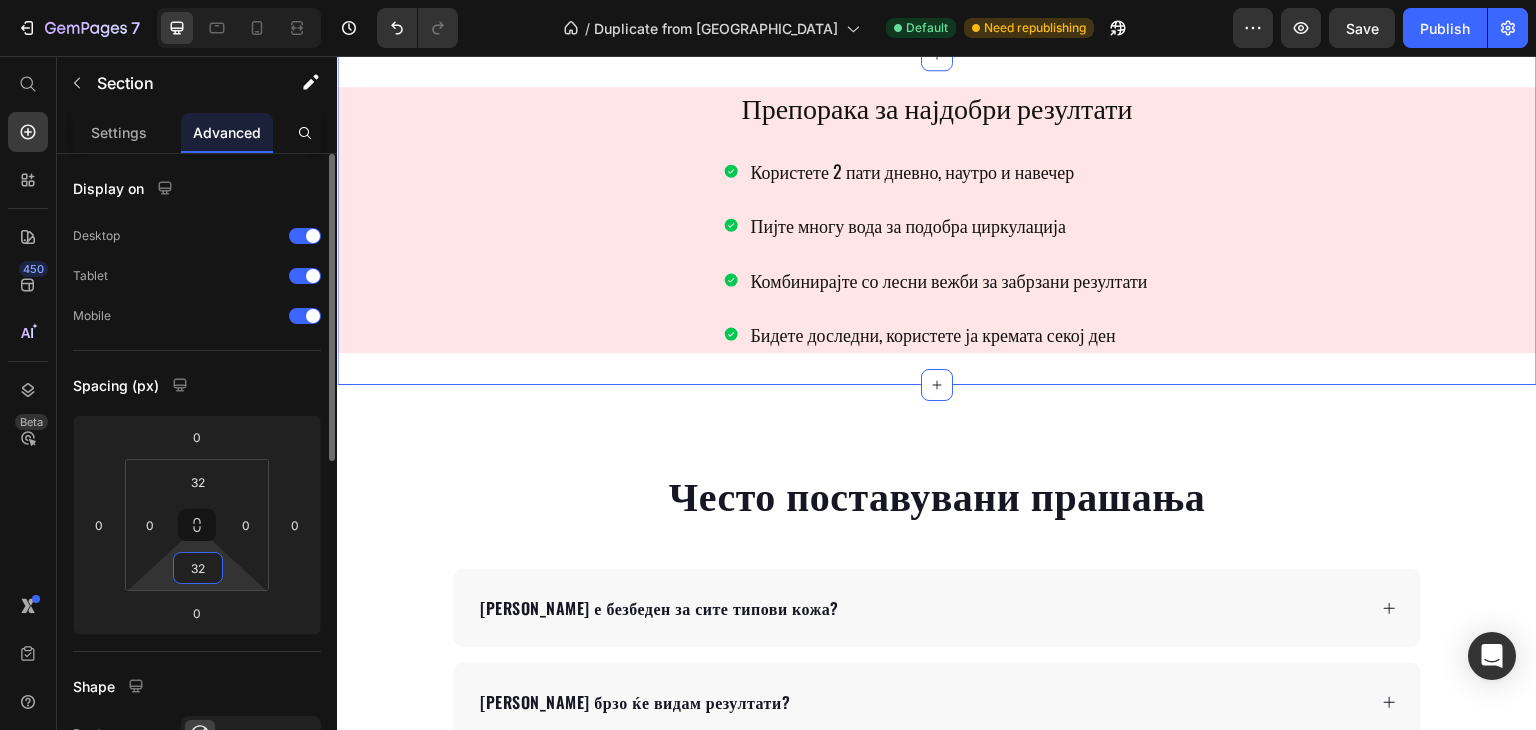 click on "32" at bounding box center [198, 568] 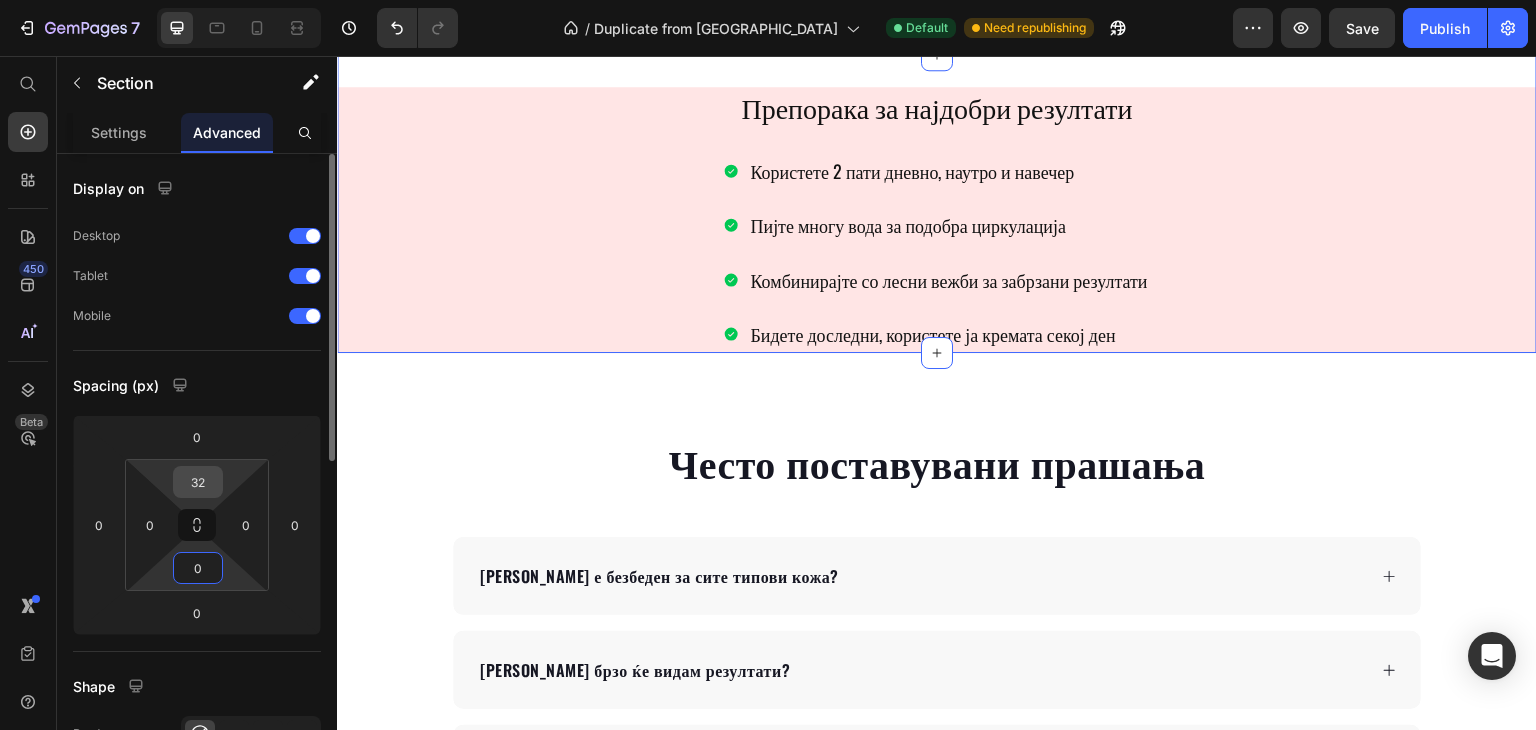 type on "0" 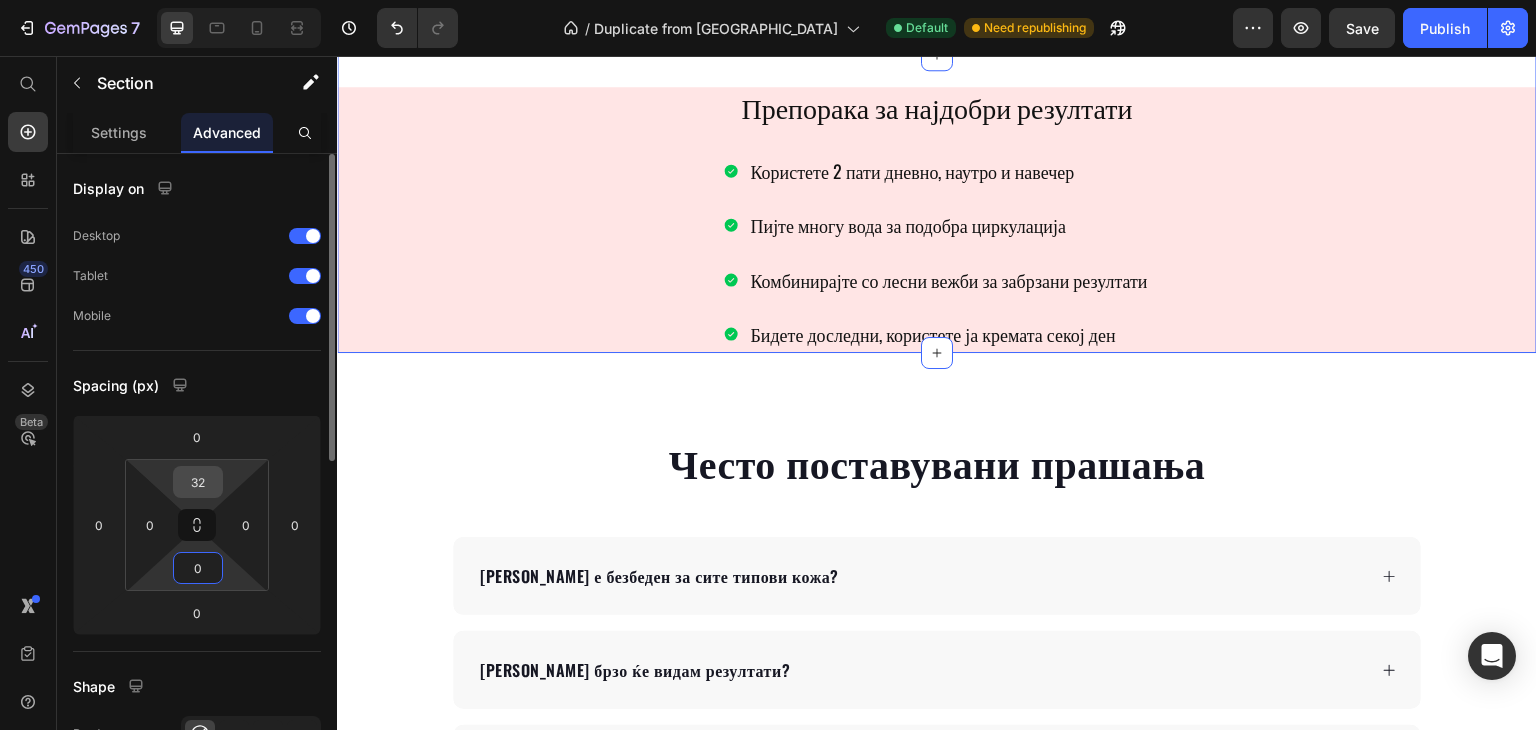 click on "32" at bounding box center (198, 482) 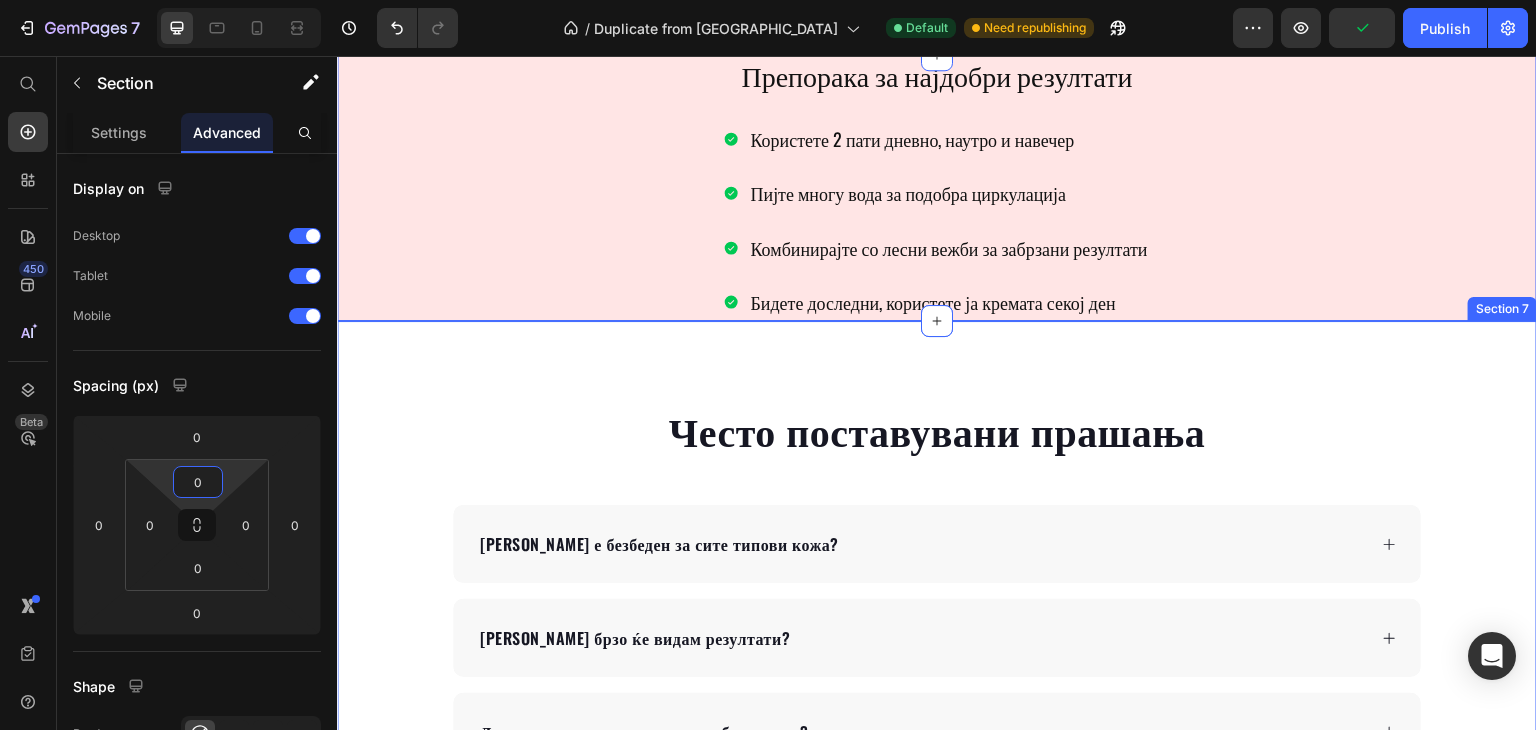scroll, scrollTop: 2900, scrollLeft: 0, axis: vertical 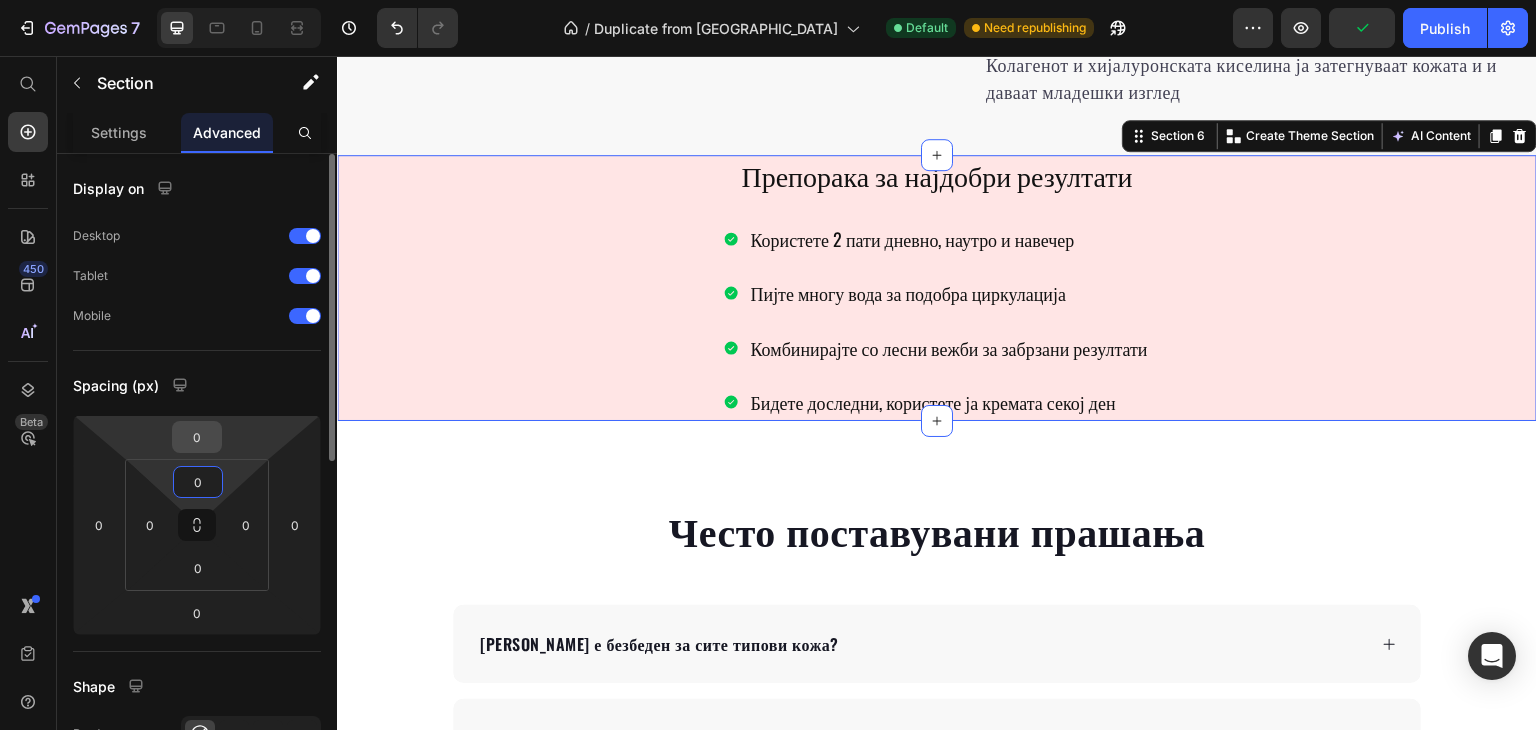 type on "0" 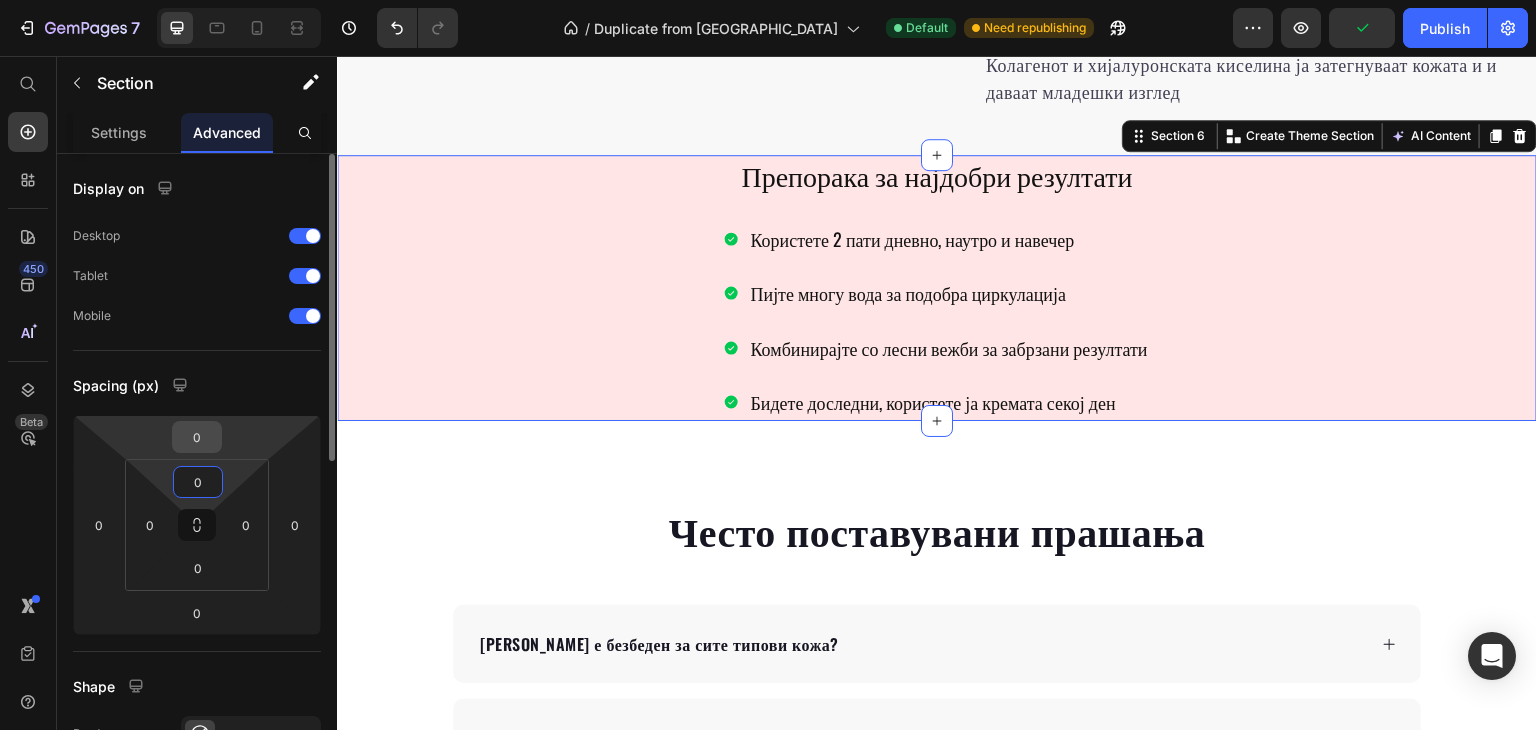 click on "0" at bounding box center [197, 437] 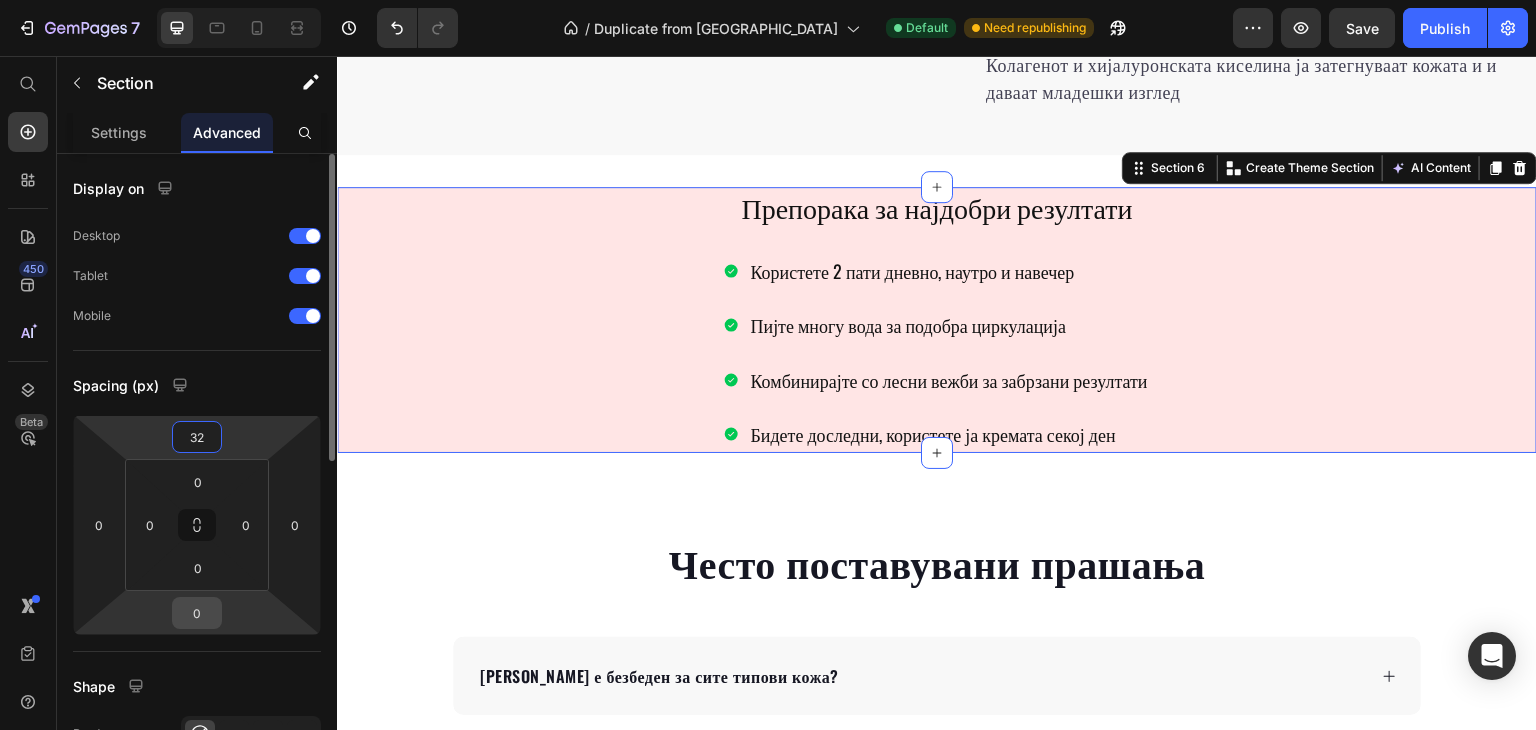 type on "32" 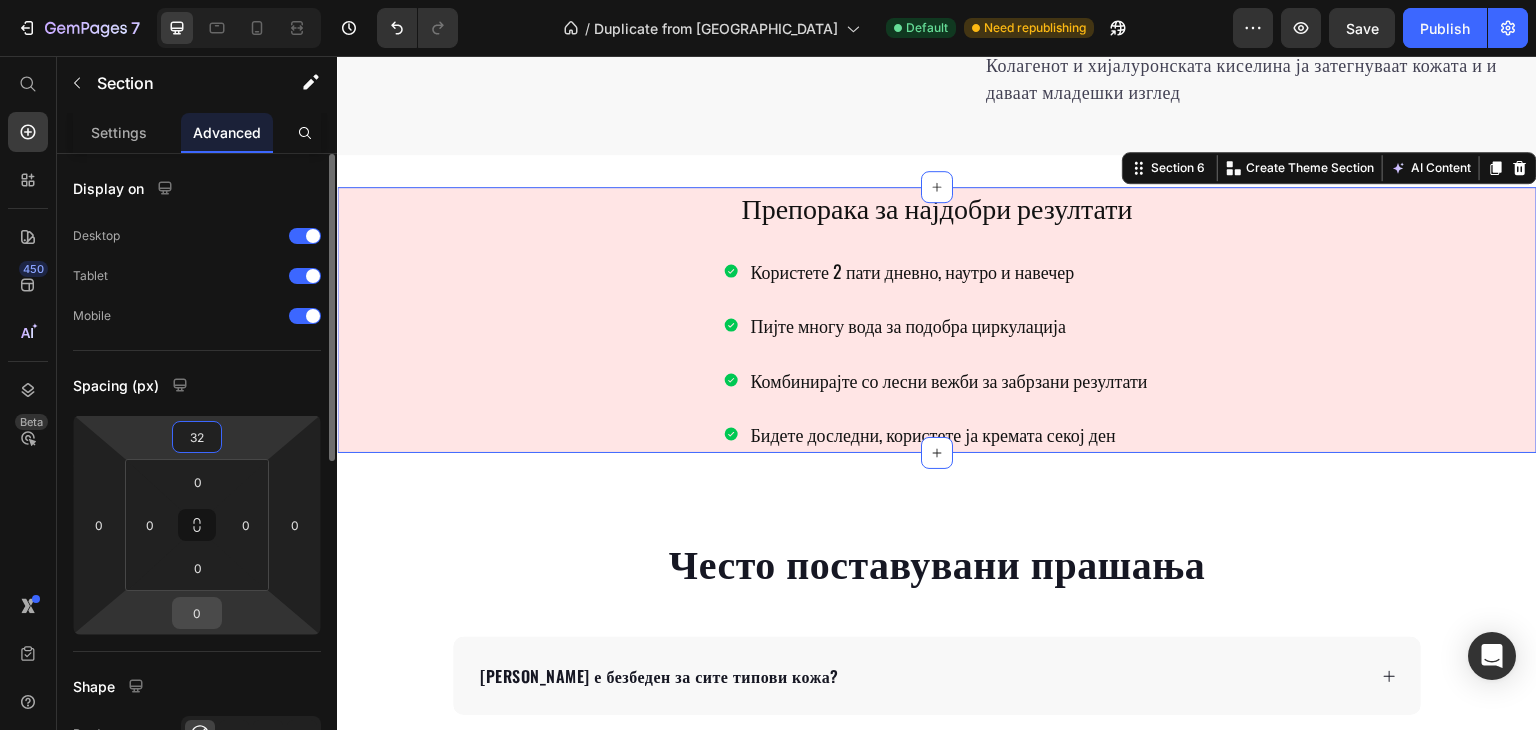 click on "0" at bounding box center [197, 613] 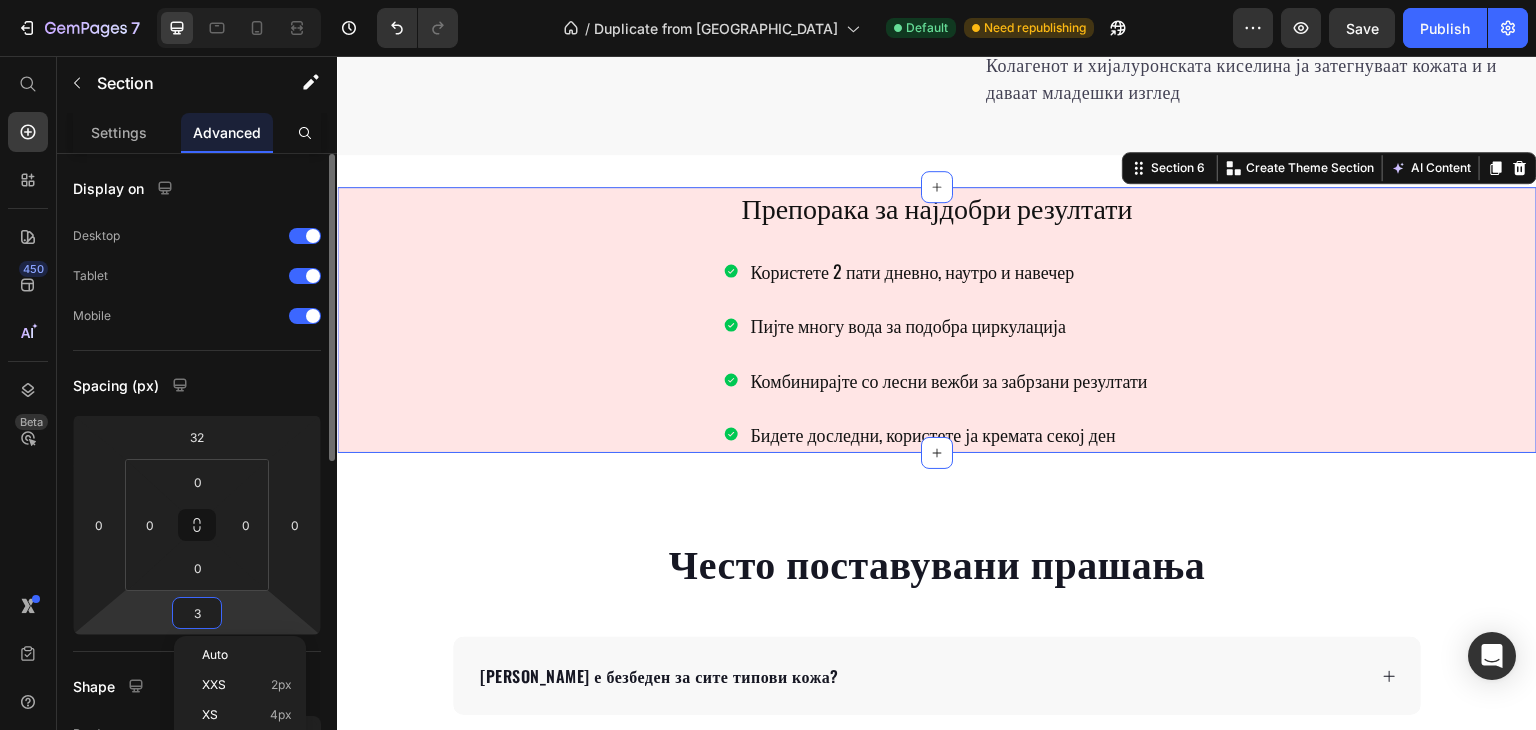 type on "32" 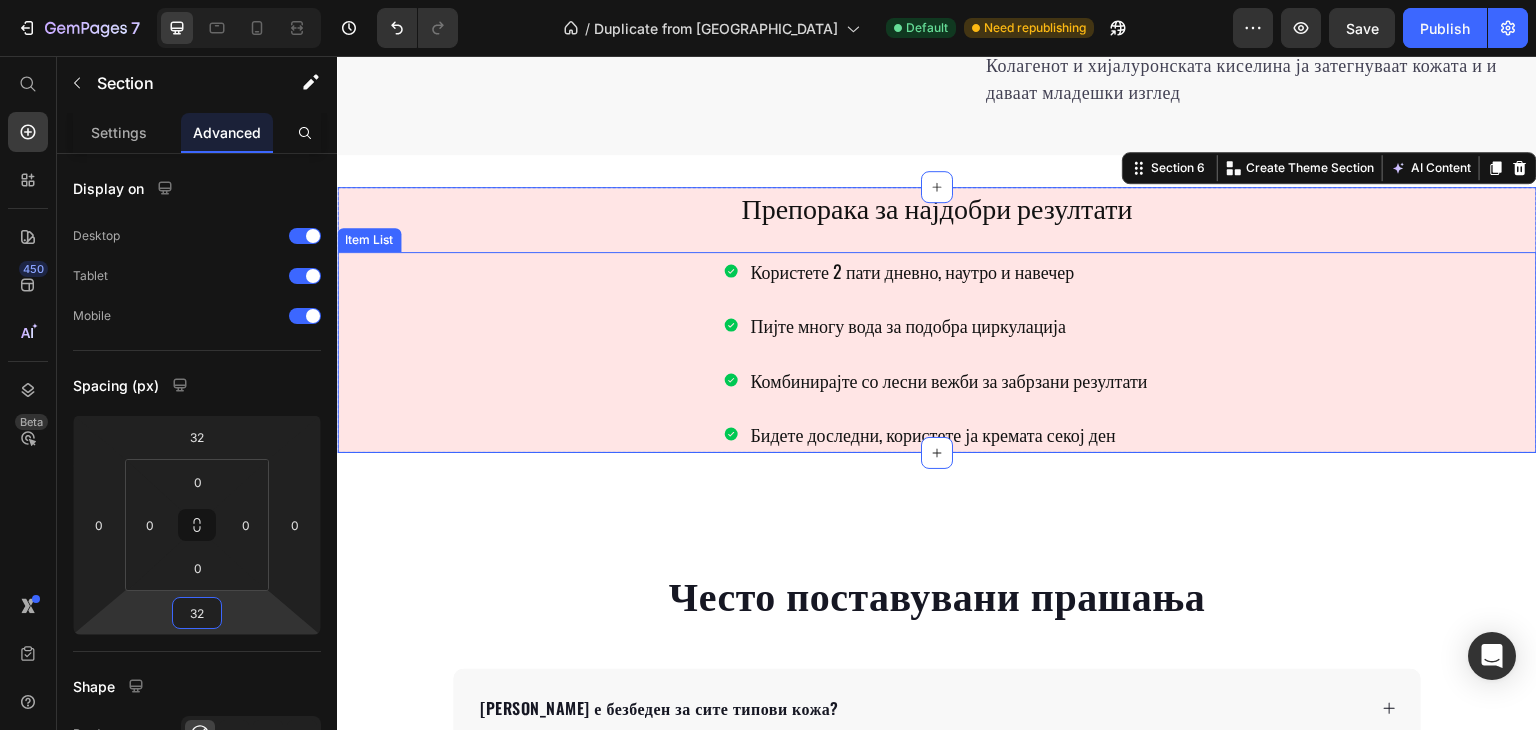 scroll, scrollTop: 3000, scrollLeft: 0, axis: vertical 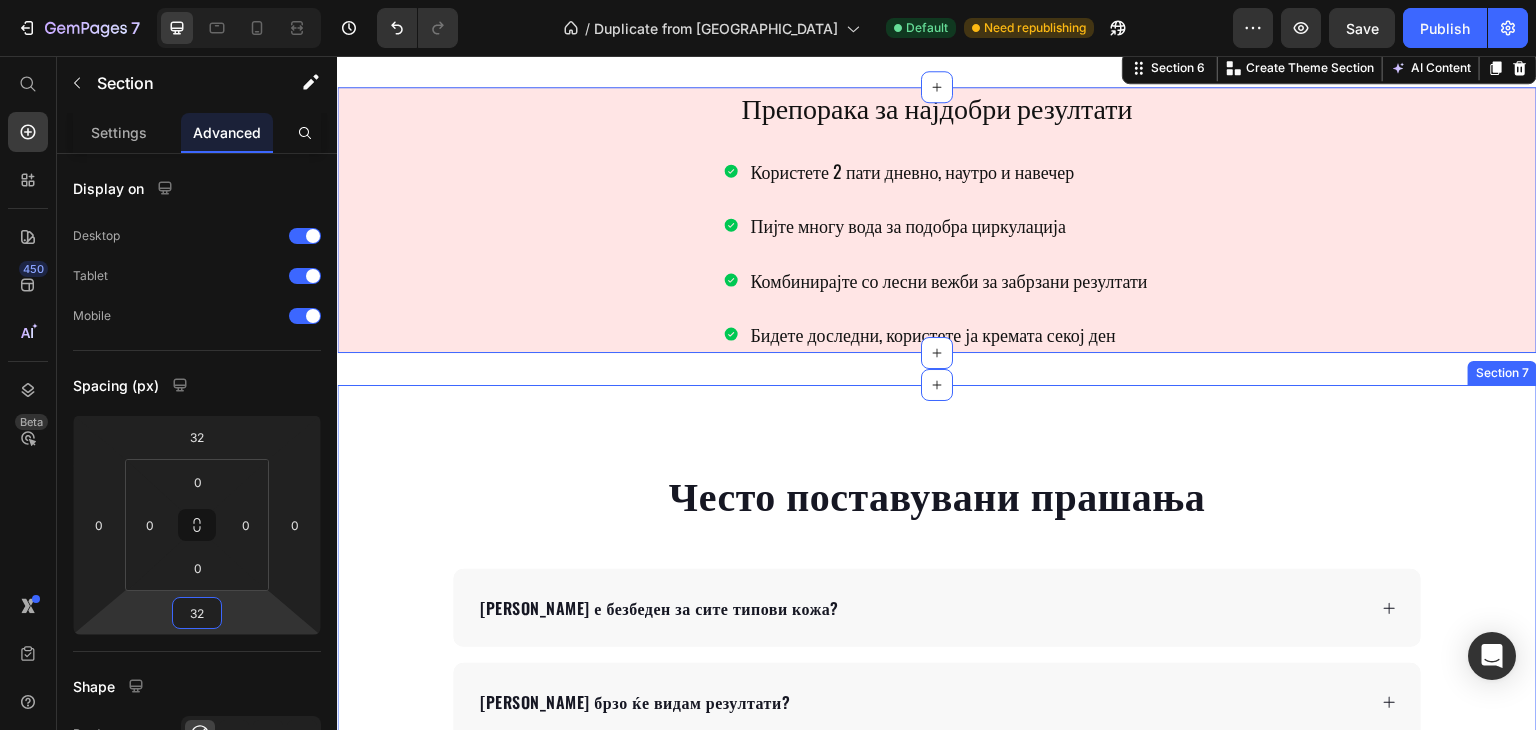 click on "Често поставувани прашања Heading
Дали е безбеден за сите типови кожа?
Колку брзо ќе видам резултати?
Дали можам да го користам во бременост?
Дали има странични ефекти?
Колку долго трае една тубичка? Accordion Row Section 7" at bounding box center (937, 744) 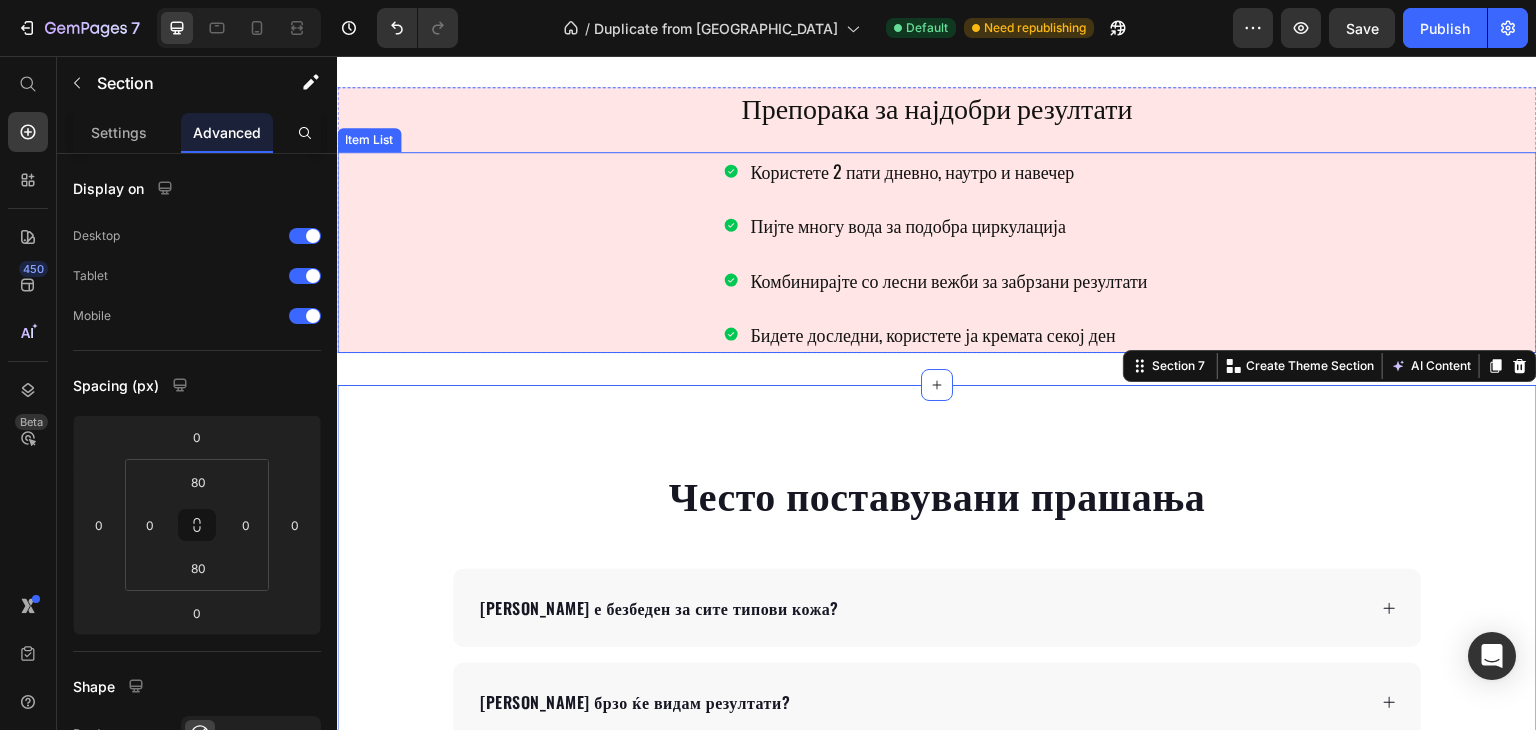 scroll, scrollTop: 2700, scrollLeft: 0, axis: vertical 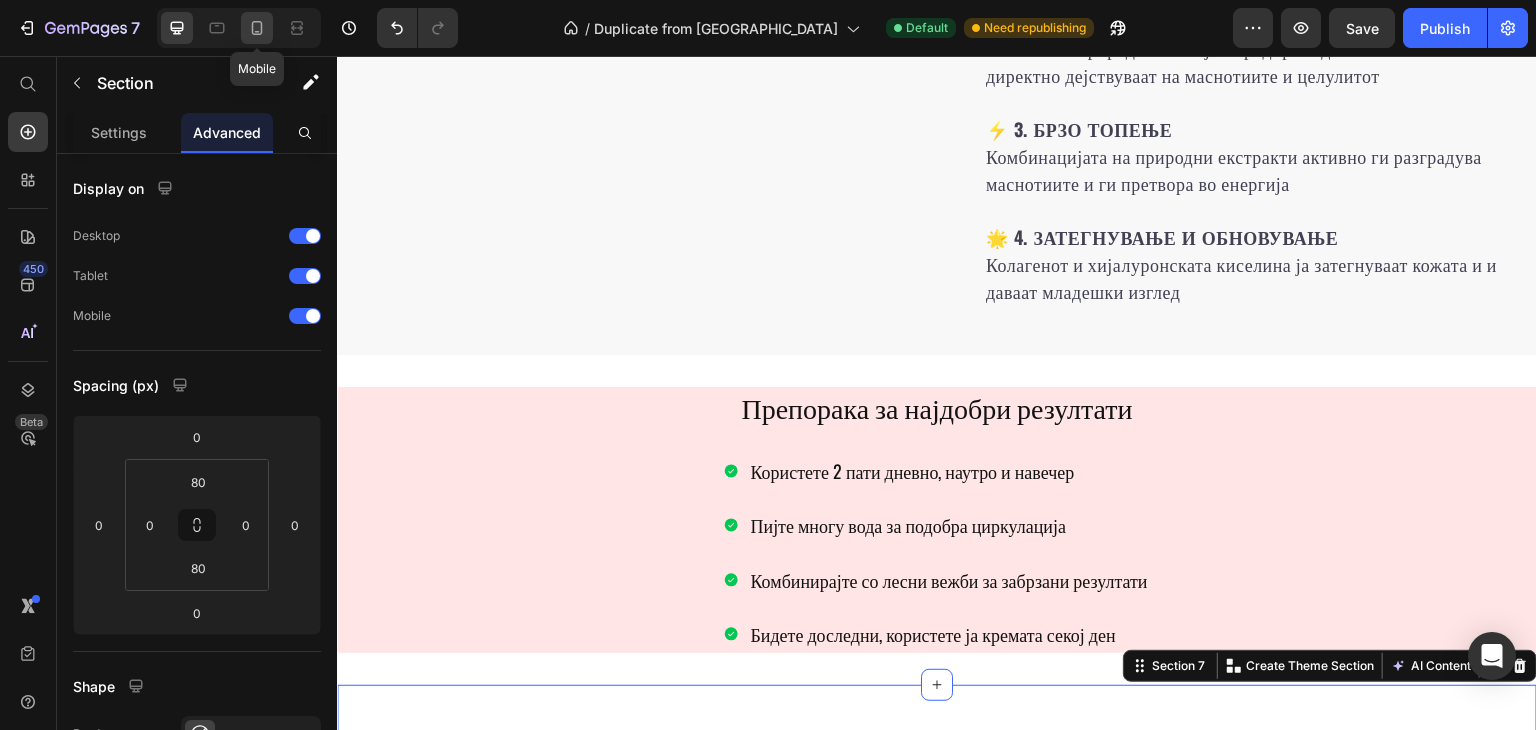 click 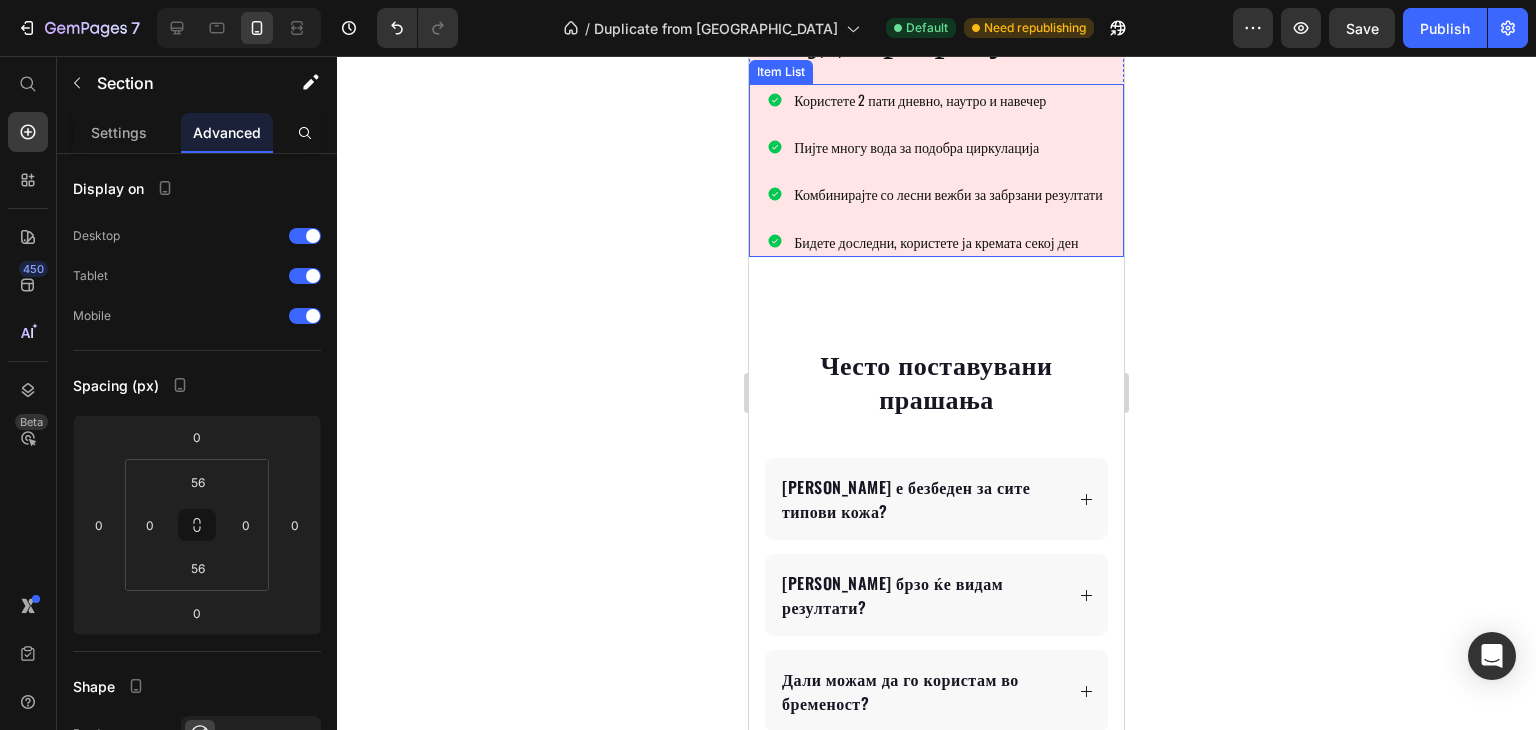 scroll, scrollTop: 3529, scrollLeft: 0, axis: vertical 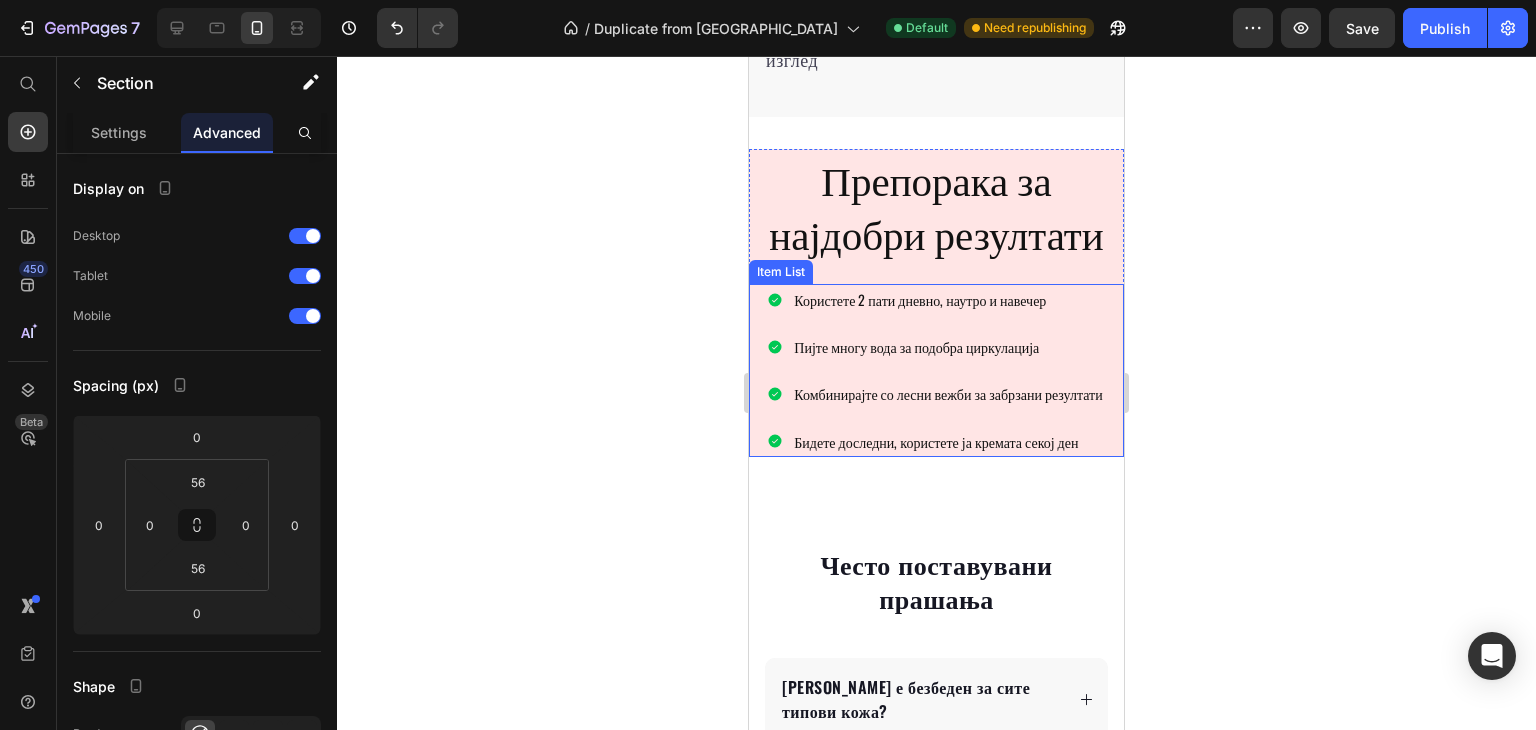 click on "Користете 2 пати дневно, наутро и навечер Пијте многу вода за подобра циркулација Комбинирајте со лесни вежби за забрзани резултати Бидете доследни, користете ја кремата секој ден" at bounding box center [936, 370] 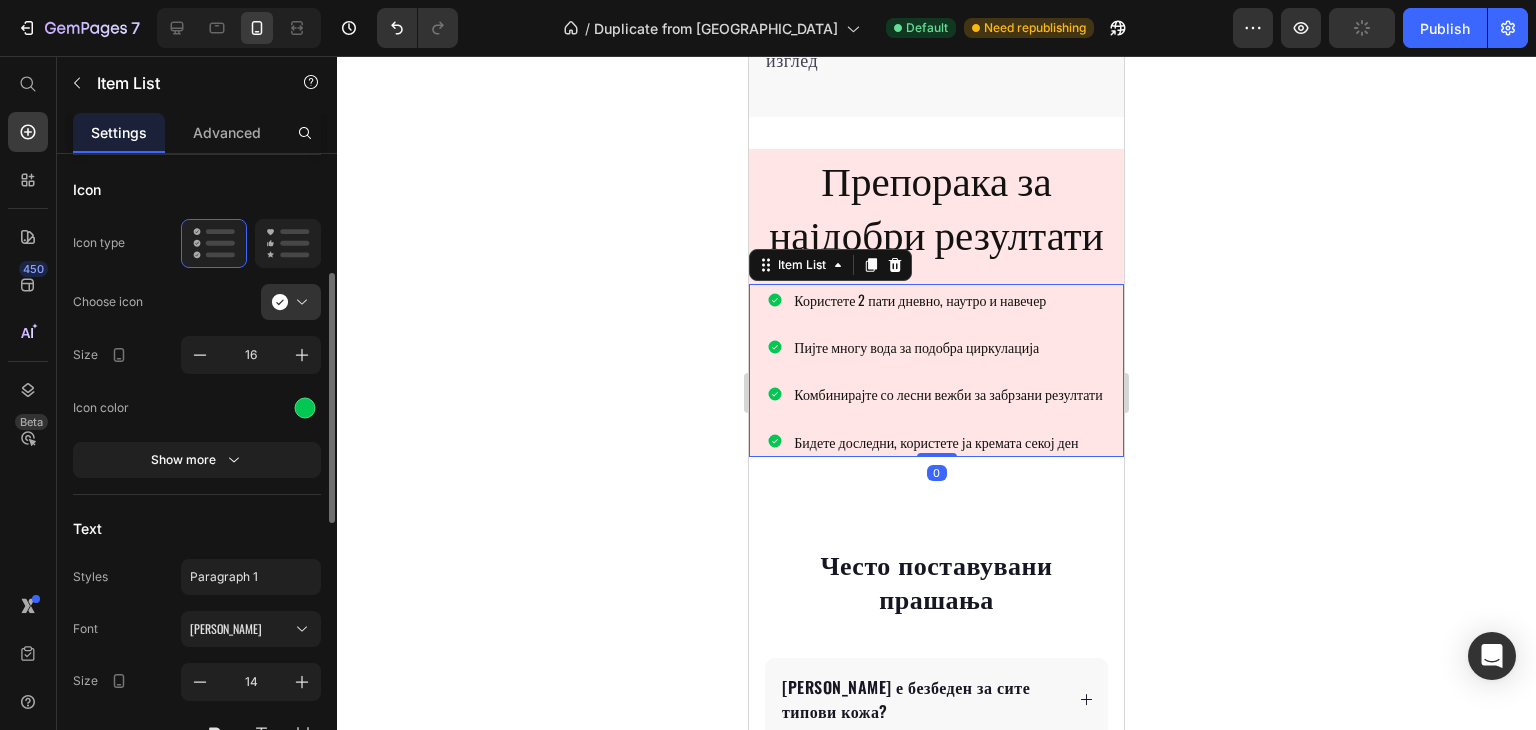 scroll, scrollTop: 500, scrollLeft: 0, axis: vertical 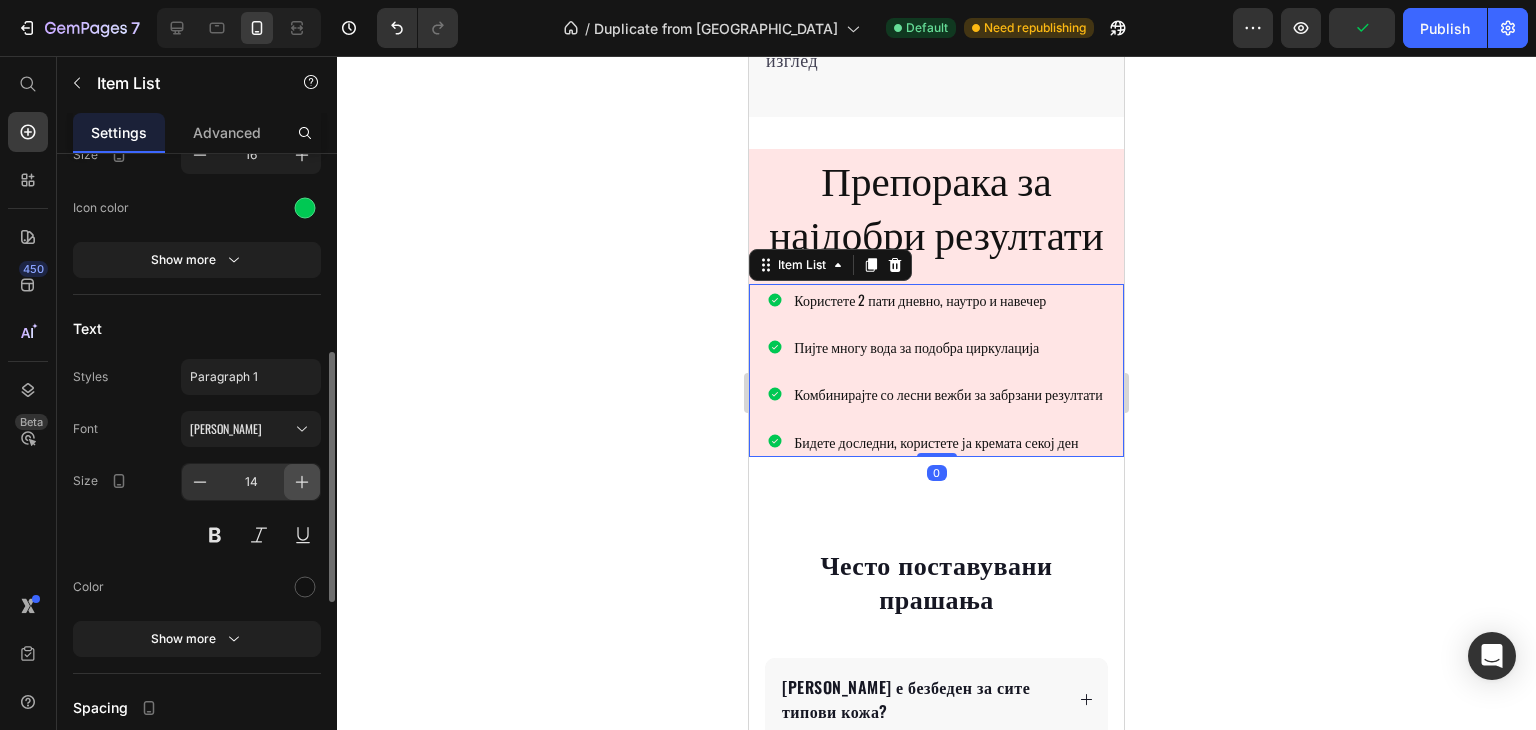click 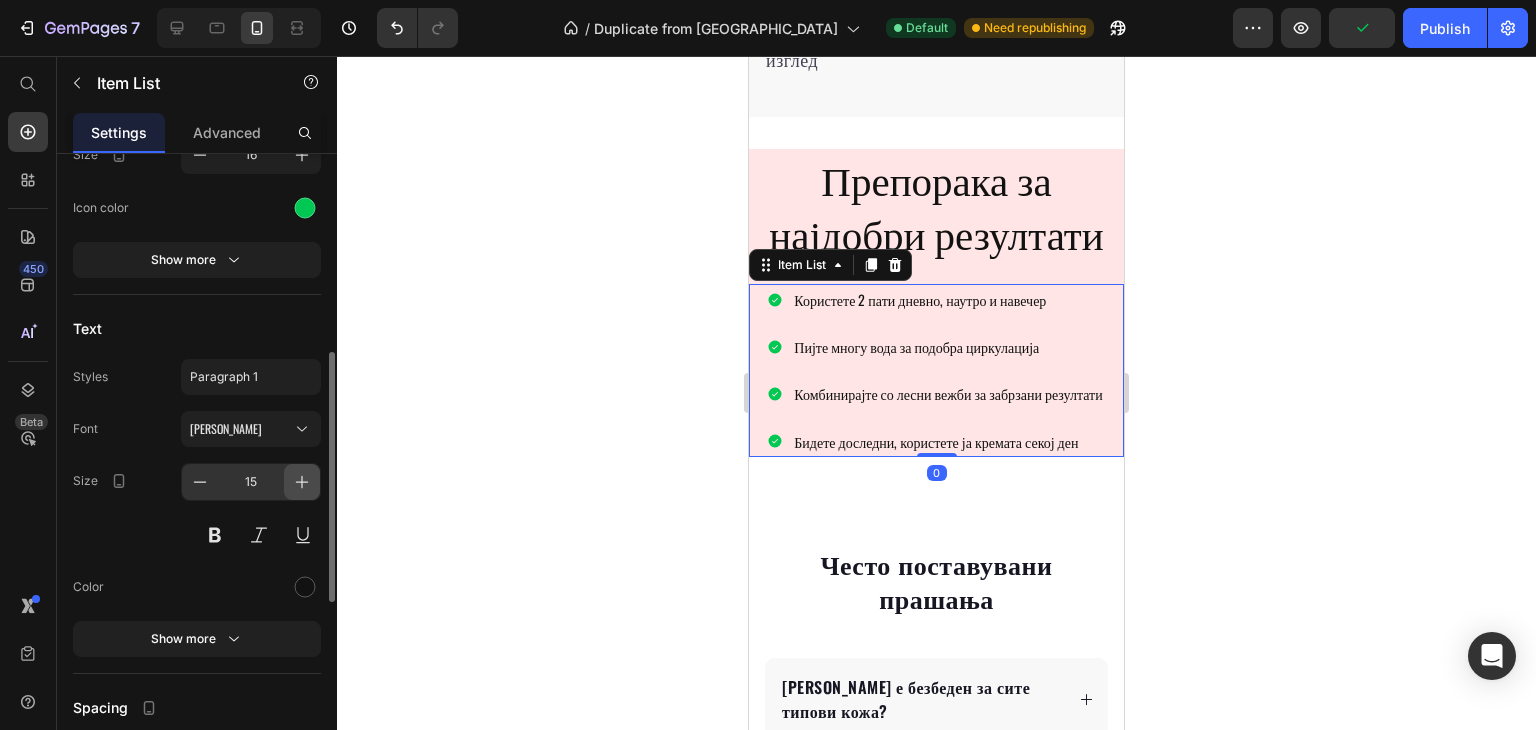 click 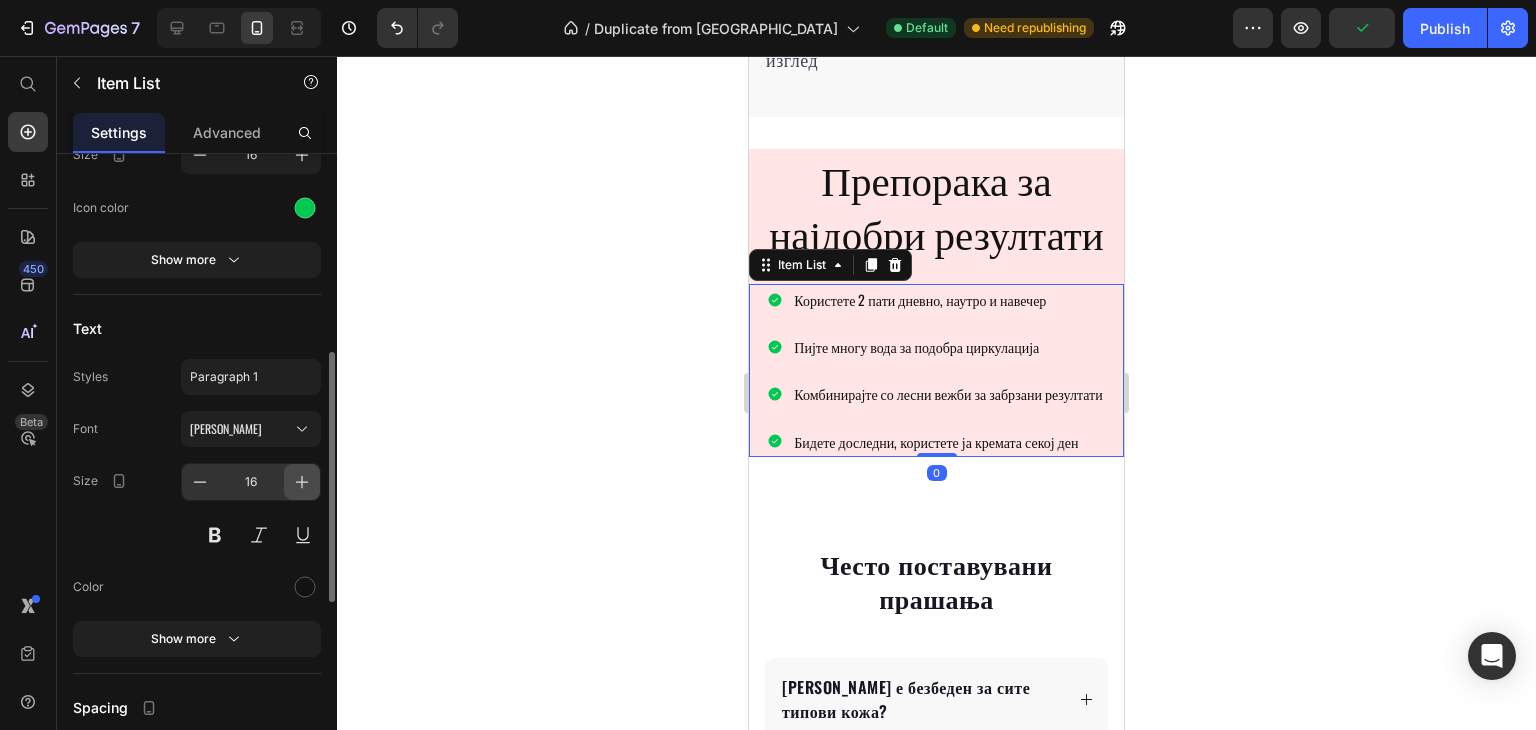 click 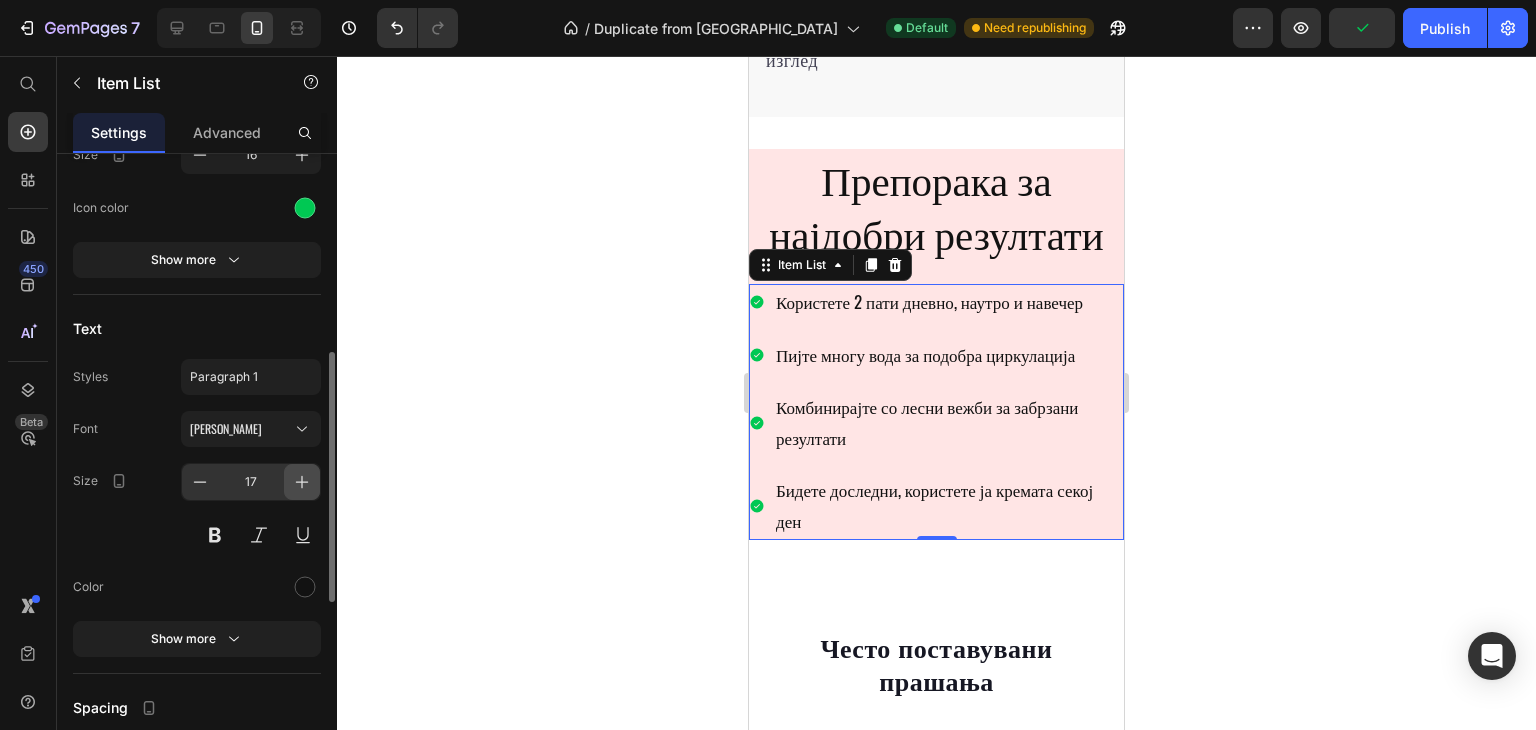 click 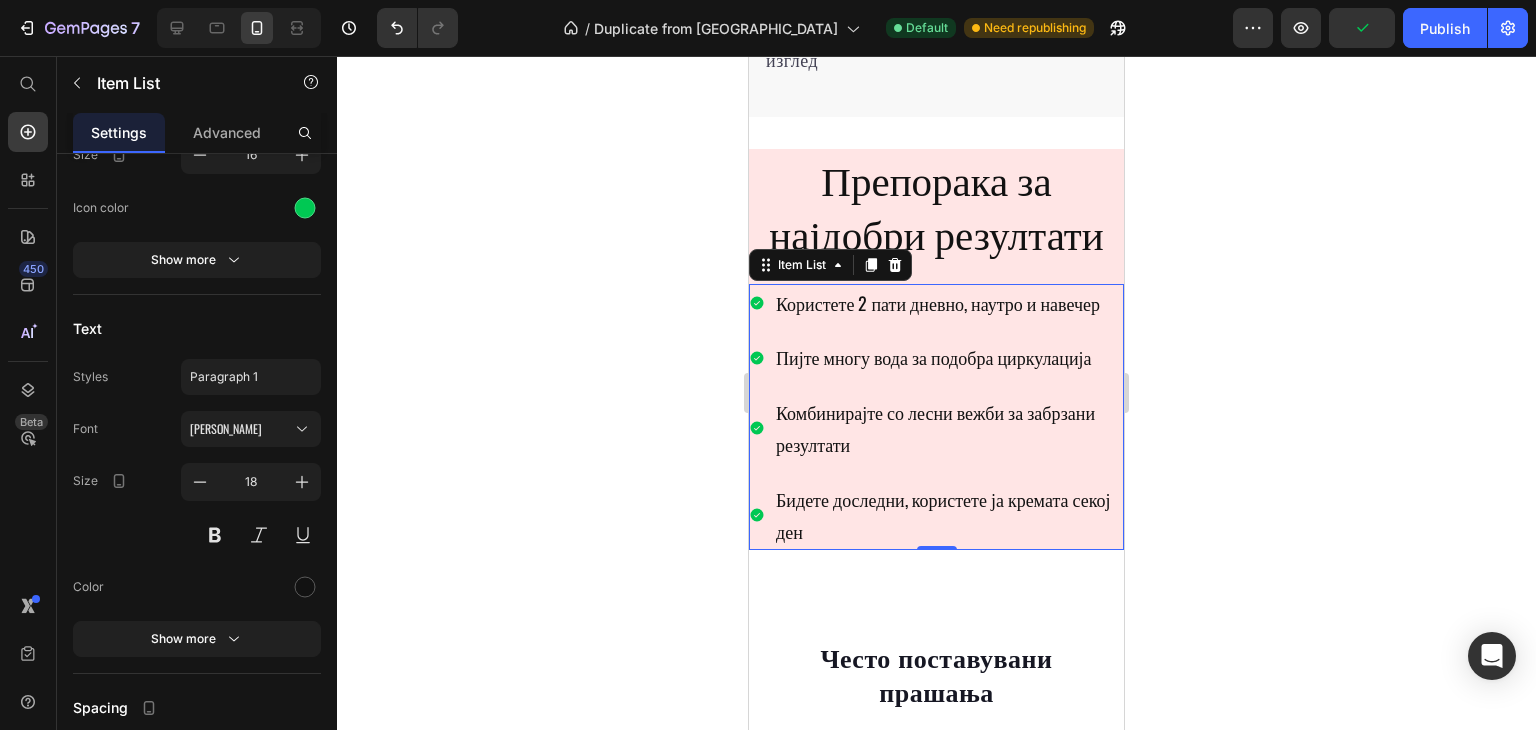 scroll, scrollTop: 3729, scrollLeft: 0, axis: vertical 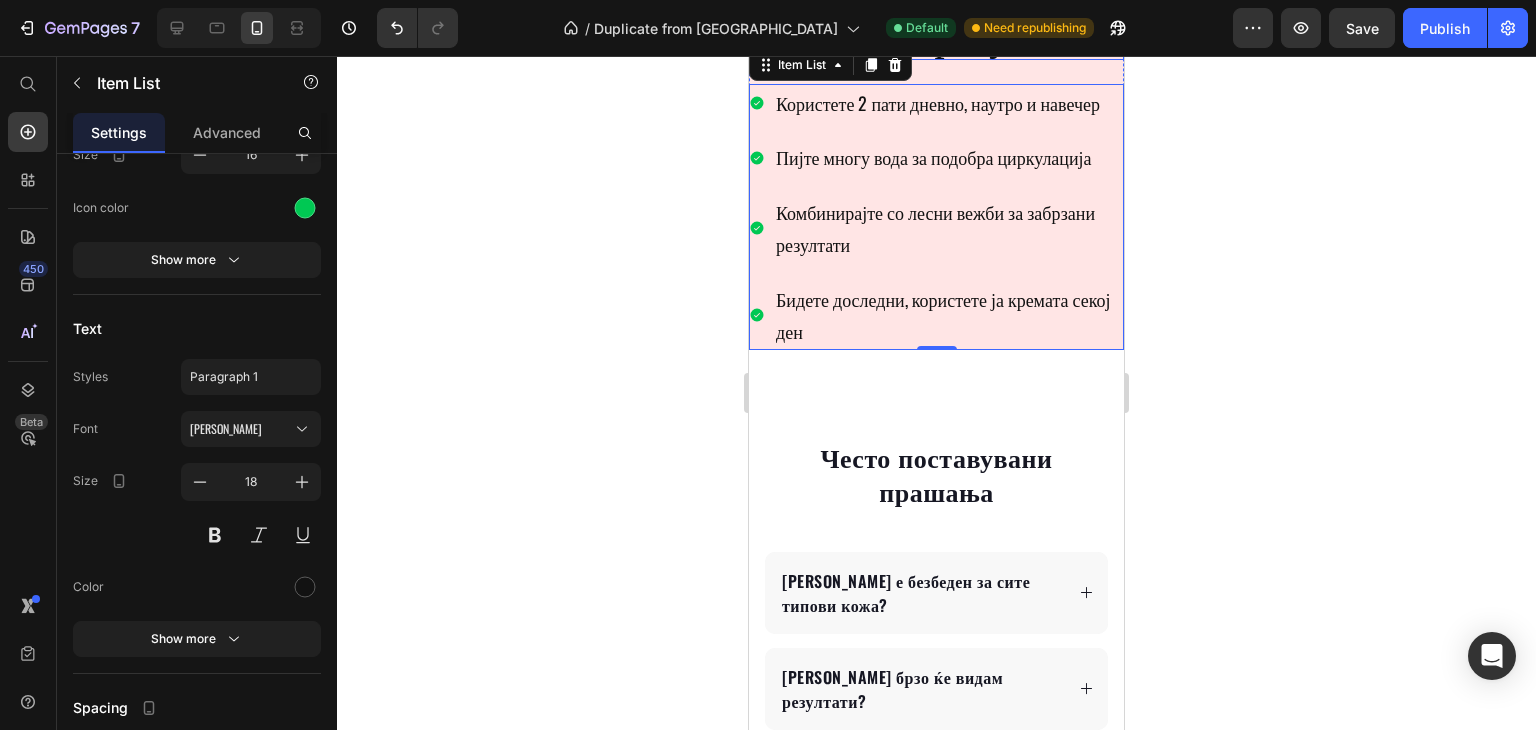 click on "Препорака за најдобри резултати" at bounding box center (936, 4) 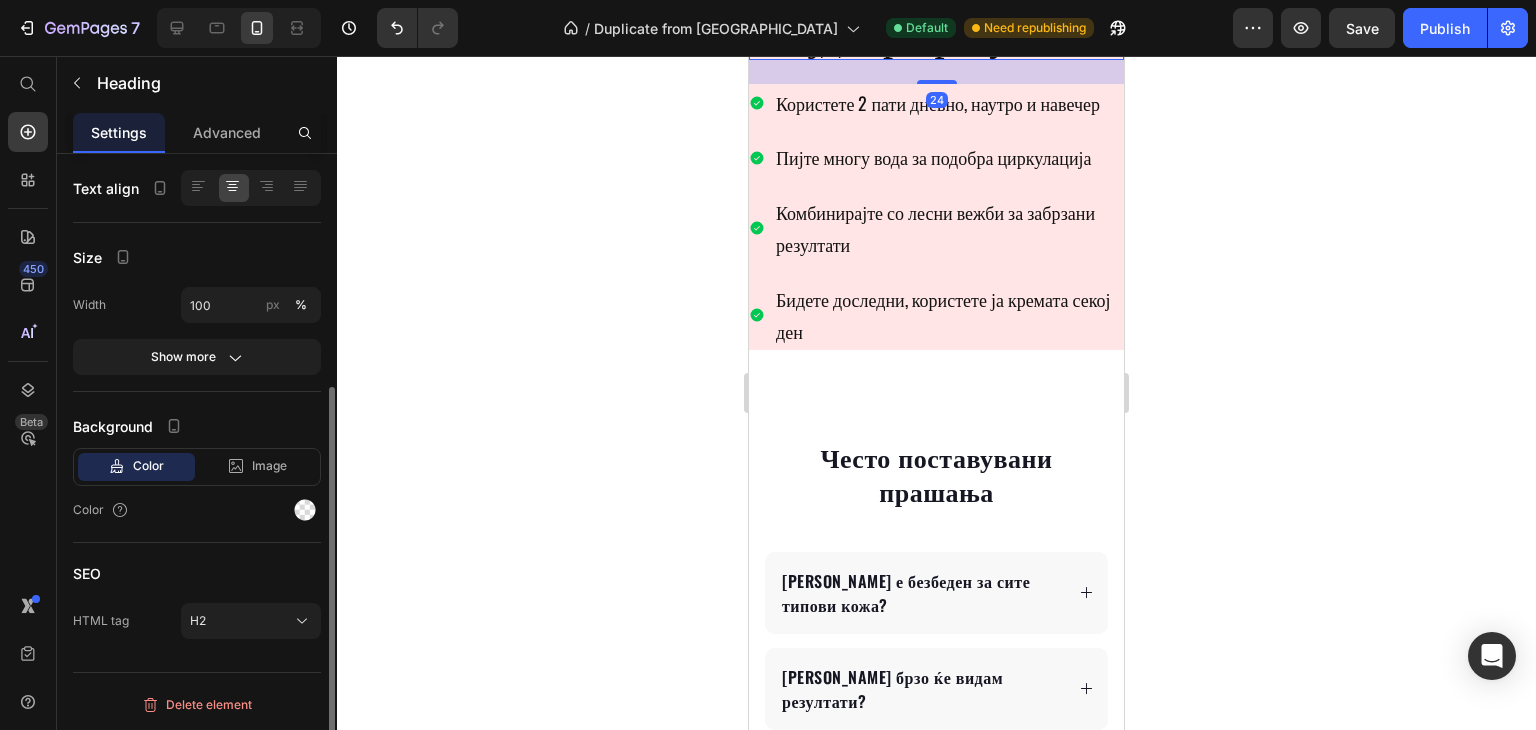 scroll, scrollTop: 0, scrollLeft: 0, axis: both 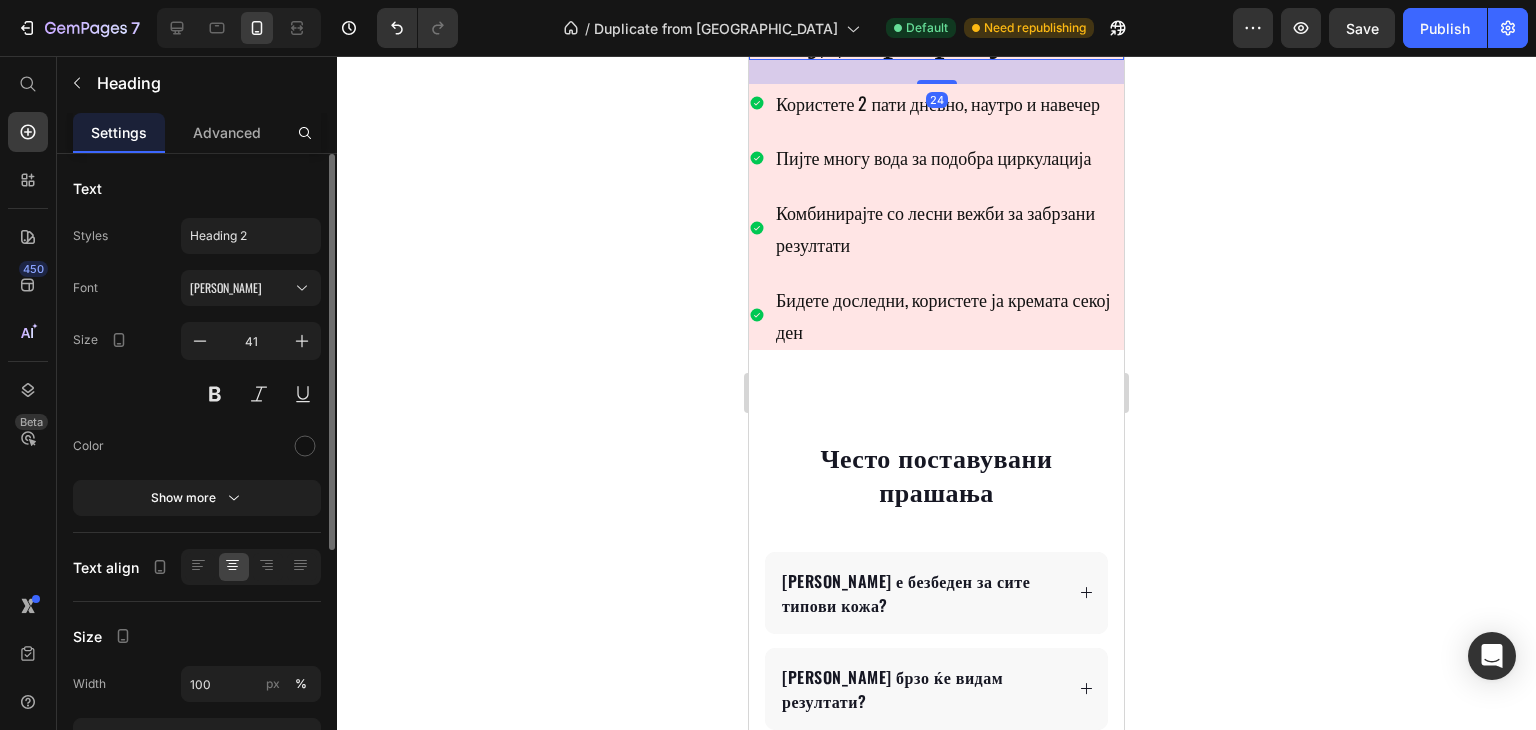 click 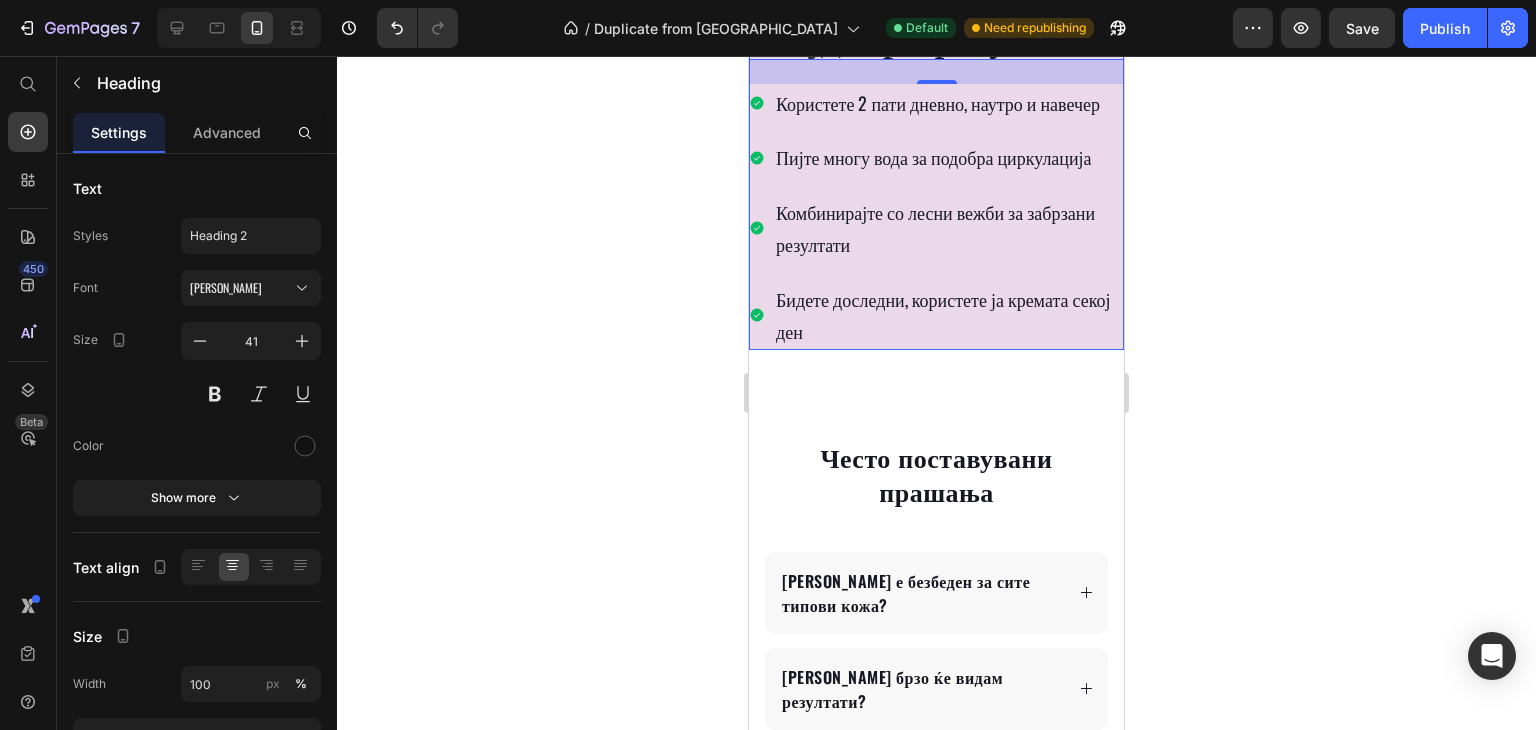click on "Row 1 col" at bounding box center (788, -105) 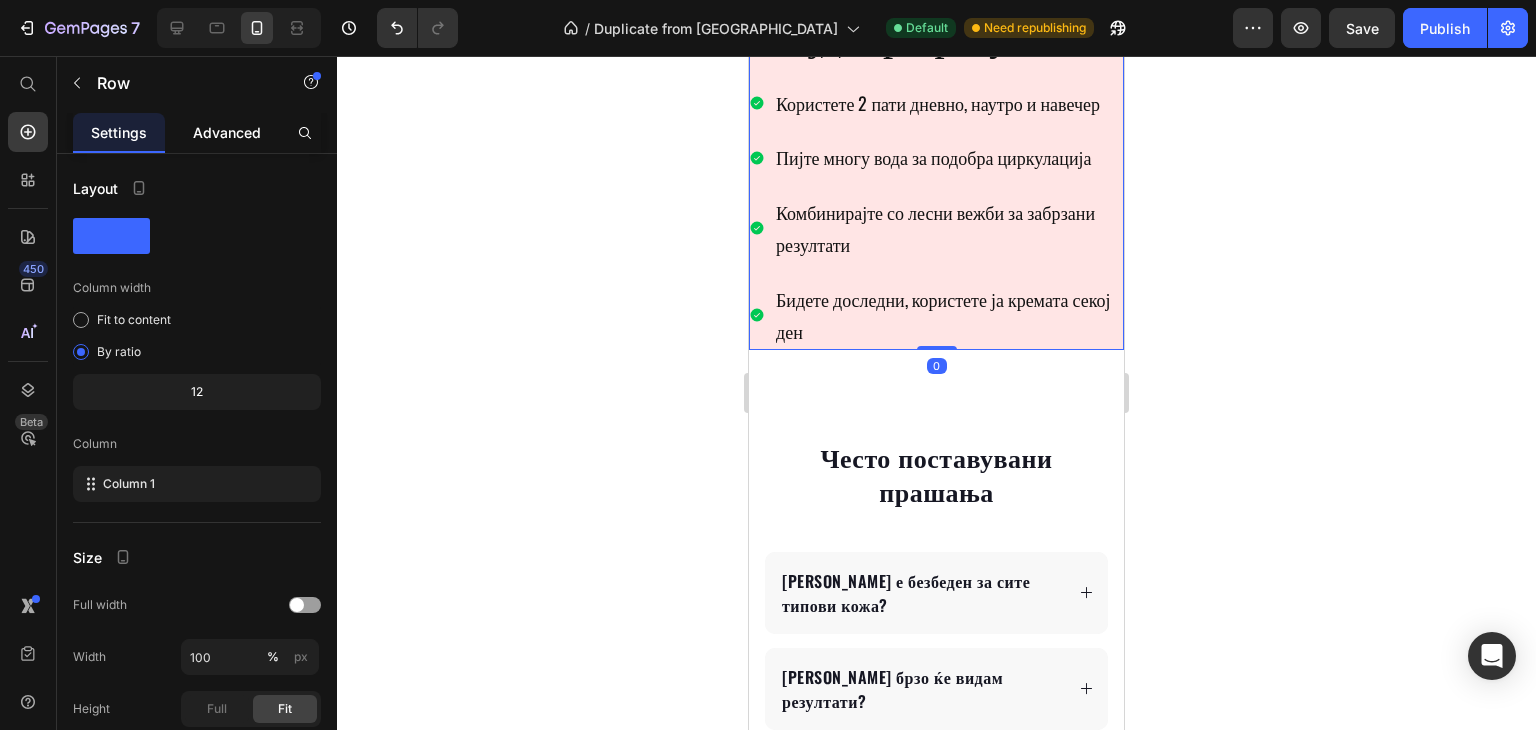 click on "Advanced" at bounding box center [227, 132] 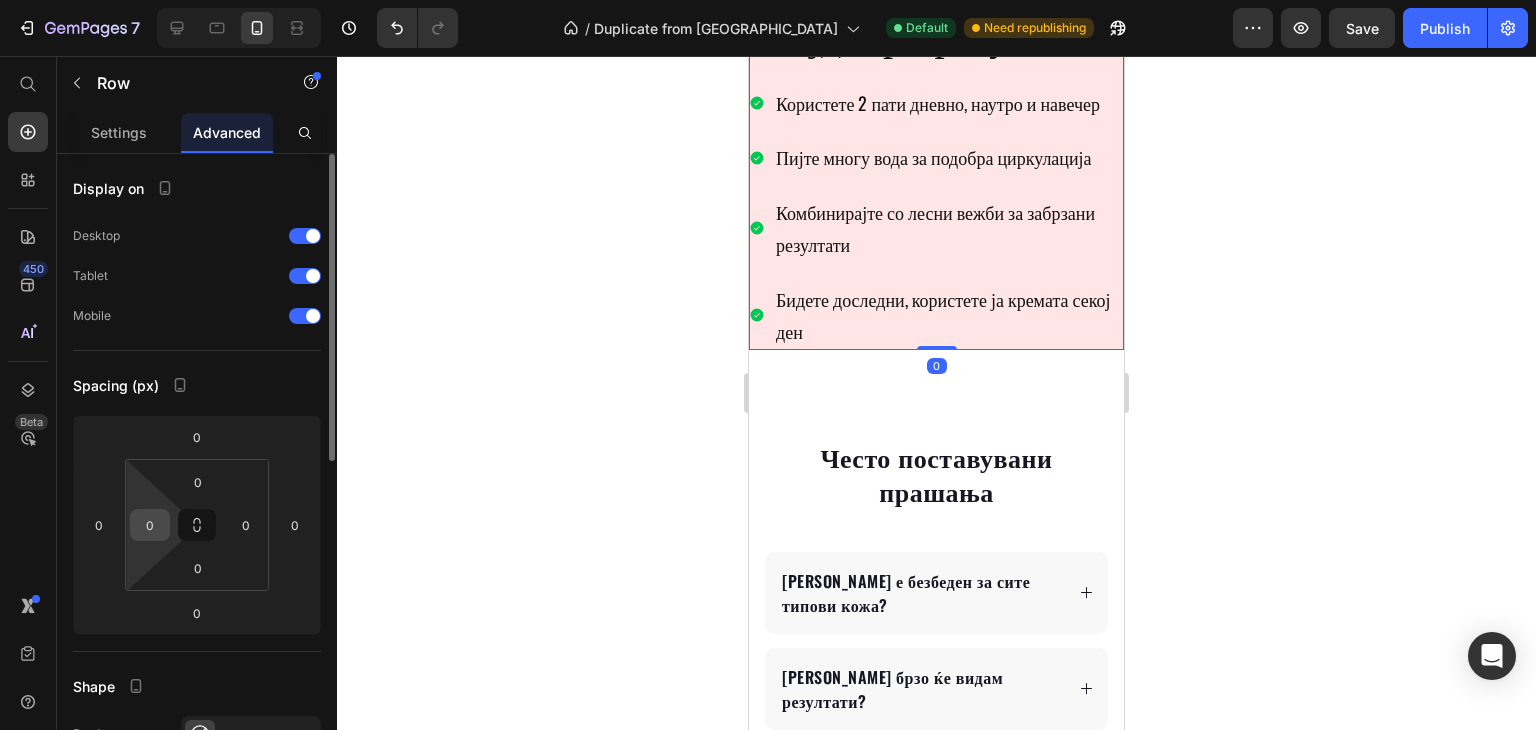 click on "0" at bounding box center [150, 525] 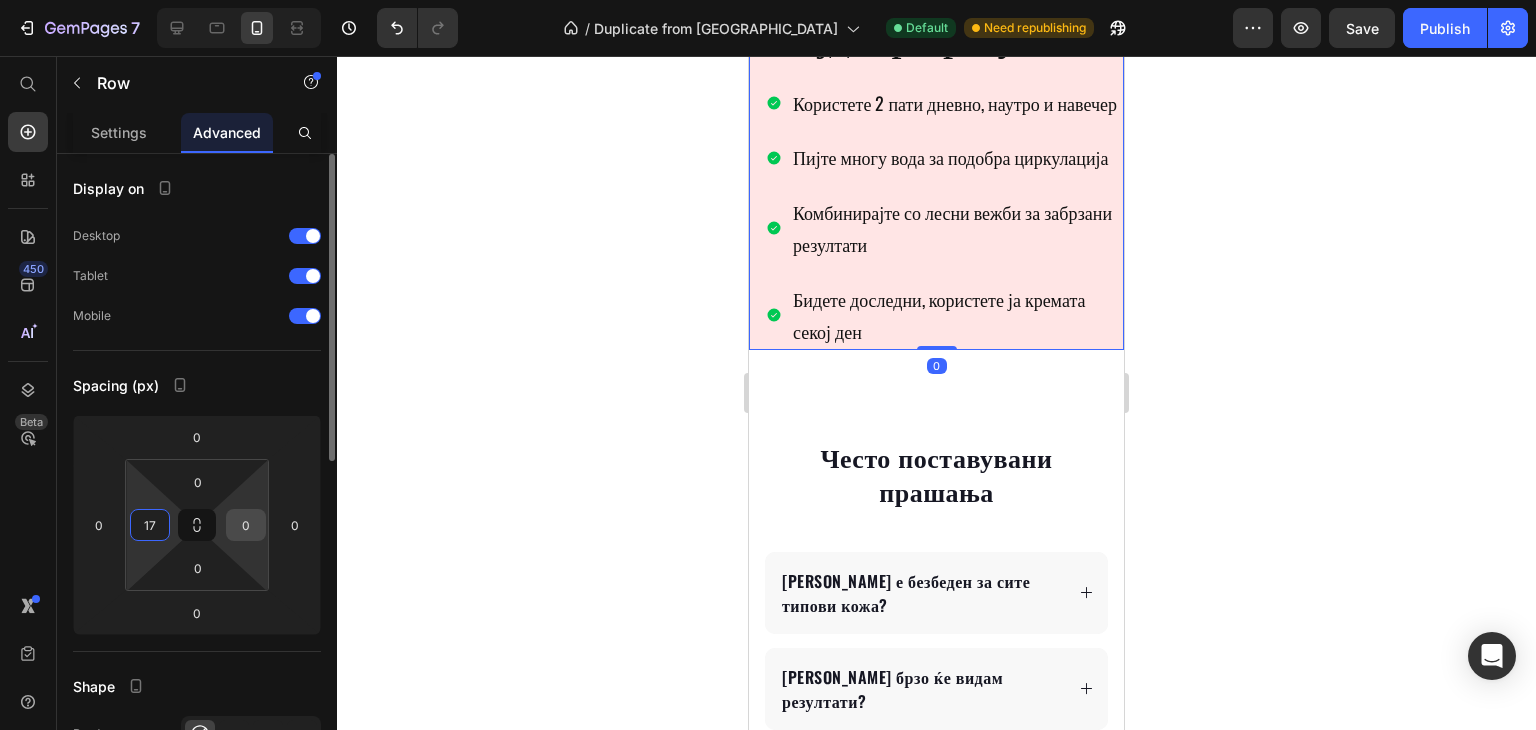 type on "17" 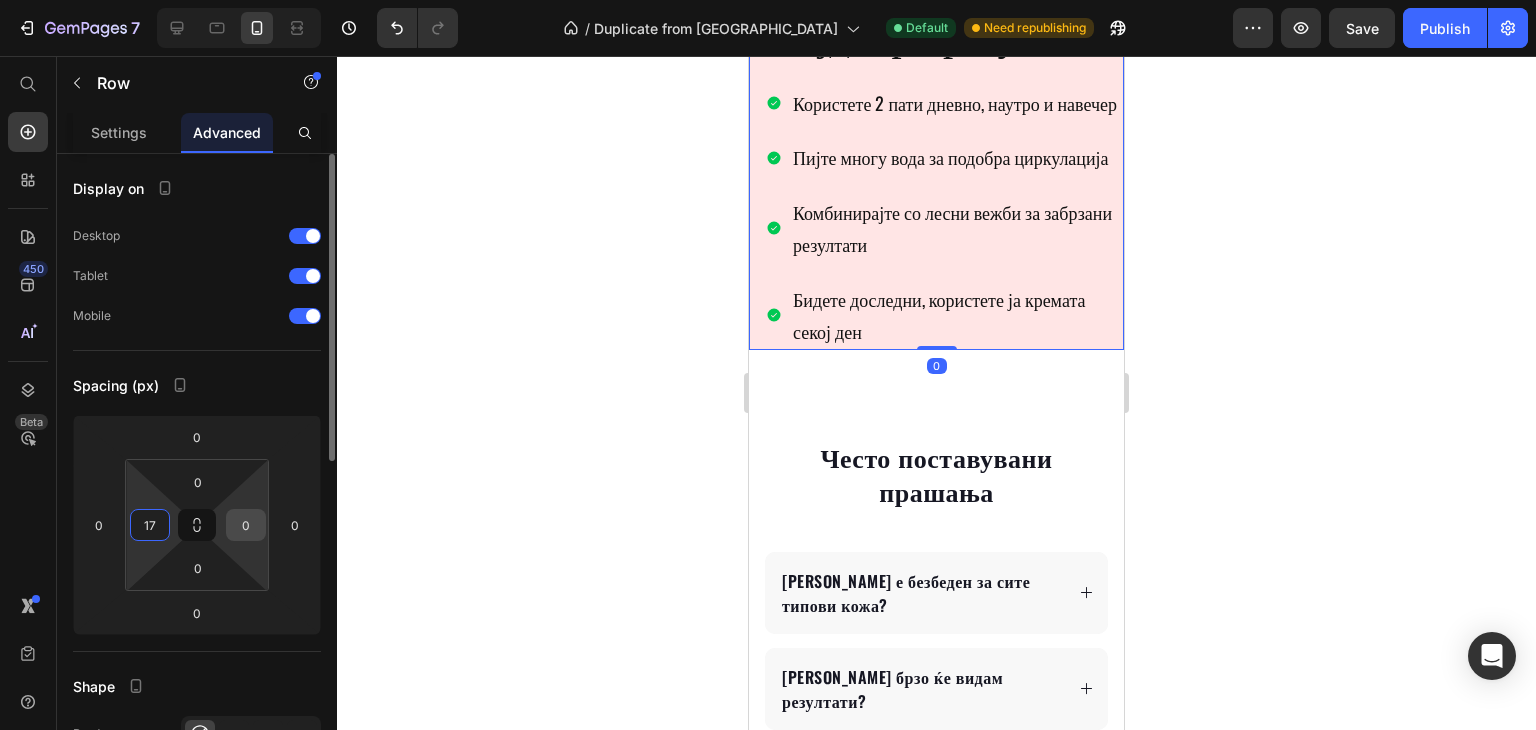 click on "0" at bounding box center [246, 525] 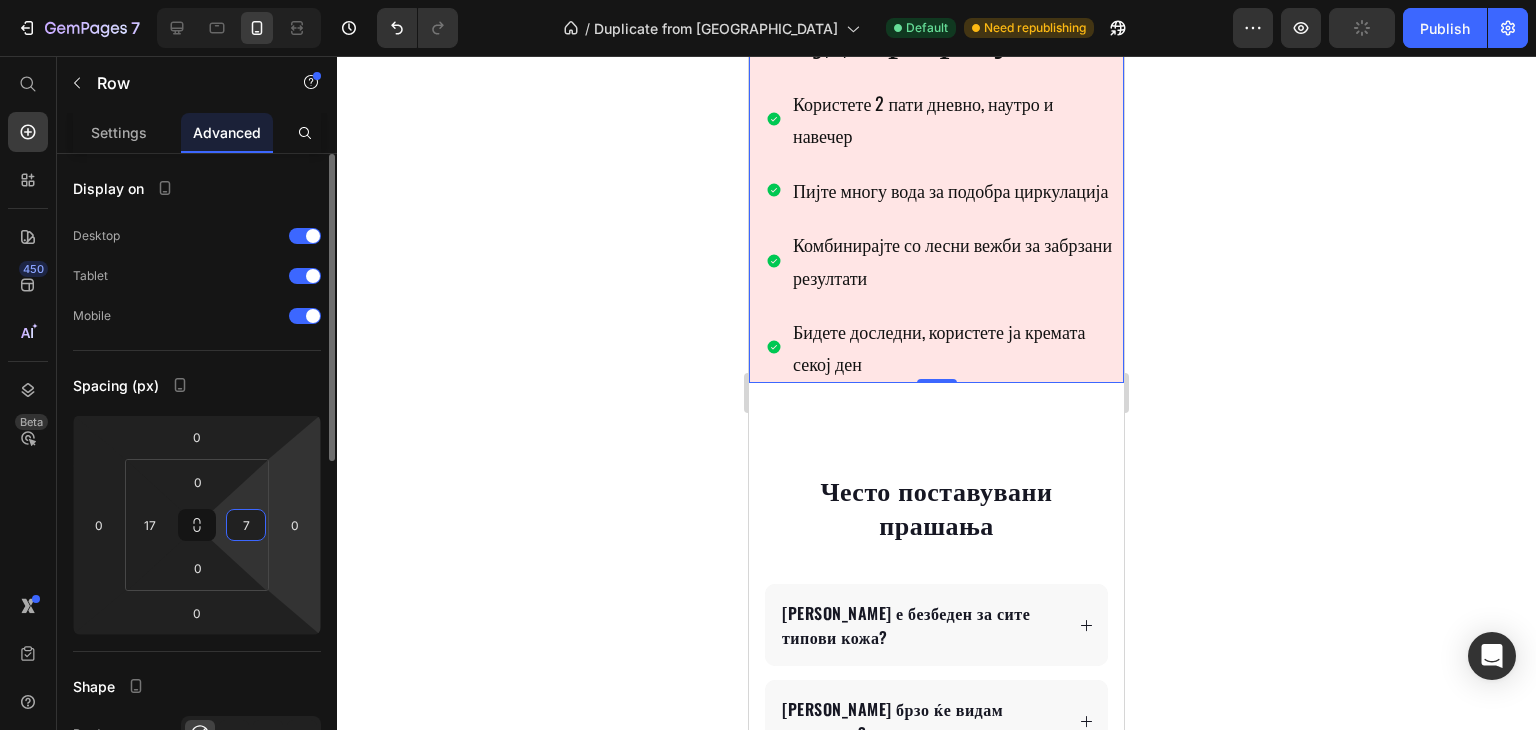click on "7" at bounding box center [246, 525] 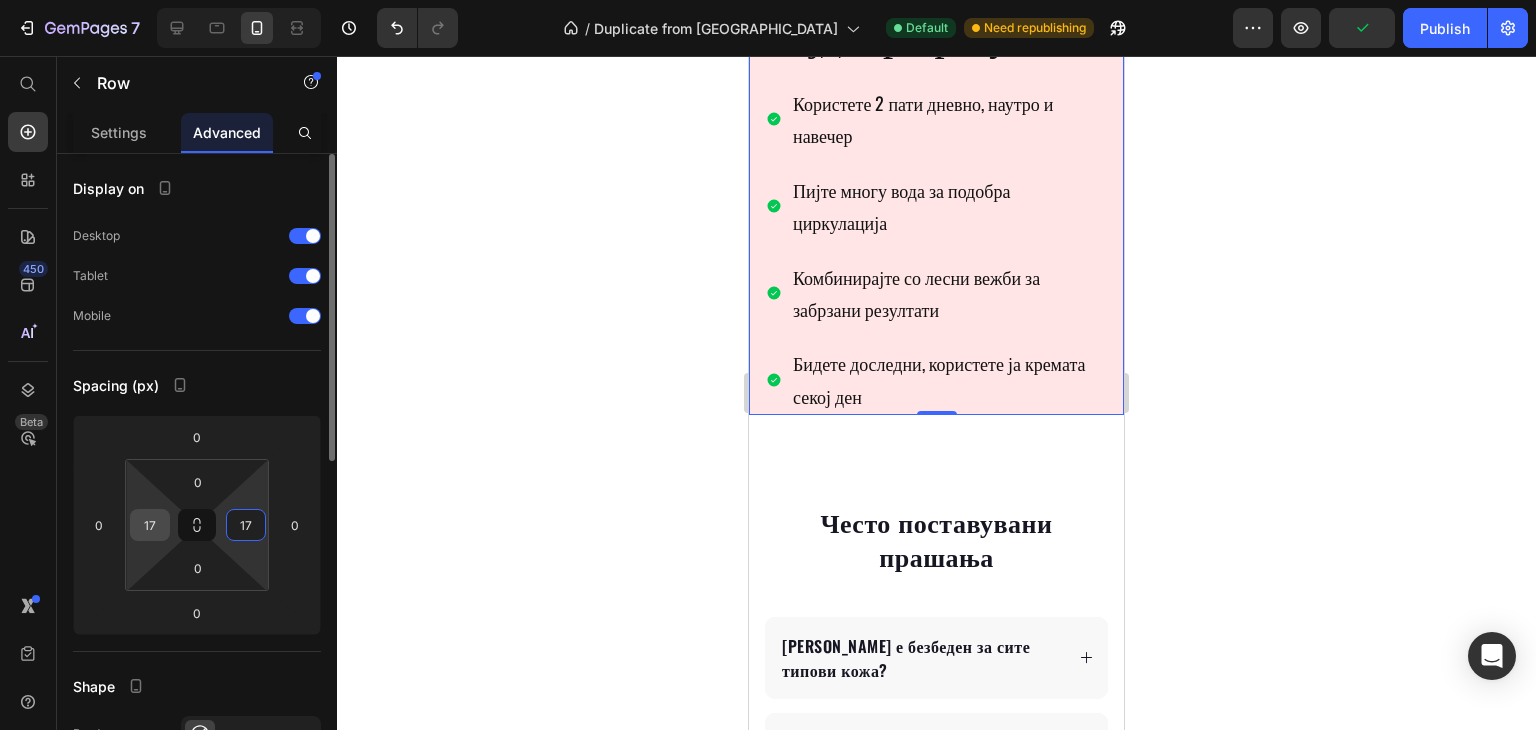 type on "17" 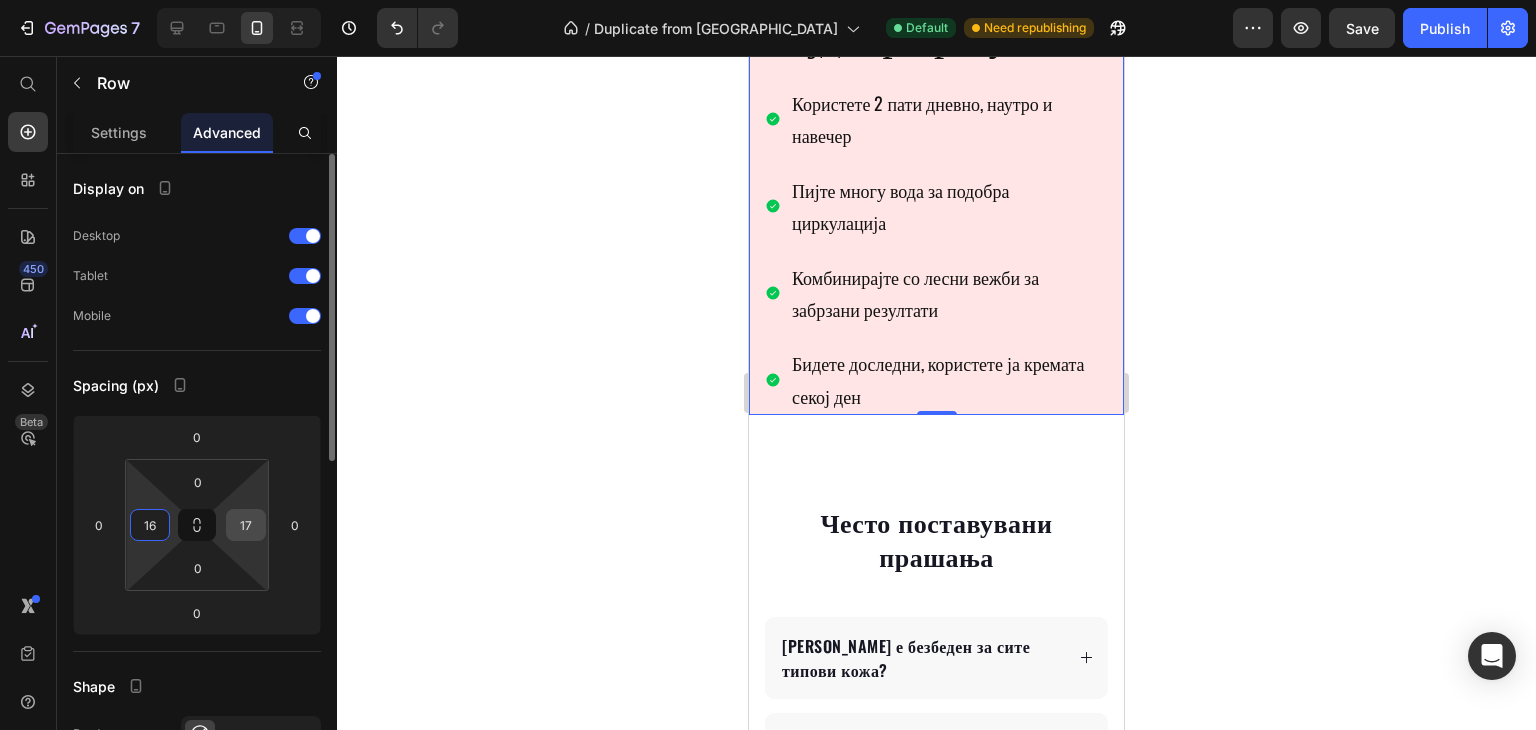 type on "16" 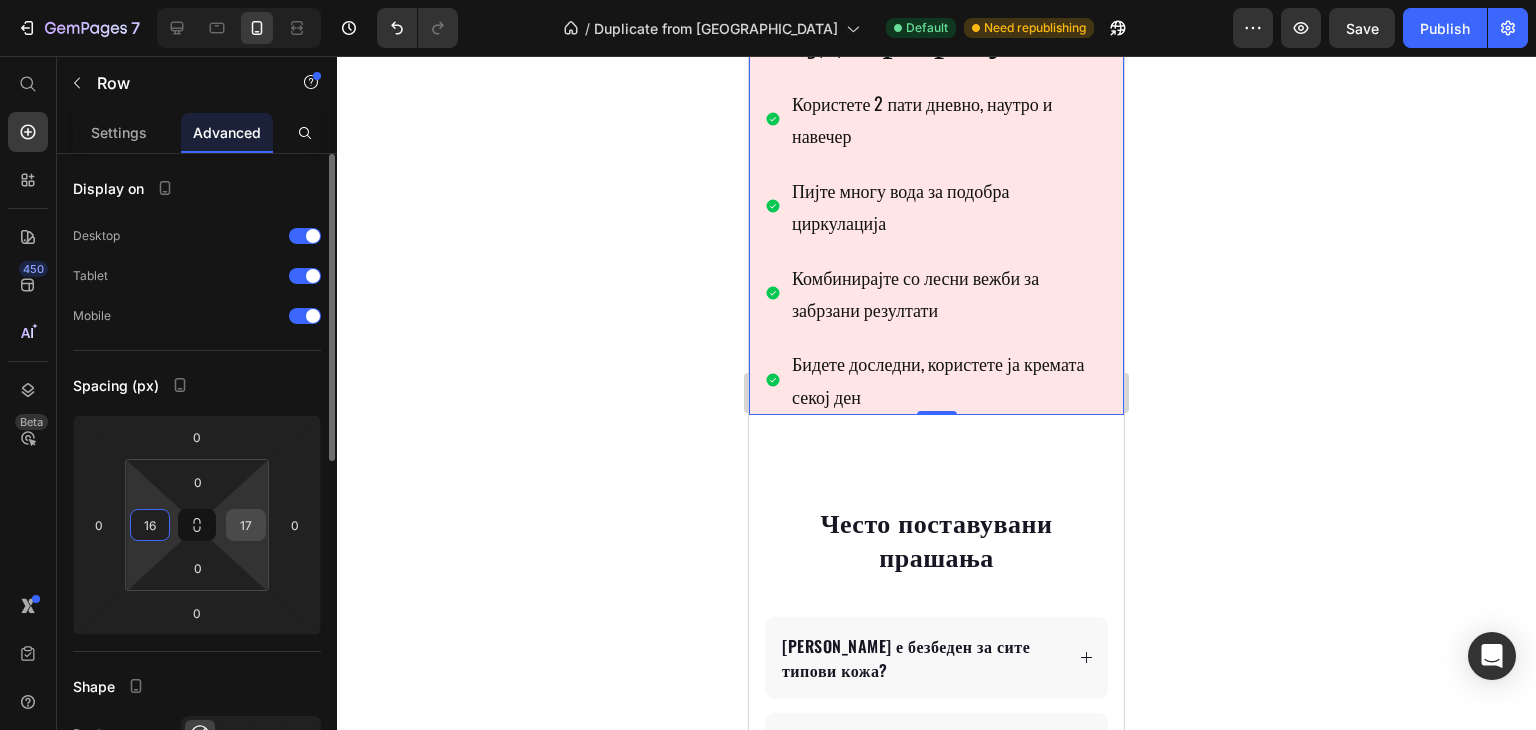 click on "17" at bounding box center [246, 525] 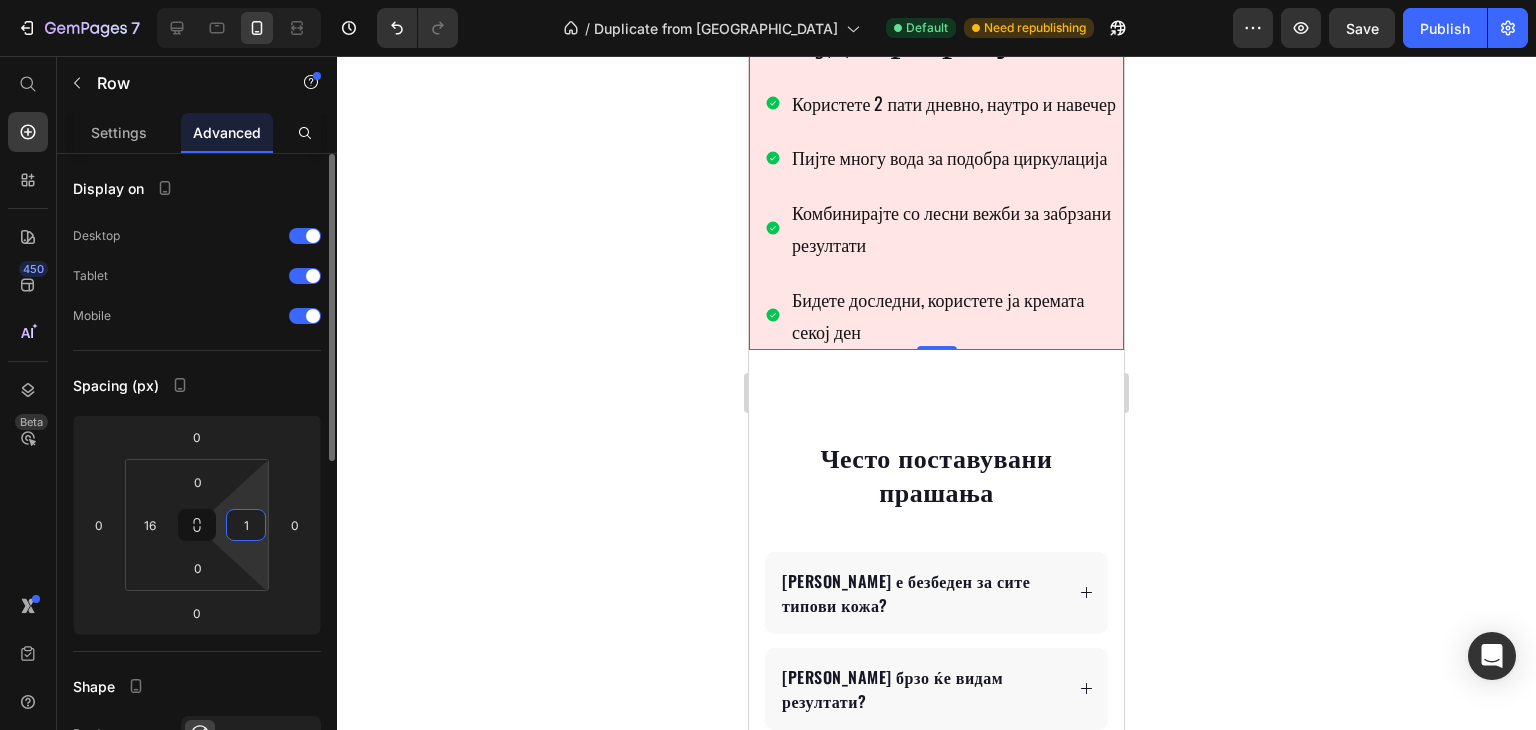 type on "16" 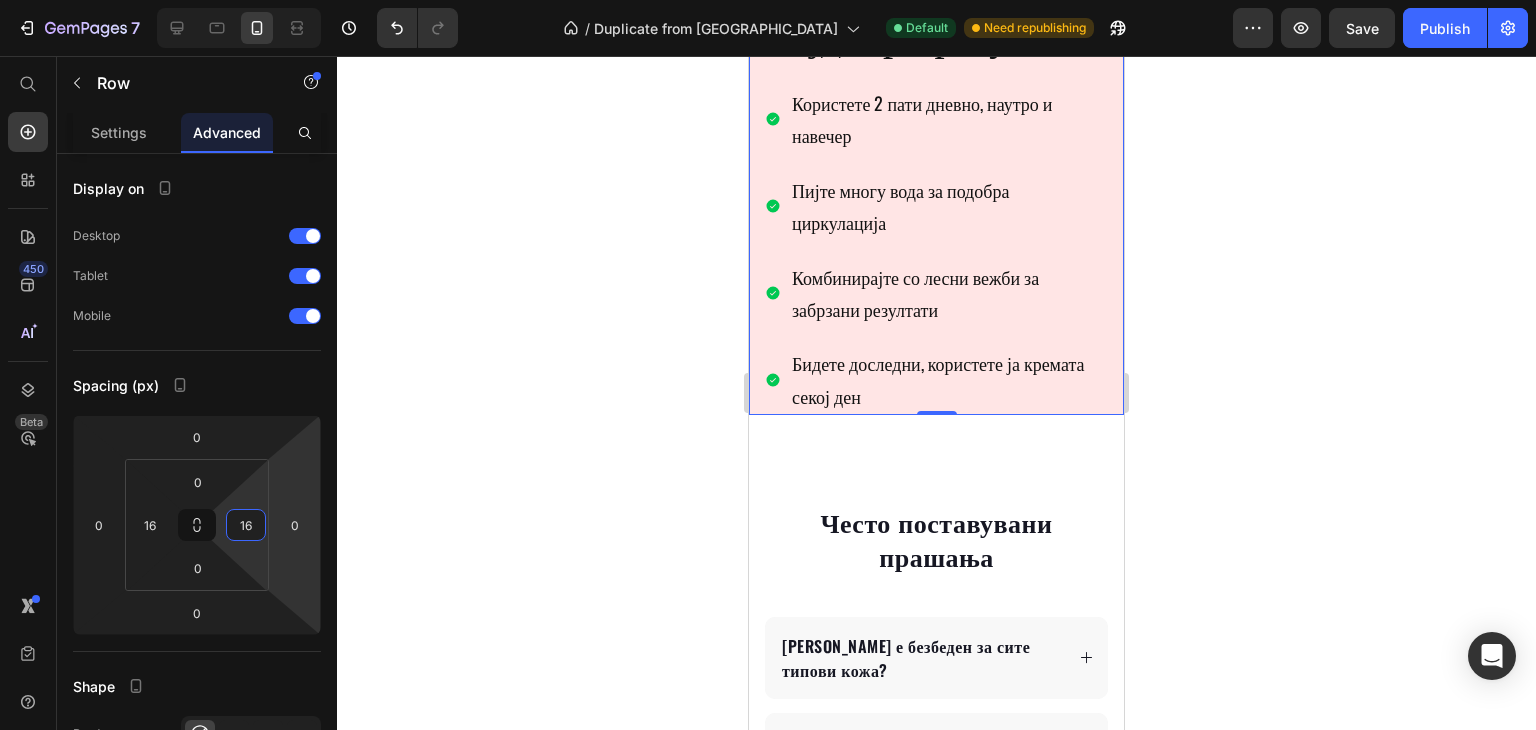 click 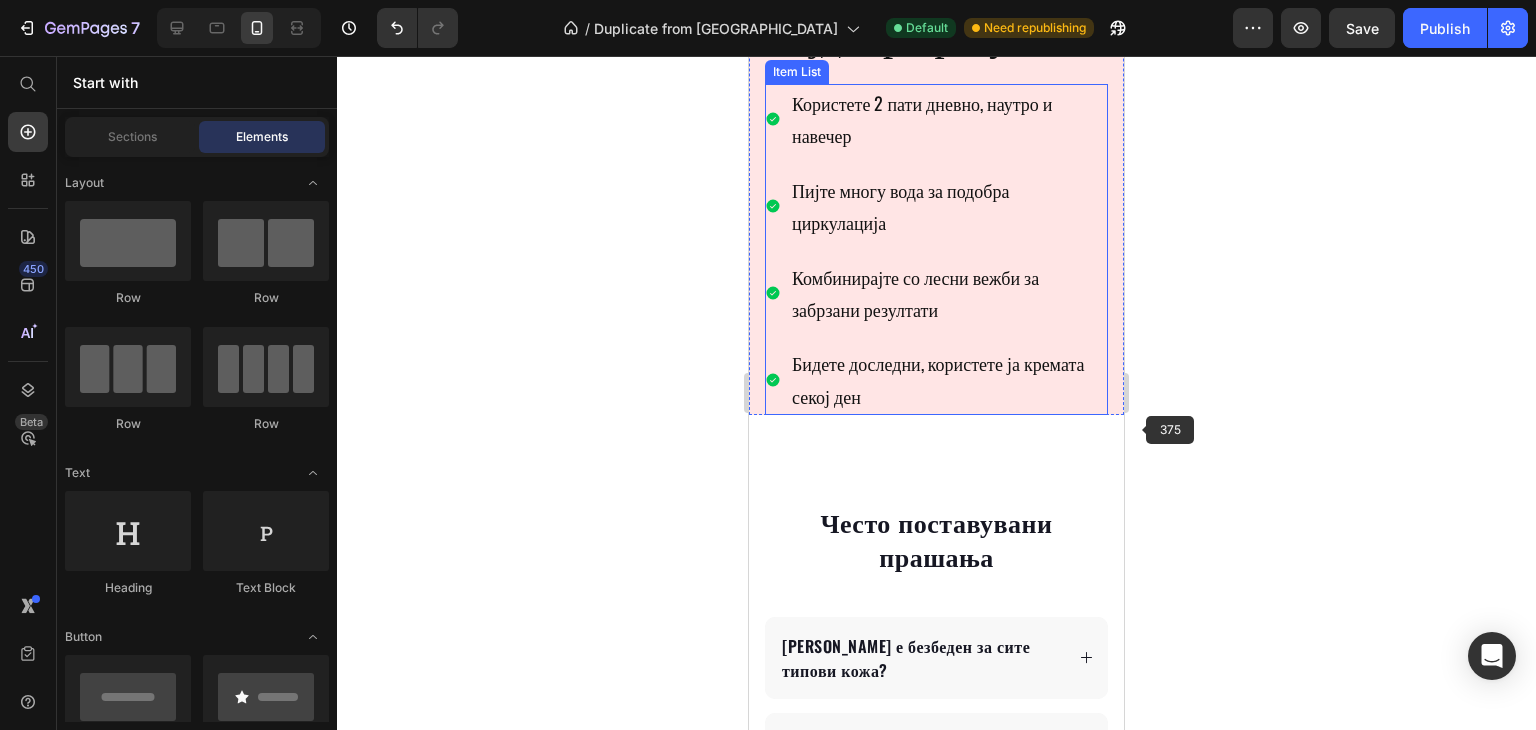 scroll, scrollTop: 3329, scrollLeft: 0, axis: vertical 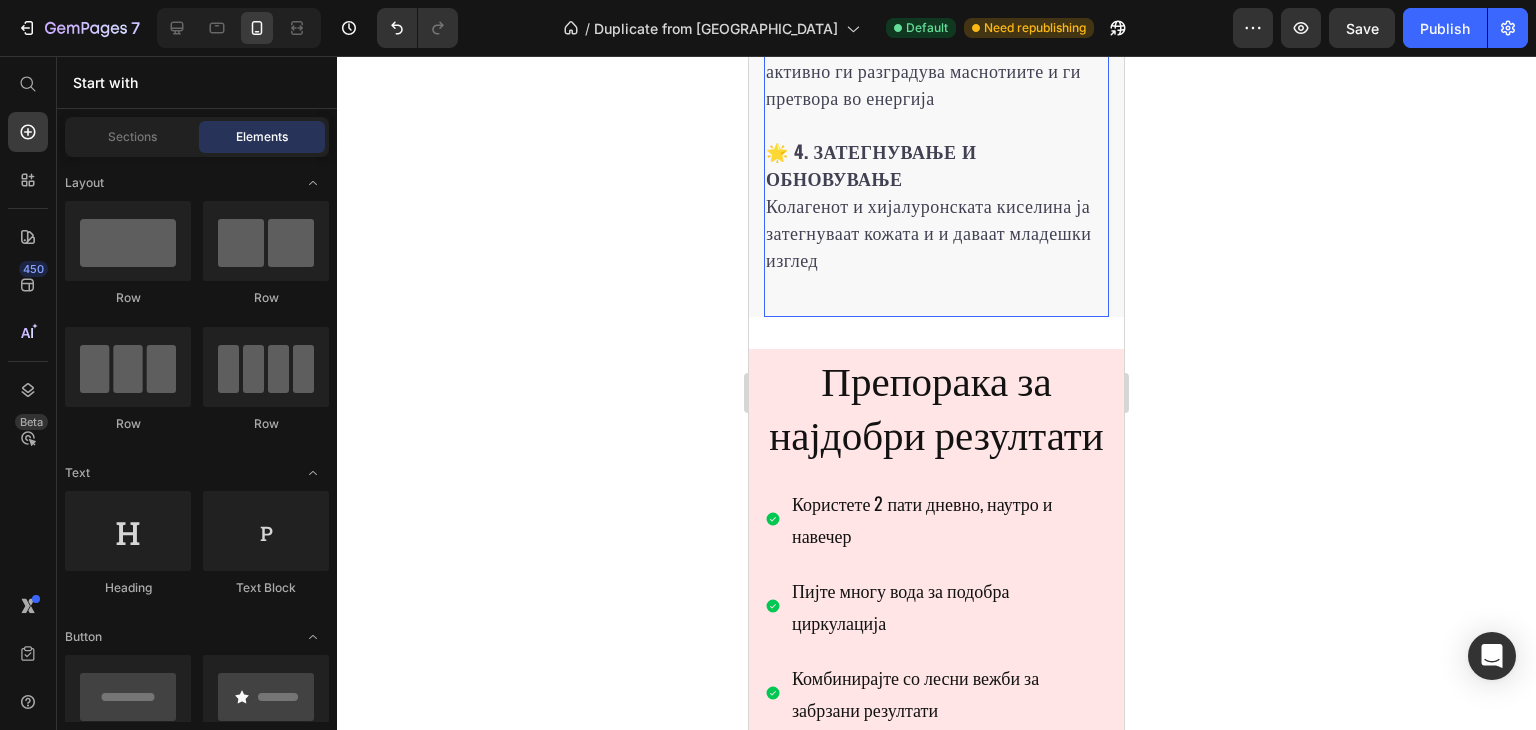 click on "🔥  1. ТЕРМО-АКТИВАЦИЈА  Специјалната формула создава природна топлина што ја стимулира циркулацијата и го забрзува метаболизмот на маснотиите  💧 2. ДЛАБОКО ПРОДИРАЊЕ  Активните природни состојки продираат длабоко во кожата и директно дејствуваат на маснотиите и целулитот  ⚡ 3. БРЗО ТОПЕЊЕ  Комбинацијата на природни екстракти активно ги разградува маснотиите и ги претвора во енергија  🌟 4. ЗАТЕГНУВАЊЕ И ОБНОВУВАЊЕ  Колагенот и хијалуронската киселина ја затегнуваат кожата и и даваат младешки изглед Text block" at bounding box center (936, 2) 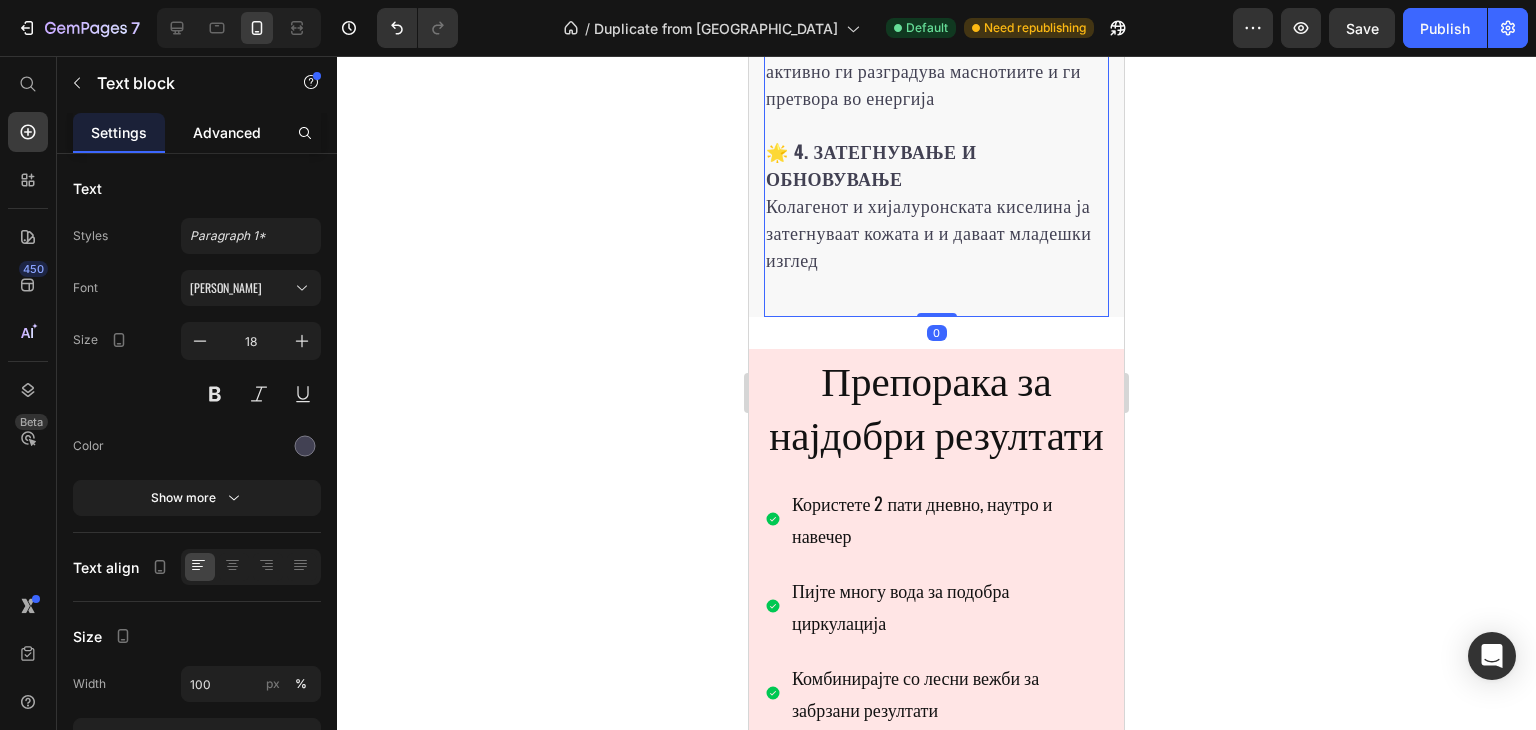 click on "Advanced" at bounding box center (227, 132) 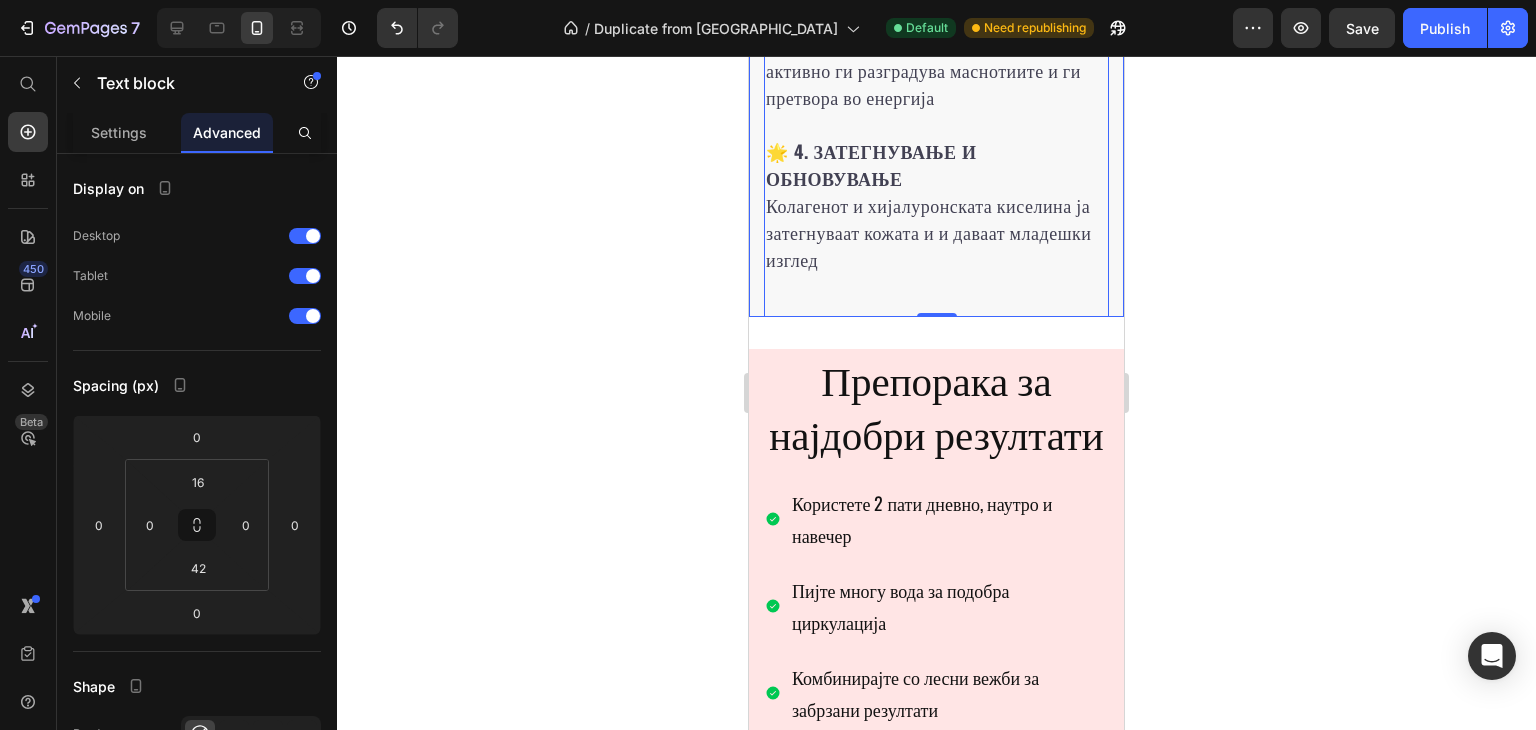 click on "Како ТЕРМОСЛИМ ги решава вашите проблеми? Heading 🔥  1. ТЕРМО-АКТИВАЦИЈА  Специјалната формула создава природна топлина што ја стимулира циркулацијата и го забрзува метаболизмот на маснотиите  💧 2. ДЛАБОКО ПРОДИРАЊЕ  Активните природни состојки продираат длабоко во кожата и директно дејствуваат на маснотиите и целулитот  ⚡ 3. БРЗО ТОПЕЊЕ  Комбинацијата на природни екстракти активно ги разградува маснотиите и ги претвора во енергија  🌟 4. ЗАТЕГНУВАЊЕ И ОБНОВУВАЊЕ  Колагенот и хијалуронската киселина ја затегнуваат кожата и и даваат младешки изглед   0" at bounding box center [936, -76] 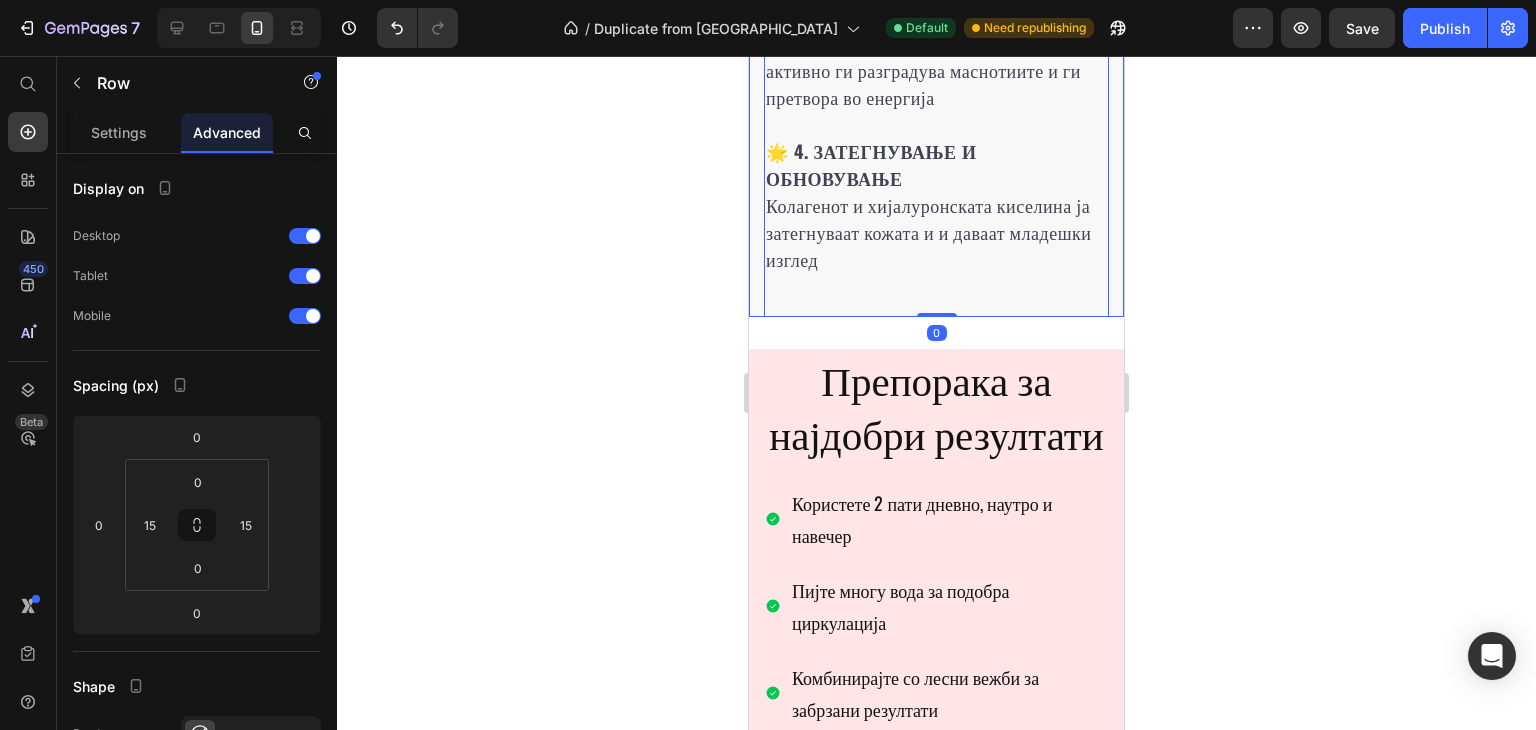 scroll, scrollTop: 3929, scrollLeft: 0, axis: vertical 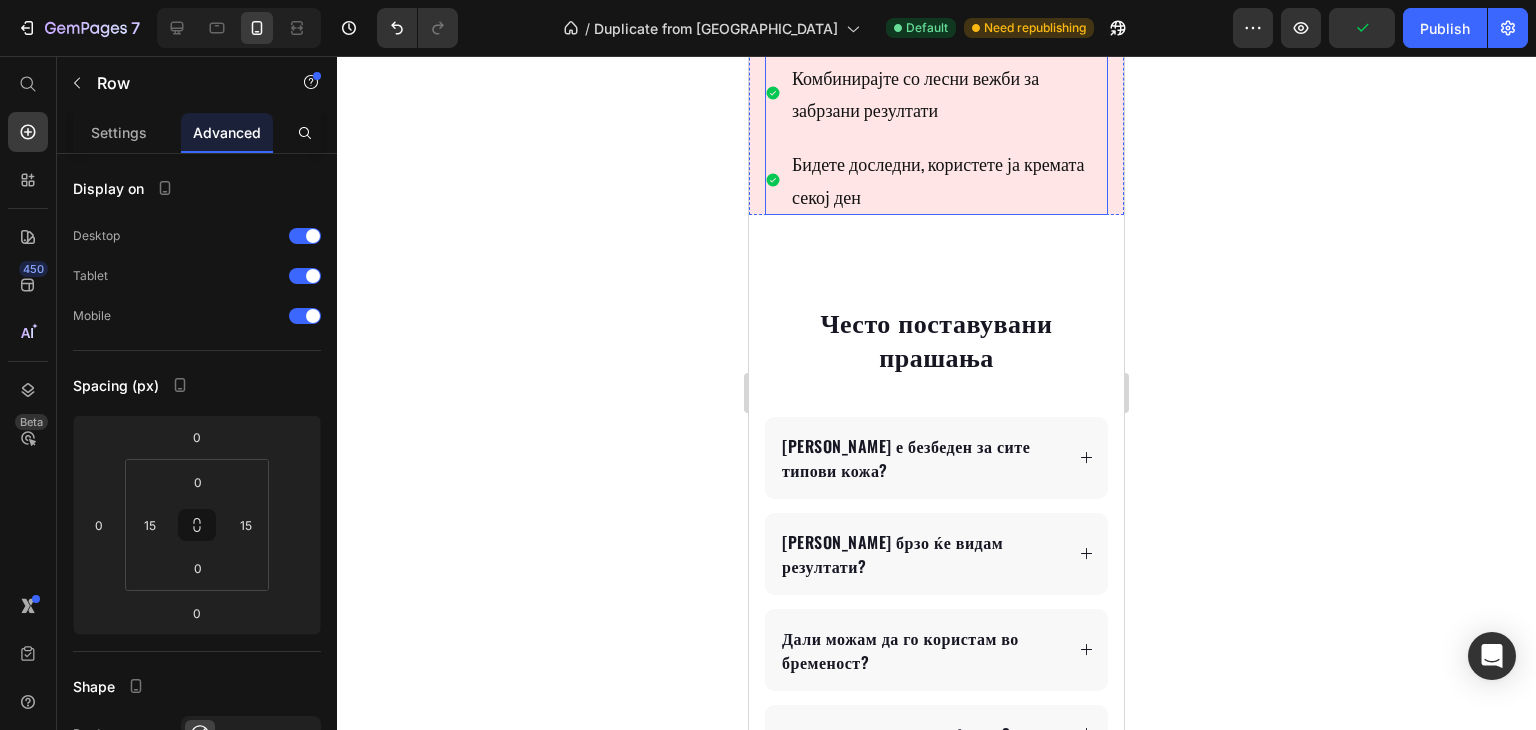 click on "Бидете доследни, користете ја кремата секој ден" at bounding box center [936, 179] 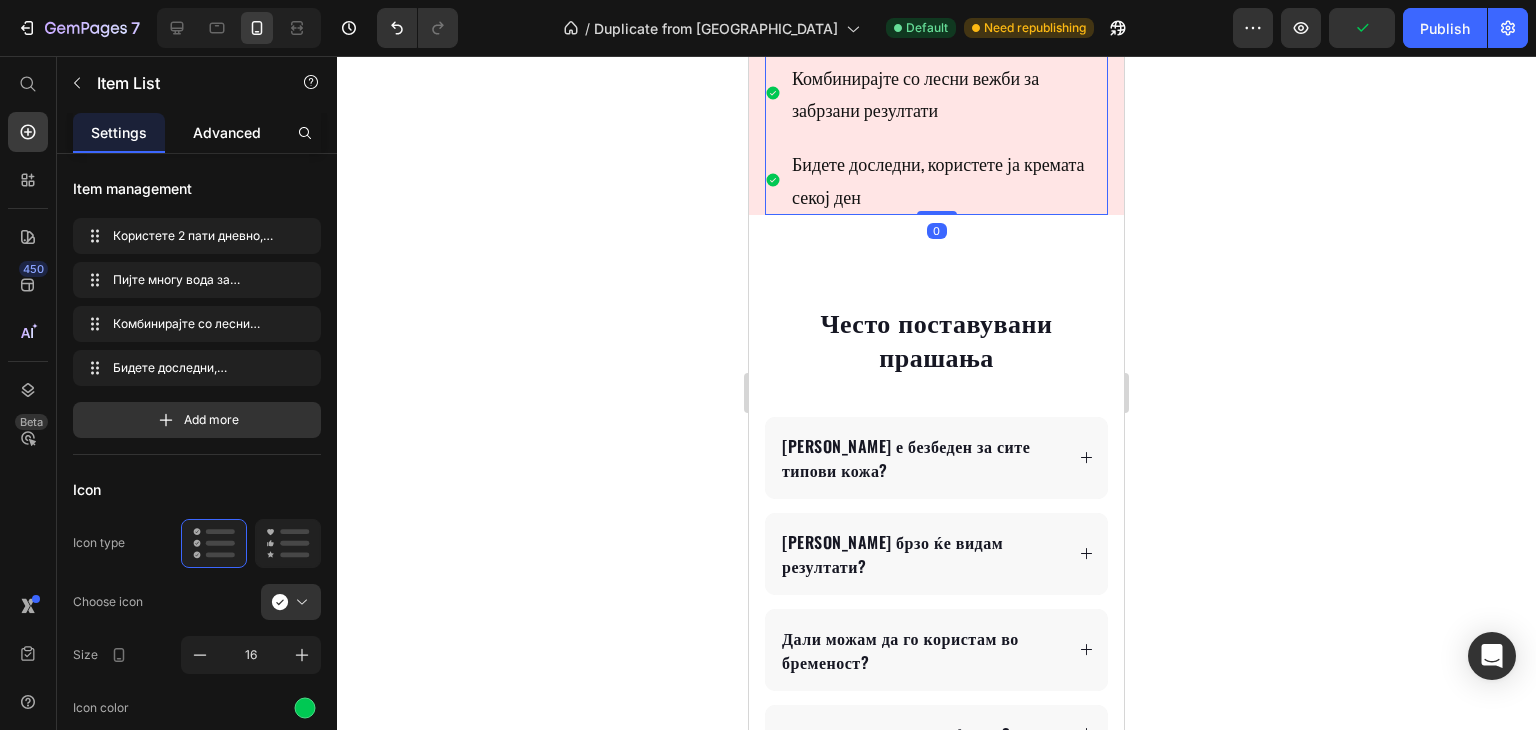 click on "Advanced" at bounding box center (227, 132) 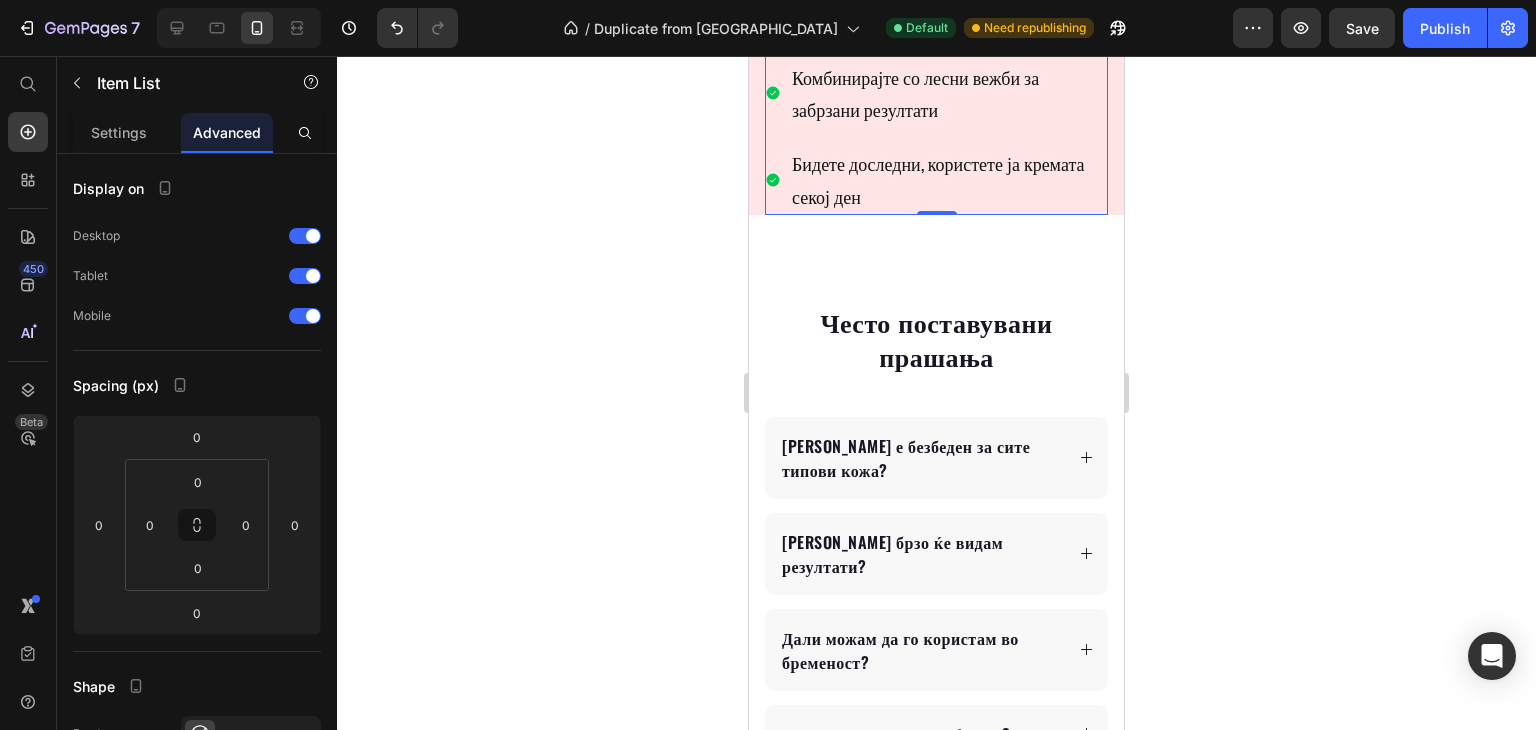 scroll, scrollTop: 3729, scrollLeft: 0, axis: vertical 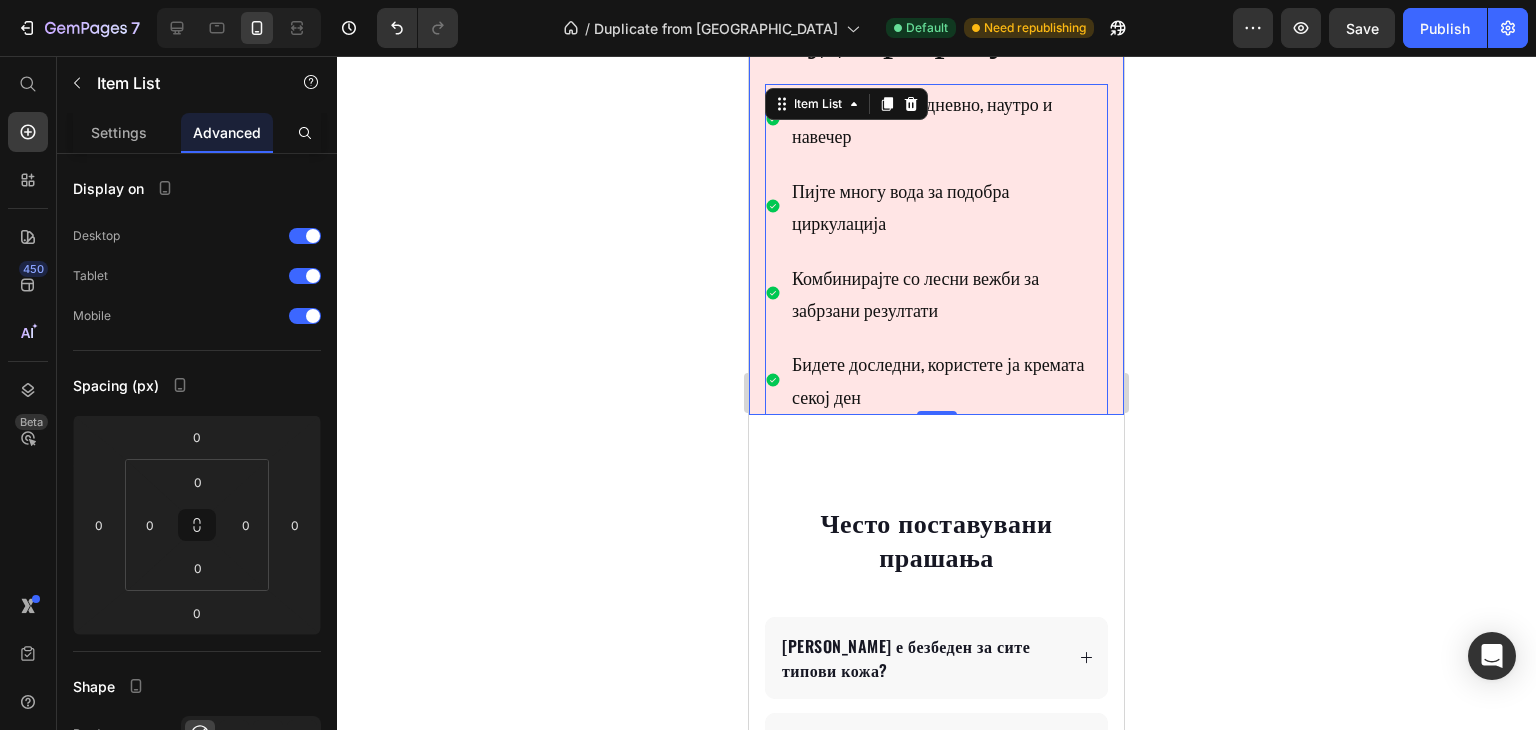 click on "Препорака за најдобри резултати Heading Користете 2 пати дневно, наутро и навечер Пијте многу вода за подобра циркулација Комбинирајте со лесни вежби за забрзани резултати Бидете доследни, користете ја кремата секој ден Item List   0 Row" at bounding box center [936, 182] 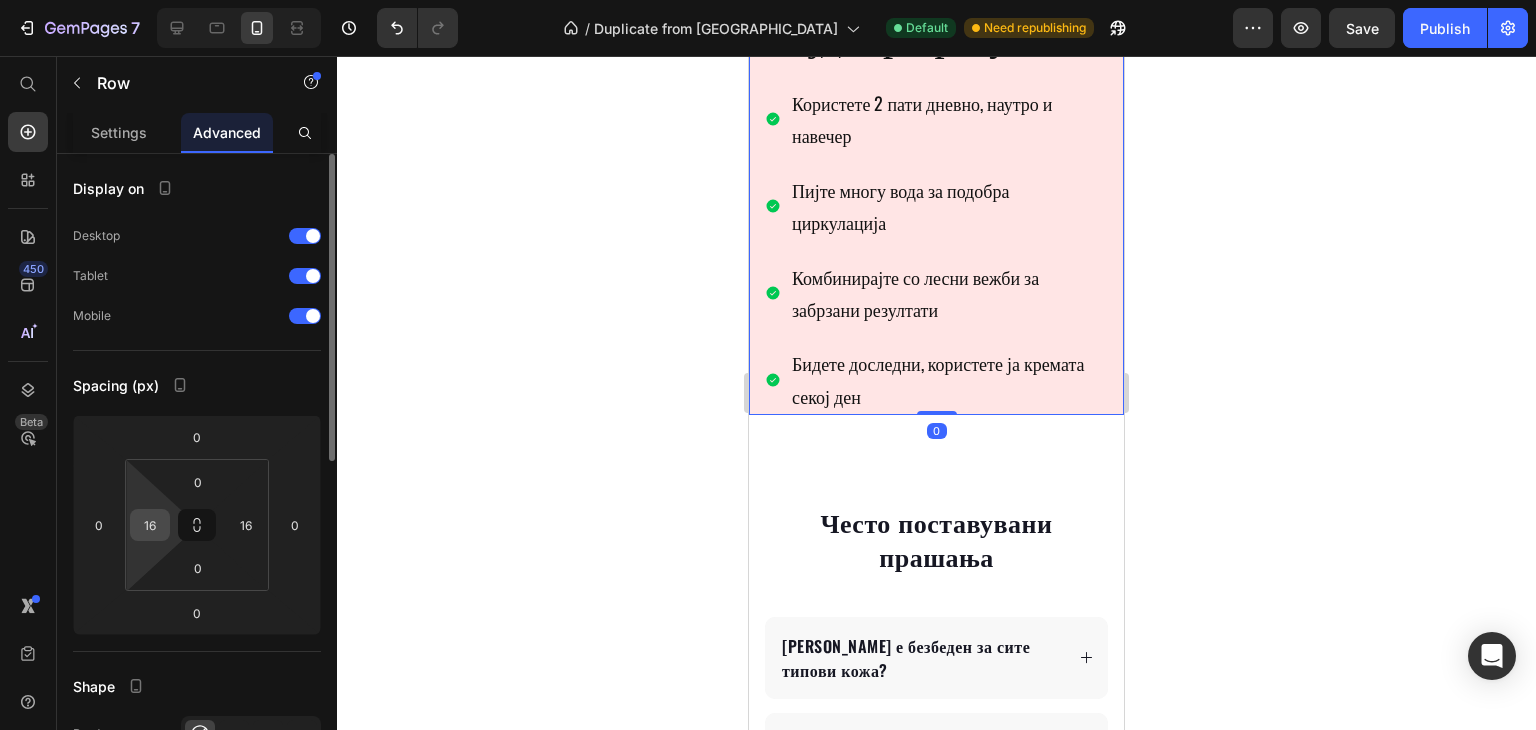 click on "16" at bounding box center (150, 525) 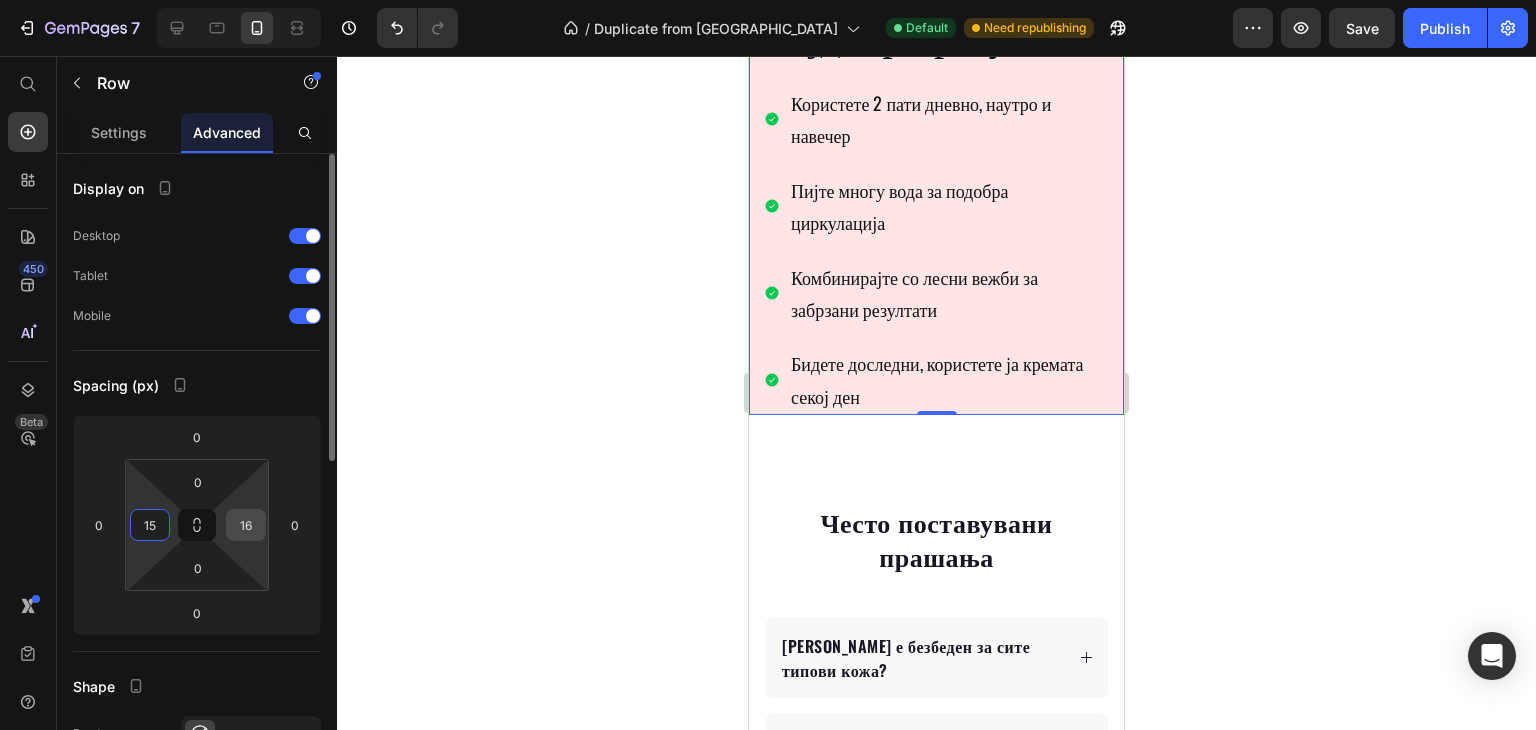 type on "15" 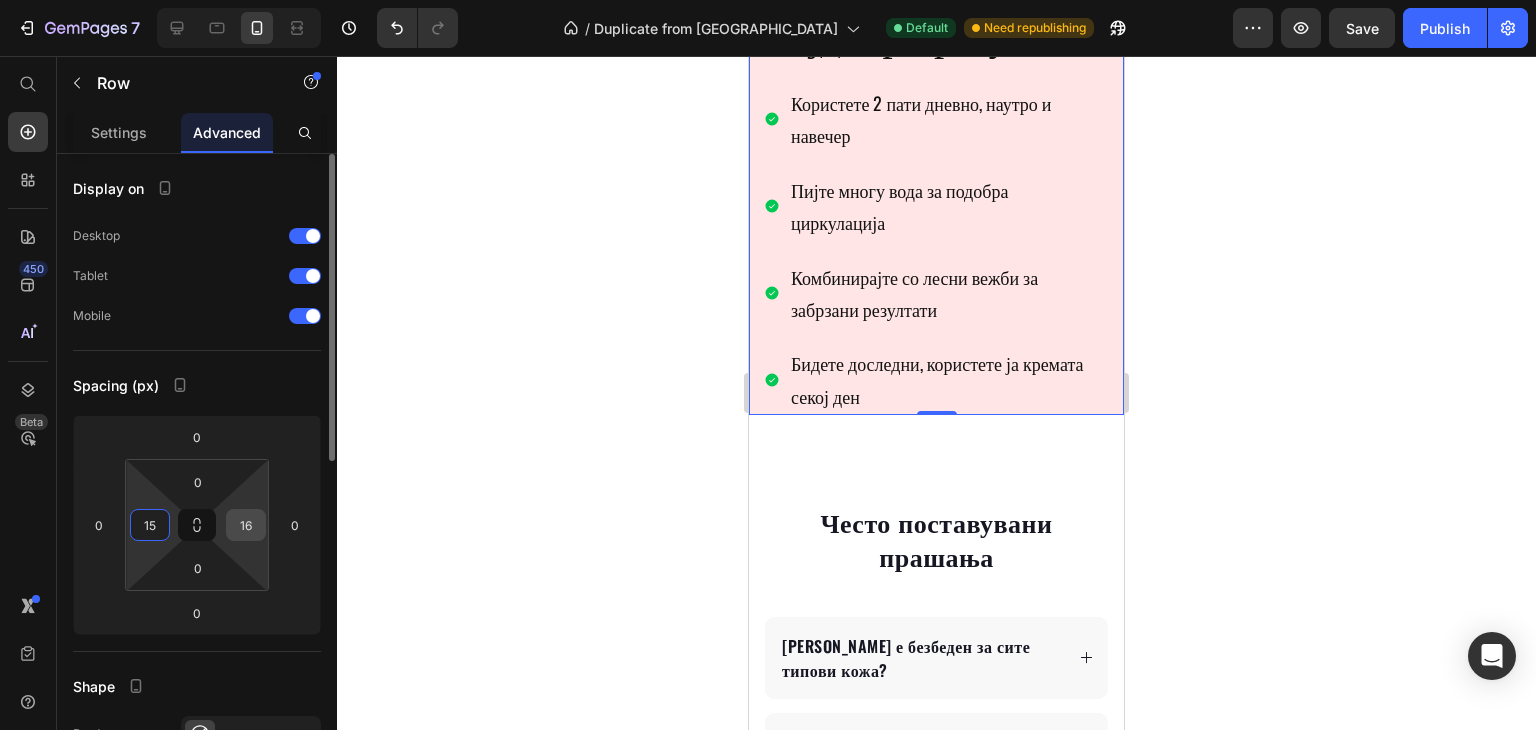 click on "16" at bounding box center [246, 525] 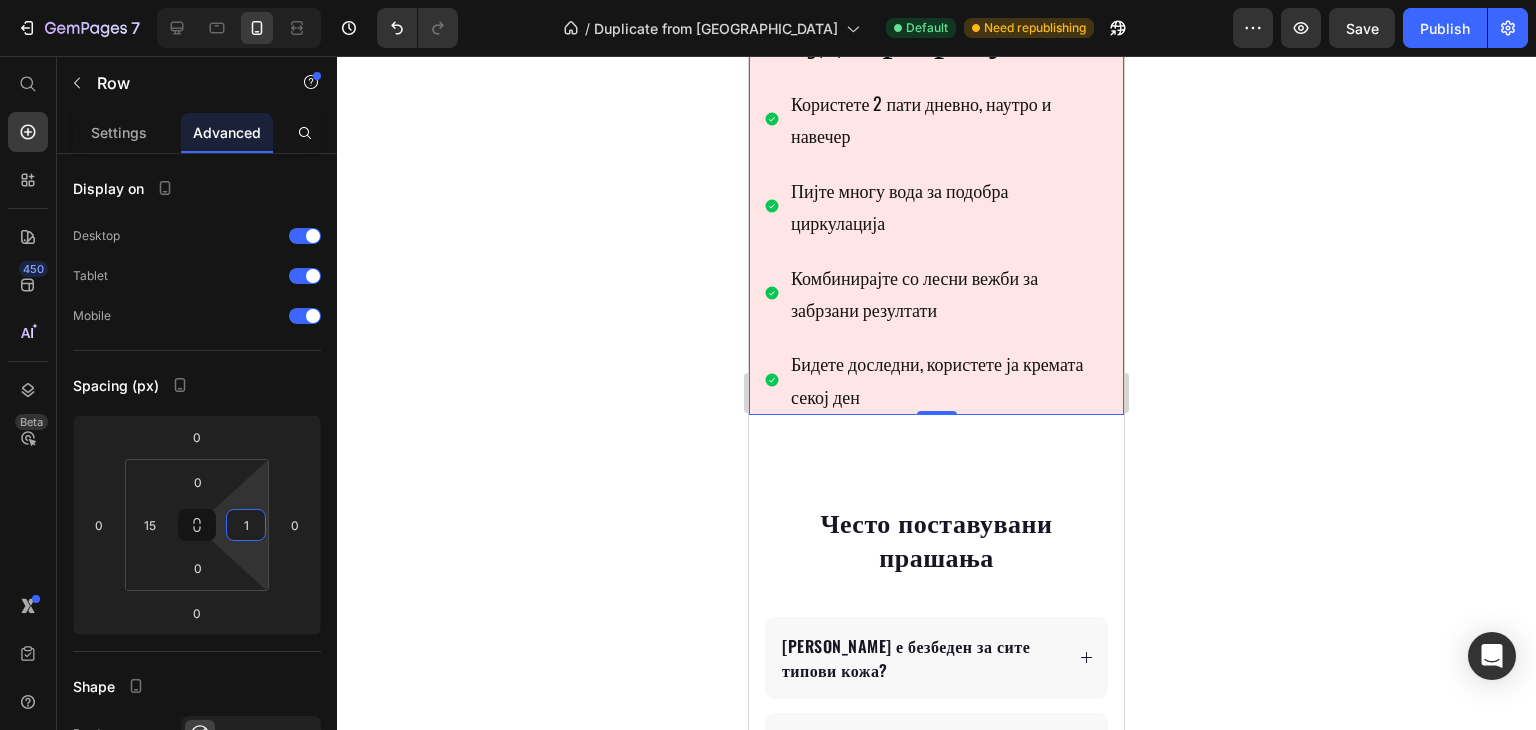 type on "15" 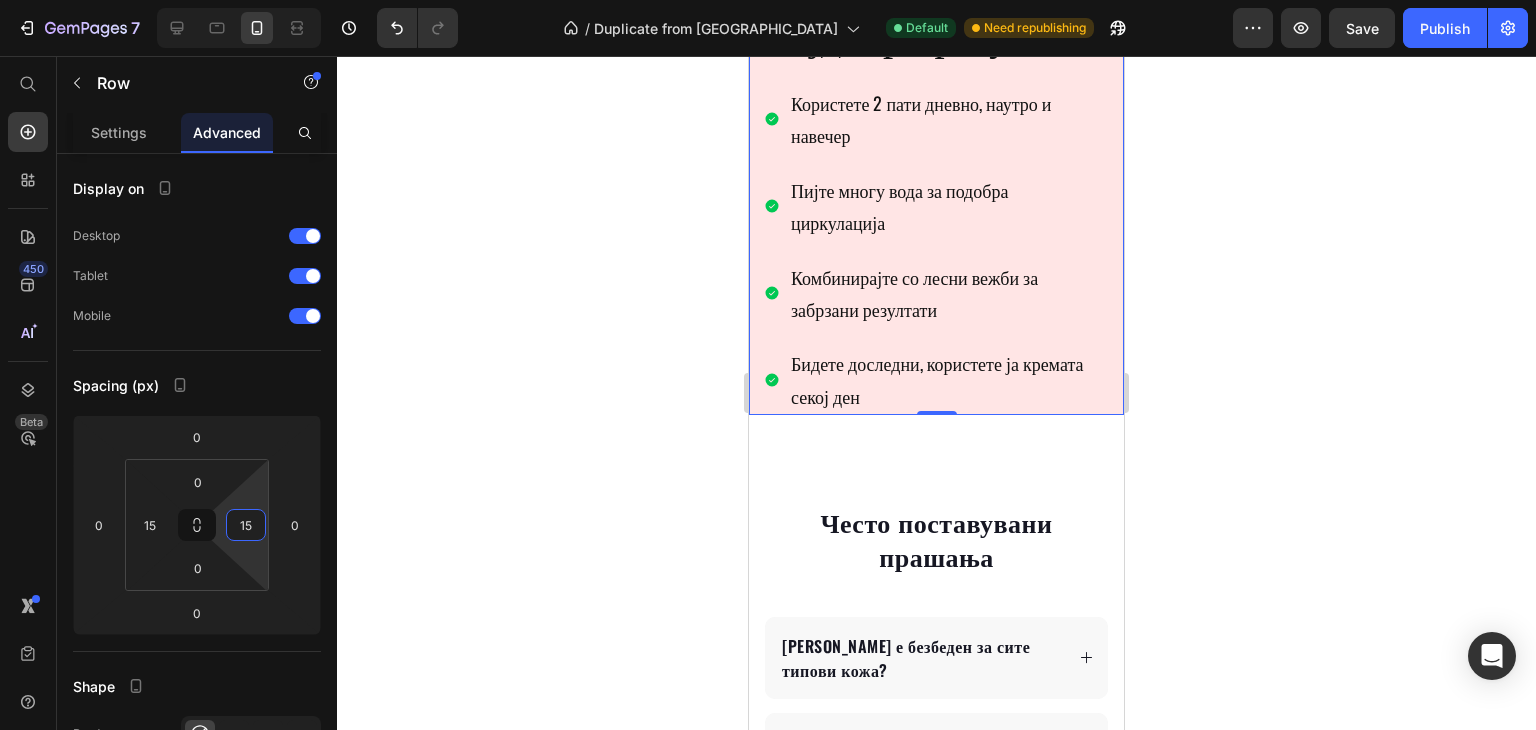 click 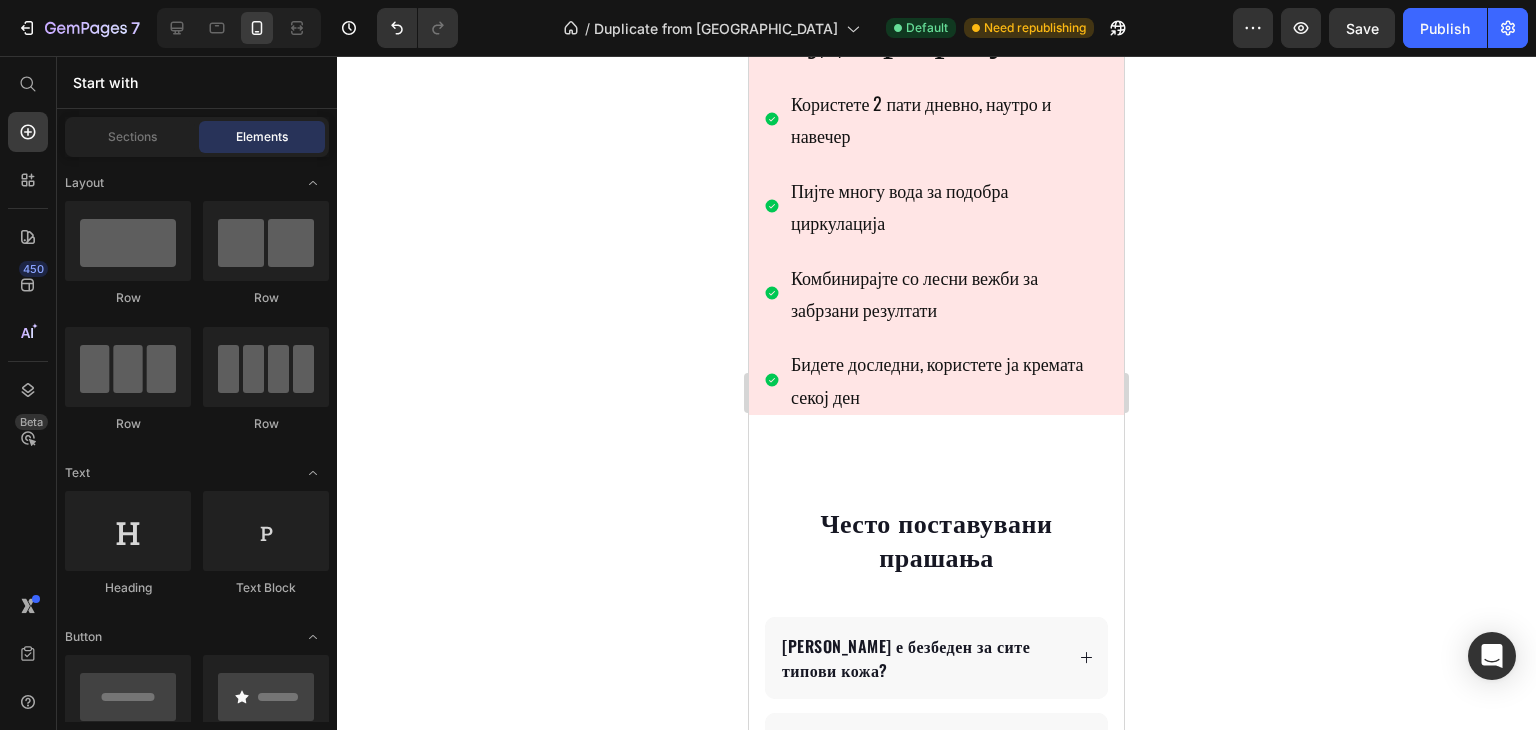 click on "Препорака за најдобри резултати" at bounding box center [936, 4] 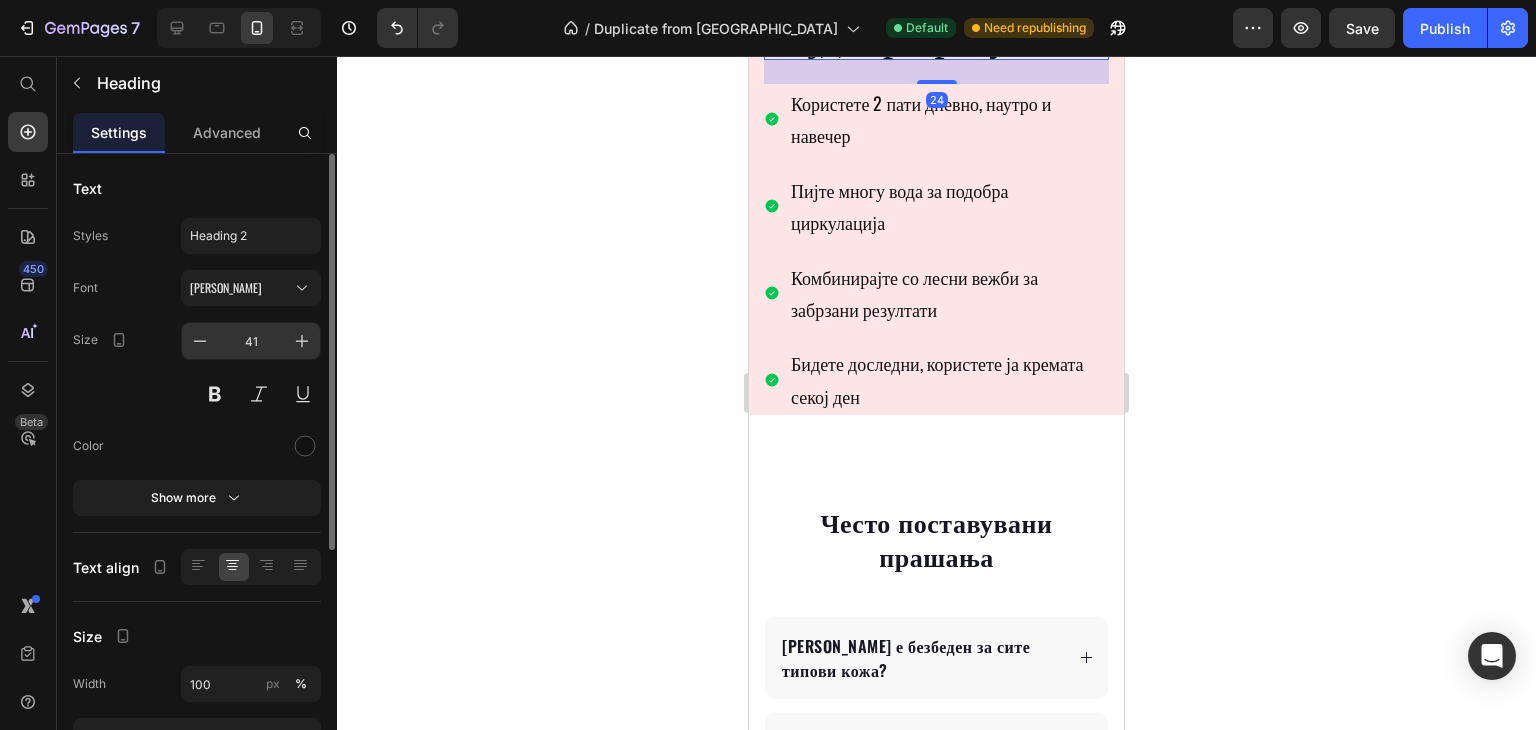 click on "41" at bounding box center (251, 341) 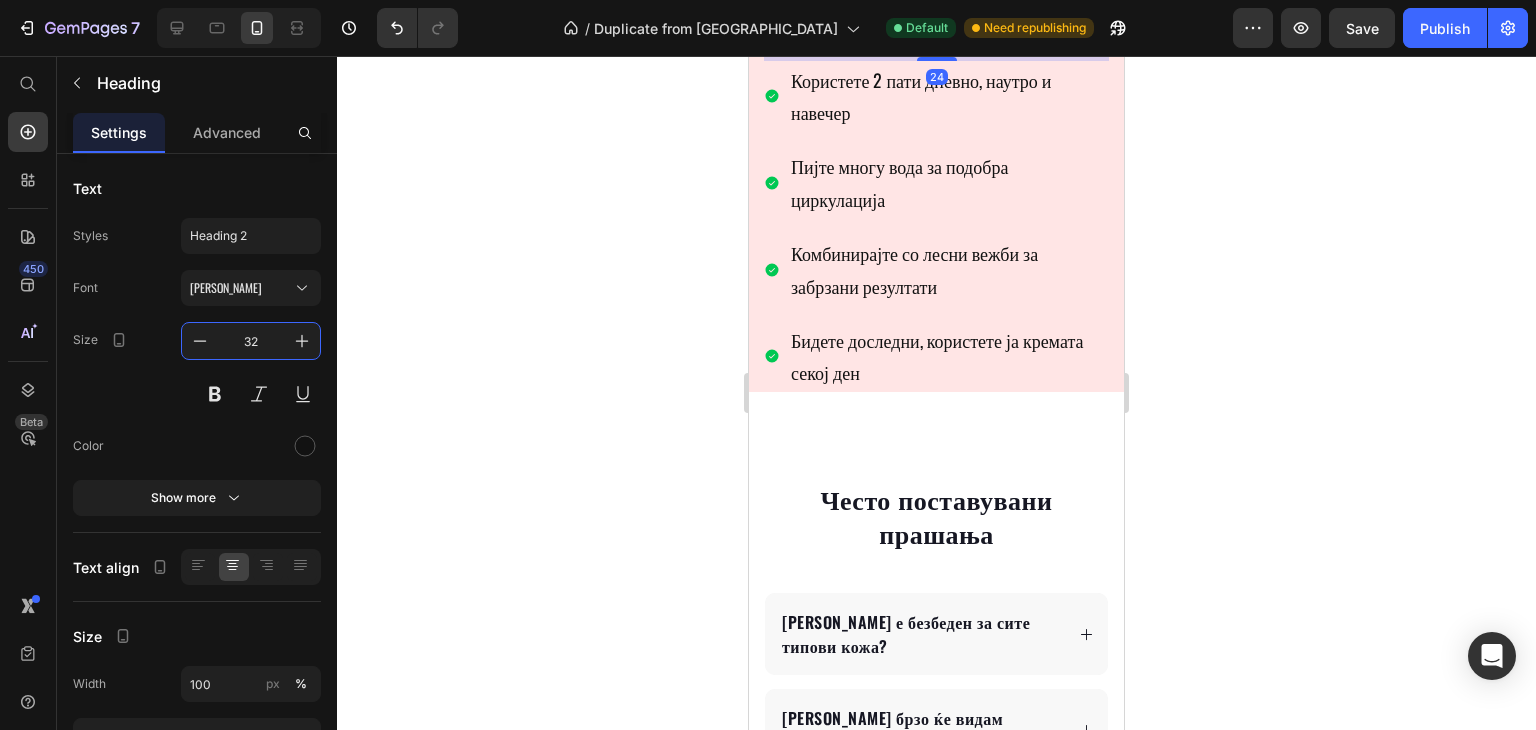 type on "32" 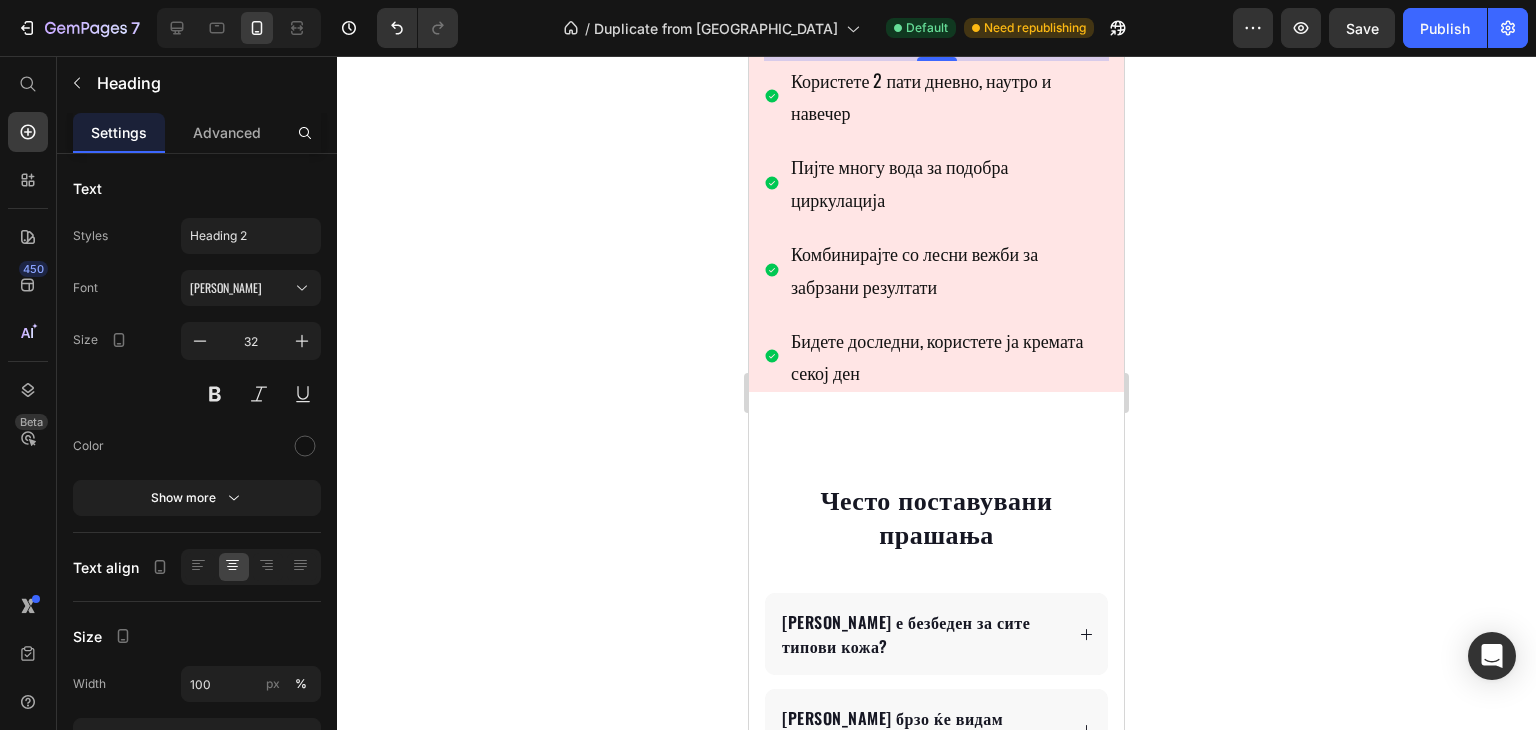 click 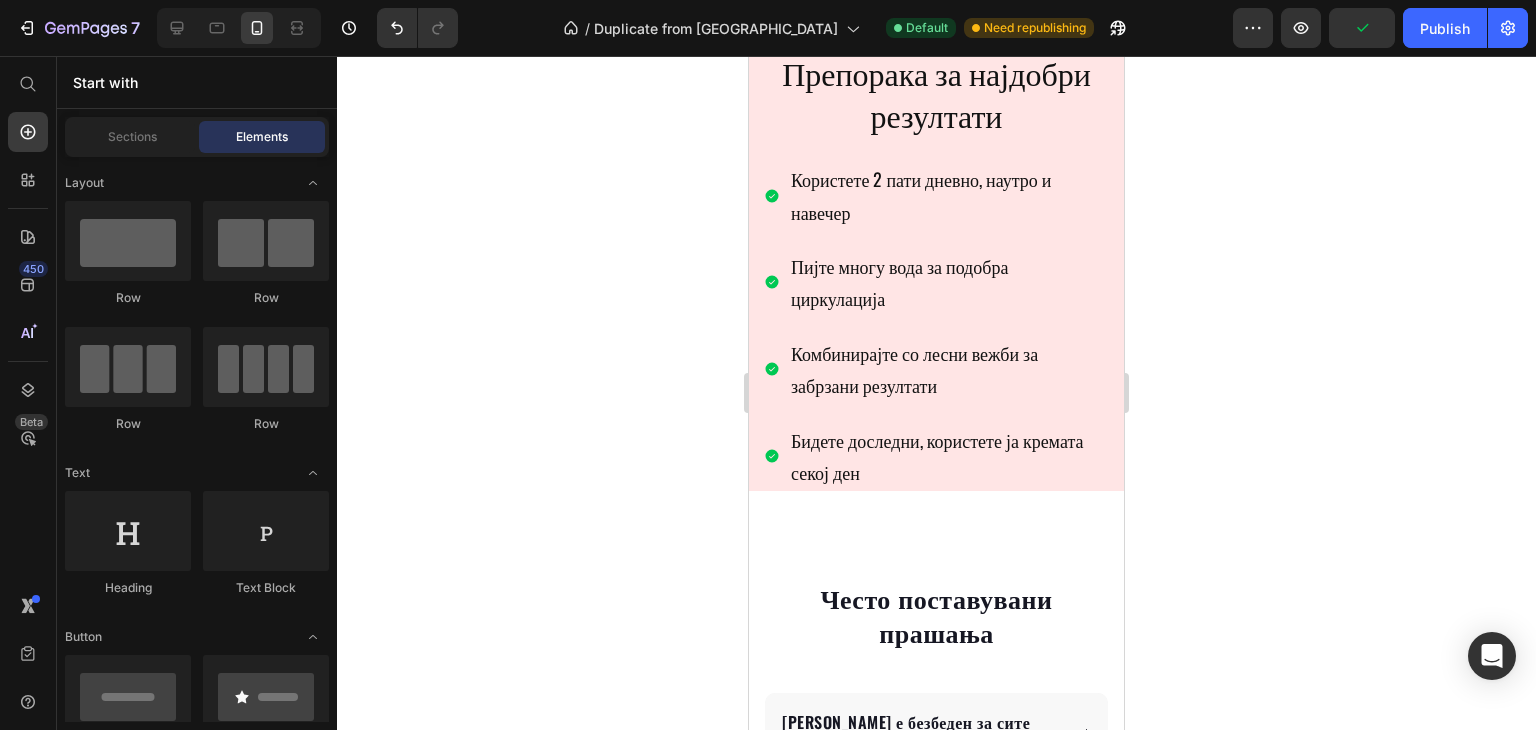 scroll, scrollTop: 4260, scrollLeft: 0, axis: vertical 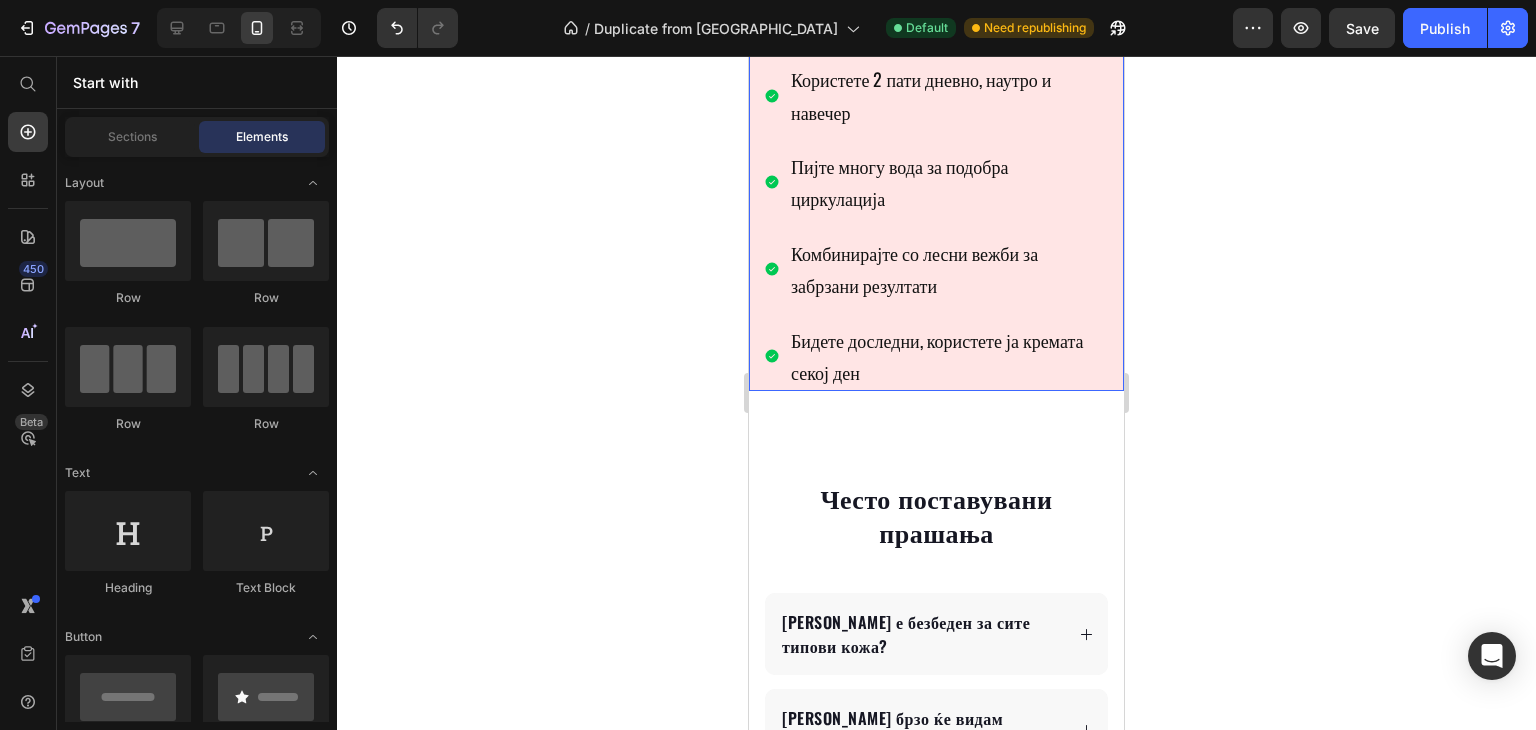 click on "Препорака за најдобри резултати Heading Користете 2 пати дневно, наутро и навечер Пијте многу вода за подобра циркулација Комбинирајте со лесни вежби за забрзани резултати Бидете доследни, користете ја кремата секој ден Item List Row" at bounding box center [936, 170] 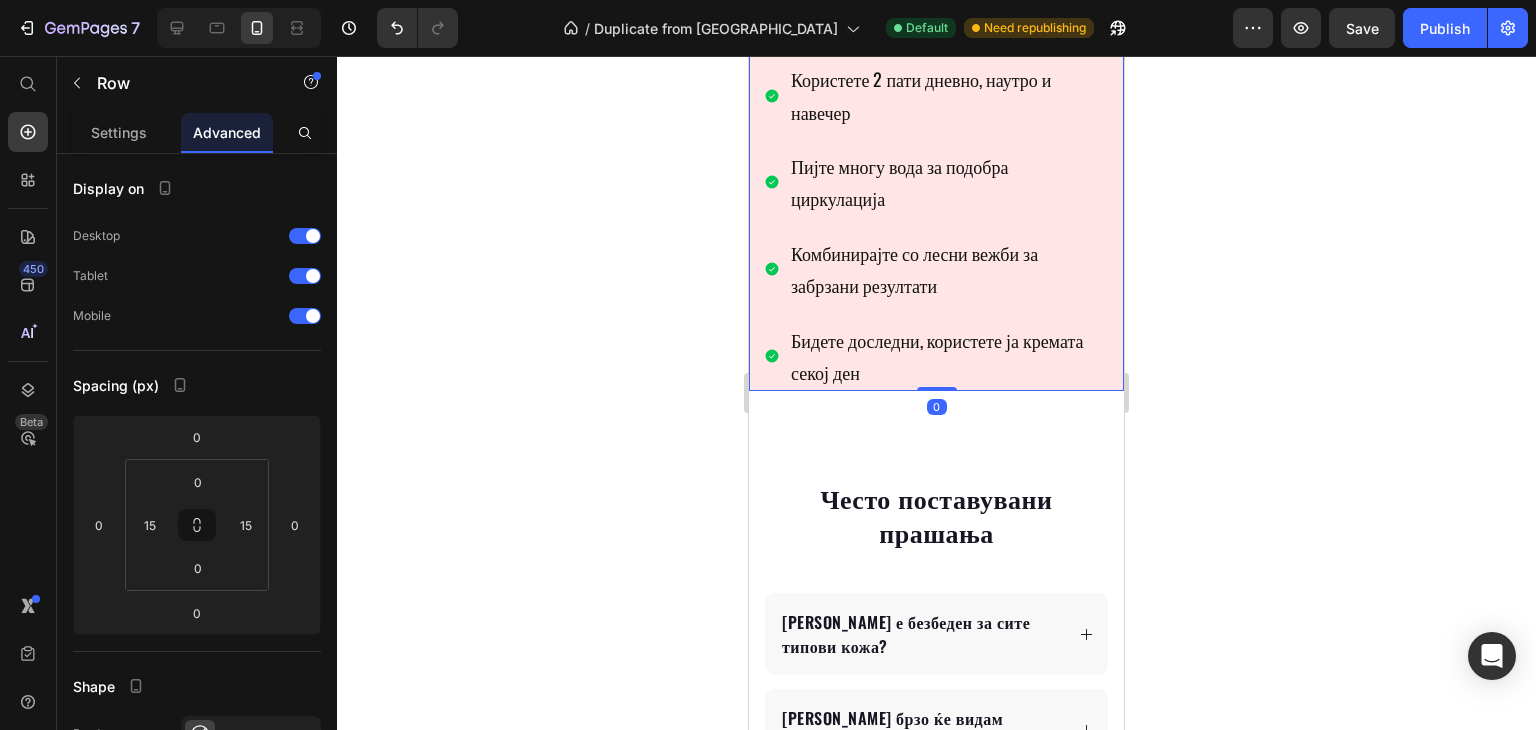 scroll, scrollTop: 400, scrollLeft: 0, axis: vertical 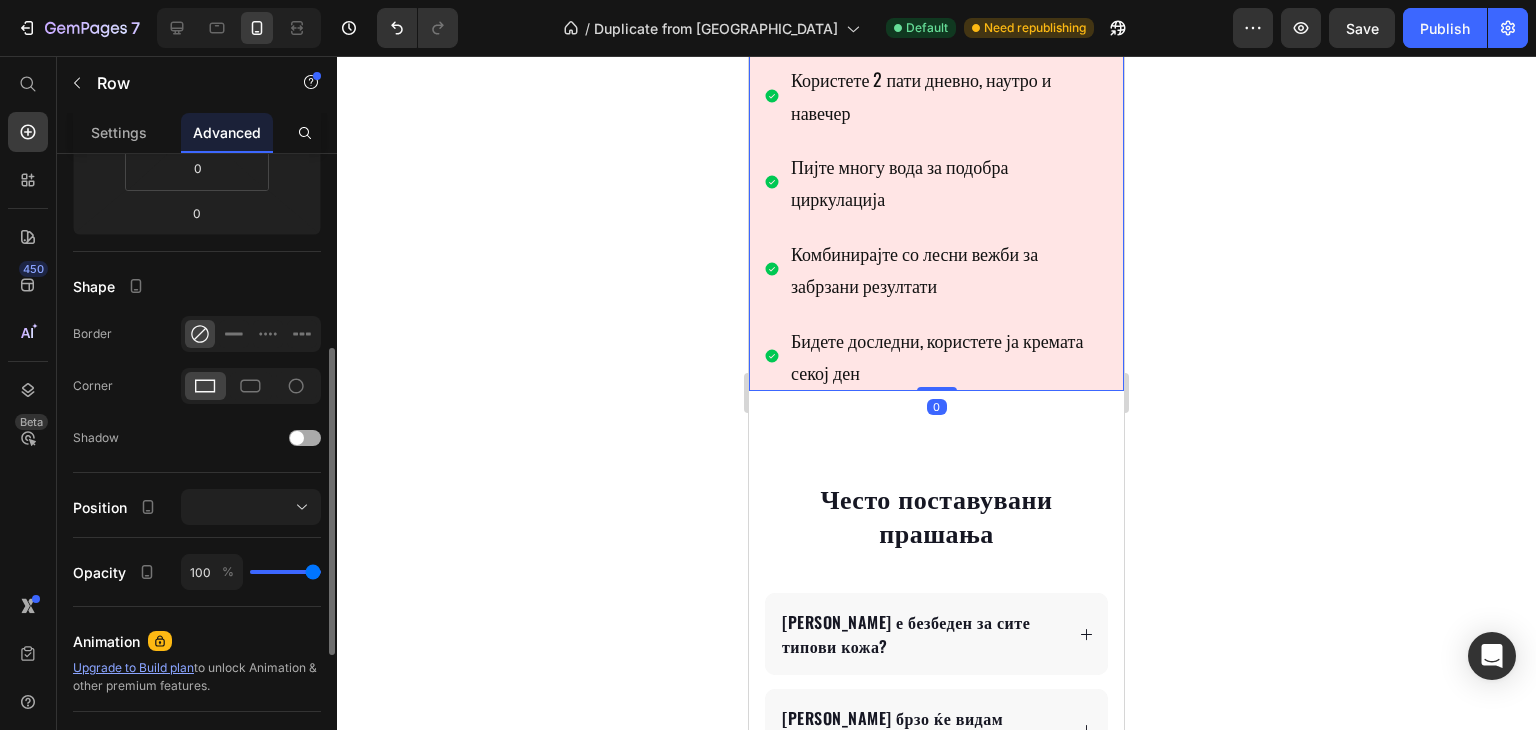 click at bounding box center (305, 438) 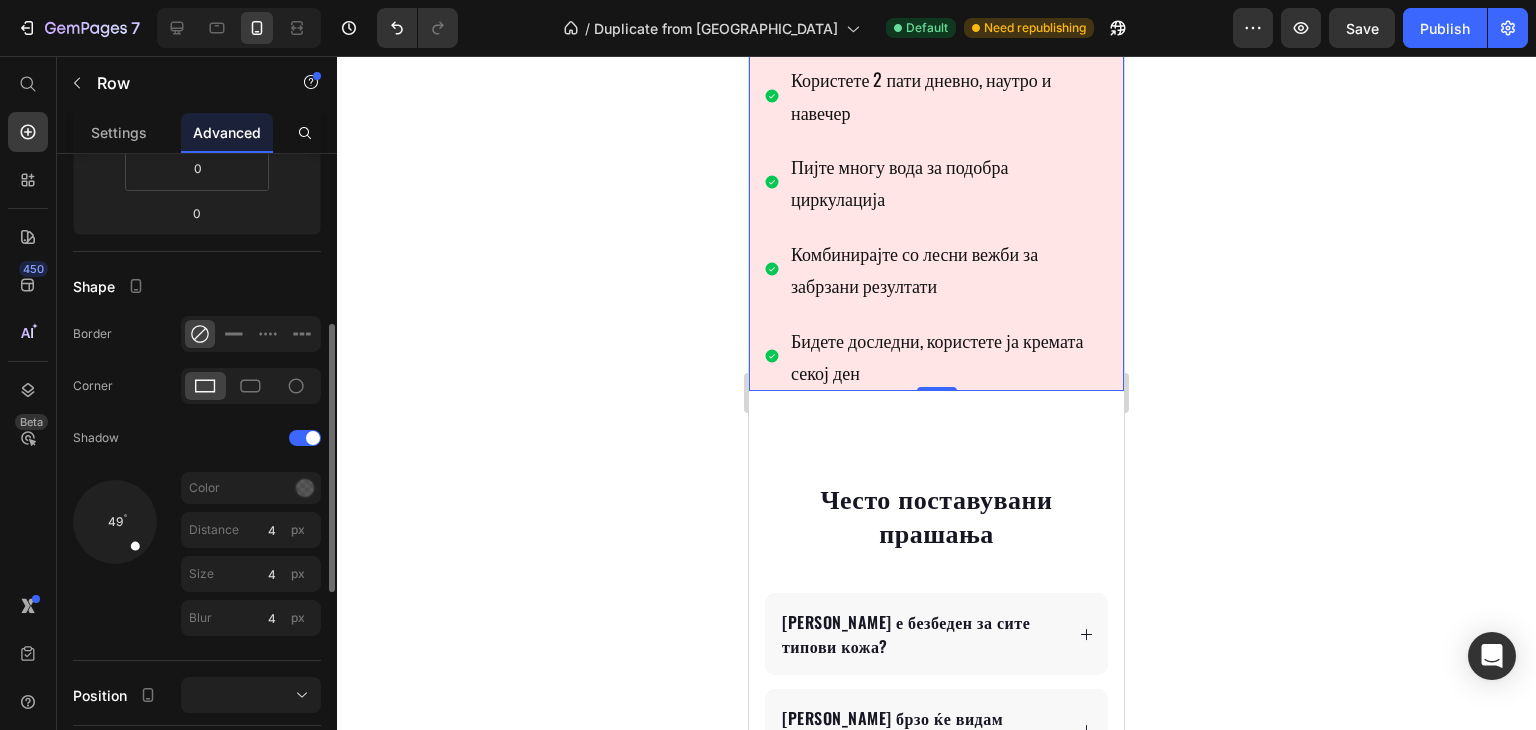 click 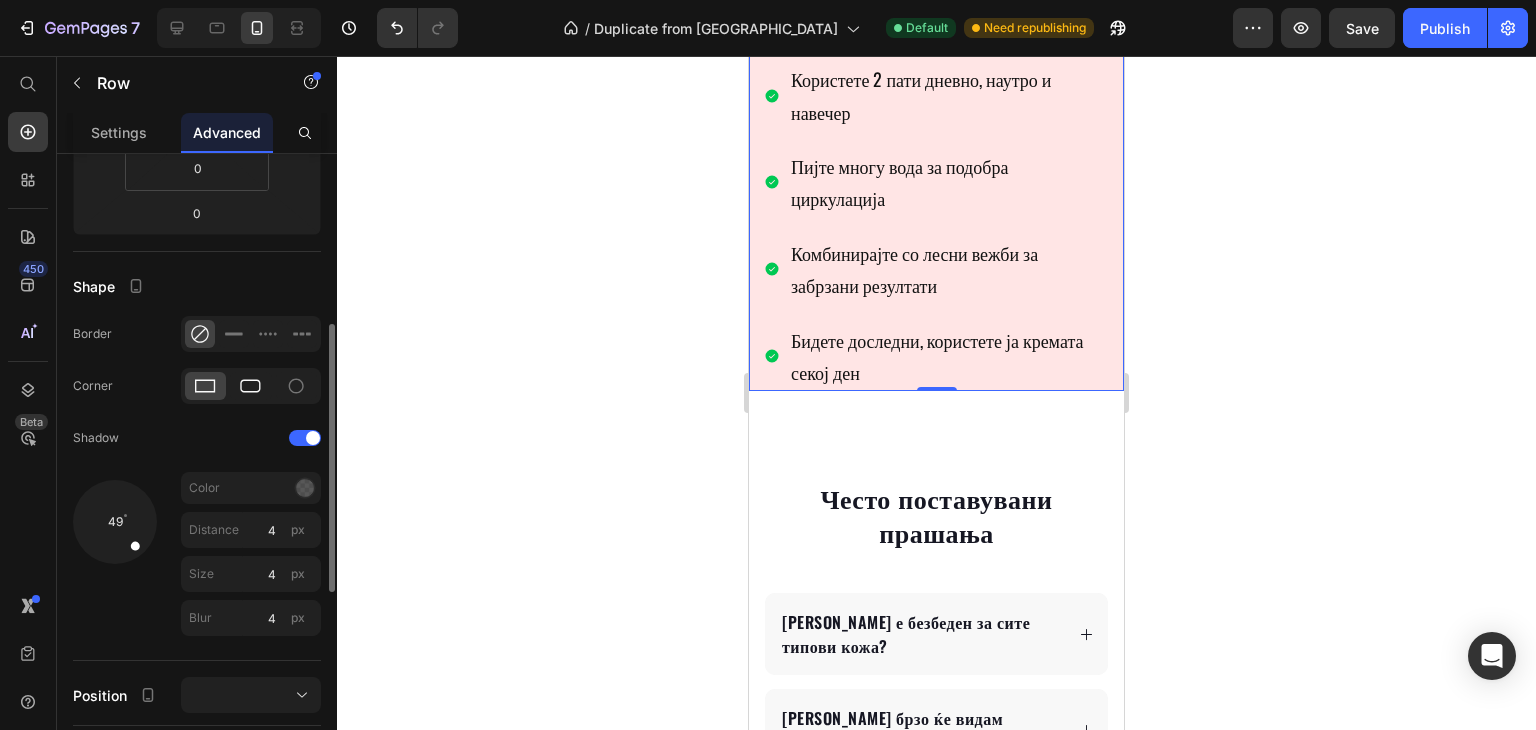 click 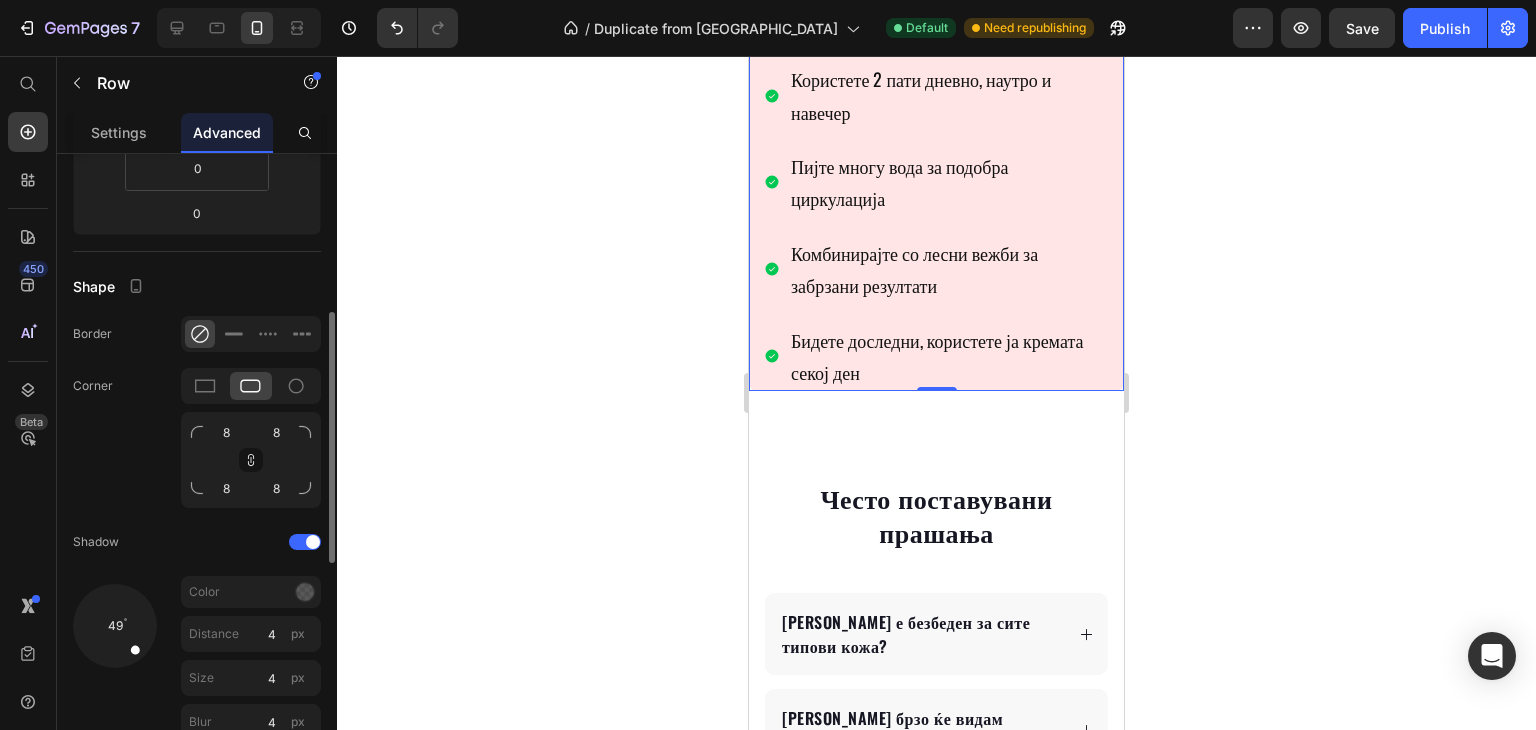scroll, scrollTop: 0, scrollLeft: 0, axis: both 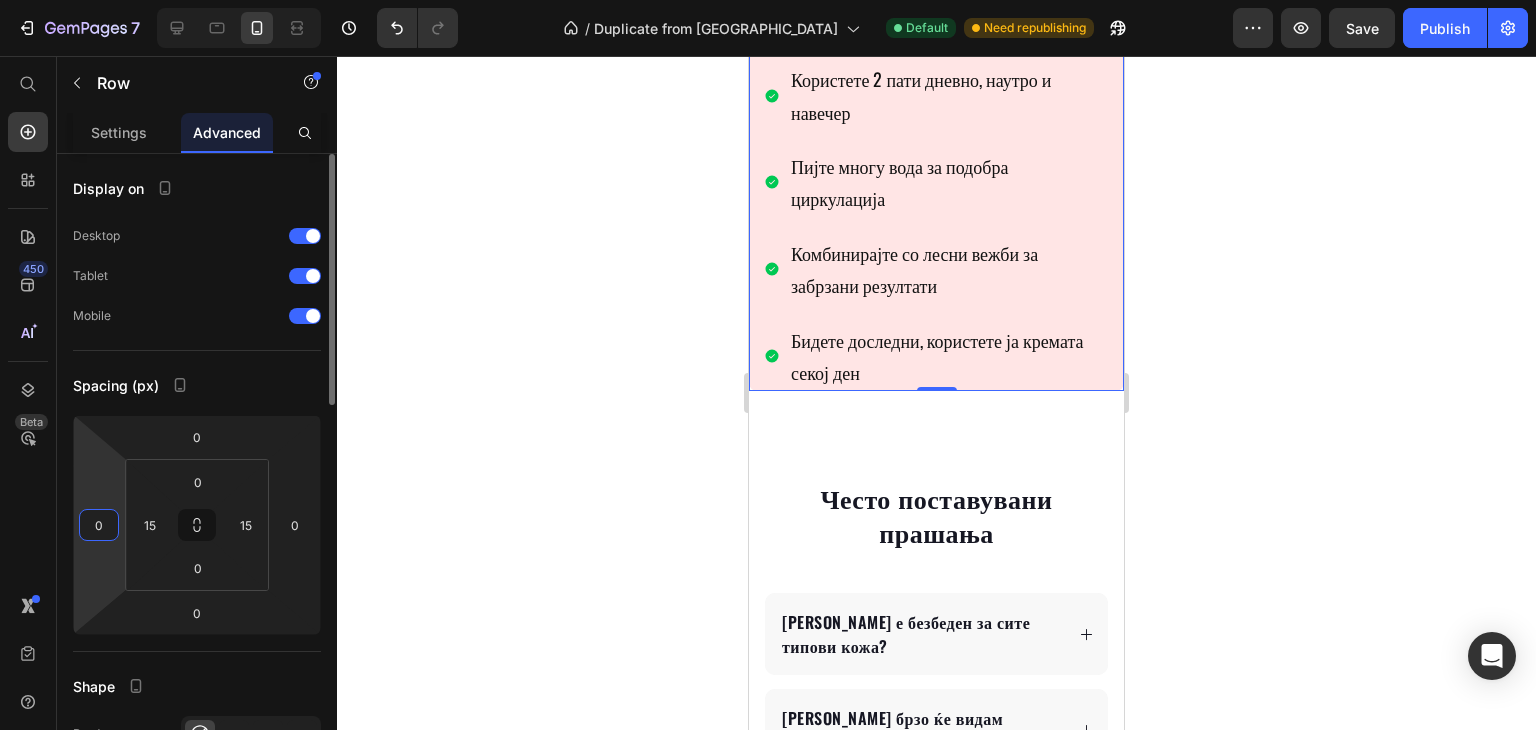 click on "0" at bounding box center [99, 525] 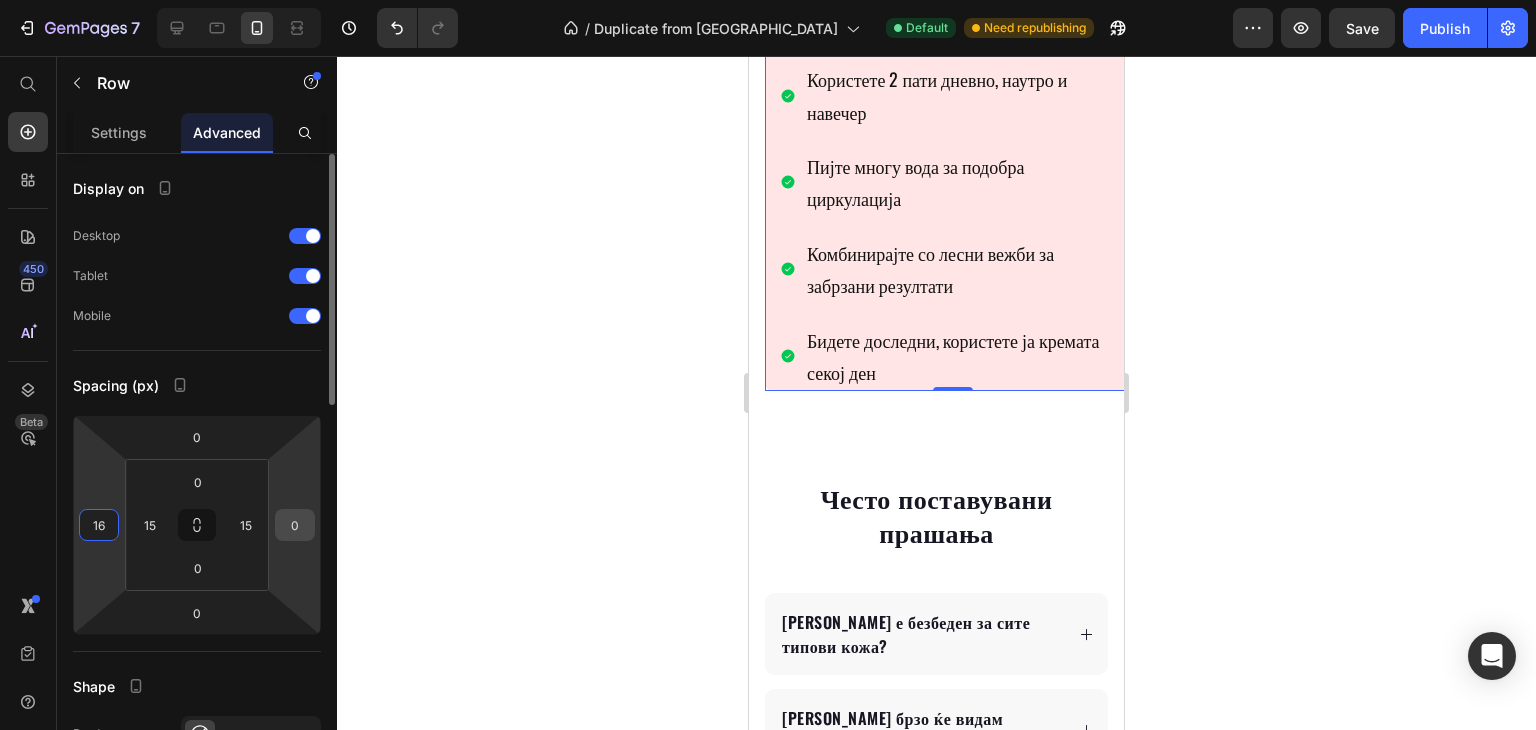 type on "16" 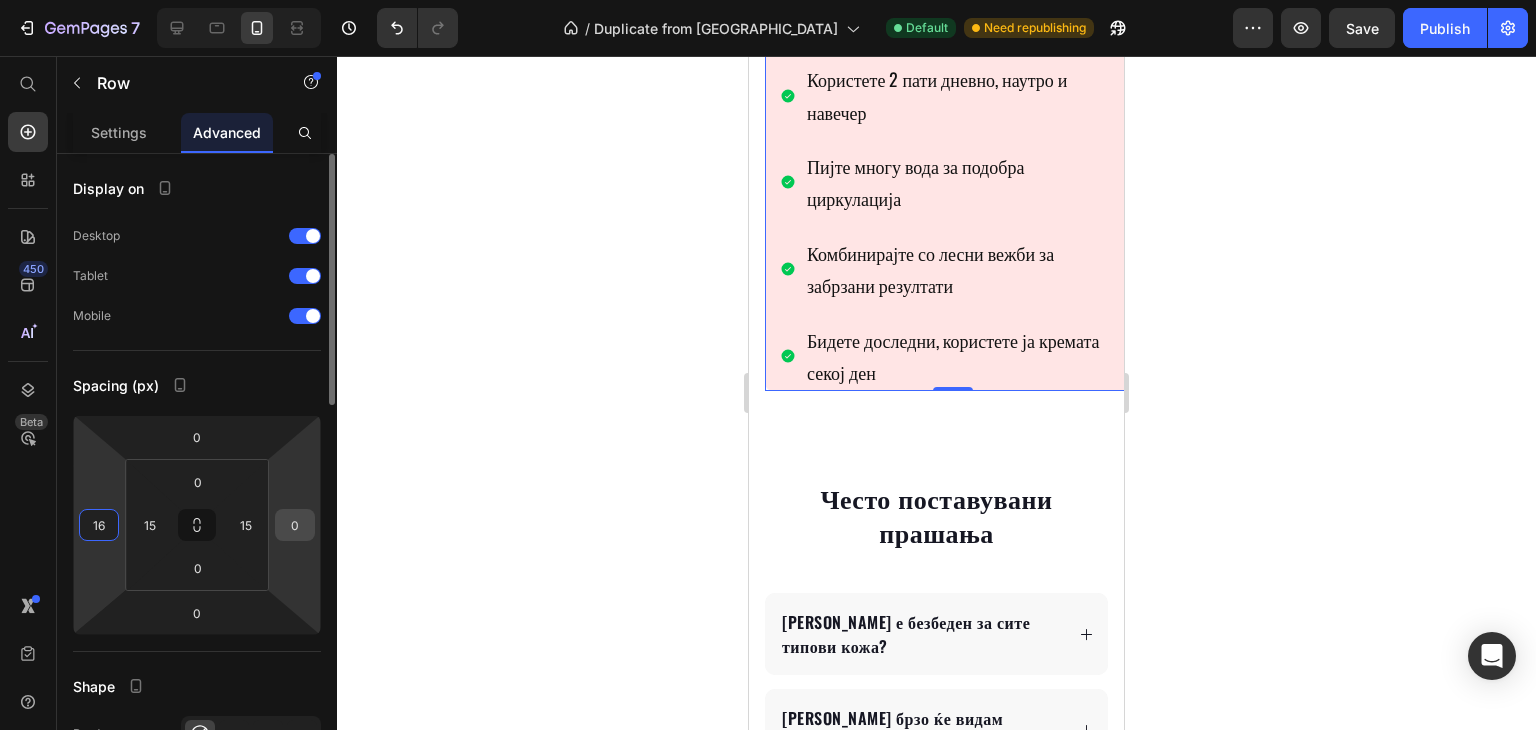 click on "0" at bounding box center [295, 525] 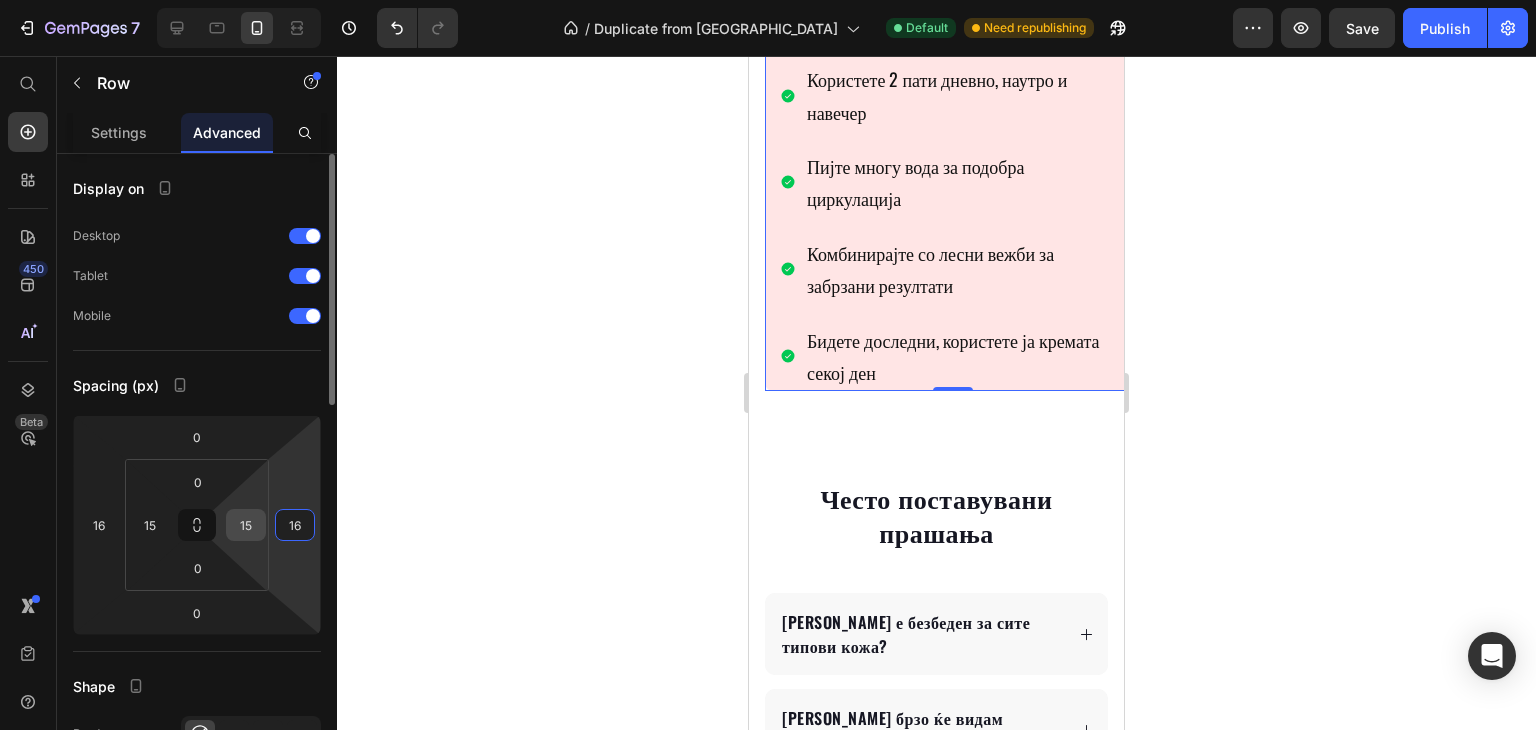 drag, startPoint x: 293, startPoint y: 521, endPoint x: 248, endPoint y: 522, distance: 45.01111 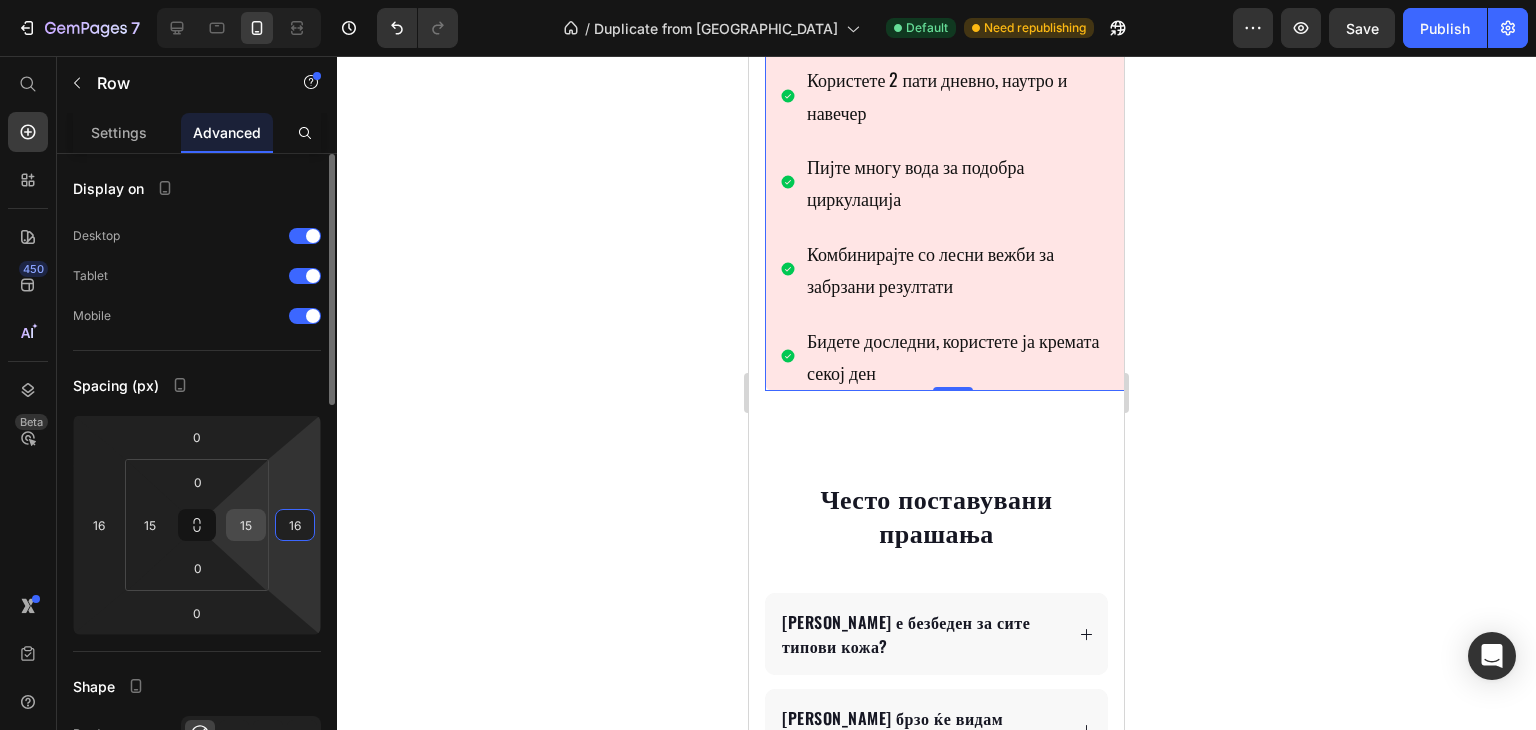 click on "0 16 0 16 0 15 0 15" 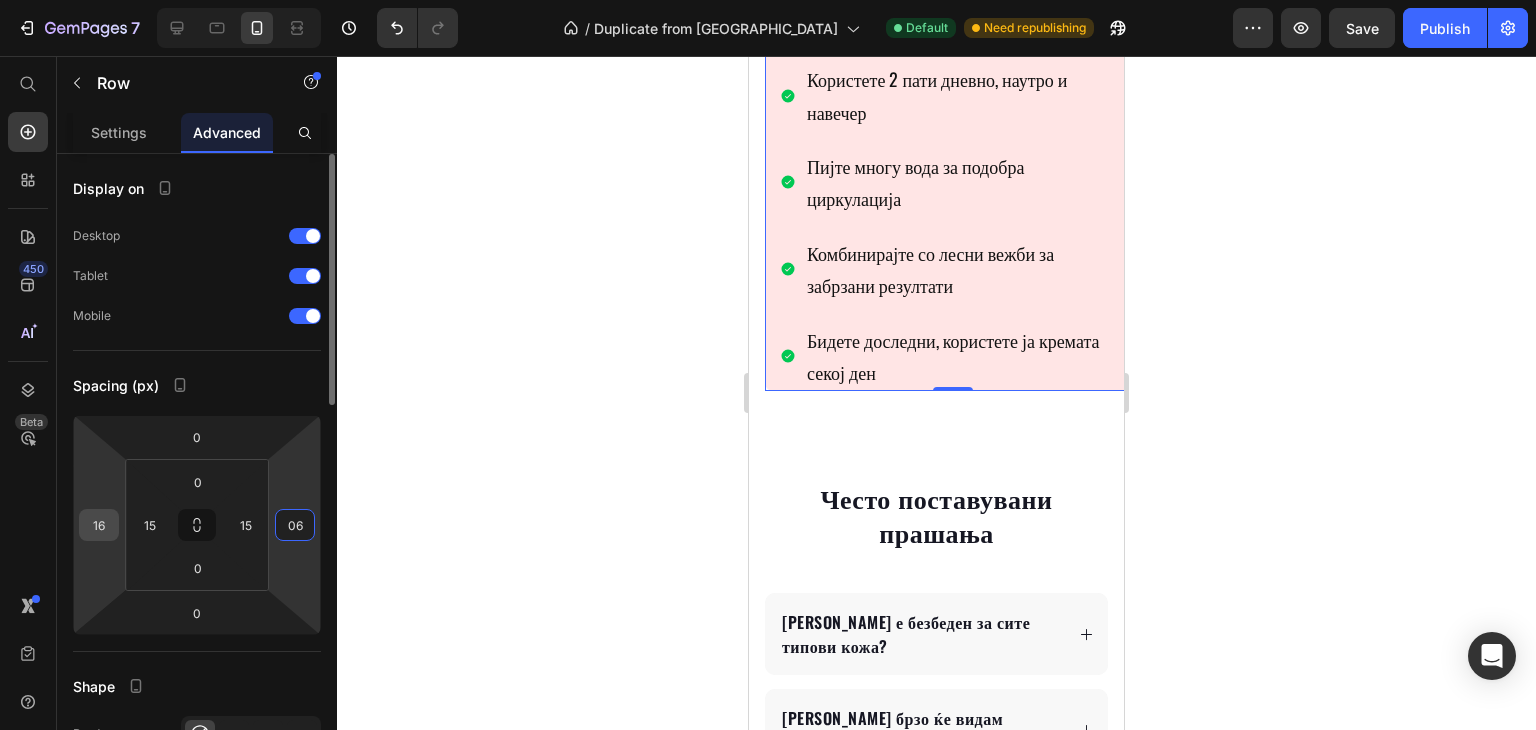 type on "6" 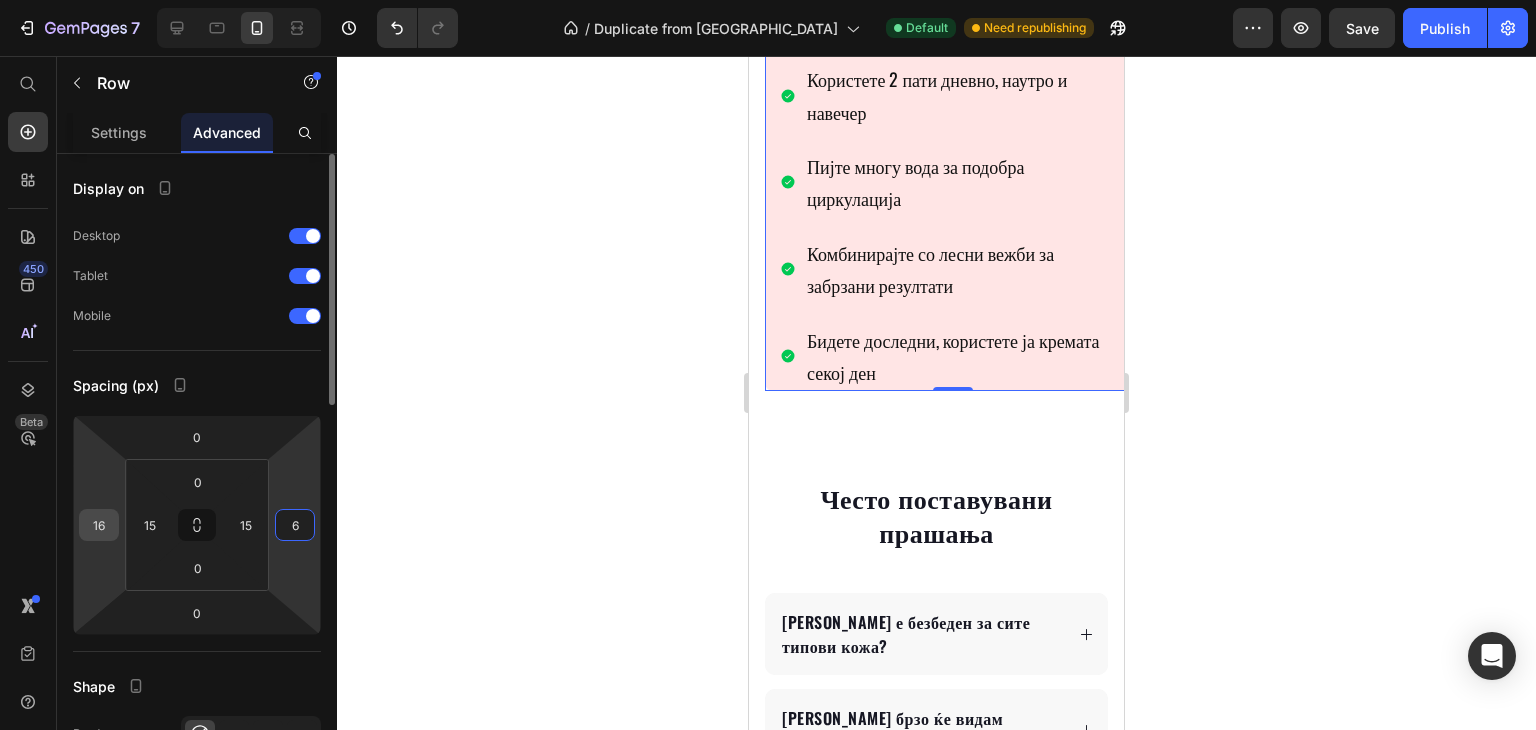 click on "16" at bounding box center (99, 525) 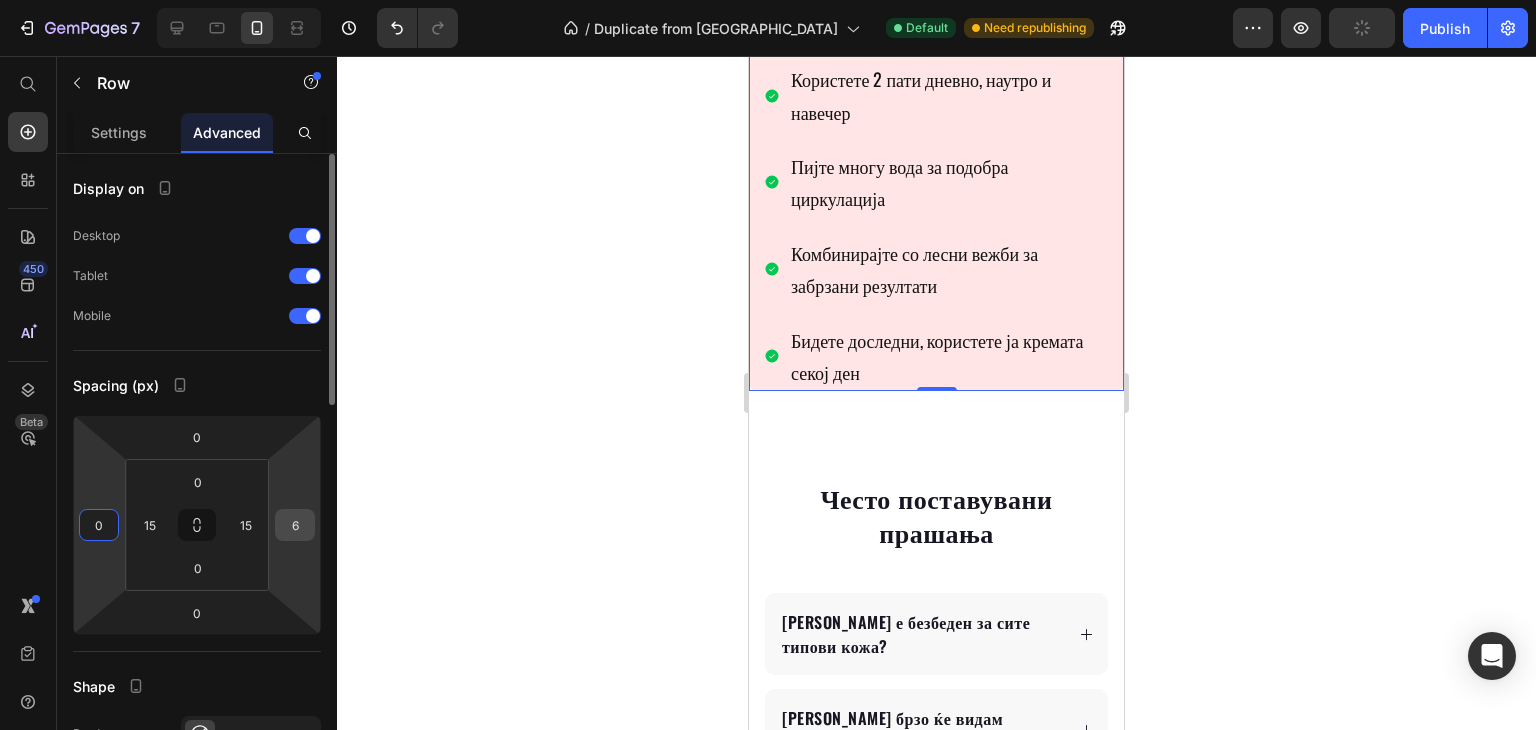 type on "0" 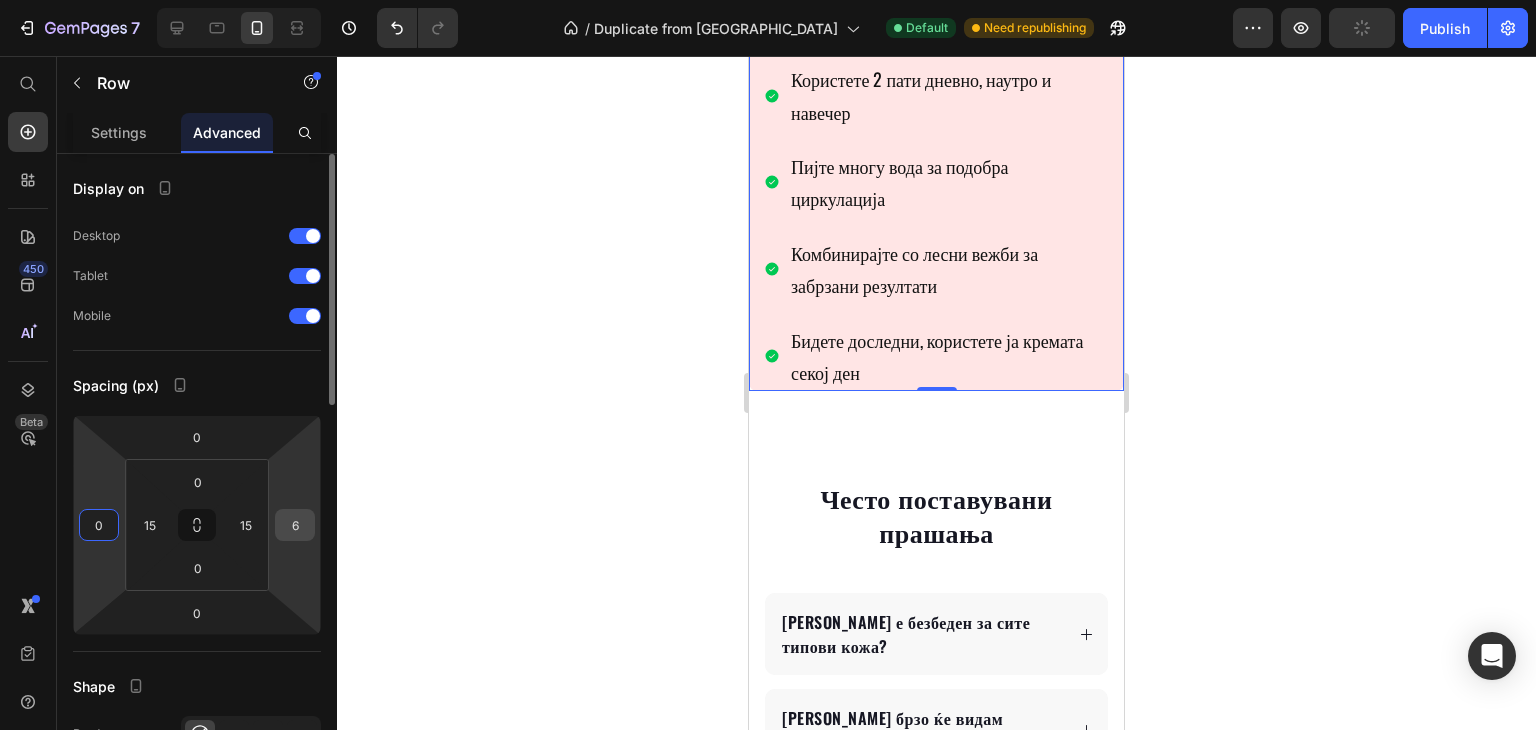 click on "6" at bounding box center [295, 525] 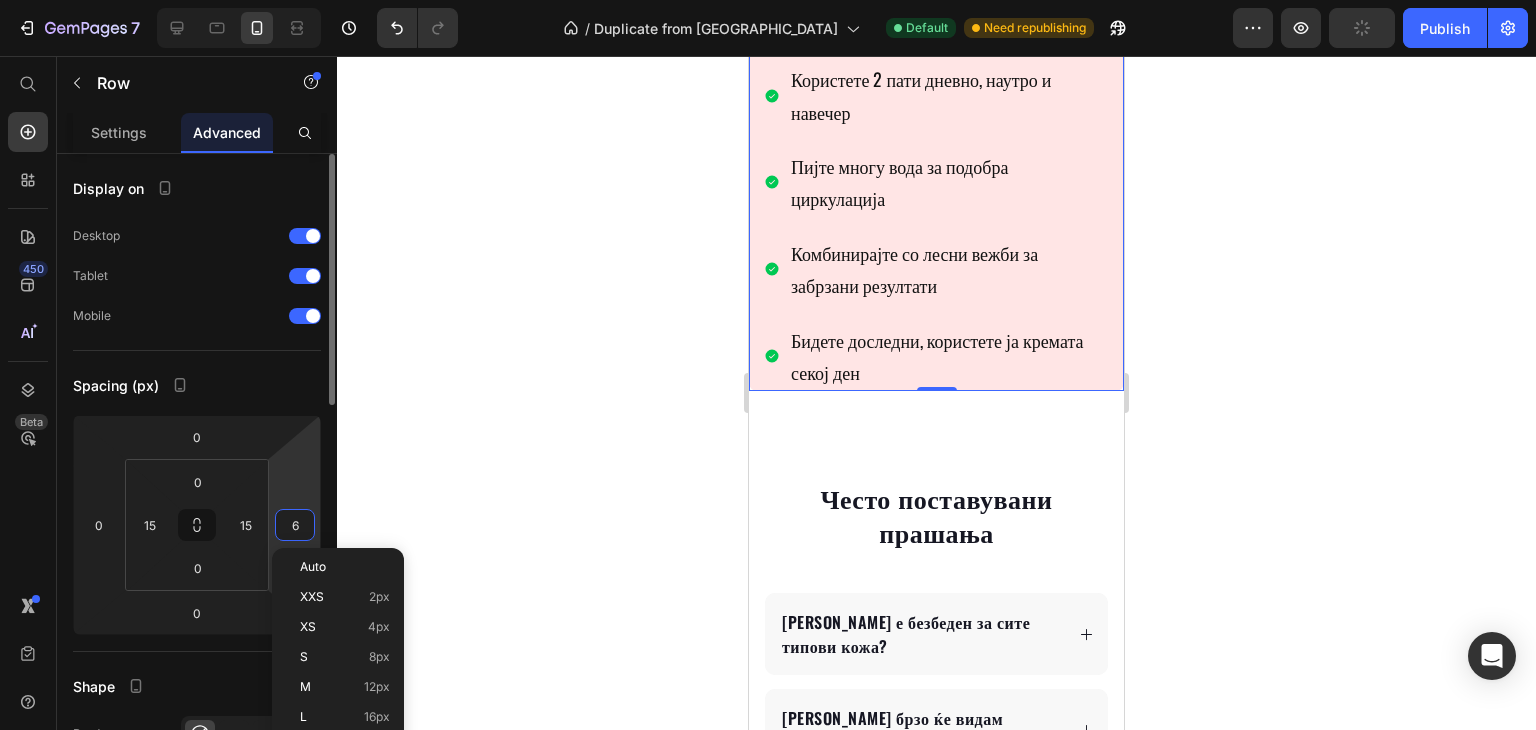 type on "0" 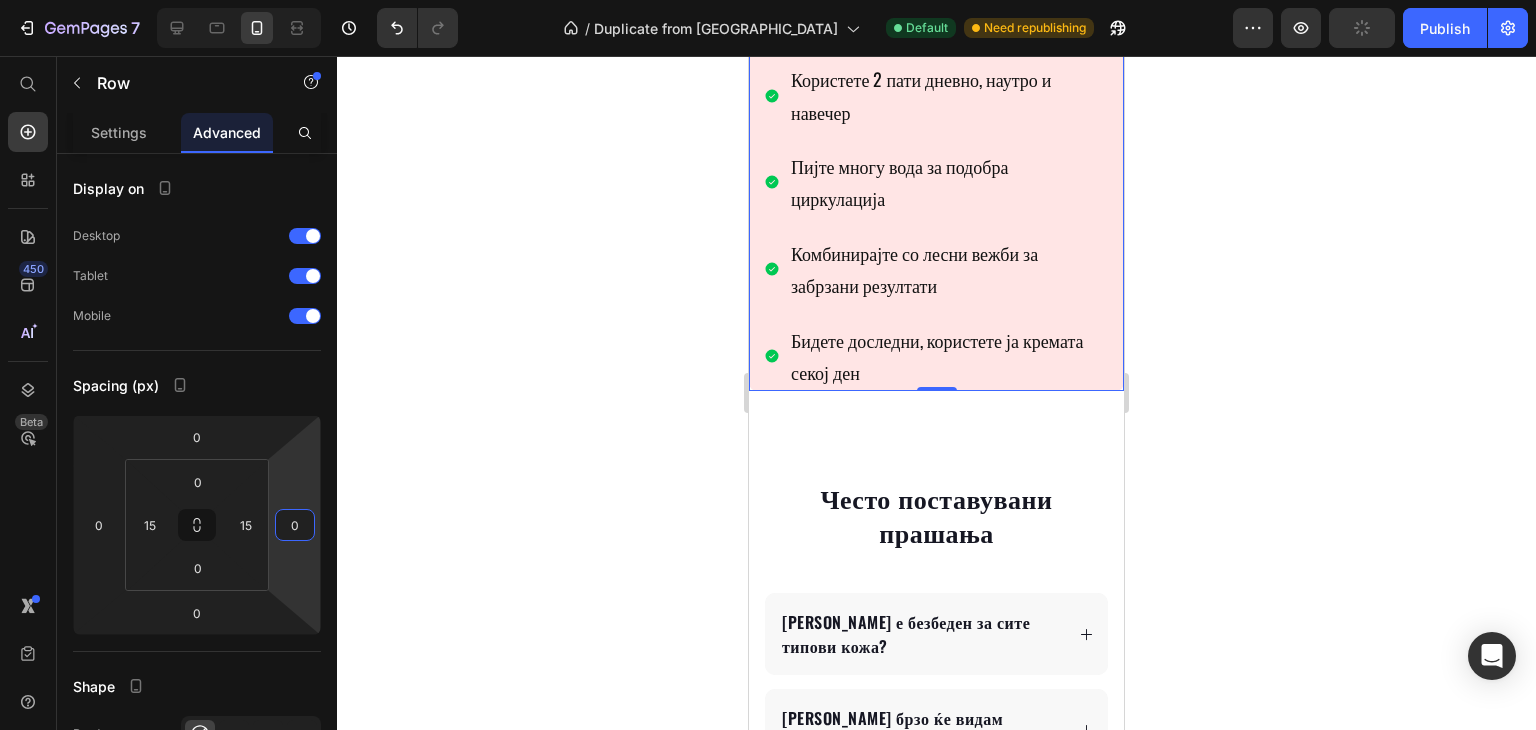 click 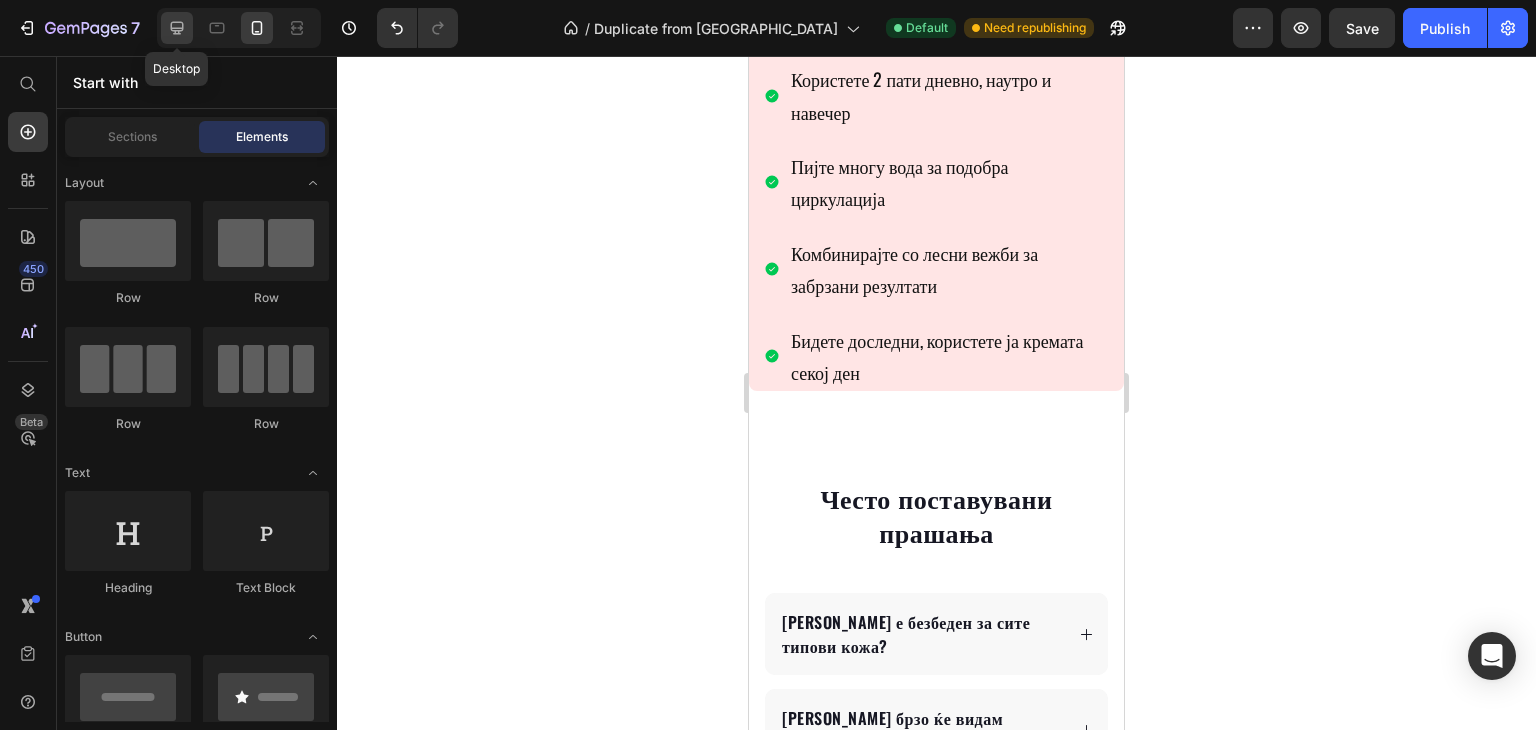 click 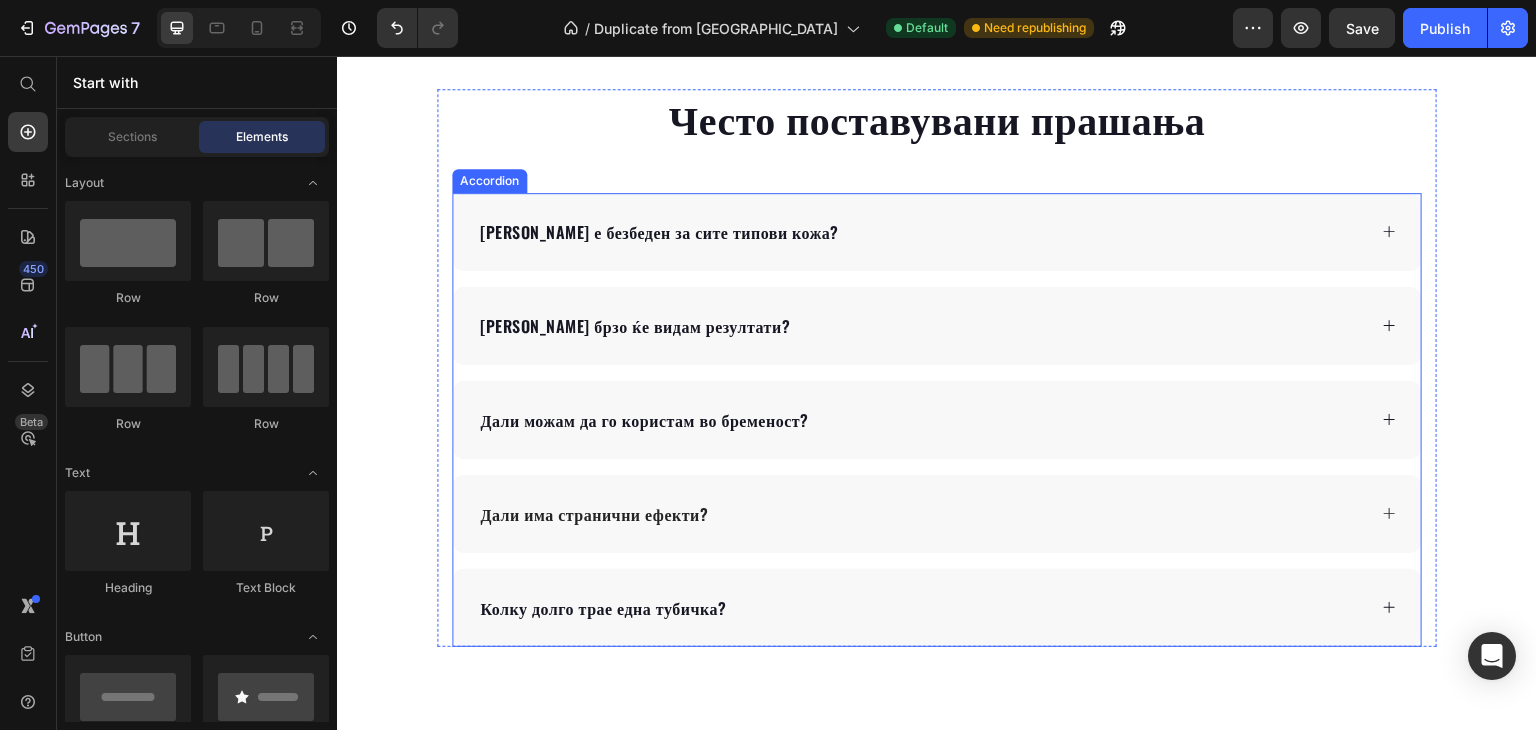 scroll, scrollTop: 3760, scrollLeft: 0, axis: vertical 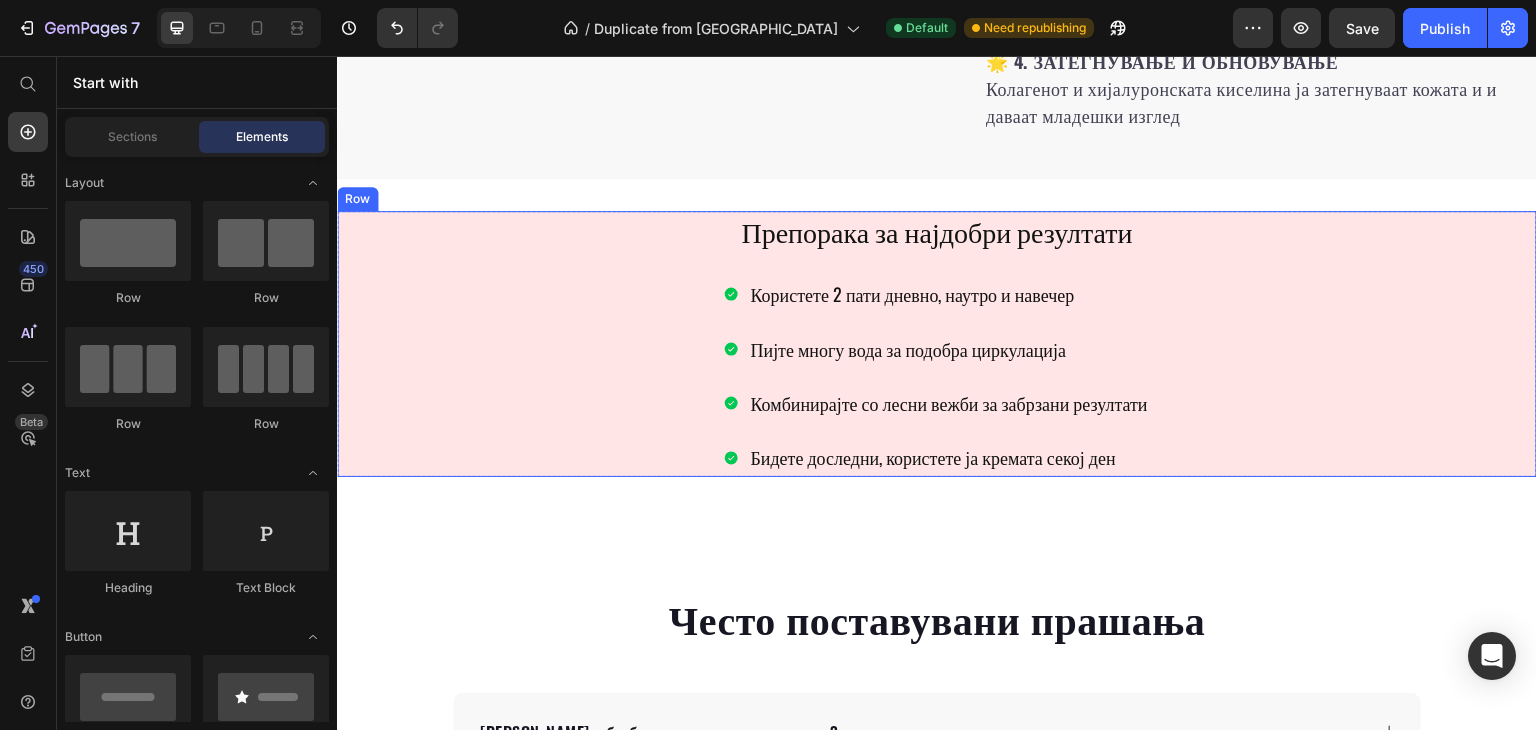 click on "Препорака за најдобри резултати Heading Користете 2 пати дневно, наутро и навечер Пијте многу вода за подобра циркулација Комбинирајте со лесни вежби за забрзани резултати Бидете доследни, користете ја кремата секој ден Item List" at bounding box center (937, 344) 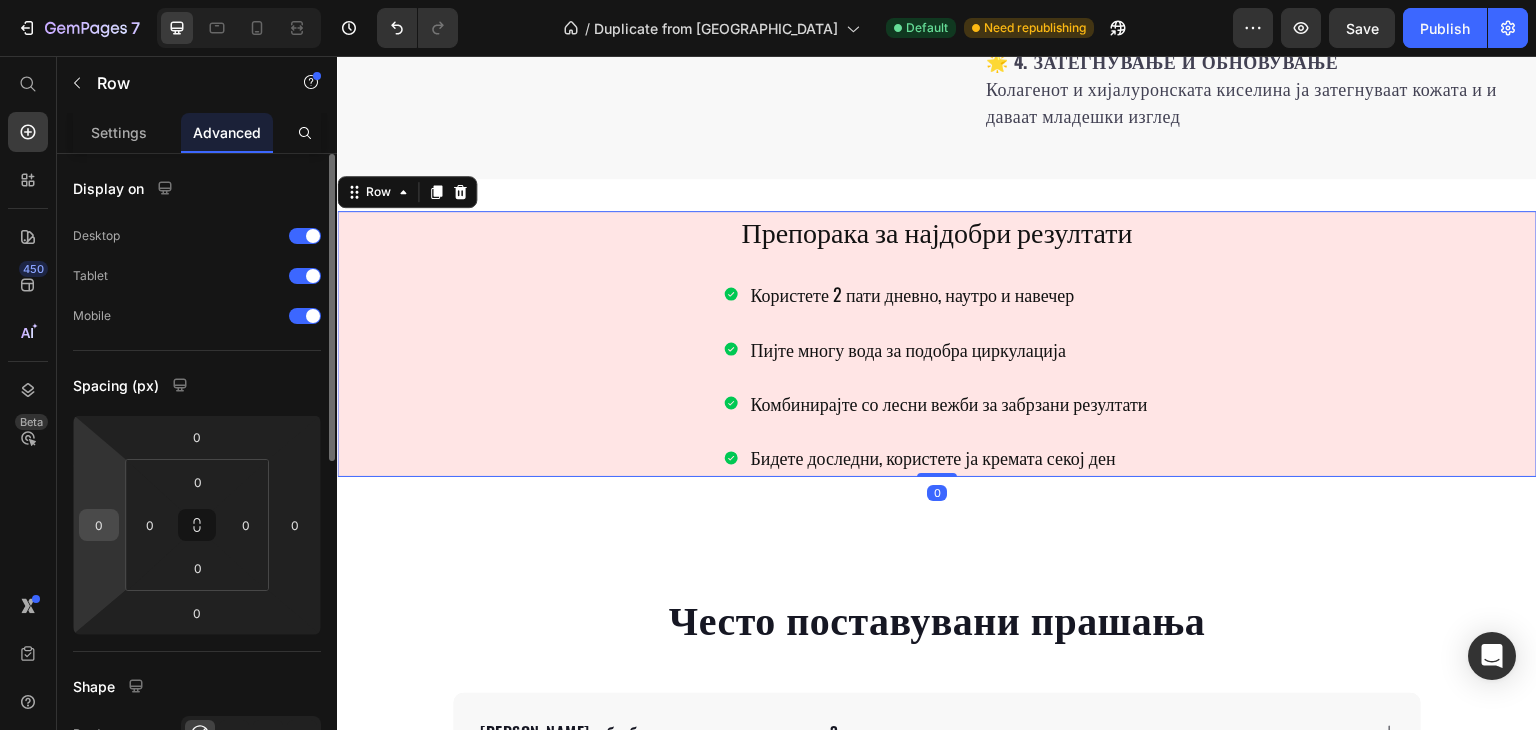 click on "0" at bounding box center (99, 525) 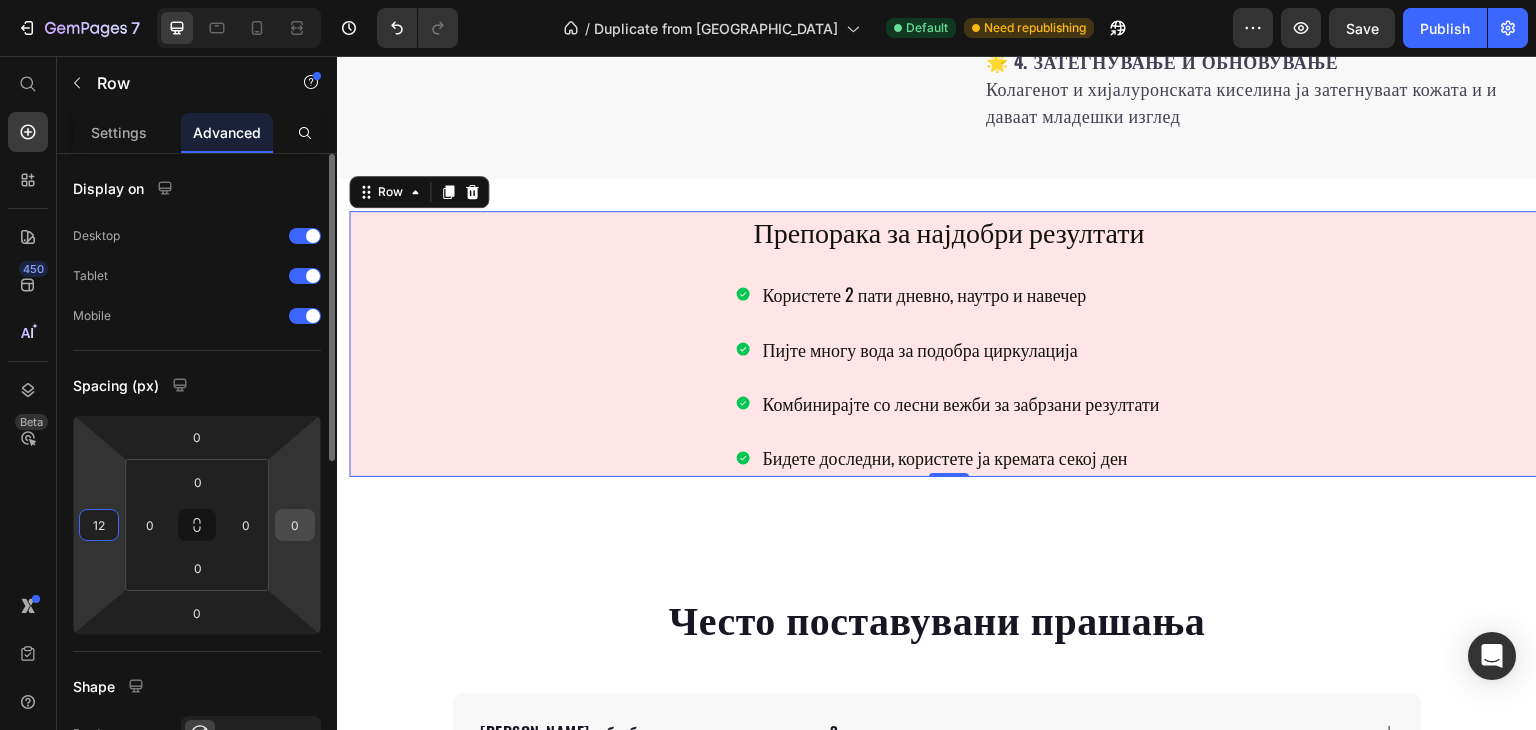 type on "12" 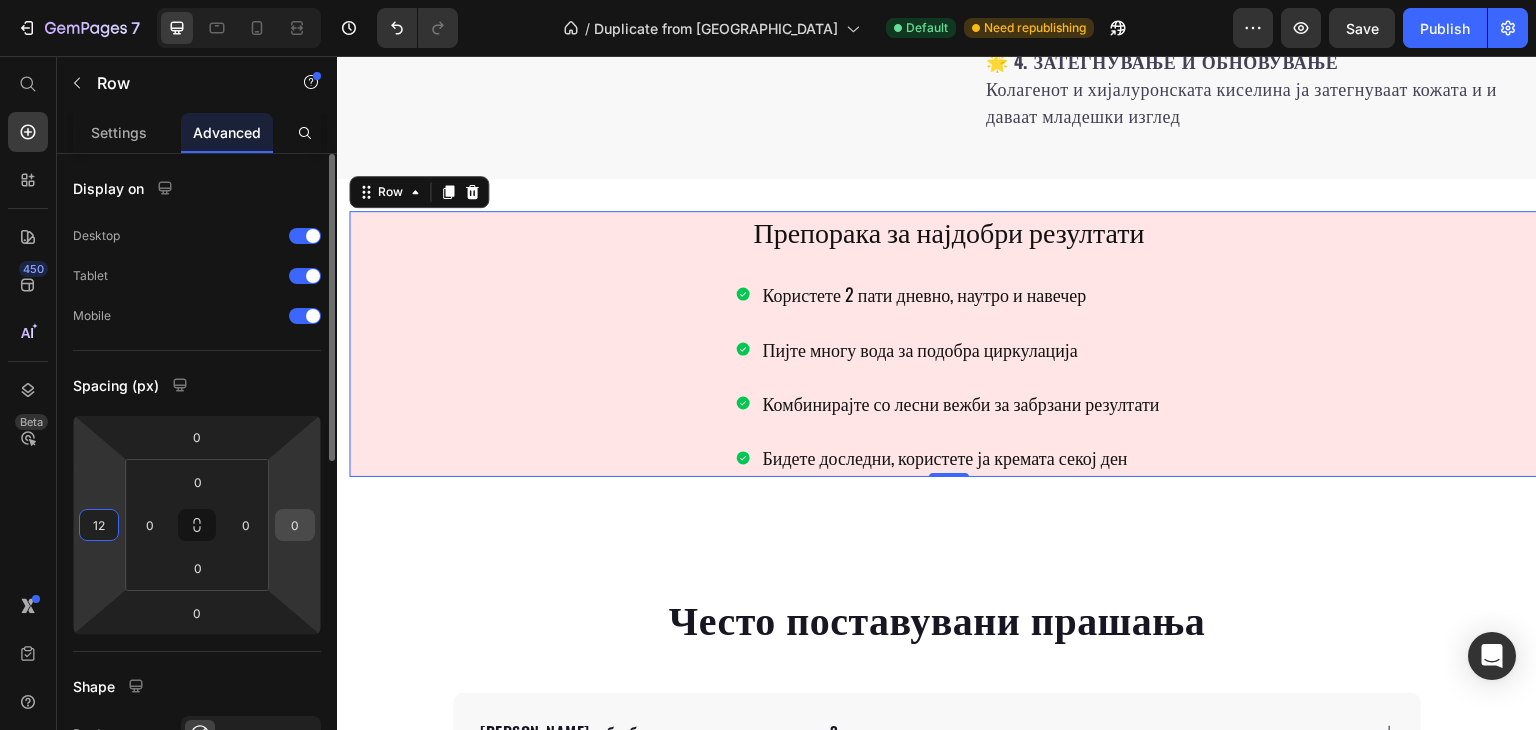 click on "0" at bounding box center [295, 525] 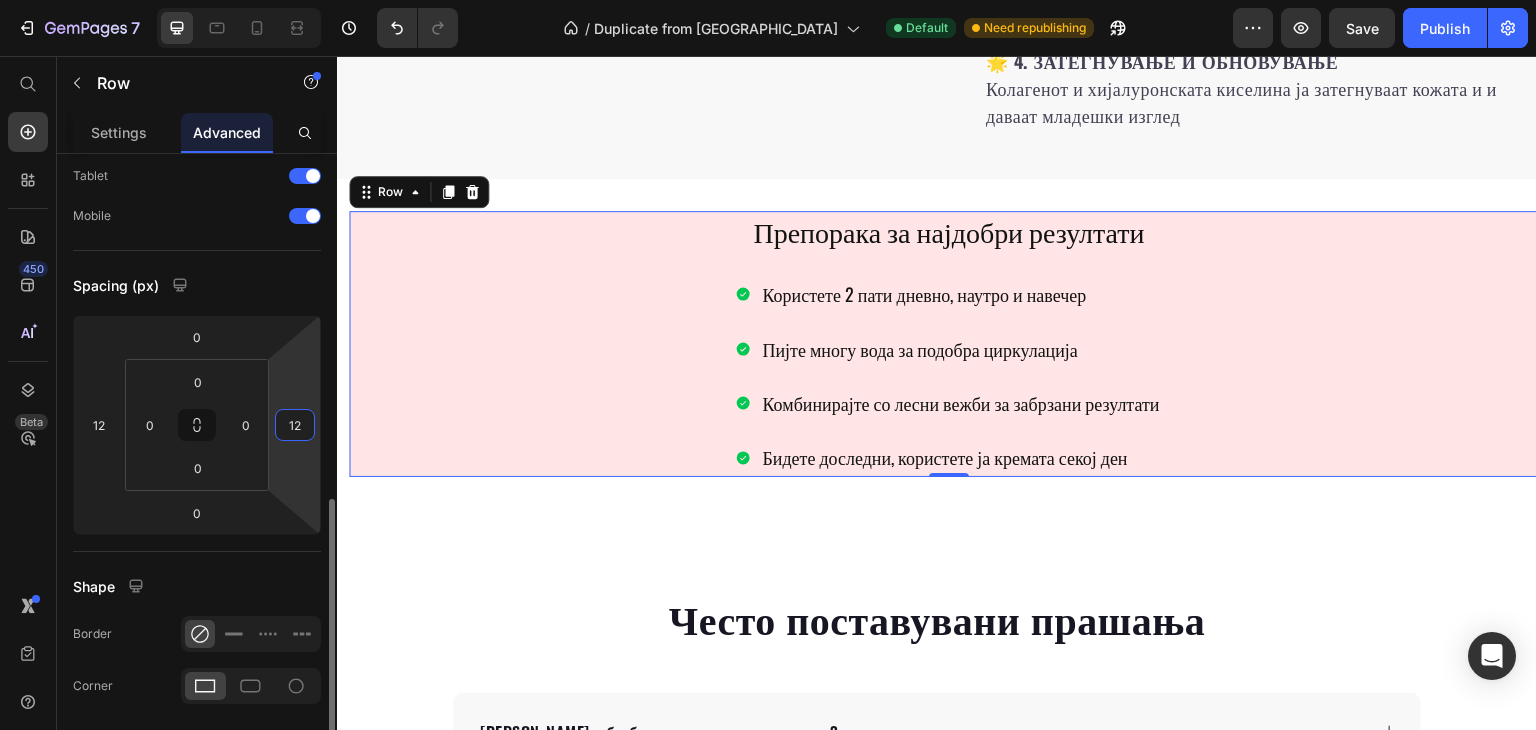 scroll, scrollTop: 300, scrollLeft: 0, axis: vertical 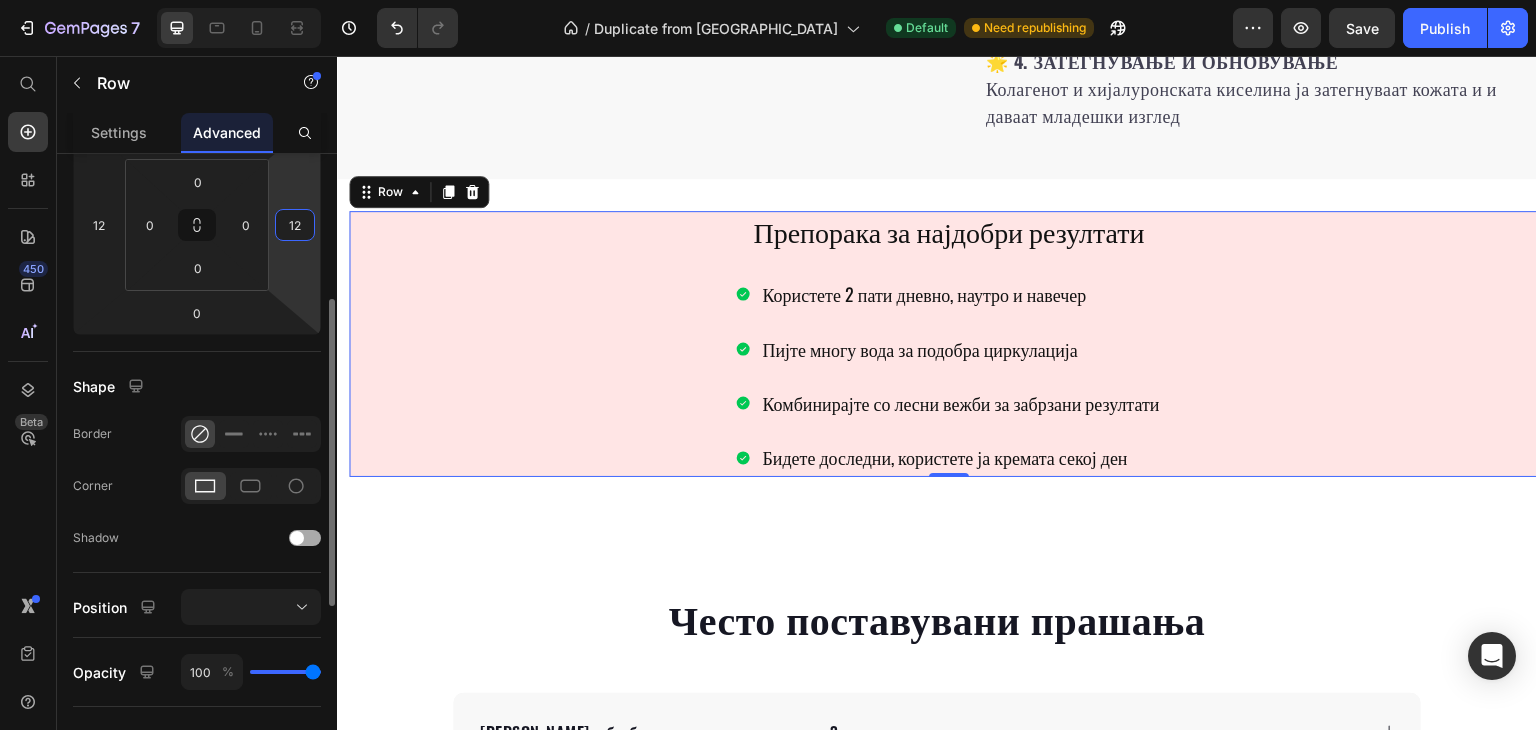 click at bounding box center (297, 538) 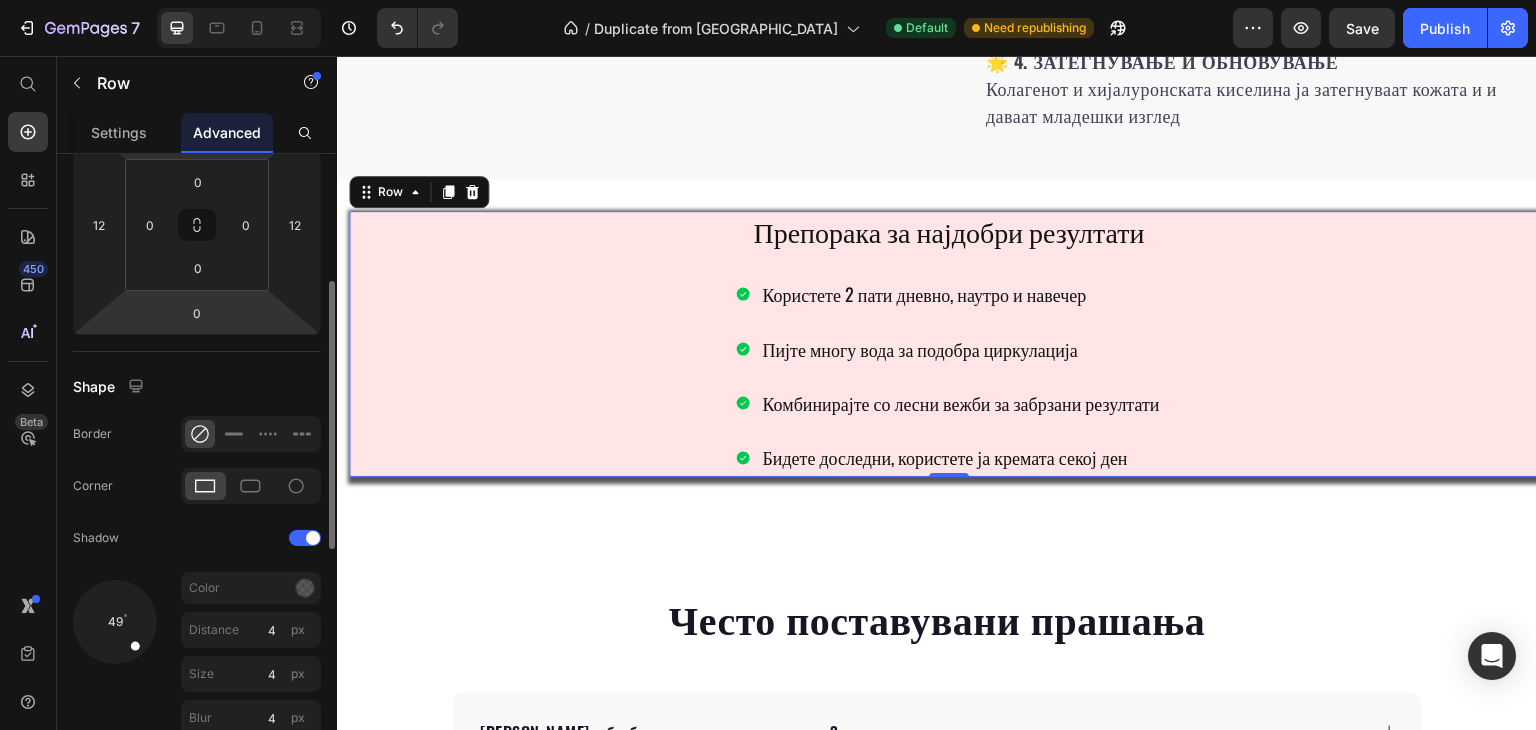 scroll, scrollTop: 100, scrollLeft: 0, axis: vertical 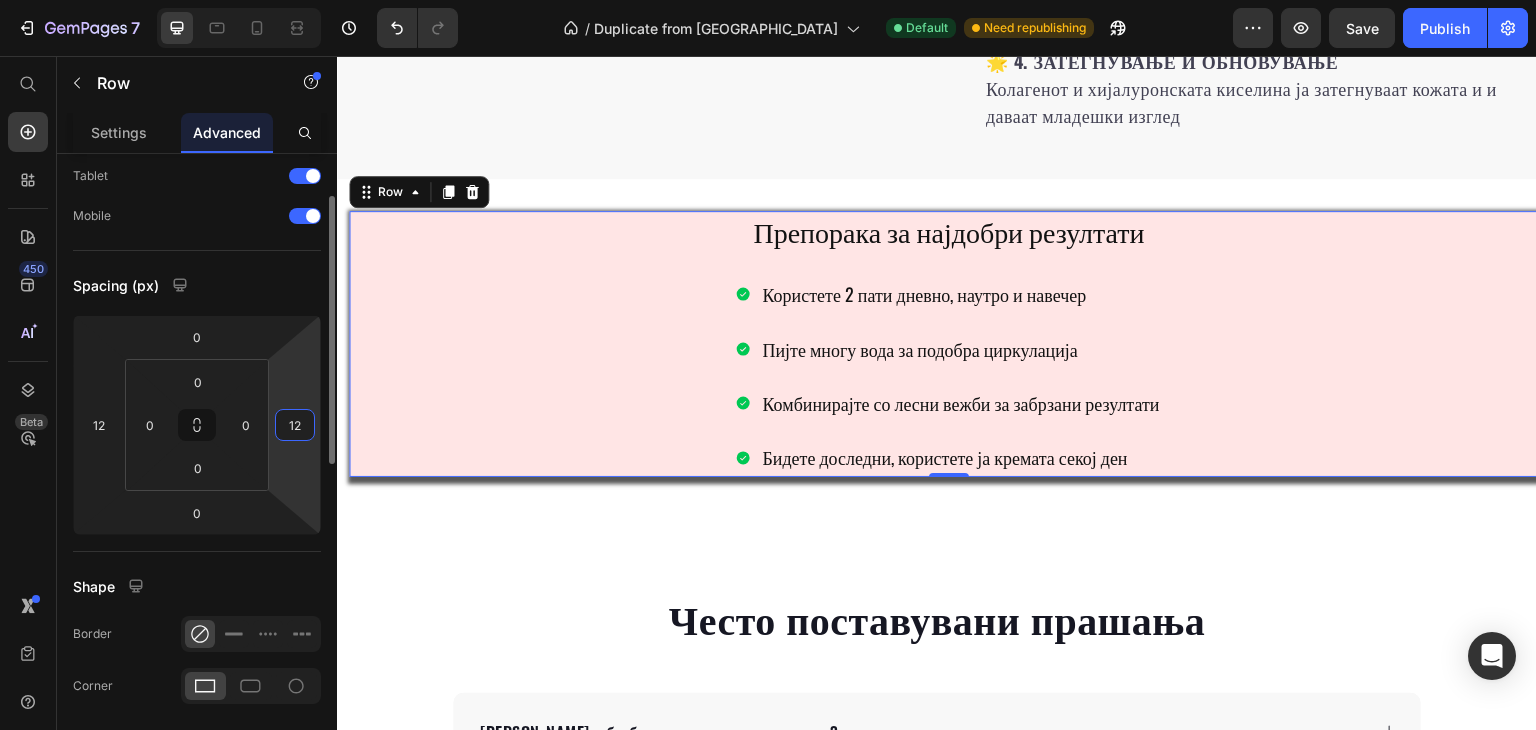 click on "12" at bounding box center [295, 425] 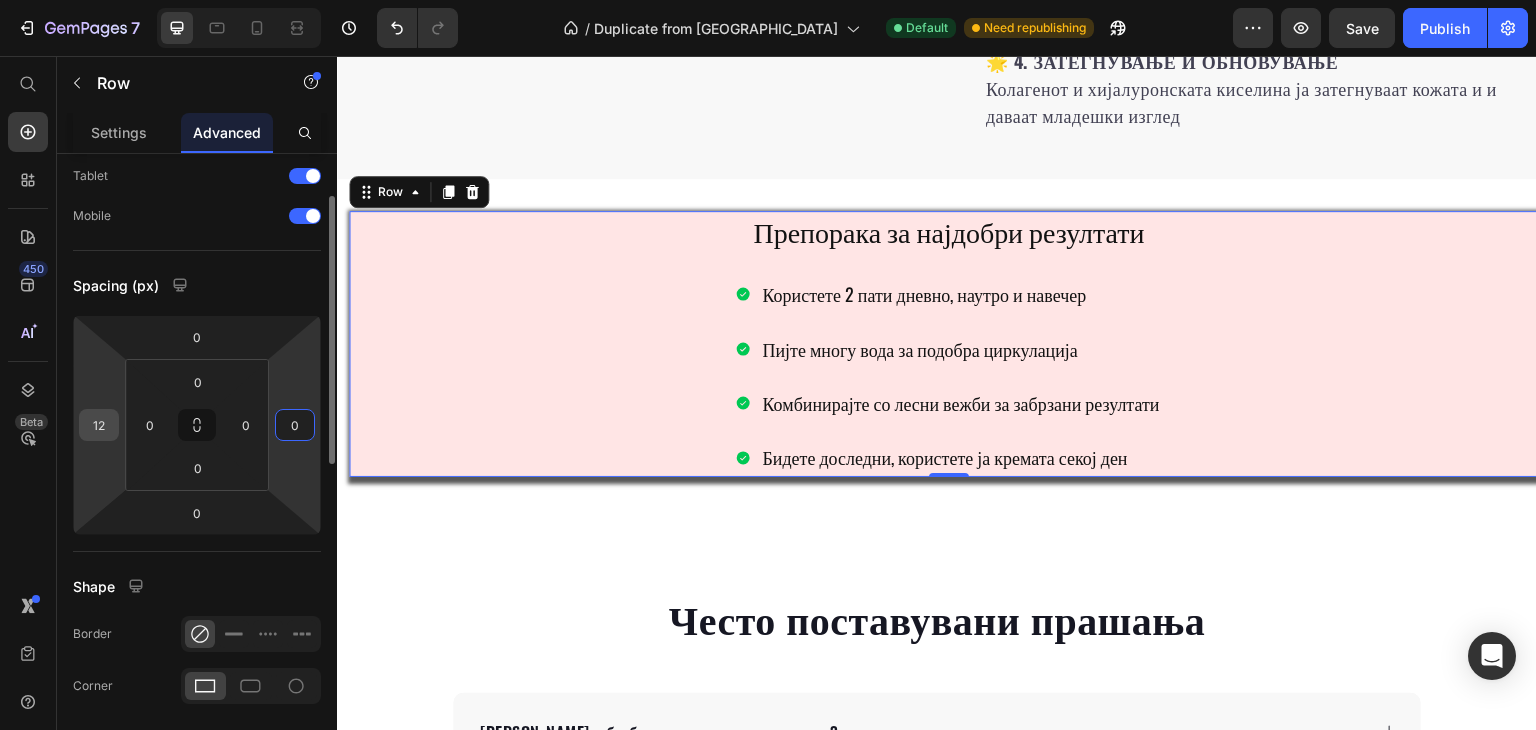 type on "0" 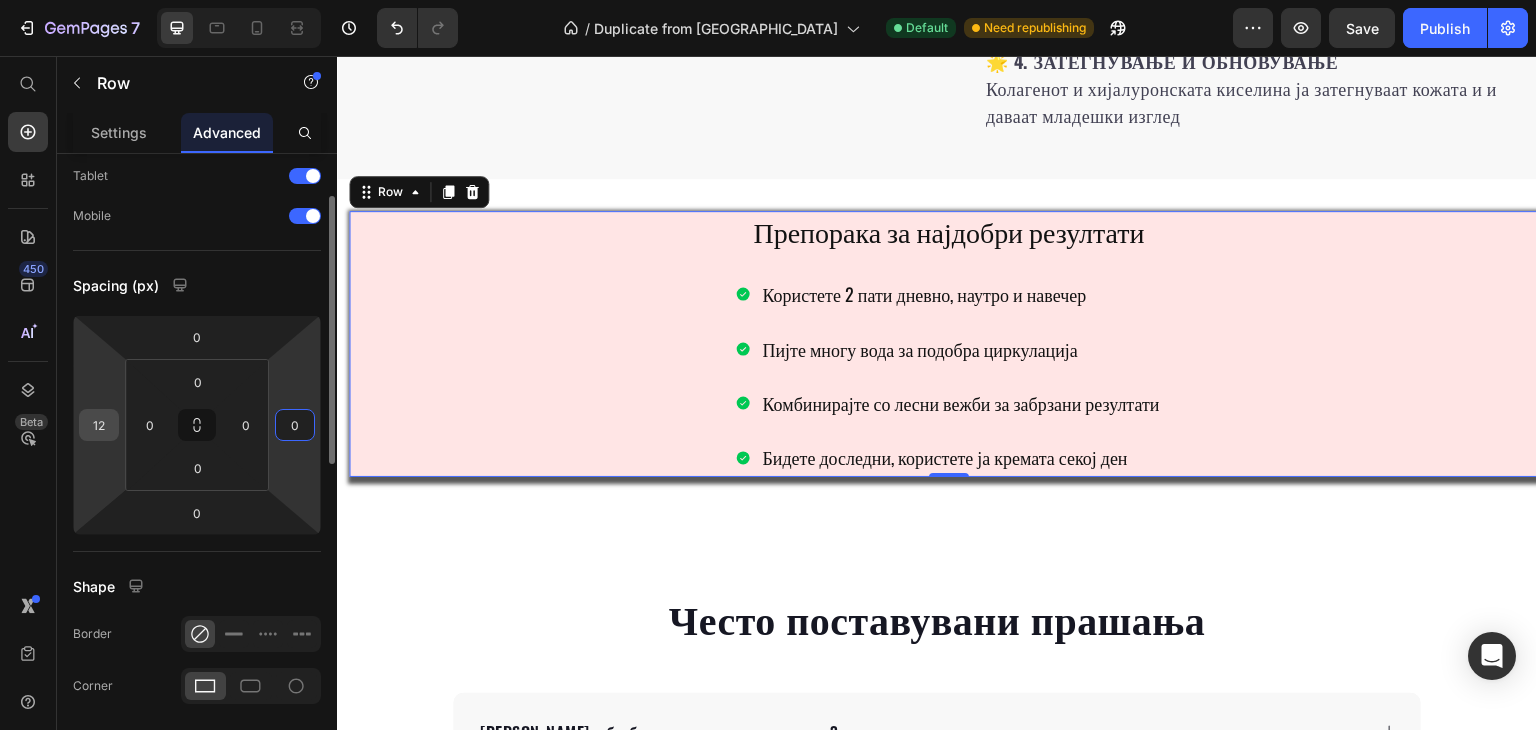 click on "12" at bounding box center [99, 425] 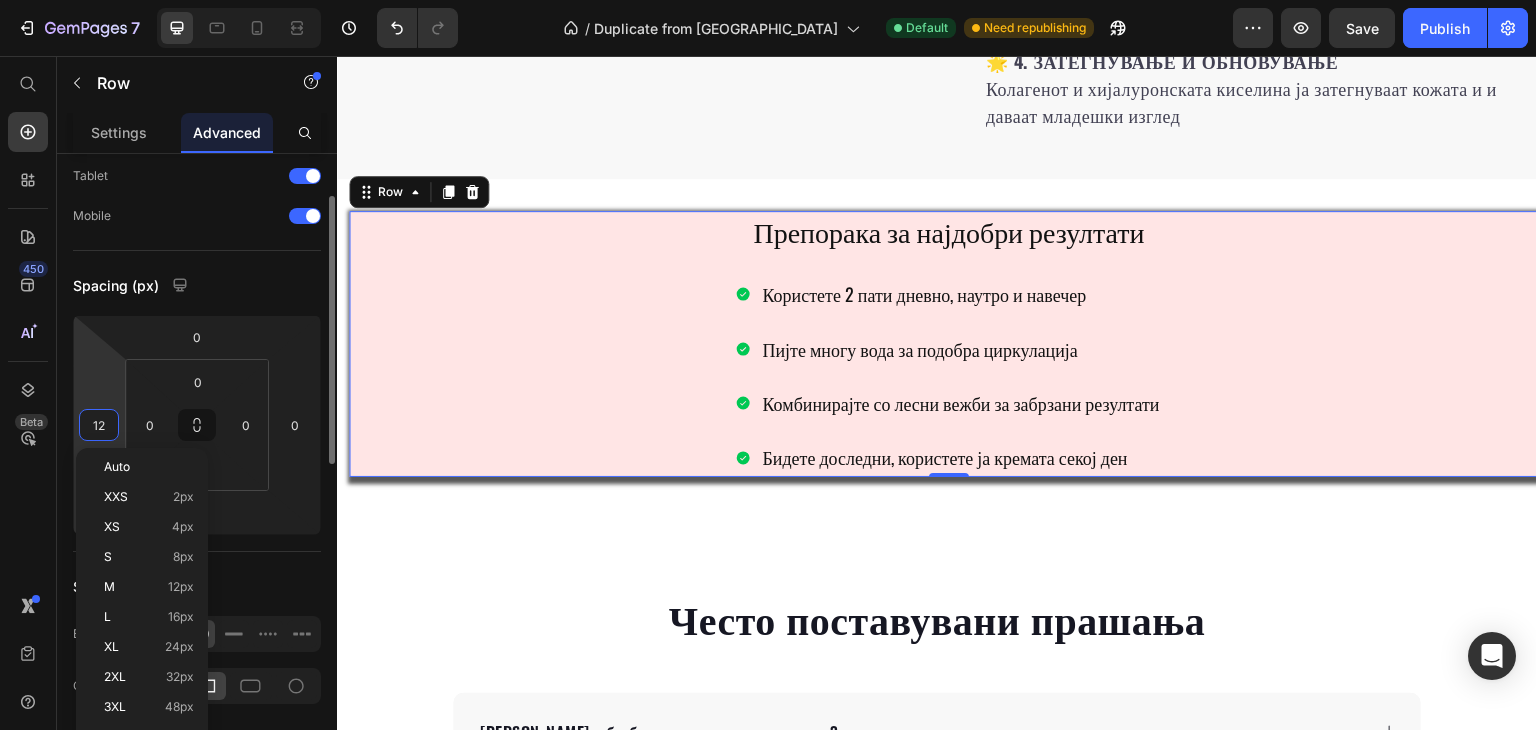 type on "0" 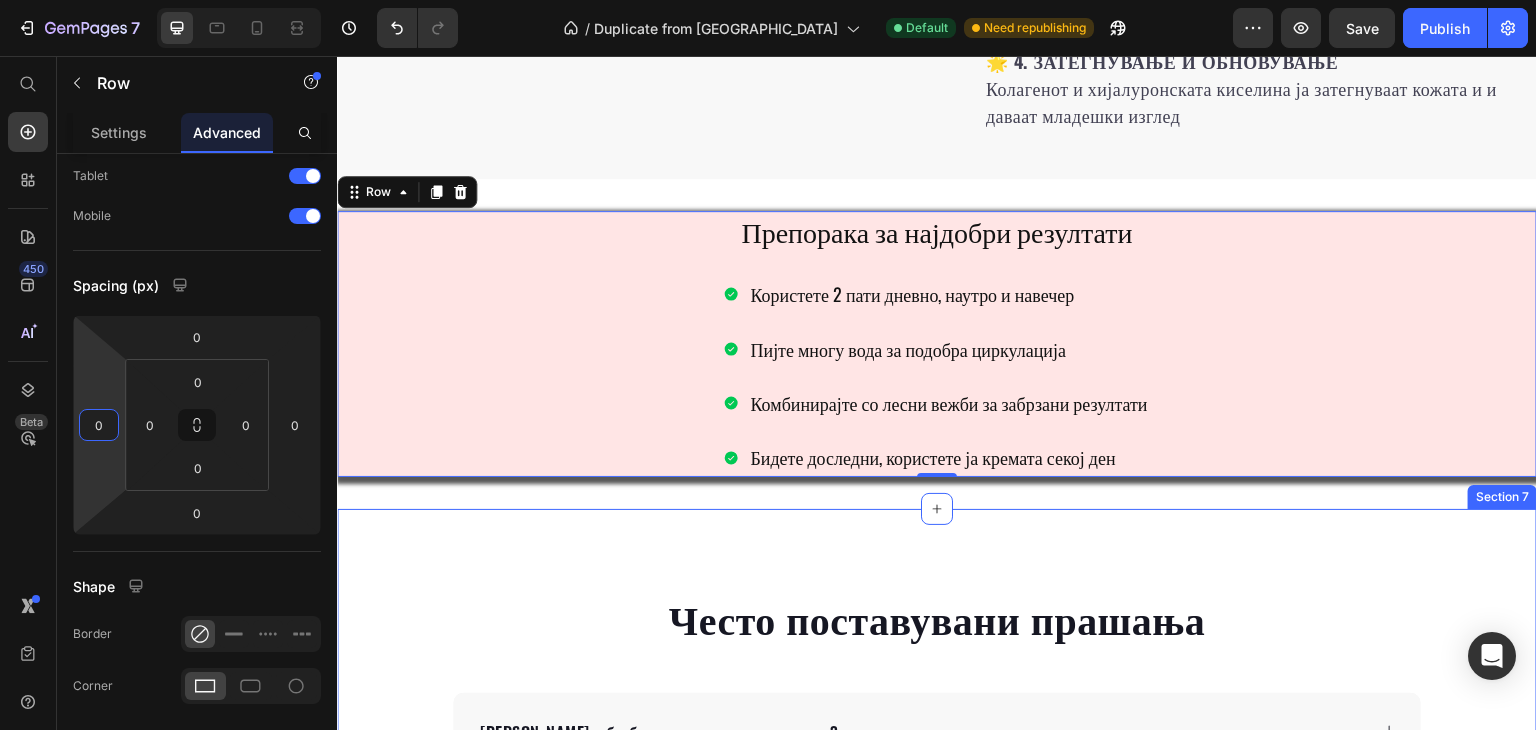 click on "Често поставувани прашања Heading
Дали е безбеден за сите типови кожа?
Колку брзо ќе видам резултати?
Дали можам да го користам во бременост?
Дали има странични ефекти?
Колку долго трае една тубичка? Accordion Row Section 7" at bounding box center [937, 868] 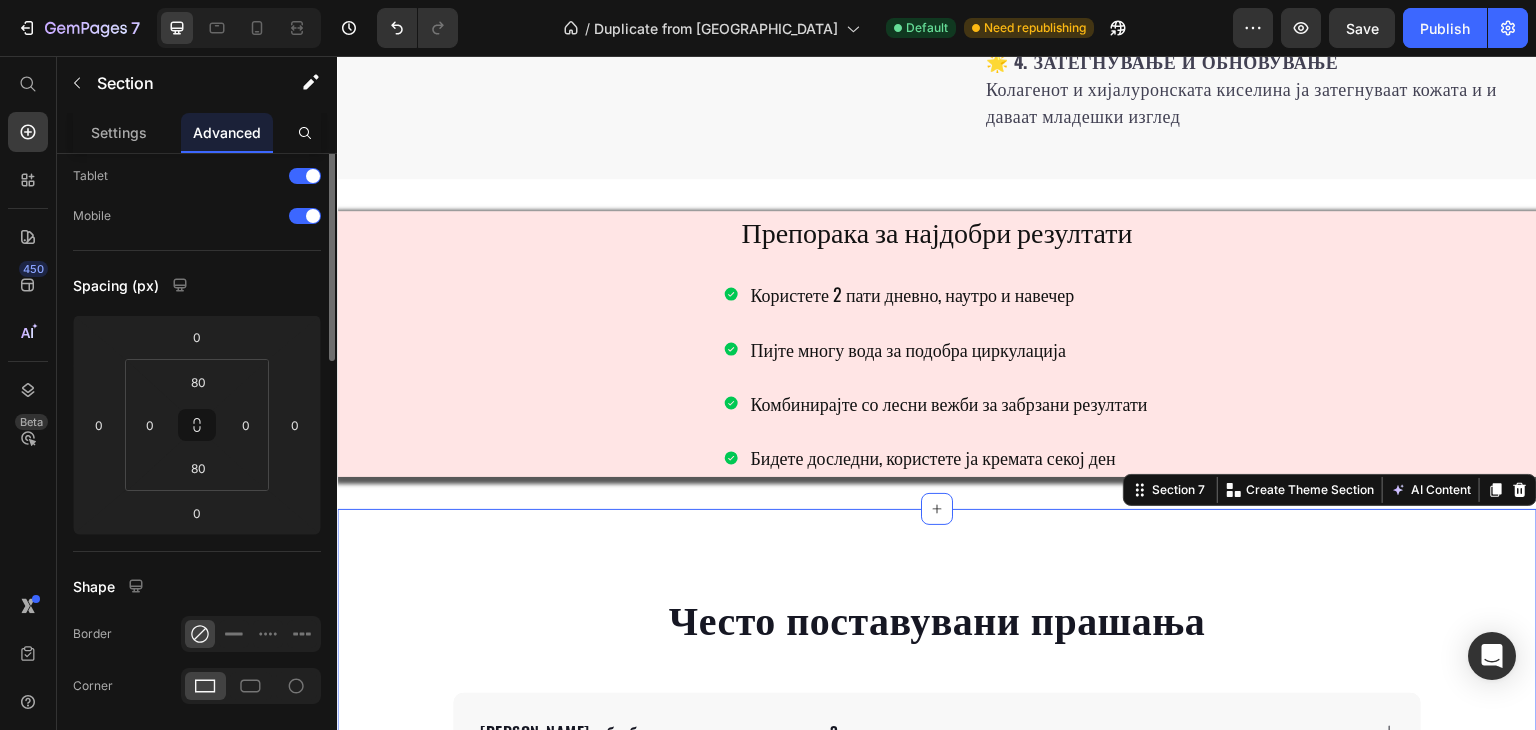 scroll, scrollTop: 0, scrollLeft: 0, axis: both 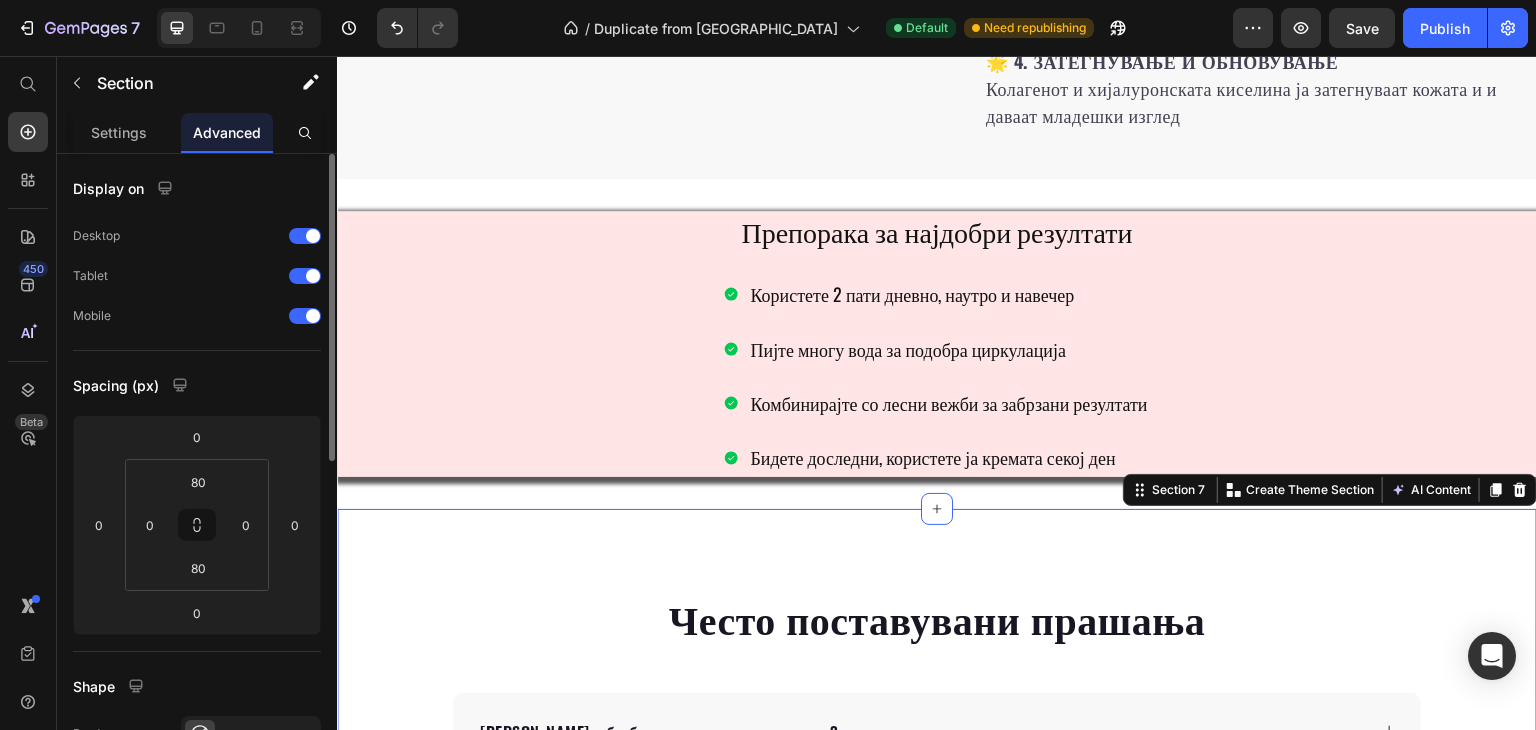 drag, startPoint x: 577, startPoint y: 499, endPoint x: 612, endPoint y: 495, distance: 35.22783 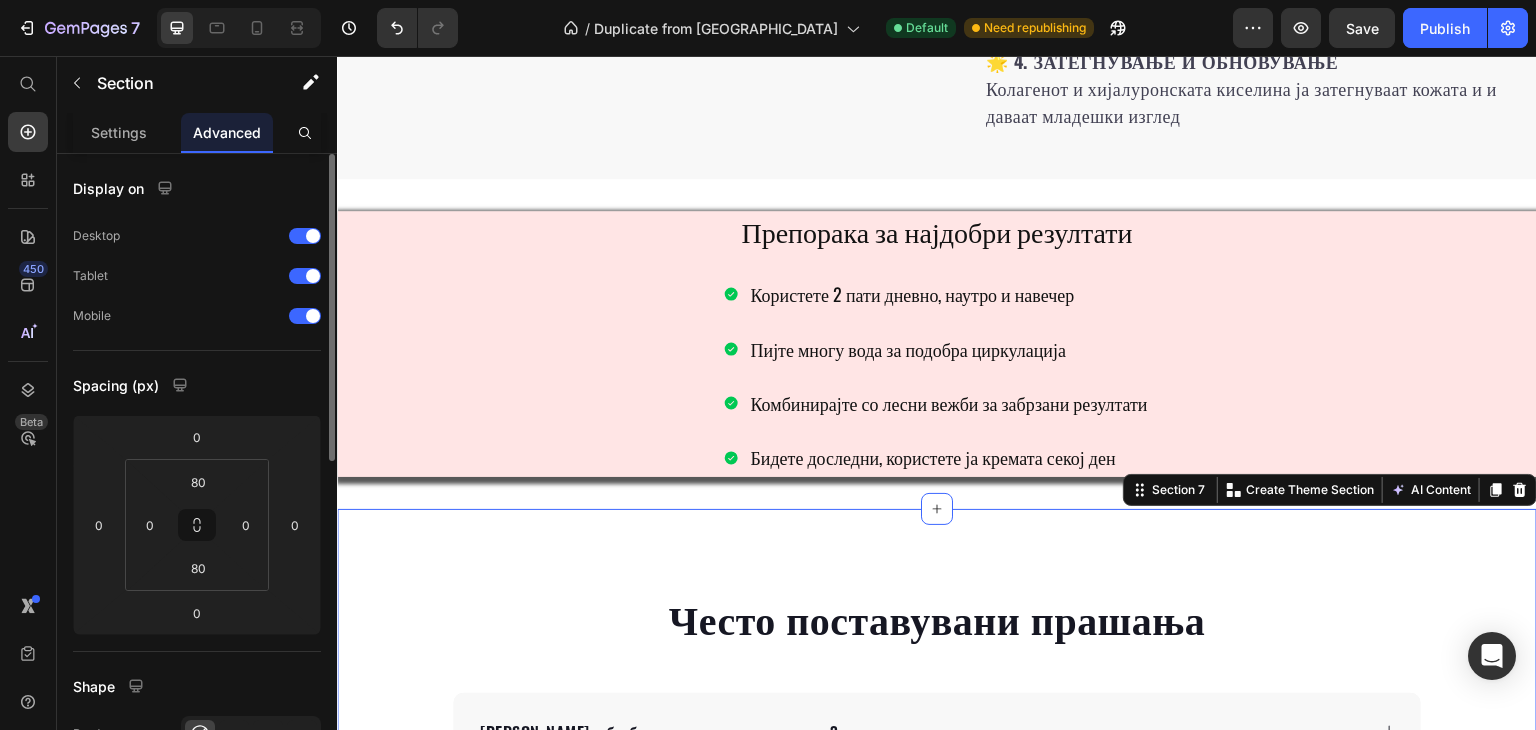click on "Често поставувани прашања Heading
Дали е безбеден за сите типови кожа?
Колку брзо ќе видам резултати?
Дали можам да го користам во бременост?
Дали има странични ефекти?
Колку долго трае една тубичка? Accordion Row Section 7   You can create reusable sections Create Theme Section AI Content Write with GemAI What would you like to describe here? Tone and Voice Persuasive Product Термослим - Природна крема за топење маснотии и целулит Show more Generate" at bounding box center (937, 868) 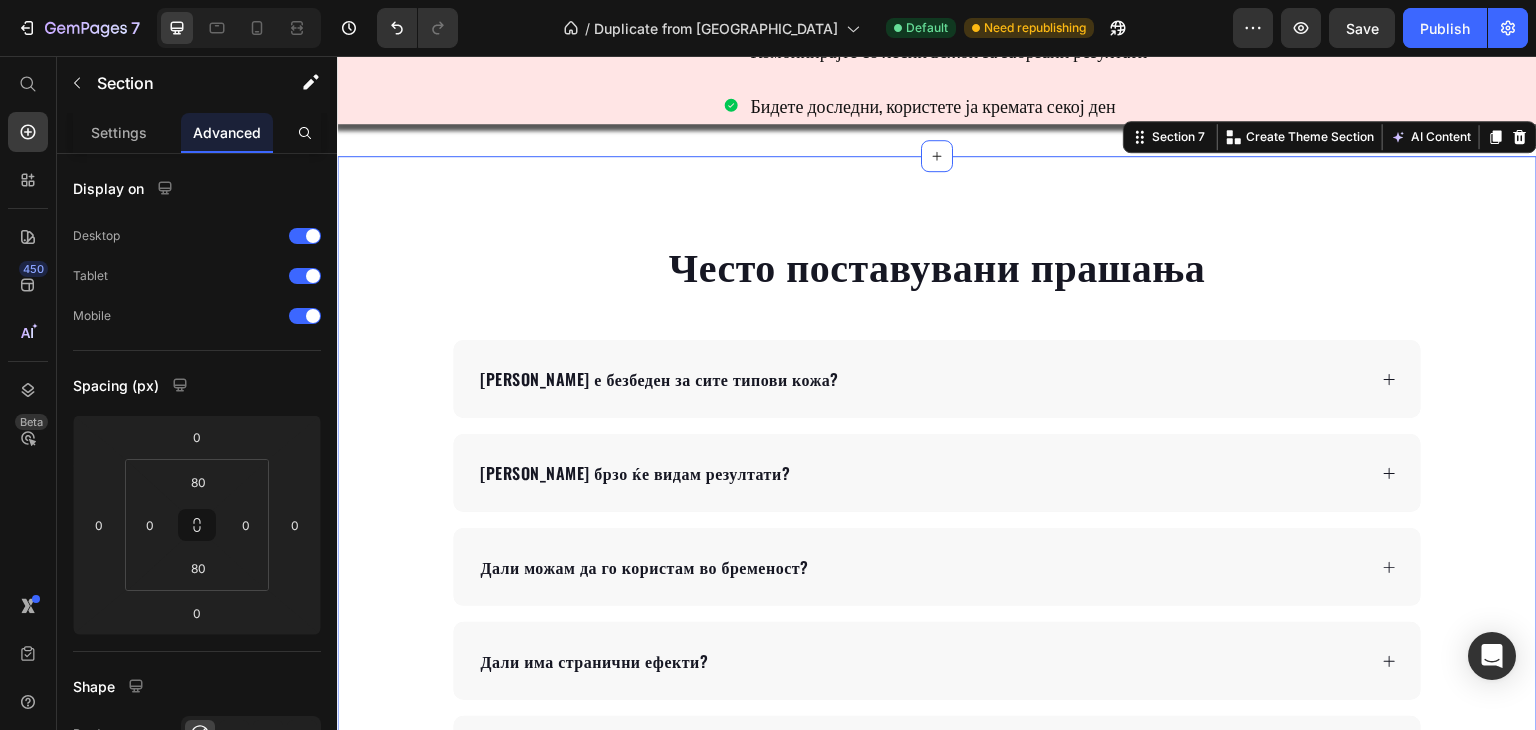 scroll, scrollTop: 3317, scrollLeft: 0, axis: vertical 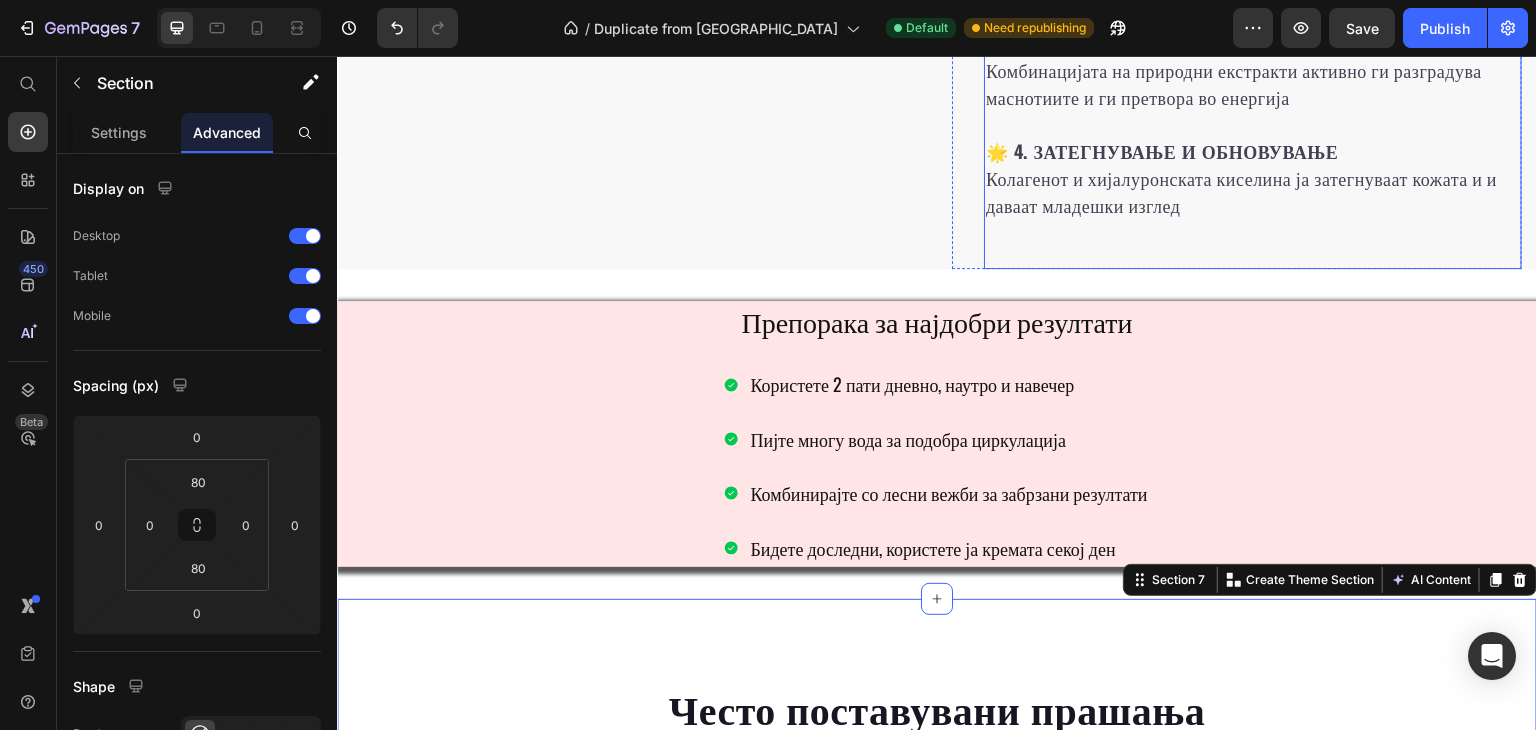 click on "Конечно, решението што го барате! Heading ТЕРМОСЛИМ е револуционерниот природен крем што ги топи маснотиите и го елиминира целулитот за само неколку недели. Без диети, без вежби, без чекање - само видливи резултати! ✨ 100% природни состојки  🔥 Термо-активно дејство  💪 Докажана ефикасност  ⚡ Брзи резултати Text block Row Image Row Section 4 Како ТЕРМОСЛИМ ги решава вашите проблеми? Heading 🔥  1. ТЕРМО-АКТИВАЦИЈА  Специјалната формула создава природна топлина што ја стимулира циркулацијата и го забрзува метаболизмот на маснотиите  💧 2. ДЛАБОКО ПРОДИРАЊЕ  ⚡ 3. БРЗО ТОПЕЊЕ  Row Row" at bounding box center (937, -952) 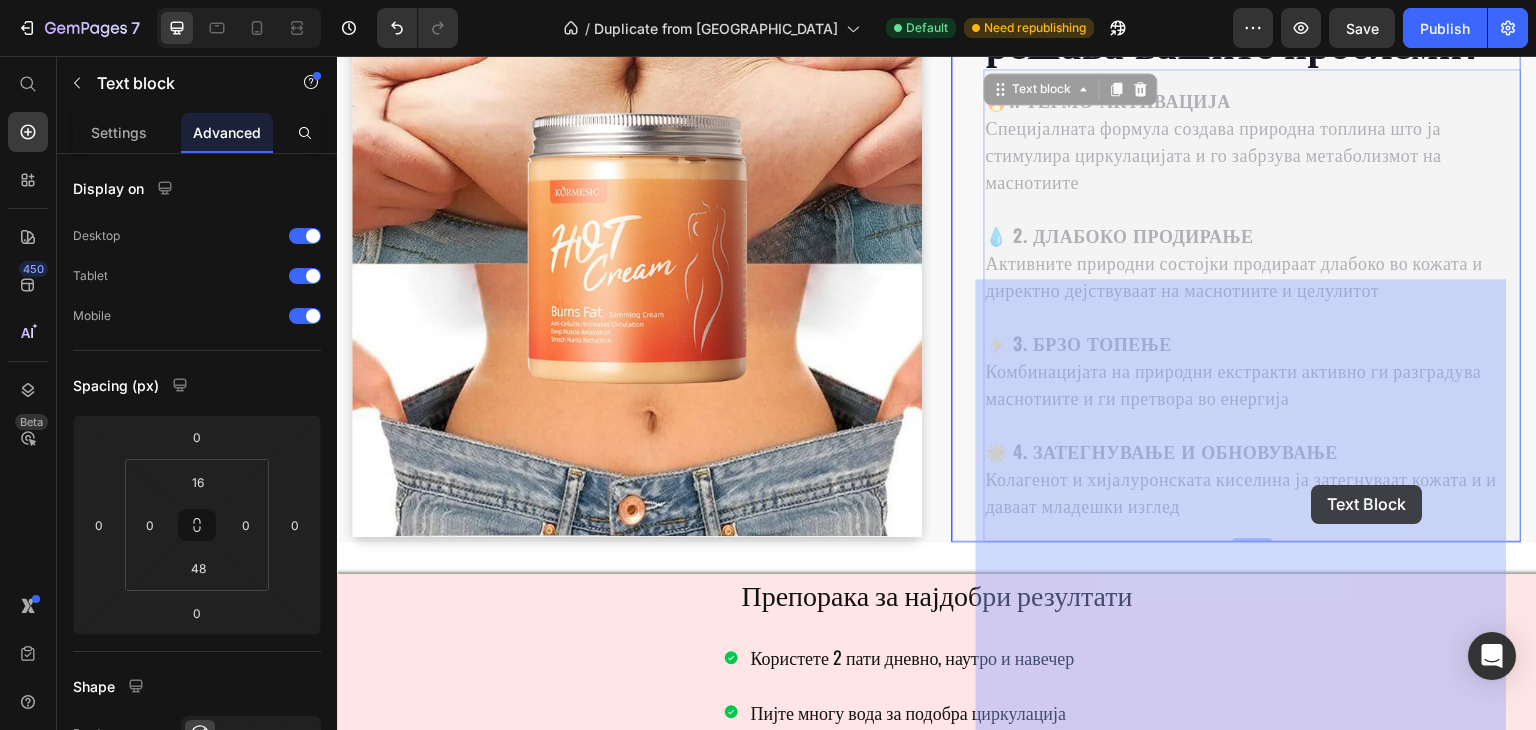 scroll, scrollTop: 3317, scrollLeft: 0, axis: vertical 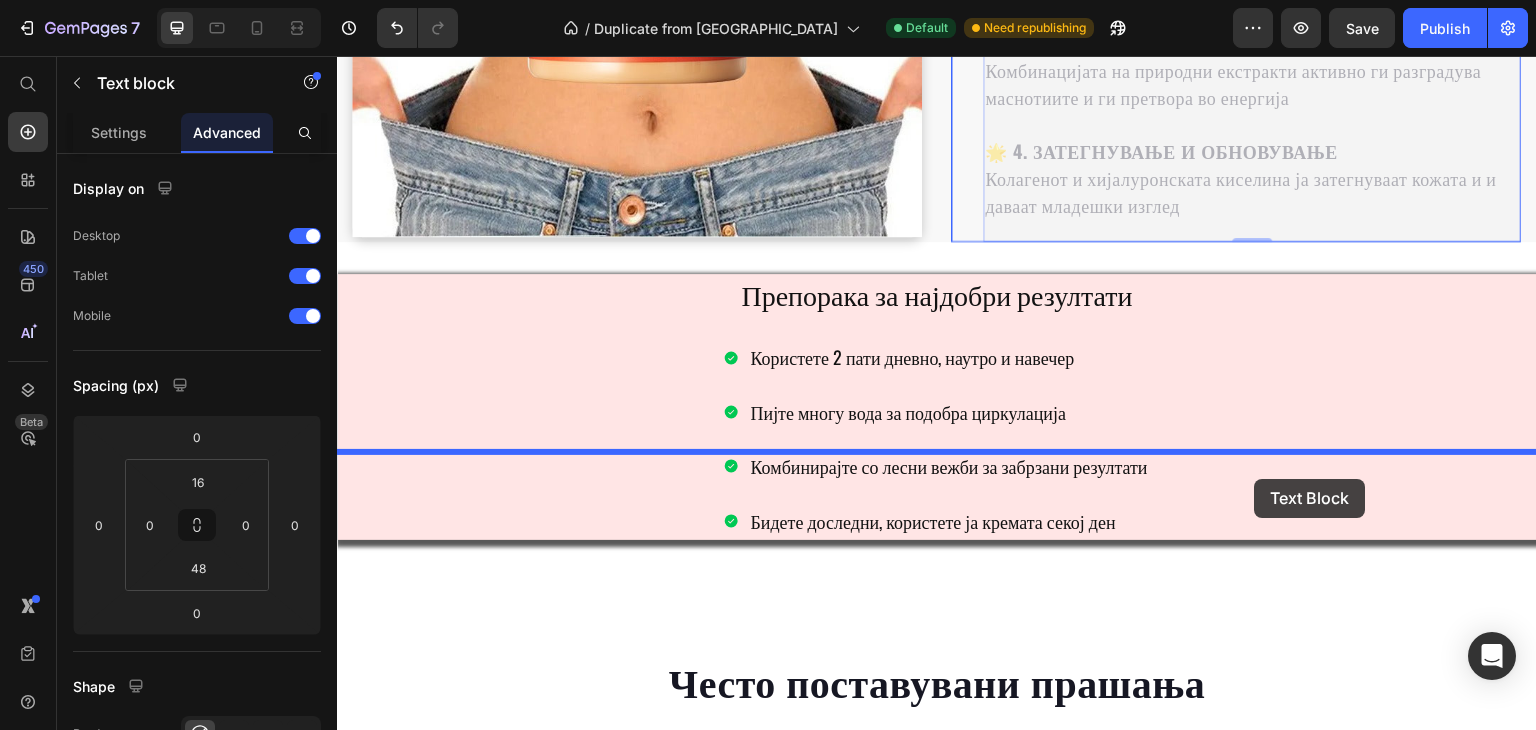 click at bounding box center [937, -842] 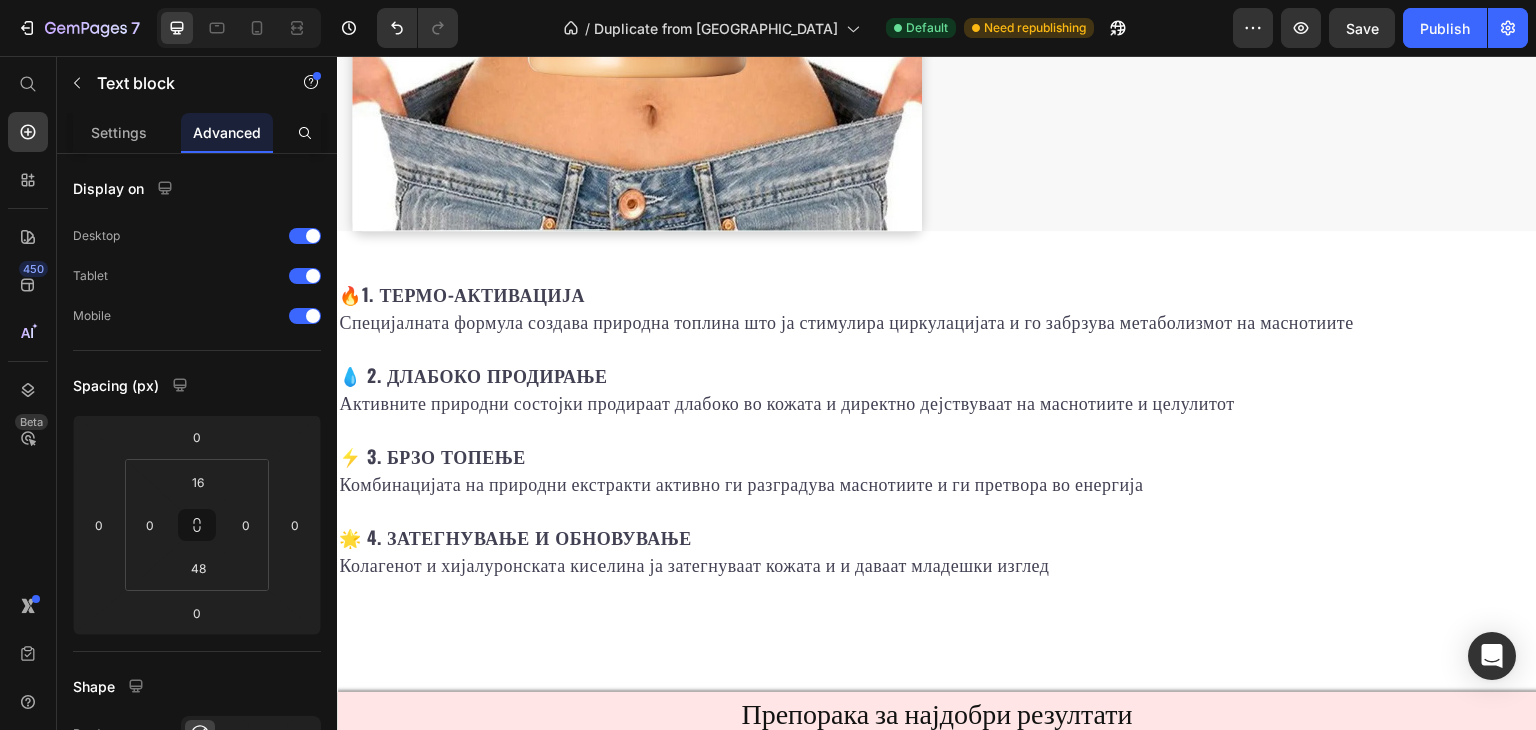 click on "🔥  1. ТЕРМО-АКТИВАЦИЈА  Специјалната формула создава природна топлина што ја стимулира циркулацијата и го забрзува метаболизмот на маснотиите  💧 2. ДЛАБОКО ПРОДИРАЊЕ  Активните природни состојки продираат длабоко во кожата и директно дејствуваат на маснотиите и целулитот  ⚡ 3. БРЗО ТОПЕЊЕ  Комбинацијата на природни екстракти активно ги разградува маснотиите и ги претвора во енергија  🌟 4. ЗАТЕГНУВАЊЕ И ОБНОВУВАЊЕ  Колагенот и хијалуронската киселина ја затегнуваат кожата и и даваат младешки изглед" at bounding box center (937, 429) 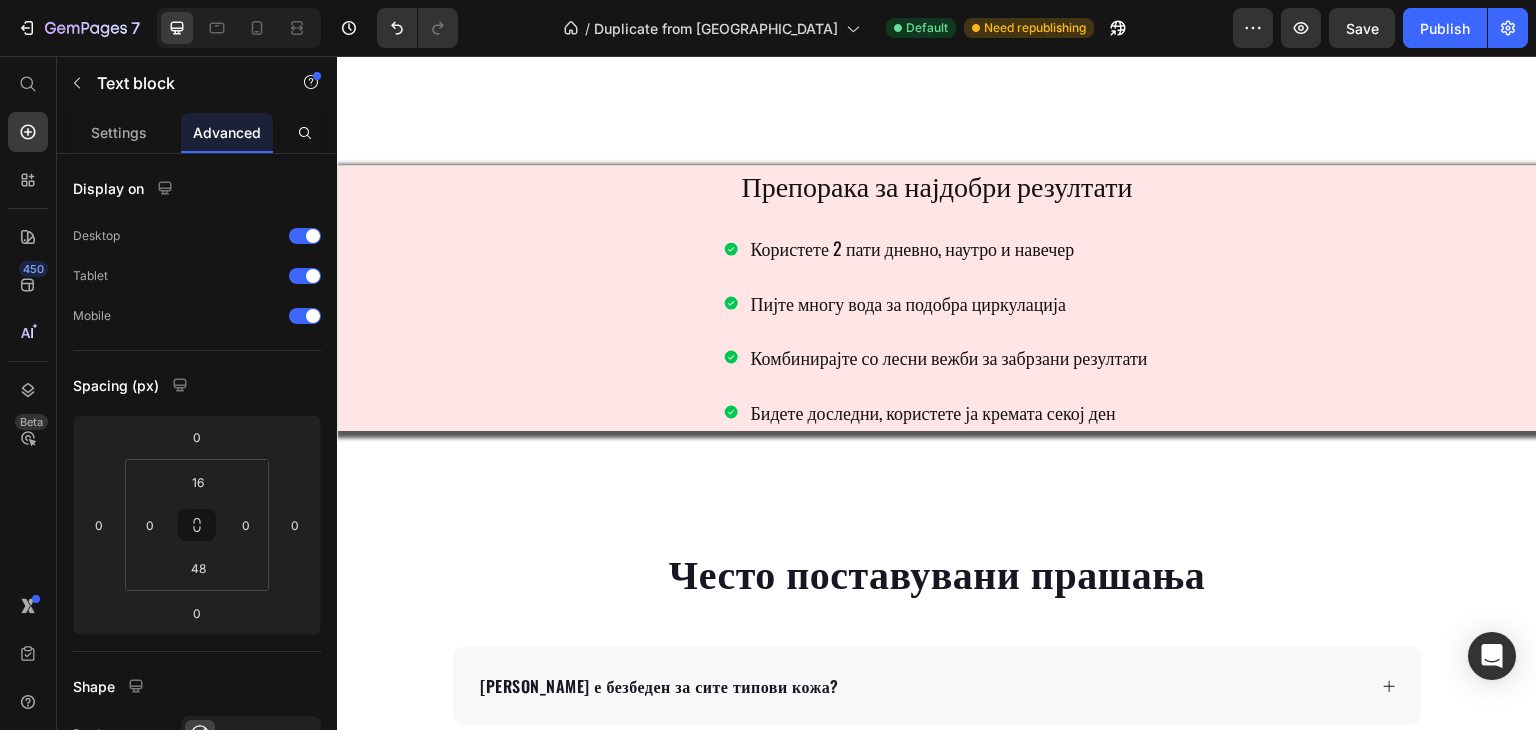 scroll, scrollTop: 3444, scrollLeft: 0, axis: vertical 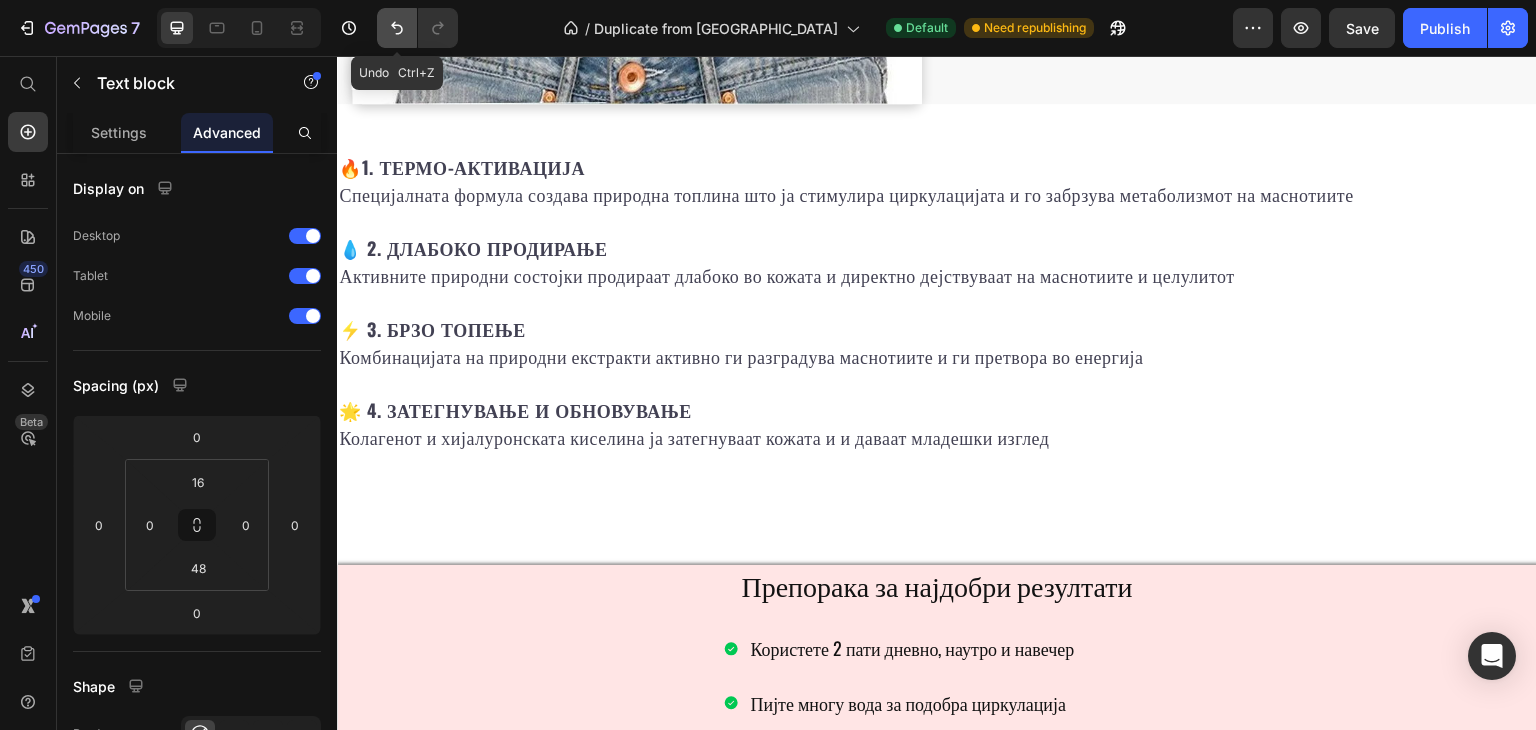 click 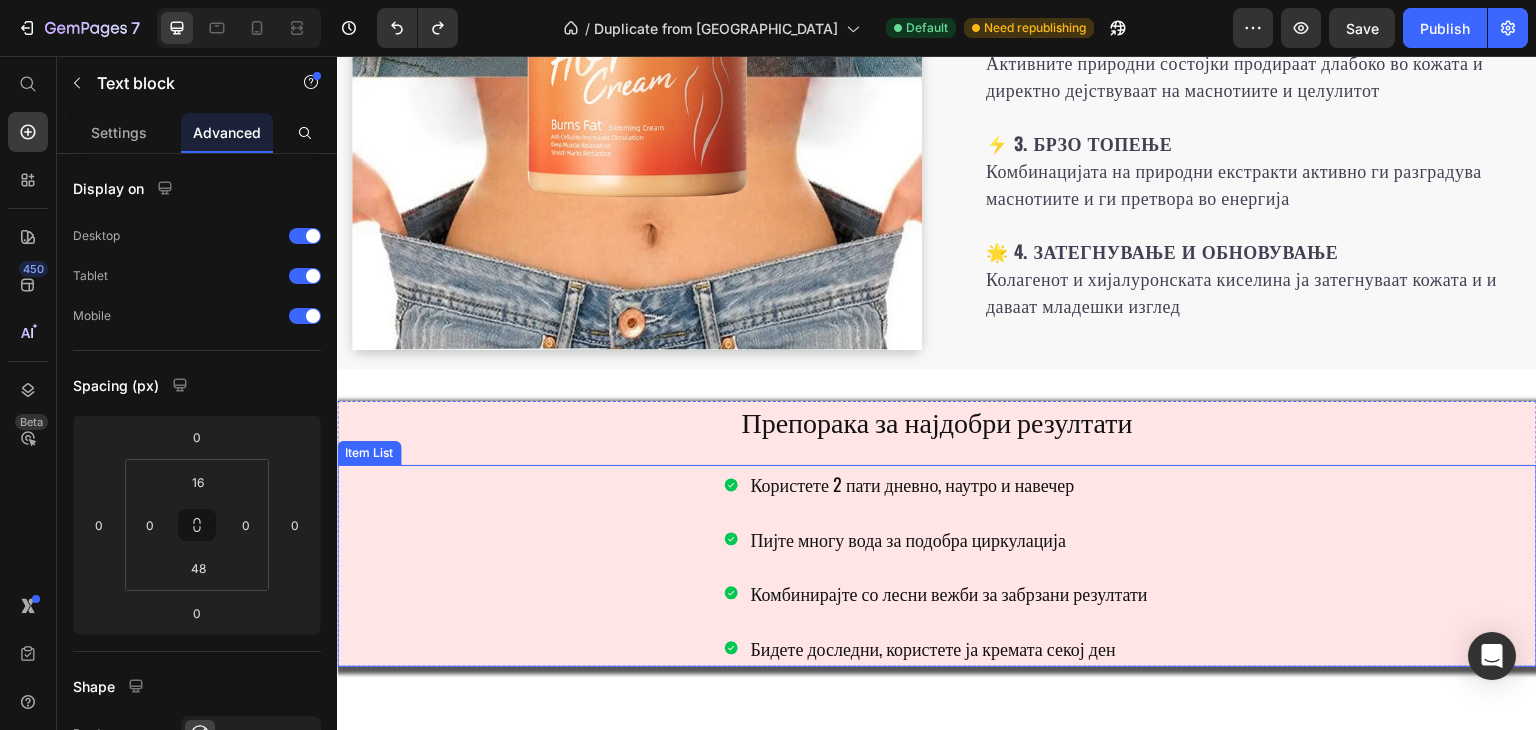 scroll, scrollTop: 3517, scrollLeft: 0, axis: vertical 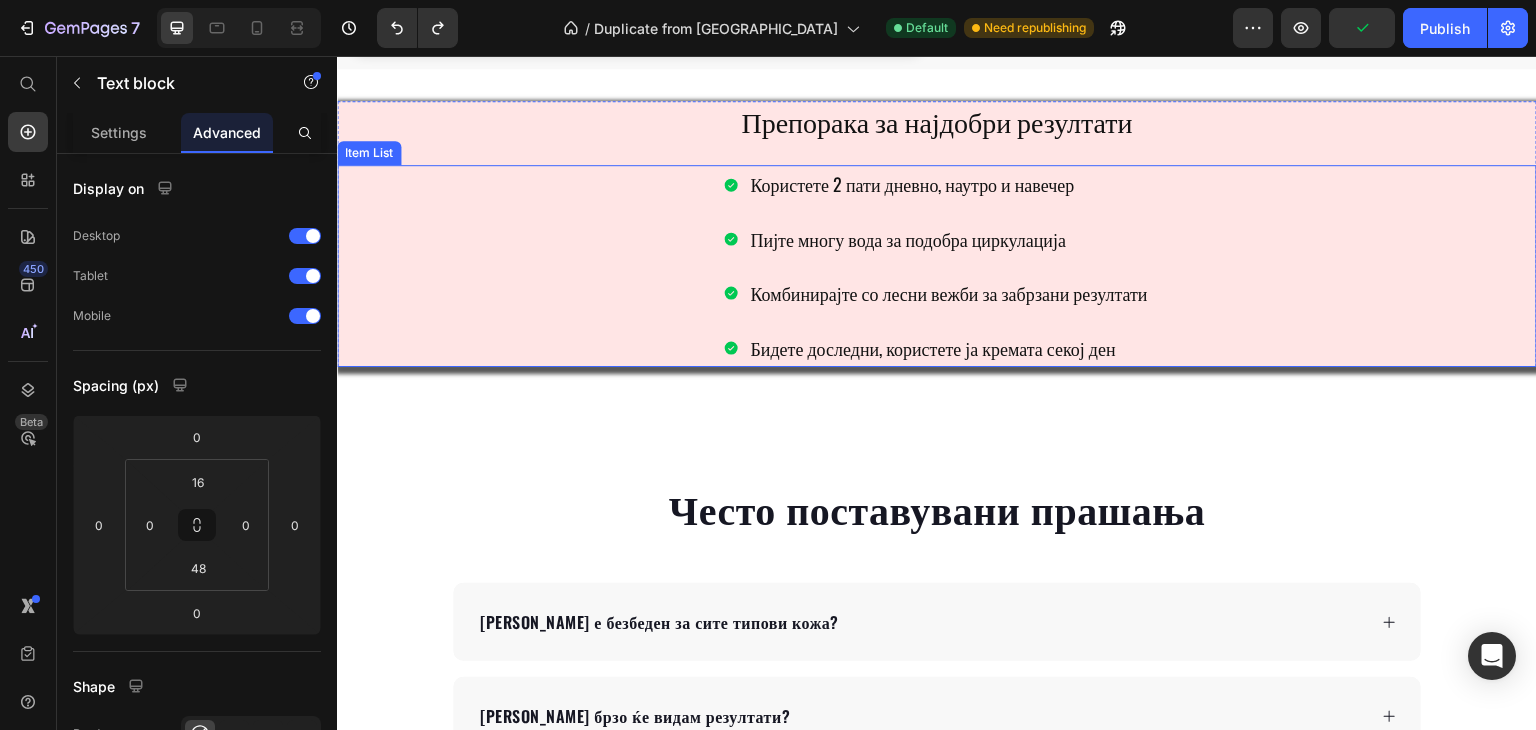 click on "Користете 2 пати дневно, наутро и навечер Пијте многу вода за подобра циркулација Комбинирајте со лесни вежби за забрзани резултати Бидете доследни, користете ја кремата секој ден" at bounding box center (937, 266) 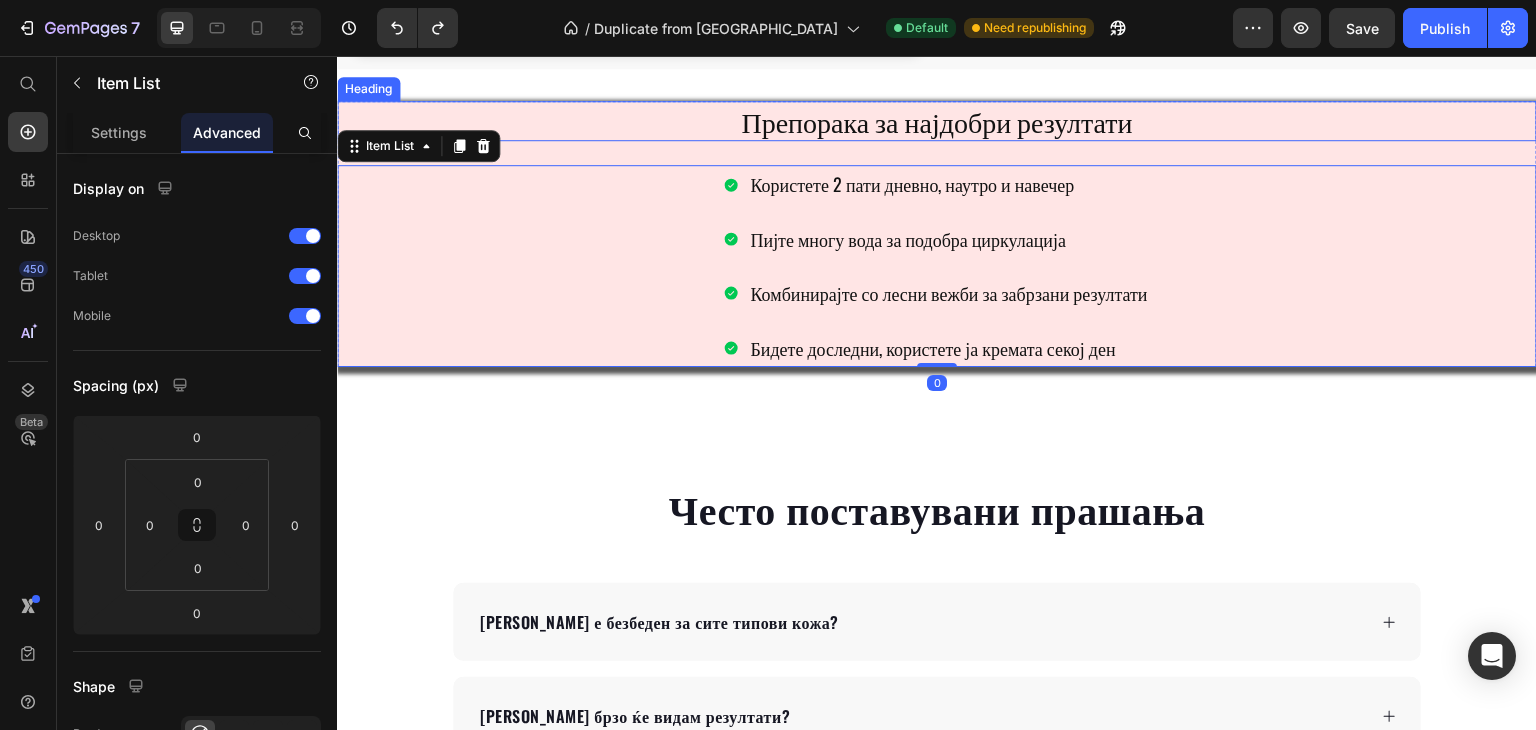 click on "Препорака за најдобри резултати" at bounding box center (937, 121) 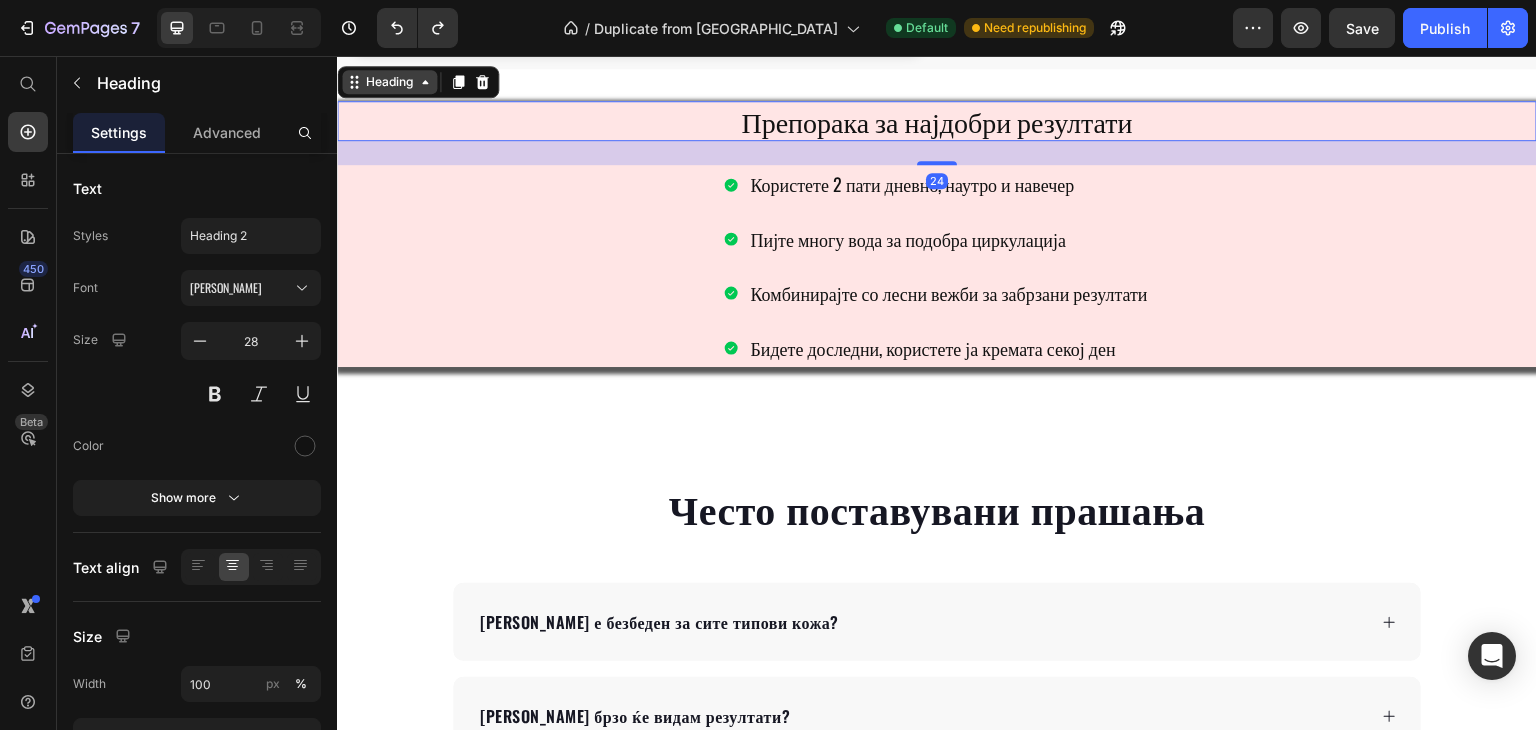 click 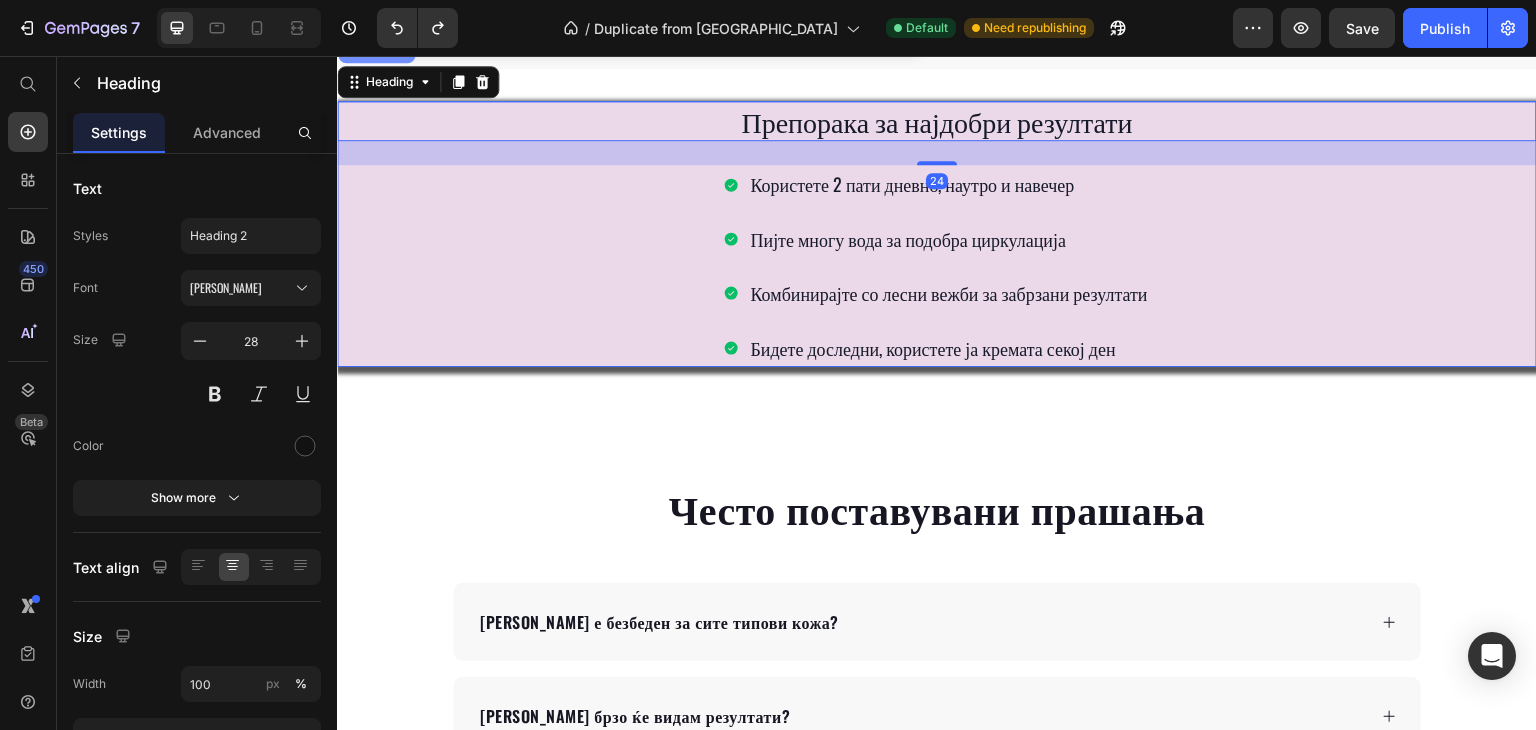 click on "Row 1 col" at bounding box center [376, 47] 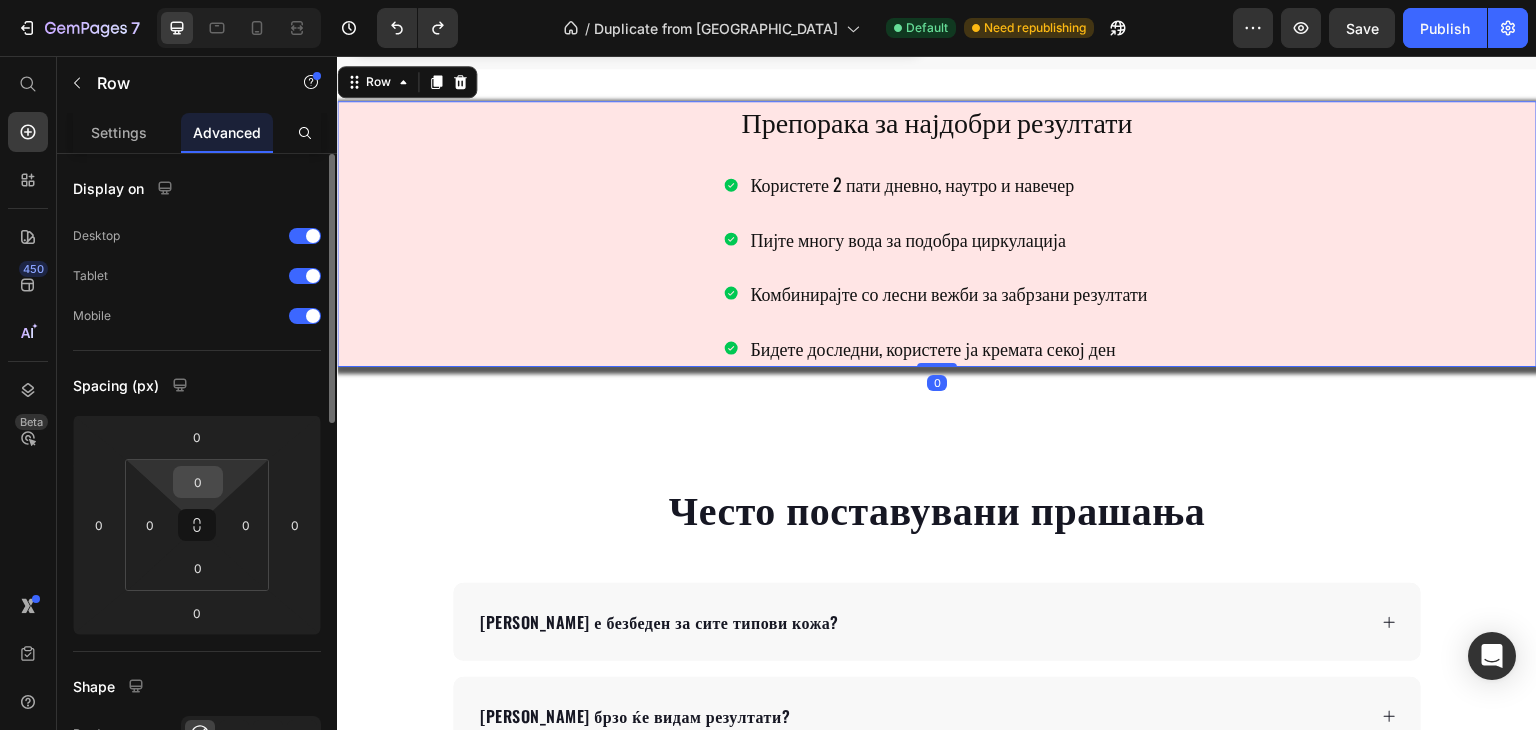 click on "0" at bounding box center (198, 482) 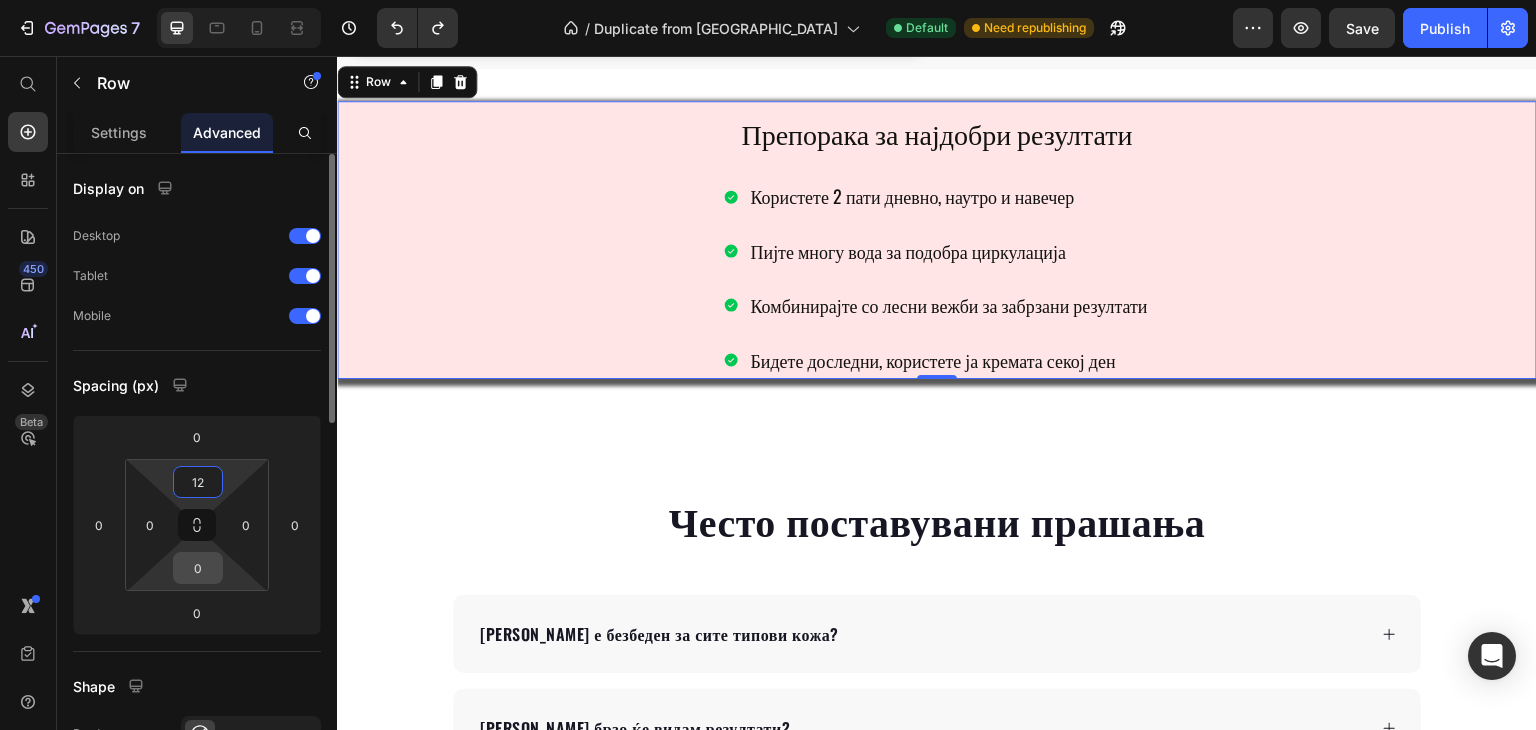 type on "12" 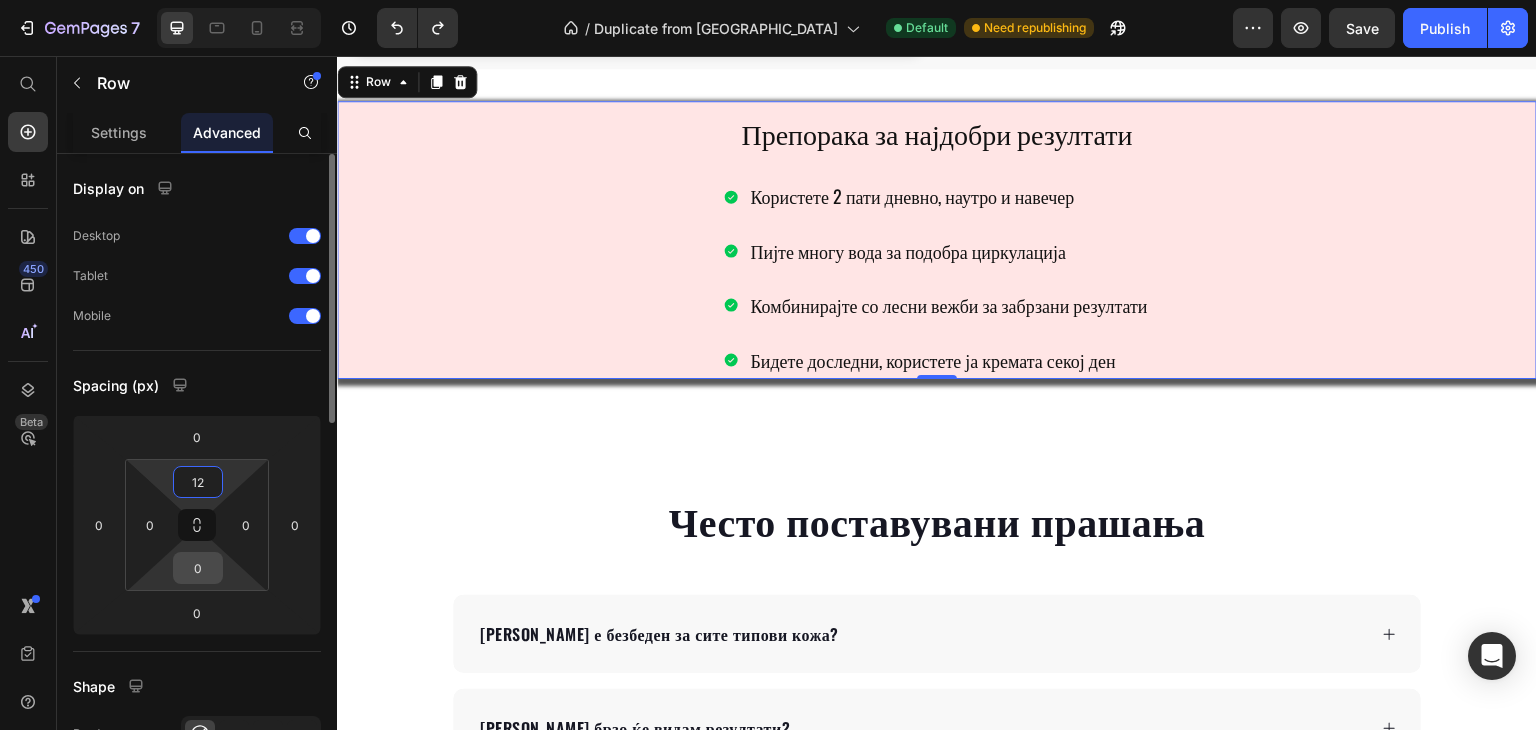 click on "0" at bounding box center [198, 568] 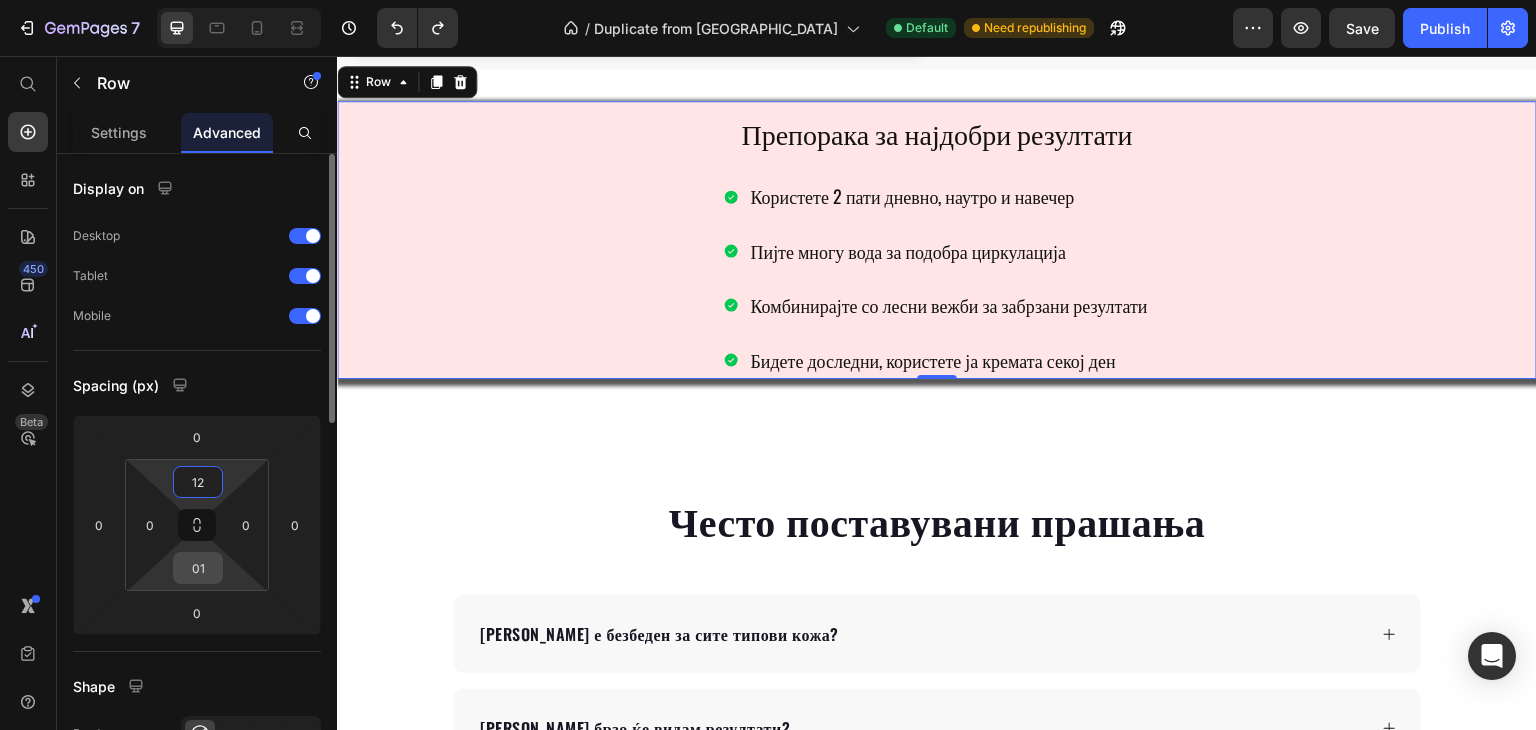 type on "012" 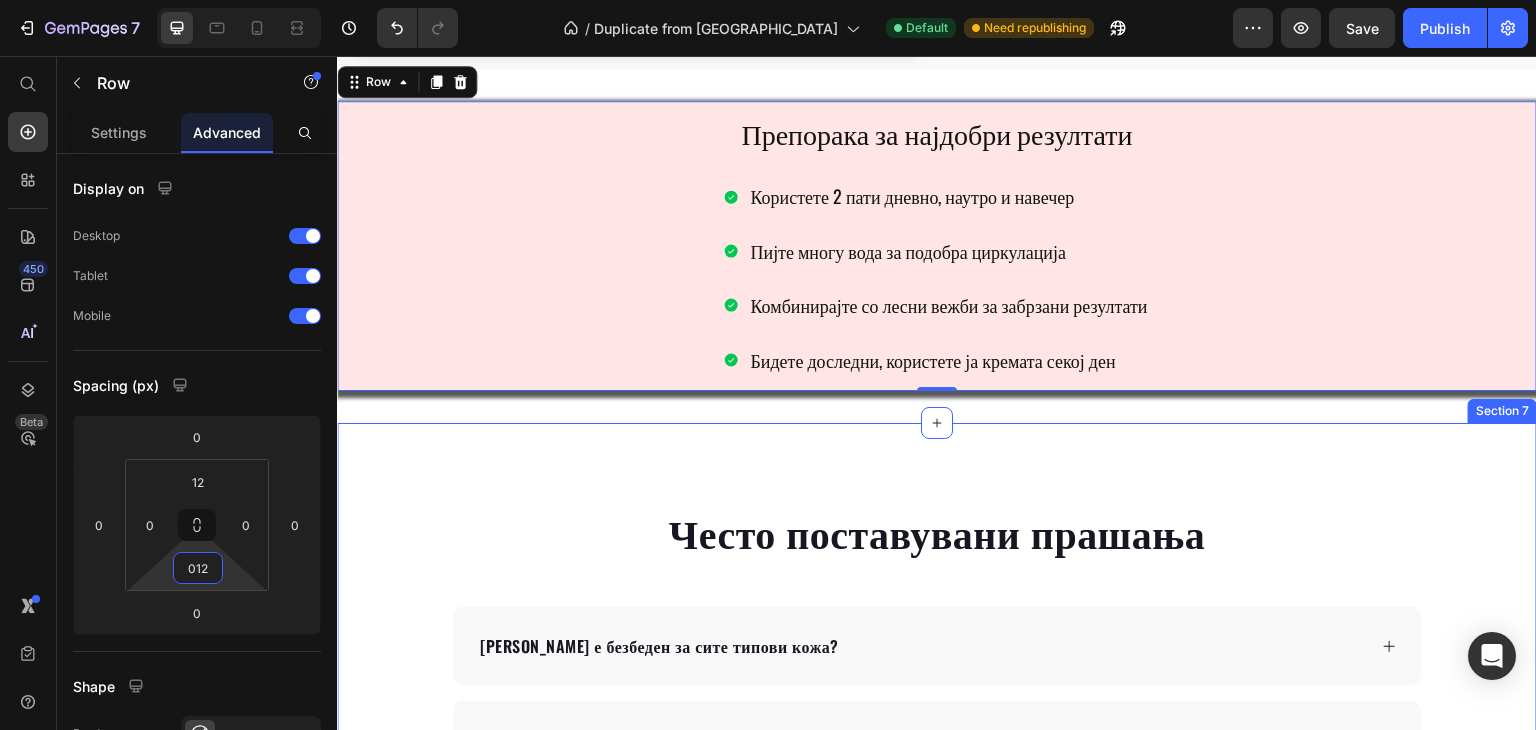 click on "Често поставувани прашања Heading
Дали е безбеден за сите типови кожа?
Колку брзо ќе видам резултати?
Дали можам да го користам во бременост?
Дали има странични ефекти?
Колку долго трае една тубичка? Accordion Row Section 7" at bounding box center (937, 782) 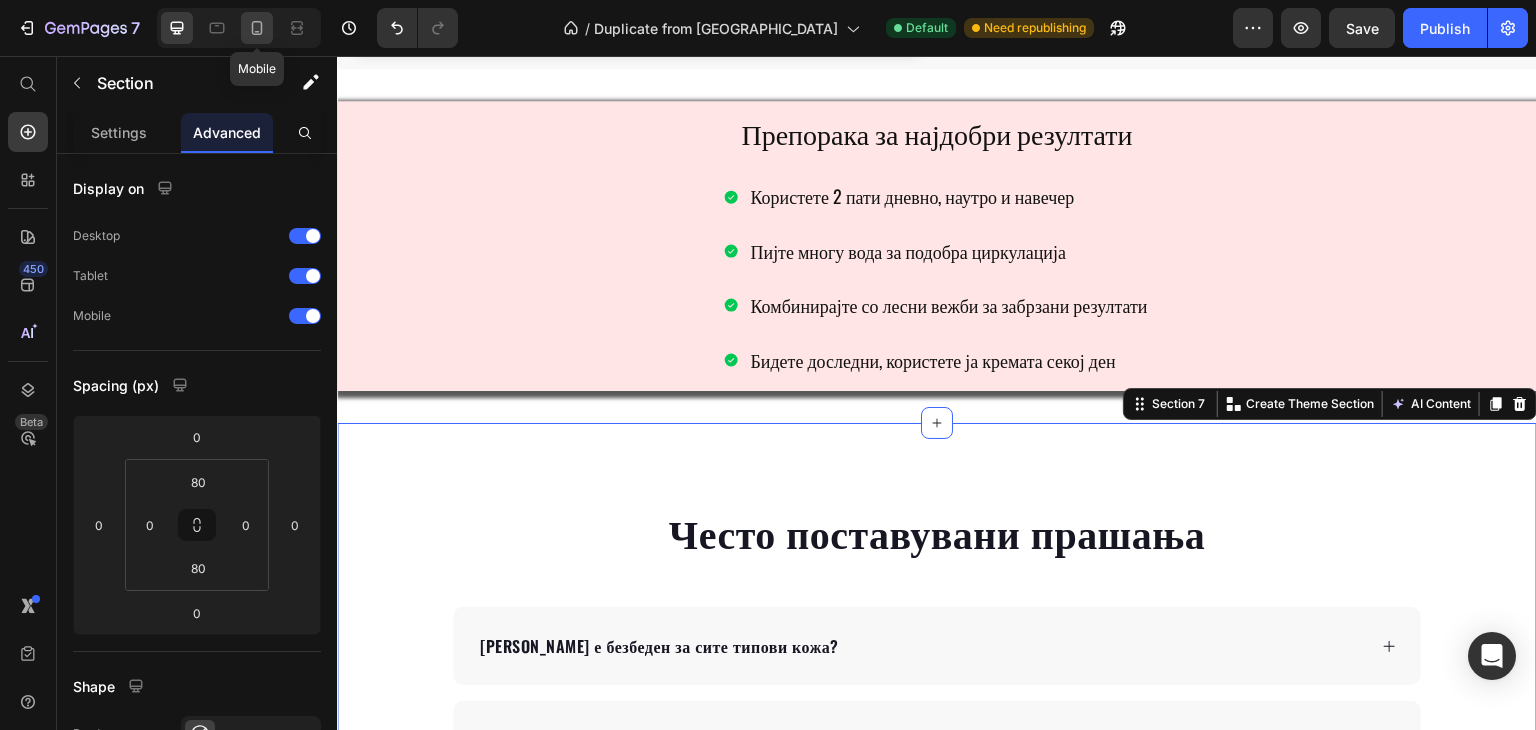 drag, startPoint x: 260, startPoint y: 39, endPoint x: 450, endPoint y: 343, distance: 358.49127 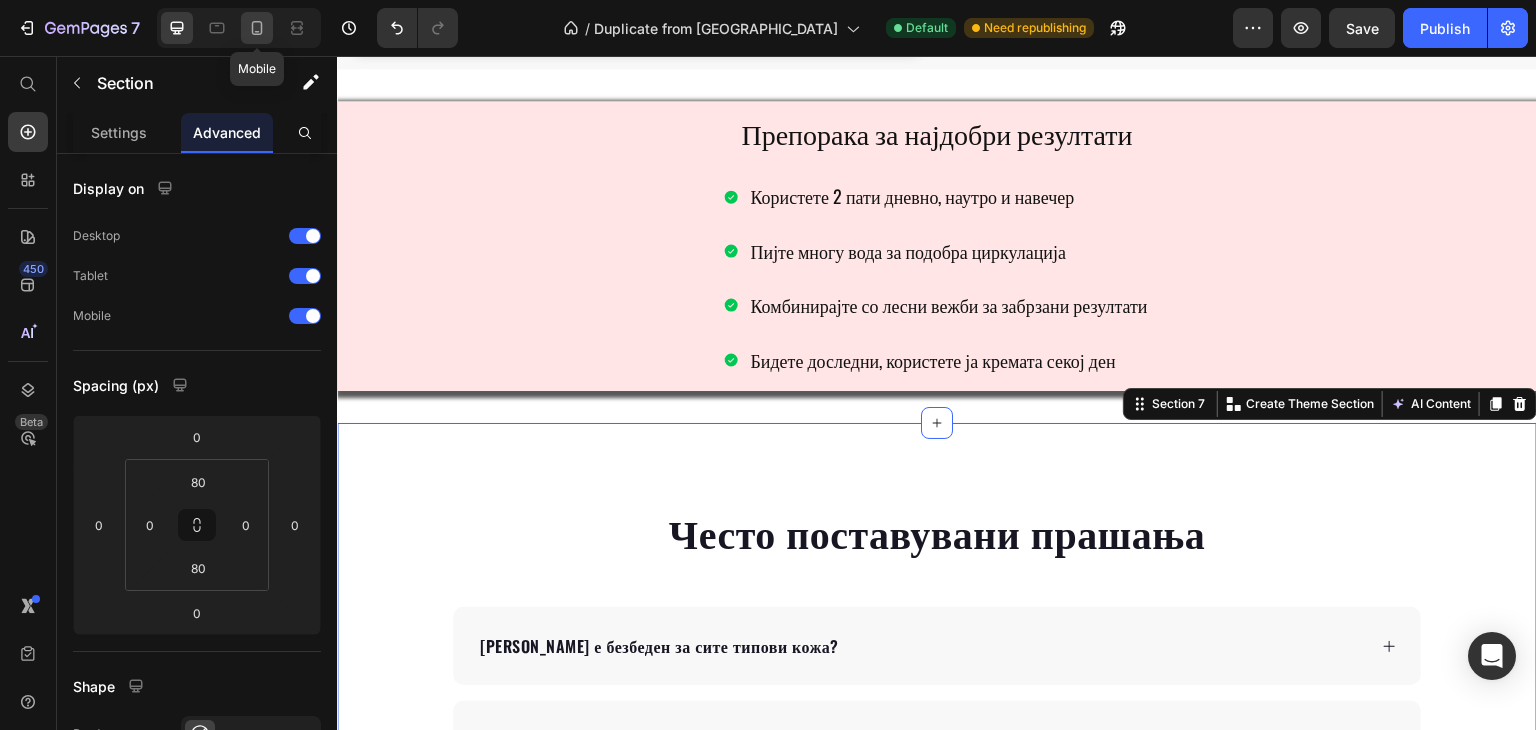 click 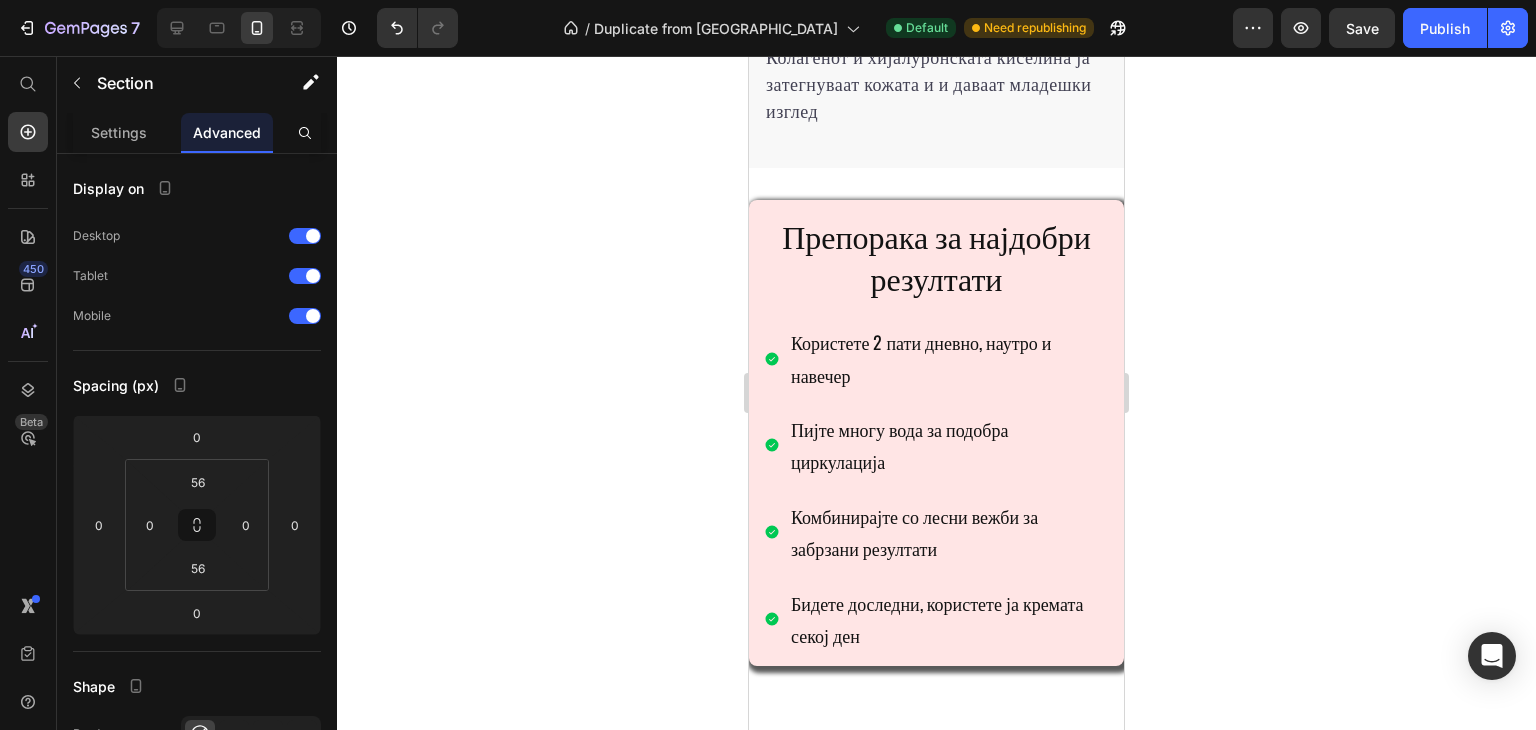 scroll, scrollTop: 4154, scrollLeft: 0, axis: vertical 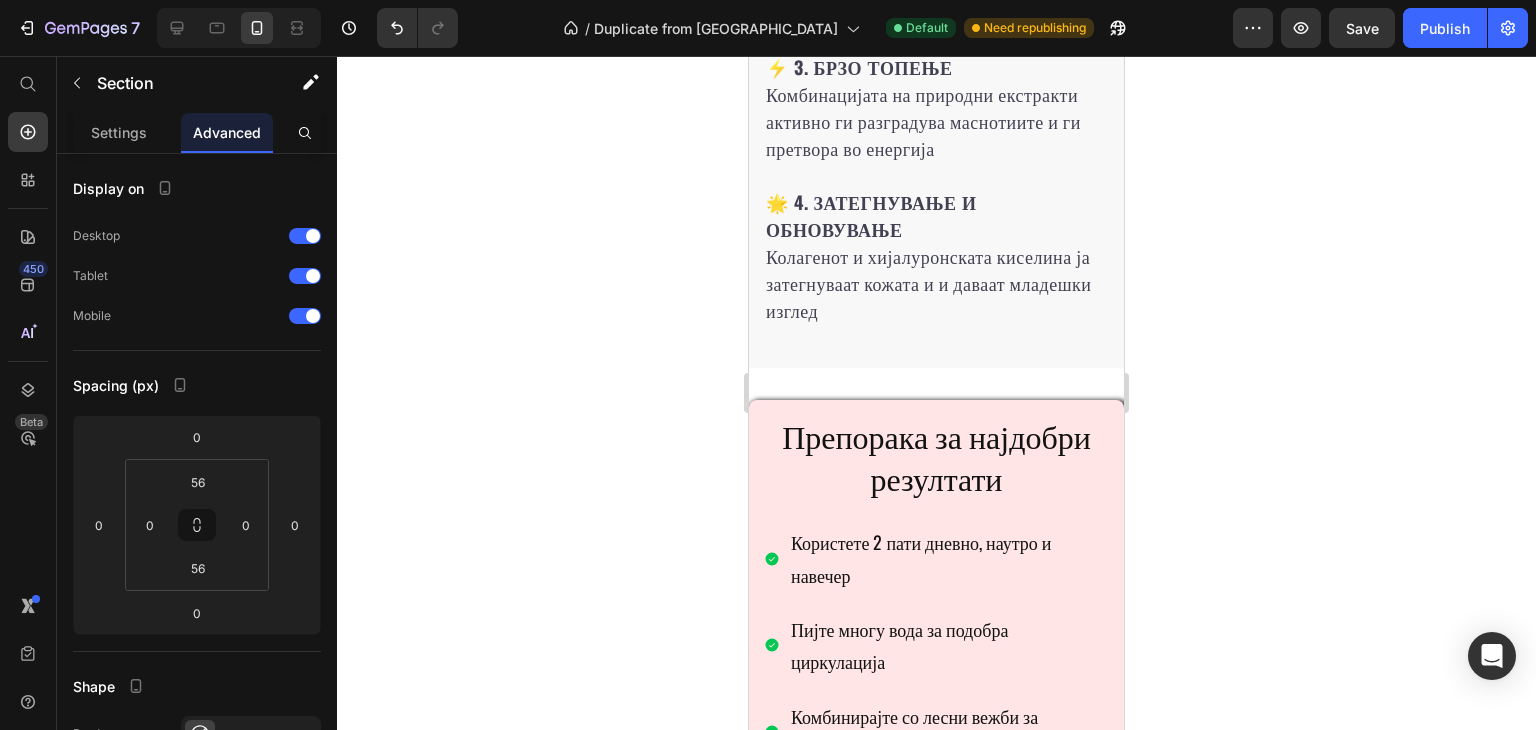 click 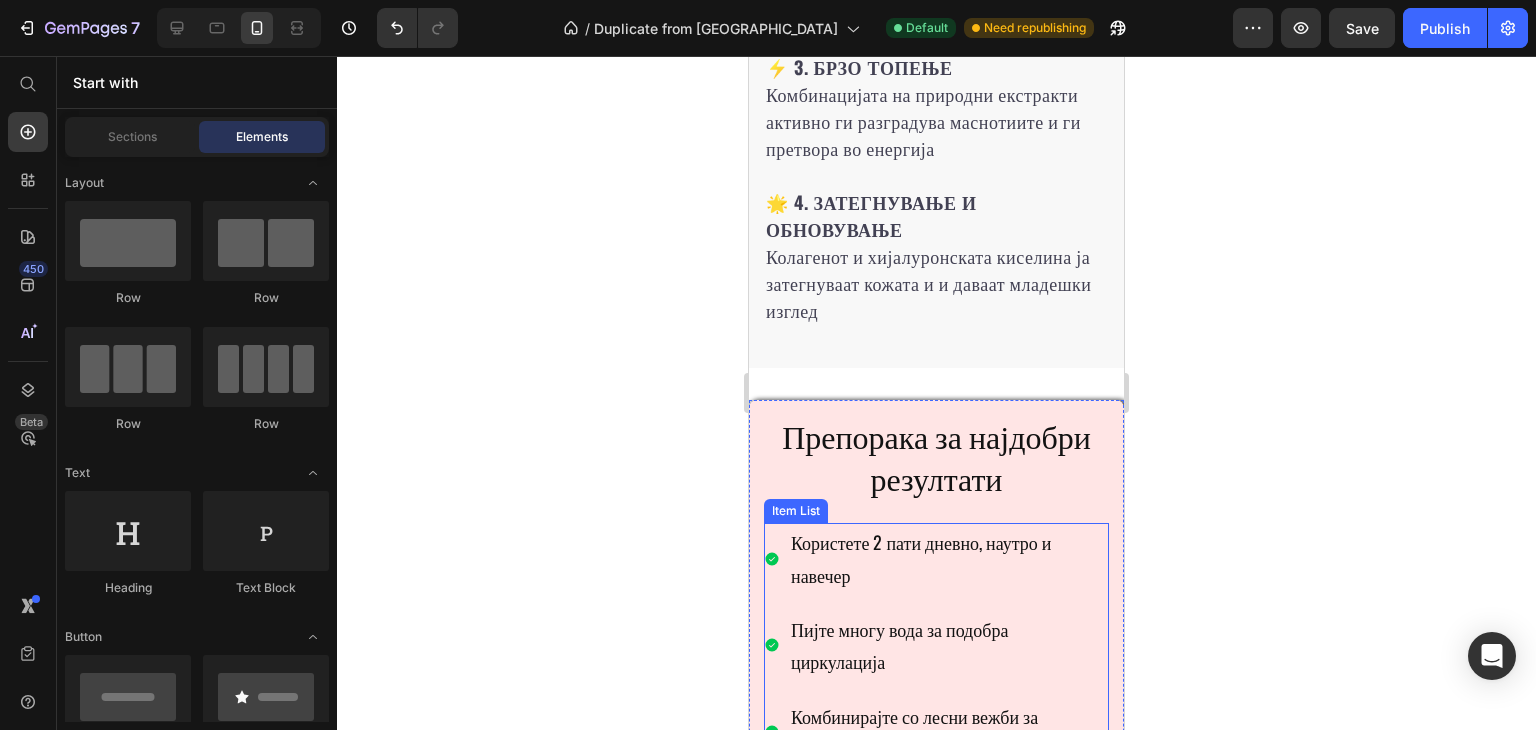scroll, scrollTop: 4354, scrollLeft: 0, axis: vertical 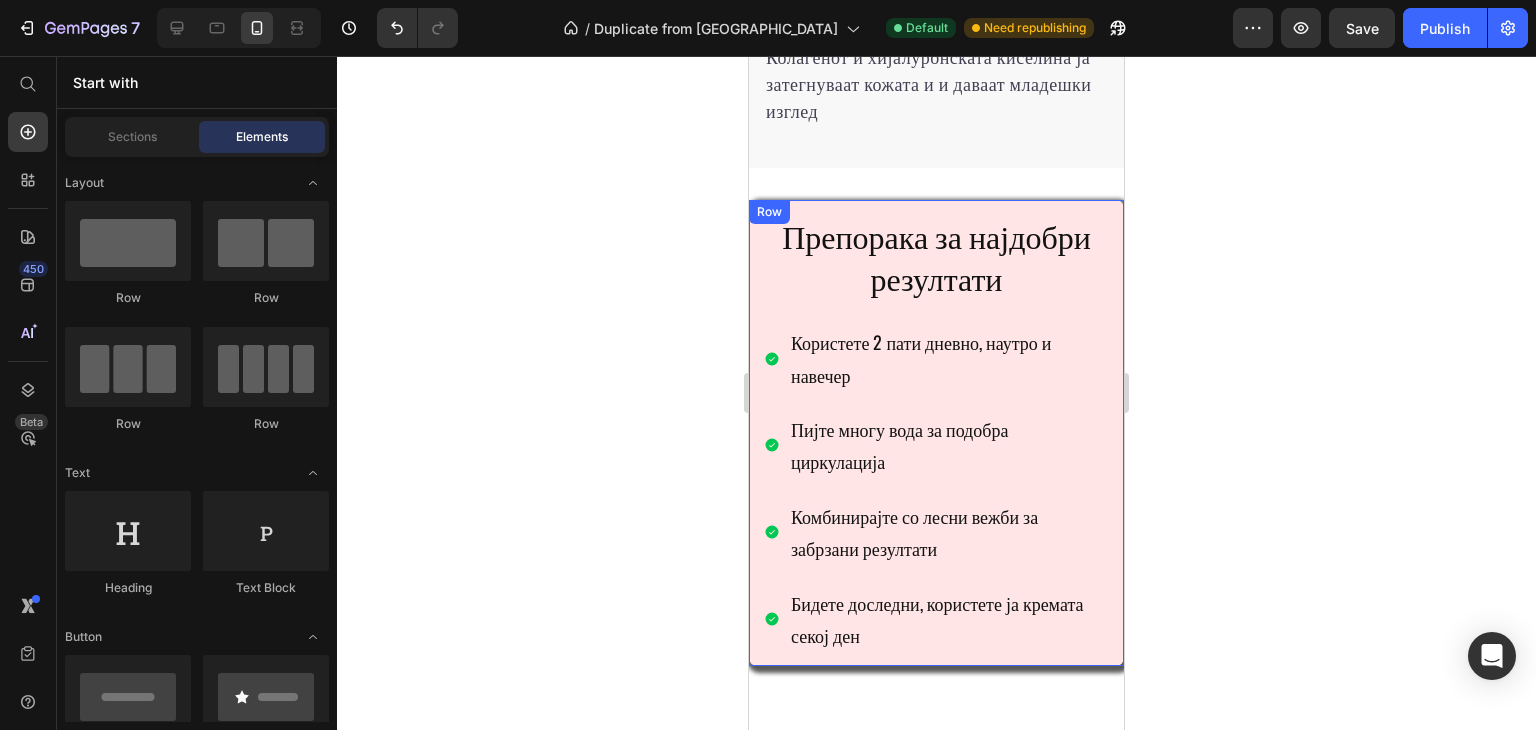 click on "Препорака за најдобри резултати Heading Користете 2 пати дневно, наутро и навечер Пијте многу вода за подобра циркулација Комбинирајте со лесни вежби за забрзани резултати Бидете доследни, користете ја кремата секој ден Item List Row" at bounding box center (936, 433) 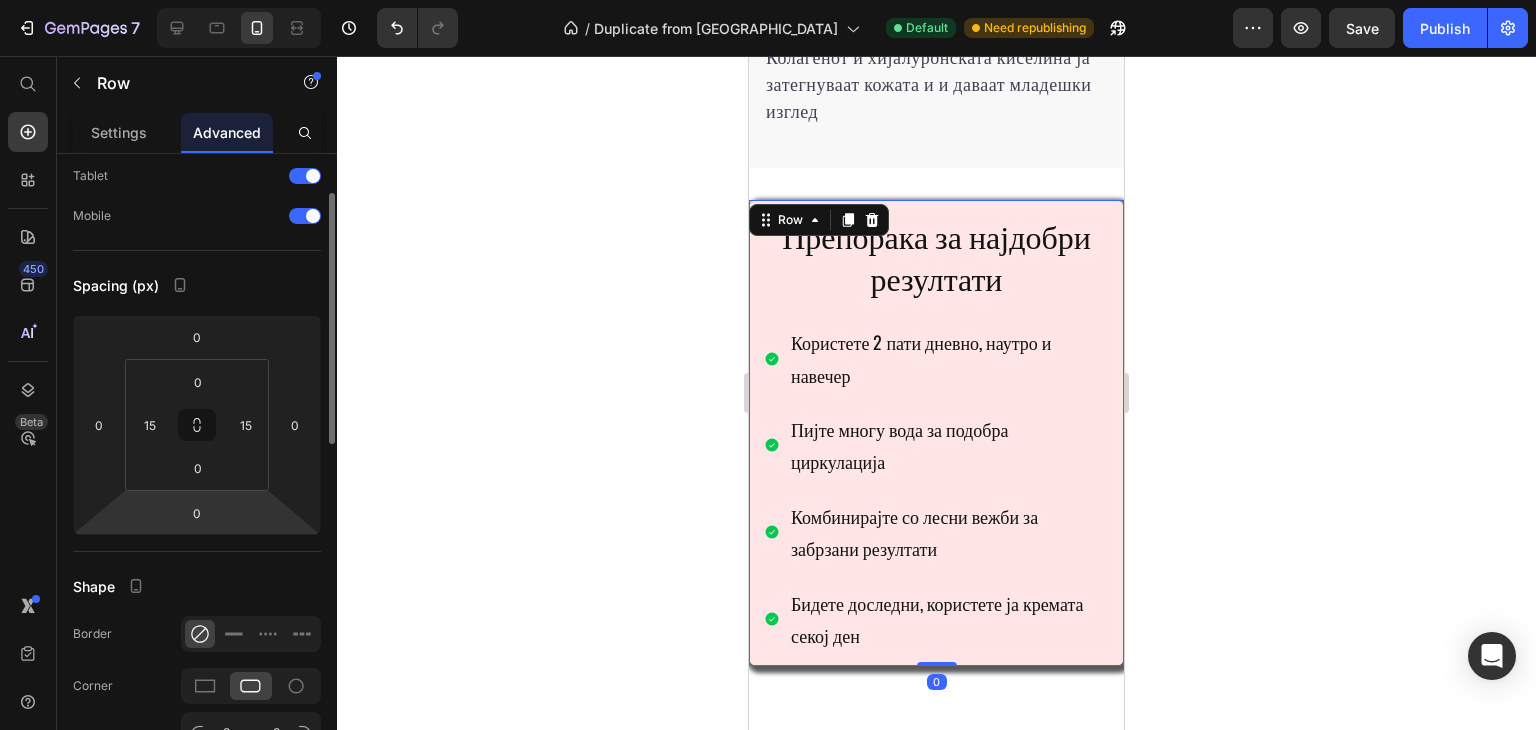 scroll, scrollTop: 700, scrollLeft: 0, axis: vertical 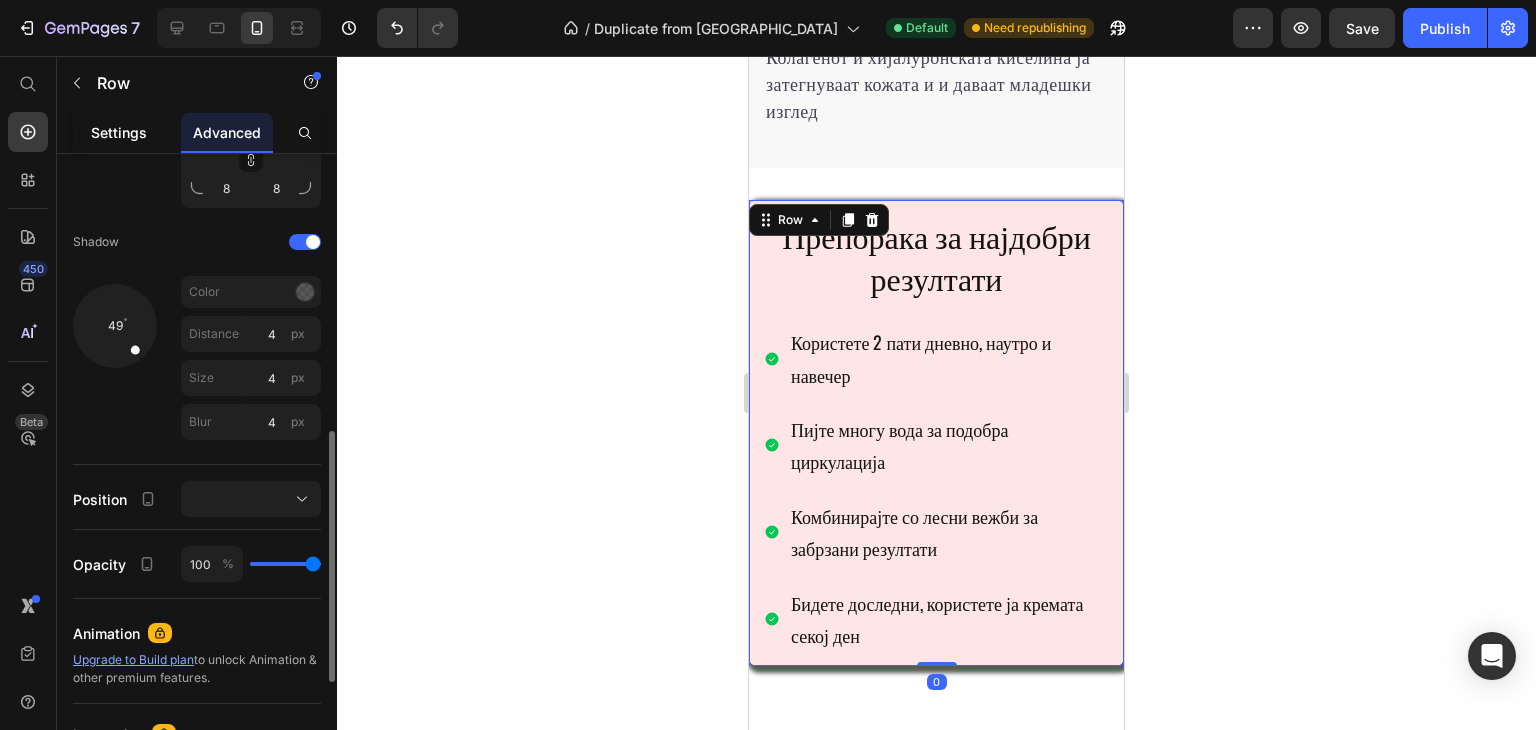 click on "Settings" 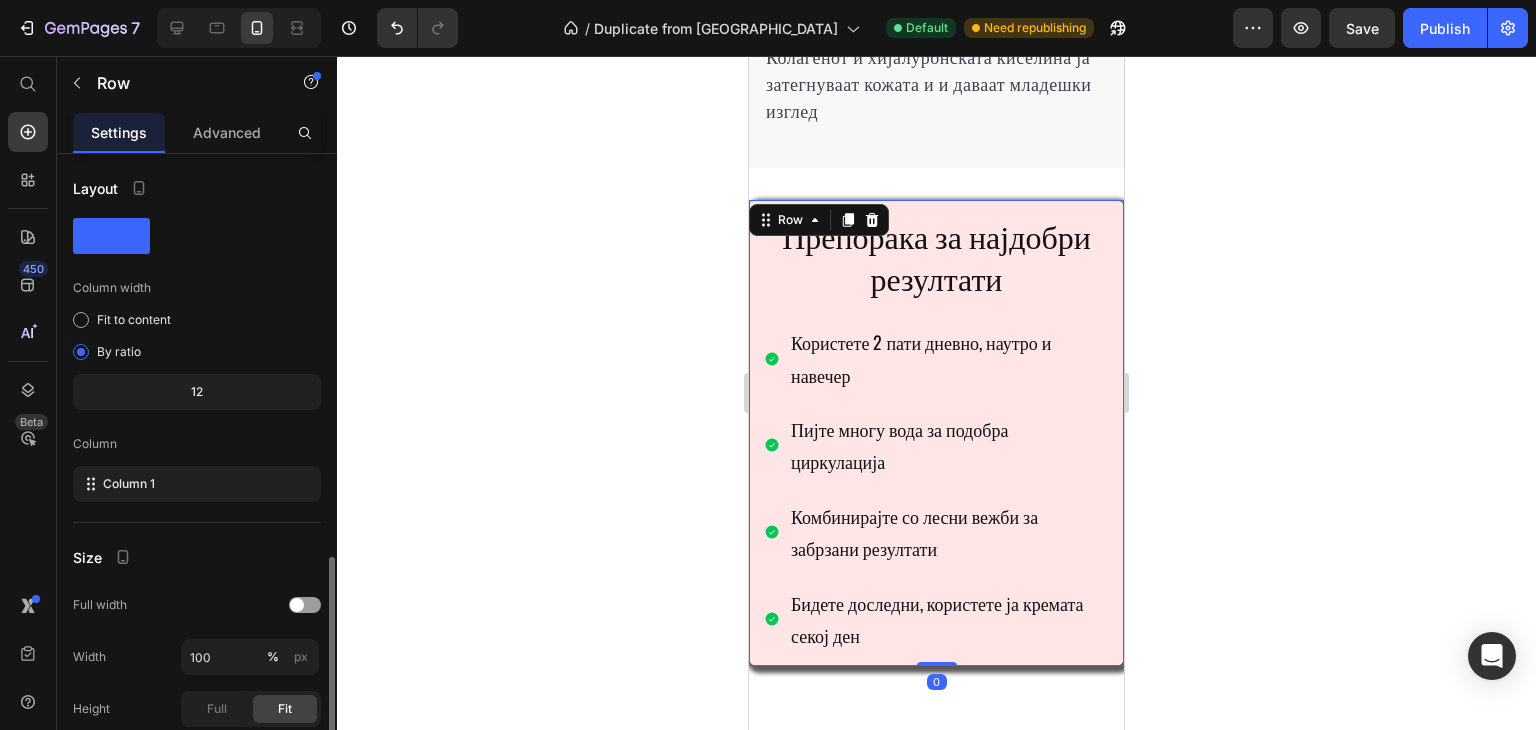 scroll, scrollTop: 233, scrollLeft: 0, axis: vertical 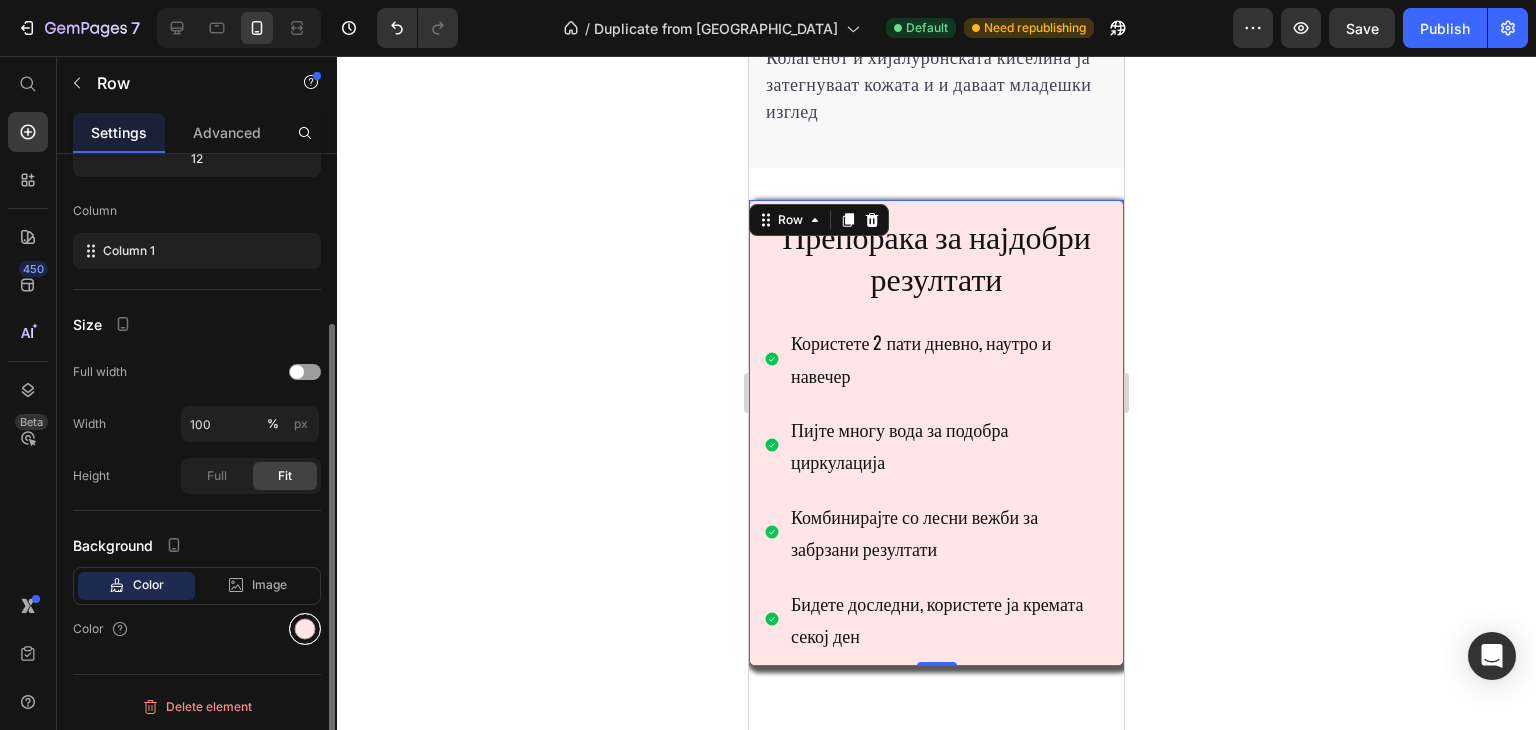 click at bounding box center (305, 629) 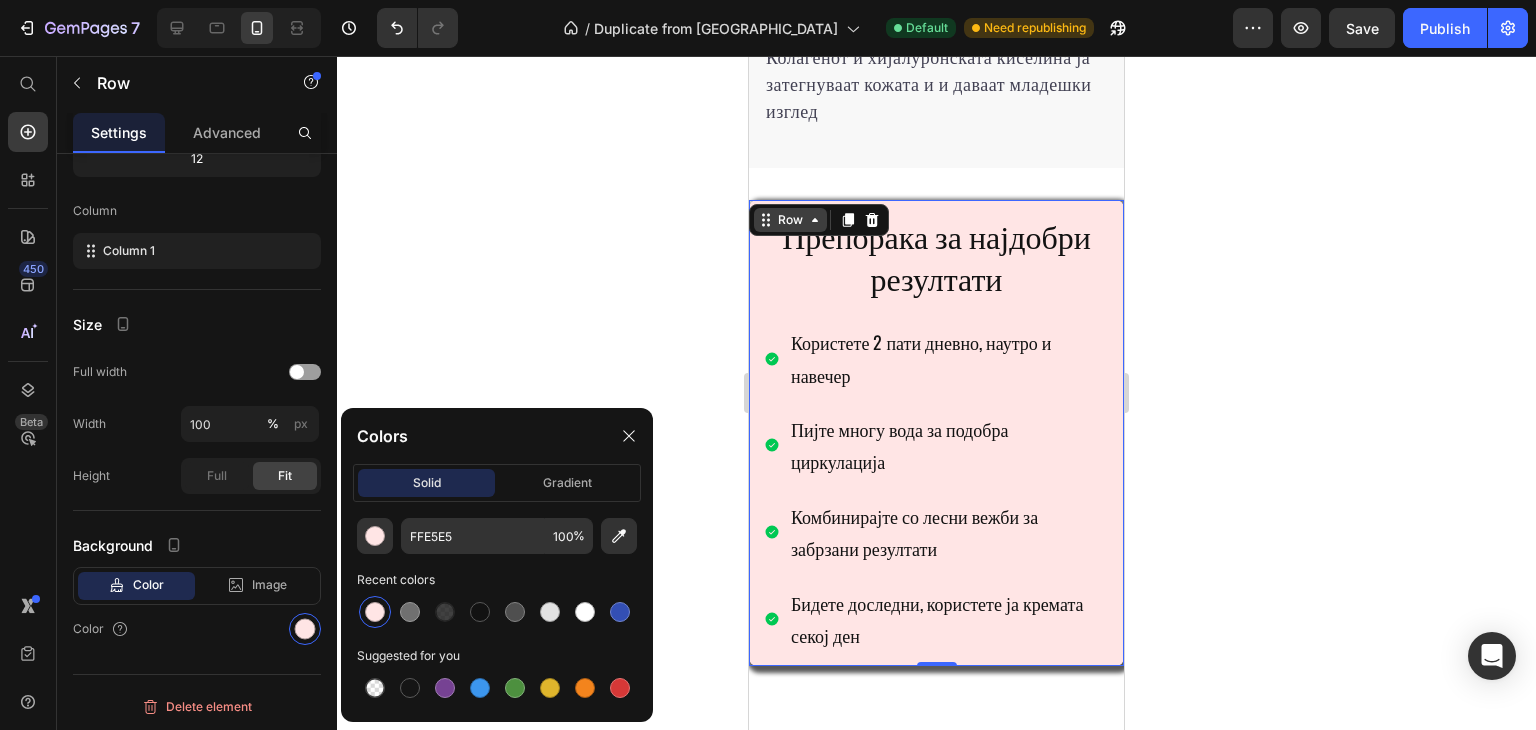 click 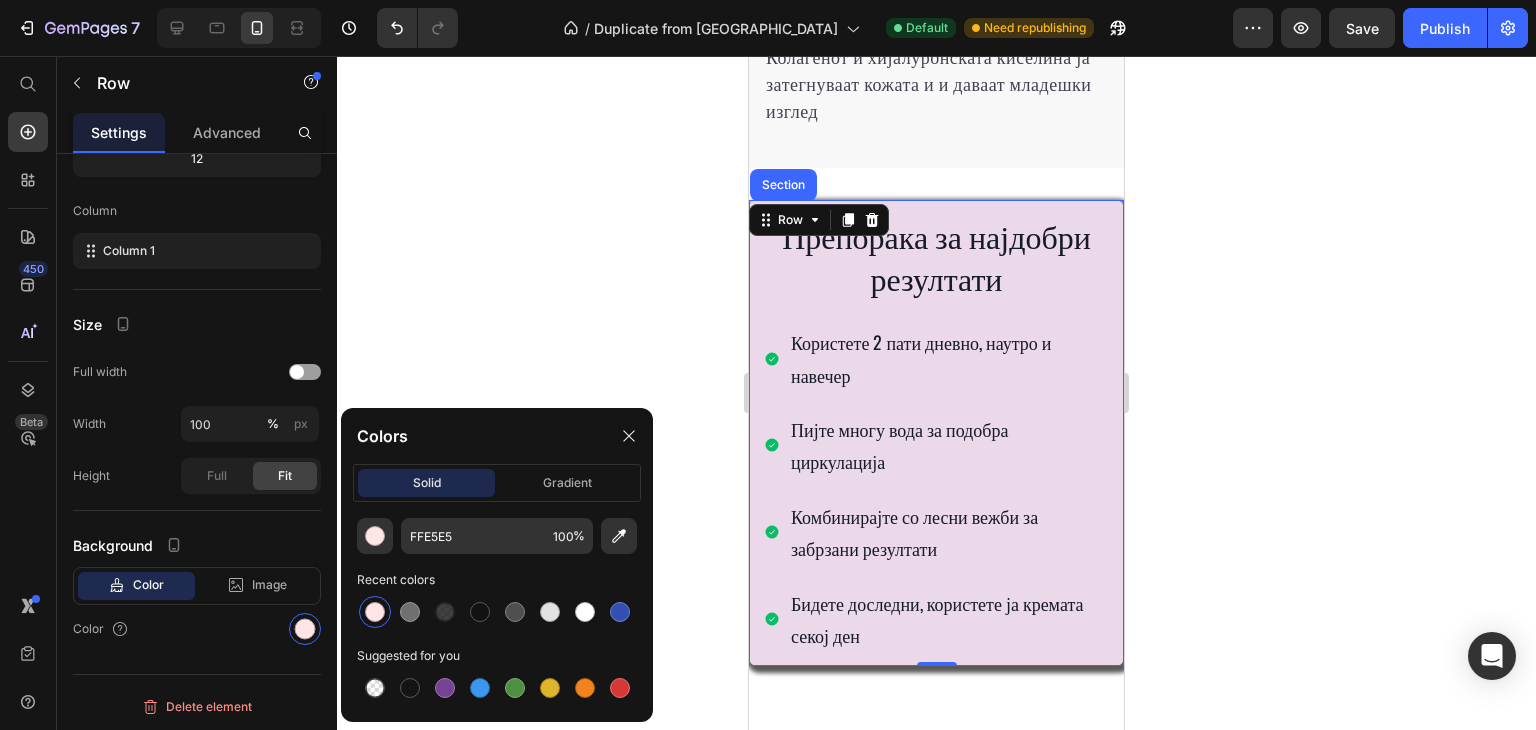 click on "Section" at bounding box center [783, 185] 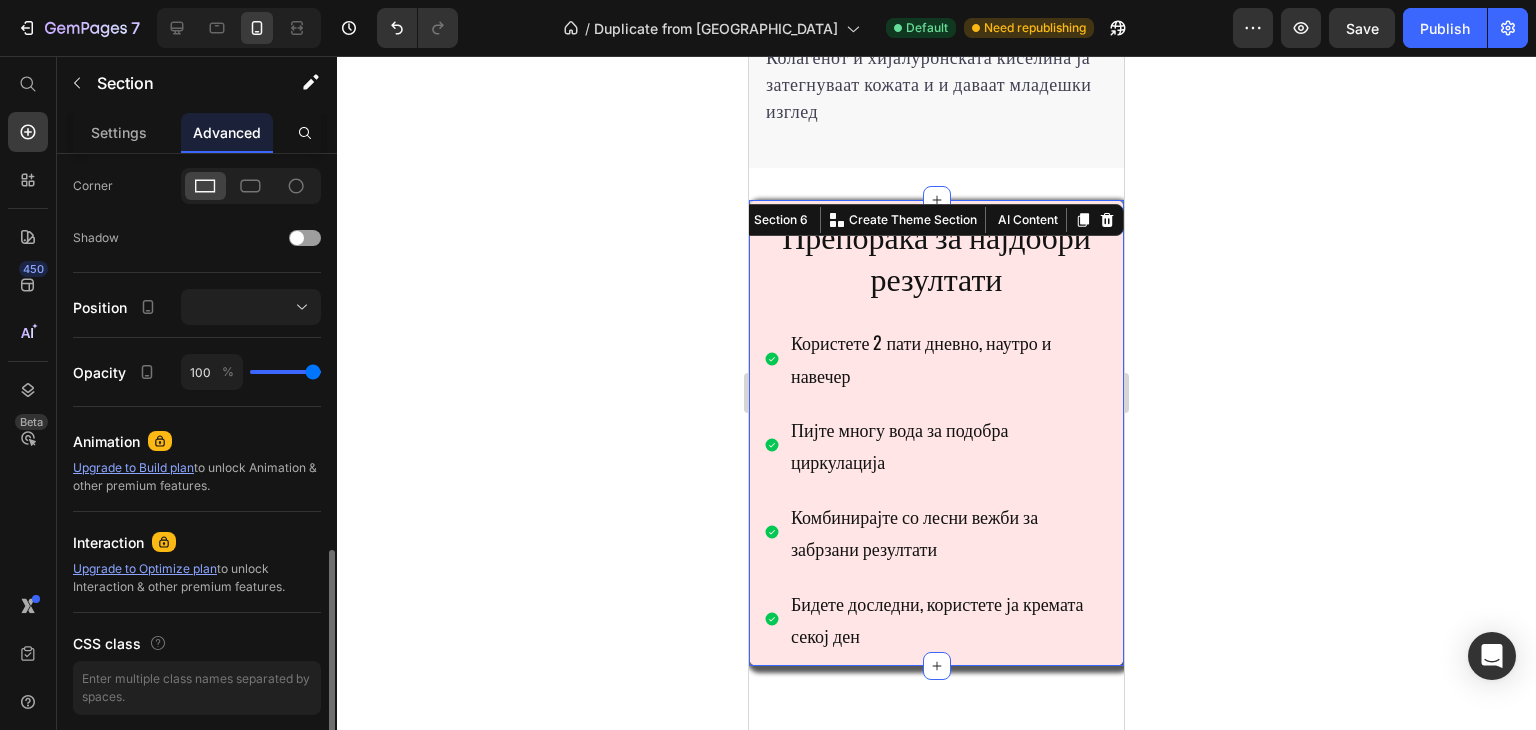 scroll, scrollTop: 670, scrollLeft: 0, axis: vertical 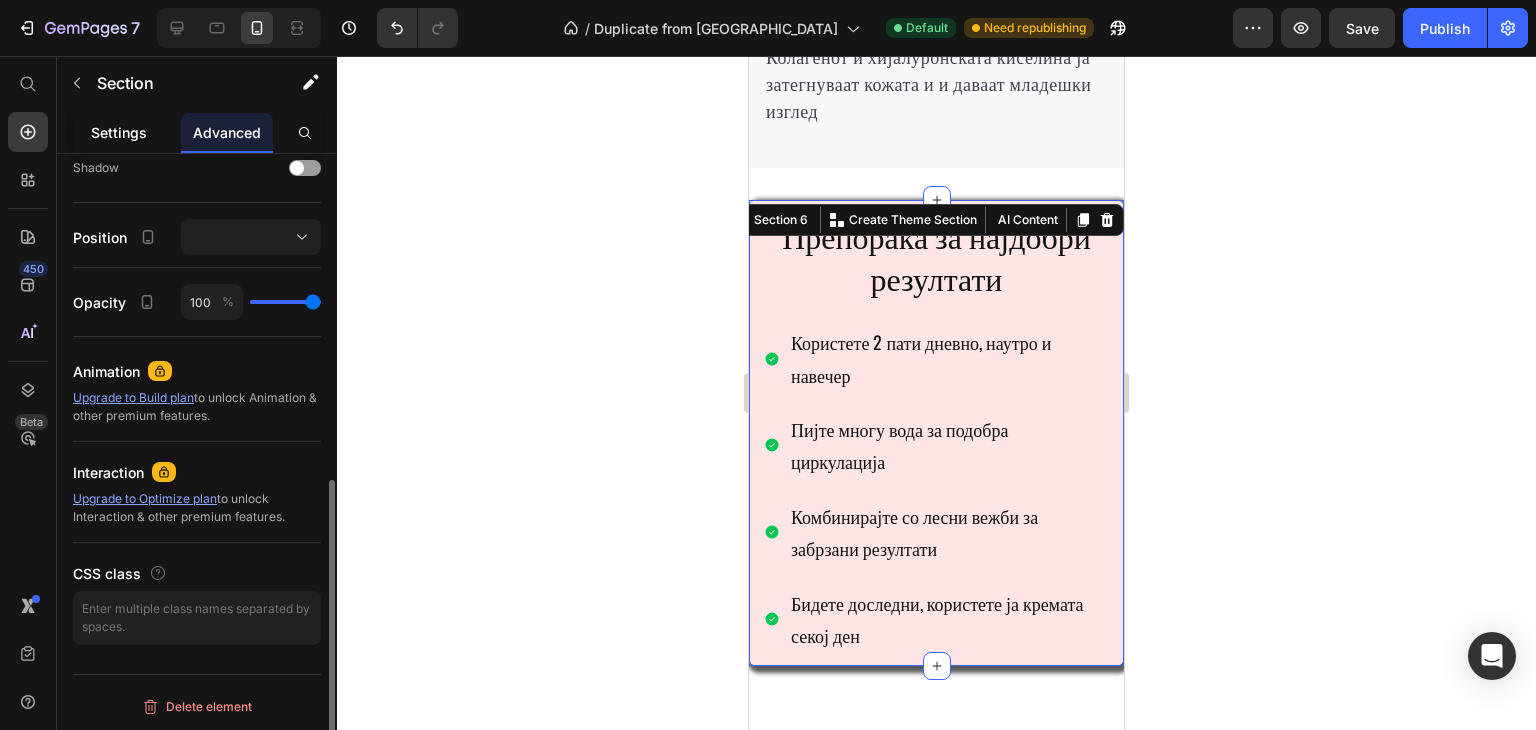click on "Settings" at bounding box center [119, 132] 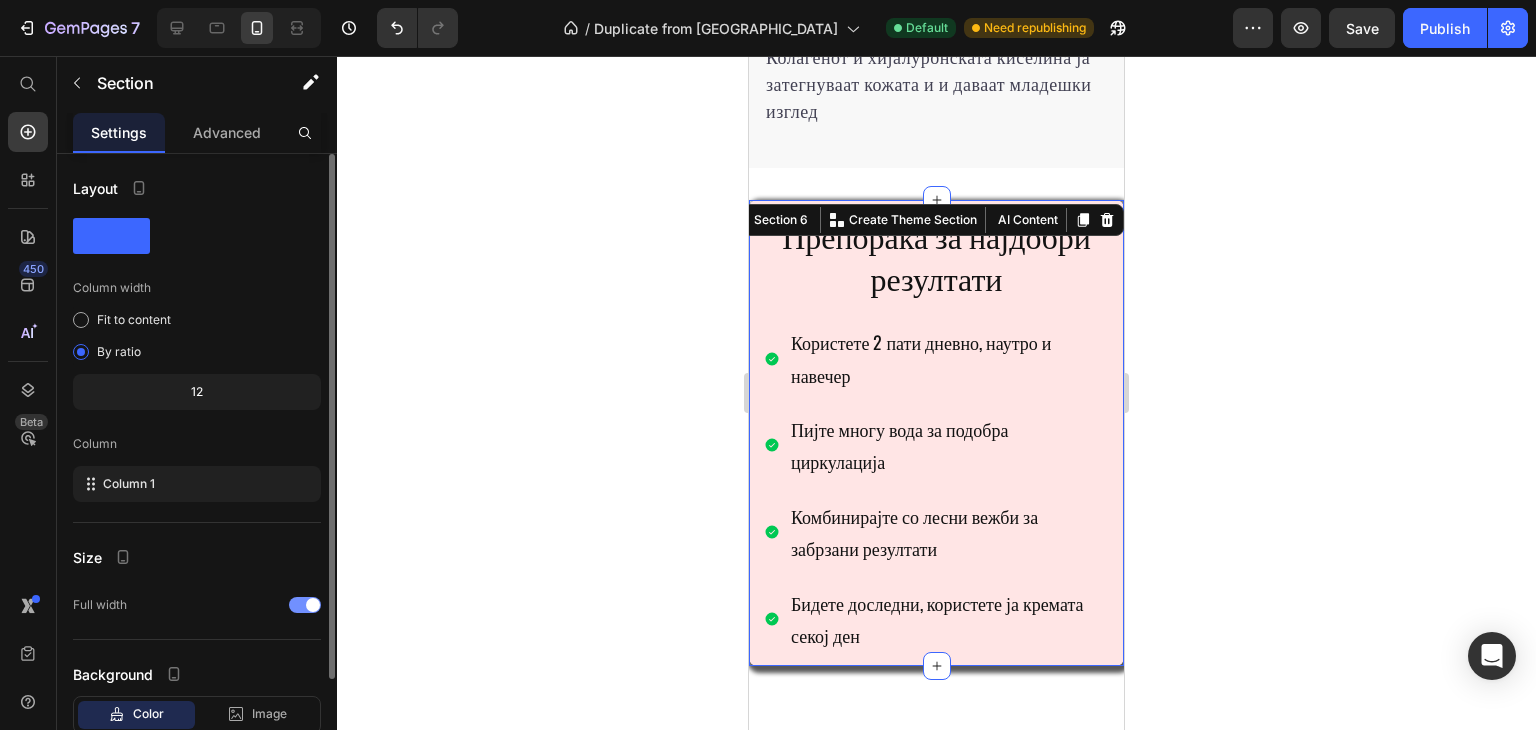 scroll, scrollTop: 129, scrollLeft: 0, axis: vertical 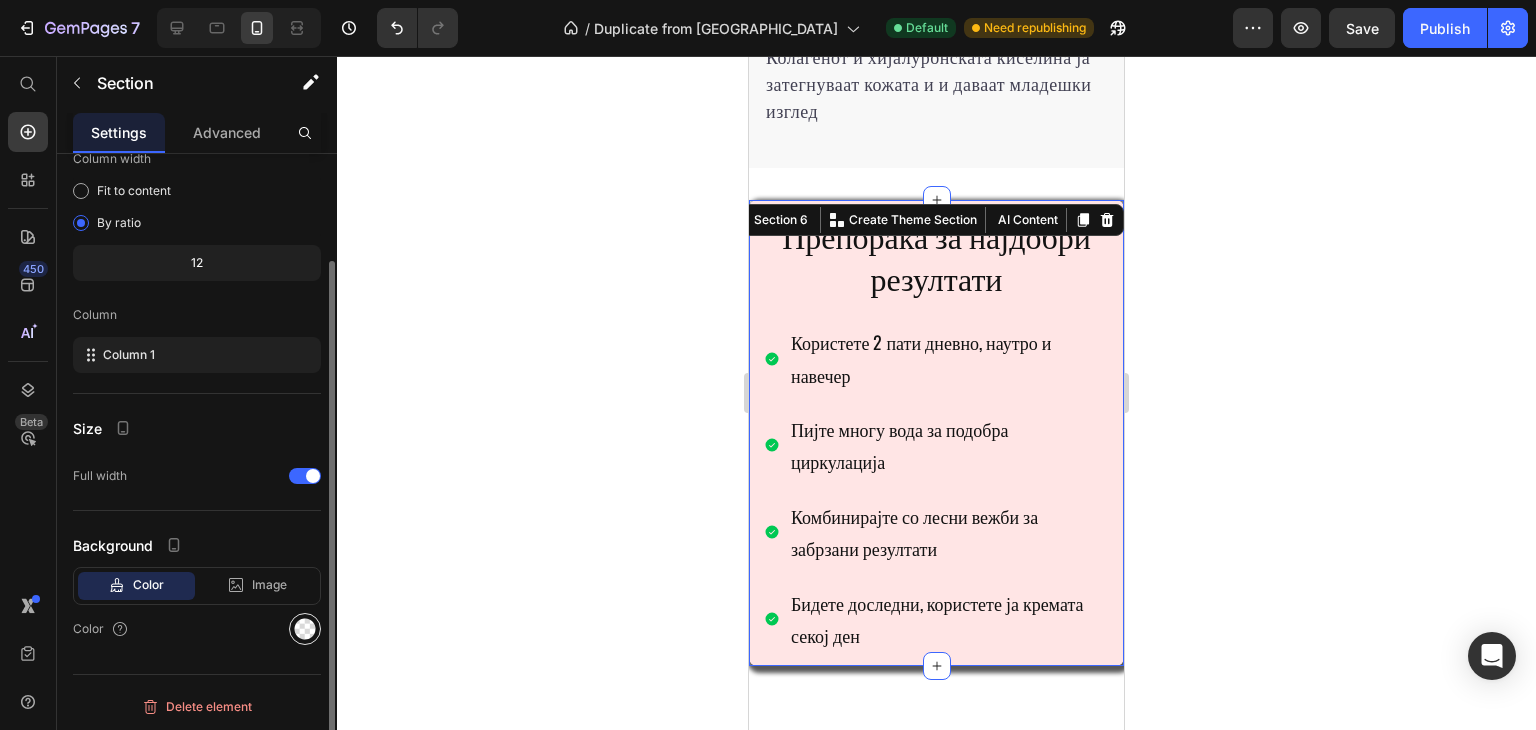 click at bounding box center (305, 629) 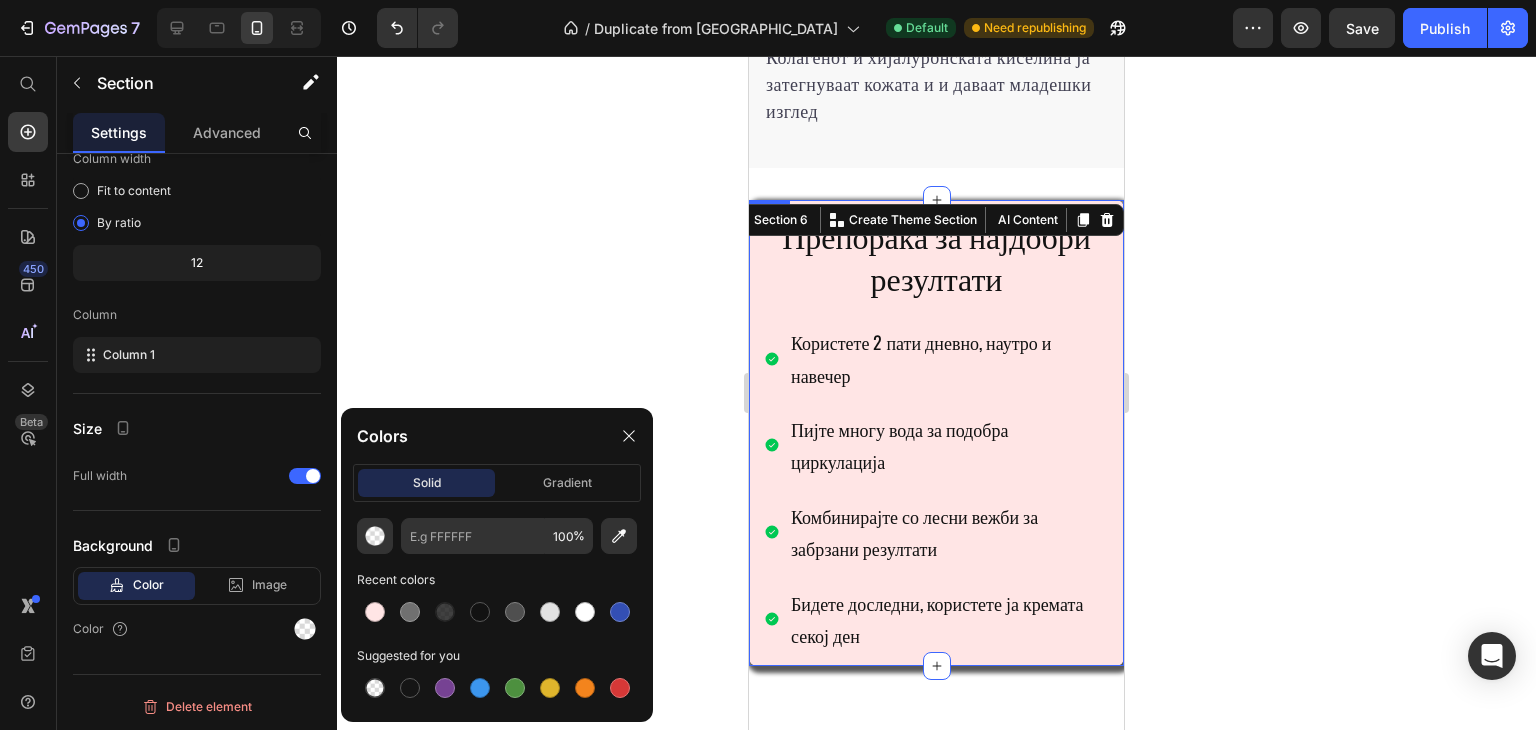 click on "Препорака за најдобри резултати Heading Користете 2 пати дневно, наутро и навечер Пијте многу вода за подобра циркулација Комбинирајте со лесни вежби за забрзани резултати Бидете доследни, користете ја кремата секој ден Item List Row" at bounding box center [936, 433] 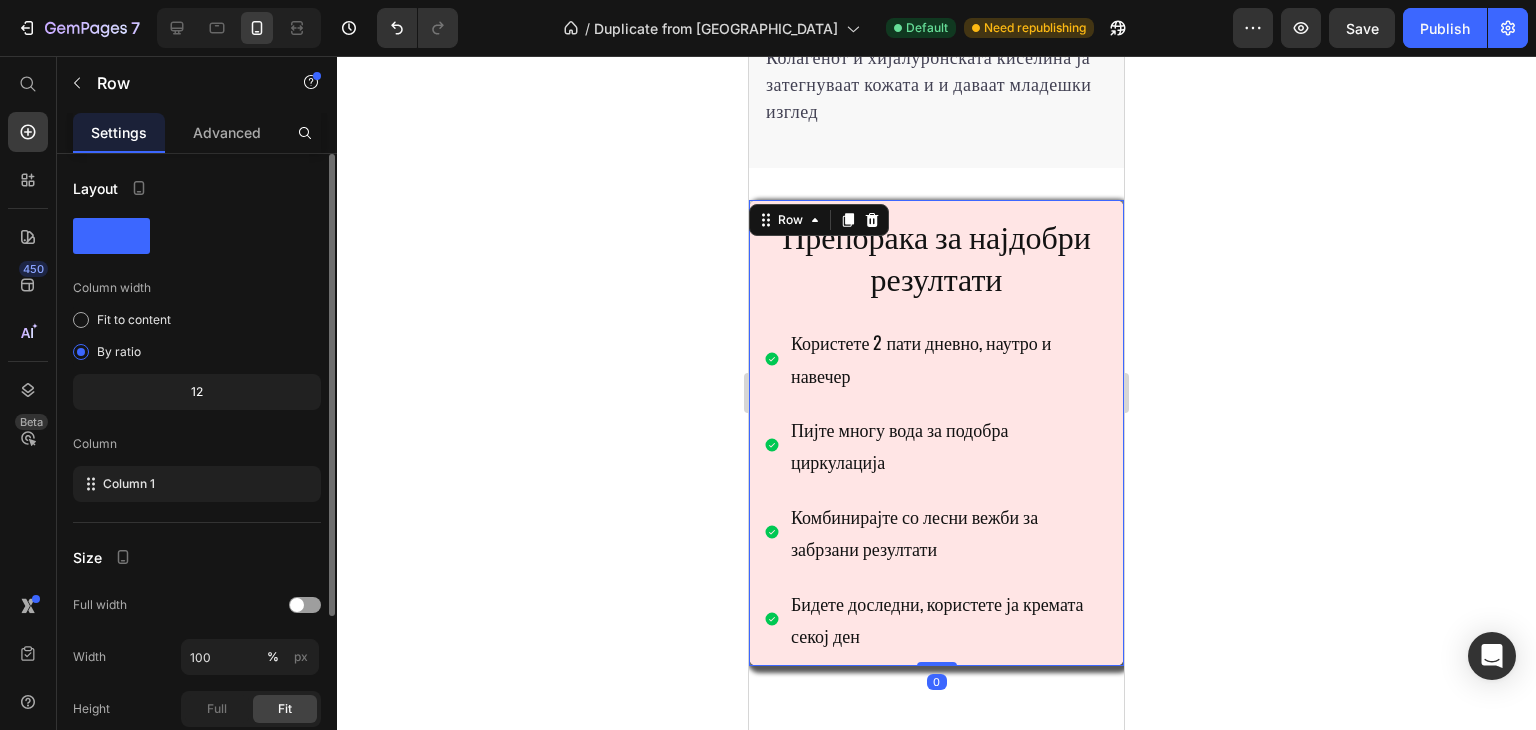 scroll, scrollTop: 233, scrollLeft: 0, axis: vertical 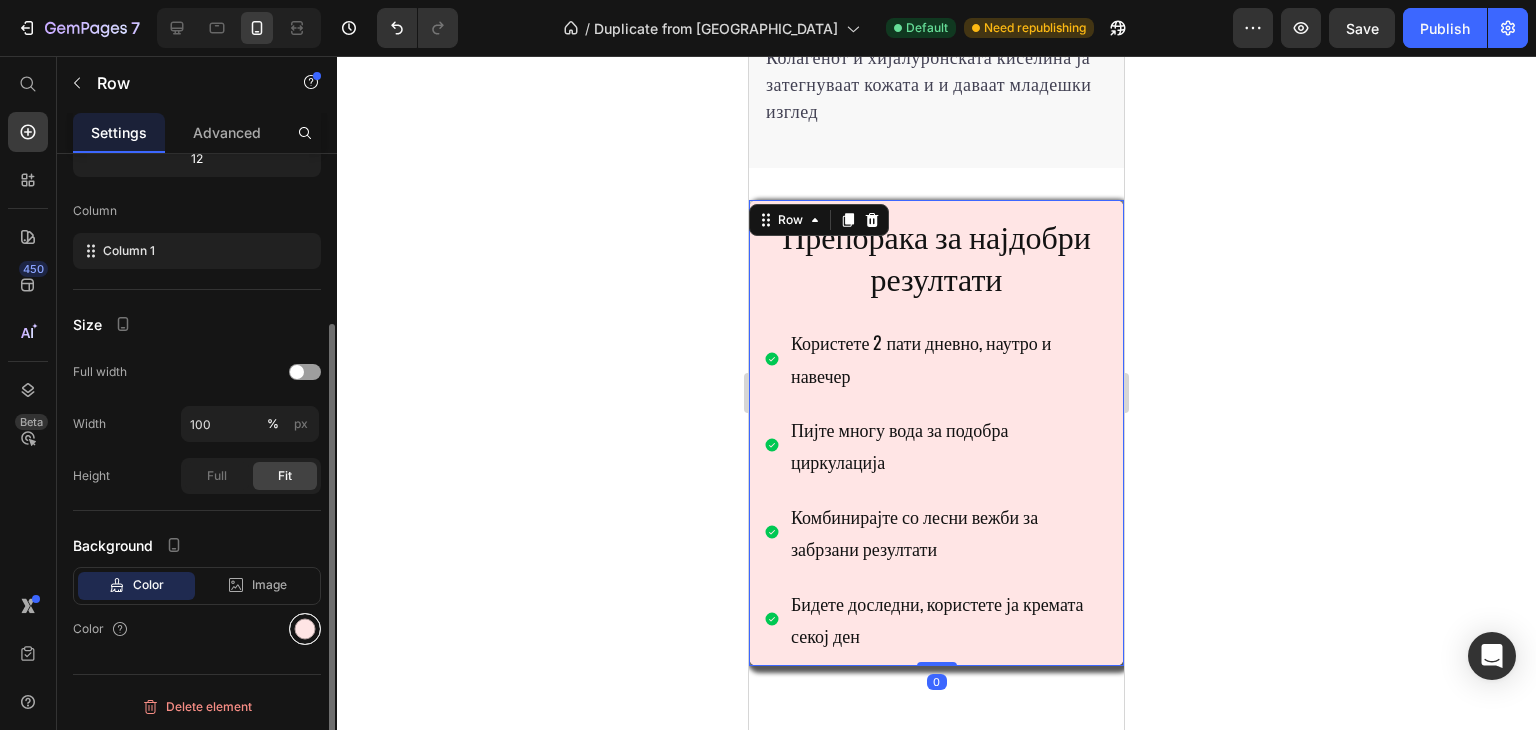 click at bounding box center (305, 629) 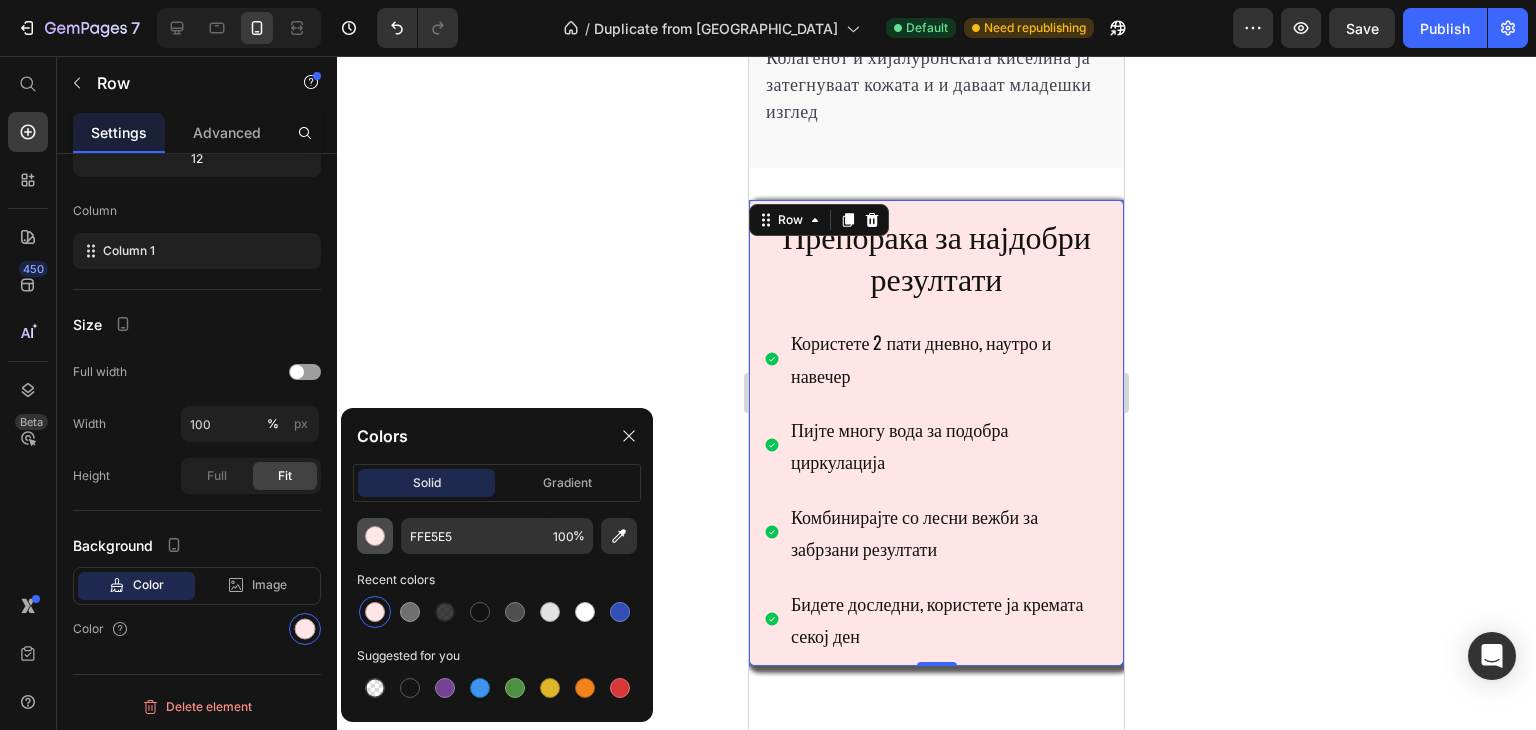click at bounding box center (375, 536) 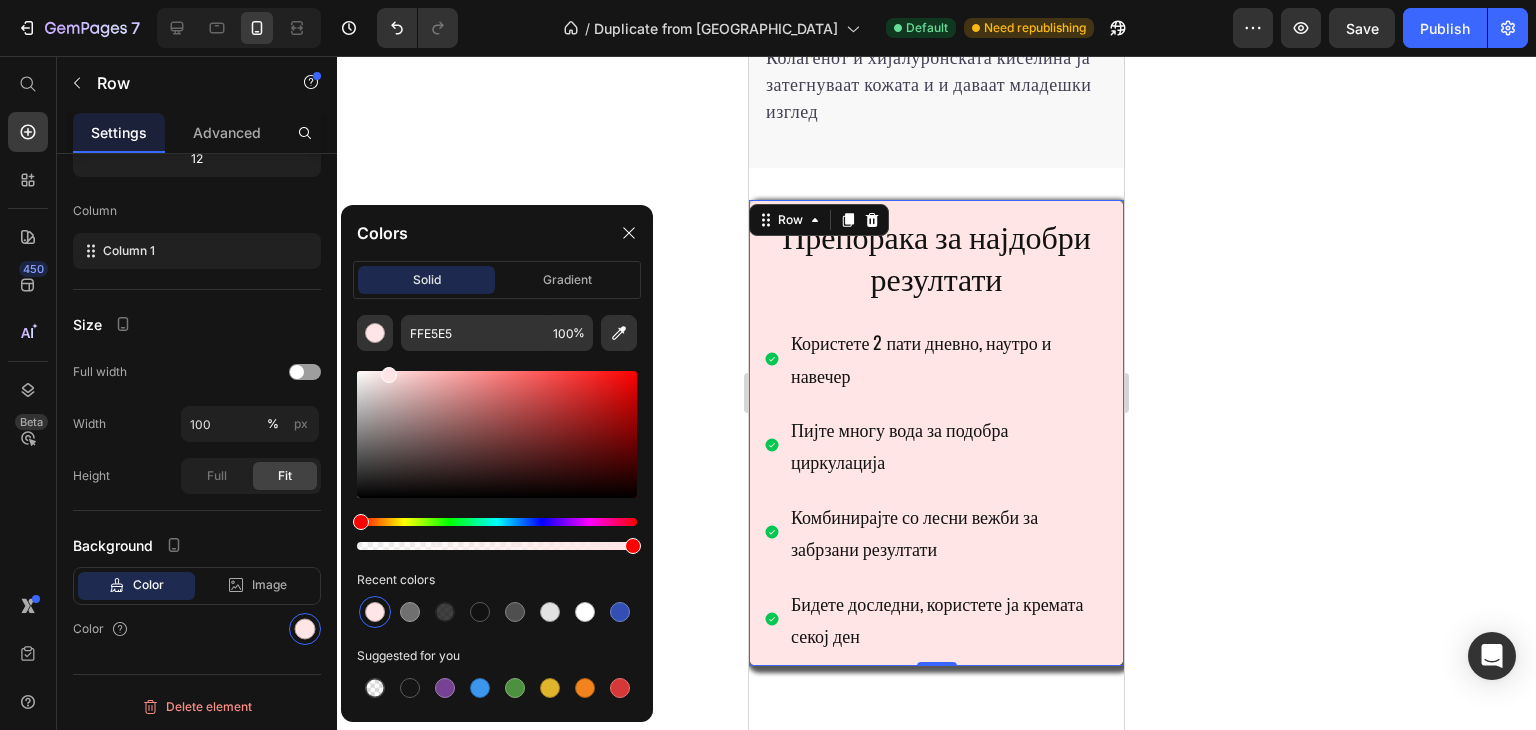 click at bounding box center (497, 522) 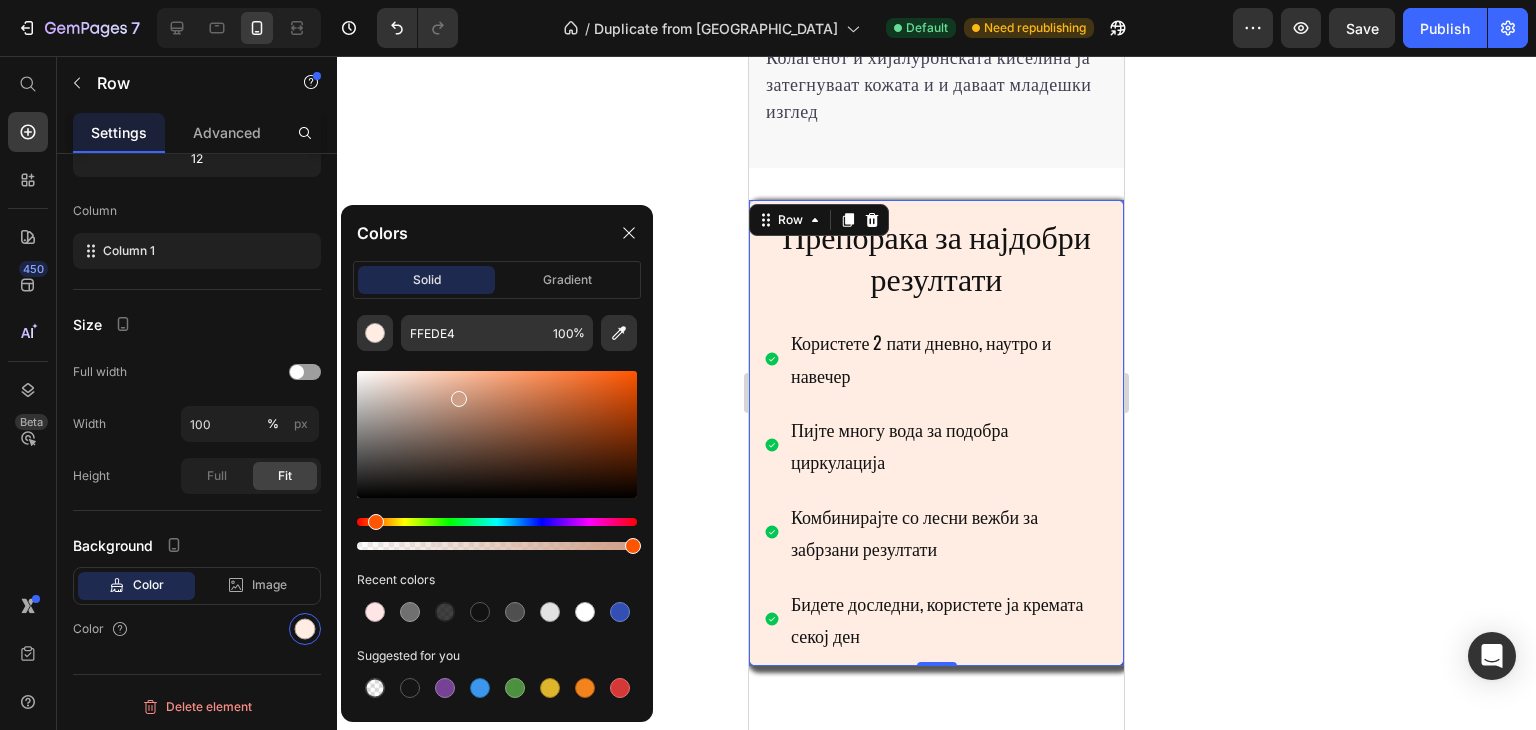 click at bounding box center (497, 434) 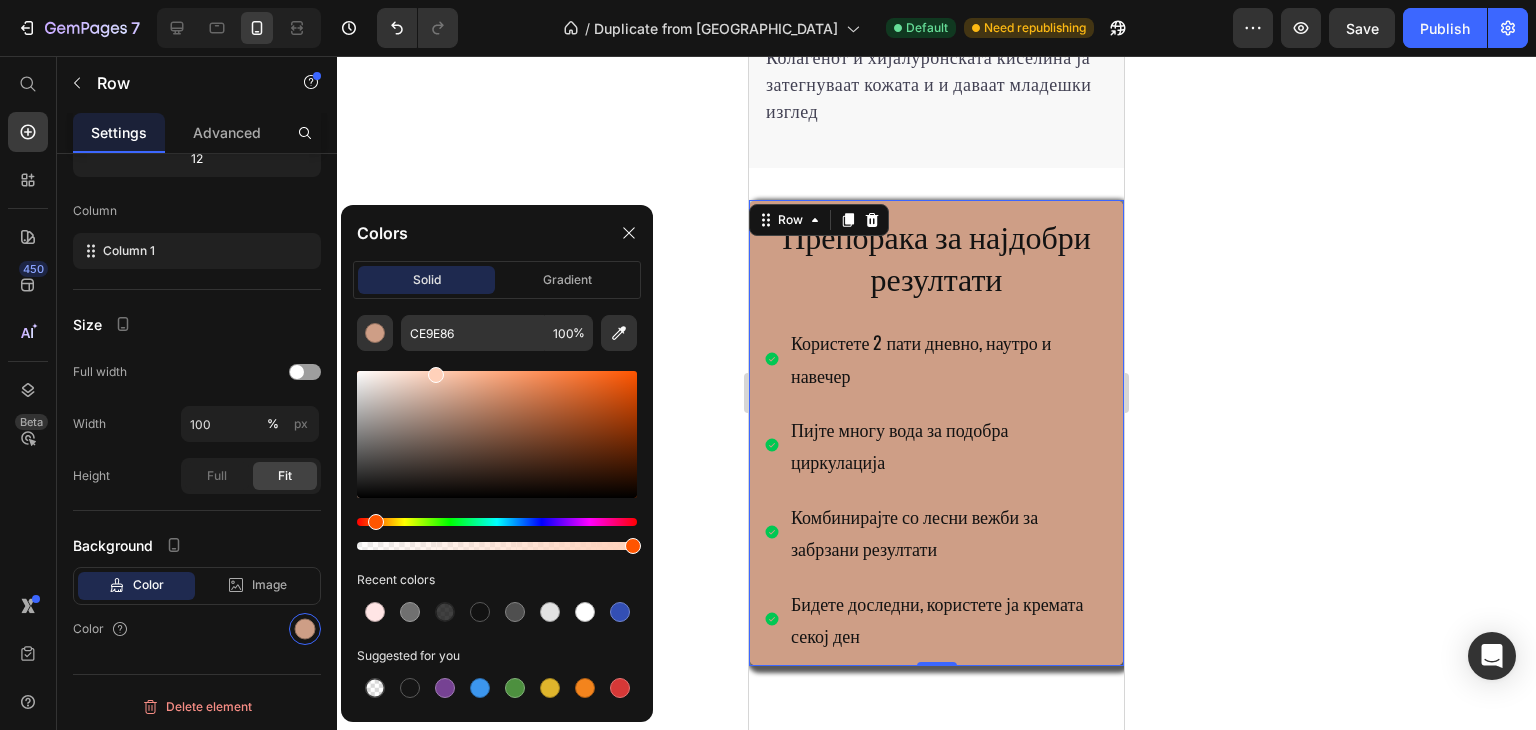 drag, startPoint x: 458, startPoint y: 389, endPoint x: 434, endPoint y: 361, distance: 36.878178 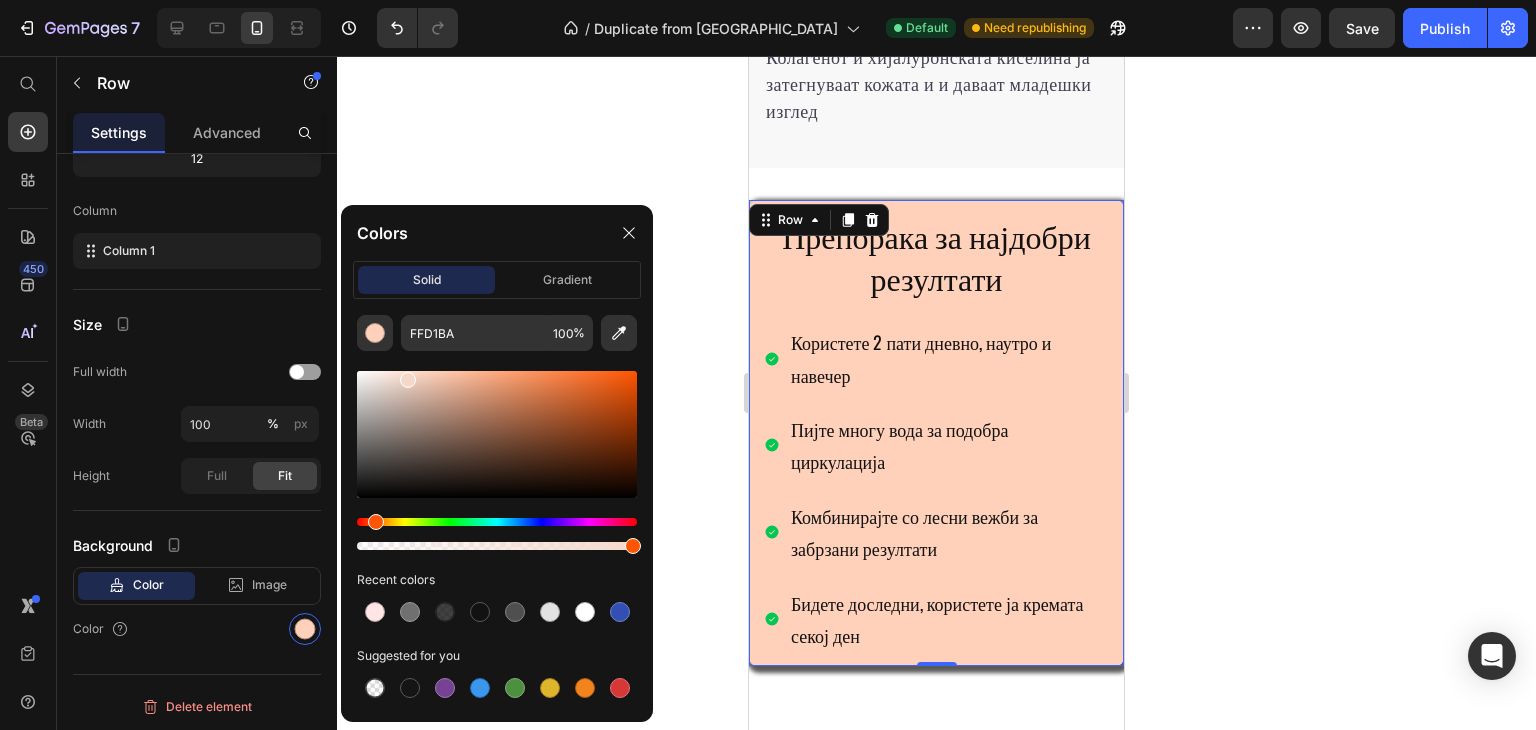drag, startPoint x: 423, startPoint y: 378, endPoint x: 399, endPoint y: 372, distance: 24.738634 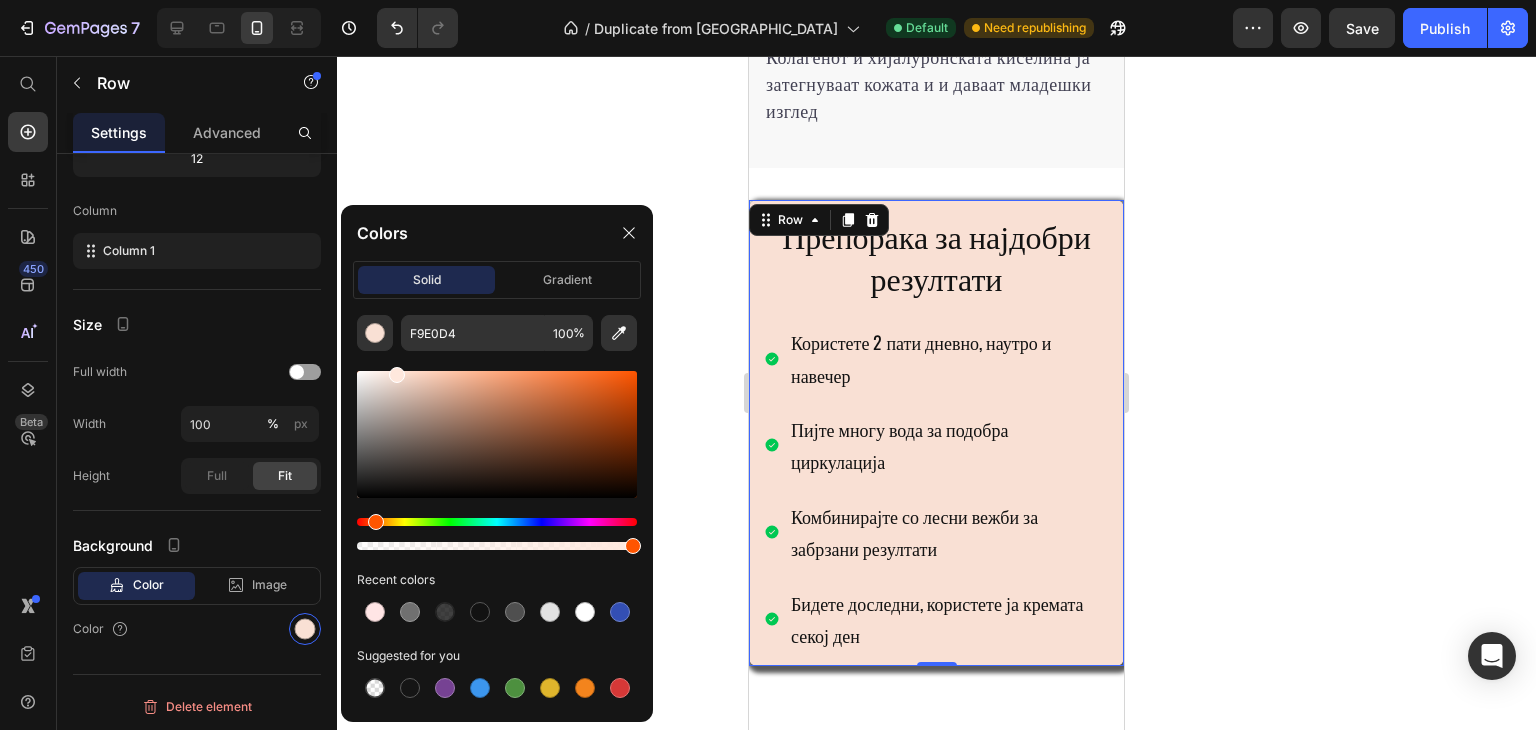 drag, startPoint x: 399, startPoint y: 376, endPoint x: 394, endPoint y: 362, distance: 14.866069 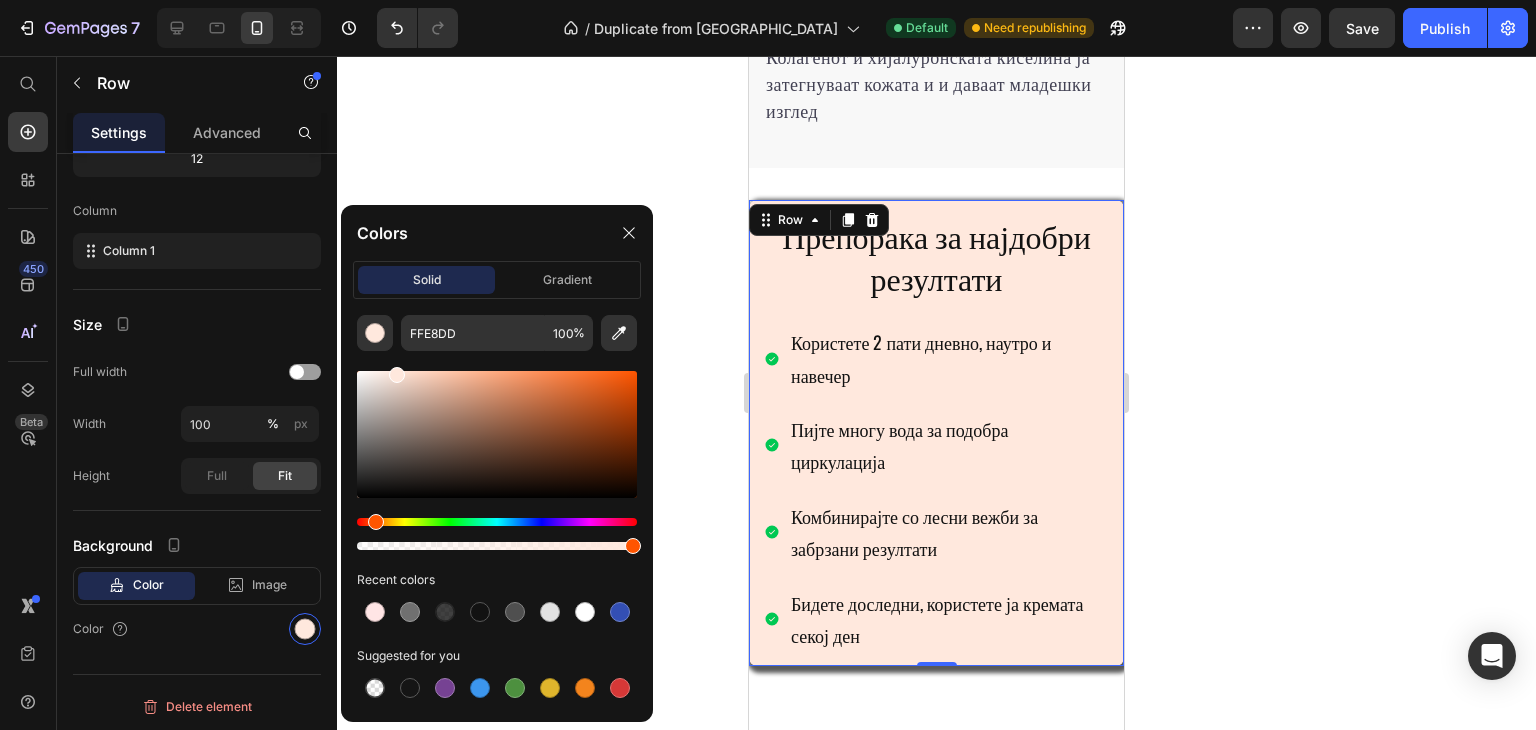 click at bounding box center [497, 434] 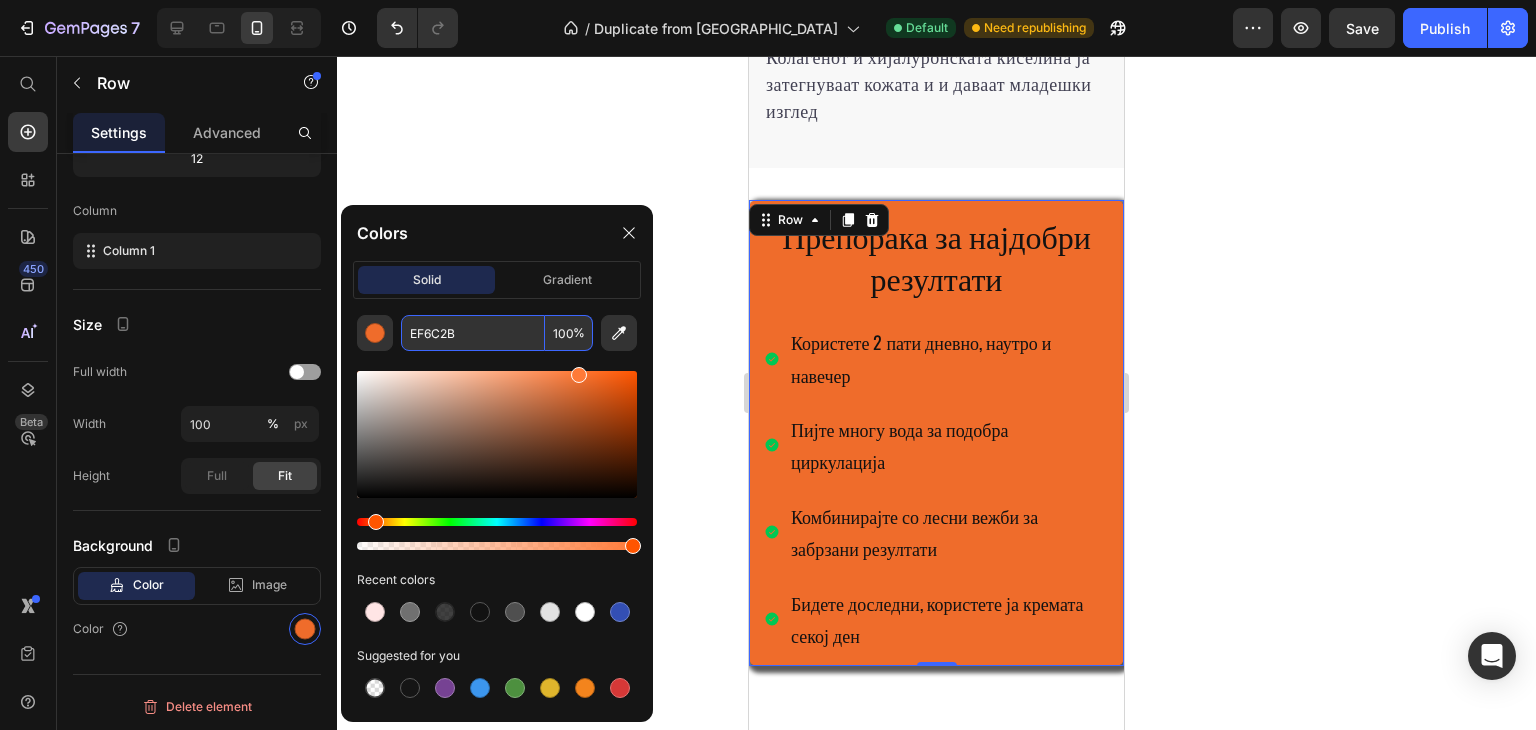 drag, startPoint x: 588, startPoint y: 378, endPoint x: 572, endPoint y: 346, distance: 35.77709 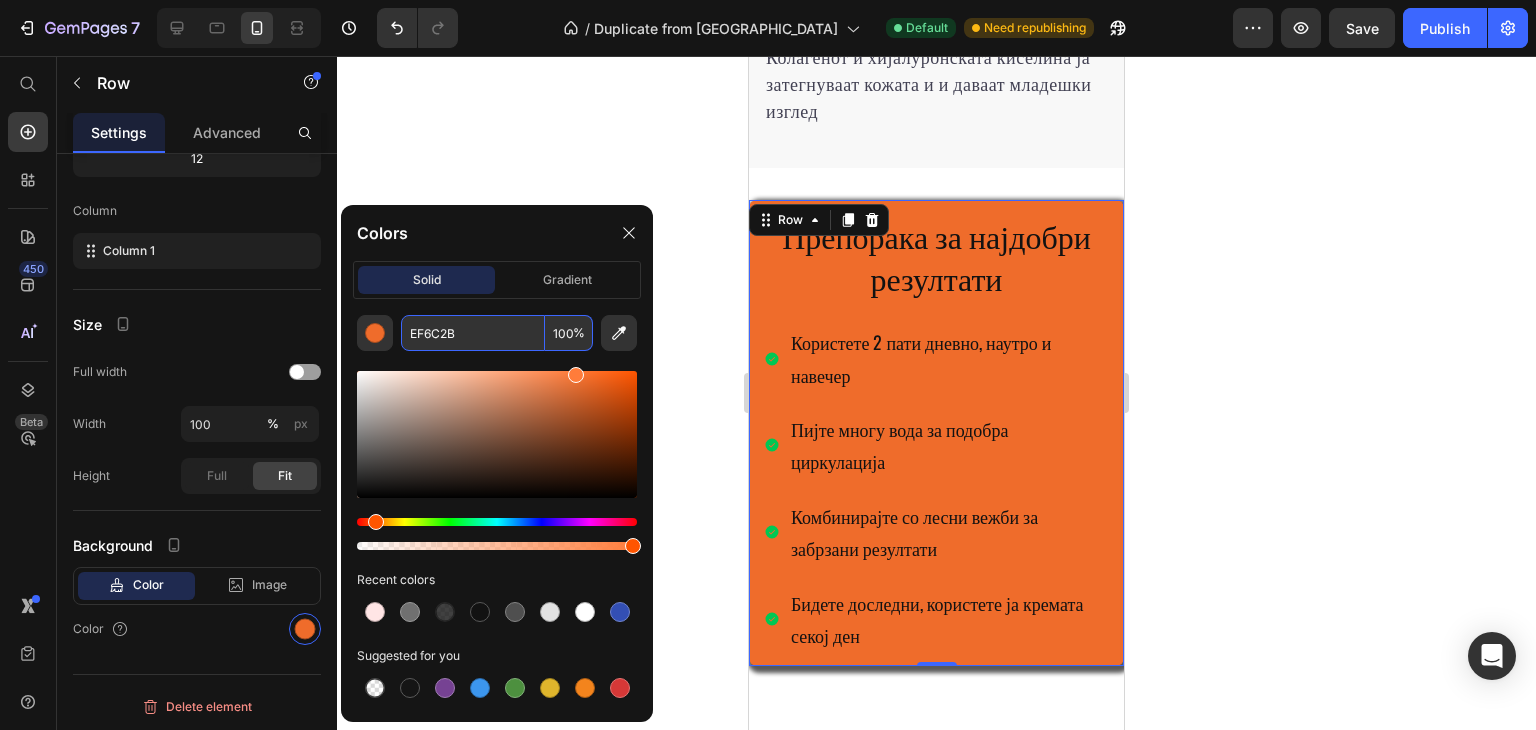 type on "FF7C3A" 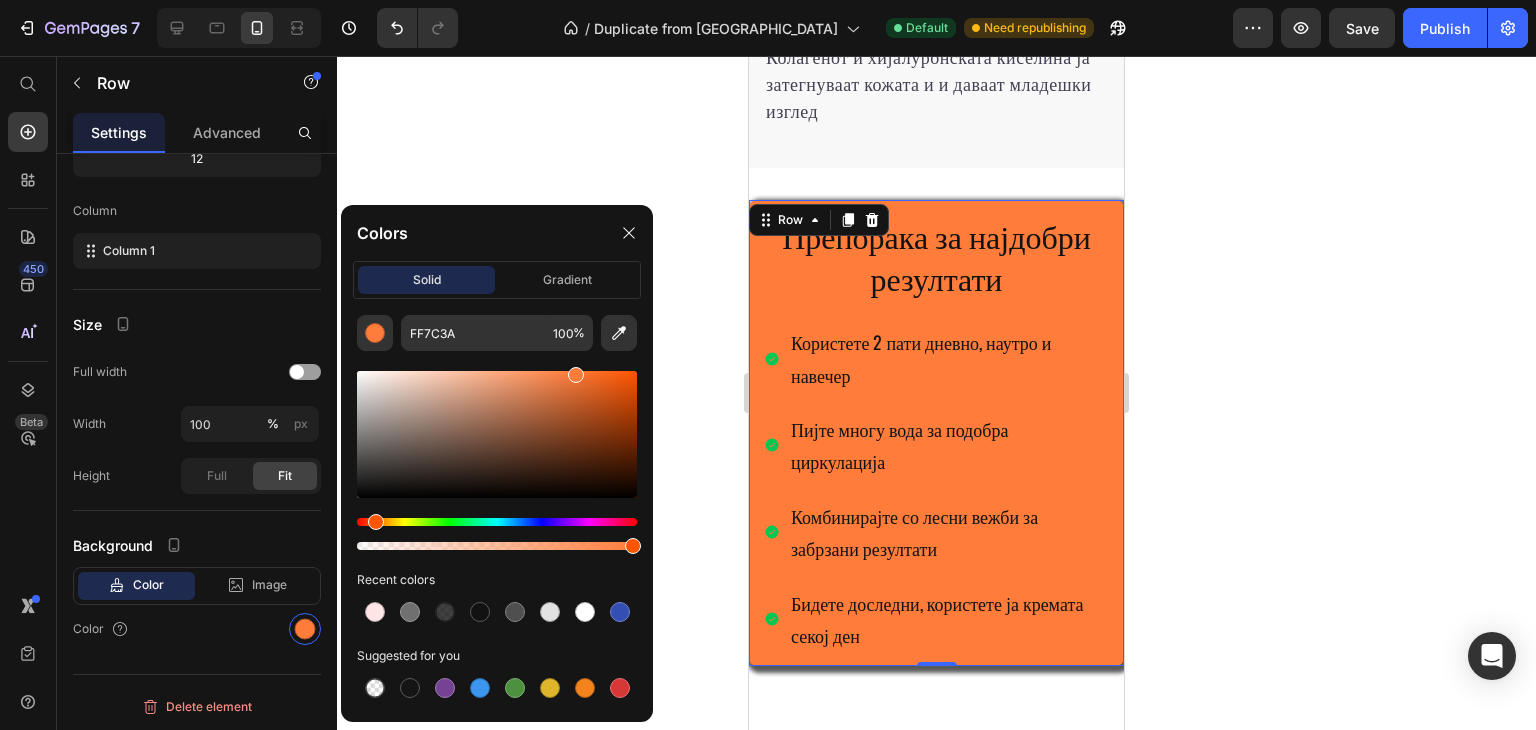 click on "Colors solid gradient FF7C3A 100 % Recent colors Suggested for you" 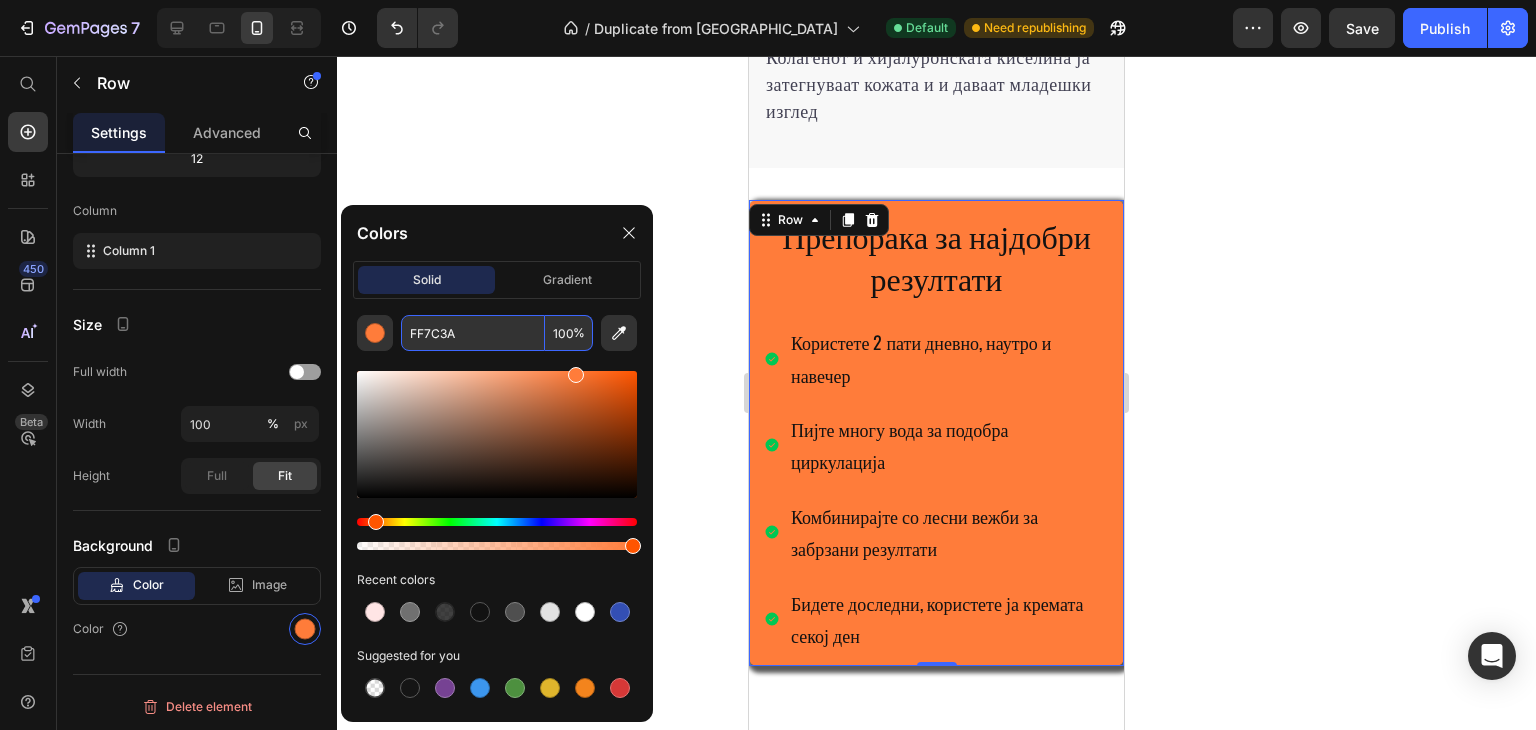 click on "100" at bounding box center [569, 333] 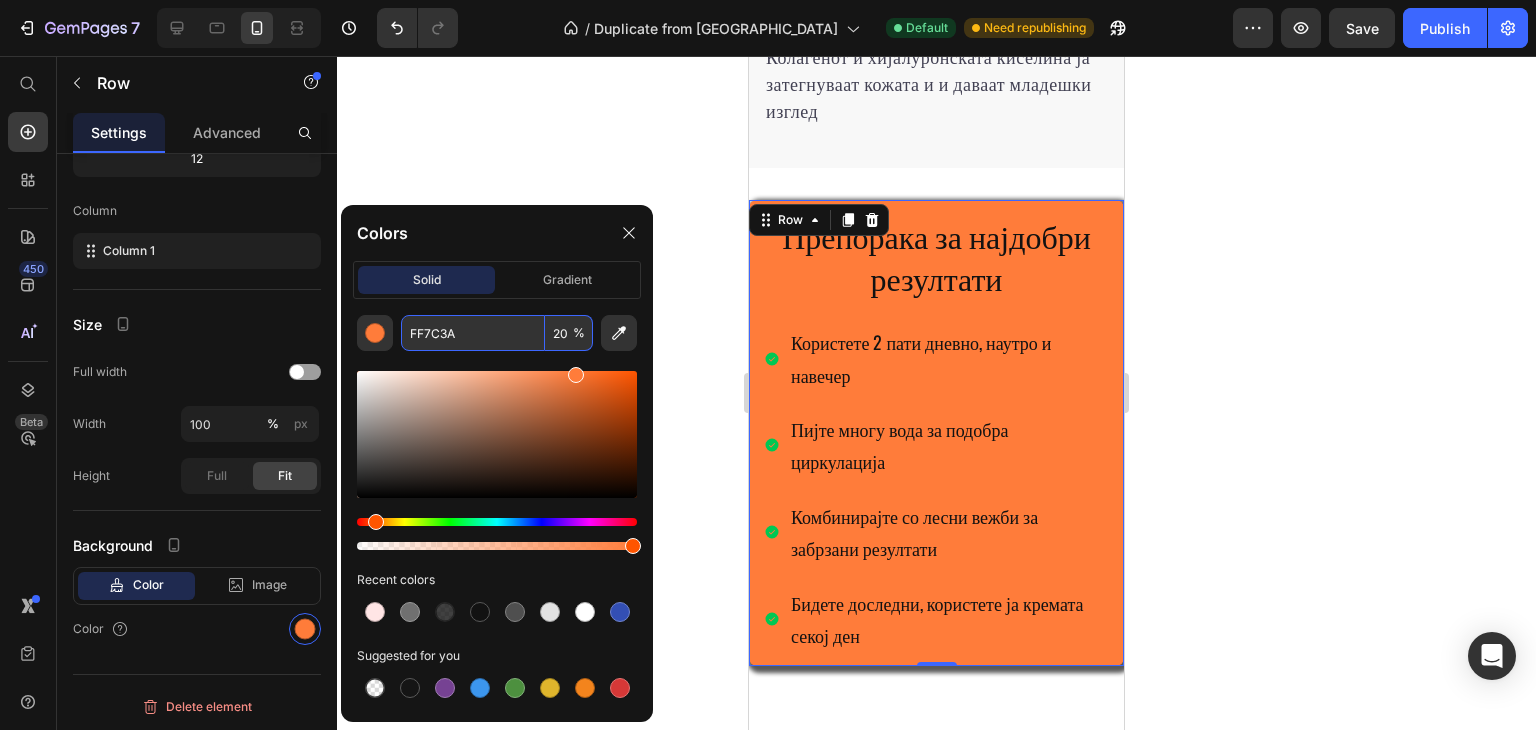 type on "20" 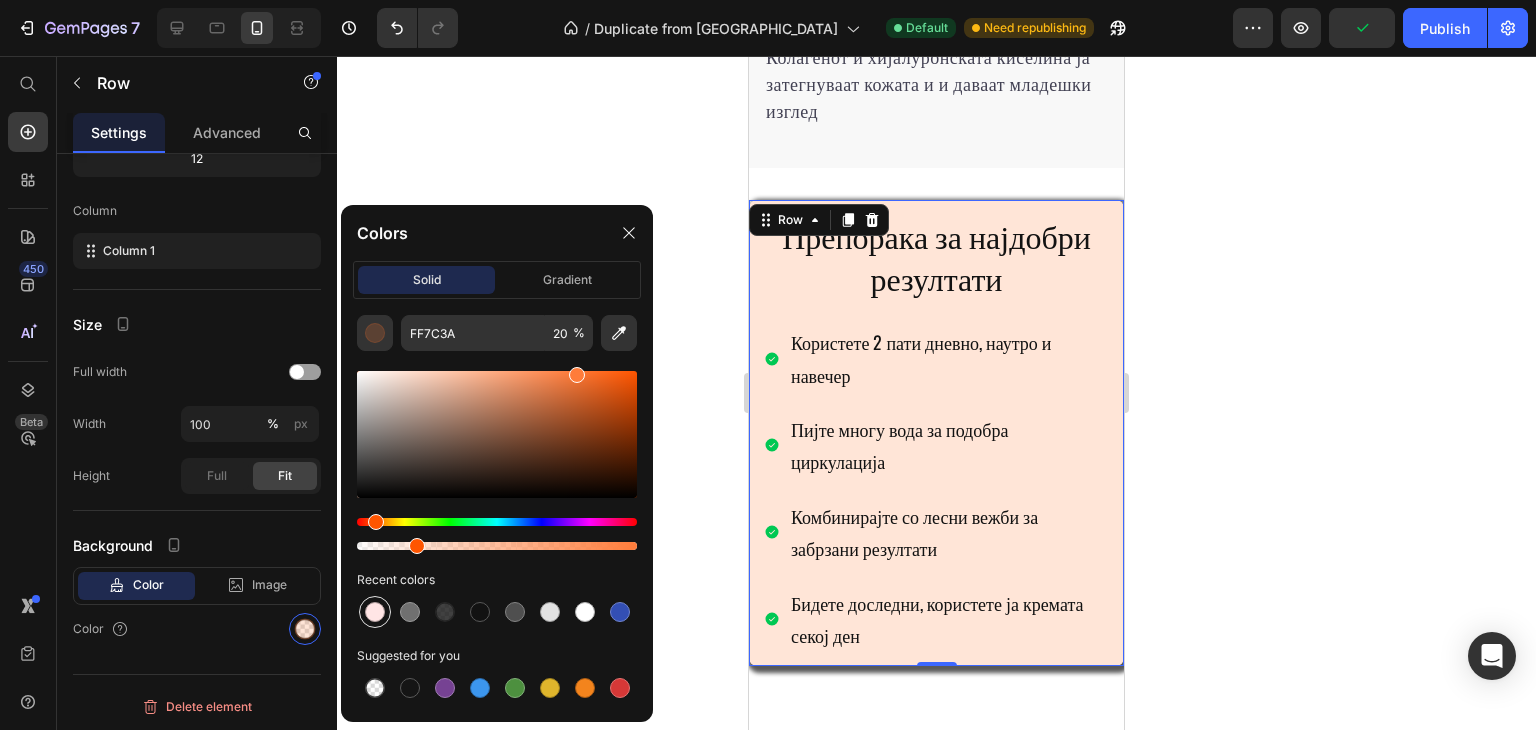 click at bounding box center (375, 612) 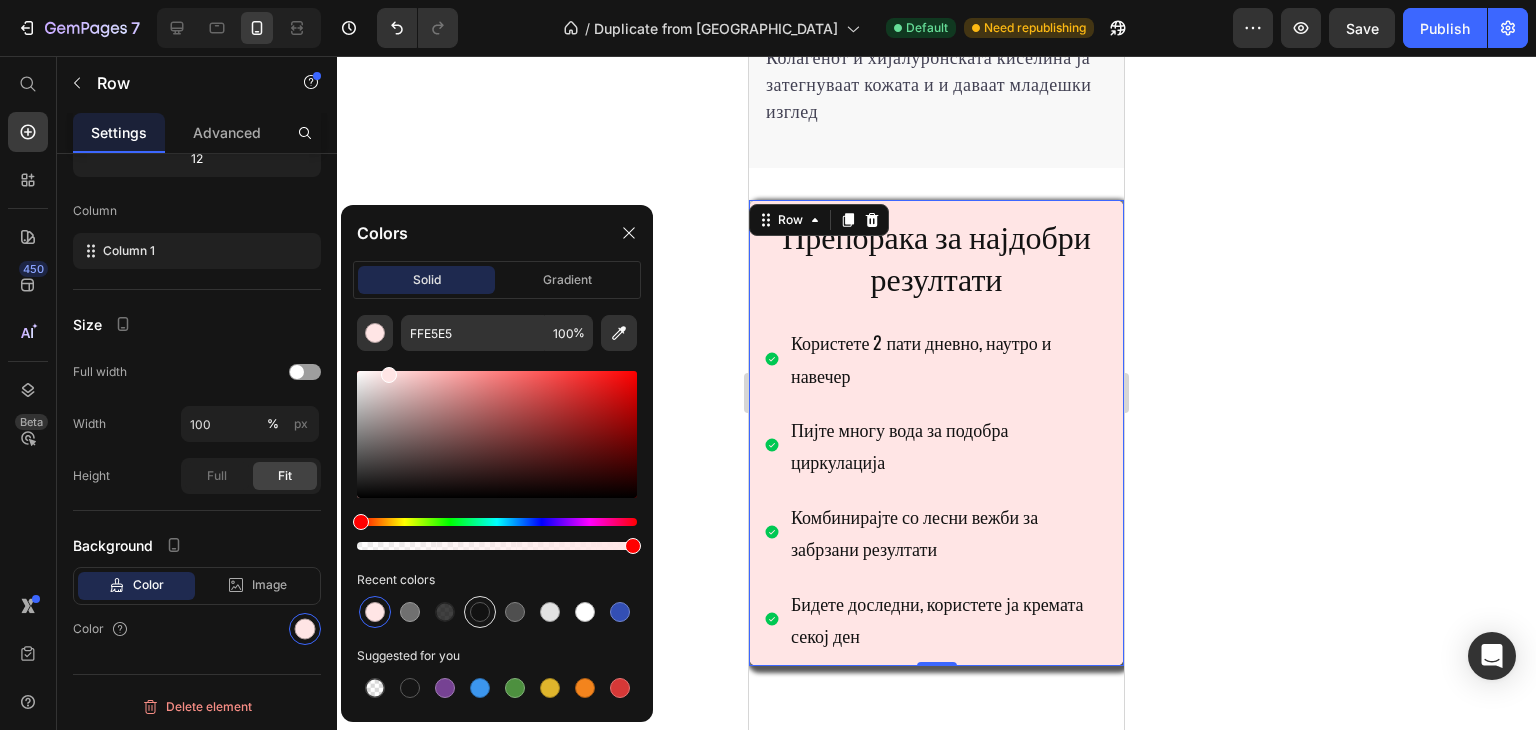 click at bounding box center (480, 612) 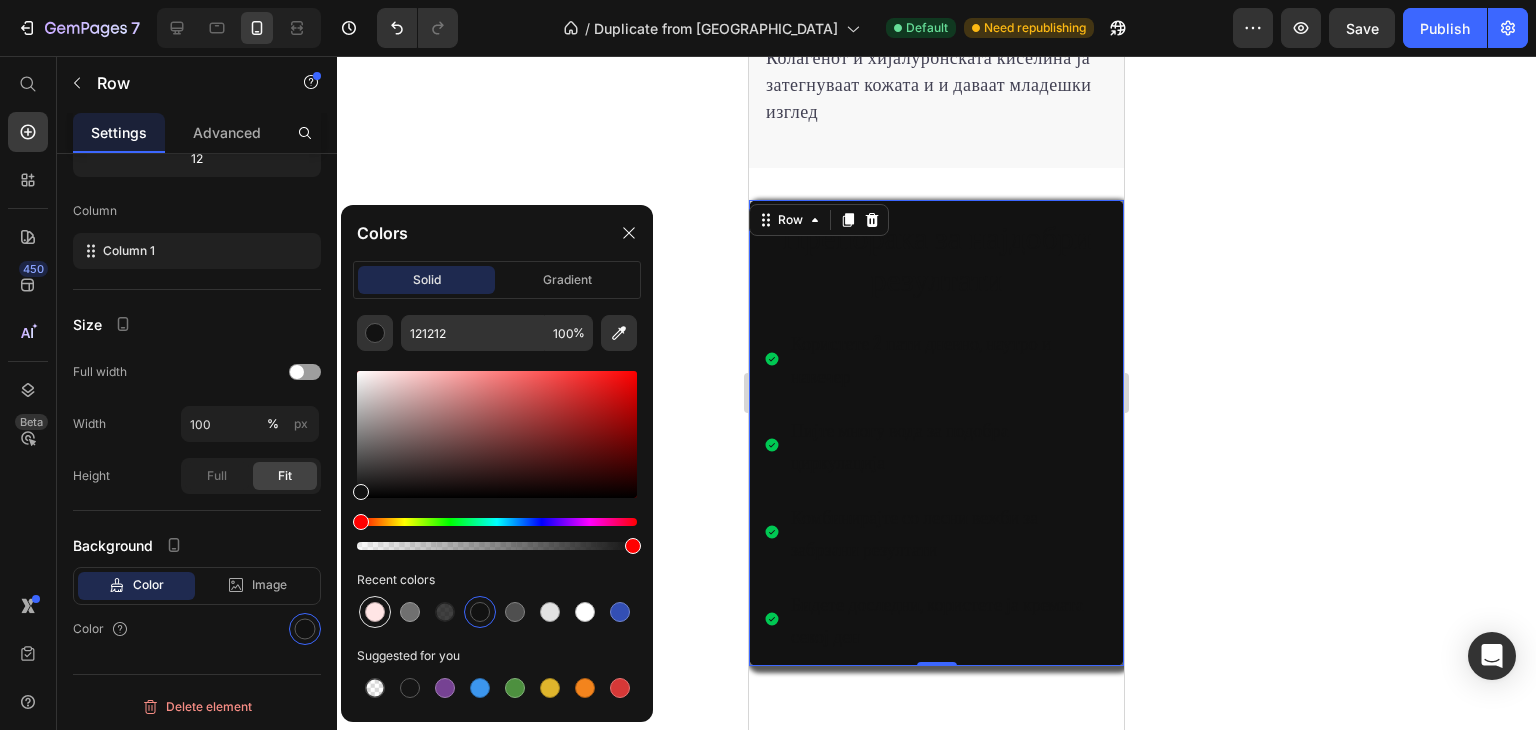 click at bounding box center (375, 612) 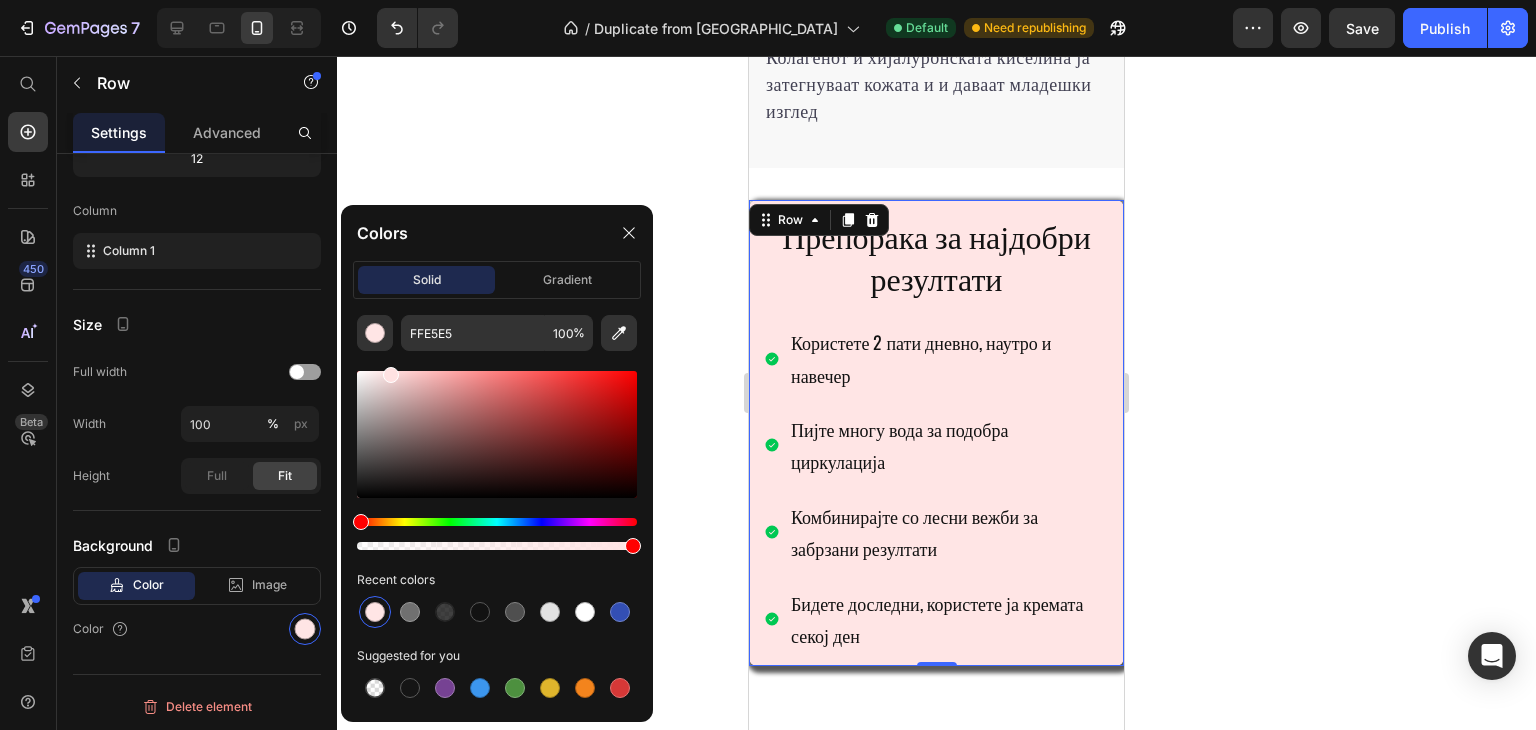 drag, startPoint x: 388, startPoint y: 367, endPoint x: 374, endPoint y: 366, distance: 14.035668 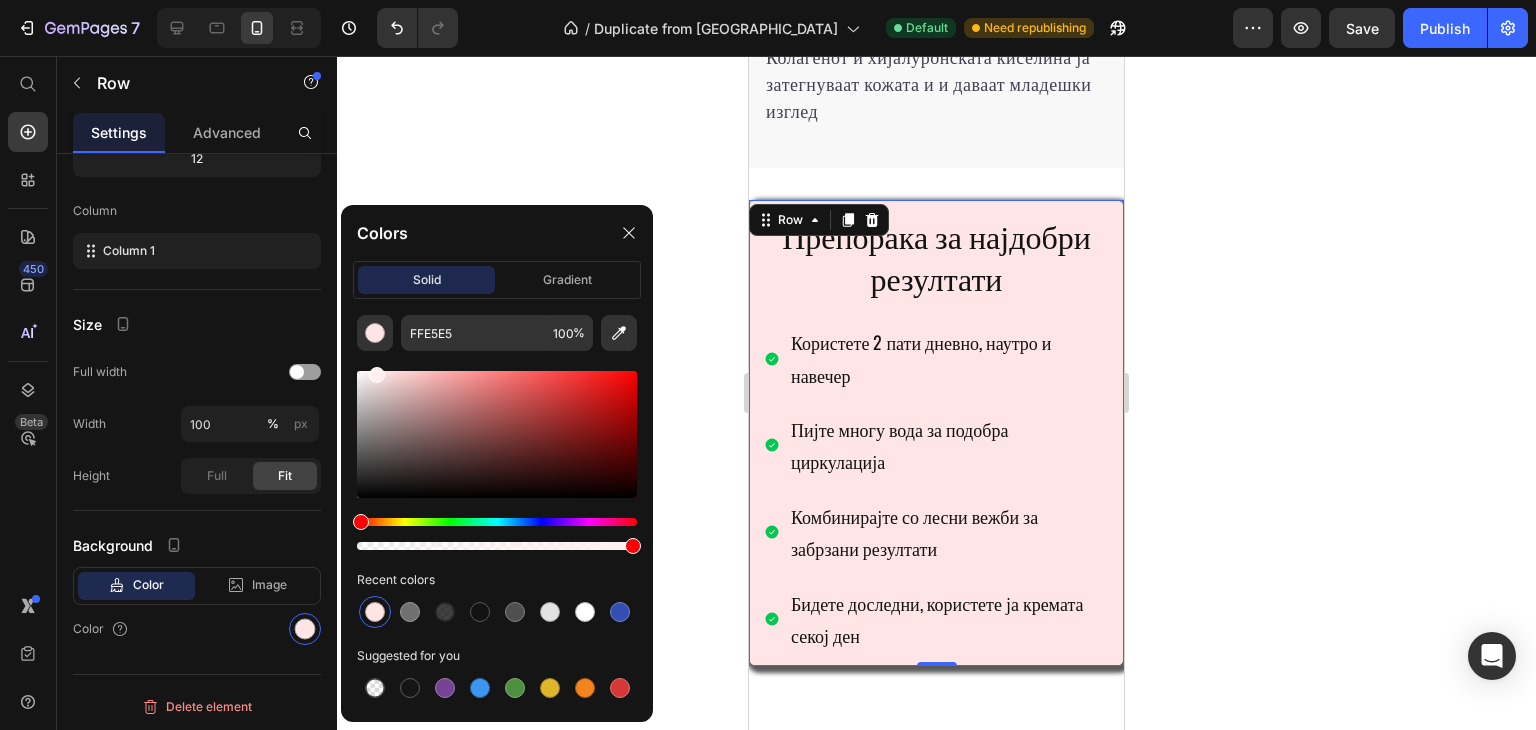 type on "FFEFEF" 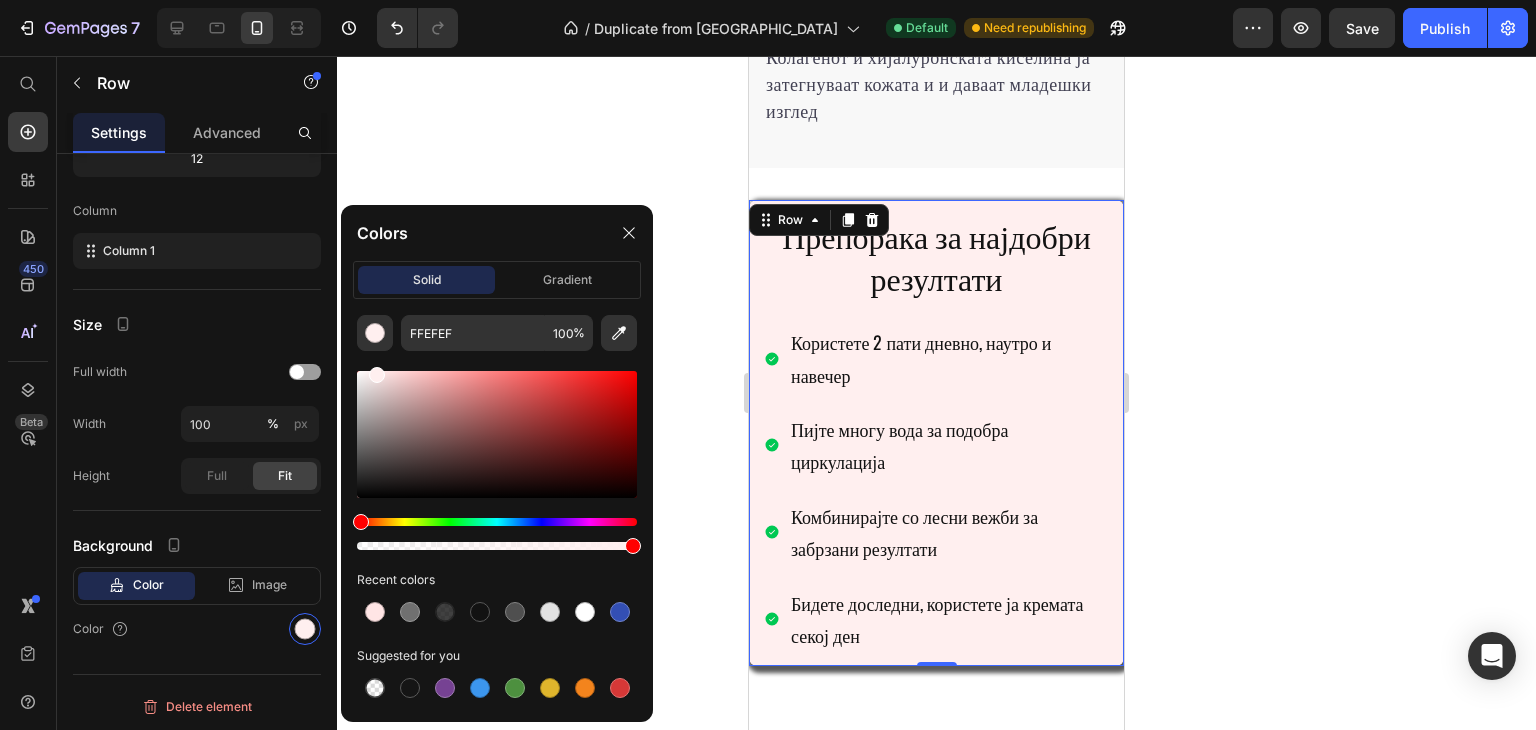 click 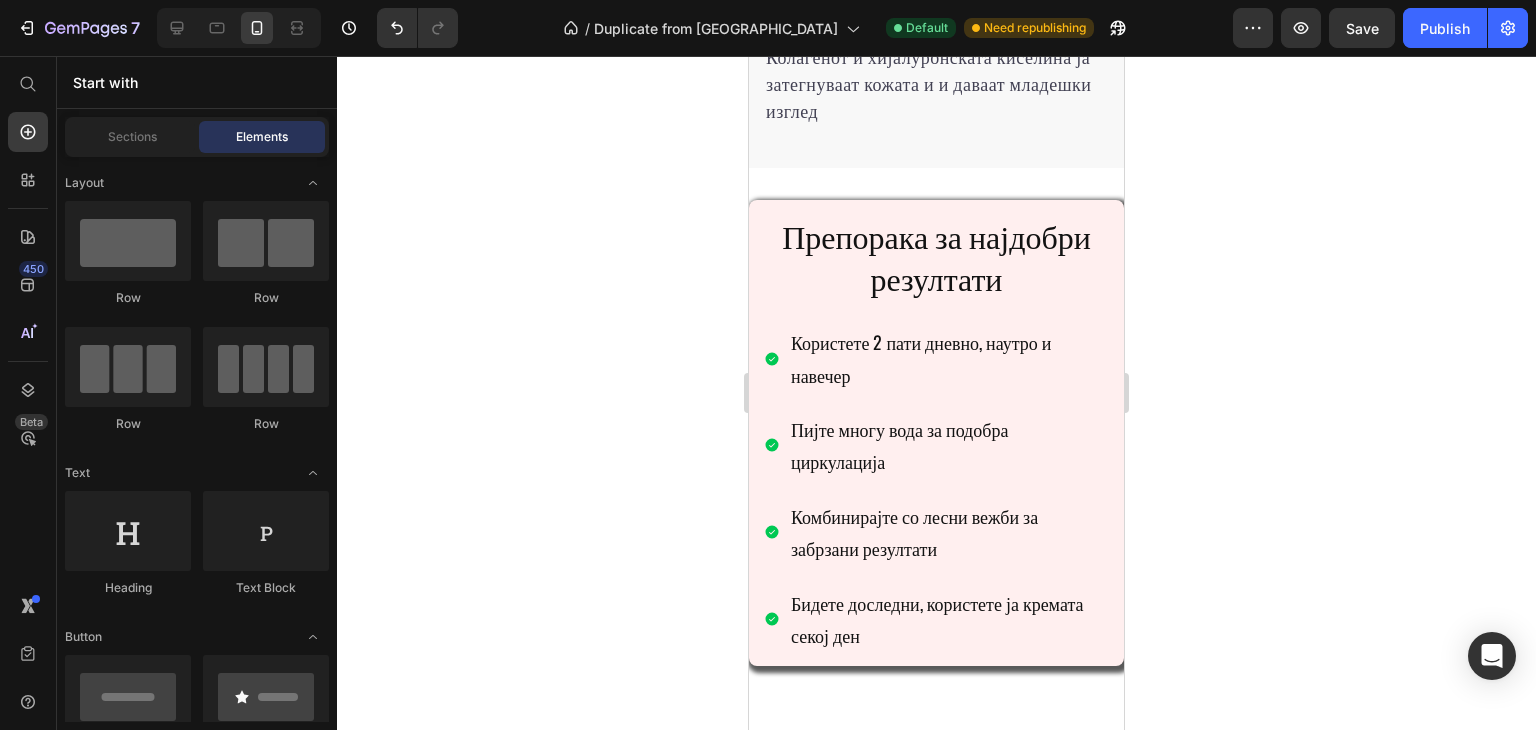 click 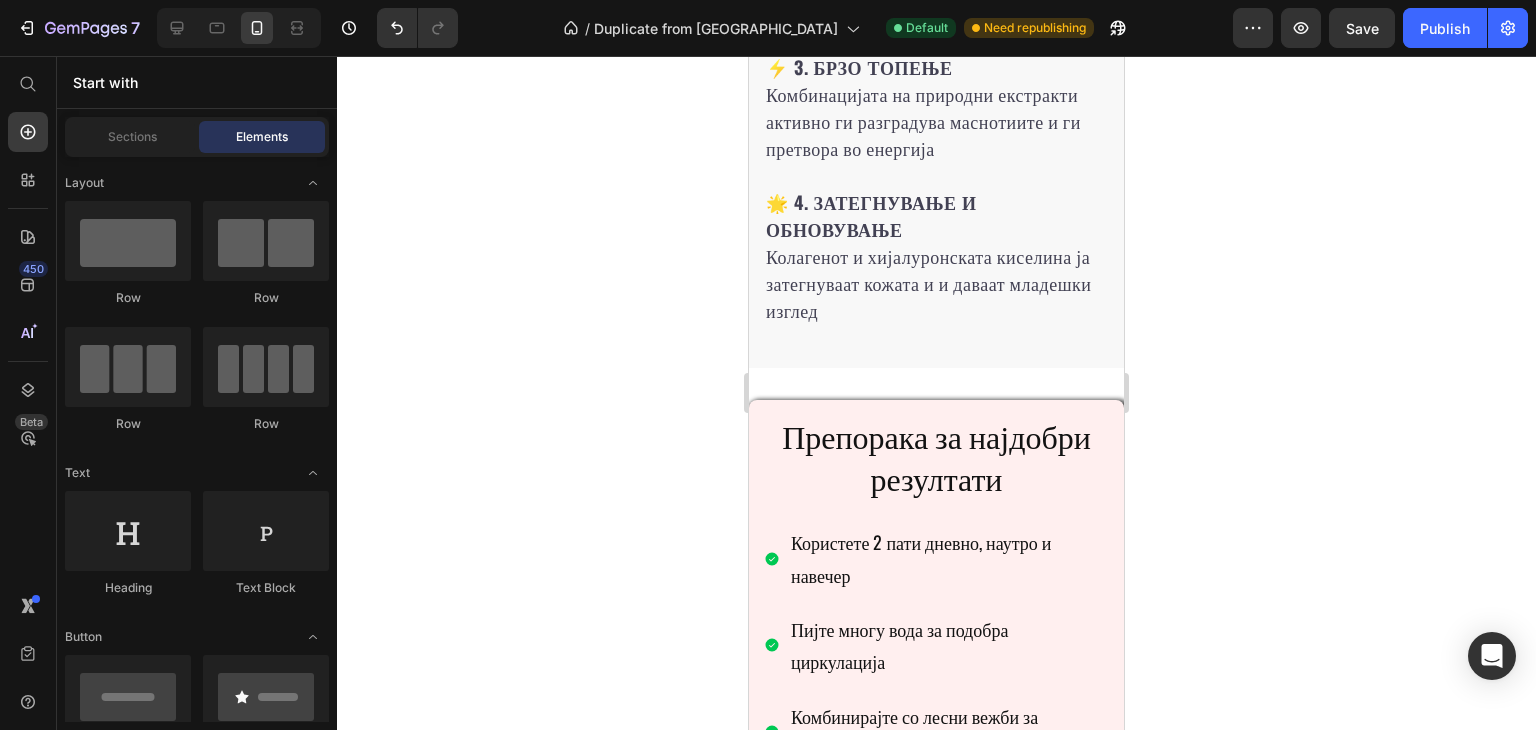 click on "Како ТЕРМОСЛИМ ги решава вашите проблеми? Heading 🔥  1. ТЕРМО-АКТИВАЦИЈА  Специјалната формула создава природна топлина што ја стимулира циркулацијата и го забрзува метаболизмот на маснотиите  💧 2. ДЛАБОКО ПРОДИРАЊЕ  Активните природни состојки продираат длабоко во кожата и директно дејствуваат на маснотиите и целулитот  ⚡ 3. БРЗО ТОПЕЊЕ  Комбинацијата на природни екстракти активно ги разградува маснотиите и ги претвора во енергија  🌟 4. ЗАТЕГНУВАЊЕ И ОБНОВУВАЊЕ  Колагенот и хијалуронската киселина ја затегнуваат кожата и и даваат младешки изглед Row" at bounding box center [936, -1258] 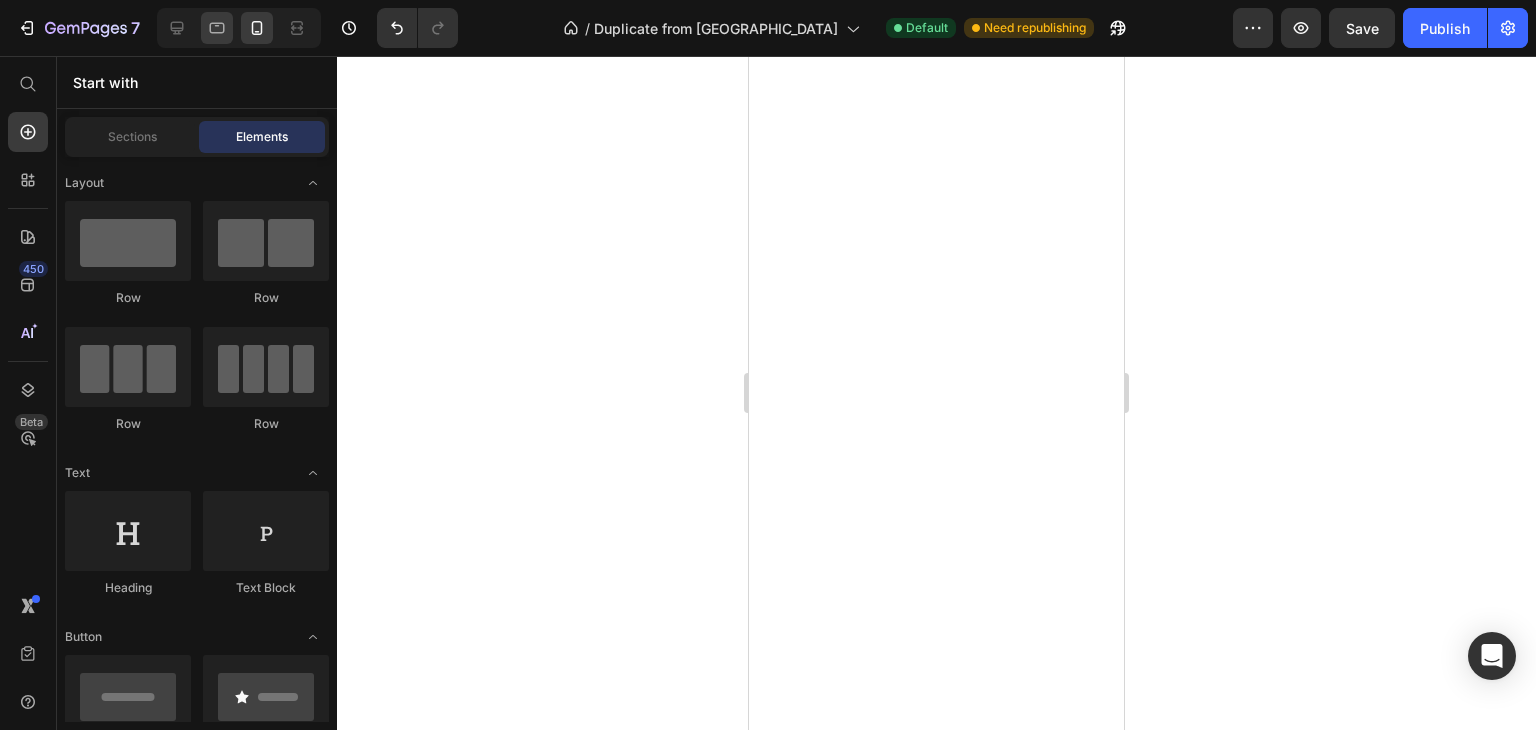 scroll, scrollTop: 3647, scrollLeft: 0, axis: vertical 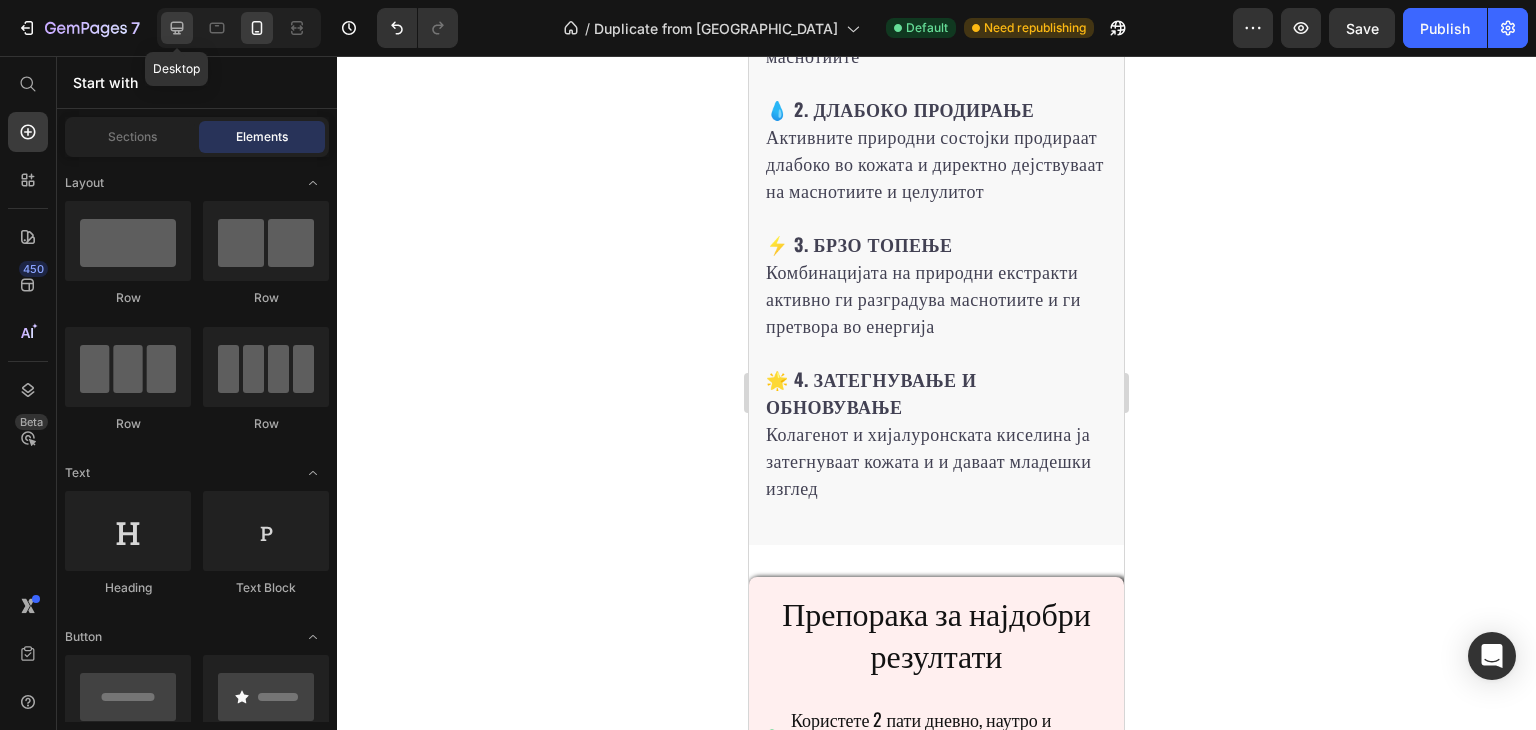 click 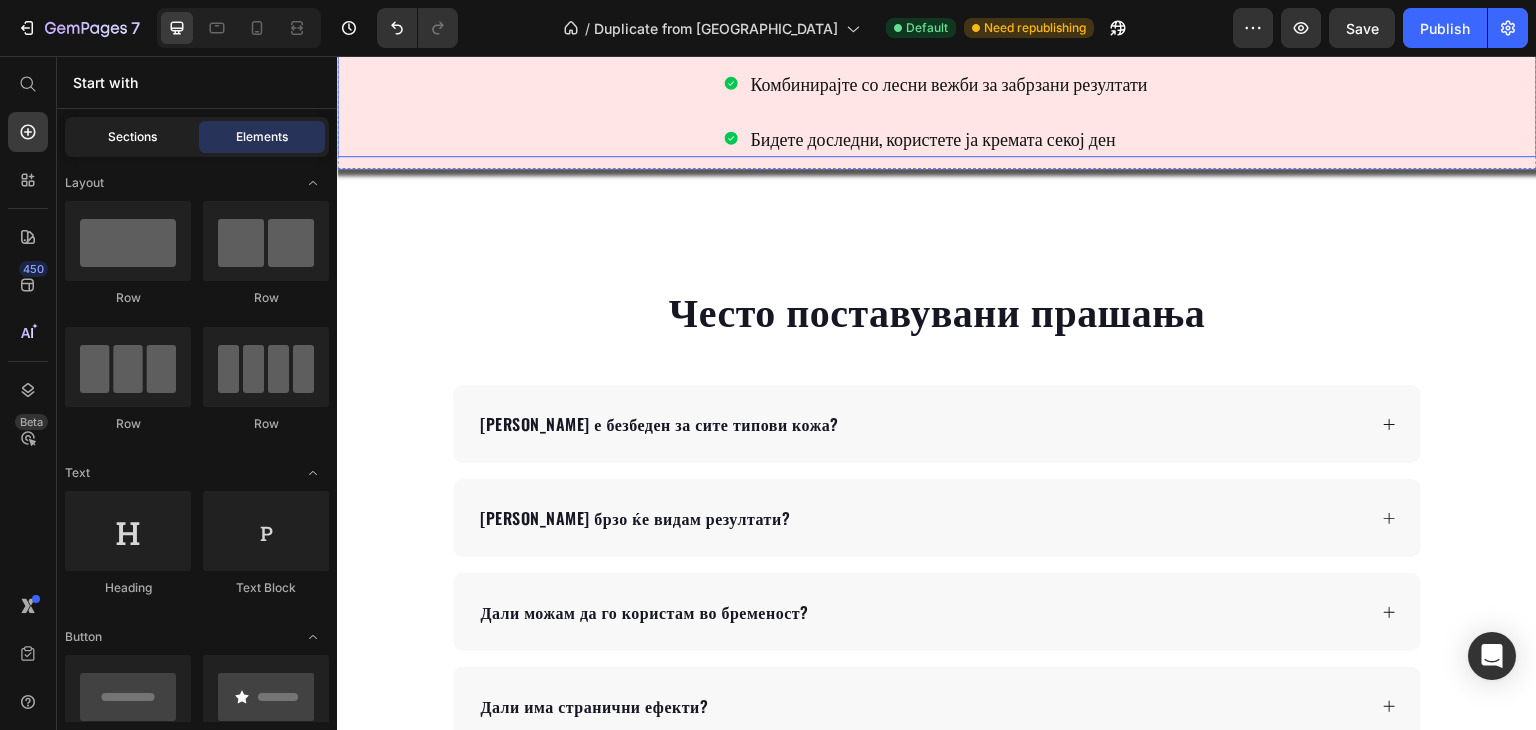 scroll, scrollTop: 3539, scrollLeft: 0, axis: vertical 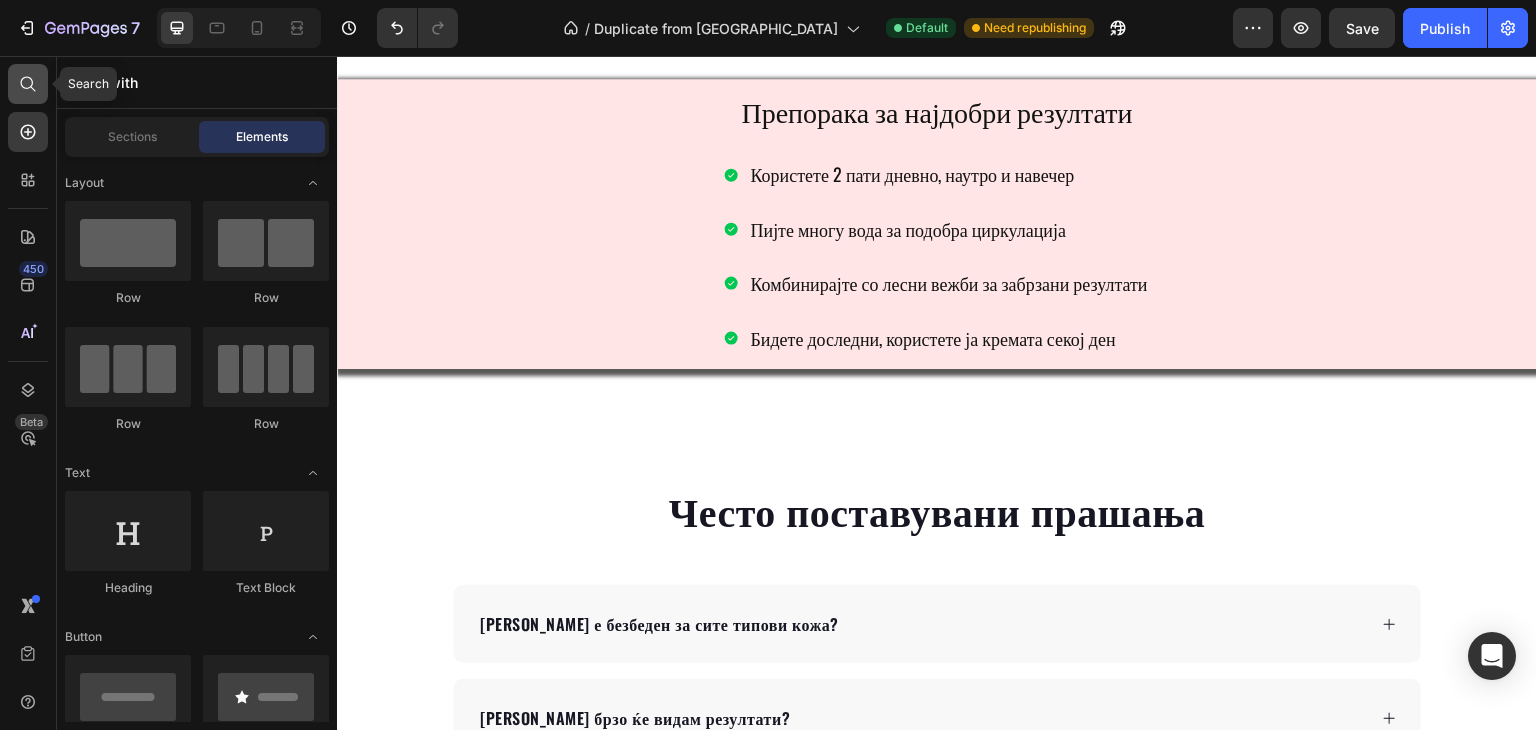 click 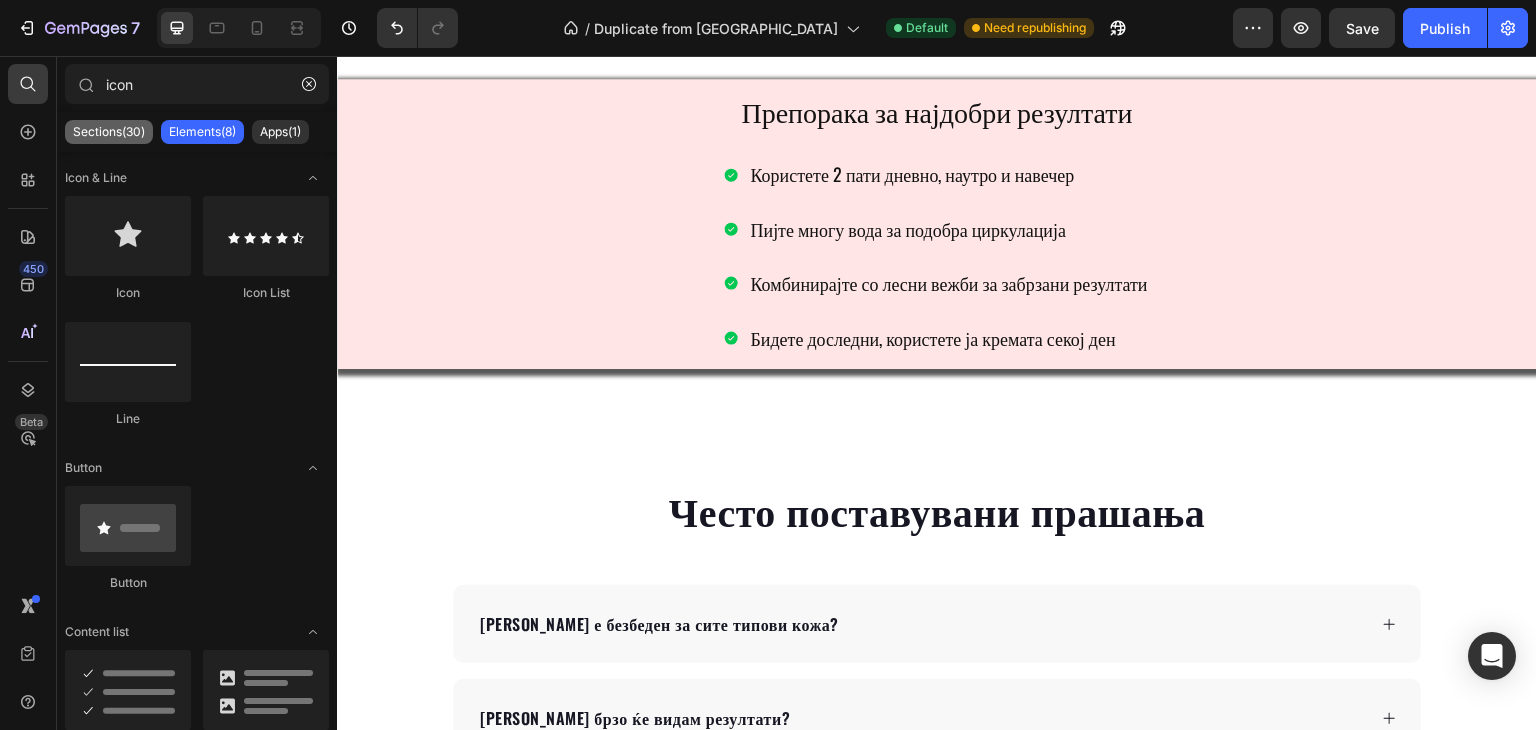 click on "Sections(30)" 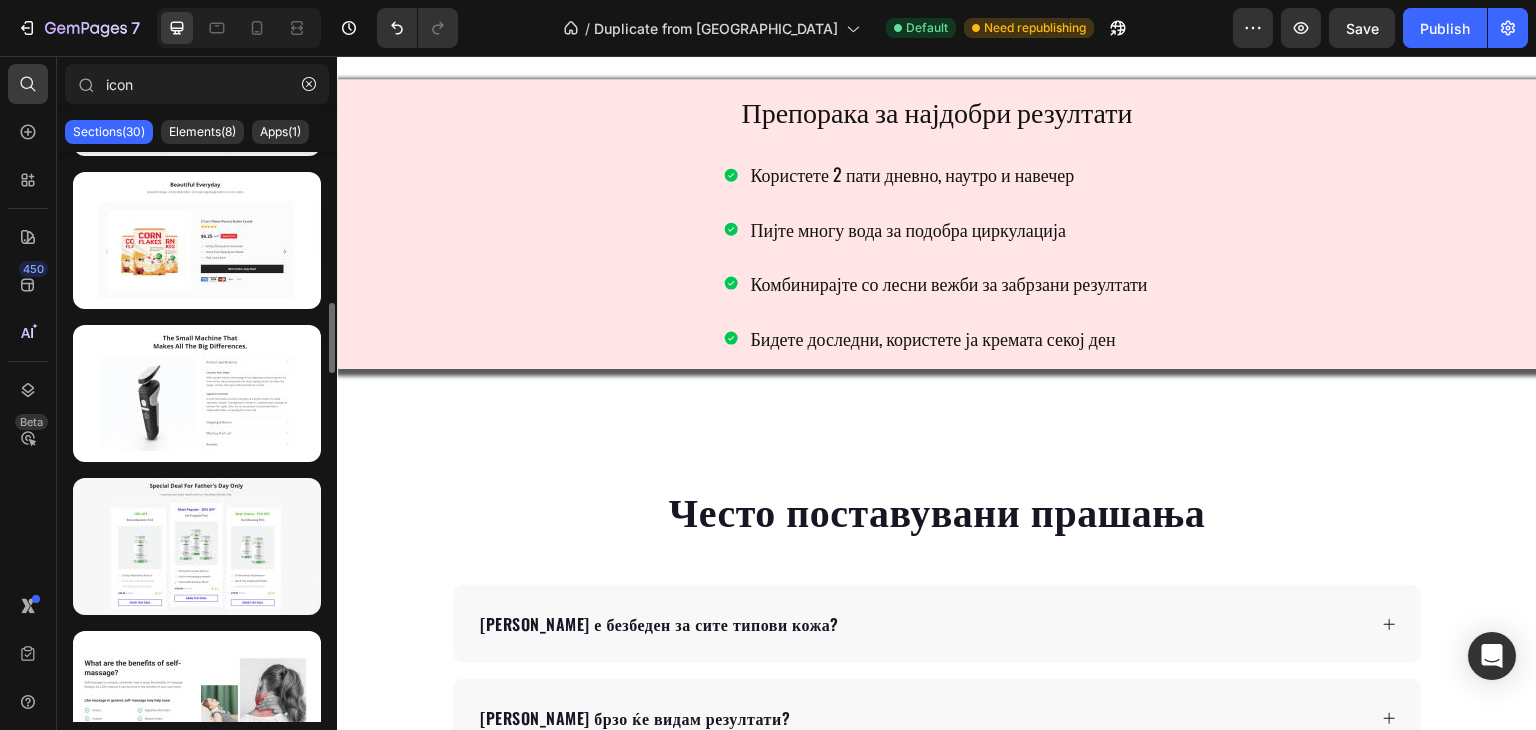 scroll, scrollTop: 612, scrollLeft: 0, axis: vertical 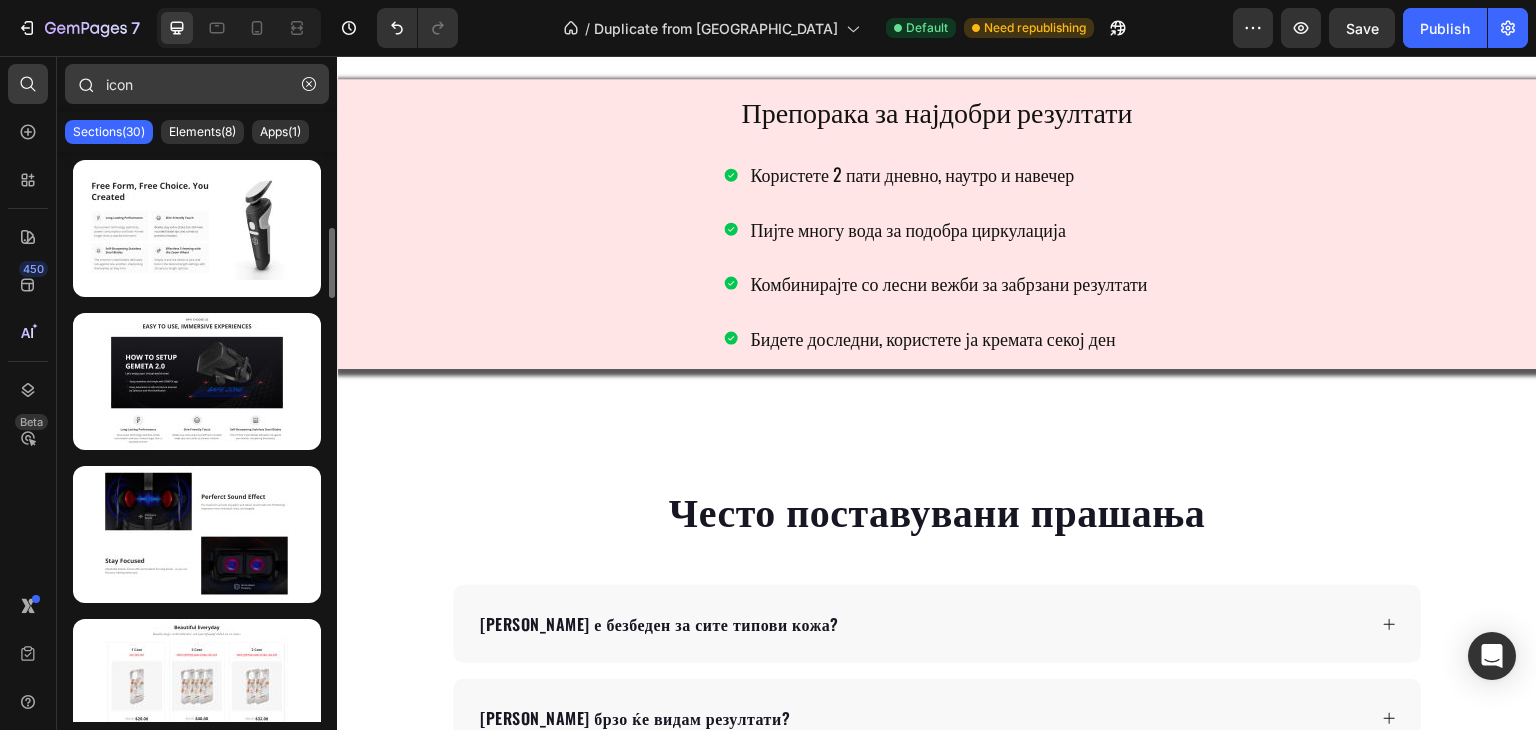 click at bounding box center [309, 84] 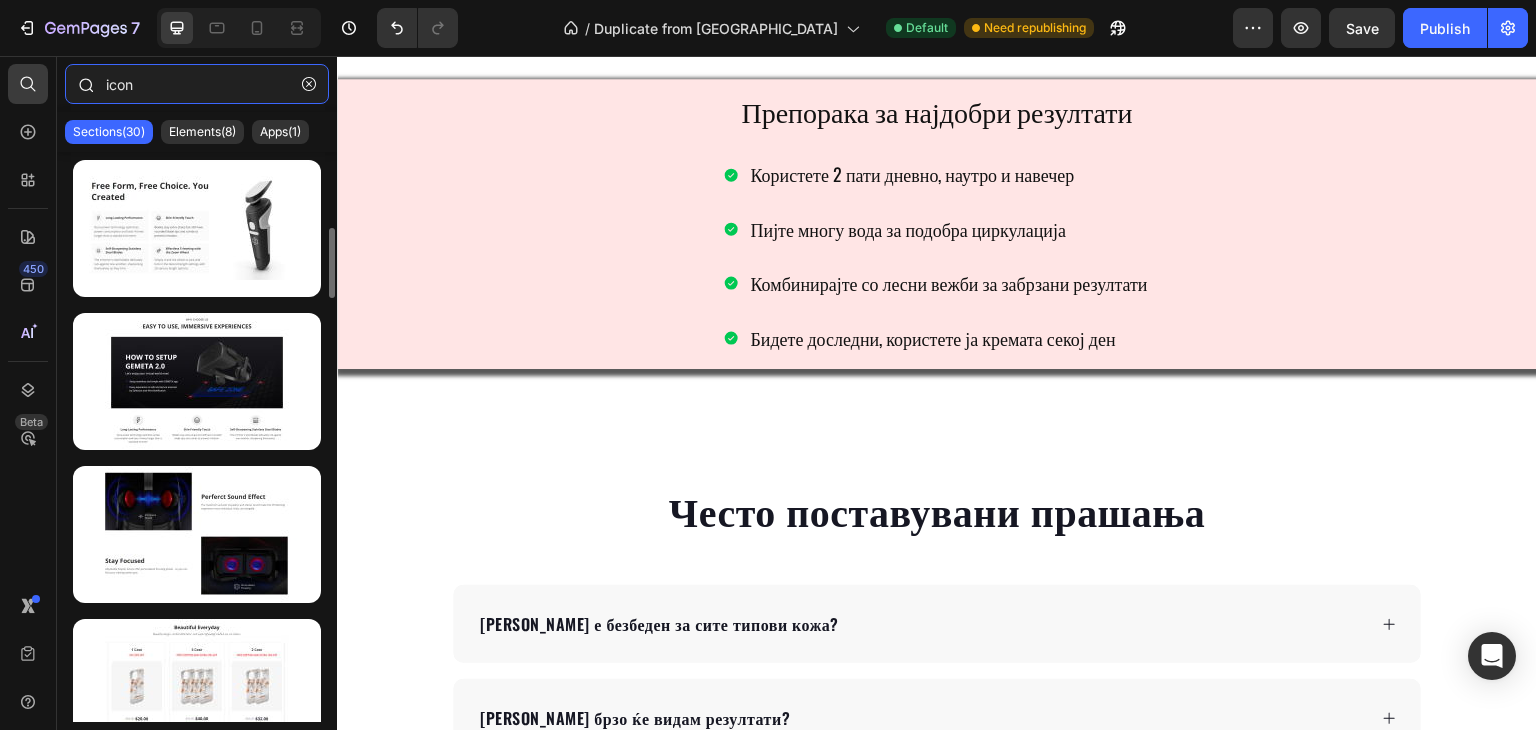 type 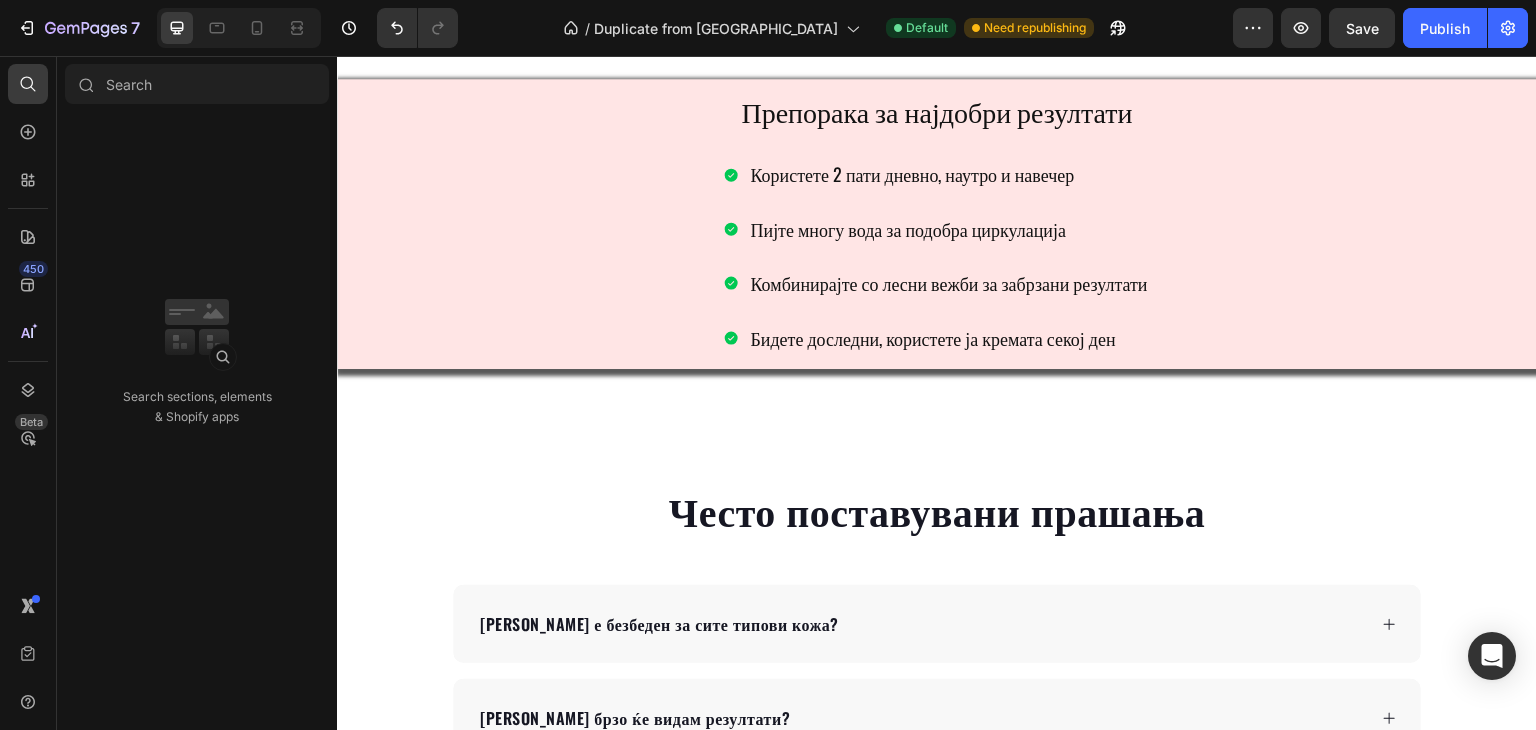 click 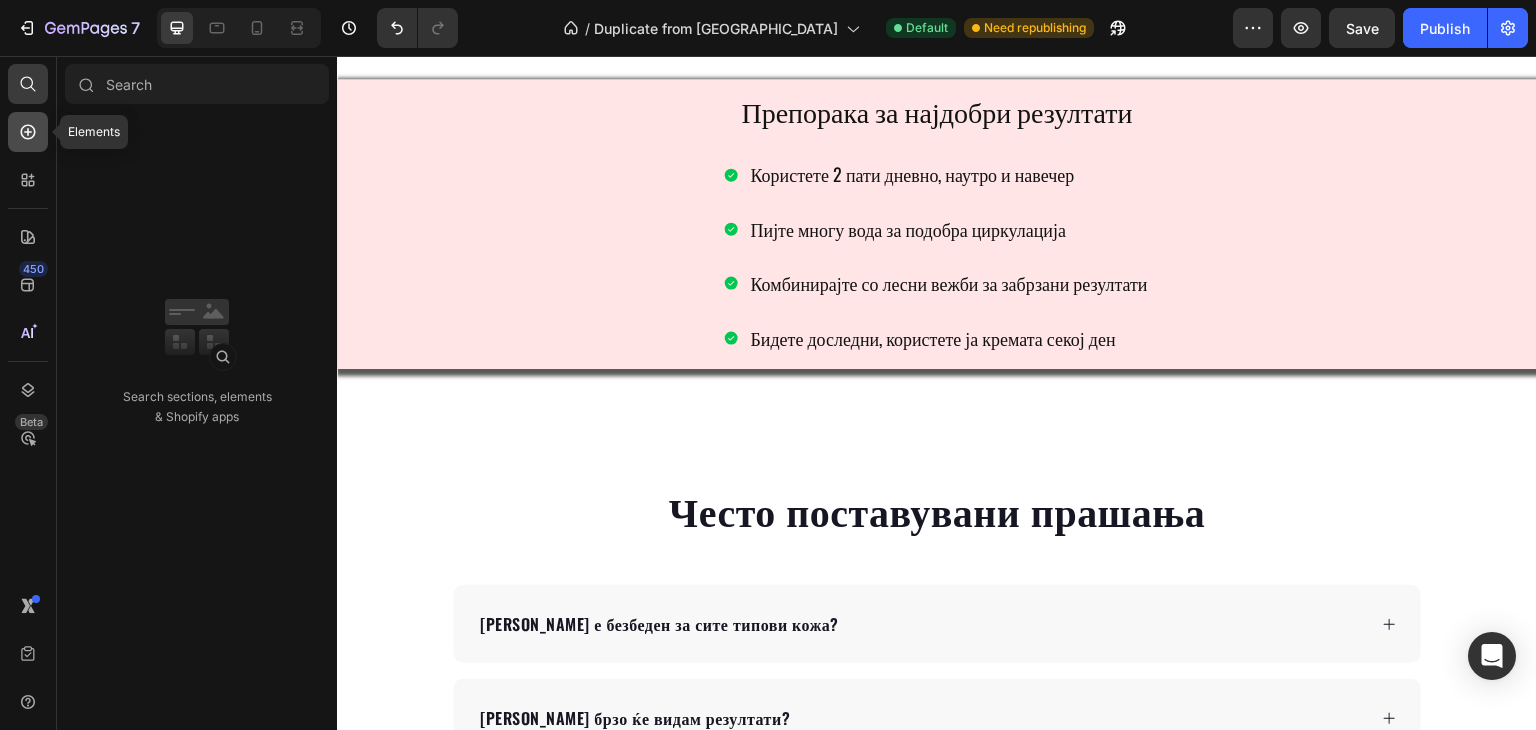 click 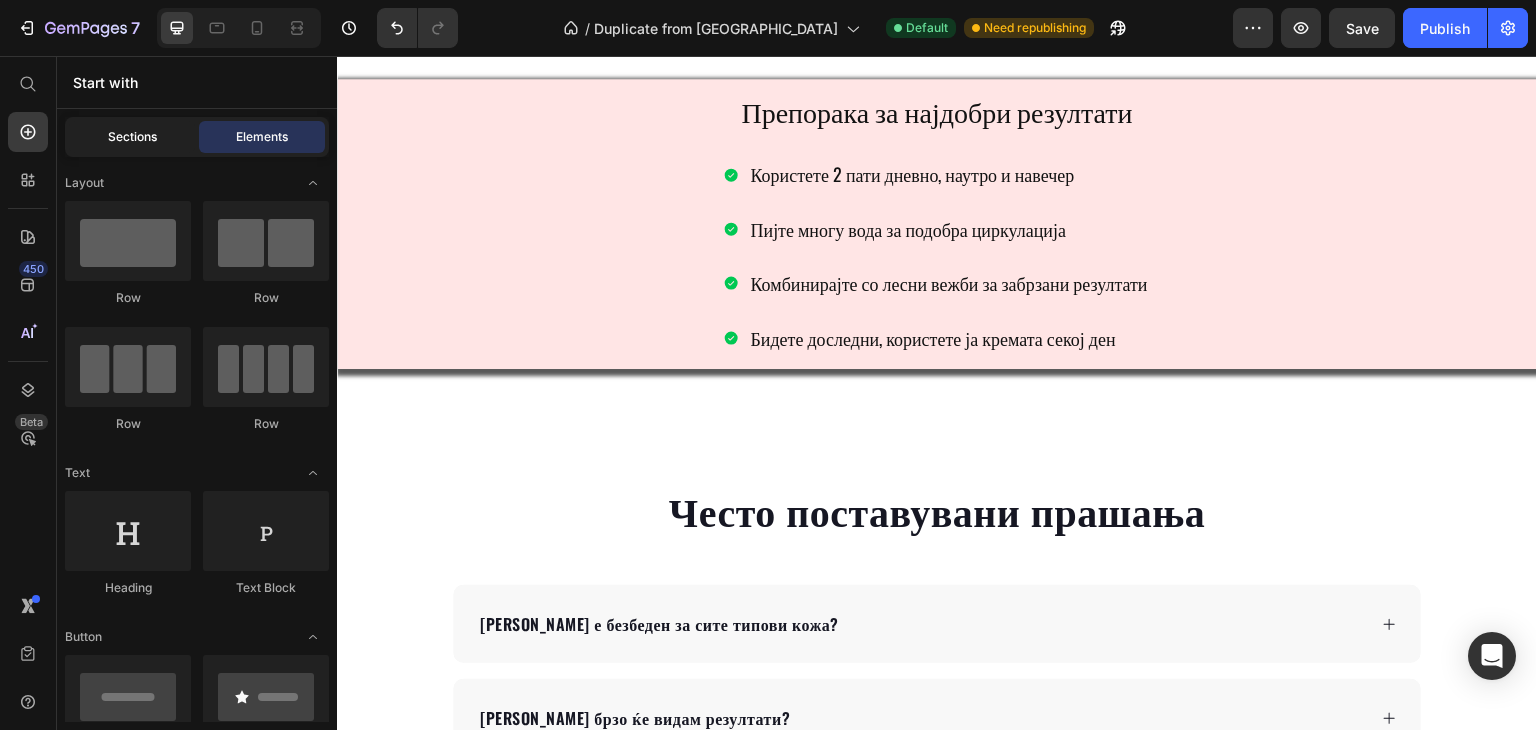 click on "Sections" at bounding box center (132, 137) 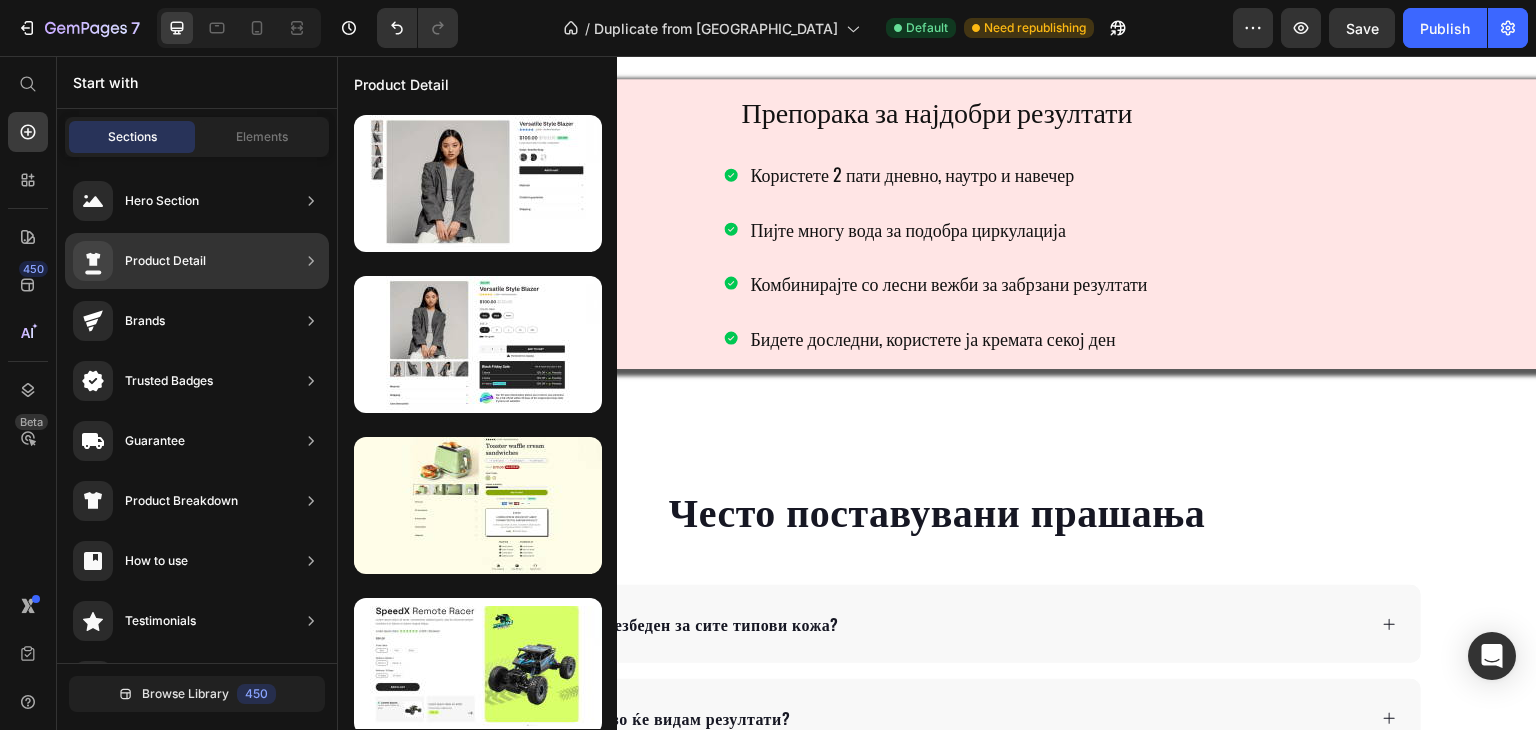 scroll, scrollTop: 978, scrollLeft: 0, axis: vertical 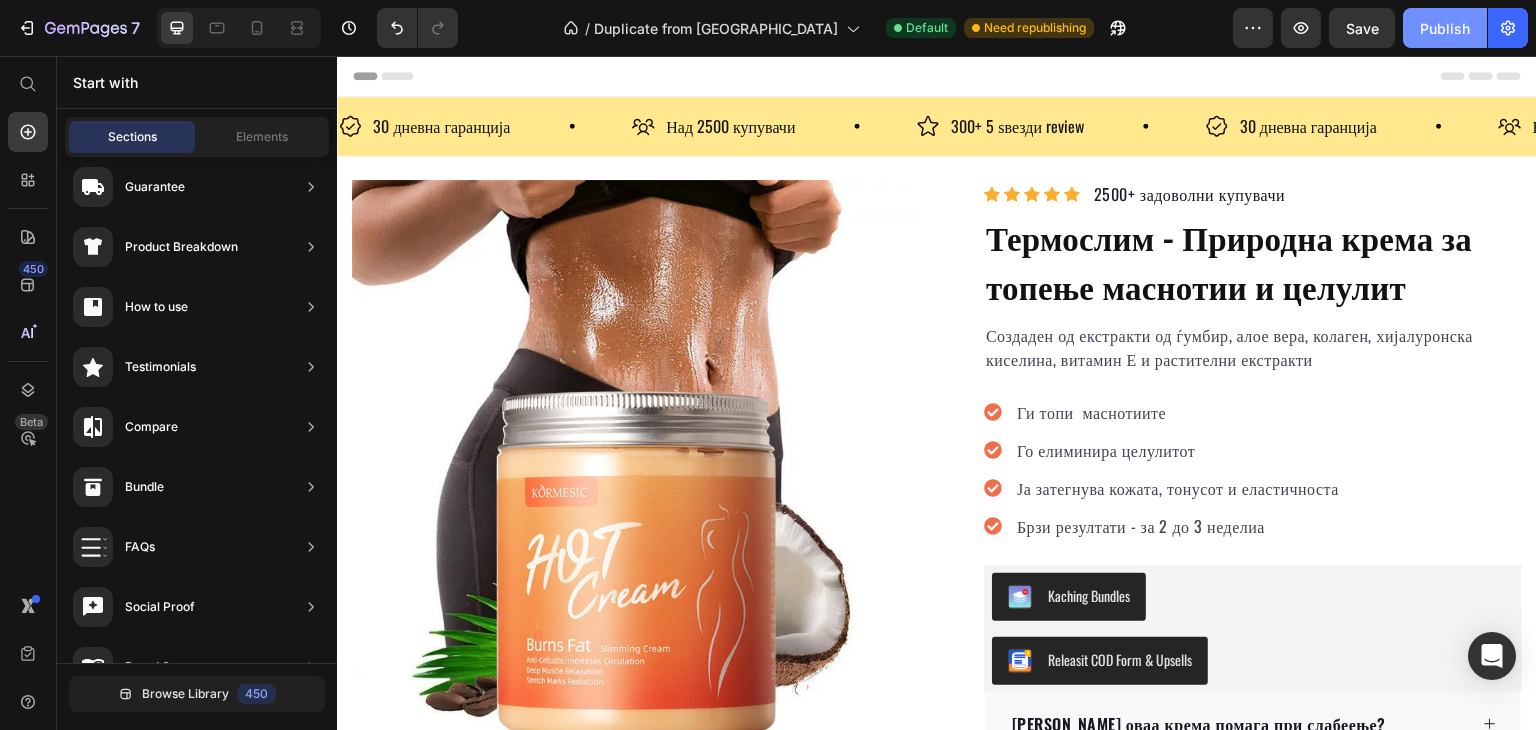 click on "Publish" 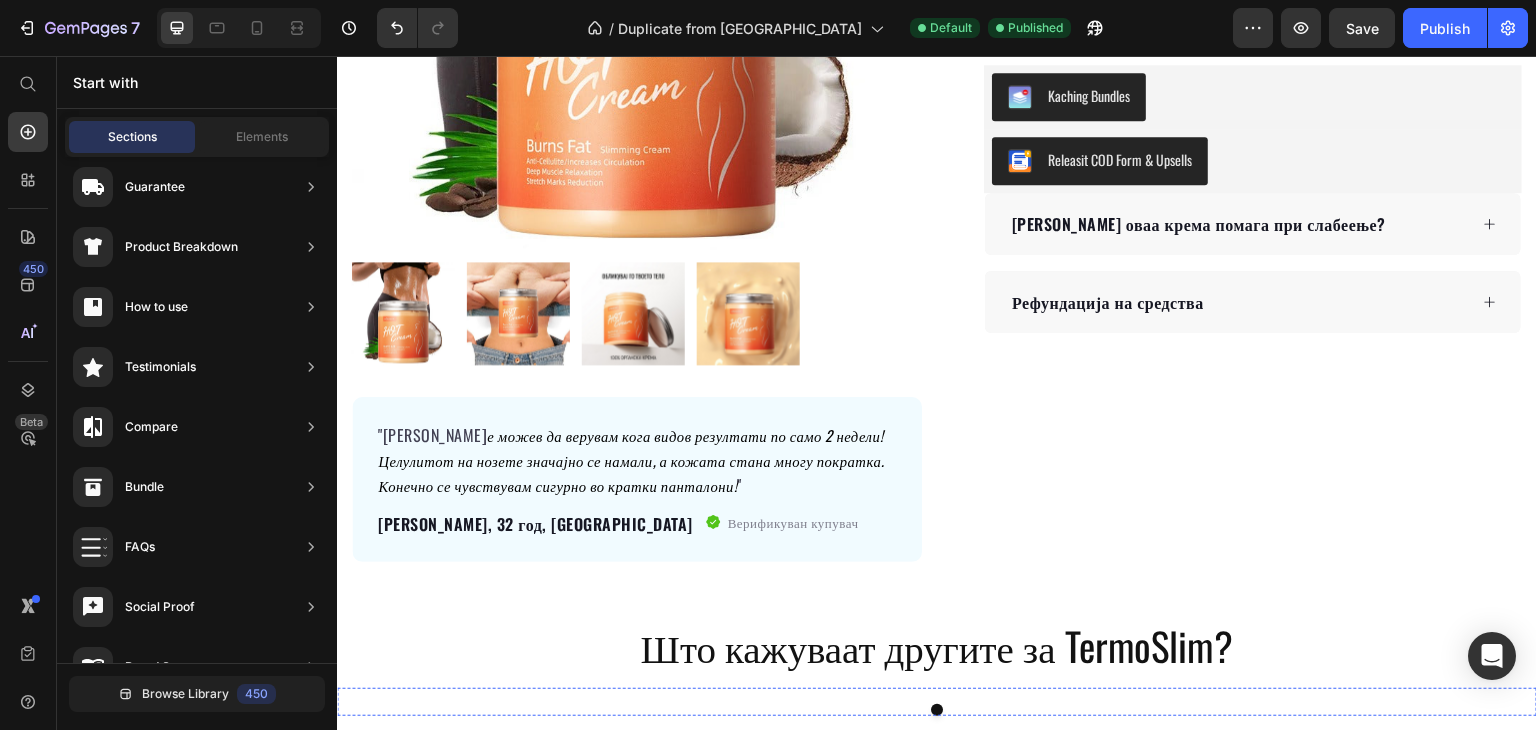 scroll, scrollTop: 900, scrollLeft: 0, axis: vertical 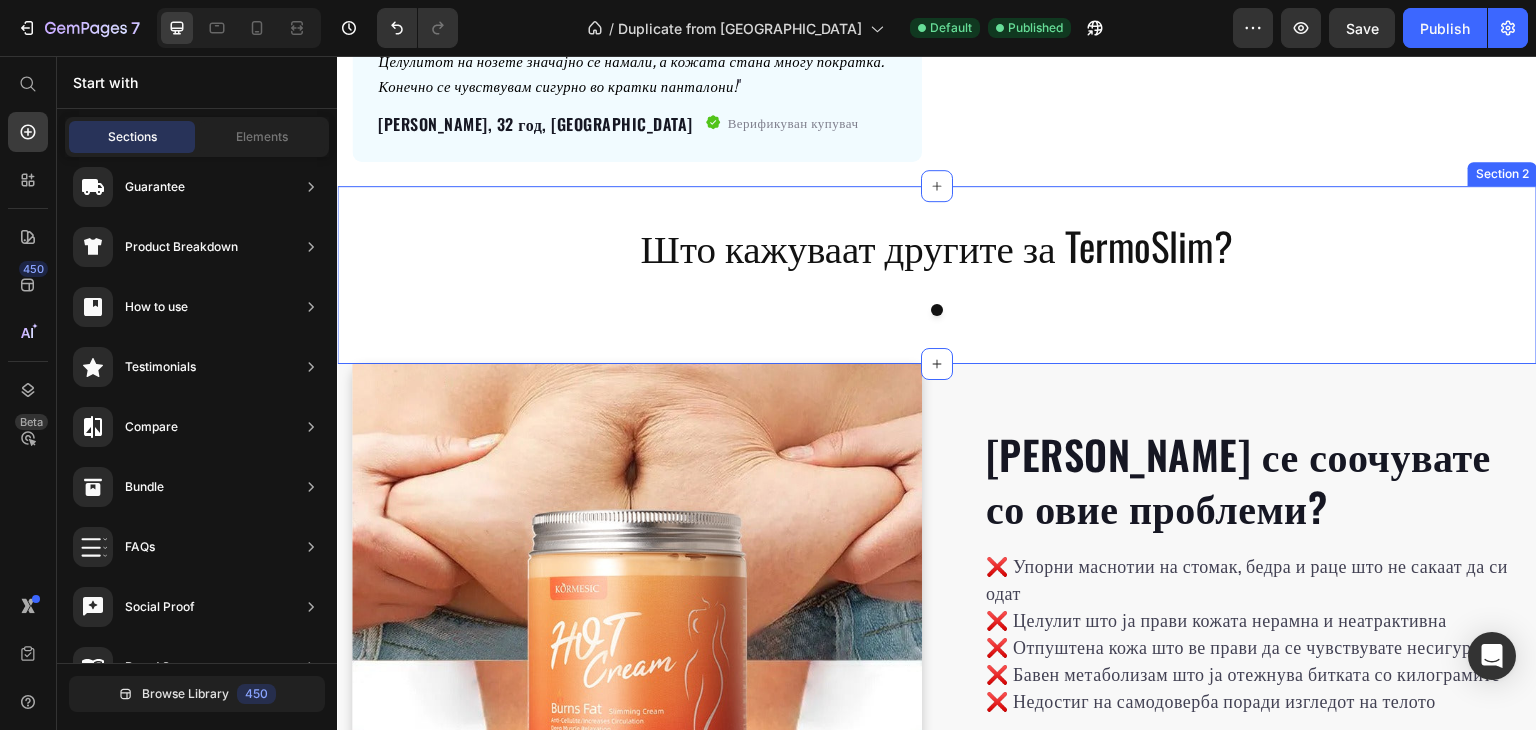 click on "Што кажуваат другите за TermoSlim? Heading
Image Image Image Image
Carousel Row Section 2" at bounding box center (937, 275) 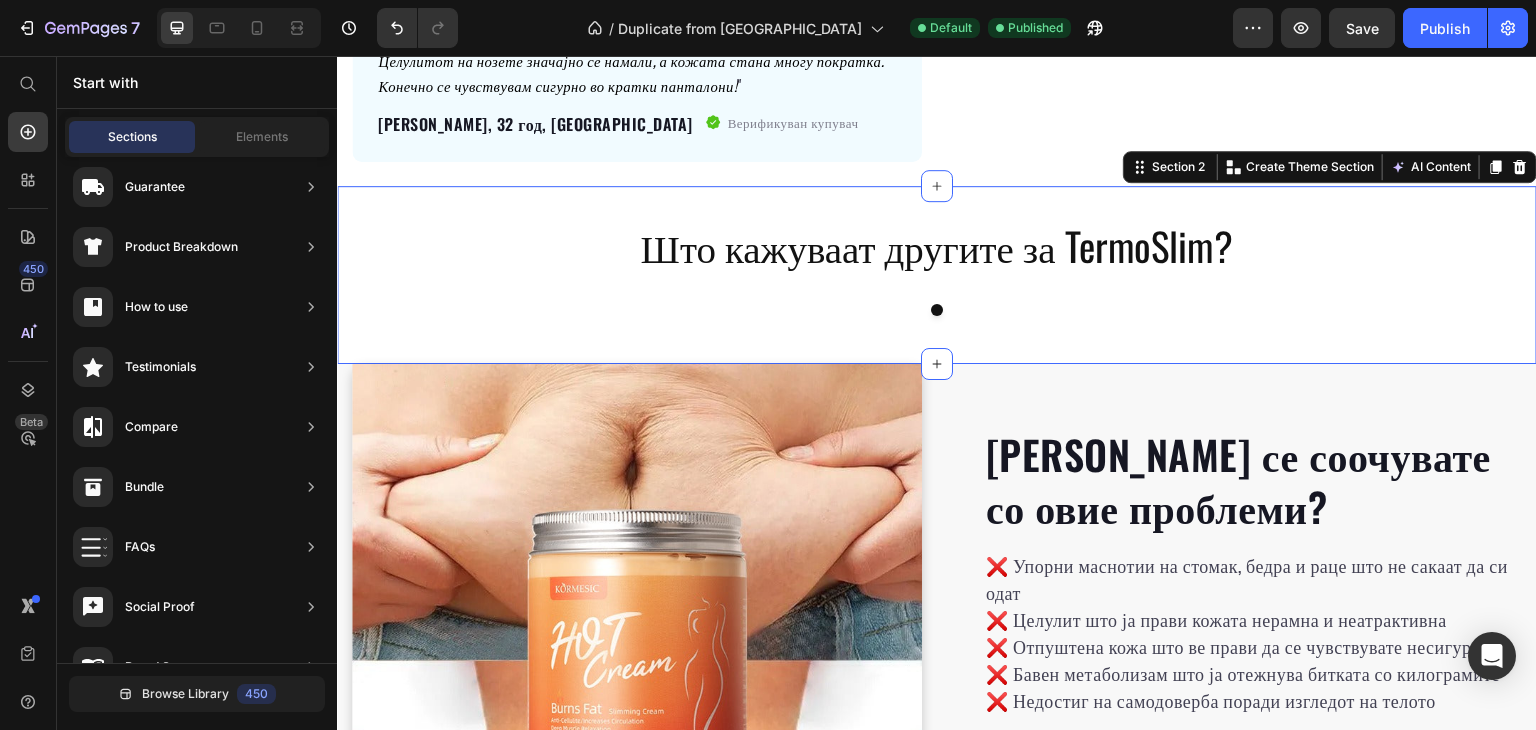 scroll, scrollTop: 200, scrollLeft: 0, axis: vertical 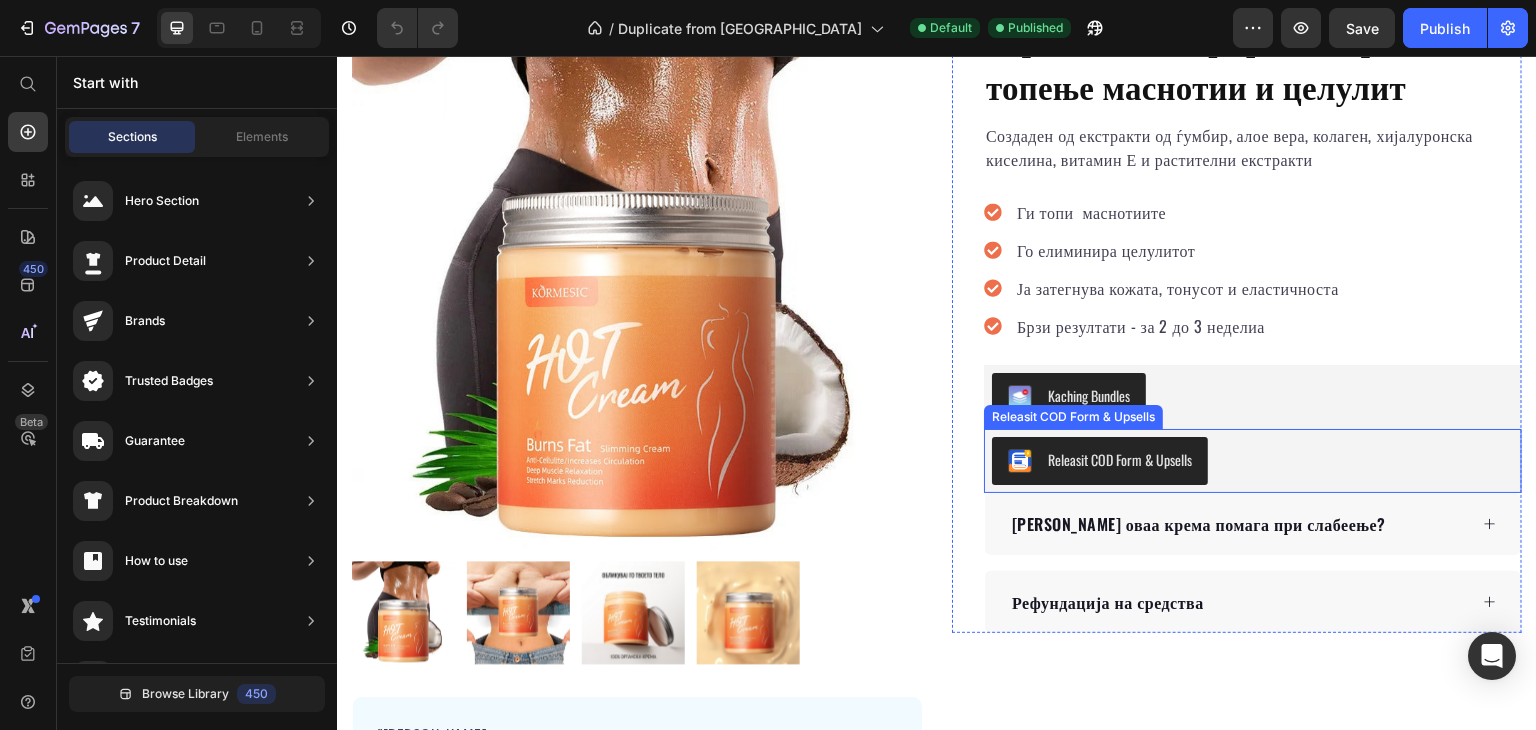 click on "Releasit COD Form & Upsells" at bounding box center [1253, 461] 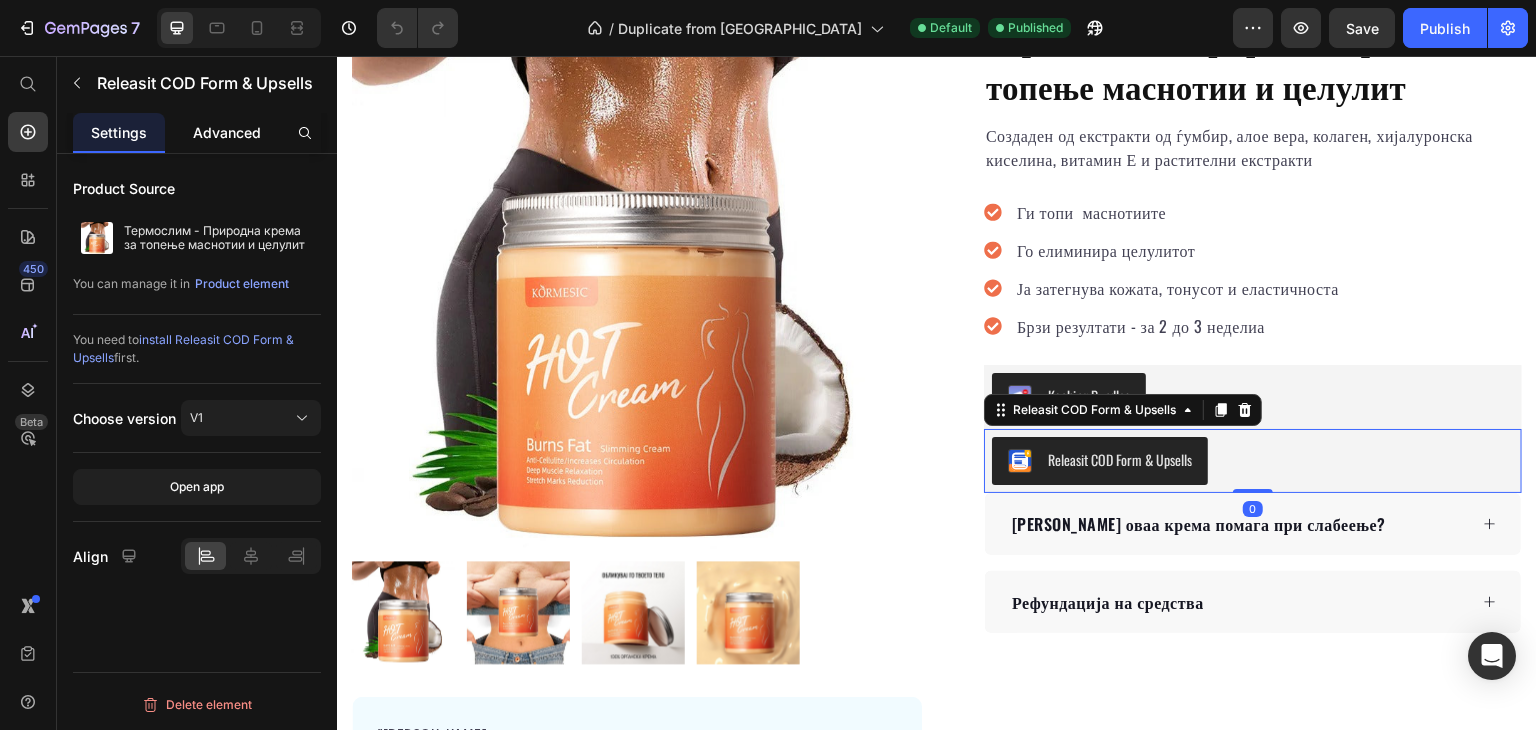 drag, startPoint x: 245, startPoint y: 129, endPoint x: 23, endPoint y: 102, distance: 223.63586 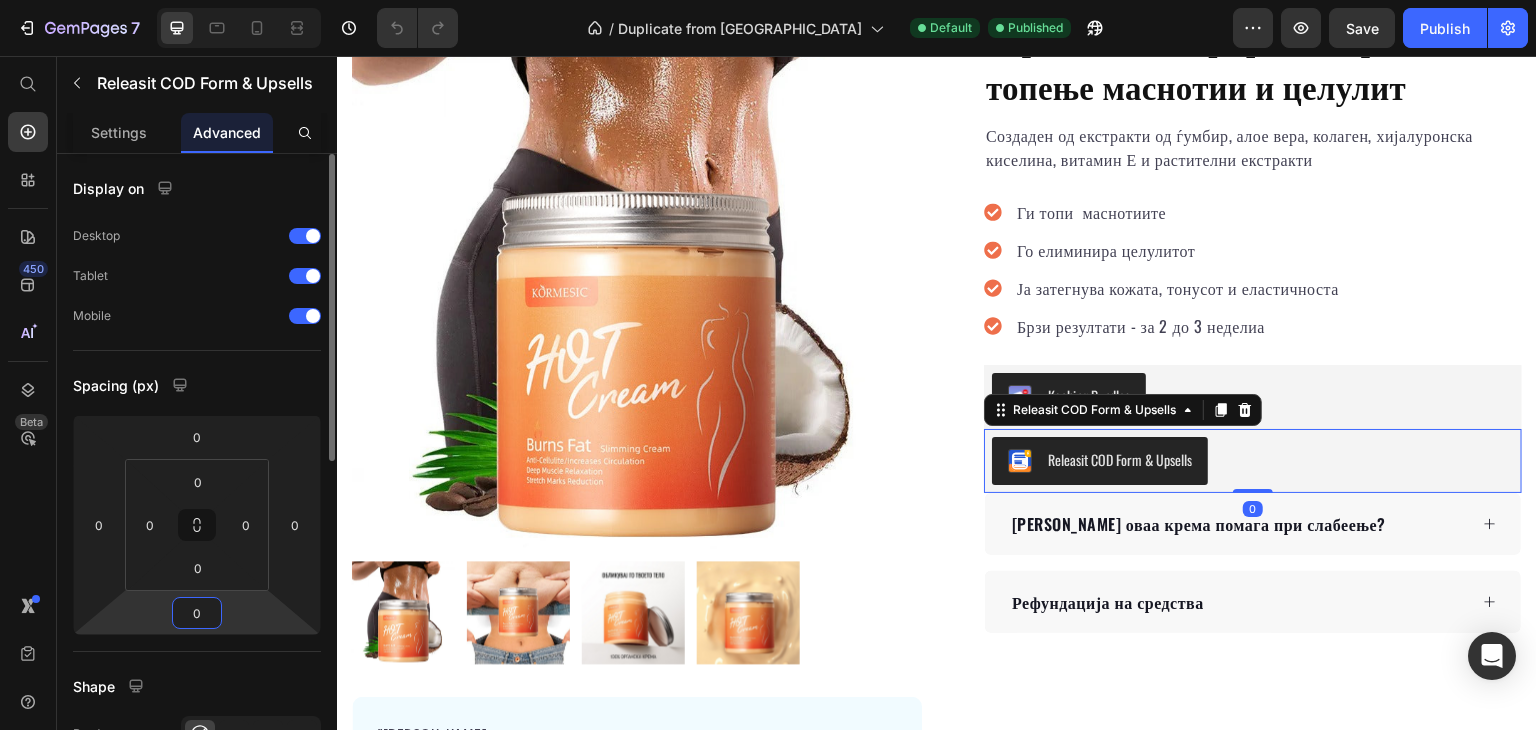 click on "0" at bounding box center (197, 613) 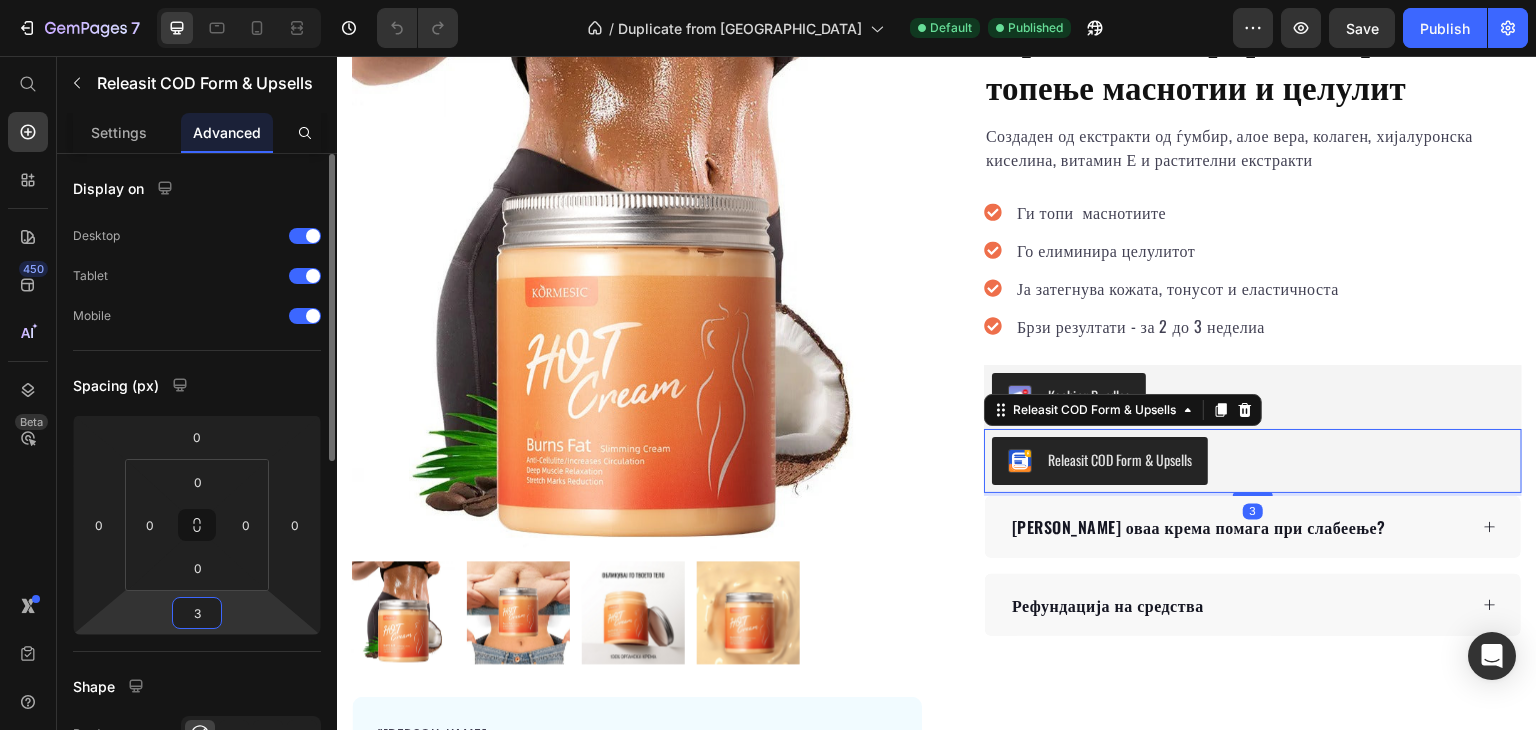type on "32" 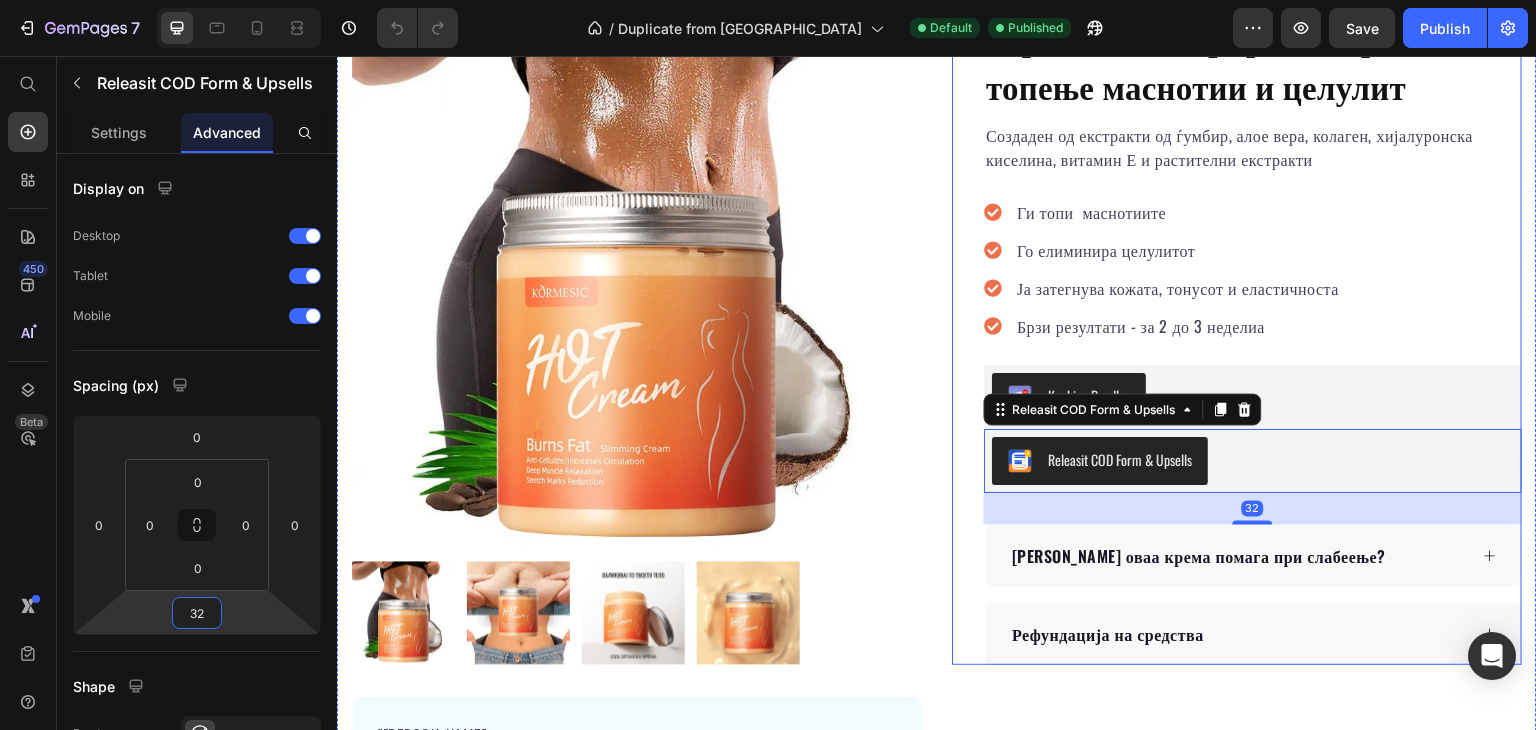 click on "Product Images "Н е можев да верувам кога видов резултати по само 2 недели! Целулитот на нозете значајно се намали, а кожата стана многу пократка. Конечно се чувствувам сигурно во кратки панталони! " Text block Марија Г, 32 год, Скопје Text block
Верификуван купувач Item list Row Row Row Icon Icon Icon Icon Icon Icon List Hoz 2500+ задоволни купувачи Text block Row Термослим - Природна крема за топење маснотии и целулит Product Title Создаден од екстракти од ѓумбир, алое вера, колаген, хијалуронска киселина, витамин Е и растителни екстракти Text block Ги топи  маснотиите Го елиминира целулитот Item list Kaching Bundles   32 Row" at bounding box center (937, 421) 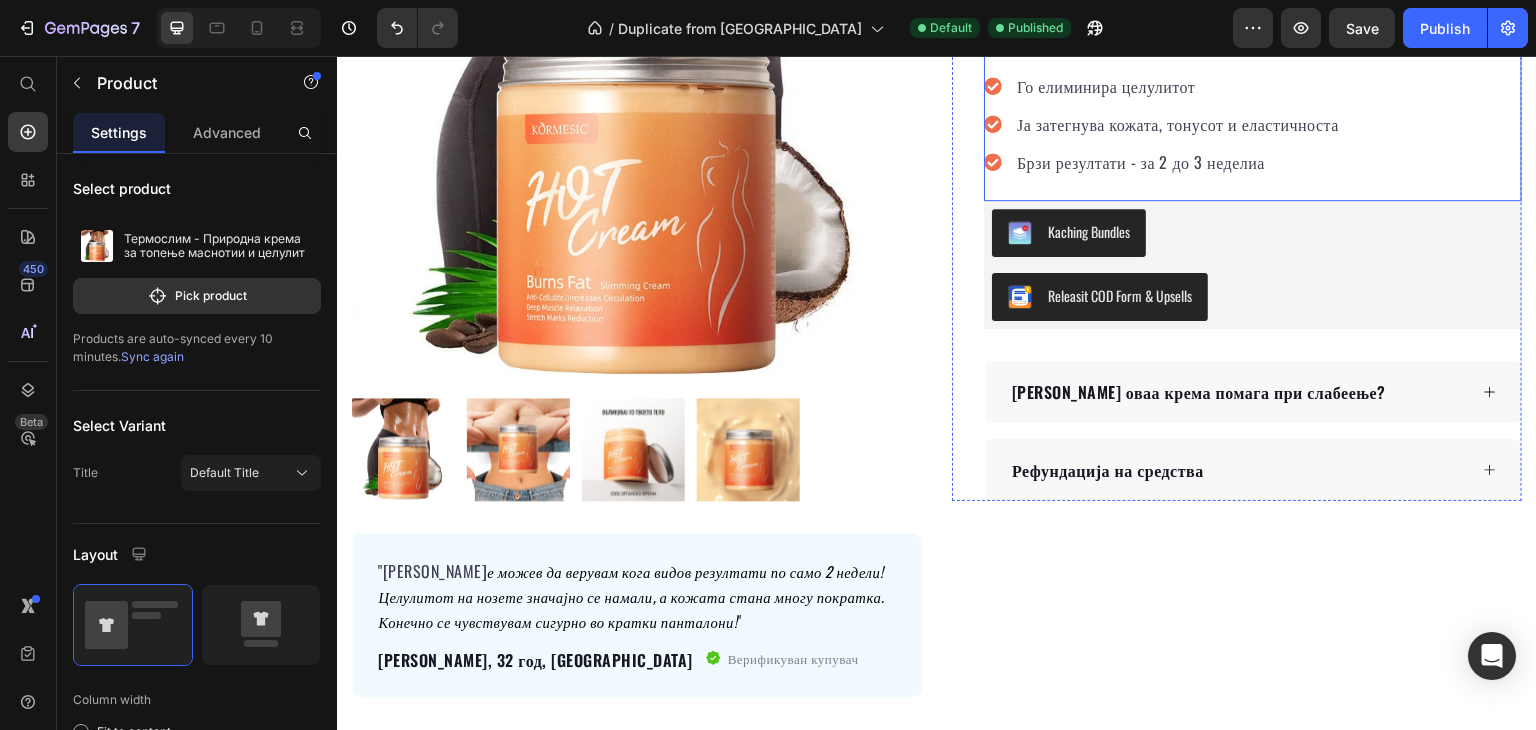 scroll, scrollTop: 0, scrollLeft: 0, axis: both 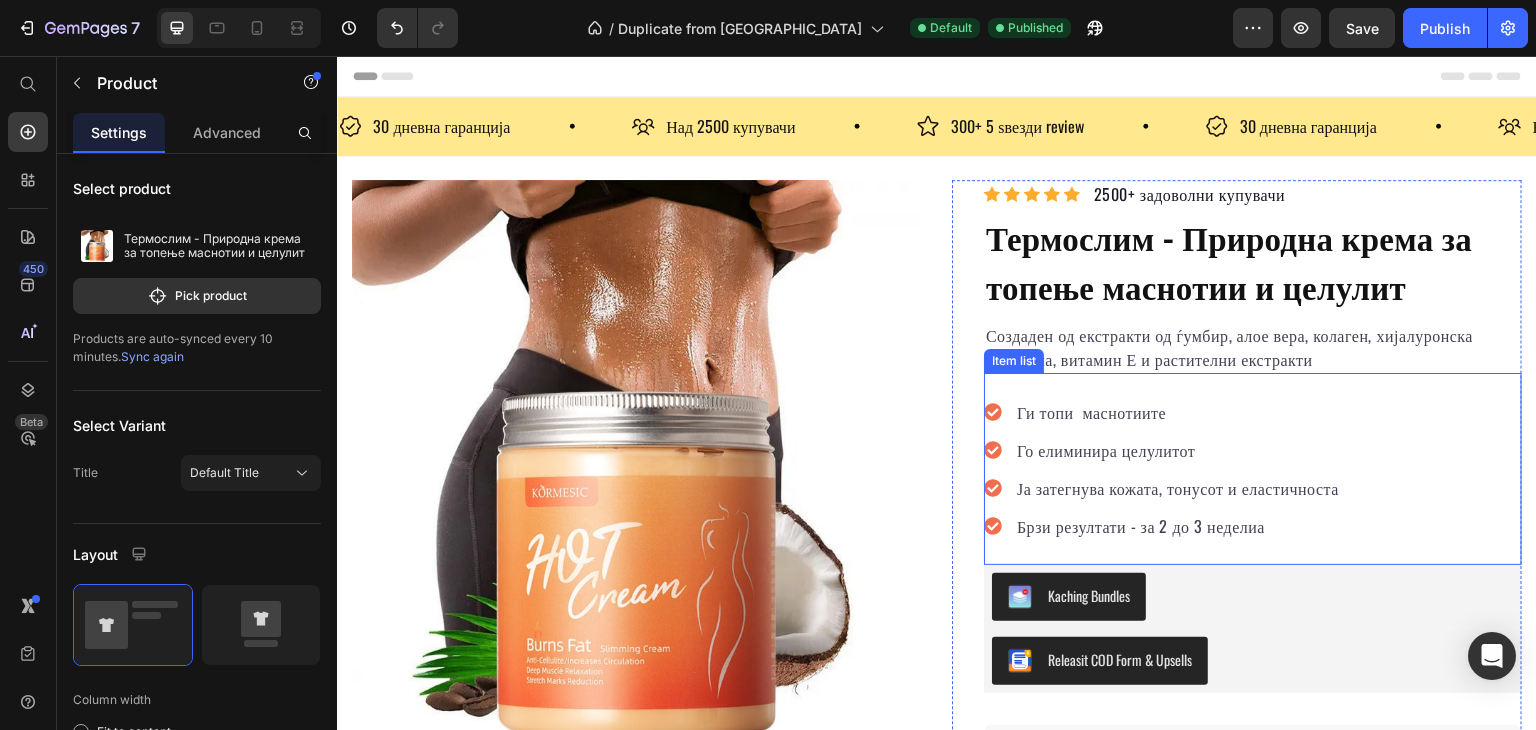 click 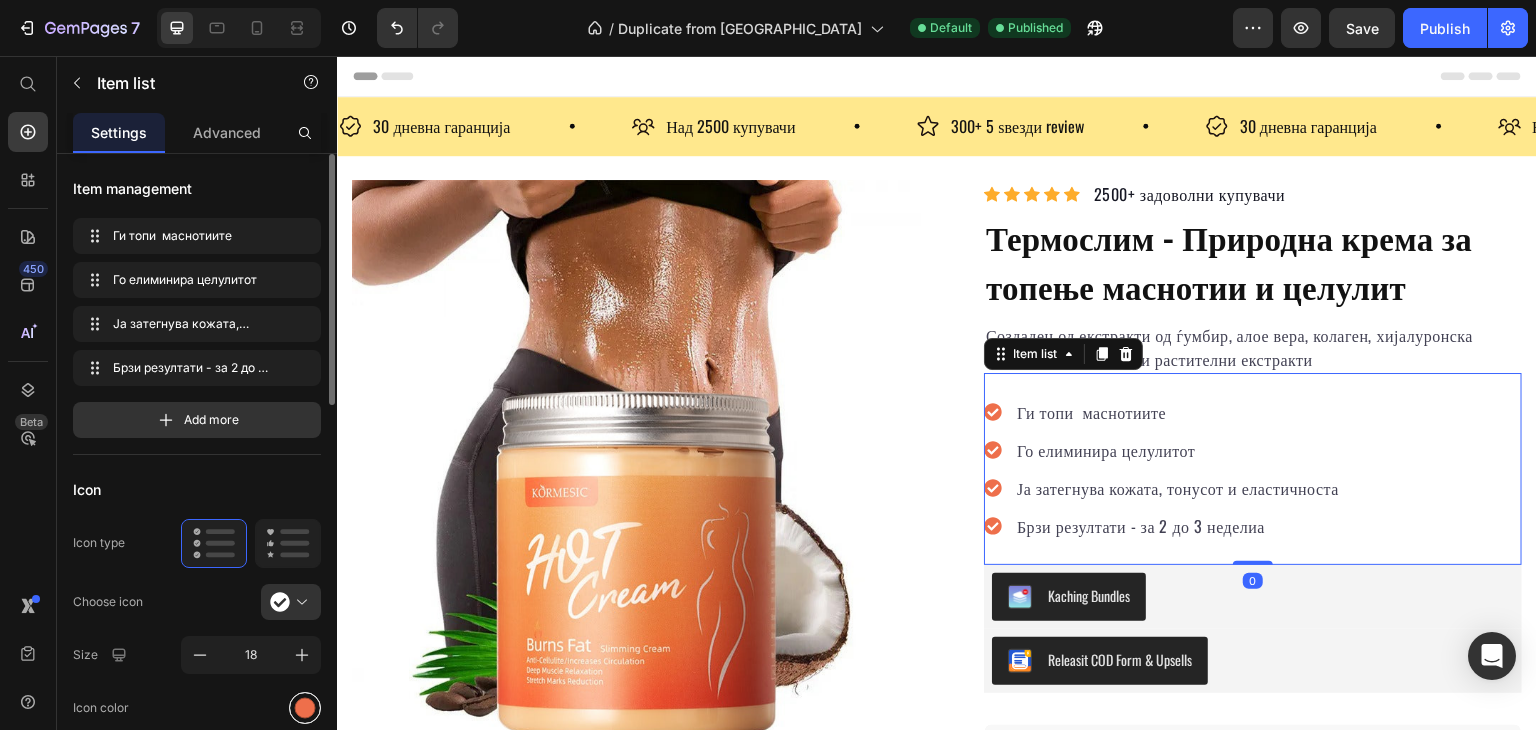 click at bounding box center (305, 707) 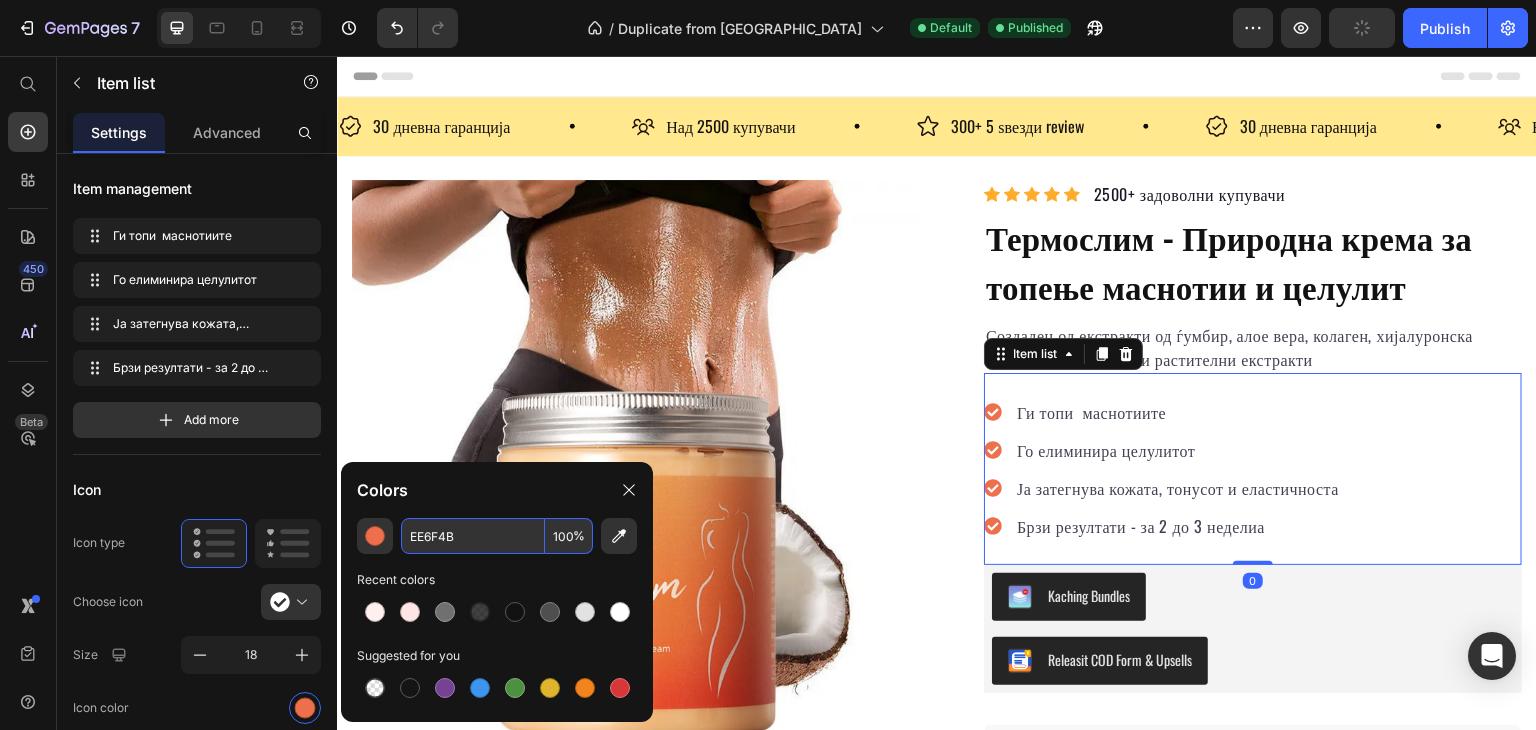 click on "EE6F4B" at bounding box center [473, 536] 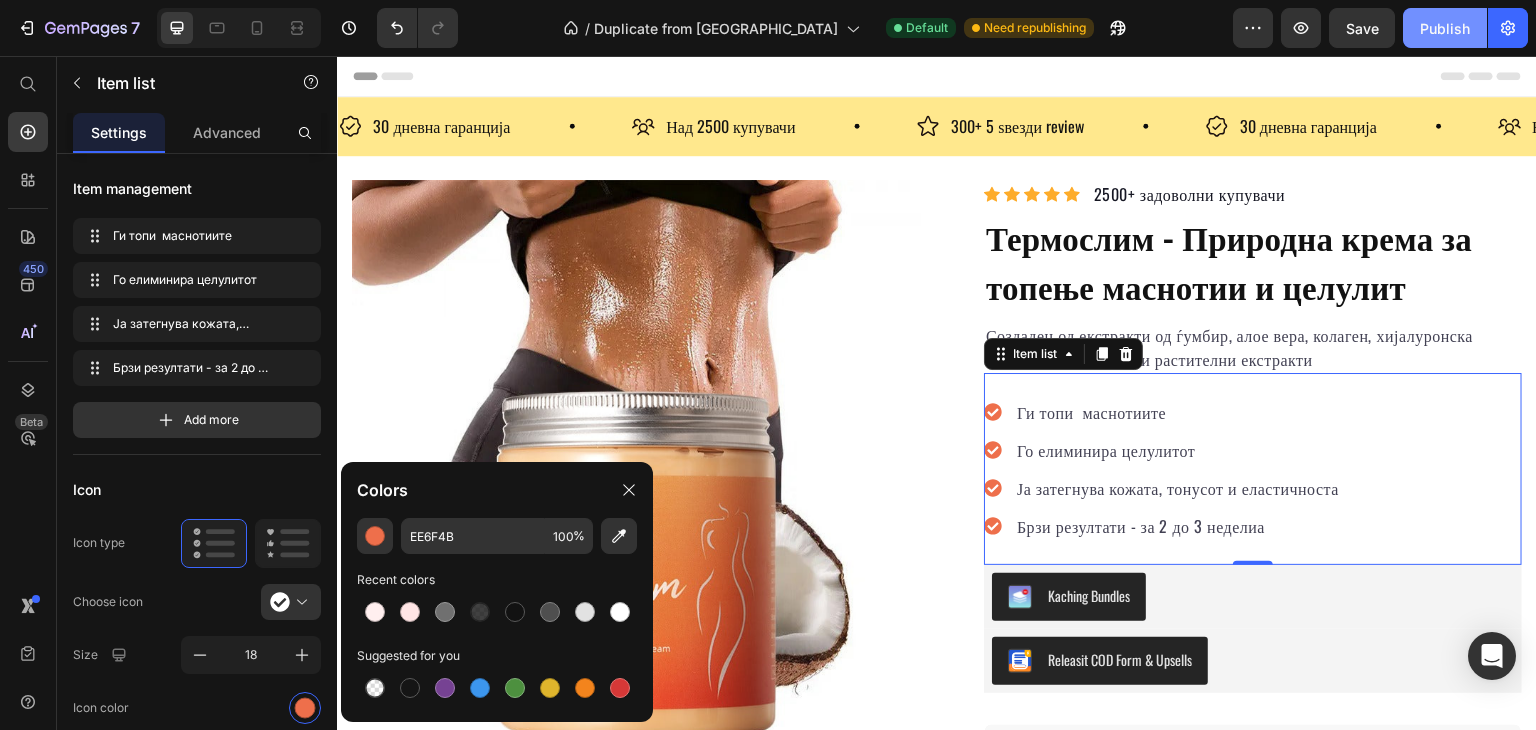 click on "Publish" at bounding box center [1445, 28] 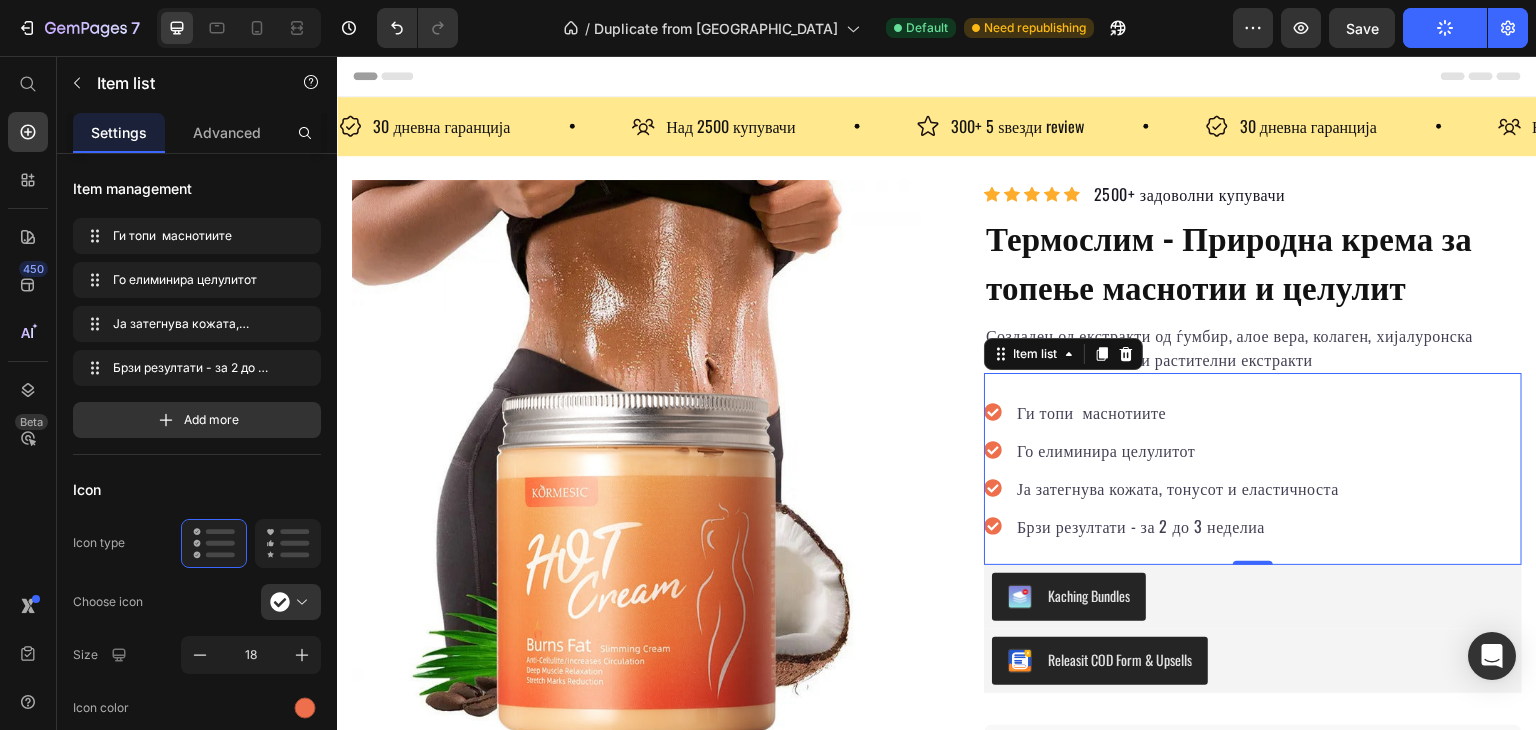 click on "Ја затегнува кожата, тонусот и еластичноста" at bounding box center (1178, 488) 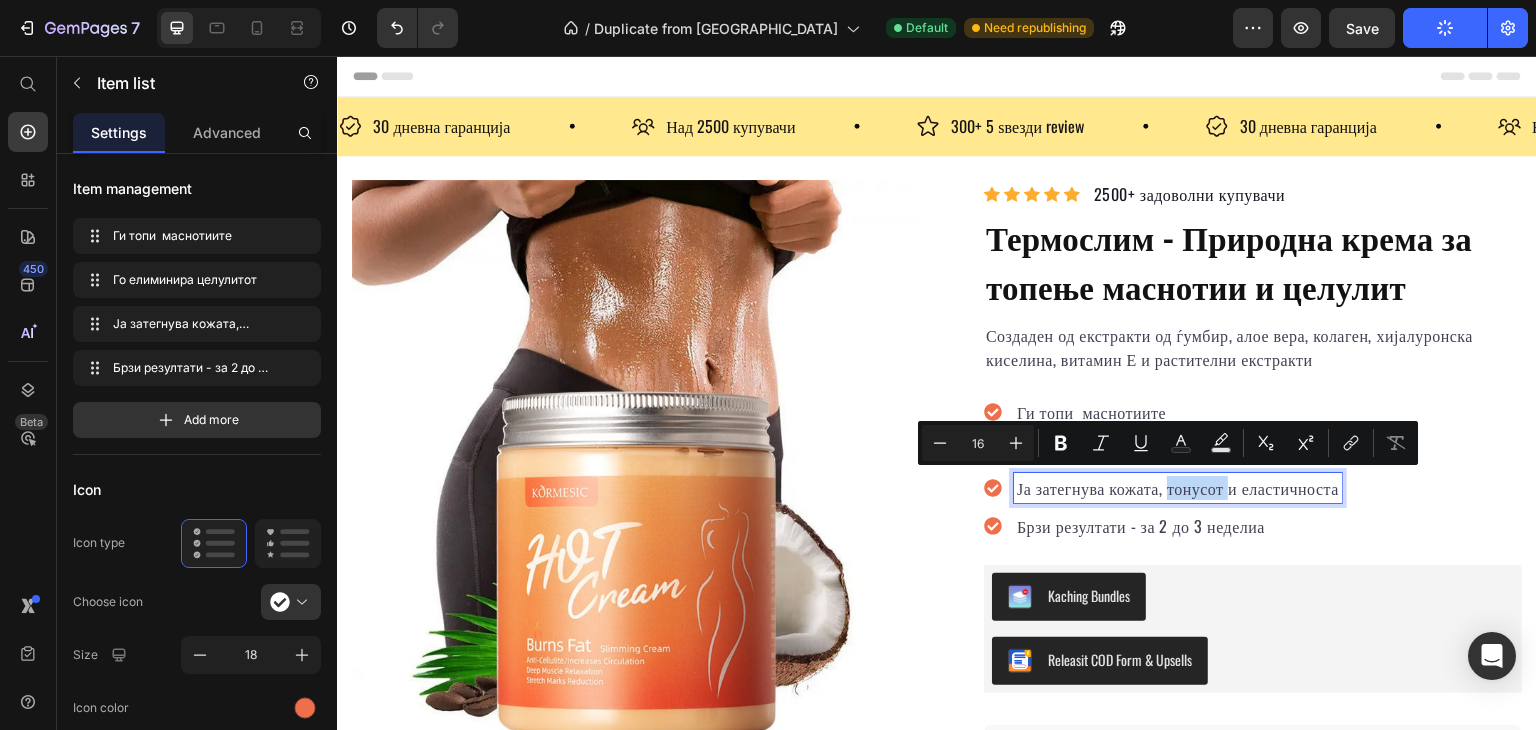 click on "Ја затегнува кожата, тонусот и еластичноста" at bounding box center [1178, 488] 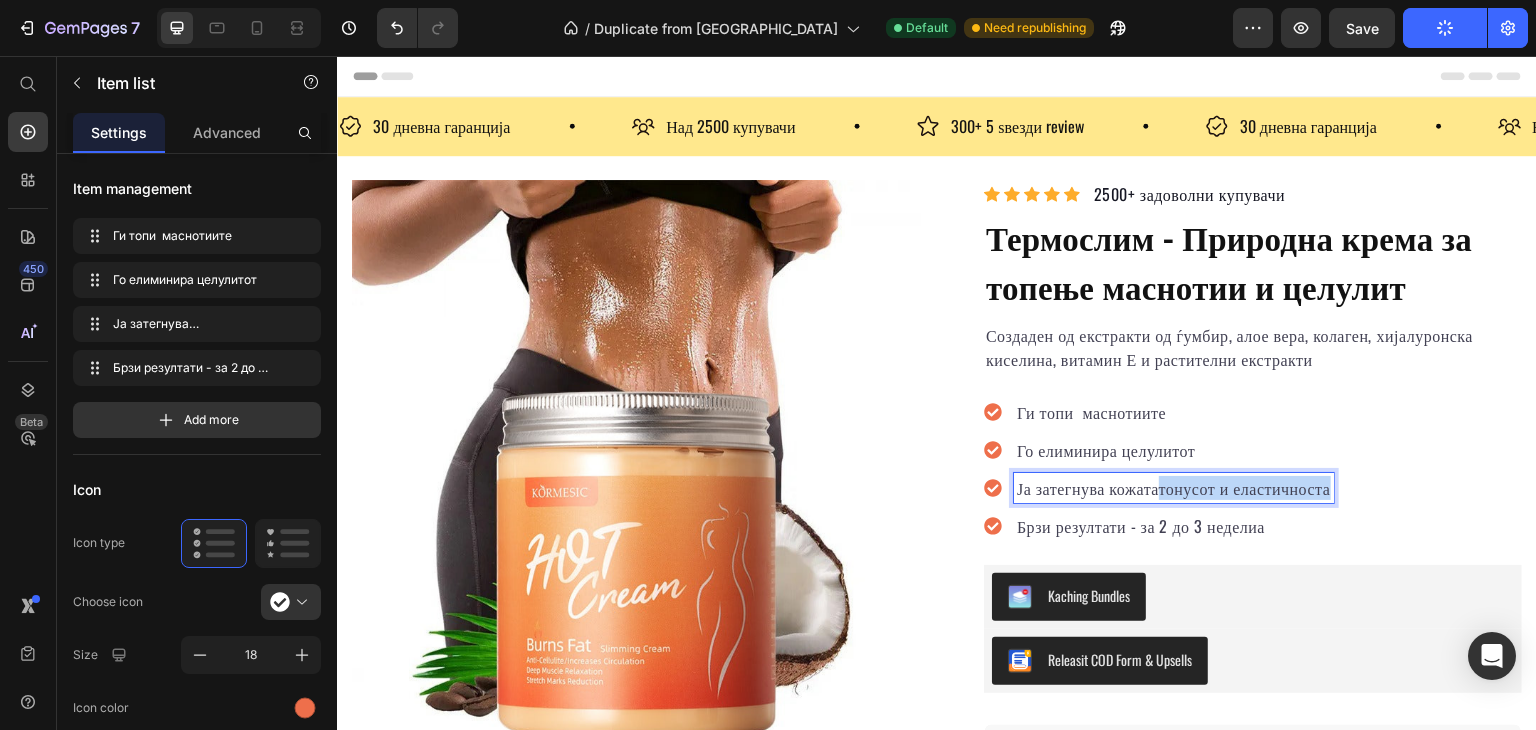 drag, startPoint x: 1137, startPoint y: 491, endPoint x: 1408, endPoint y: 491, distance: 271 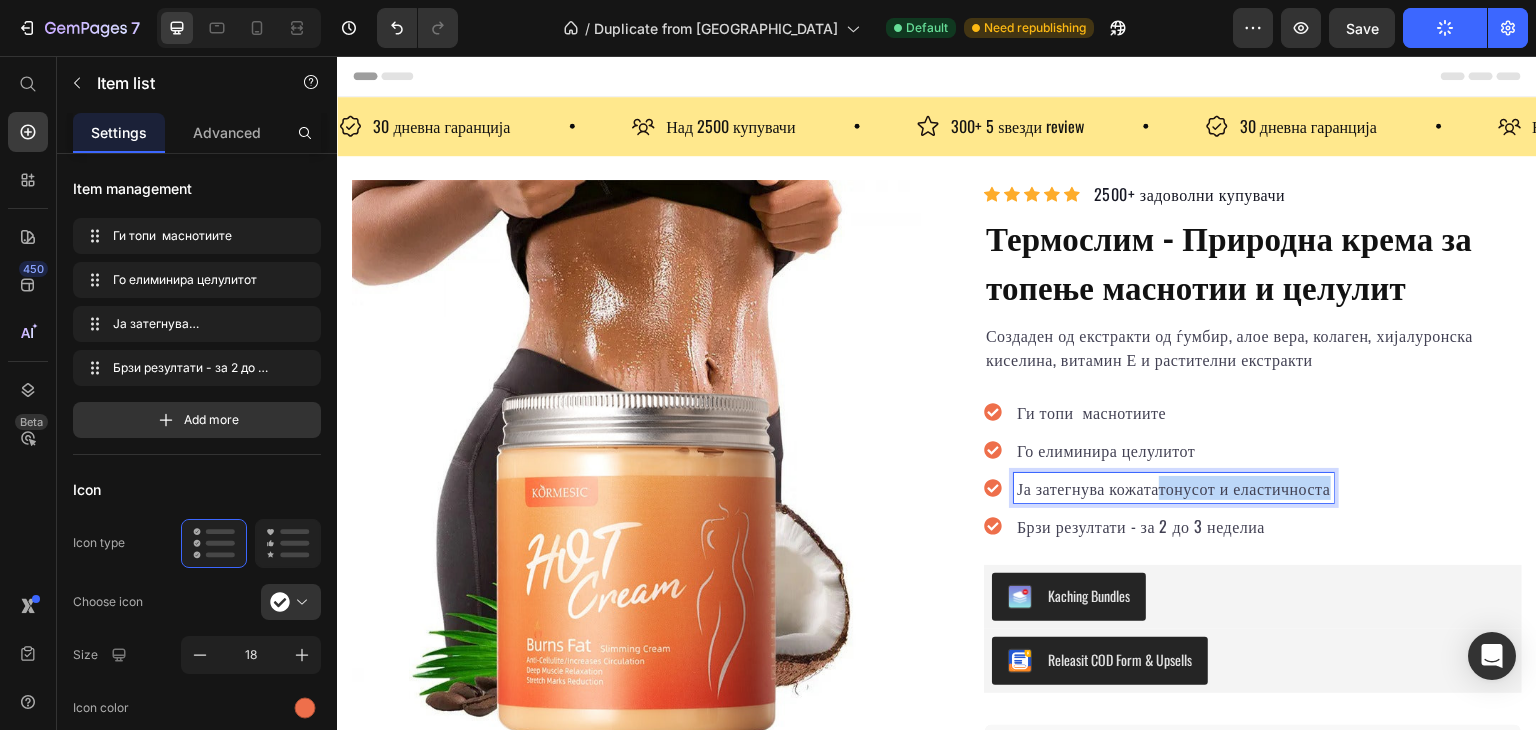 click on "Ги топи  маснотиите Го елиминира целулитот Ја затегнува кожататонусот и еластичноста Брзи резултати - за 2 до 3 неделиа" at bounding box center [1253, 469] 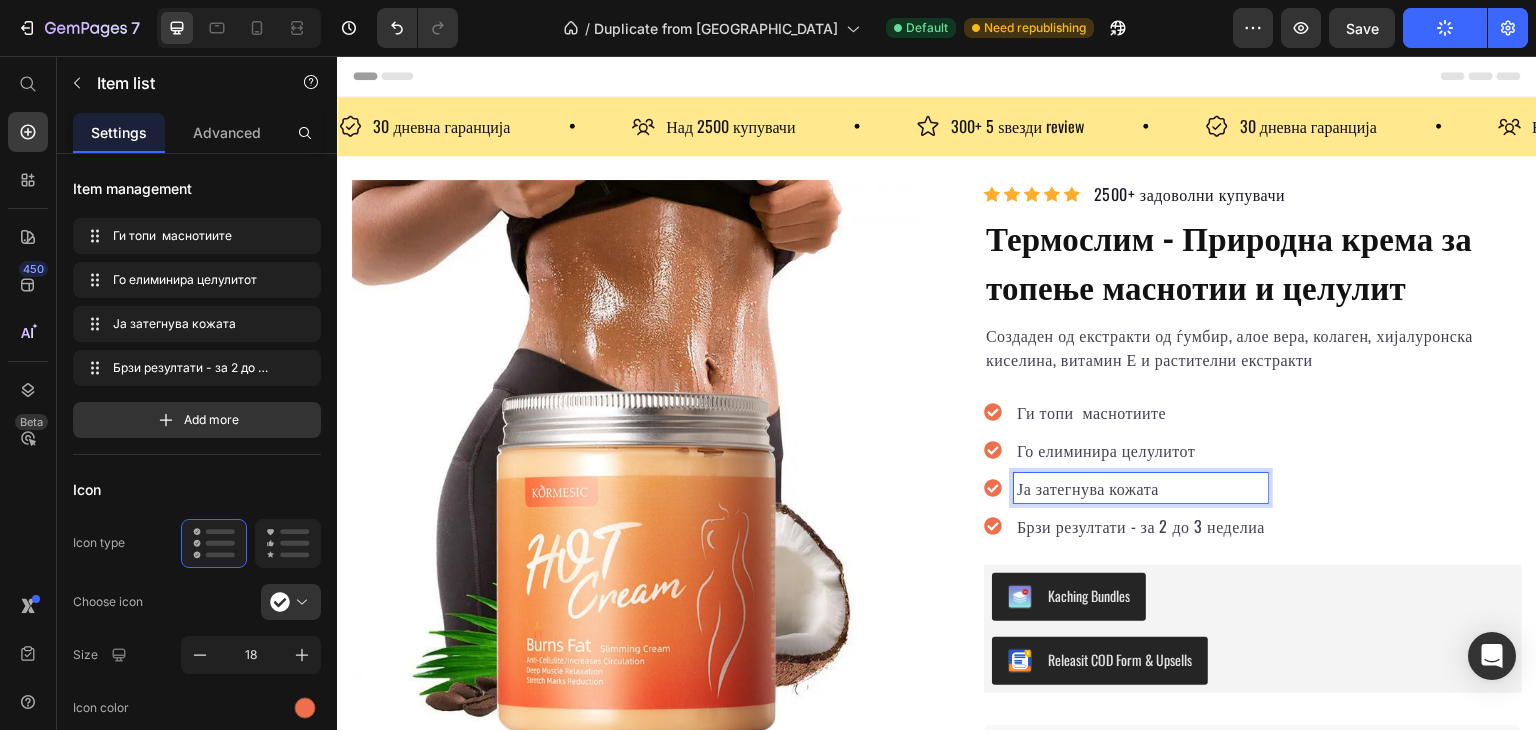 click on "Ги топи  маснотиите Го елиминира целулитот Ја затегнува кожата Брзи резултати - за 2 до 3 неделиа" at bounding box center [1253, 469] 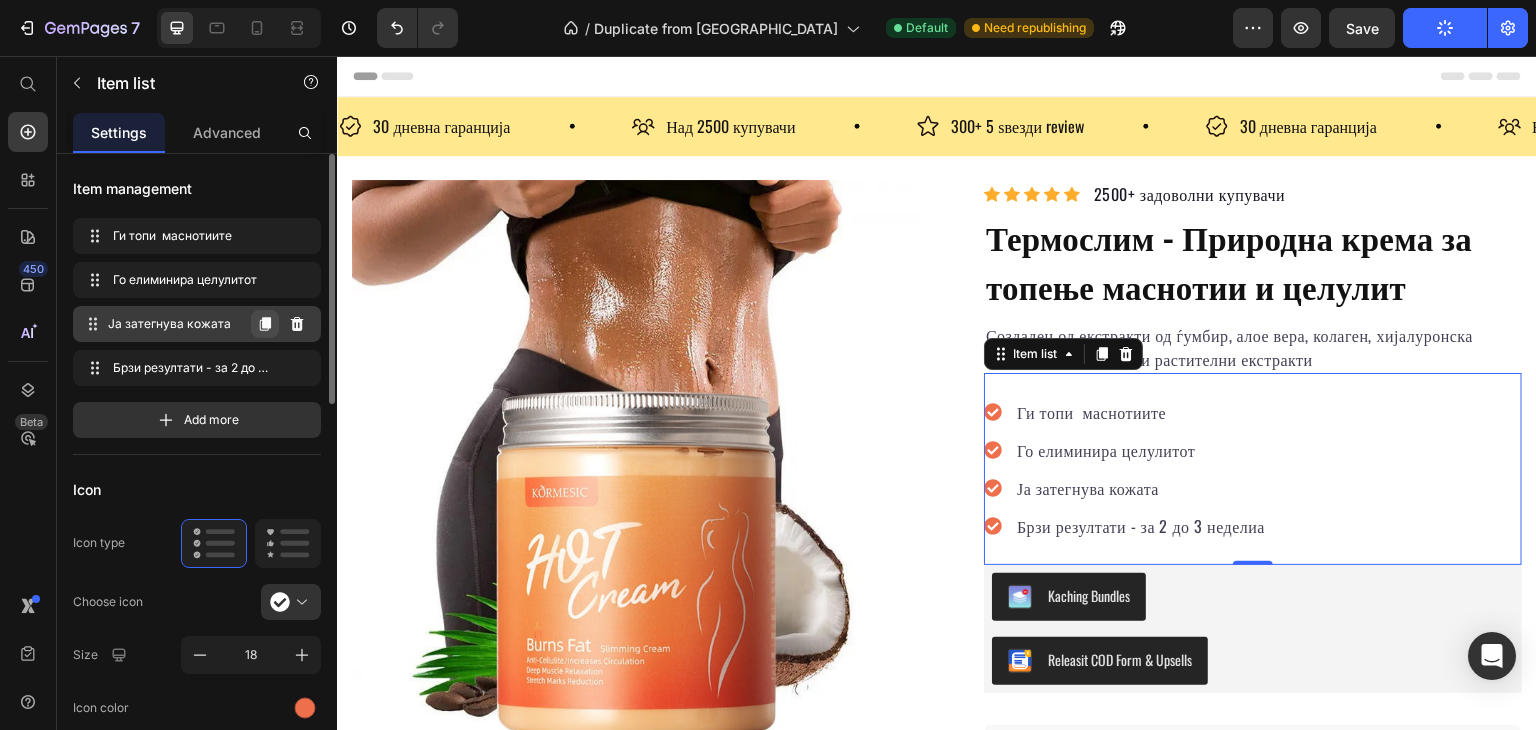 click 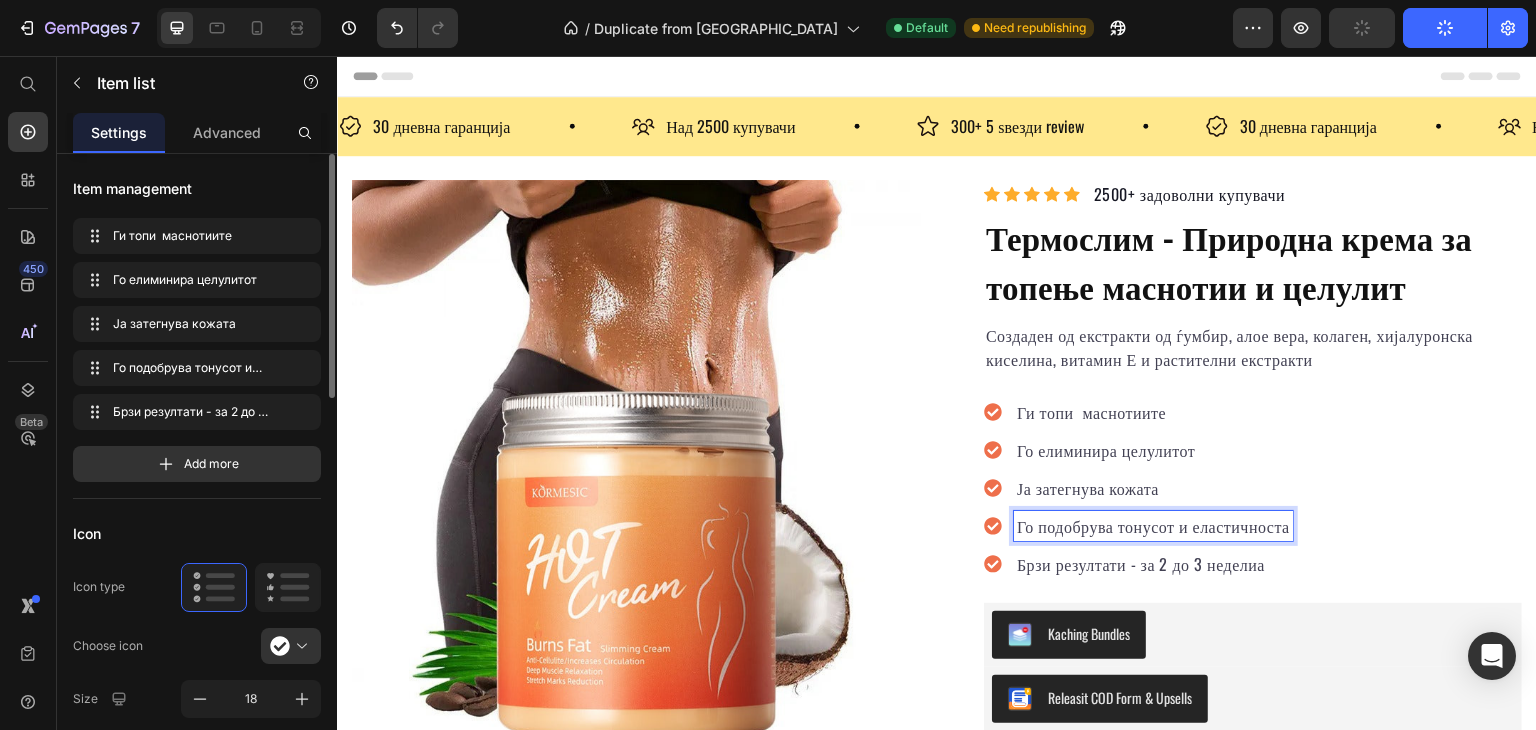 click on "Ги топи  маснотиите Го елиминира целулитот Ја затегнува кожата Го подобрува тонусот и еластичноста Брзи резултати - за 2 до 3 неделиа" at bounding box center (1253, 488) 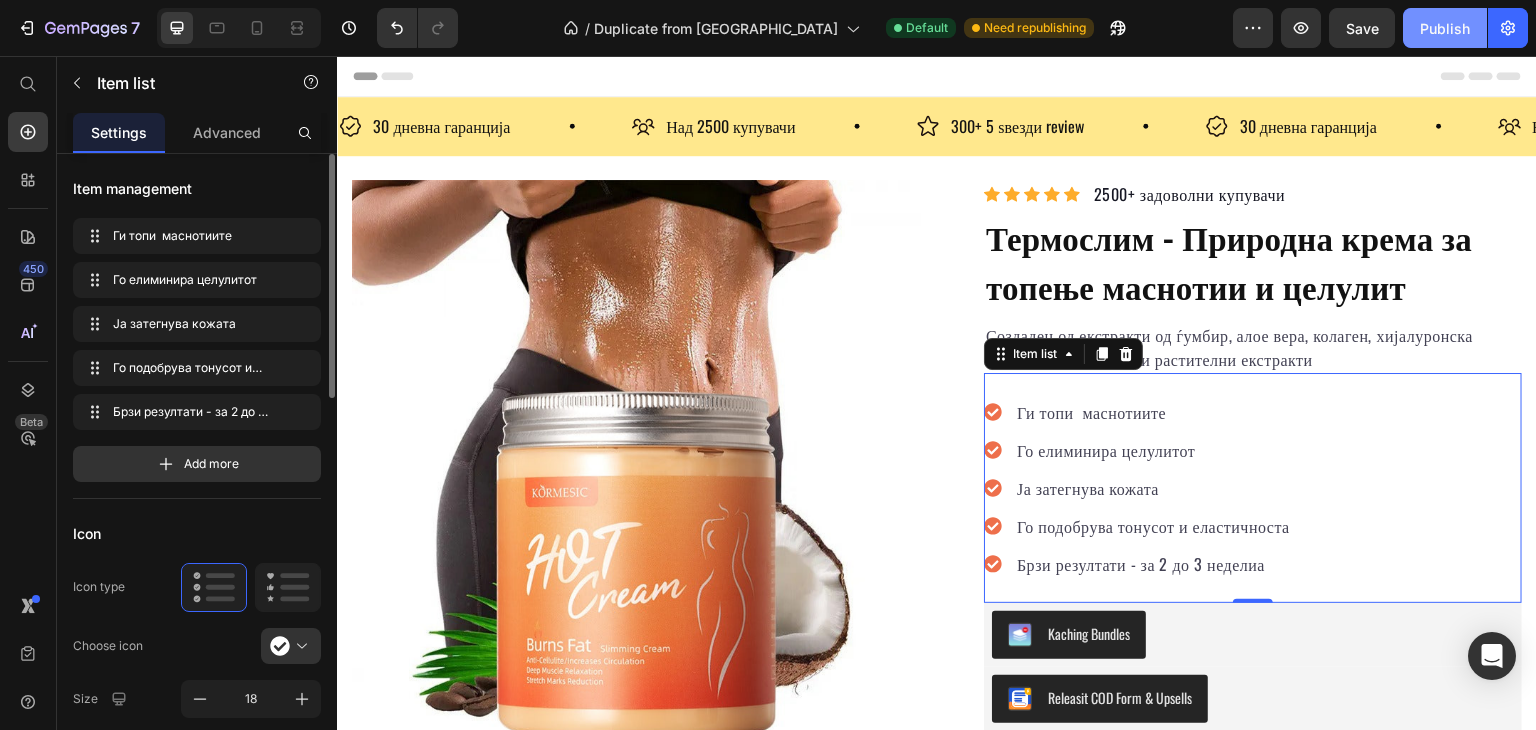click on "Publish" at bounding box center (1445, 28) 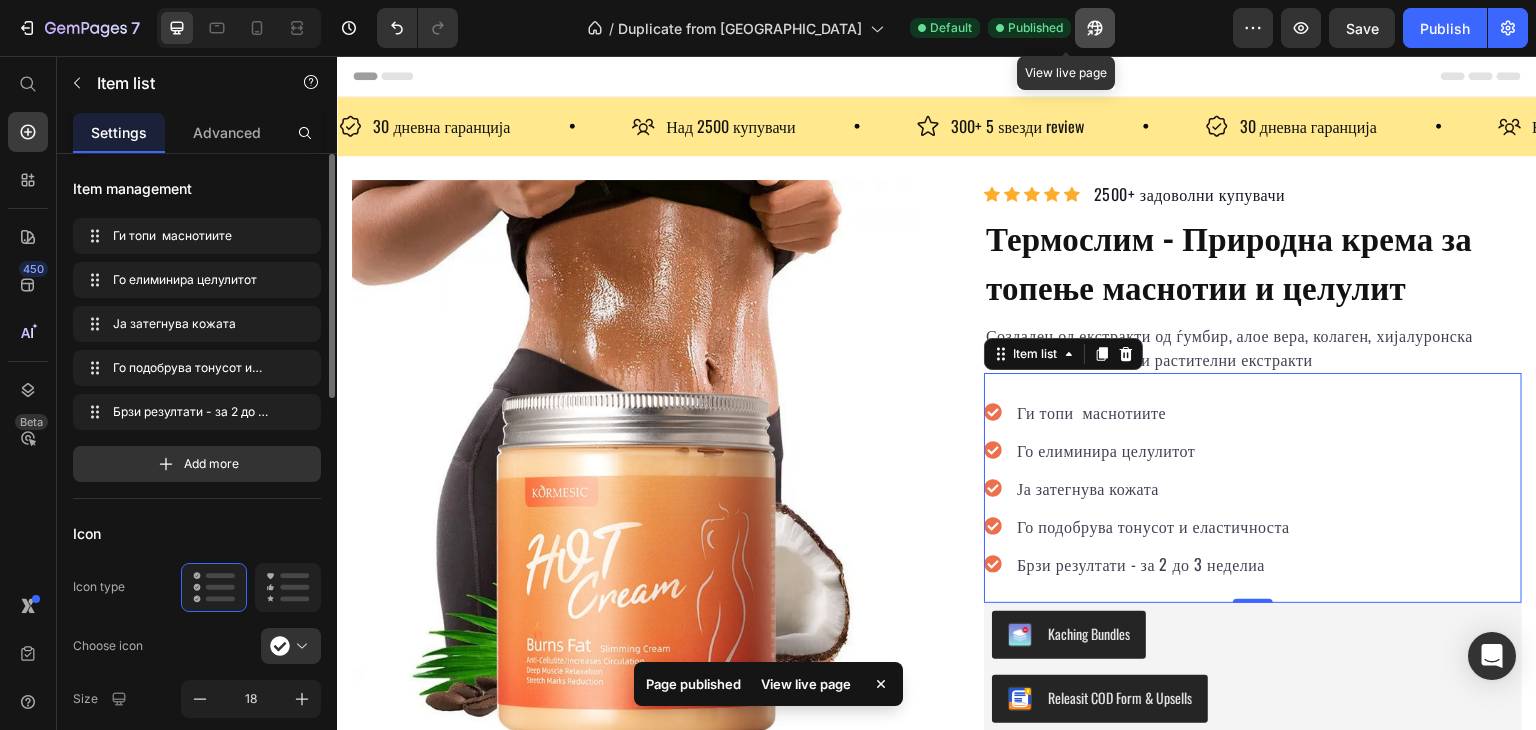 click 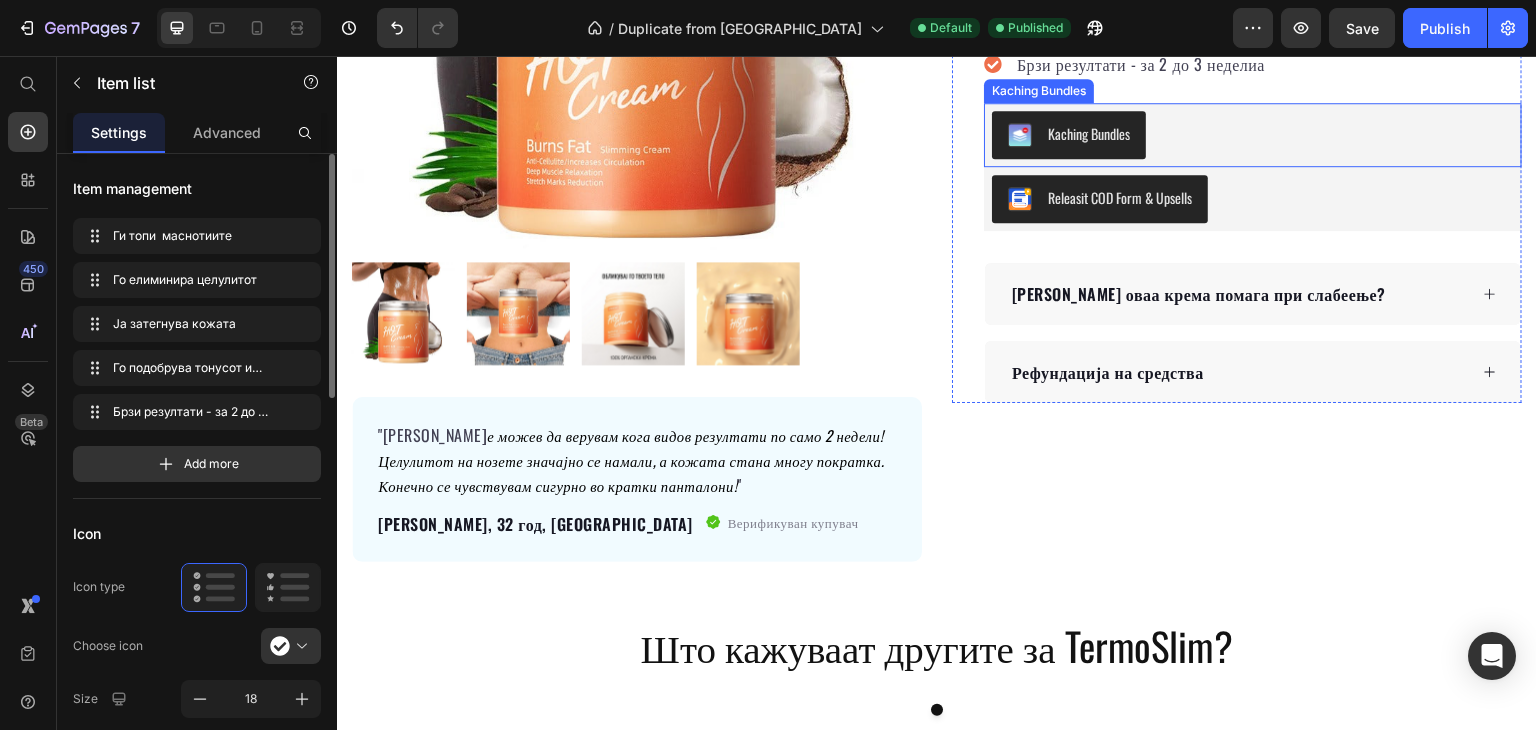 scroll, scrollTop: 300, scrollLeft: 0, axis: vertical 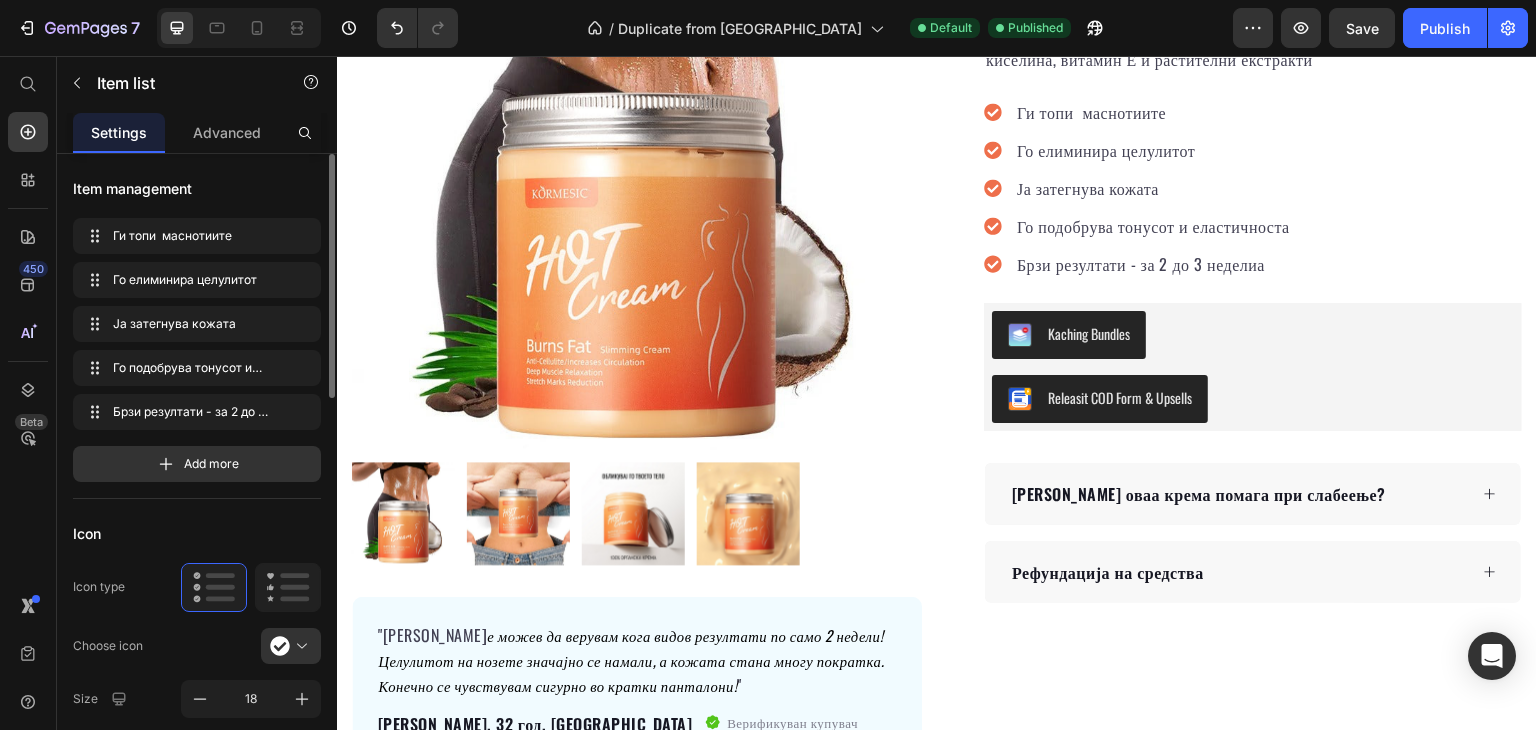 click 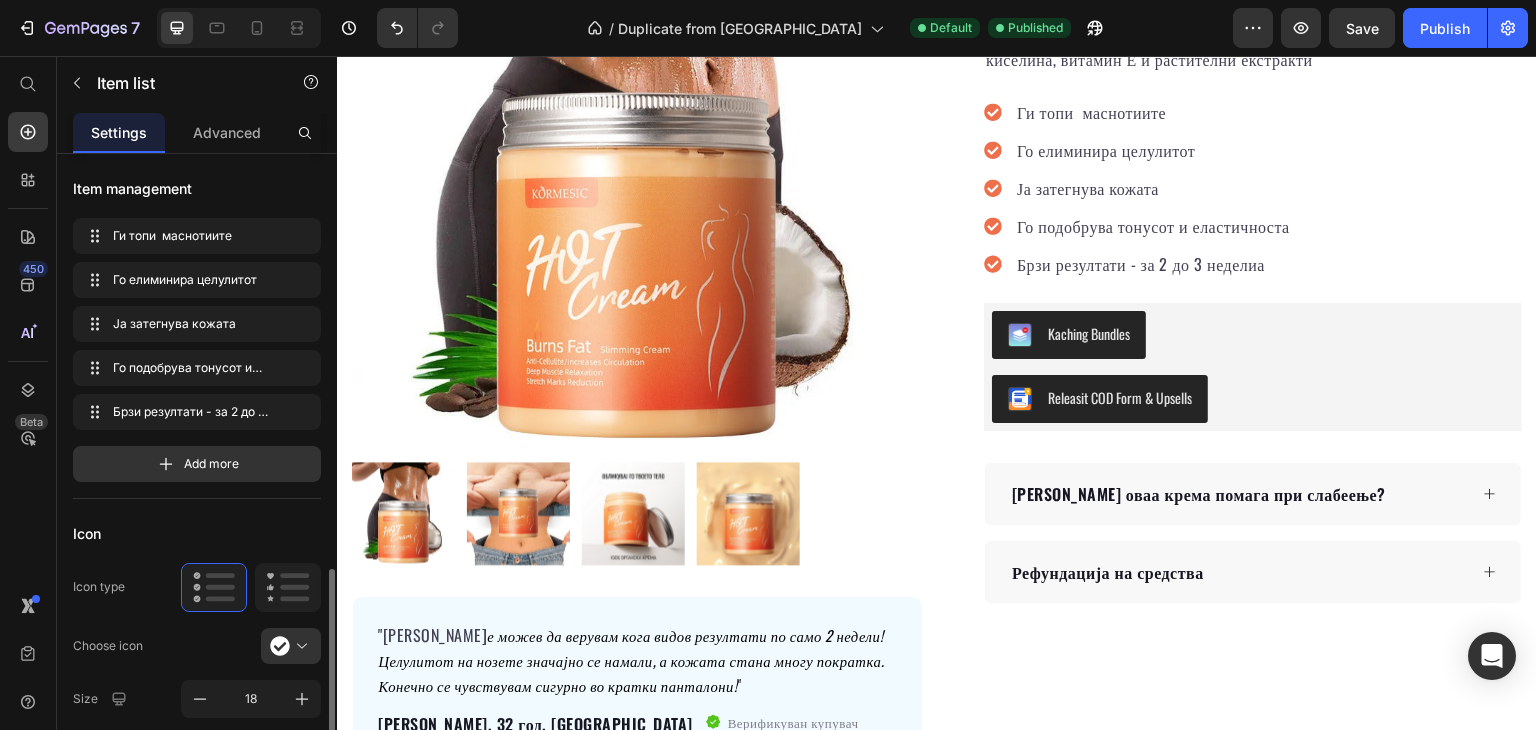 scroll, scrollTop: 300, scrollLeft: 0, axis: vertical 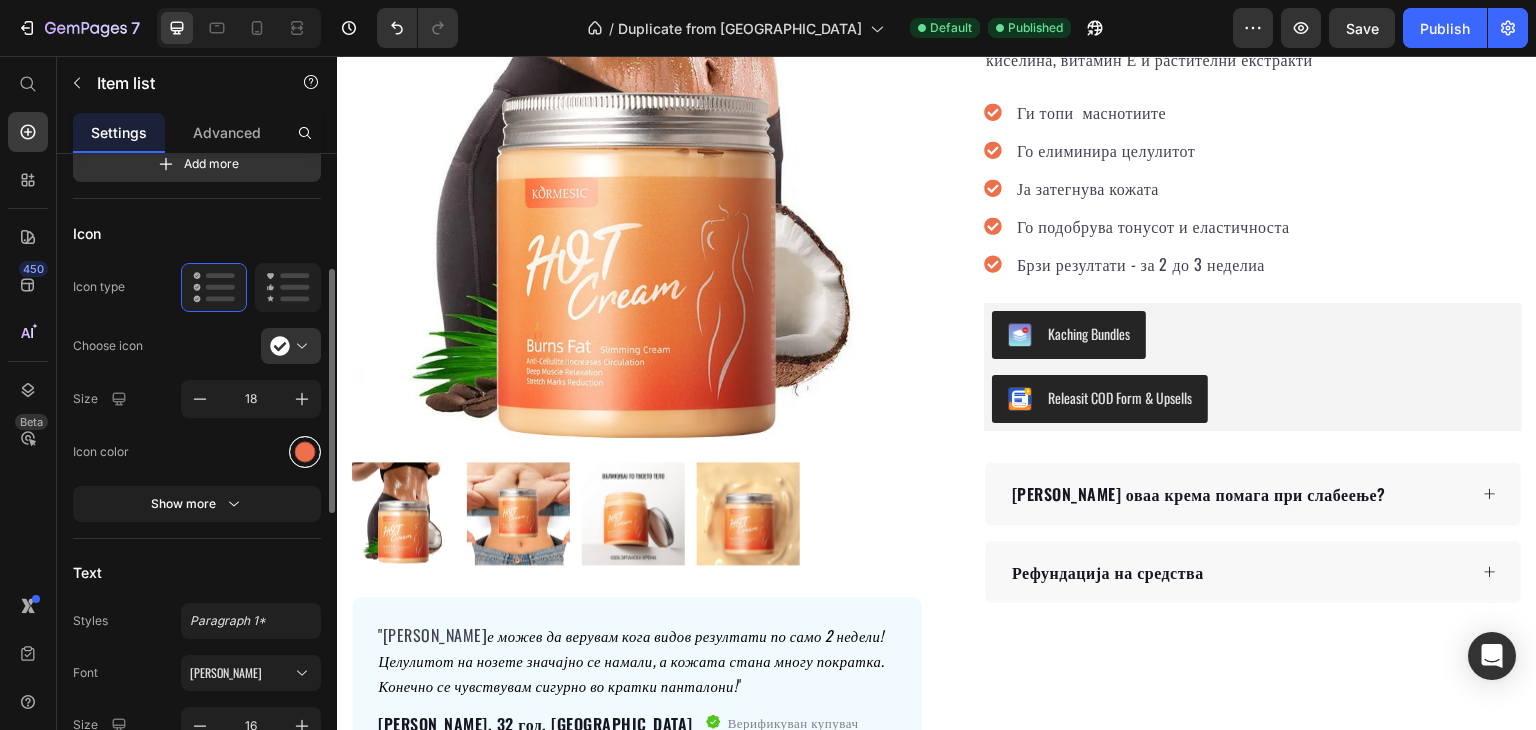 click at bounding box center (305, 451) 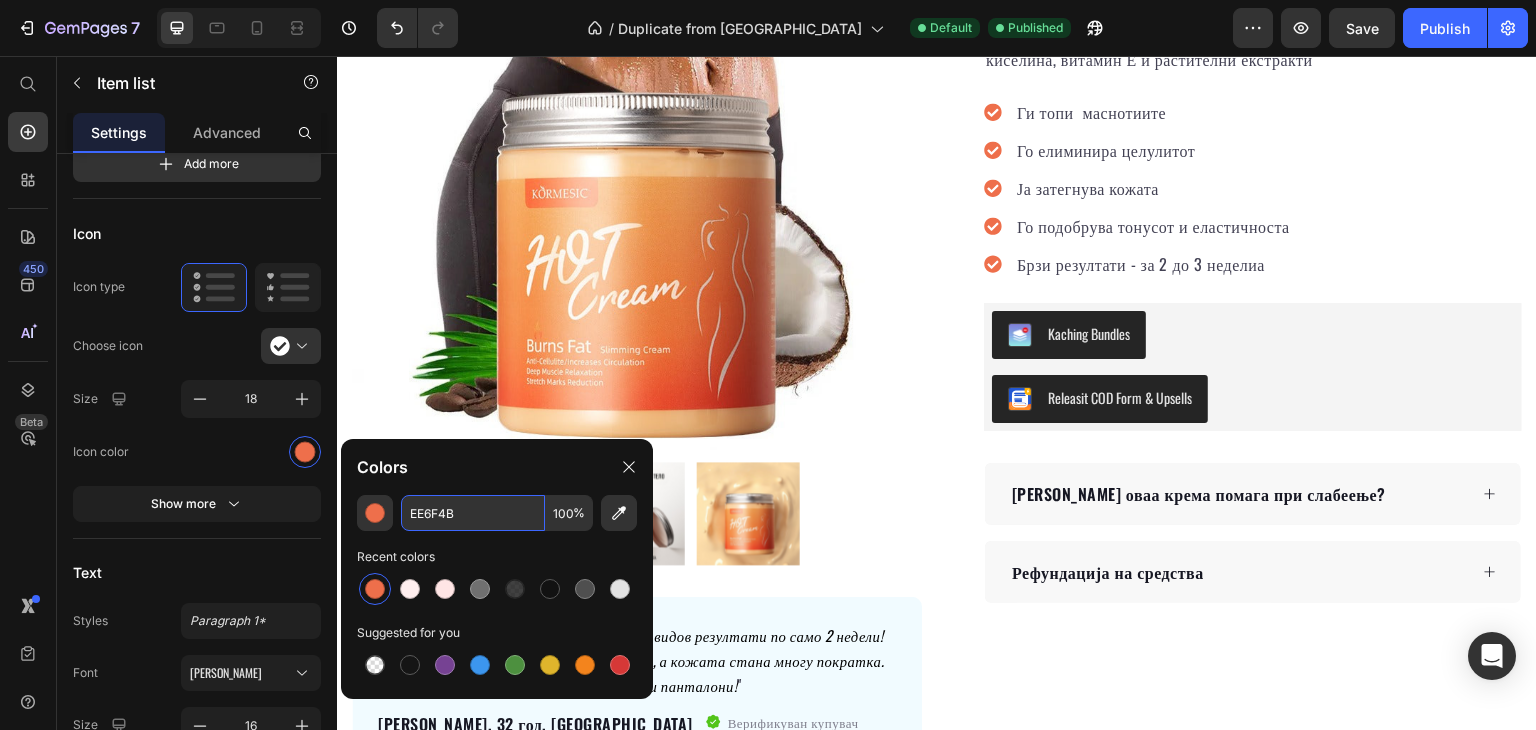 click on "EE6F4B" at bounding box center [473, 513] 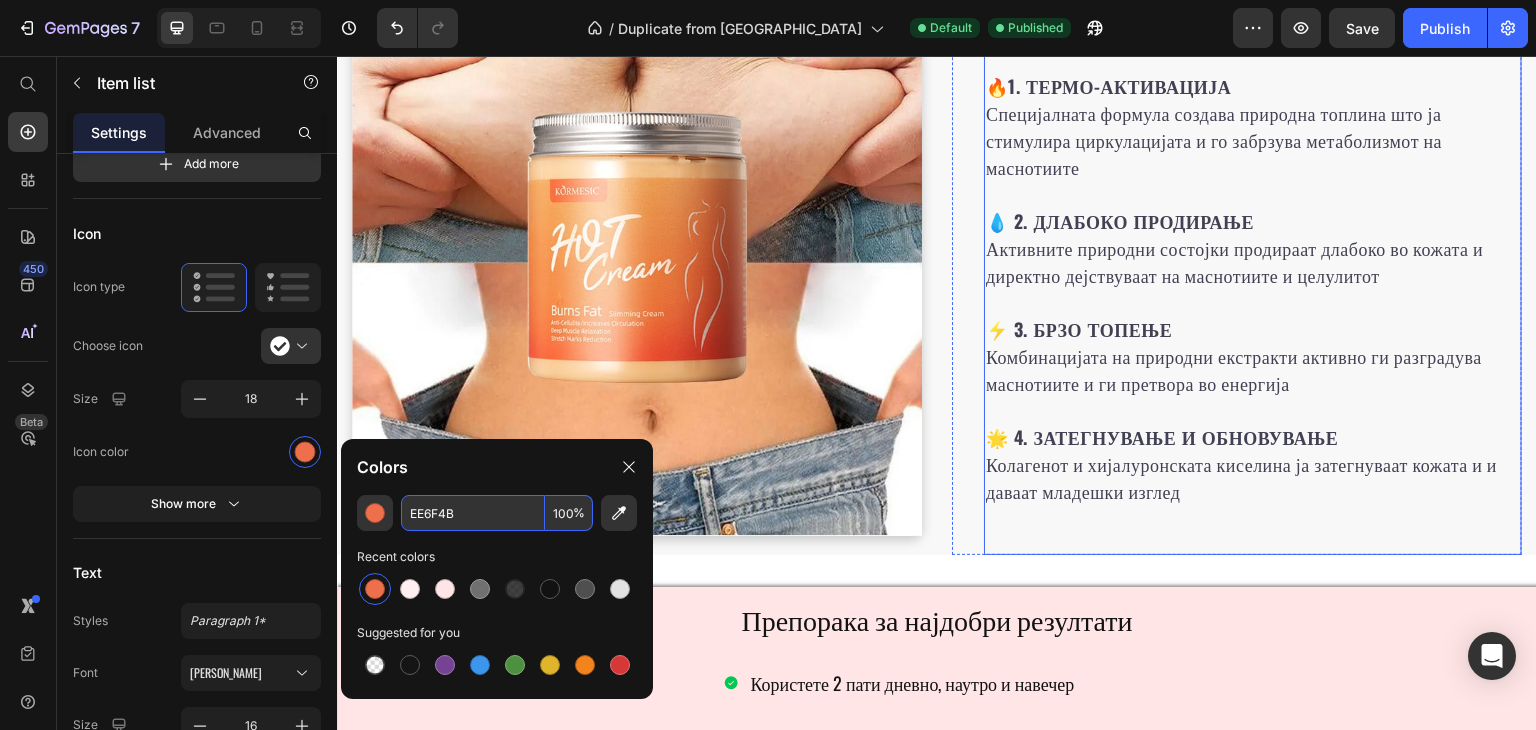 scroll, scrollTop: 3100, scrollLeft: 0, axis: vertical 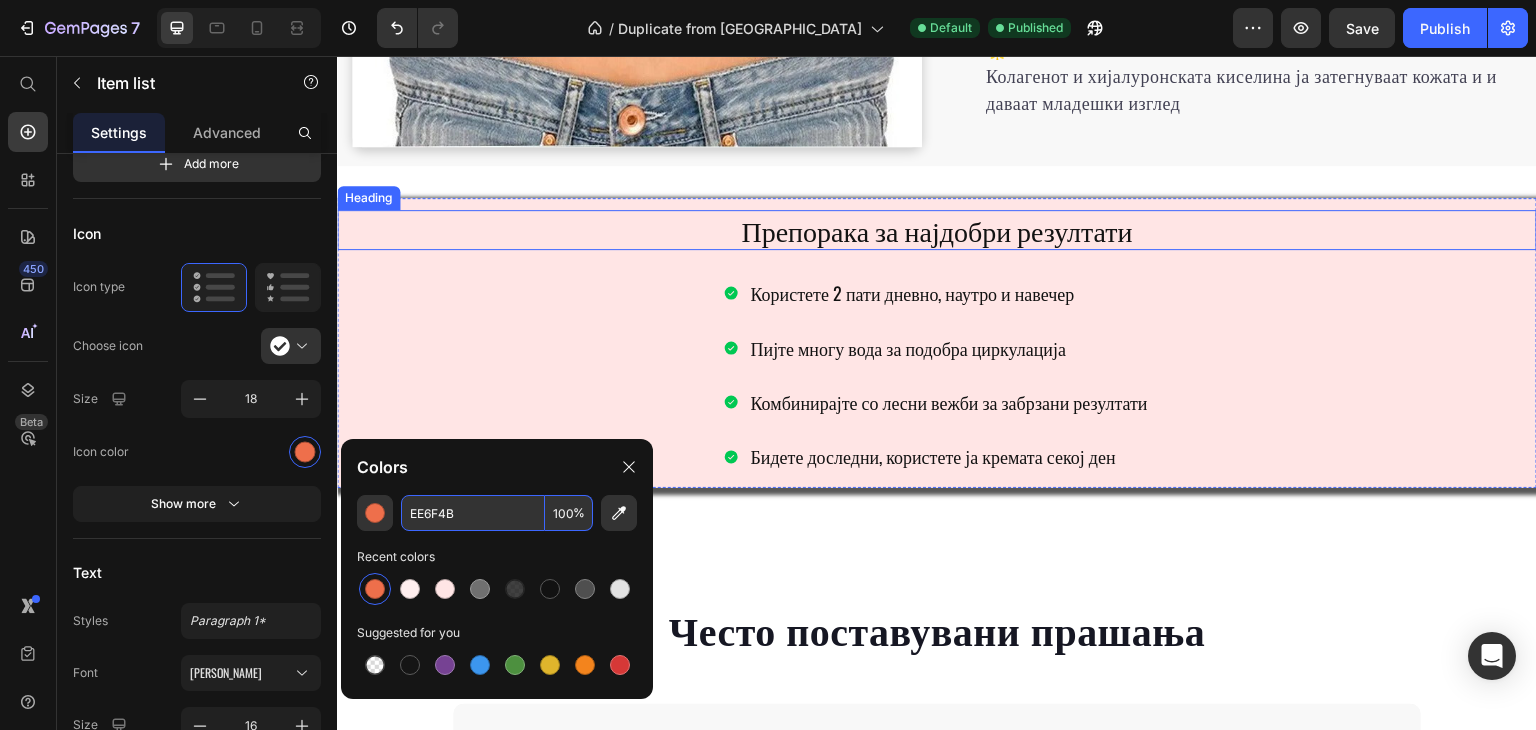 click on "Препорака за најдобри резултати" at bounding box center (937, 230) 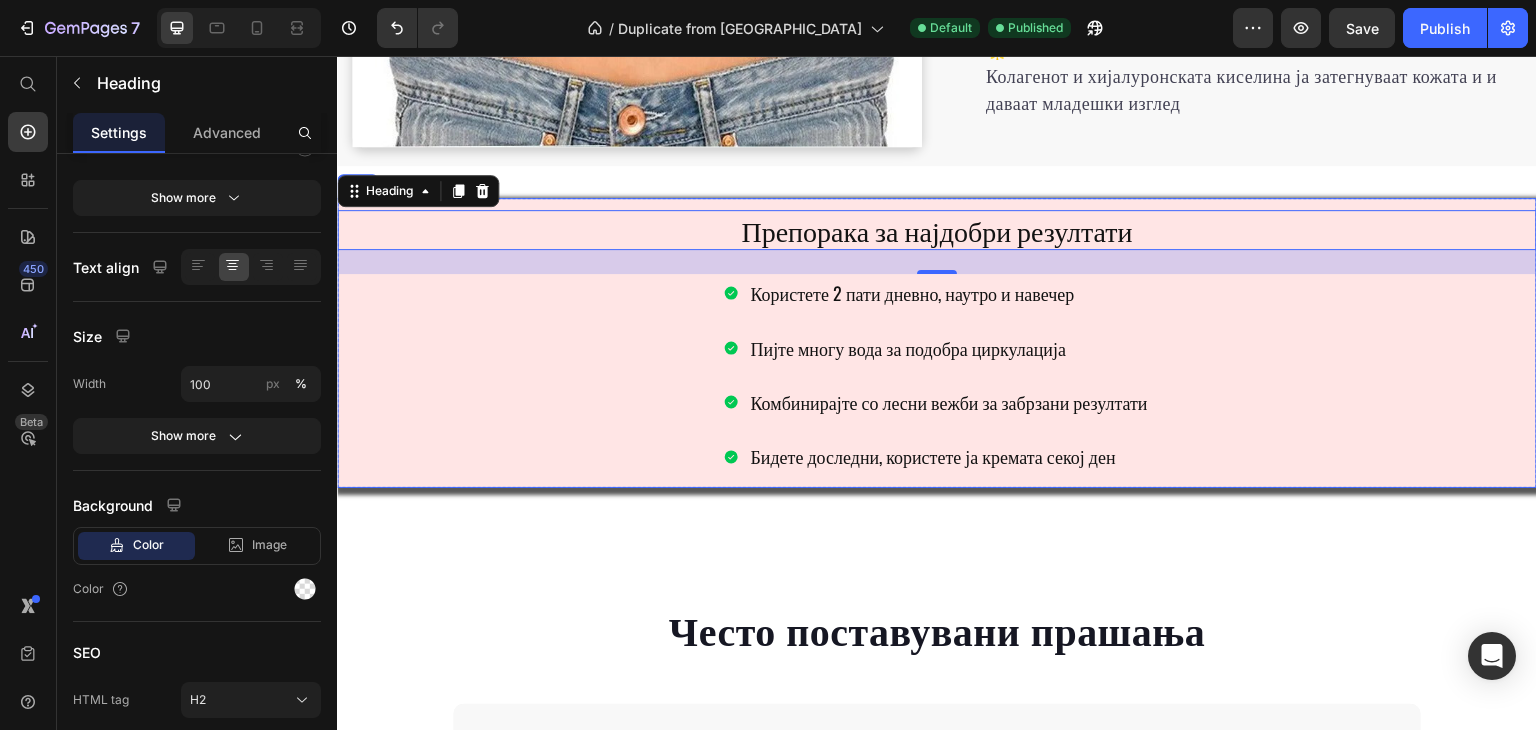 scroll, scrollTop: 0, scrollLeft: 0, axis: both 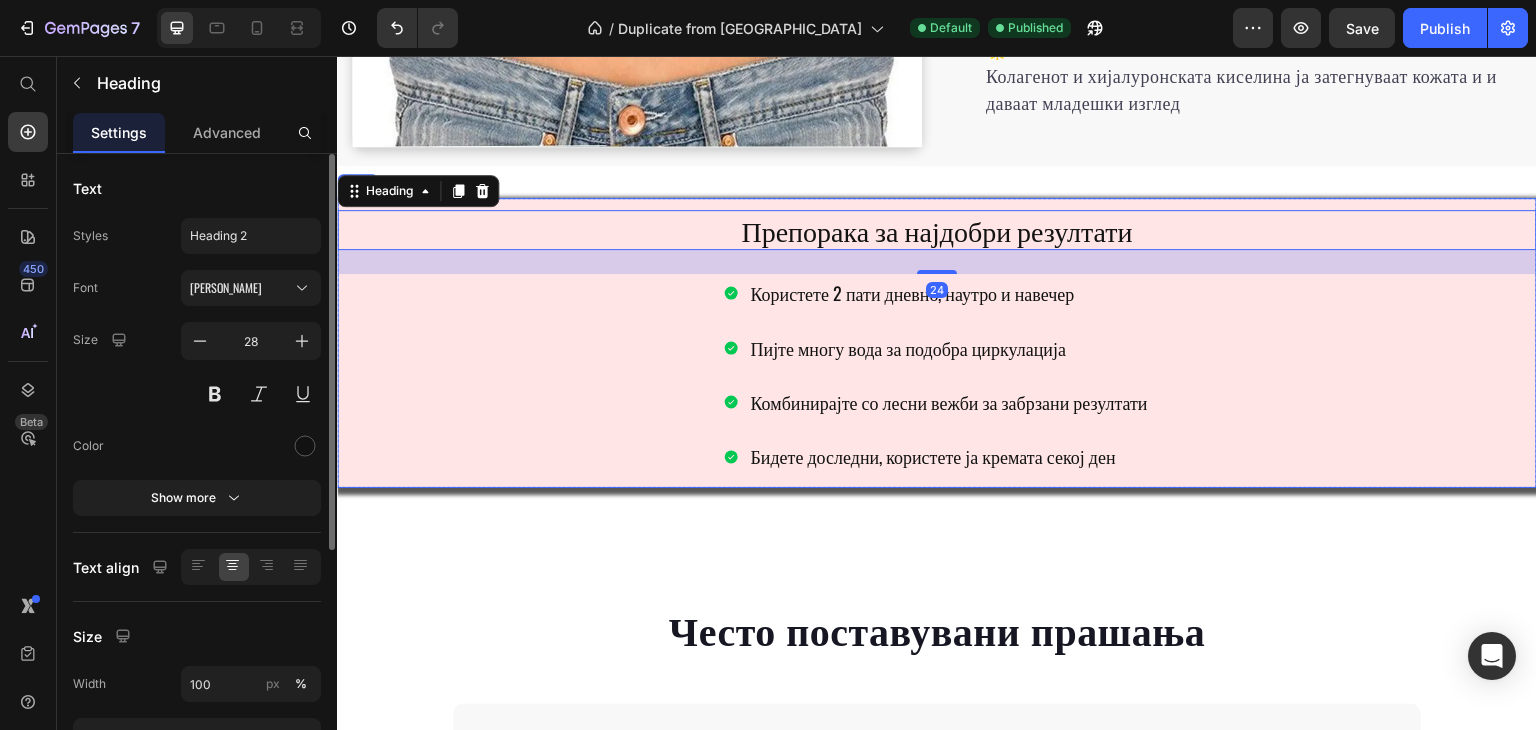click on "Препорака за најдобри резултати Heading   24 Користете 2 пати дневно, наутро и навечер Пијте многу вода за подобра циркулација Комбинирајте со лесни вежби за забрзани резултати Бидете доследни, користете ја кремата секој ден Item List Row" at bounding box center [937, 343] 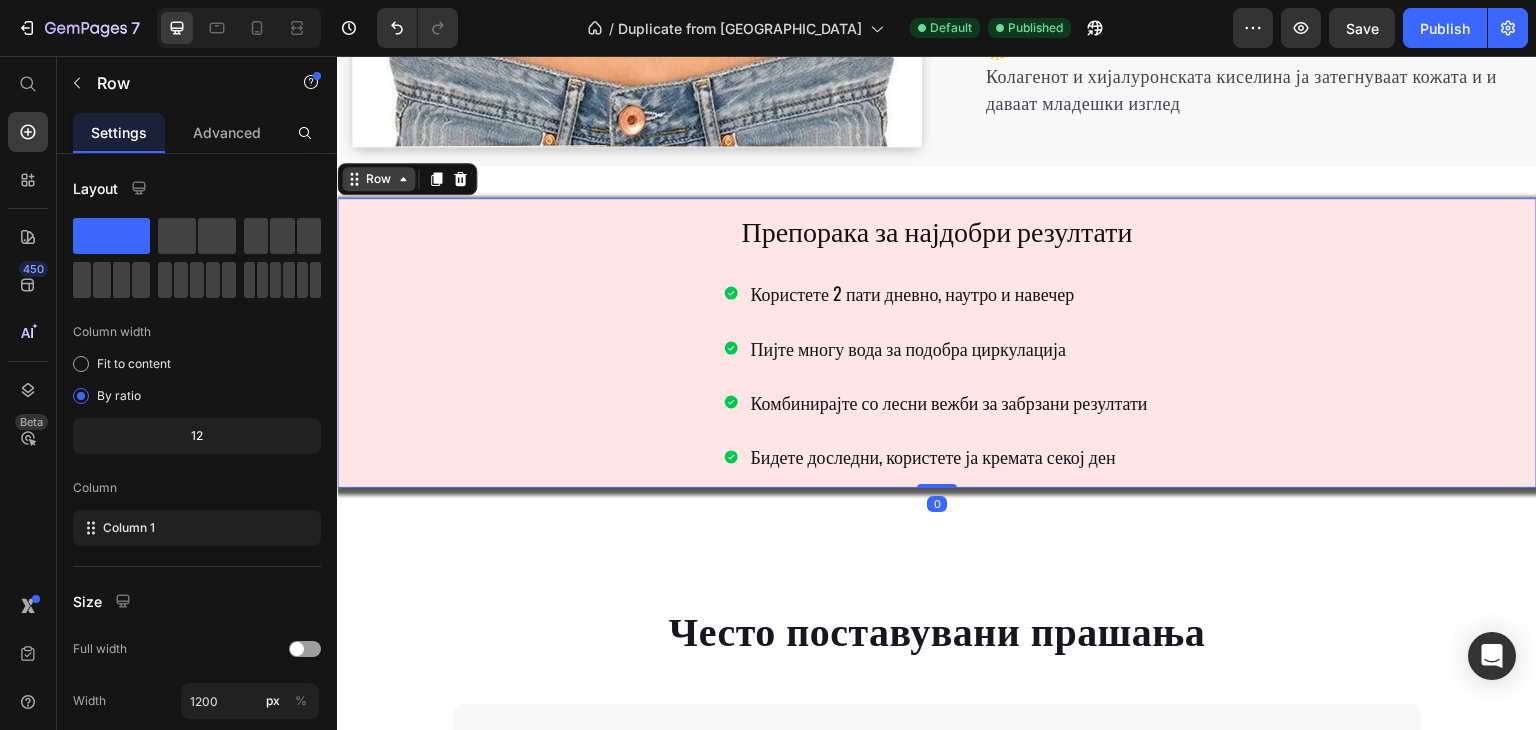 click 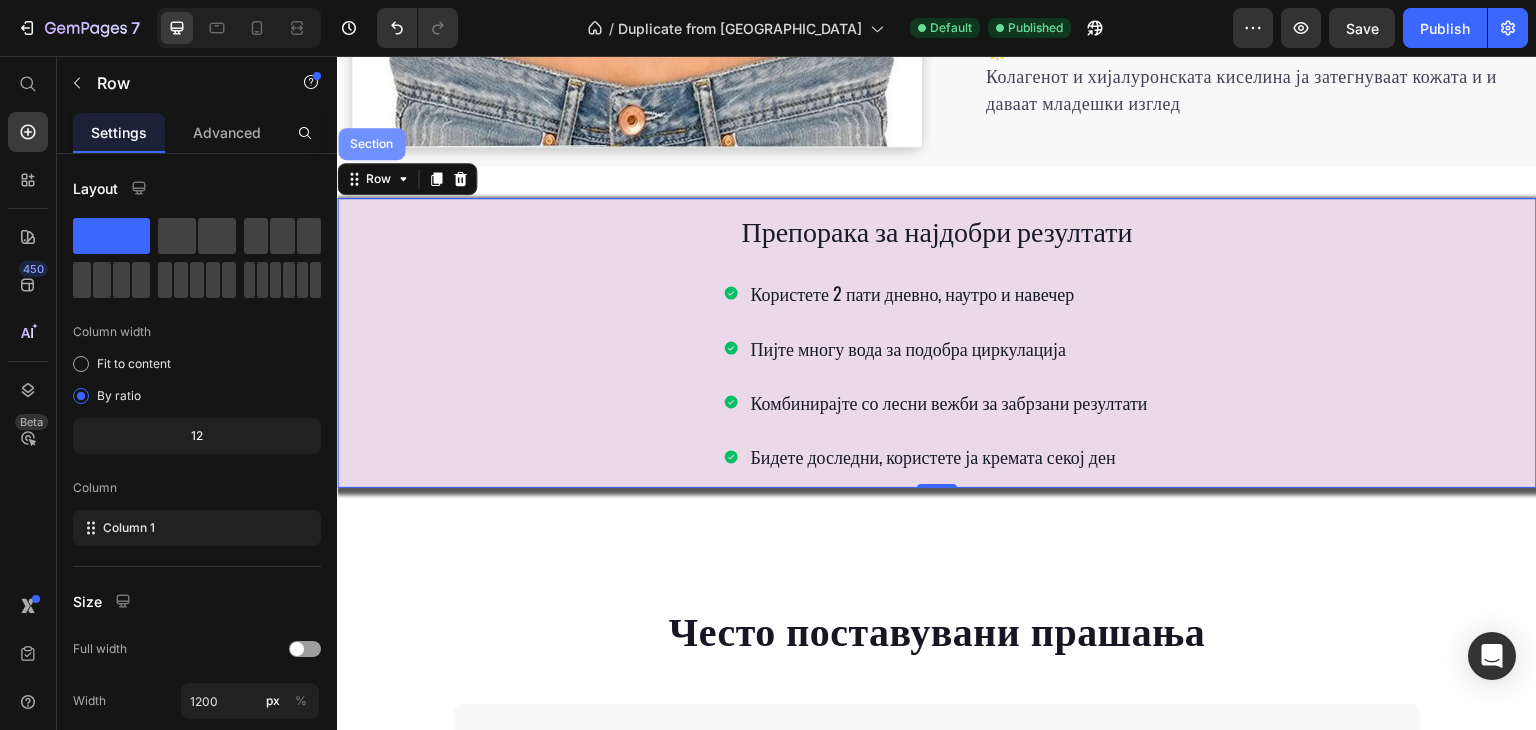 click on "Section" at bounding box center (371, 144) 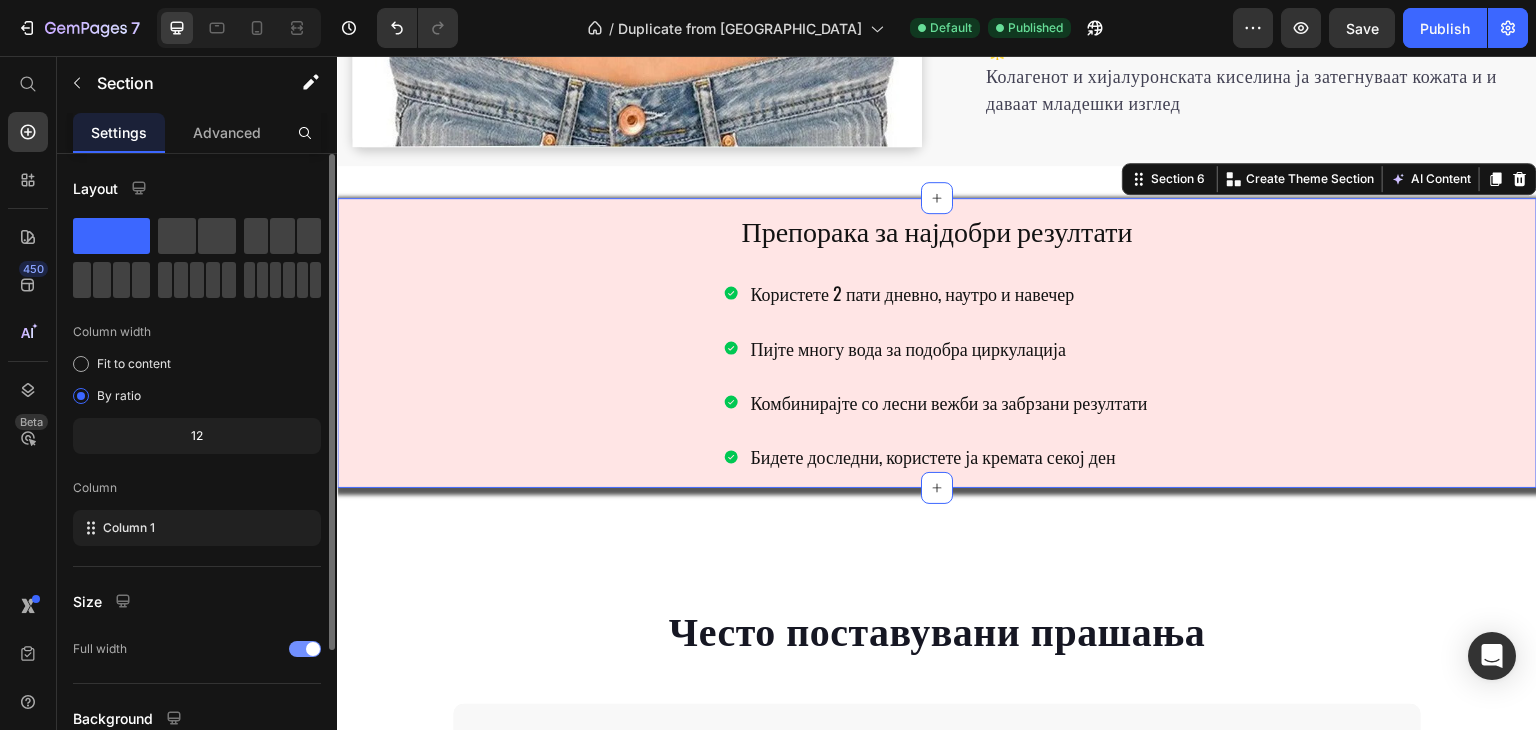 scroll, scrollTop: 173, scrollLeft: 0, axis: vertical 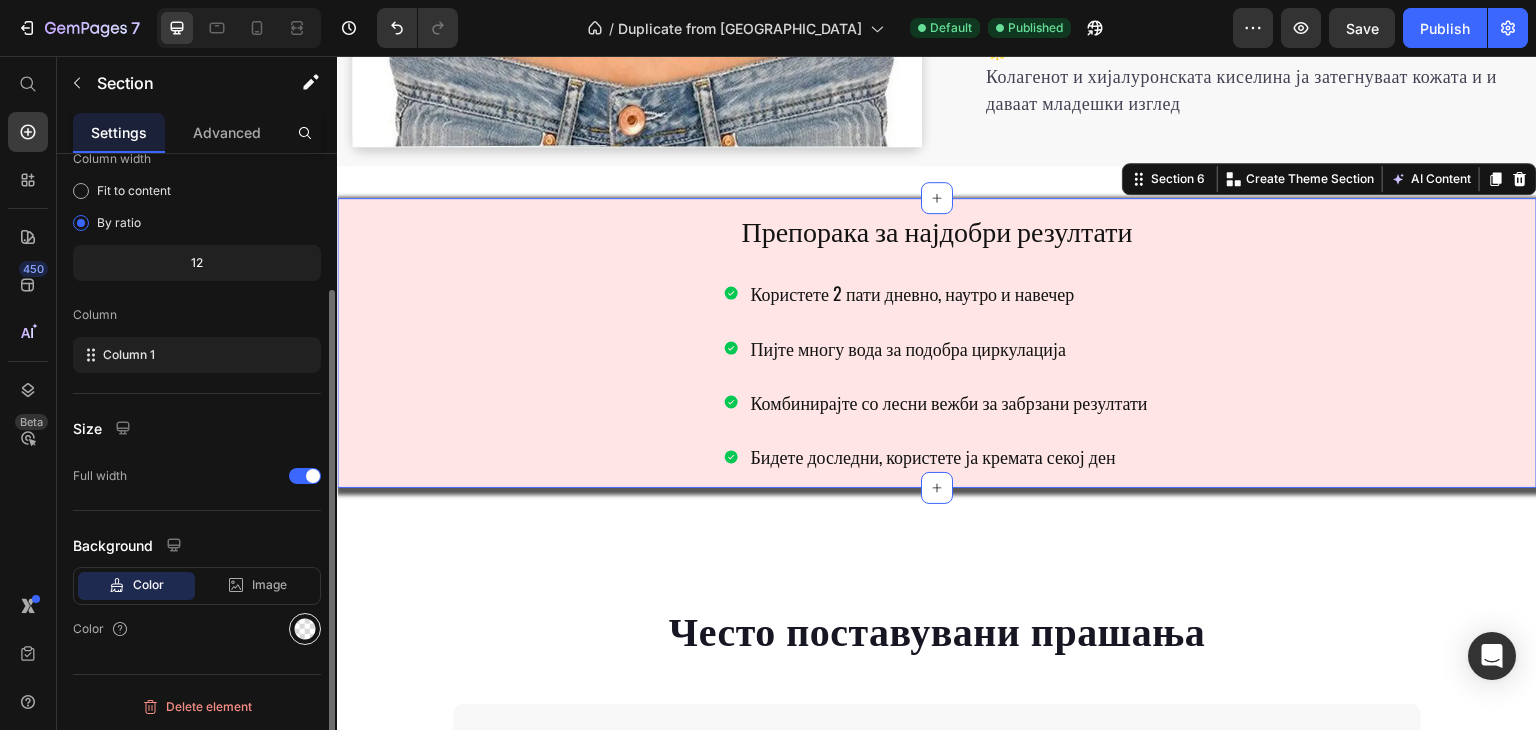 click at bounding box center [305, 629] 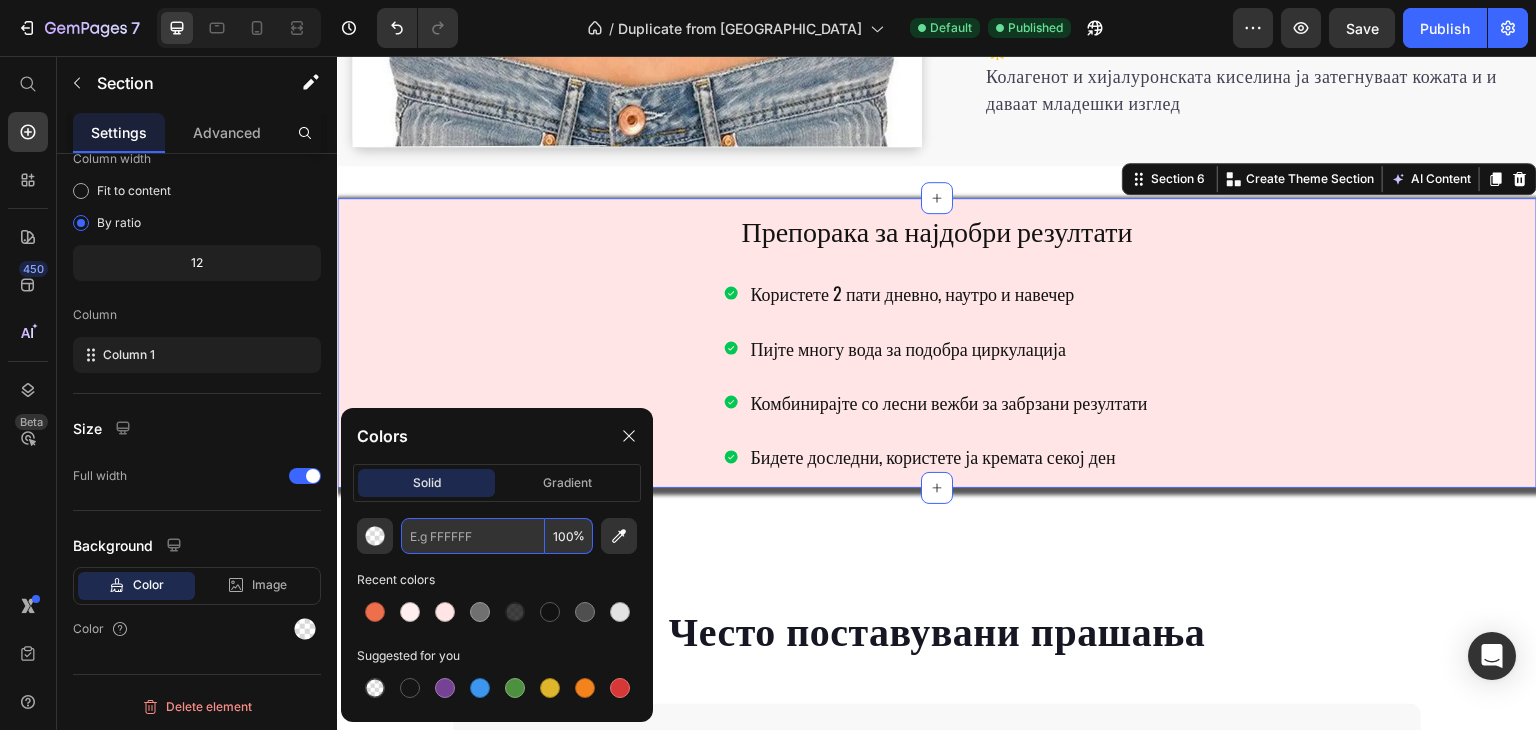 click at bounding box center [473, 536] 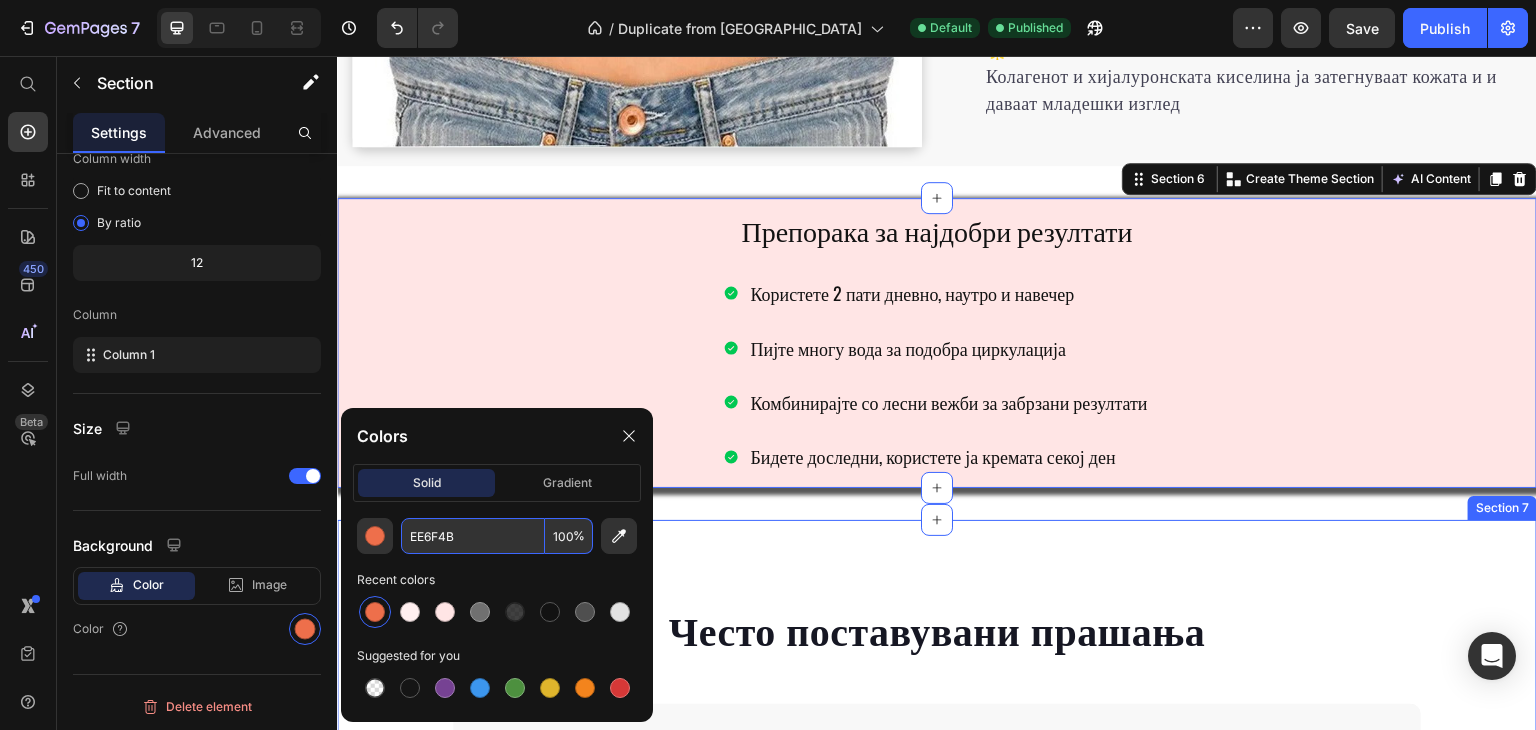 click on "Често поставувани прашања Heading
Дали е безбеден за сите типови кожа?
Колку брзо ќе видам резултати?
Дали можам да го користам во бременост?
Дали има странични ефекти?
Колку долго трае една тубичка? Accordion Row Section 7" at bounding box center (937, 879) 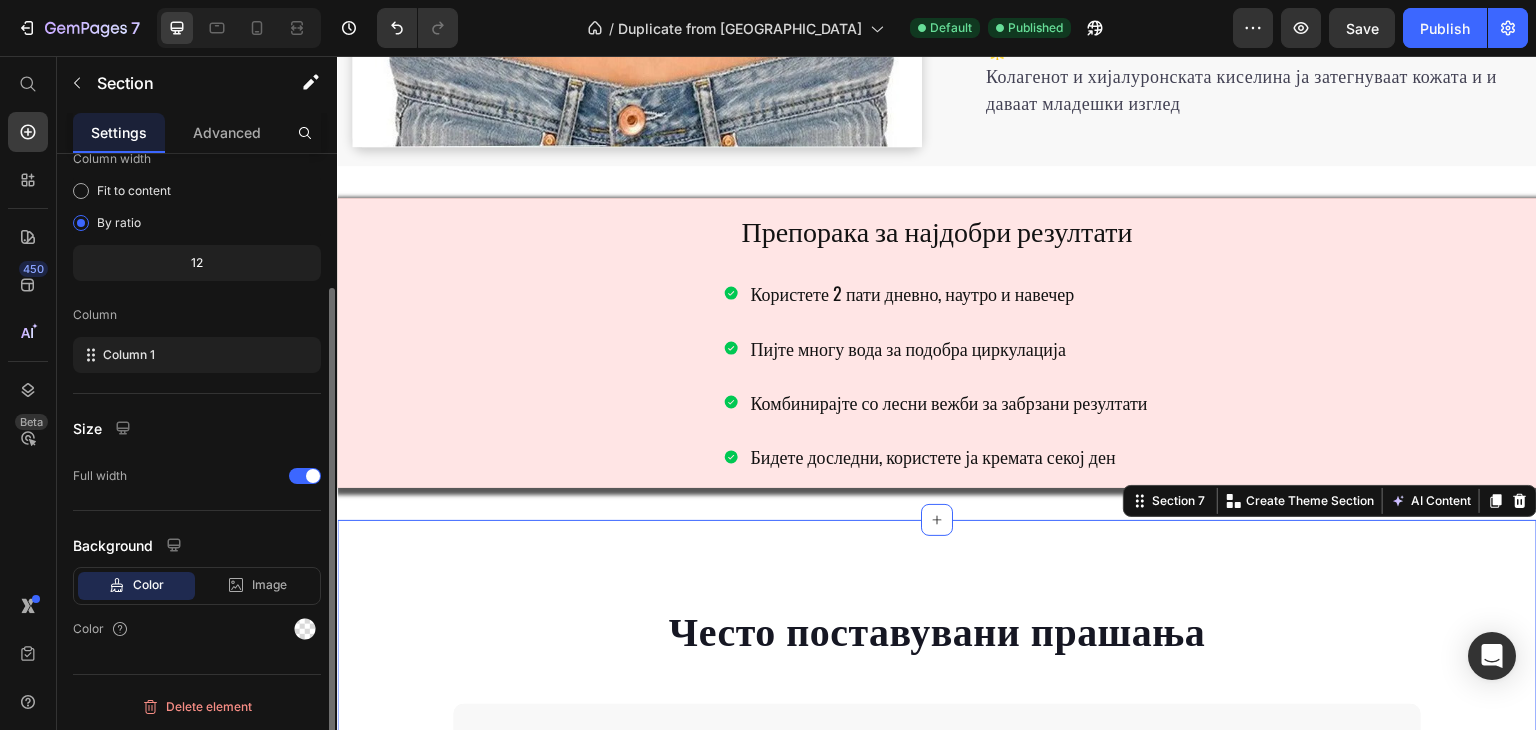 scroll, scrollTop: 172, scrollLeft: 0, axis: vertical 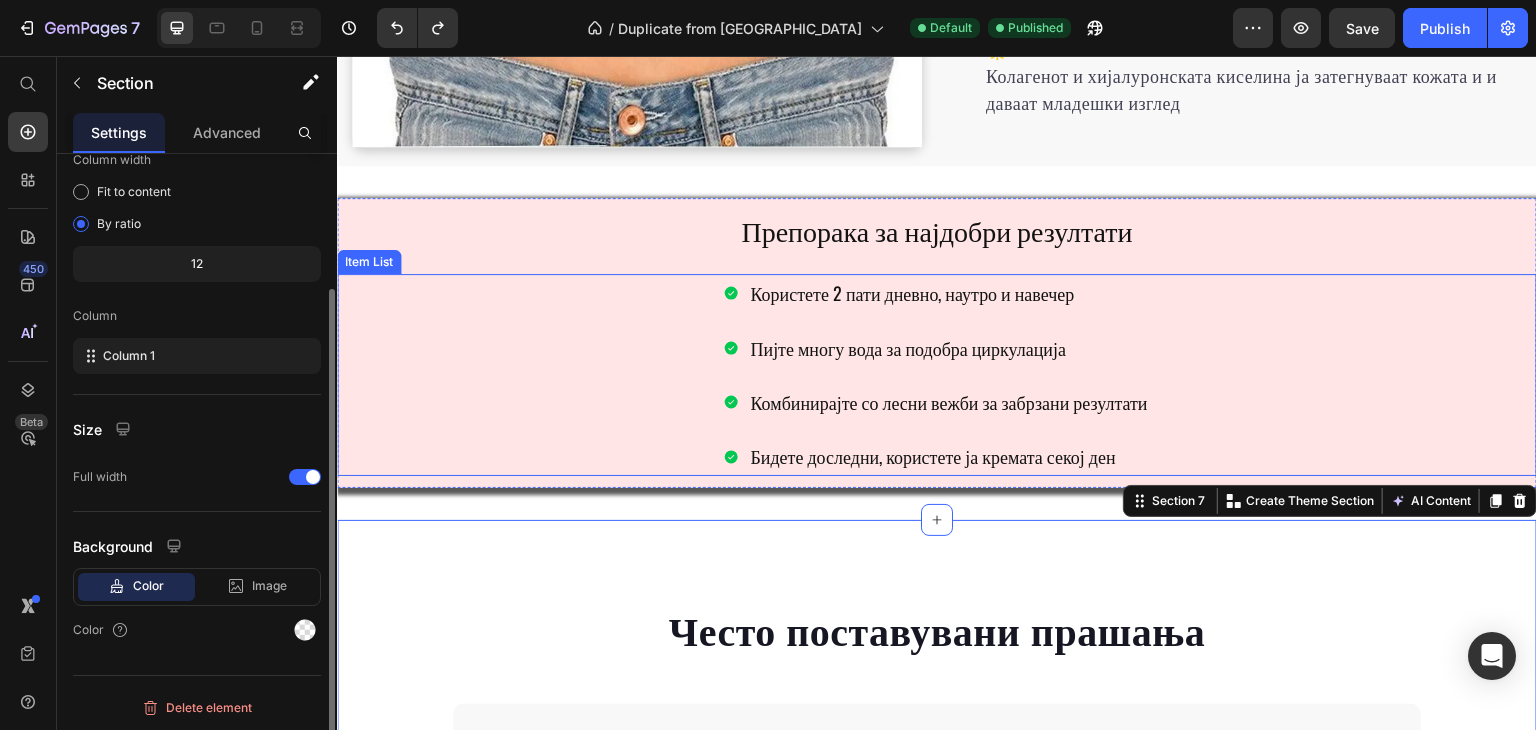click on "Користете 2 пати дневно, наутро и навечер Пијте многу вода за подобра циркулација Комбинирајте со лесни вежби за забрзани резултати Бидете доследни, користете ја кремата секој ден" at bounding box center (937, 375) 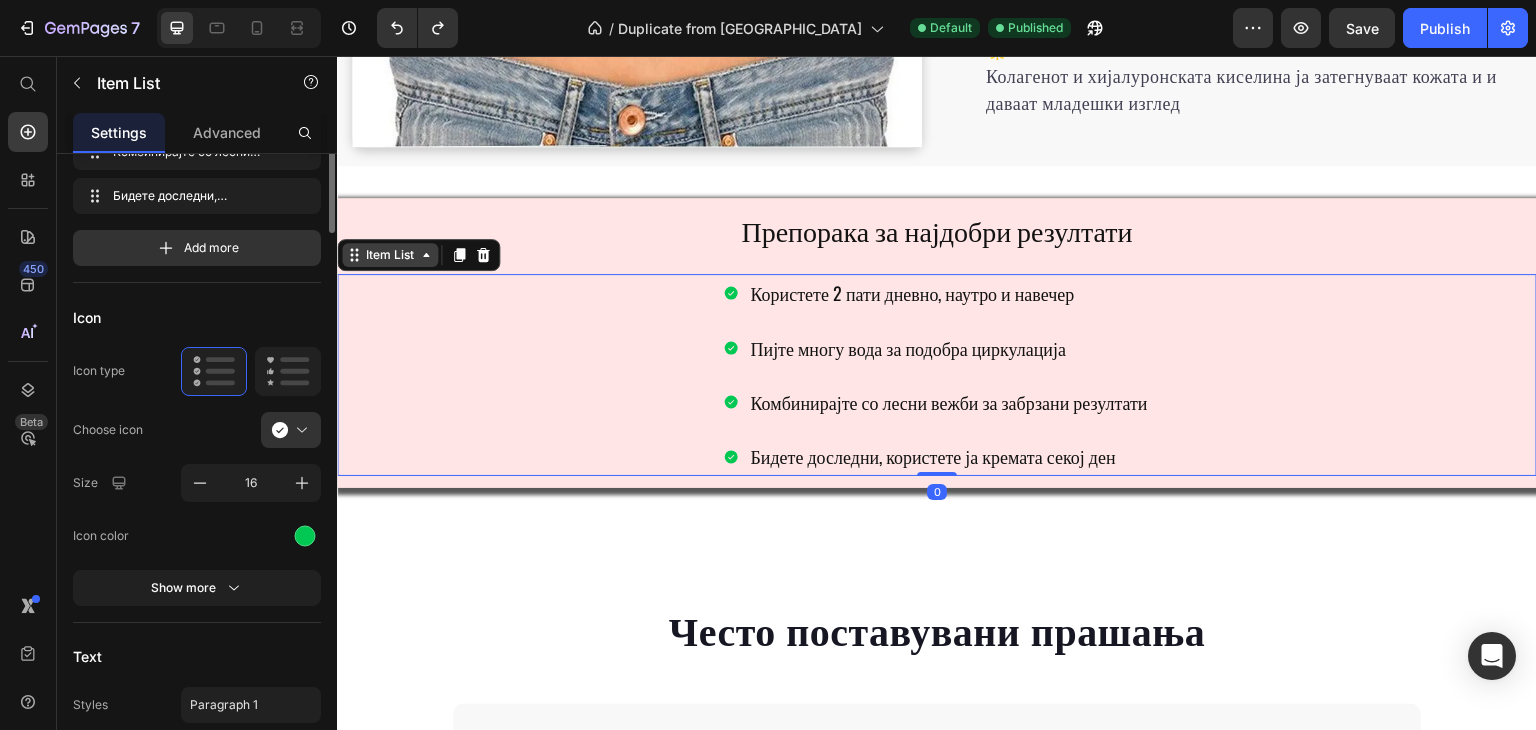 scroll, scrollTop: 0, scrollLeft: 0, axis: both 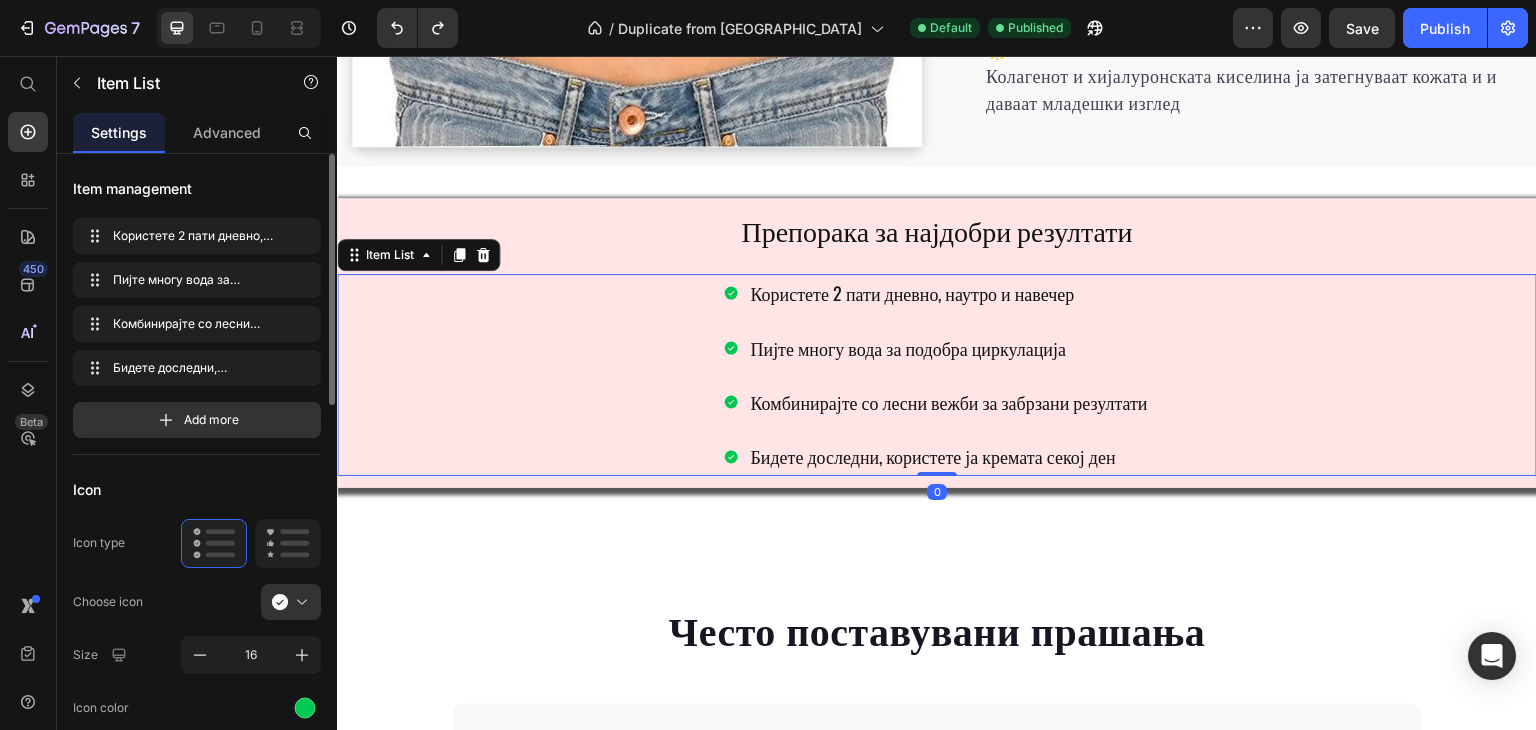click on "Препорака за најдобри резултати" at bounding box center [937, 230] 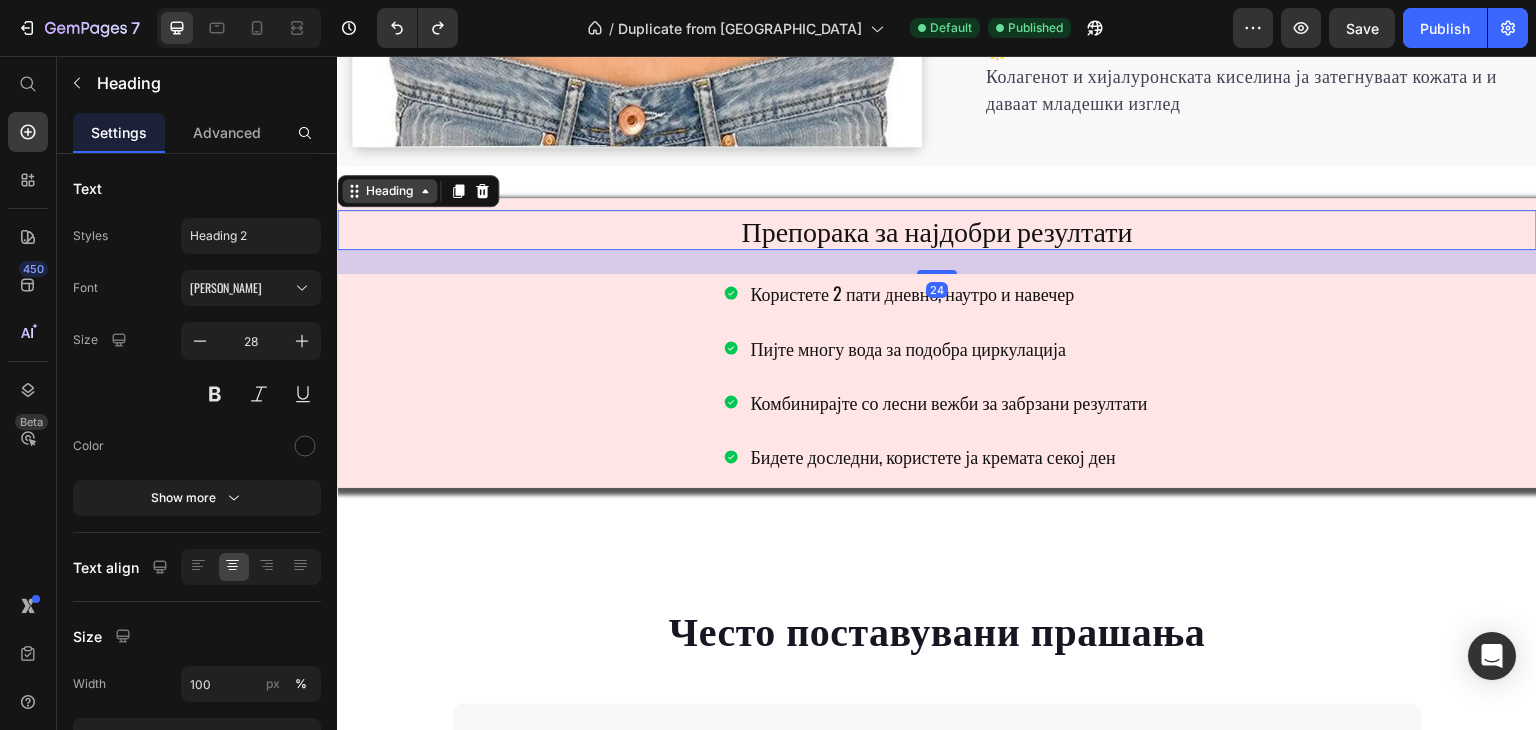 click 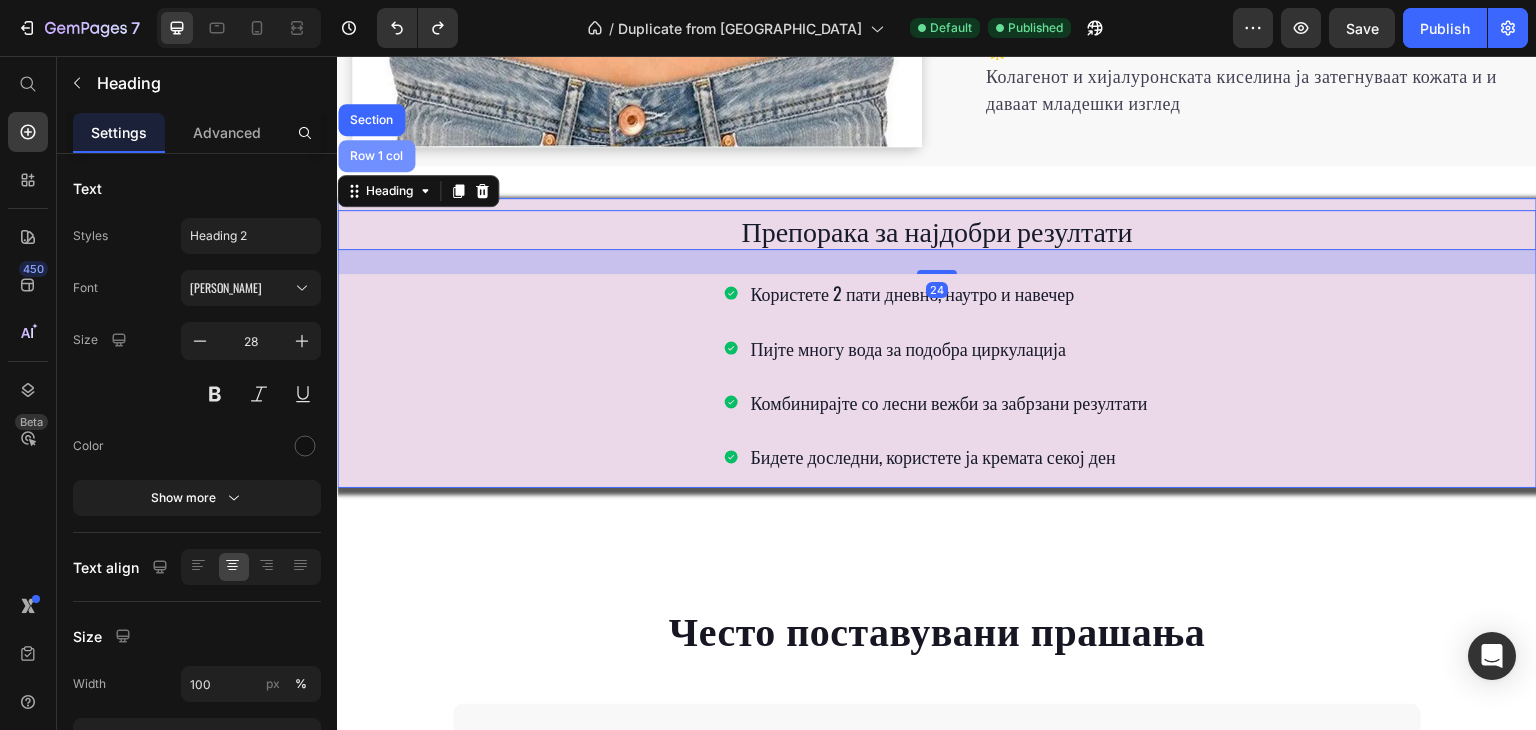click on "Row 1 col" at bounding box center [376, 156] 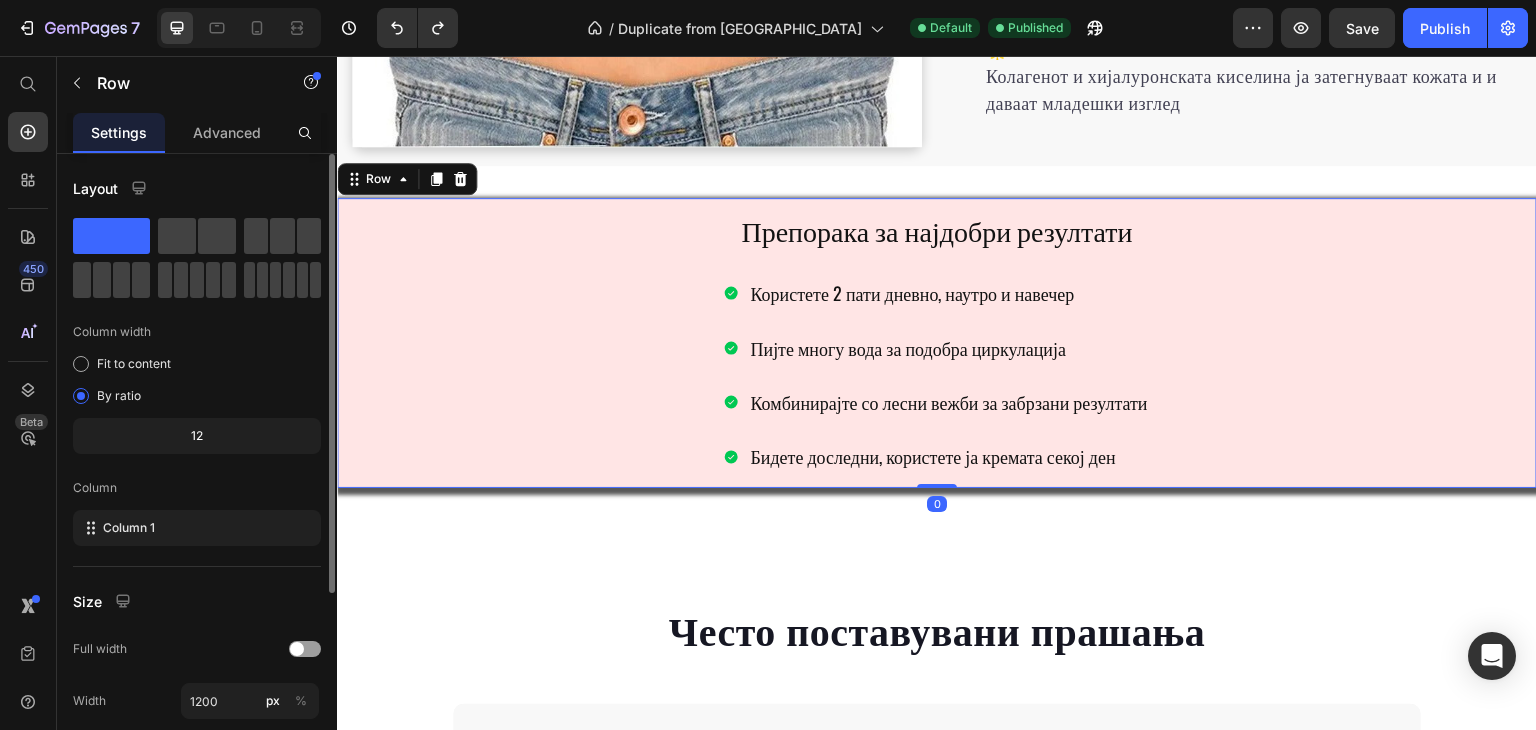 scroll, scrollTop: 277, scrollLeft: 0, axis: vertical 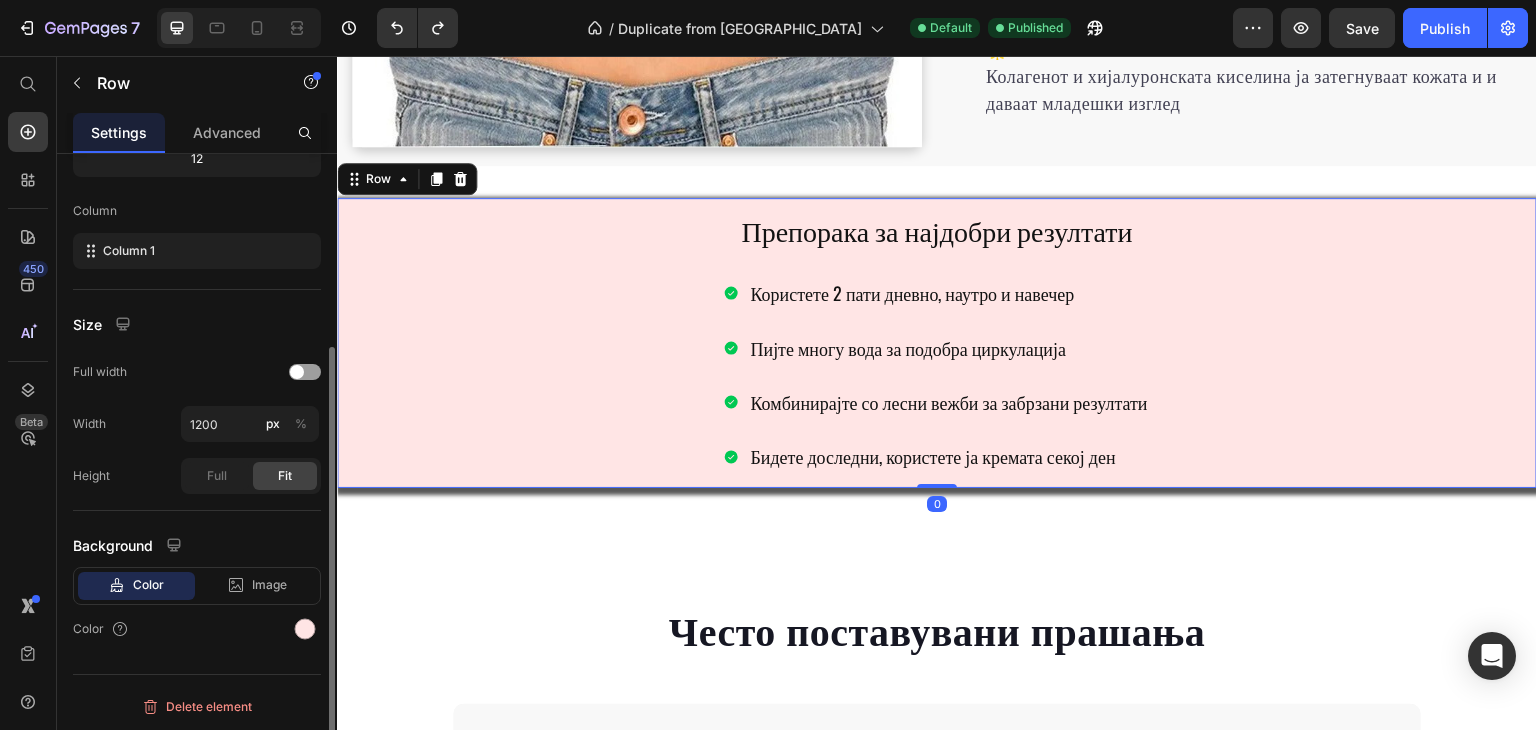 click on "Color Image Video  Color" 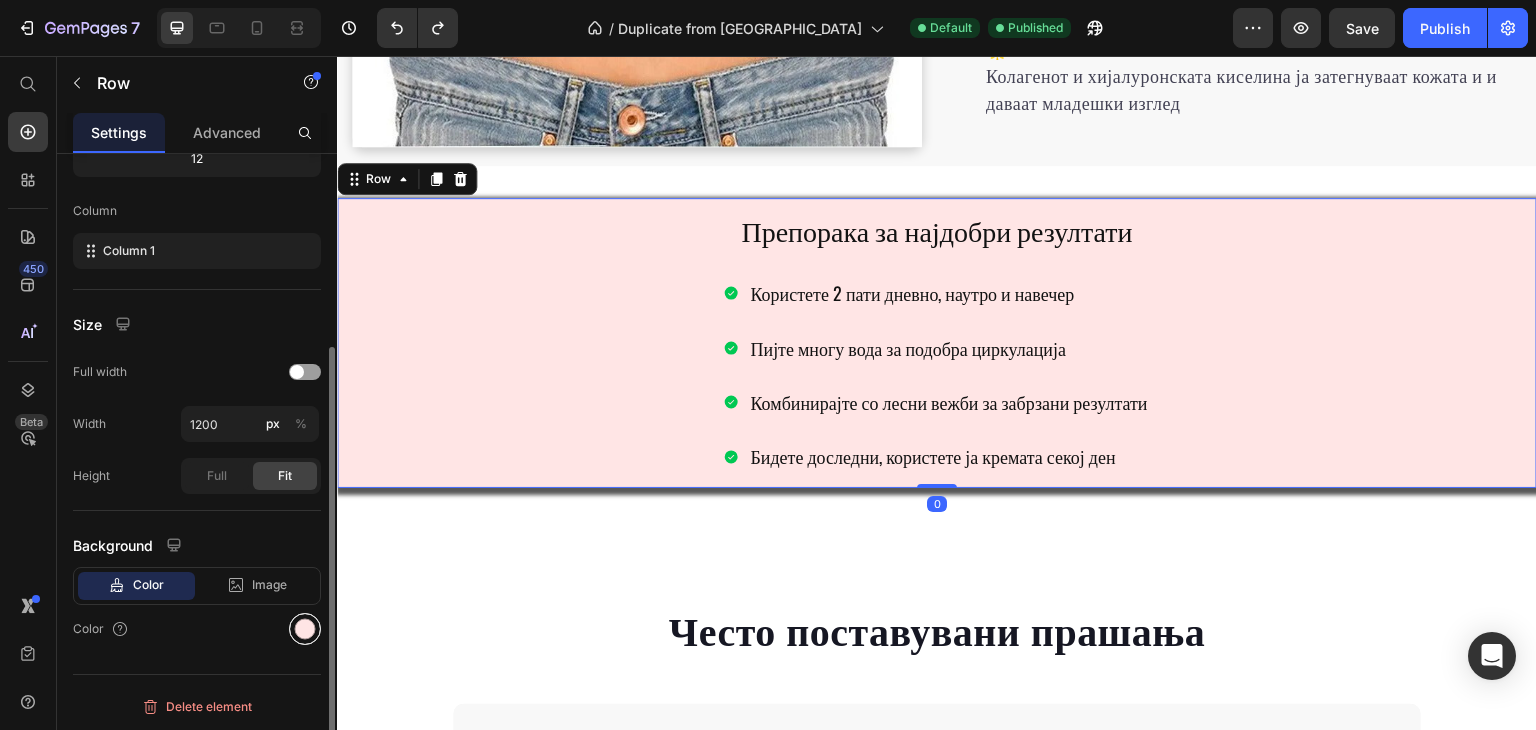click at bounding box center [305, 629] 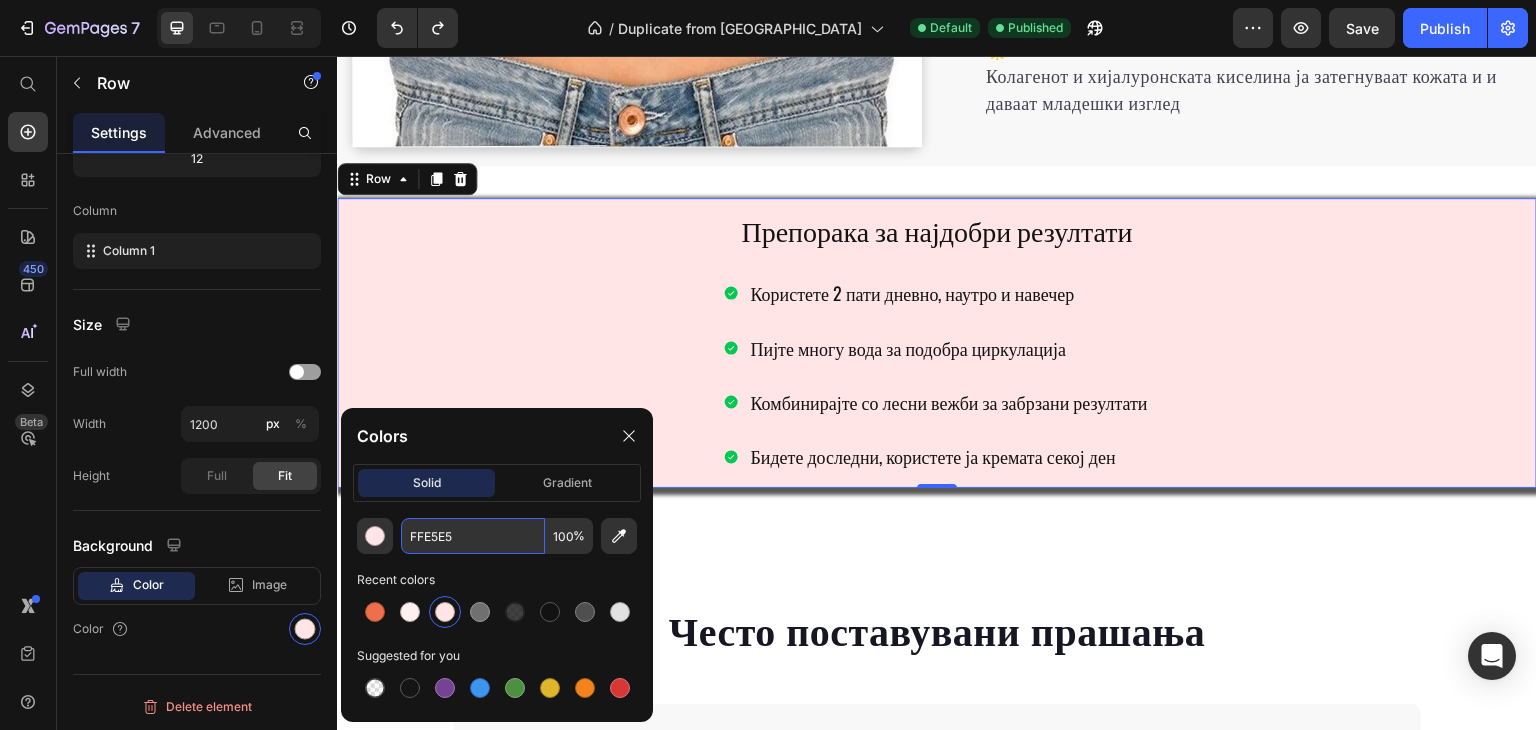 click on "FFE5E5" at bounding box center [473, 536] 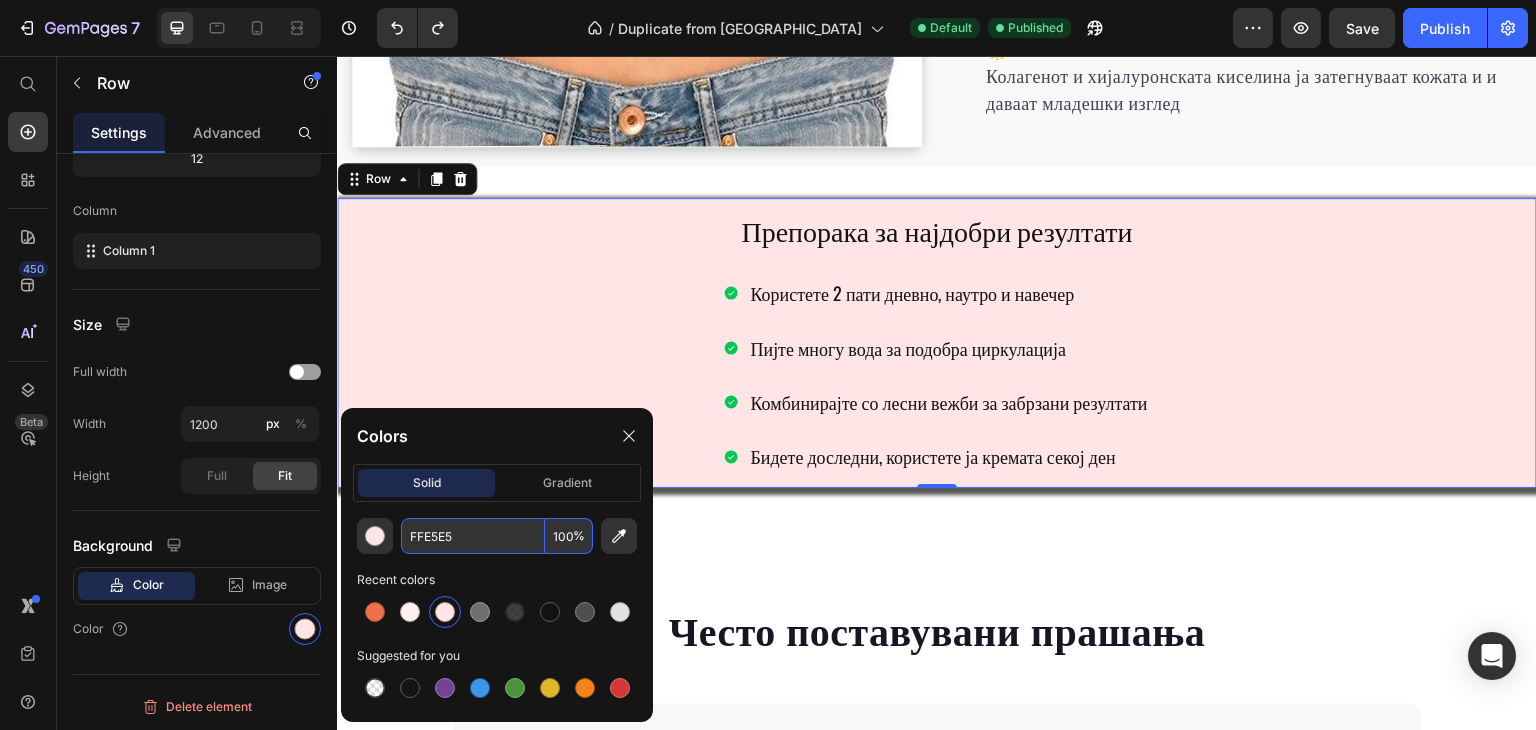 paste on "EE6F4B" 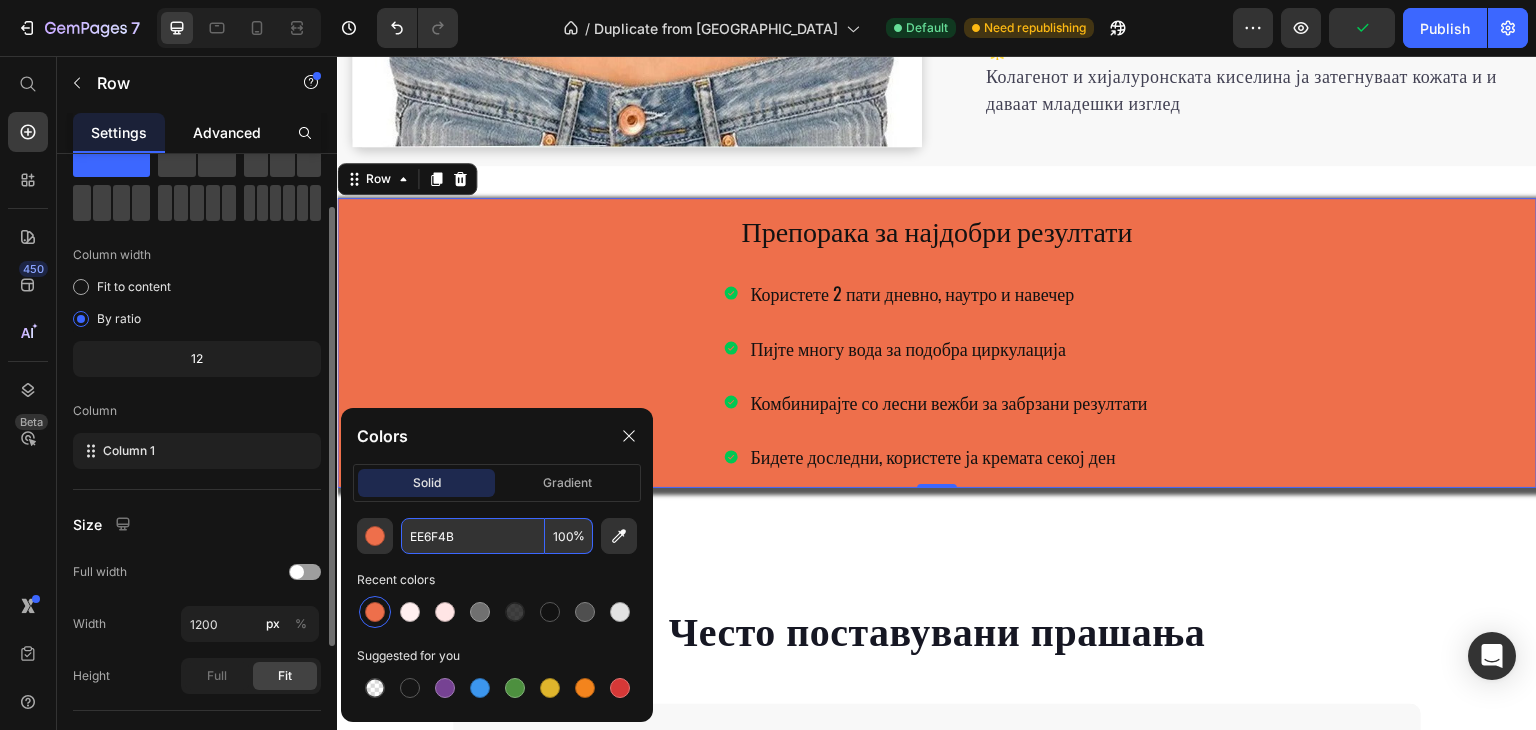 scroll, scrollTop: 0, scrollLeft: 0, axis: both 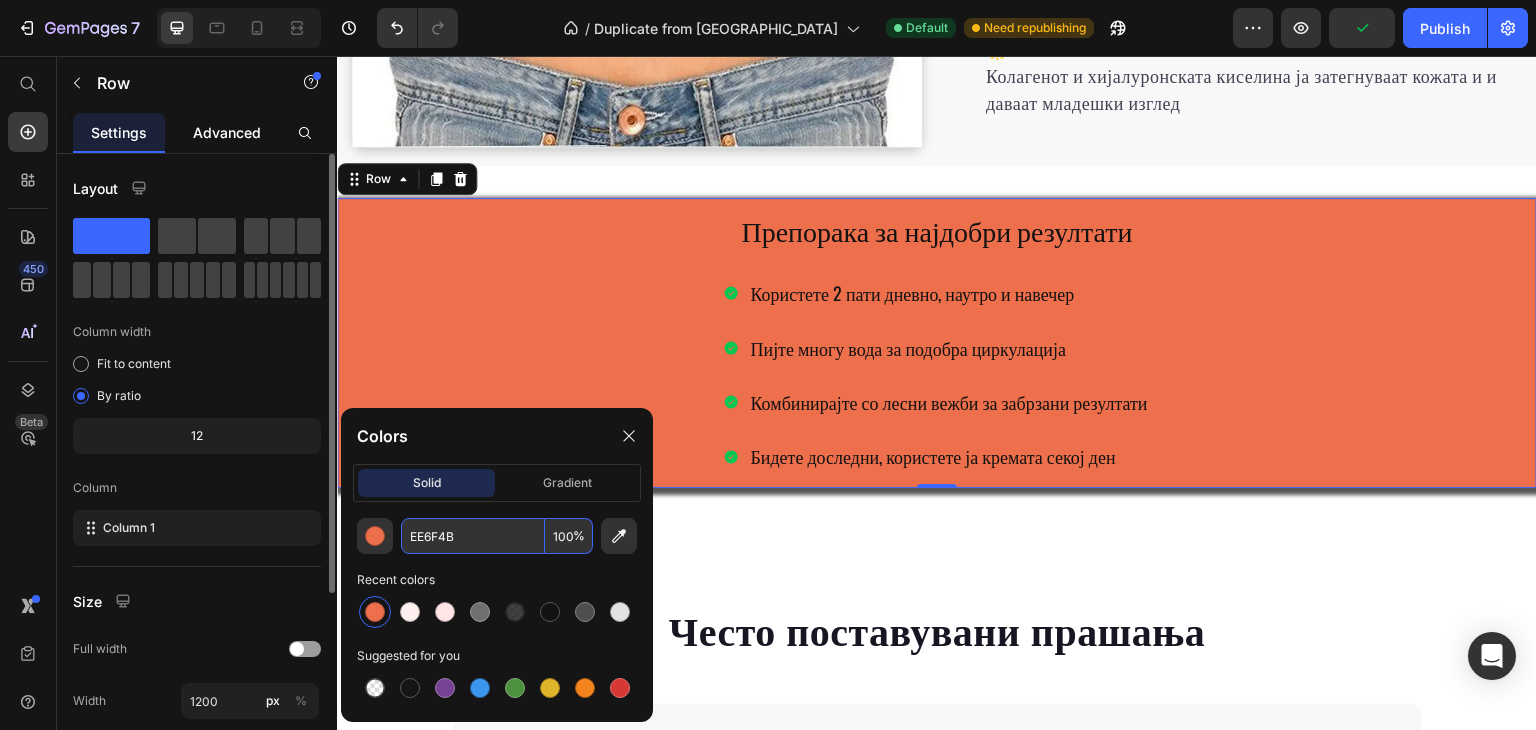 type on "EE6F4B" 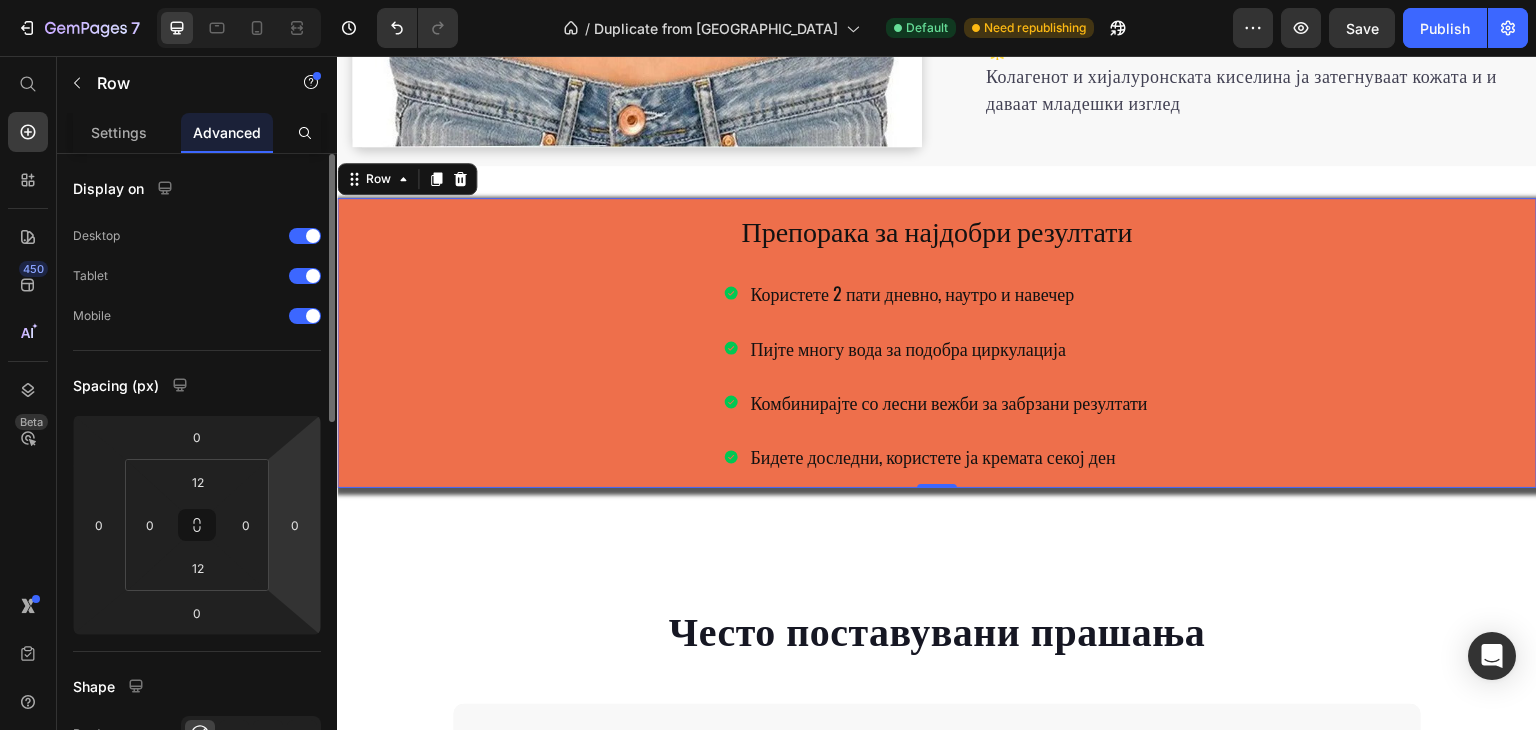 scroll, scrollTop: 400, scrollLeft: 0, axis: vertical 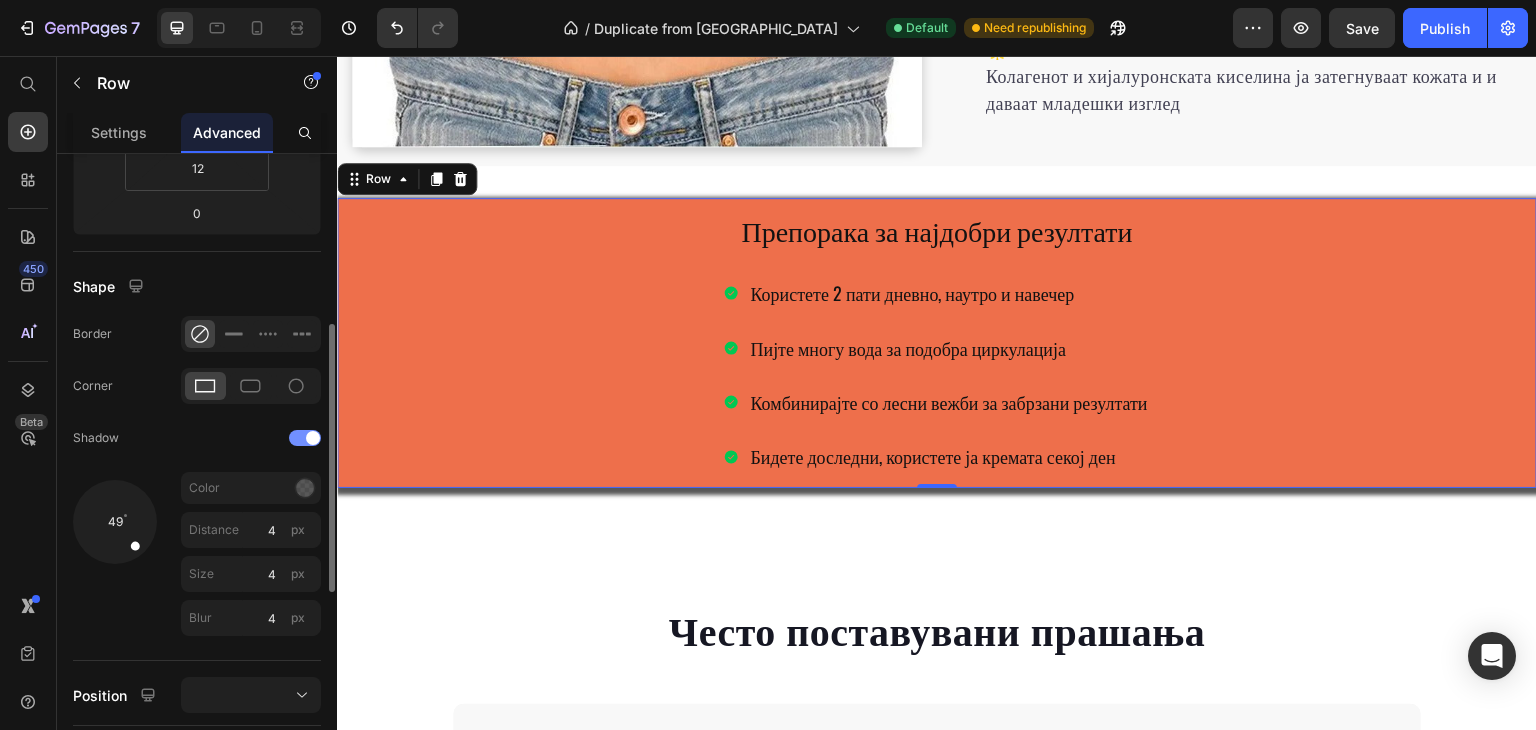 click at bounding box center [305, 438] 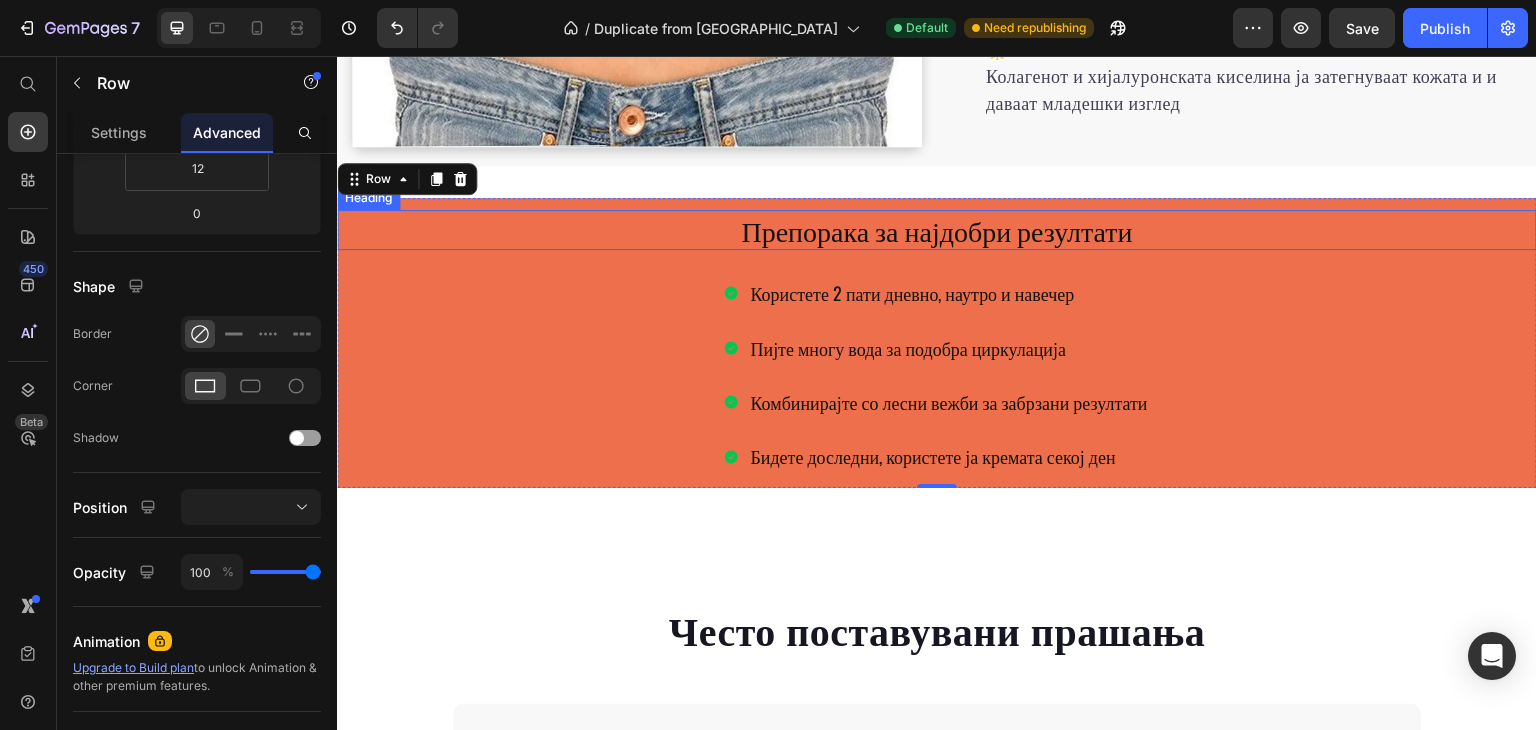 click on "Препорака за најдобри резултати" at bounding box center [937, 230] 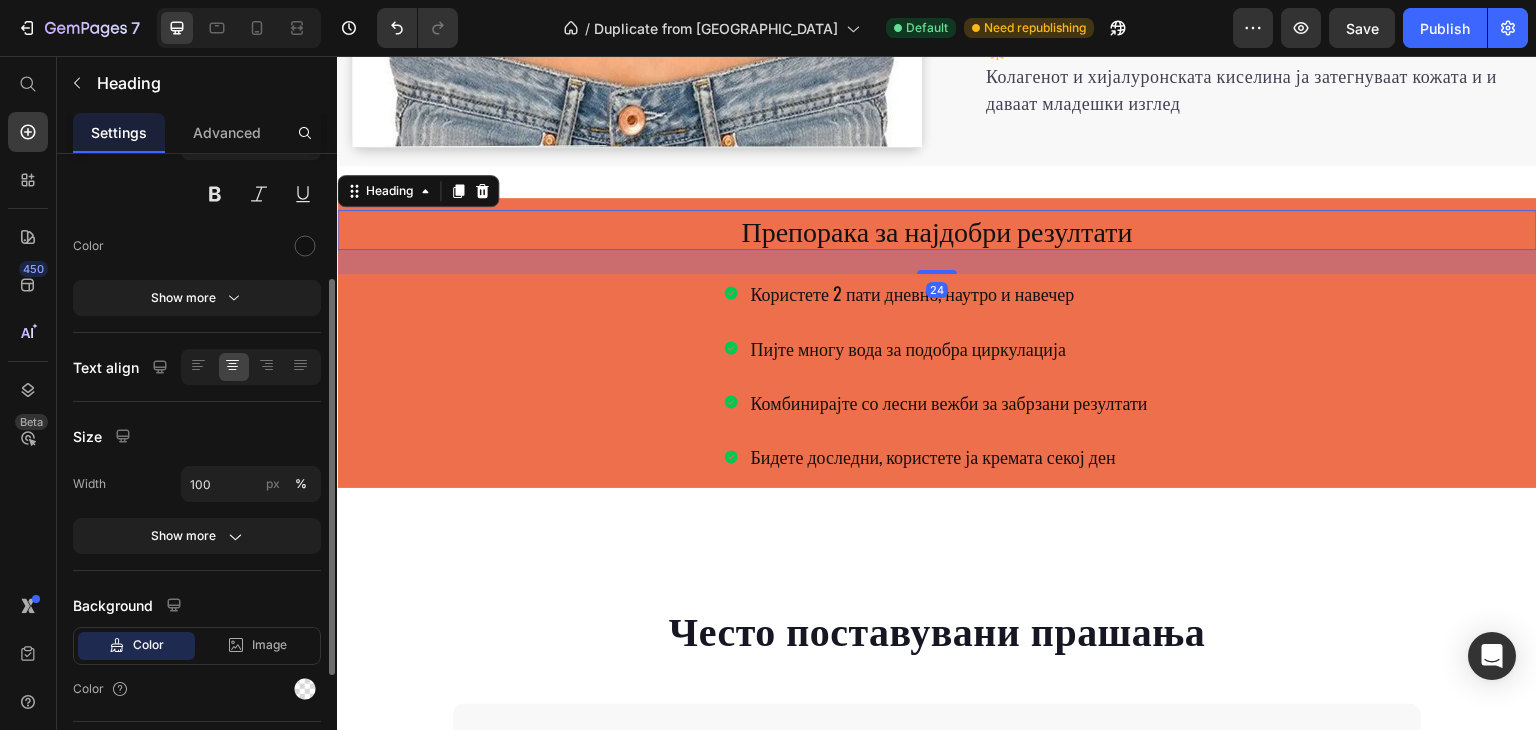 scroll, scrollTop: 0, scrollLeft: 0, axis: both 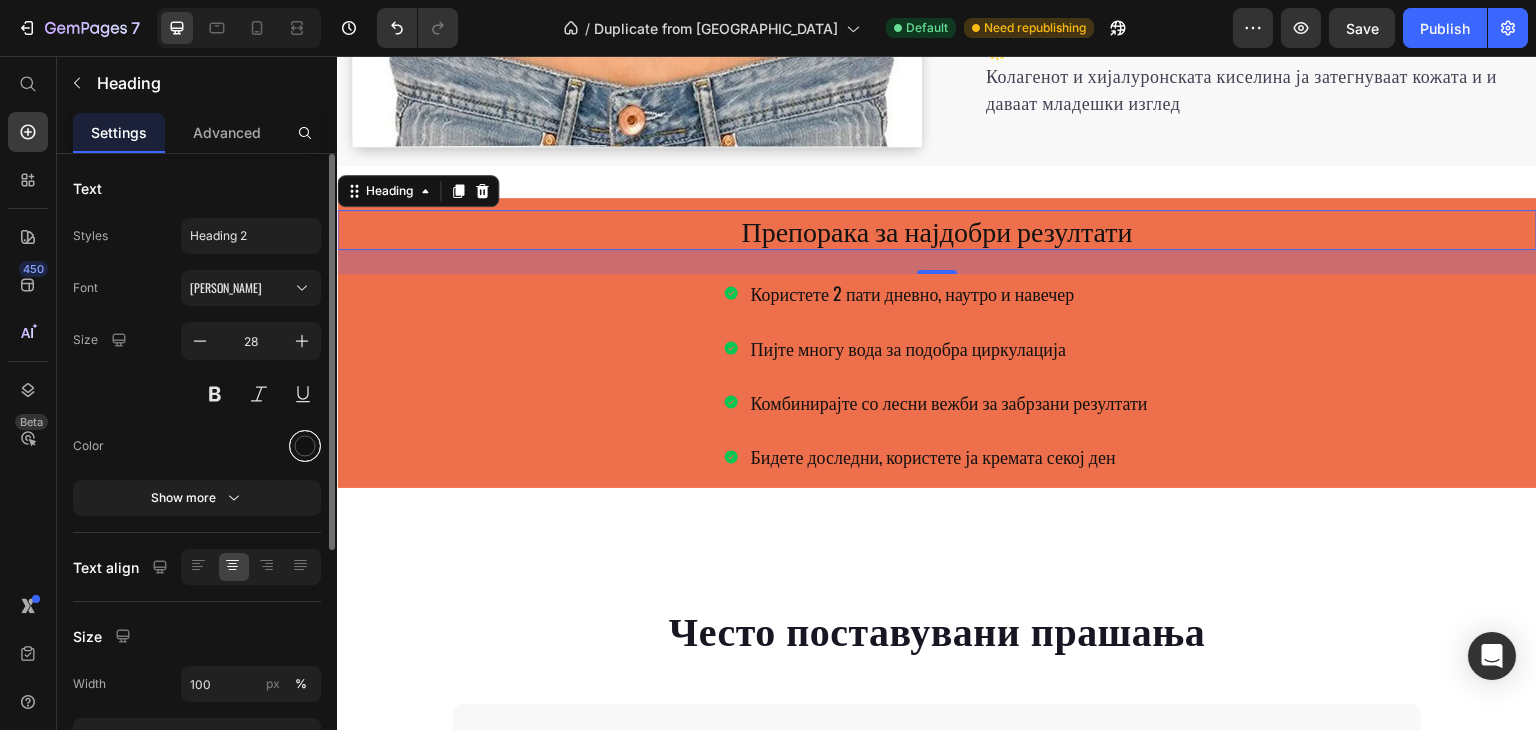 click at bounding box center [305, 446] 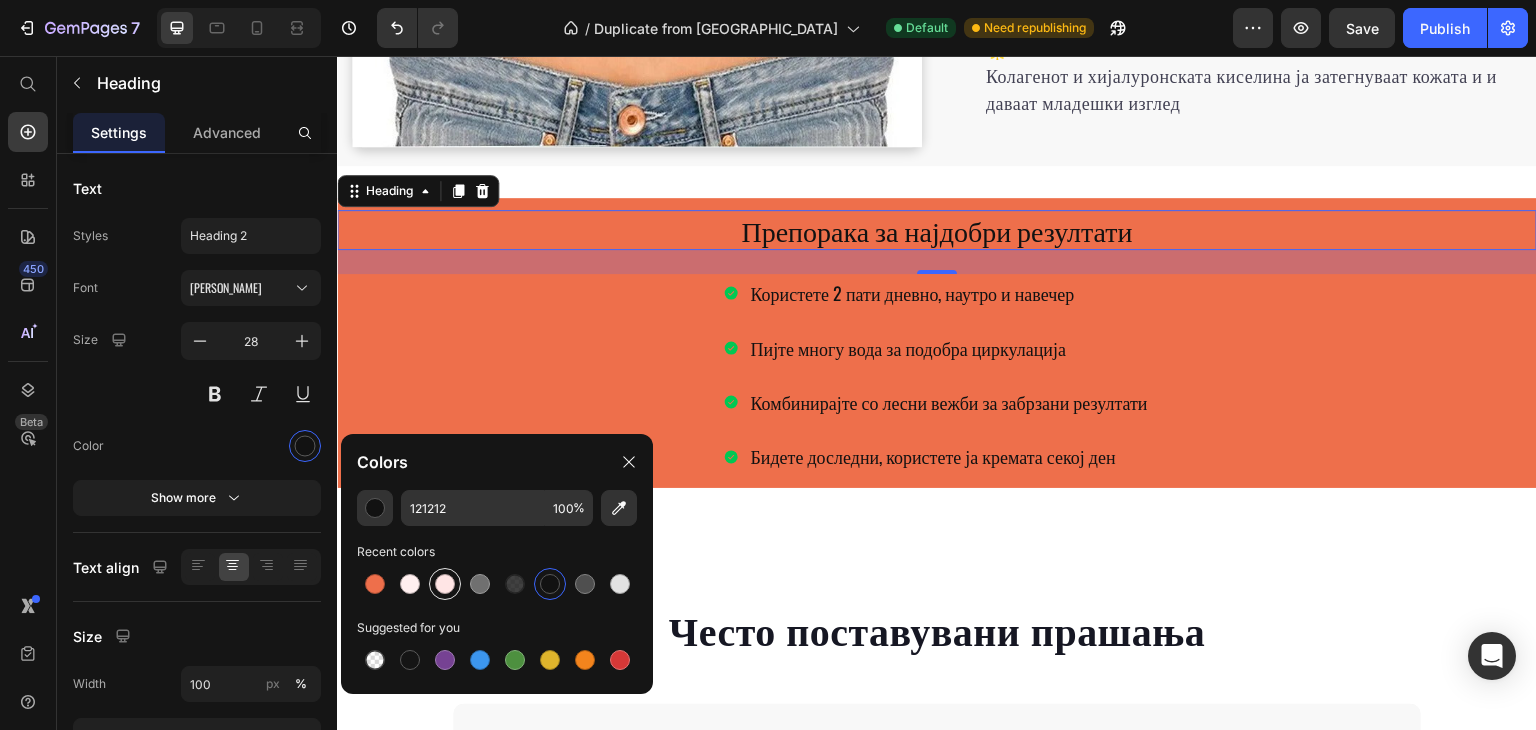 click at bounding box center (445, 584) 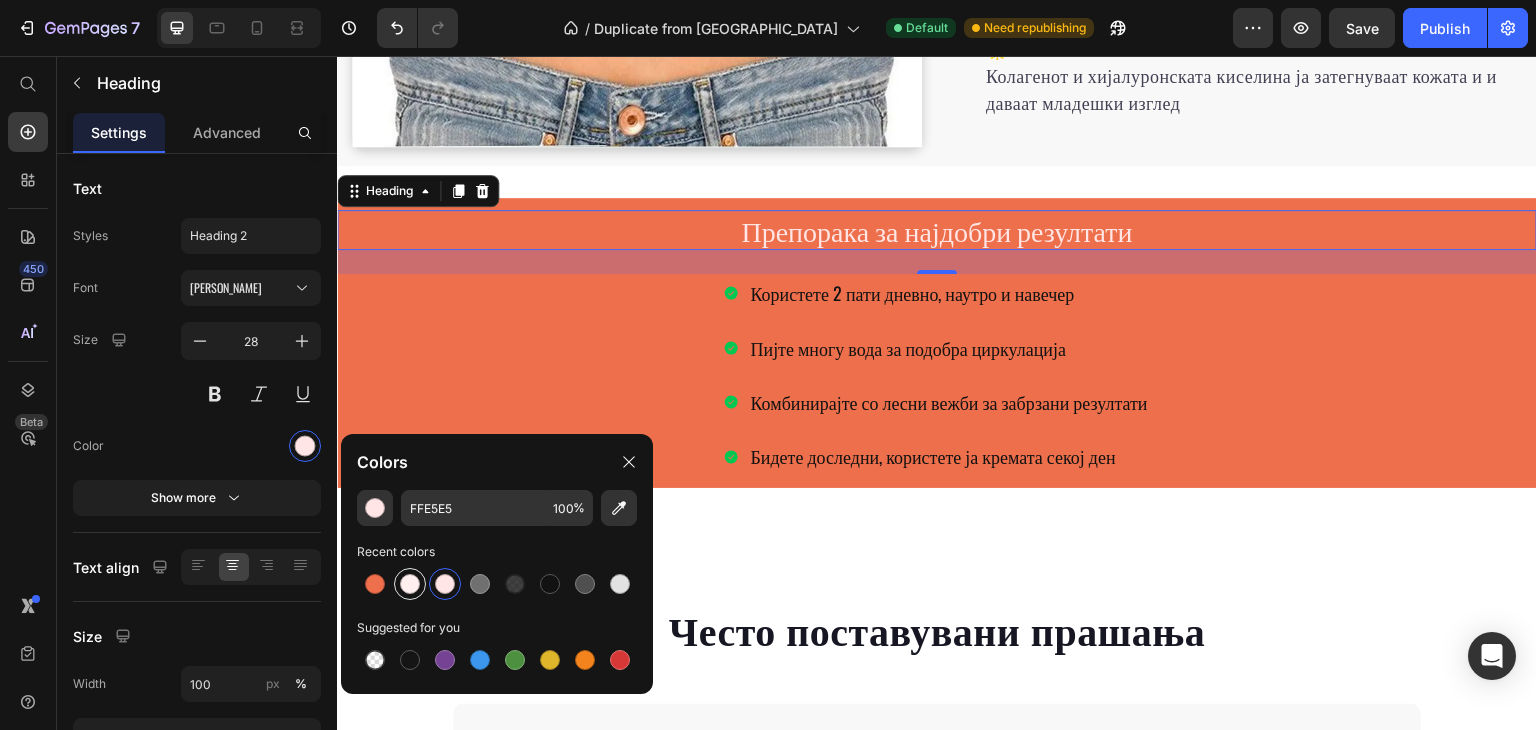click at bounding box center [410, 584] 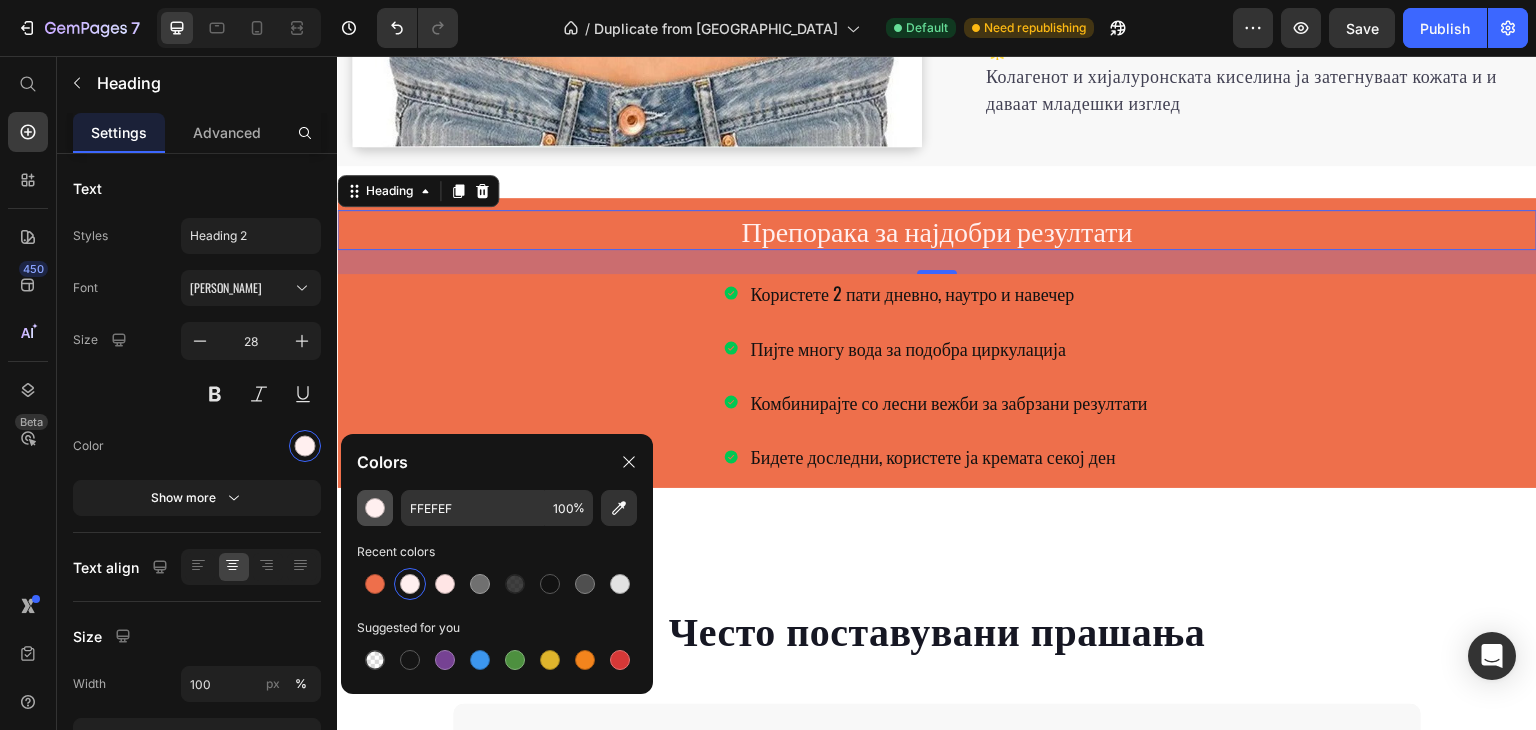 click at bounding box center (375, 508) 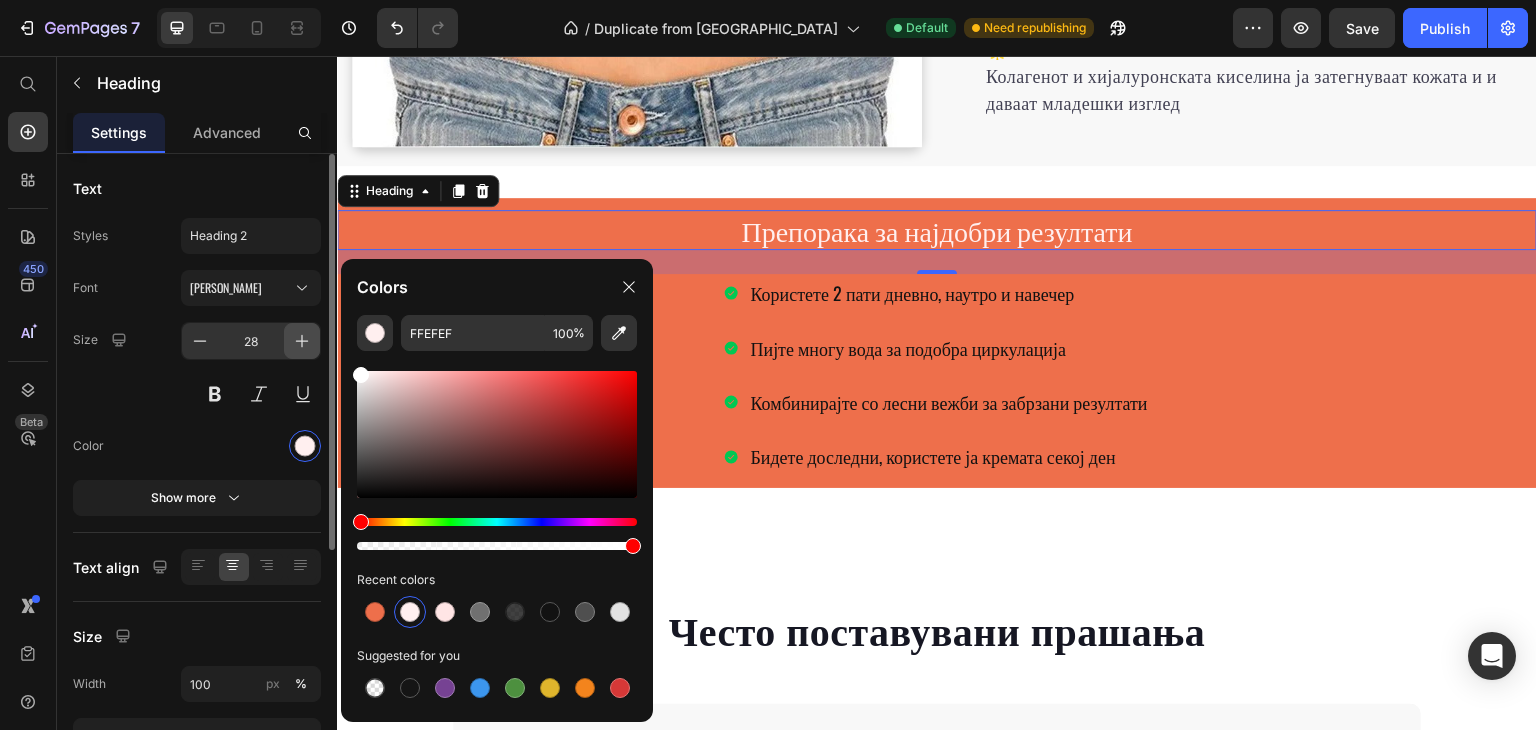 drag, startPoint x: 353, startPoint y: 355, endPoint x: 312, endPoint y: 330, distance: 48.02083 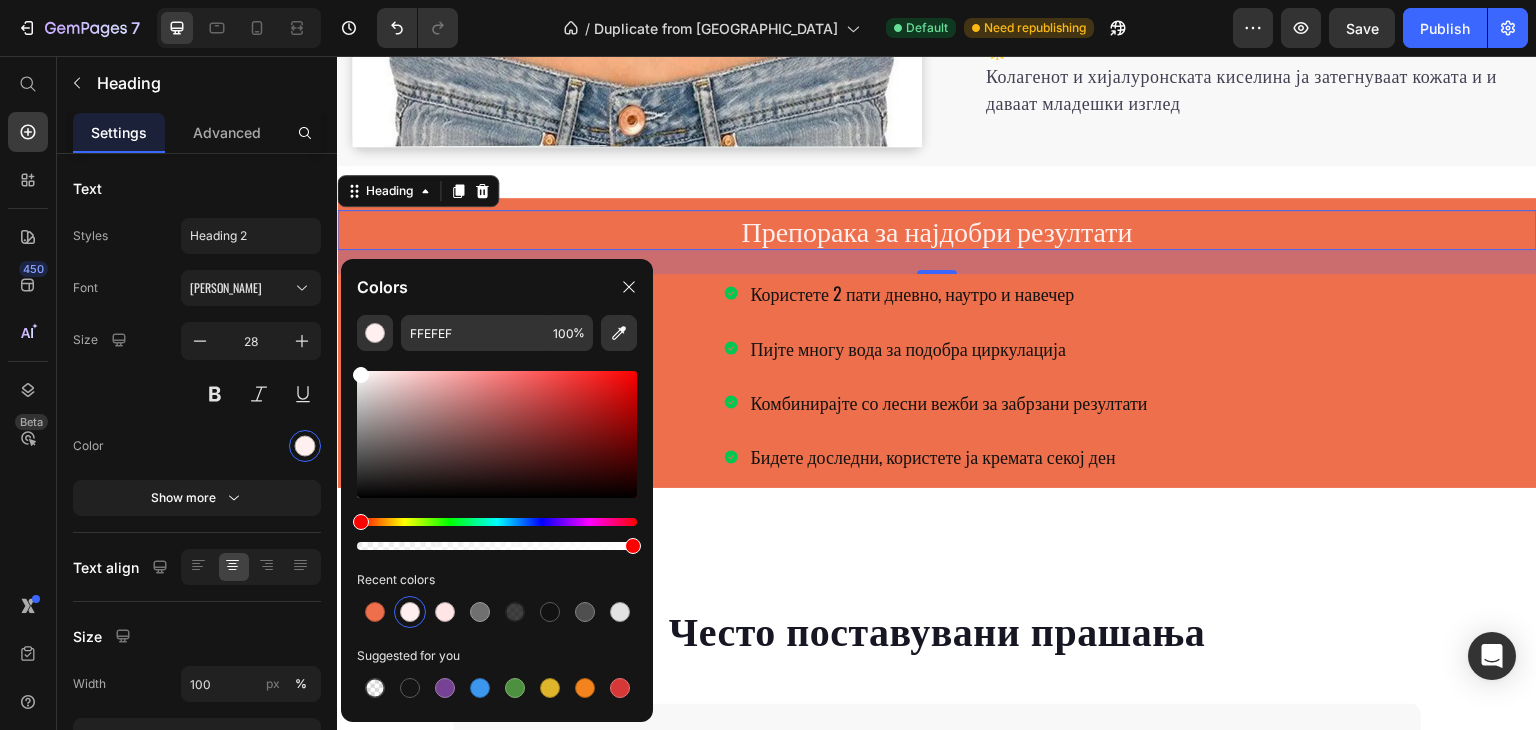 type on "FFFFFF" 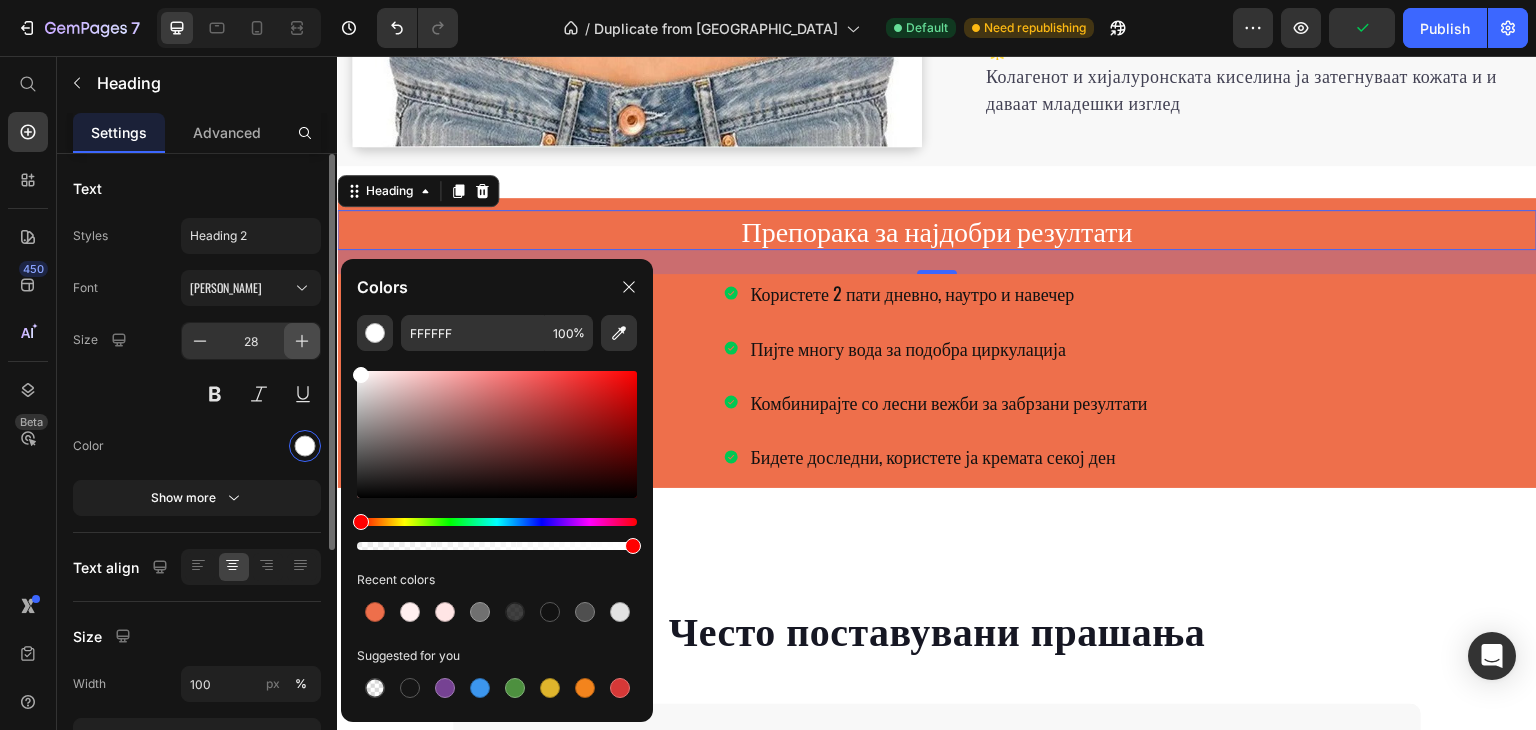 drag, startPoint x: 364, startPoint y: 369, endPoint x: 317, endPoint y: 352, distance: 49.979996 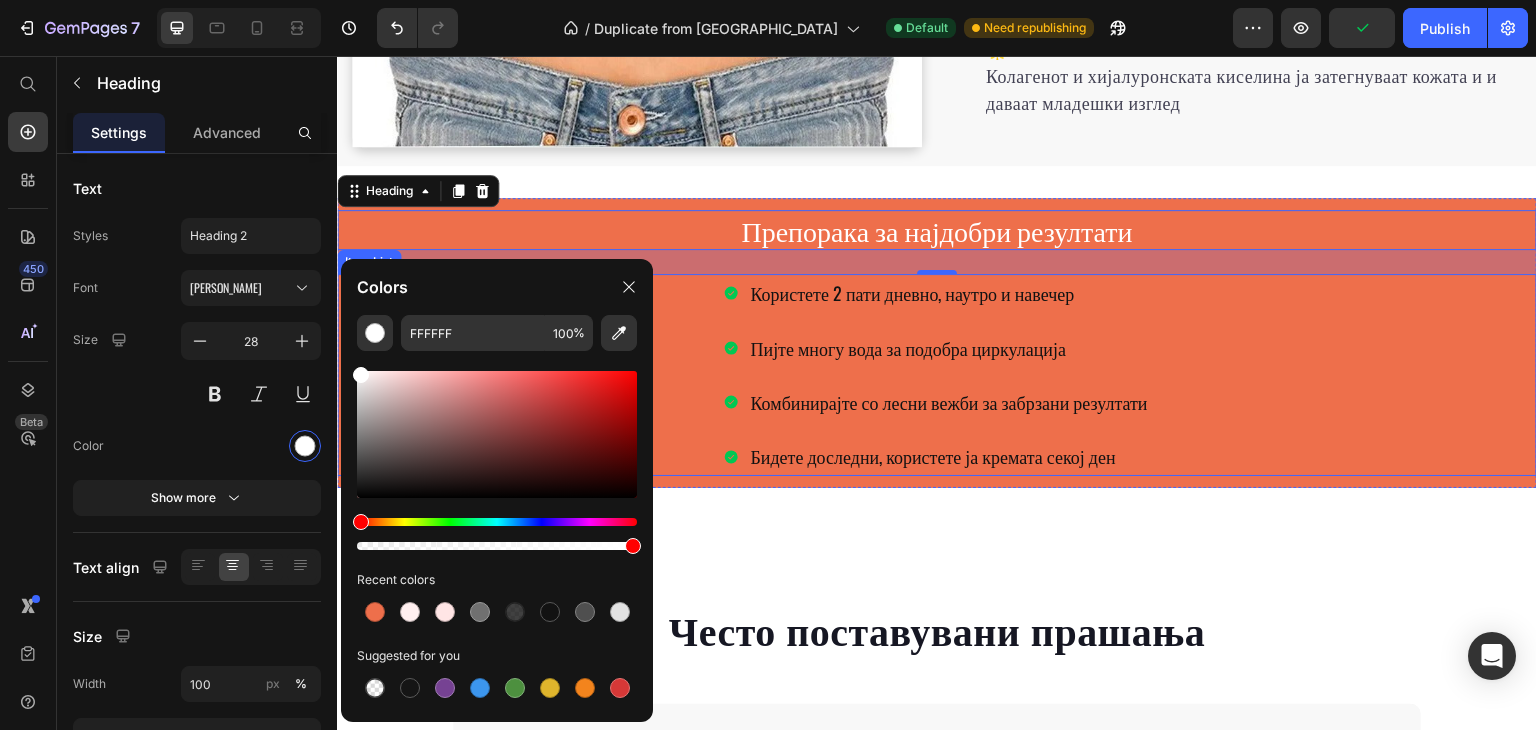 click on "Користете 2 пати дневно, наутро и навечер" at bounding box center [948, 293] 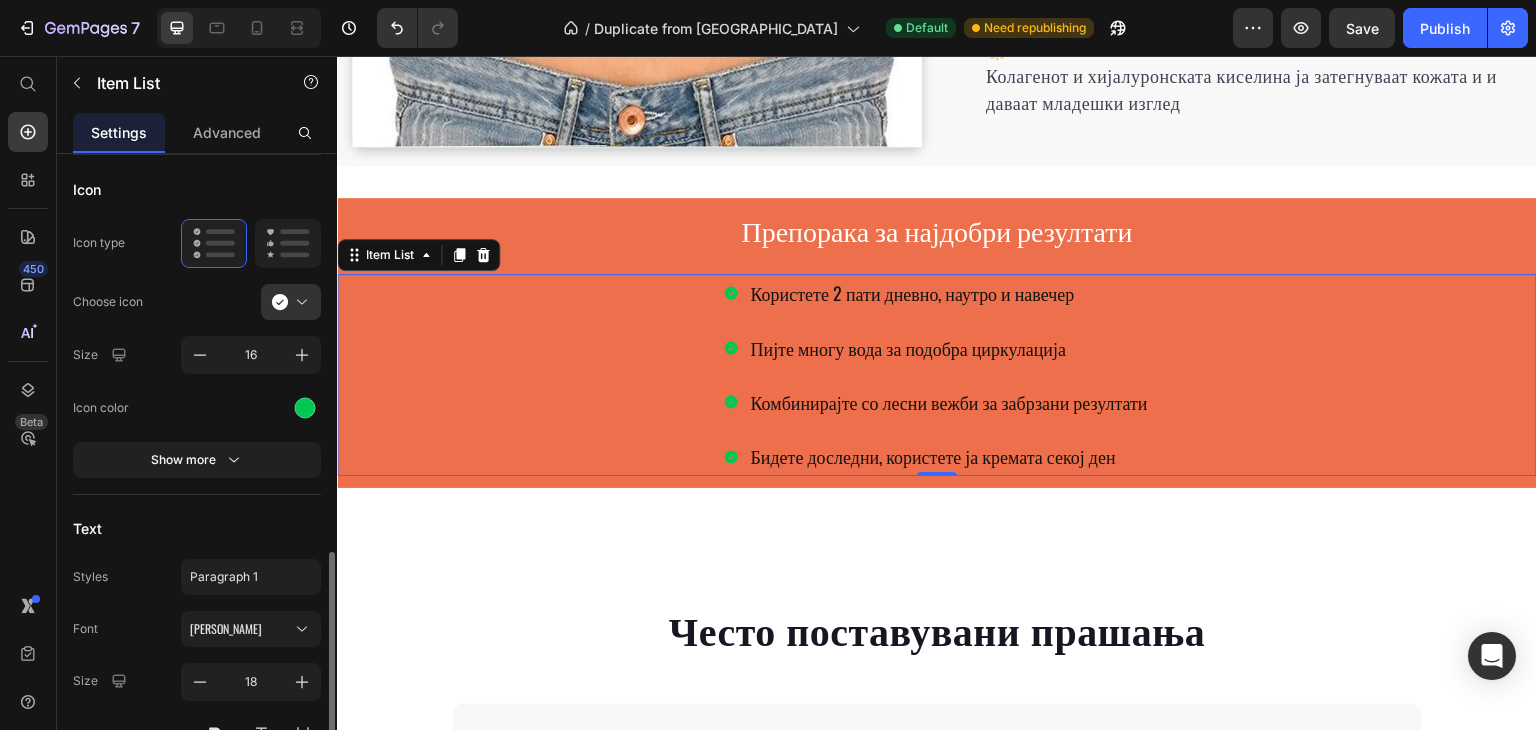 scroll, scrollTop: 500, scrollLeft: 0, axis: vertical 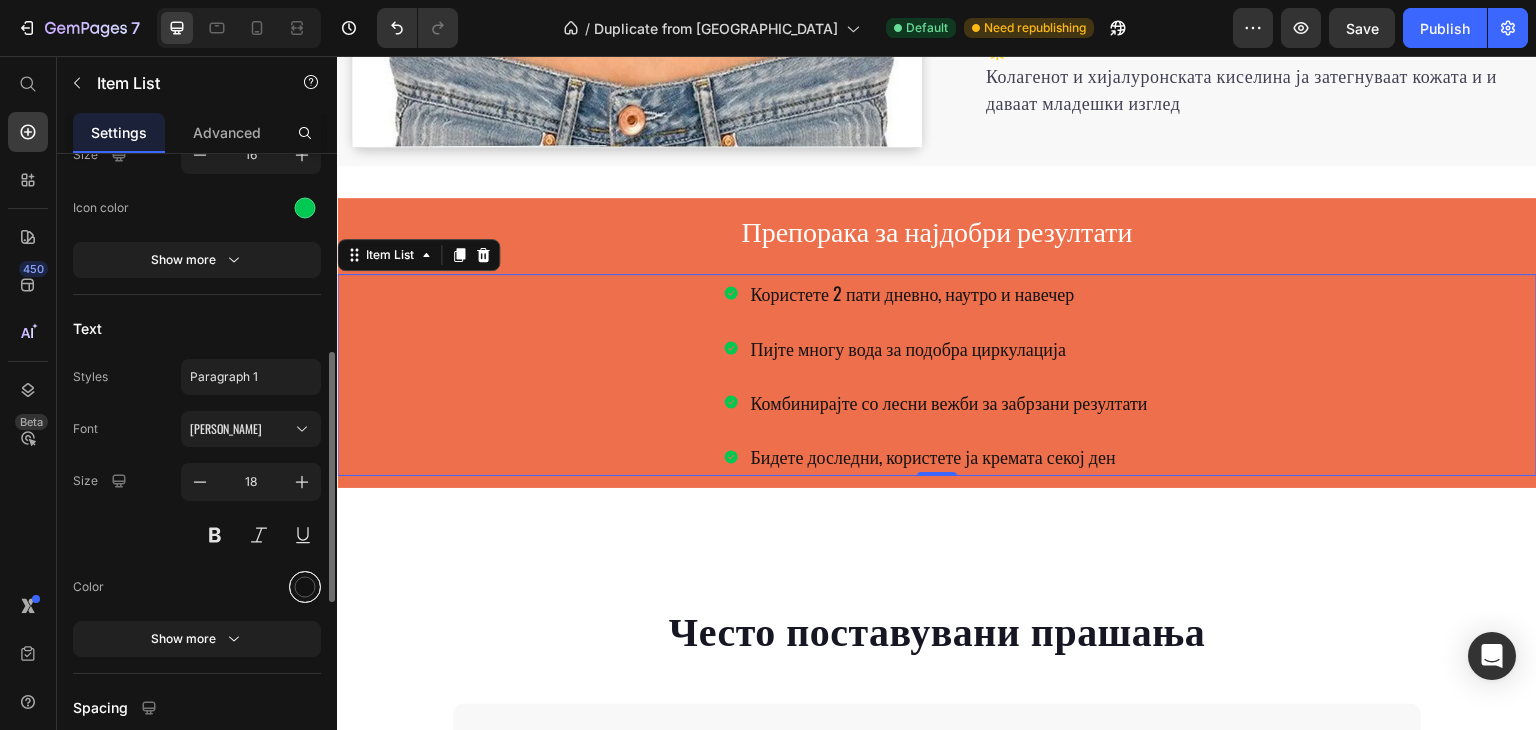 click at bounding box center (305, 586) 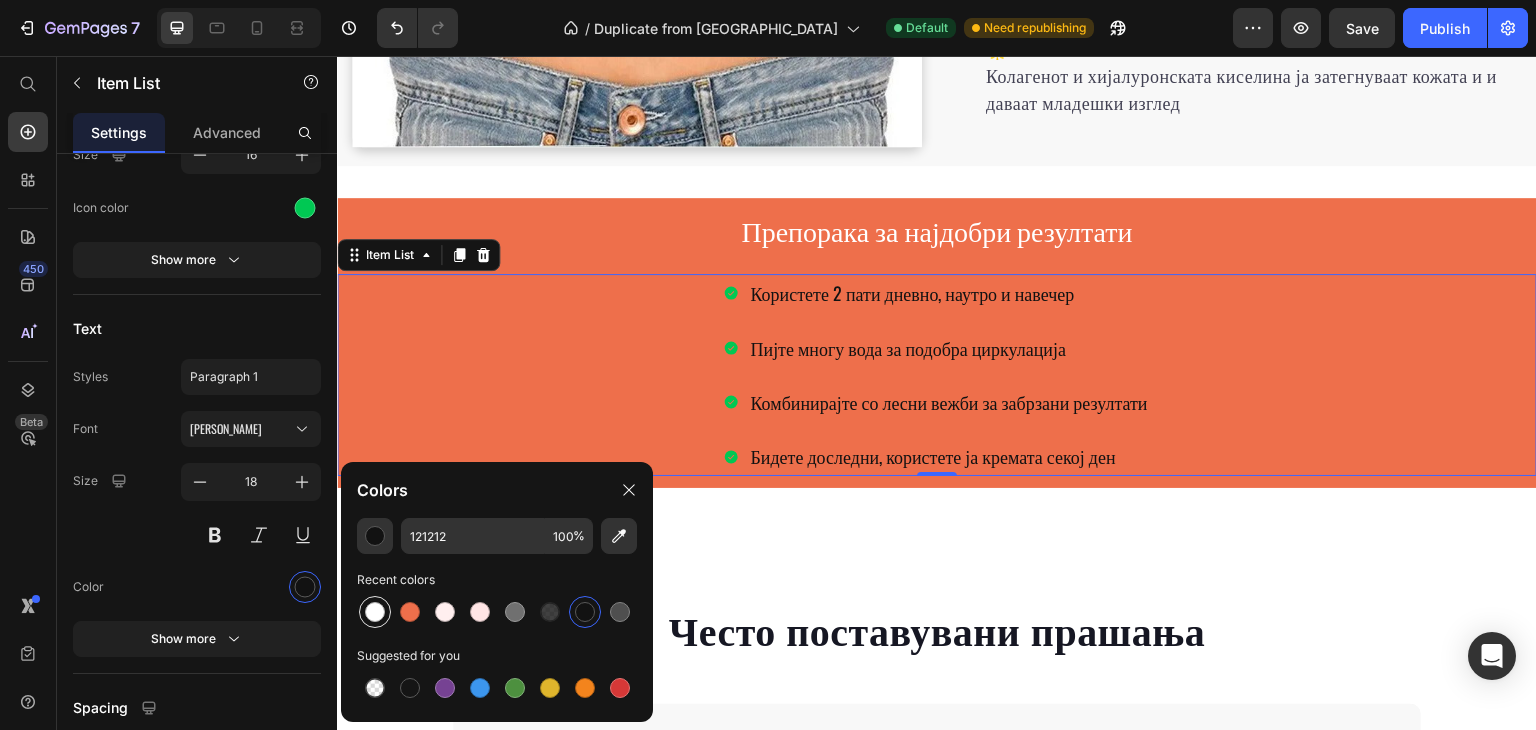 click at bounding box center (375, 612) 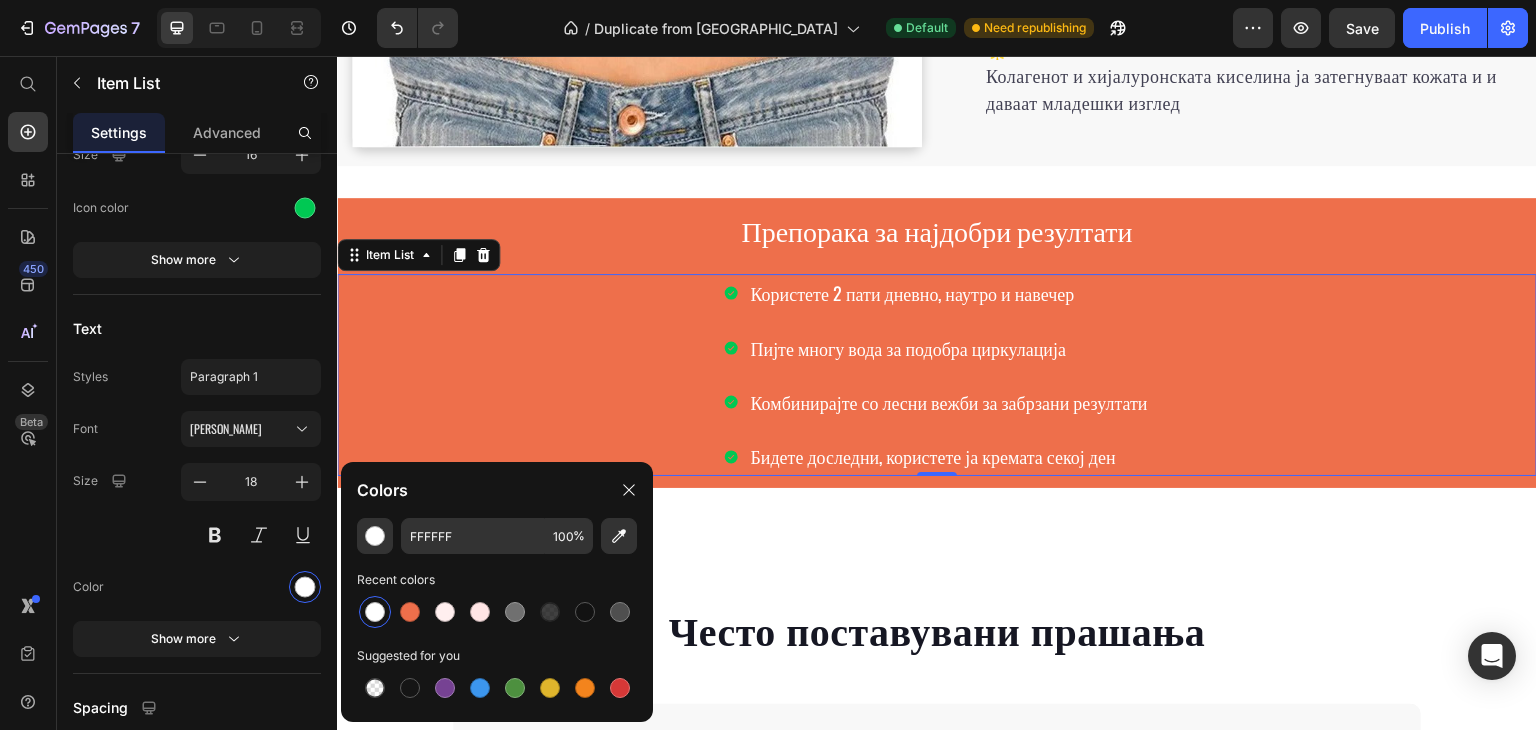 click 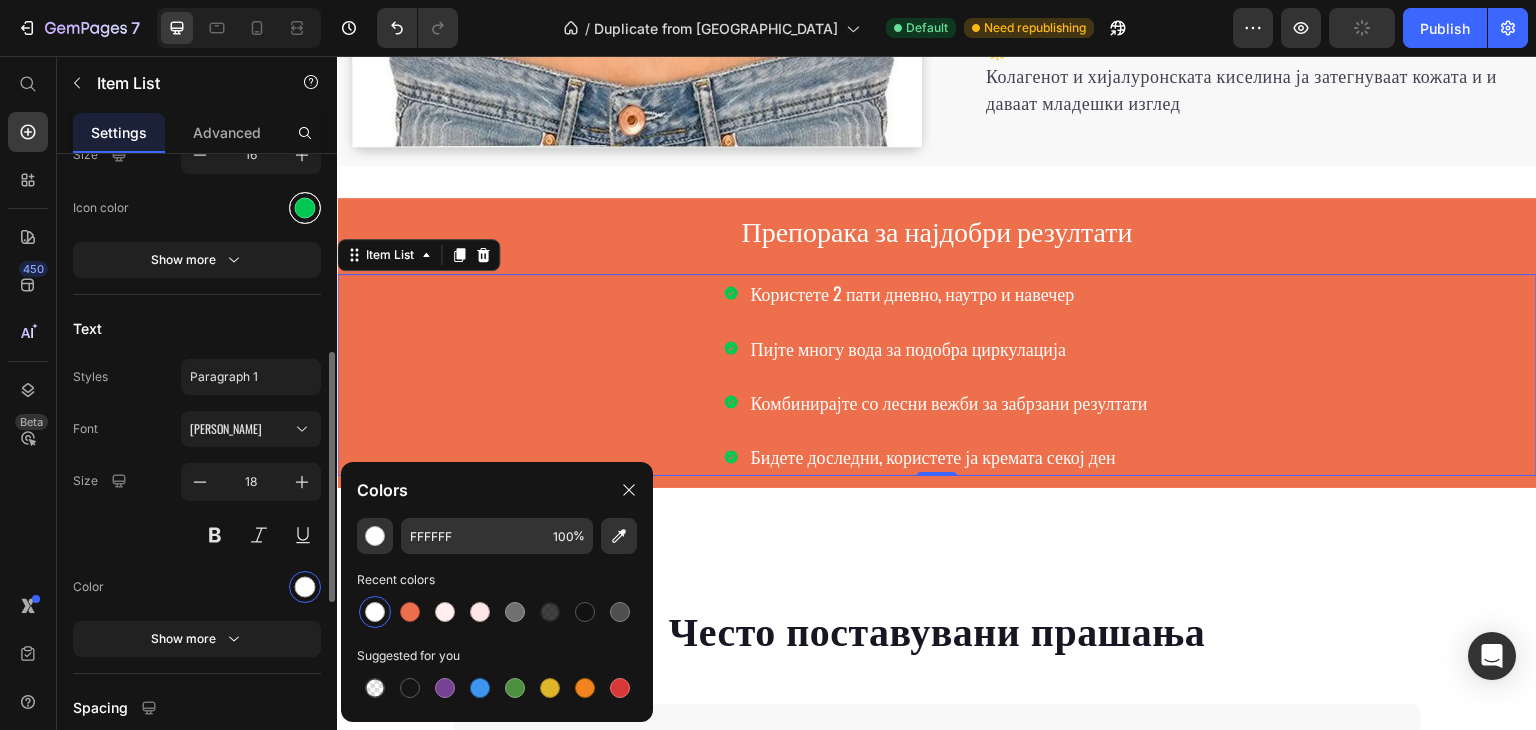 click at bounding box center (305, 207) 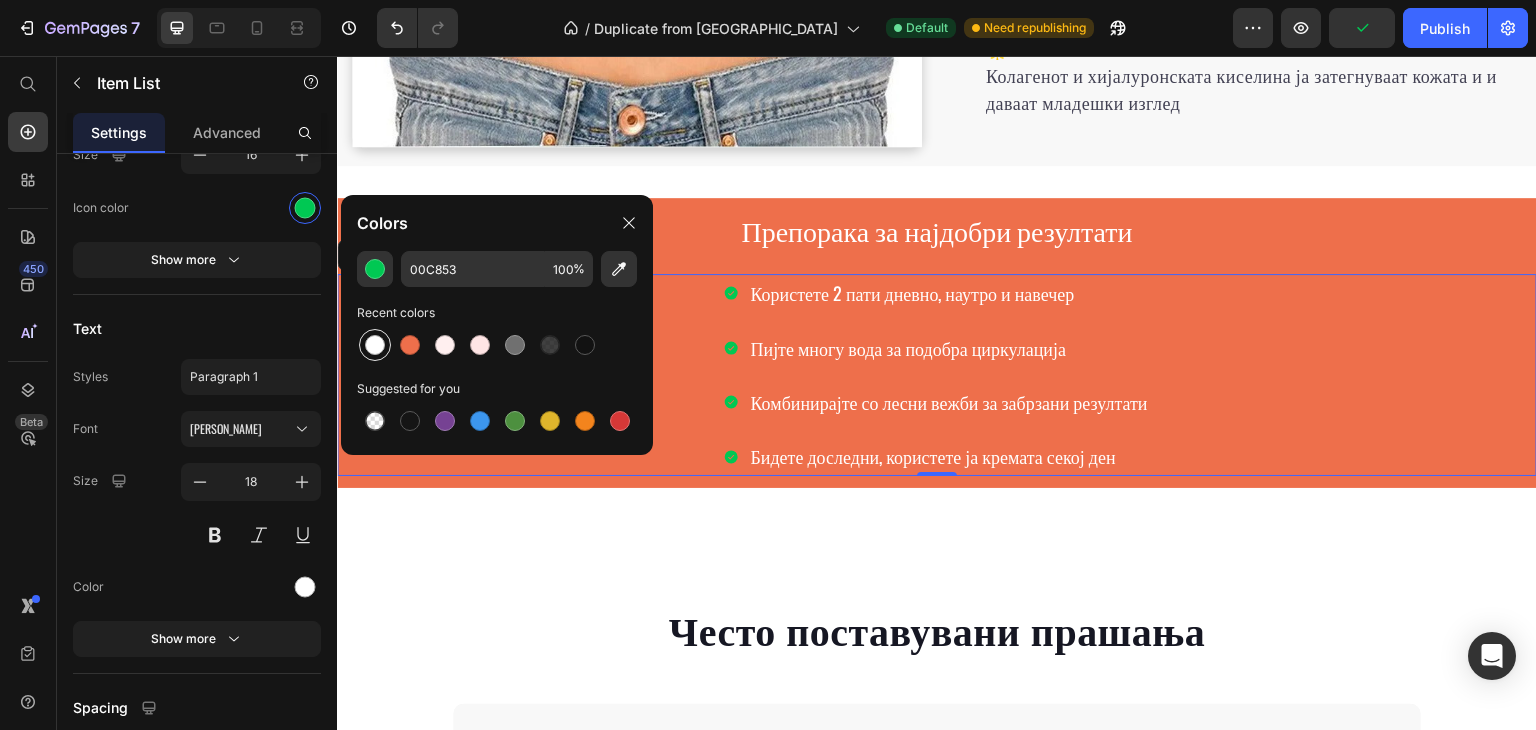click at bounding box center (375, 345) 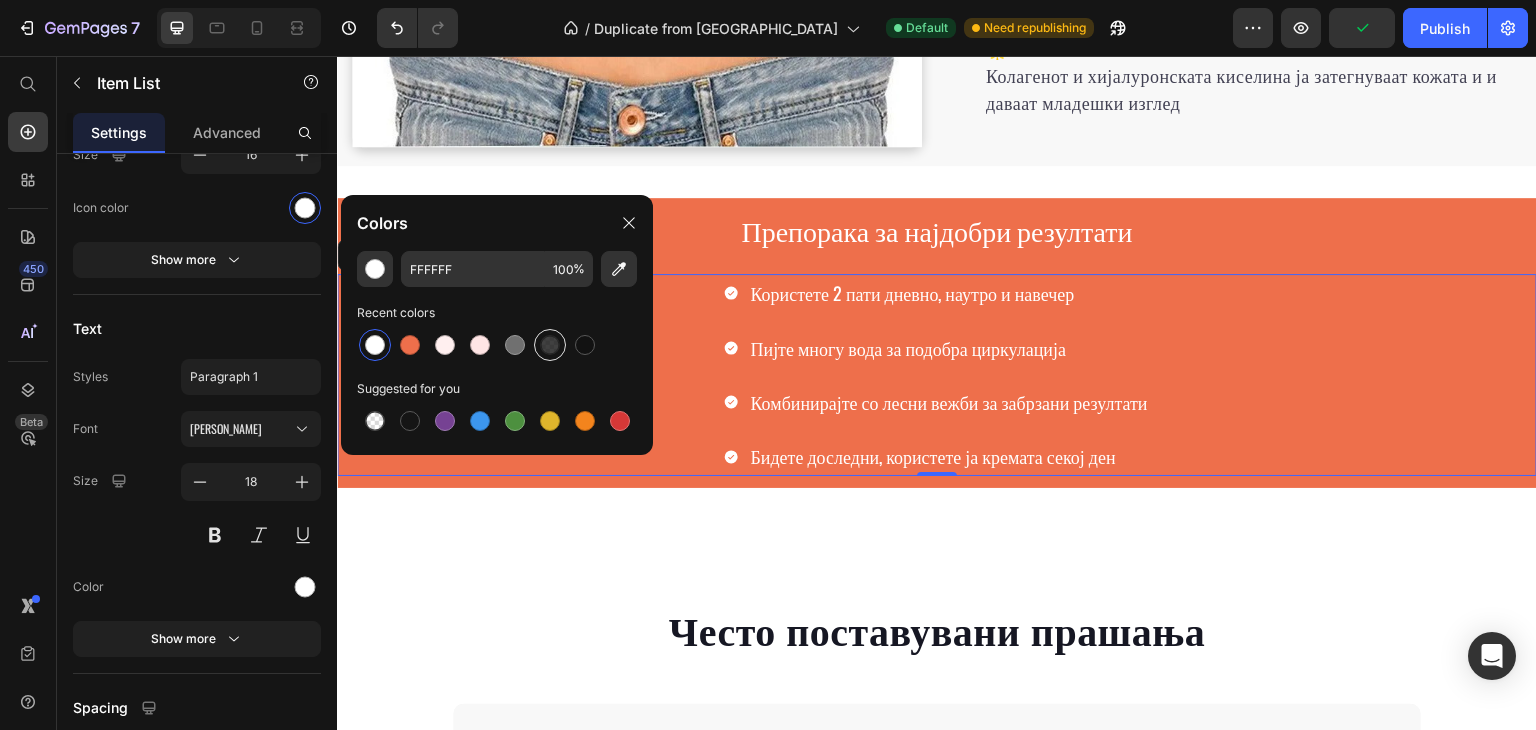 click at bounding box center (550, 345) 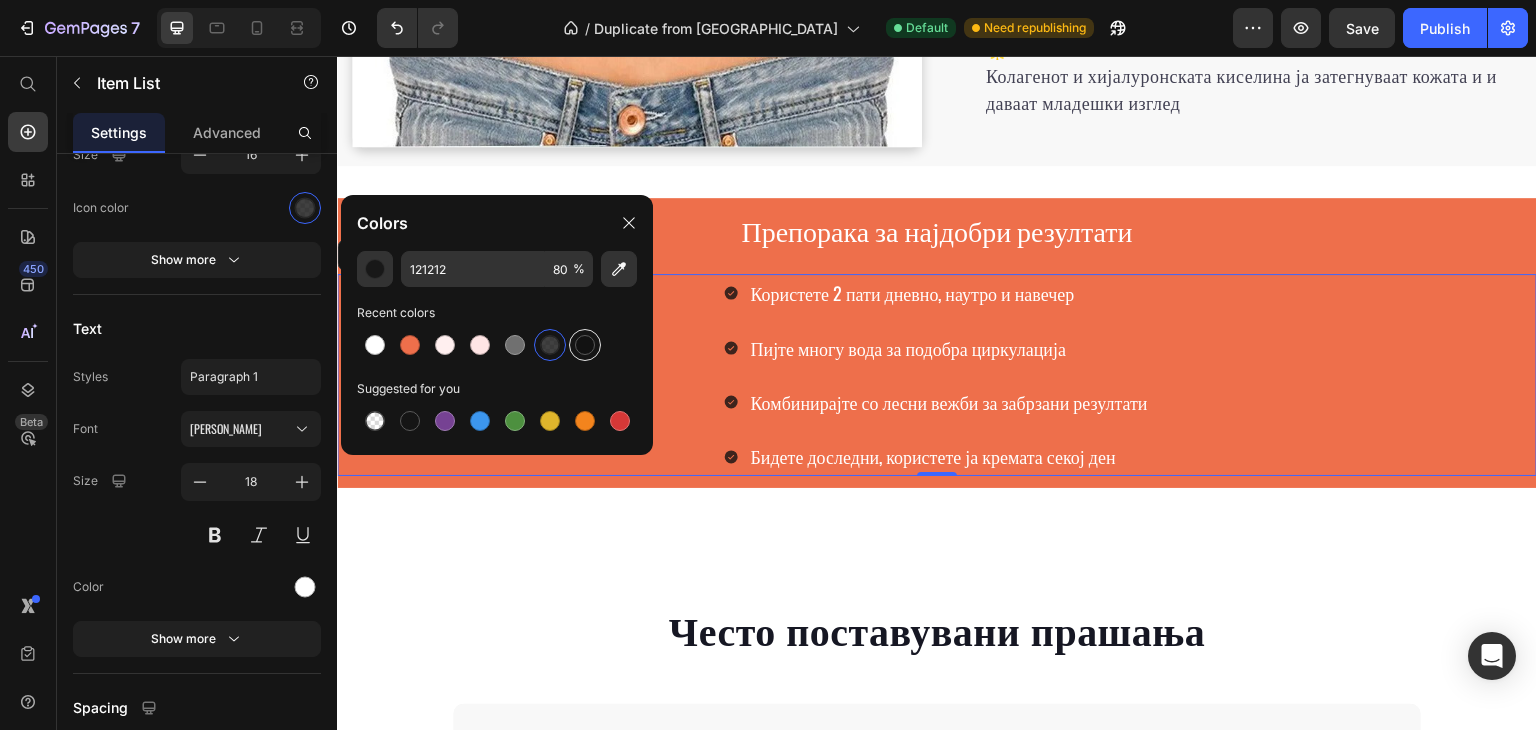 click at bounding box center [585, 345] 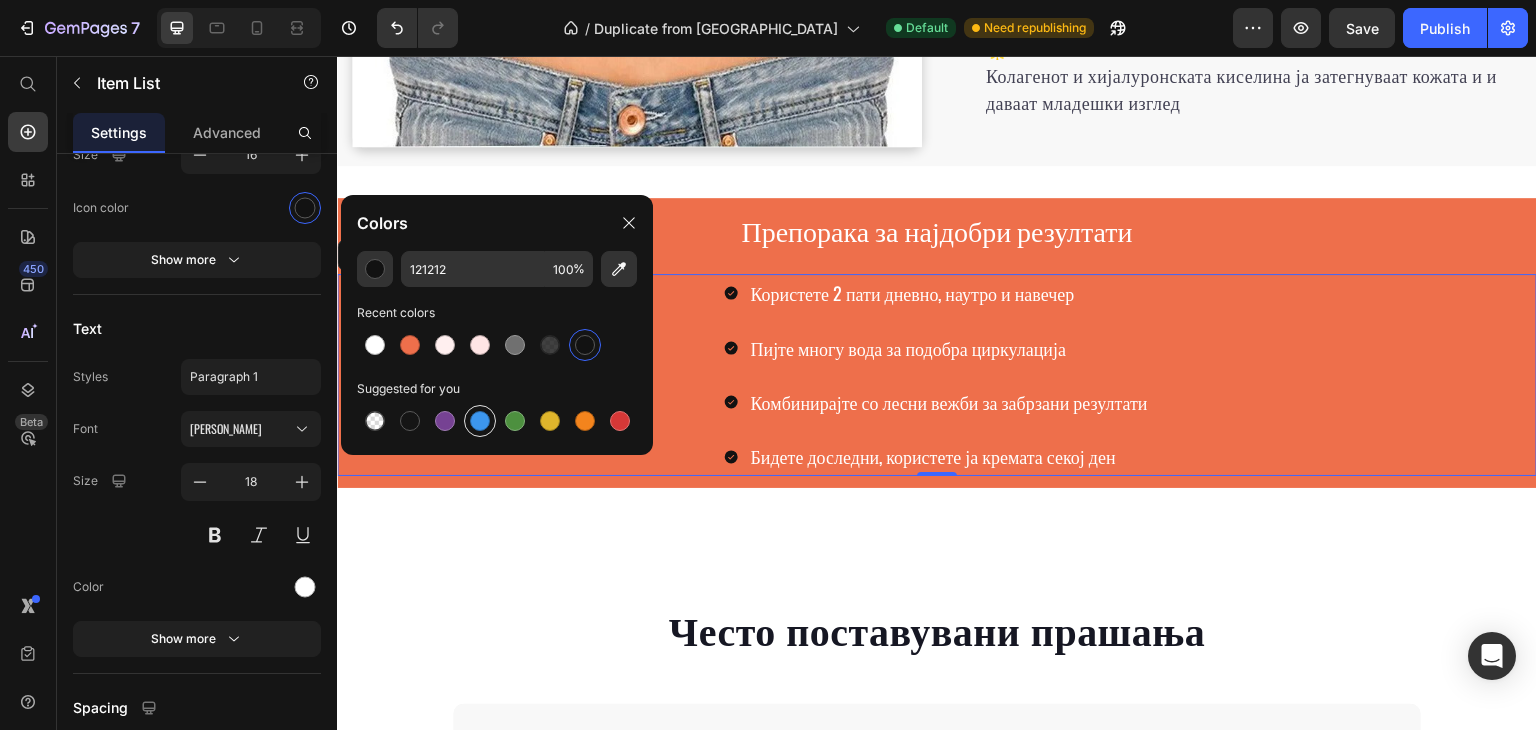 click at bounding box center (480, 421) 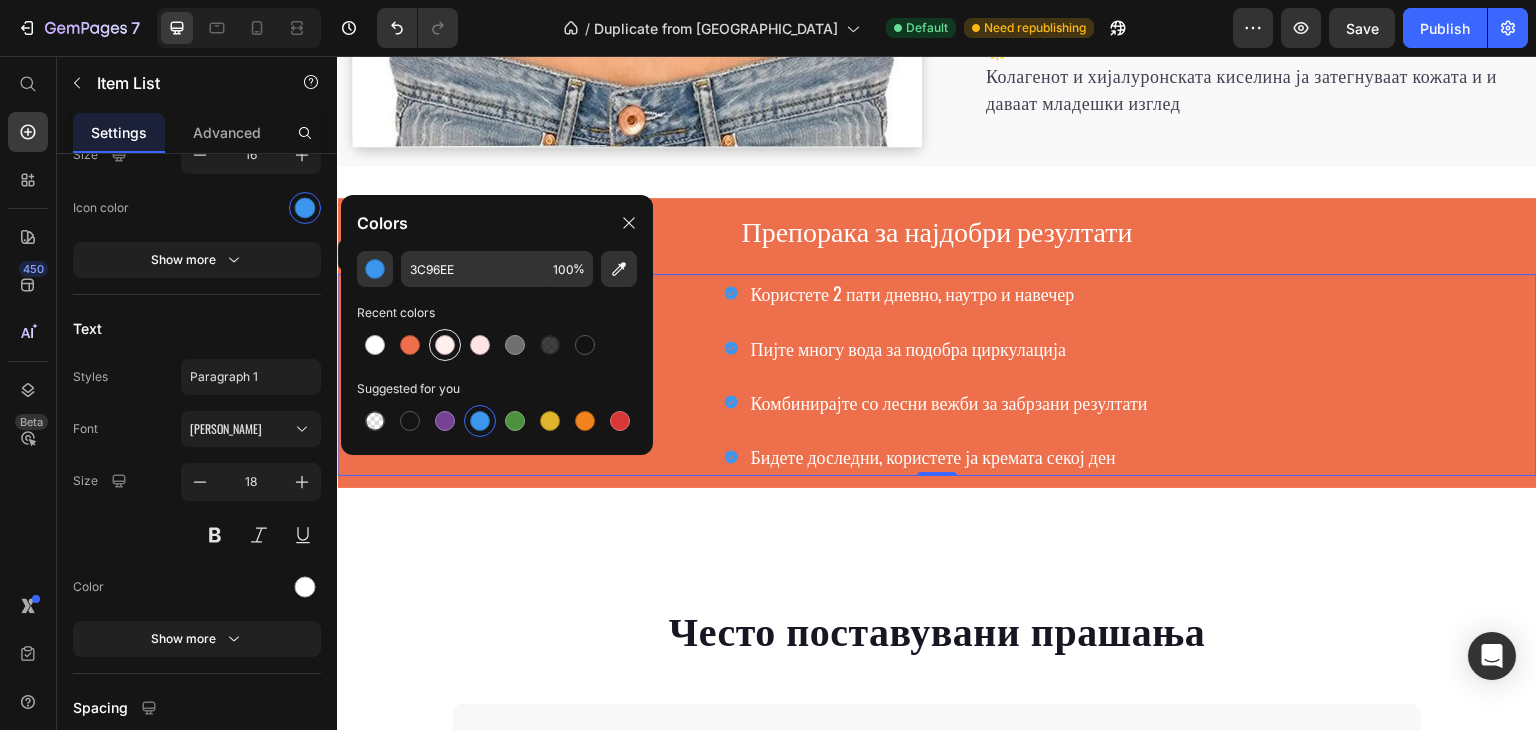 click at bounding box center (445, 345) 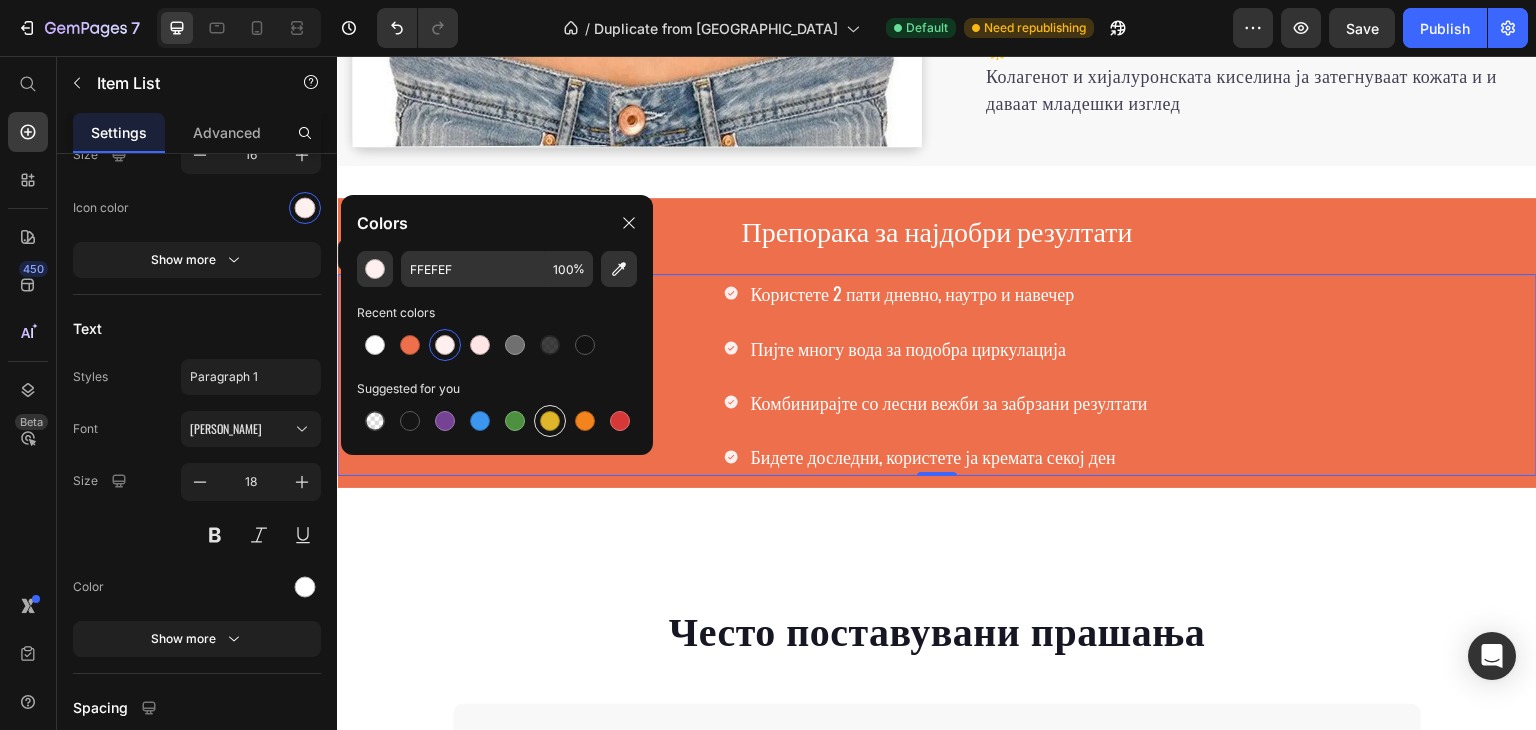 click at bounding box center (550, 421) 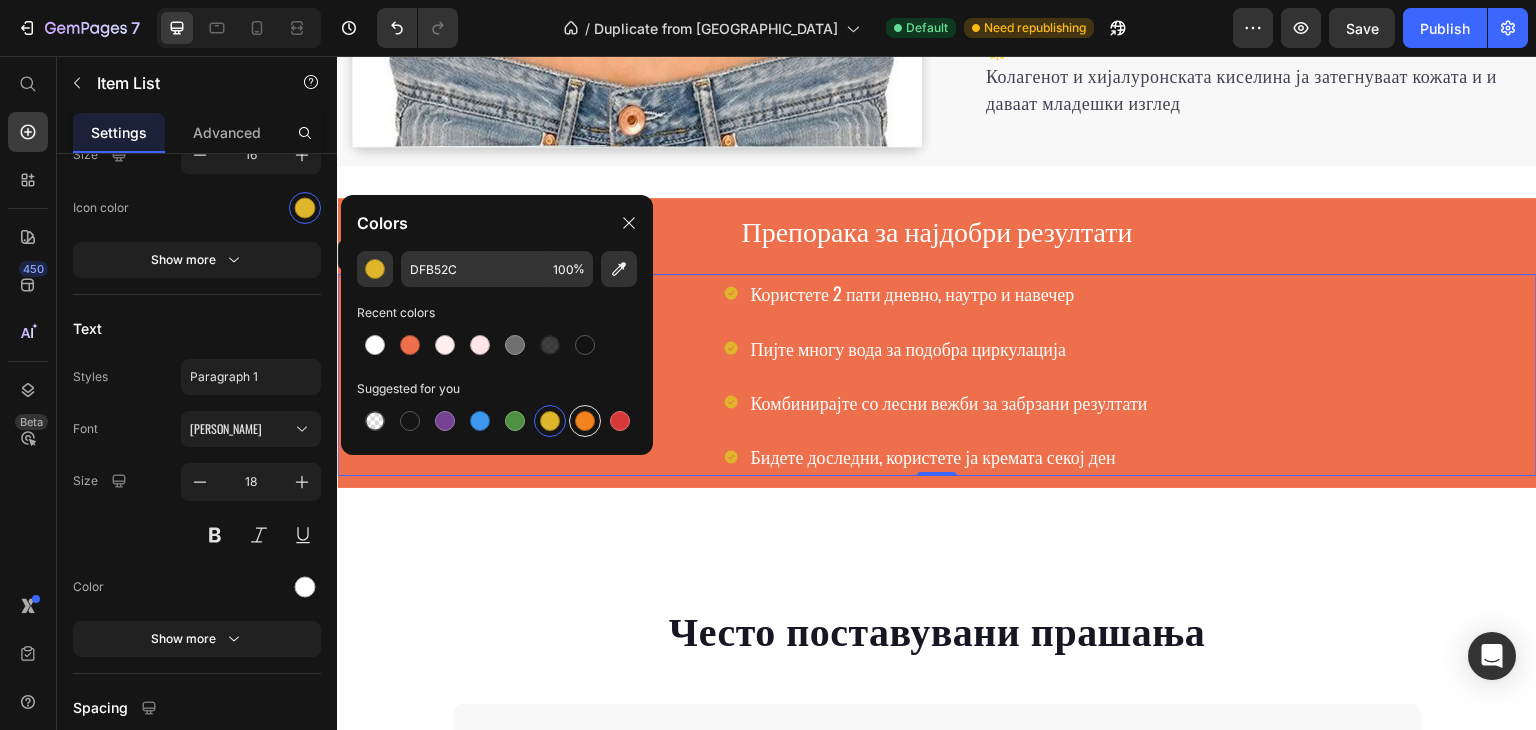click at bounding box center (585, 421) 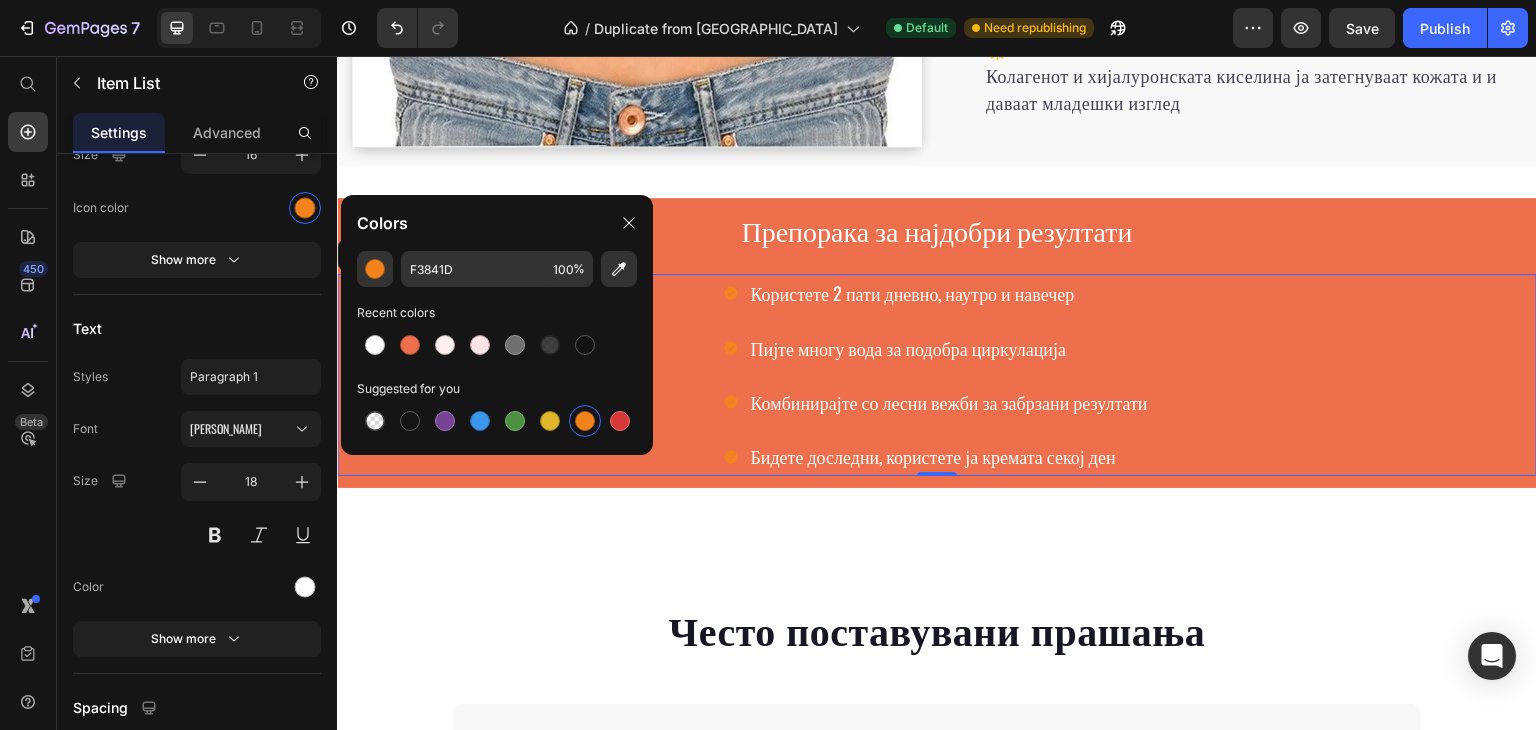 click at bounding box center [585, 421] 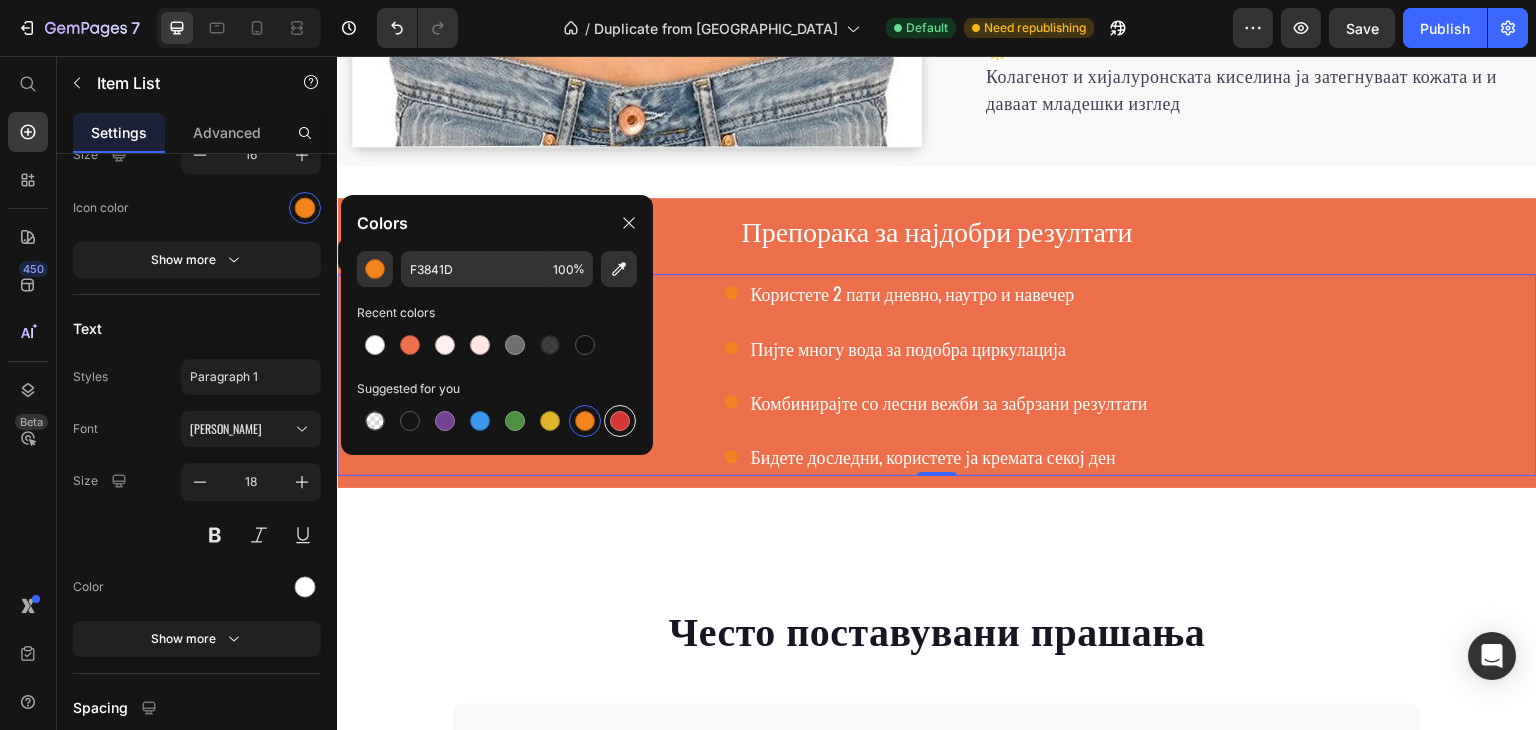 click at bounding box center (620, 421) 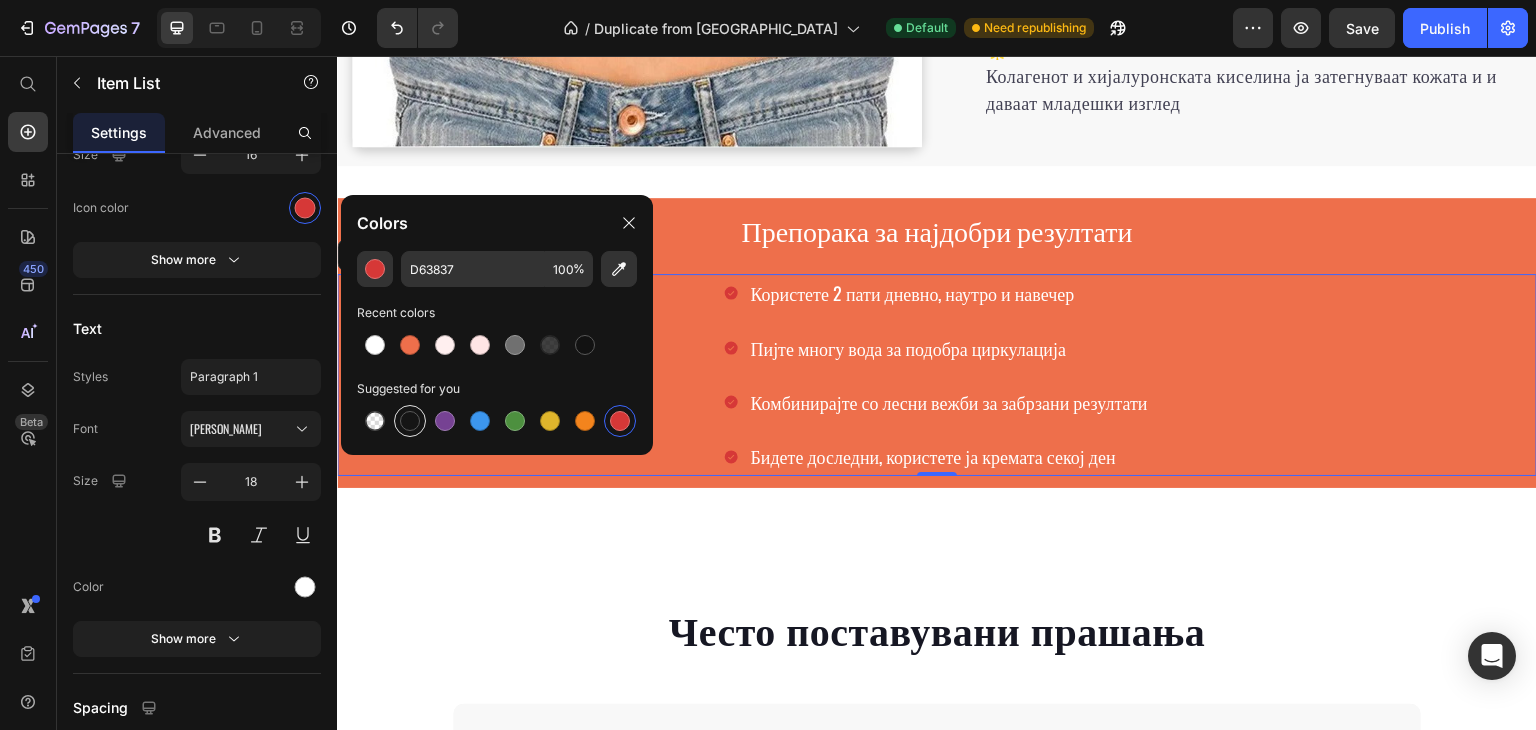click at bounding box center [410, 421] 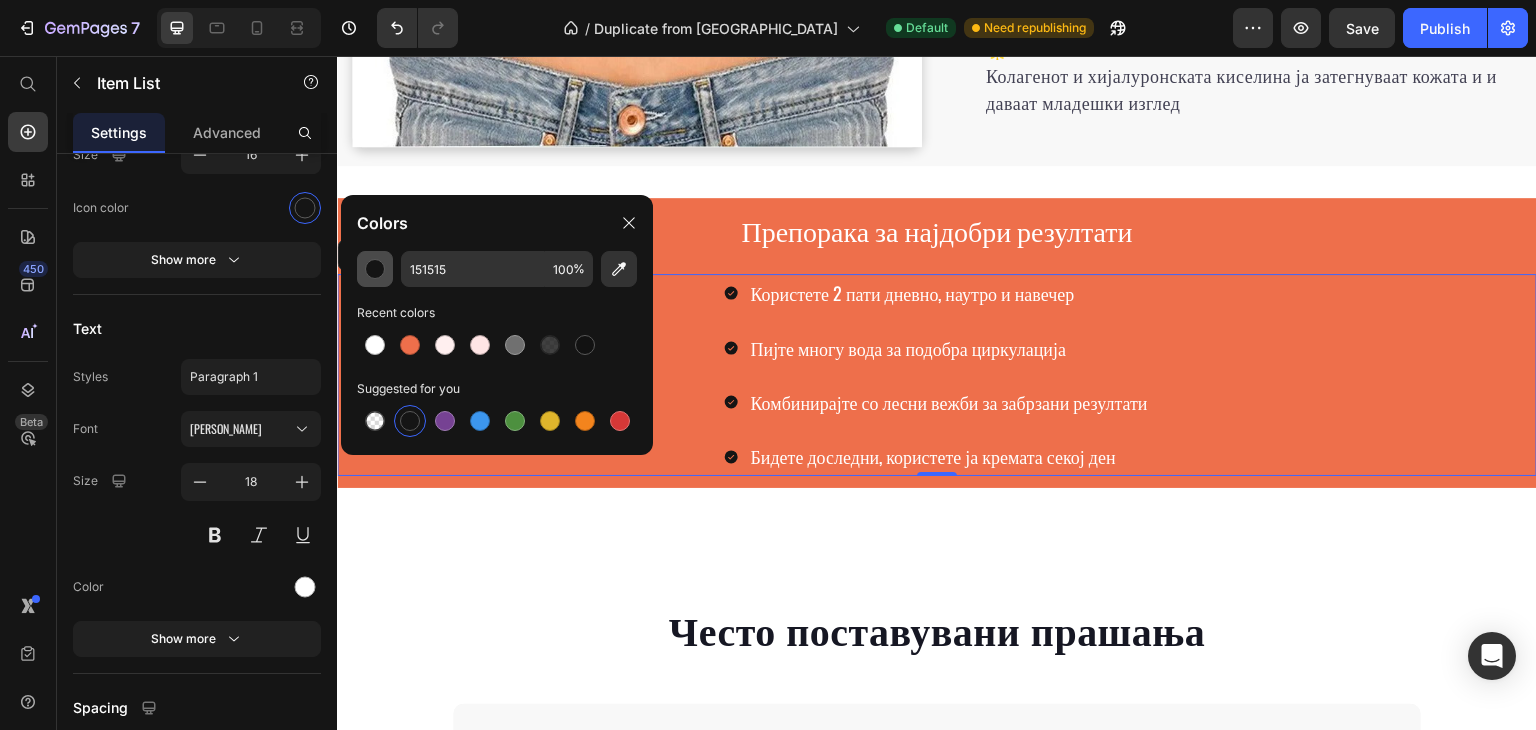 click at bounding box center [375, 269] 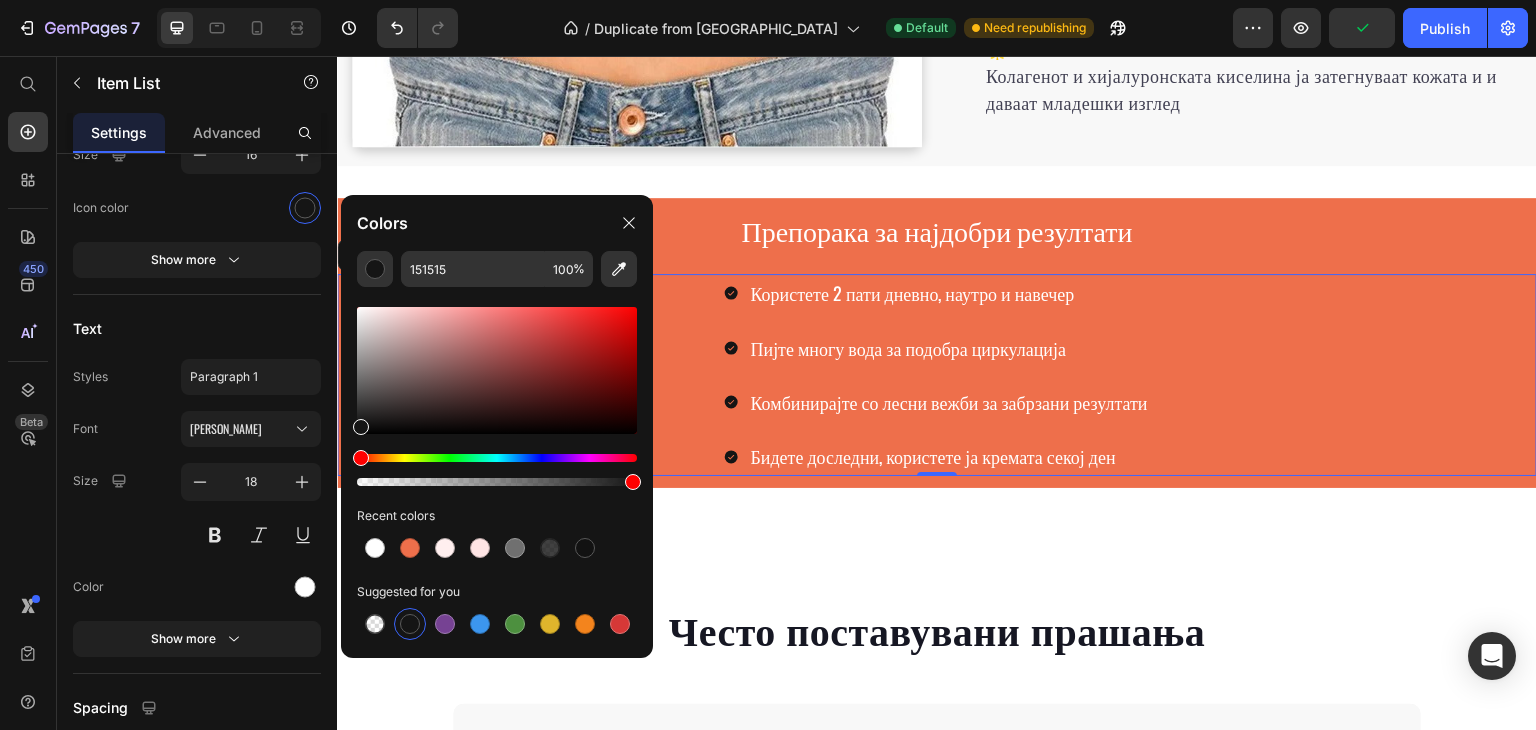 click at bounding box center (497, 470) 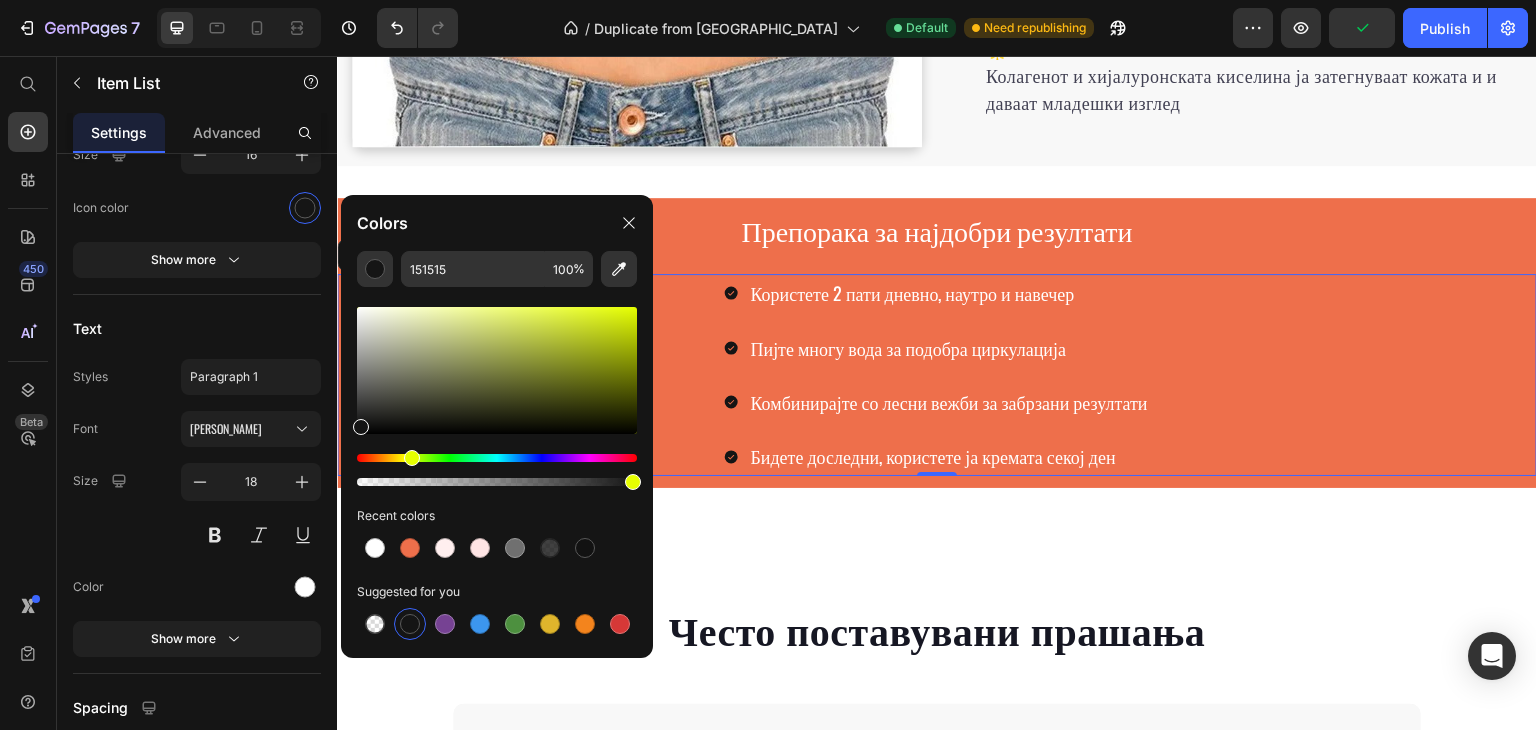 click at bounding box center (497, 458) 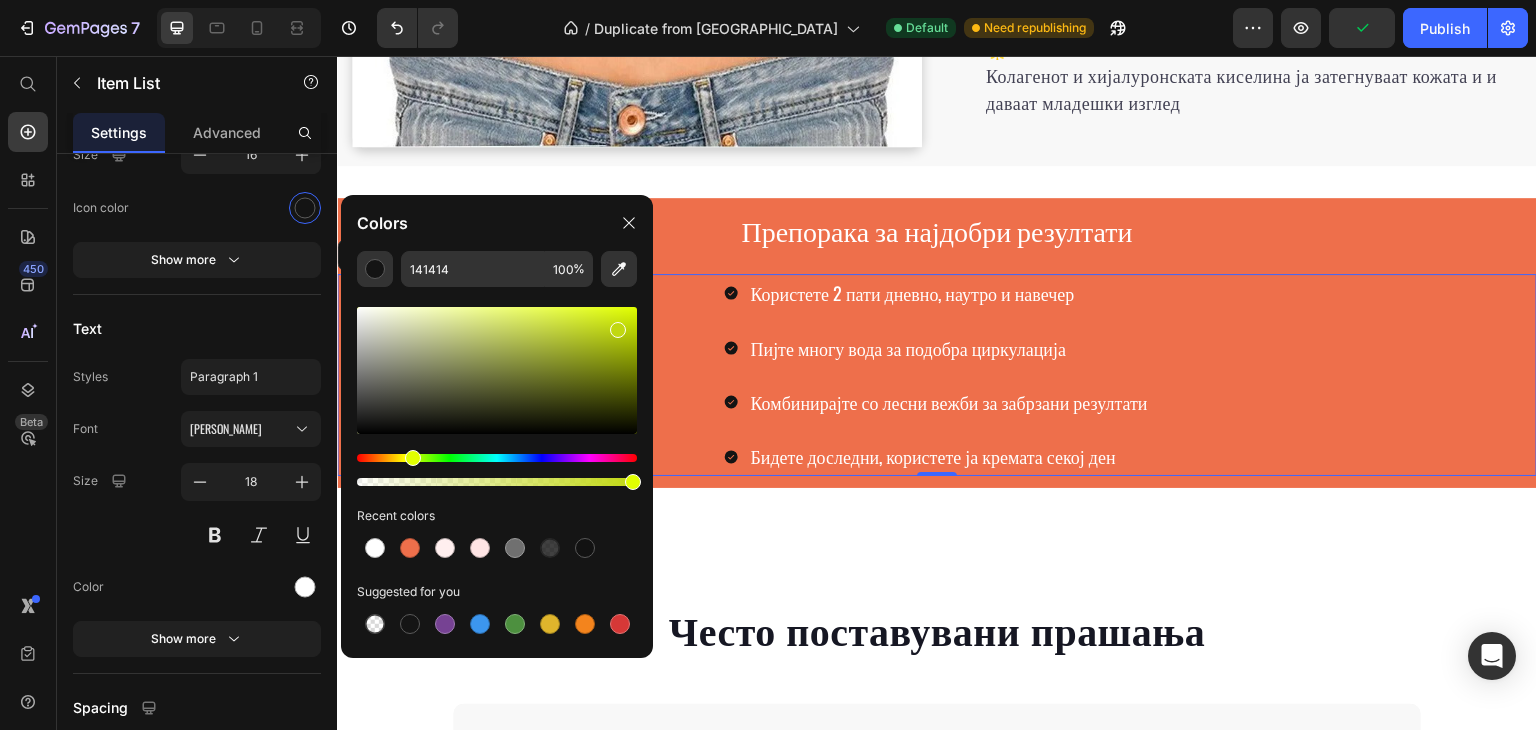 drag, startPoint x: 457, startPoint y: 354, endPoint x: 630, endPoint y: 311, distance: 178.26385 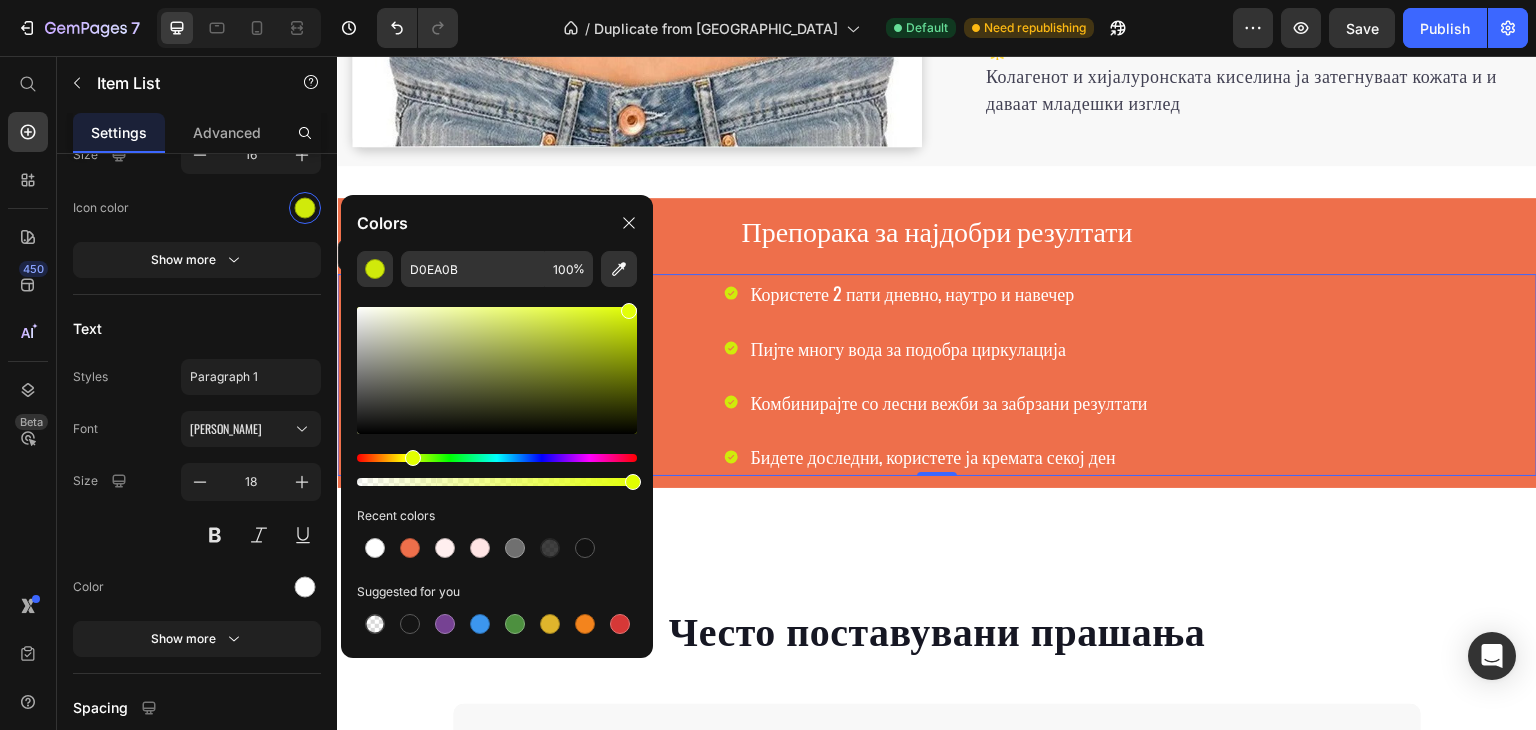 drag, startPoint x: 588, startPoint y: 335, endPoint x: 627, endPoint y: 288, distance: 61.073727 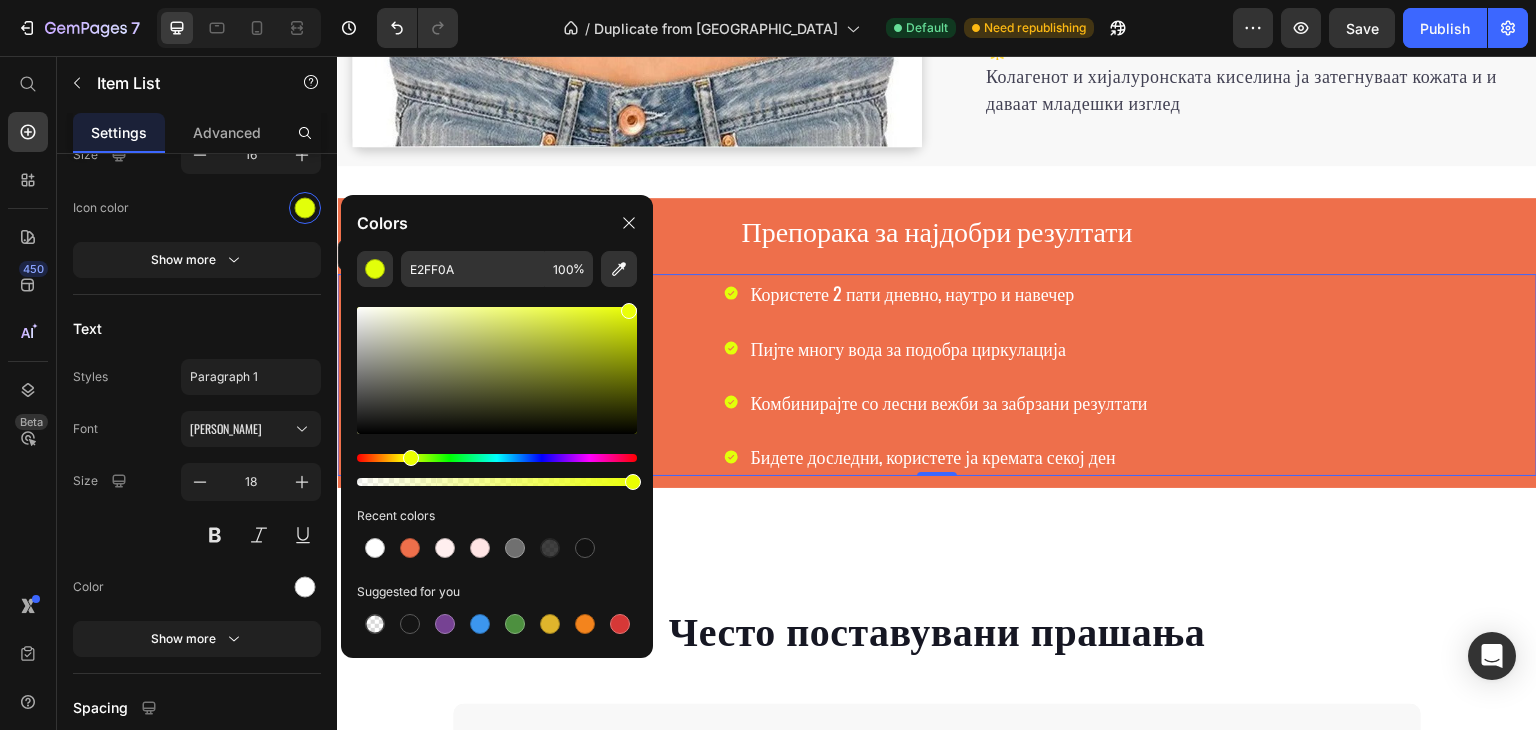 click at bounding box center [411, 458] 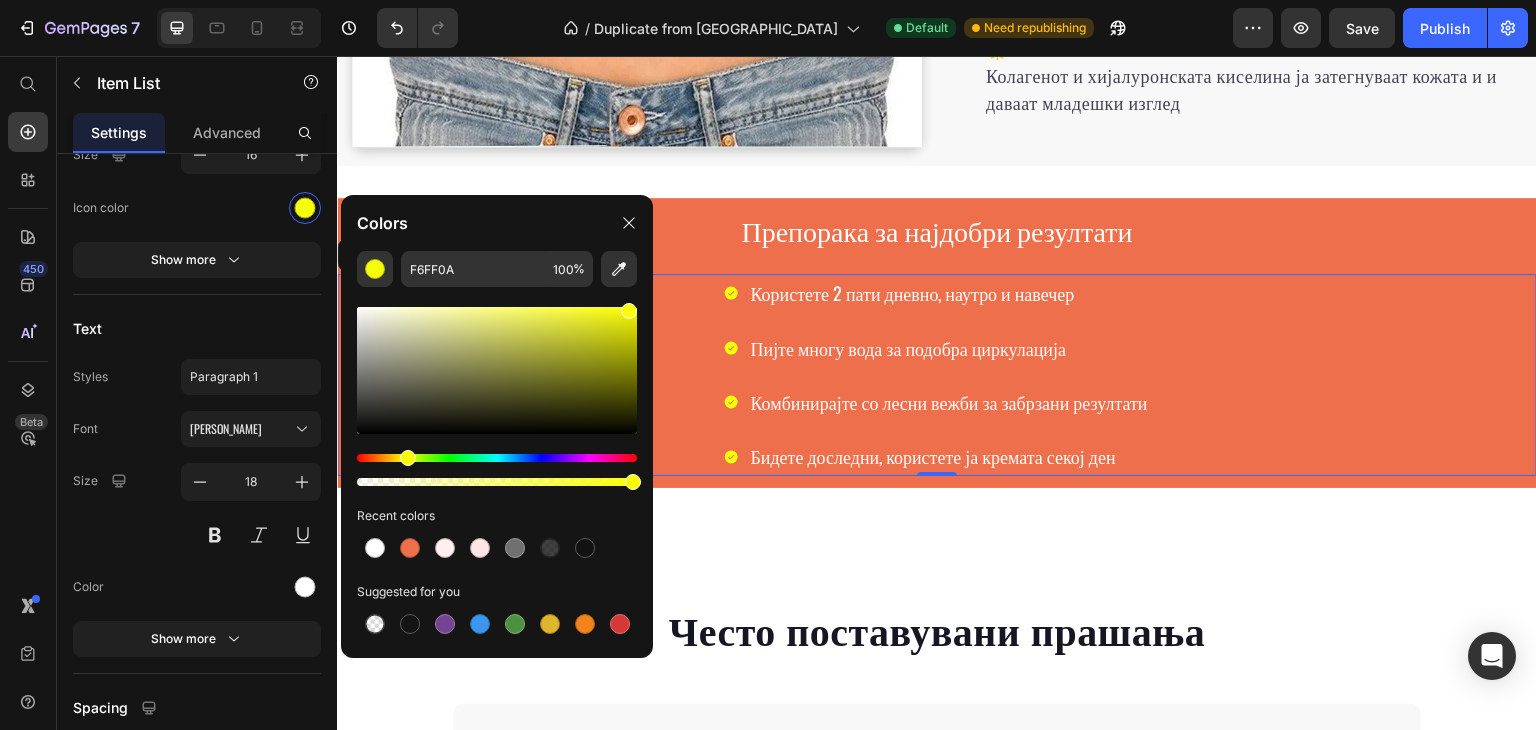 type on "FAFF0A" 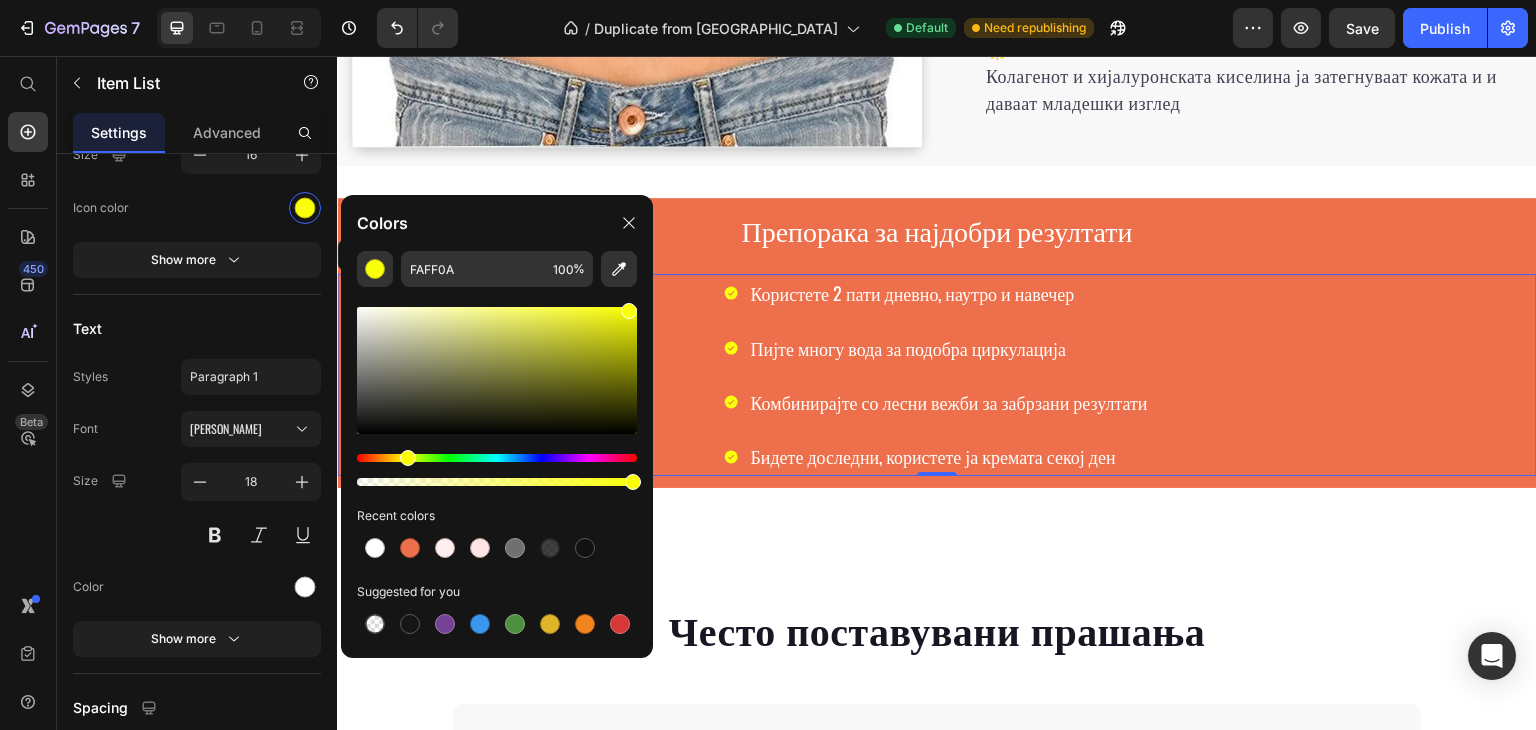 click at bounding box center [408, 458] 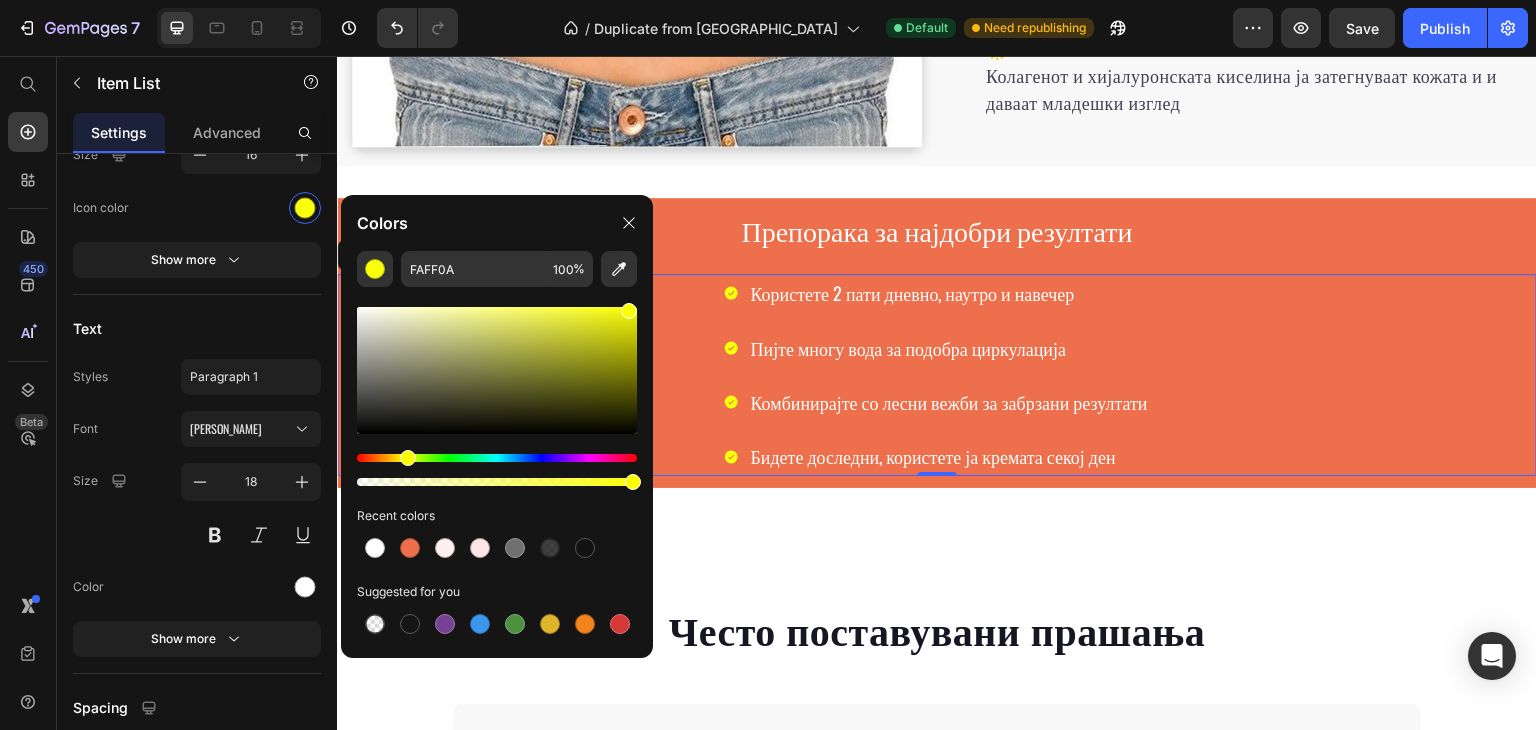 click on "Често поставувани прашања Heading
Дали е безбеден за сите типови кожа?
Колку брзо ќе видам резултати?
Дали можам да го користам во бременост?
Дали има странични ефекти?
Колку долго трае една тубичка? Accordion Row Section 7" at bounding box center (937, 879) 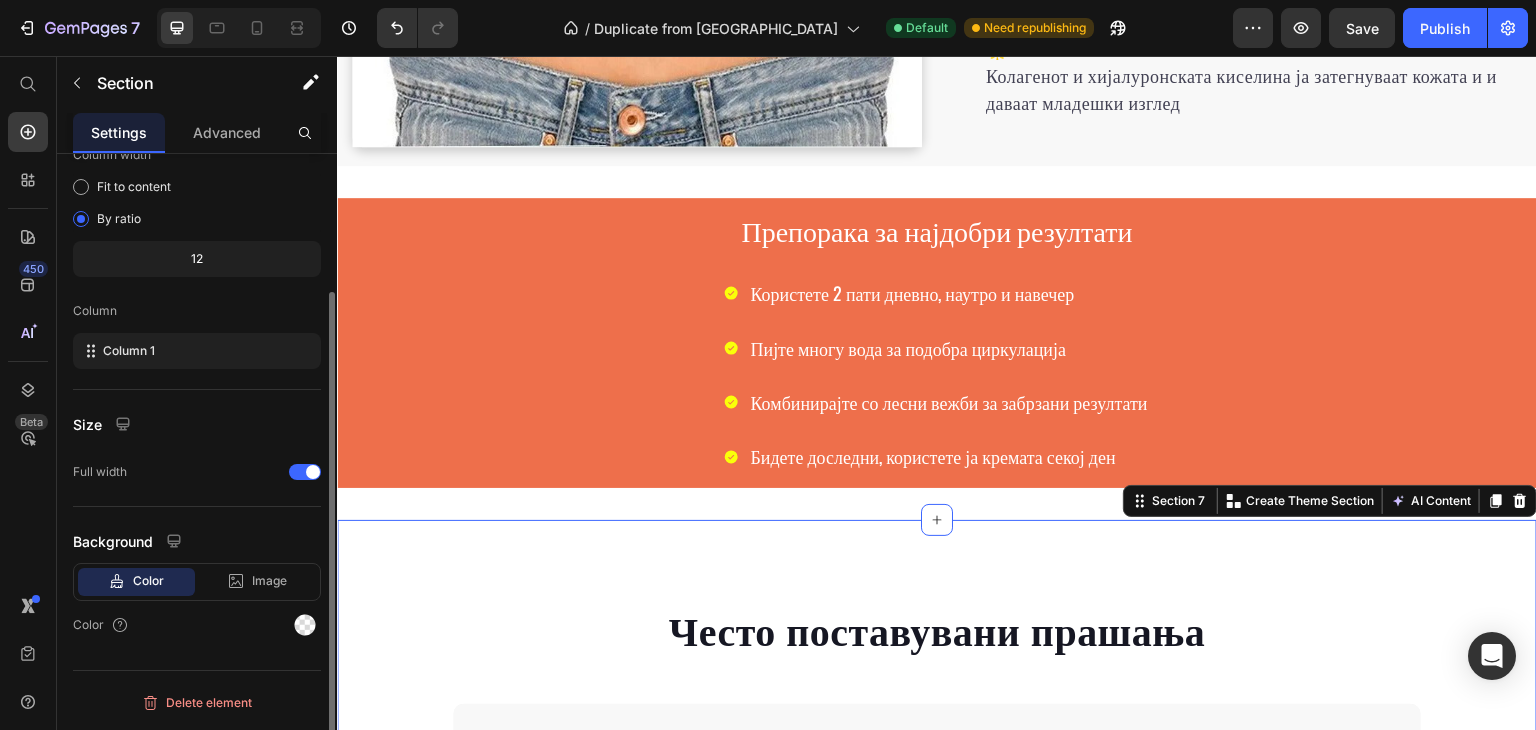 scroll, scrollTop: 0, scrollLeft: 0, axis: both 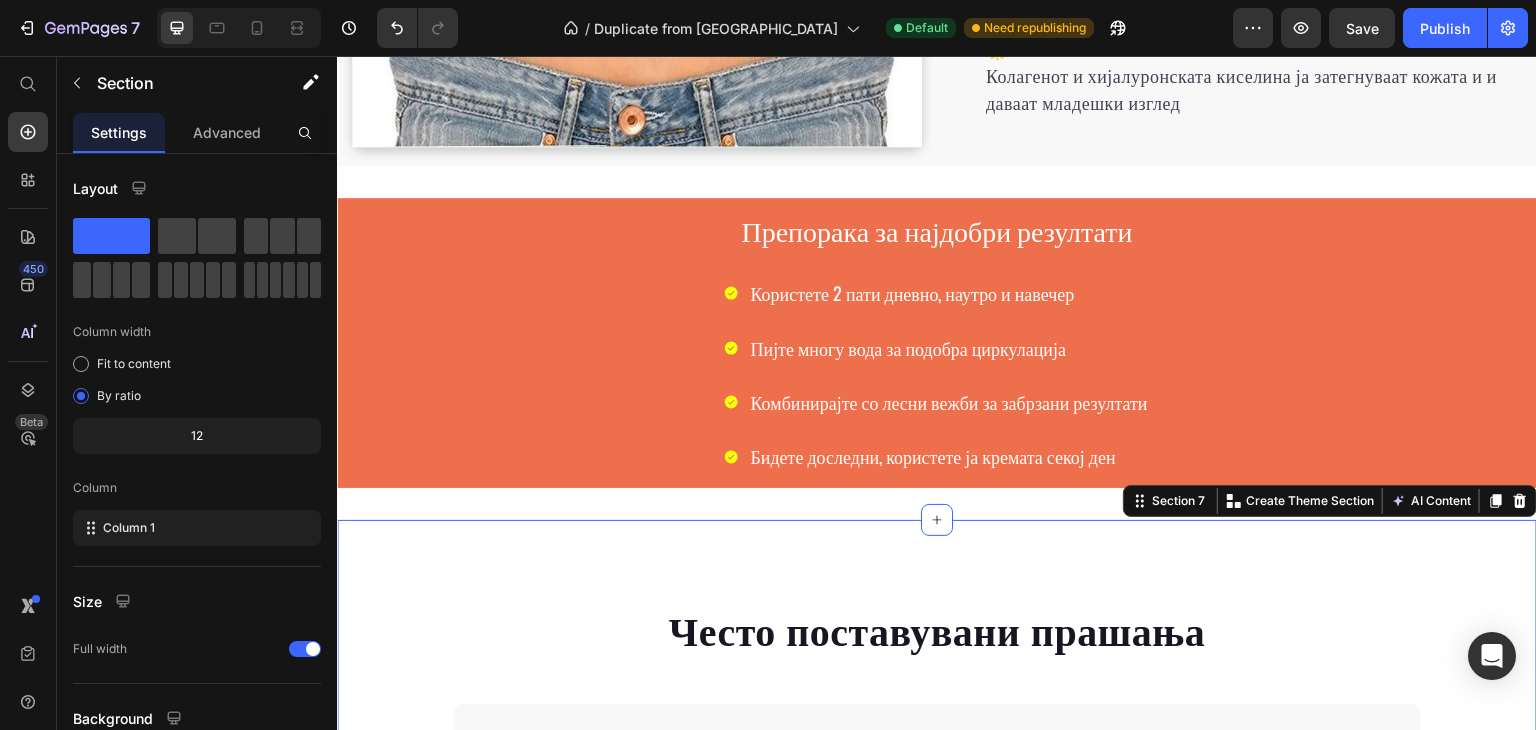 click on "Често поставувани прашања Heading
Дали е безбеден за сите типови кожа?
Колку брзо ќе видам резултати?
Дали можам да го користам во бременост?
Дали има странични ефекти?
Колку долго трае една тубичка? Accordion Row Section 7   You can create reusable sections Create Theme Section AI Content Write with GemAI What would you like to describe here? Tone and Voice Persuasive Product Термослим - Природна крема за топење маснотии и целулит Show more Generate" at bounding box center (937, 879) 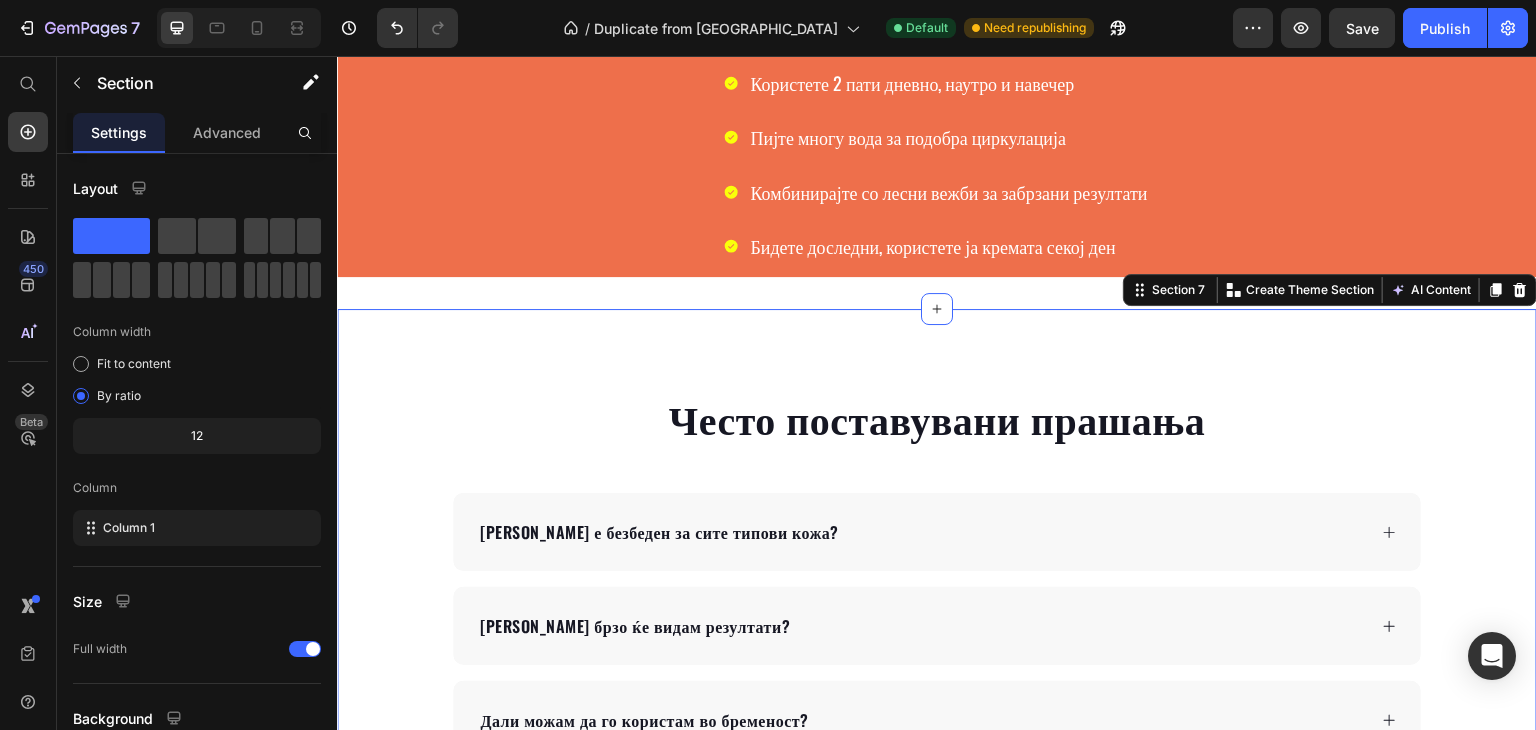 scroll, scrollTop: 3000, scrollLeft: 0, axis: vertical 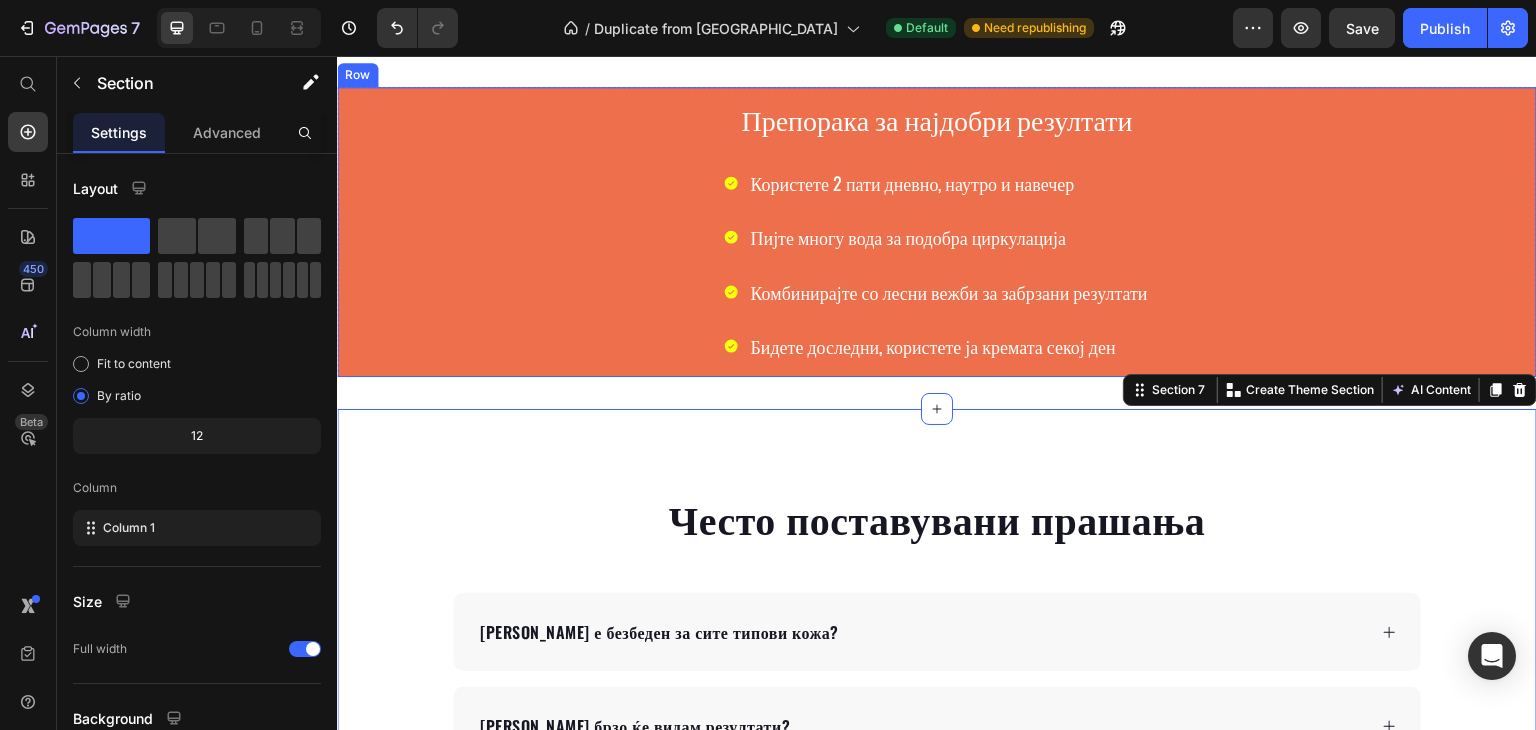 click on "Препорака за најдобри резултати Heading Користете 2 пати дневно, наутро и навечер Пијте многу вода за подобра циркулација Комбинирајте со лесни вежби за забрзани резултати Бидете доследни, користете ја кремата секој ден Item List Row" at bounding box center (937, 232) 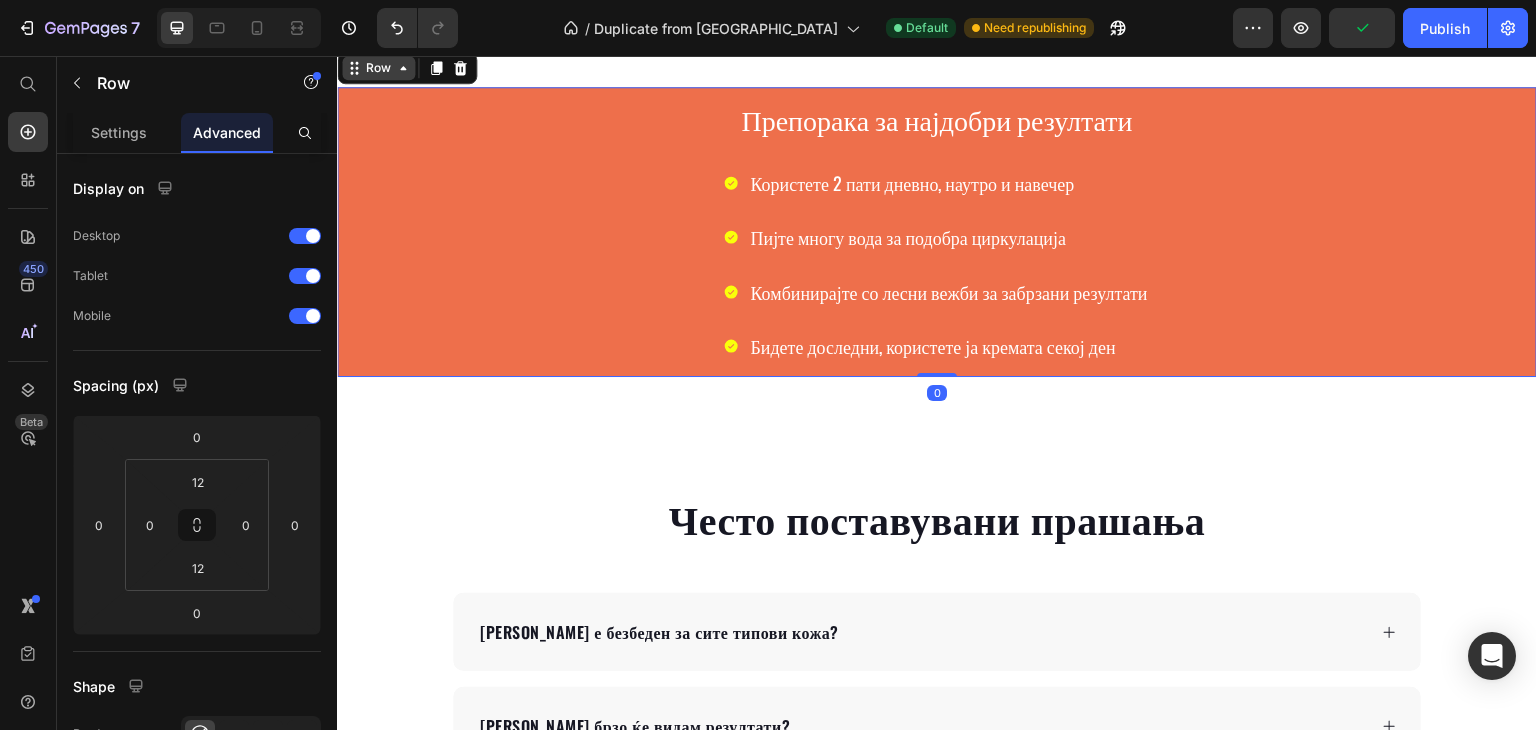 click 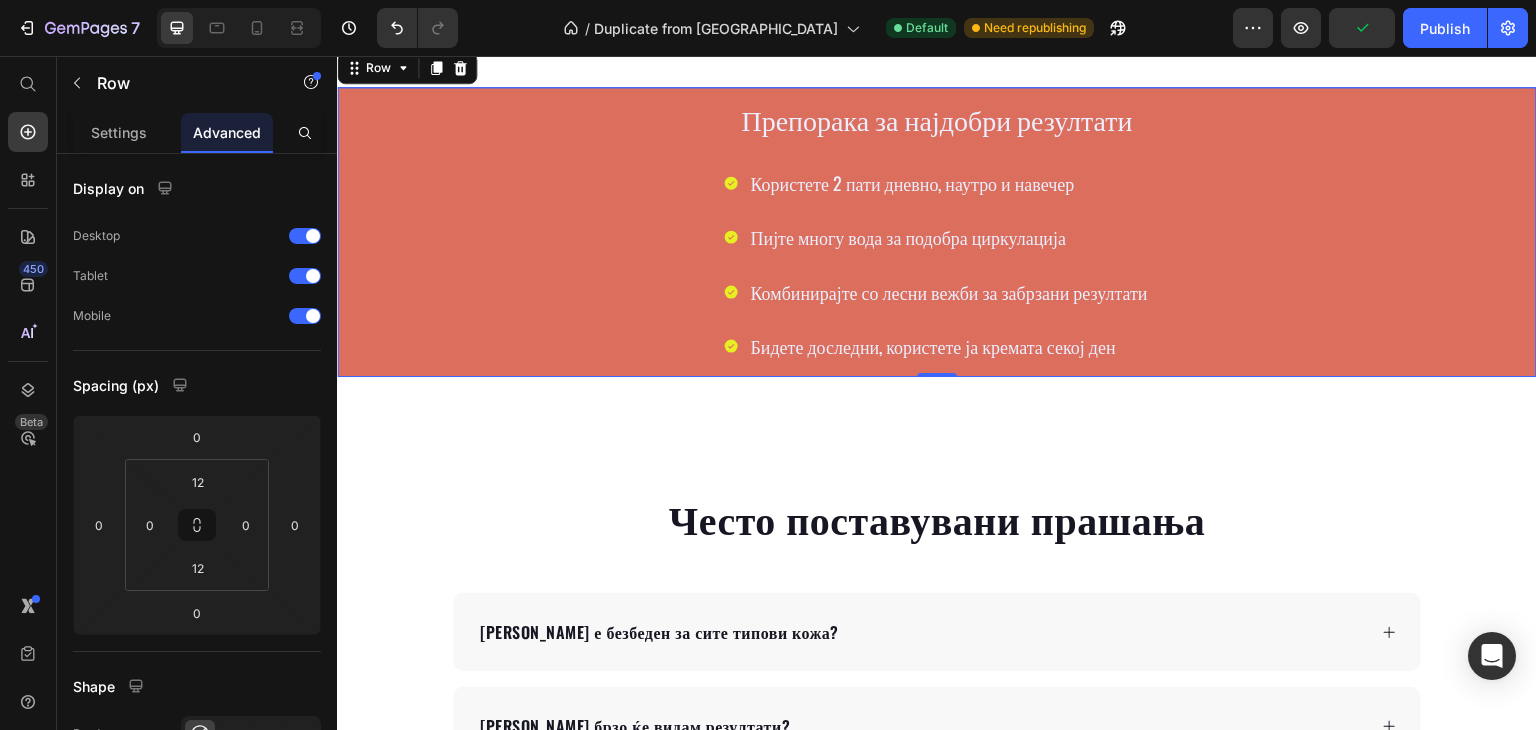 click on "Section" at bounding box center [371, 33] 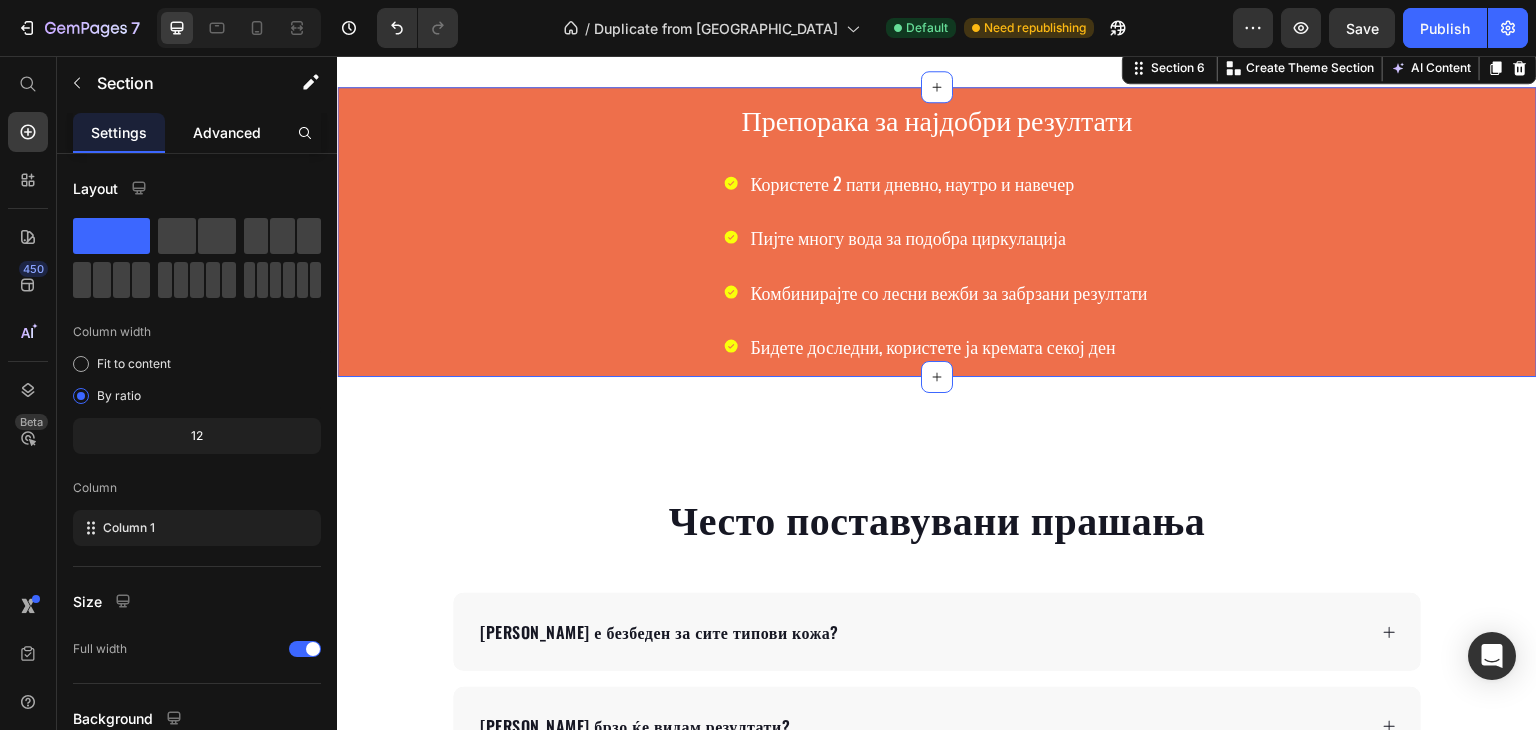click on "Advanced" at bounding box center [227, 132] 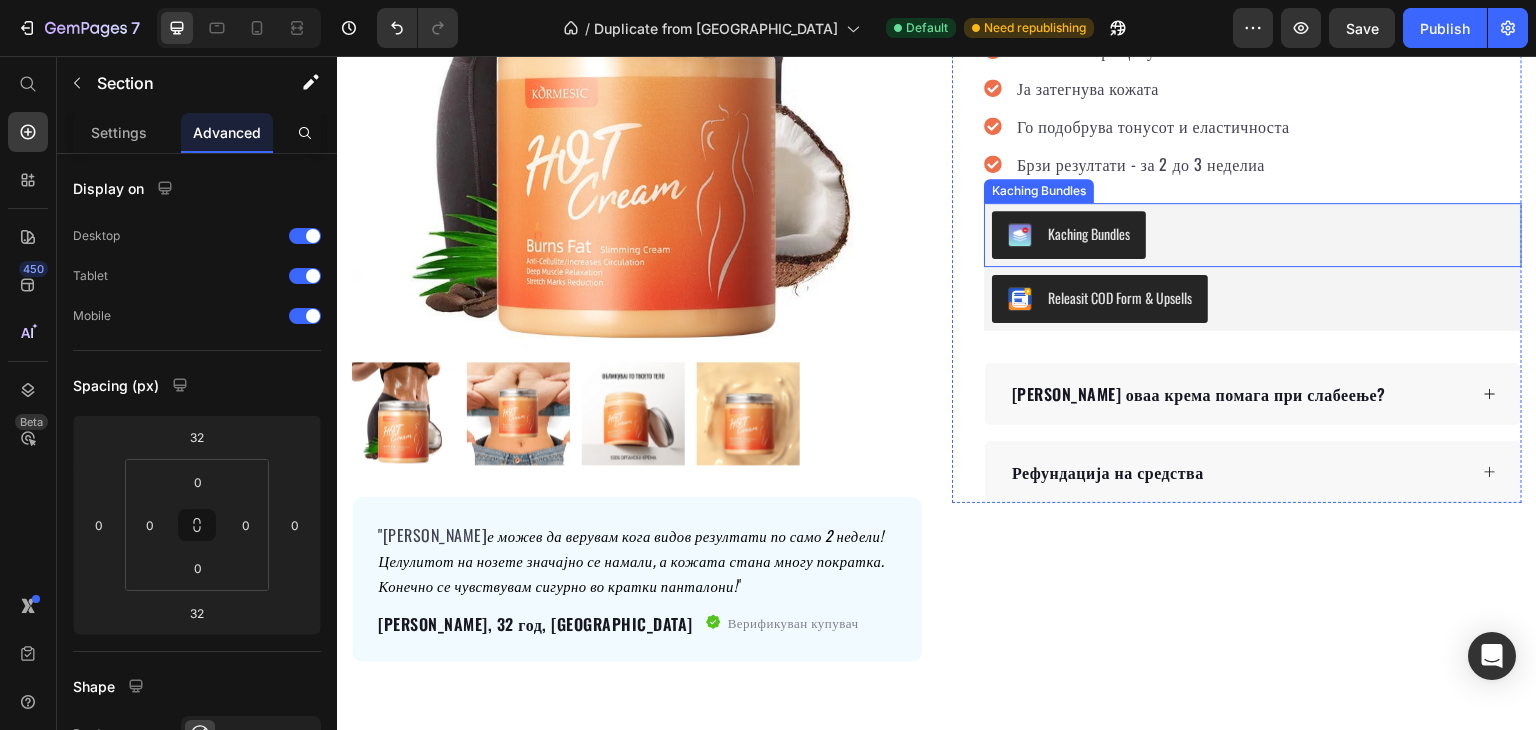 scroll, scrollTop: 700, scrollLeft: 0, axis: vertical 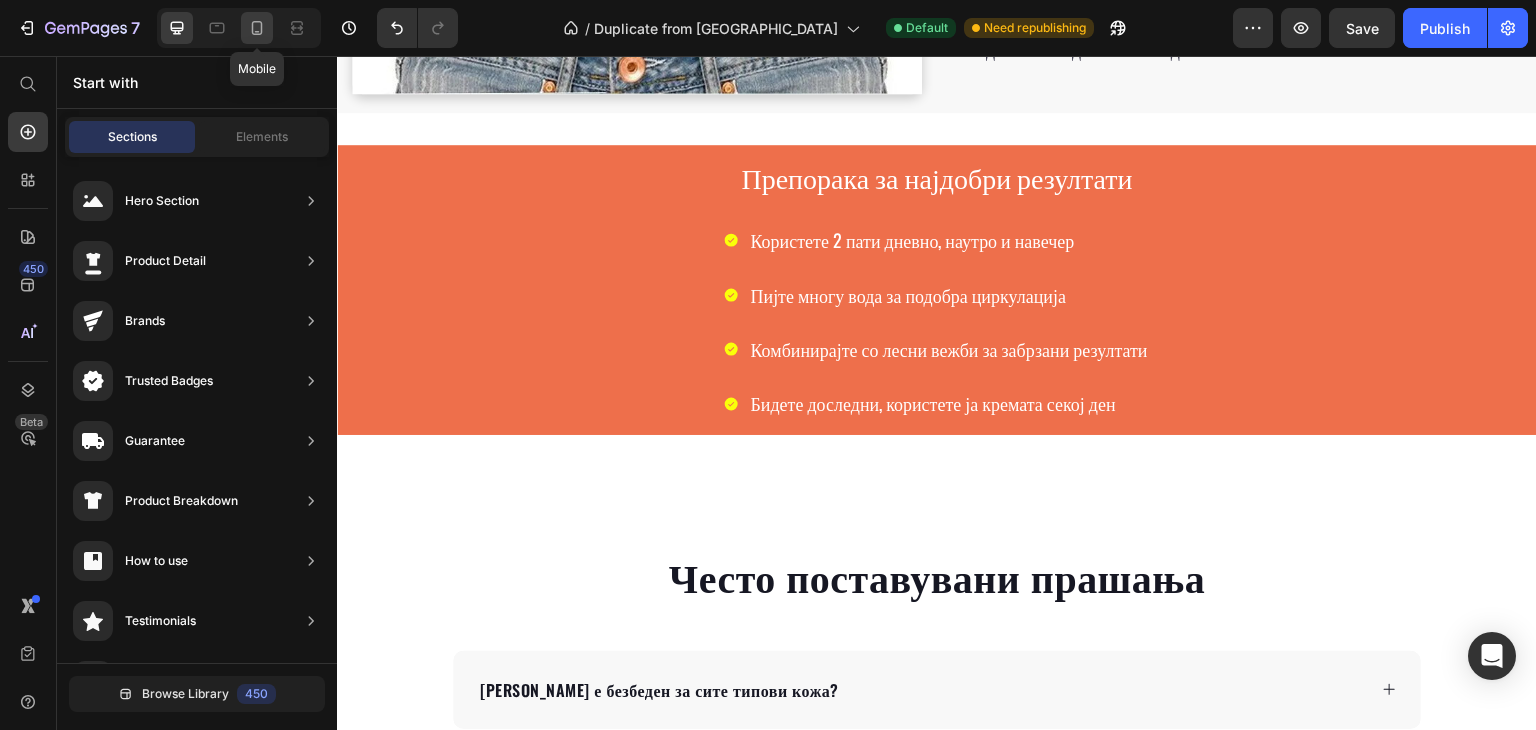 click 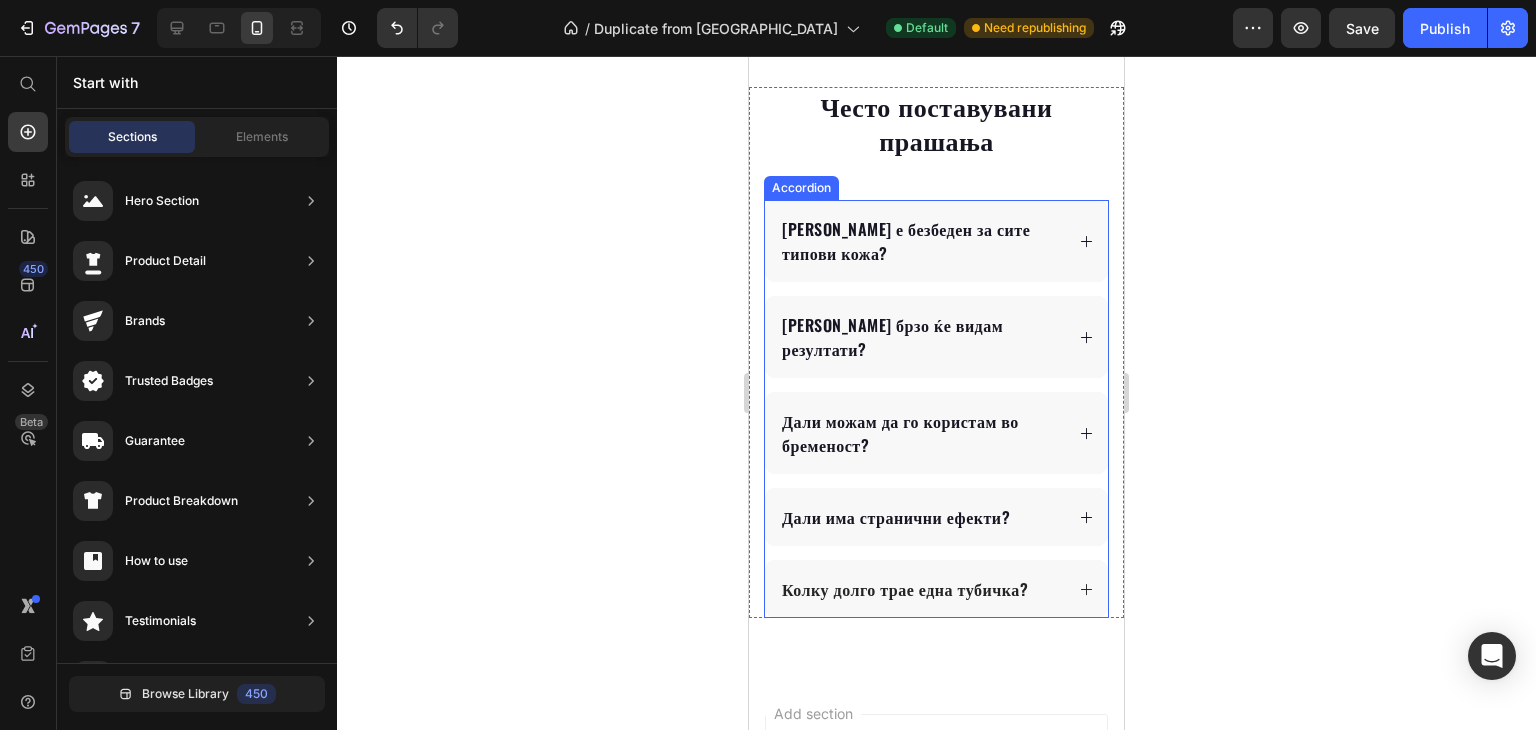 scroll, scrollTop: 3591, scrollLeft: 0, axis: vertical 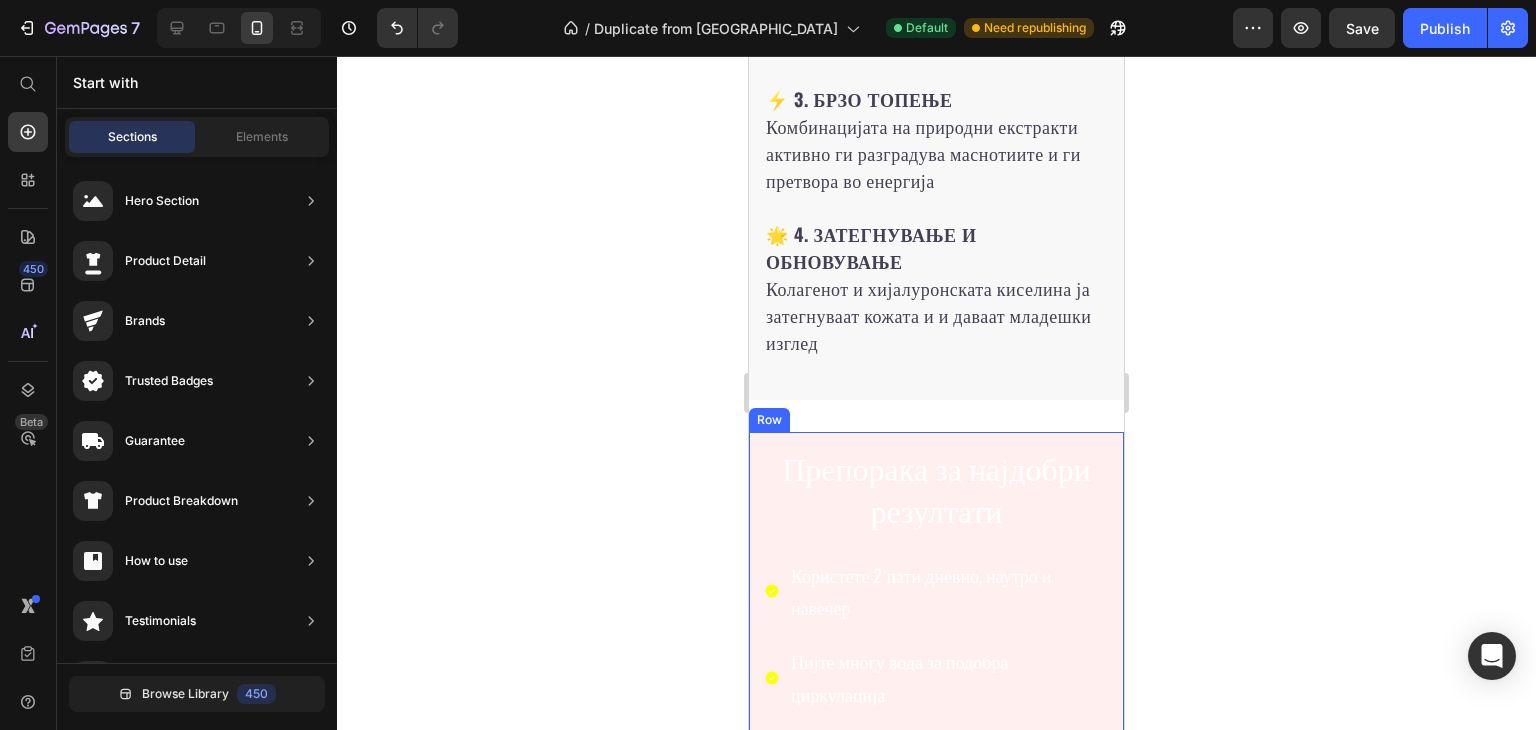 click on "Препорака за најдобри резултати Heading Користете 2 пати дневно, наутро и навечер Пијте многу вода за подобра циркулација Комбинирајте со лесни вежби за забрзани резултати Бидете доследни, користете ја кремата секој ден Item List Row" at bounding box center (936, 665) 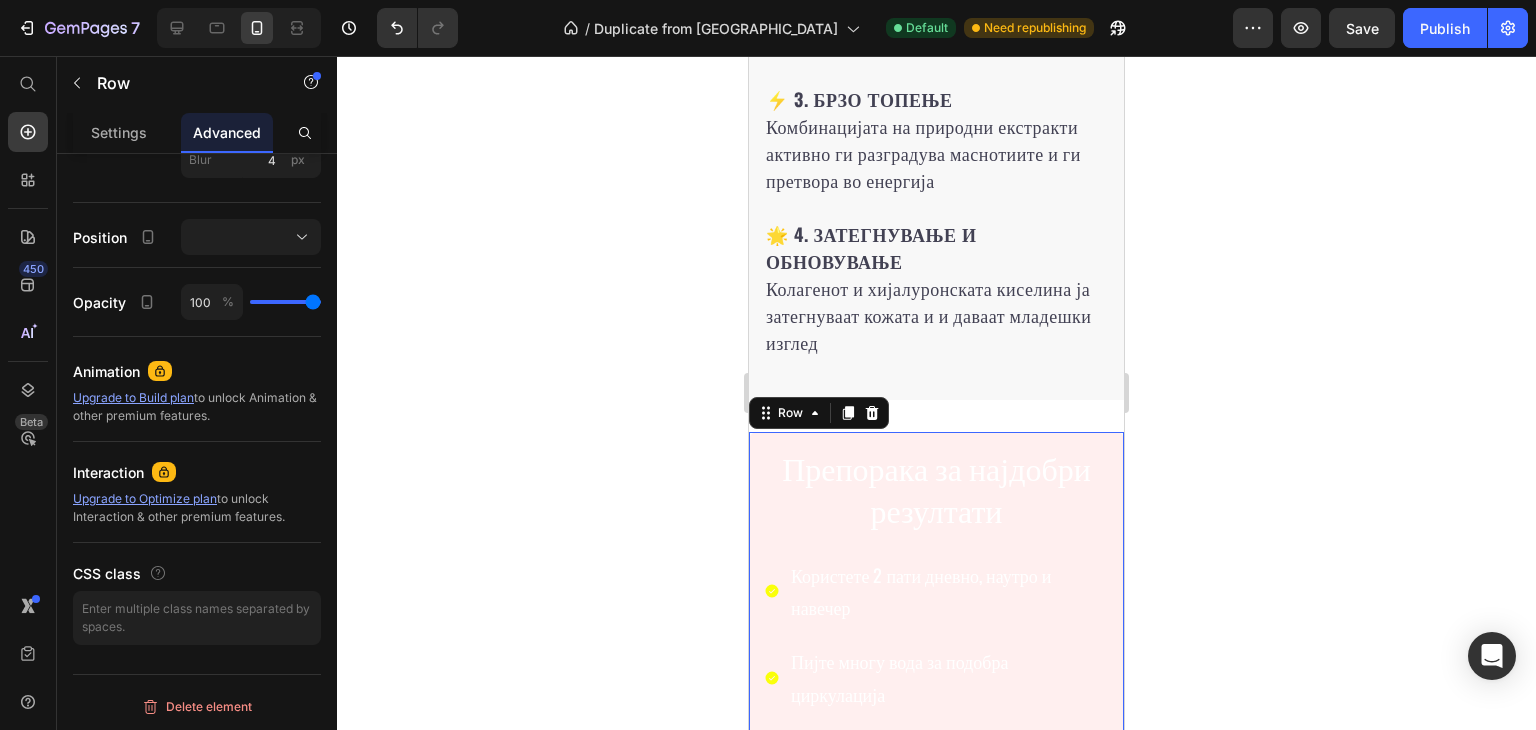 scroll, scrollTop: 262, scrollLeft: 0, axis: vertical 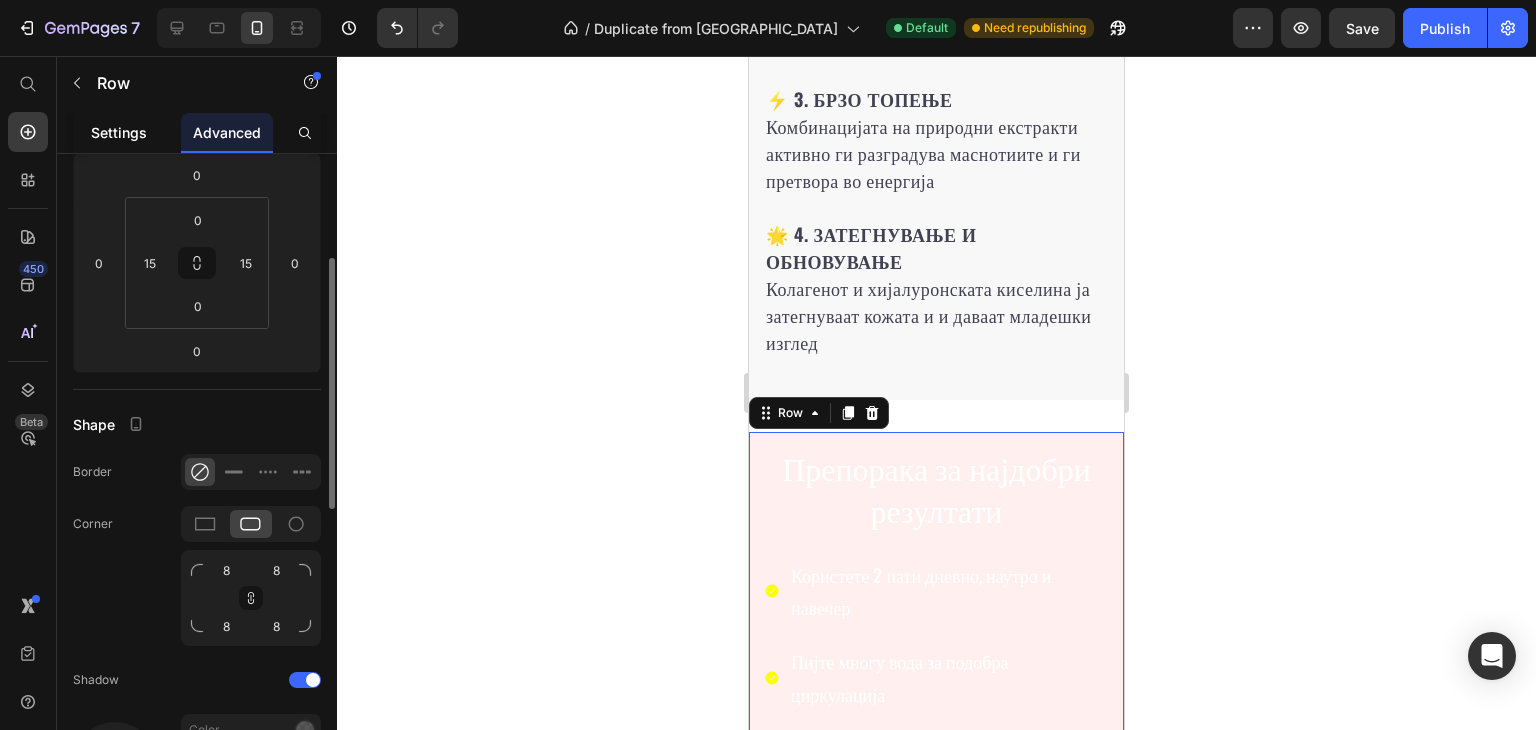click on "Settings" at bounding box center (119, 132) 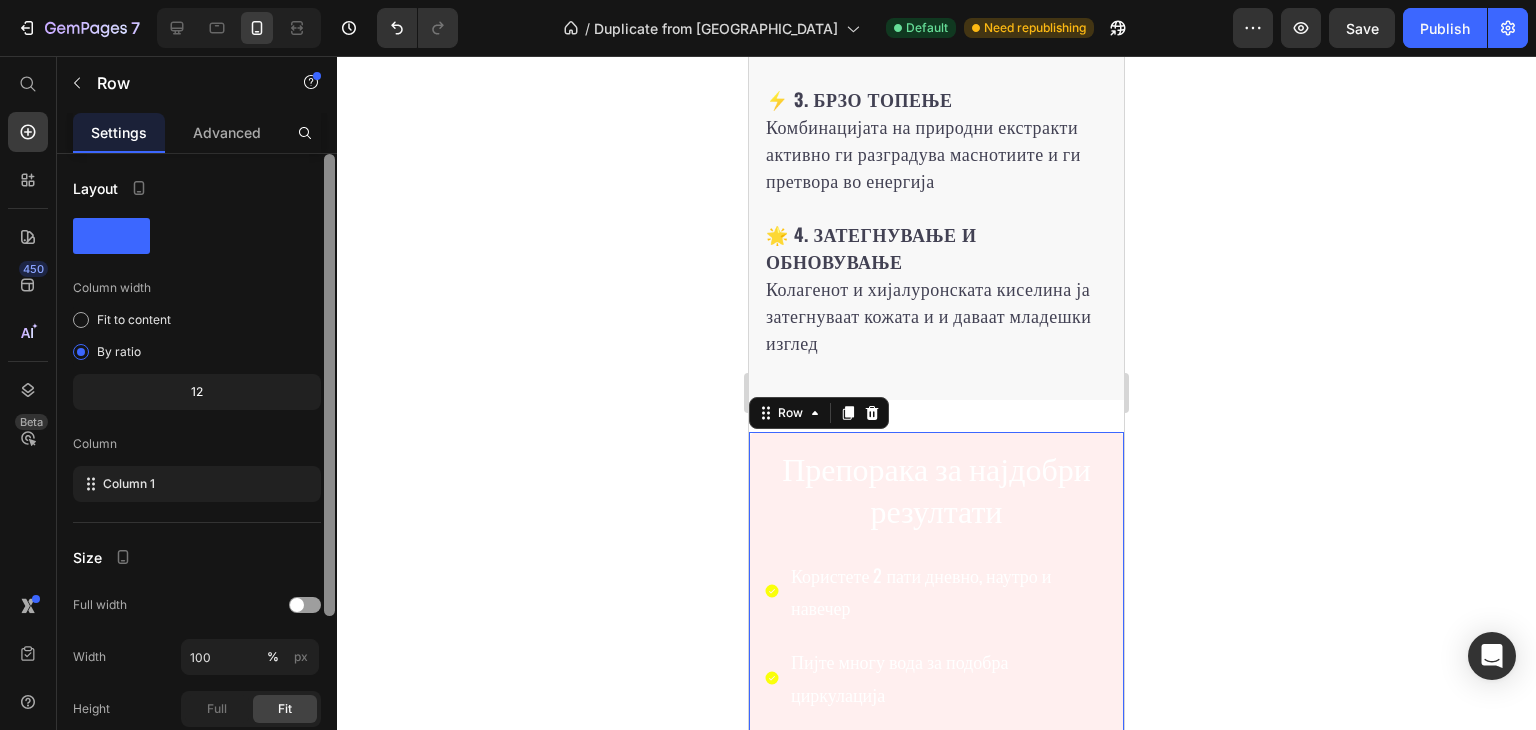 scroll, scrollTop: 233, scrollLeft: 0, axis: vertical 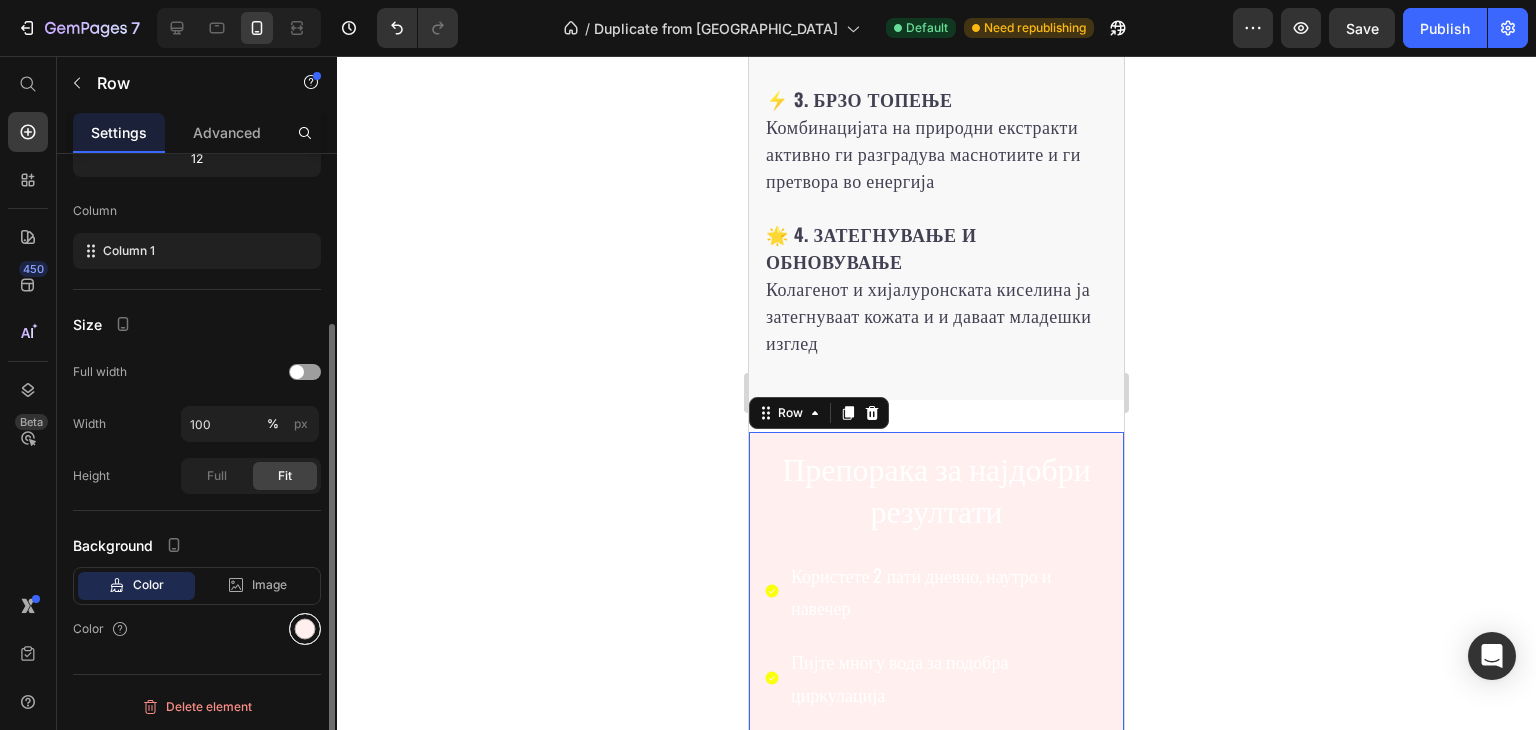 click at bounding box center (305, 629) 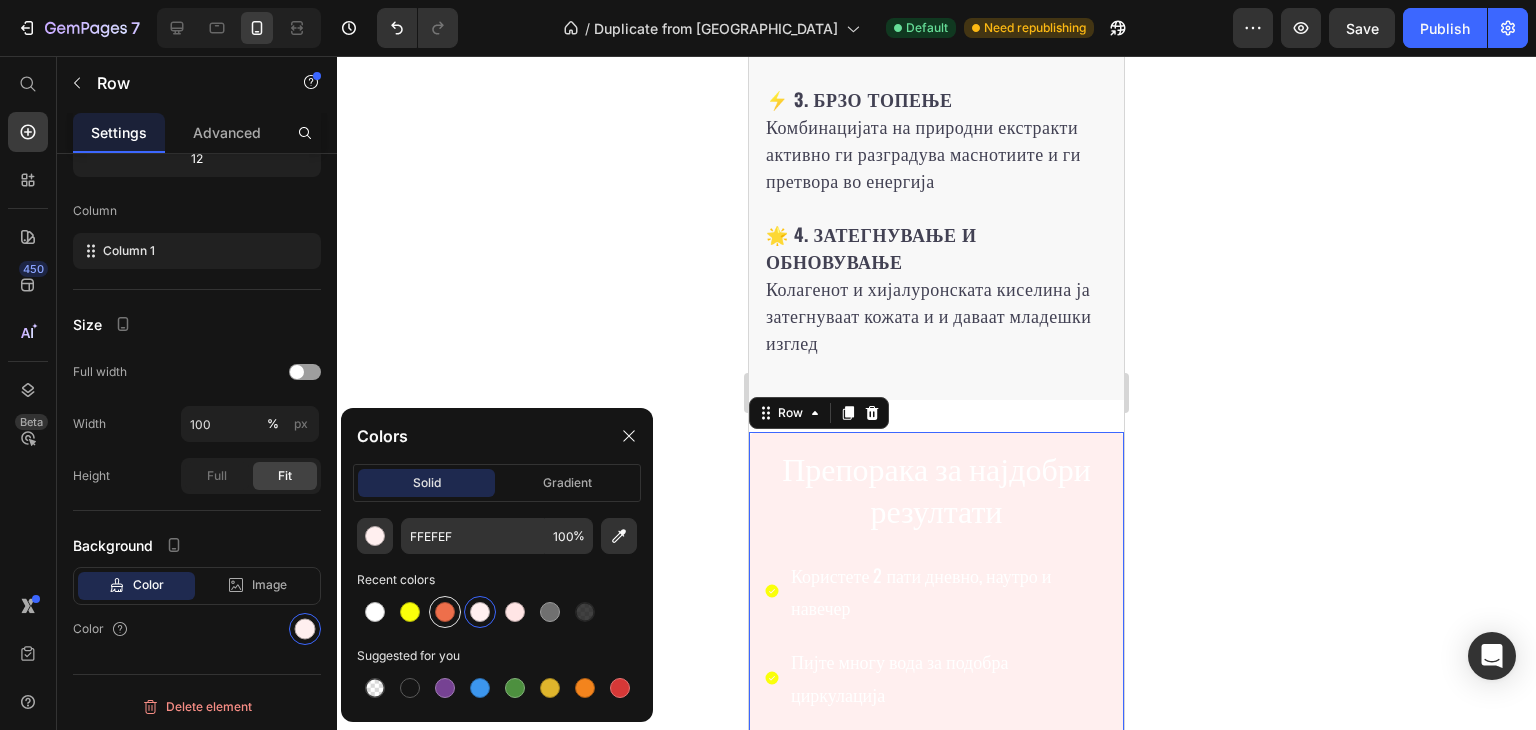 click at bounding box center (445, 612) 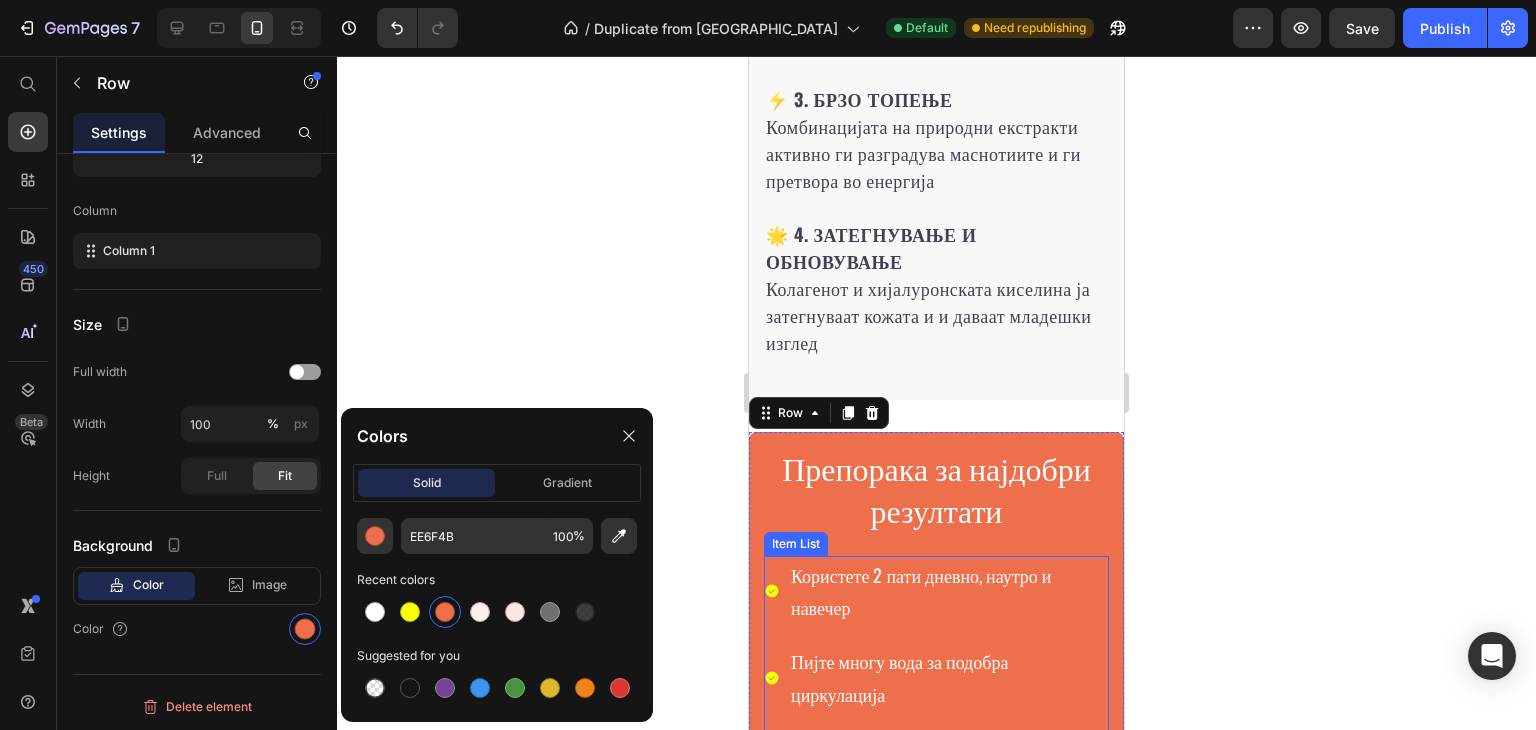 scroll, scrollTop: 3791, scrollLeft: 0, axis: vertical 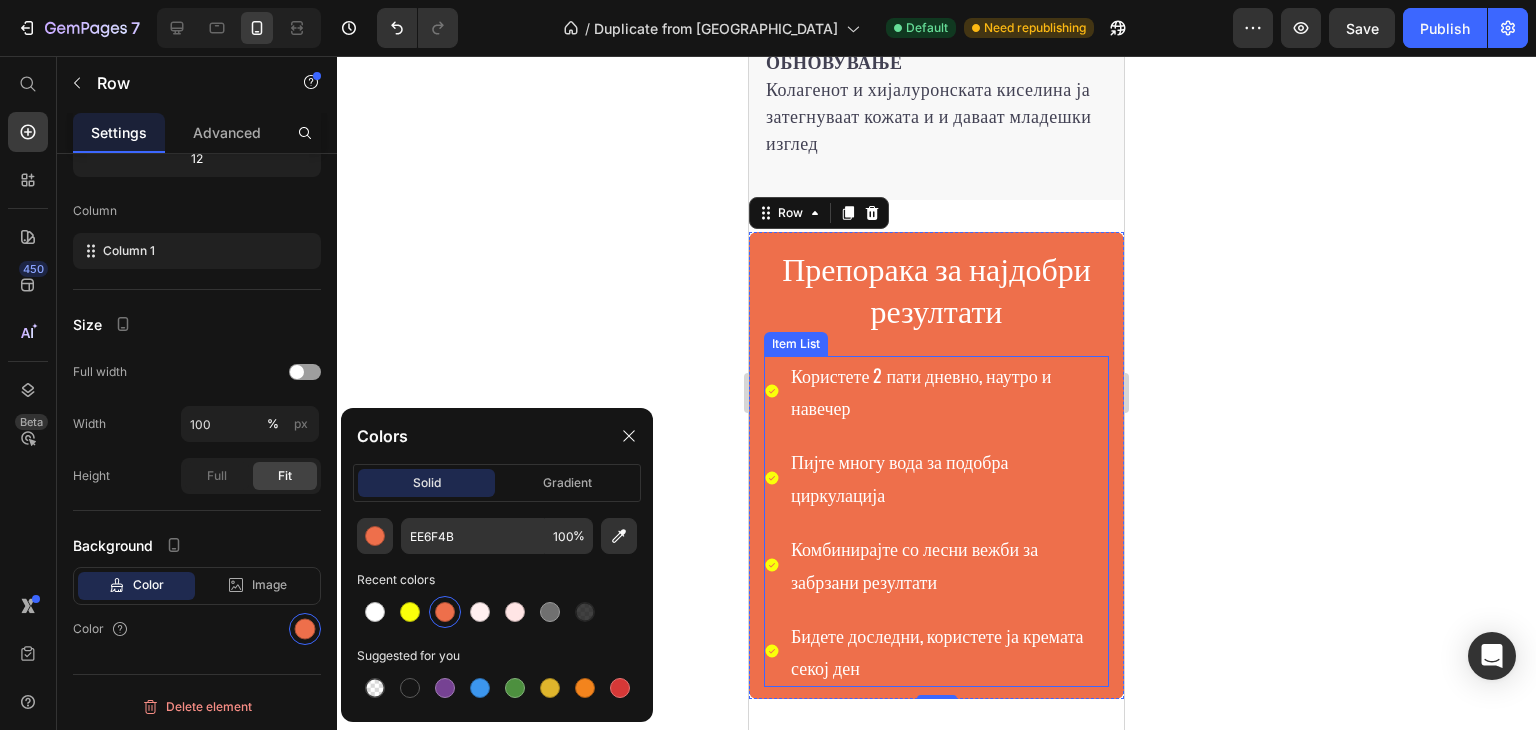click 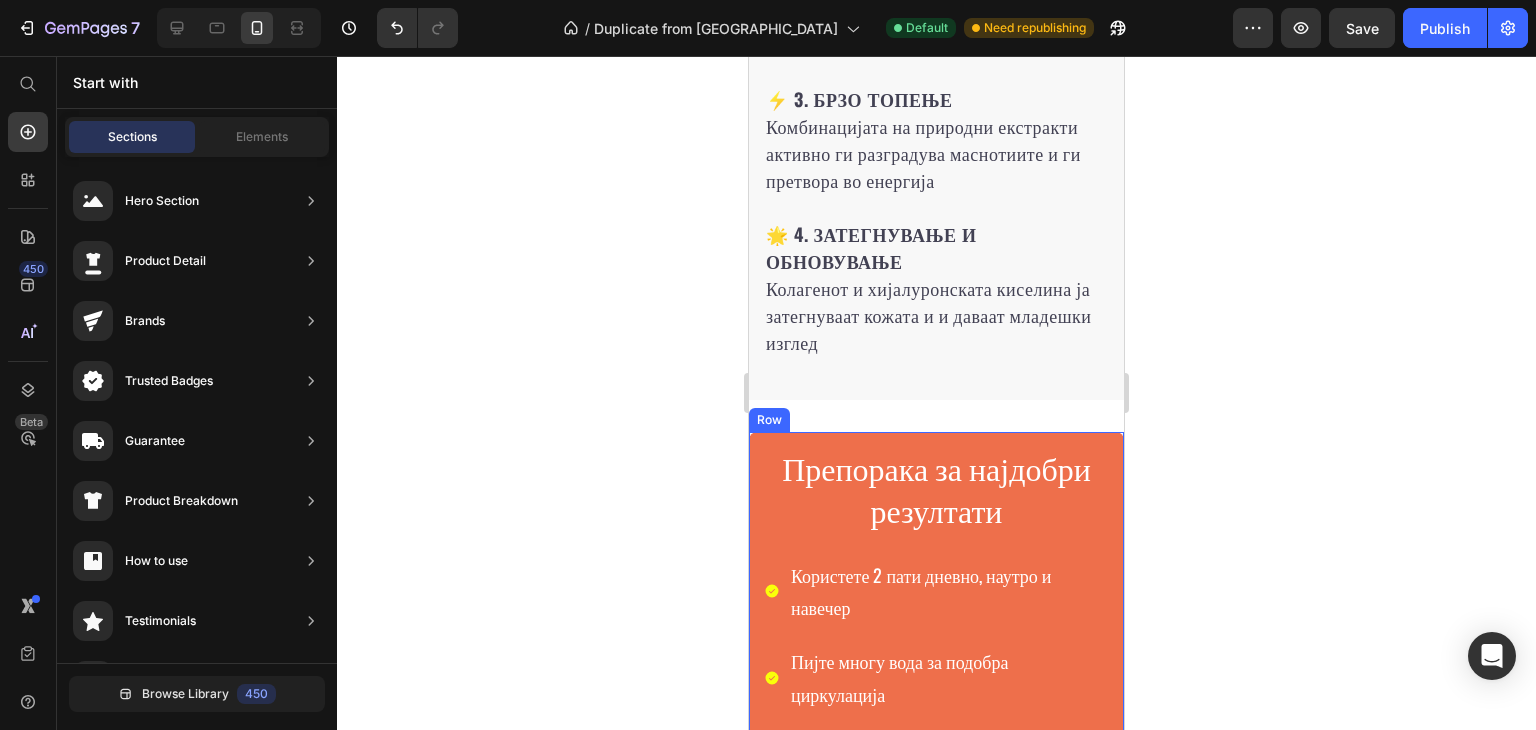 scroll, scrollTop: 3391, scrollLeft: 0, axis: vertical 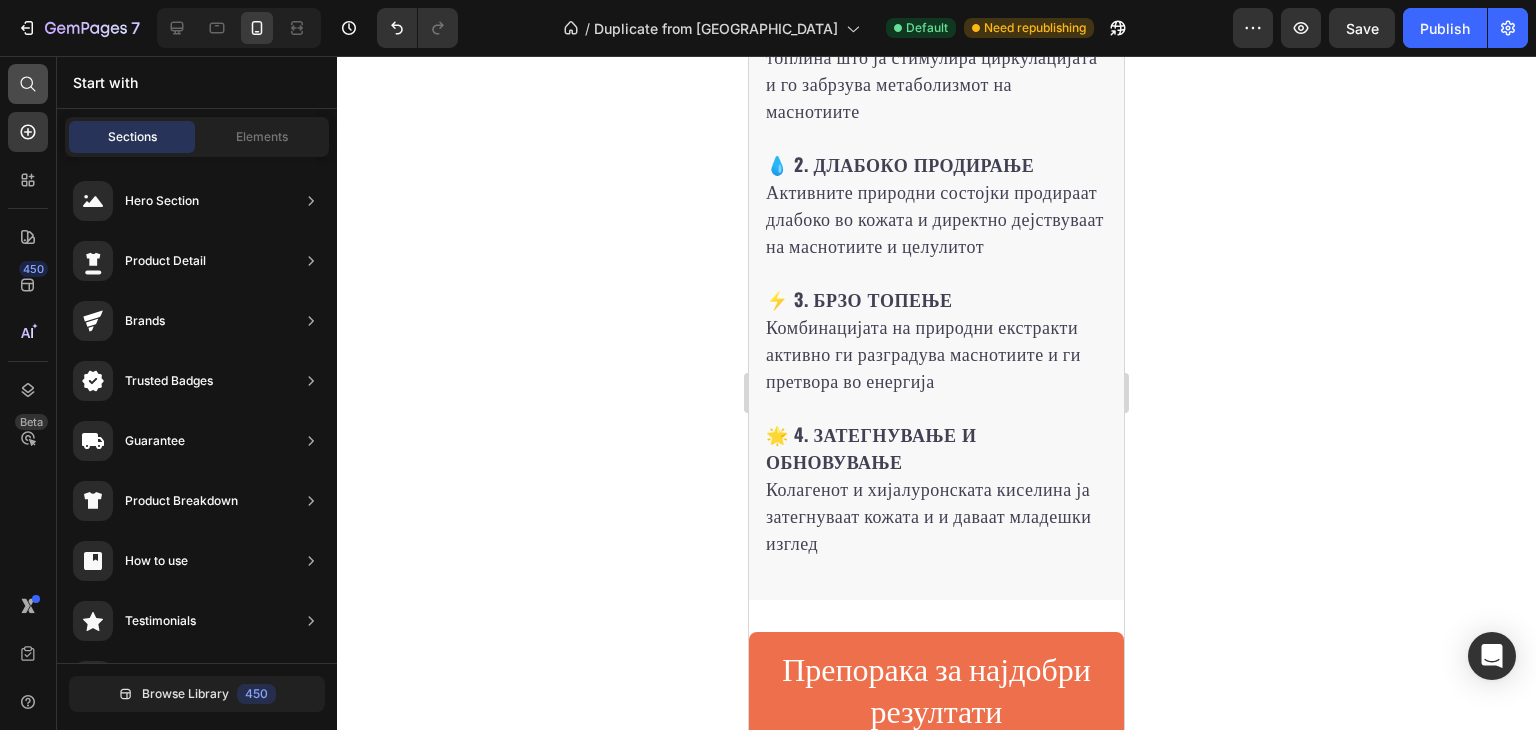 click 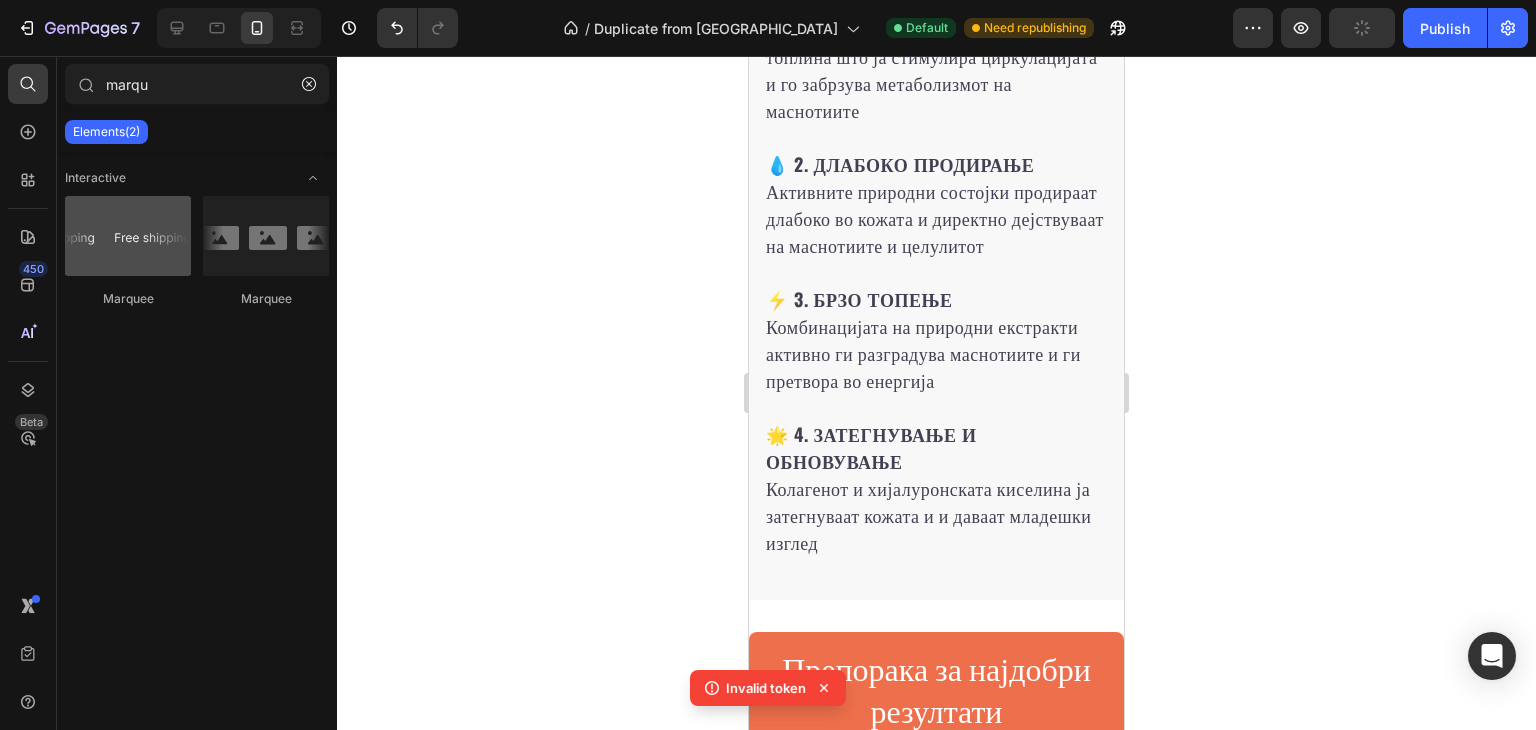 type on "marqu" 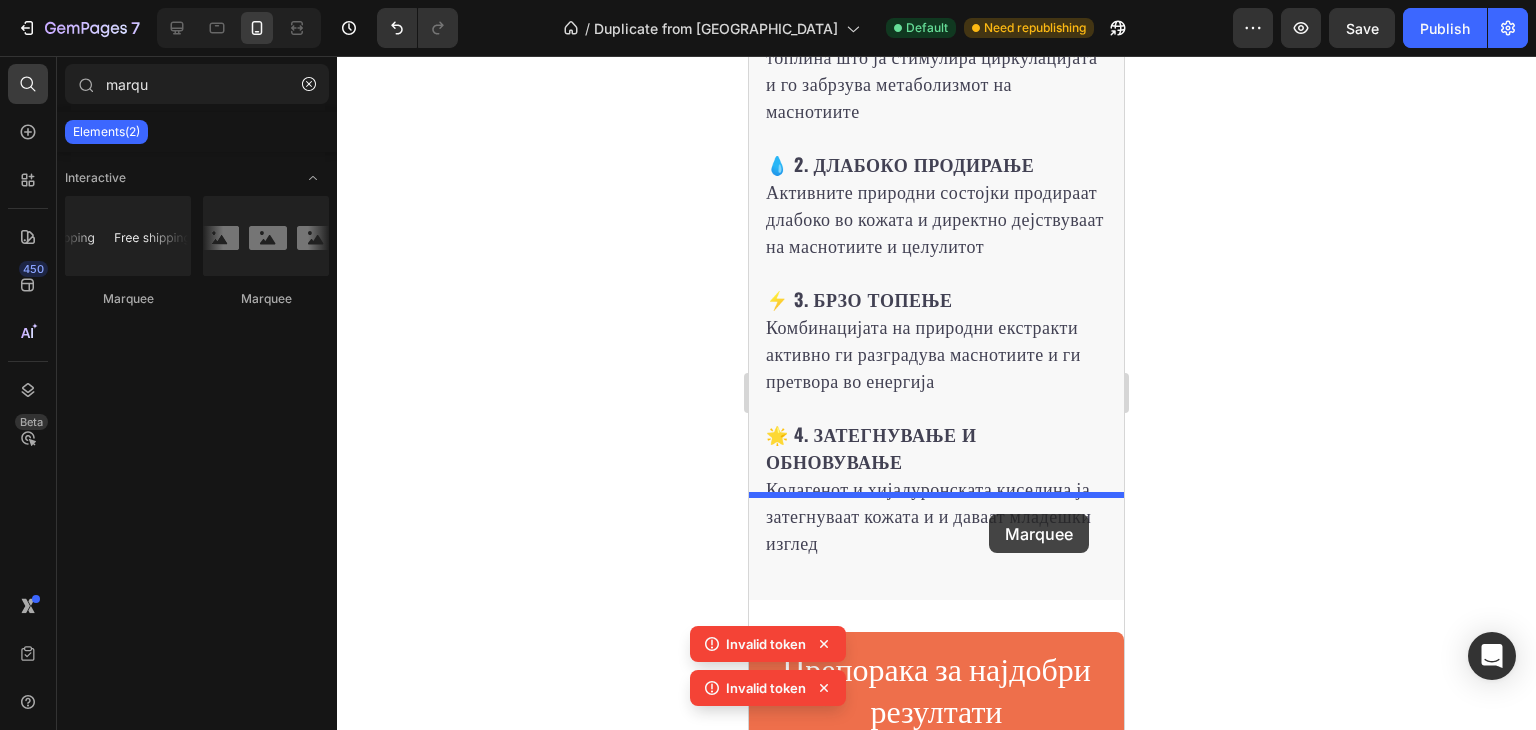 drag, startPoint x: 878, startPoint y: 321, endPoint x: 989, endPoint y: 514, distance: 222.64322 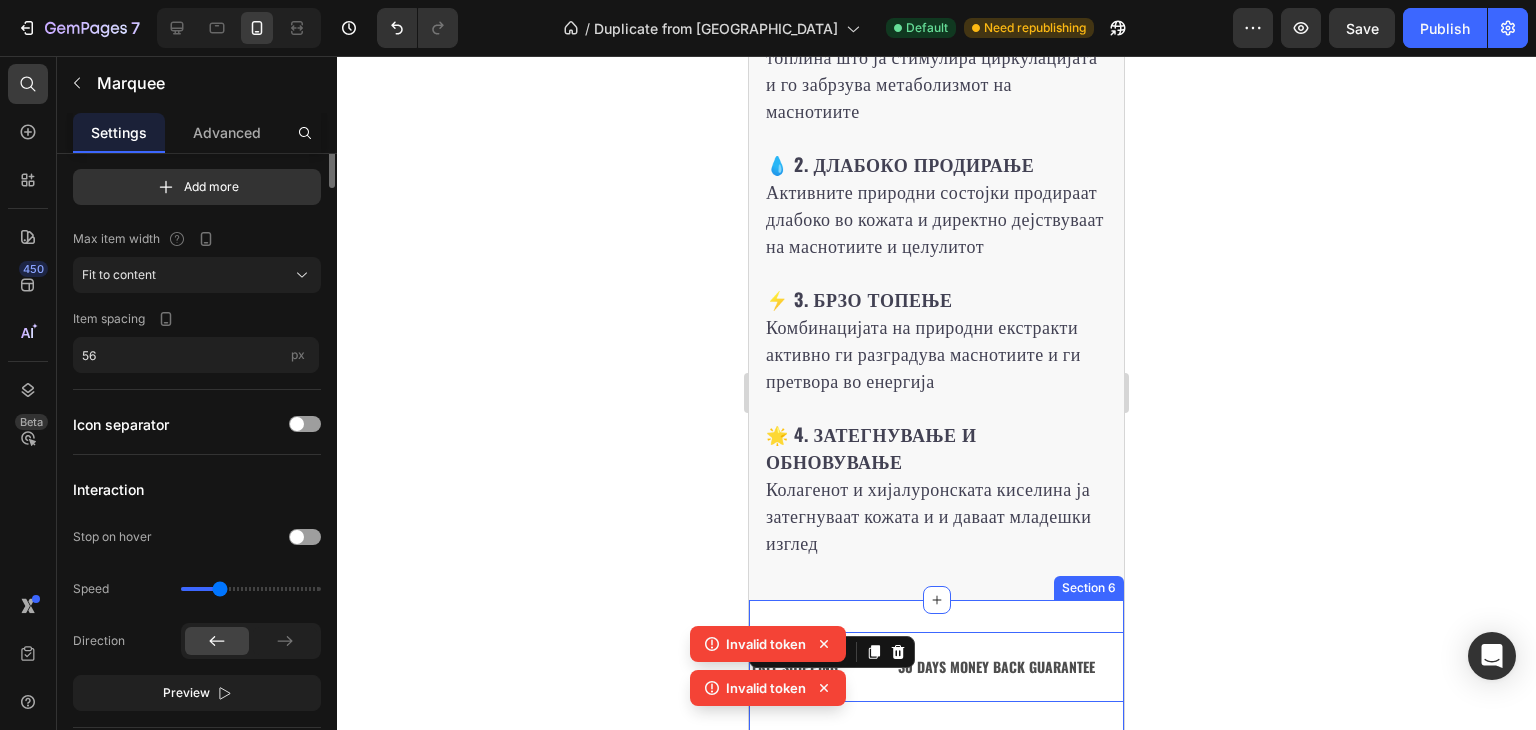 scroll, scrollTop: 0, scrollLeft: 0, axis: both 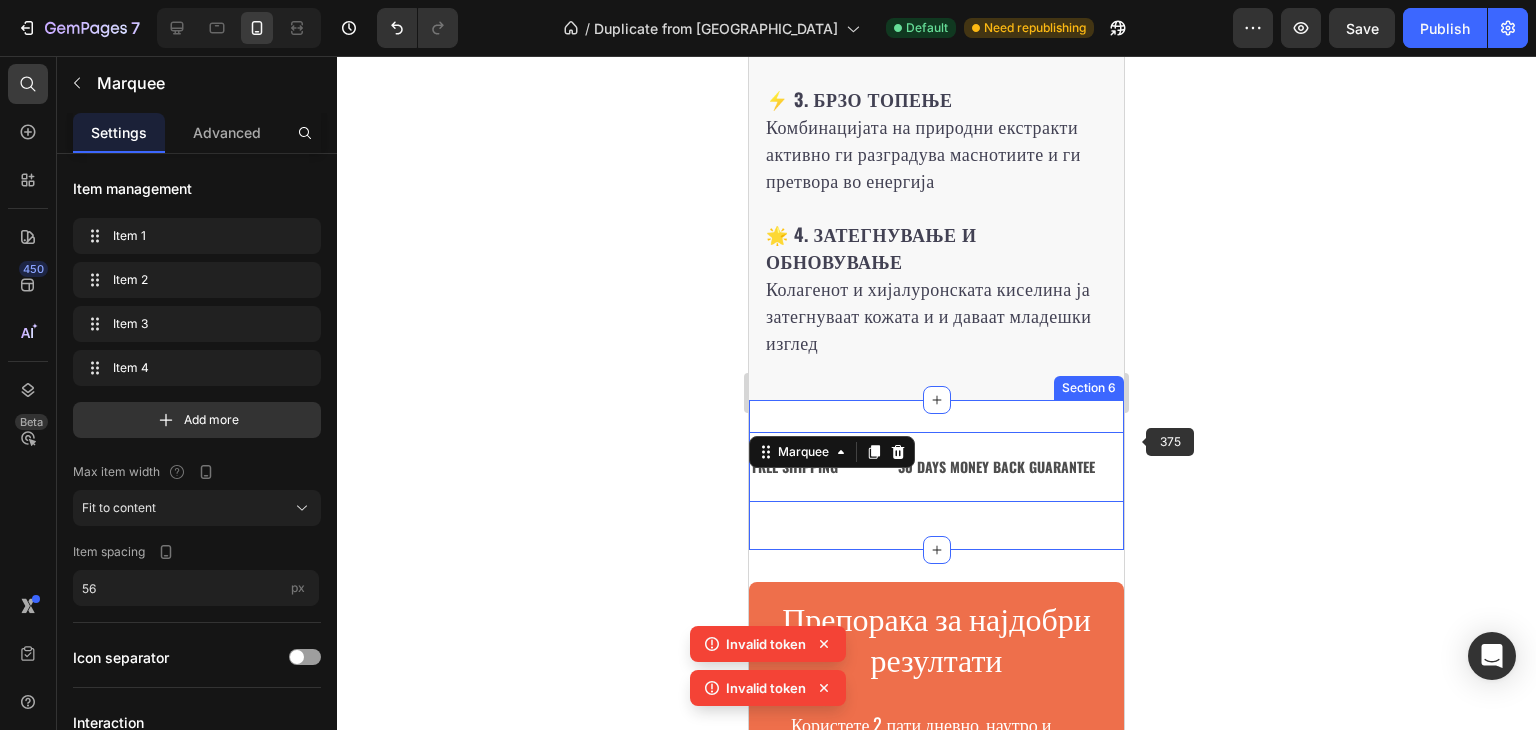 click on "FREE SHIPPING Text 30 DAYS MONEY BACK GUARANTEE Text LIMITED TIME 50% OFF SALE Text LIFE TIME WARRANTY Text FREE SHIPPING Text 30 DAYS MONEY BACK GUARANTEE Text LIMITED TIME 50% OFF SALE Text LIFE TIME WARRANTY Text Marquee   16 Section 6" at bounding box center (936, 474) 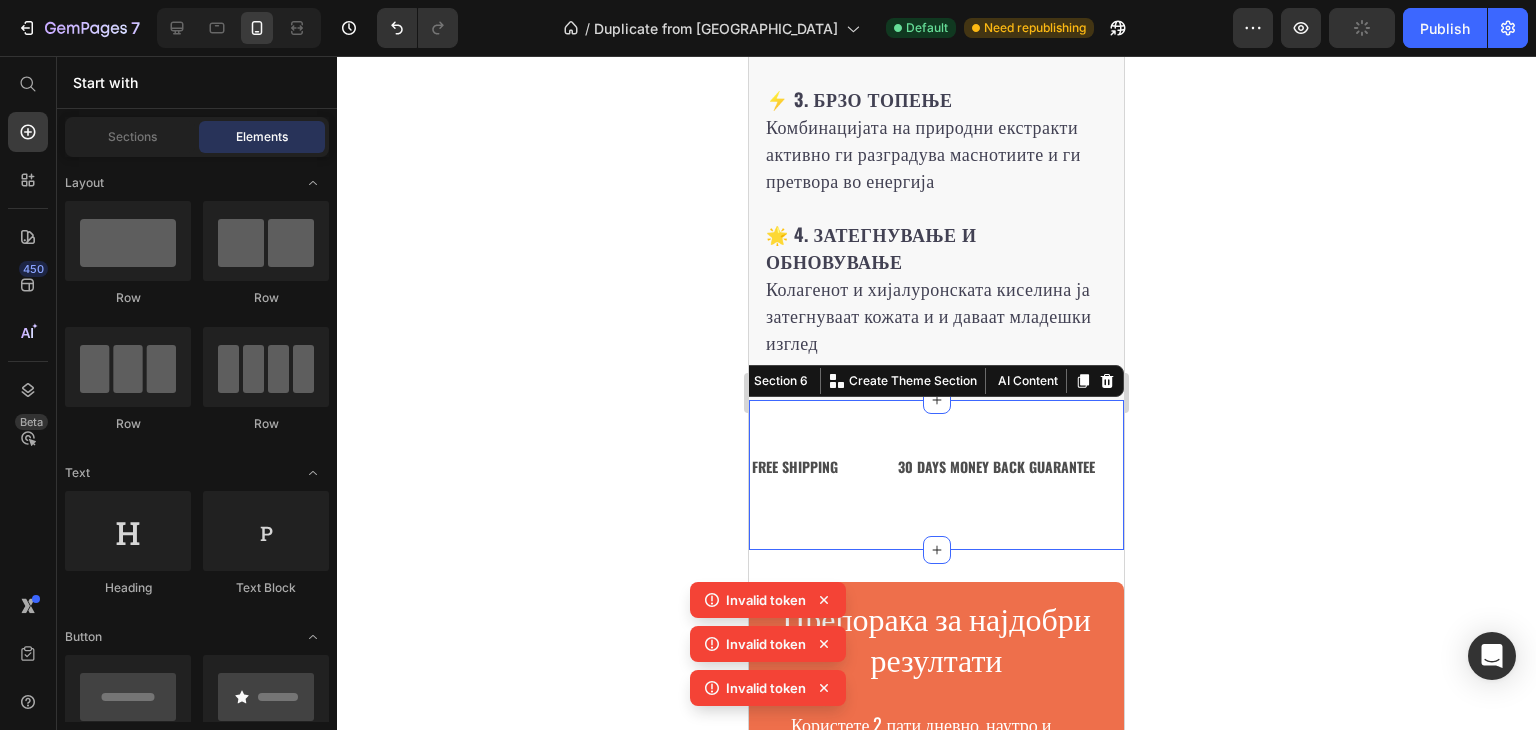 click on "Како ТЕРМОСЛИМ ги решава вашите проблеми? Heading 🔥  1. ТЕРМО-АКТИВАЦИЈА  Специјалната формула создава природна топлина што ја стимулира циркулацијата и го забрзува метаболизмот на маснотиите  💧 2. ДЛАБОКО ПРОДИРАЊЕ  Активните природни состојки продираат длабоко во кожата и директно дејствуваат на маснотиите и целулитот  ⚡ 3. БРЗО ТОПЕЊЕ  Комбинацијата на природни екстракти активно ги разградува маснотиите и ги претвора во енергија  🌟 4. ЗАТЕГНУВАЊЕ И ОБНОВУВАЊЕ  Колагенот и хијалуронската киселина ја затегнуваат кожата и и даваат младешки изглед Row" at bounding box center (936, -885) 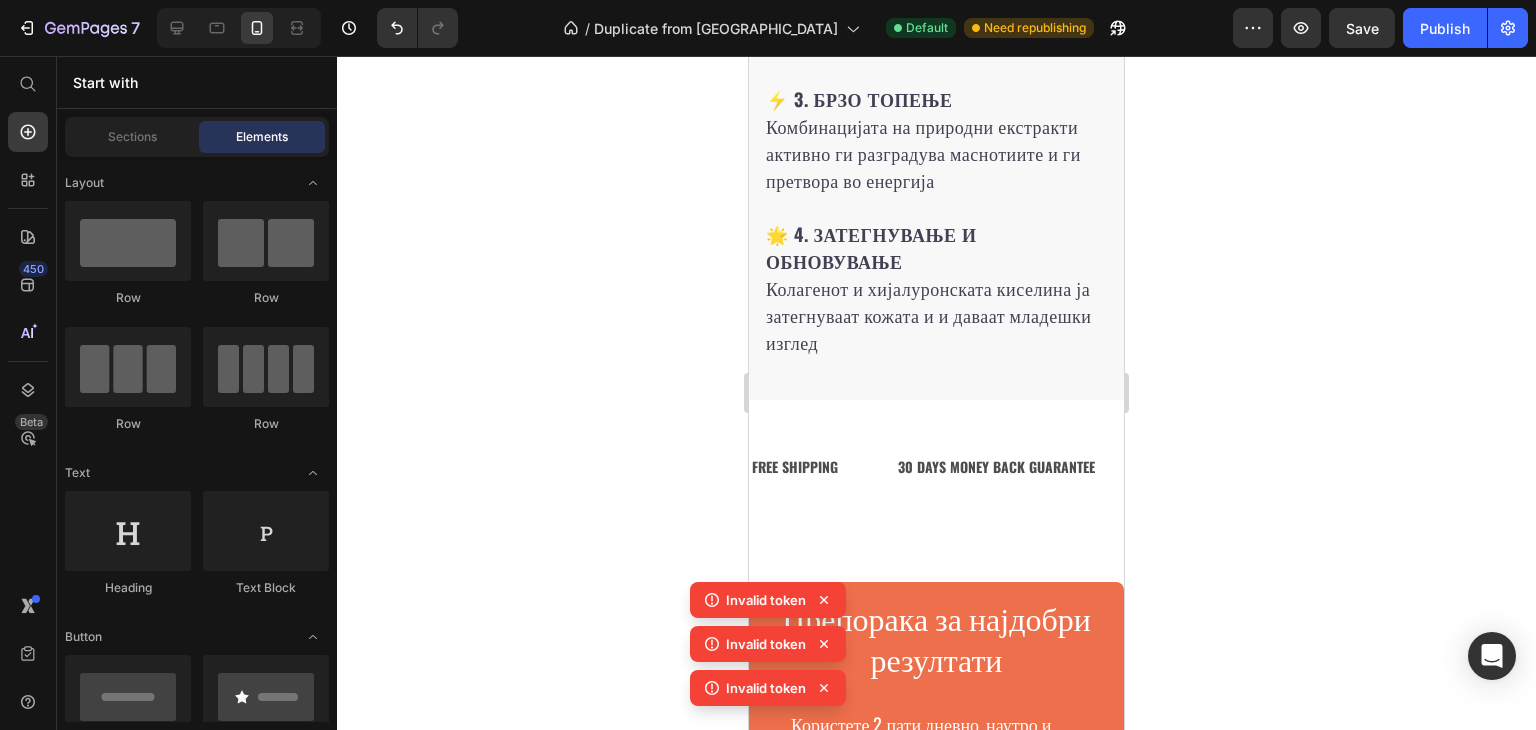click on "Како ТЕРМОСЛИМ ги решава вашите проблеми? Heading 🔥  1. ТЕРМО-АКТИВАЦИЈА  Специјалната формула создава природна топлина што ја стимулира циркулацијата и го забрзува метаболизмот на маснотиите  💧 2. ДЛАБОКО ПРОДИРАЊЕ  Активните природни состојки продираат длабоко во кожата и директно дејствуваат на маснотиите и целулитот  ⚡ 3. БРЗО ТОПЕЊЕ  Комбинацијата на природни екстракти активно ги разградува маснотиите и ги претвора во енергија  🌟 4. ЗАТЕГНУВАЊЕ И ОБНОВУВАЊЕ  Колагенот и хијалуронската киселина ја затегнуваат кожата и и даваат младешки изглед Row" at bounding box center [936, -885] 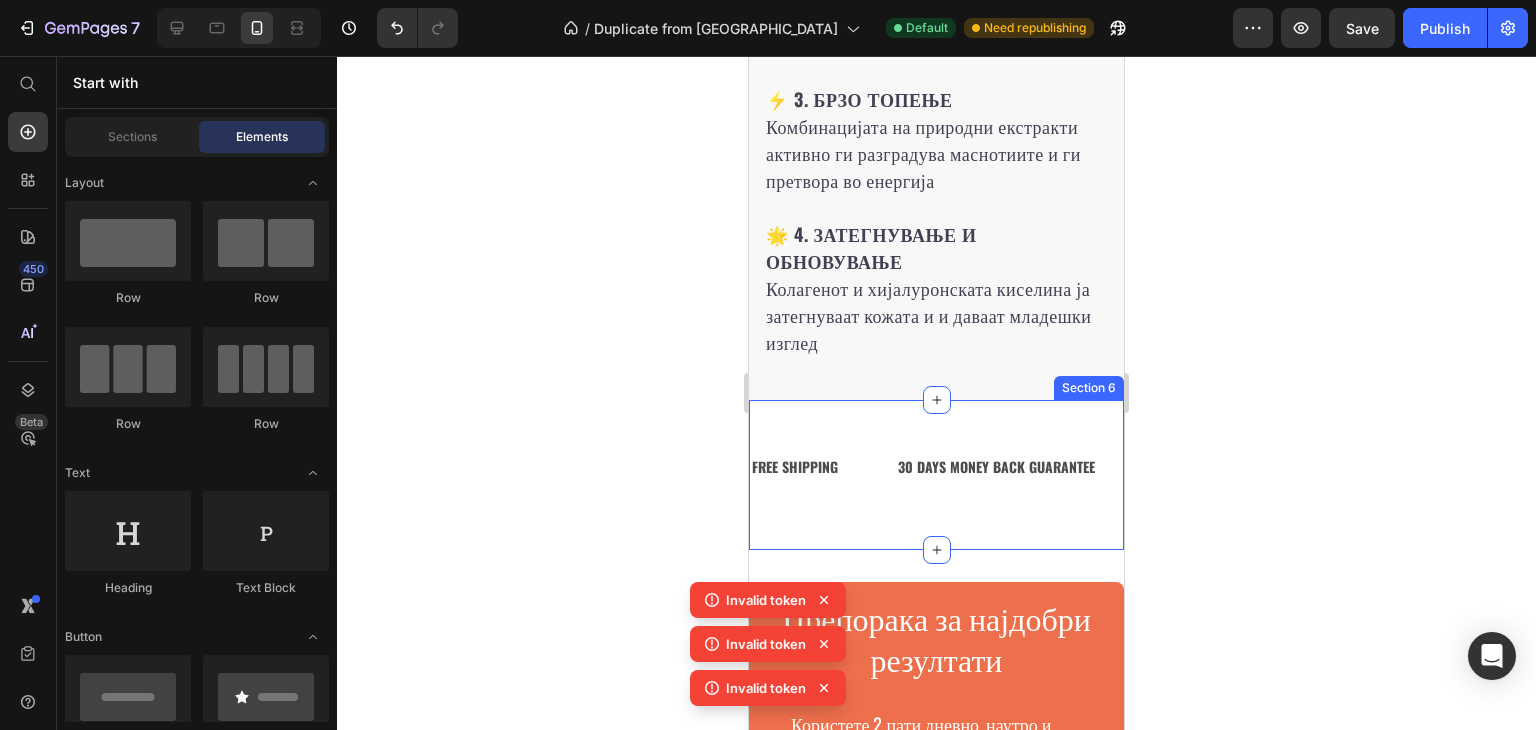 click on "FREE SHIPPING Text 30 DAYS MONEY BACK GUARANTEE Text LIMITED TIME 50% OFF SALE Text LIFE TIME WARRANTY Text FREE SHIPPING Text 30 DAYS MONEY BACK GUARANTEE Text LIMITED TIME 50% OFF SALE Text LIFE TIME WARRANTY Text Marquee Section 6" at bounding box center (936, 474) 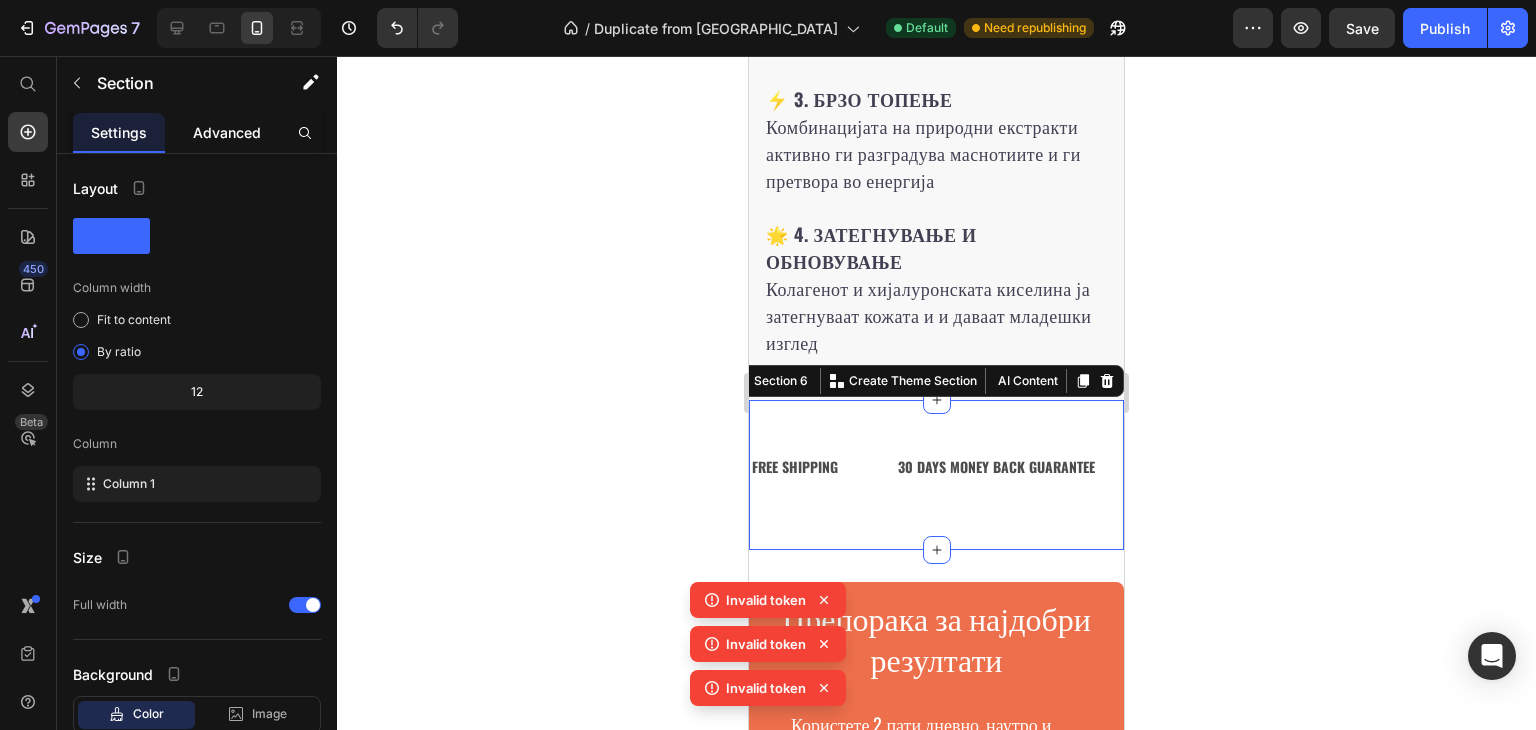 click on "Advanced" at bounding box center [227, 132] 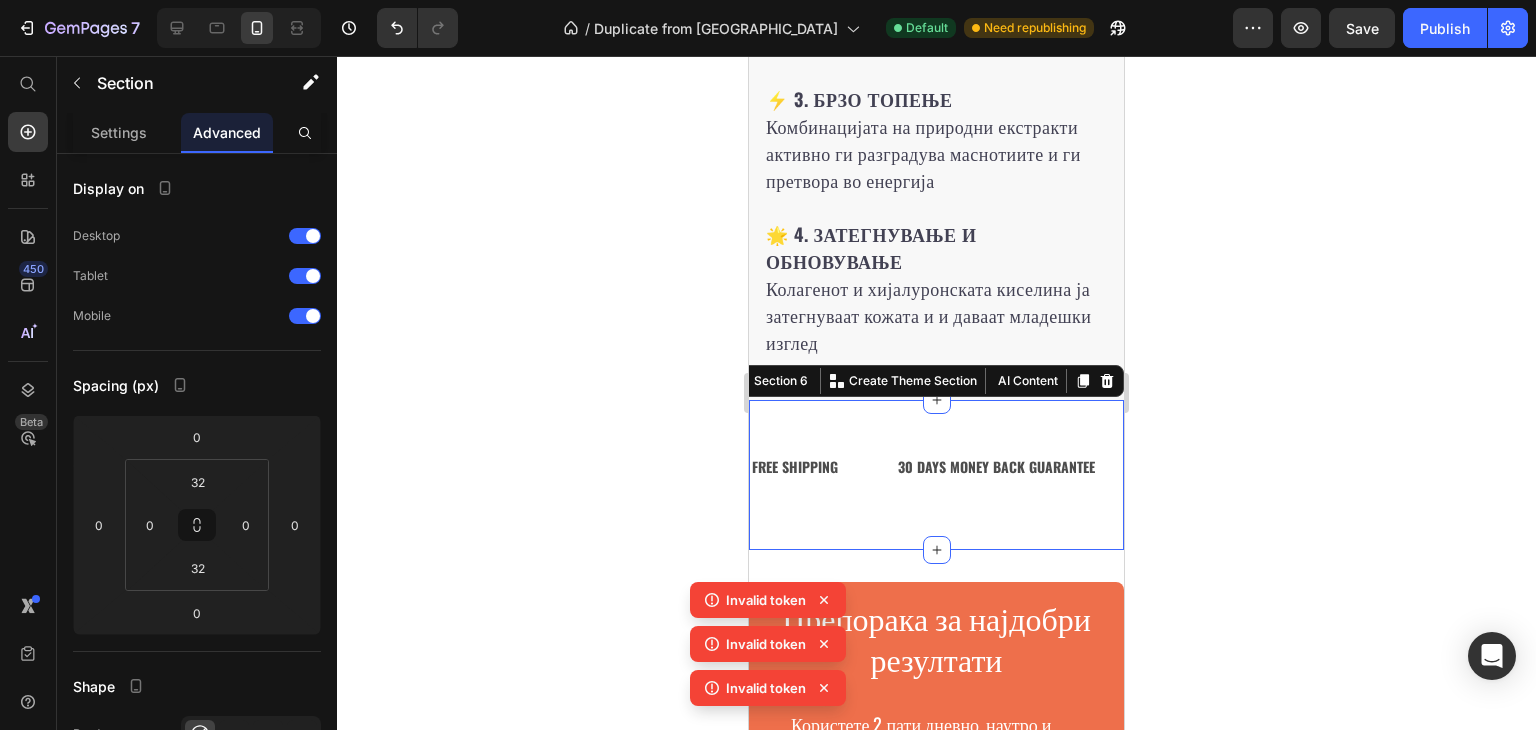 click on "Како ТЕРМОСЛИМ ги решава вашите проблеми? Heading 🔥  1. ТЕРМО-АКТИВАЦИЈА  Специјалната формула создава природна топлина што ја стимулира циркулацијата и го забрзува метаболизмот на маснотиите  💧 2. ДЛАБОКО ПРОДИРАЊЕ  Активните природни состојки продираат длабоко во кожата и директно дејствуваат на маснотиите и целулитот  ⚡ 3. БРЗО ТОПЕЊЕ  Комбинацијата на природни екстракти активно ги разградува маснотиите и ги претвора во енергија  🌟 4. ЗАТЕГНУВАЊЕ И ОБНОВУВАЊЕ  Колагенот и хијалуронската киселина ја затегнуваат кожата и и даваат младешки изглед Row" at bounding box center [936, -885] 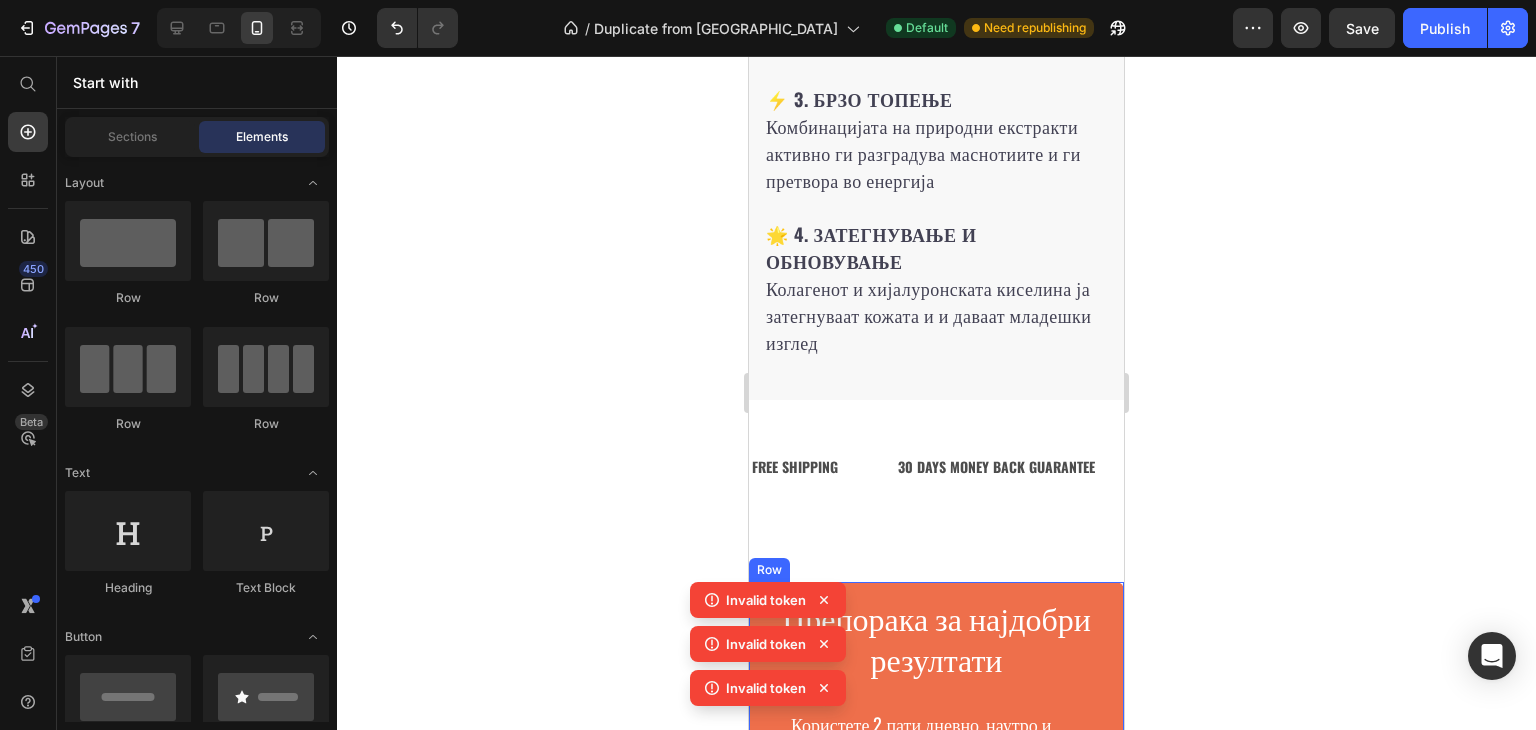 click on "Препорака за најдобри резултати Heading Користете 2 пати дневно, наутро и навечер Пијте многу вода за подобра циркулација Комбинирајте со лесни вежби за забрзани резултати Бидете доследни, користете ја кремата секој ден Item List Row" at bounding box center [936, 815] 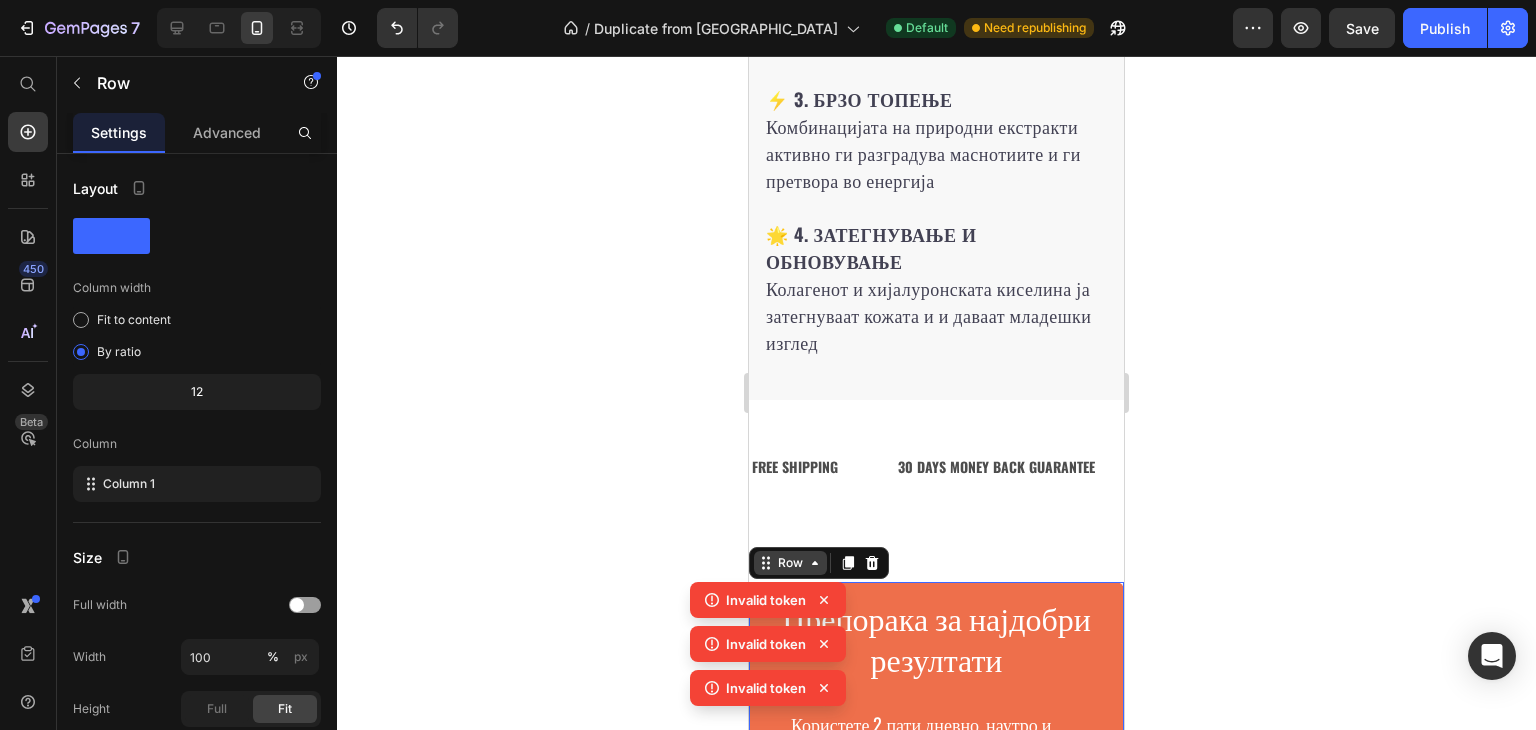 click 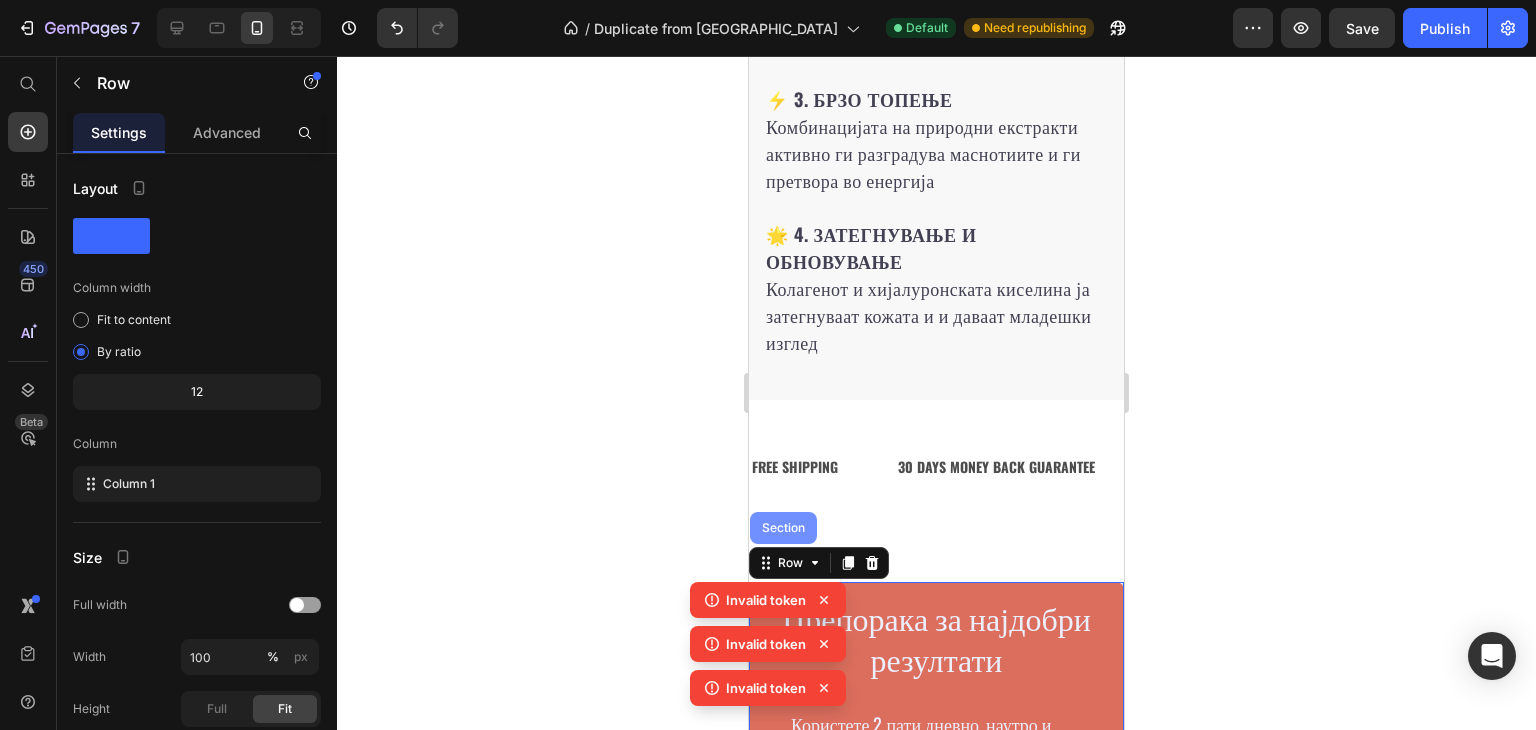 click on "Section" at bounding box center (783, 528) 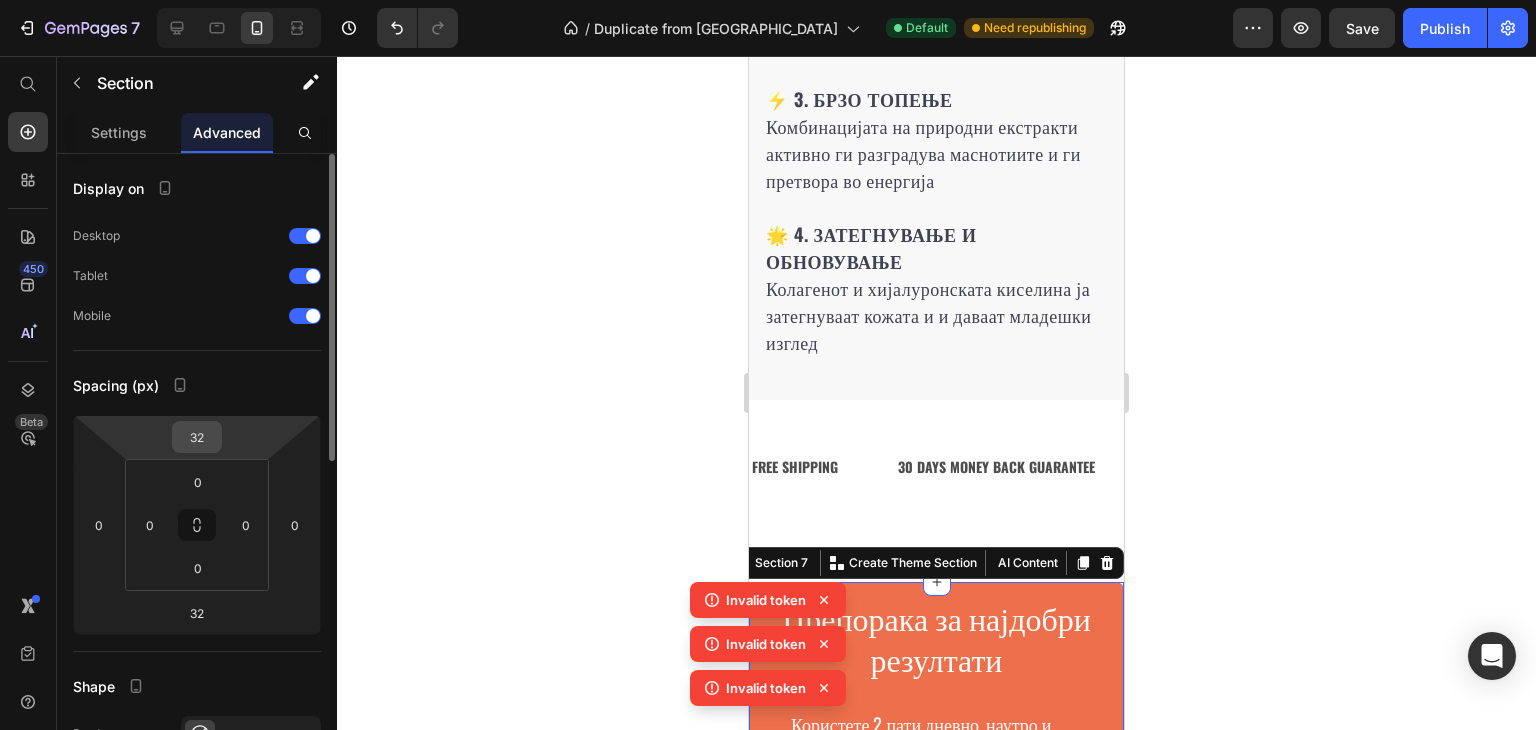 click on "32" at bounding box center (197, 437) 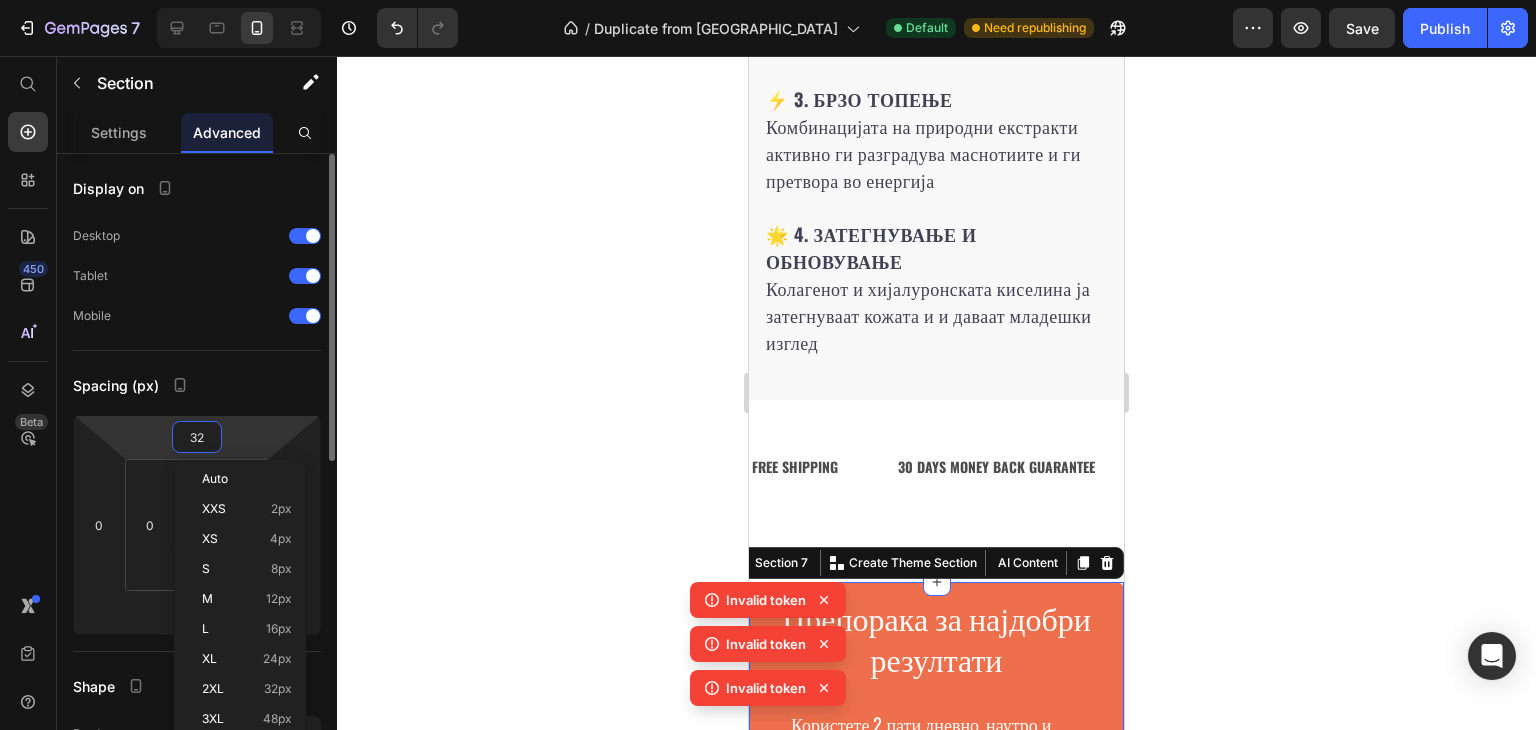 type on "0" 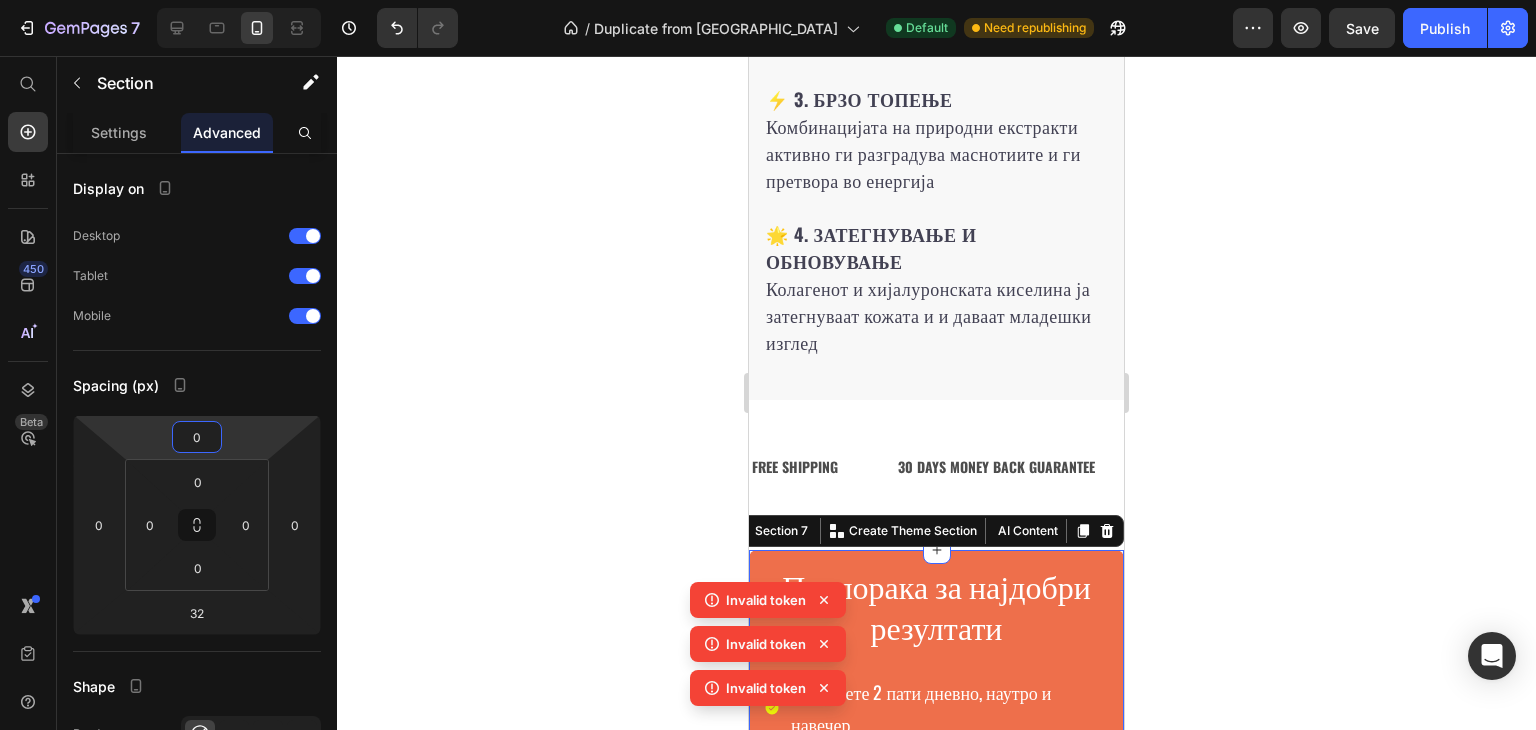 click 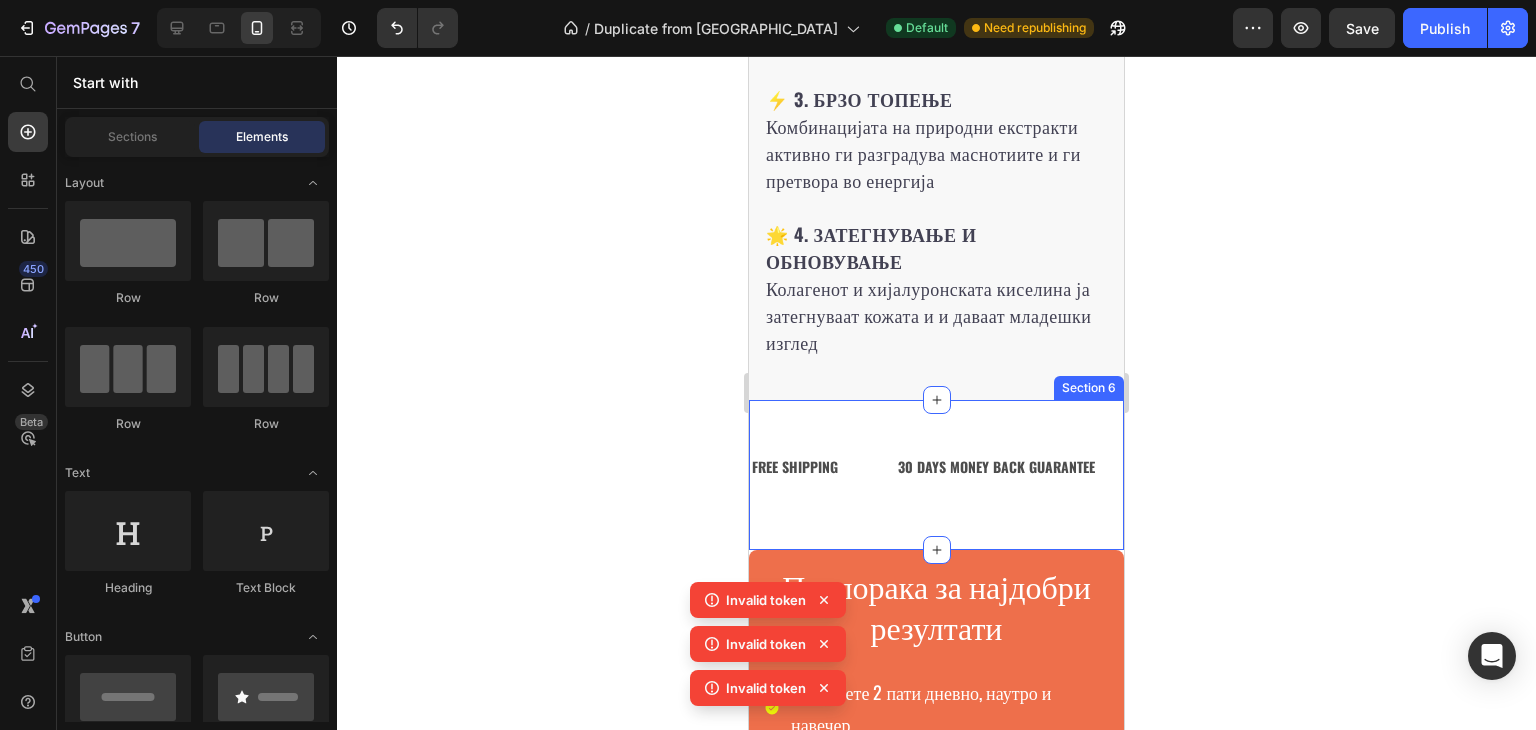 click on "FREE SHIPPING Text 30 DAYS MONEY BACK GUARANTEE Text LIMITED TIME 50% OFF SALE Text LIFE TIME WARRANTY Text FREE SHIPPING Text 30 DAYS MONEY BACK GUARANTEE Text LIMITED TIME 50% OFF SALE Text LIFE TIME WARRANTY Text Marquee" at bounding box center (936, 474) 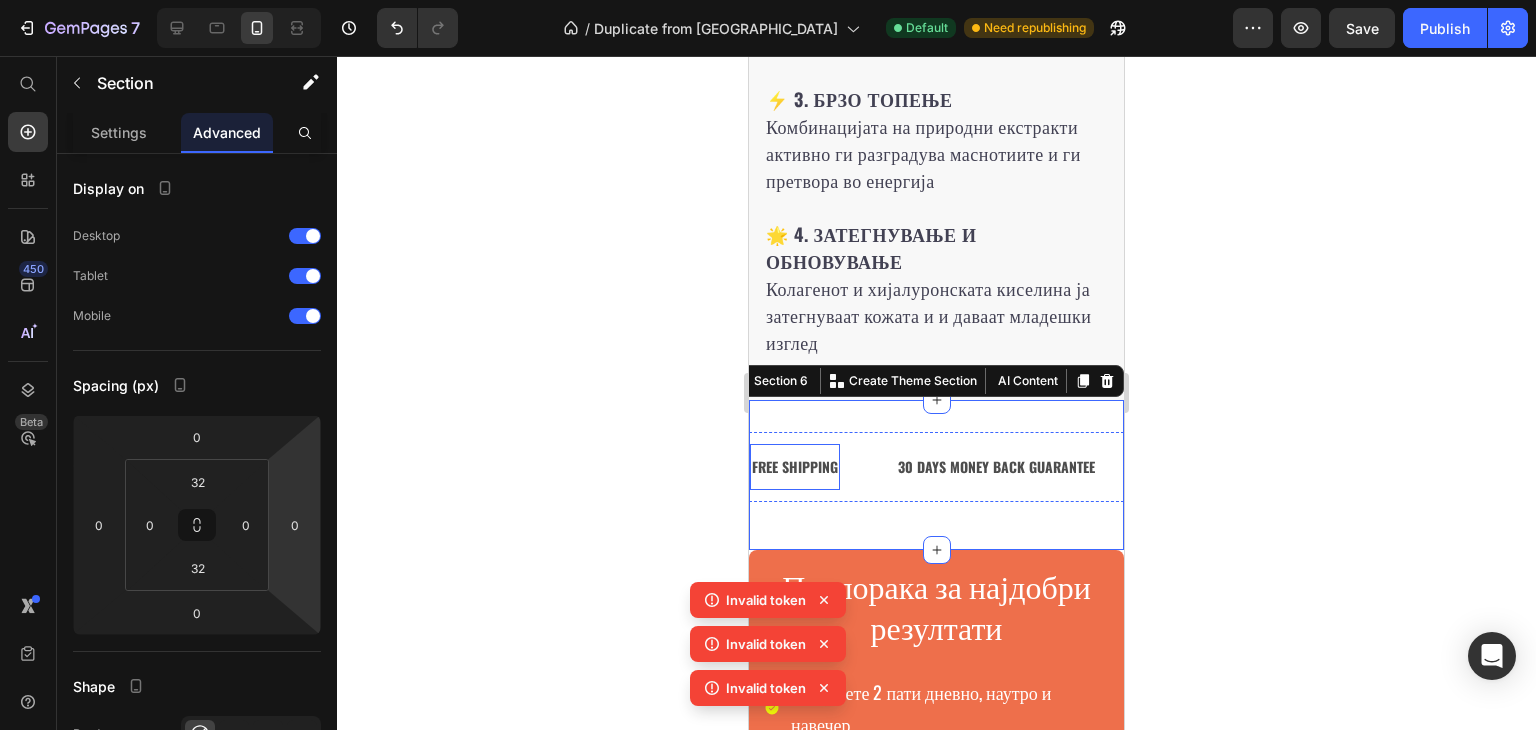 click on "FREE SHIPPING" at bounding box center [795, 466] 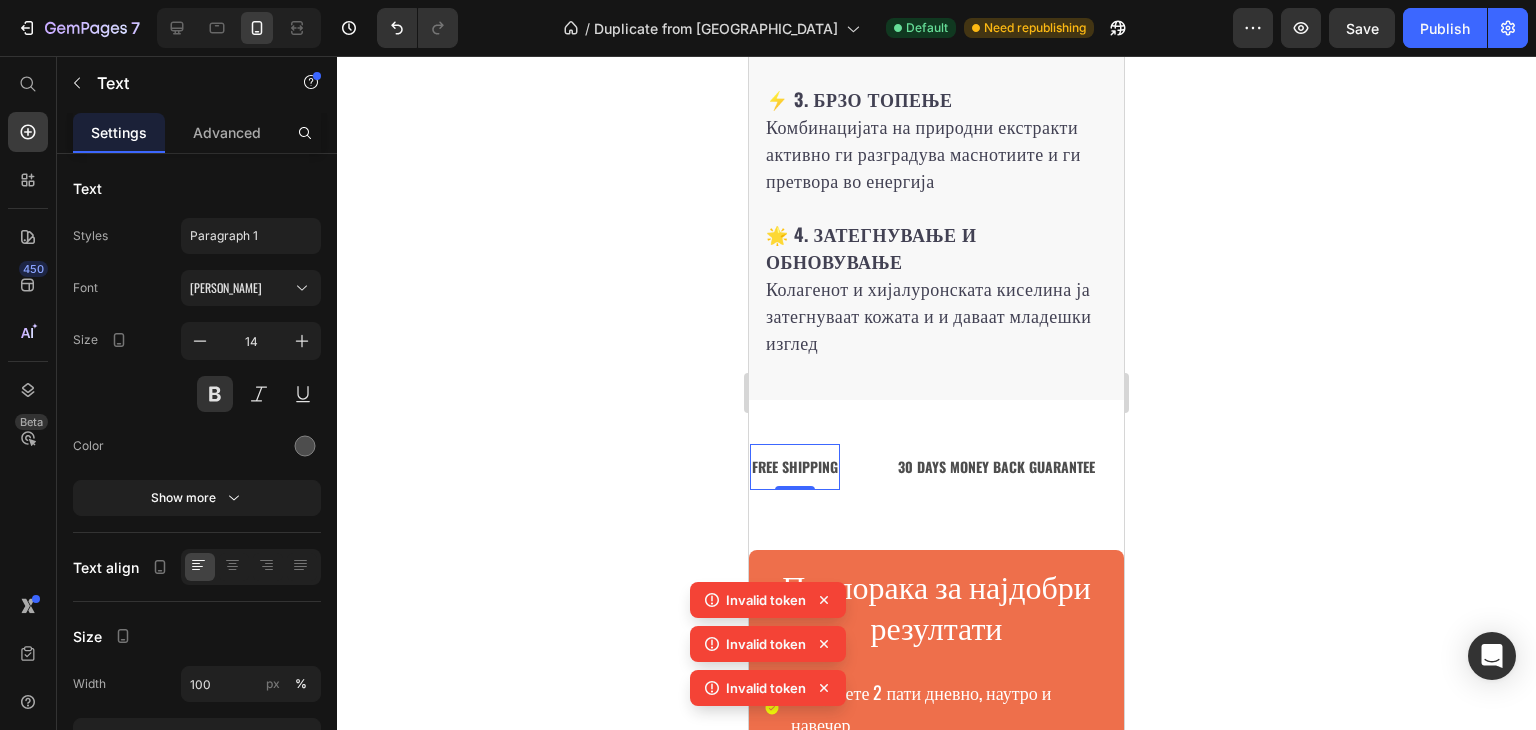 click on "FREE SHIPPING" at bounding box center [795, 466] 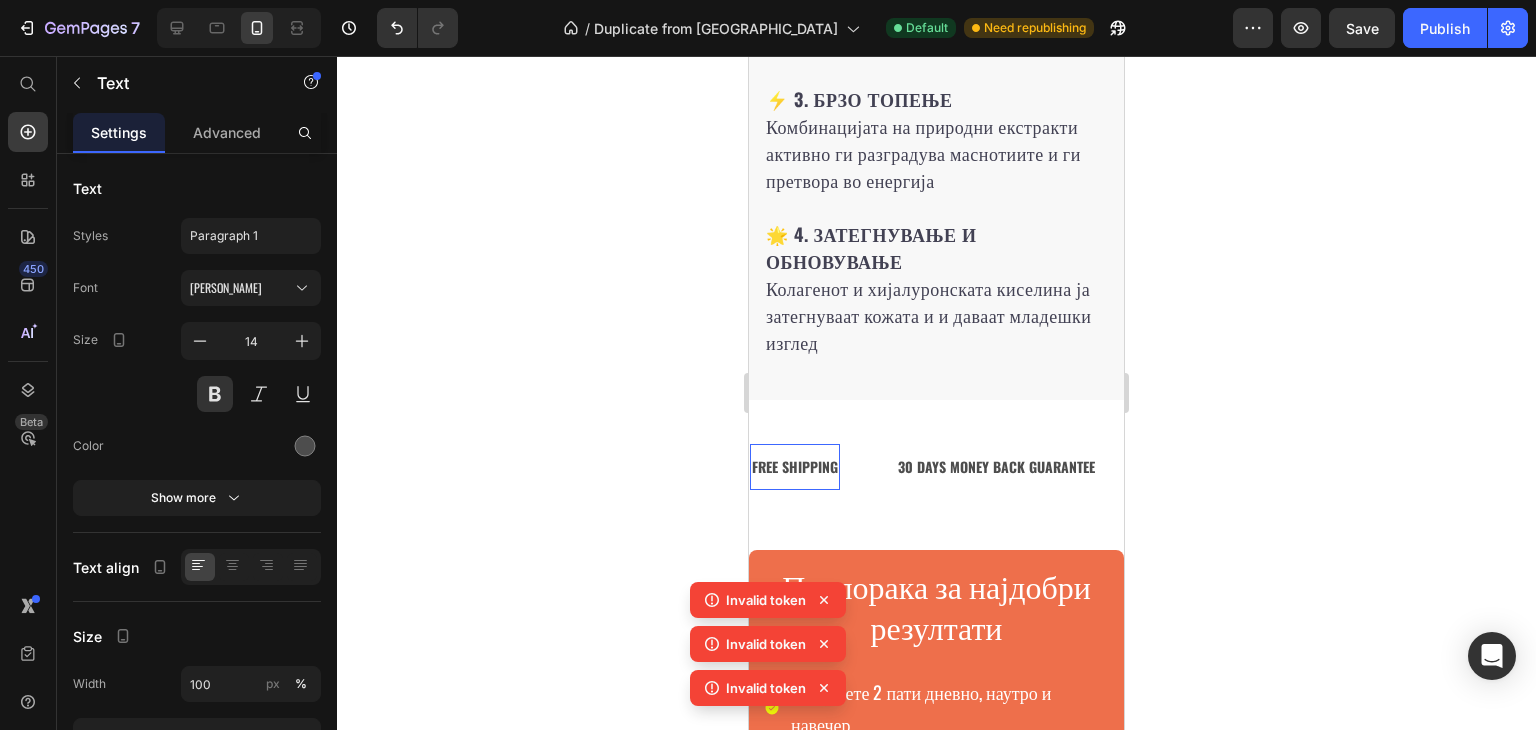 click on "FREE SHIPPING" at bounding box center (795, 466) 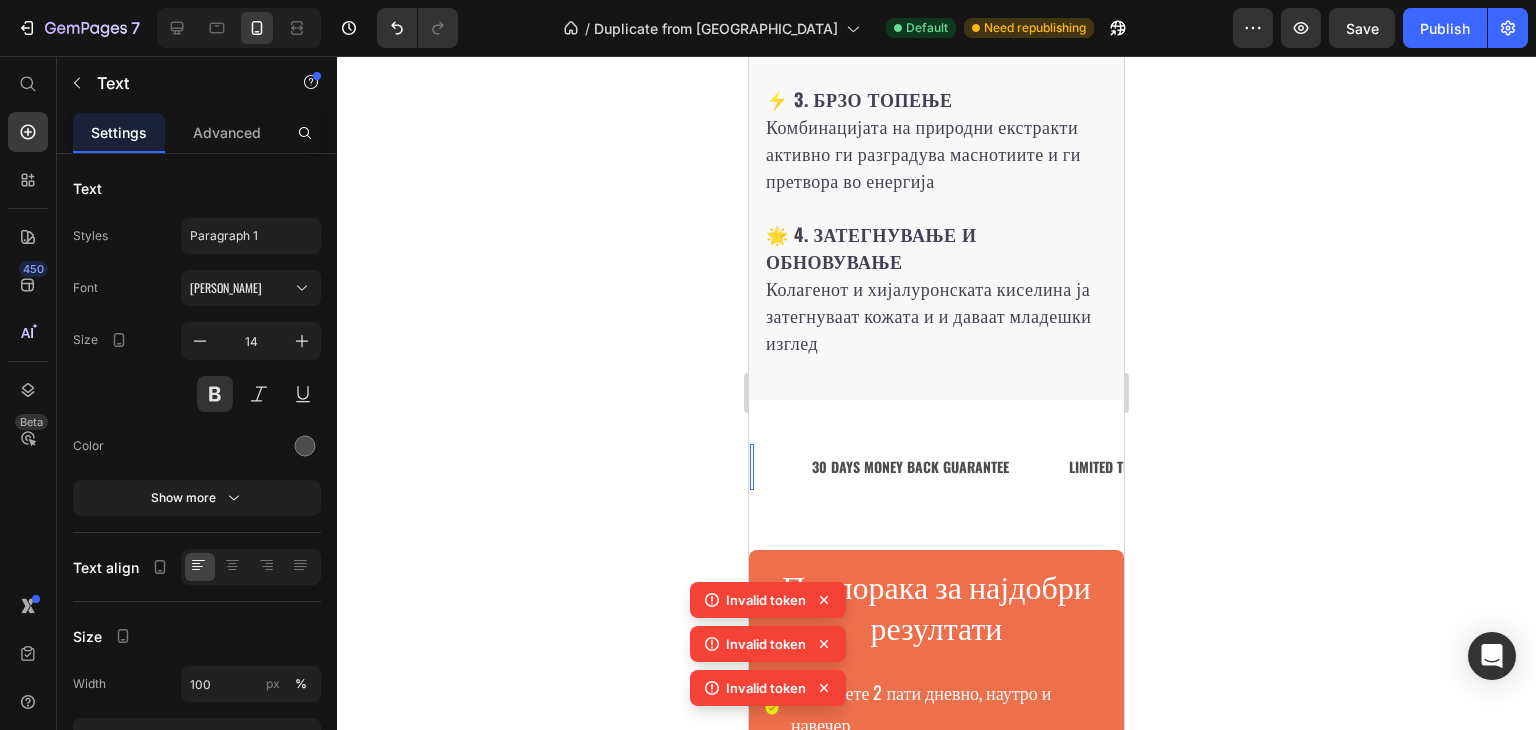 scroll, scrollTop: 3578, scrollLeft: 0, axis: vertical 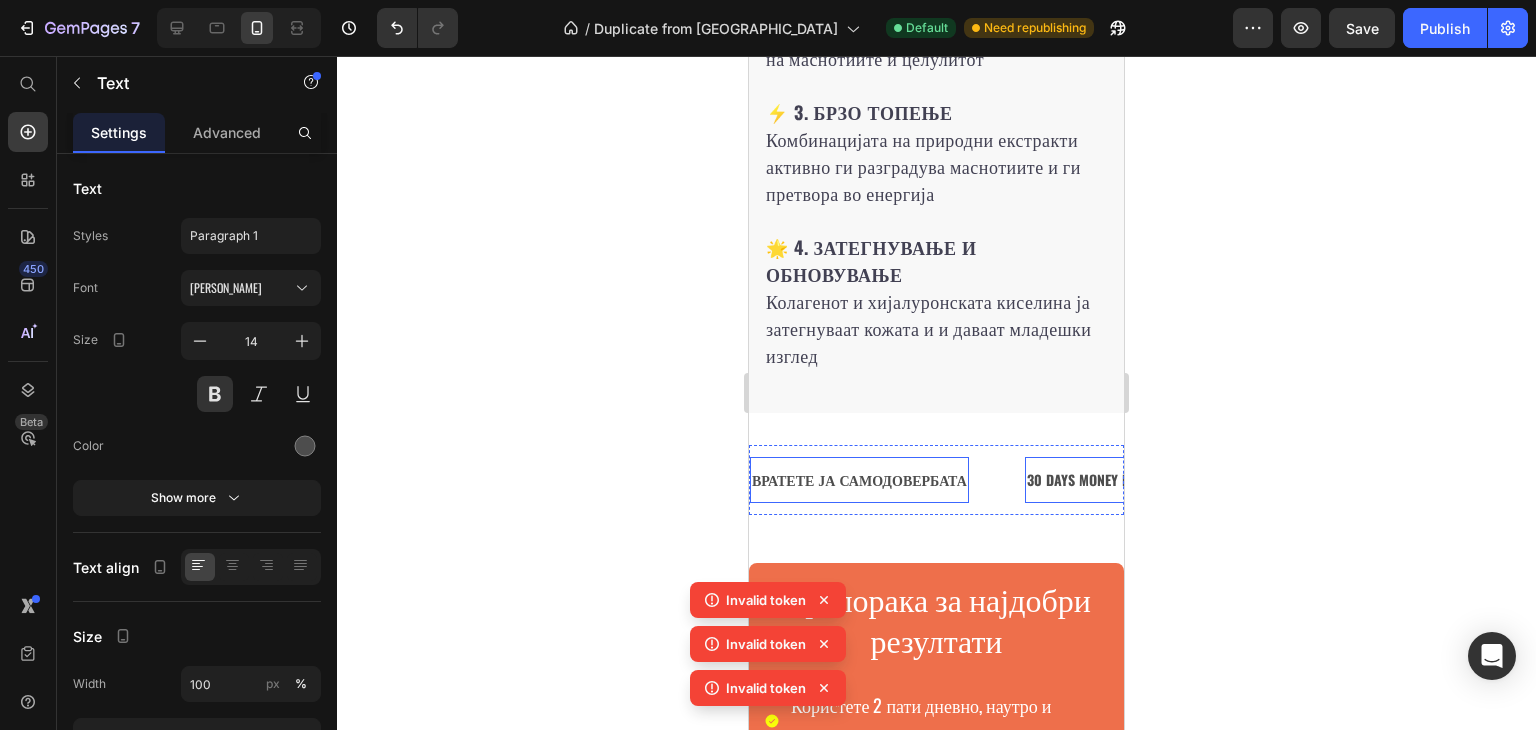 click on "30 DAYS MONEY BACK GUARANTEE" at bounding box center [1125, 479] 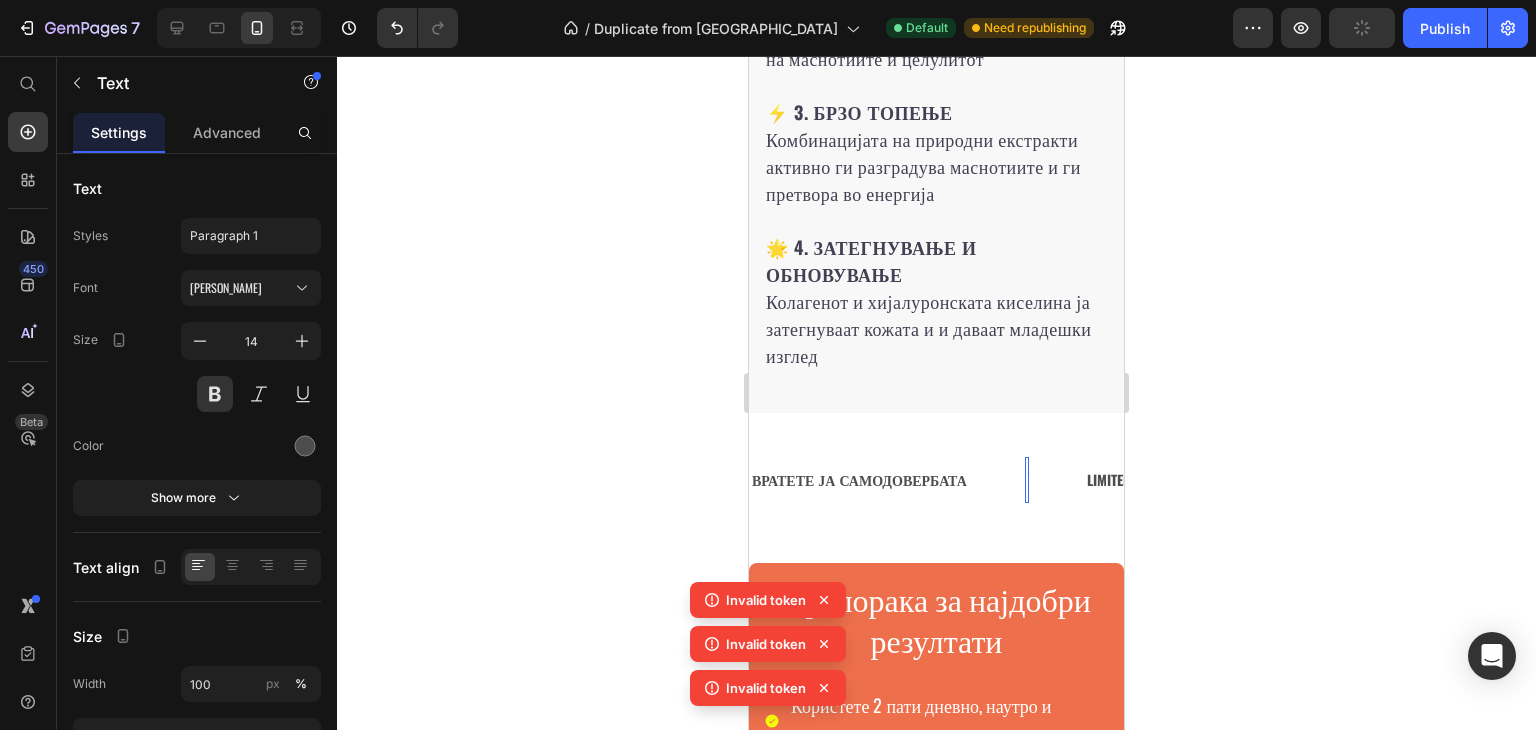 scroll, scrollTop: 3565, scrollLeft: 0, axis: vertical 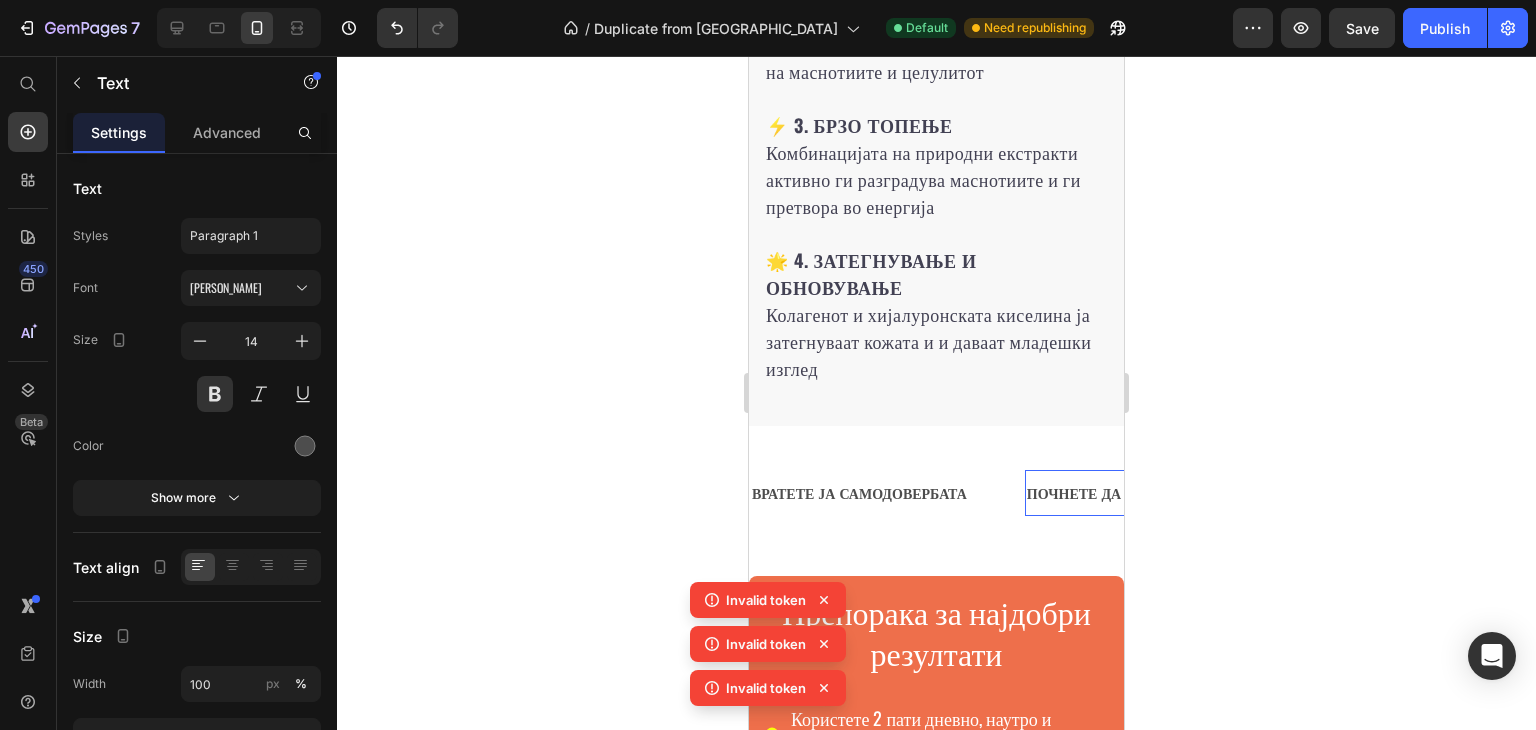 click 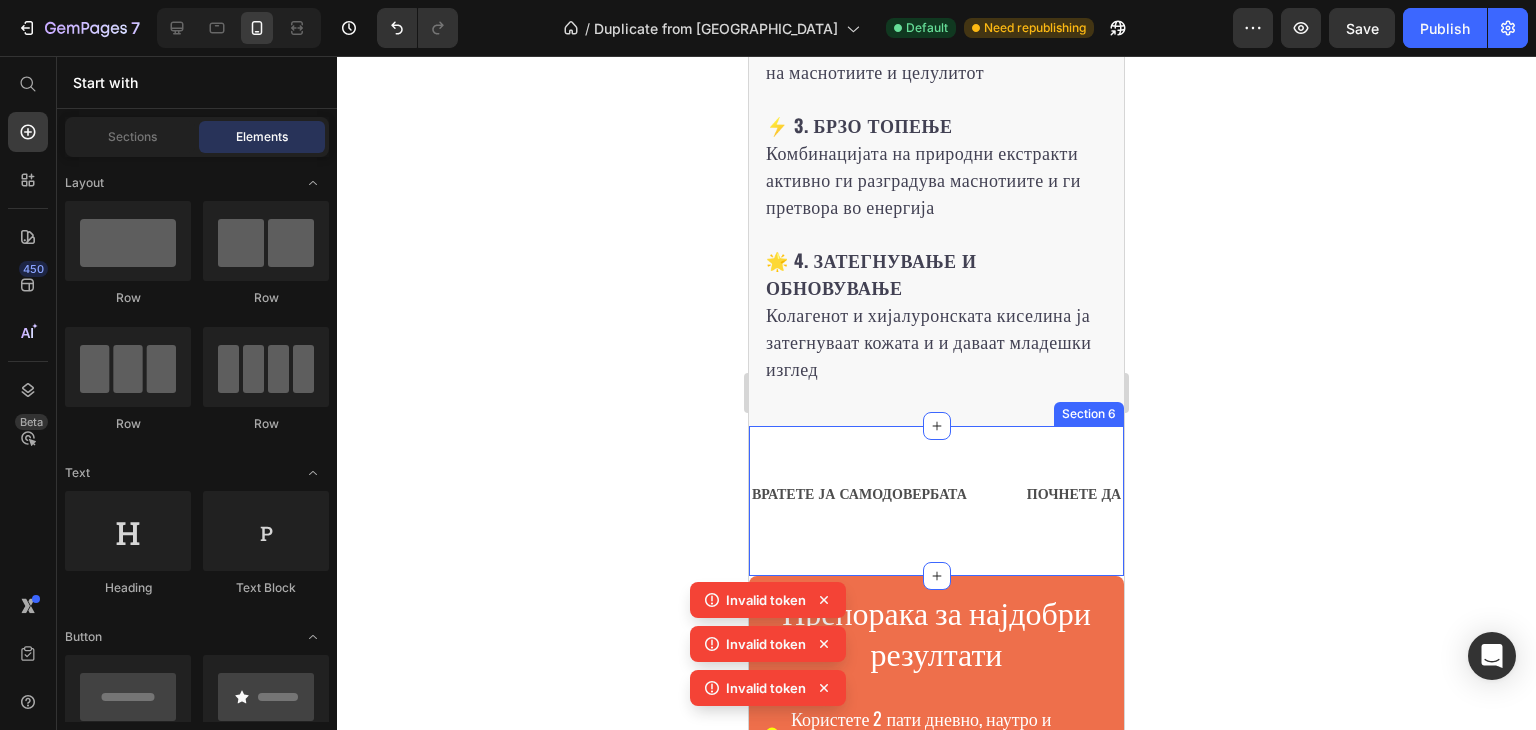 click on "ВРАТЕТЕ ЈА САМОДОВЕРБАТА Text ПОЧНЕТЕ ДА СИ ГО САКАТЕ ТЕЛОТО Text LIMITED TIME 50% OFF SALE Text LIFE TIME WARRANTY Text ВРАТЕТЕ ЈА САМОДОВЕРБАТА Text ПОЧНЕТЕ ДА СИ ГО САКАТЕ ТЕЛОТО Text LIMITED TIME 50% OFF SALE Text LIFE TIME WARRANTY Text Marquee" at bounding box center [936, 500] 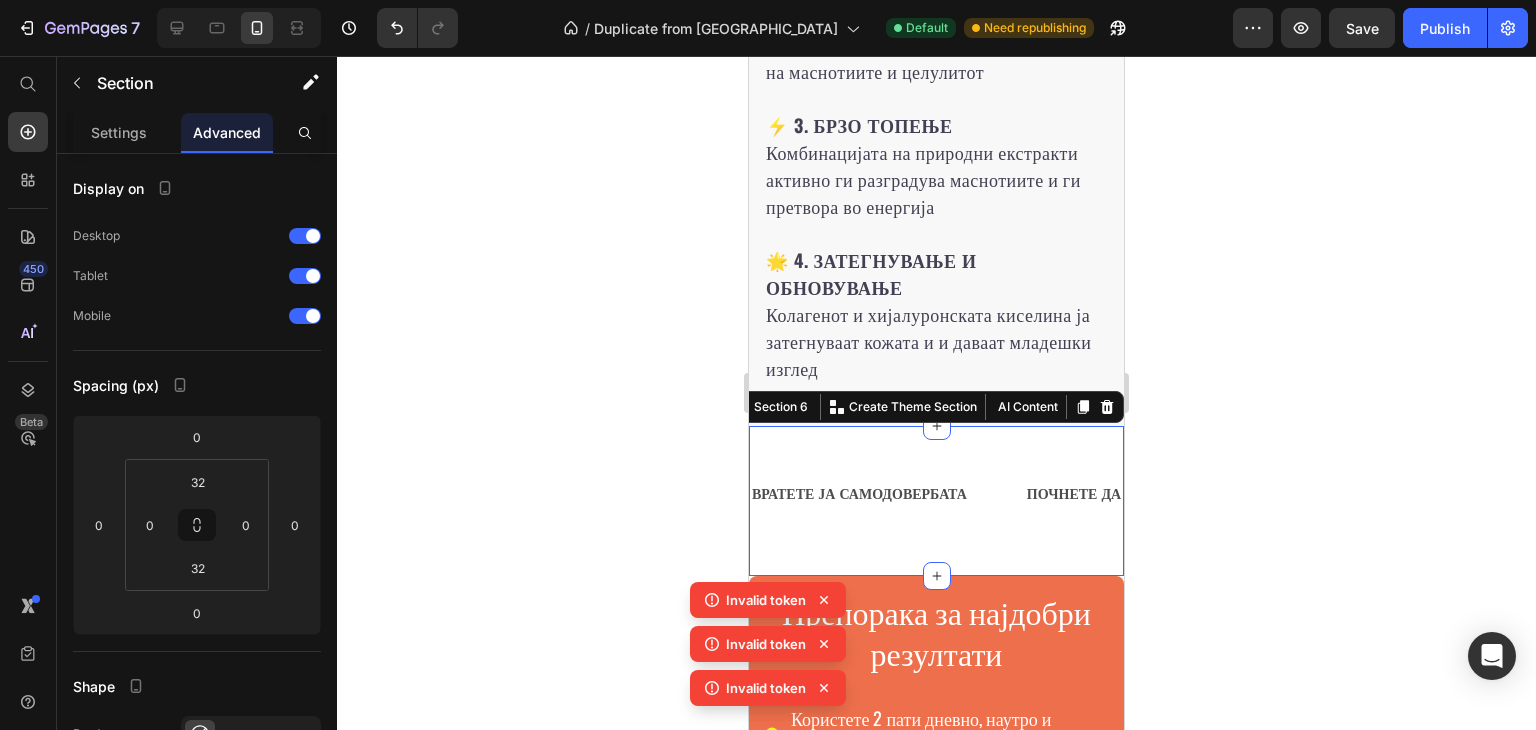 scroll, scrollTop: 500, scrollLeft: 0, axis: vertical 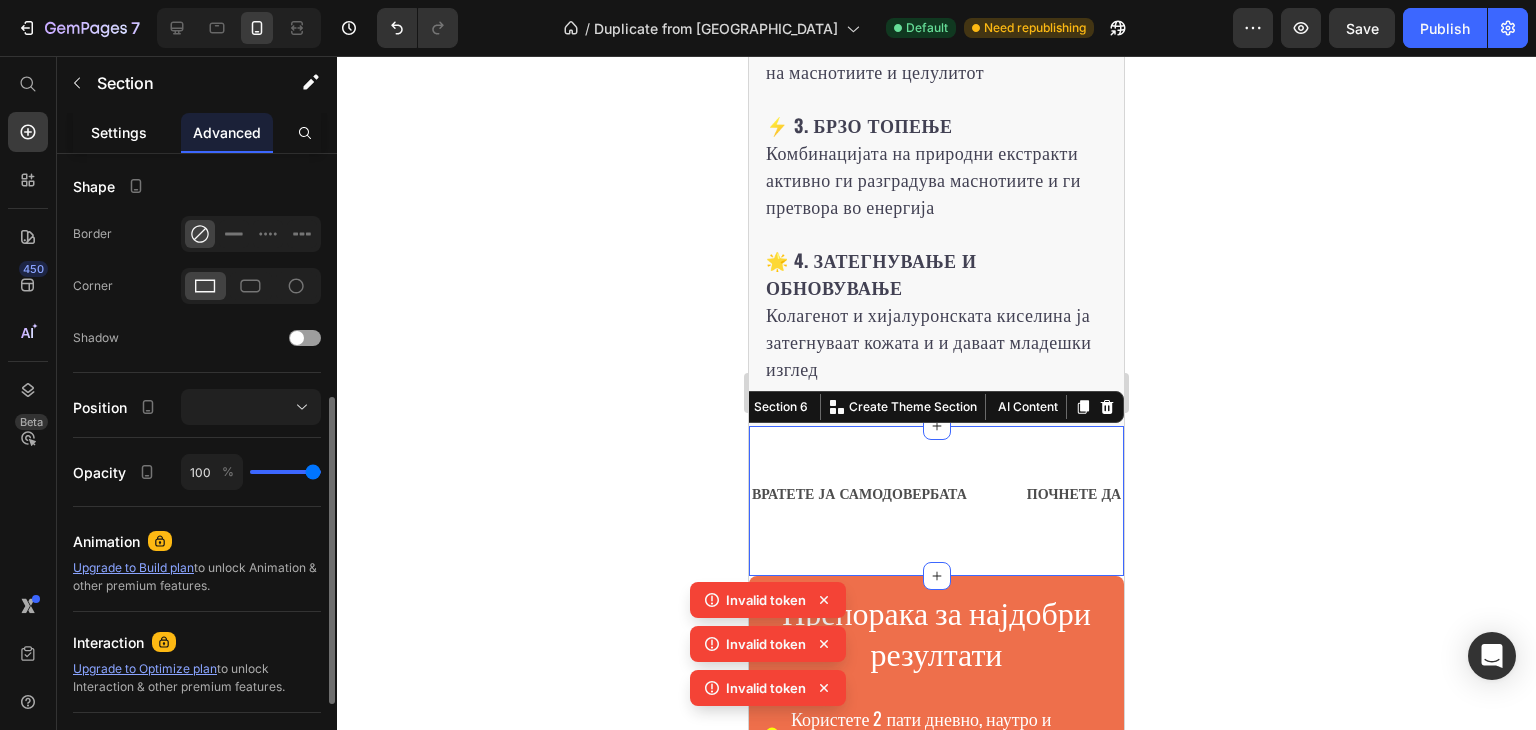 click on "Settings" at bounding box center (119, 132) 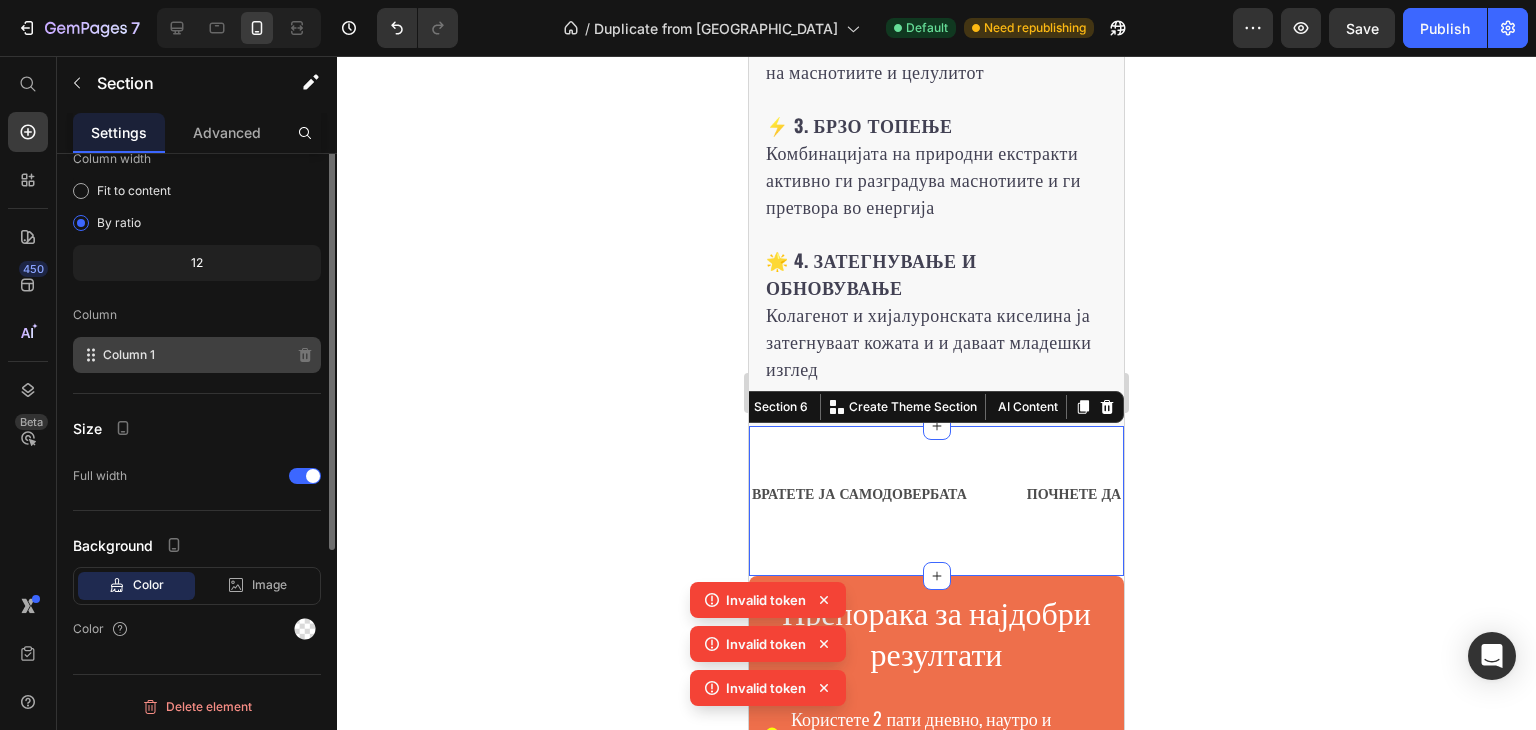 scroll, scrollTop: 0, scrollLeft: 0, axis: both 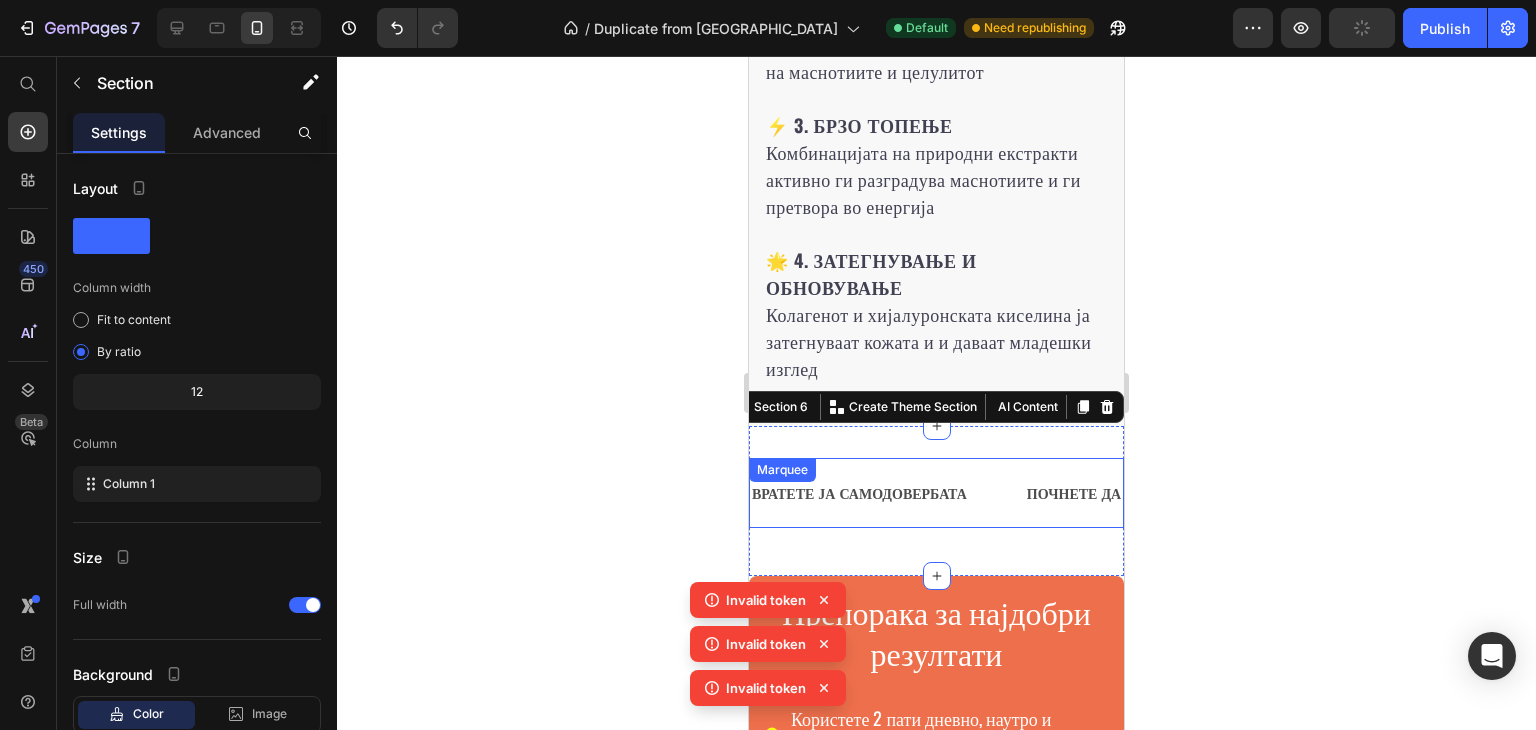 click on "ВРАТЕТЕ ЈА САМОДОВЕРБАТА Text" at bounding box center (887, 492) 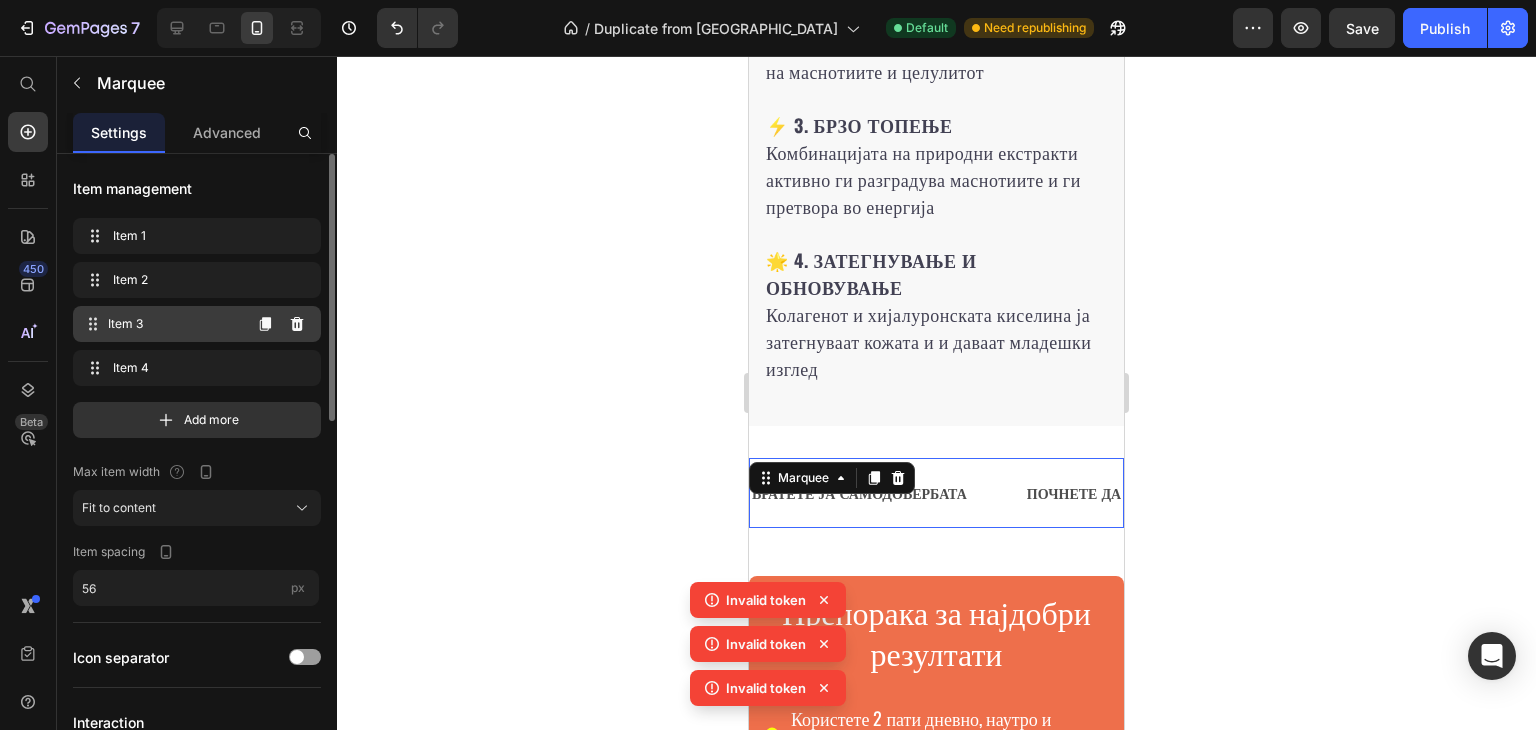 click on "Item 3" at bounding box center (174, 324) 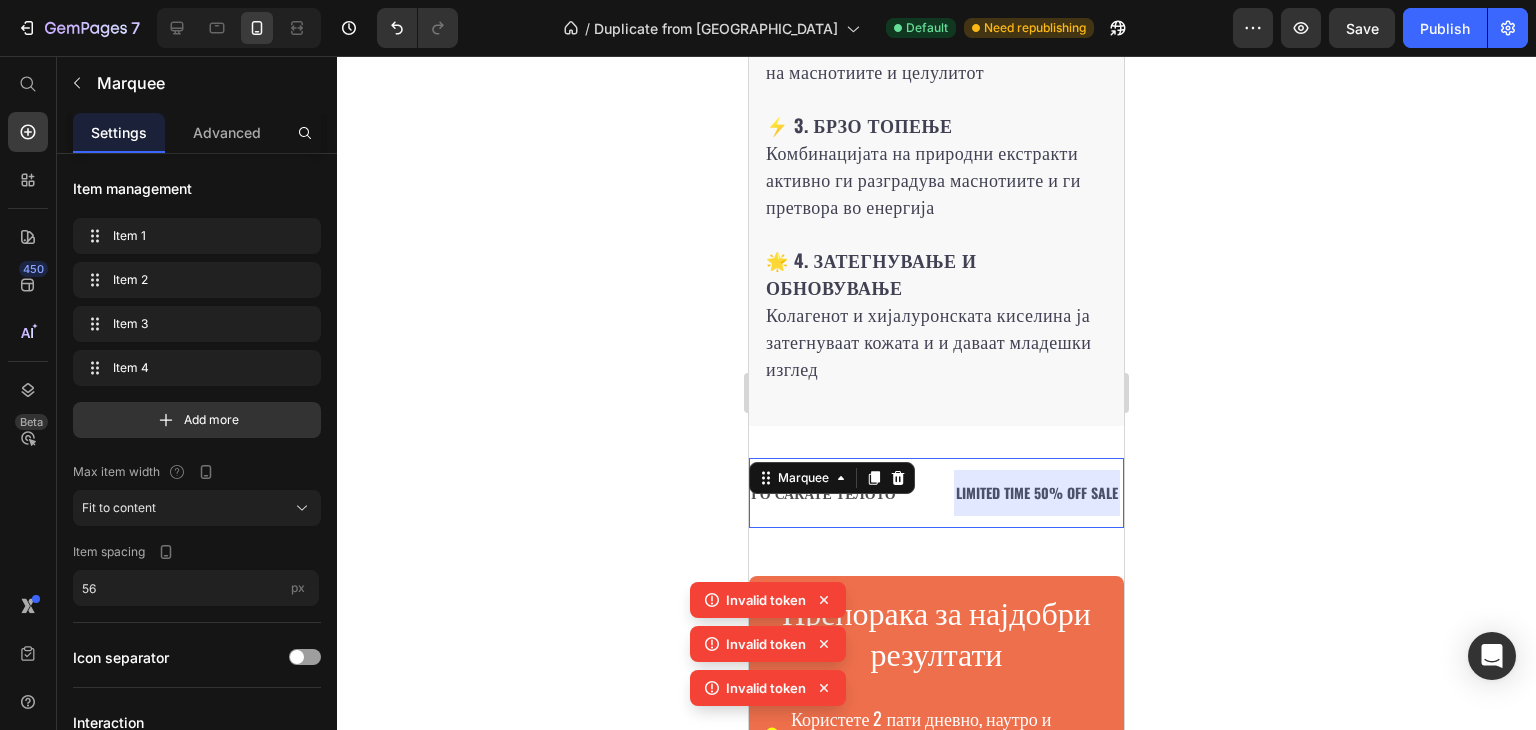 click at bounding box center (1037, 492) 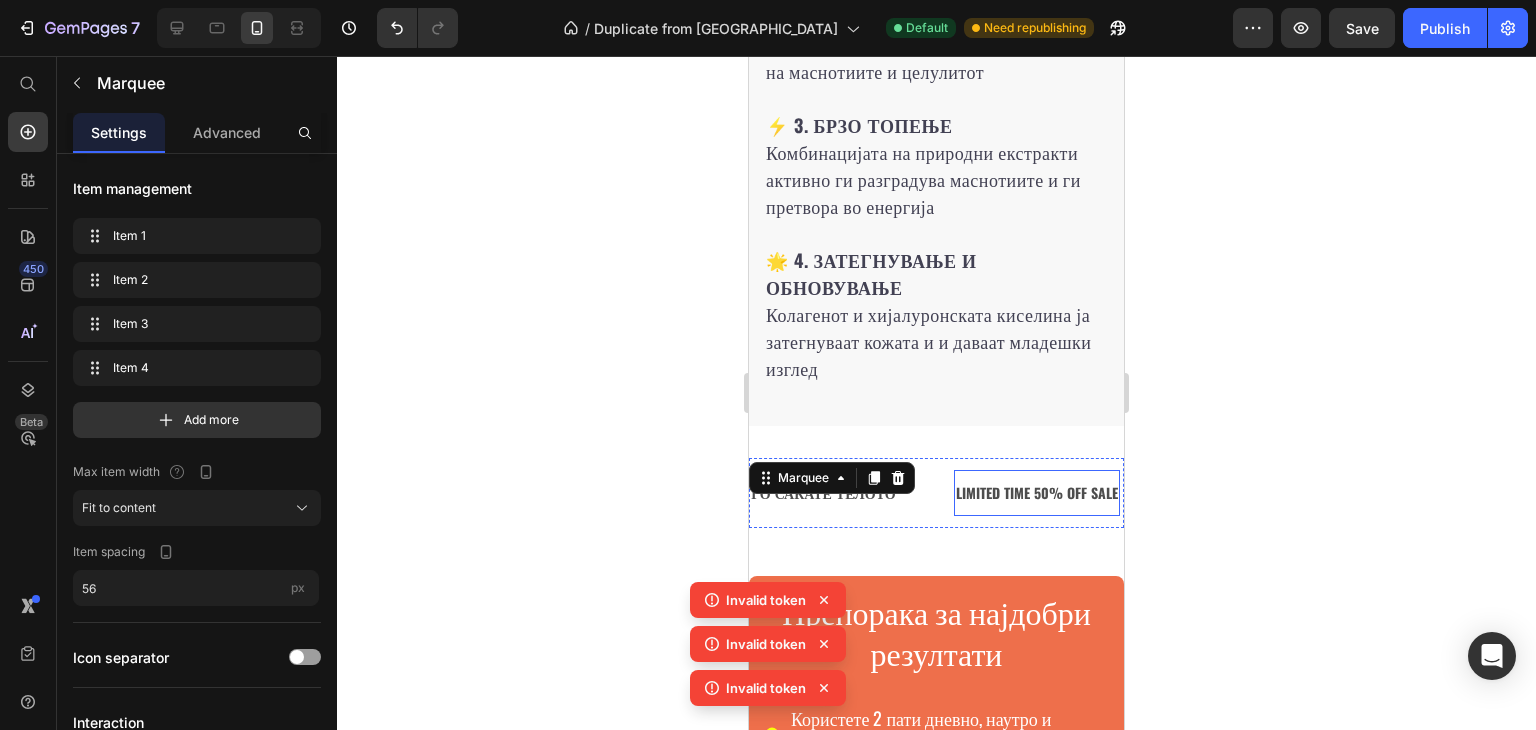 click on "LIMITED TIME 50% OFF SALE" at bounding box center [1037, 492] 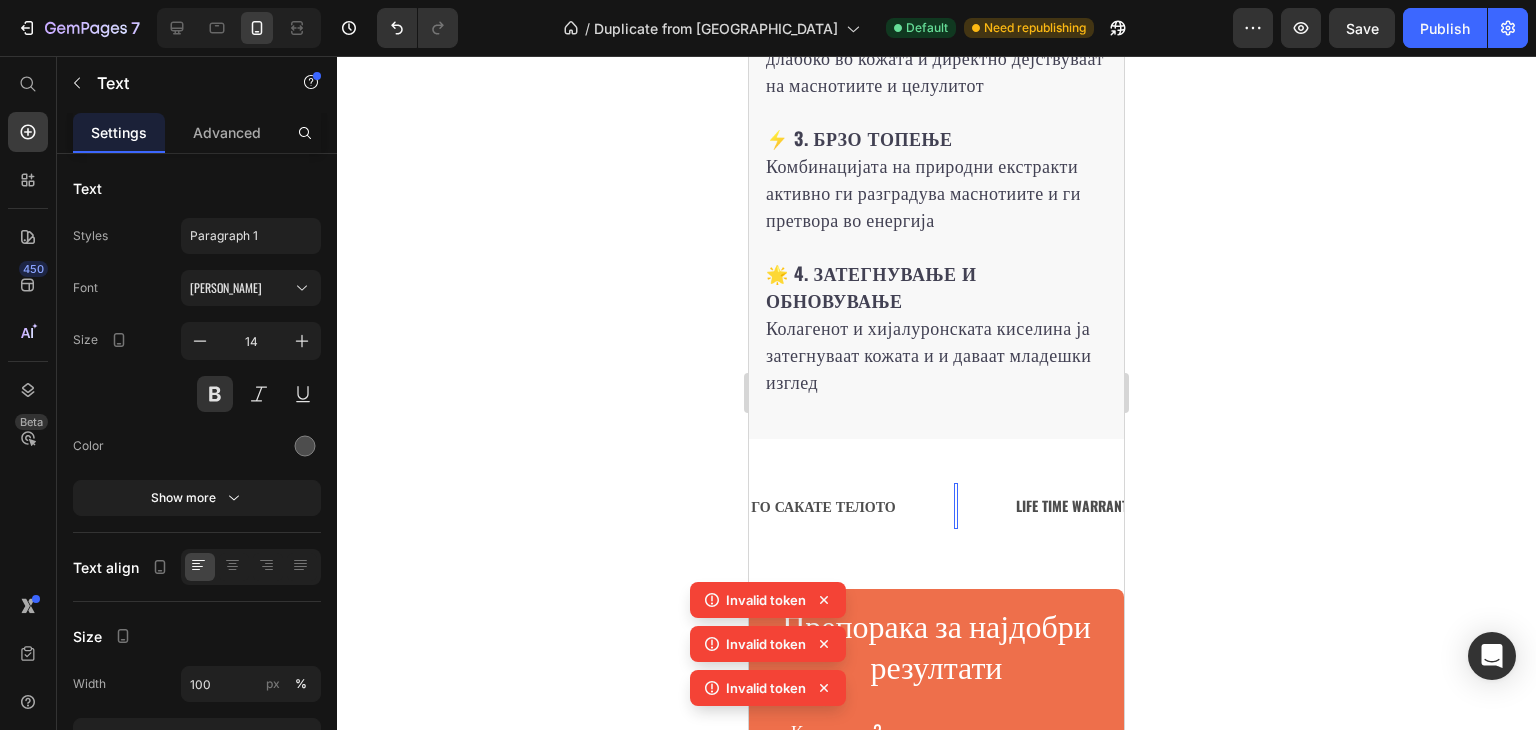 scroll, scrollTop: 3540, scrollLeft: 0, axis: vertical 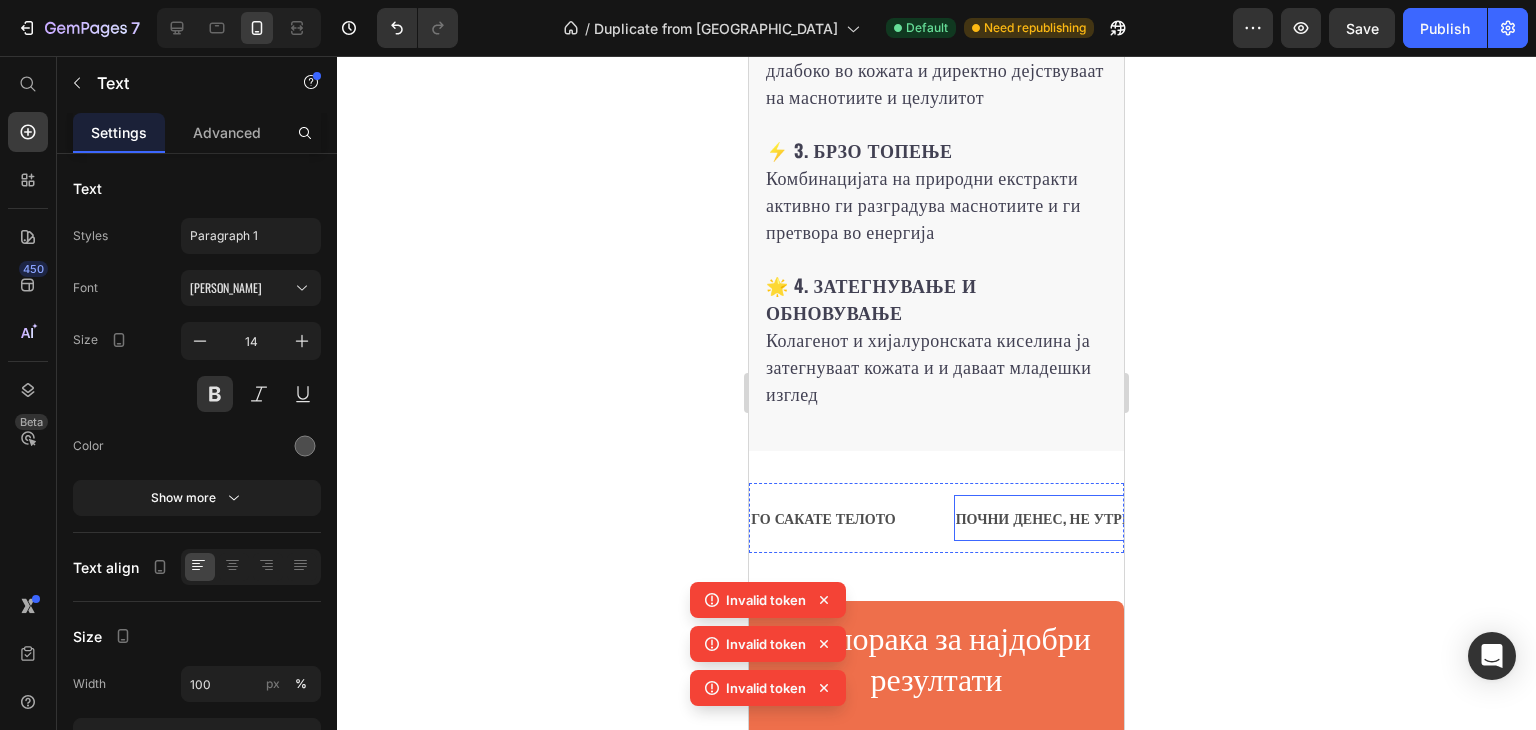 click on "LIFE TIME WARRANTY" at bounding box center (1250, 517) 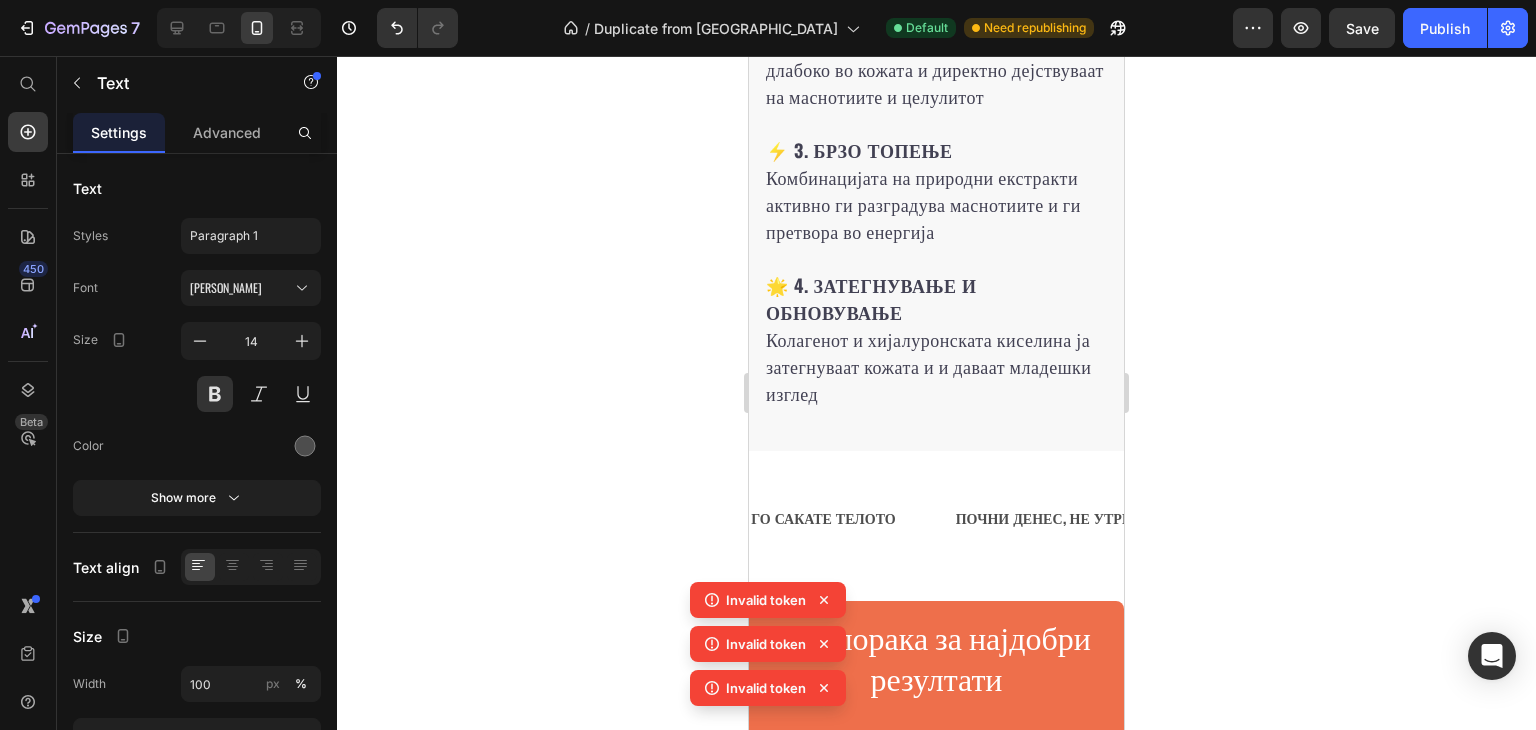 click on "LIFE TIME WARRANTY" at bounding box center (1250, 517) 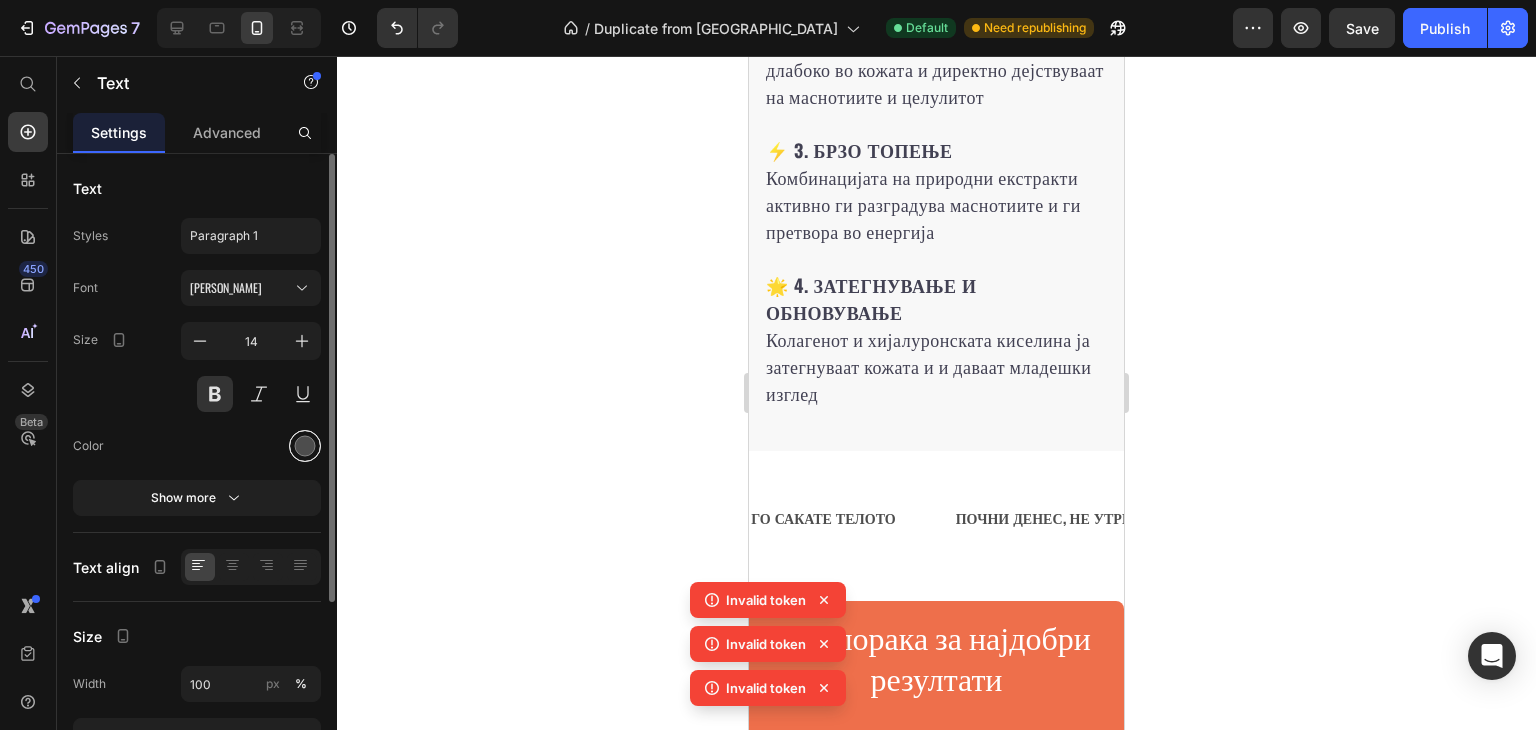 click at bounding box center (305, 446) 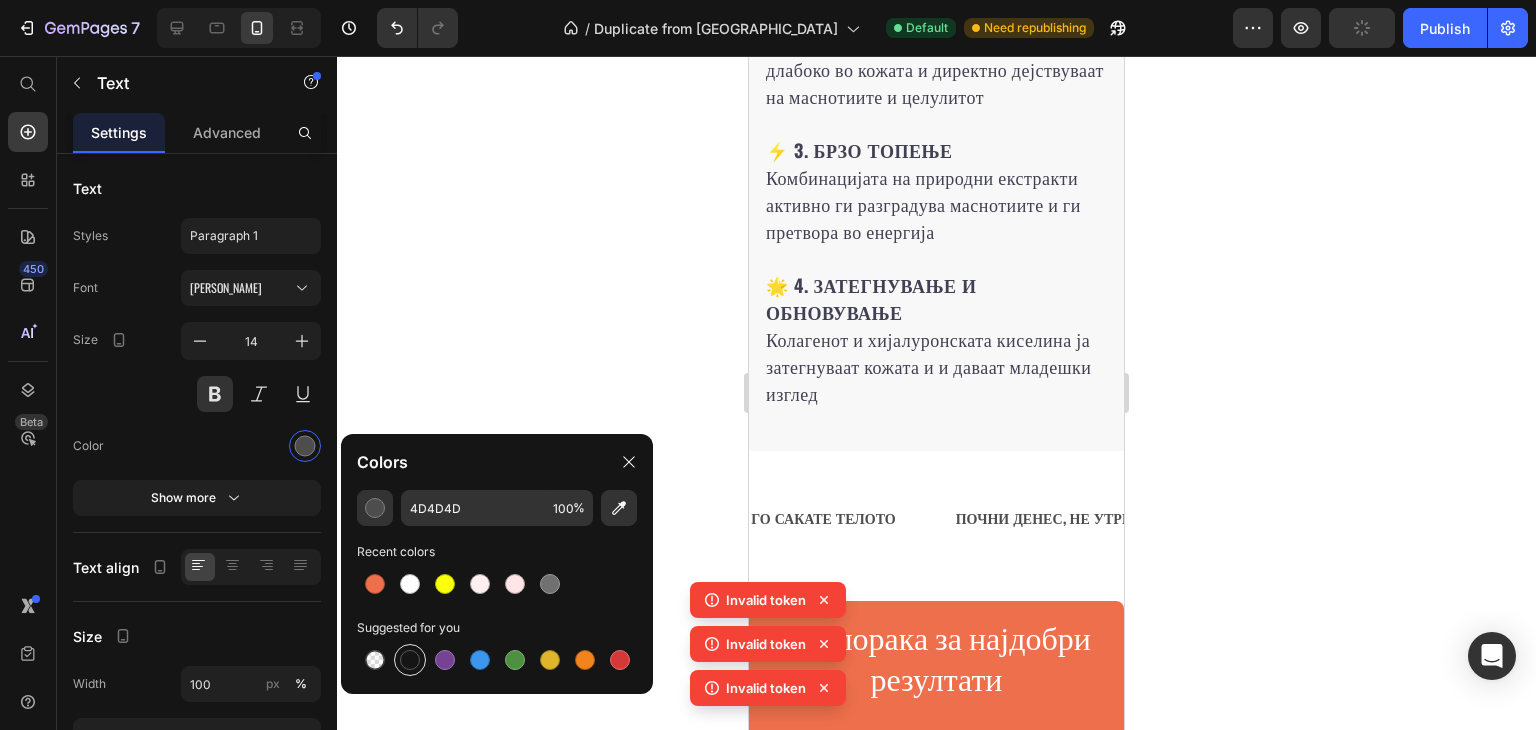 click at bounding box center [410, 660] 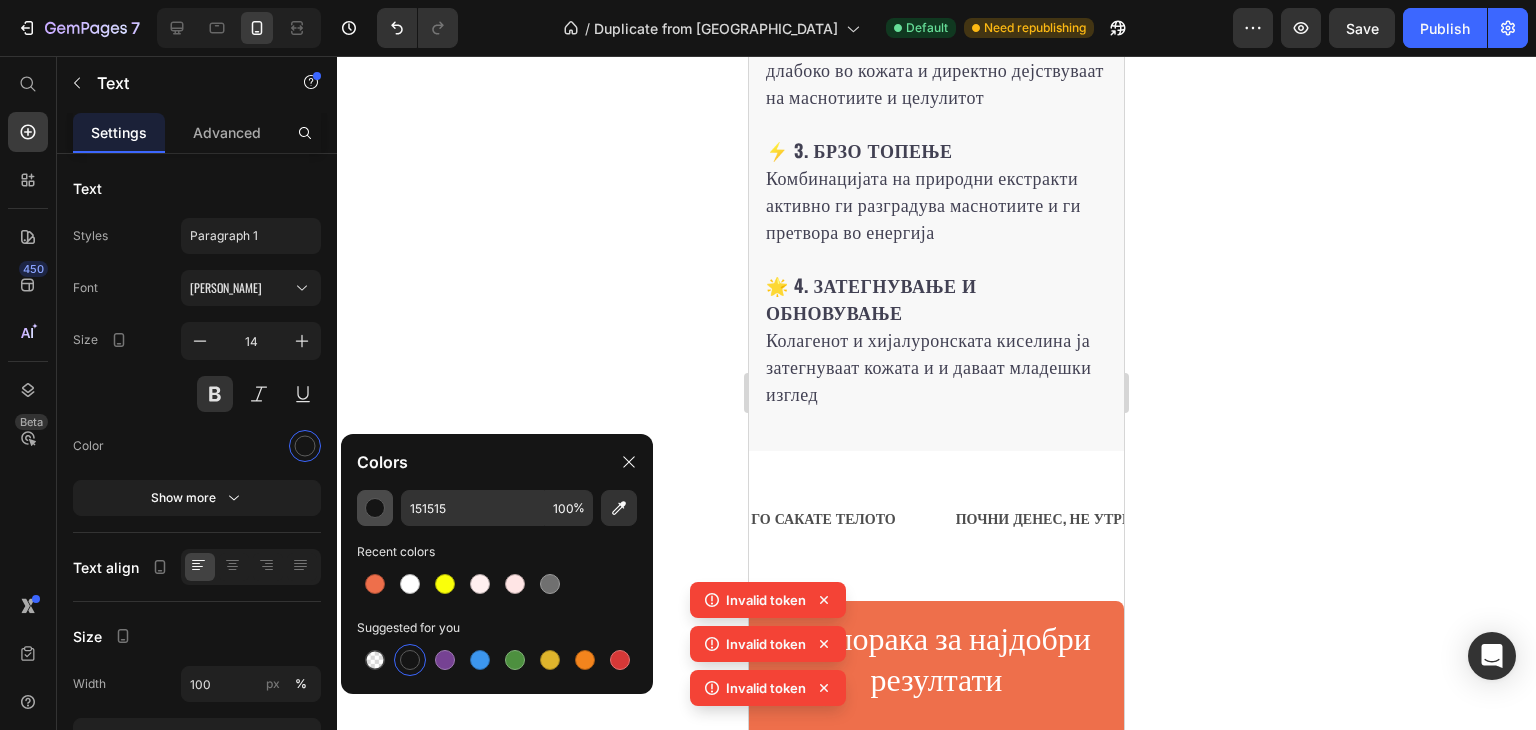 click at bounding box center (375, 508) 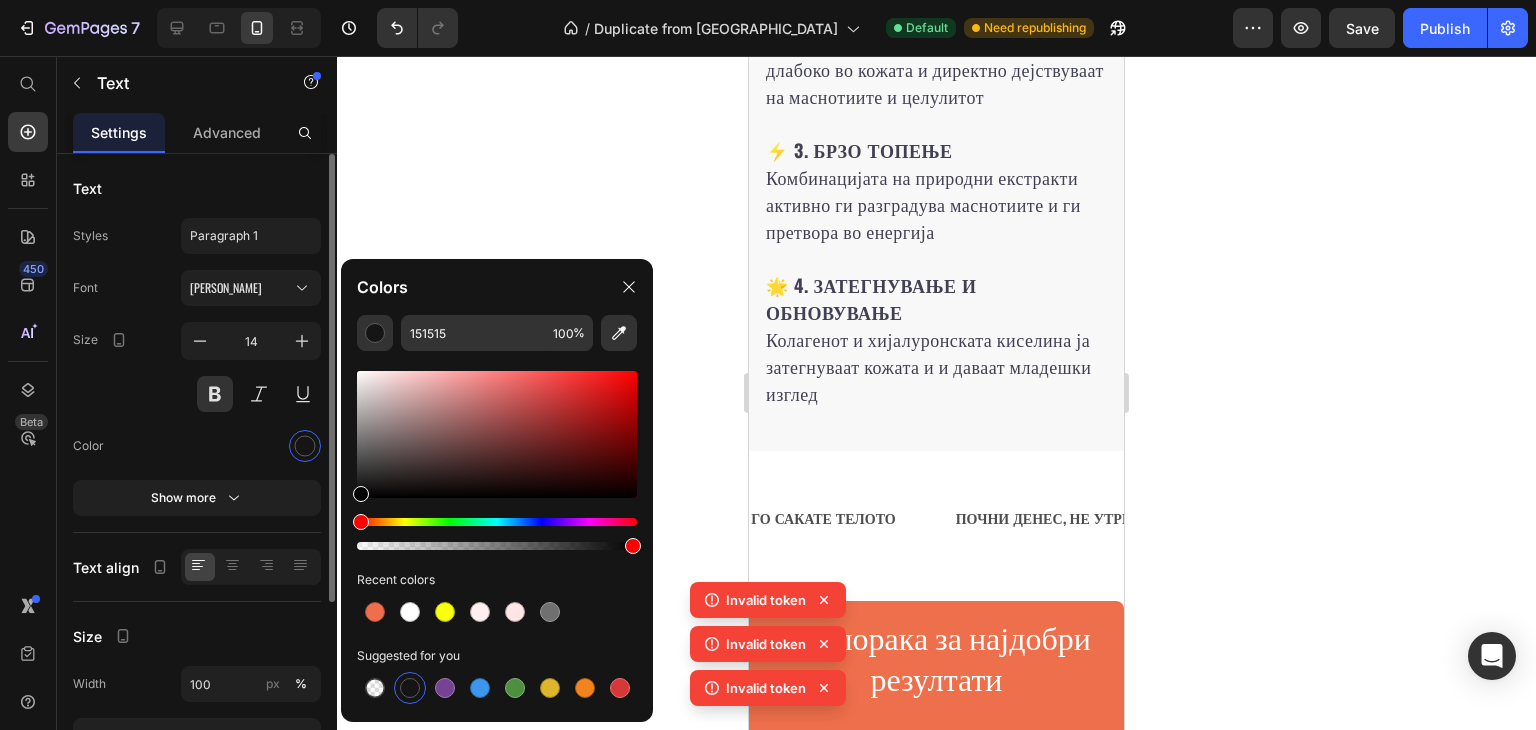 drag, startPoint x: 316, startPoint y: 494, endPoint x: 275, endPoint y: 544, distance: 64.66065 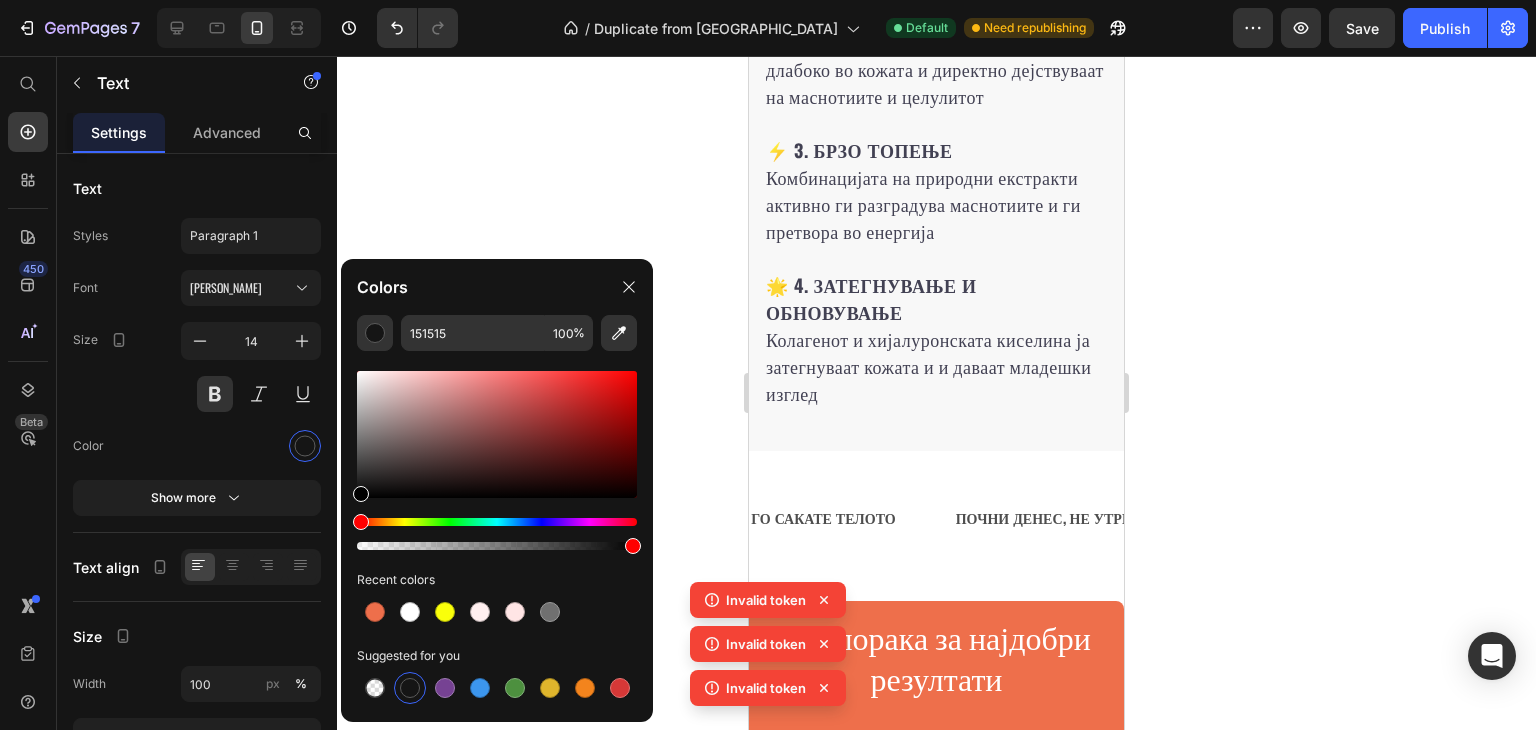 type on "000000" 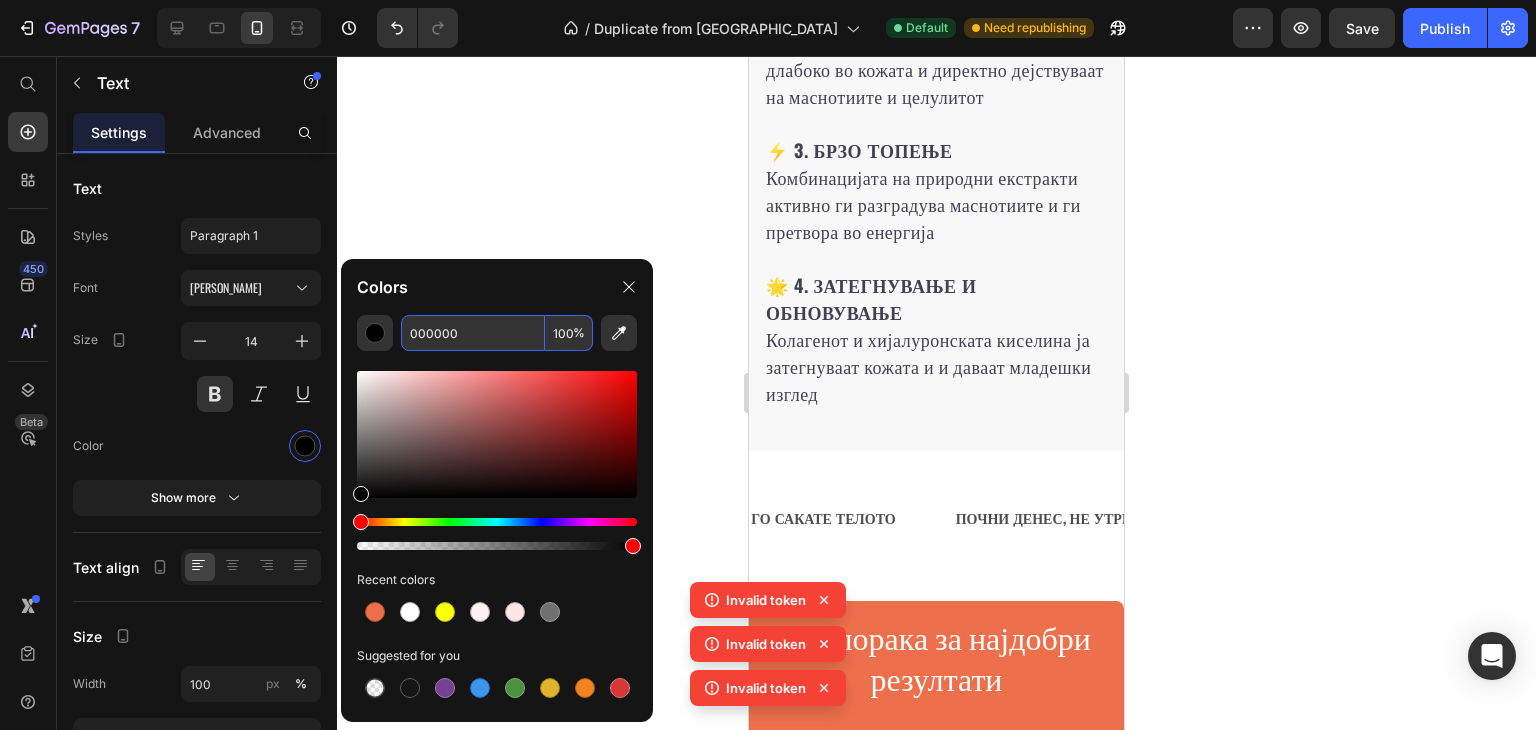 click on "000000" at bounding box center [473, 333] 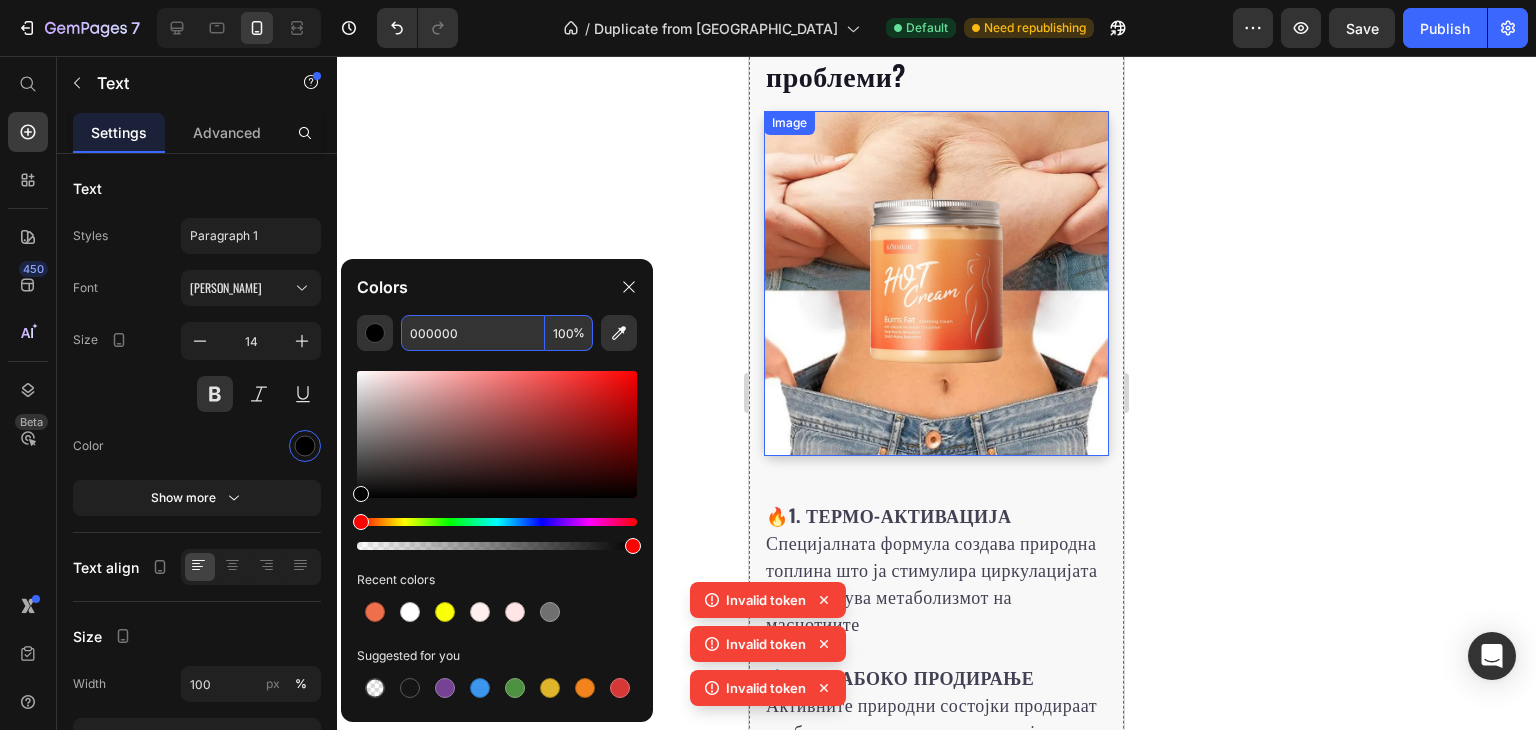 scroll, scrollTop: 2653, scrollLeft: 0, axis: vertical 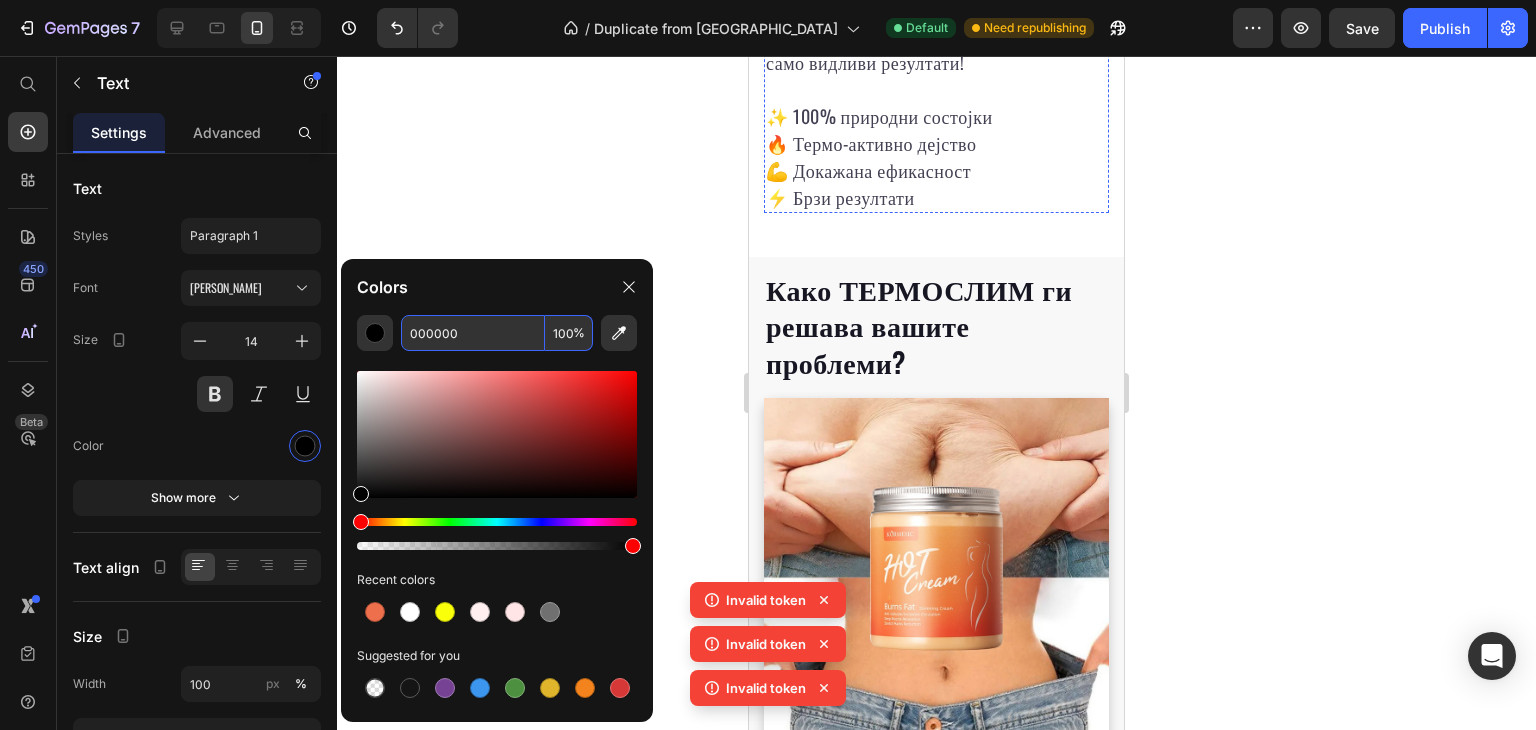 click on "Конечно, решението што го барате!" at bounding box center [936, -112] 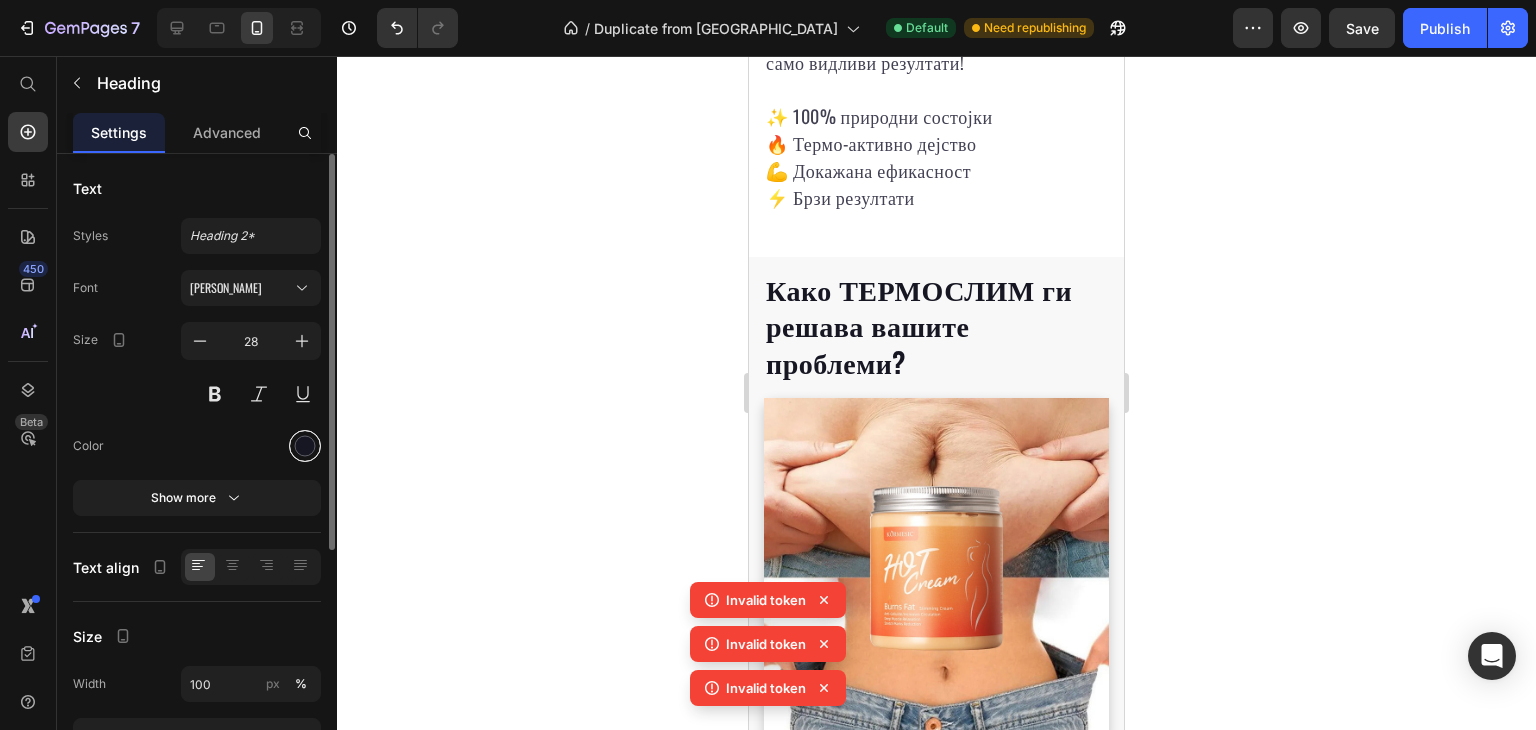 click at bounding box center (305, 446) 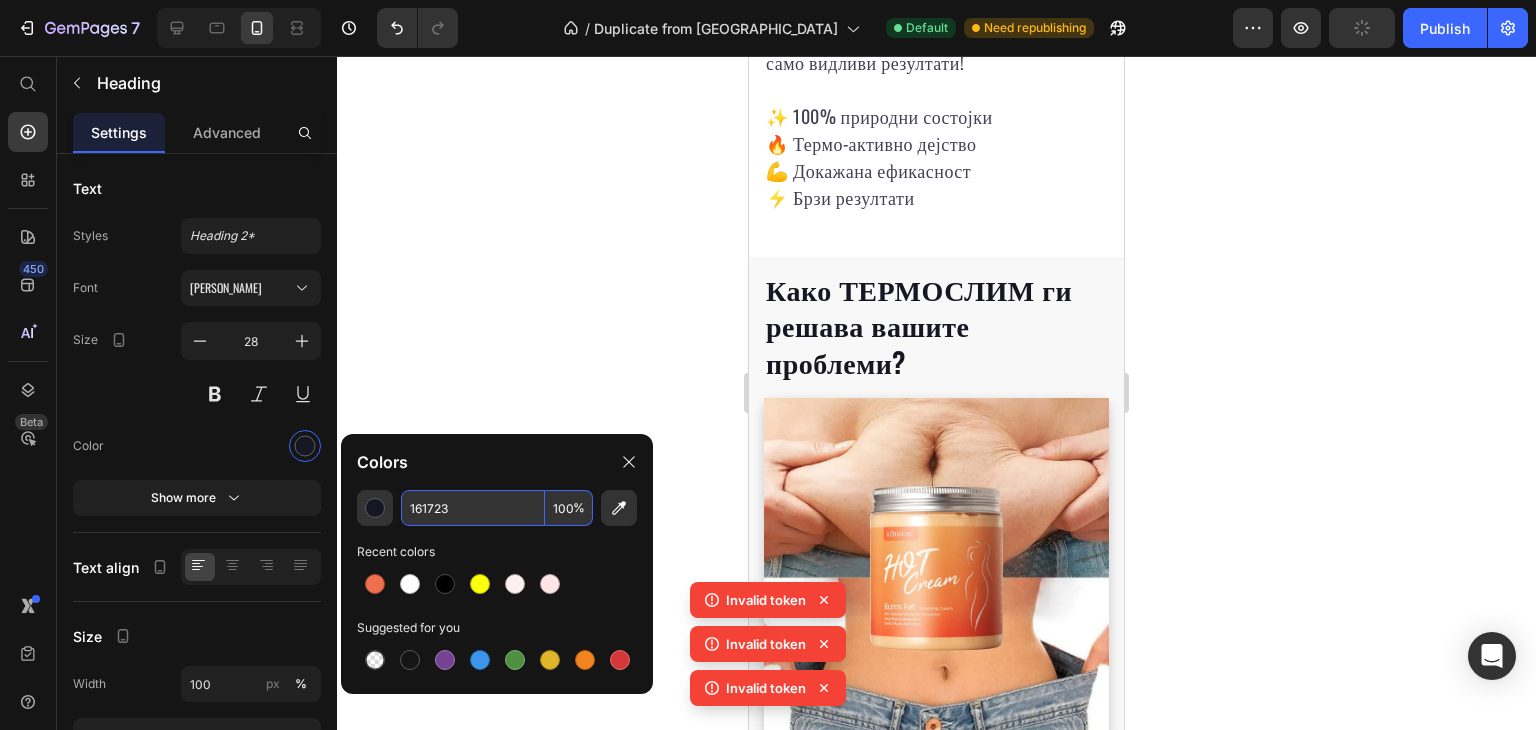 click on "161723" at bounding box center [473, 508] 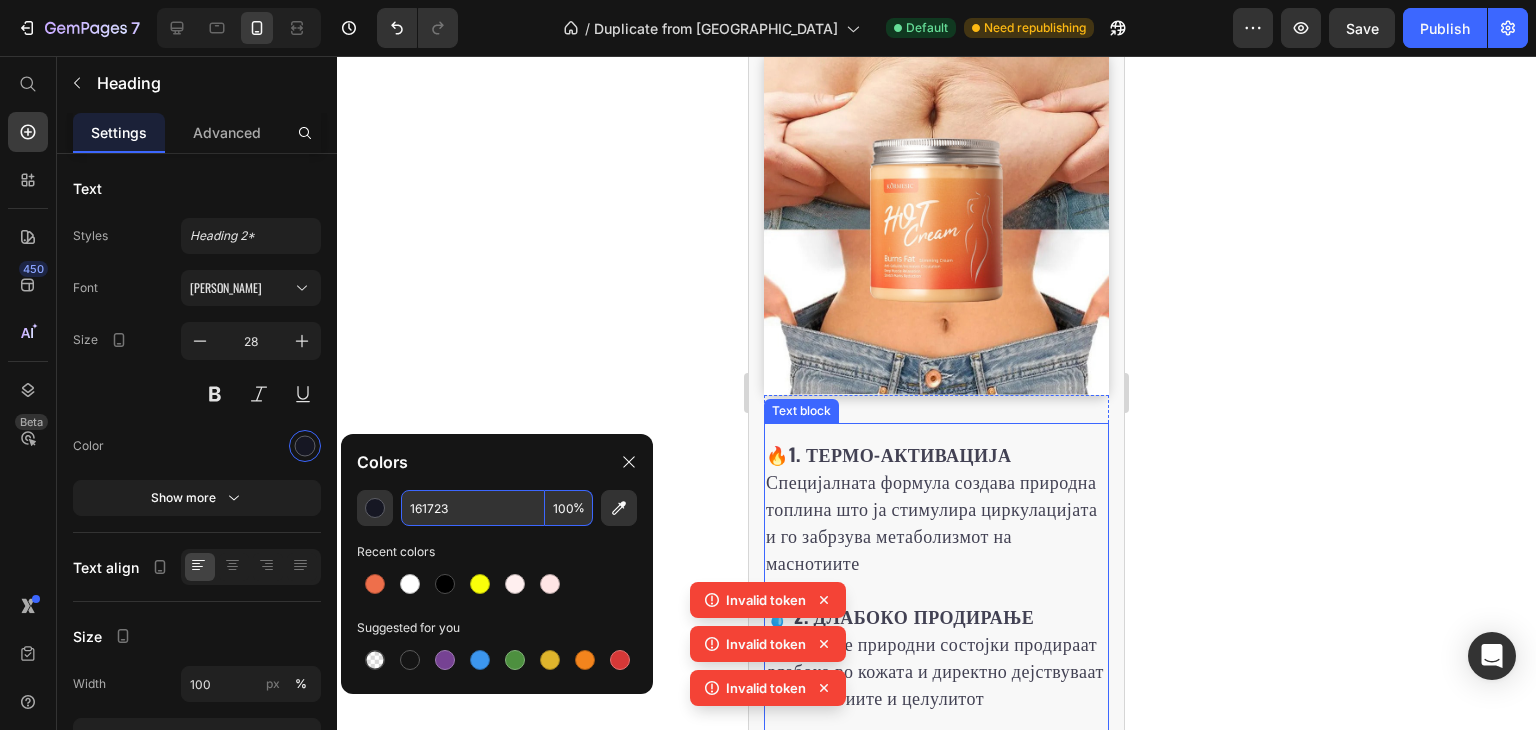 scroll, scrollTop: 3853, scrollLeft: 0, axis: vertical 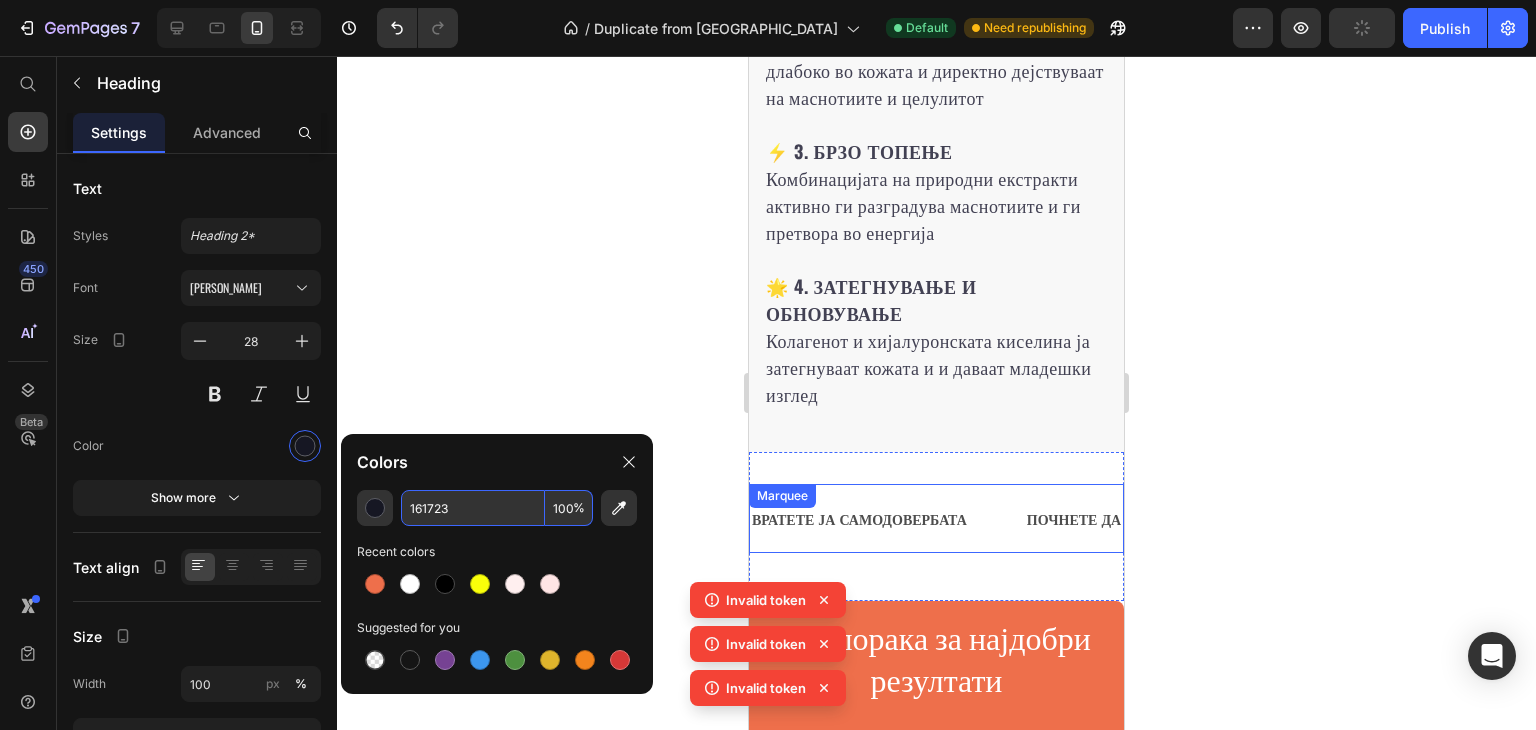 click on "ПОЧНЕТЕ ДА СИ ГО САКАТЕ ТЕЛОТО Text" at bounding box center [1161, 518] 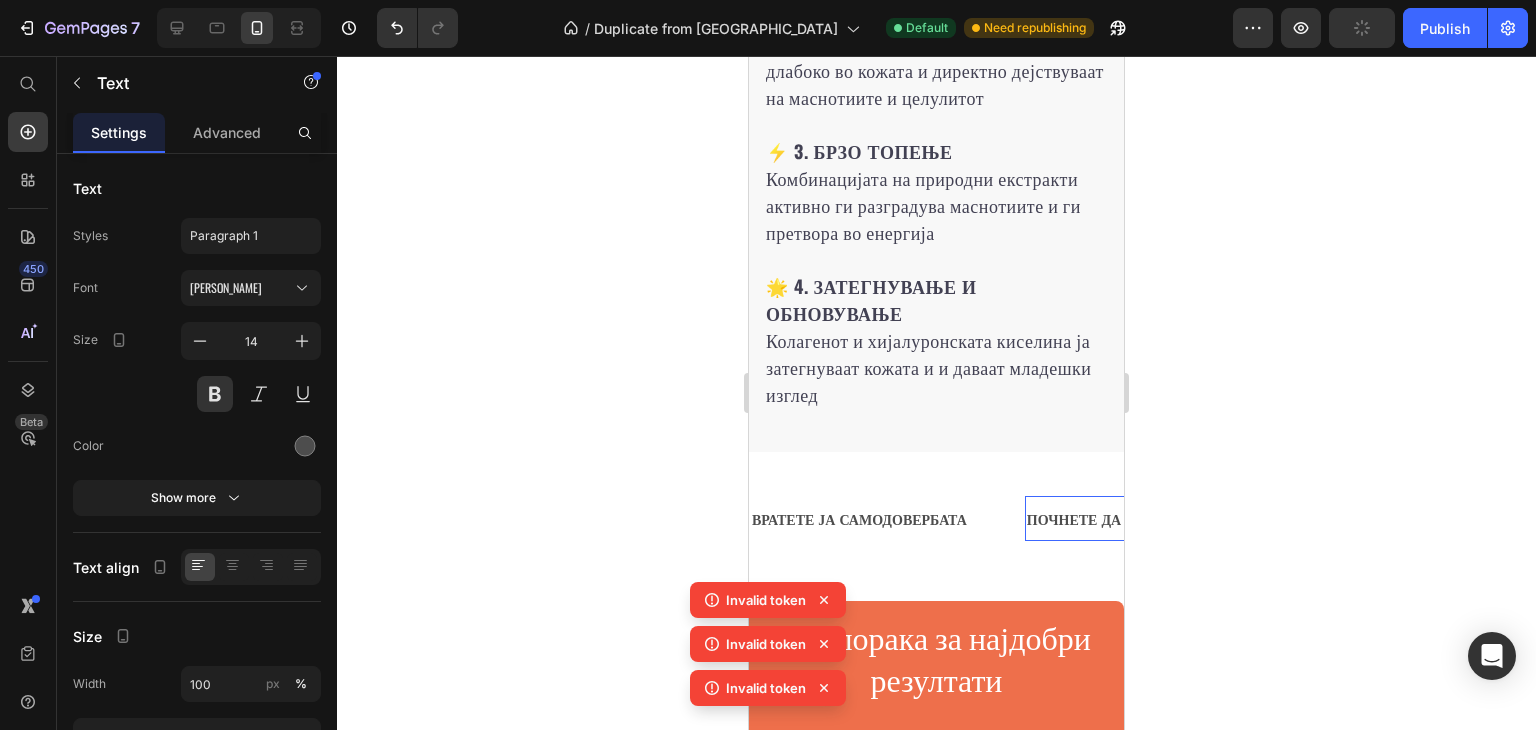 click on "ПОЧНЕТЕ ДА СИ ГО САКАТЕ ТЕЛОТО" at bounding box center (1161, 518) 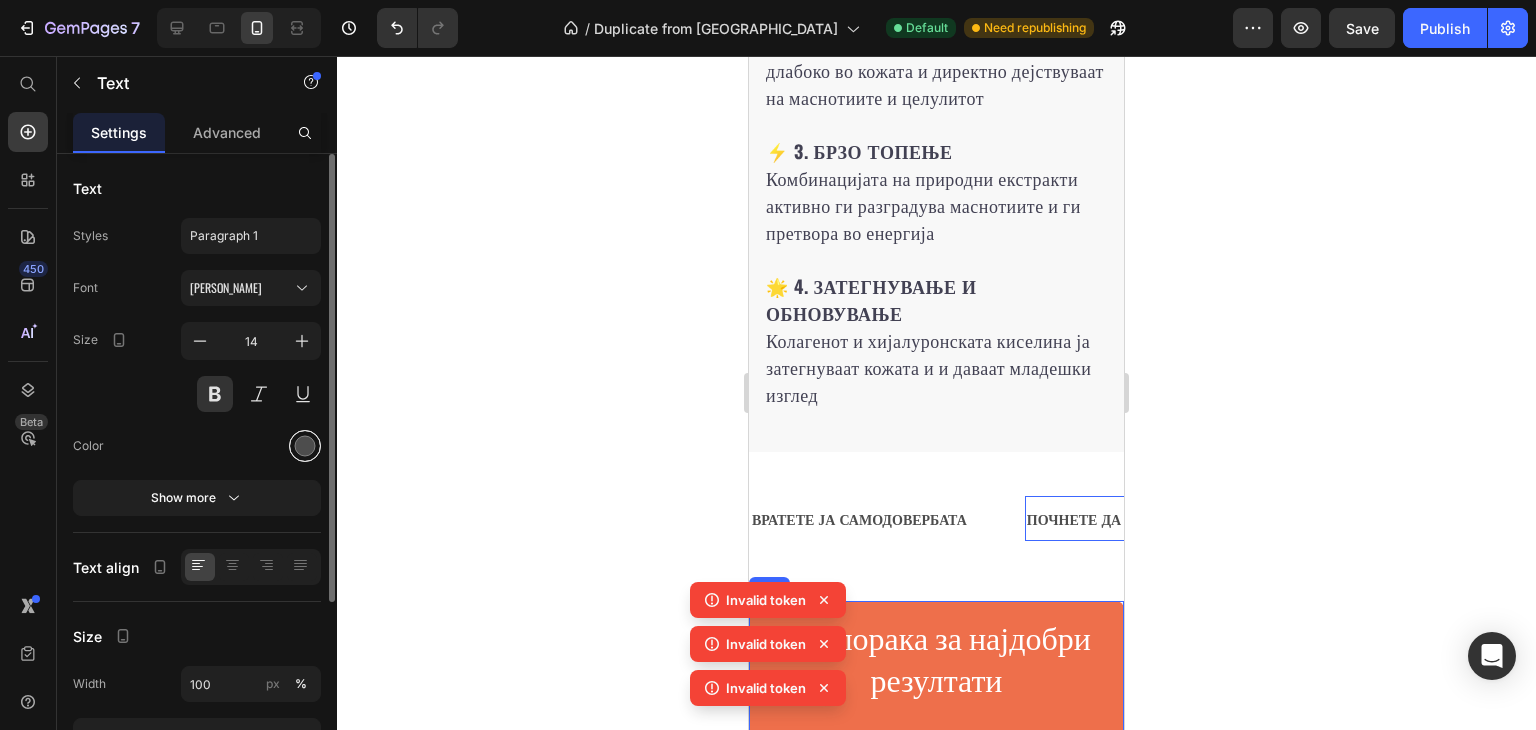 click at bounding box center (305, 446) 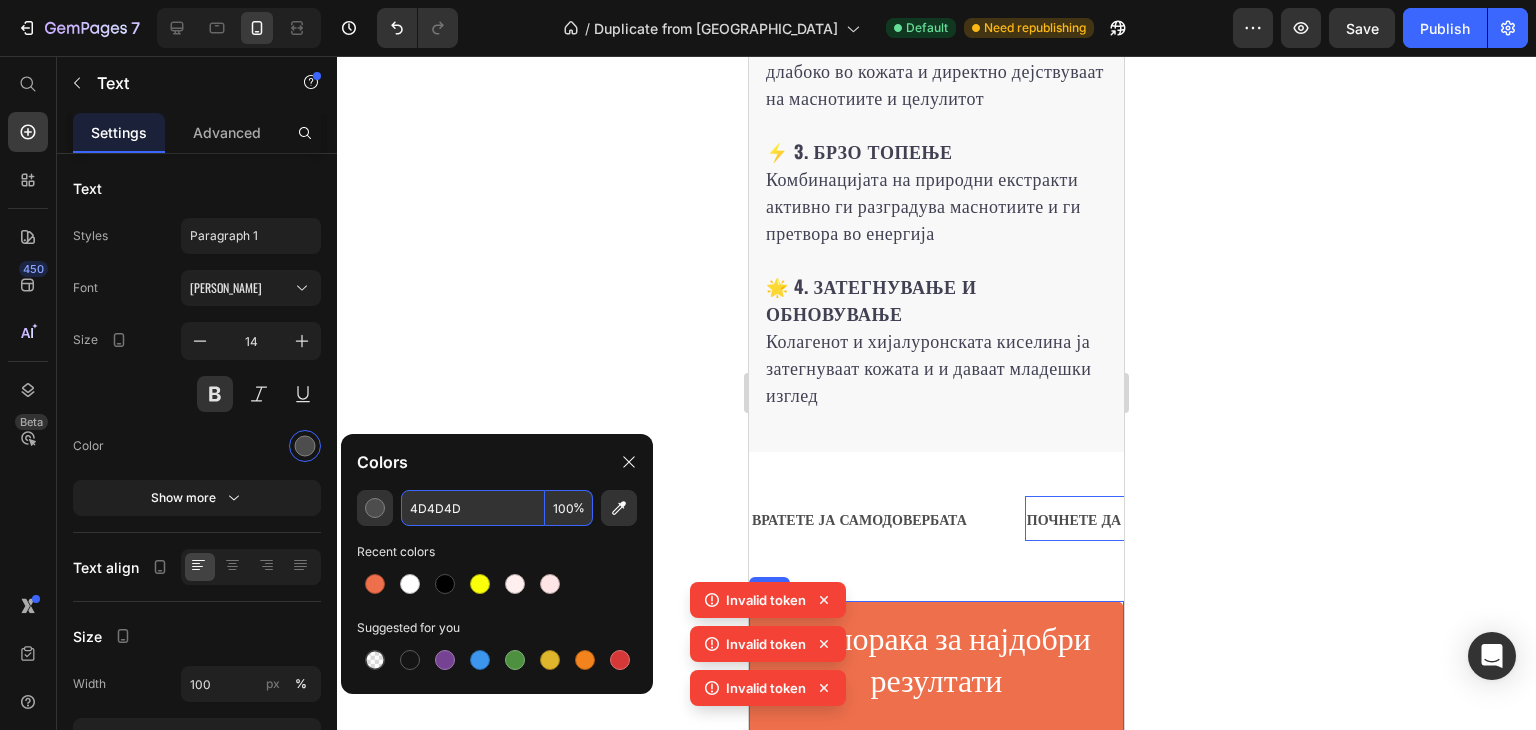 click on "4D4D4D" at bounding box center [473, 508] 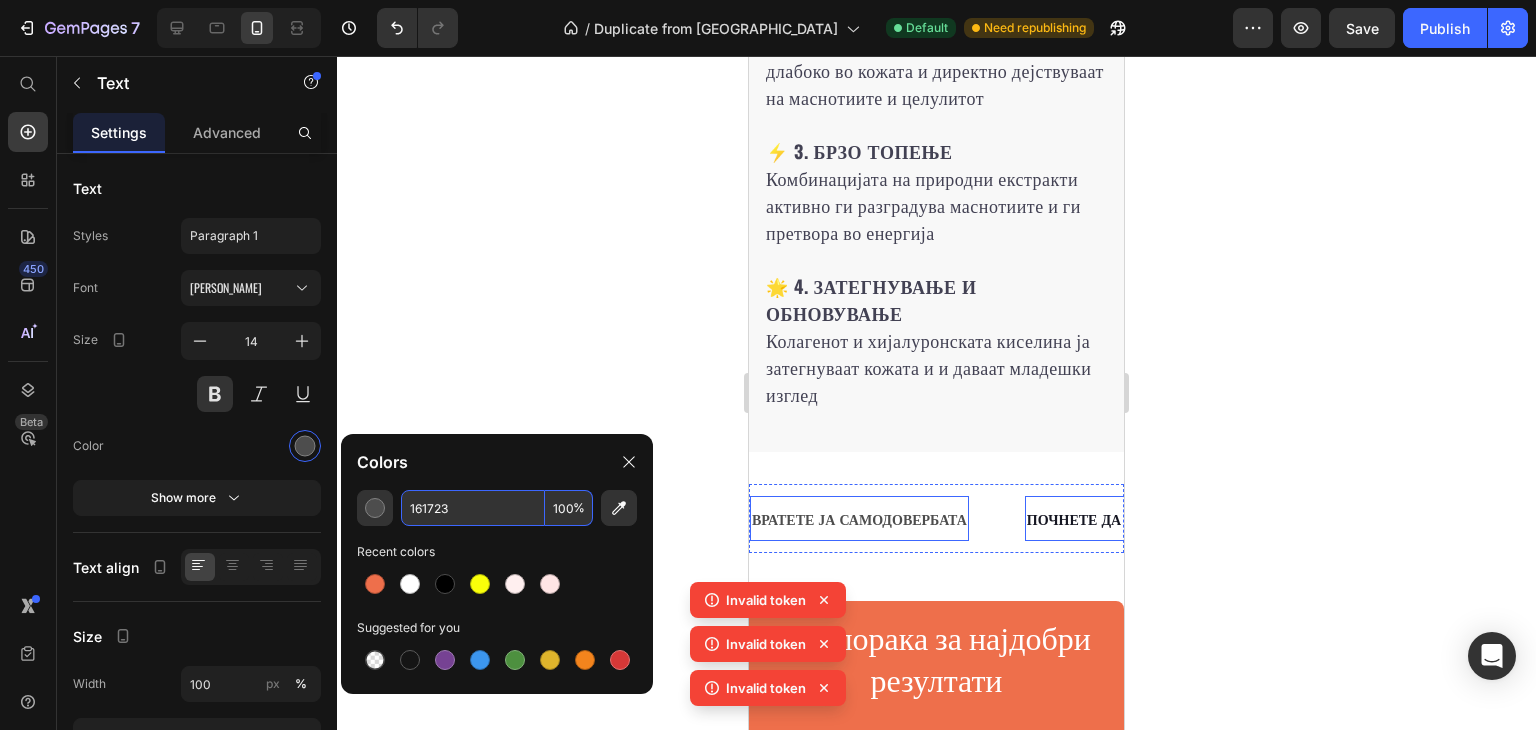 click on "ВРАТЕТЕ ЈА САМОДОВЕРБАТА" at bounding box center (859, 518) 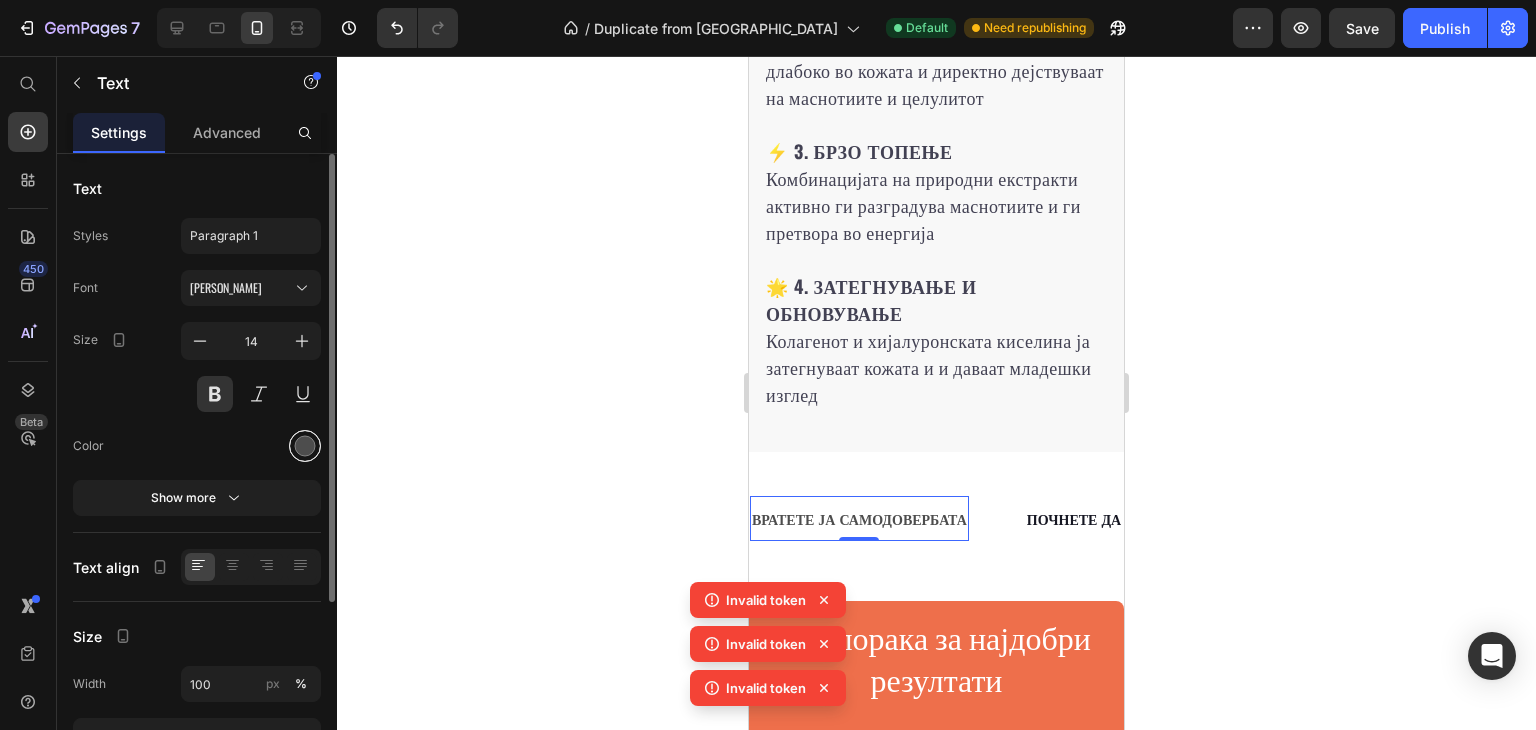 click at bounding box center (305, 446) 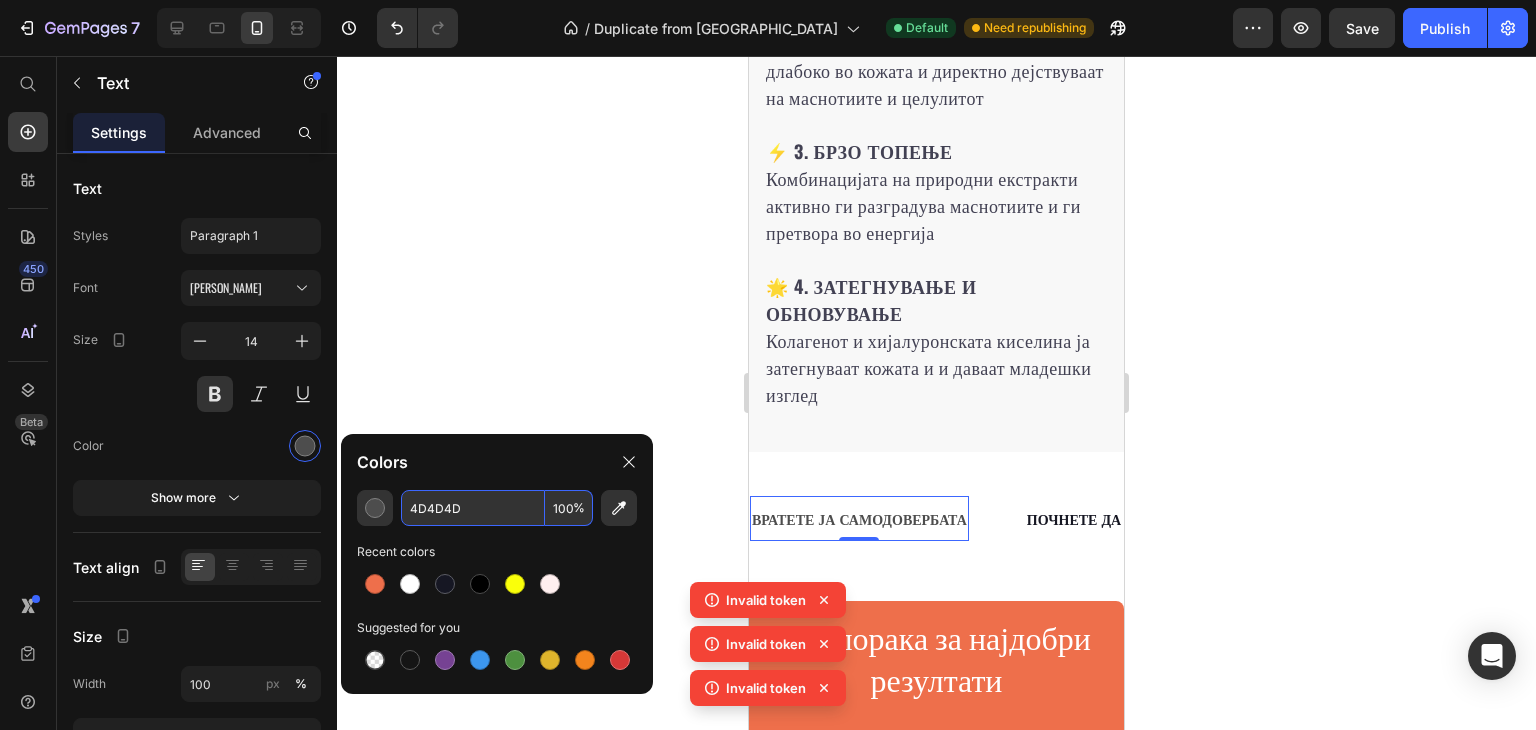 click on "4D4D4D" at bounding box center (473, 508) 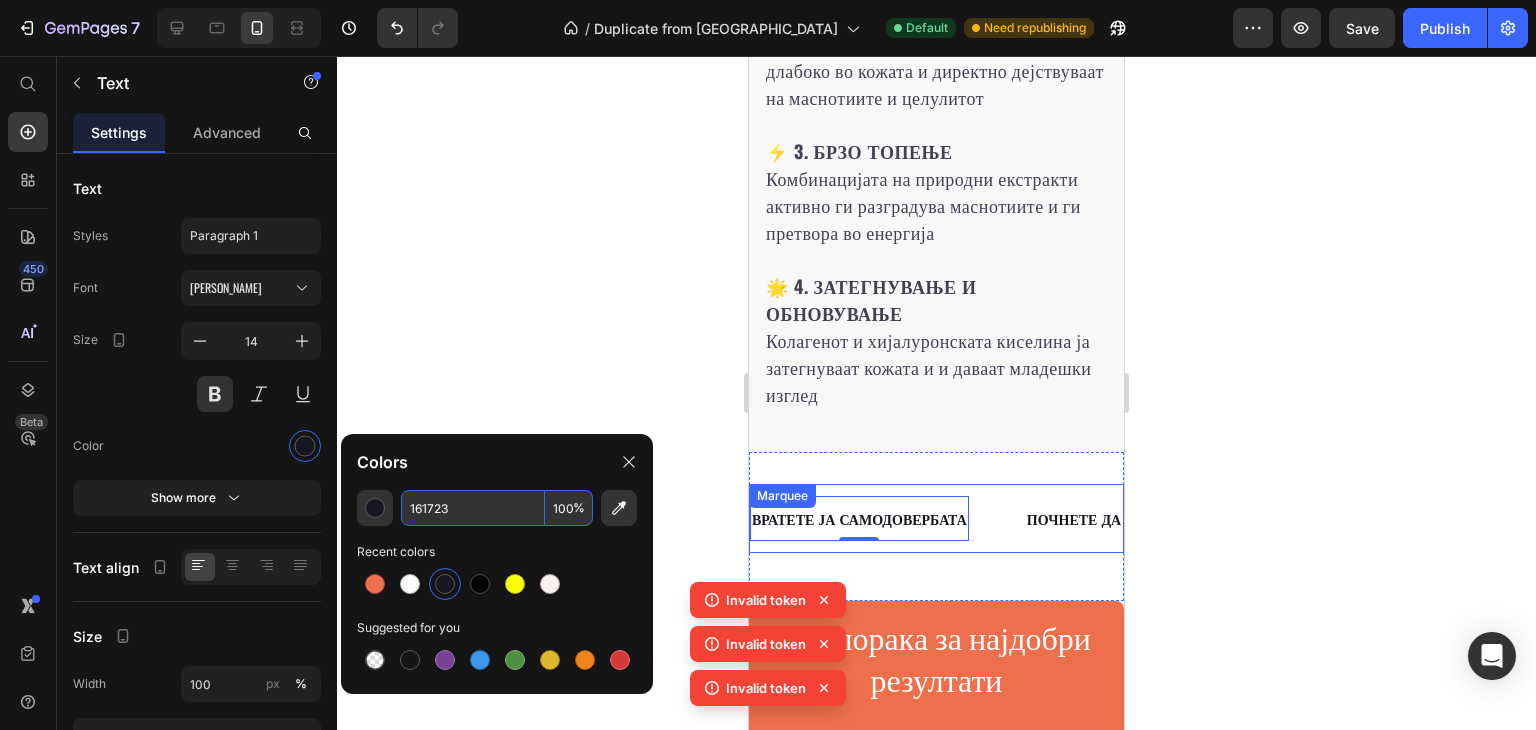 click on "ВРАТЕТЕ ЈА САМОДОВЕРБАТА Text   0 ПОЧНЕТЕ ДА СИ ГО САКАТЕ ТЕЛОТО Text ПОЧНИ ДЕНЕС, НЕ УТРЕ Text 100% ЗАГАРАНТИРАНИ РЕЗУЛТАТИ Text ВРАТЕТЕ ЈА САМОДОВЕРБАТА Text   0 ПОЧНЕТЕ ДА СИ ГО САКАТЕ ТЕЛОТО Text ПОЧНИ ДЕНЕС, НЕ УТРЕ Text 100% ЗАГАРАНТИРАНИ РЕЗУЛТАТИ Text Marquee" at bounding box center (936, 526) 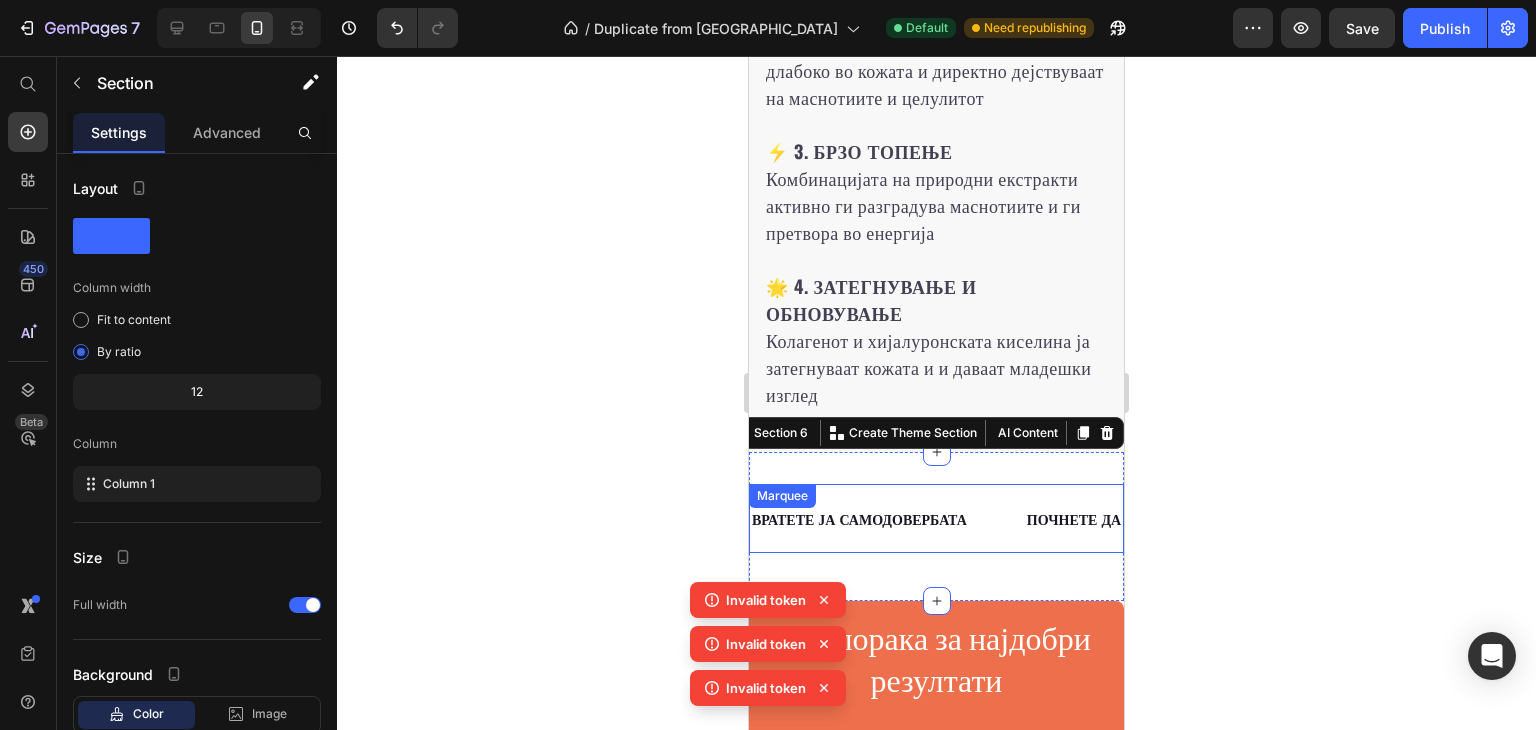 click on "ВРАТЕТЕ ЈА САМОДОВЕРБАТА Text ПОЧНЕТЕ ДА СИ ГО САКАТЕ ТЕЛОТО Text ПОЧНИ ДЕНЕС, НЕ УТРЕ Text 100% ЗАГАРАНТИРАНИ РЕЗУЛТАТИ Text ВРАТЕТЕ ЈА САМОДОВЕРБАТА Text ПОЧНЕТЕ ДА СИ ГО САКАТЕ ТЕЛОТО Text ПОЧНИ ДЕНЕС, НЕ УТРЕ Text 100% ЗАГАРАНТИРАНИ РЕЗУЛТАТИ Text Marquee" at bounding box center [936, 518] 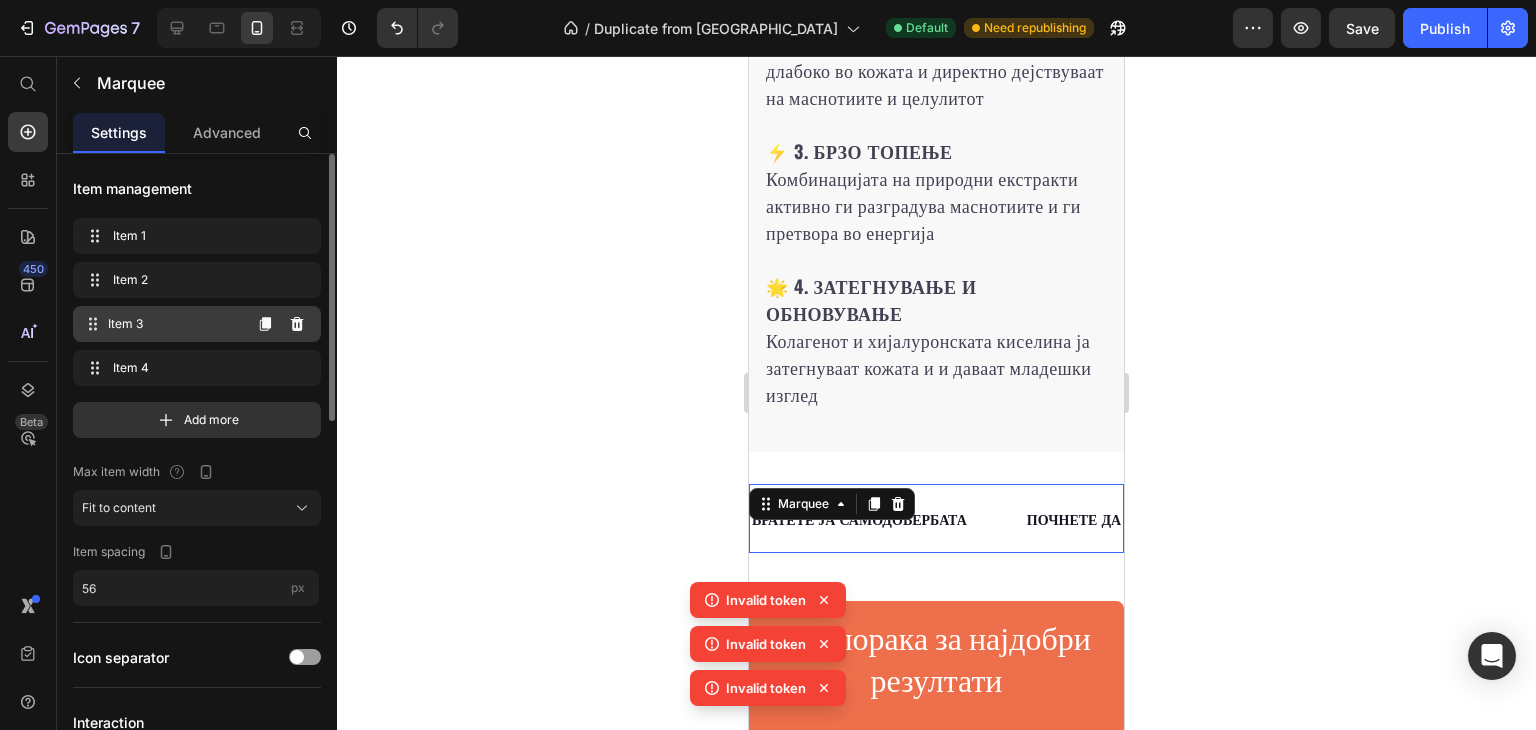 click on "Item 3 Item 3" at bounding box center [197, 324] 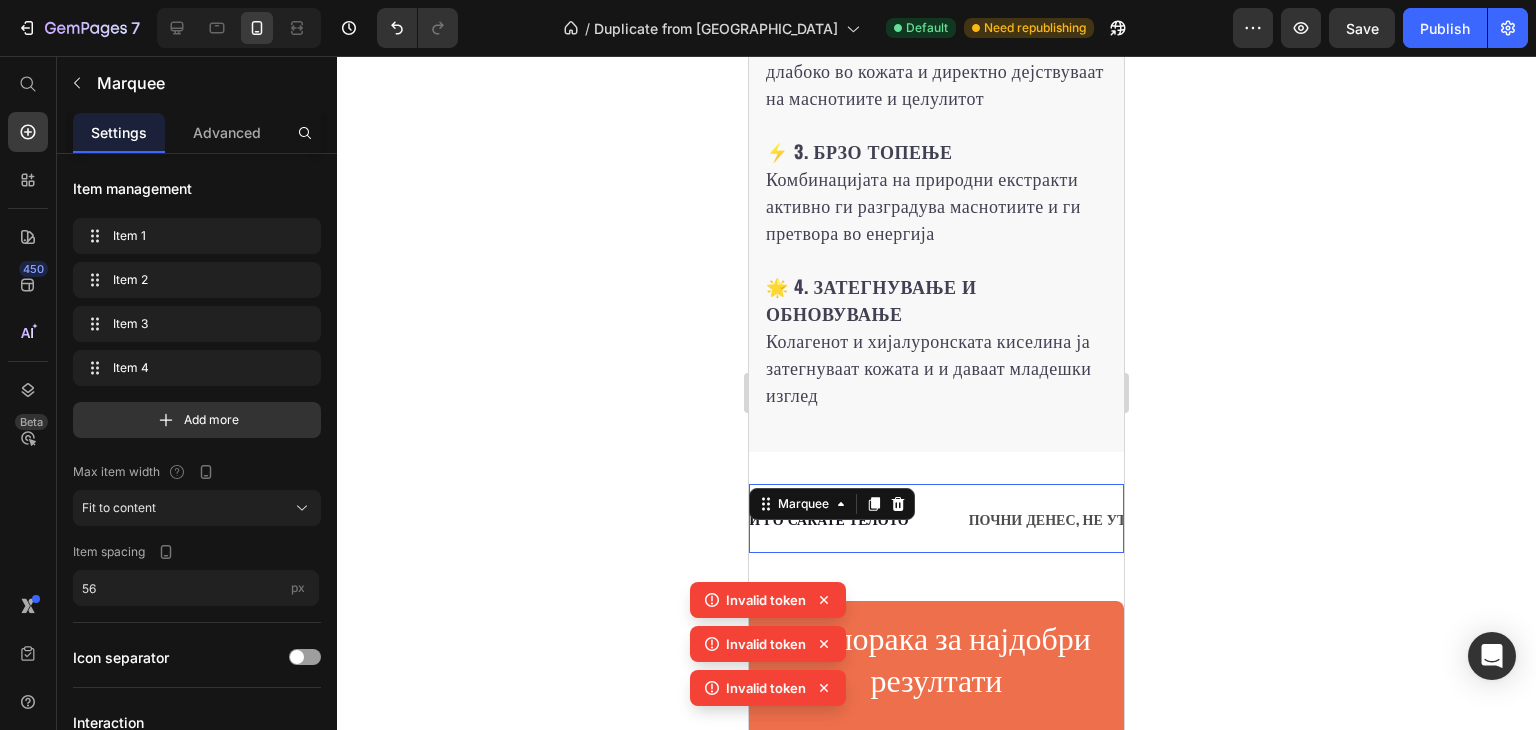 click on "ПОЧНИ ДЕНЕС, НЕ УТРЕ" at bounding box center [1057, 518] 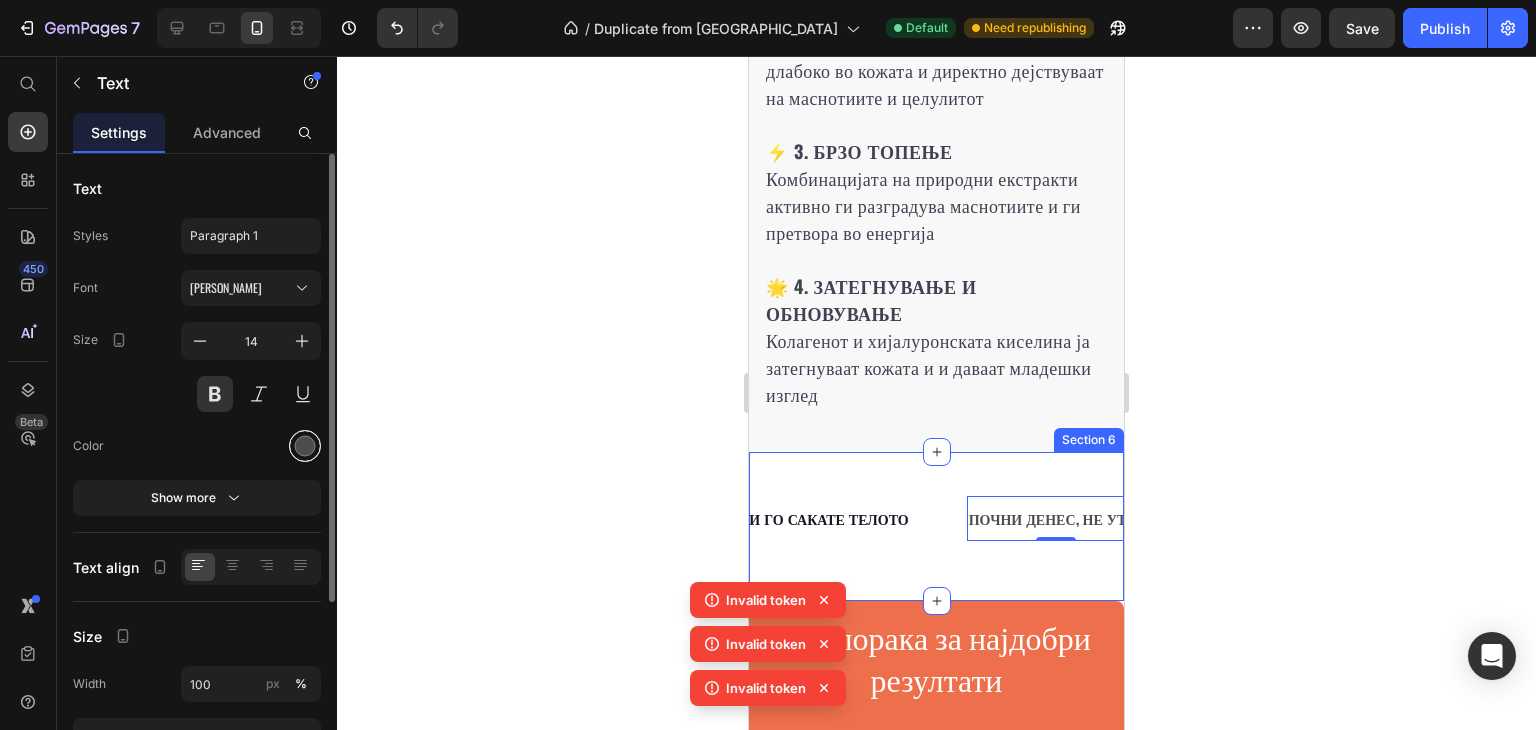 click at bounding box center (305, 446) 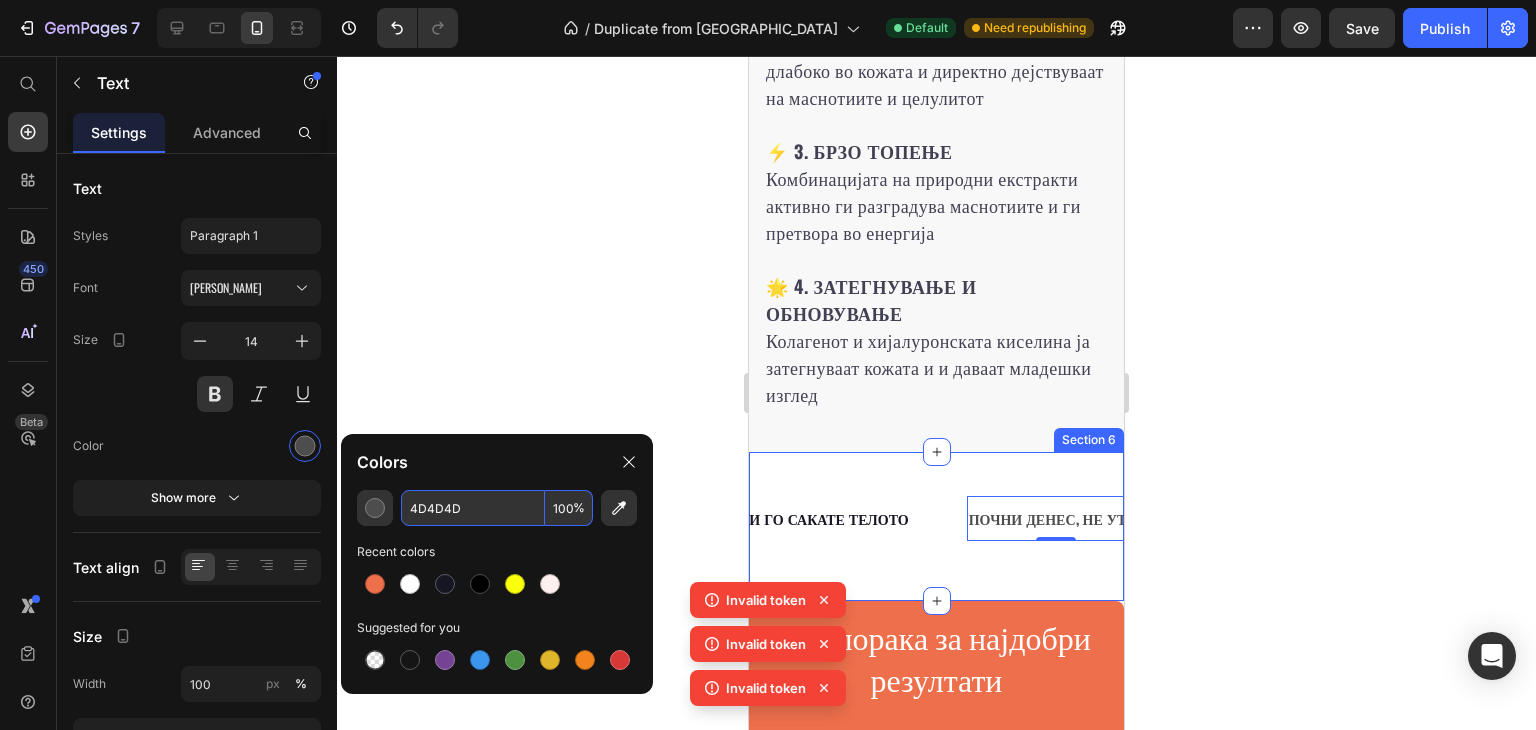 click on "4D4D4D" at bounding box center [473, 508] 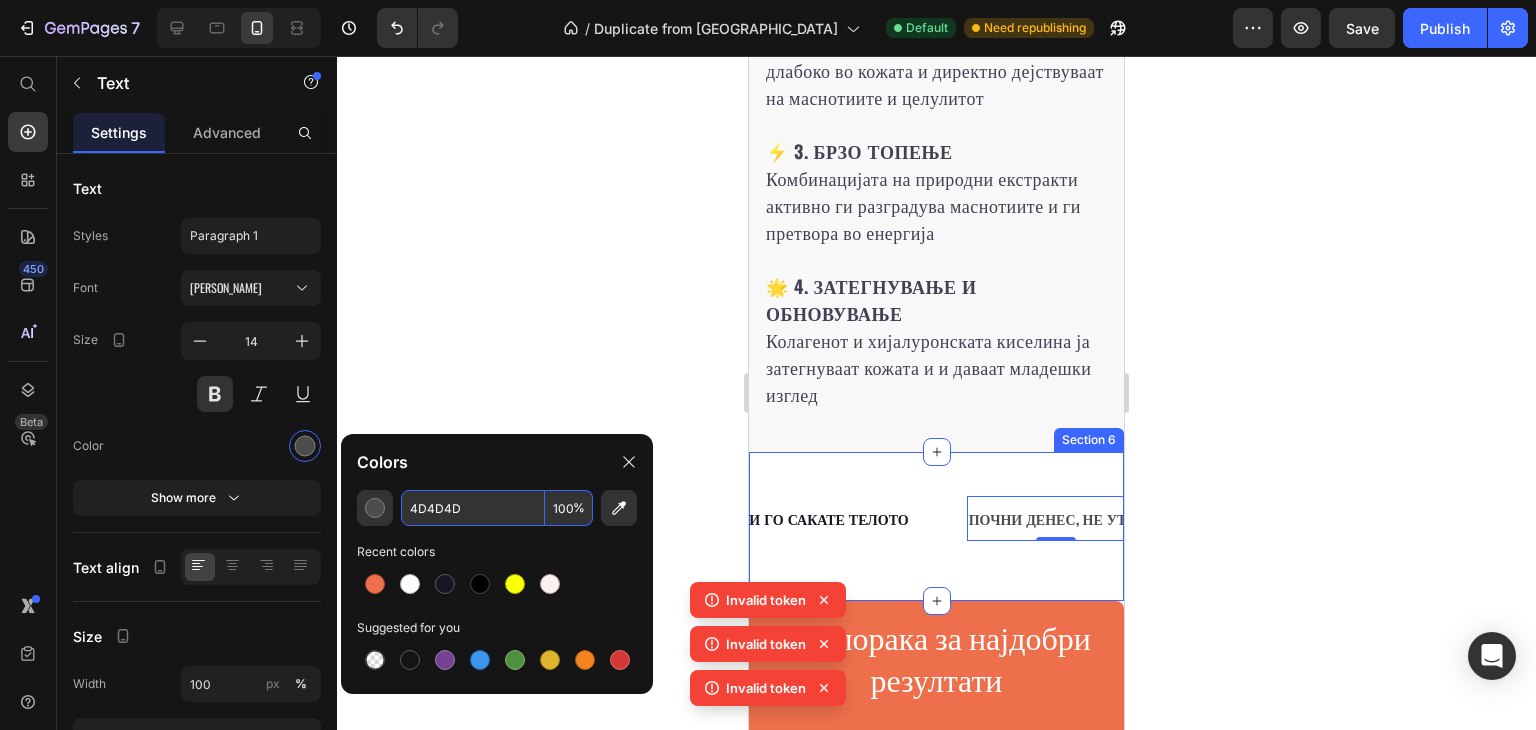 paste on "161723" 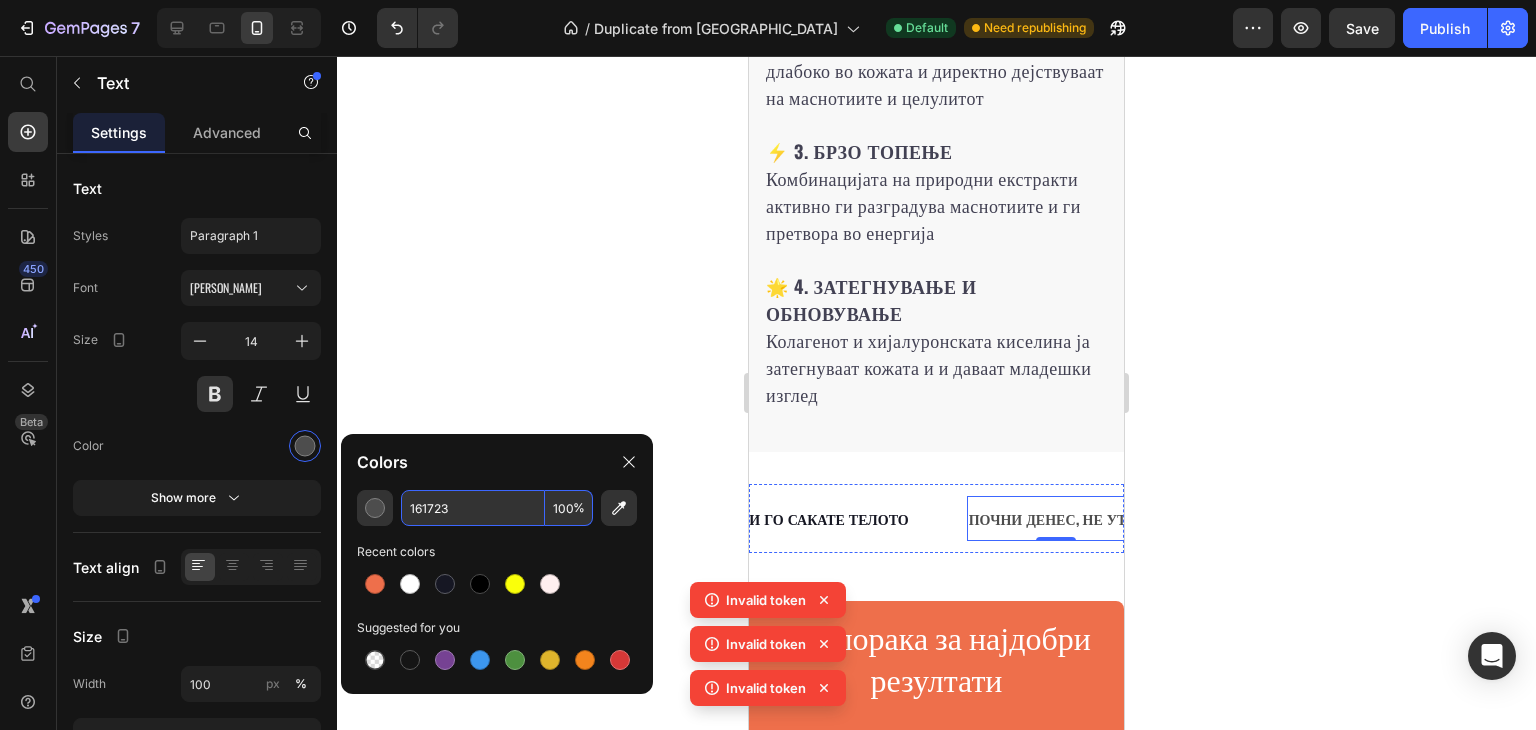 click on "100% ЗАГАРАНТИРАНИ РЕЗУЛТАТИ" at bounding box center [1327, 518] 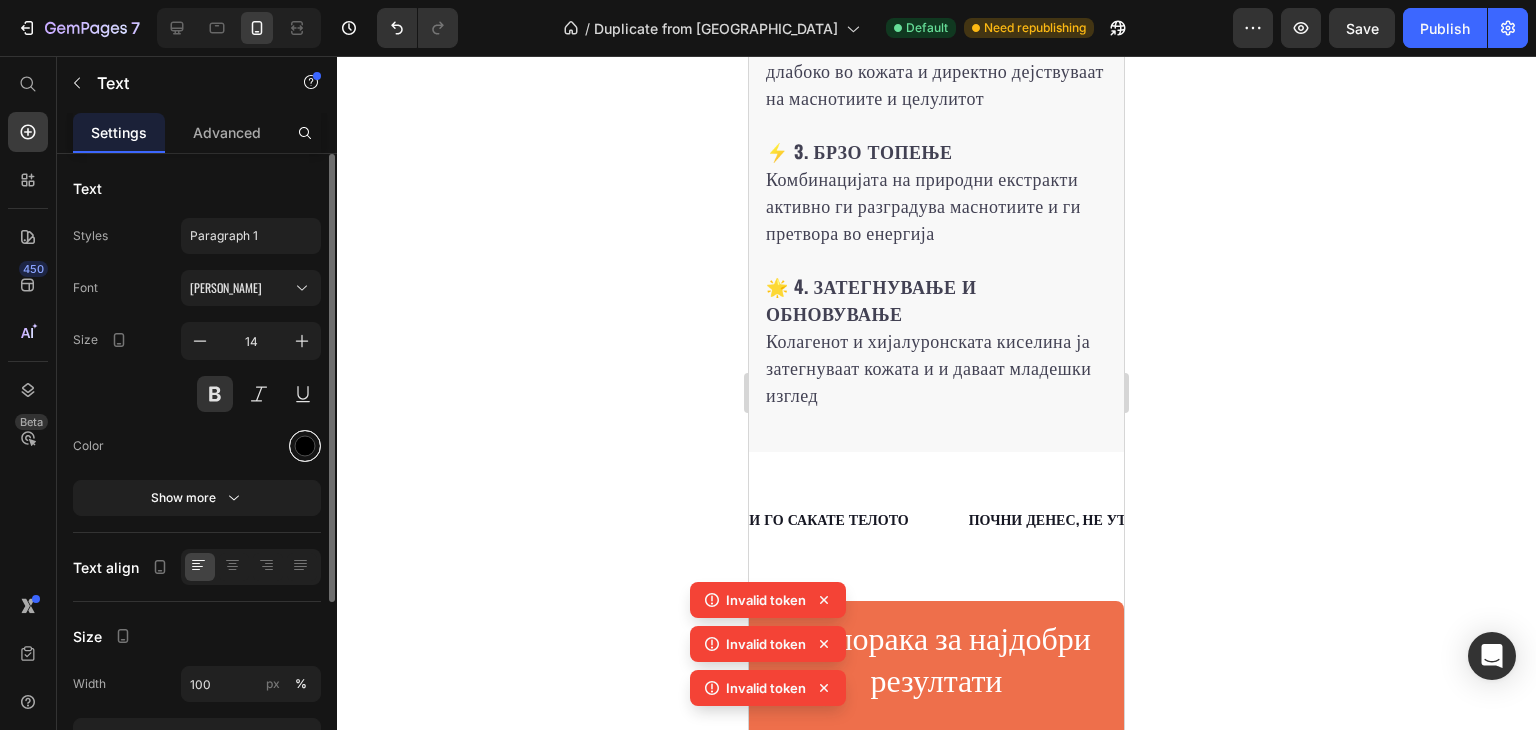 click at bounding box center [305, 446] 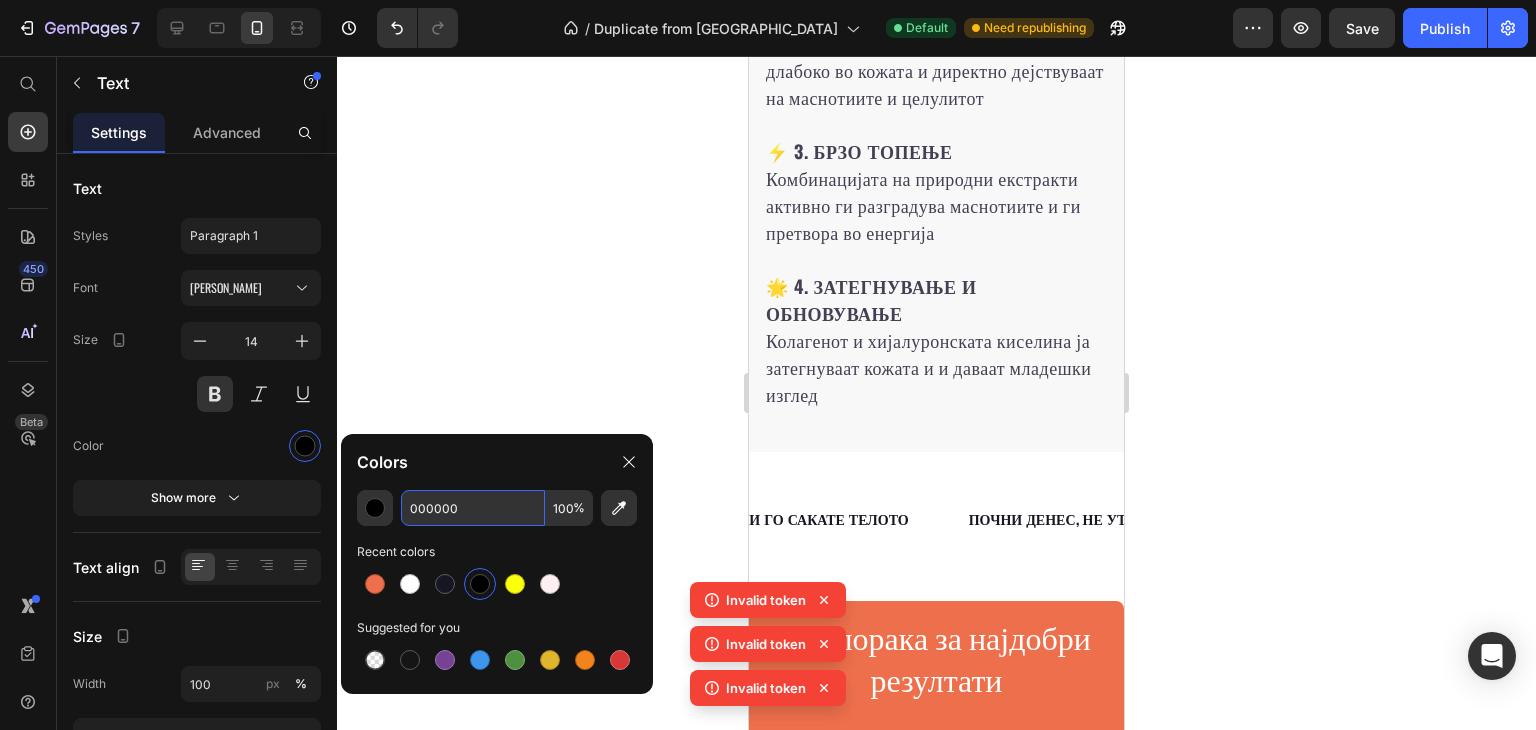 click on "000000" at bounding box center (473, 508) 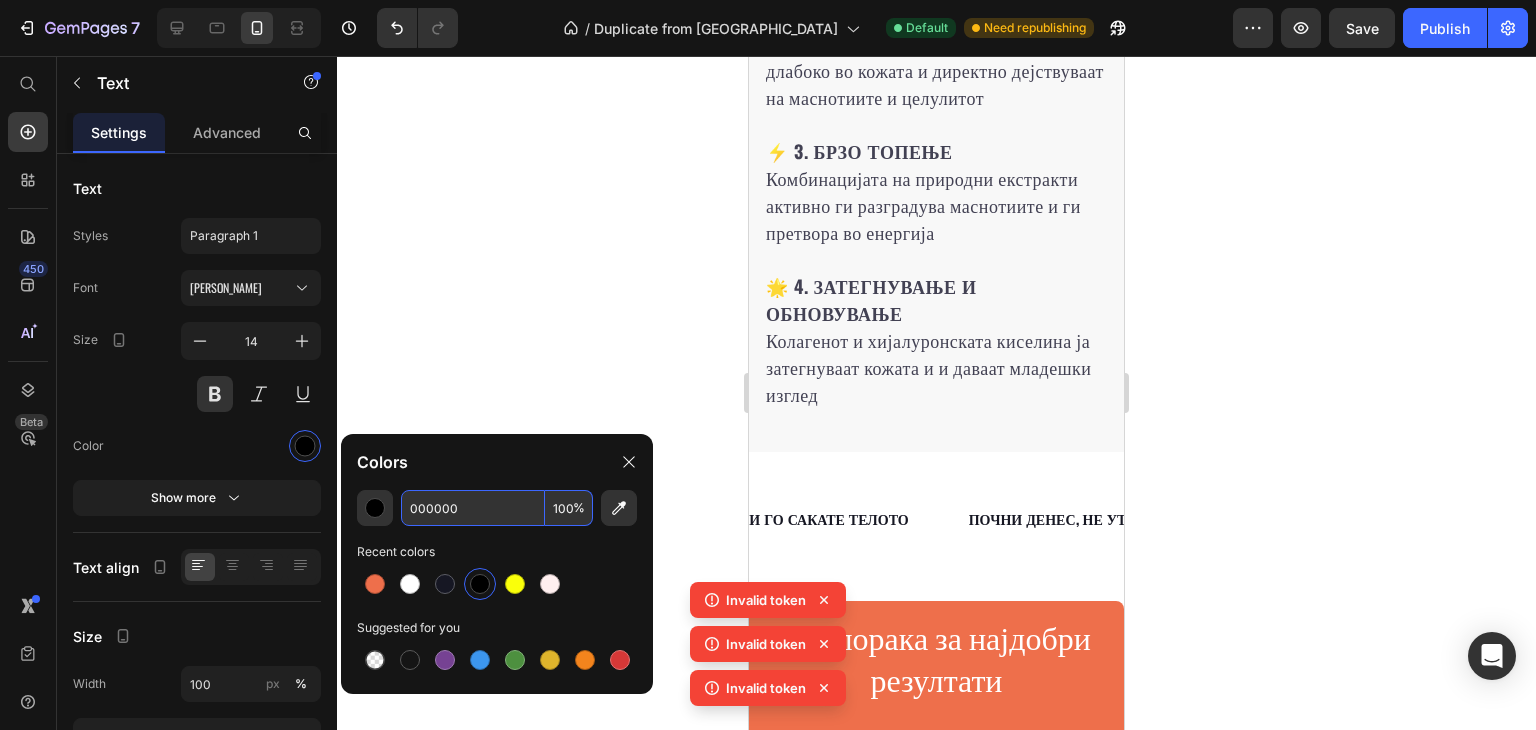 paste on "161723" 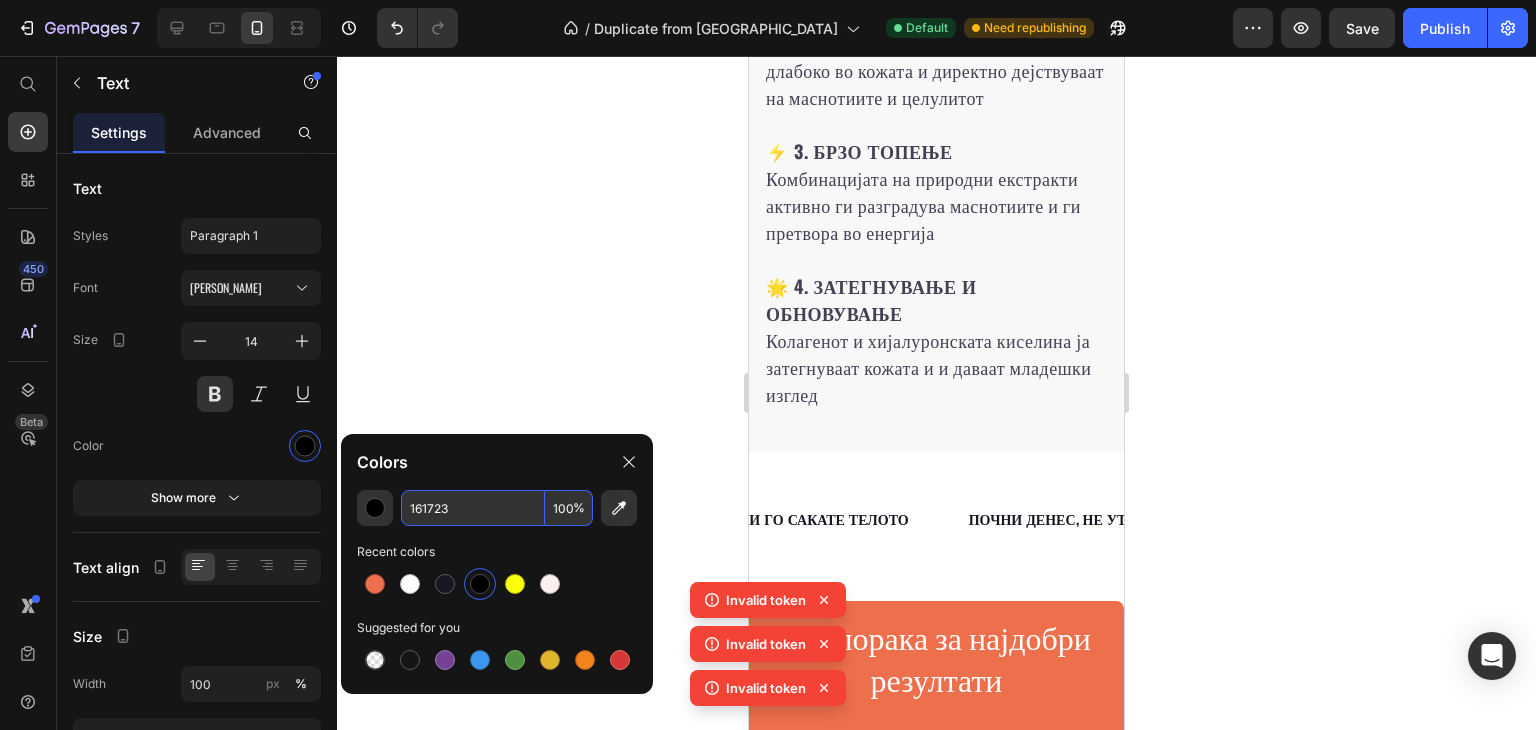 type on "161723" 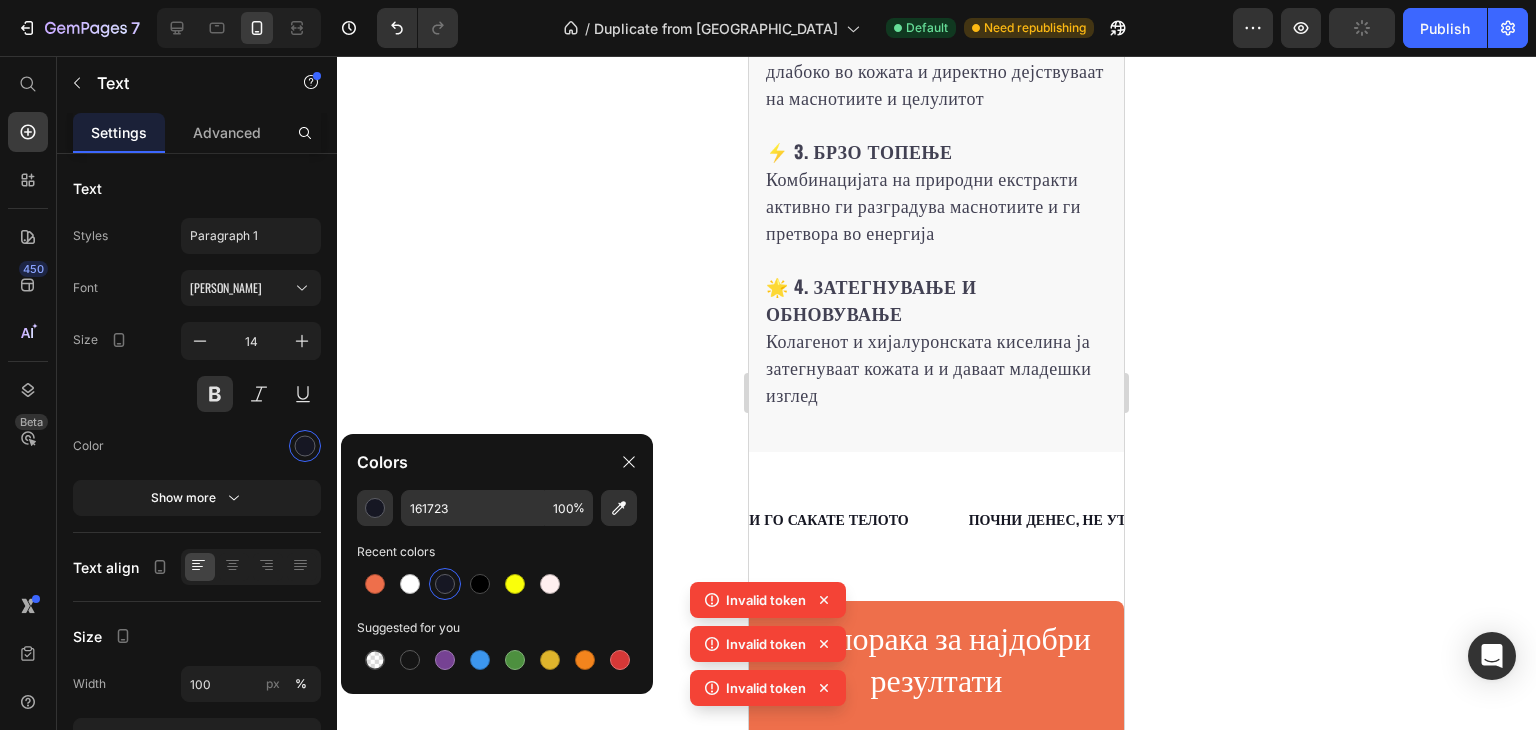 click 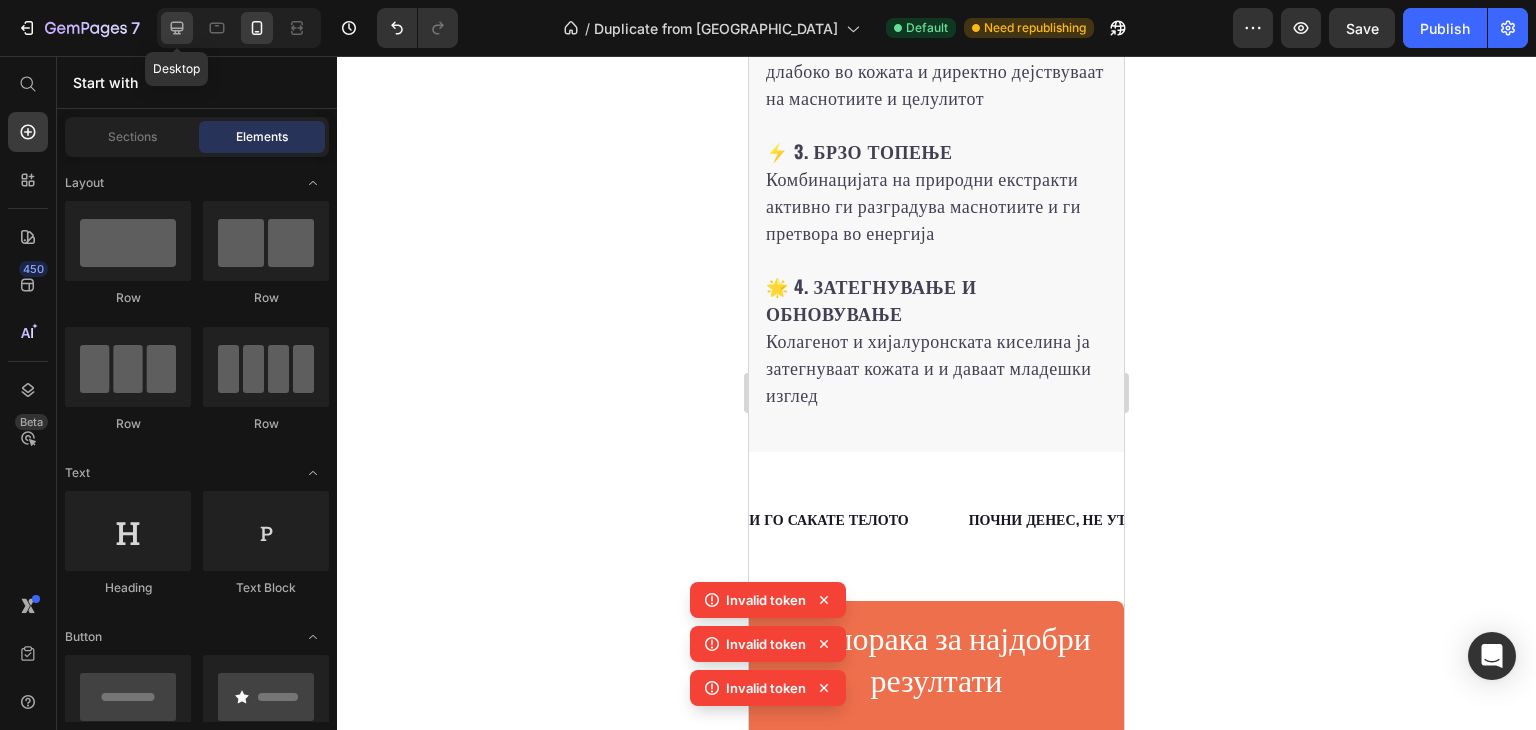 click 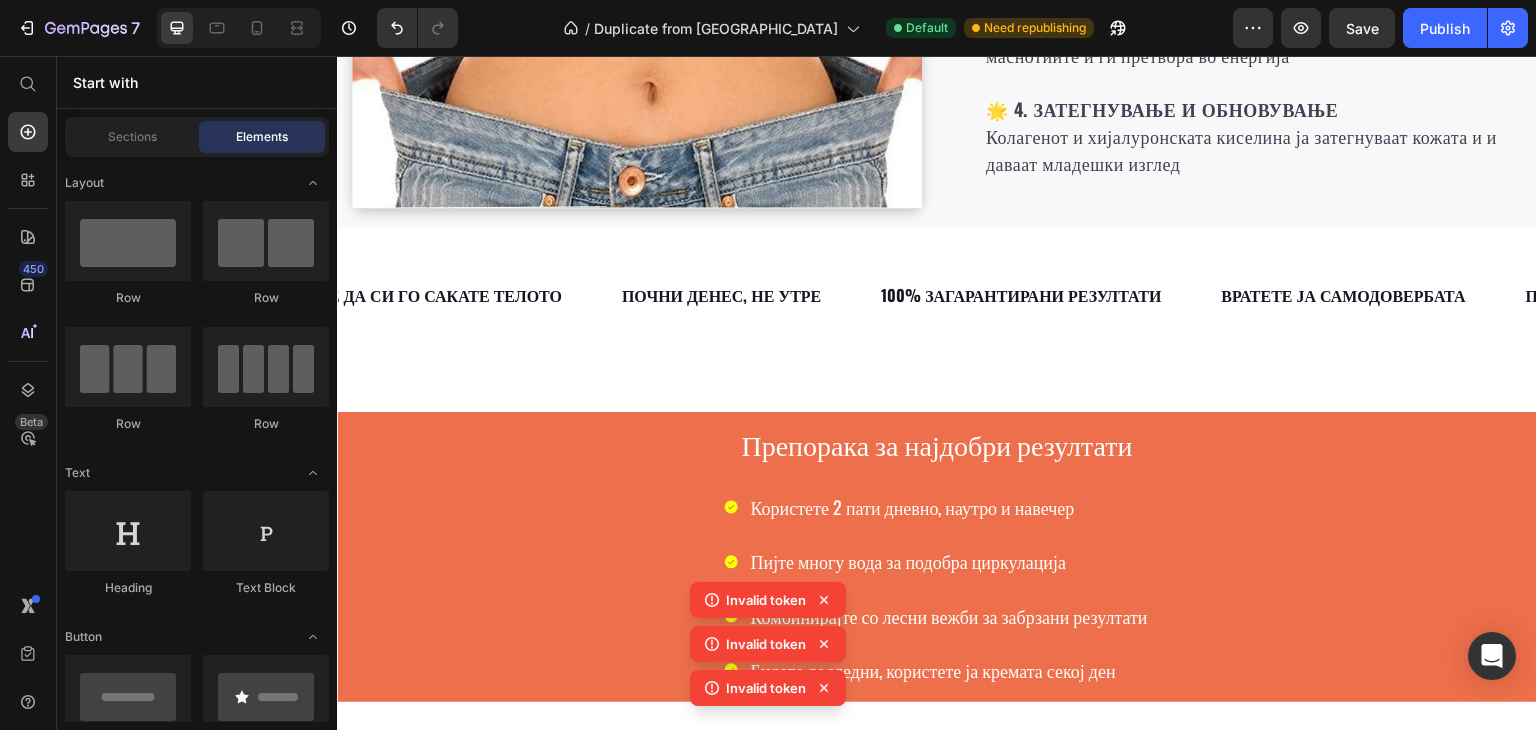 scroll, scrollTop: 3242, scrollLeft: 0, axis: vertical 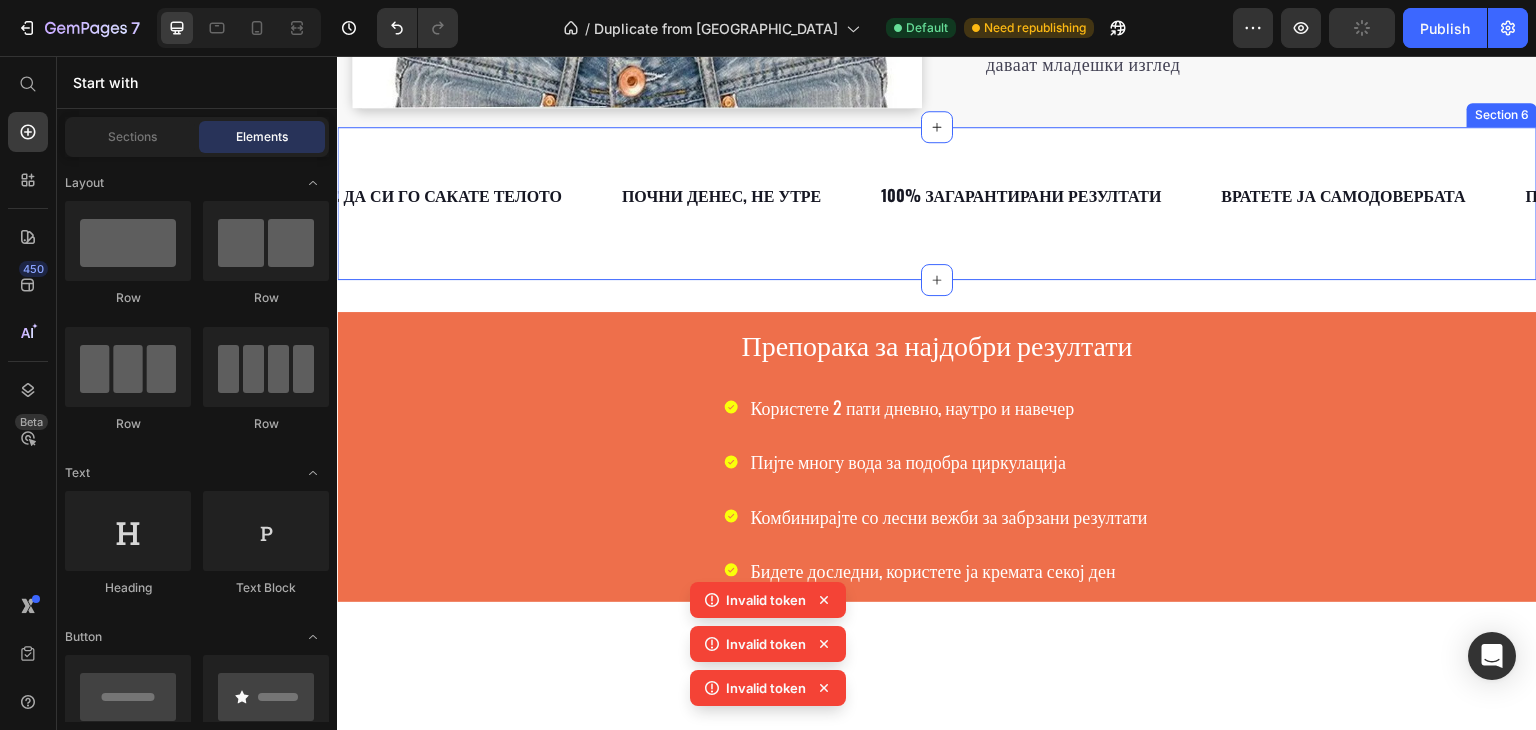 click on "ВРАТЕТЕ ЈА САМОДОВЕРБАТА Text ПОЧНЕТЕ ДА СИ ГО САКАТЕ ТЕЛОТО Text ПОЧНИ ДЕНЕС, НЕ УТРЕ Text 100% ЗАГАРАНТИРАНИ РЕЗУЛТАТИ Text ВРАТЕТЕ ЈА САМОДОВЕРБАТА Text ПОЧНЕТЕ ДА СИ ГО САКАТЕ ТЕЛОТО Text ПОЧНИ ДЕНЕС, НЕ УТРЕ Text 100% ЗАГАРАНТИРАНИ РЕЗУЛТАТИ Text ВРАТЕТЕ ЈА САМОДОВЕРБАТА Text ПОЧНЕТЕ ДА СИ ГО САКАТЕ ТЕЛОТО Text ПОЧНИ ДЕНЕС, НЕ УТРЕ Text 100% ЗАГАРАНТИРАНИ РЕЗУЛТАТИ Text ВРАТЕТЕ ЈА САМОДОВЕРБАТА Text ПОЧНЕТЕ ДА СИ ГО САКАТЕ ТЕЛОТО Text ПОЧНИ ДЕНЕС, НЕ УТРЕ Text 100% ЗАГАРАНТИРАНИ РЕЗУЛТАТИ Text ВРАТЕТЕ ЈА САМОДОВЕРБАТА Text ПОЧНЕТЕ ДА СИ ГО САКАТЕ ТЕЛОТО Text ПОЧНИ ДЕНЕС, НЕ УТРЕ Text Text Text Text Text Text" at bounding box center [937, 203] 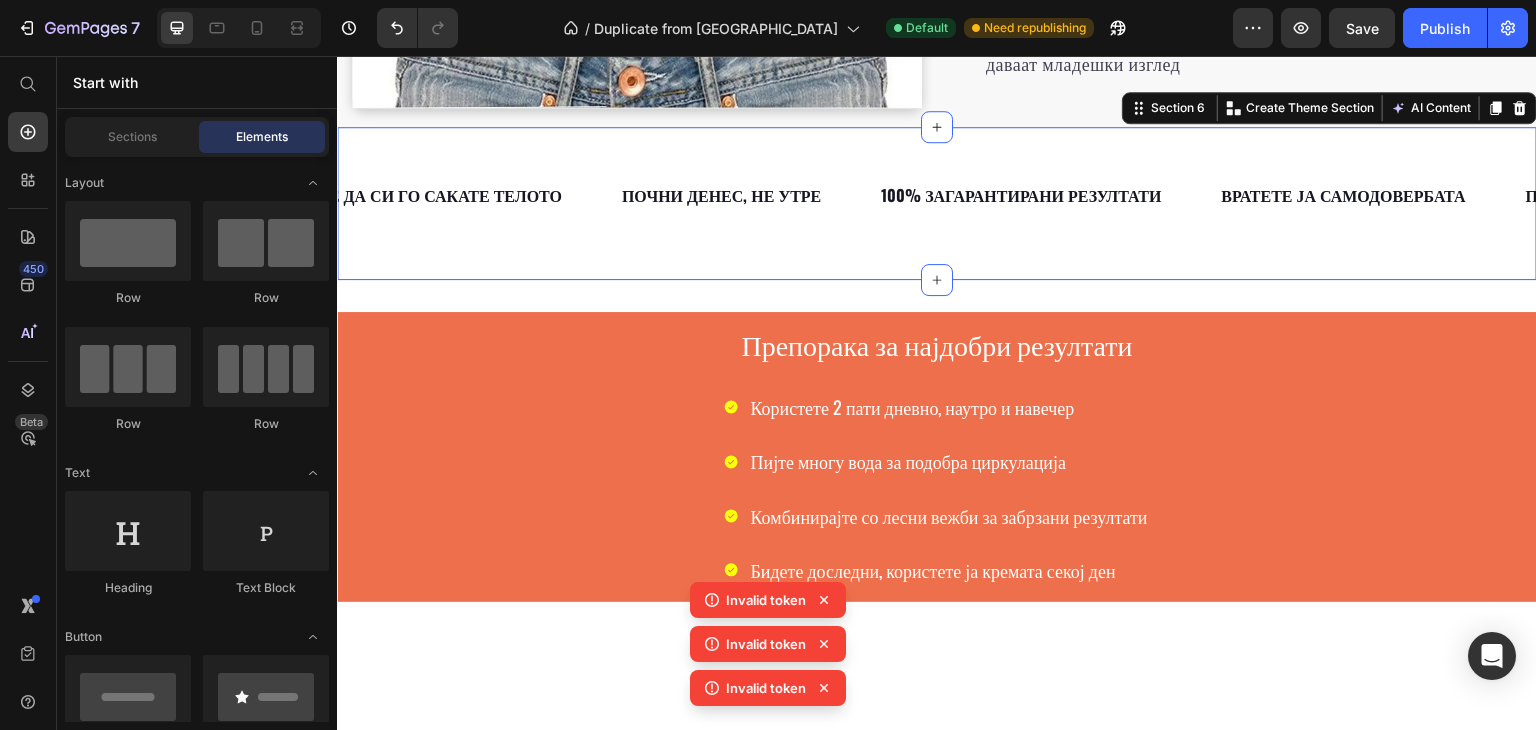 click on "Конечно, решението што го барате! Heading ТЕРМОСЛИМ е револуционерниот природен крем што ги топи маснотиите и го елиминира целулитот за само неколку недели. Без диети, без вежби, без чекање - само видливи резултати! ✨ 100% природни состојки  🔥 Термо-активно дејство  💪 Докажана ефикасност  ⚡ Брзи резултати Text block Row Image Row Section 4 Како ТЕРМОСЛИМ ги решава вашите проблеми? Heading 🔥  1. ТЕРМО-АКТИВАЦИЈА  Специјалната формула создава природна топлина што ја стимулира циркулацијата и го забрзува метаболизмот на маснотиите  💧 2. ДЛАБОКО ПРОДИРАЊЕ  ⚡ 3. БРЗО ТОПЕЊЕ  Row Row" at bounding box center [937, -897] 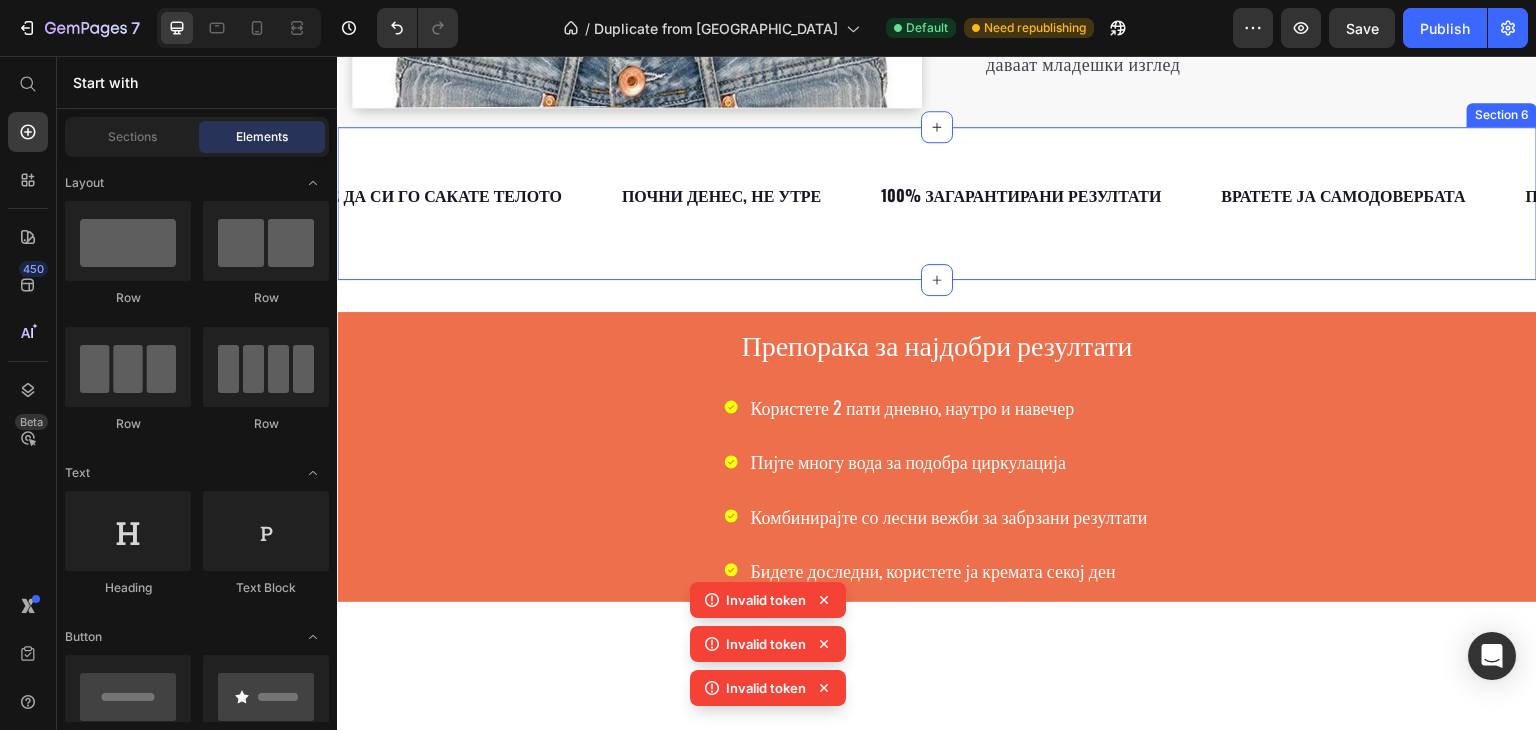 click on "ВРАТЕТЕ ЈА САМОДОВЕРБАТА Text ПОЧНЕТЕ ДА СИ ГО САКАТЕ ТЕЛОТО Text ПОЧНИ ДЕНЕС, НЕ УТРЕ Text 100% ЗАГАРАНТИРАНИ РЕЗУЛТАТИ Text ВРАТЕТЕ ЈА САМОДОВЕРБАТА Text ПОЧНЕТЕ ДА СИ ГО САКАТЕ ТЕЛОТО Text ПОЧНИ ДЕНЕС, НЕ УТРЕ Text 100% ЗАГАРАНТИРАНИ РЕЗУЛТАТИ Text ВРАТЕТЕ ЈА САМОДОВЕРБАТА Text ПОЧНЕТЕ ДА СИ ГО САКАТЕ ТЕЛОТО Text ПОЧНИ ДЕНЕС, НЕ УТРЕ Text 100% ЗАГАРАНТИРАНИ РЕЗУЛТАТИ Text ВРАТЕТЕ ЈА САМОДОВЕРБАТА Text ПОЧНЕТЕ ДА СИ ГО САКАТЕ ТЕЛОТО Text ПОЧНИ ДЕНЕС, НЕ УТРЕ Text 100% ЗАГАРАНТИРАНИ РЕЗУЛТАТИ Text ВРАТЕТЕ ЈА САМОДОВЕРБАТА Text ПОЧНЕТЕ ДА СИ ГО САКАТЕ ТЕЛОТО Text ПОЧНИ ДЕНЕС, НЕ УТРЕ Text Text Text Text Text Text" at bounding box center (937, 203) 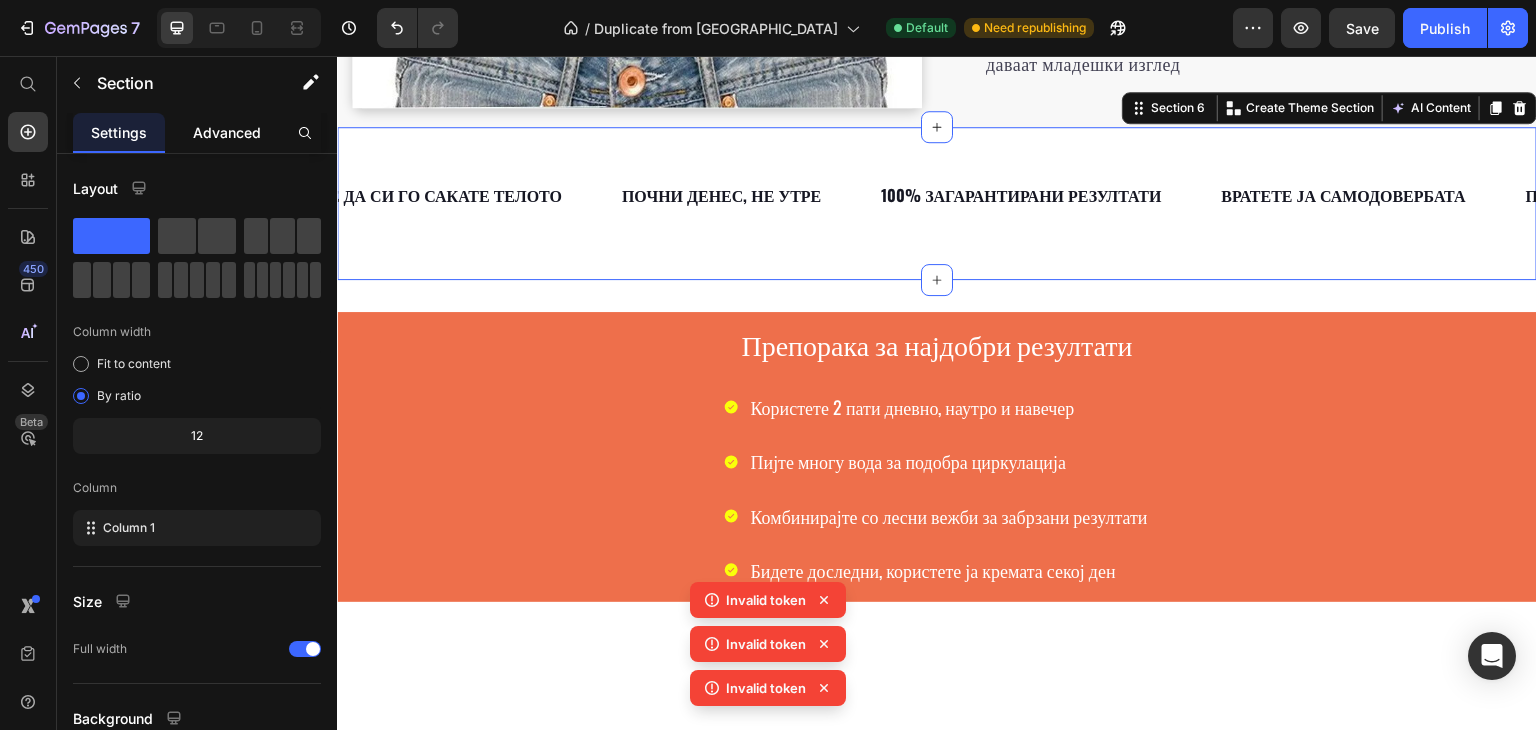 click on "Advanced" at bounding box center (227, 132) 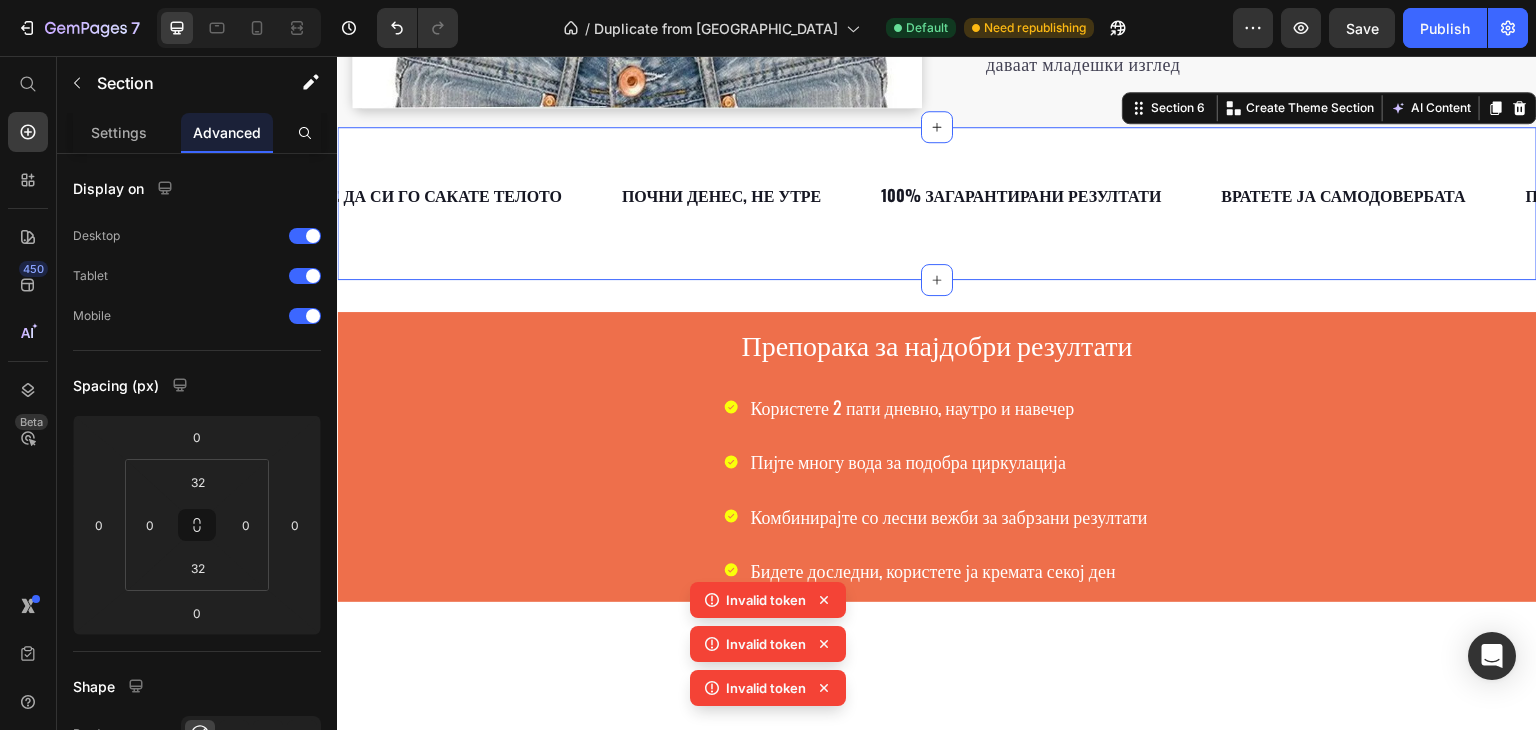 click on "Конечно, решението што го барате! Heading ТЕРМОСЛИМ е револуционерниот природен крем што ги топи маснотиите и го елиминира целулитот за само неколку недели. Без диети, без вежби, без чекање - само видливи резултати! ✨ 100% природни состојки  🔥 Термо-активно дејство  💪 Докажана ефикасност  ⚡ Брзи резултати Text block Row Image Row Section 4 Како ТЕРМОСЛИМ ги решава вашите проблеми? Heading 🔥  1. ТЕРМО-АКТИВАЦИЈА  Специјалната формула создава природна топлина што ја стимулира циркулацијата и го забрзува метаболизмот на маснотиите  💧 2. ДЛАБОКО ПРОДИРАЊЕ  ⚡ 3. БРЗО ТОПЕЊЕ  Row Row" at bounding box center (937, -897) 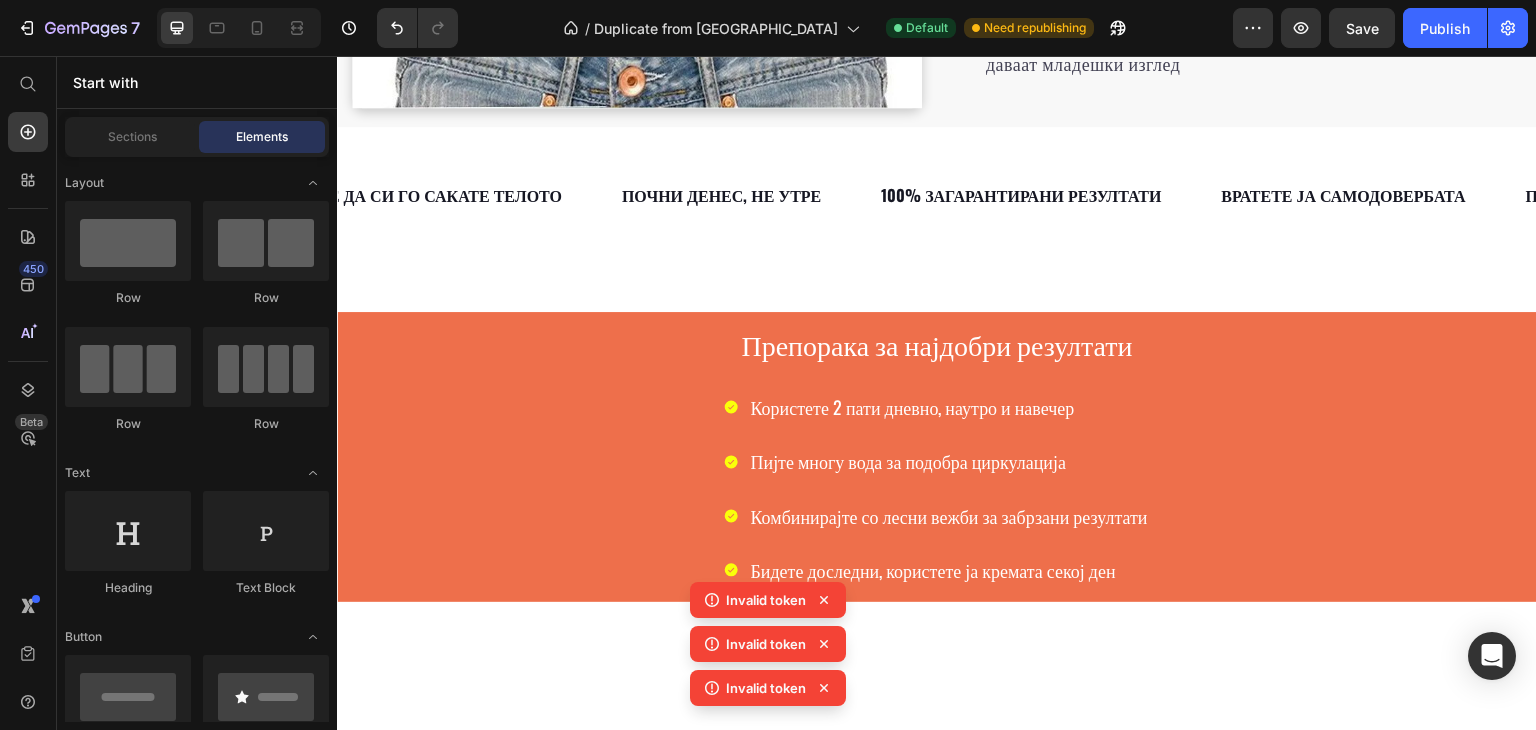 click on "Препорака за најдобри резултати" at bounding box center [937, 344] 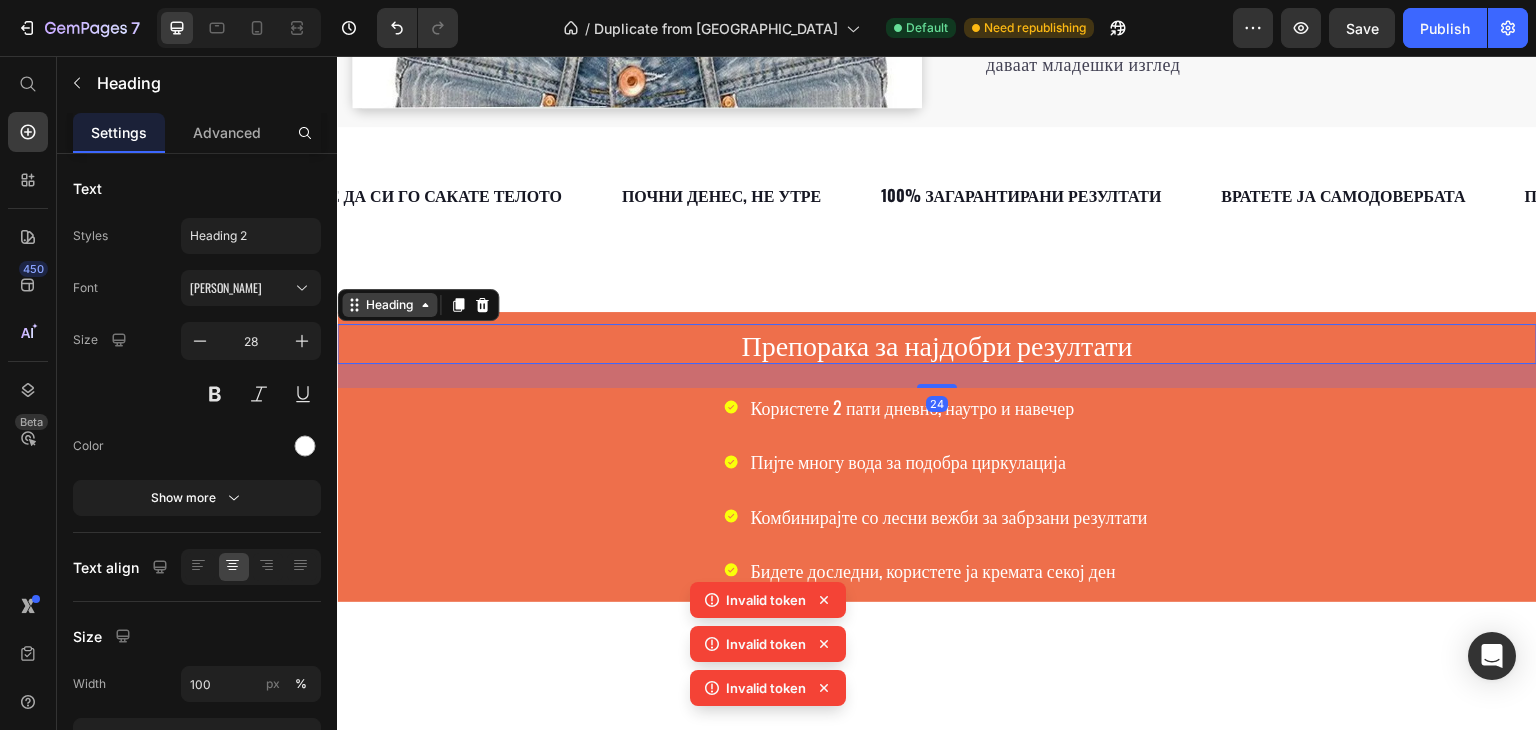 click on "Heading" at bounding box center [389, 305] 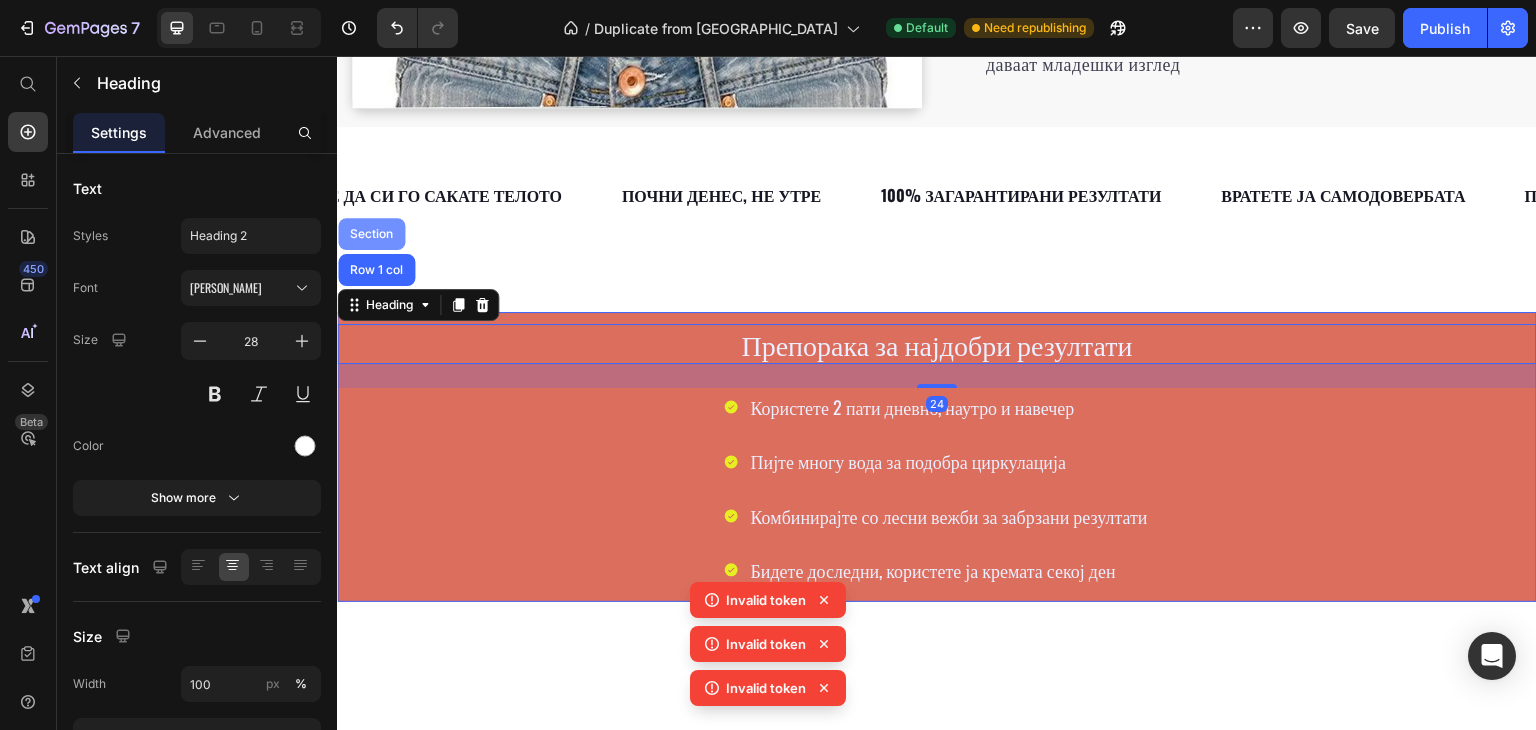 click on "Section" at bounding box center [371, 234] 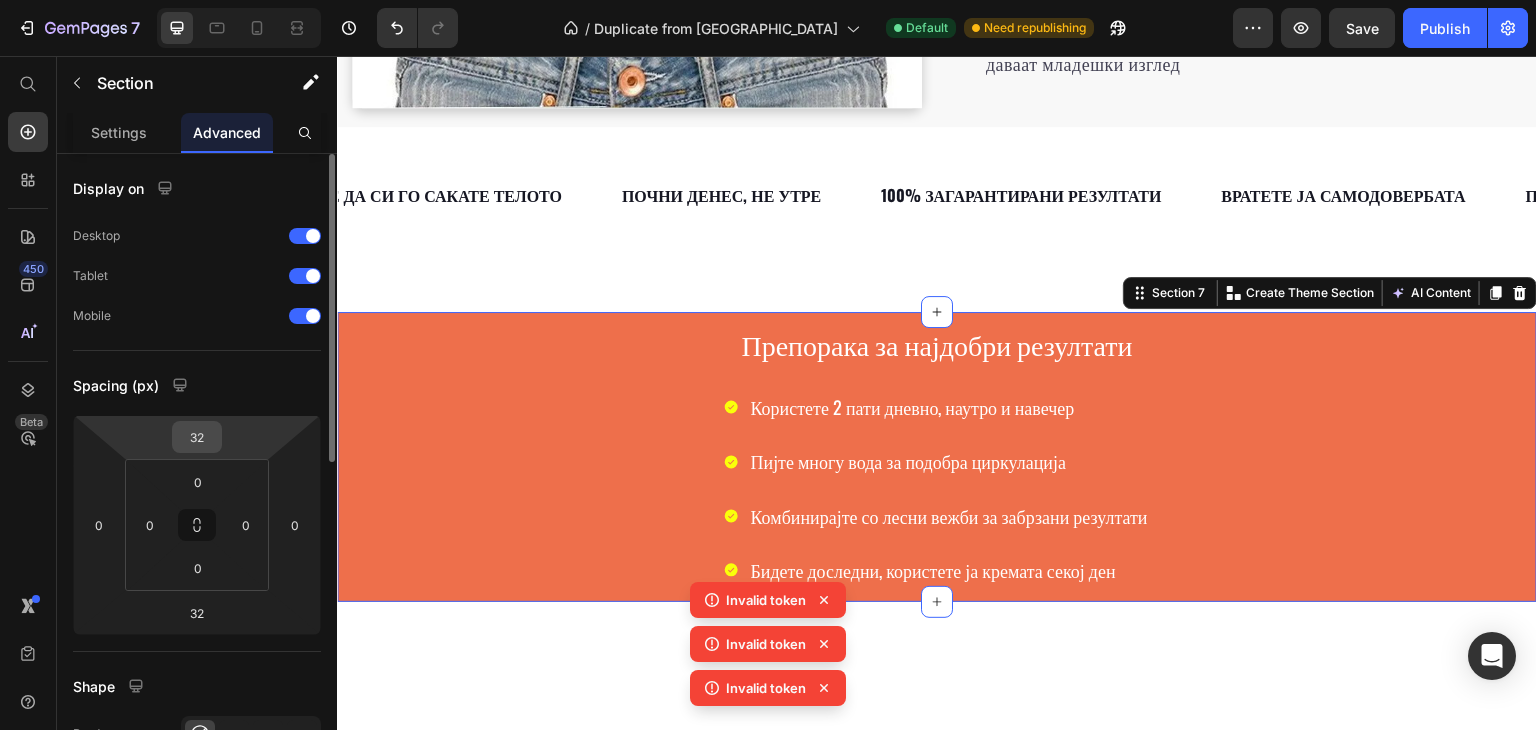 click on "32" at bounding box center (197, 437) 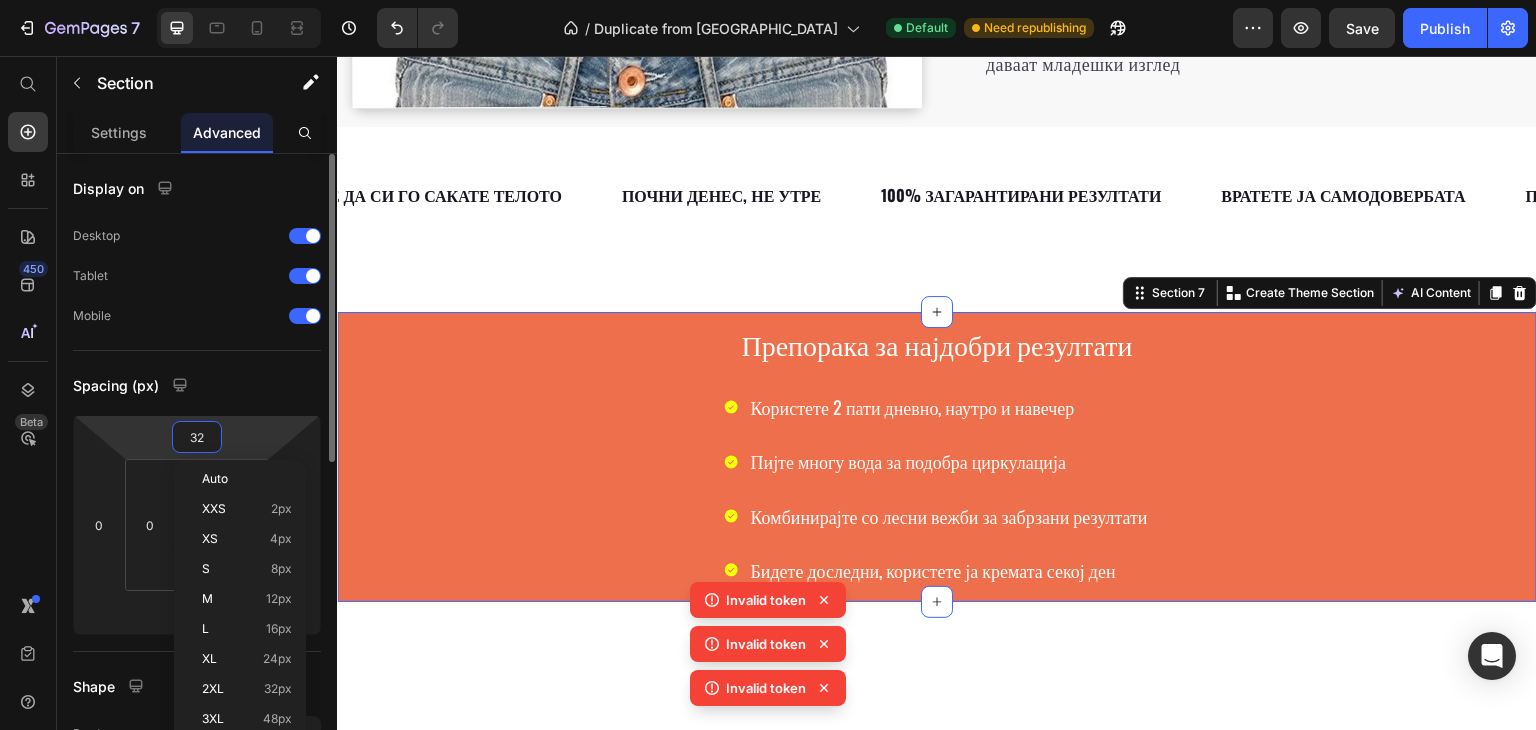 type on "0" 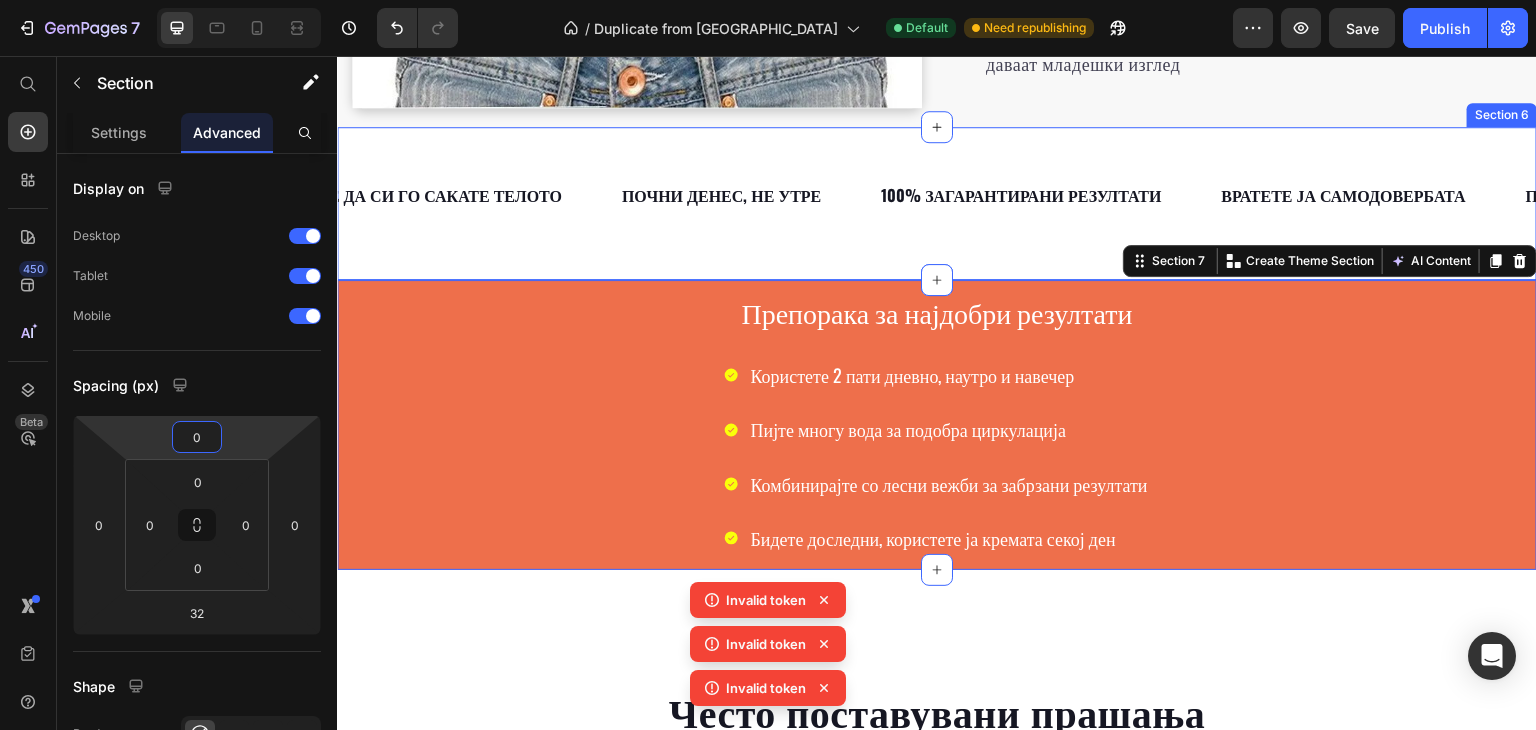 click on "ВРАТЕТЕ ЈА САМОДОВЕРБАТА Text ПОЧНЕТЕ ДА СИ ГО САКАТЕ ТЕЛОТО Text ПОЧНИ ДЕНЕС, НЕ УТРЕ Text 100% ЗАГАРАНТИРАНИ РЕЗУЛТАТИ Text ВРАТЕТЕ ЈА САМОДОВЕРБАТА Text ПОЧНЕТЕ ДА СИ ГО САКАТЕ ТЕЛОТО Text ПОЧНИ ДЕНЕС, НЕ УТРЕ Text 100% ЗАГАРАНТИРАНИ РЕЗУЛТАТИ Text ВРАТЕТЕ ЈА САМОДОВЕРБАТА Text ПОЧНЕТЕ ДА СИ ГО САКАТЕ ТЕЛОТО Text ПОЧНИ ДЕНЕС, НЕ УТРЕ Text 100% ЗАГАРАНТИРАНИ РЕЗУЛТАТИ Text ВРАТЕТЕ ЈА САМОДОВЕРБАТА Text ПОЧНЕТЕ ДА СИ ГО САКАТЕ ТЕЛОТО Text ПОЧНИ ДЕНЕС, НЕ УТРЕ Text 100% ЗАГАРАНТИРАНИ РЕЗУЛТАТИ Text ВРАТЕТЕ ЈА САМОДОВЕРБАТА Text ПОЧНЕТЕ ДА СИ ГО САКАТЕ ТЕЛОТО Text ПОЧНИ ДЕНЕС, НЕ УТРЕ Text Text Text Text Text Text" at bounding box center [937, 203] 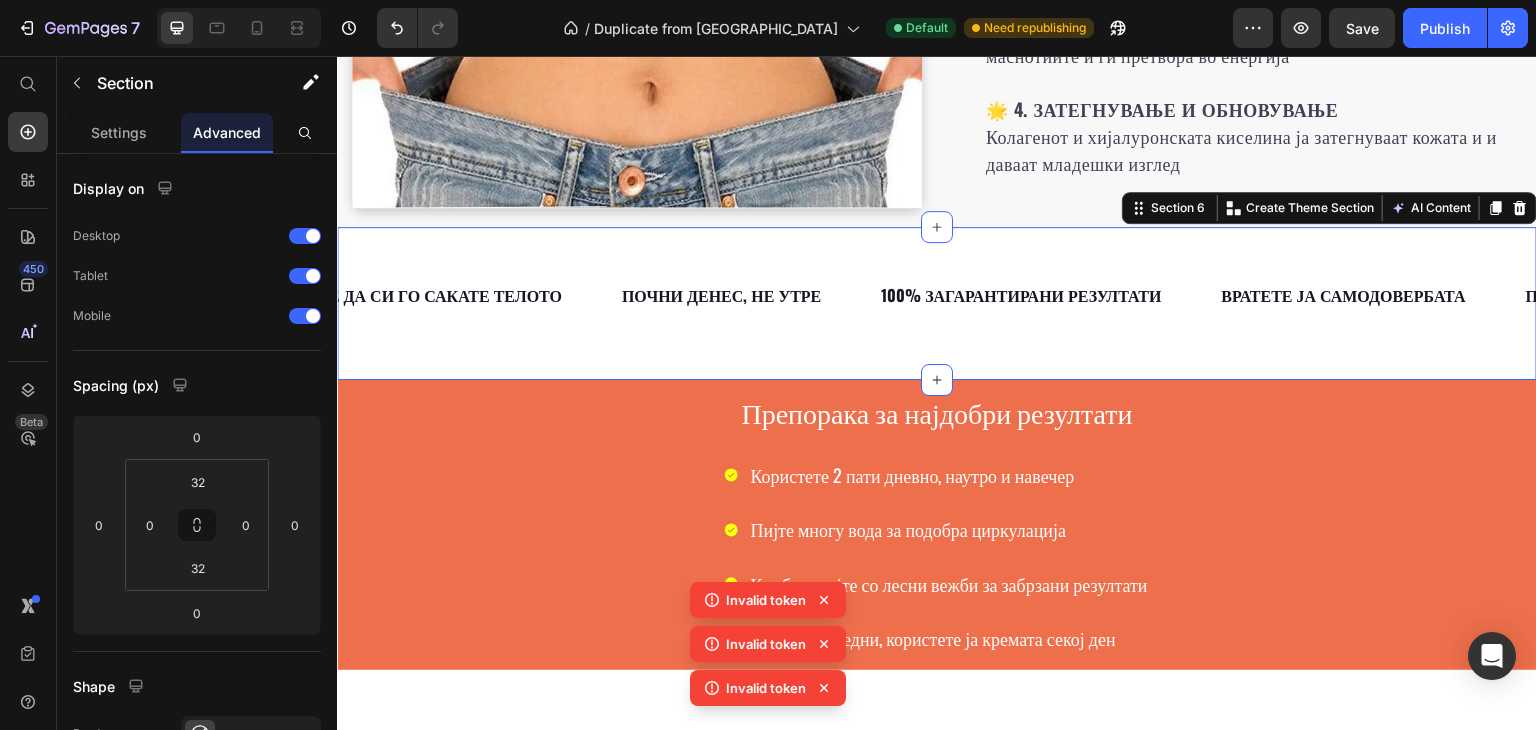 scroll, scrollTop: 3442, scrollLeft: 0, axis: vertical 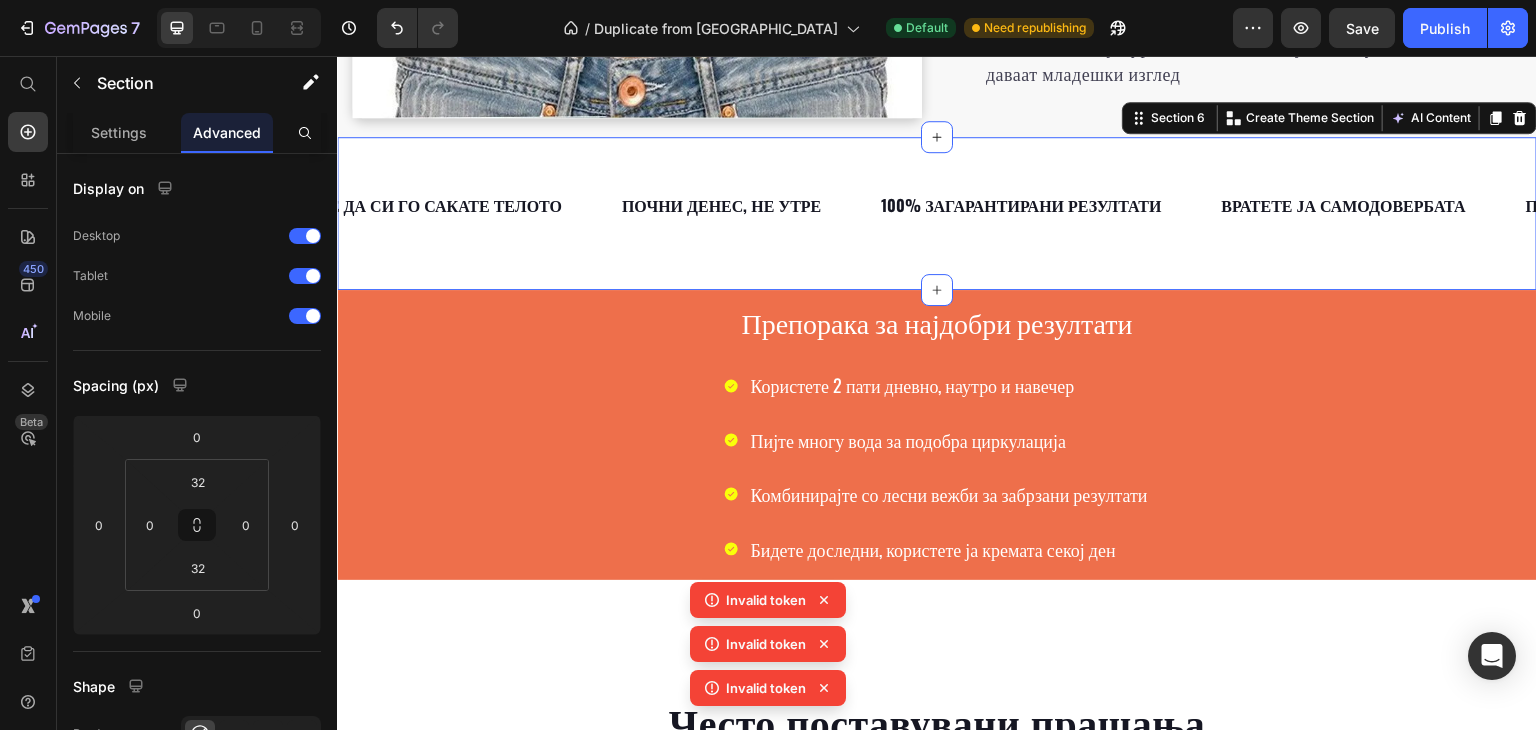 click on "Често поставувани прашања Heading
Дали е безбеден за сите типови кожа?
Колку брзо ќе видам резултати?
Дали можам да го користам во бременост?
Дали има странични ефекти?
Колку долго трае една тубичка? Accordion Row Section 8" at bounding box center [937, 971] 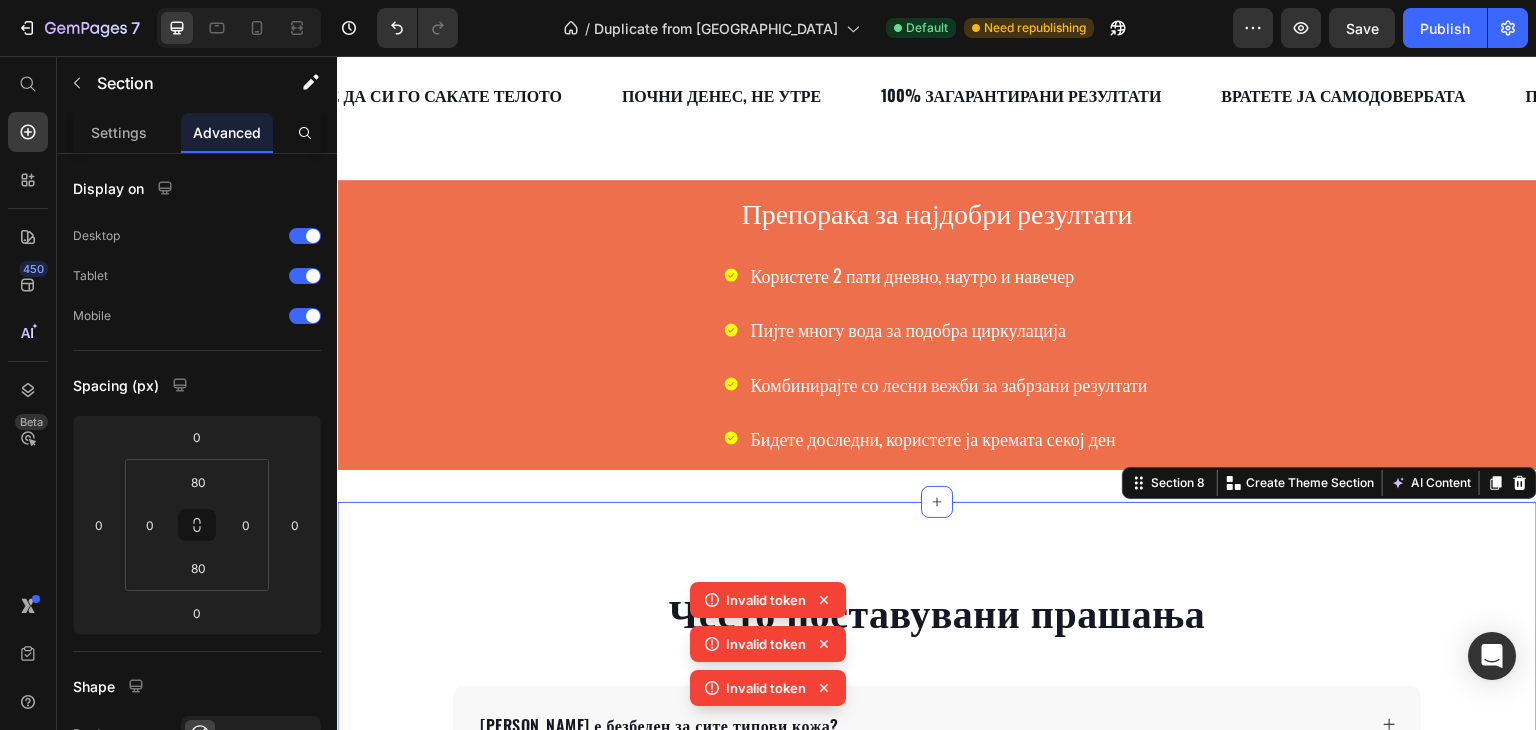 scroll, scrollTop: 3242, scrollLeft: 0, axis: vertical 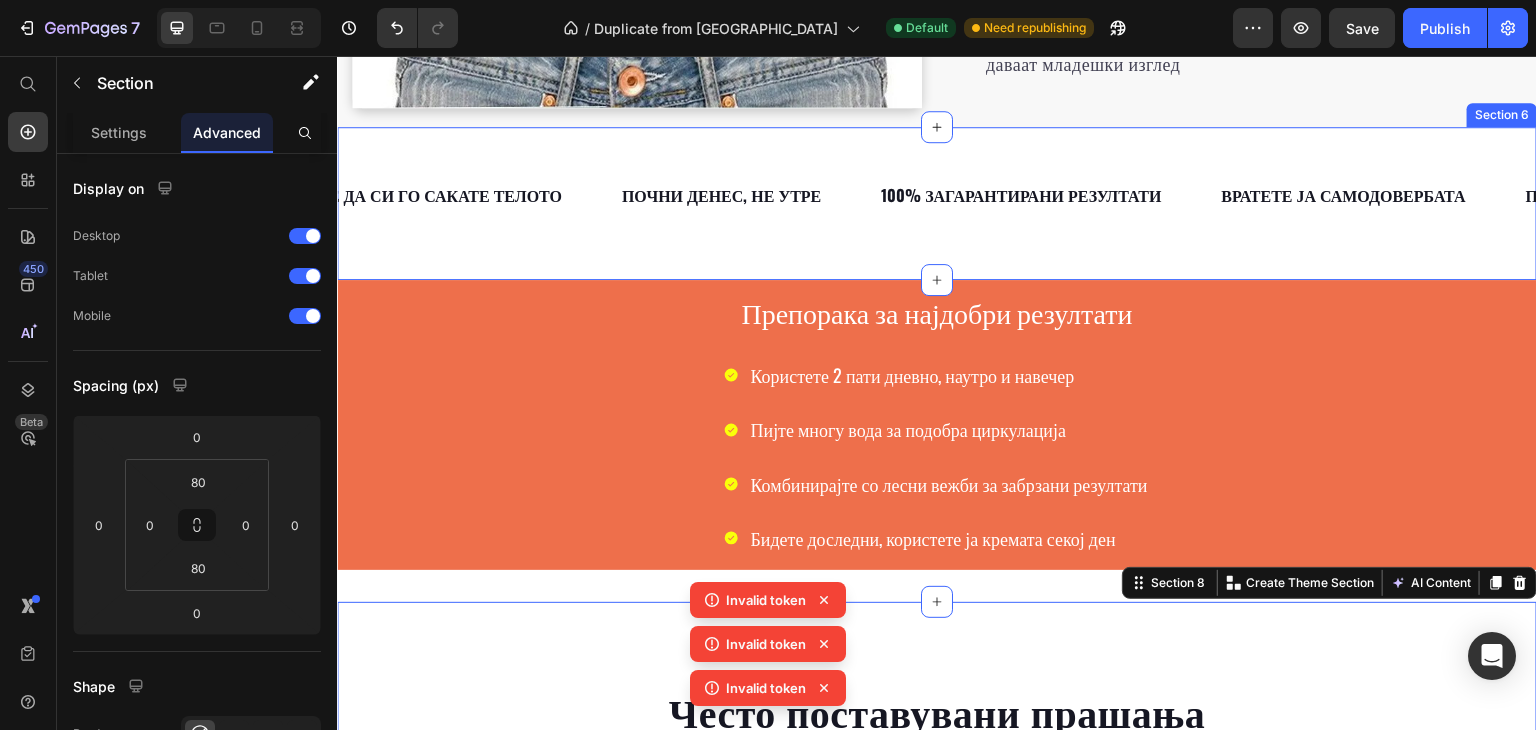 click on "ВРАТЕТЕ ЈА САМОДОВЕРБАТА Text ПОЧНЕТЕ ДА СИ ГО САКАТЕ ТЕЛОТО Text ПОЧНИ ДЕНЕС, НЕ УТРЕ Text 100% ЗАГАРАНТИРАНИ РЕЗУЛТАТИ Text ВРАТЕТЕ ЈА САМОДОВЕРБАТА Text ПОЧНЕТЕ ДА СИ ГО САКАТЕ ТЕЛОТО Text ПОЧНИ ДЕНЕС, НЕ УТРЕ Text 100% ЗАГАРАНТИРАНИ РЕЗУЛТАТИ Text ВРАТЕТЕ ЈА САМОДОВЕРБАТА Text ПОЧНЕТЕ ДА СИ ГО САКАТЕ ТЕЛОТО Text ПОЧНИ ДЕНЕС, НЕ УТРЕ Text 100% ЗАГАРАНТИРАНИ РЕЗУЛТАТИ Text ВРАТЕТЕ ЈА САМОДОВЕРБАТА Text ПОЧНЕТЕ ДА СИ ГО САКАТЕ ТЕЛОТО Text ПОЧНИ ДЕНЕС, НЕ УТРЕ Text 100% ЗАГАРАНТИРАНИ РЕЗУЛТАТИ Text ВРАТЕТЕ ЈА САМОДОВЕРБАТА Text ПОЧНЕТЕ ДА СИ ГО САКАТЕ ТЕЛОТО Text ПОЧНИ ДЕНЕС, НЕ УТРЕ Text Text Text Text Text Text" at bounding box center [937, 203] 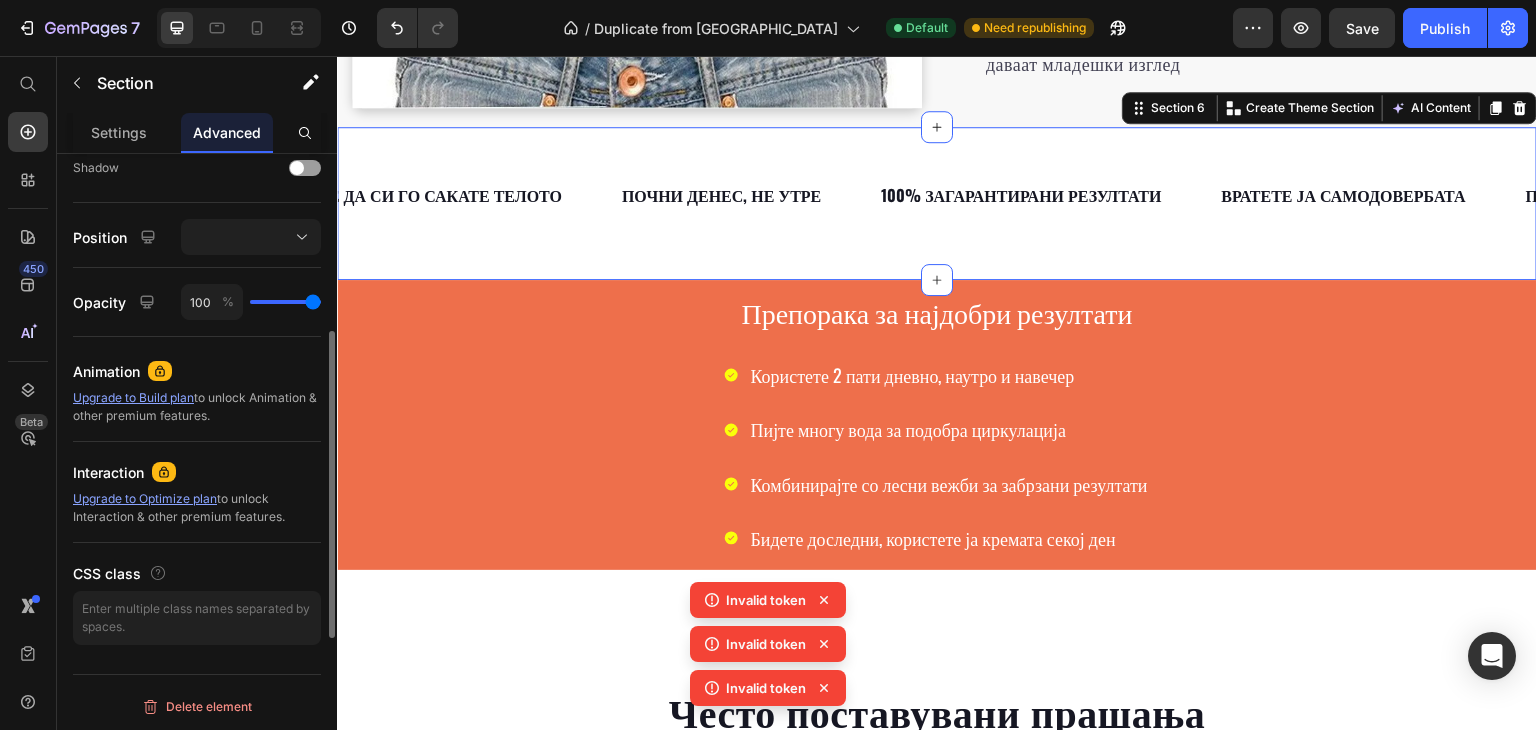 scroll, scrollTop: 470, scrollLeft: 0, axis: vertical 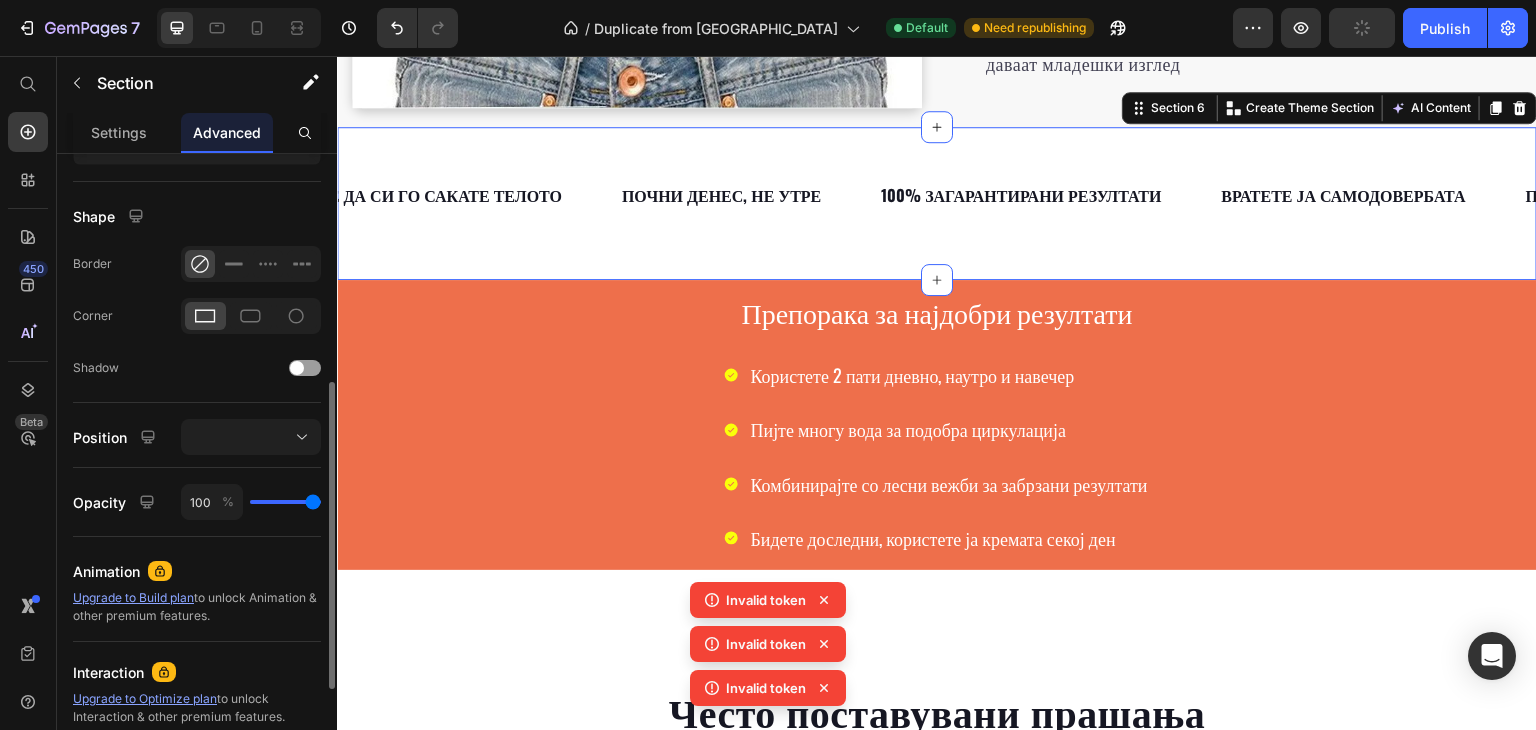 click 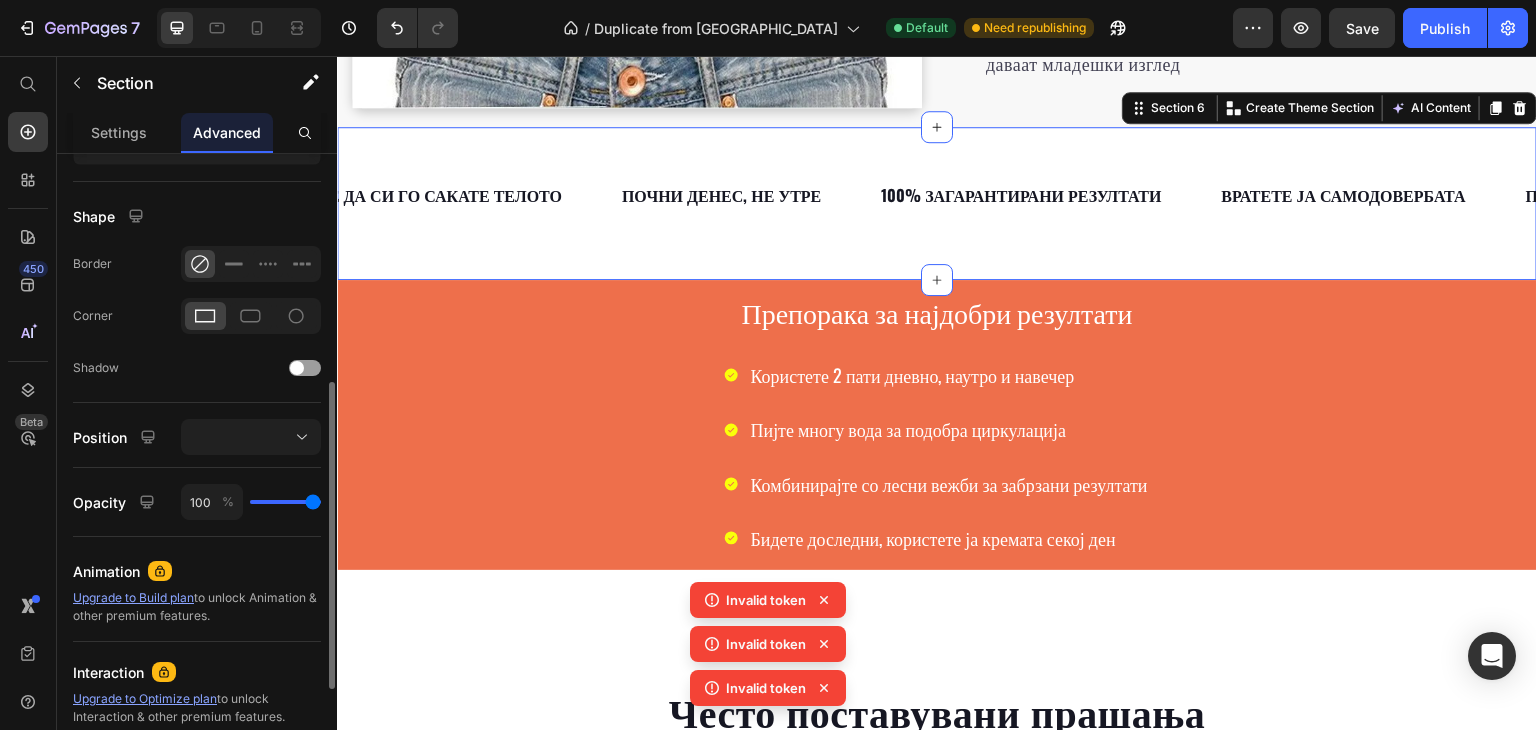 click 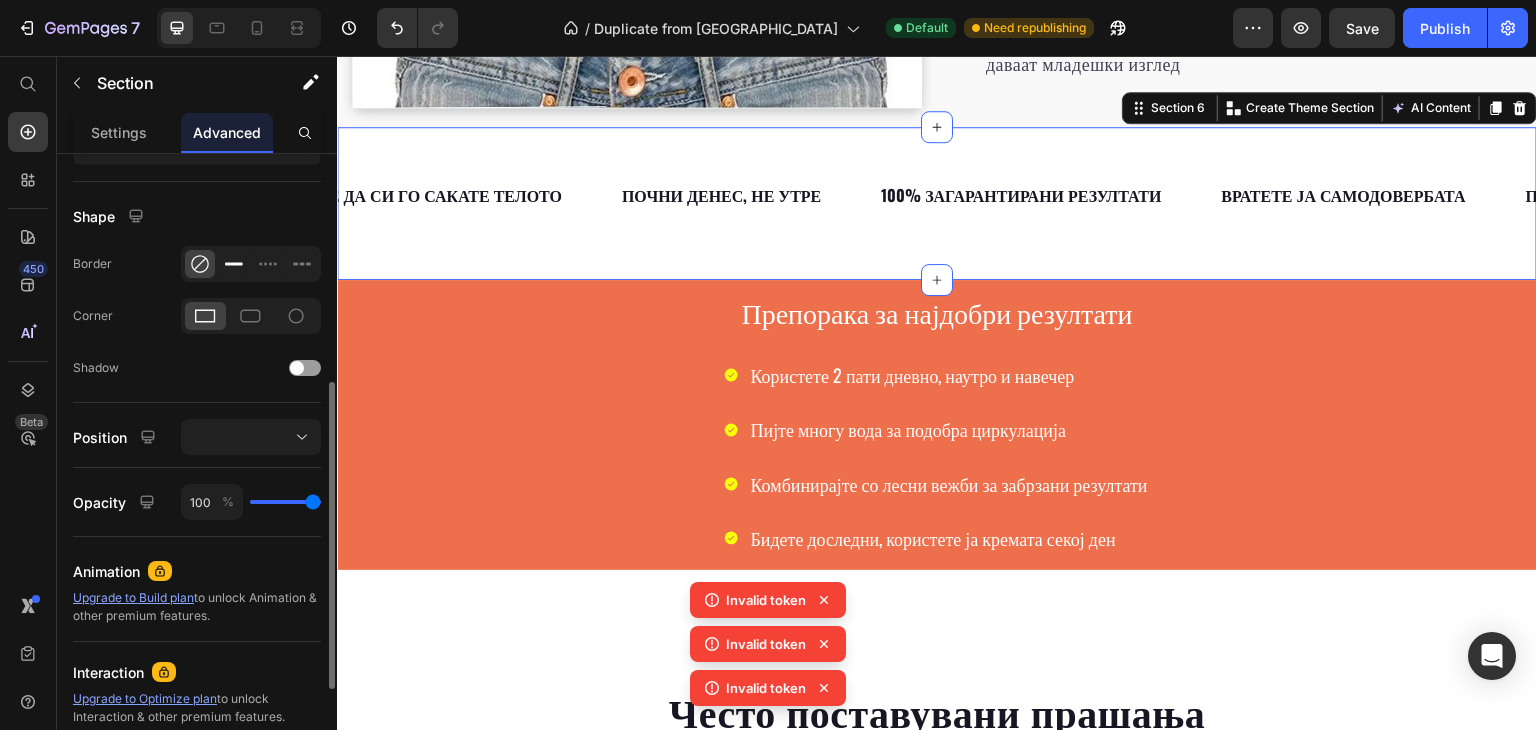 click 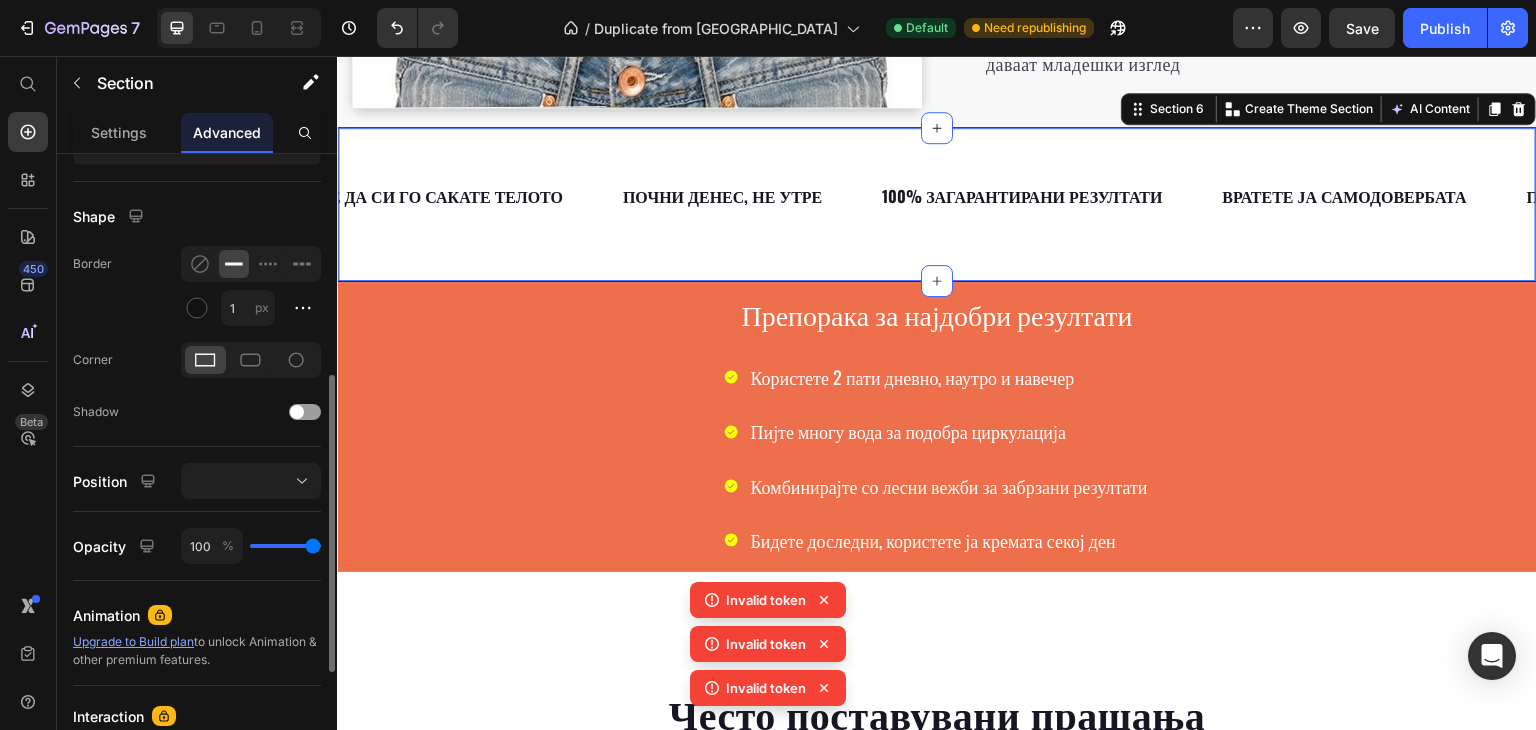 click 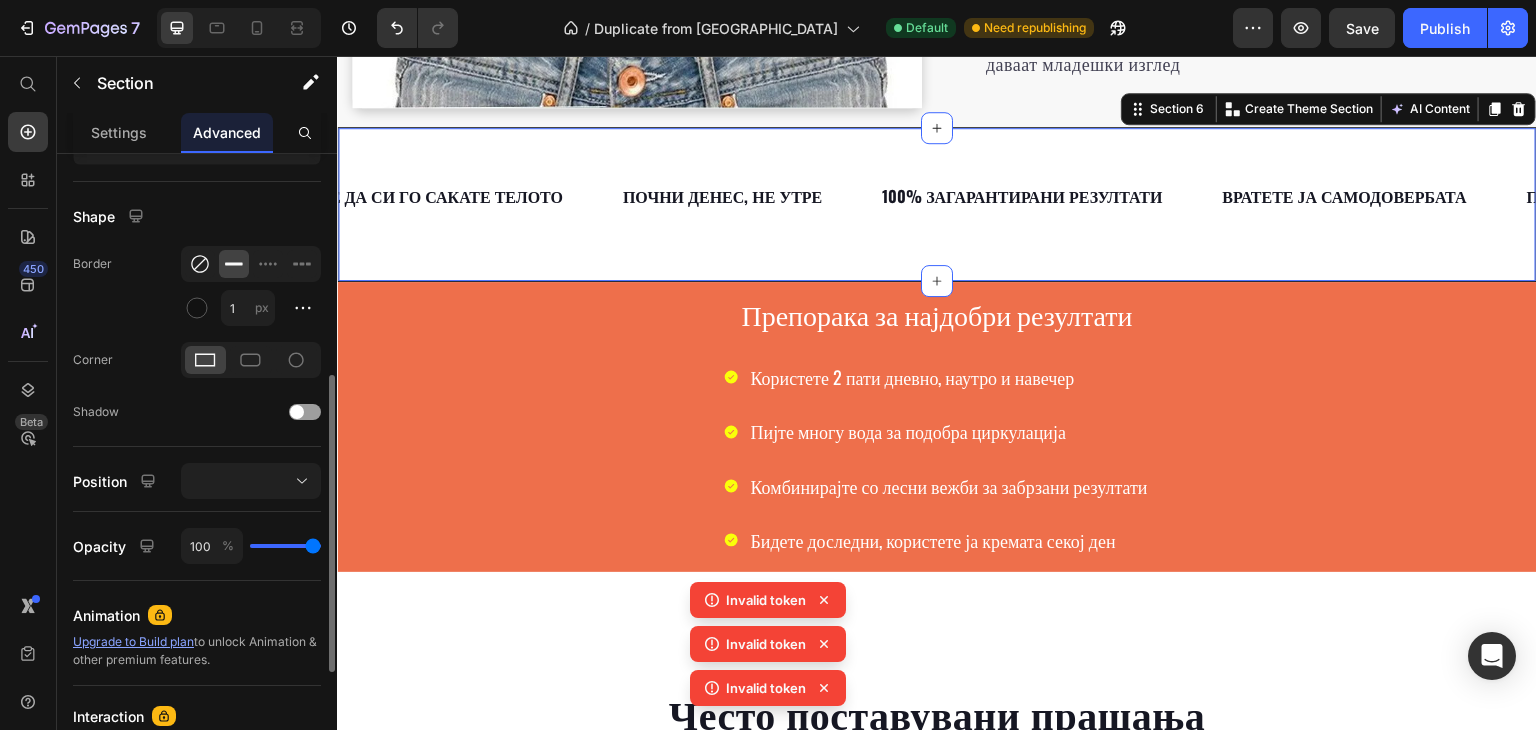 click 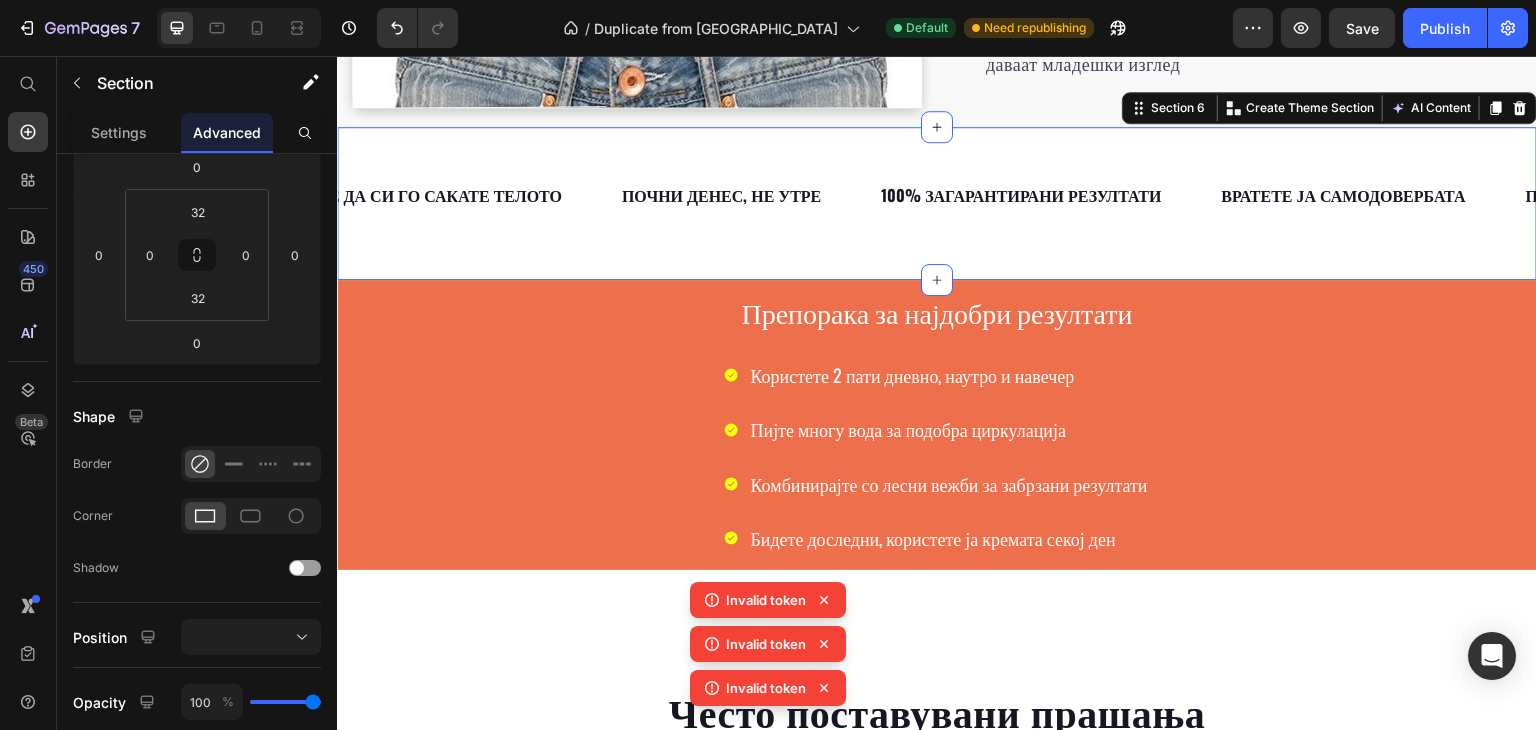 scroll, scrollTop: 670, scrollLeft: 0, axis: vertical 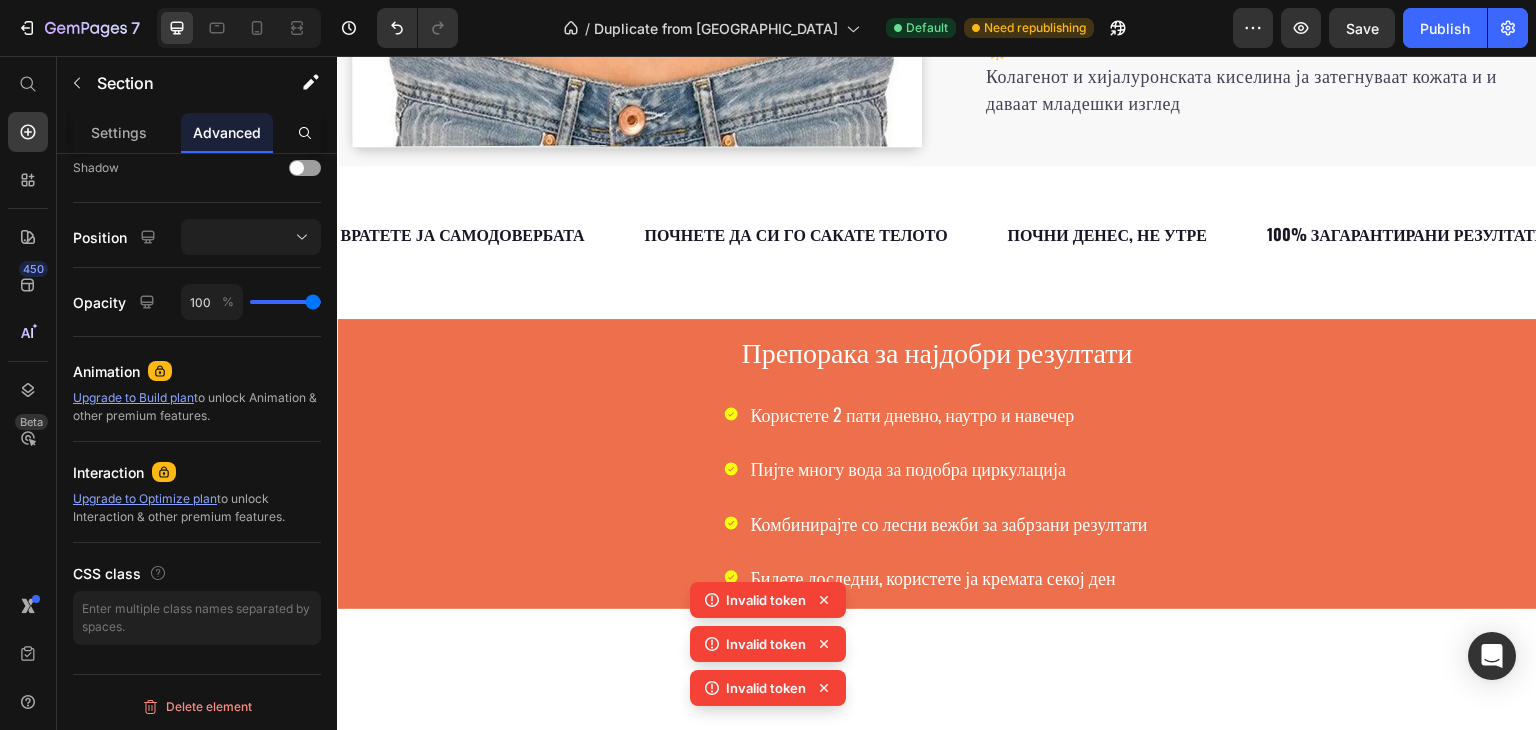 click on "ВРАТЕТЕ ЈА САМОДОВЕРБАТА Text ПОЧНЕТЕ ДА СИ ГО САКАТЕ ТЕЛОТО Text ПОЧНИ ДЕНЕС, НЕ УТРЕ Text 100% ЗАГАРАНТИРАНИ РЕЗУЛТАТИ Text ВРАТЕТЕ ЈА САМОДОВЕРБАТА Text ПОЧНЕТЕ ДА СИ ГО САКАТЕ ТЕЛОТО Text ПОЧНИ ДЕНЕС, НЕ УТРЕ Text 100% ЗАГАРАНТИРАНИ РЕЗУЛТАТИ Text ВРАТЕТЕ ЈА САМОДОВЕРБАТА Text ПОЧНЕТЕ ДА СИ ГО САКАТЕ ТЕЛОТО Text ПОЧНИ ДЕНЕС, НЕ УТРЕ Text 100% ЗАГАРАНТИРАНИ РЕЗУЛТАТИ Text ВРАТЕТЕ ЈА САМОДОВЕРБАТА Text ПОЧНЕТЕ ДА СИ ГО САКАТЕ ТЕЛОТО Text ПОЧНИ ДЕНЕС, НЕ УТРЕ Text 100% ЗАГАРАНТИРАНИ РЕЗУЛТАТИ Text ВРАТЕТЕ ЈА САМОДОВЕРБАТА Text ПОЧНЕТЕ ДА СИ ГО САКАТЕ ТЕЛОТО Text ПОЧНИ ДЕНЕС, НЕ УТРЕ Text Text Text Text Text Text" at bounding box center [937, 242] 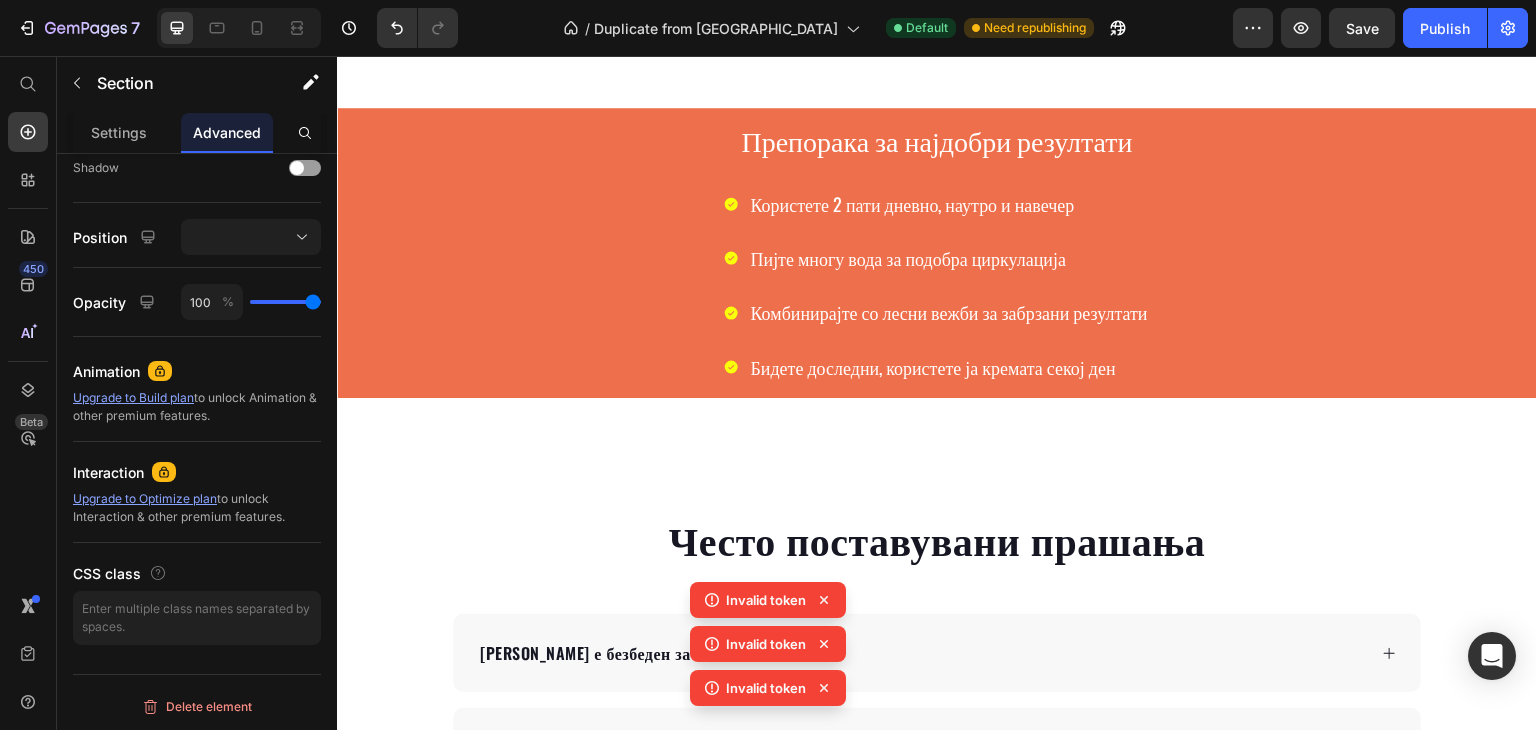 scroll, scrollTop: 2900, scrollLeft: 0, axis: vertical 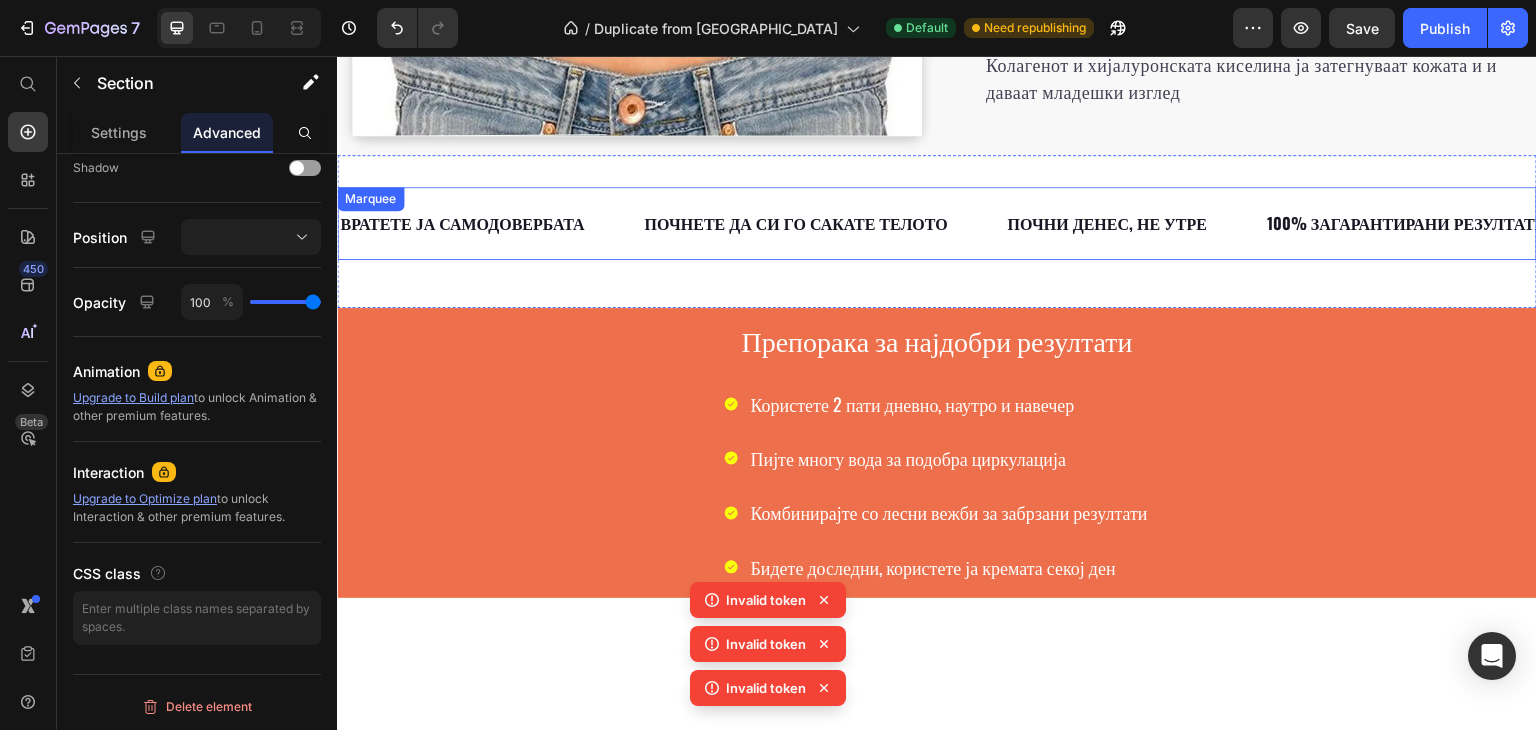 click on "ПОЧНЕТЕ ДА СИ ГО САКАТЕ ТЕЛОТО Text" at bounding box center [823, 223] 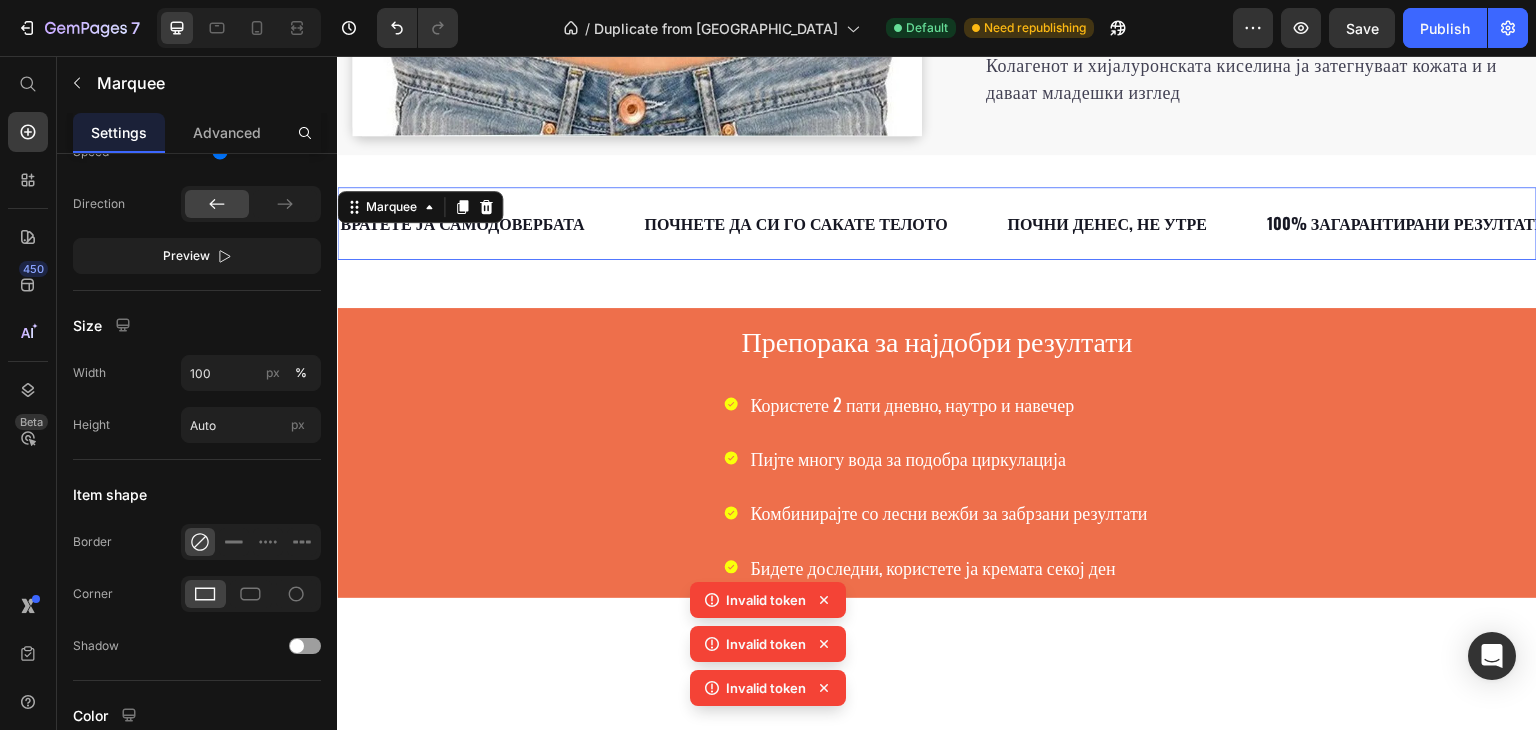 scroll, scrollTop: 0, scrollLeft: 0, axis: both 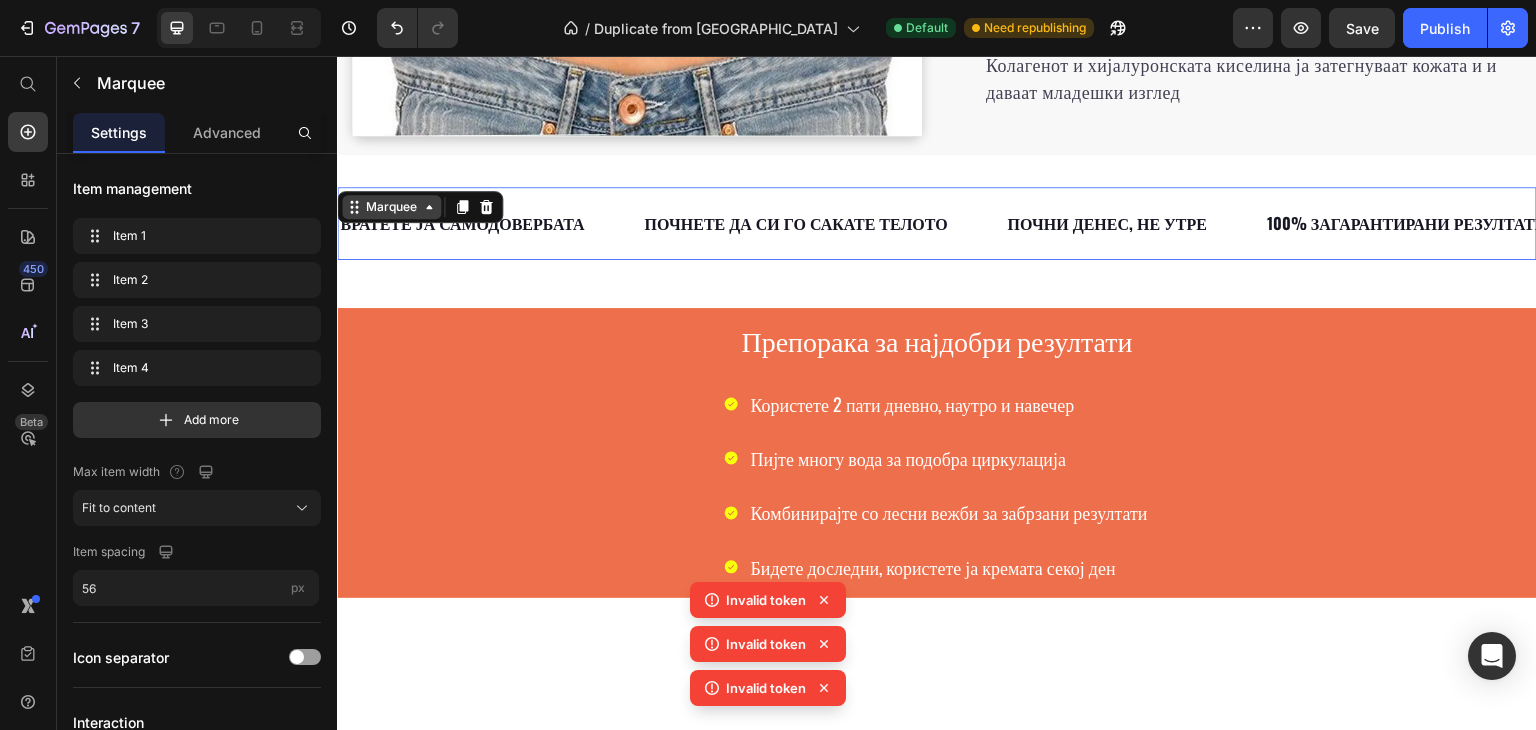 click 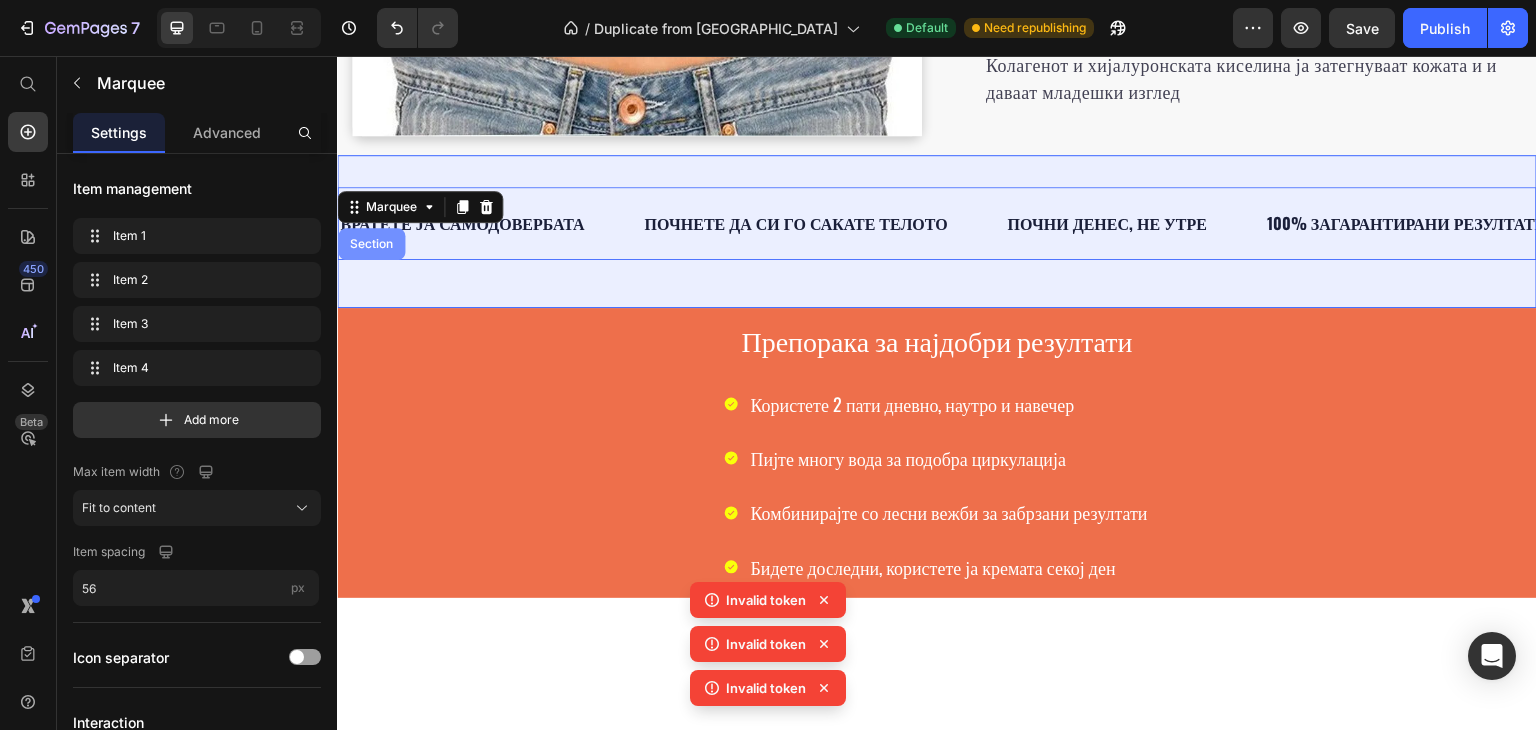 click on "Section" at bounding box center (371, 244) 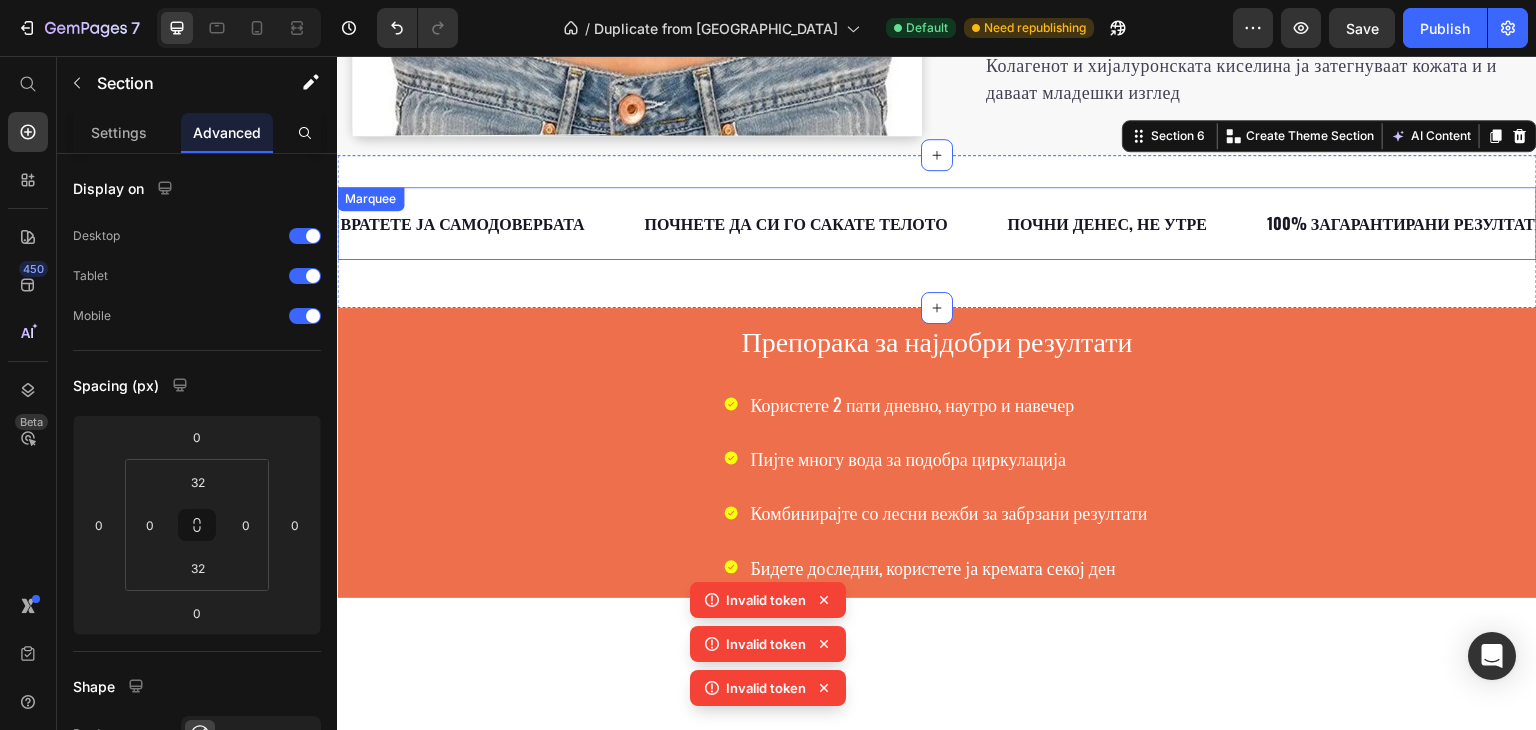 click on "ВРАТЕТЕ ЈА САМОДОВЕРБАТА Text" at bounding box center [490, 223] 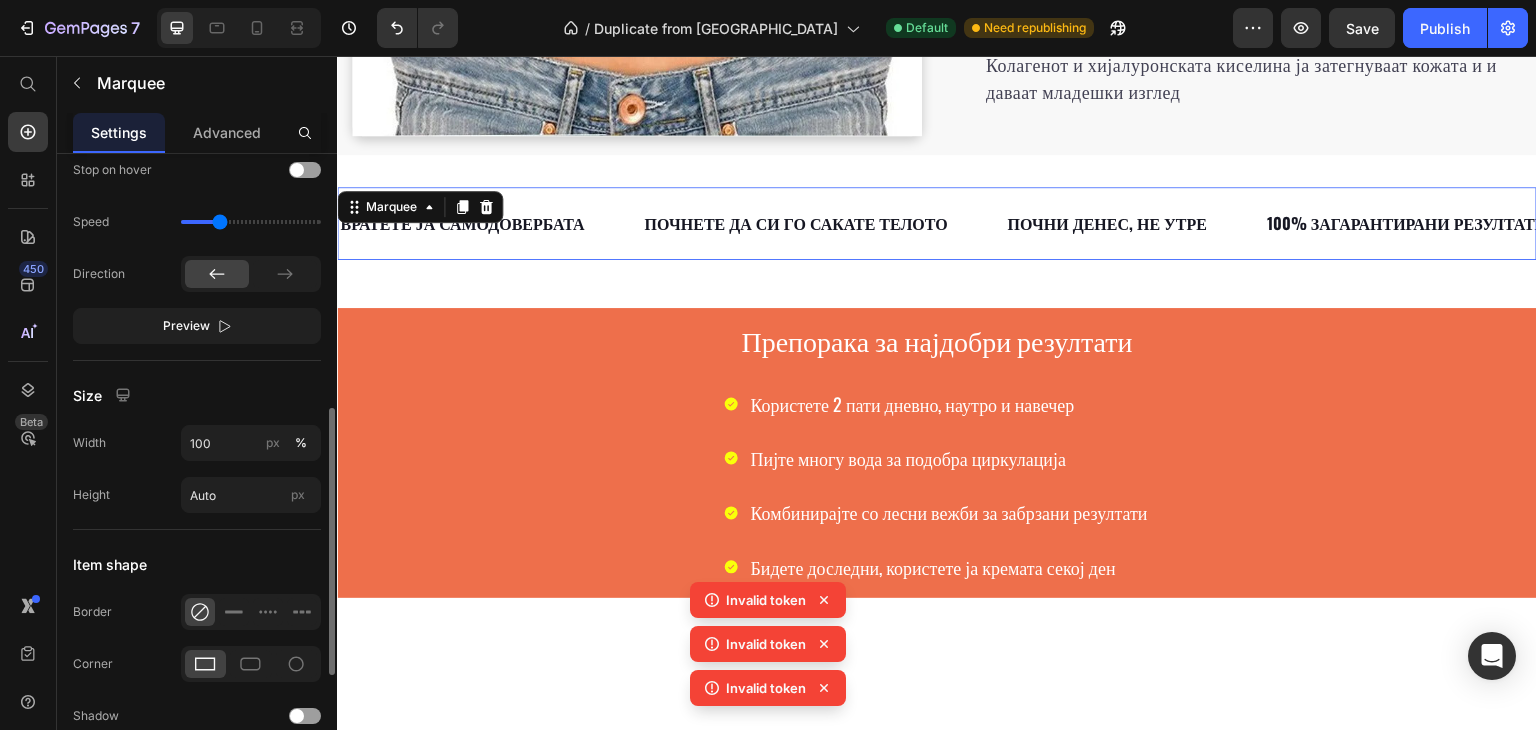 scroll, scrollTop: 863, scrollLeft: 0, axis: vertical 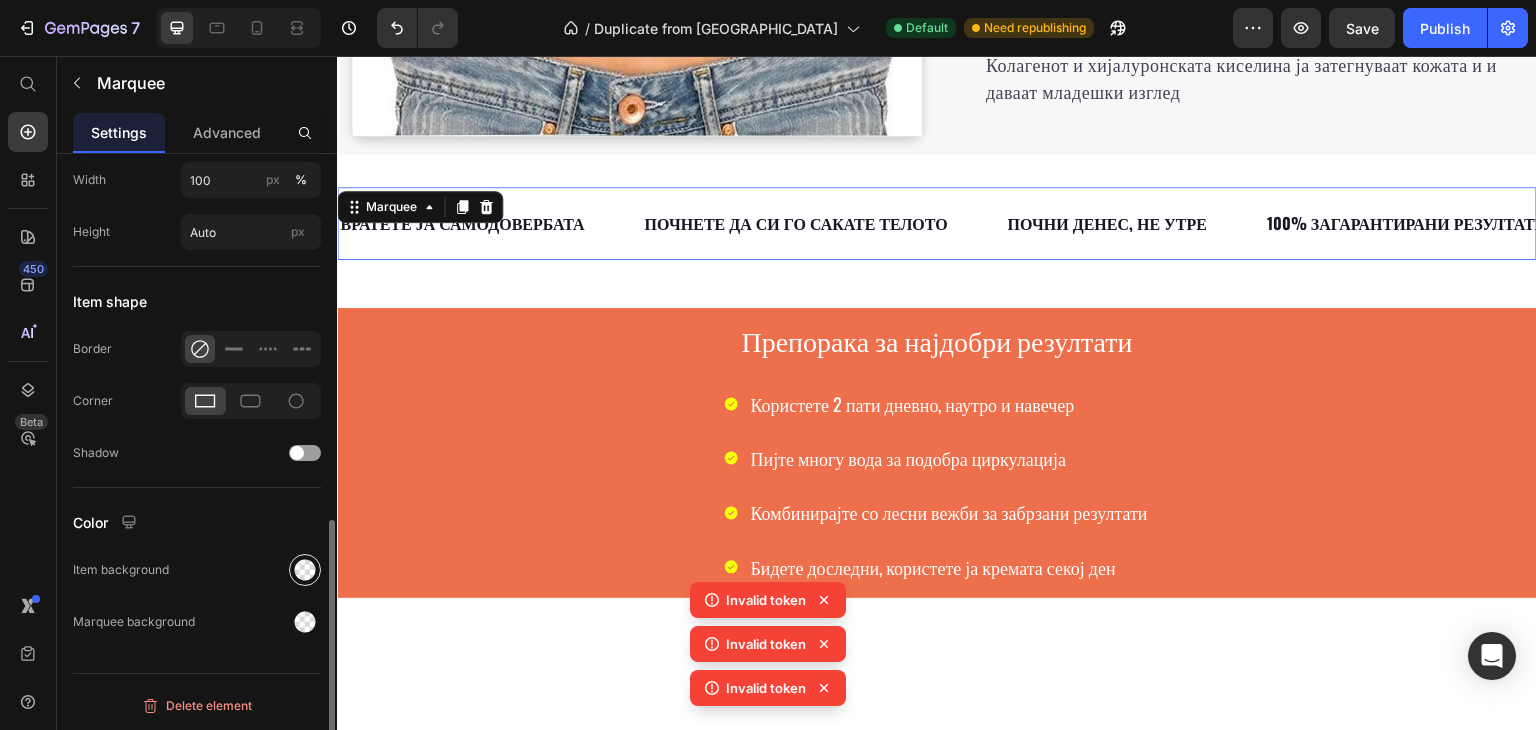 click at bounding box center (305, 570) 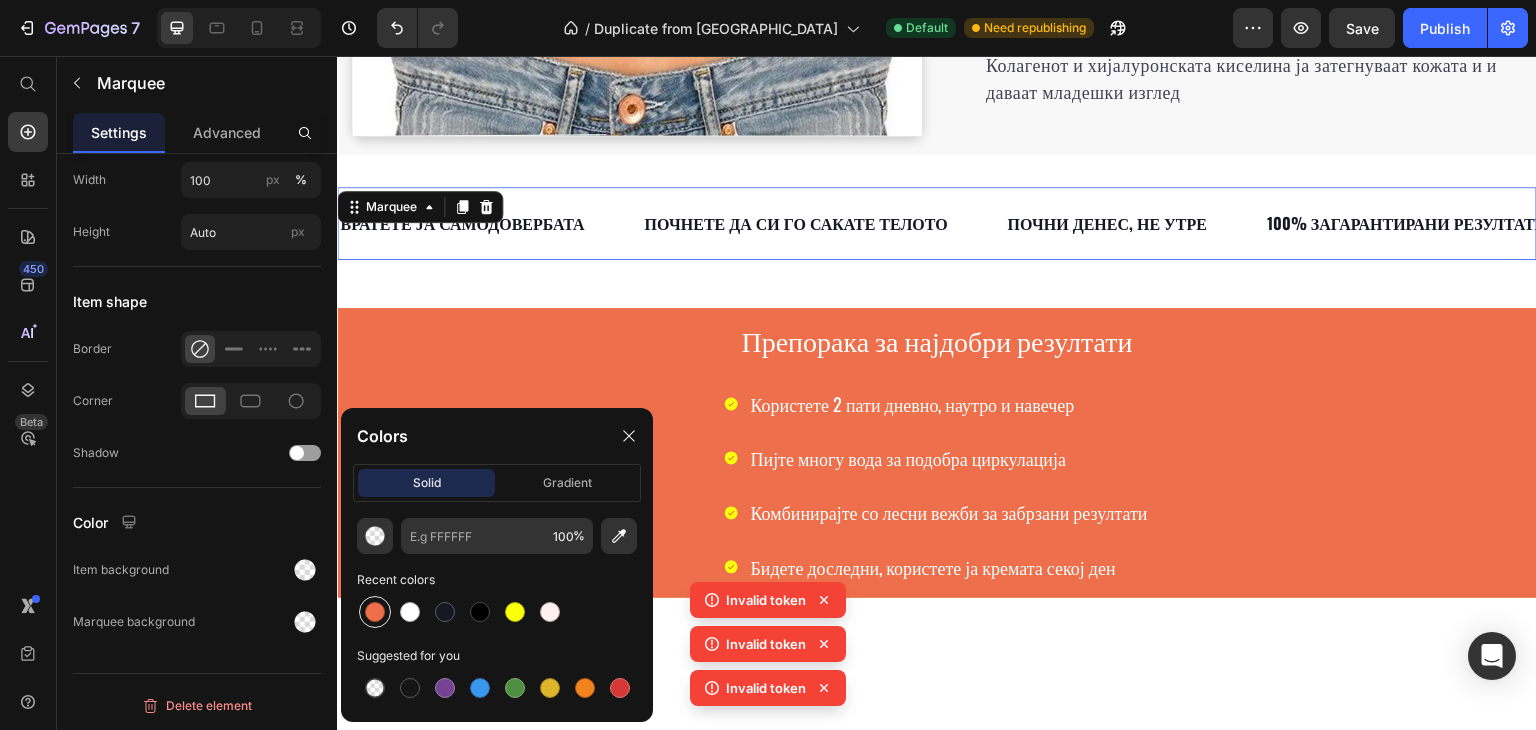 click at bounding box center [375, 612] 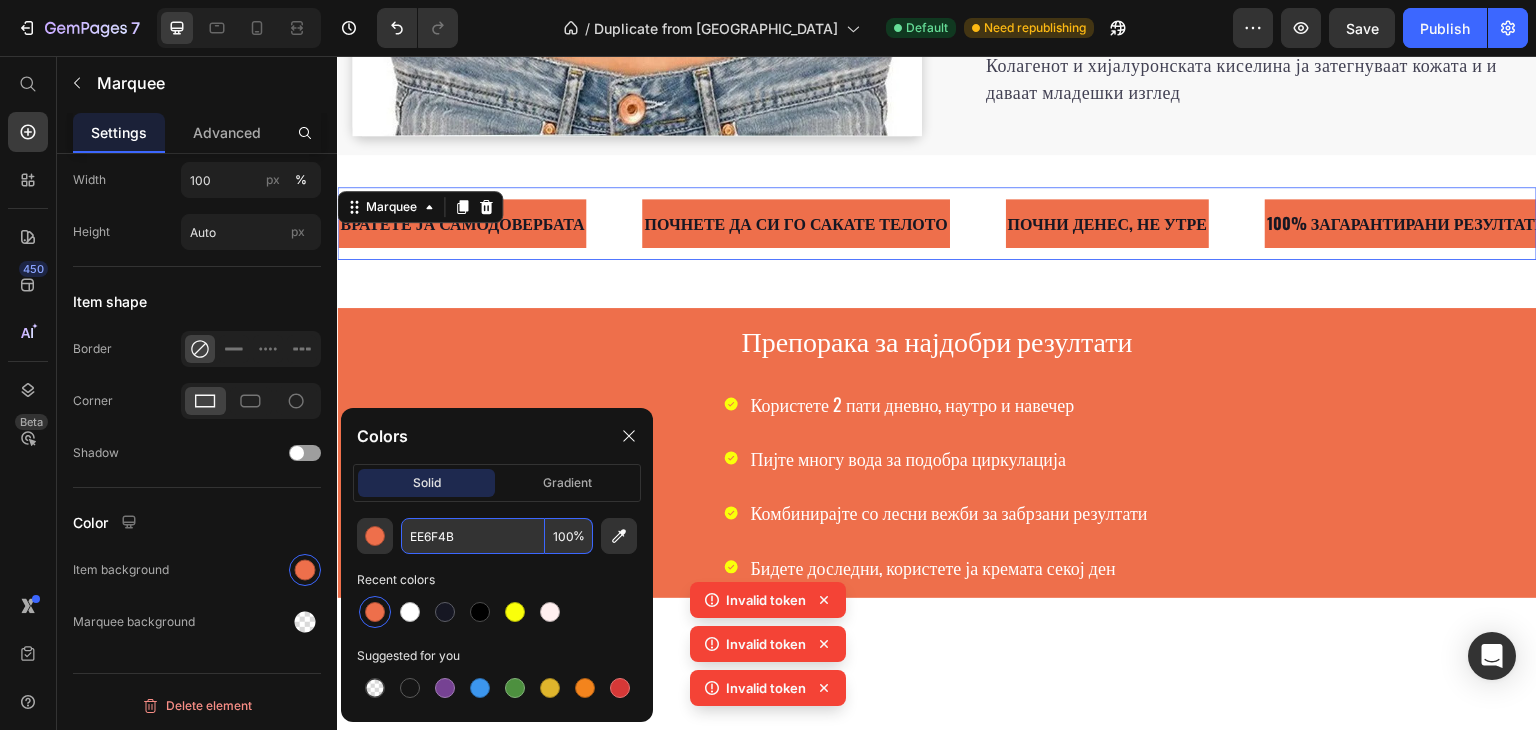 type on "000000" 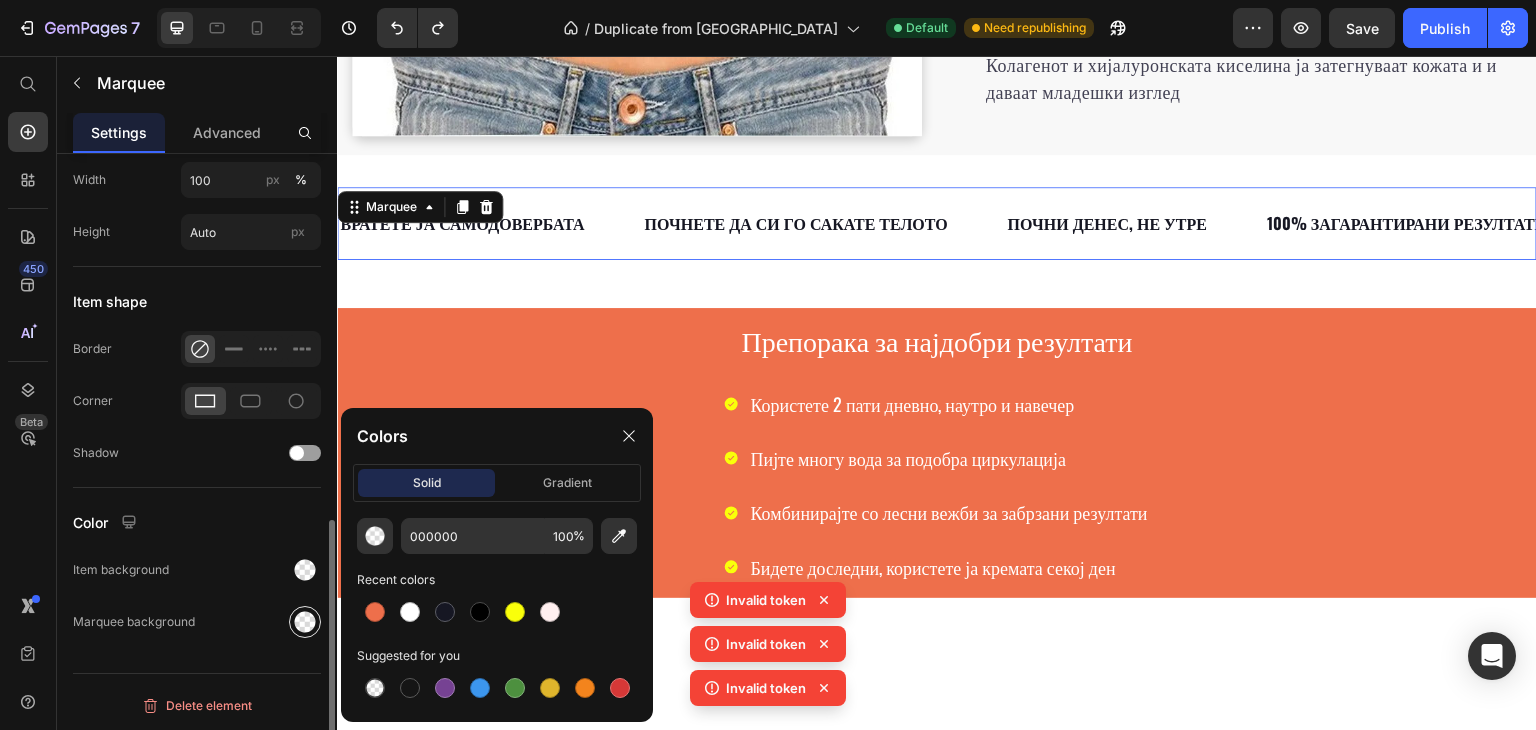 click at bounding box center (305, 622) 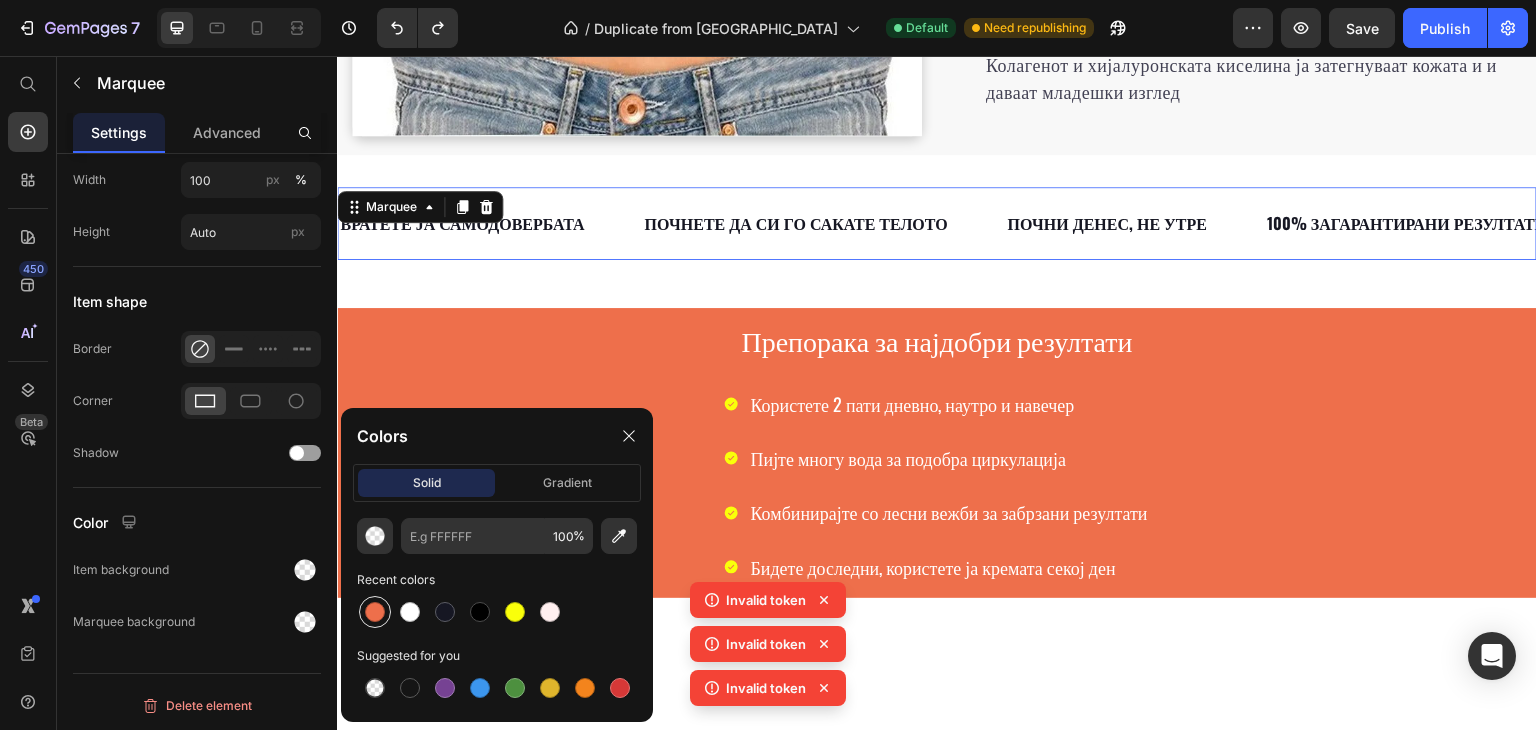 click at bounding box center [375, 612] 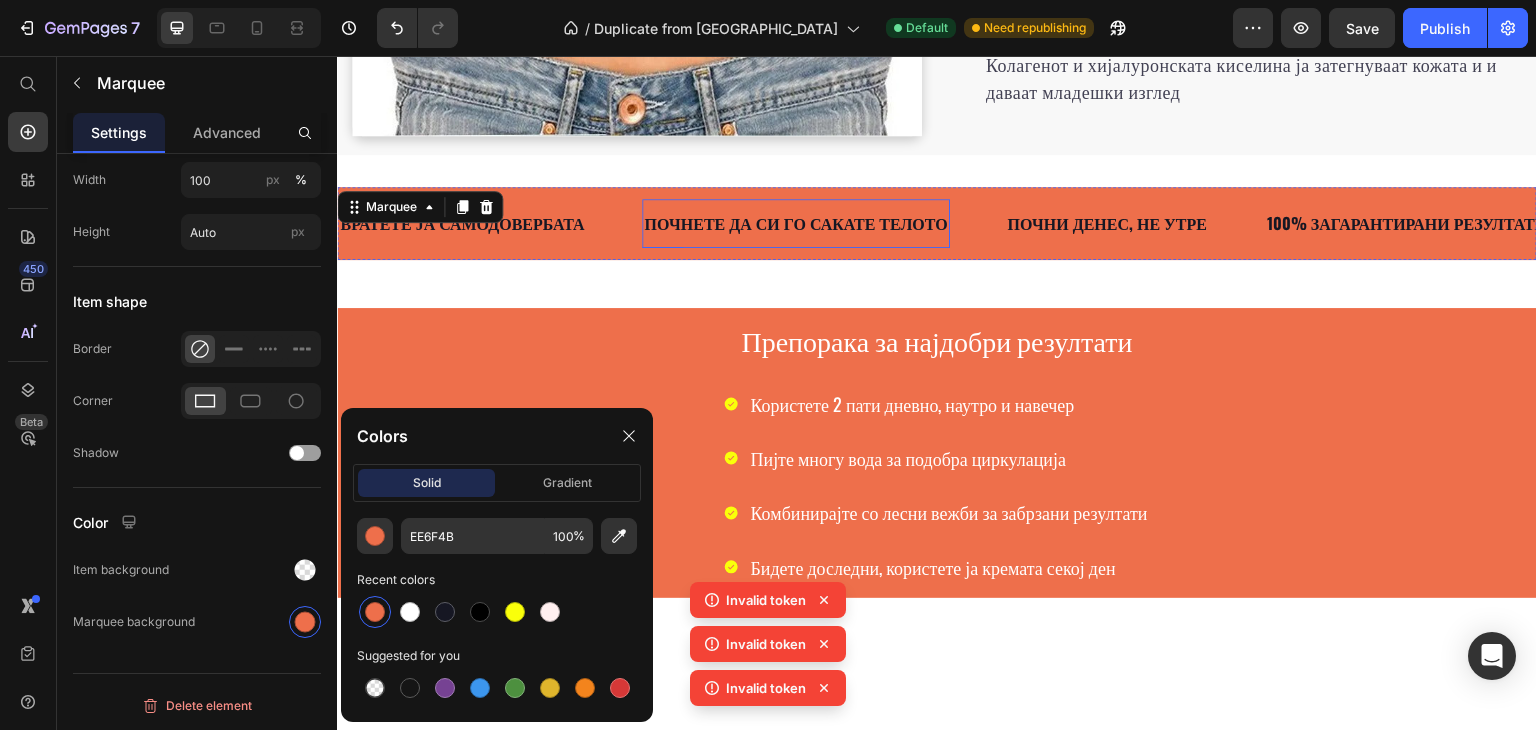 click on "ПОЧНЕТЕ ДА СИ ГО САКАТЕ ТЕЛОТО" at bounding box center (795, 223) 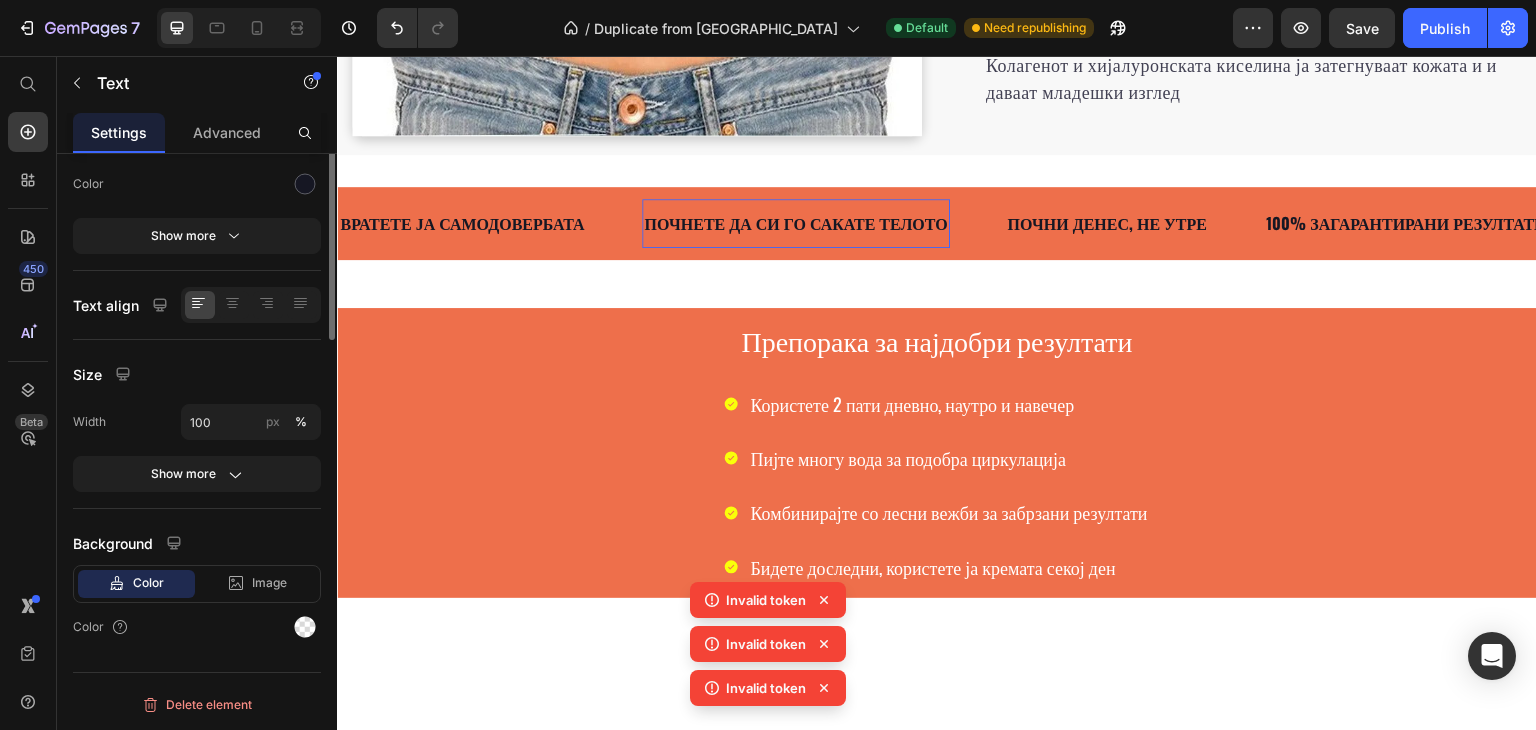 scroll, scrollTop: 0, scrollLeft: 0, axis: both 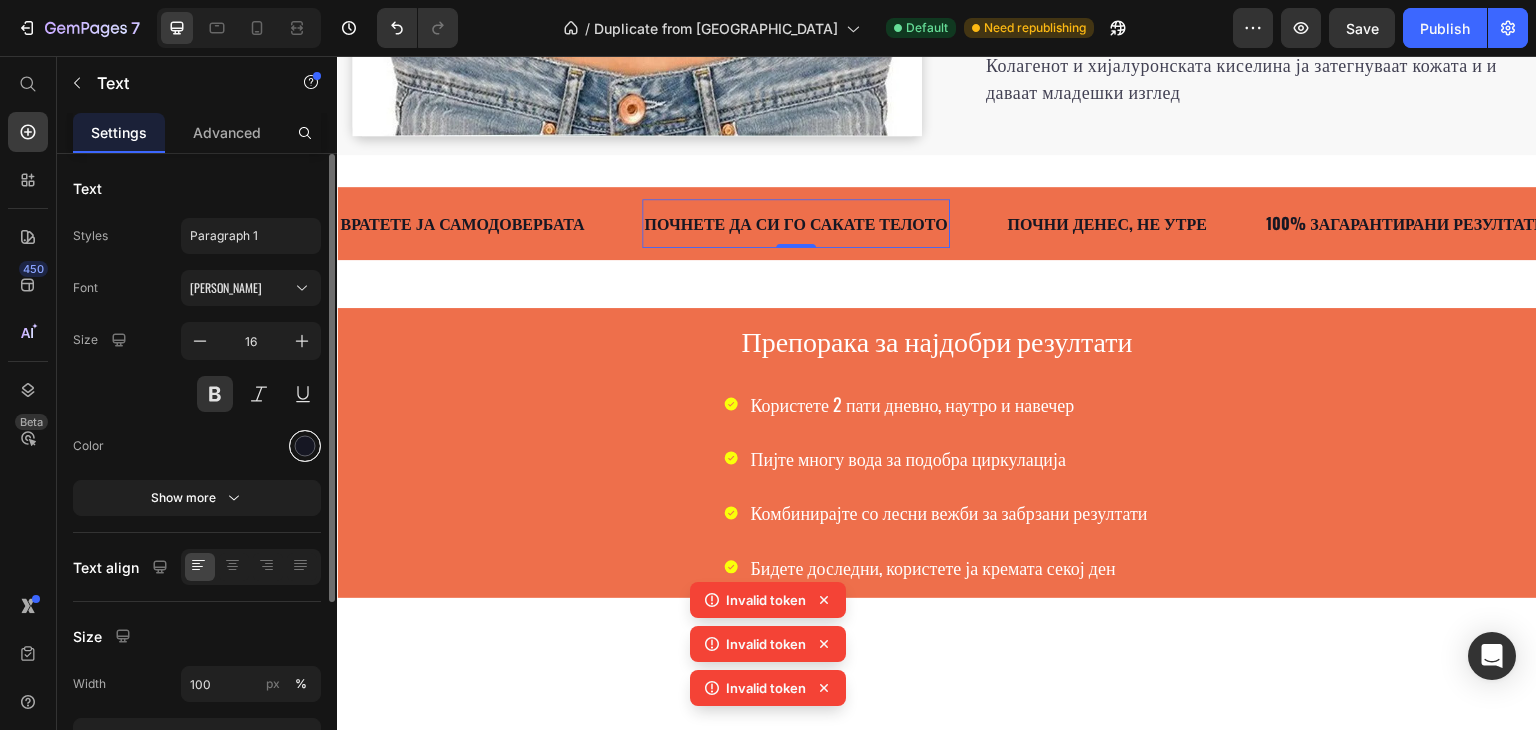 click at bounding box center (305, 446) 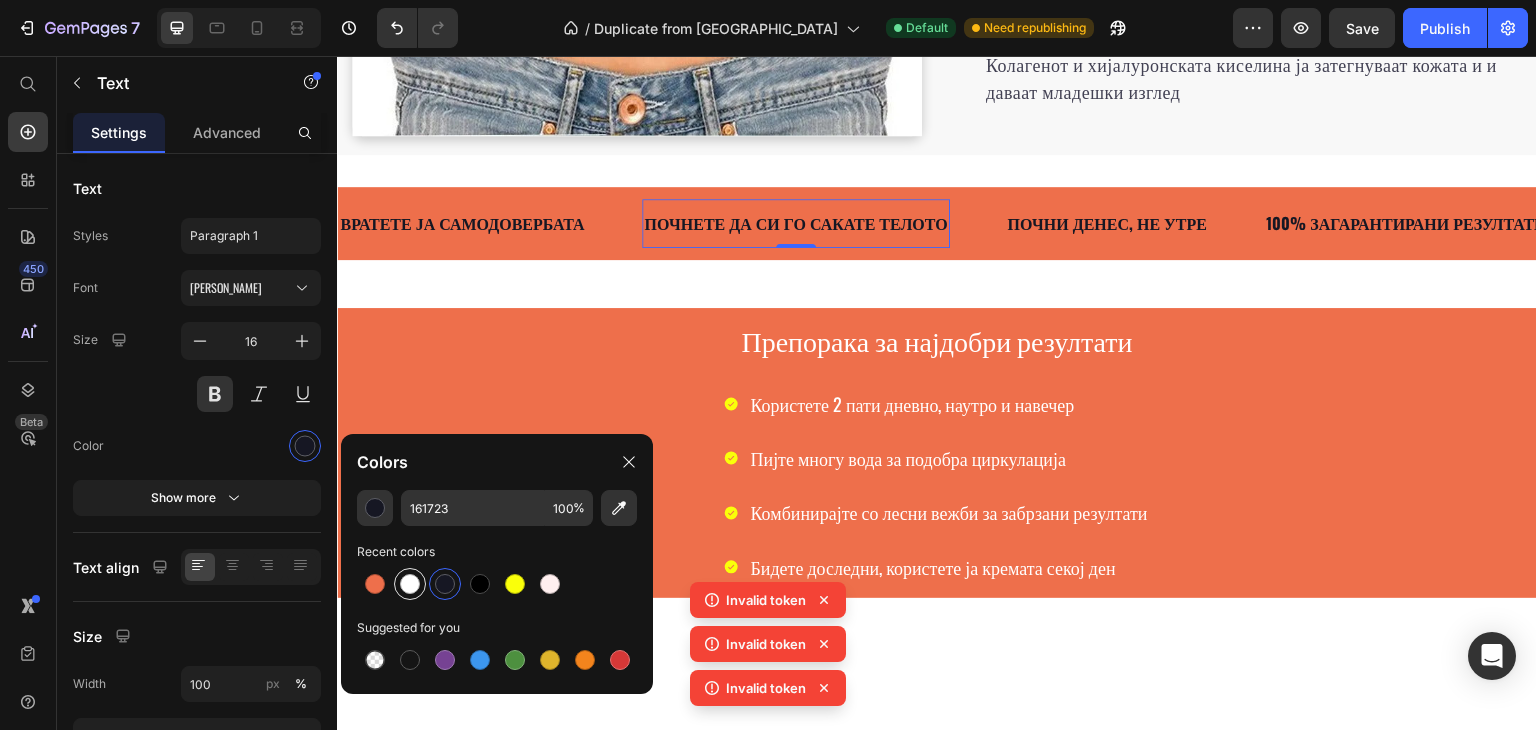click at bounding box center (410, 584) 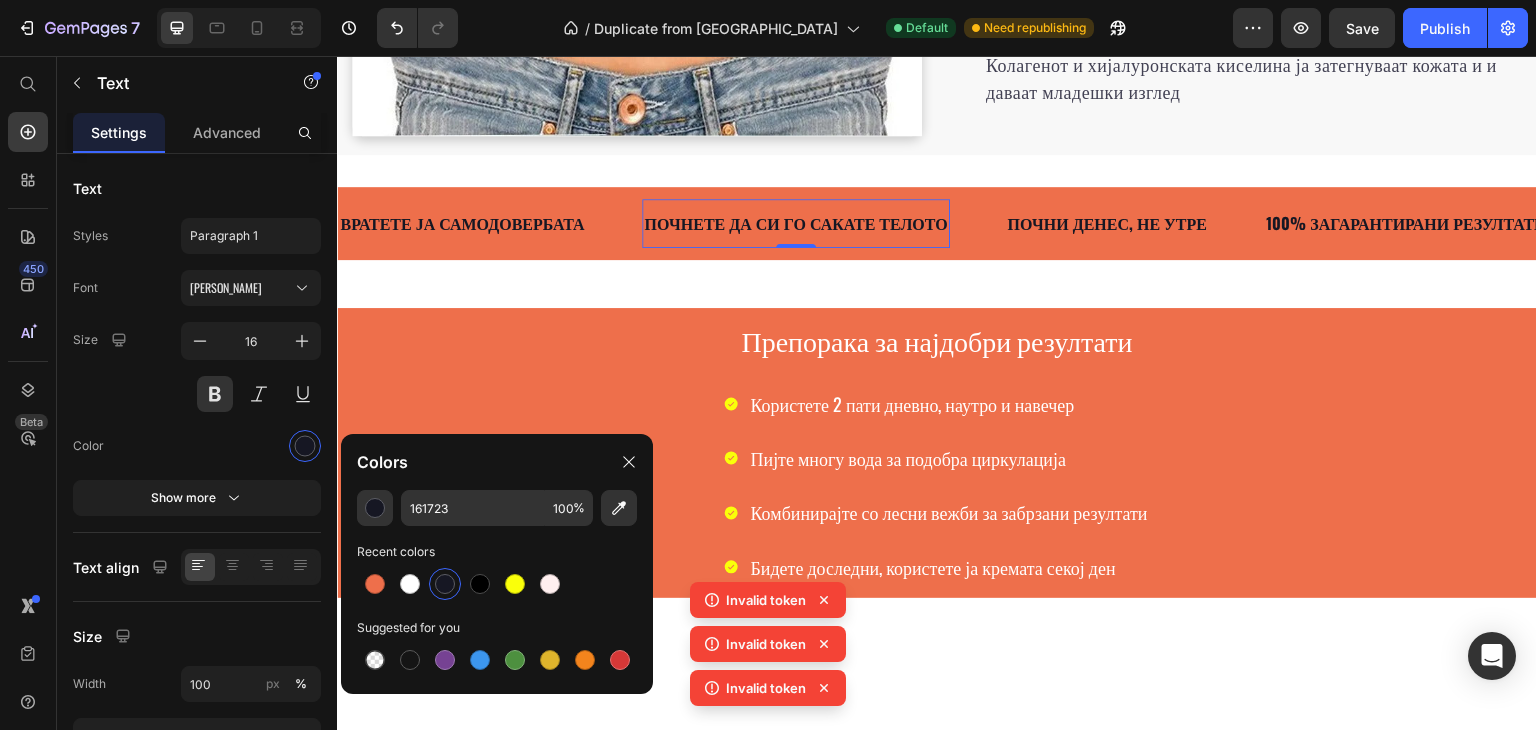 type on "FFFFFF" 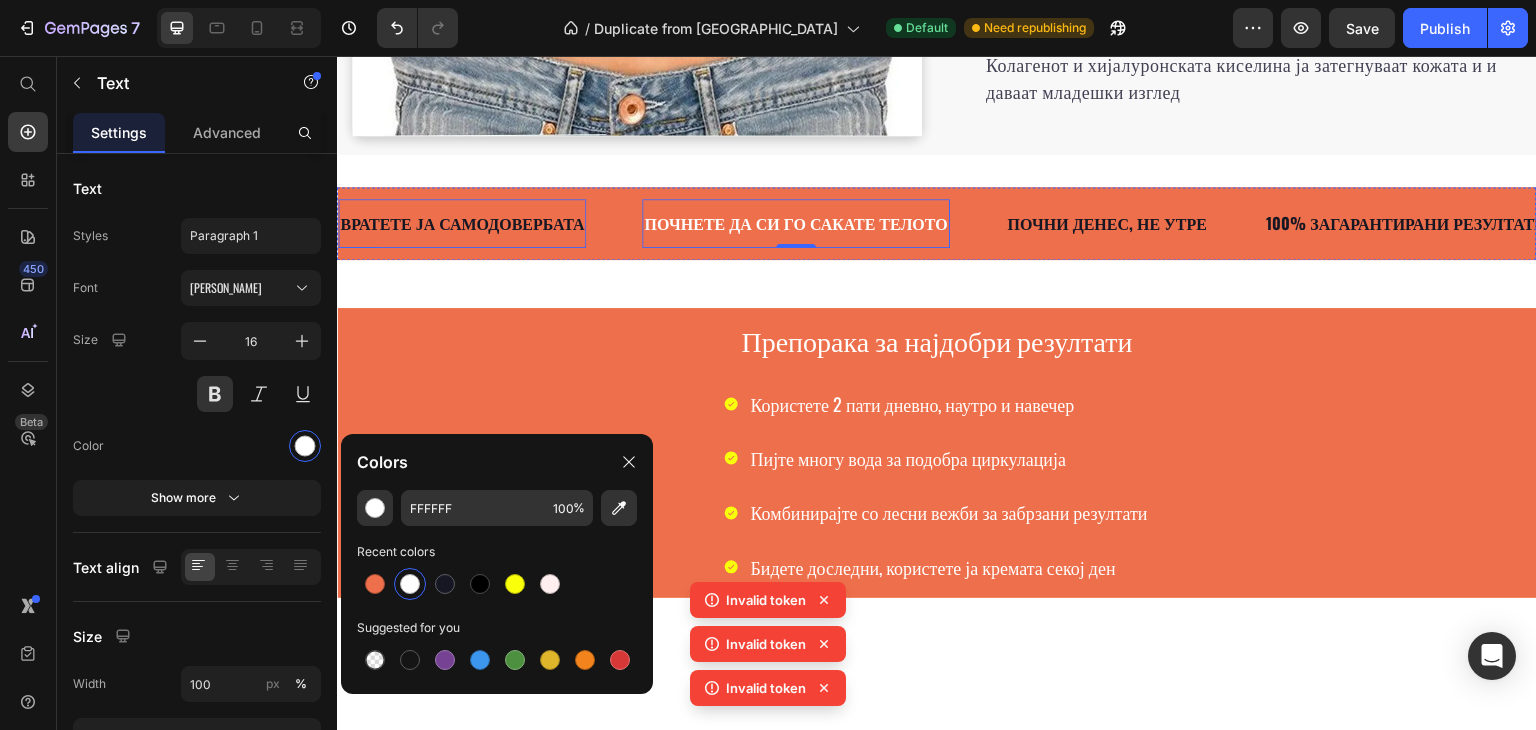 click on "ВРАТЕТЕ ЈА САМОДОВЕРБАТА" at bounding box center (462, 223) 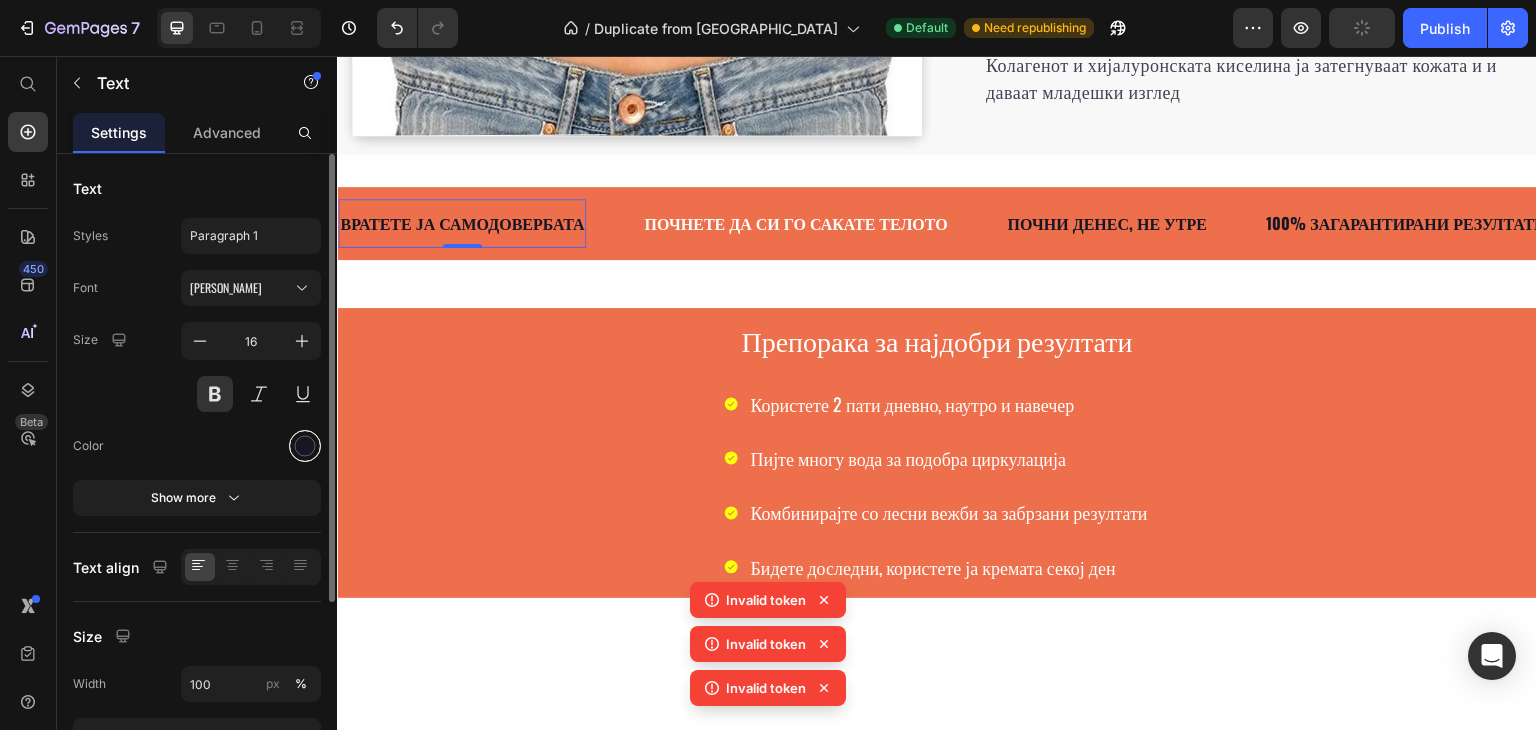 click at bounding box center [305, 446] 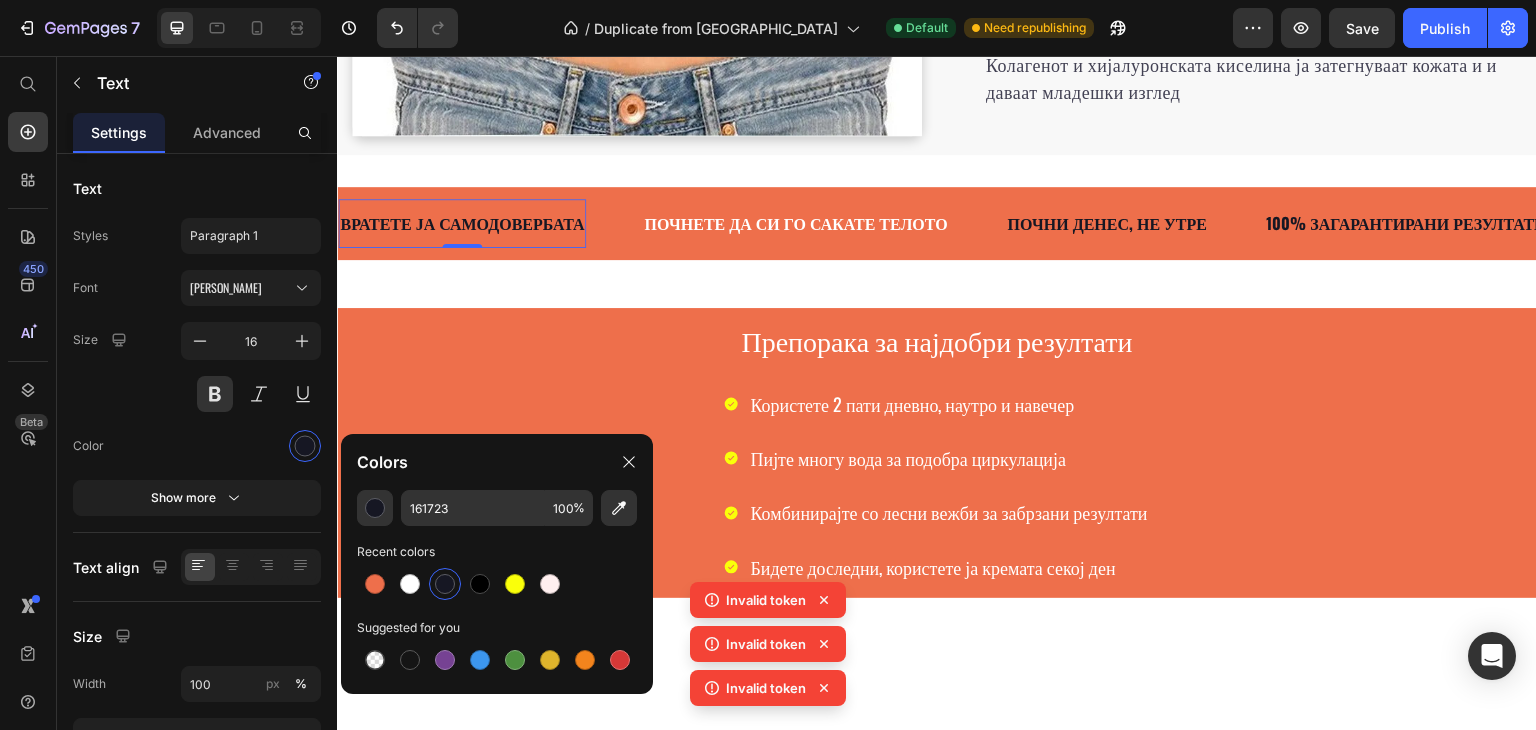 click at bounding box center [410, 584] 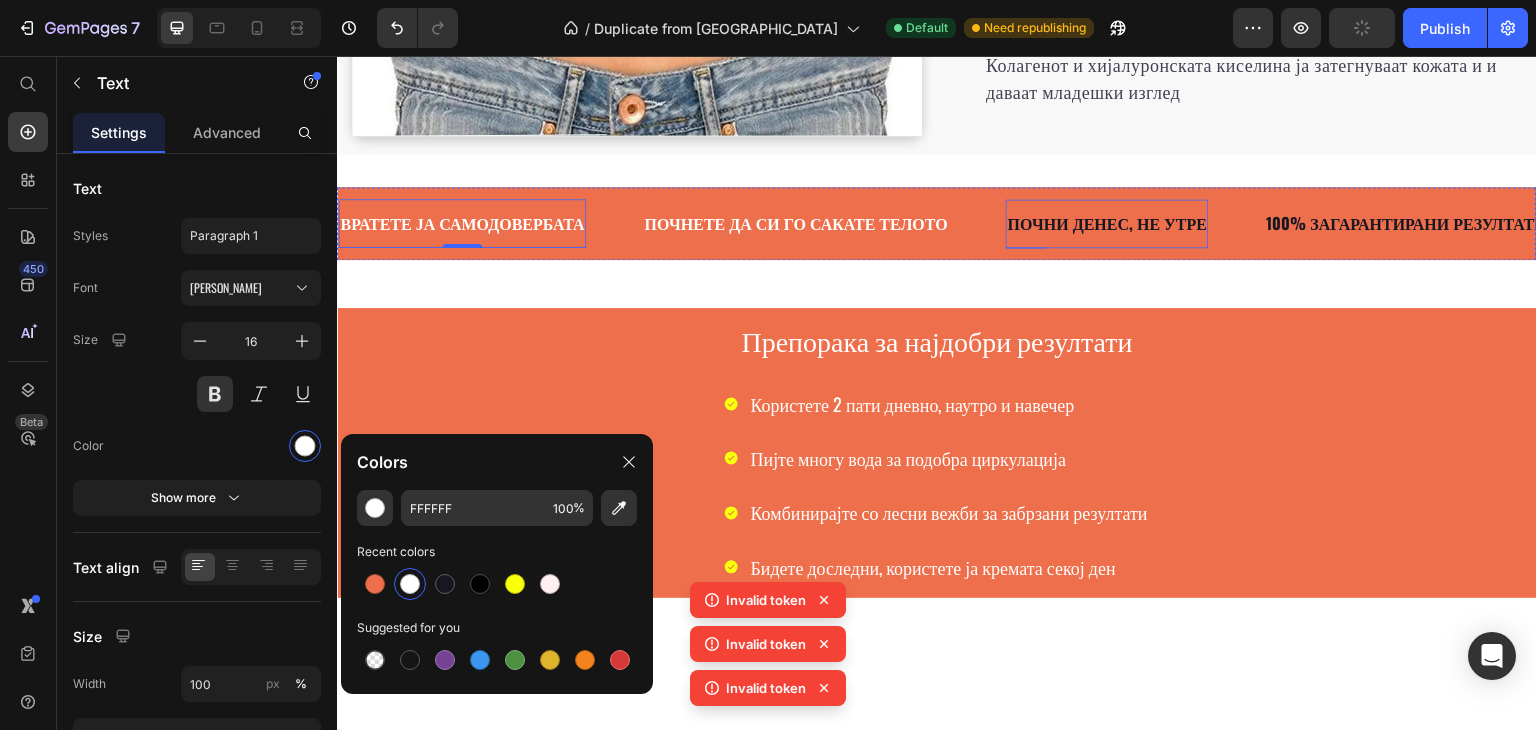 click on "ПОЧНИ ДЕНЕС, НЕ УТРЕ" at bounding box center (1107, 223) 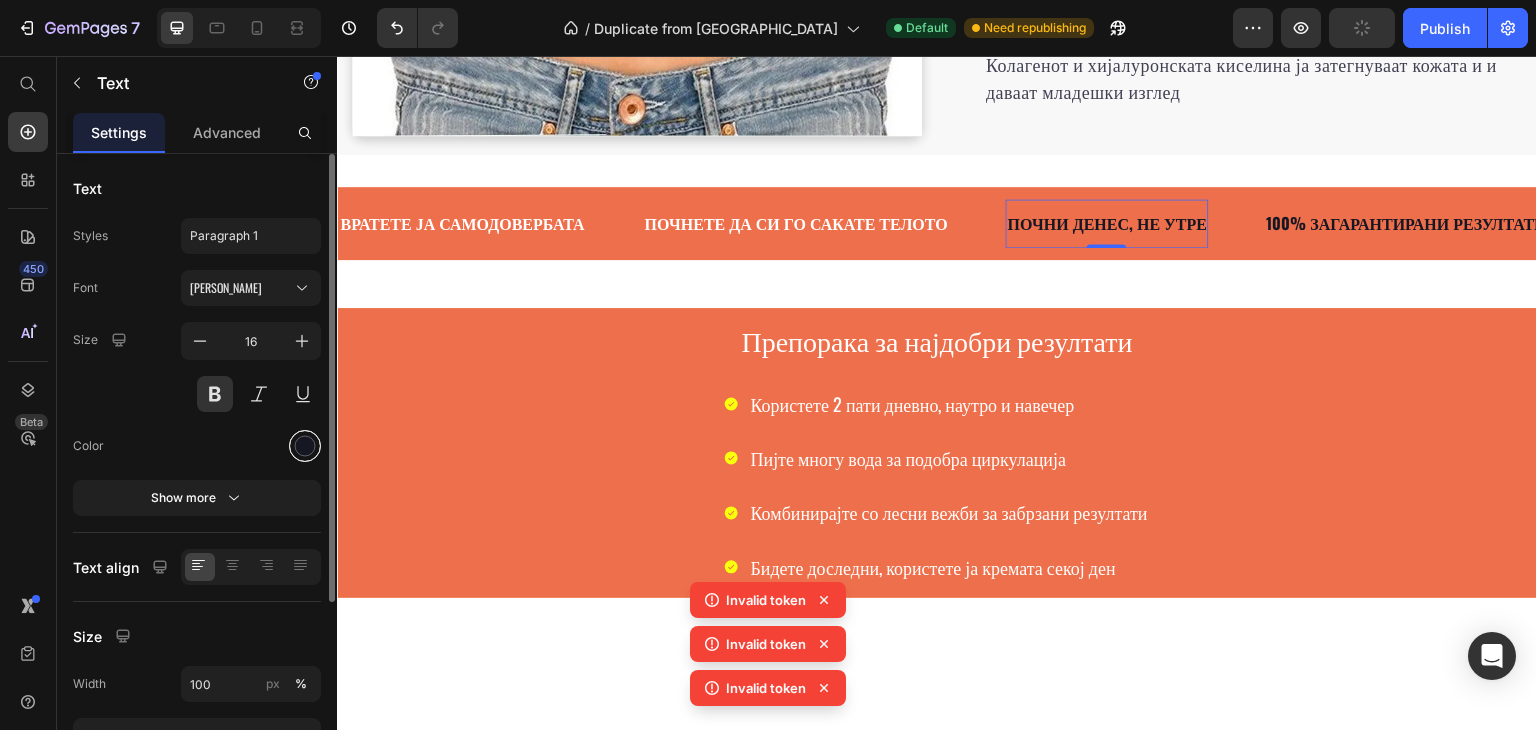 click at bounding box center (305, 446) 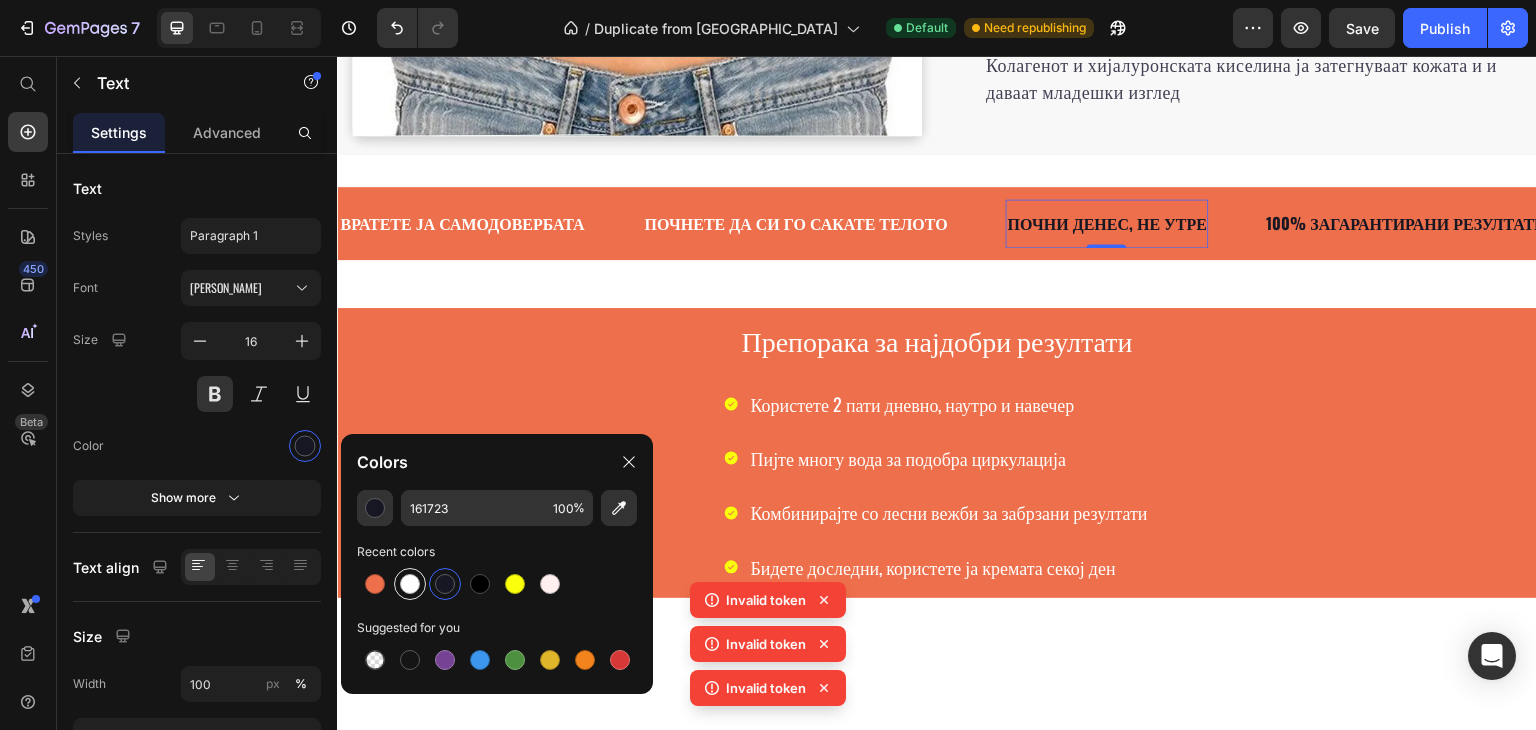 drag, startPoint x: 408, startPoint y: 581, endPoint x: 329, endPoint y: 469, distance: 137.05838 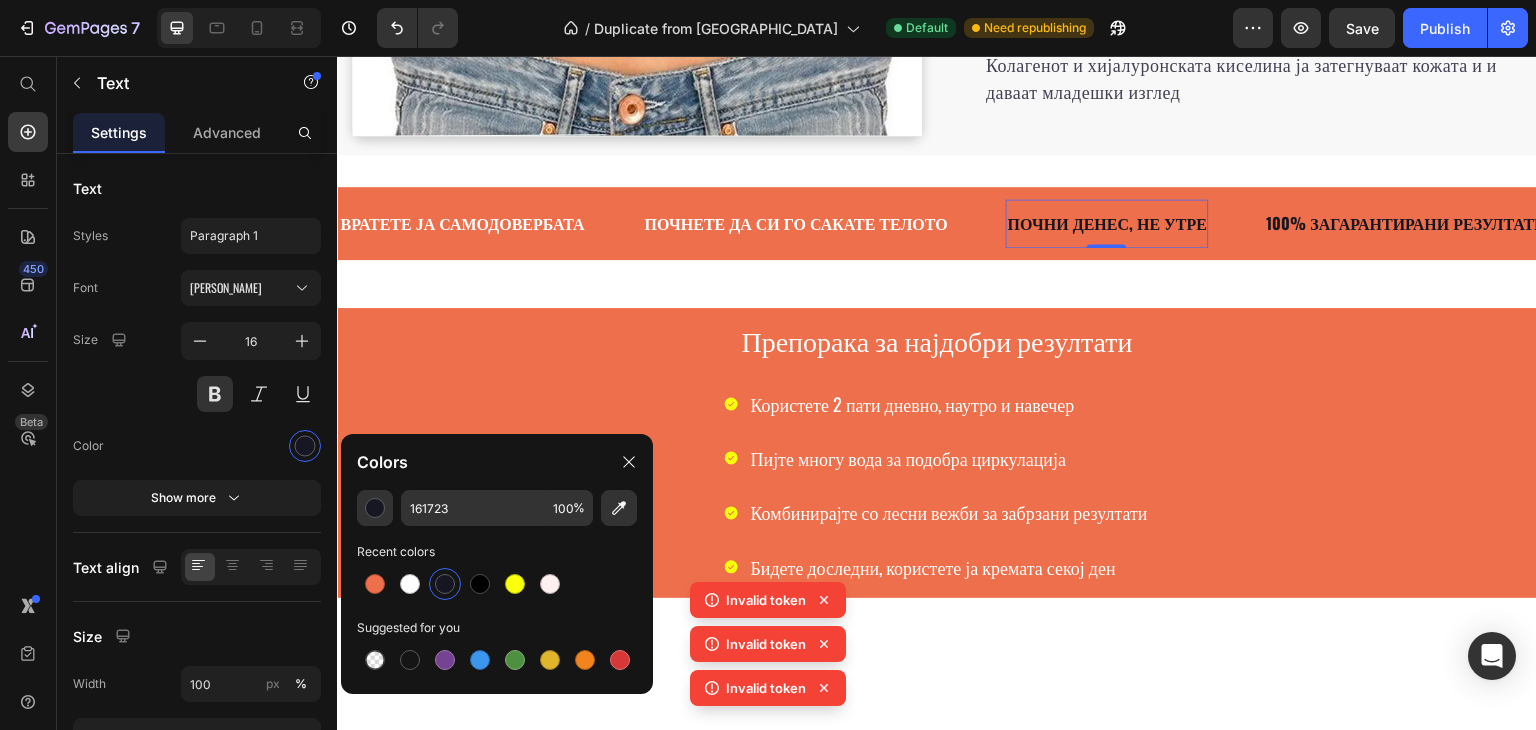 type on "FFFFFF" 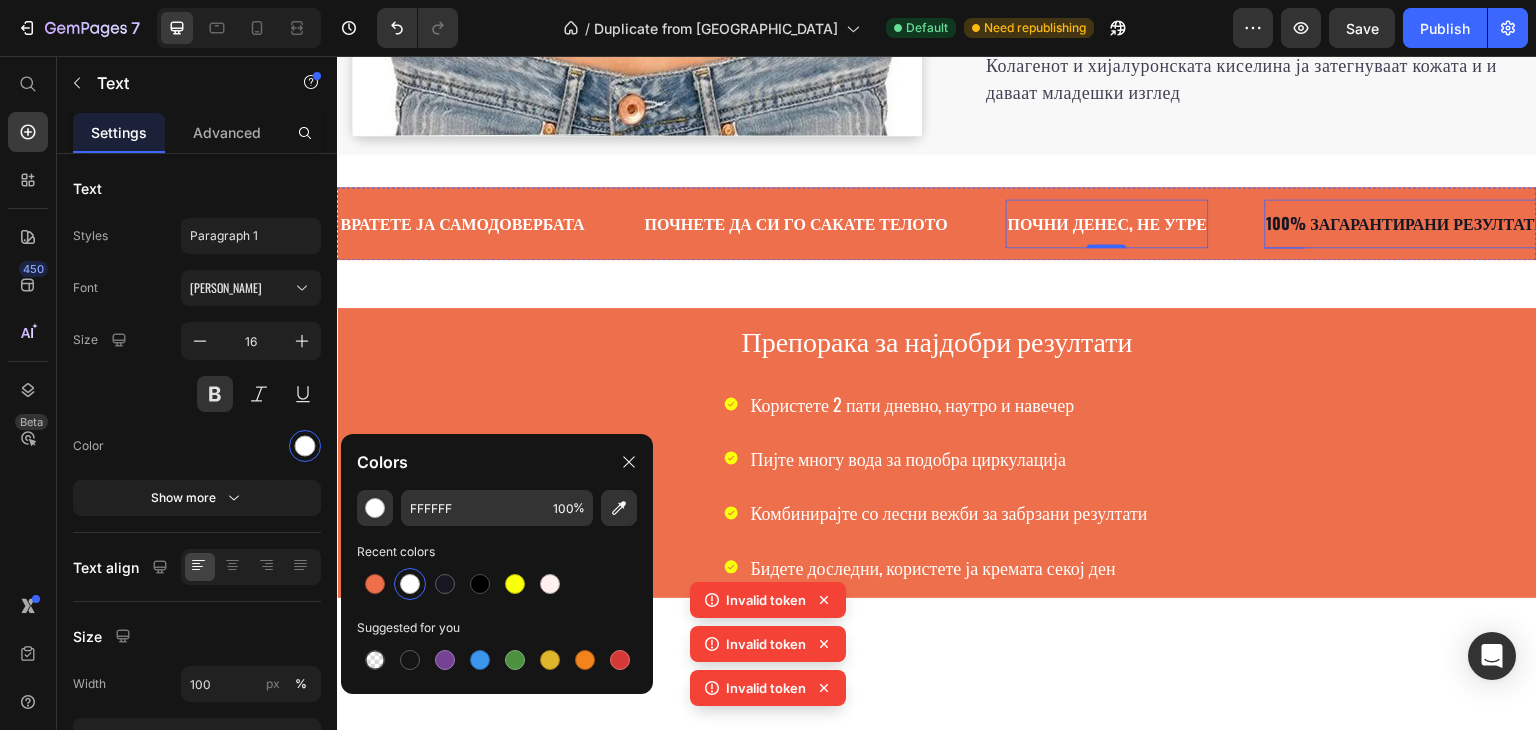 click on "100% ЗАГАРАНТИРАНИ РЕЗУЛТАТИ" at bounding box center [1407, 223] 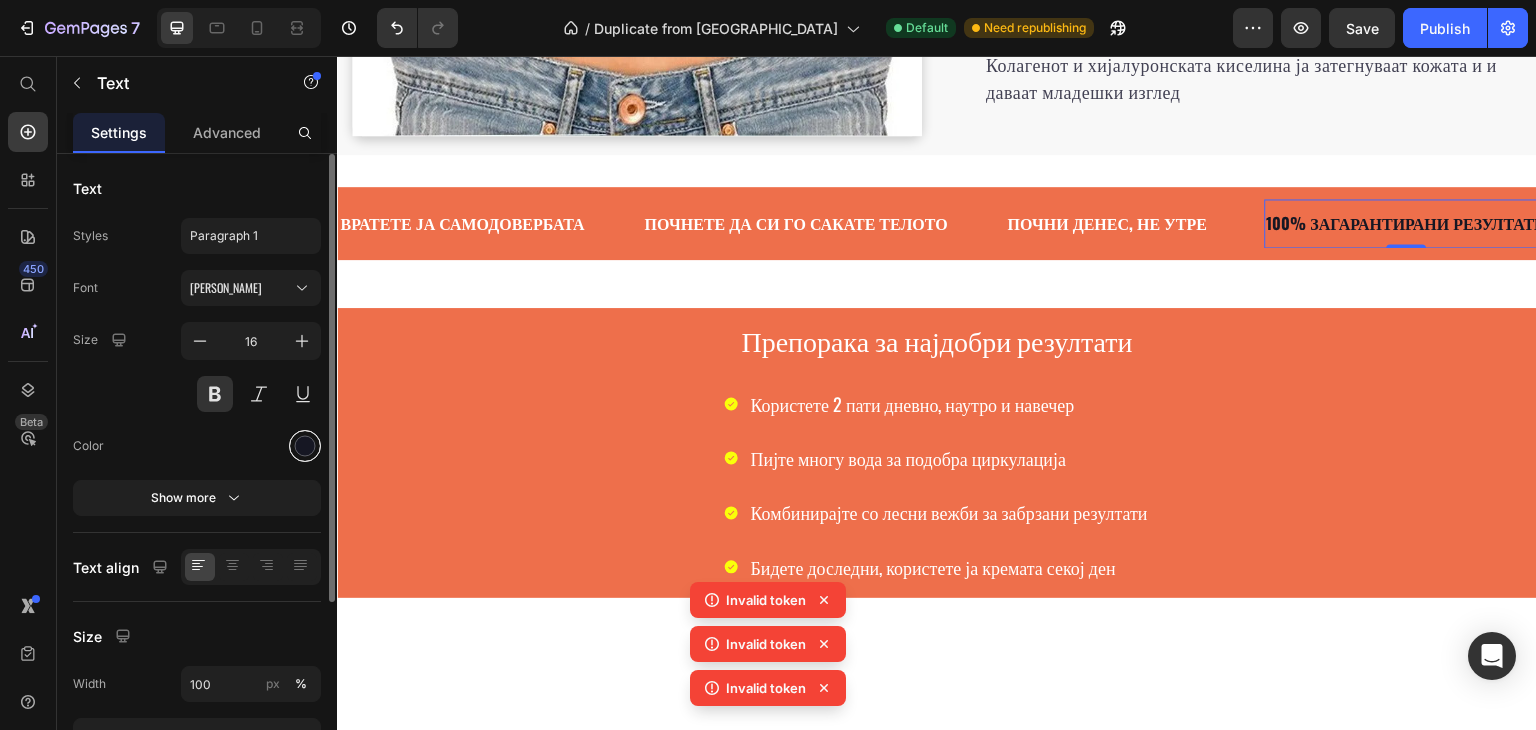 click at bounding box center [305, 446] 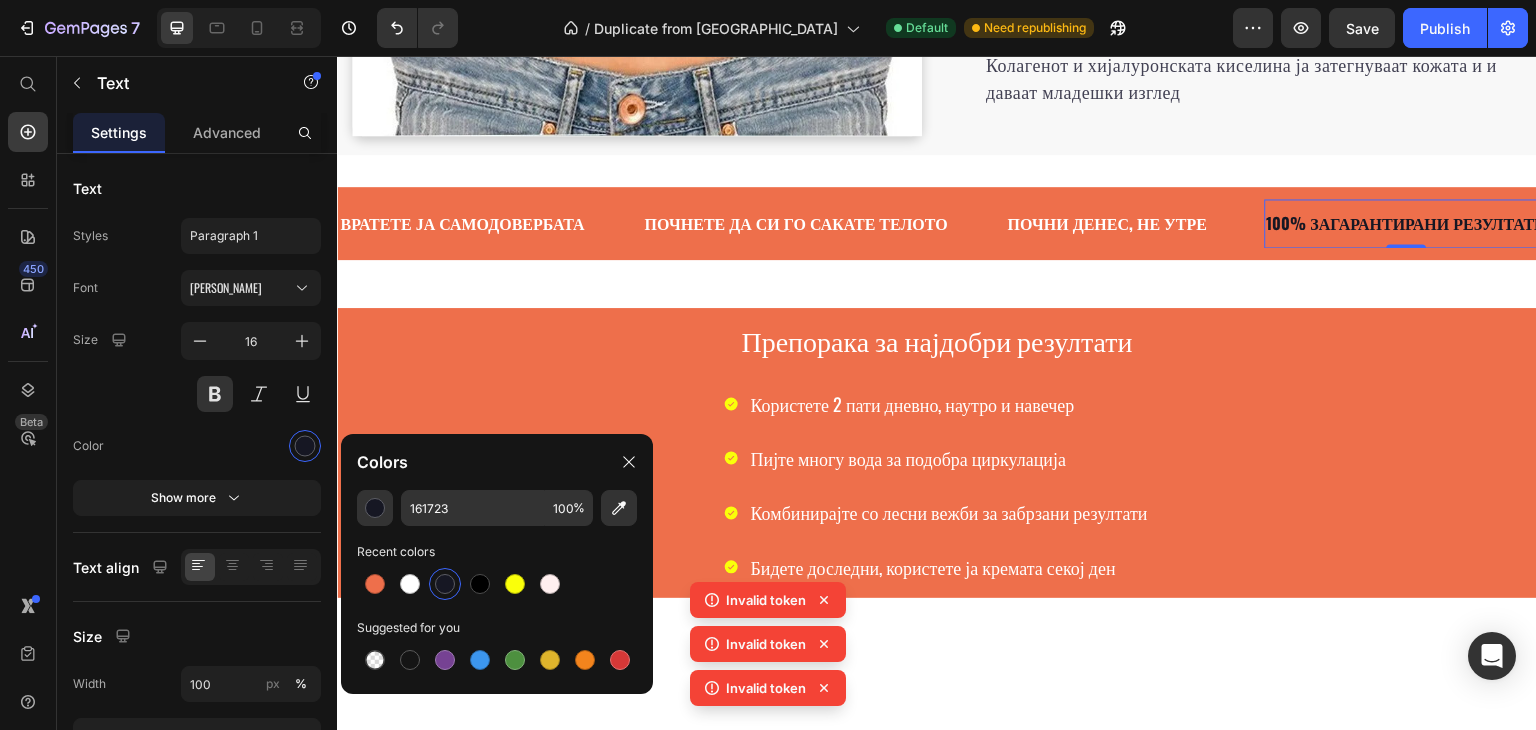 click at bounding box center (410, 584) 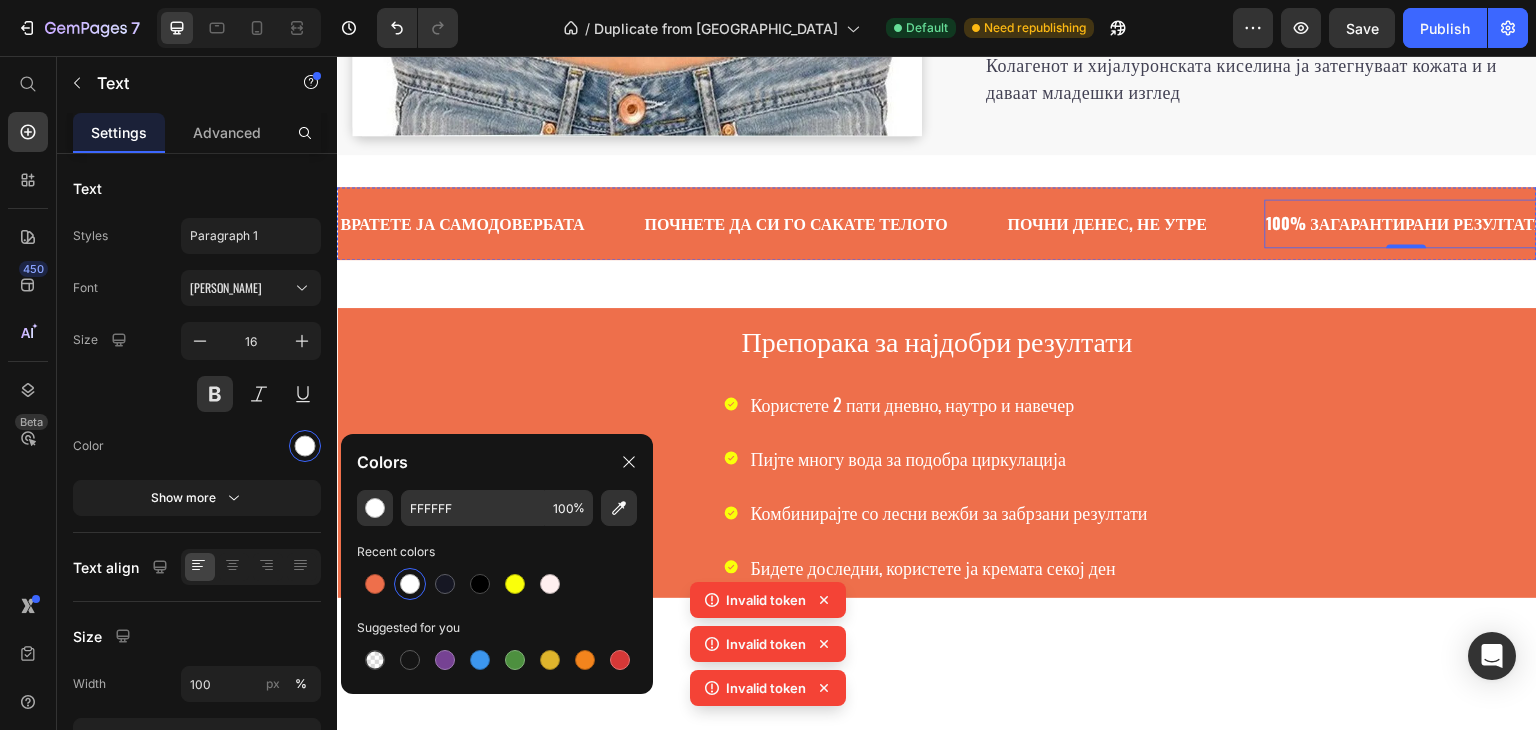 click on "ВРАТЕТЕ ЈА САМОДОВЕРБАТА" at bounding box center (1730, 223) 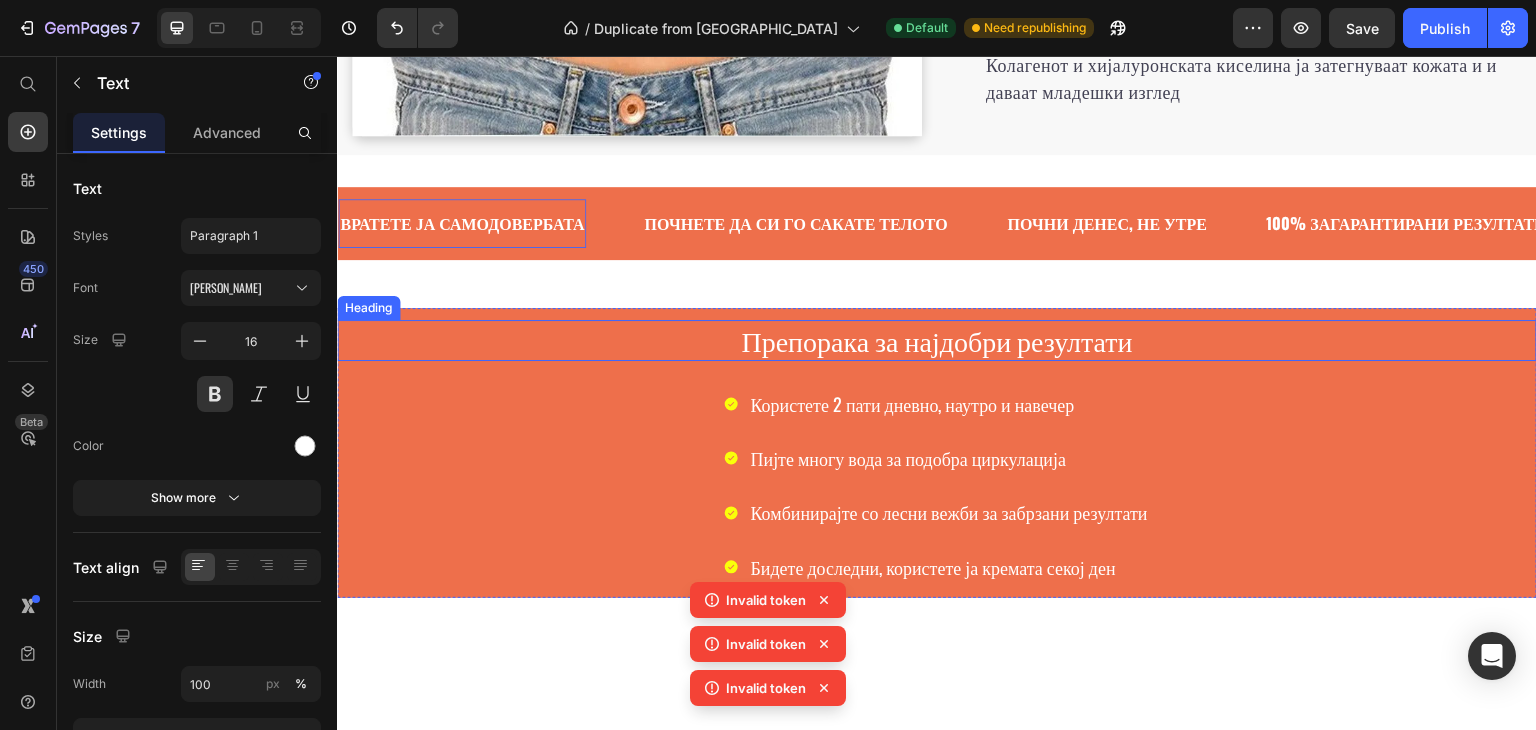 click on "Препорака за најдобри резултати" at bounding box center (937, 340) 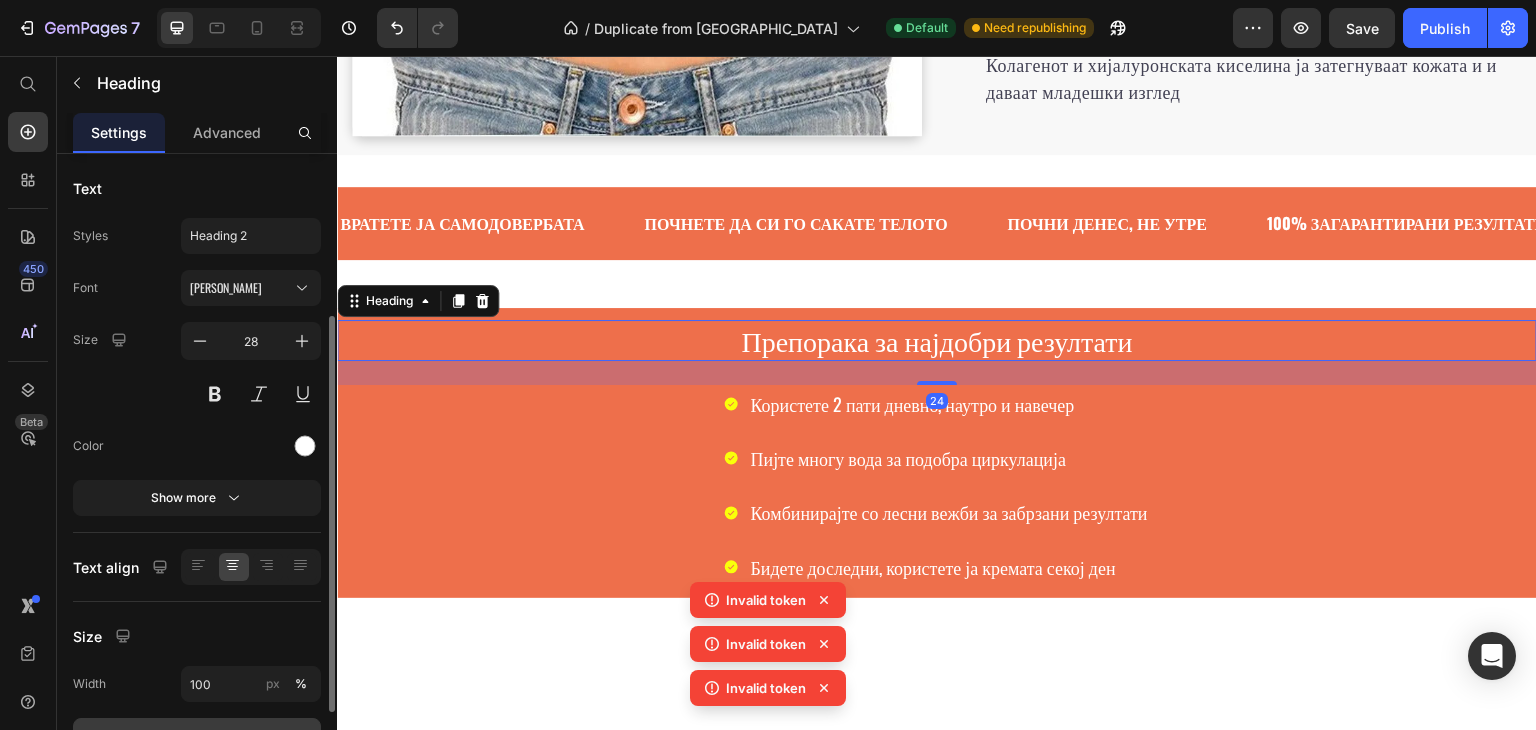 scroll, scrollTop: 376, scrollLeft: 0, axis: vertical 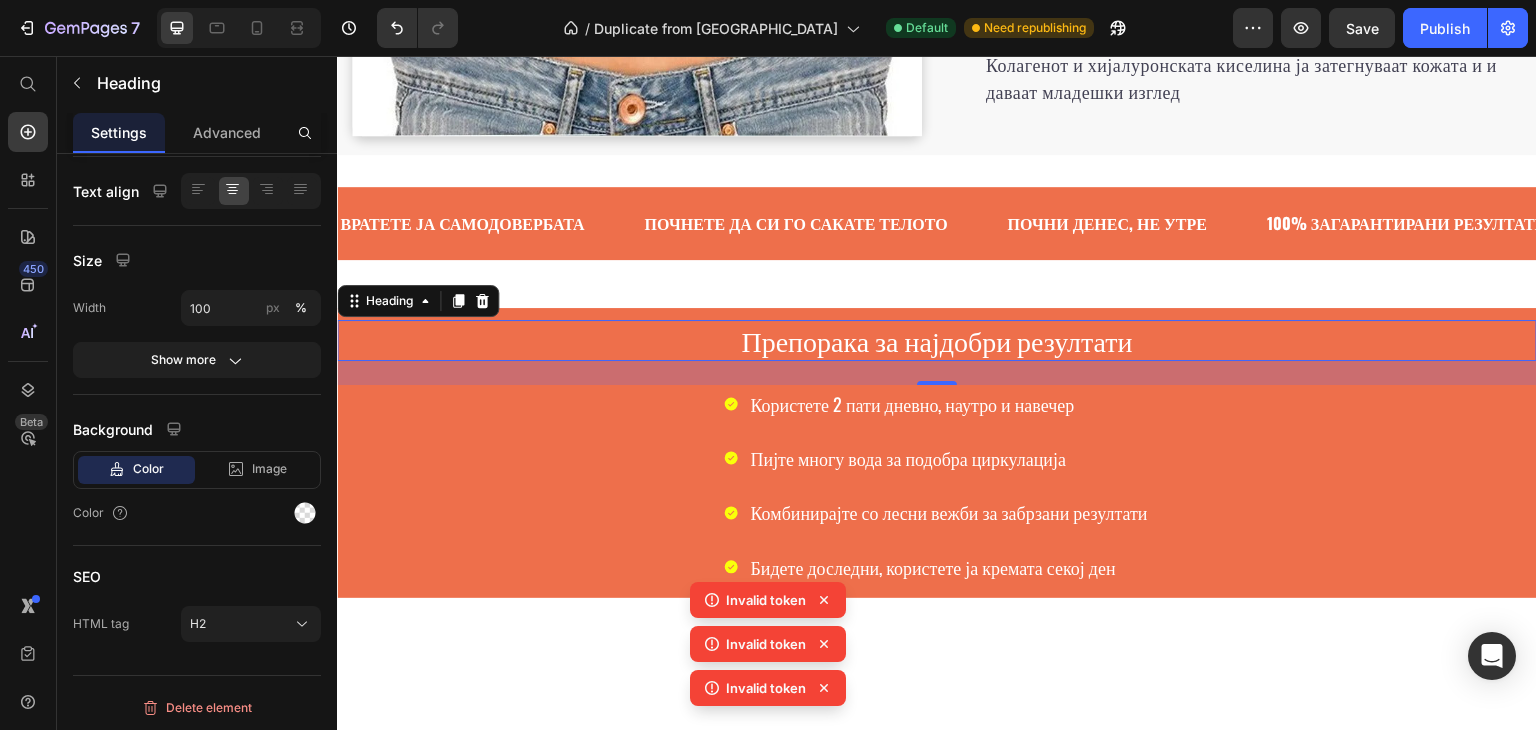 click on "Препорака за најдобри резултати" at bounding box center (937, 340) 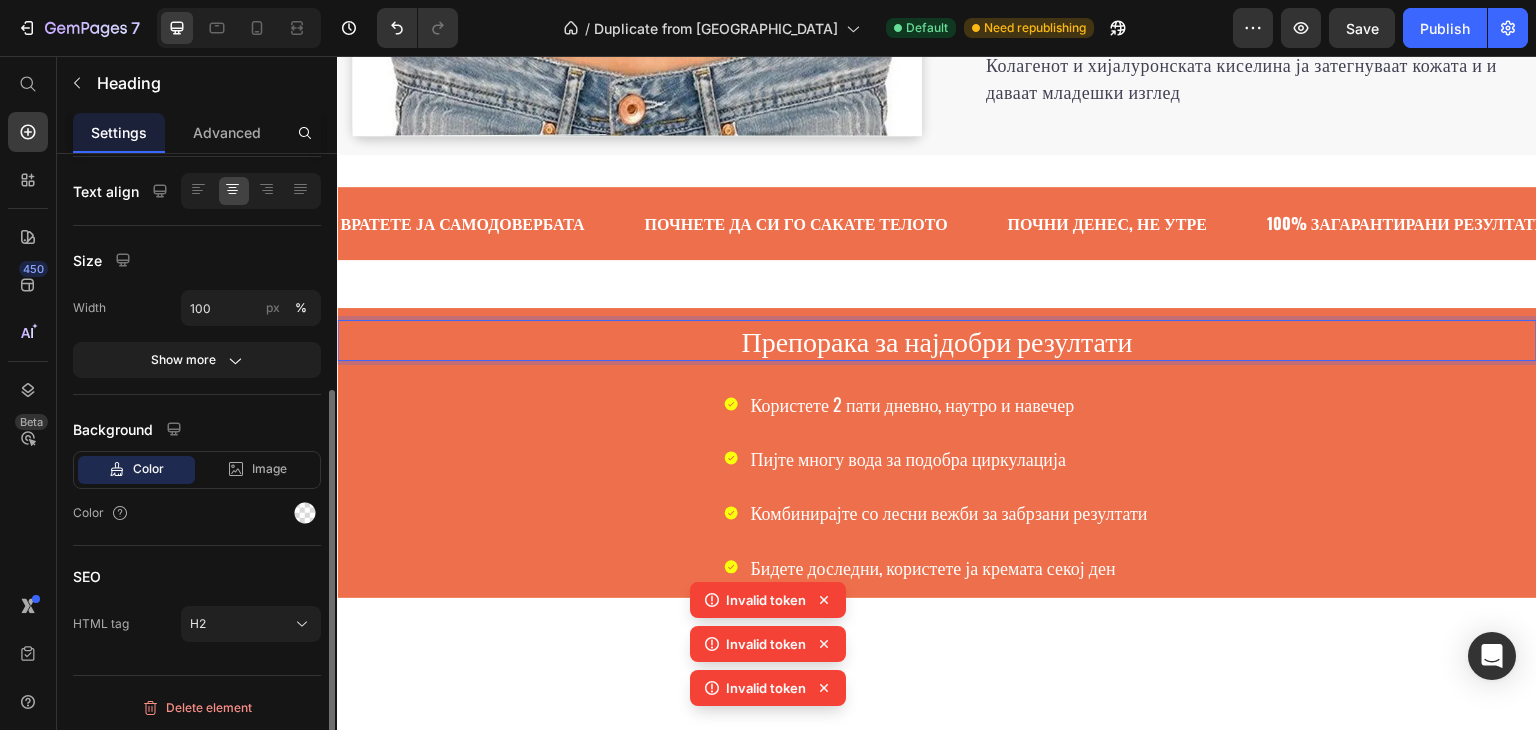 scroll, scrollTop: 76, scrollLeft: 0, axis: vertical 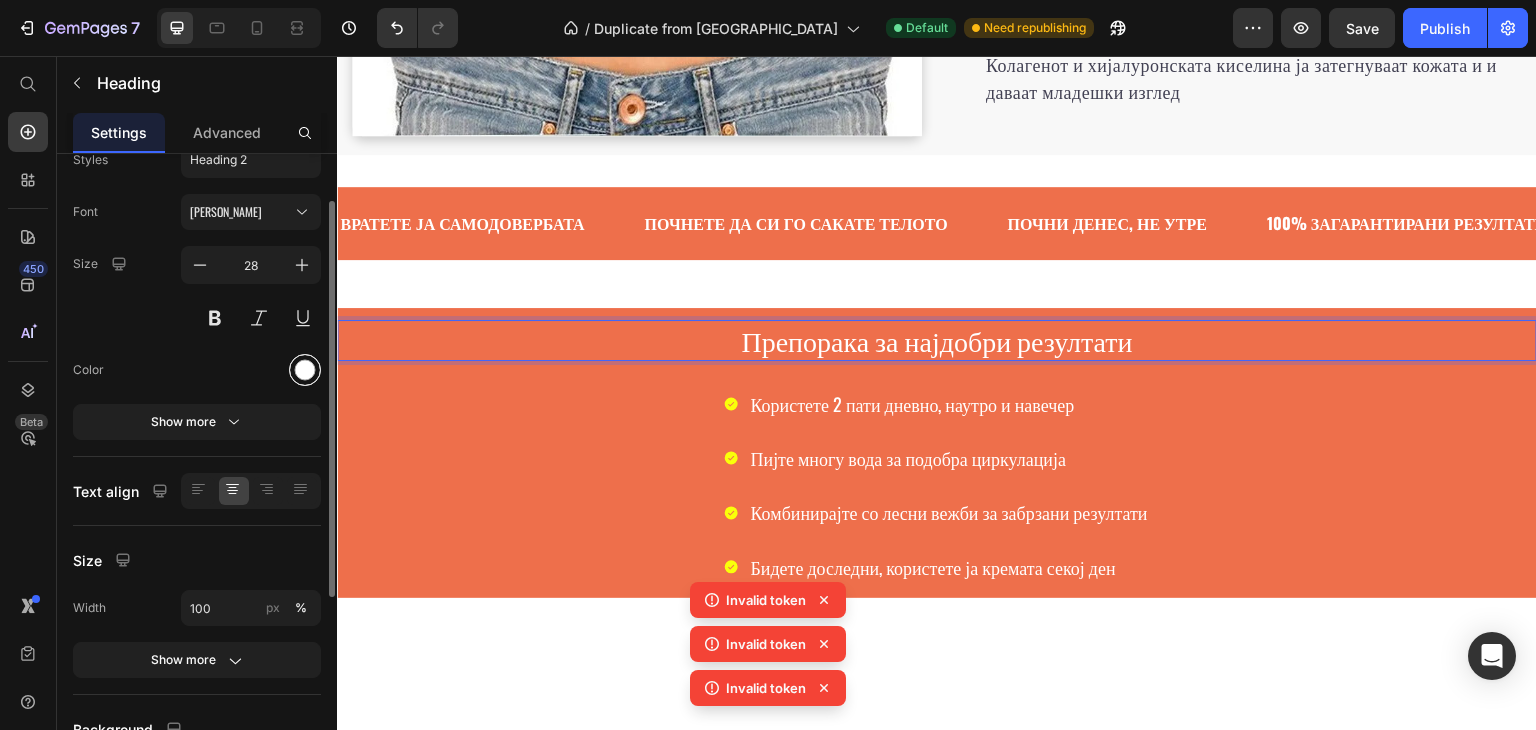 click at bounding box center (305, 370) 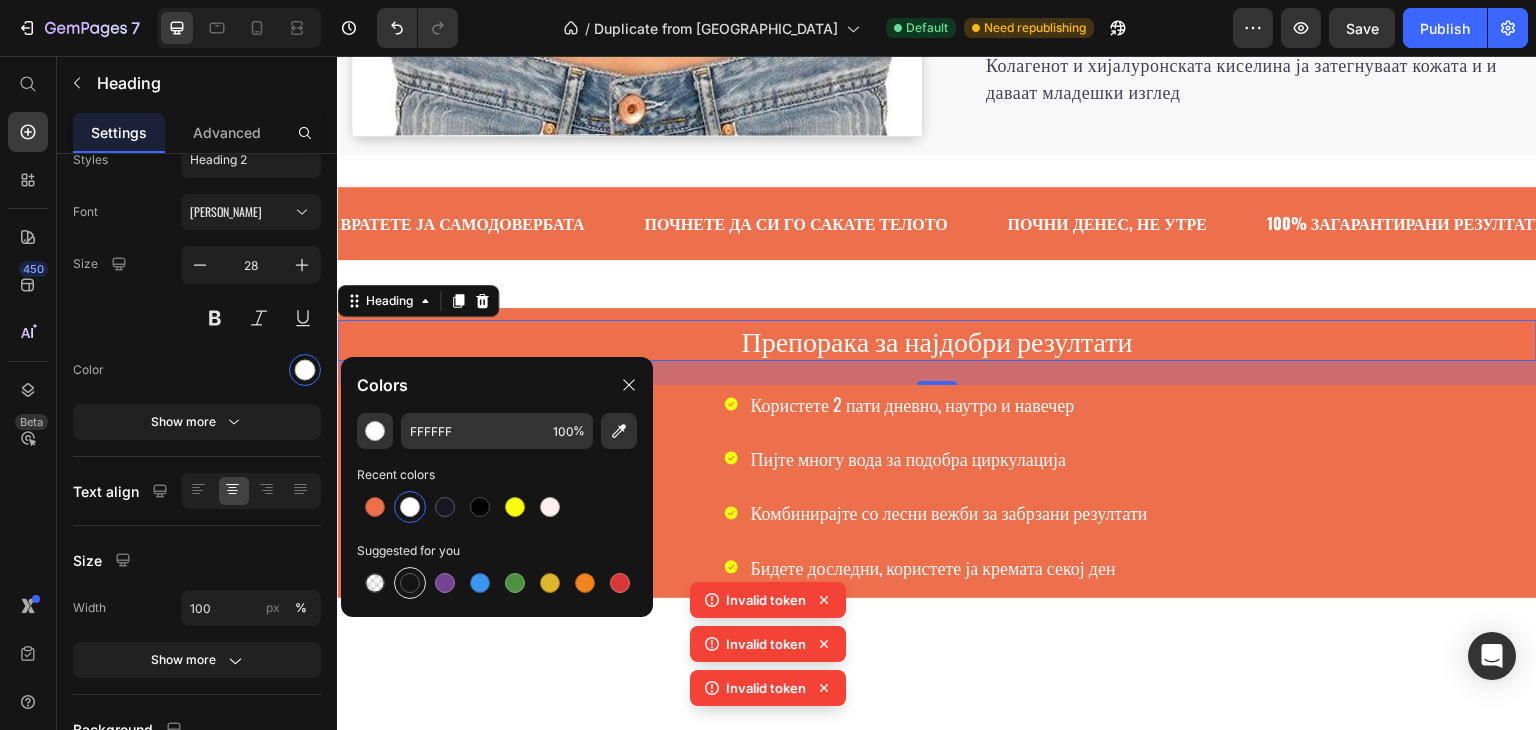 click at bounding box center [410, 583] 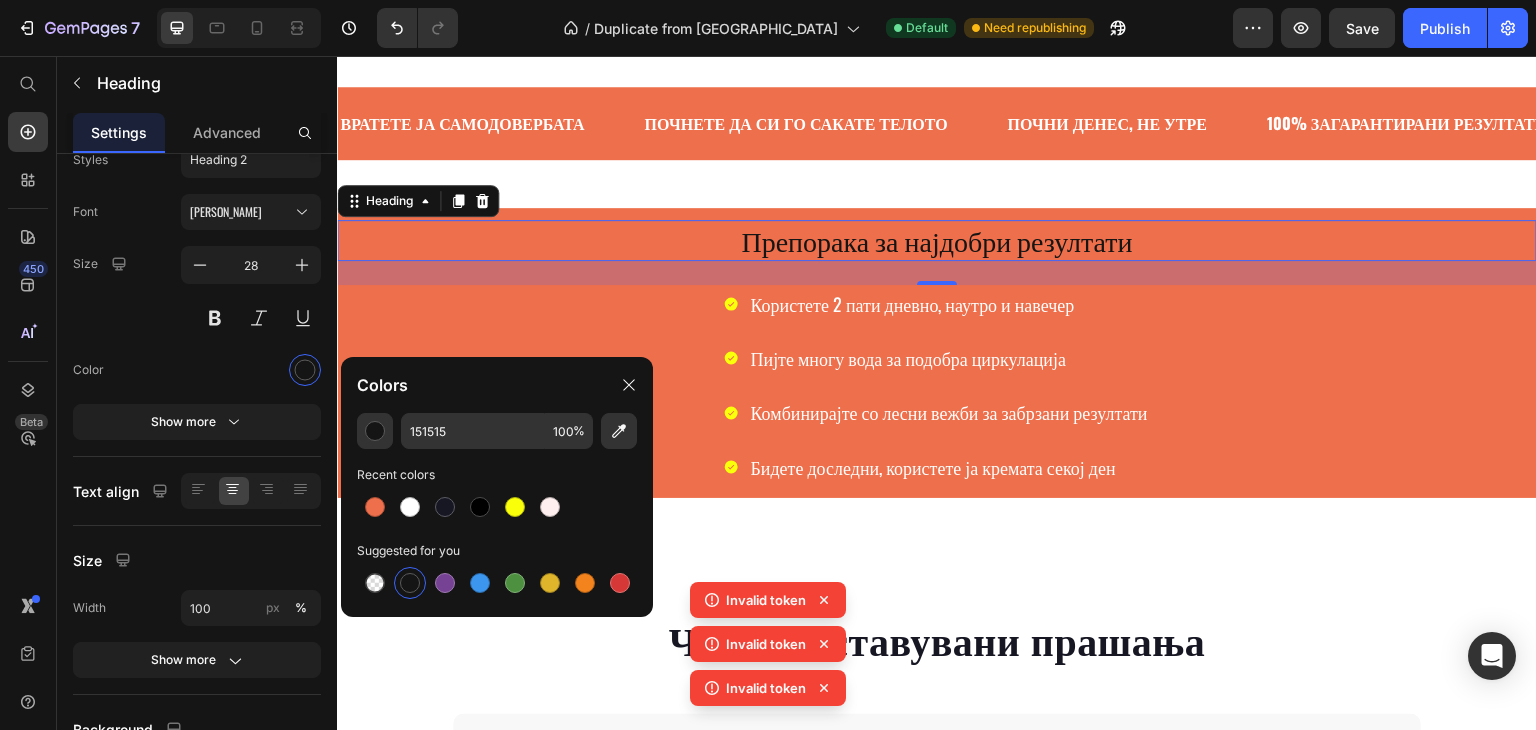 scroll, scrollTop: 3100, scrollLeft: 0, axis: vertical 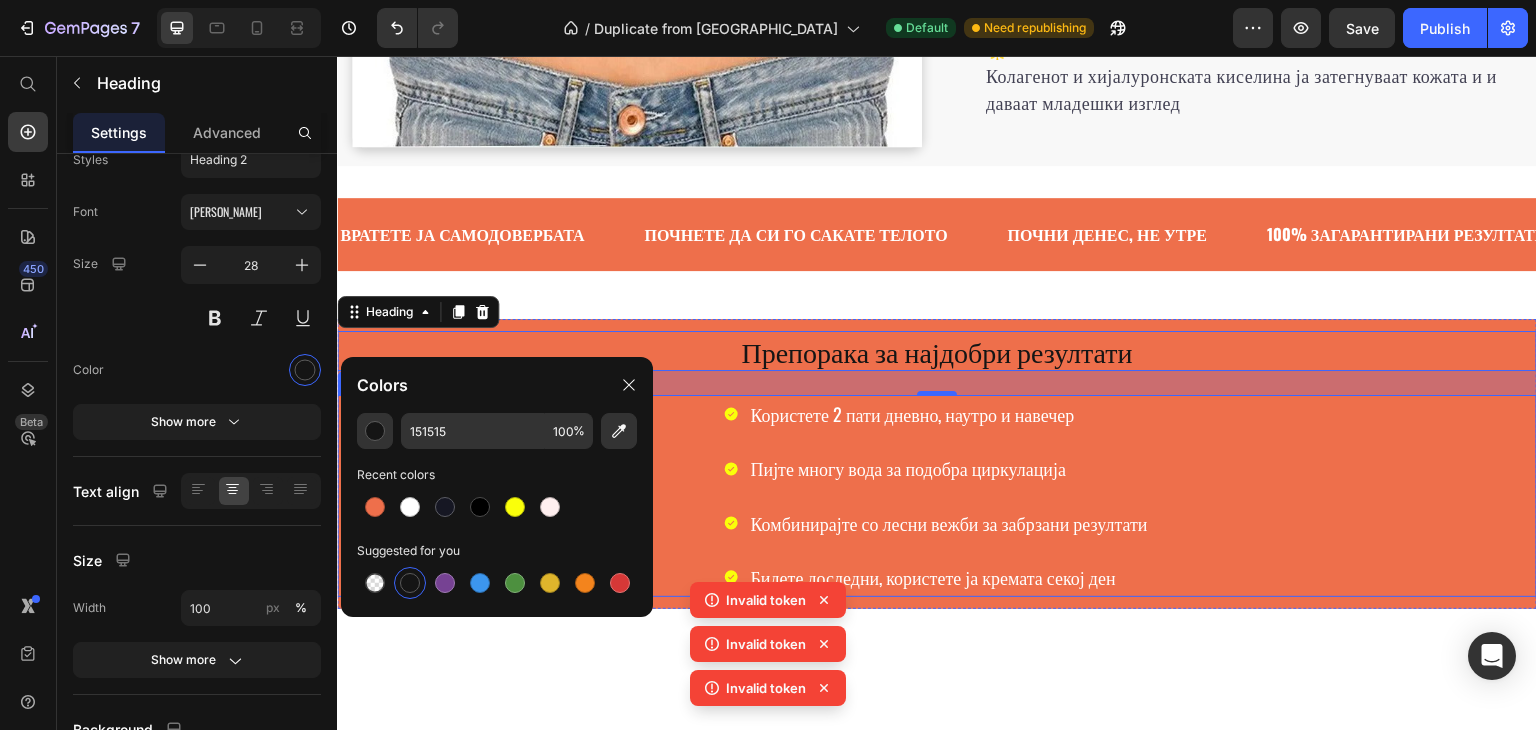 click on "Користете 2 пати дневно, наутро и навечер" at bounding box center [948, 414] 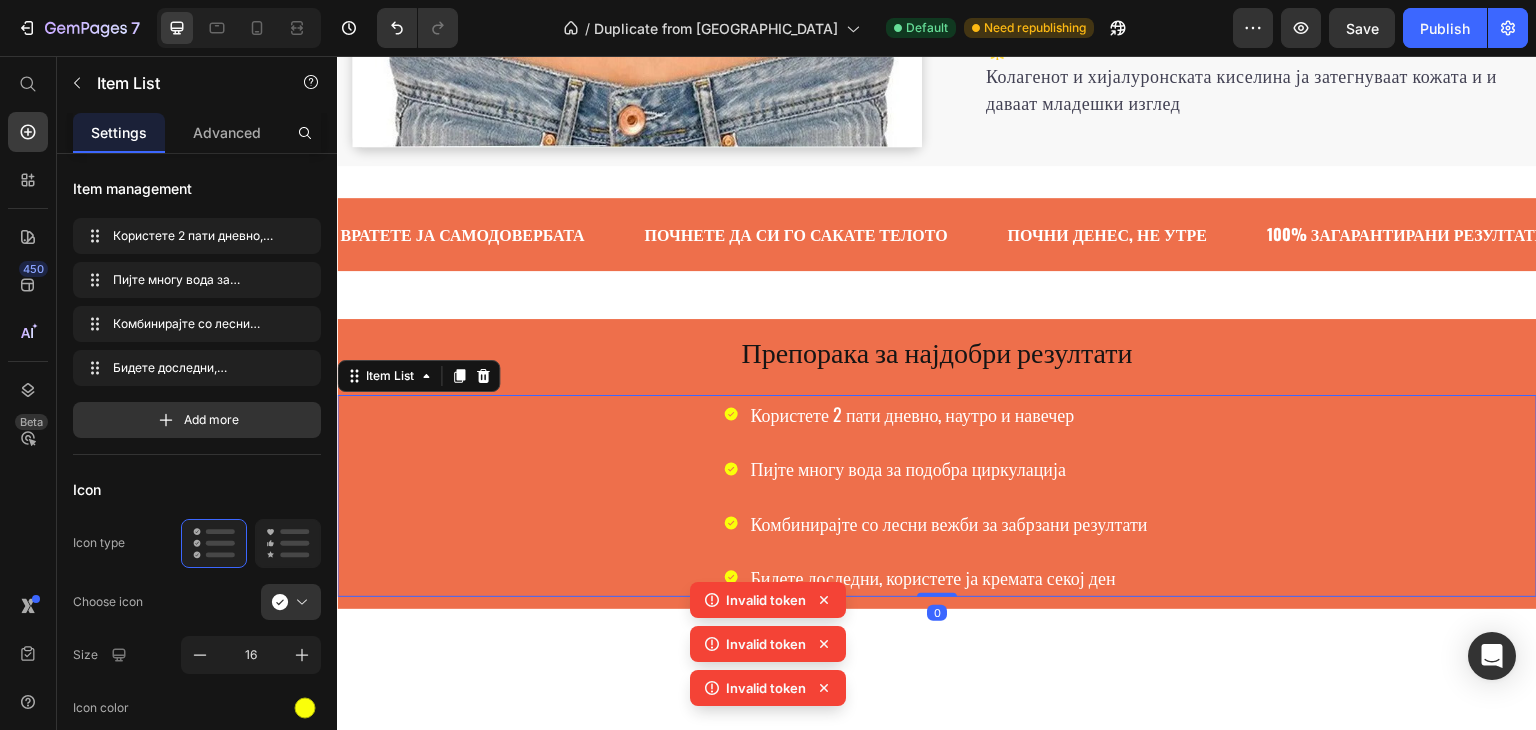 scroll, scrollTop: 500, scrollLeft: 0, axis: vertical 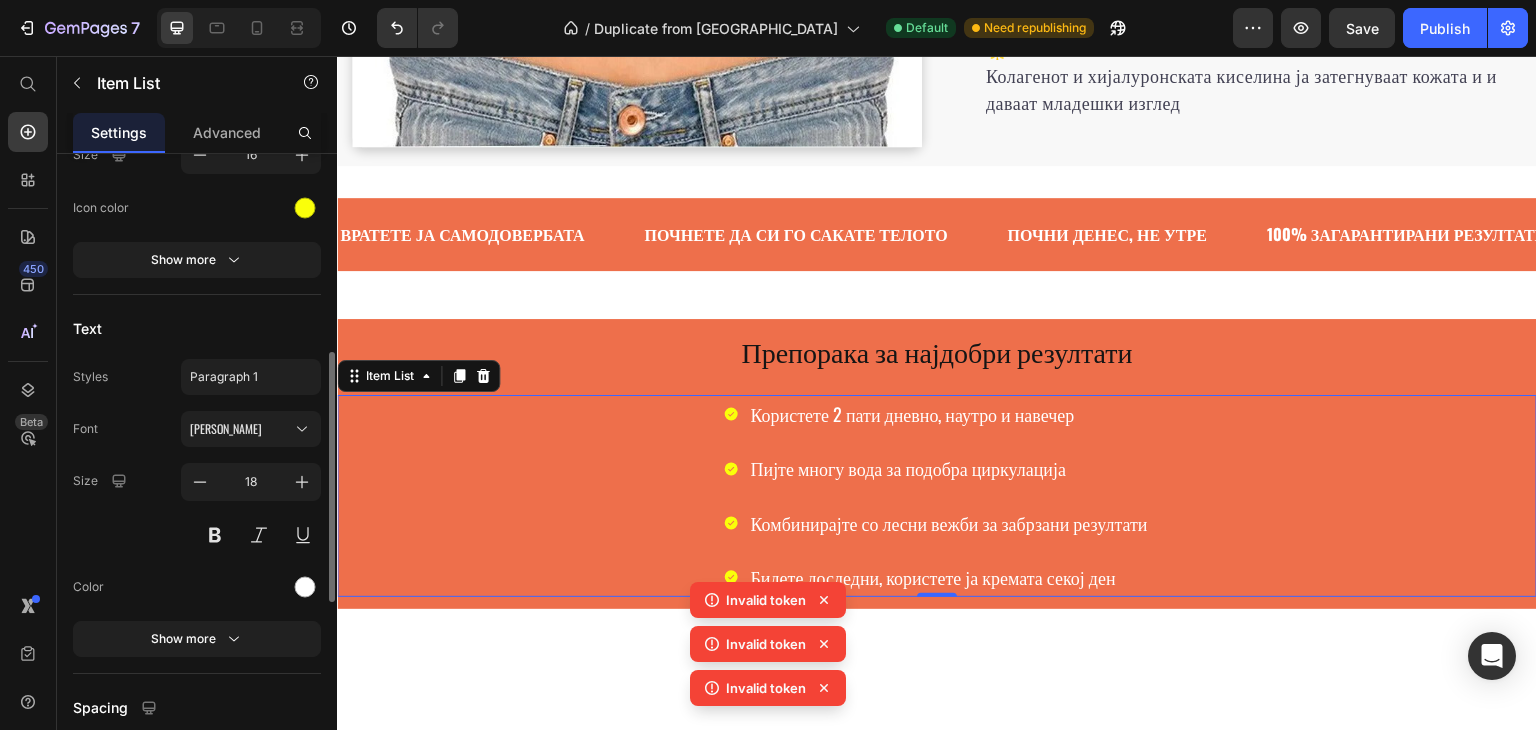 click on "Font [PERSON_NAME] Size 18 Color Show more" at bounding box center [197, 534] 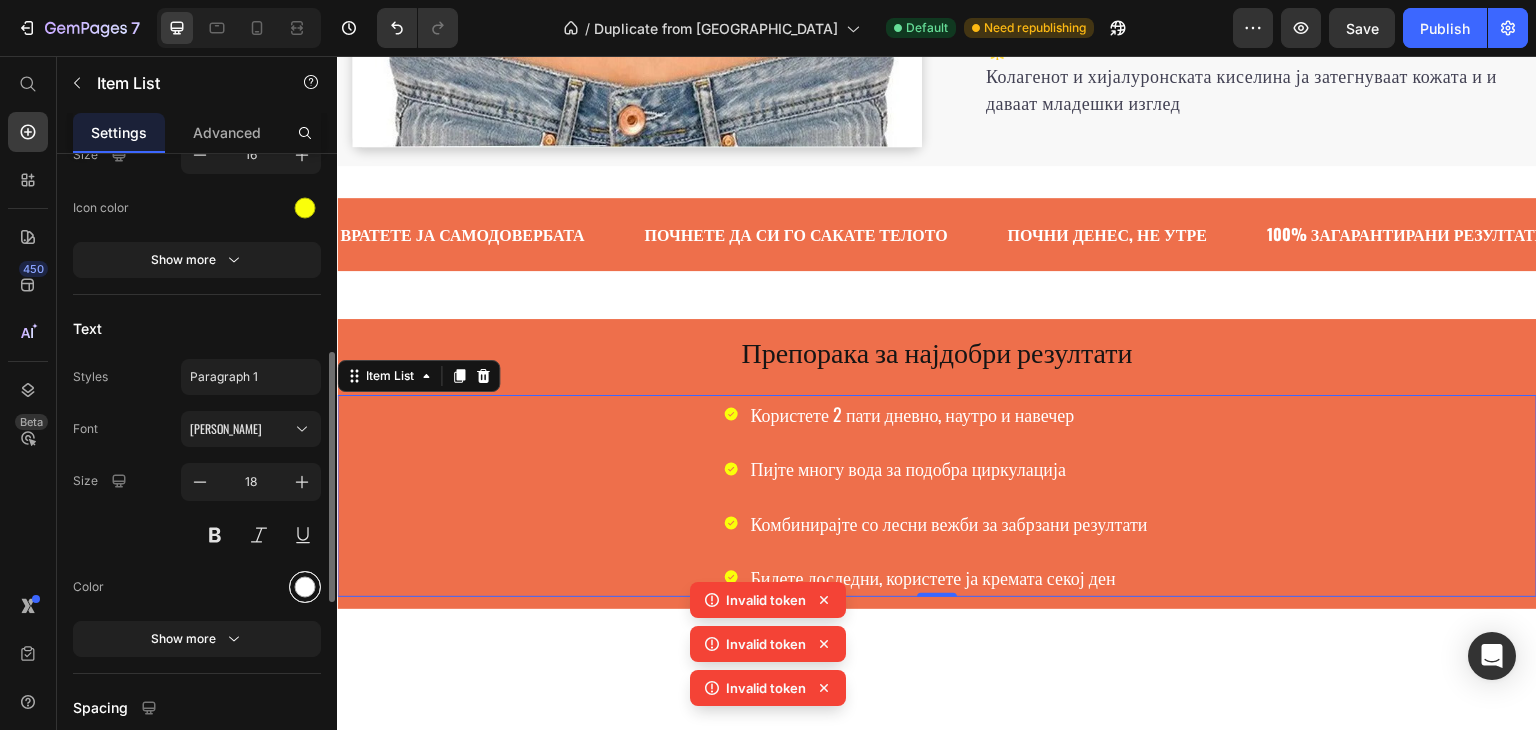 click at bounding box center (305, 587) 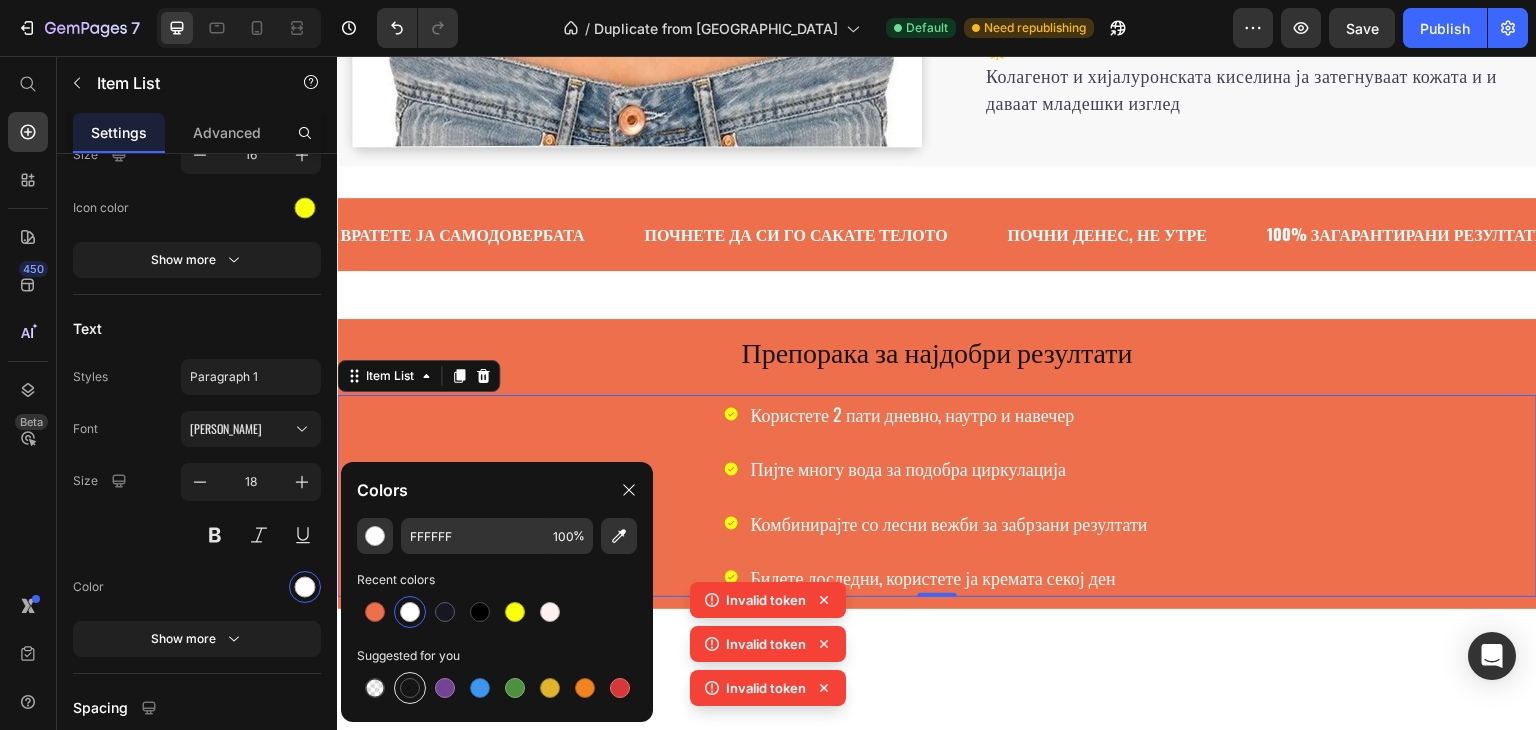 click at bounding box center [410, 688] 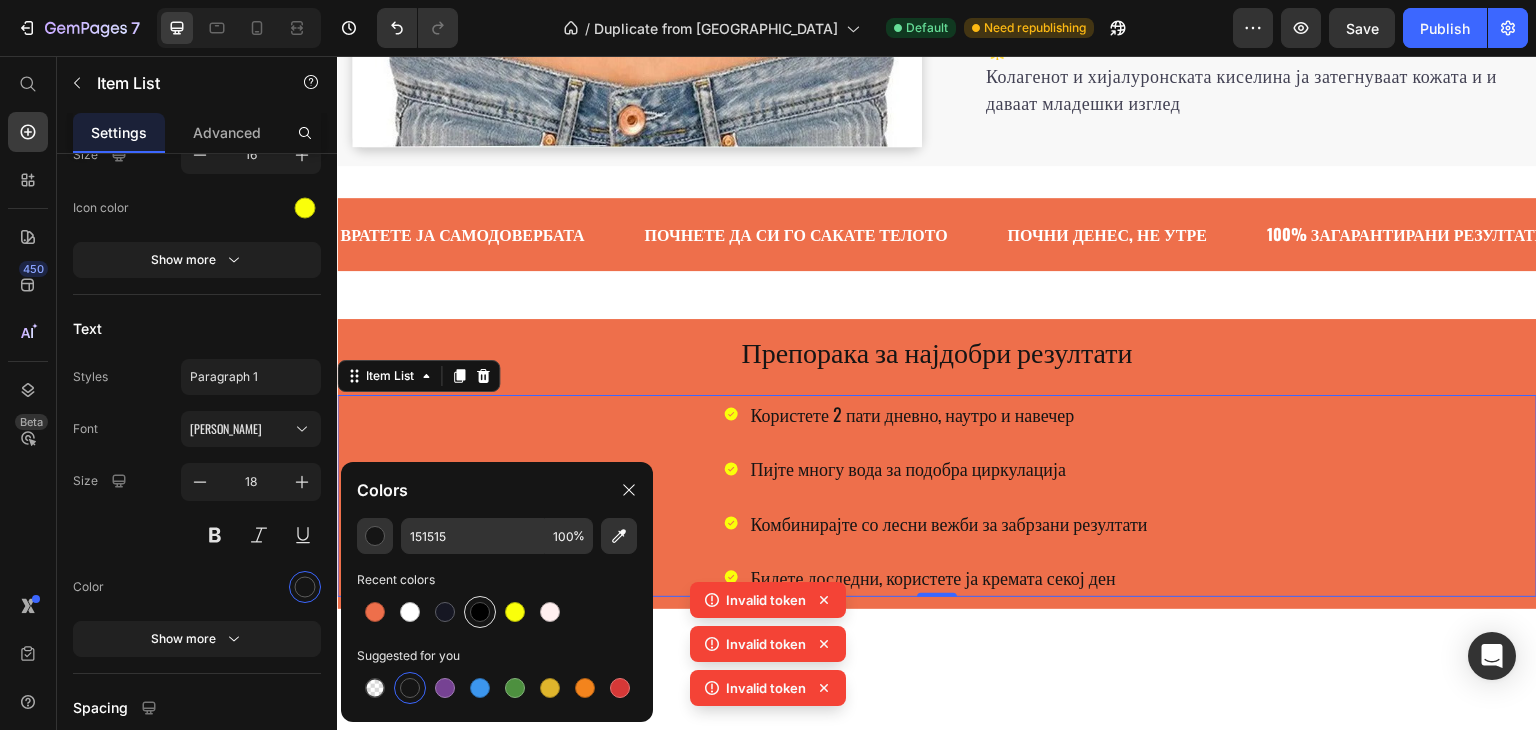 click at bounding box center [480, 612] 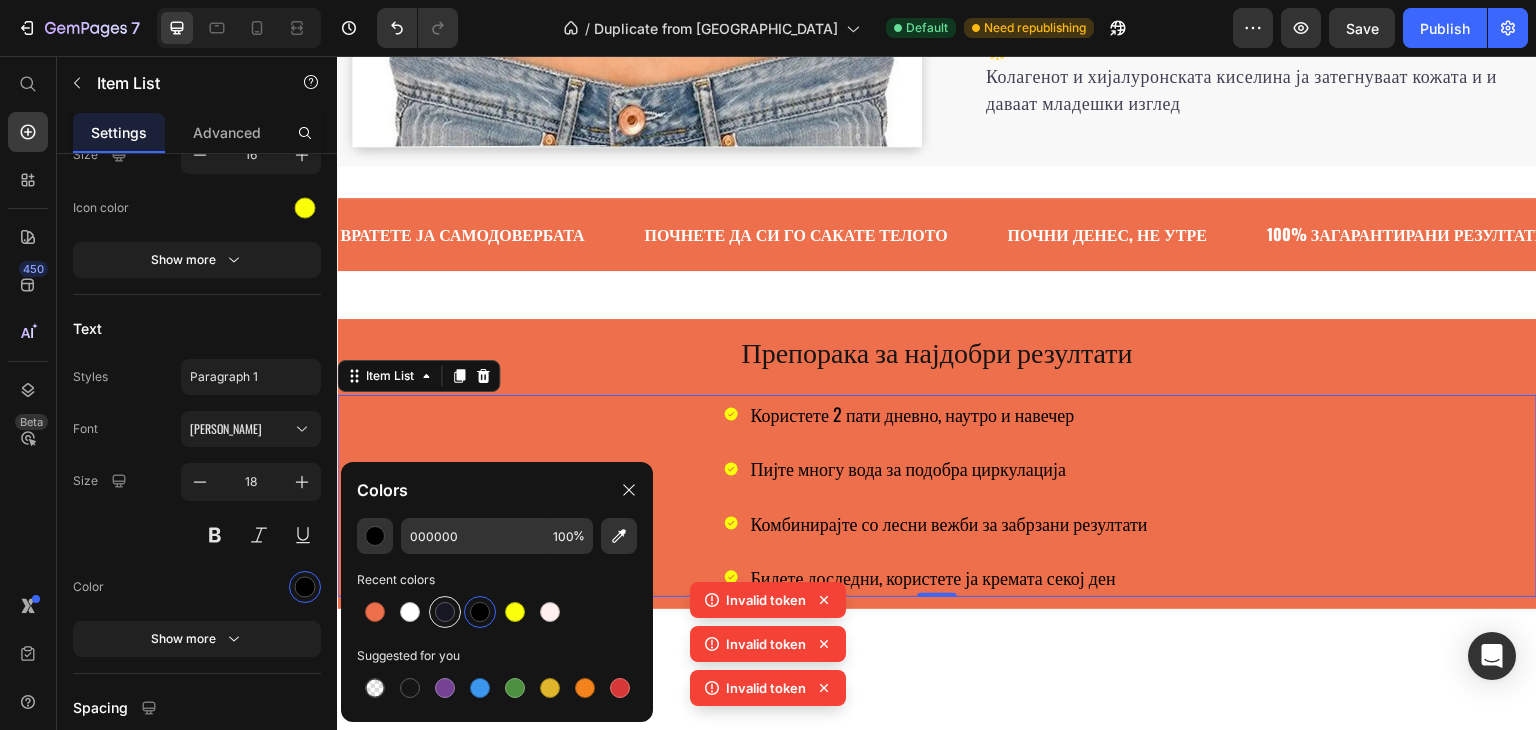 click at bounding box center [445, 612] 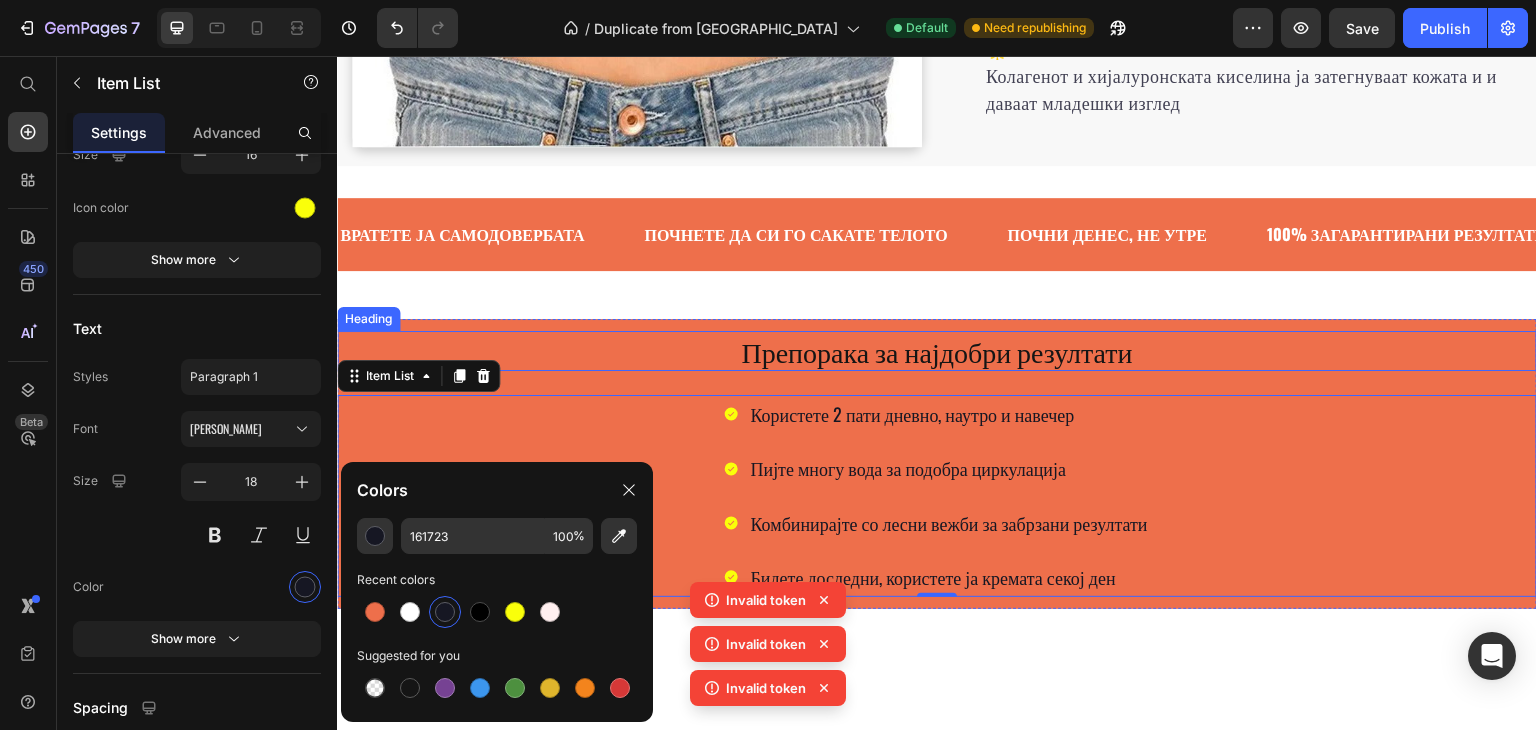 click on "Препорака за најдобри резултати" at bounding box center [937, 351] 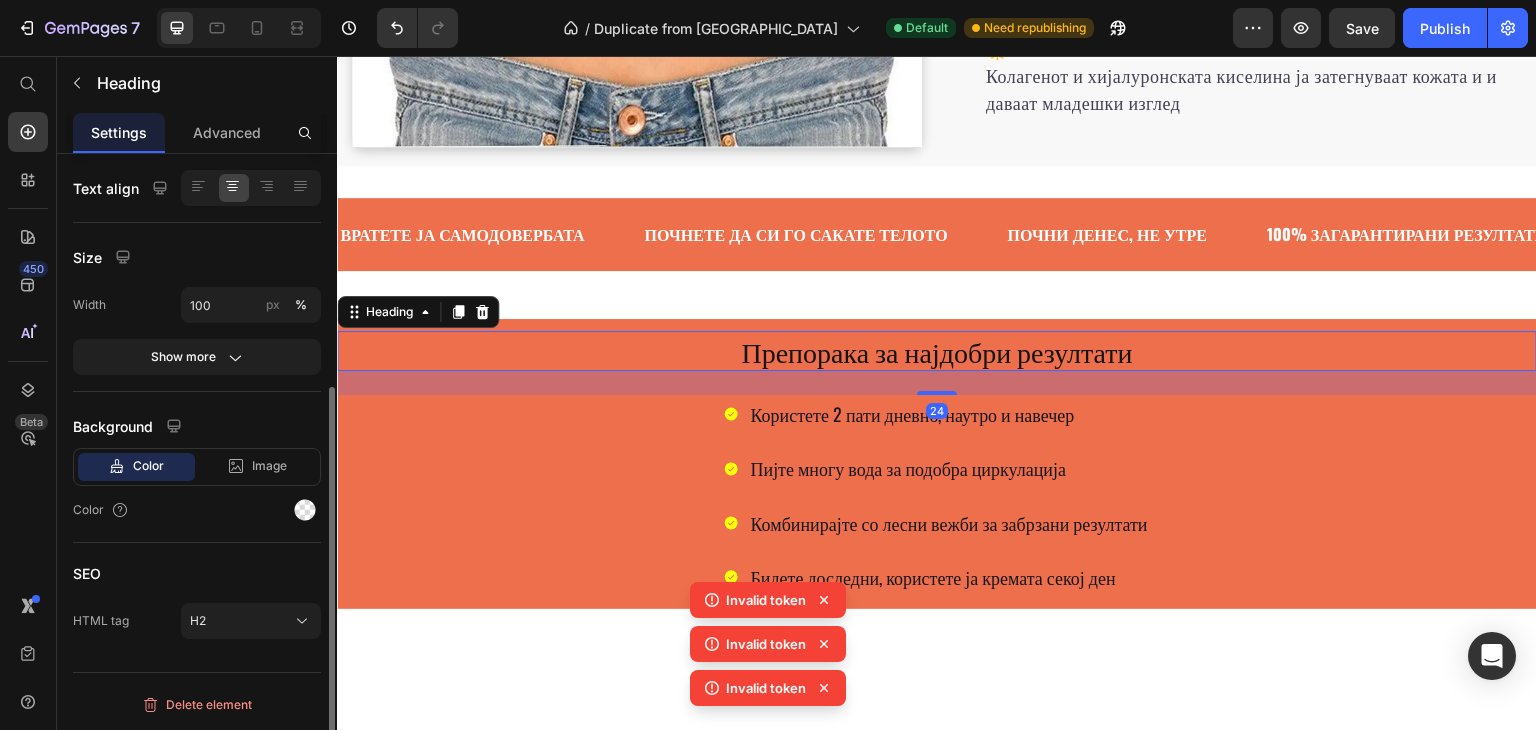 scroll, scrollTop: 0, scrollLeft: 0, axis: both 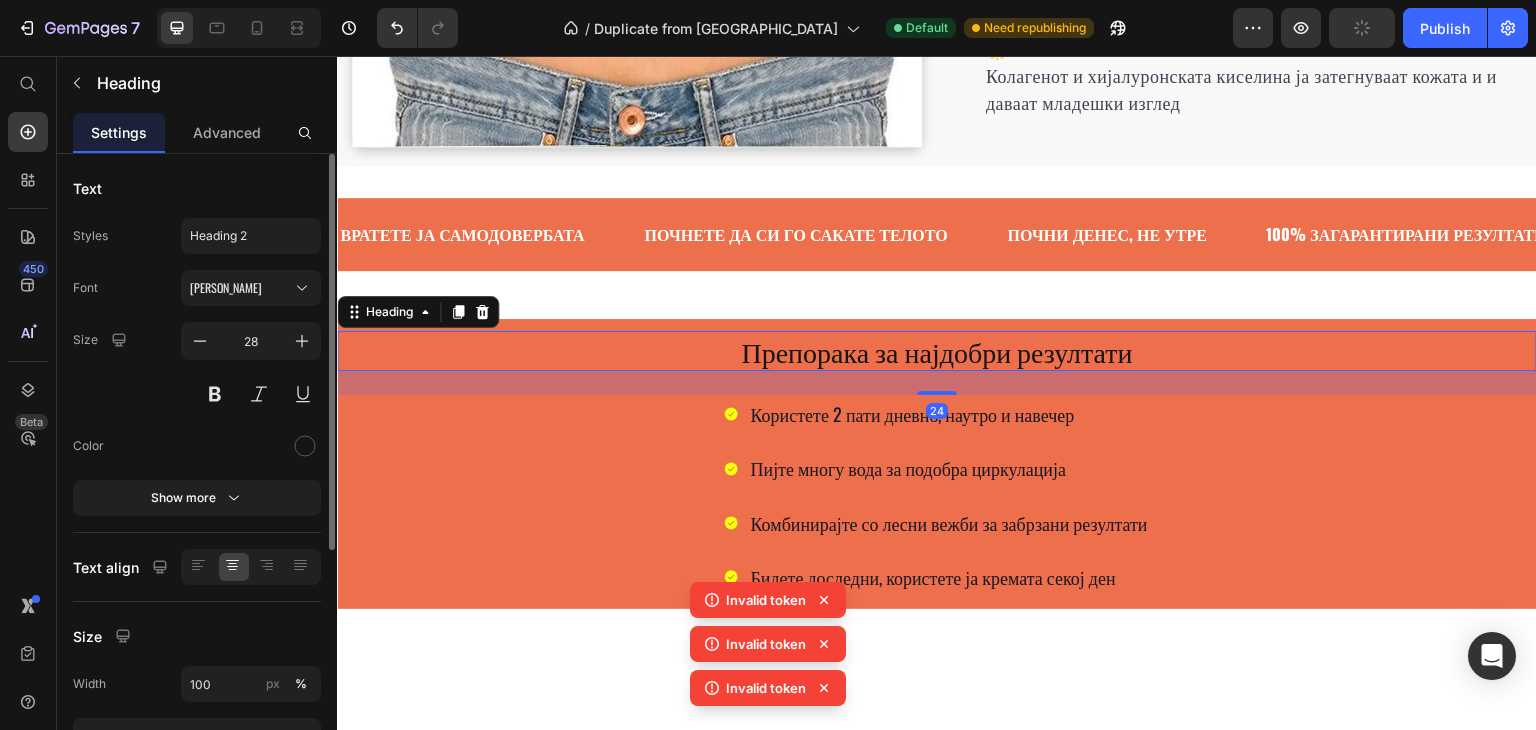 click on "Препорака за најдобри резултати" at bounding box center (937, 351) 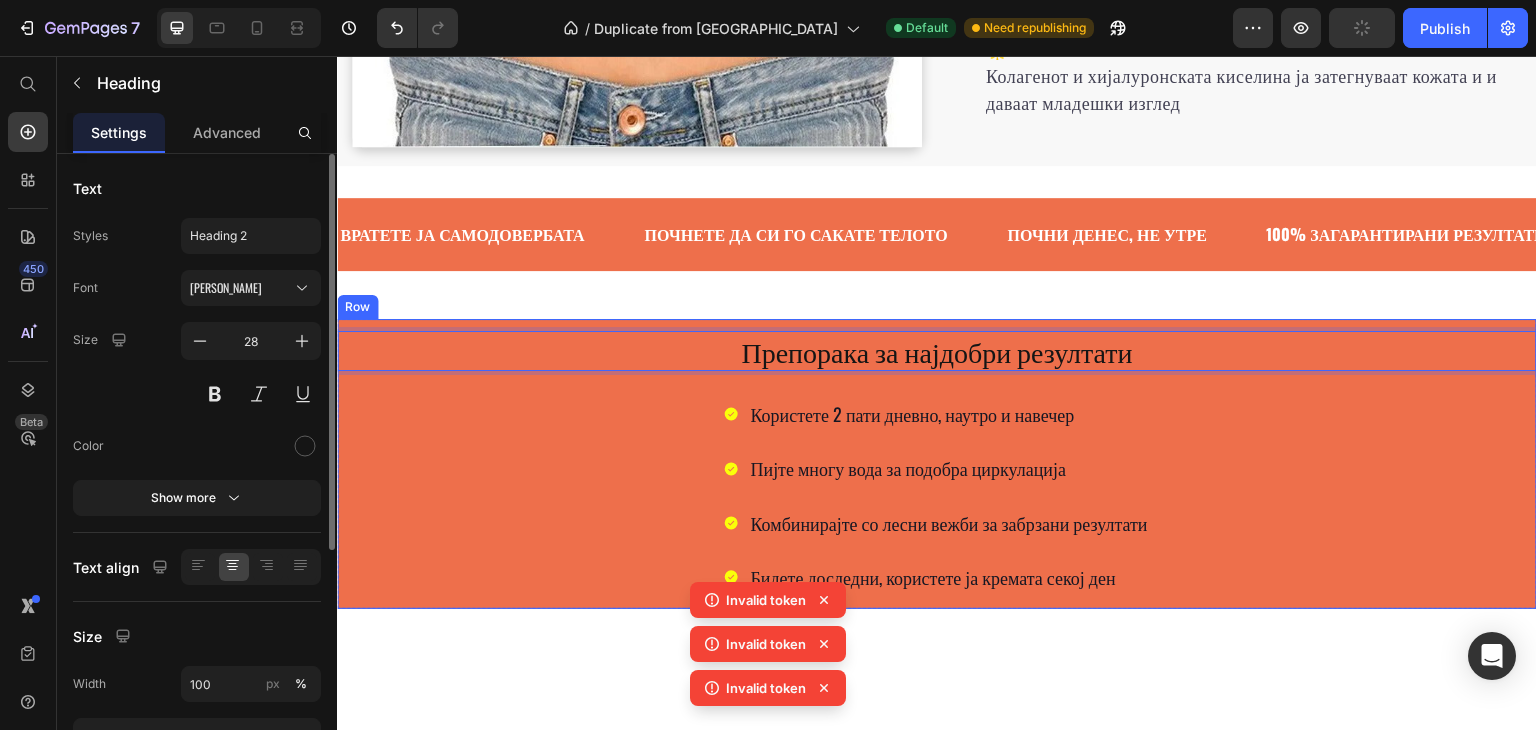 click on "Препорака за најдобри резултати Heading   24 Користете 2 пати дневно, наутро и навечер Пијте многу вода за подобра циркулација Комбинирајте со лесни вежби за забрзани резултати Бидете доследни, користете ја кремата секој ден Item List Row" at bounding box center [937, 464] 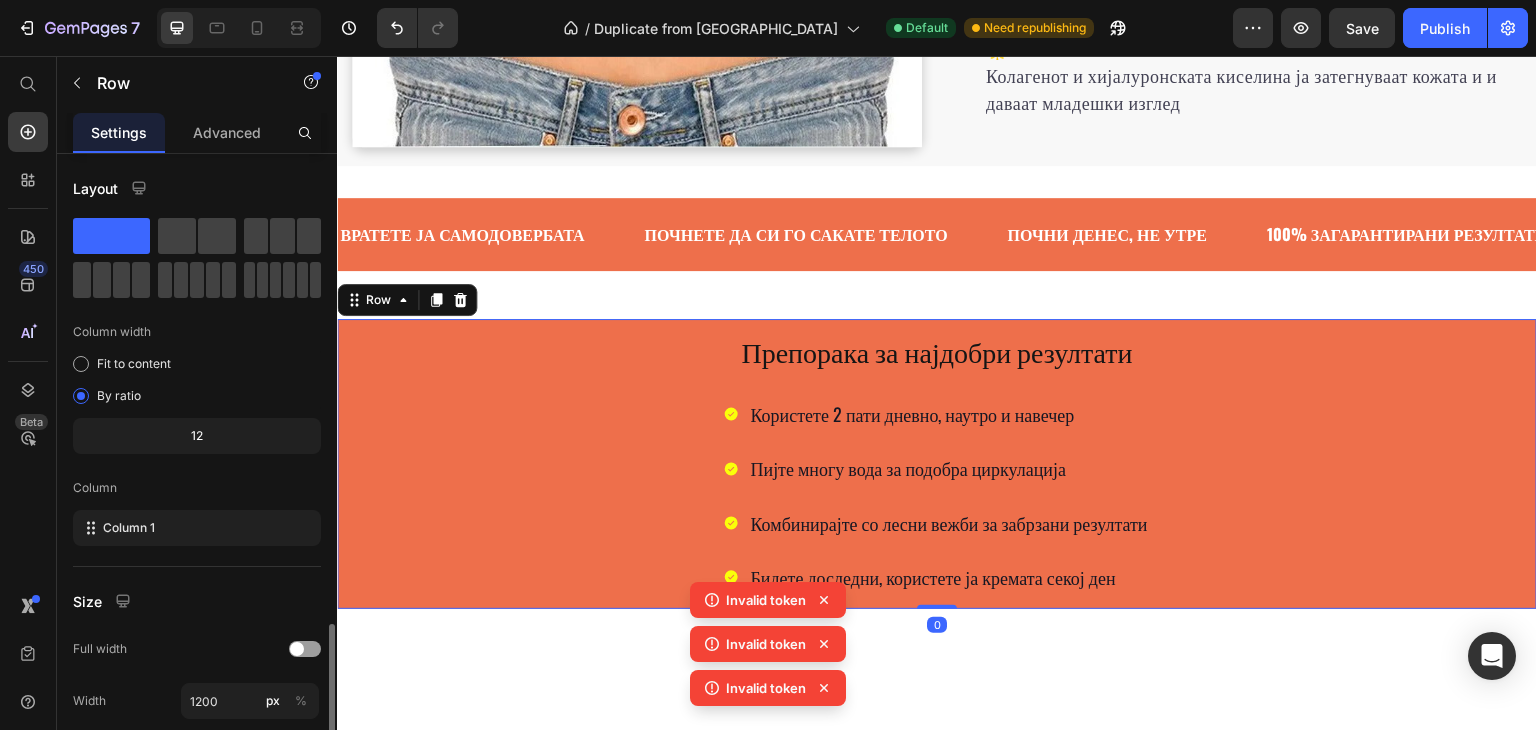 scroll, scrollTop: 277, scrollLeft: 0, axis: vertical 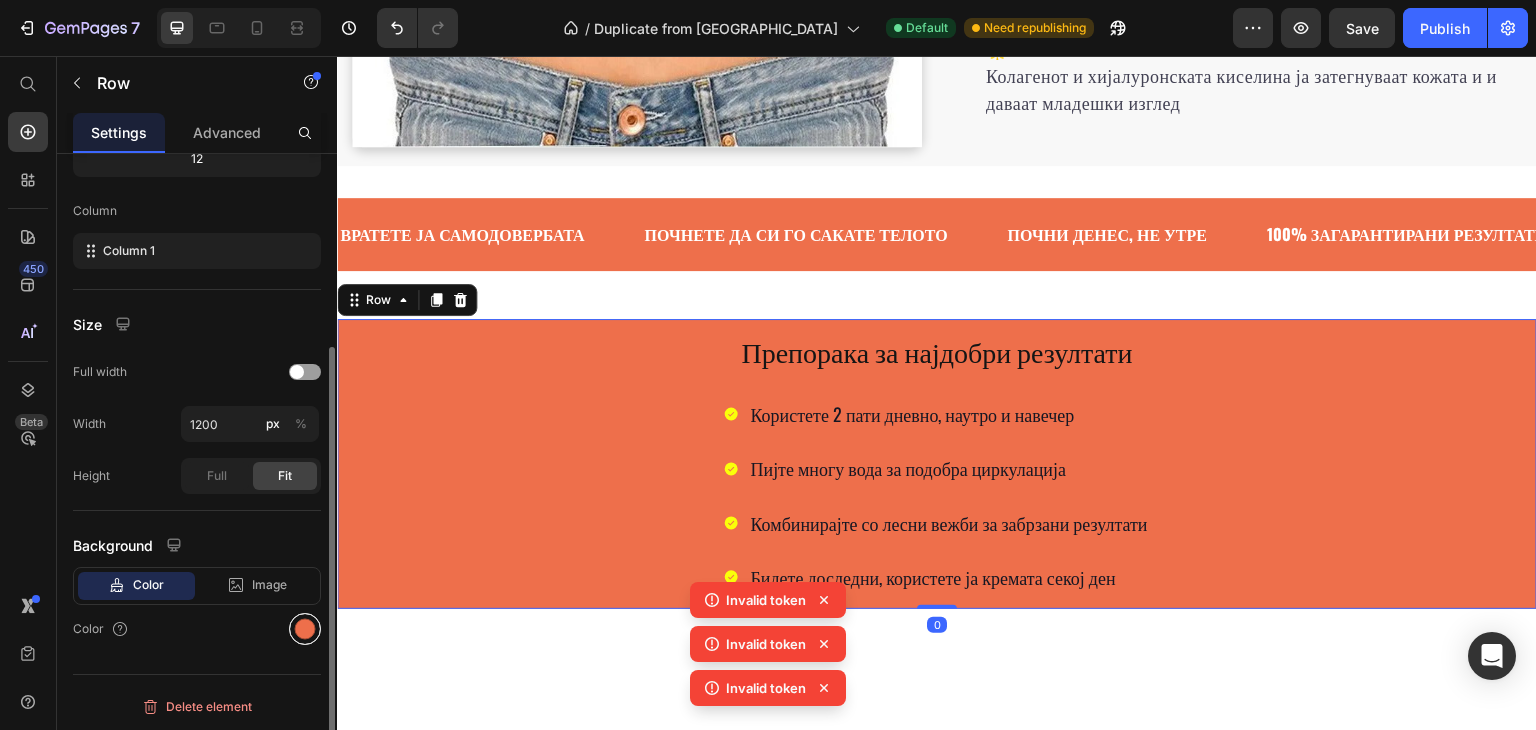 click at bounding box center (305, 629) 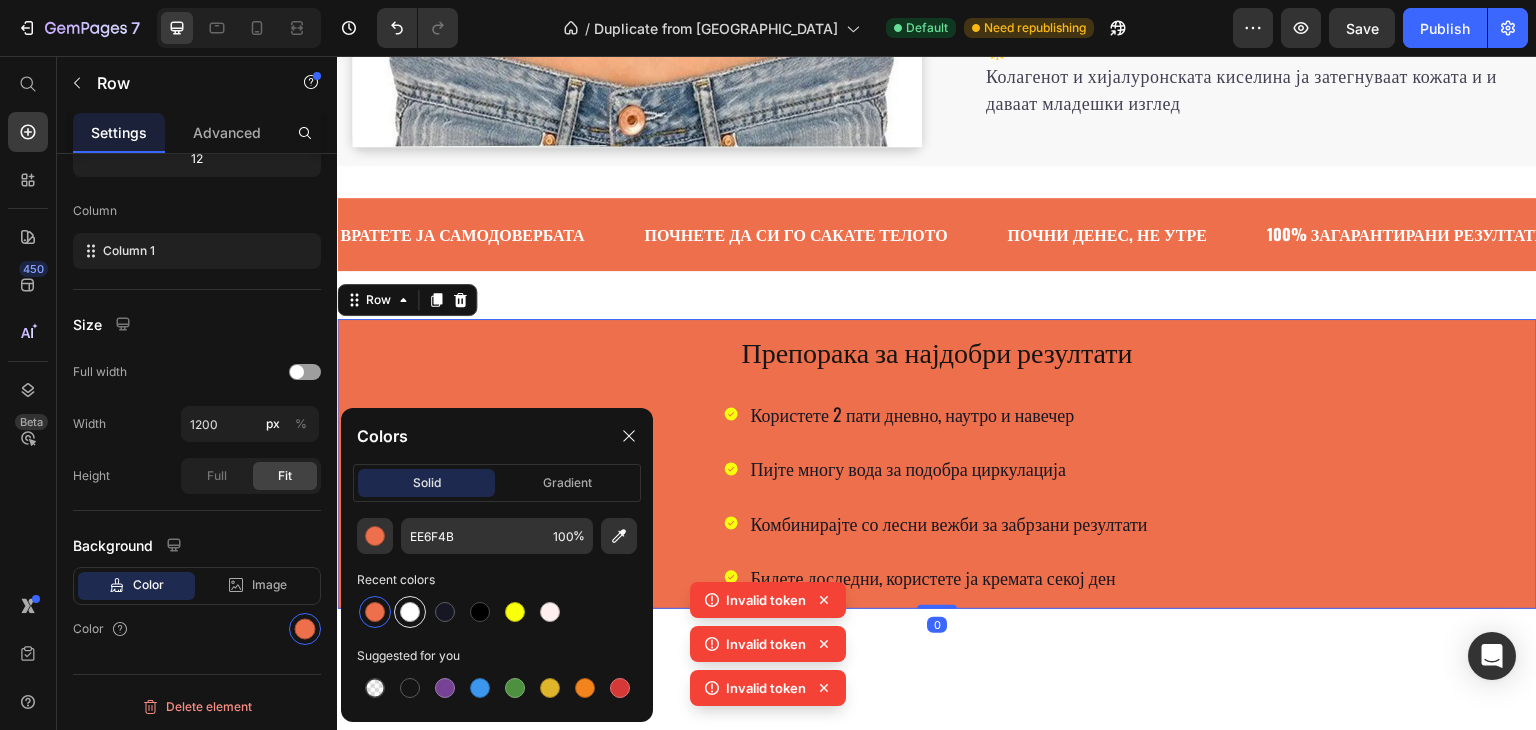 click at bounding box center [410, 612] 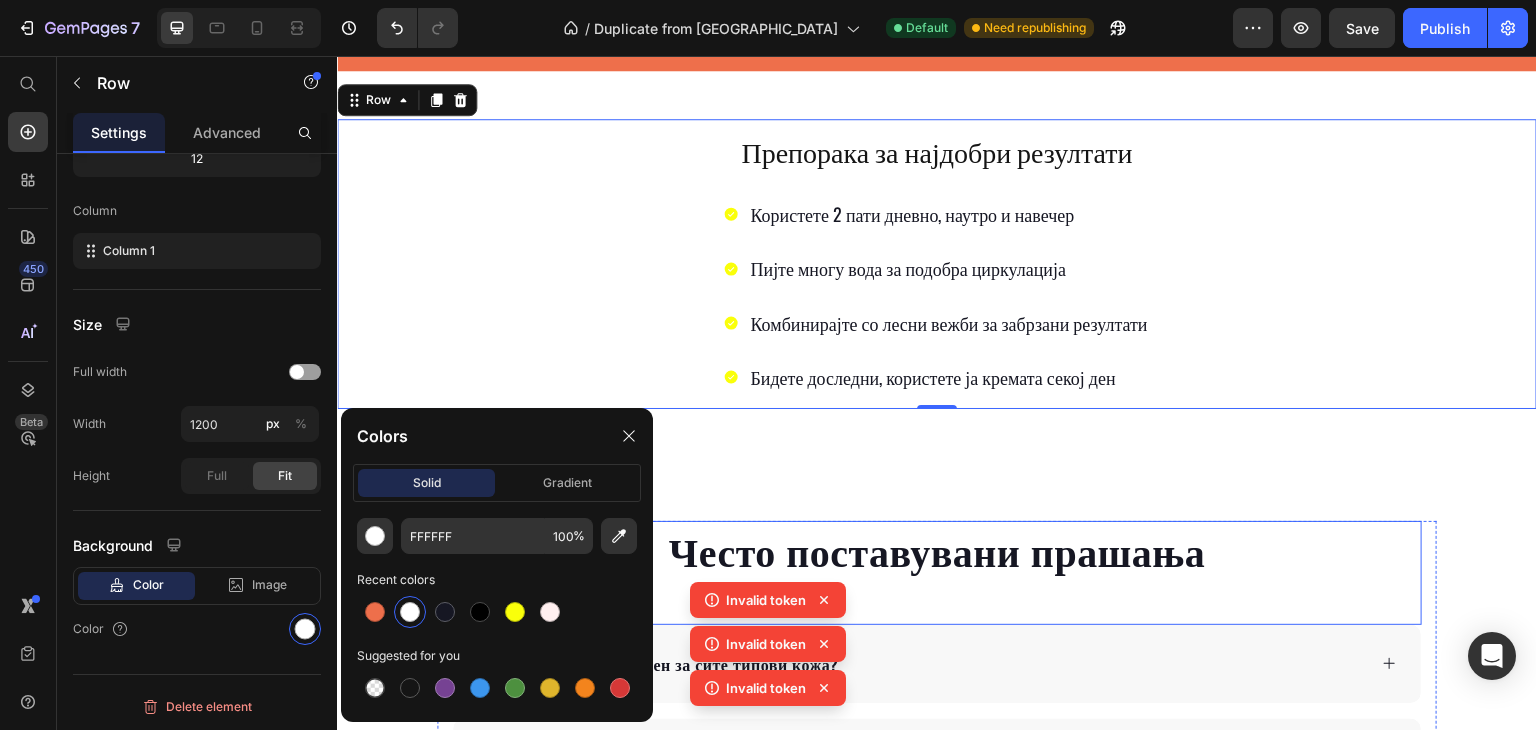 click on "Често поставувани прашања" at bounding box center (937, 549) 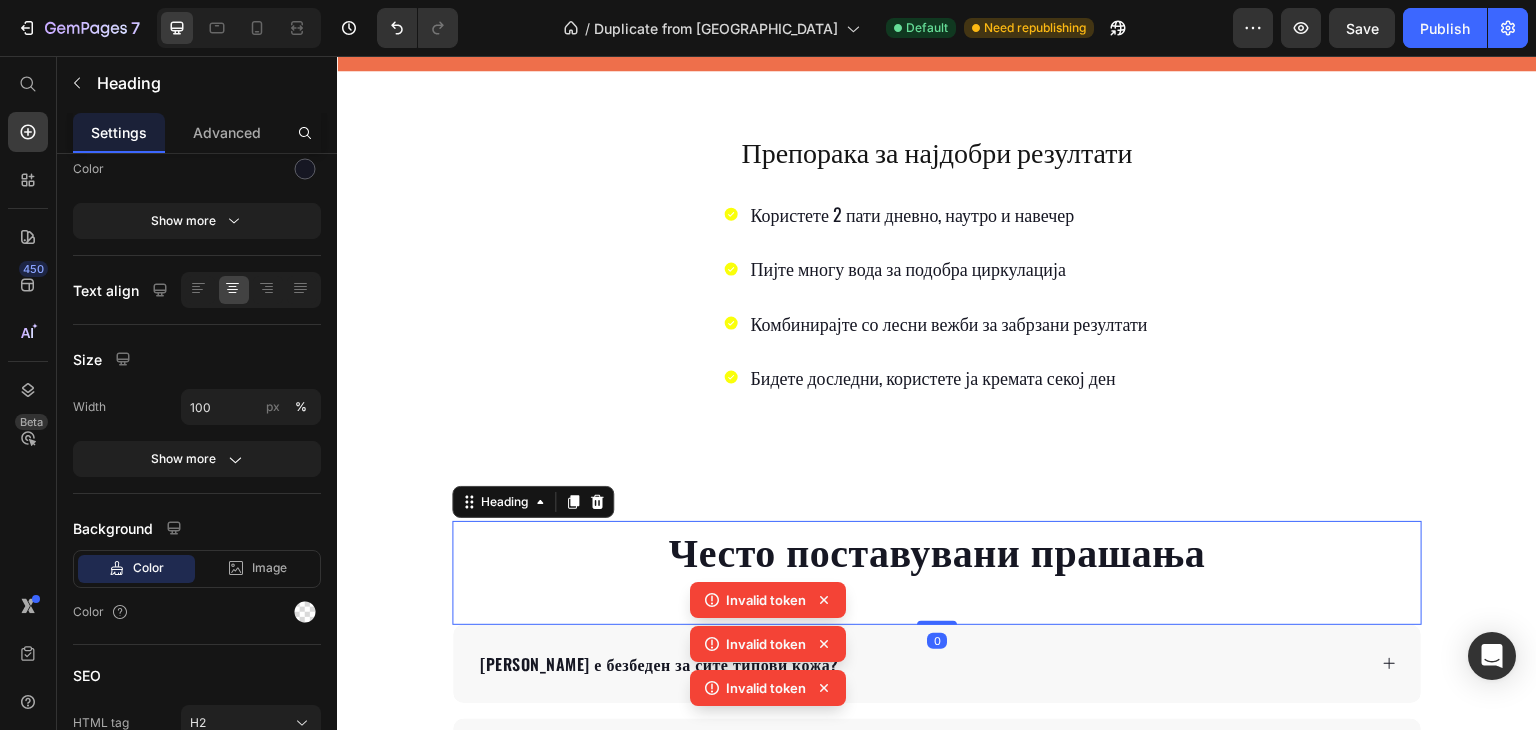 scroll, scrollTop: 3100, scrollLeft: 0, axis: vertical 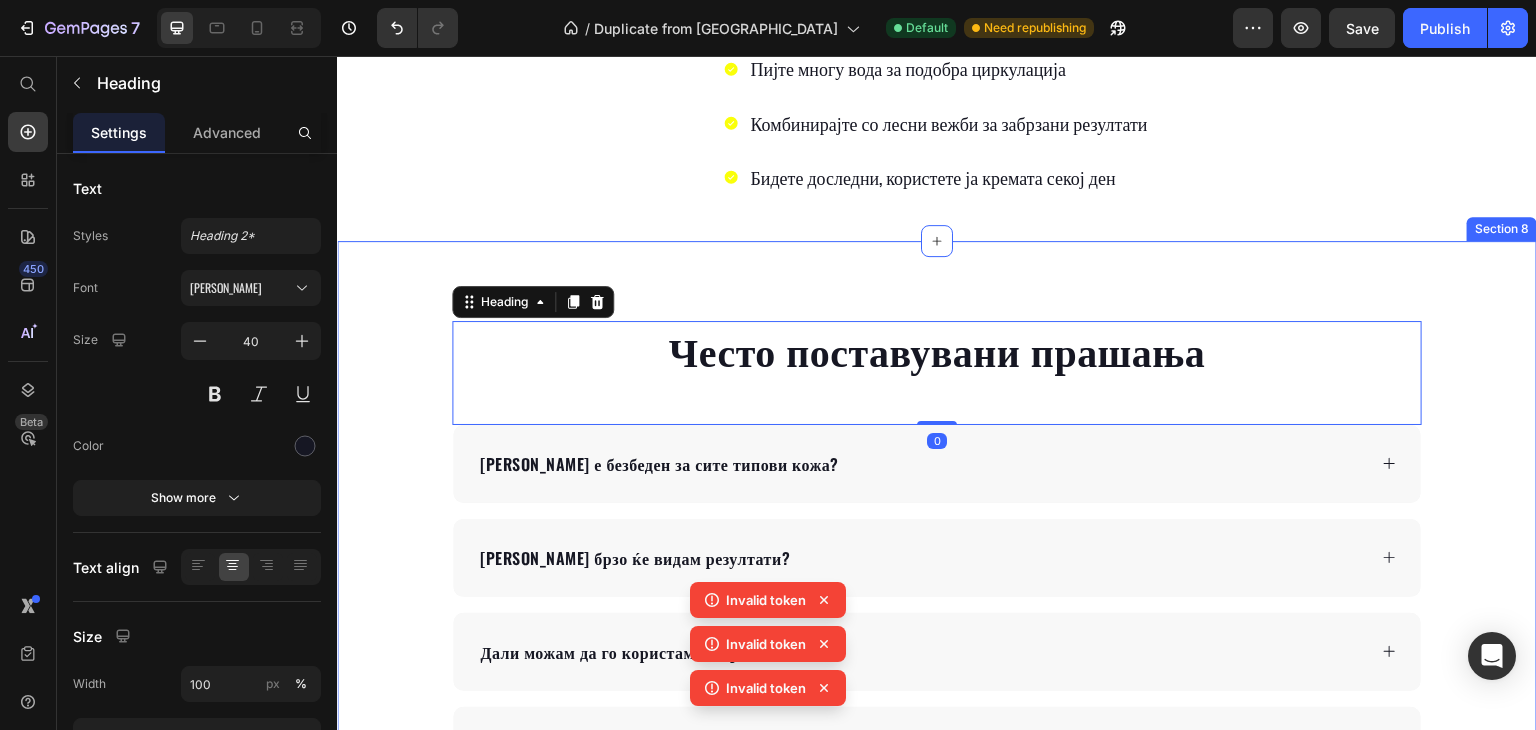 click on "Често поставувани прашања Heading   0
Дали е безбеден за сите типови кожа?
Колку брзо ќе видам резултати?
Дали можам да го користам во бременост?
Дали има странични ефекти?
Колку долго трае една тубичка? Accordion Row Section 8" at bounding box center [937, 600] 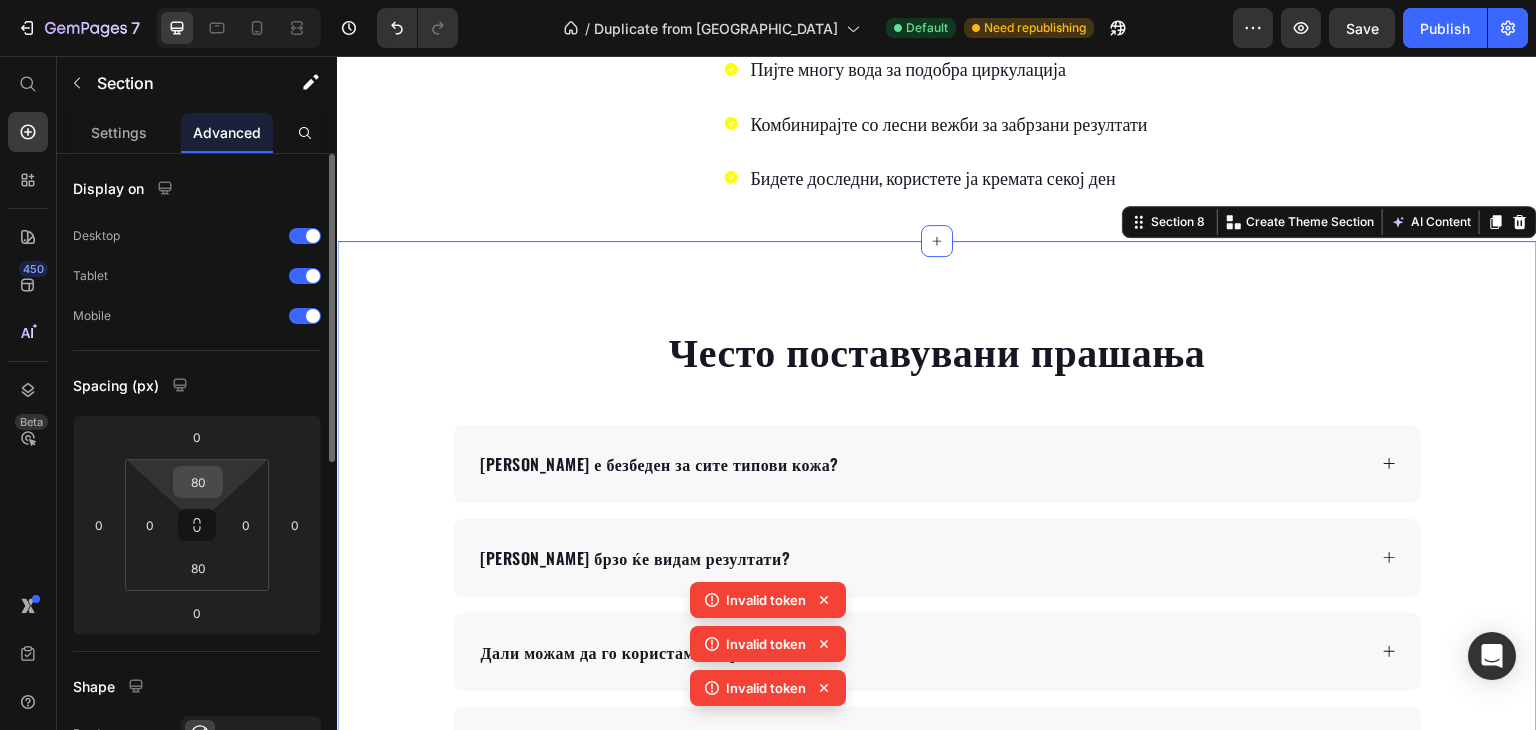 click on "80" at bounding box center [198, 482] 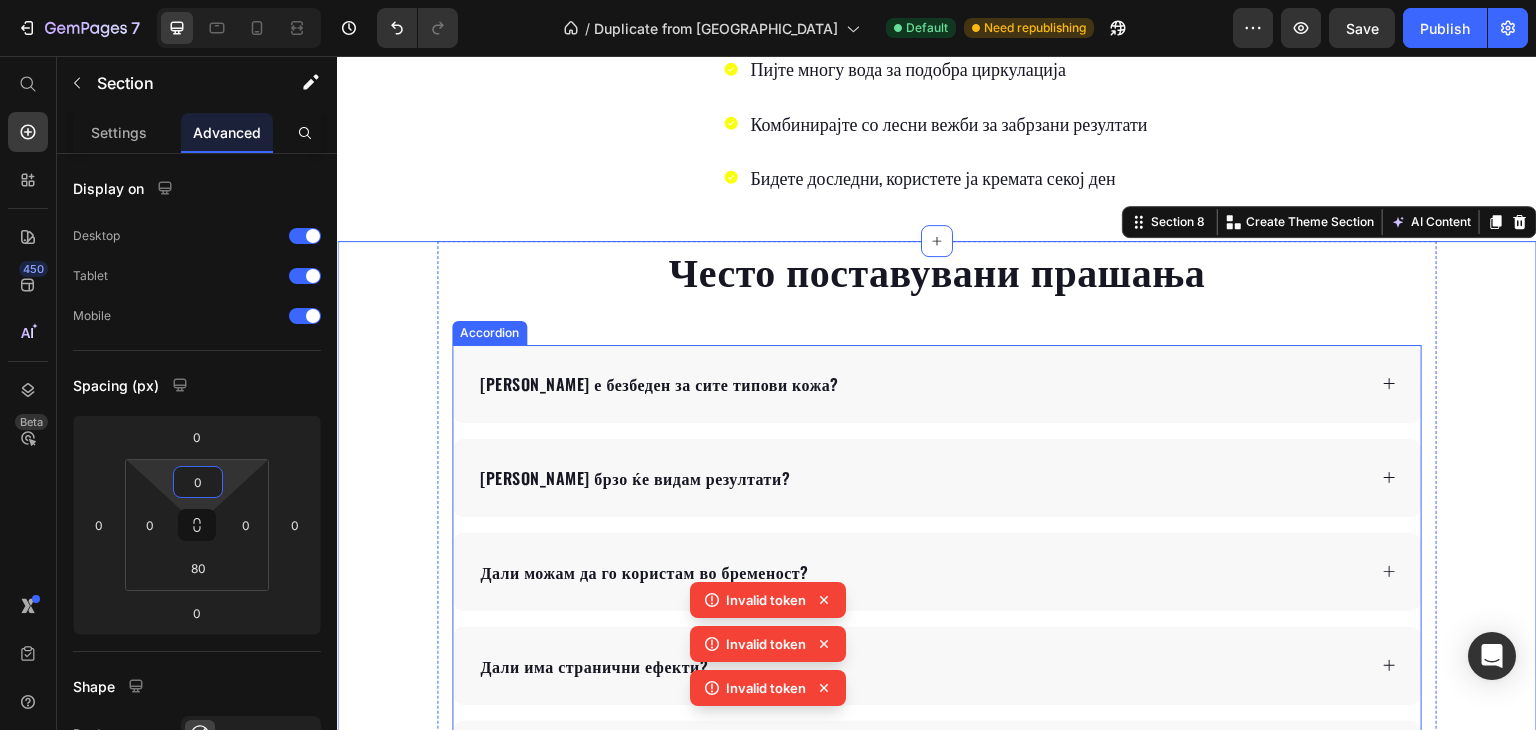 scroll, scrollTop: 3800, scrollLeft: 0, axis: vertical 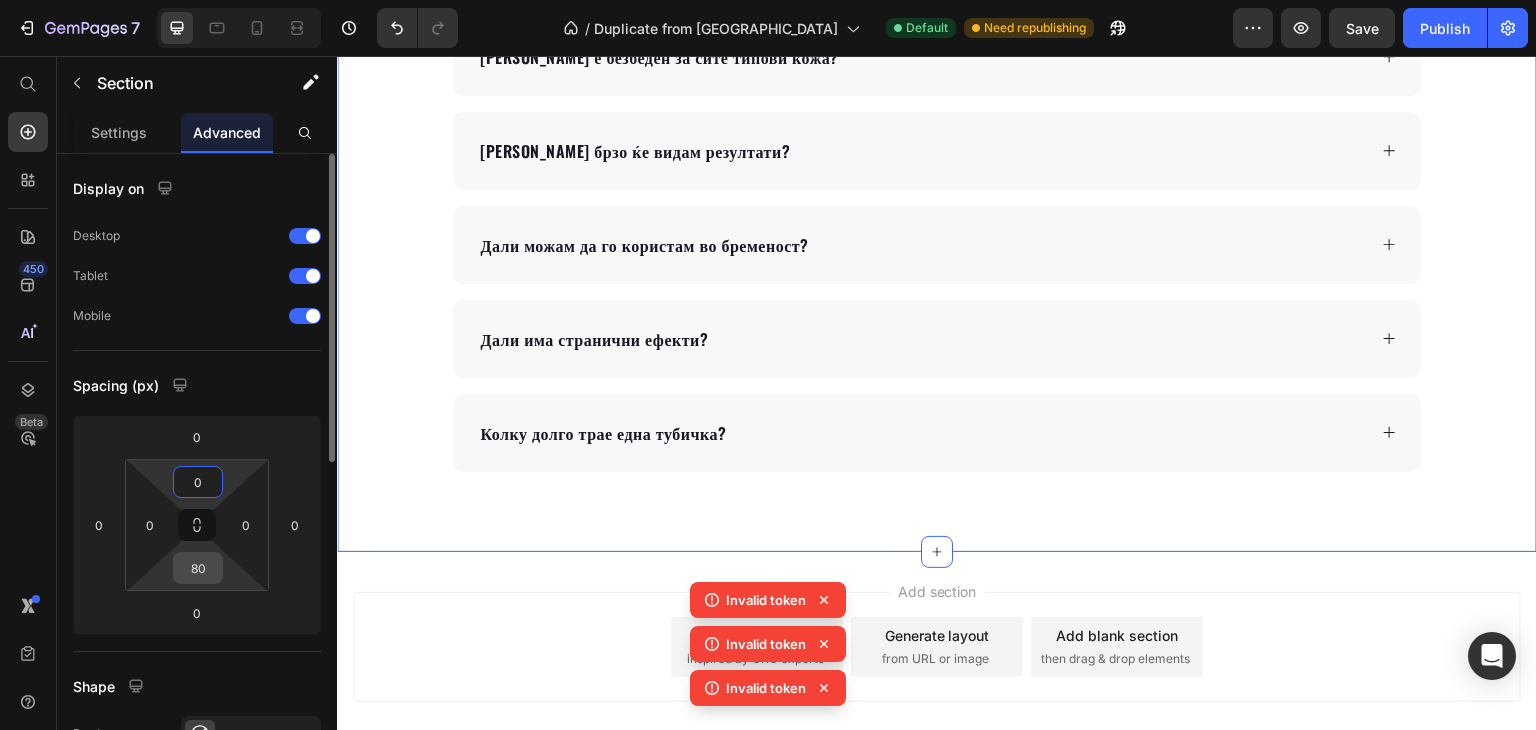 type on "0" 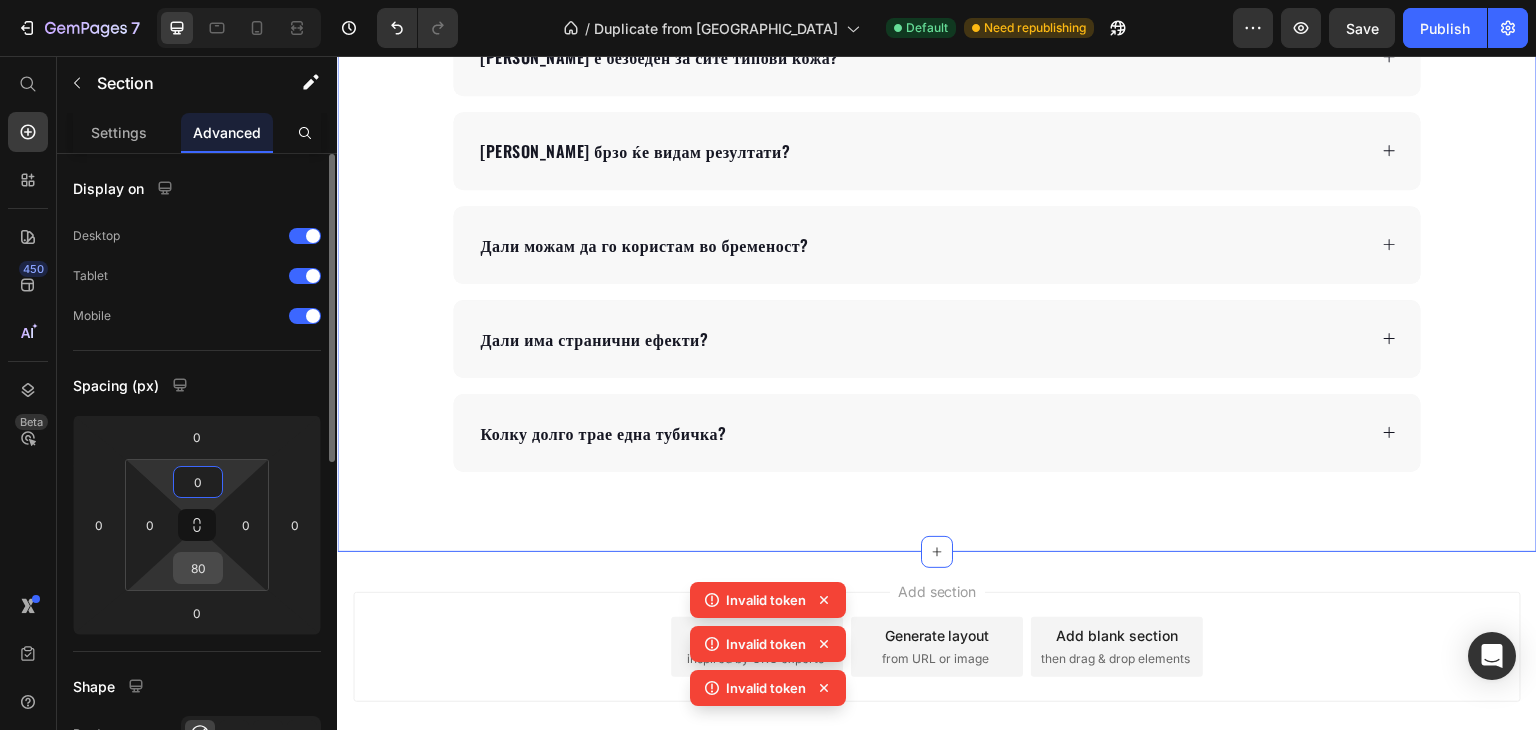 click on "80" at bounding box center [198, 568] 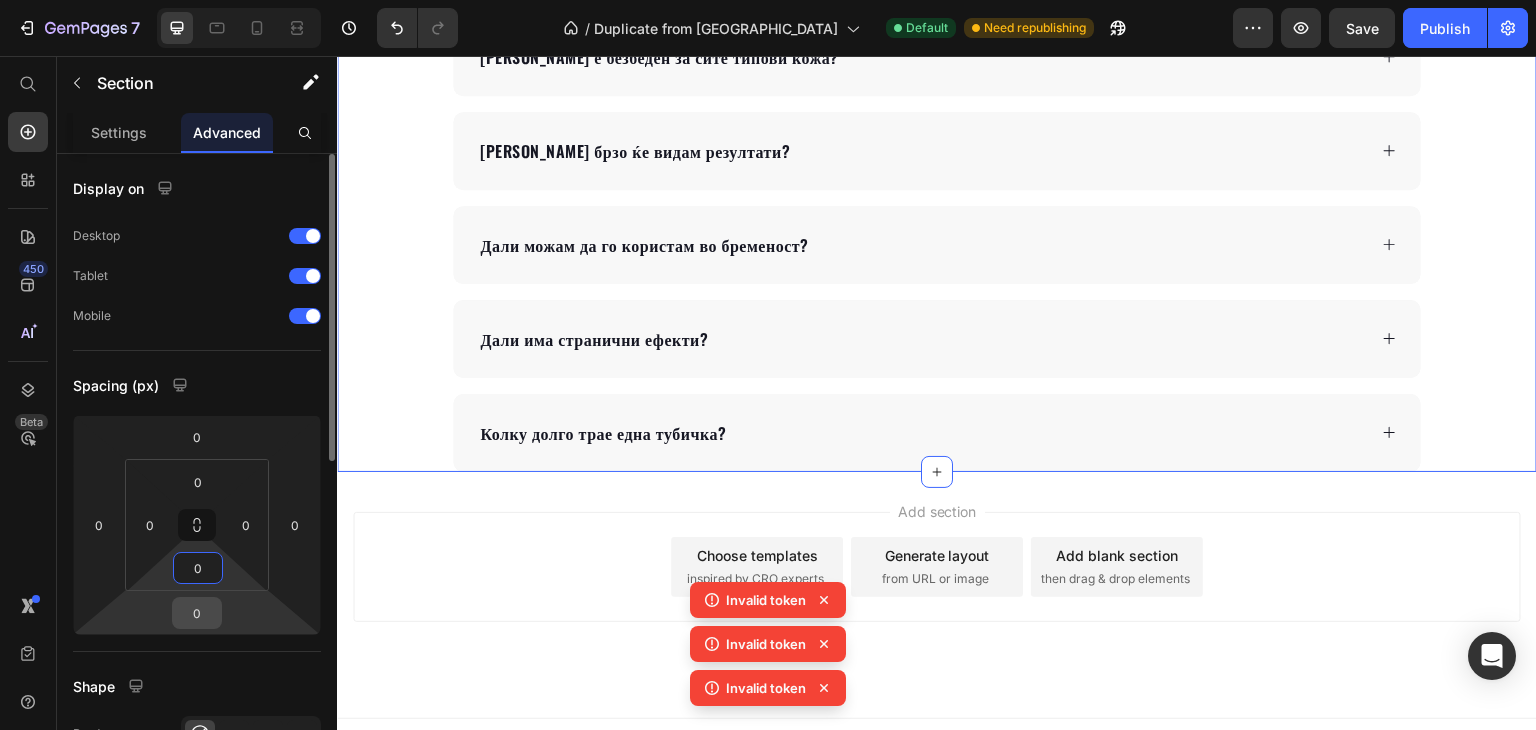 type on "0" 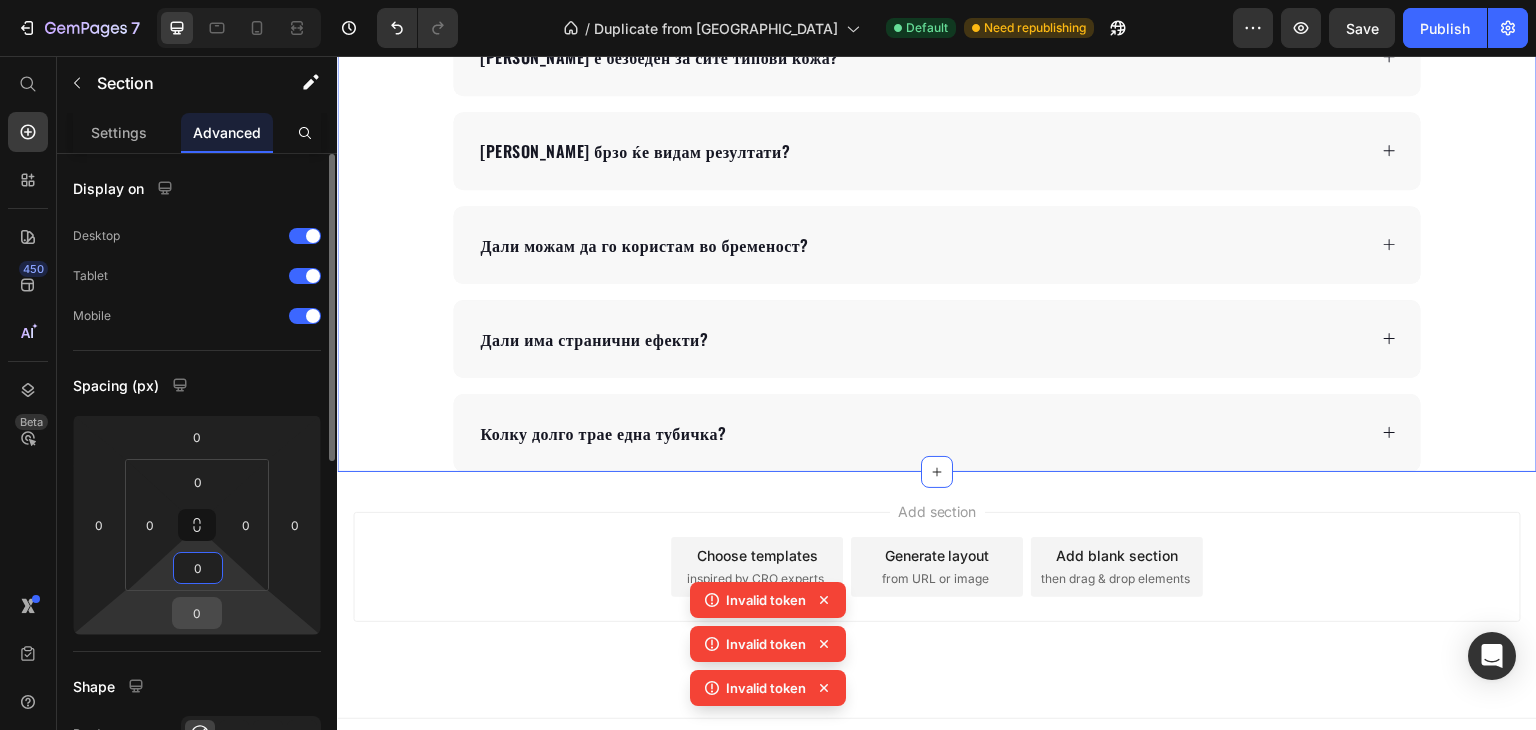 click on "0" at bounding box center [197, 613] 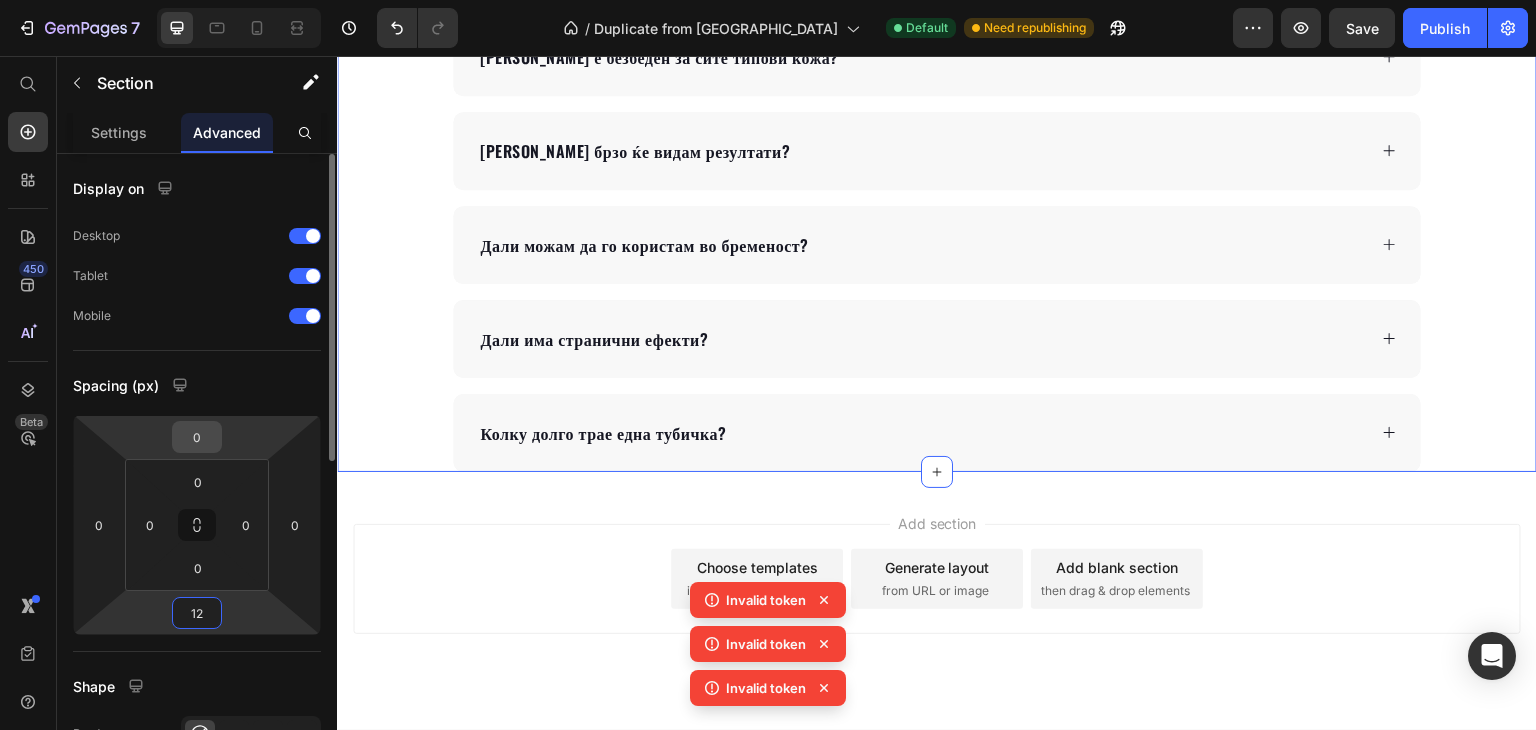 type on "12" 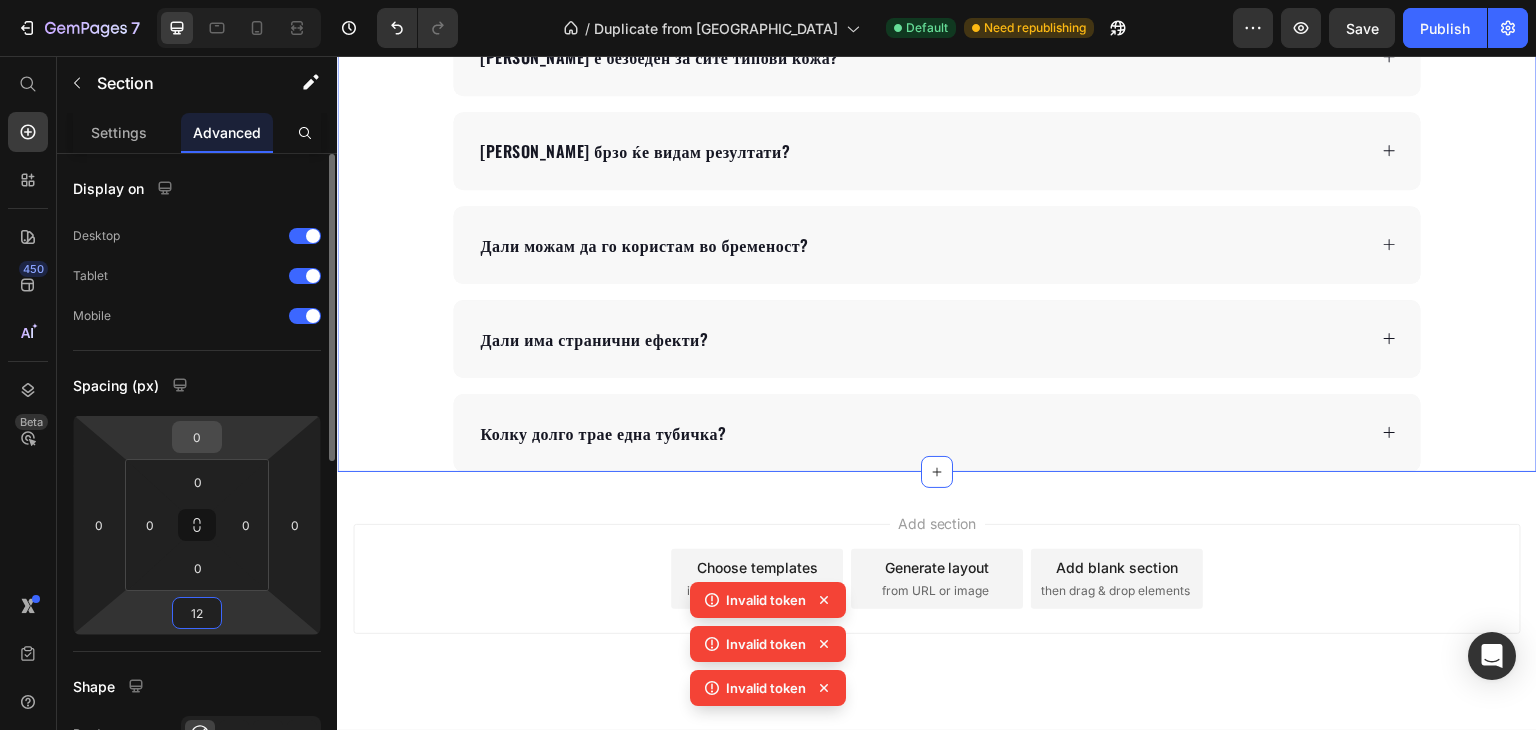 click on "0" at bounding box center [197, 437] 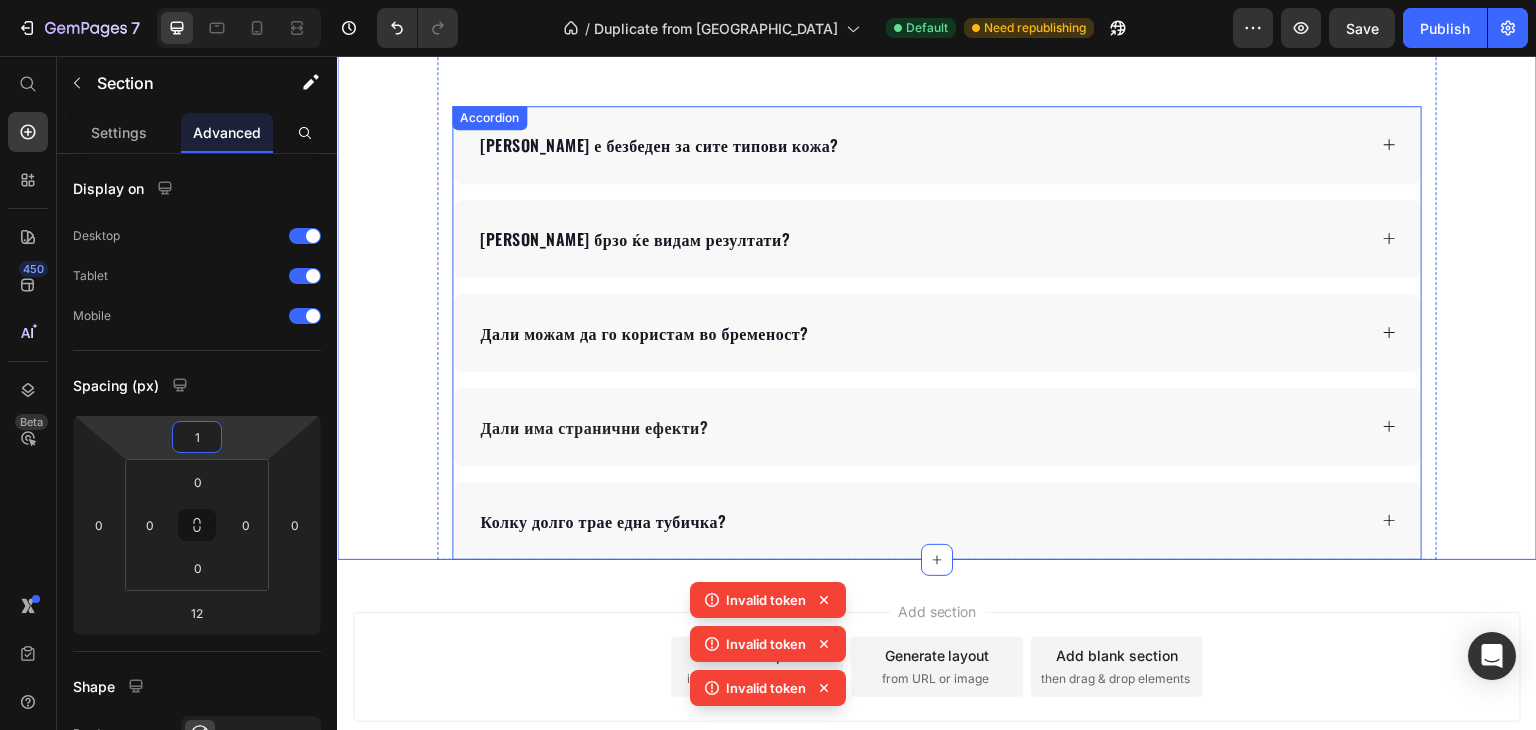 type on "12" 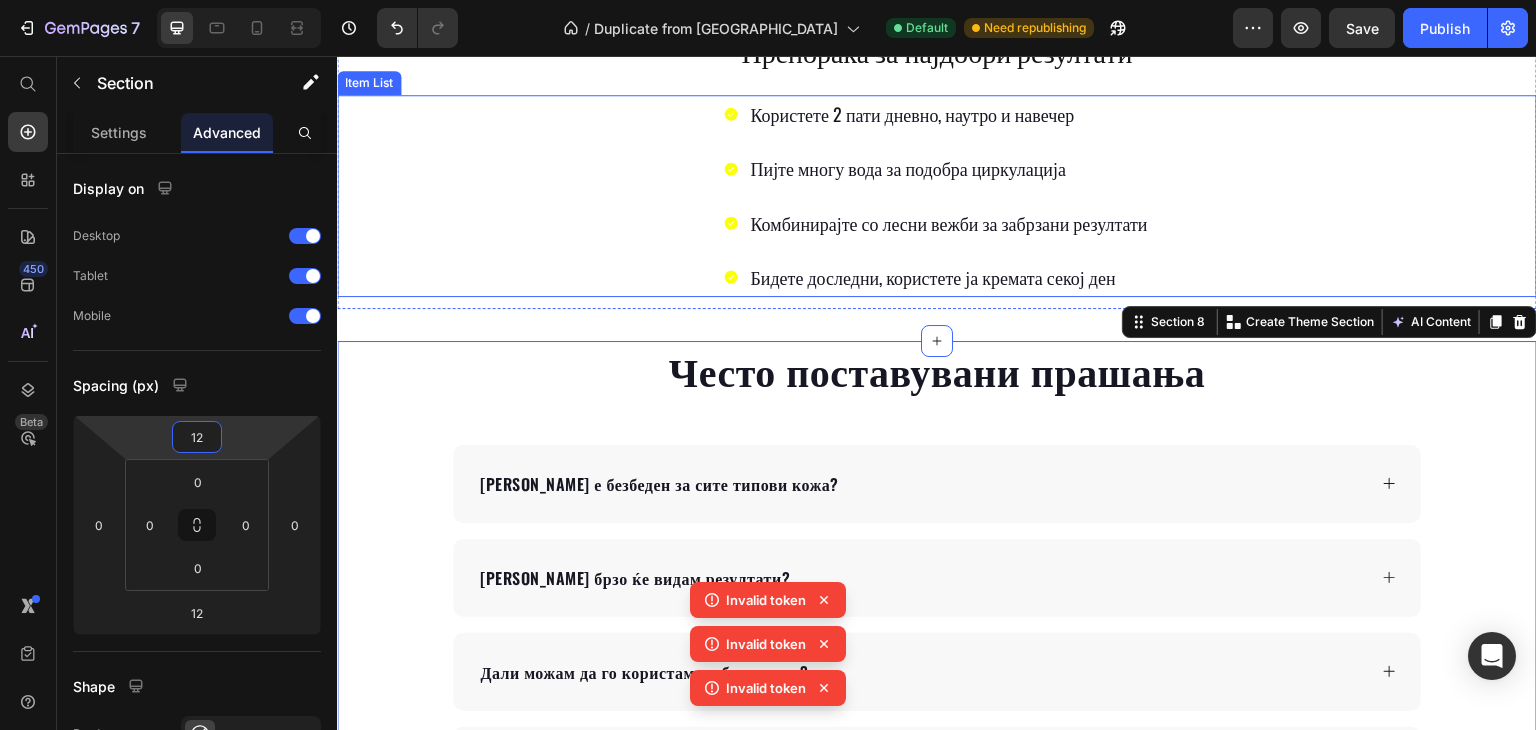 scroll, scrollTop: 3200, scrollLeft: 0, axis: vertical 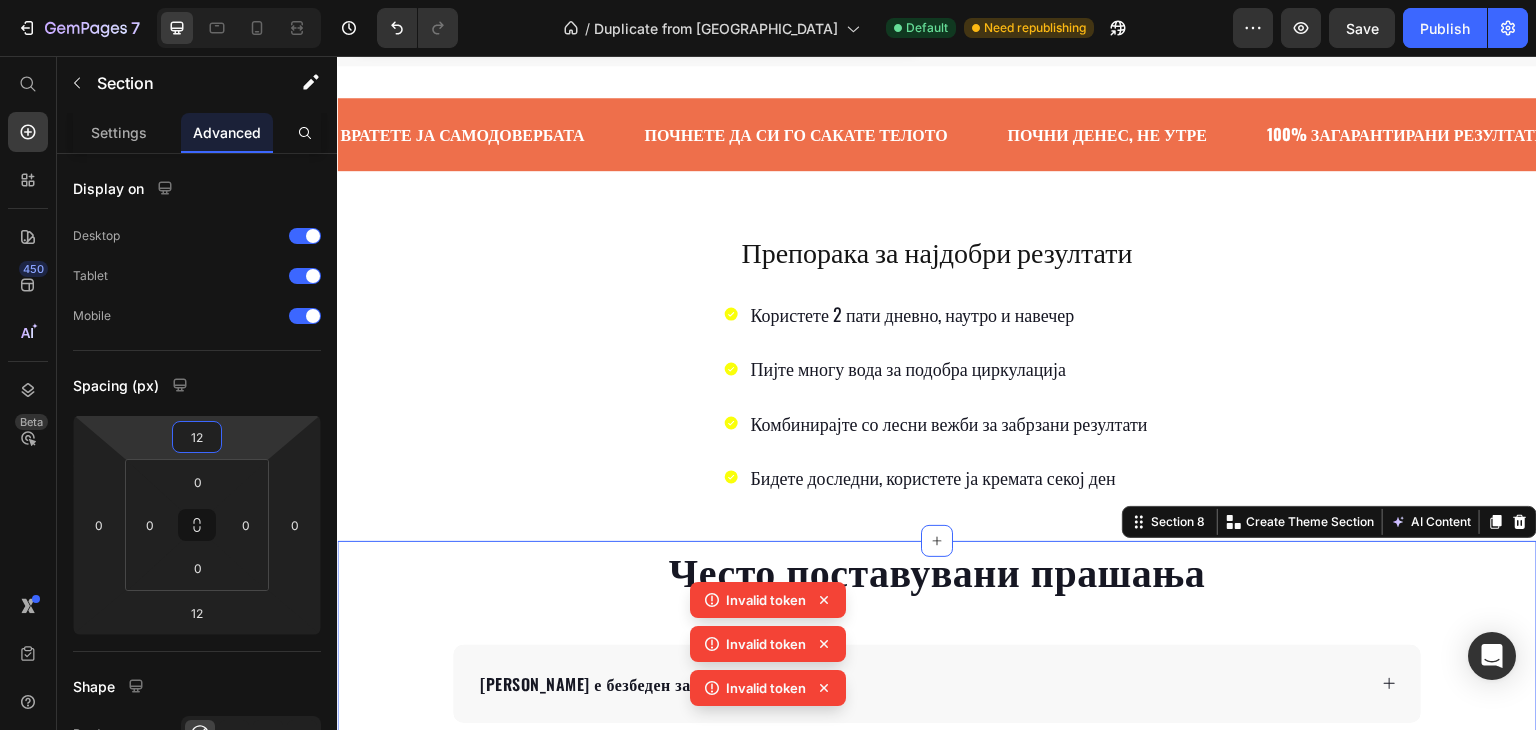 click on "Како ТЕРМОСЛИМ ги решава вашите проблеми? Heading 🔥  1. ТЕРМО-АКТИВАЦИЈА  Специјалната формула создава природна топлина што ја стимулира циркулацијата и го забрзува метаболизмот на маснотиите  💧 2. ДЛАБОКО ПРОДИРАЊЕ  Активните природни состојки продираат длабоко во кожата и директно дејствуваат на маснотиите и целулитот  ⚡ 3. БРЗО ТОПЕЊЕ  Комбинацијата на природни екстракти активно ги разградува маснотиите и ги претвора во енергија  🌟 4. ЗАТЕГНУВАЊЕ И ОБНОВУВАЊЕ  Колагенот и хијалуронската киселина ја затегнуваат кожата и и даваат младешки изглед Row" at bounding box center [937, -1002] 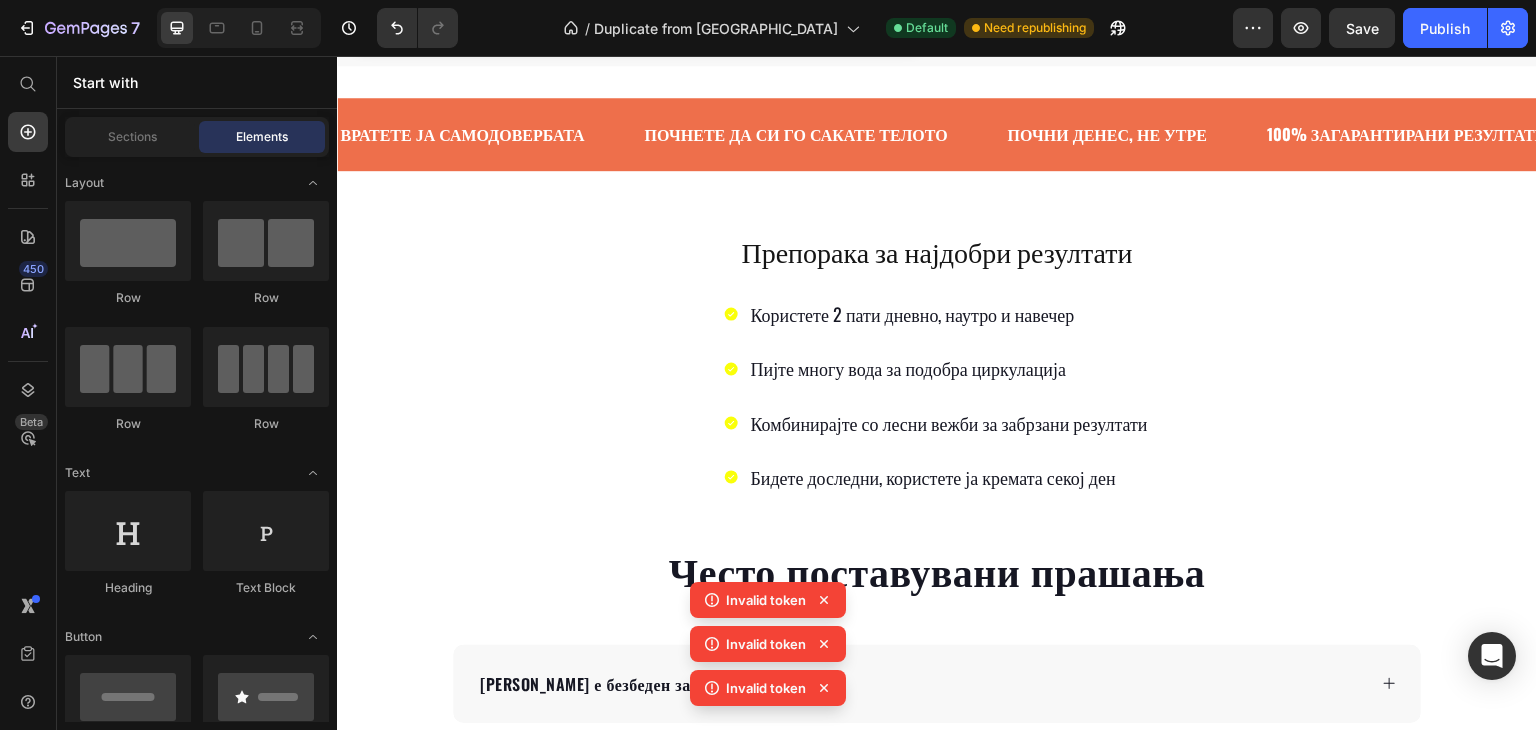 scroll, scrollTop: 3400, scrollLeft: 0, axis: vertical 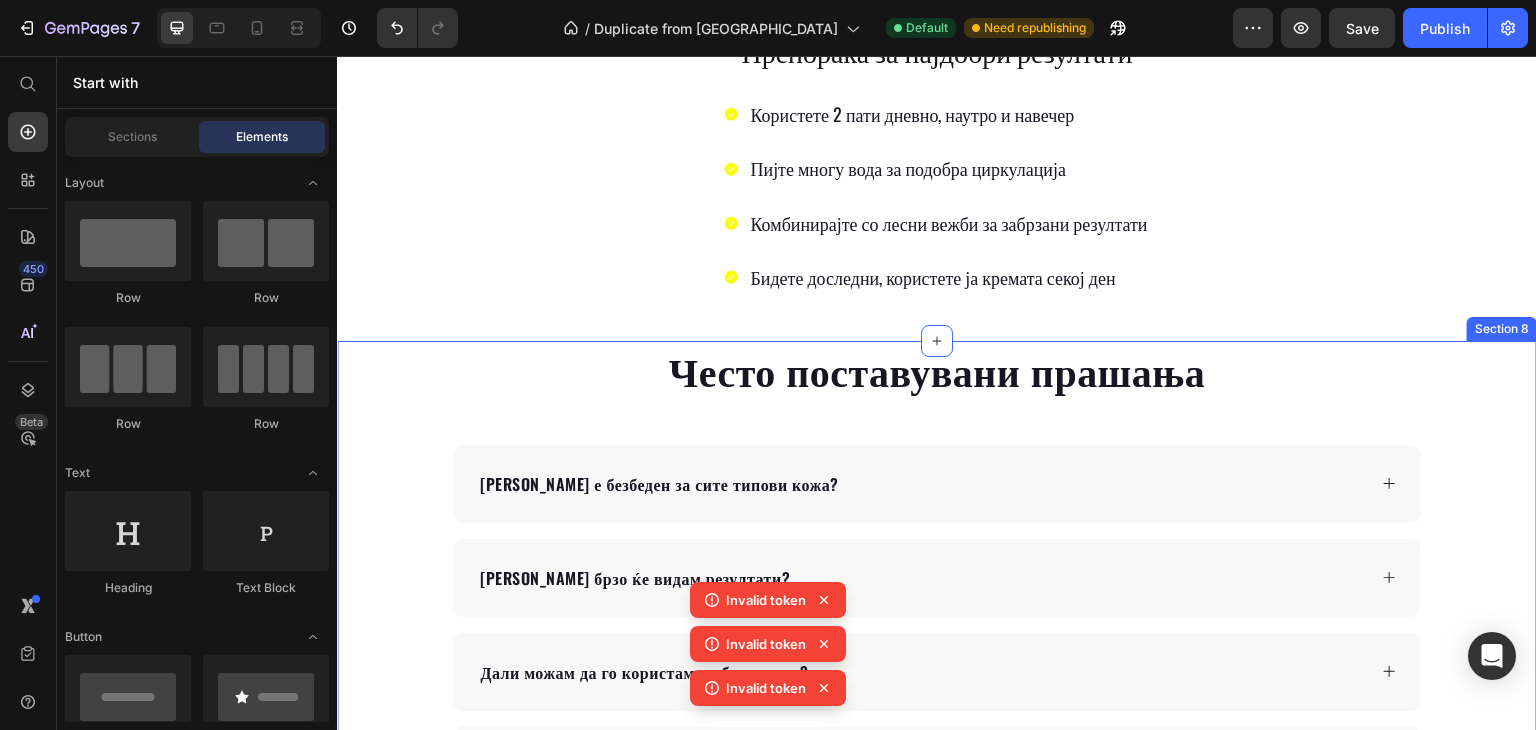 click on "Често поставувани прашања Heading
Дали е безбеден за сите типови кожа?
Колку брзо ќе видам резултати?
Дали можам да го користам во бременост?
Дали има странични ефекти?
Колку долго трае една тубичка? Accordion Row" at bounding box center [937, 620] 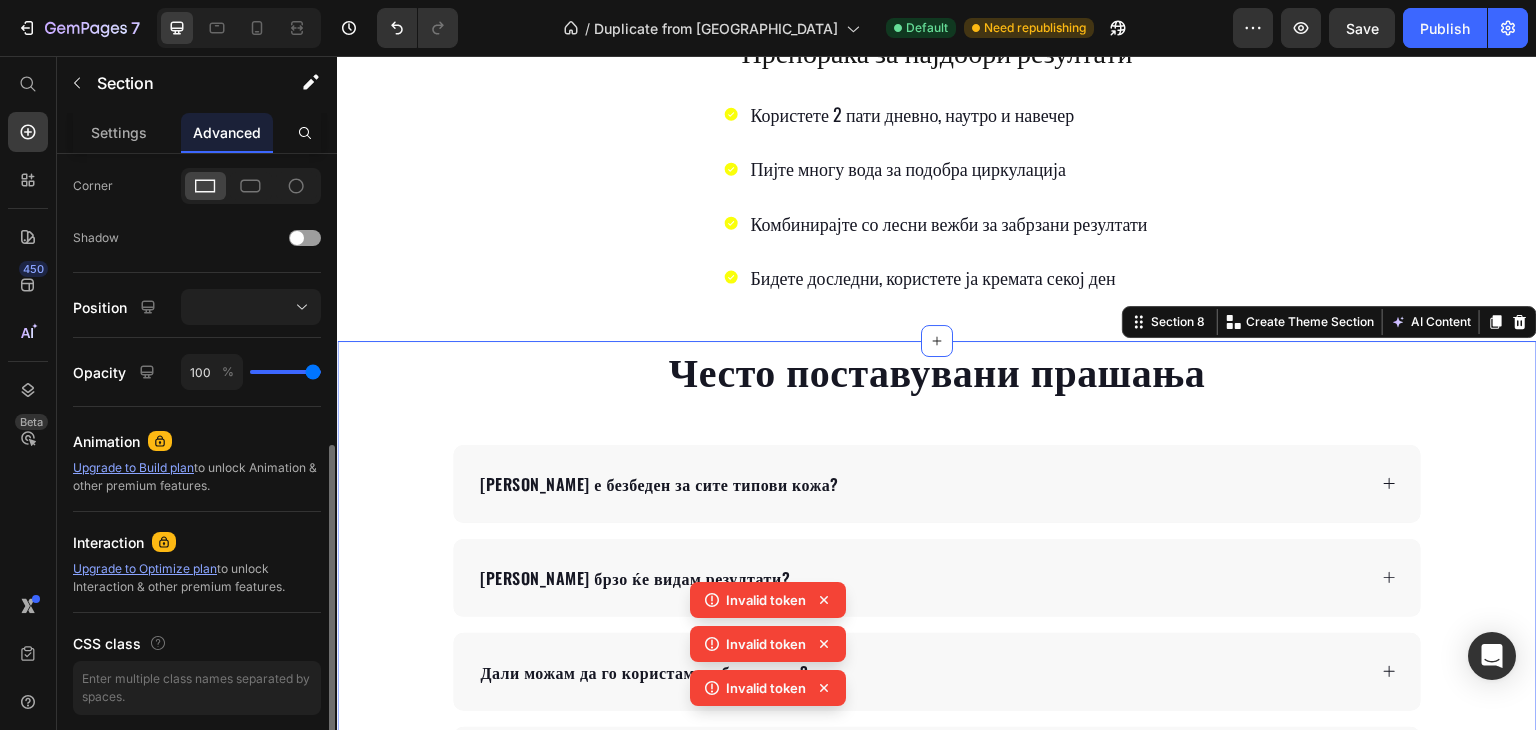 scroll, scrollTop: 670, scrollLeft: 0, axis: vertical 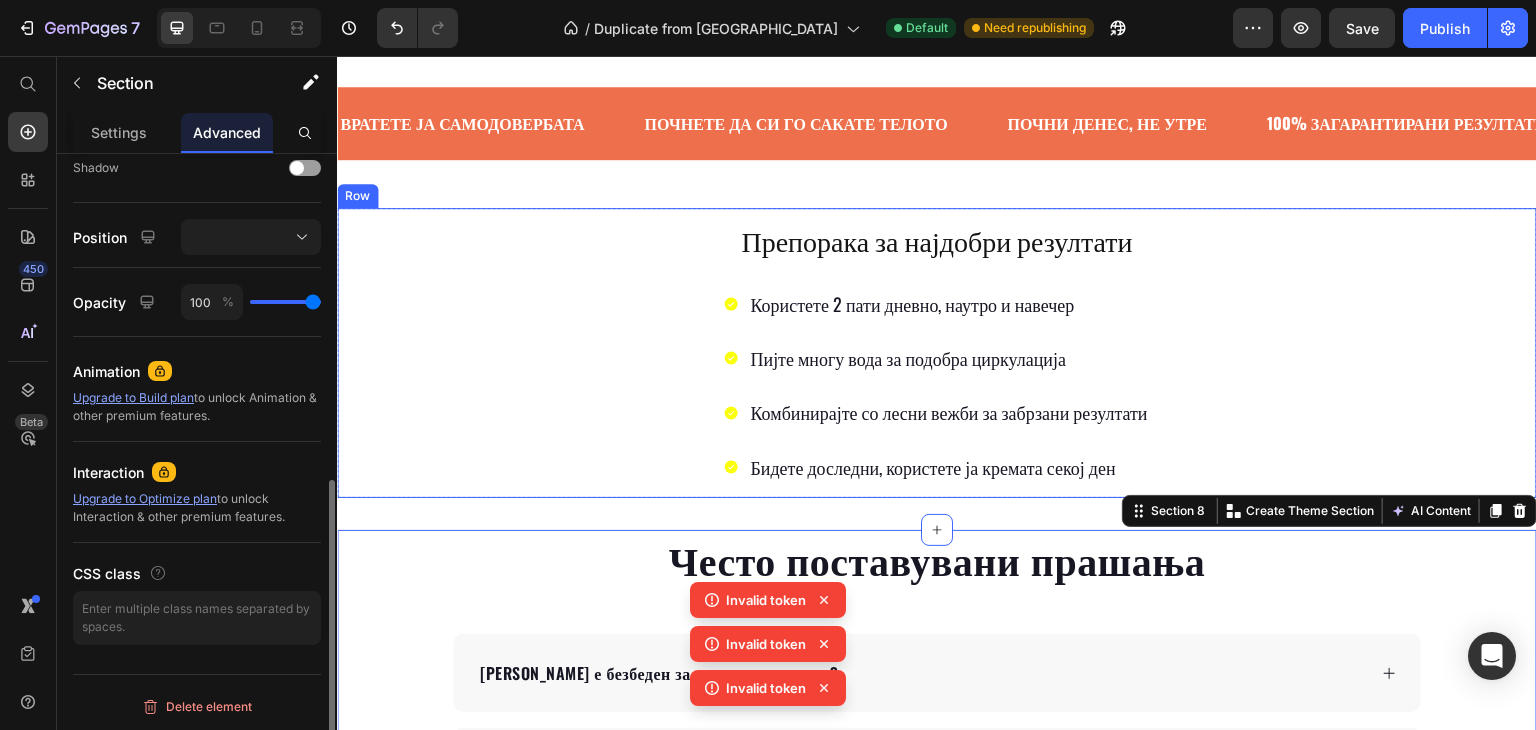 click on "Препорака за најдобри резултати Heading Користете 2 пати дневно, наутро и навечер Пијте многу вода за подобра циркулација Комбинирајте со лесни вежби за забрзани резултати Бидете доследни, користете ја кремата секој ден Item List" at bounding box center (937, 353) 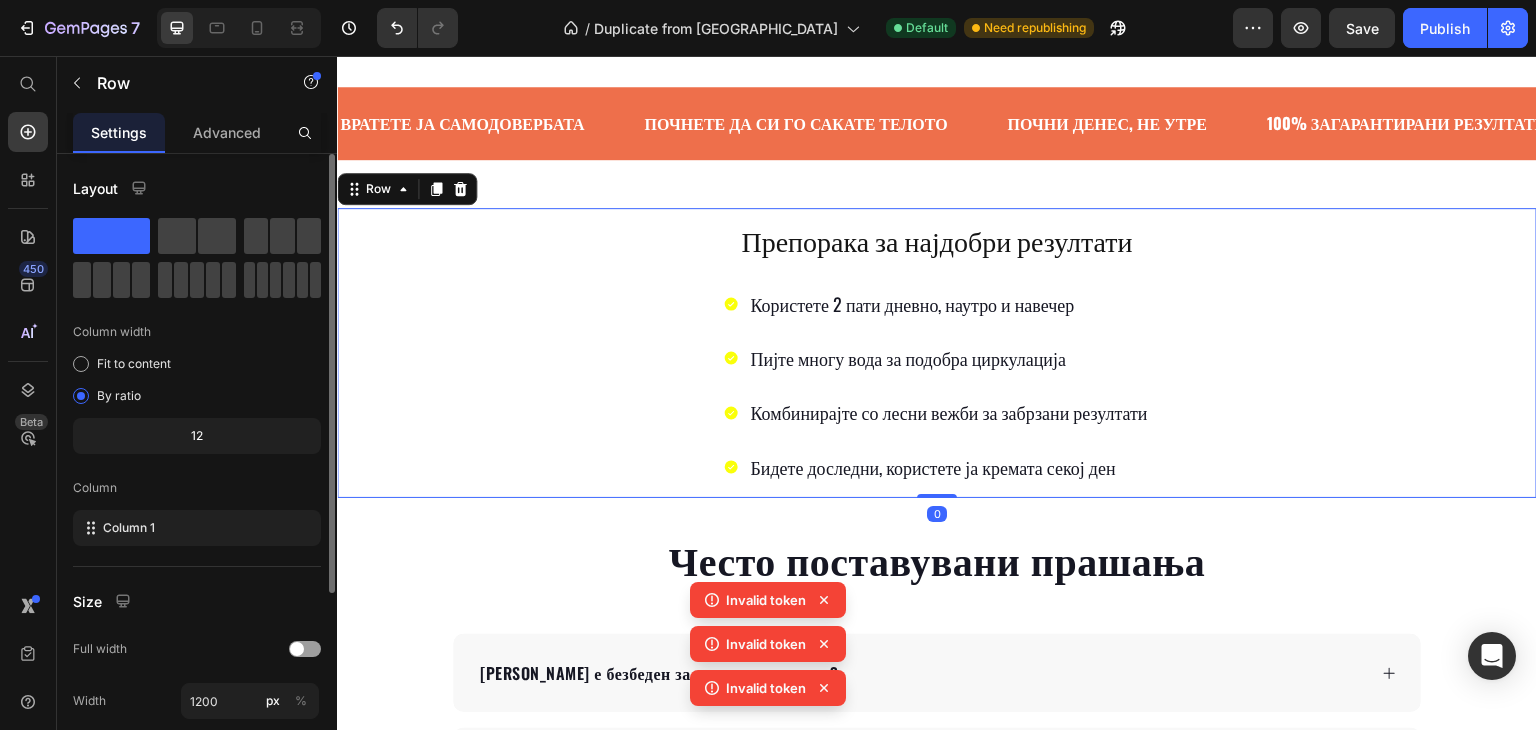 scroll, scrollTop: 277, scrollLeft: 0, axis: vertical 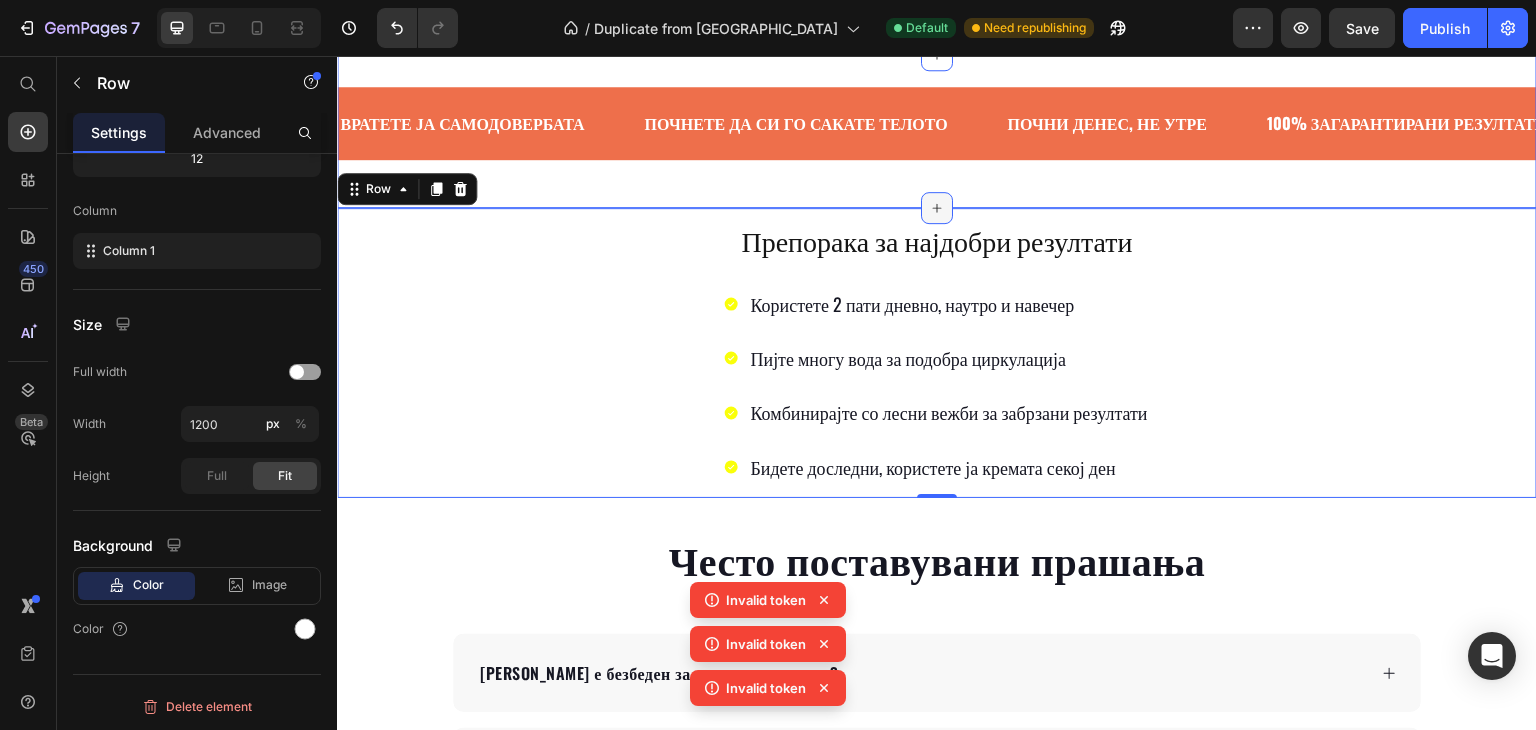 click at bounding box center [937, 208] 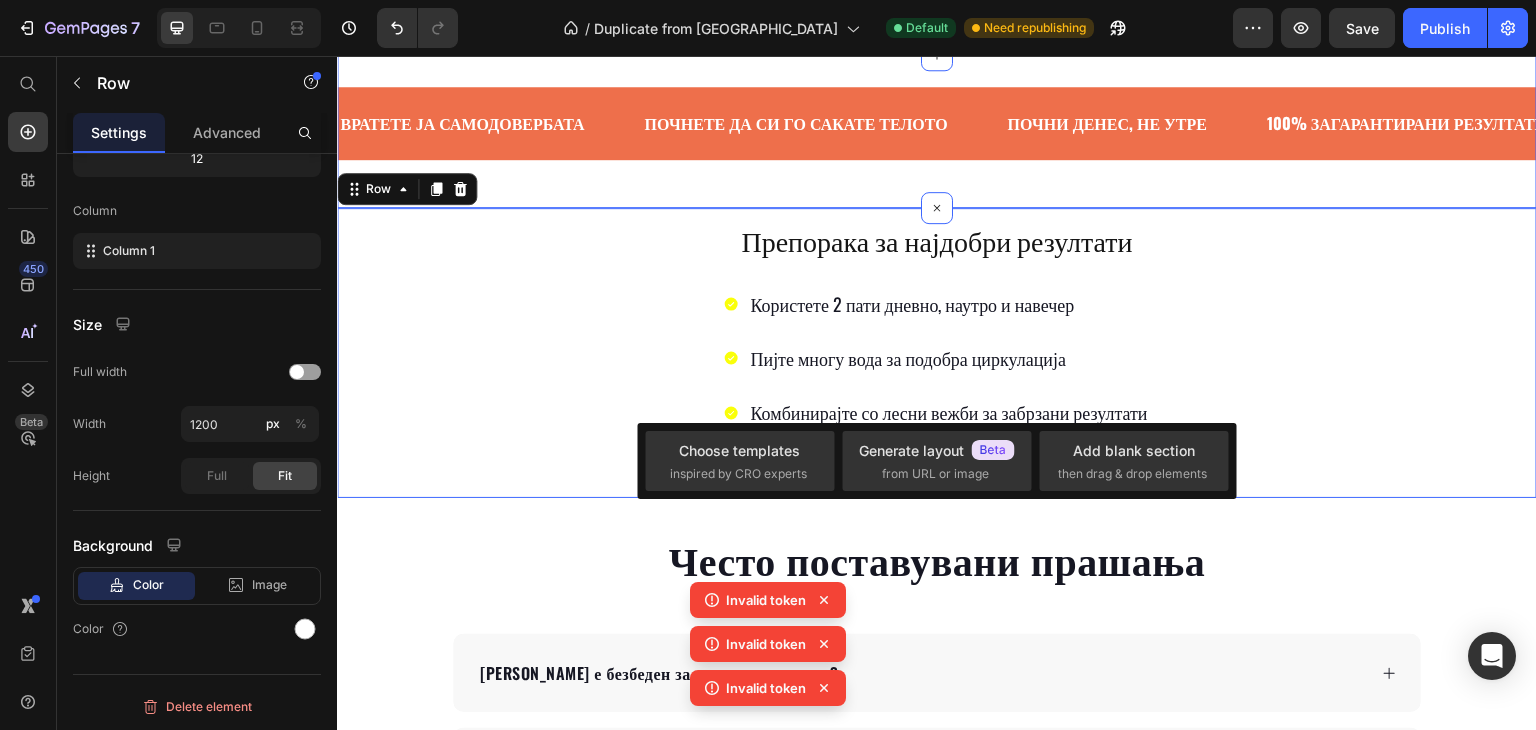 click on "ВРАТЕТЕ ЈА САМОДОВЕРБАТА Text ПОЧНЕТЕ ДА СИ ГО САКАТЕ ТЕЛОТО Text ПОЧНИ ДЕНЕС, НЕ УТРЕ Text 100% ЗАГАРАНТИРАНИ РЕЗУЛТАТИ Text ВРАТЕТЕ ЈА САМОДОВЕРБАТА Text ПОЧНЕТЕ ДА СИ ГО САКАТЕ ТЕЛОТО Text ПОЧНИ ДЕНЕС, НЕ УТРЕ Text 100% ЗАГАРАНТИРАНИ РЕЗУЛТАТИ Text ВРАТЕТЕ ЈА САМОДОВЕРБАТА Text ПОЧНЕТЕ ДА СИ ГО САКАТЕ ТЕЛОТО Text ПОЧНИ ДЕНЕС, НЕ УТРЕ Text 100% ЗАГАРАНТИРАНИ РЕЗУЛТАТИ Text ВРАТЕТЕ ЈА САМОДОВЕРБАТА Text ПОЧНЕТЕ ДА СИ ГО САКАТЕ ТЕЛОТО Text ПОЧНИ ДЕНЕС, НЕ УТРЕ Text 100% ЗАГАРАНТИРАНИ РЕЗУЛТАТИ Text ВРАТЕТЕ ЈА САМОДОВЕРБАТА Text ПОЧНЕТЕ ДА СИ ГО САКАТЕ ТЕЛОТО Text ПОЧНИ ДЕНЕС, НЕ УТРЕ Text Text Text Text Text Text" at bounding box center (937, 131) 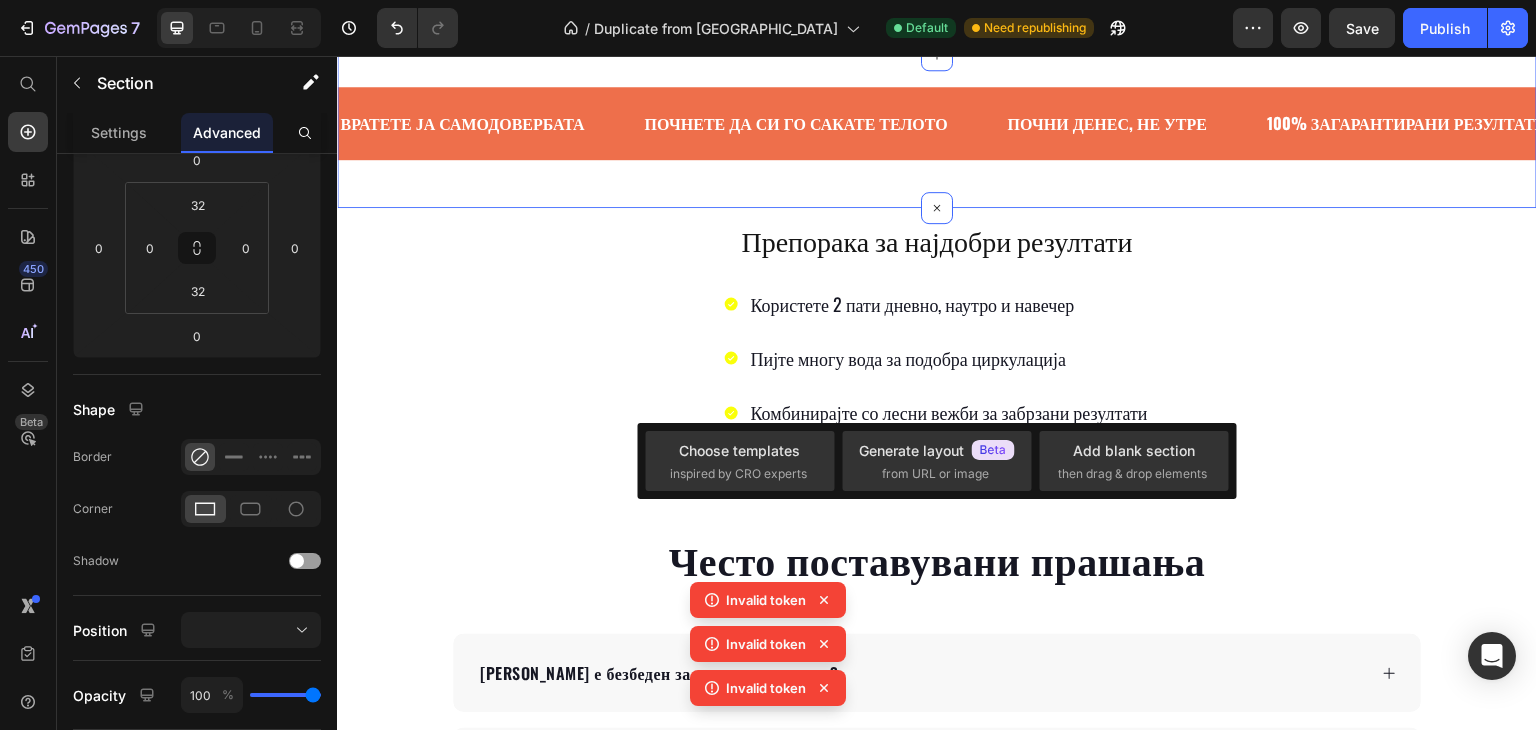 scroll, scrollTop: 0, scrollLeft: 0, axis: both 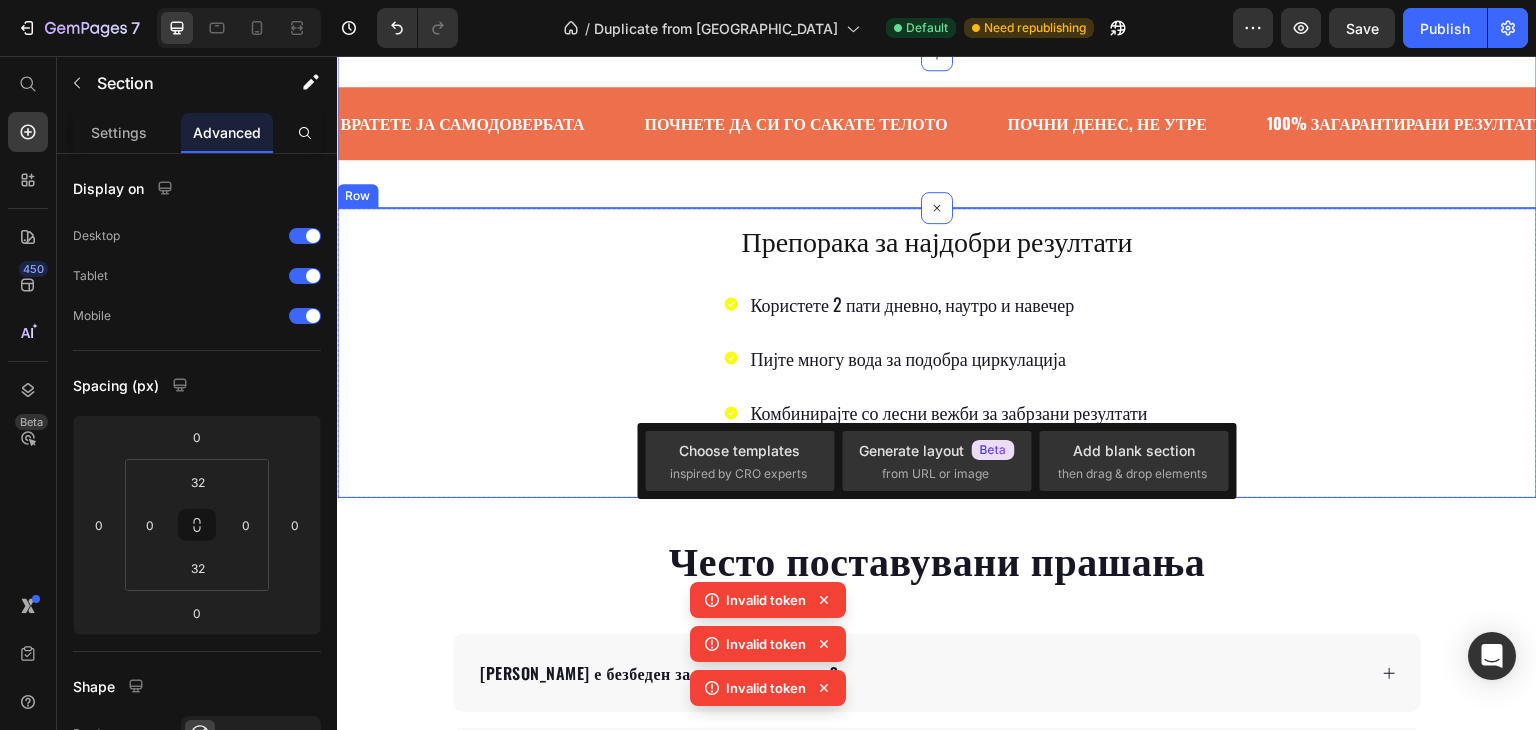 click on "Користете 2 пати дневно, наутро и навечер Пијте многу вода за подобра циркулација Комбинирајте со лесни вежби за забрзани резултати Бидете доследни, користете ја кремата секој ден" at bounding box center [937, 386] 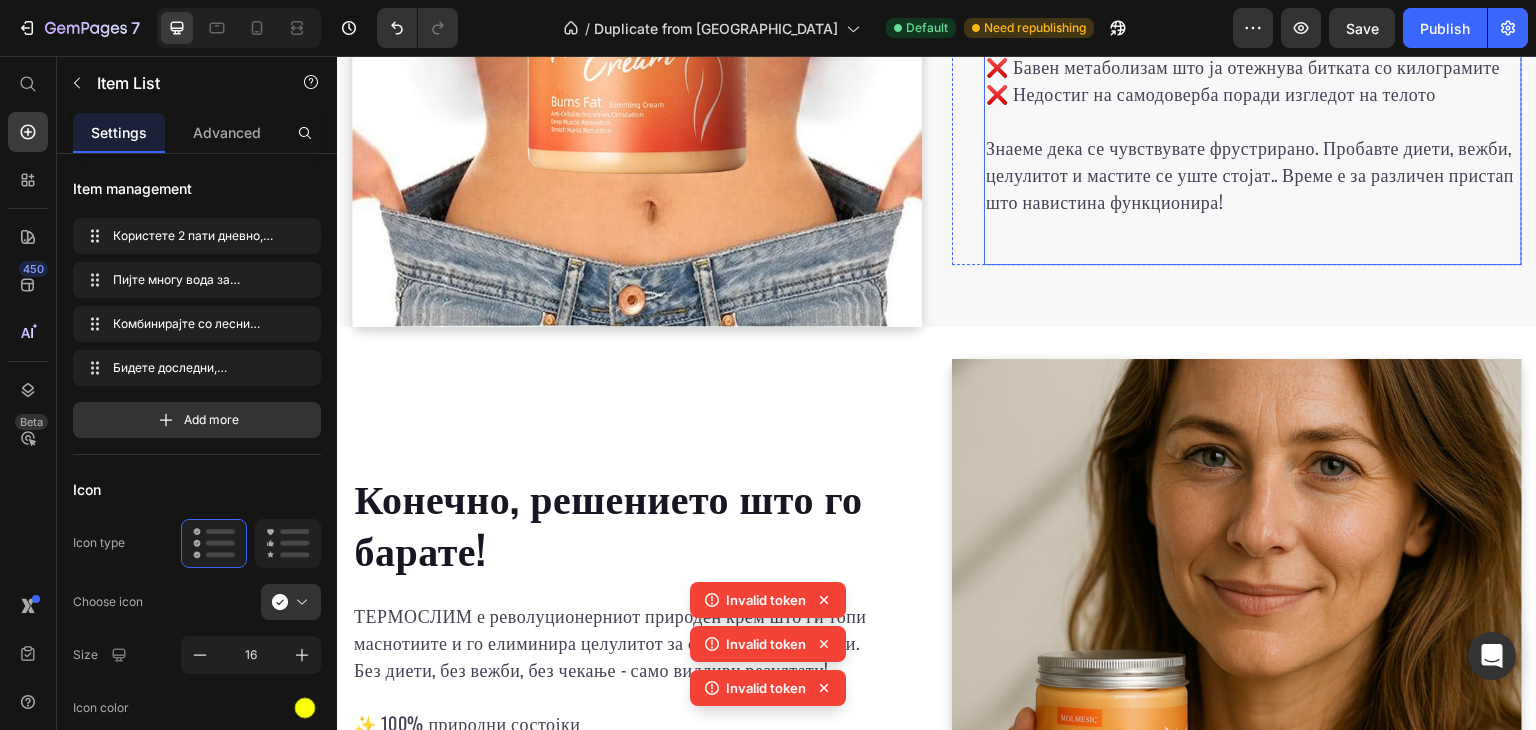 scroll, scrollTop: 1799, scrollLeft: 0, axis: vertical 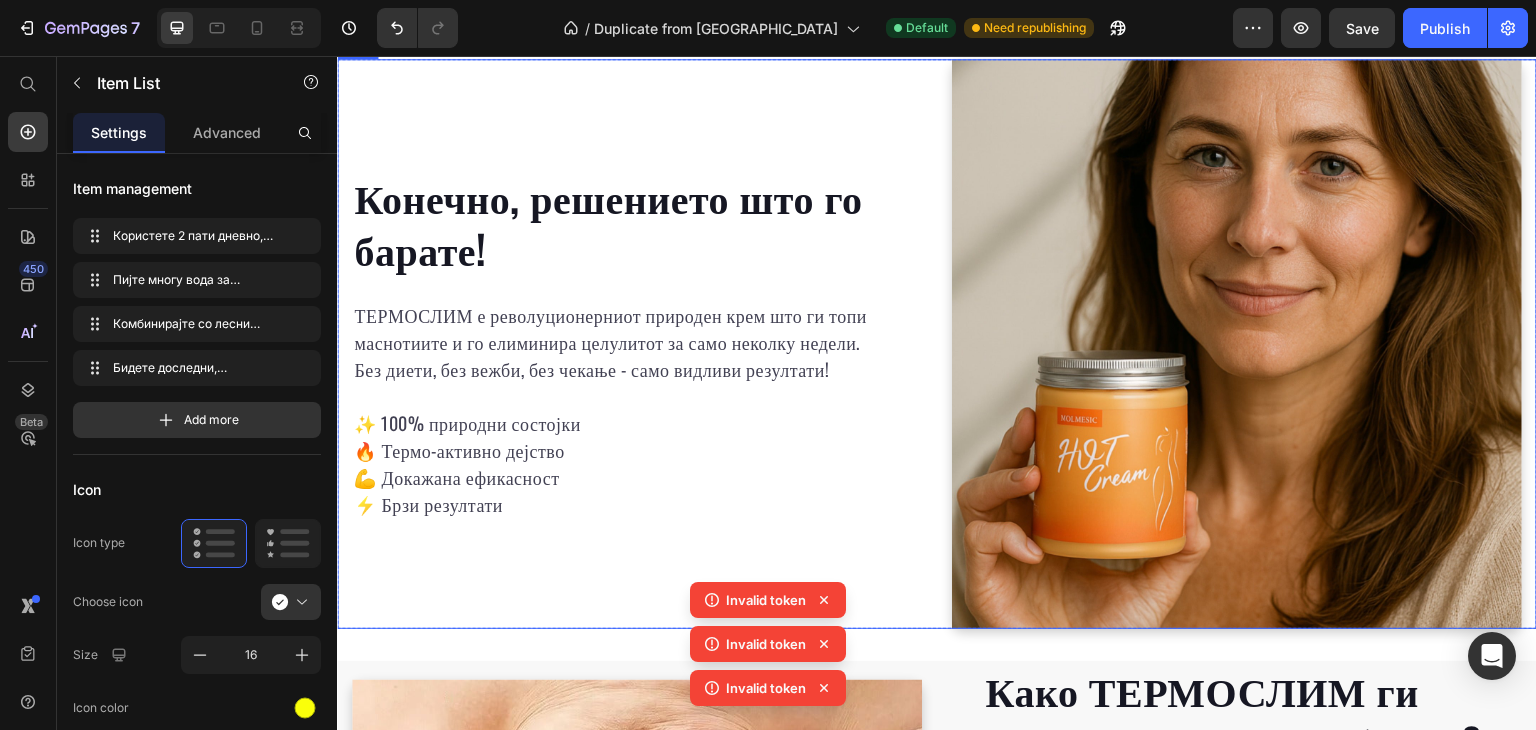 click on "Конечно, решението што го барате! Heading ТЕРМОСЛИМ е револуционерниот природен крем што ги топи маснотиите и го елиминира целулитот за само неколку недели. Без диети, без вежби, без чекање - само видливи резултати! ✨ 100% природни состојки  🔥 Термо-активно дејство  💪 Докажана ефикасност  ⚡ Брзи резултати Text block Row" at bounding box center (637, 344) 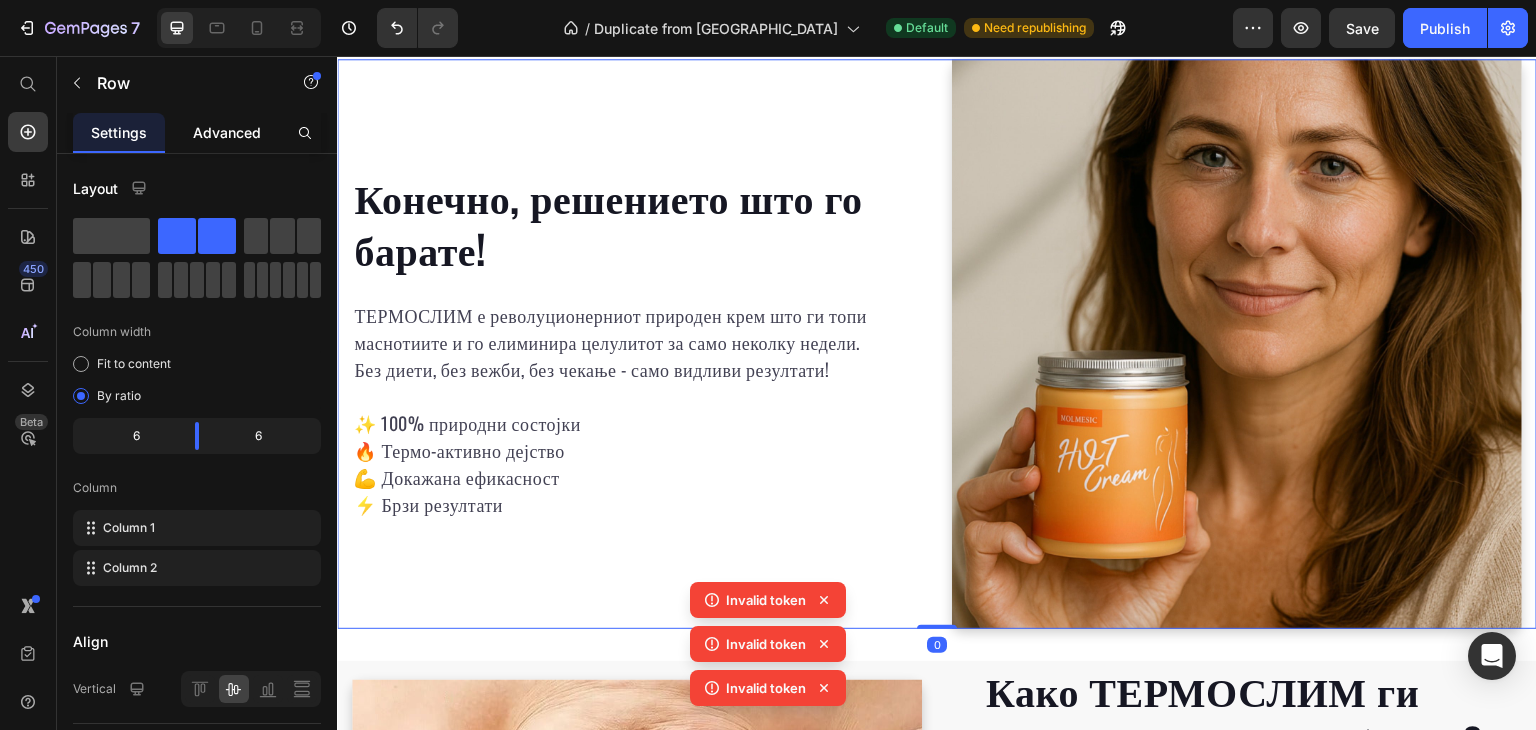 click on "Advanced" 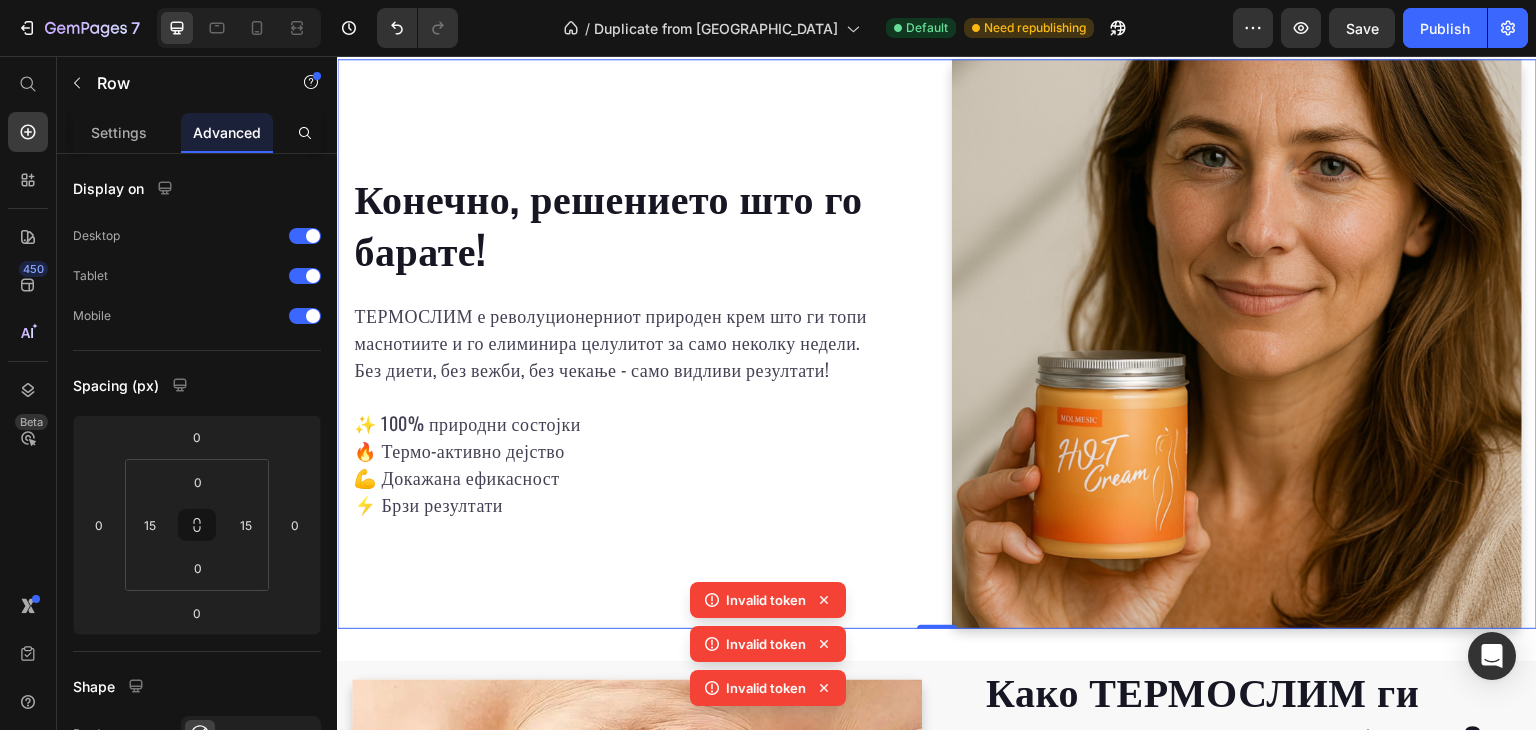 click on "Конечно, решението што го барате! Heading ТЕРМОСЛИМ е револуционерниот природен крем што ги топи маснотиите и го елиминира целулитот за само неколку недели. Без диети, без вежби, без чекање - само видливи резултати! ✨ 100% природни состојки  🔥 Термо-активно дејство  💪 Докажана ефикасност  ⚡ Брзи резултати Text block Row" at bounding box center [637, 344] 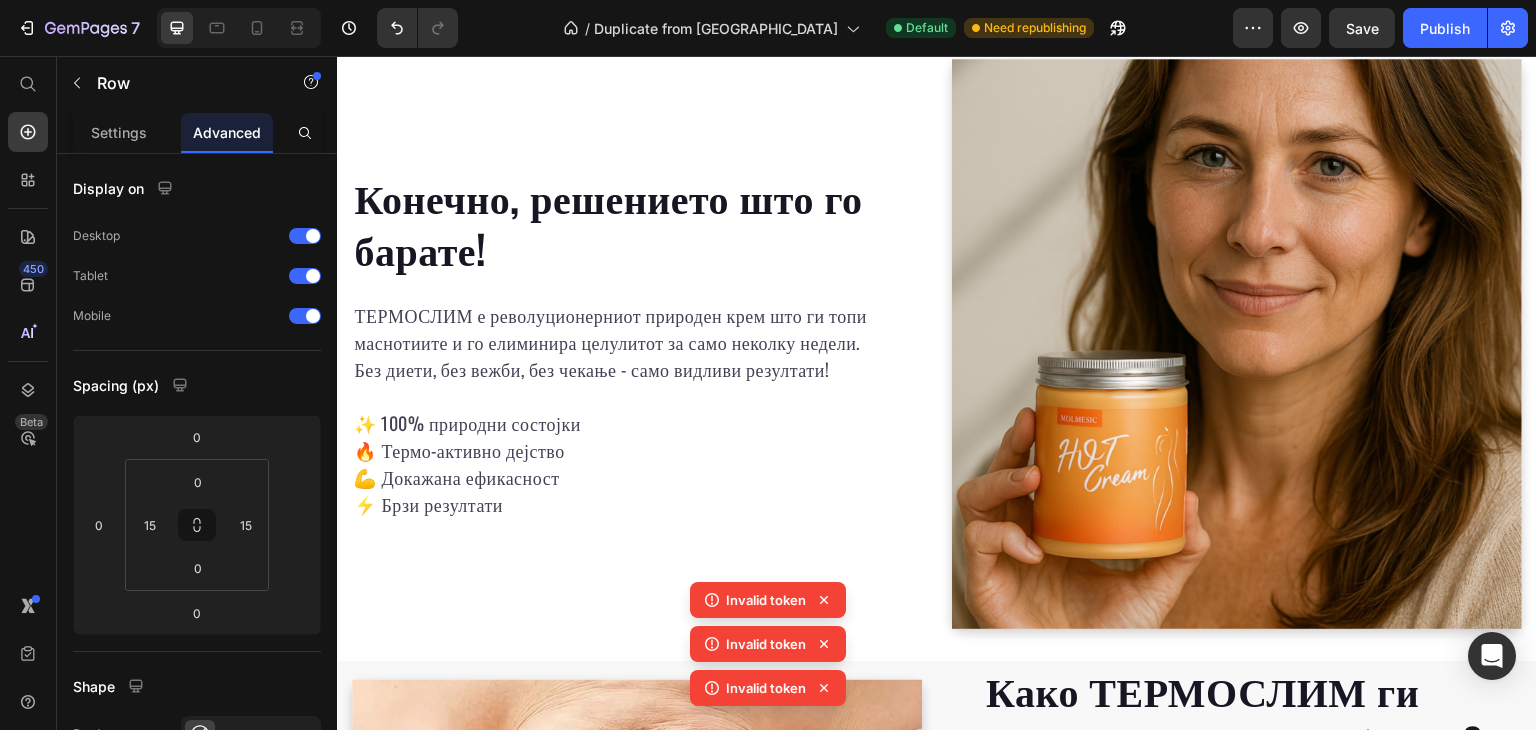 click on "Што кажуваат другите за TermoSlim? Heading
Image Image Image Image
Carousel Row Section 2 [PERSON_NAME] се соочувате со овие проблеми? Heading ❌ Упорни маснотии на стомак, бедра и раце што не сакаат да си одат  ❌ Целулит што ја прави кожата нерамна и неатрактивна  ❌ Отпуштена кожа што ве прави да се чувствувате несигурно  ❌ Бавен метаболизам што ја отежнува битката со килограмите  ❌ Недостиг на самодоверба поради изгледот на телото Text block Row Image Image Row   0 Section 3 Конечно, решението што го барате! Heading ✨ 100% природни состојки  💪 Докажана ефикасност" at bounding box center [937, 298] 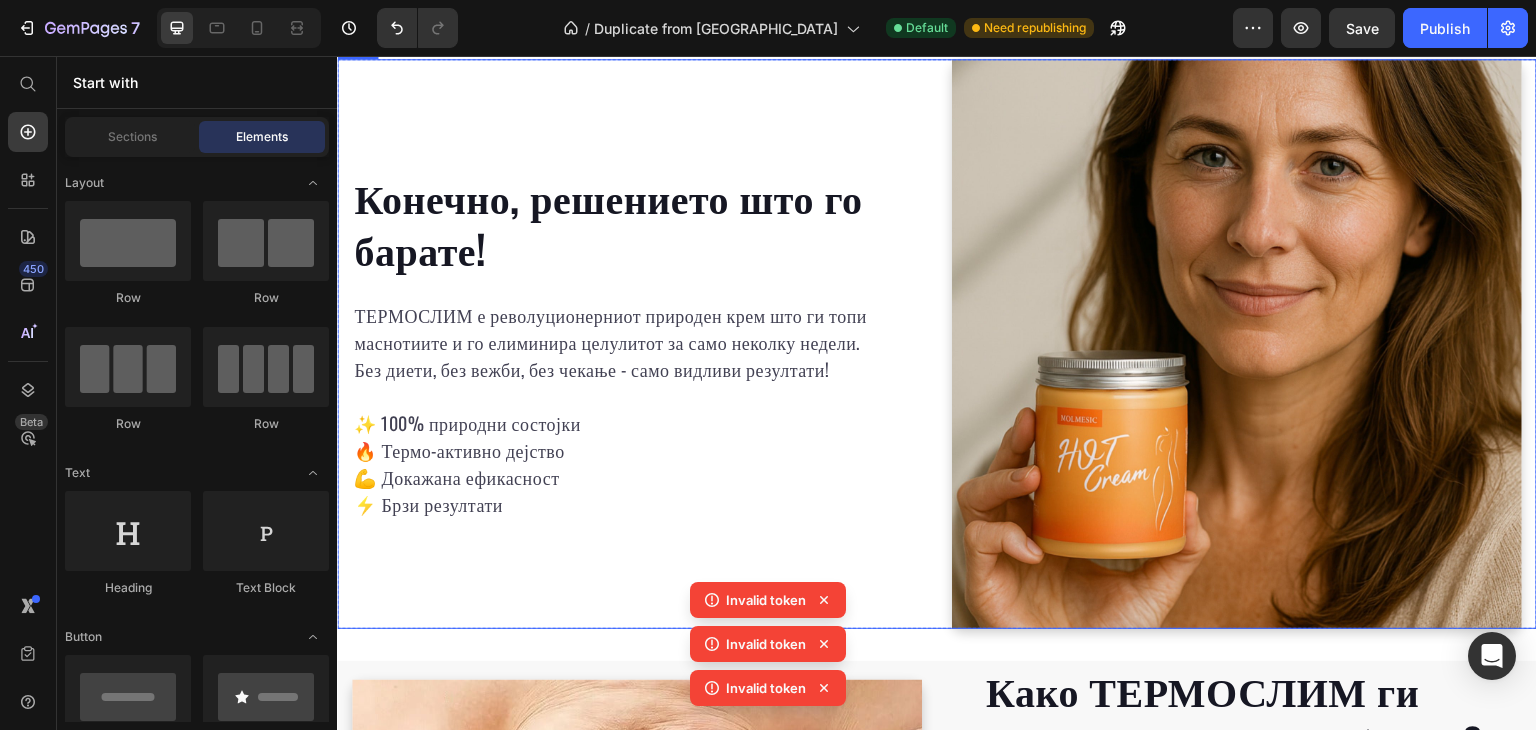 click on "Конечно, решението што го барате! Heading ТЕРМОСЛИМ е револуционерниот природен крем што ги топи маснотиите и го елиминира целулитот за само неколку недели. Без диети, без вежби, без чекање - само видливи резултати! ✨ 100% природни состојки  🔥 Термо-активно дејство  💪 Докажана ефикасност  ⚡ Брзи резултати Text block Row Image Row" at bounding box center (937, 344) 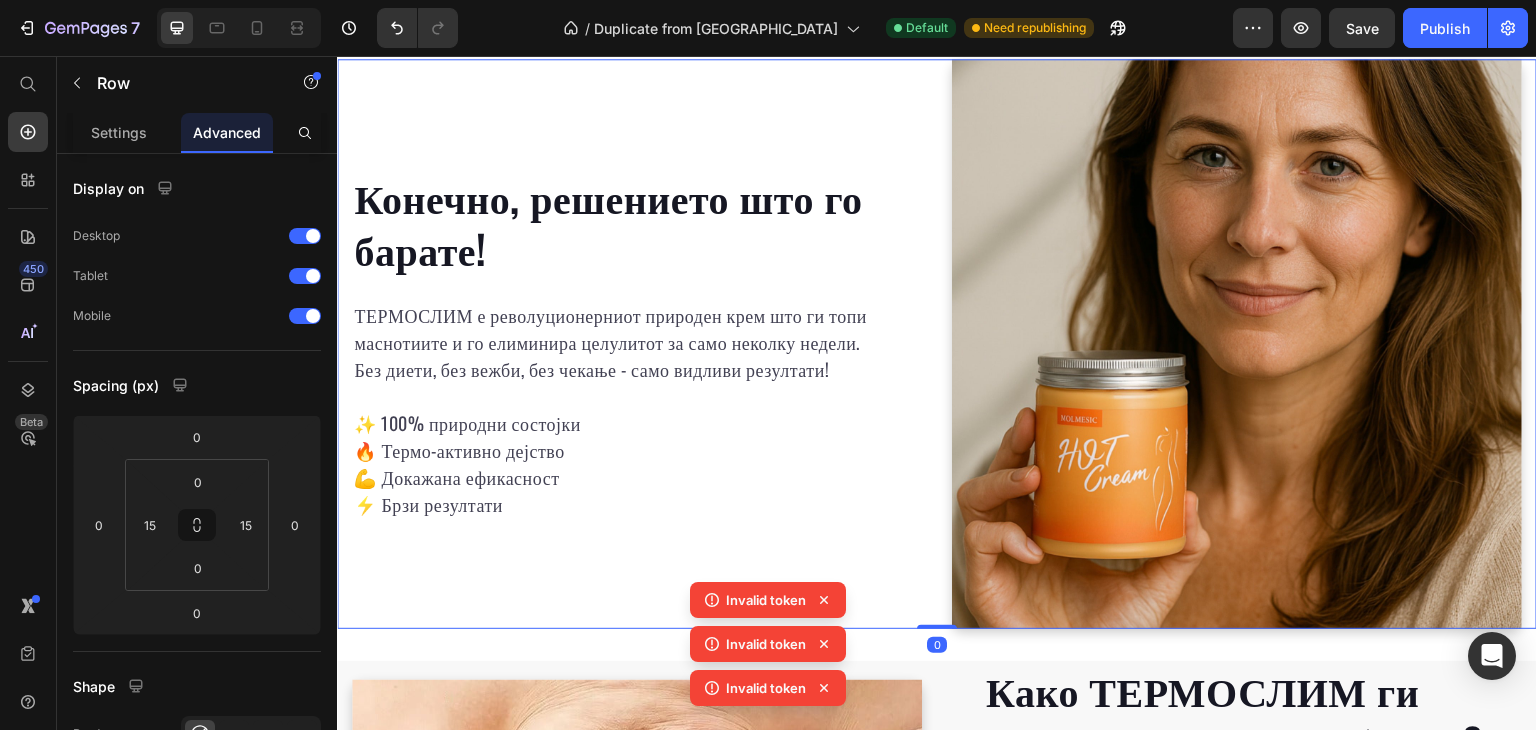 click on "Row" at bounding box center [378, 40] 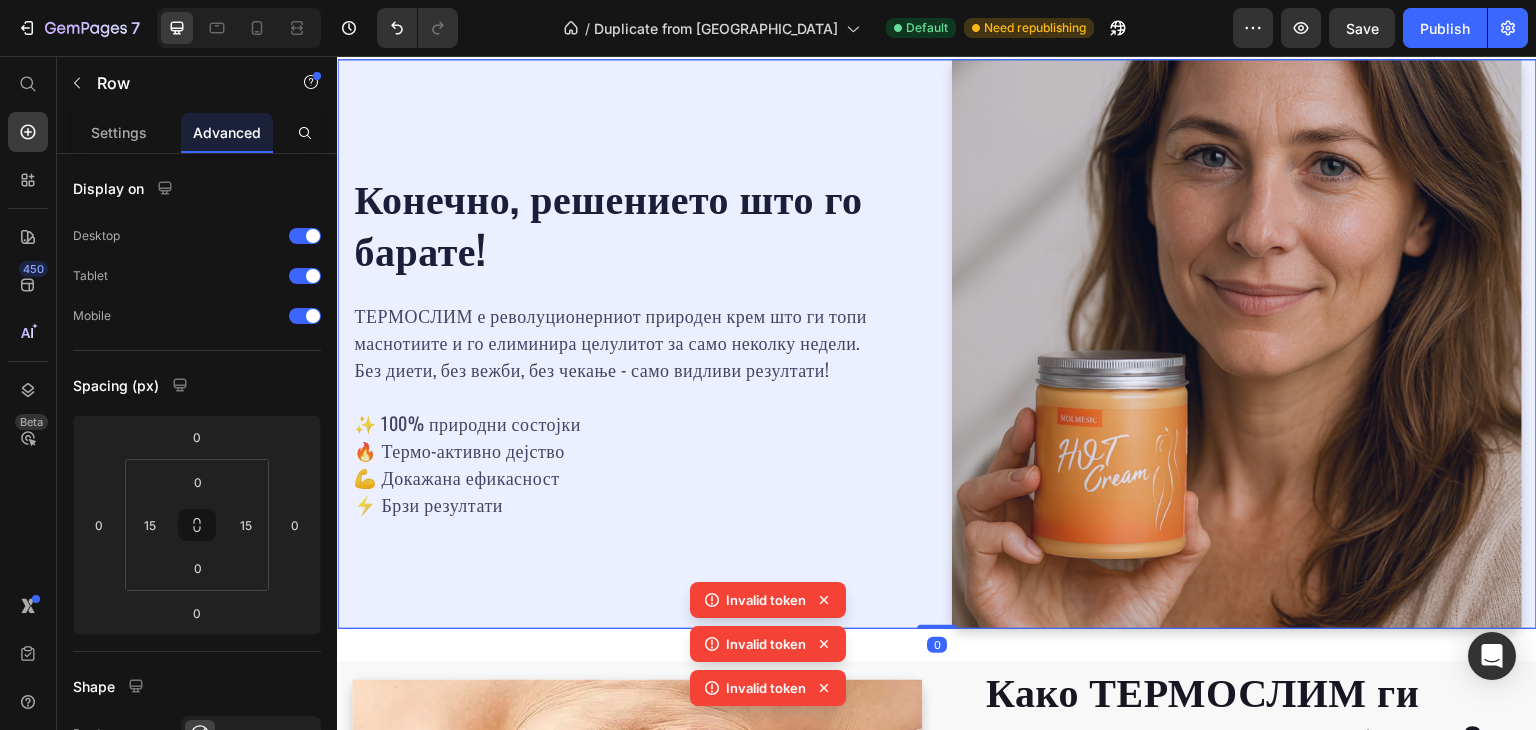 click on "Section" at bounding box center (371, 5) 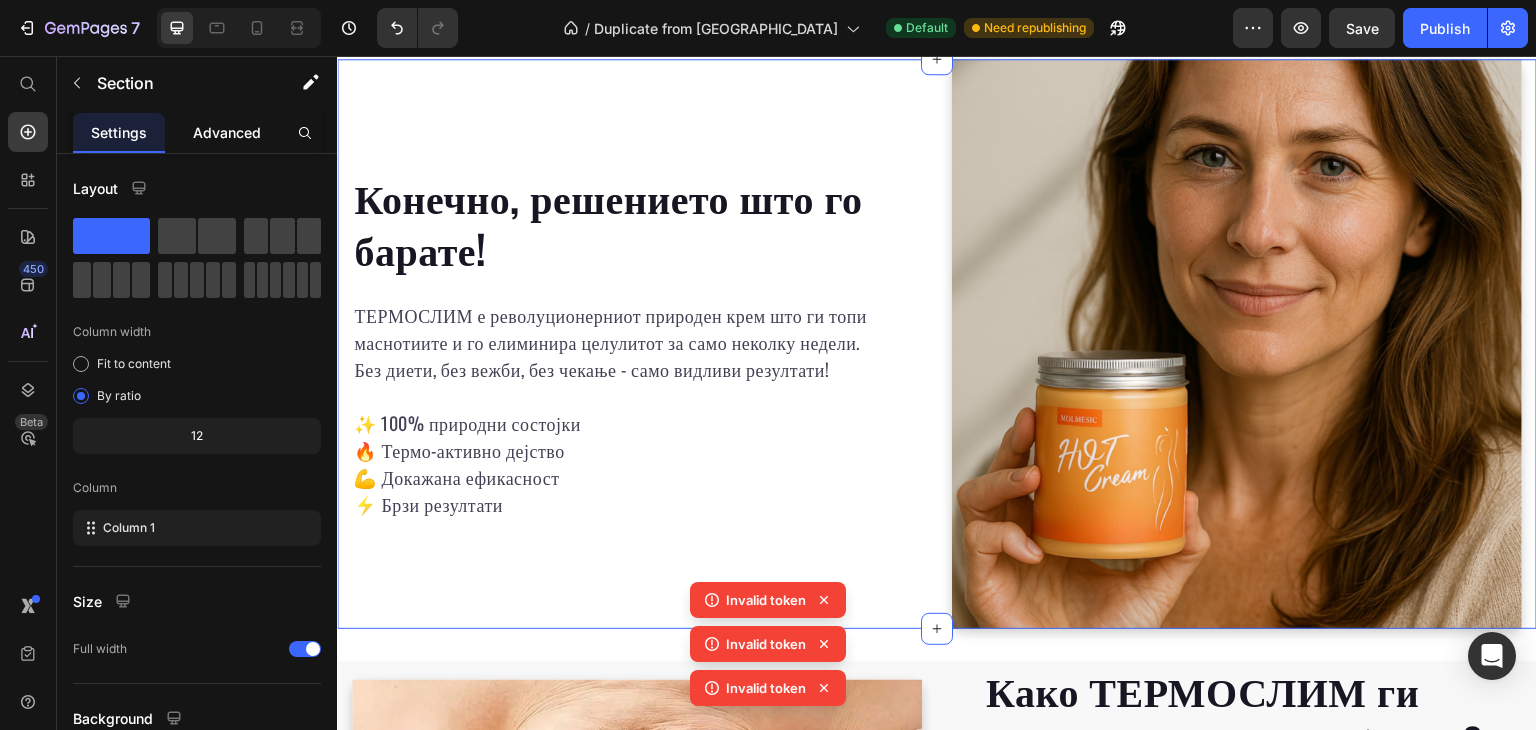 click on "Advanced" at bounding box center [227, 132] 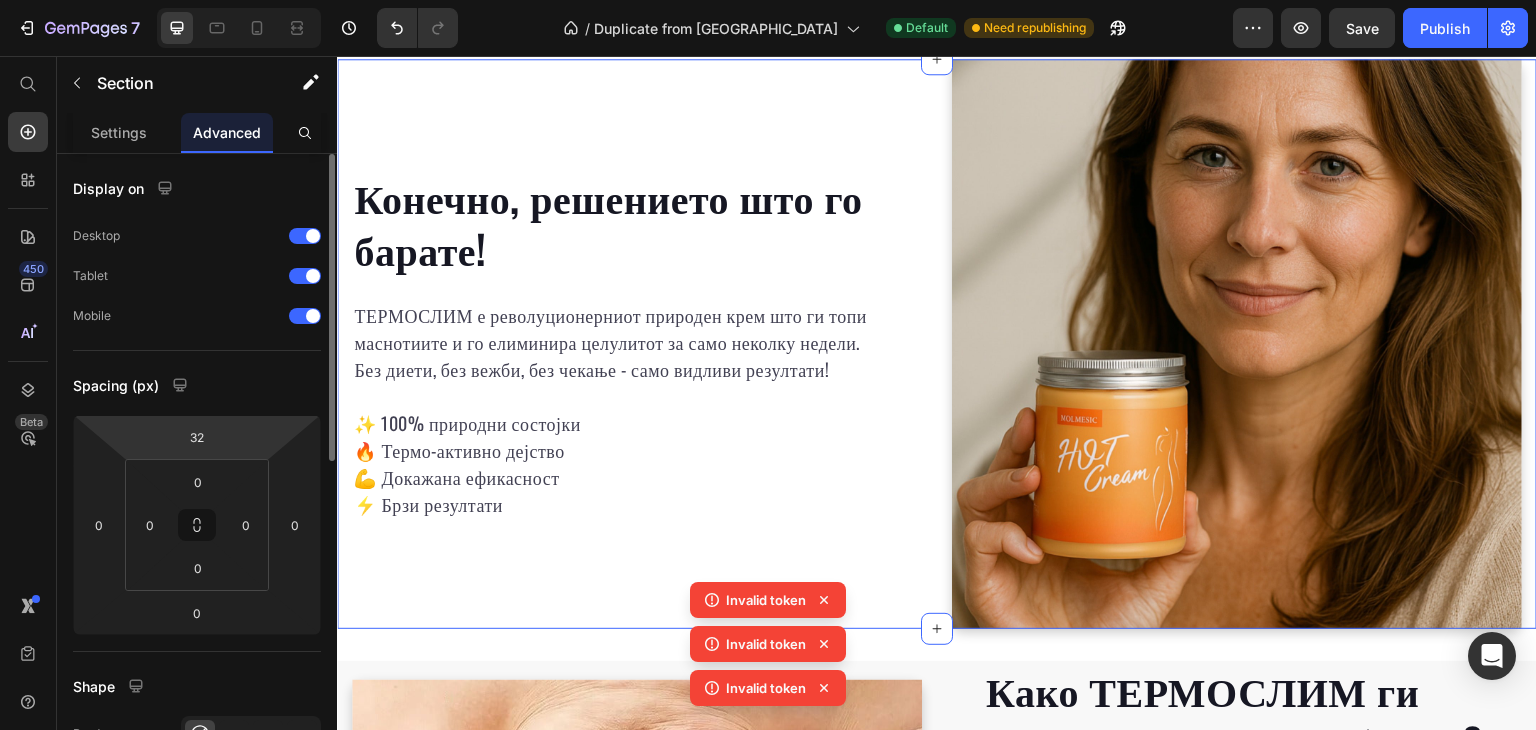click on "7   /  Duplicate from ТермоСлим Default Need republishing Preview  Save   Publish  450 Beta Start with Sections Elements Hero Section Product Detail Brands Trusted Badges Guarantee Product Breakdown How to use Testimonials Compare Bundle FAQs Social Proof Brand Story Product List Collection Blog List Contact Sticky Add to Cart Custom Footer Browse Library 450 Layout
Row
Row
Row
Row Text
Heading
Text Block Button
Button
Button
Sticky Back to top Media
Image" at bounding box center (768, 0) 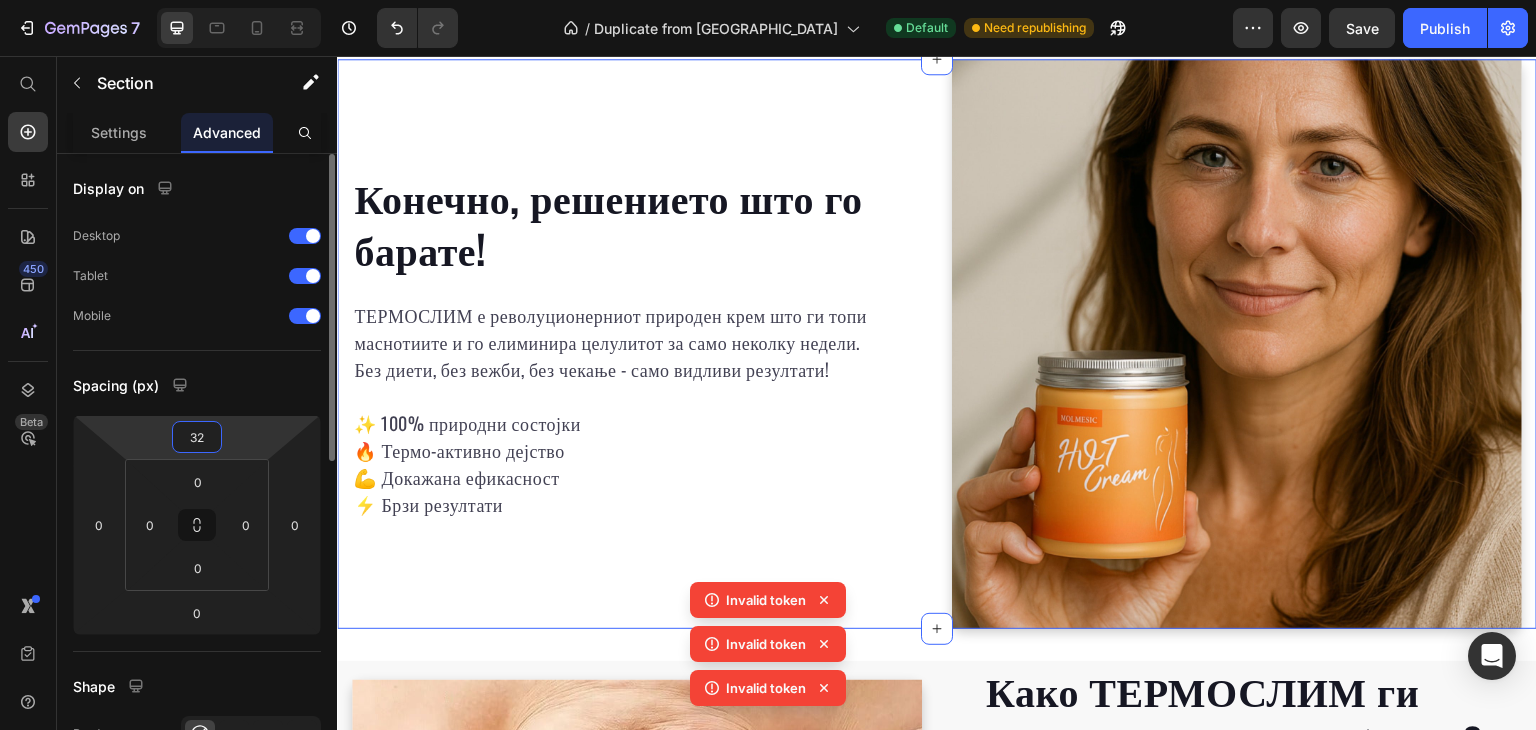 type on "0" 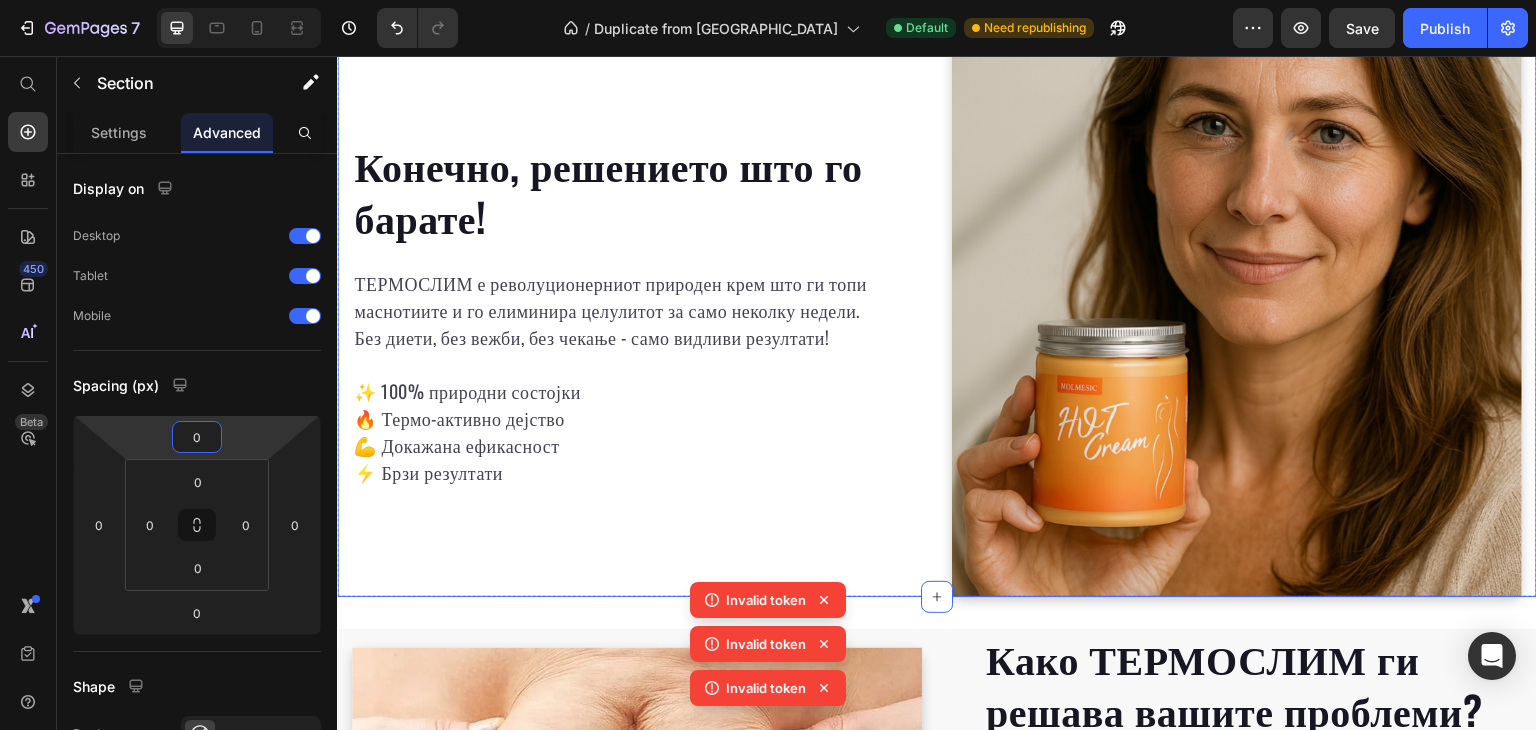click on "Конечно, решението што го барате! Heading ТЕРМОСЛИМ е револуционерниот природен крем што ги топи маснотиите и го елиминира целулитот за само неколку недели. Без диети, без вежби, без чекање - само видливи резултати! ✨ 100% природни состојки  🔥 Термо-активно дејство  💪 Докажана ефикасност  ⚡ Брзи резултати Text block Row" at bounding box center (637, 312) 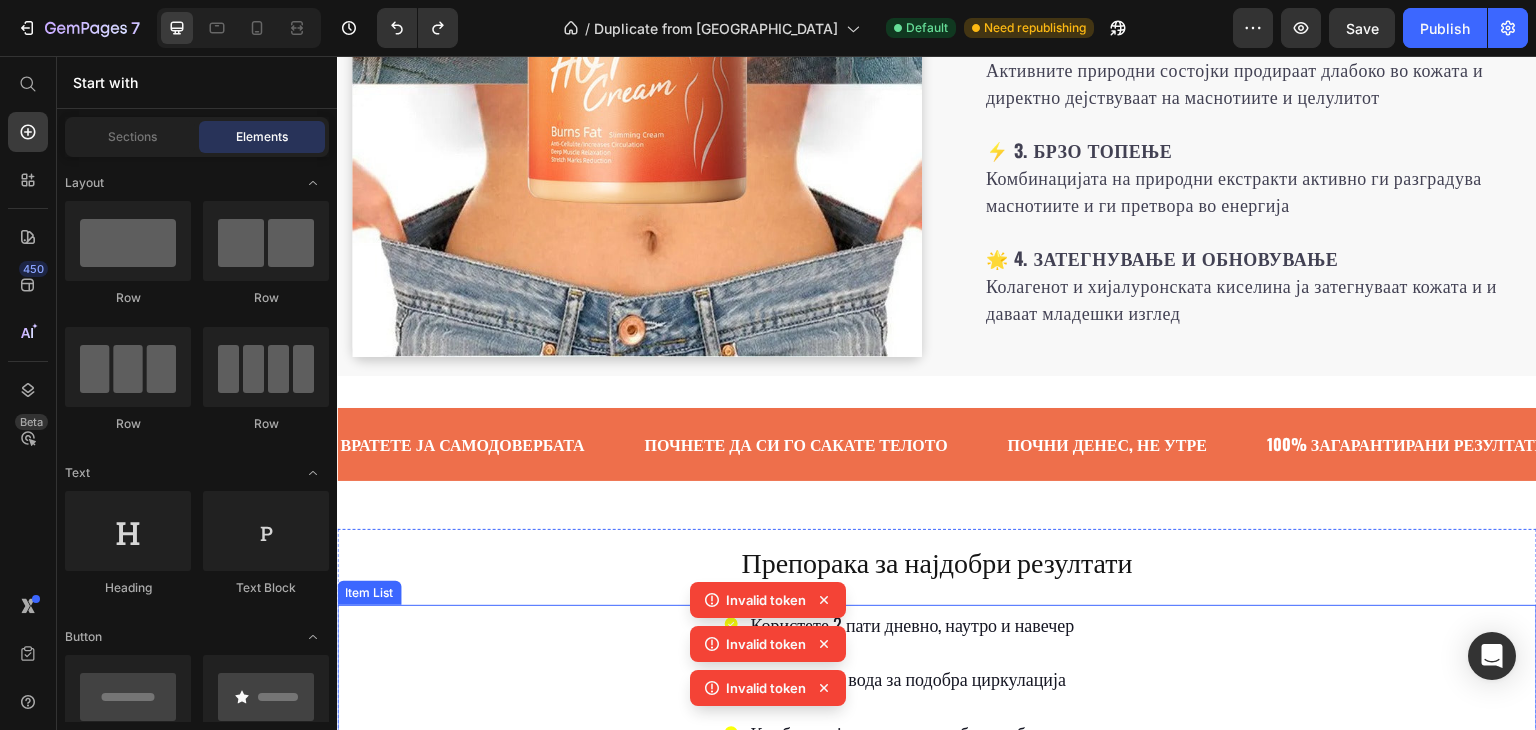 scroll, scrollTop: 3190, scrollLeft: 0, axis: vertical 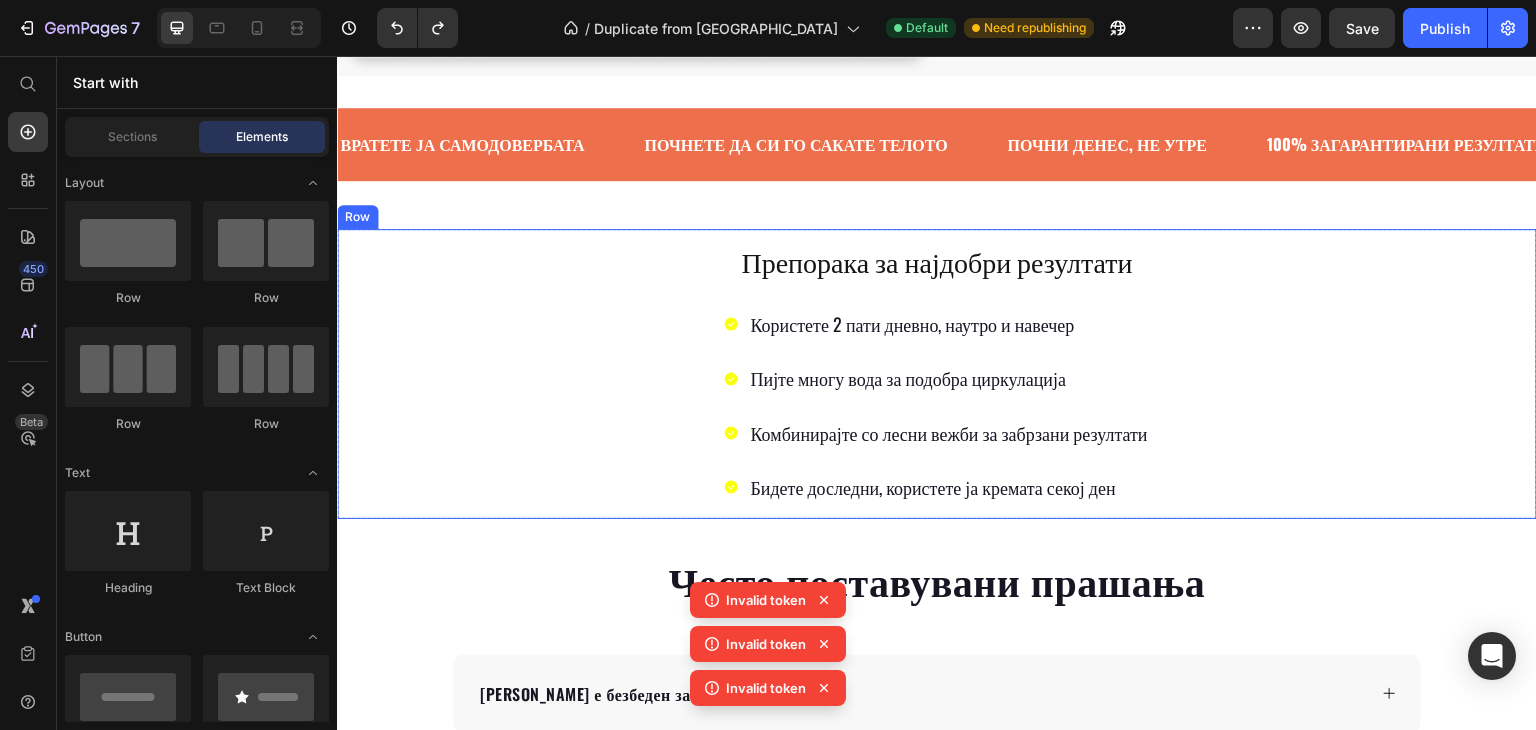 click on "Препорака за најдобри резултати Heading Користете 2 пати дневно, наутро и навечер Пијте многу вода за подобра циркулација Комбинирајте со лесни вежби за забрзани резултати Бидете доследни, користете ја кремата секој ден Item List" at bounding box center [937, 374] 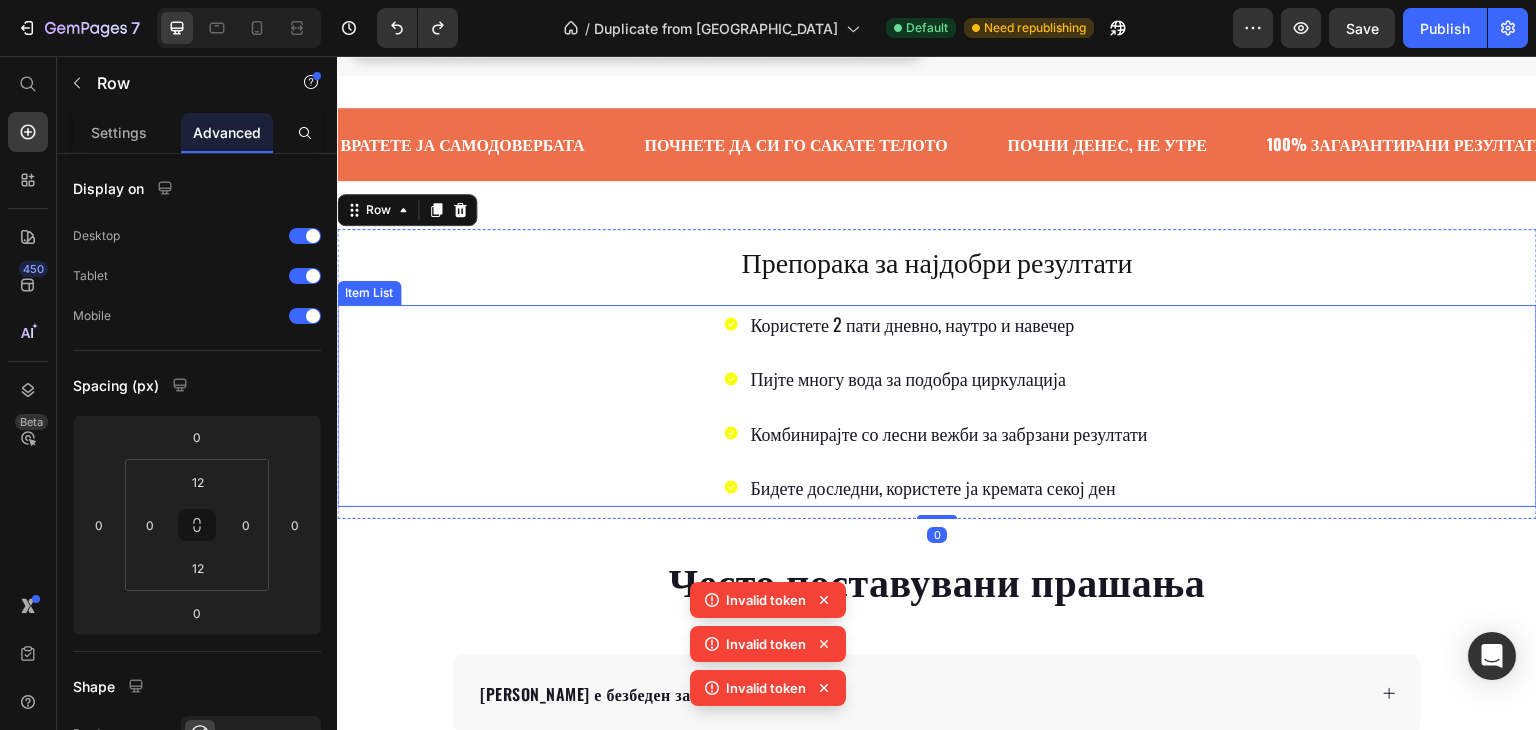 click 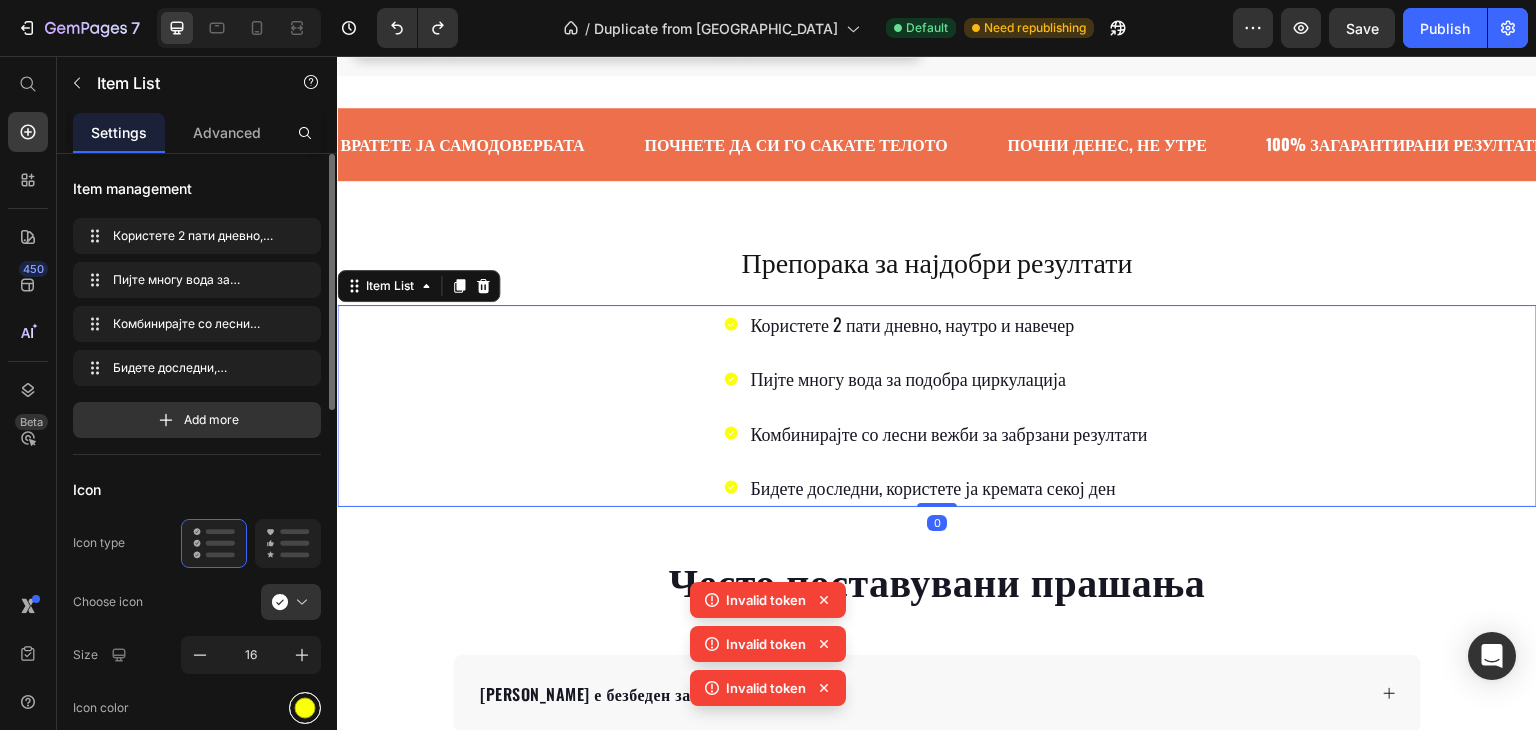 click at bounding box center (305, 707) 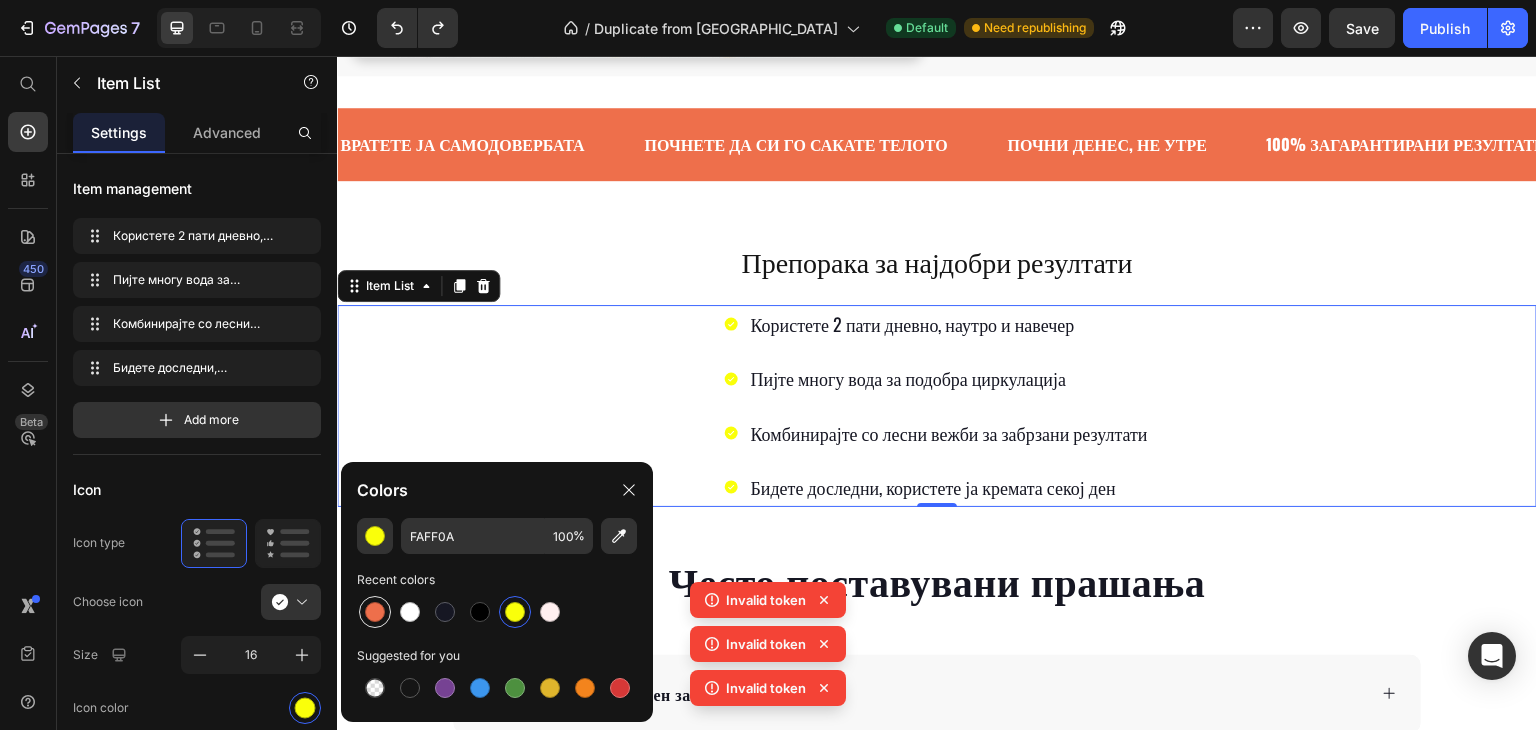 click at bounding box center (375, 612) 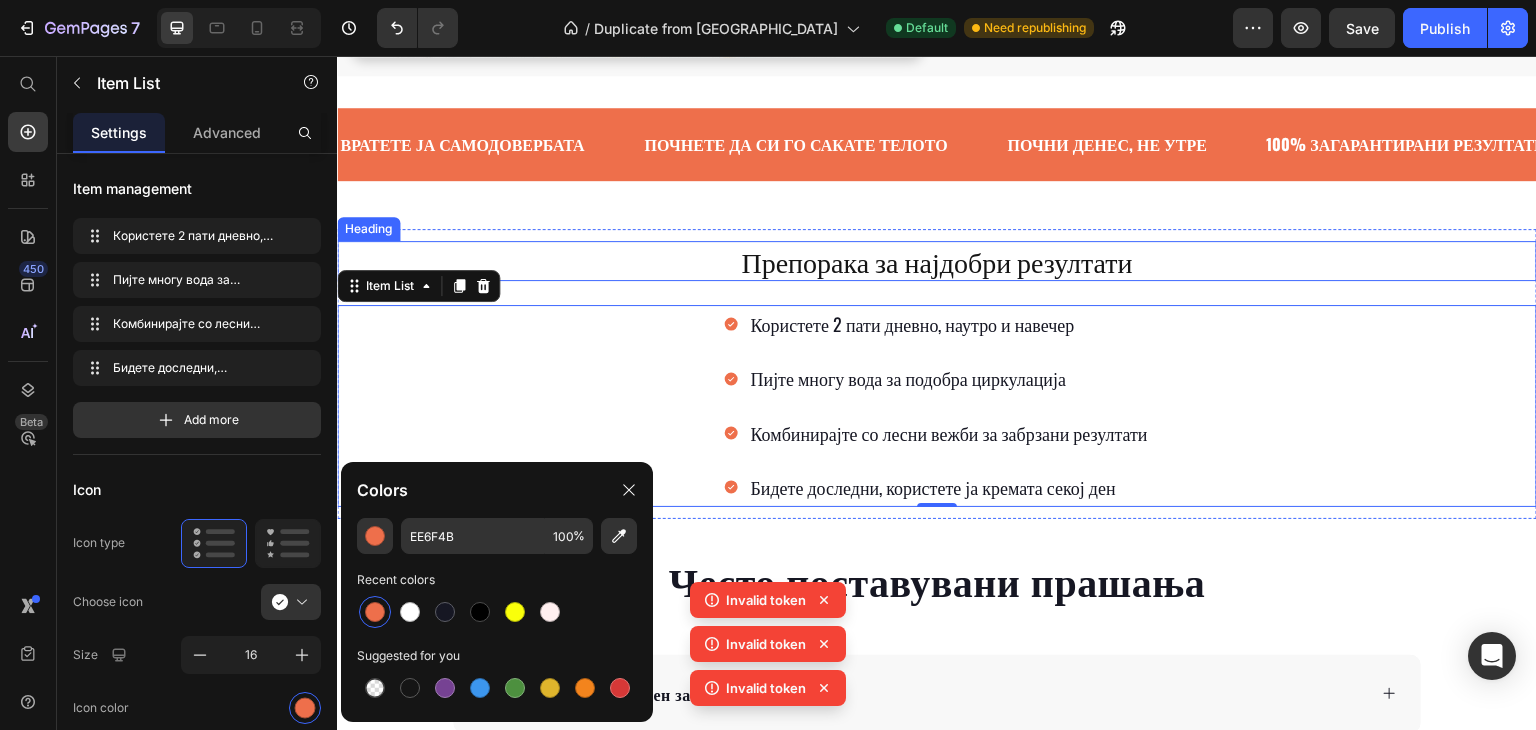click on "Препорака за најдобри резултати" at bounding box center [937, 261] 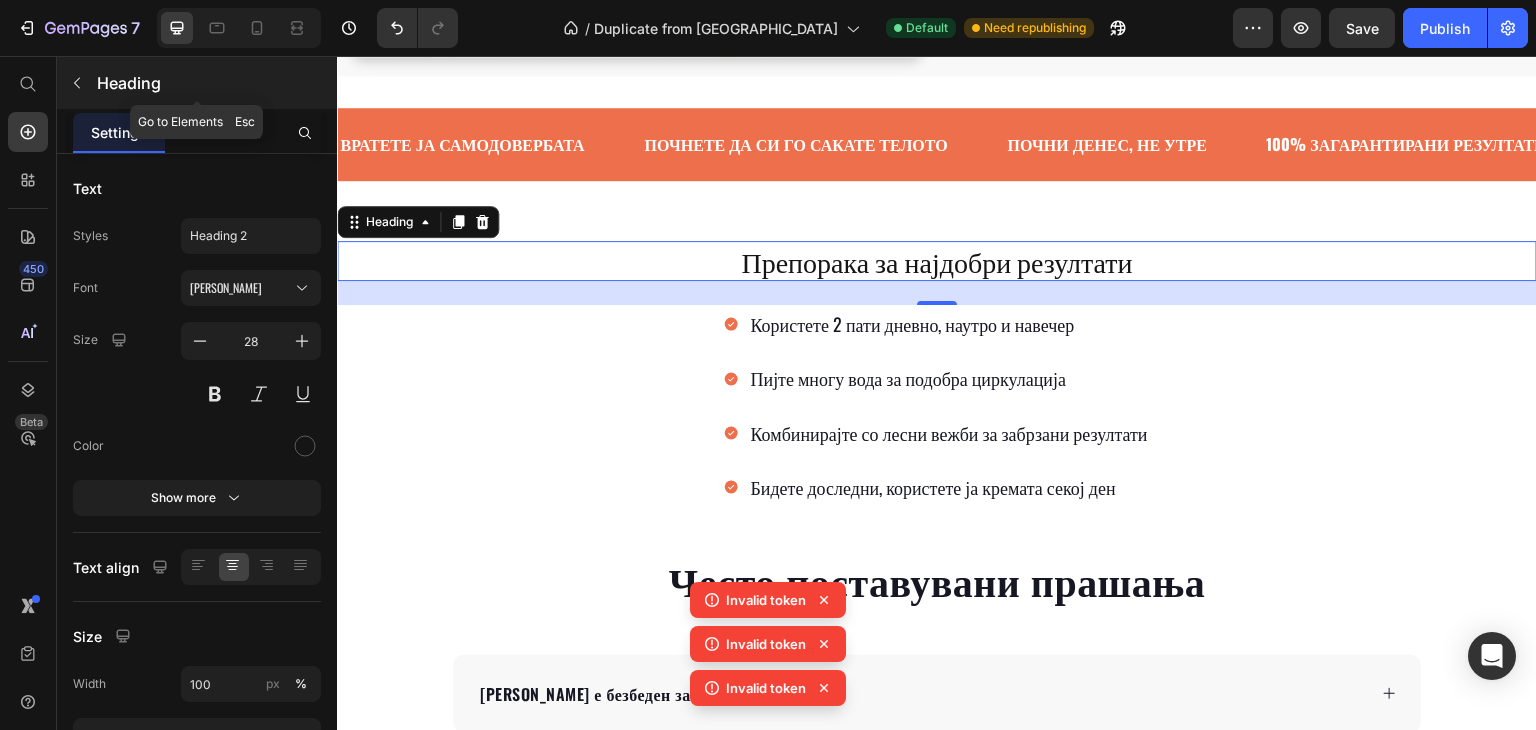 click at bounding box center [77, 83] 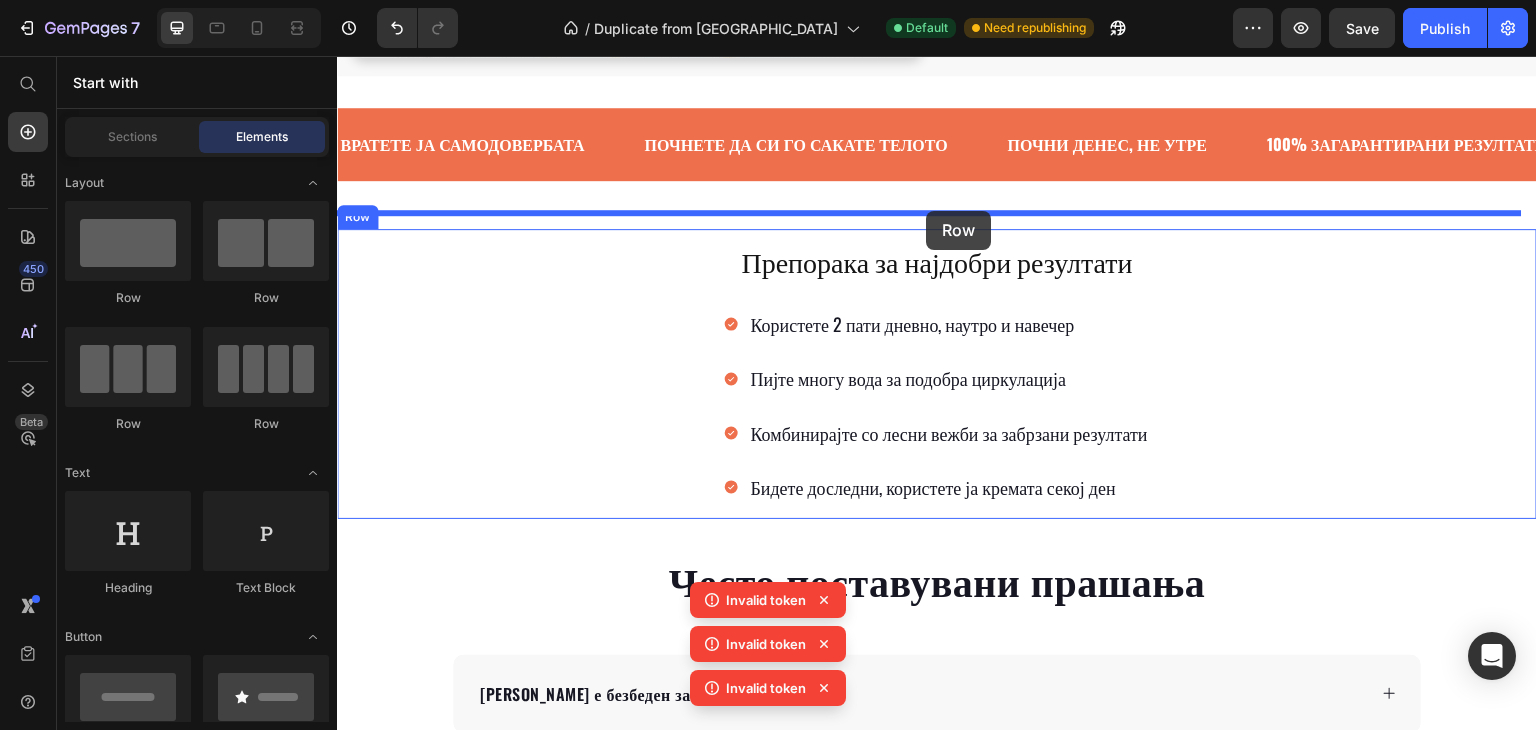 drag, startPoint x: 471, startPoint y: 305, endPoint x: 926, endPoint y: 210, distance: 464.8118 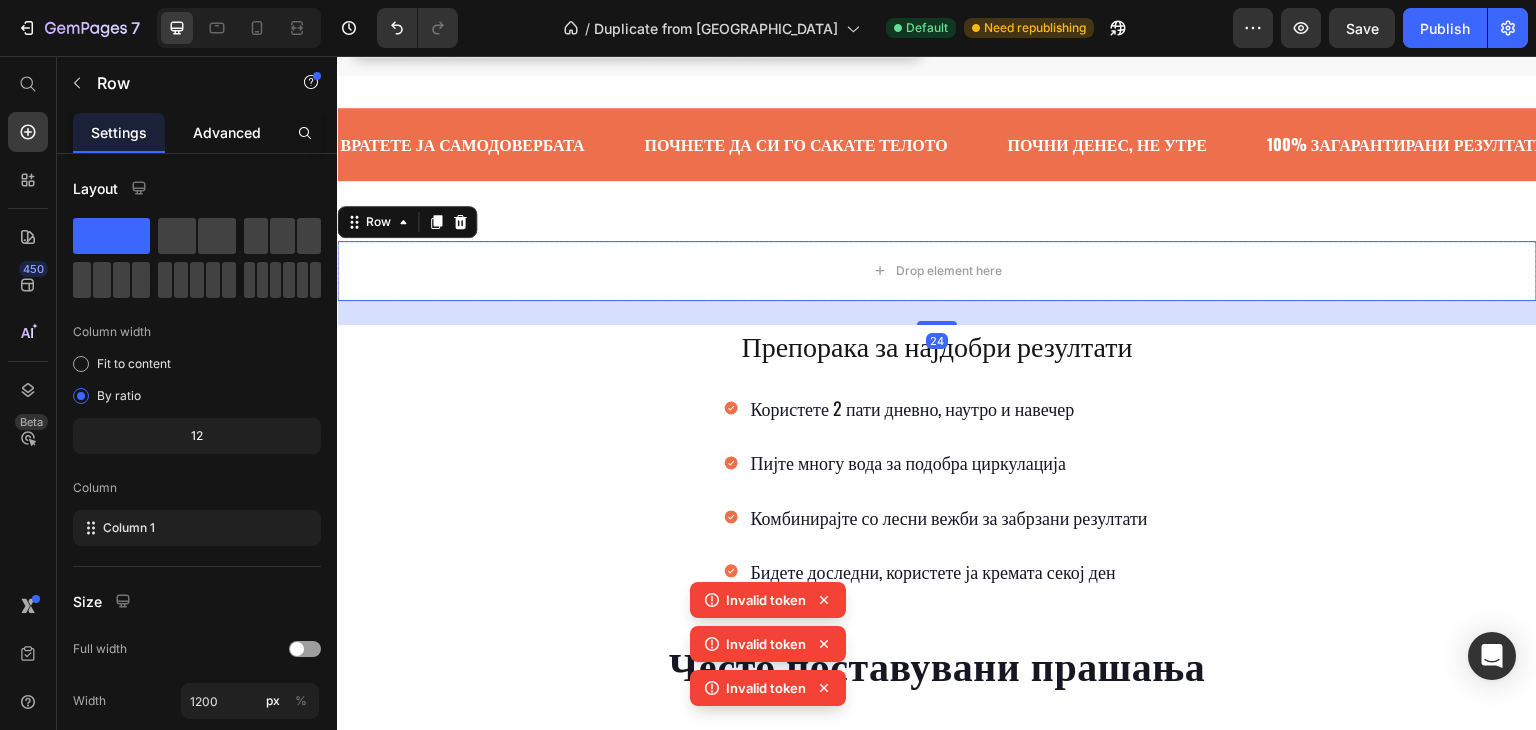 click on "Advanced" at bounding box center (227, 132) 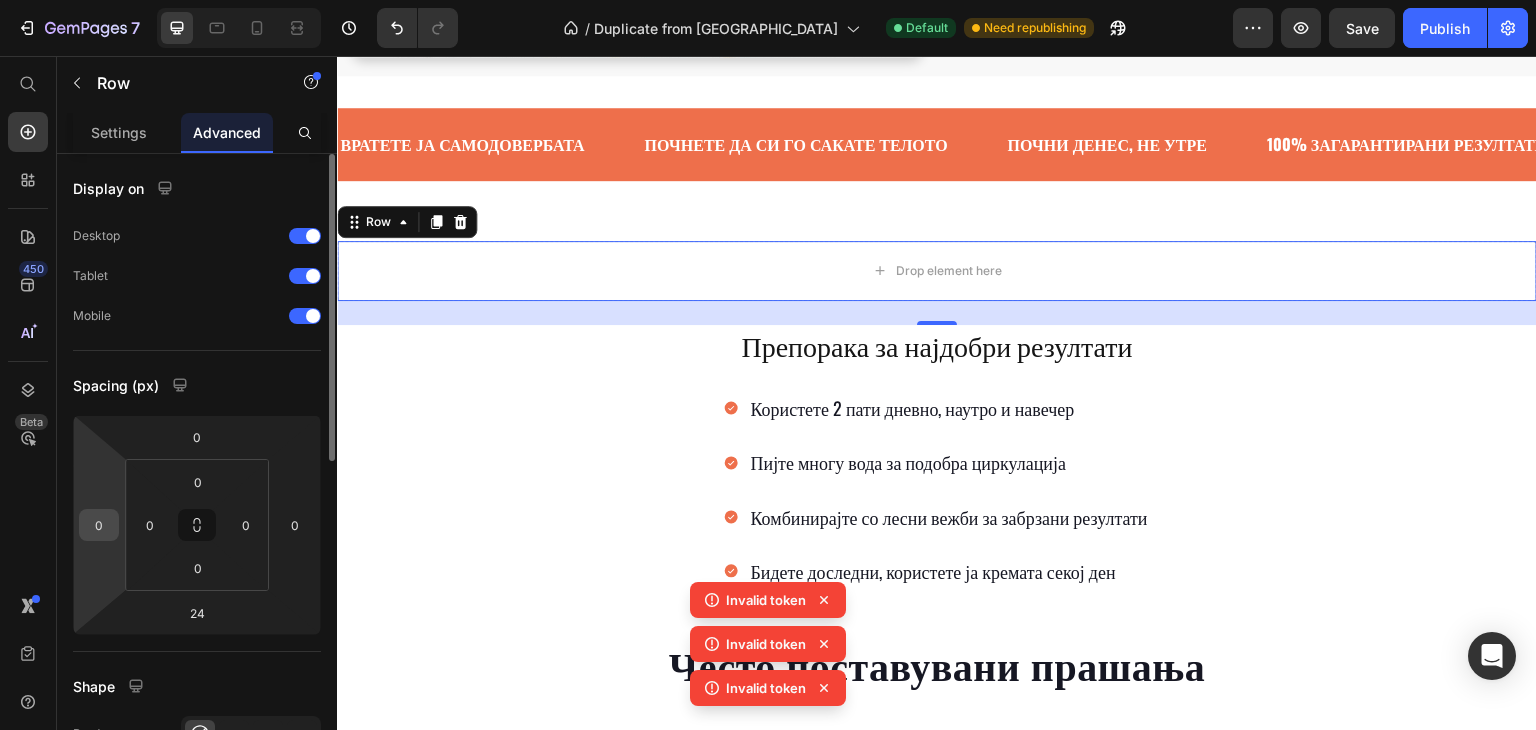 click on "0" at bounding box center [99, 525] 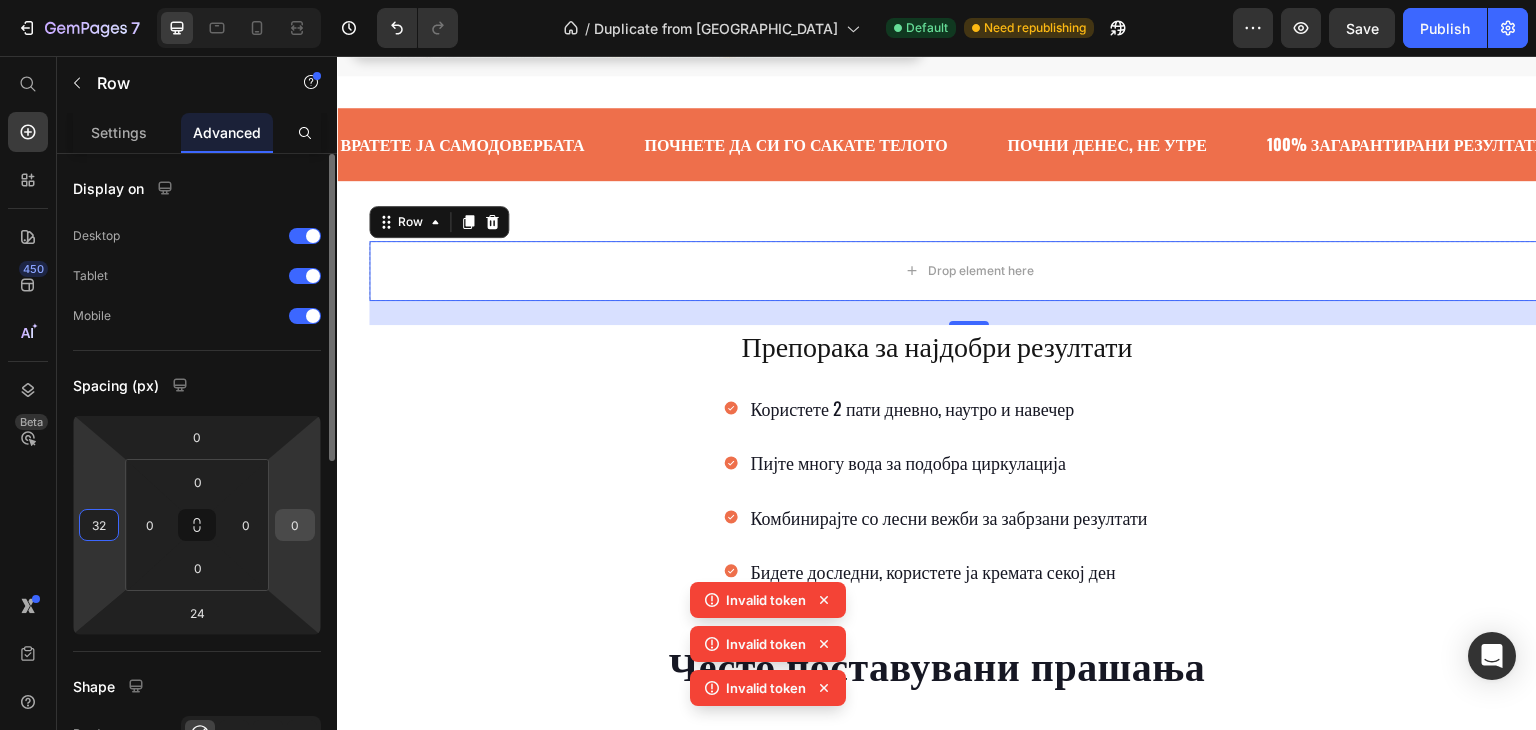 type on "32" 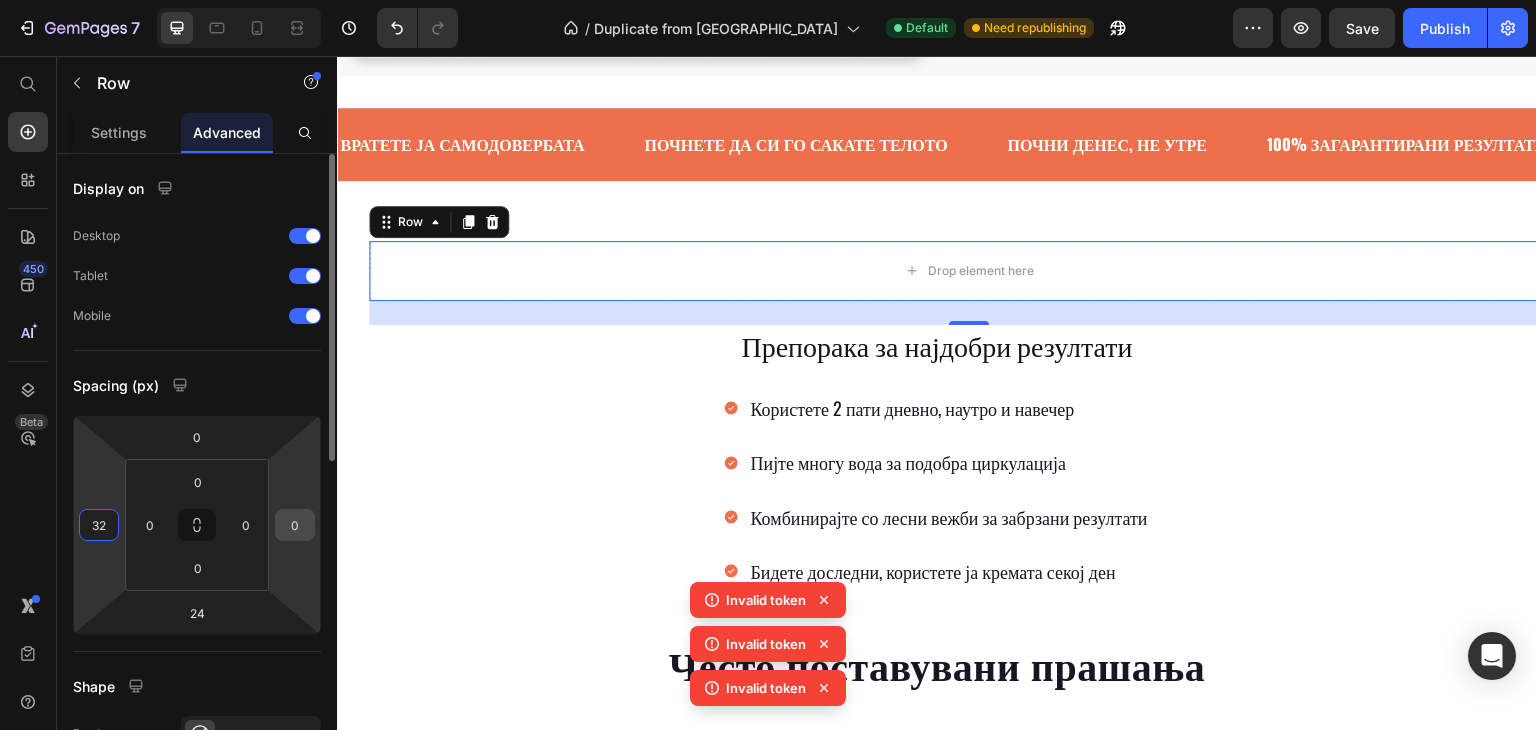 click on "0" at bounding box center [295, 525] 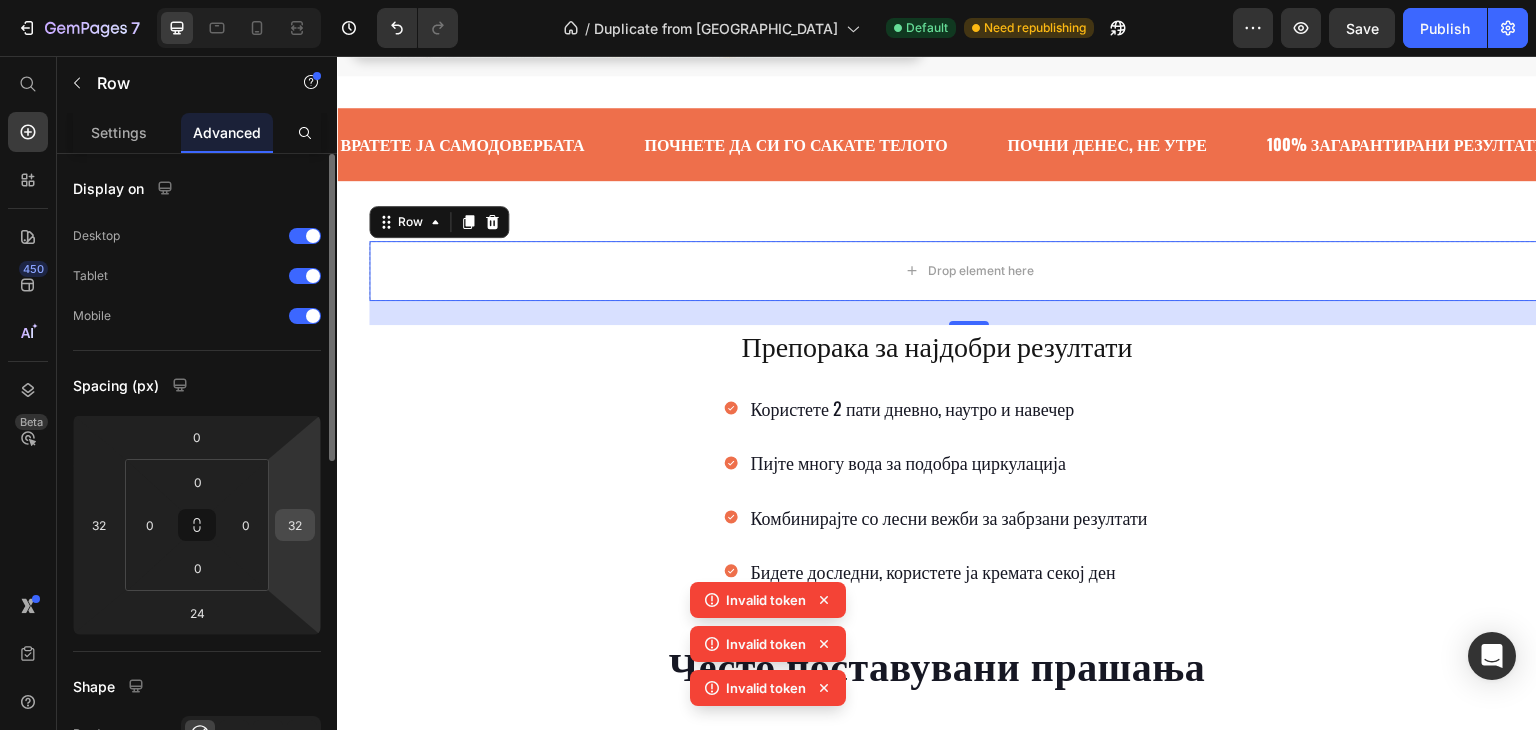 drag, startPoint x: 310, startPoint y: 523, endPoint x: 285, endPoint y: 521, distance: 25.079872 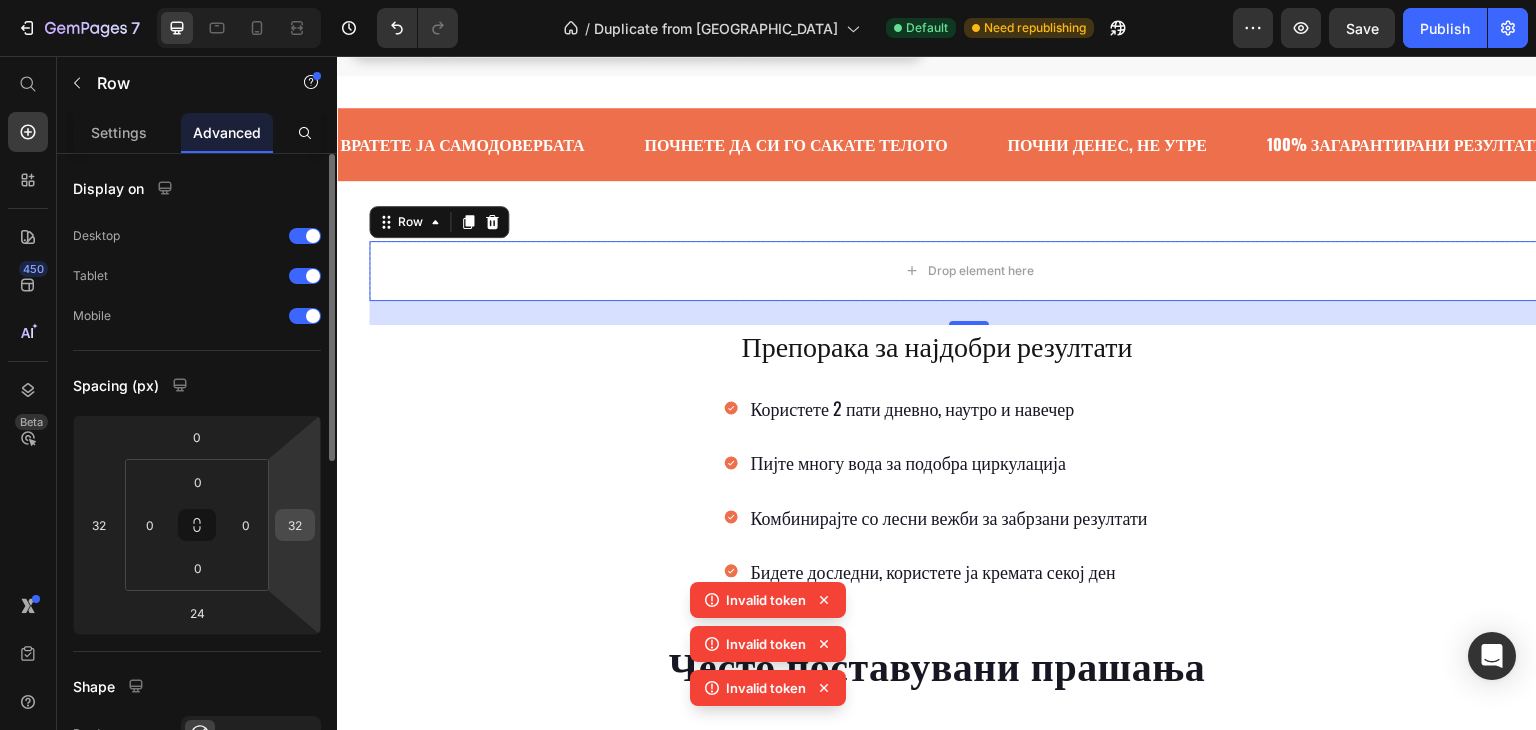 click on "32" at bounding box center [295, 525] 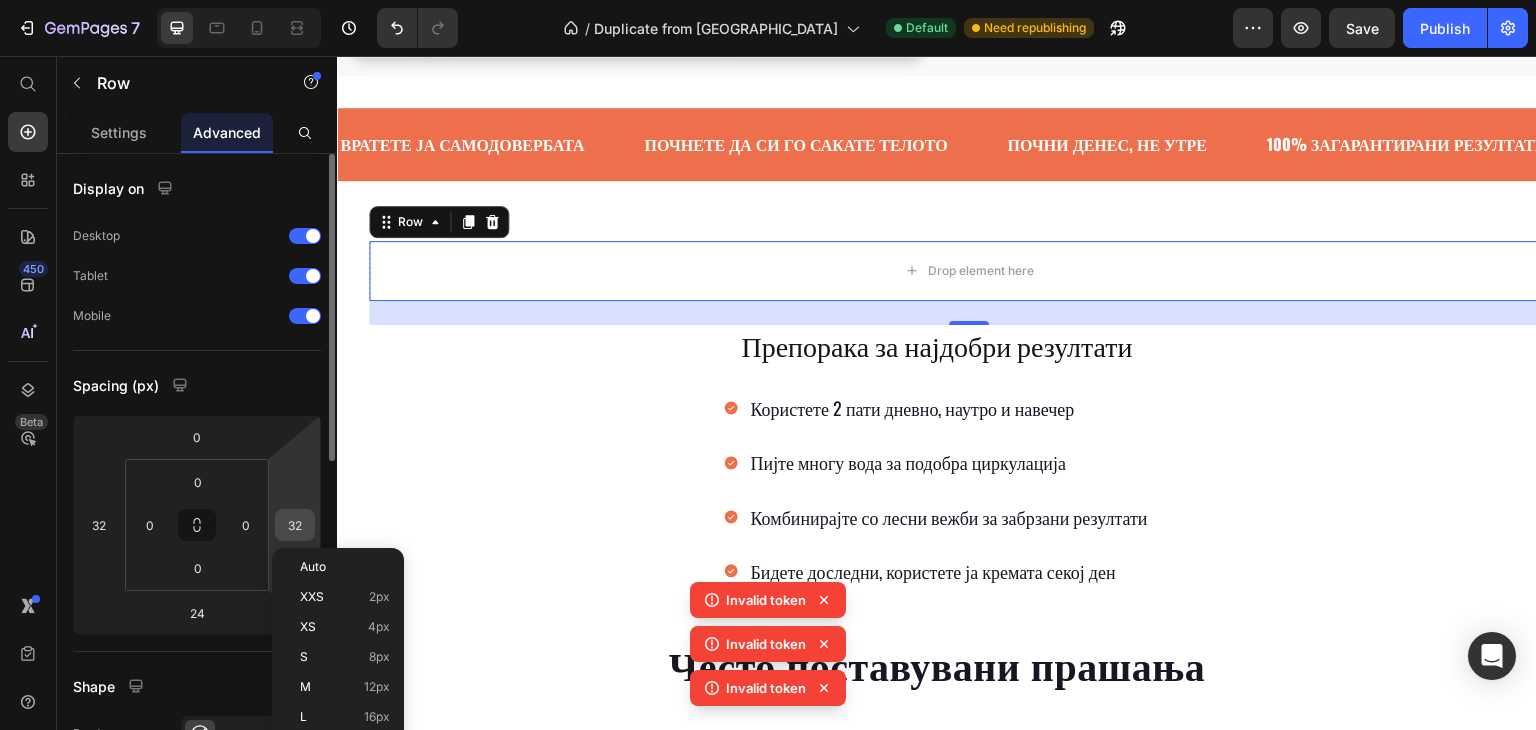 click on "32" at bounding box center [295, 525] 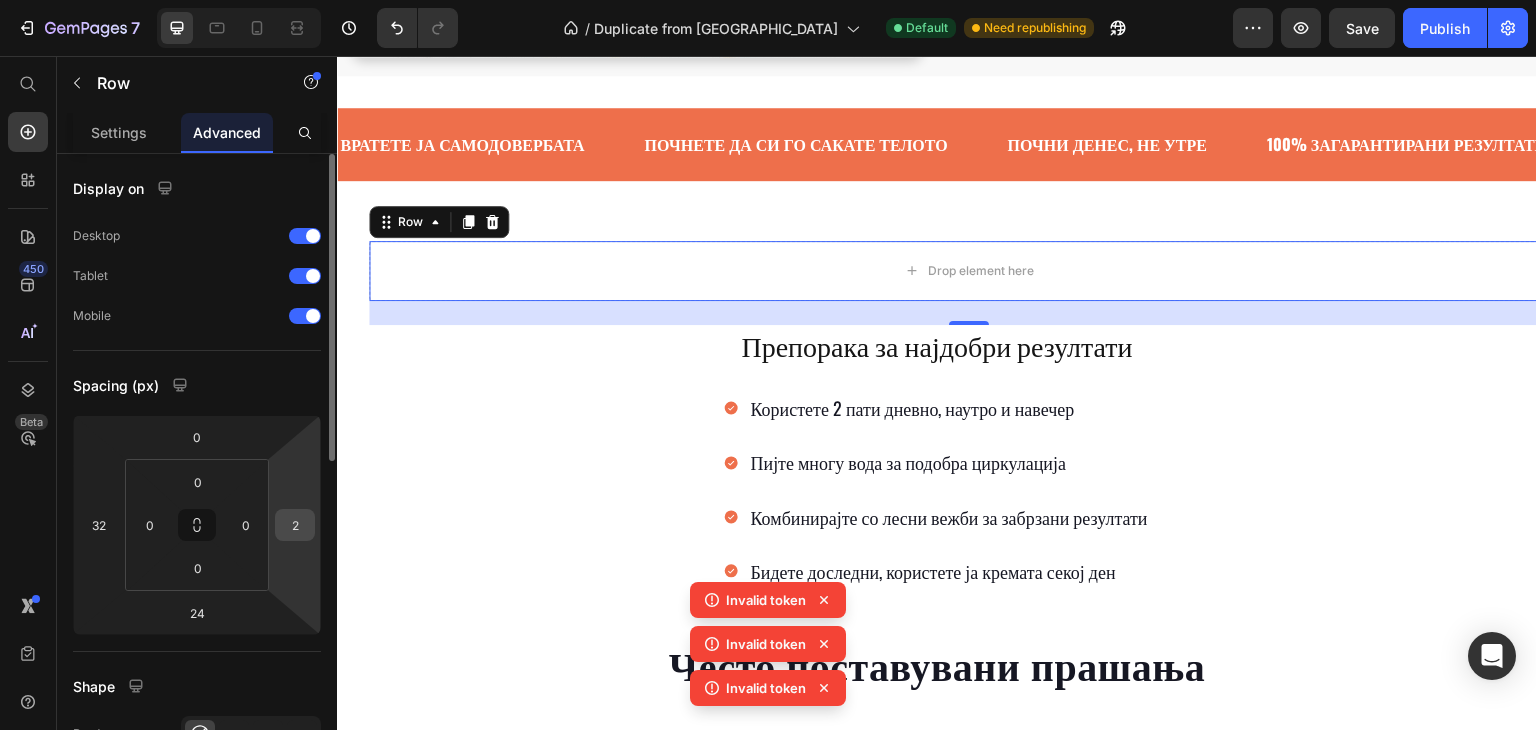 drag, startPoint x: 312, startPoint y: 523, endPoint x: 296, endPoint y: 523, distance: 16 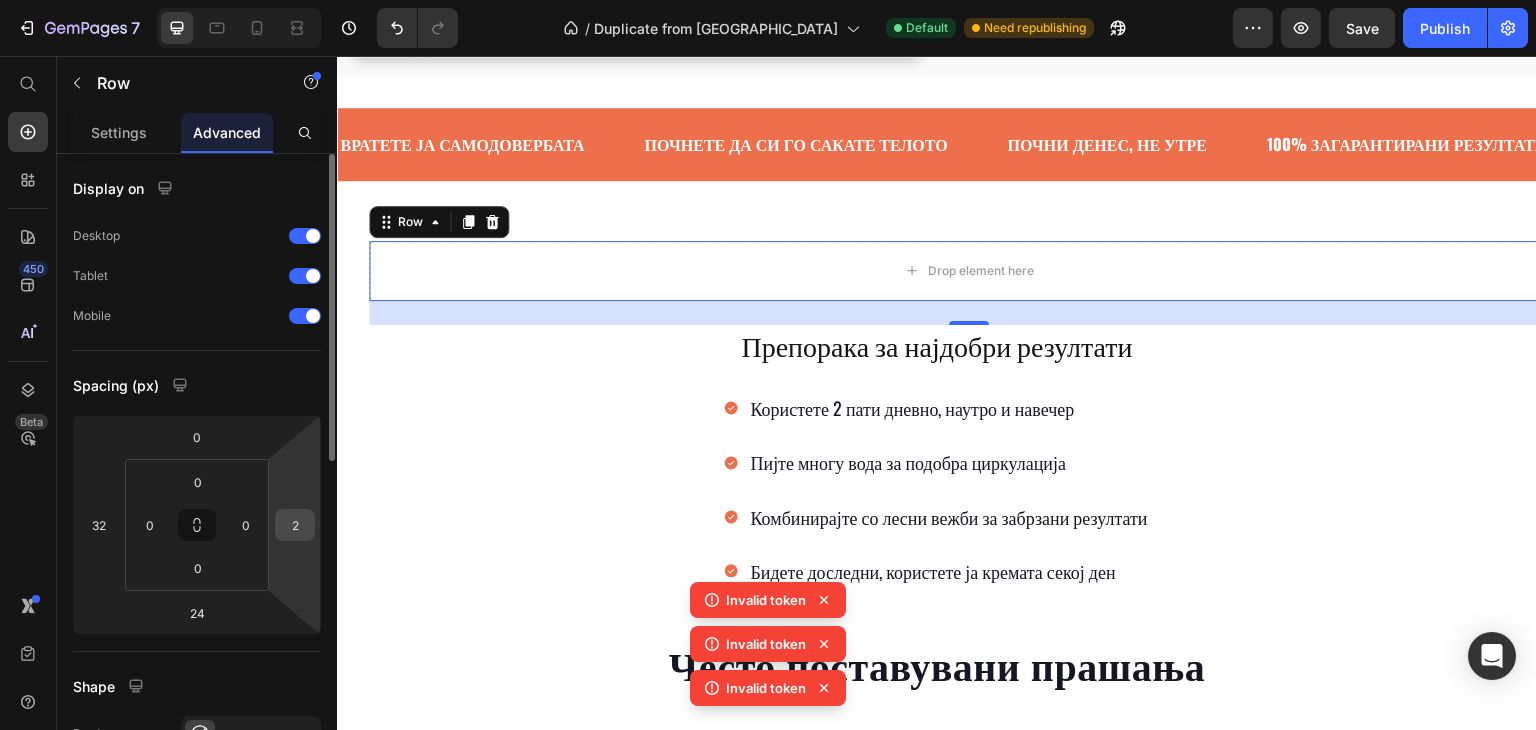 click on "2" at bounding box center (295, 525) 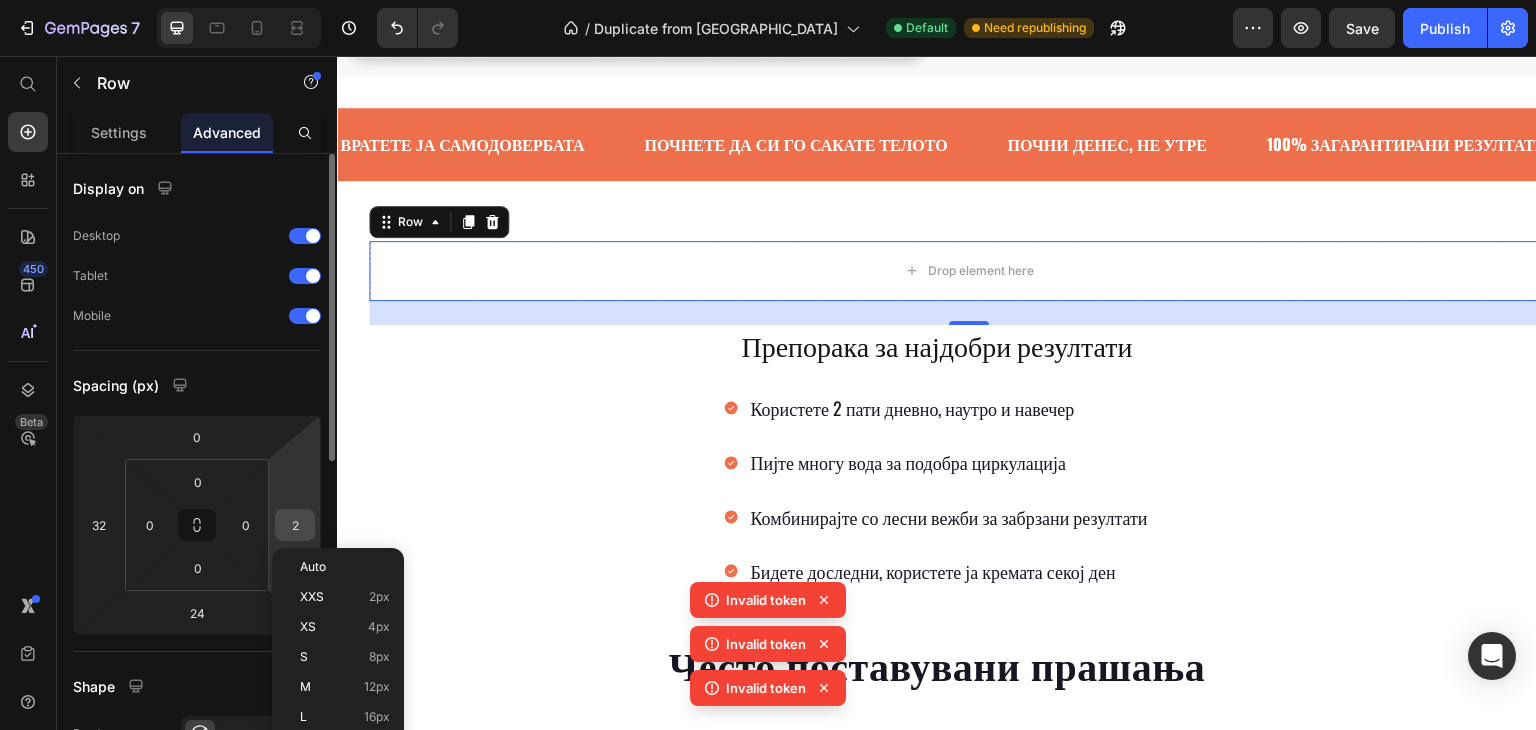 click on "2" at bounding box center [295, 525] 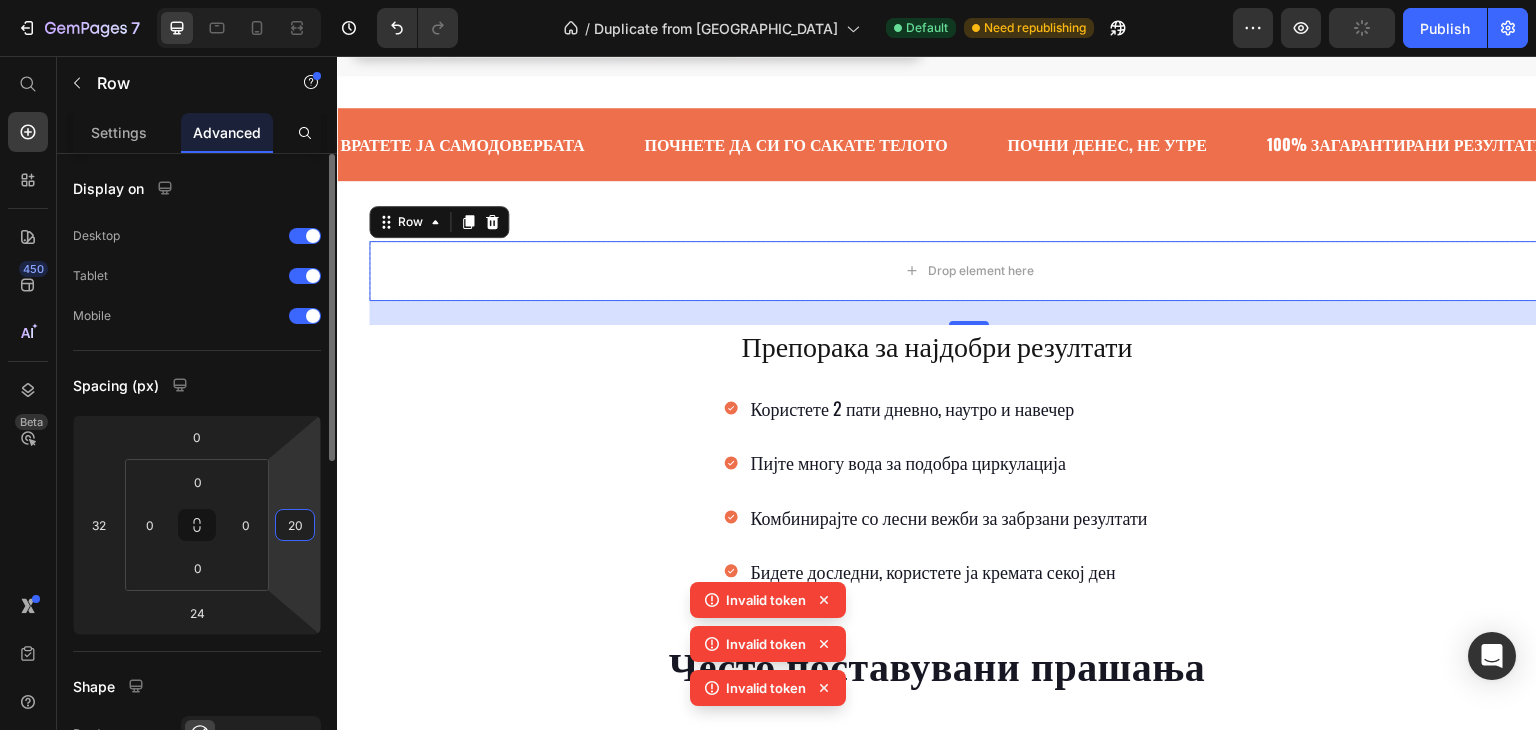 click on "20" at bounding box center [295, 525] 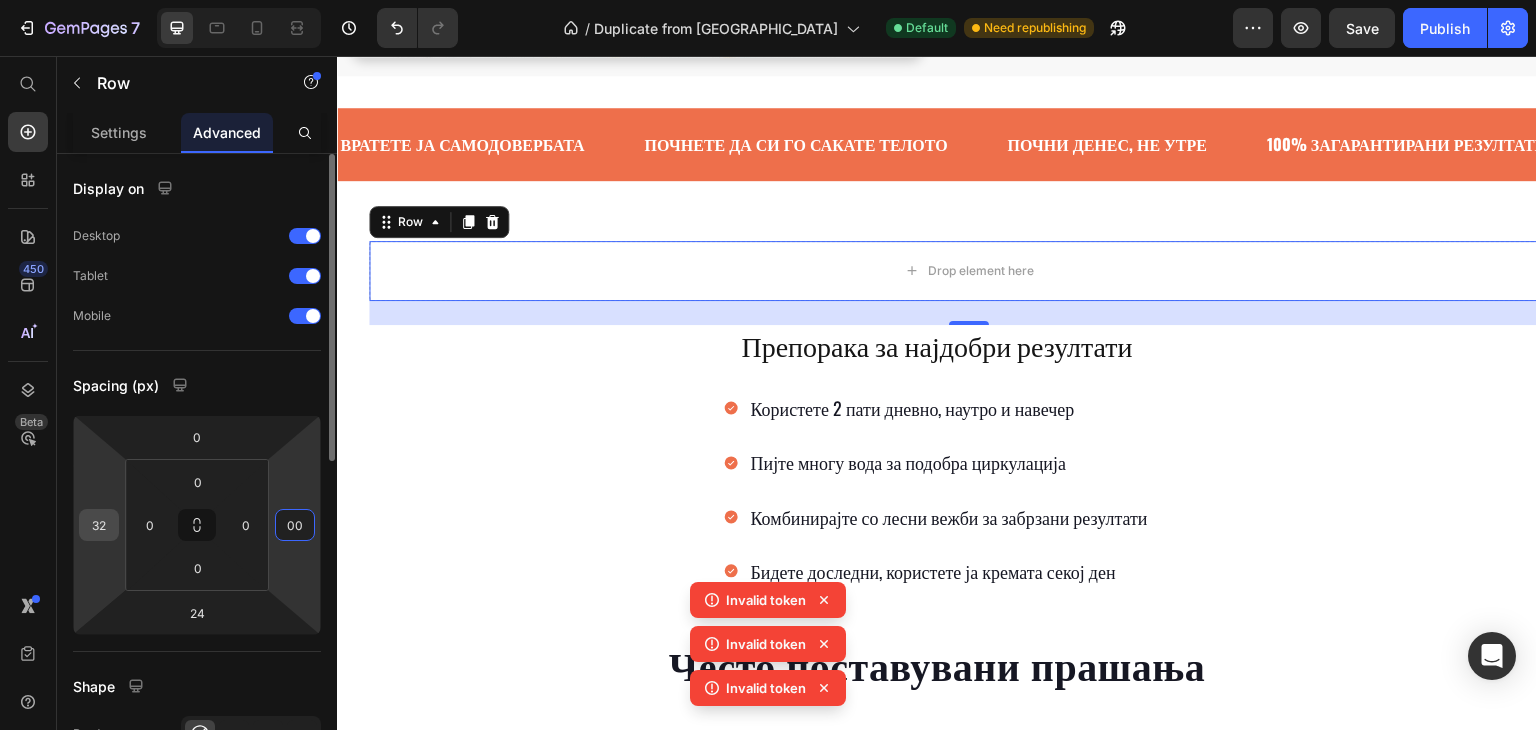 type on "0" 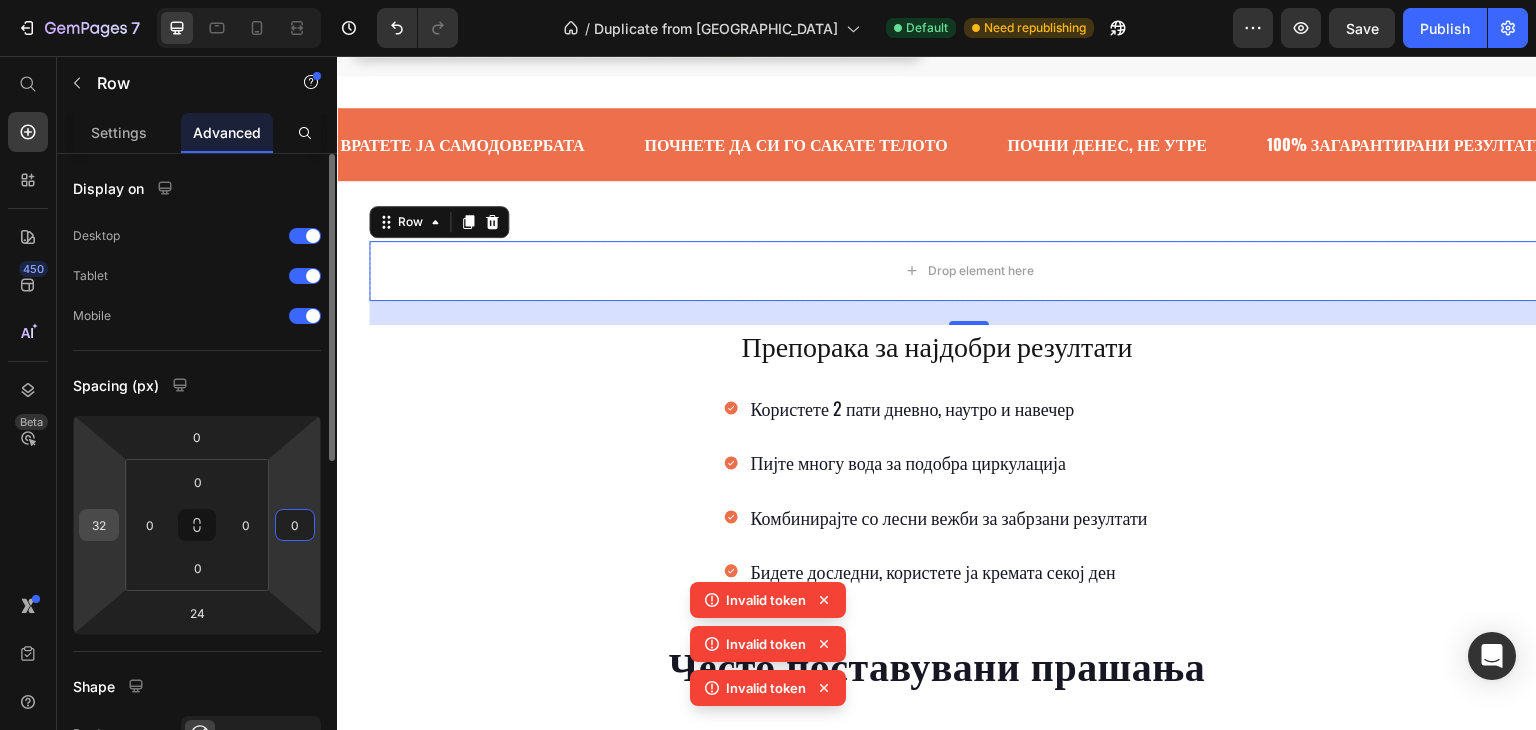 click on "32" at bounding box center [99, 525] 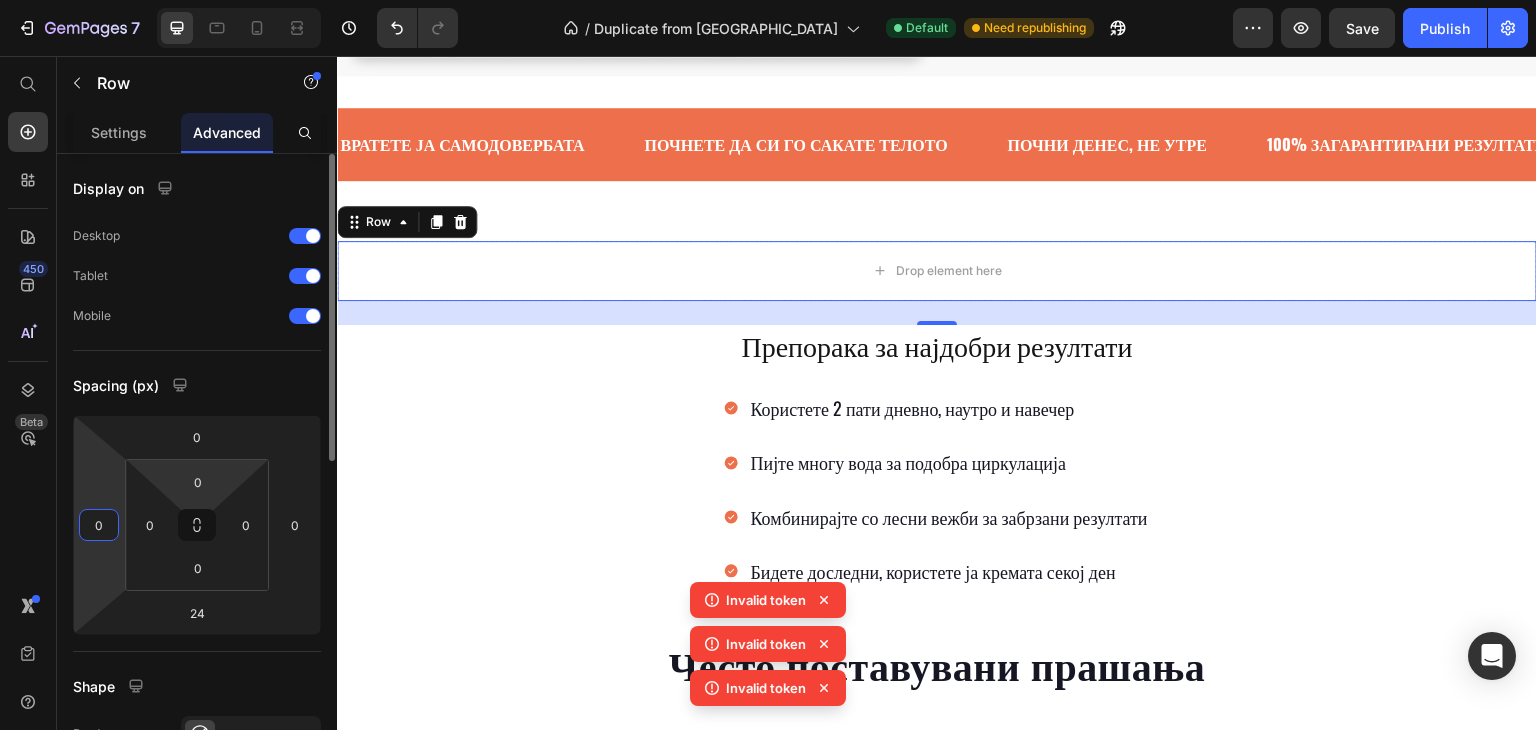 scroll, scrollTop: 300, scrollLeft: 0, axis: vertical 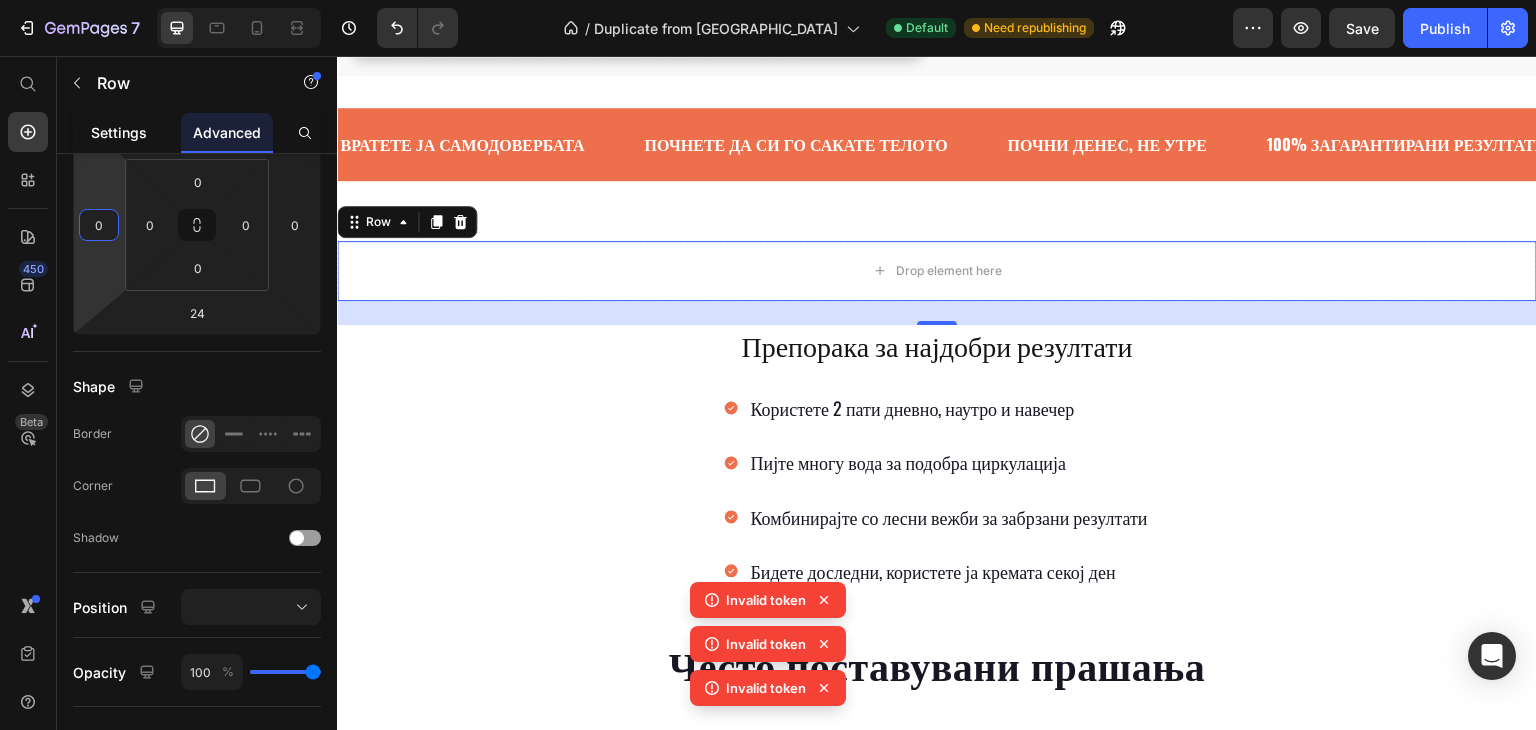 click on "Settings" at bounding box center (119, 132) 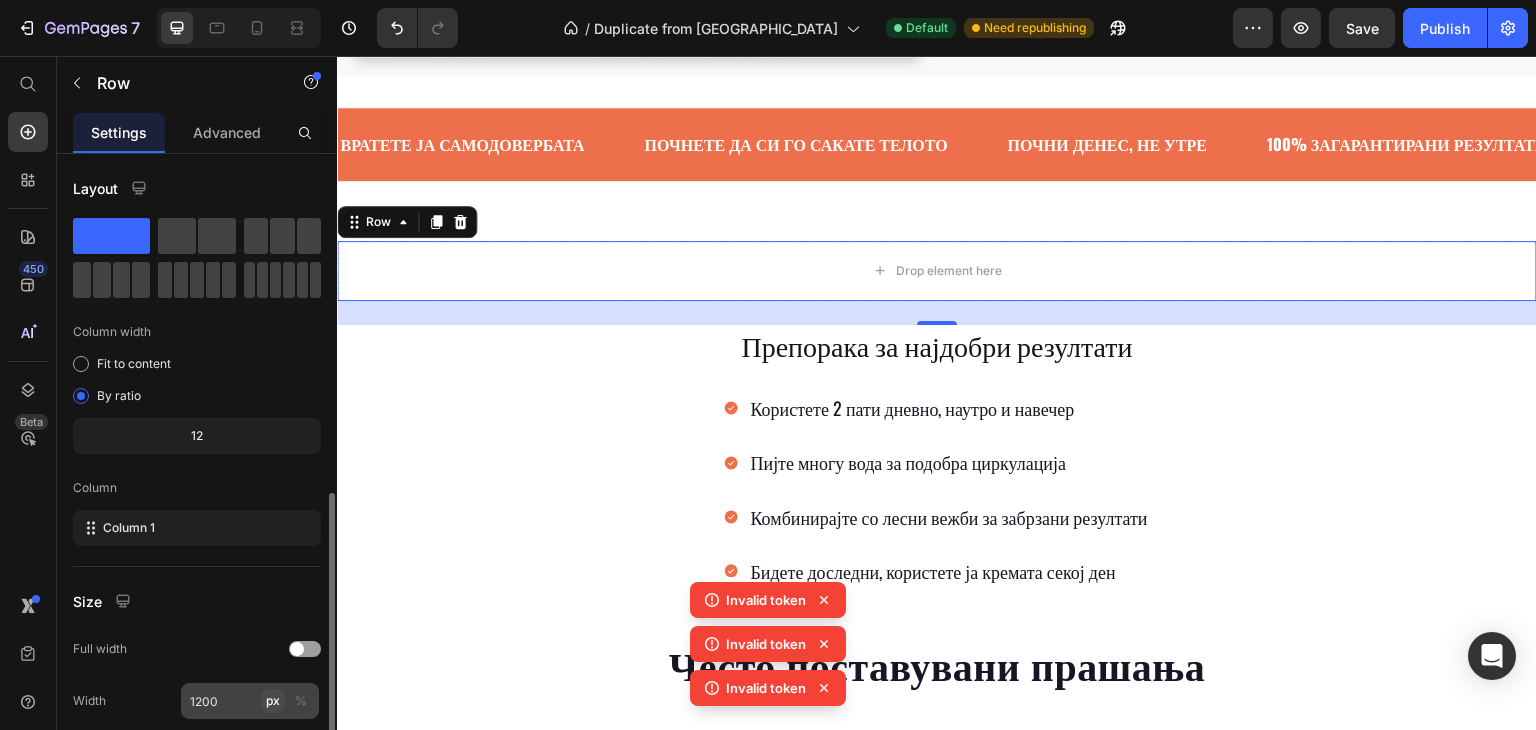 scroll, scrollTop: 200, scrollLeft: 0, axis: vertical 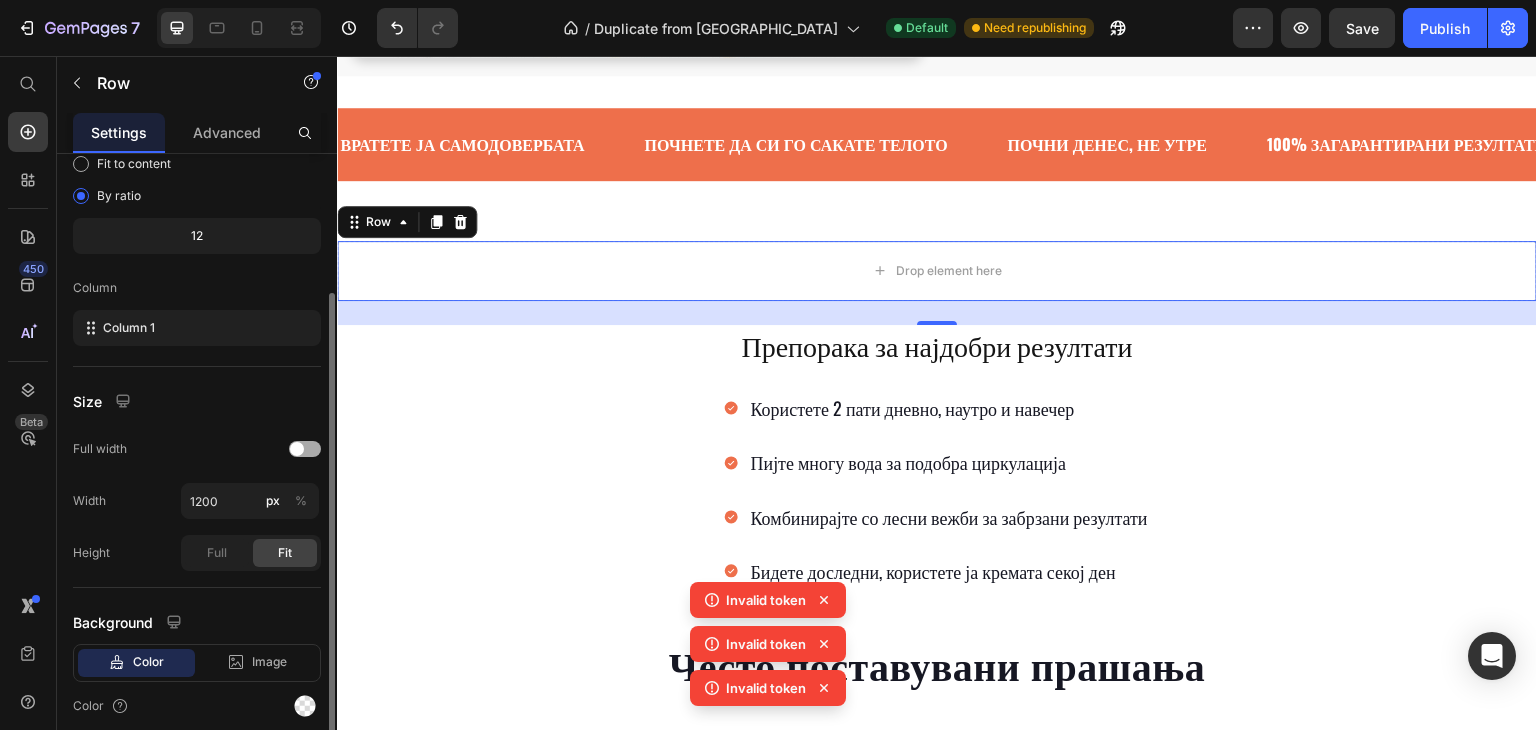 click at bounding box center (305, 449) 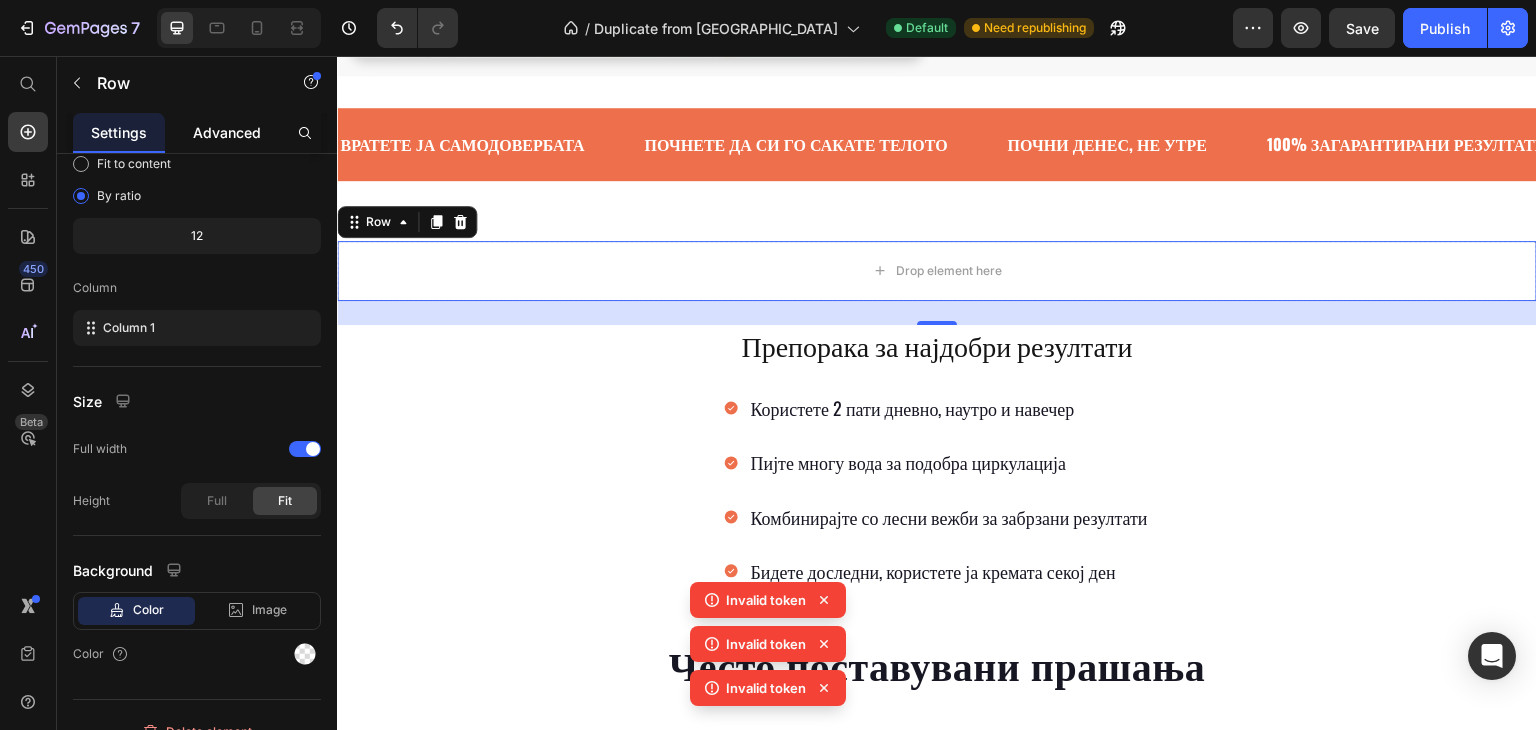 click on "Advanced" at bounding box center [227, 132] 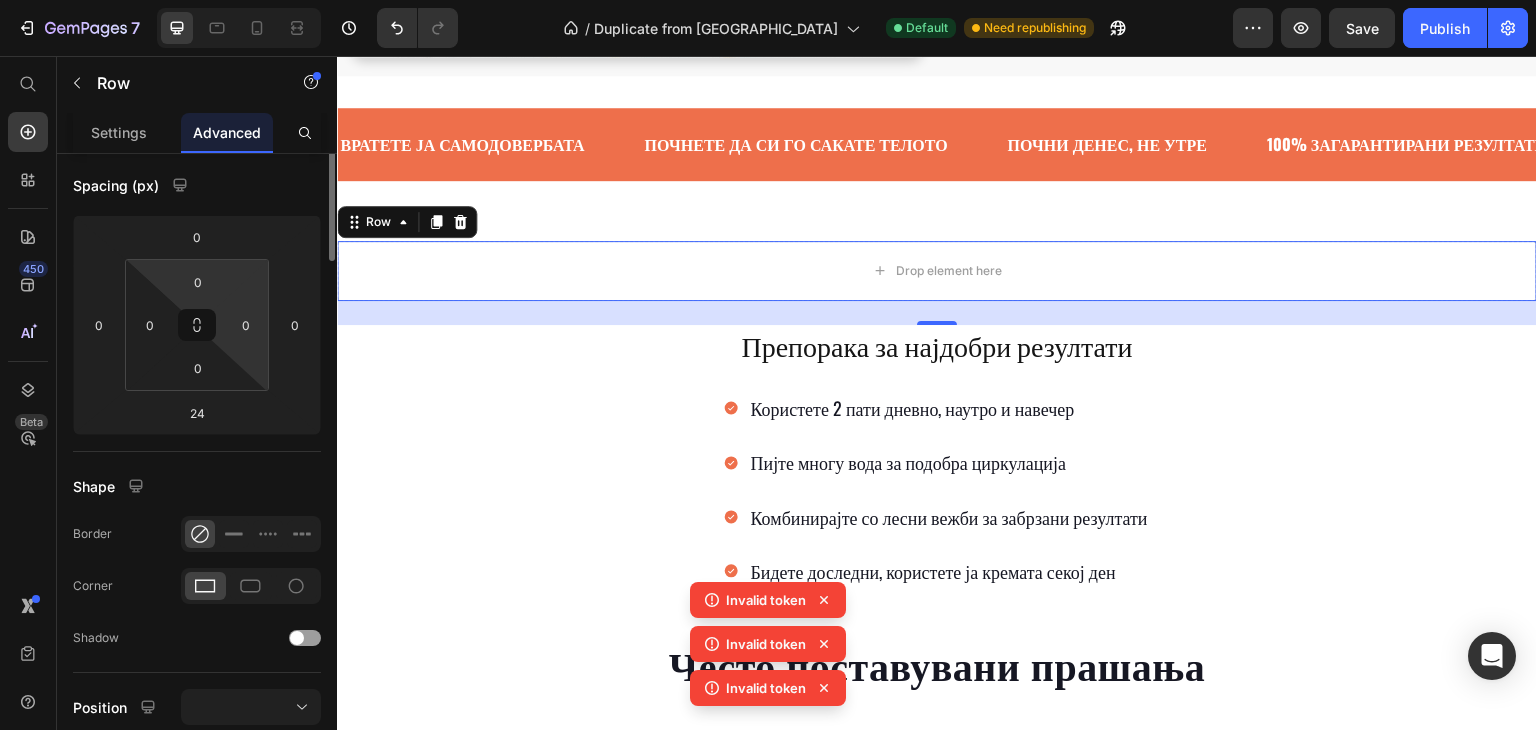scroll, scrollTop: 0, scrollLeft: 0, axis: both 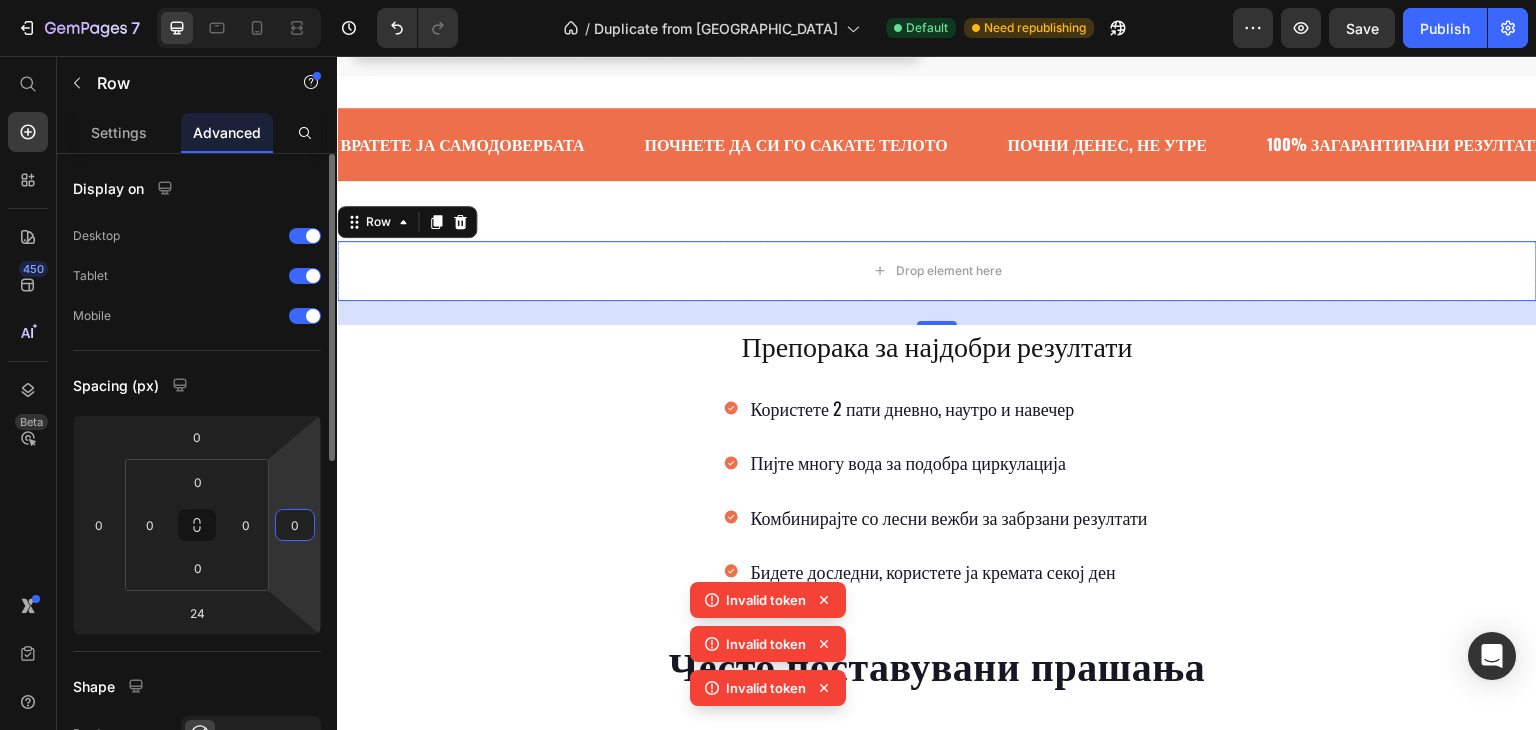 click on "0" at bounding box center (295, 525) 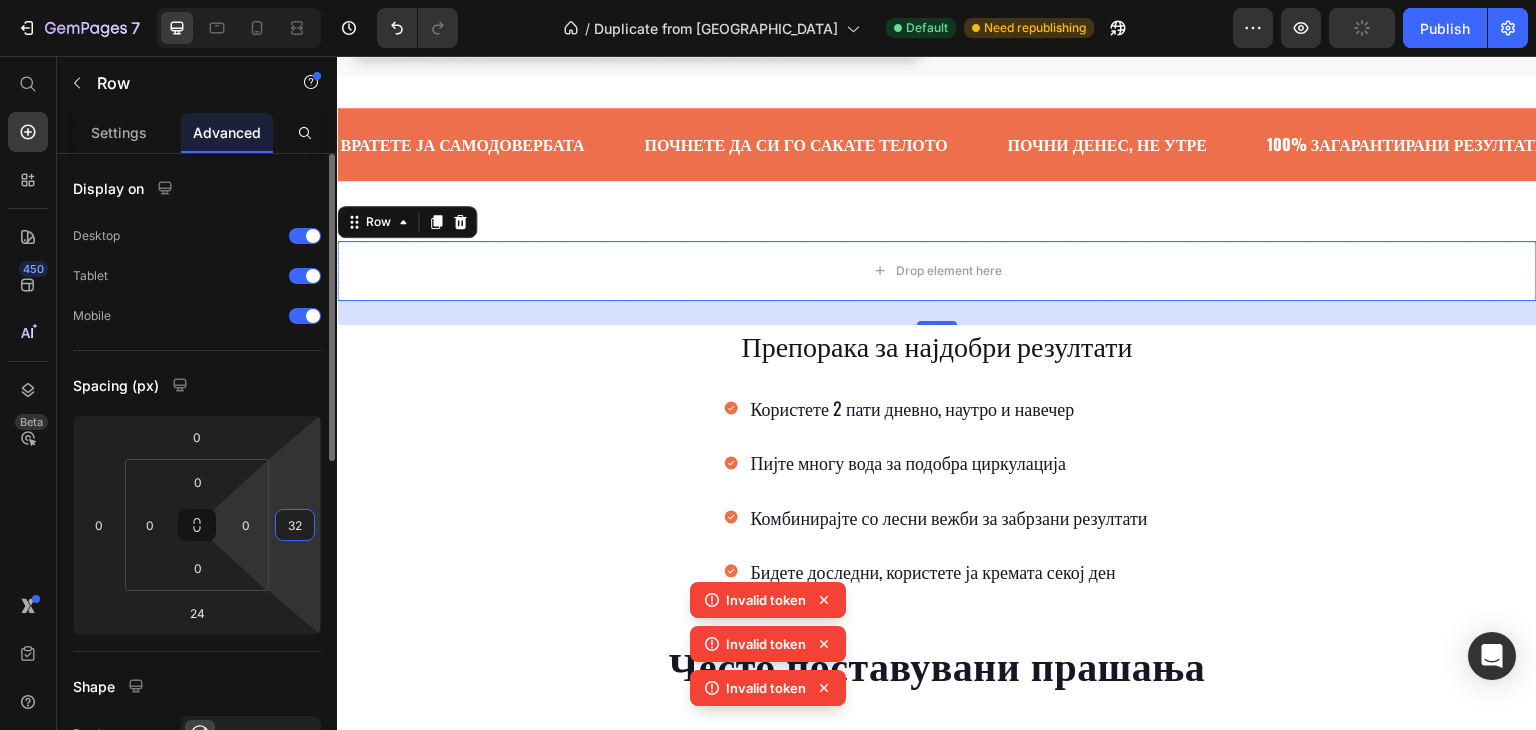 click 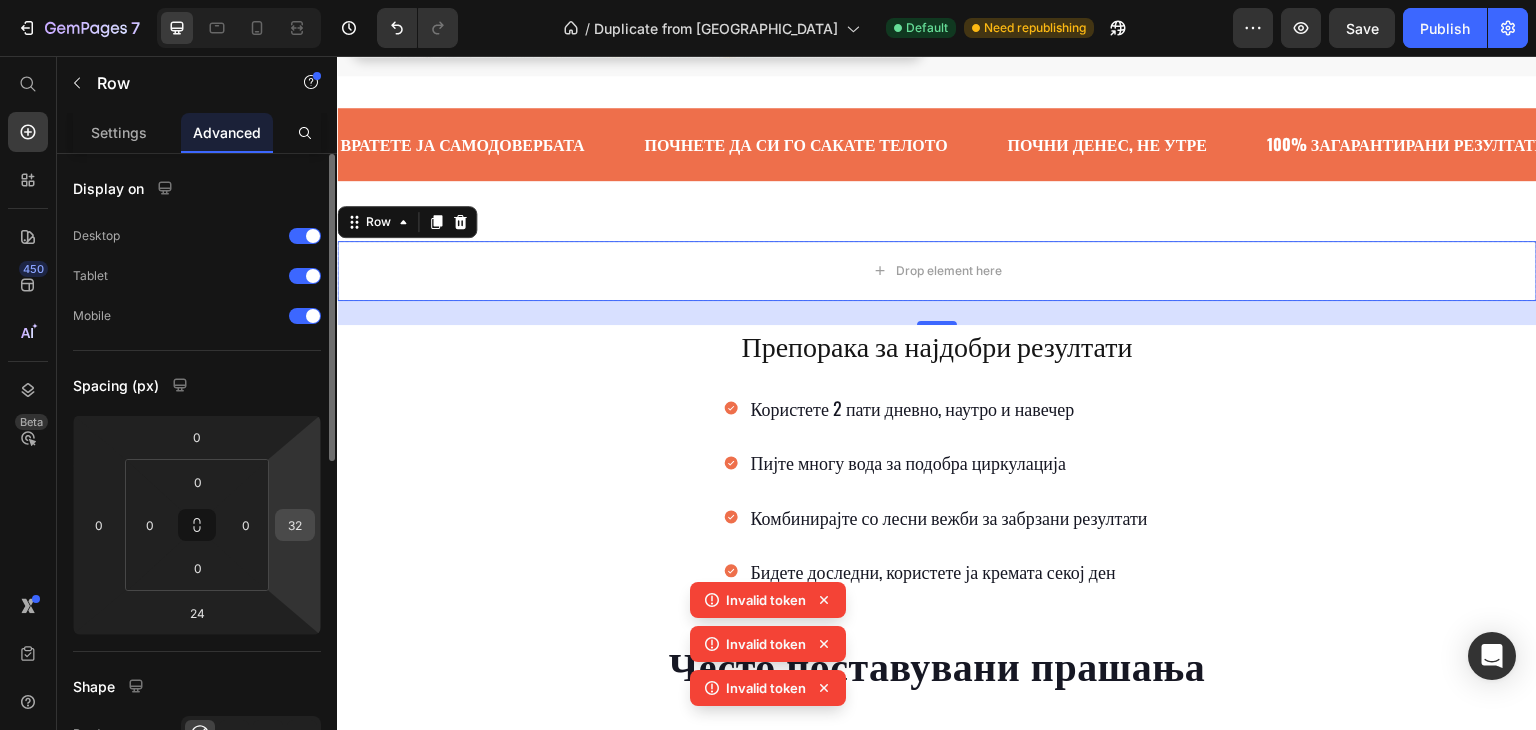 click on "32" at bounding box center [295, 525] 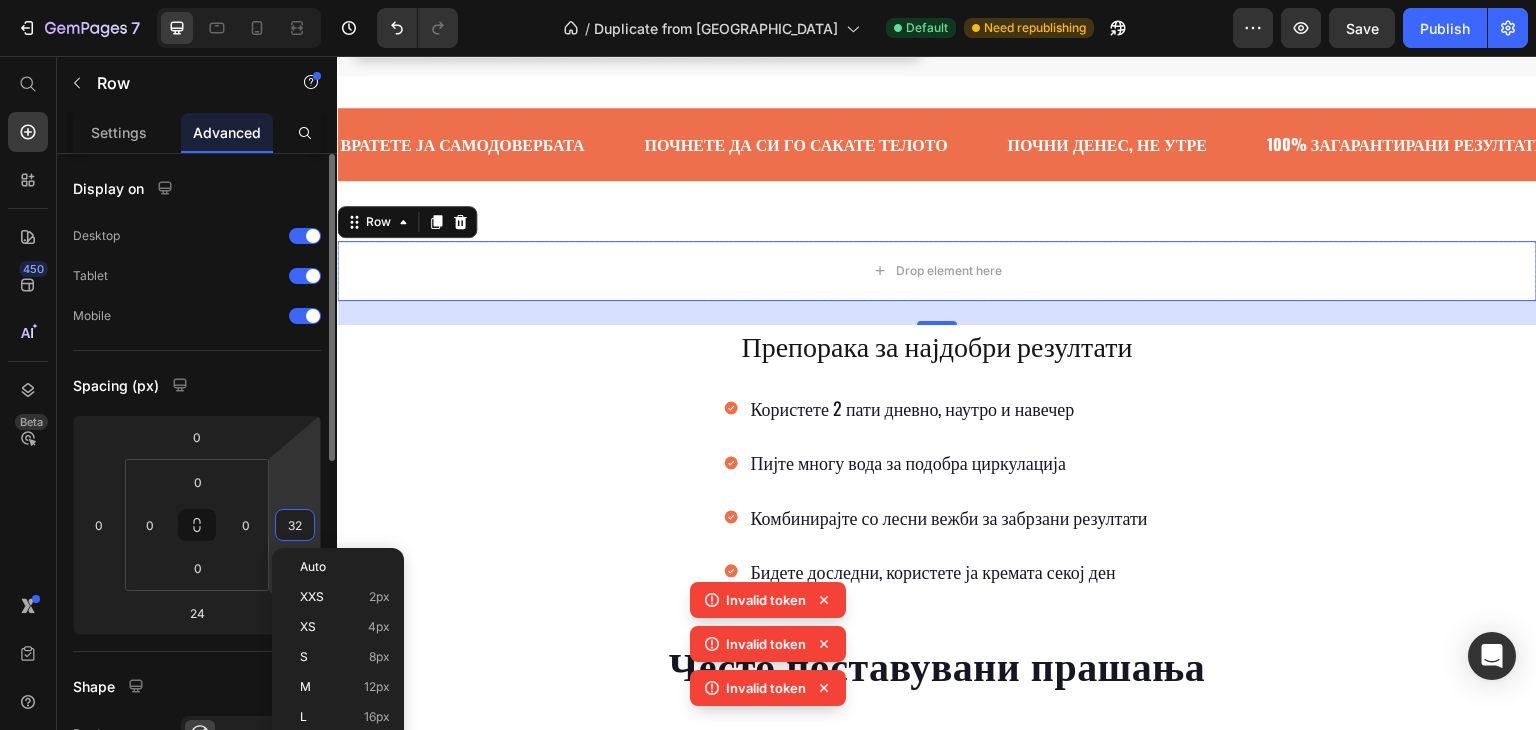 type on "032" 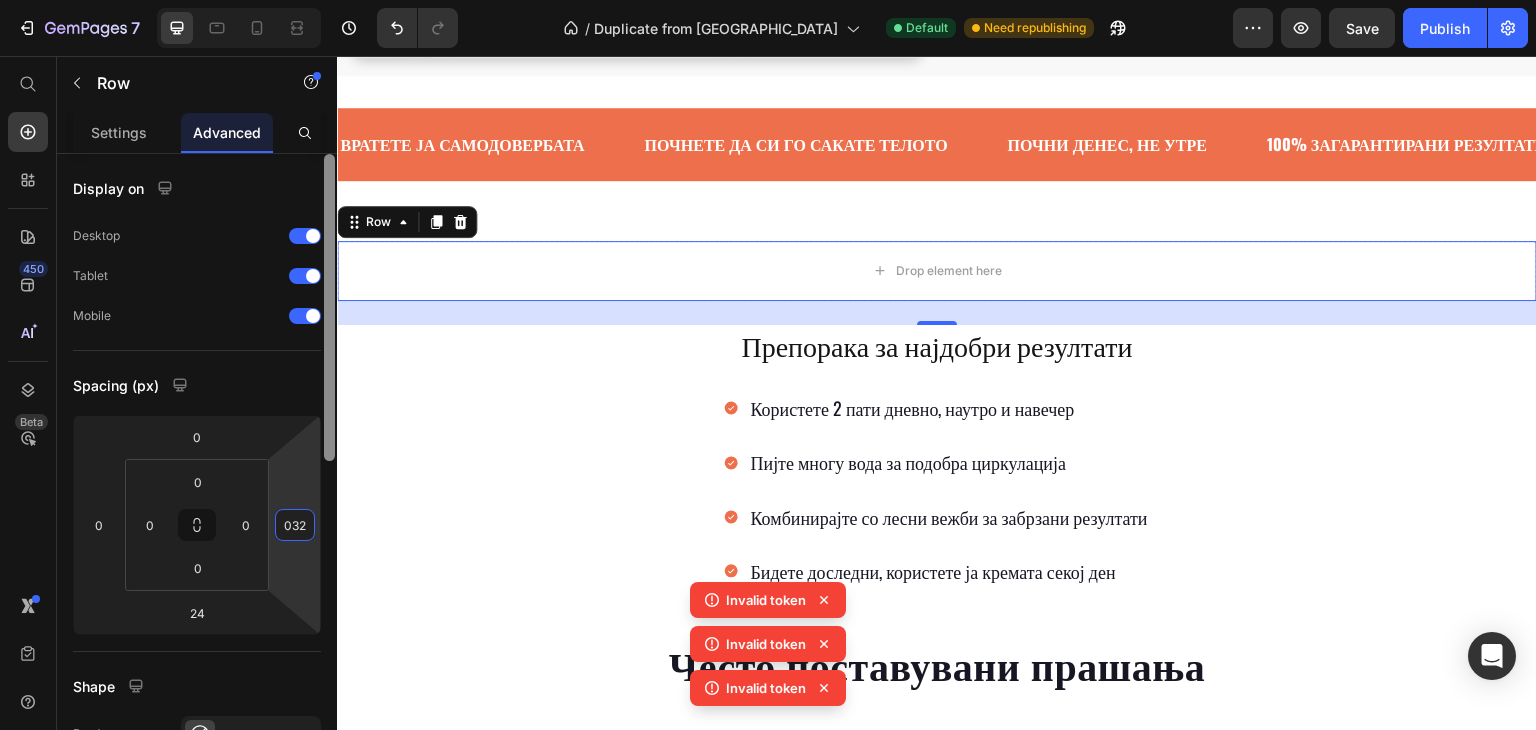 drag, startPoint x: 280, startPoint y: 518, endPoint x: 324, endPoint y: 530, distance: 45.607018 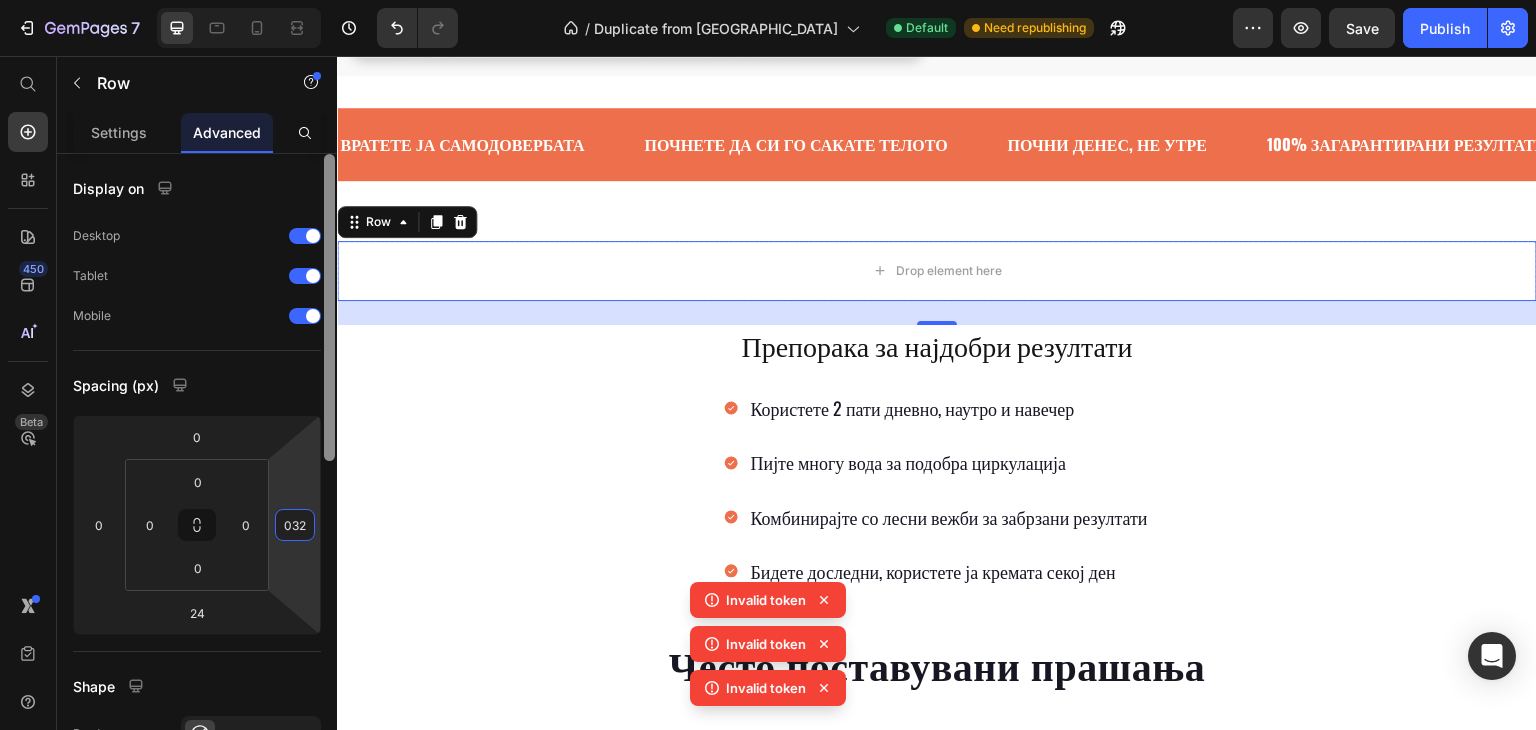 click on "Display on Desktop Tablet Mobile Spacing (px) 0 0 24 032 0 0 0 0 Shape Border Corner Shadow Position Opacity 100 % Animation Upgrade to Build plan  to unlock Animation & other premium features. Interaction Upgrade to Optimize plan  to unlock Interaction & other premium features. CSS class  Delete element" at bounding box center [197, 470] 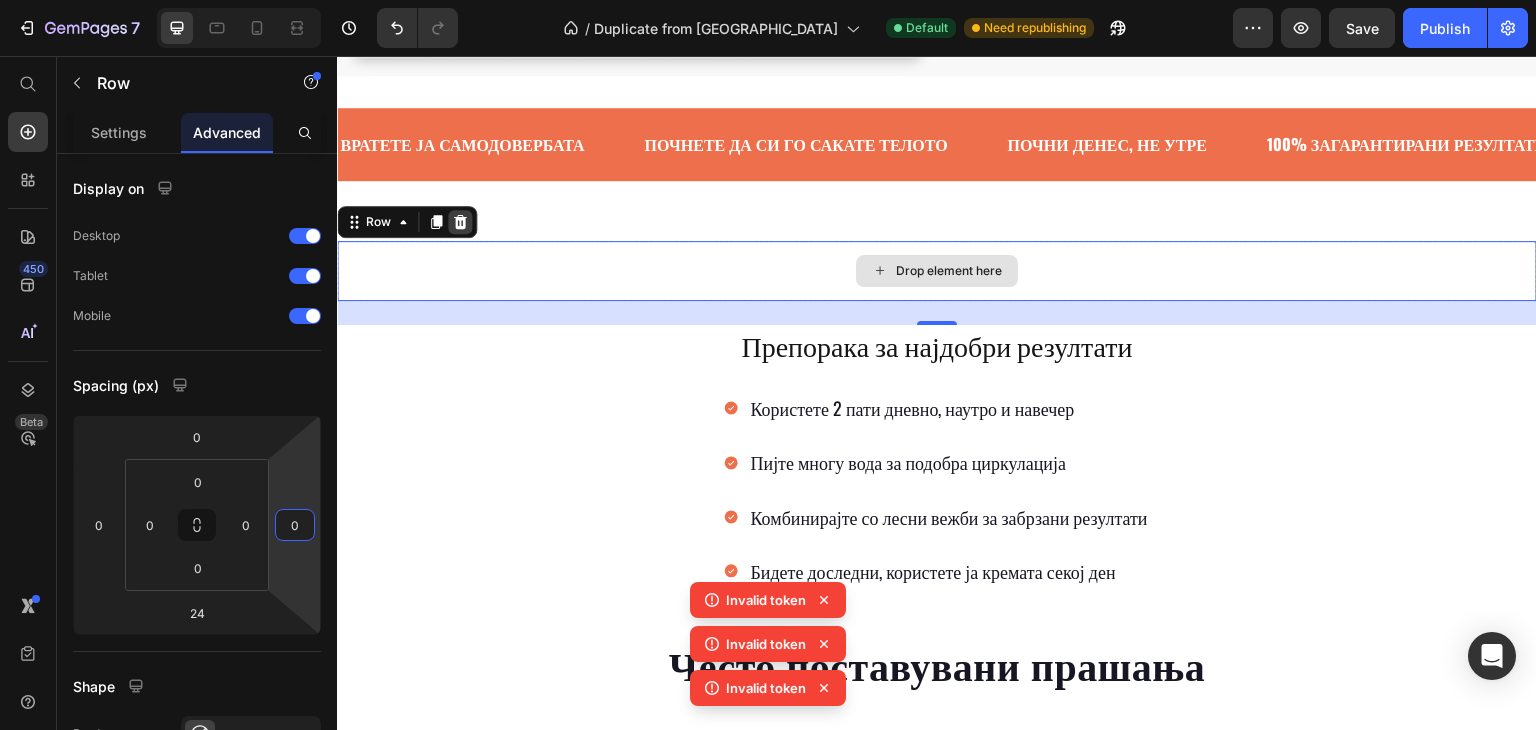 click 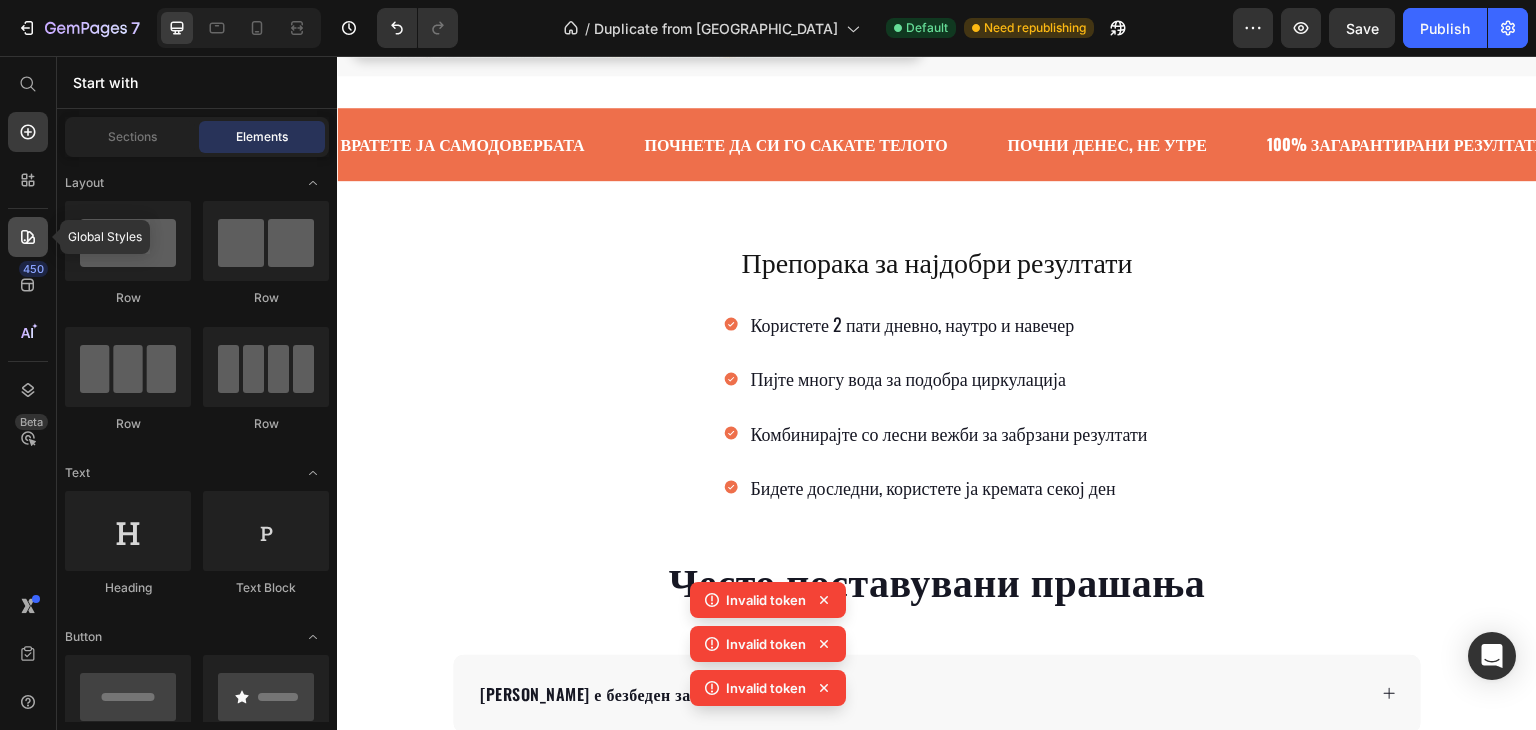 click 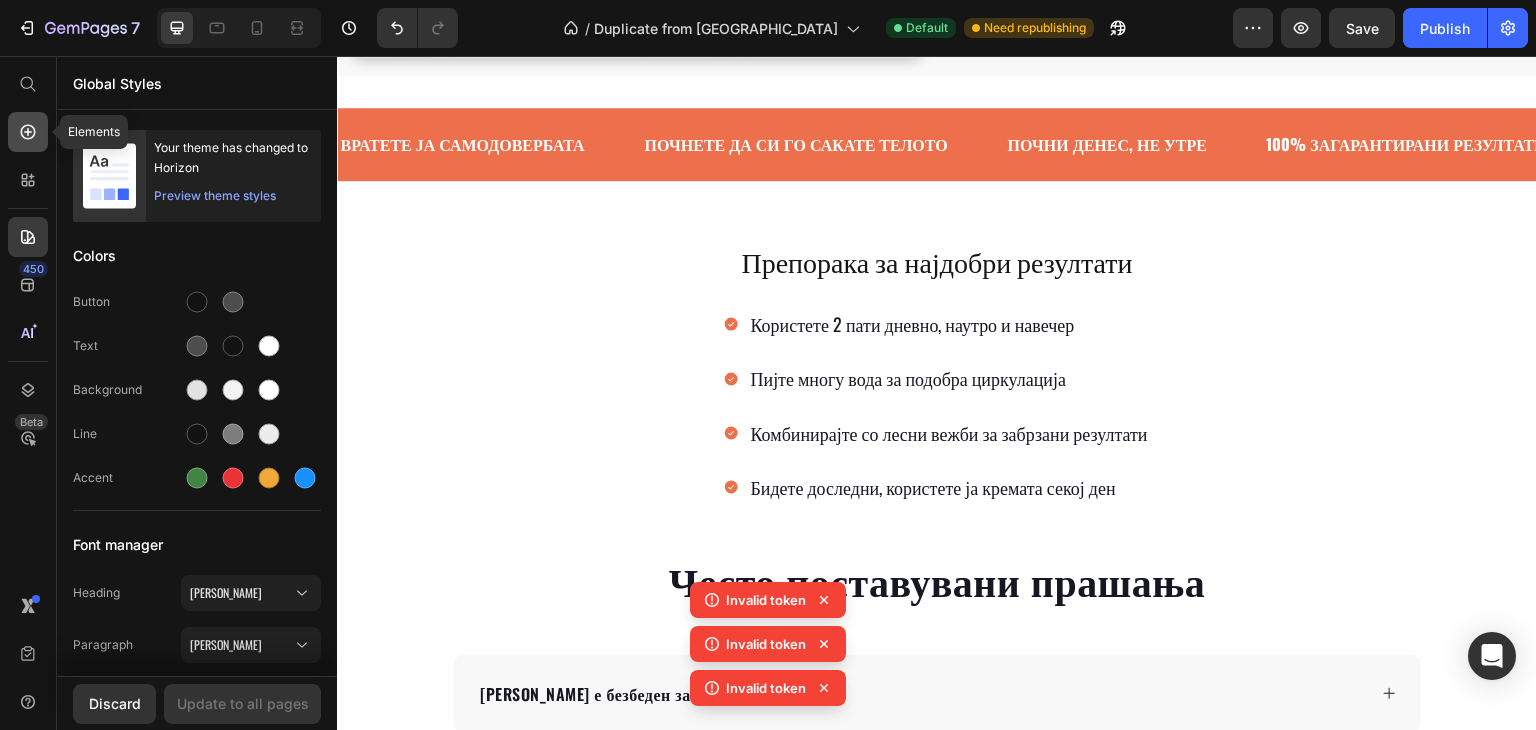 click 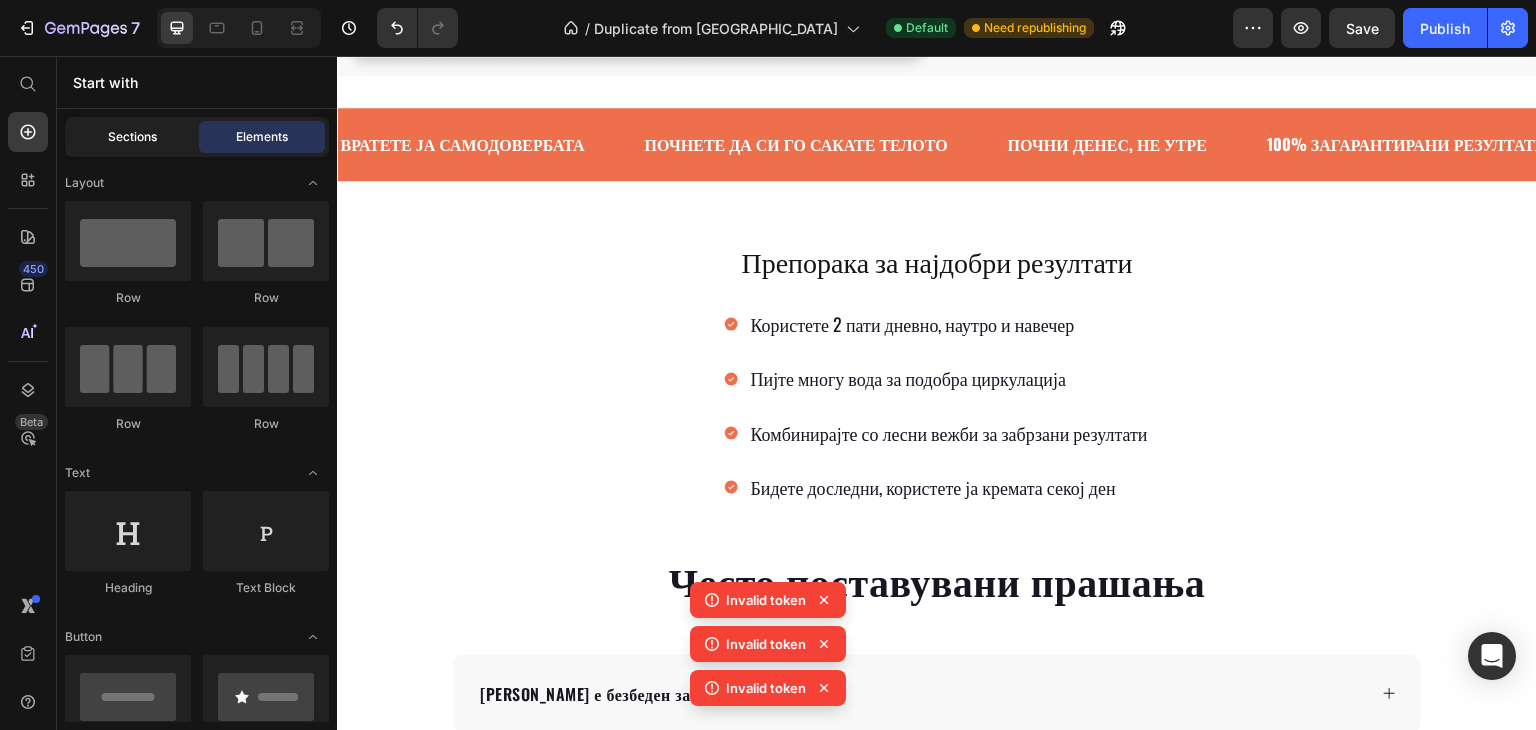 click on "Sections" at bounding box center [132, 137] 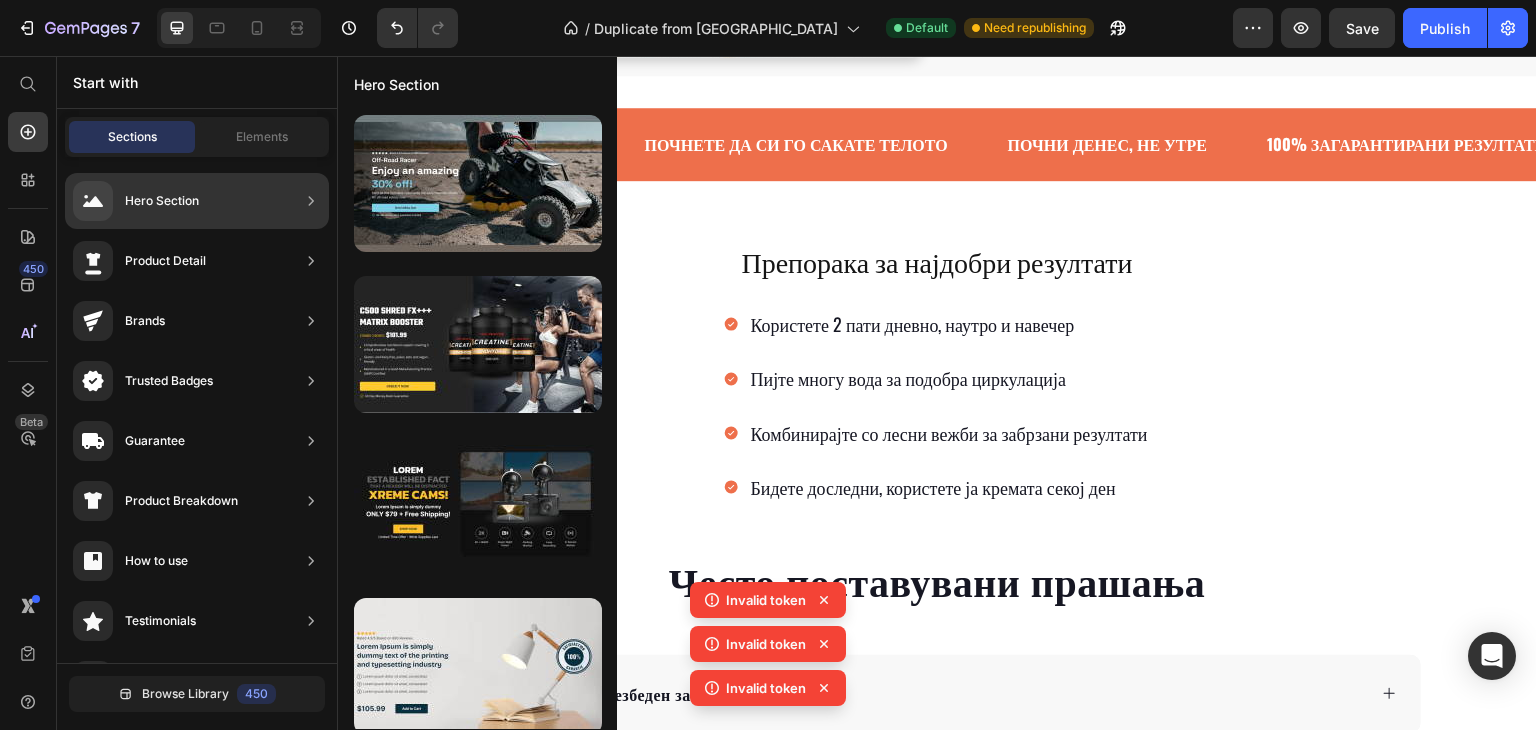 click on "Product Detail" 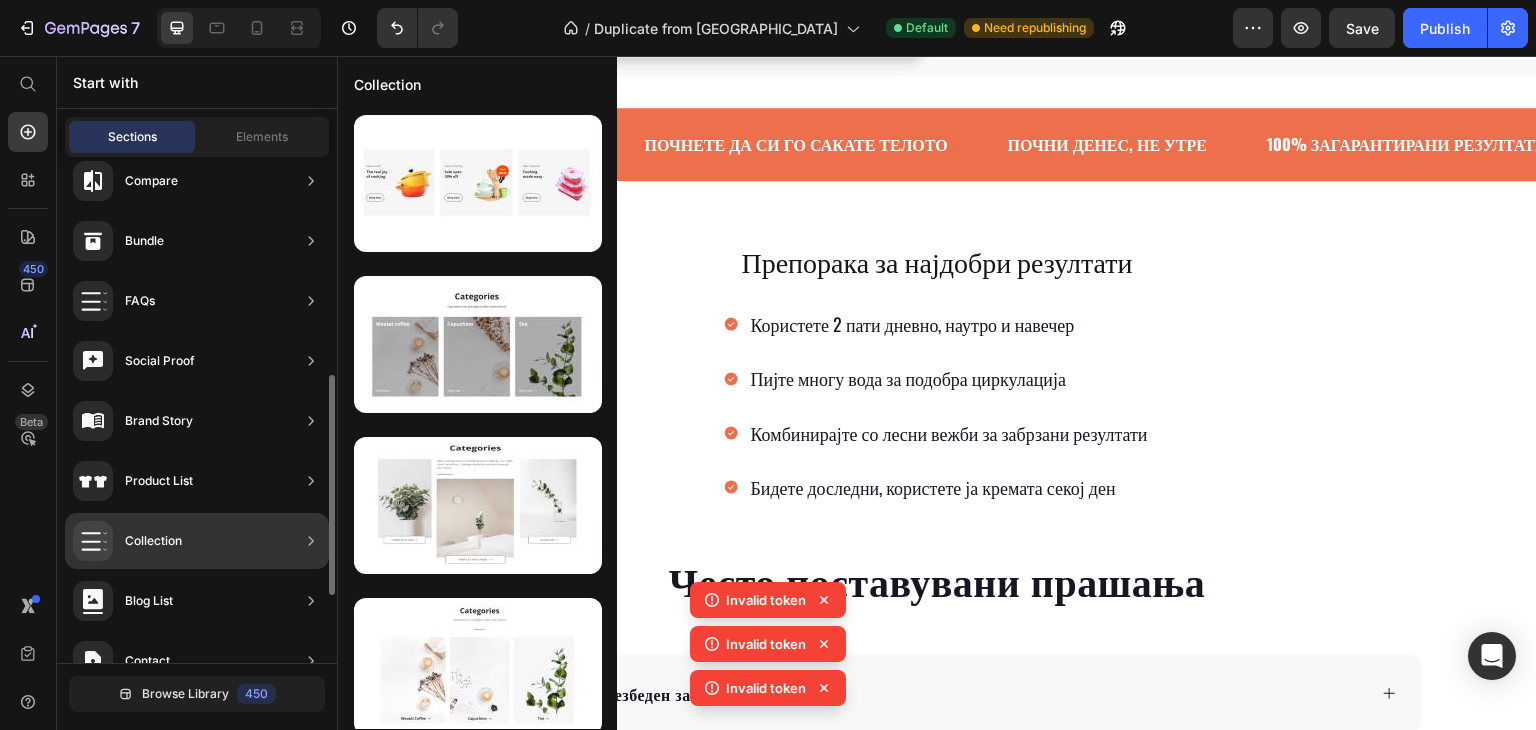 scroll, scrollTop: 654, scrollLeft: 0, axis: vertical 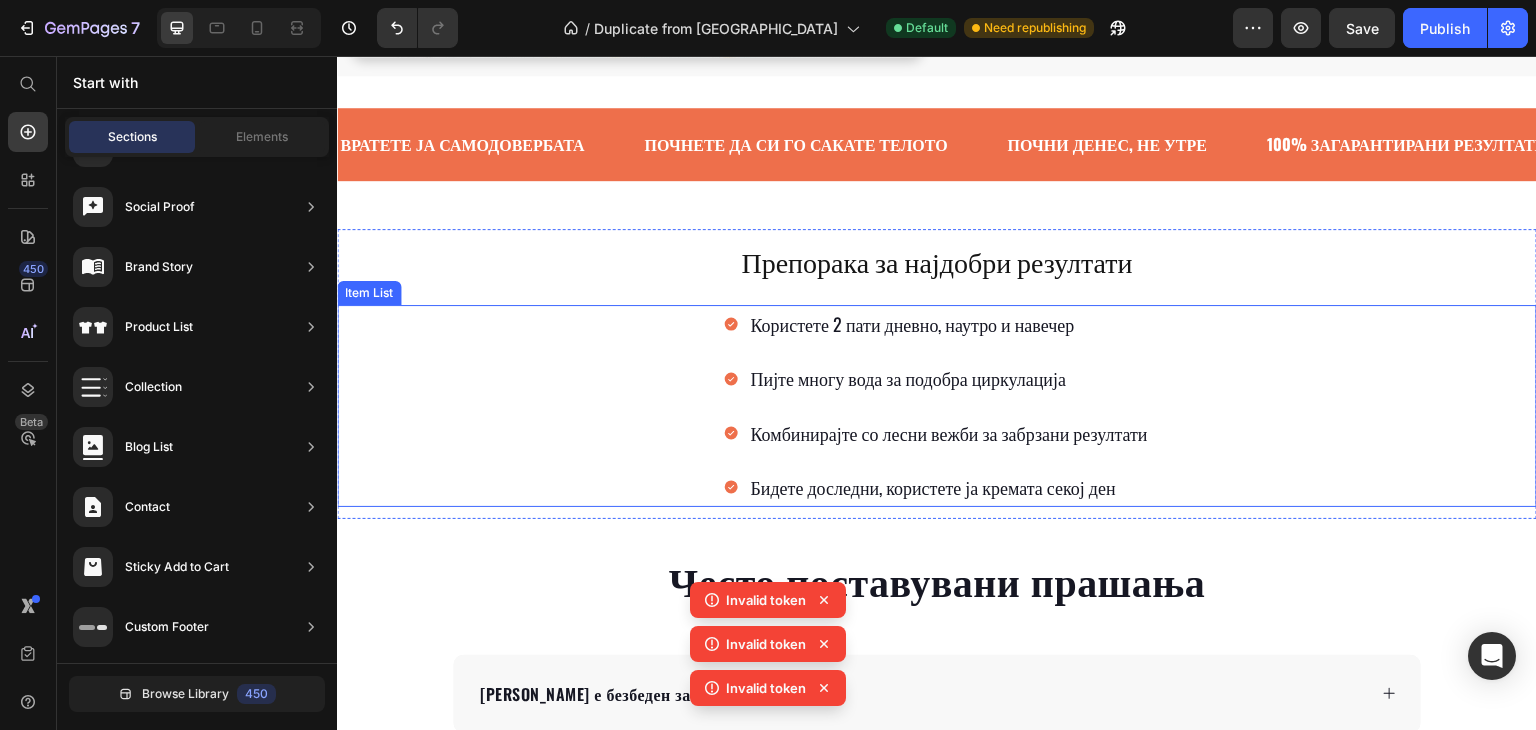 click on "Користете 2 пати дневно, наутро и навечер Пијте многу вода за подобра циркулација Комбинирајте со лесни вежби за забрзани резултати Бидете доследни, користете ја кремата секој ден" at bounding box center (937, 406) 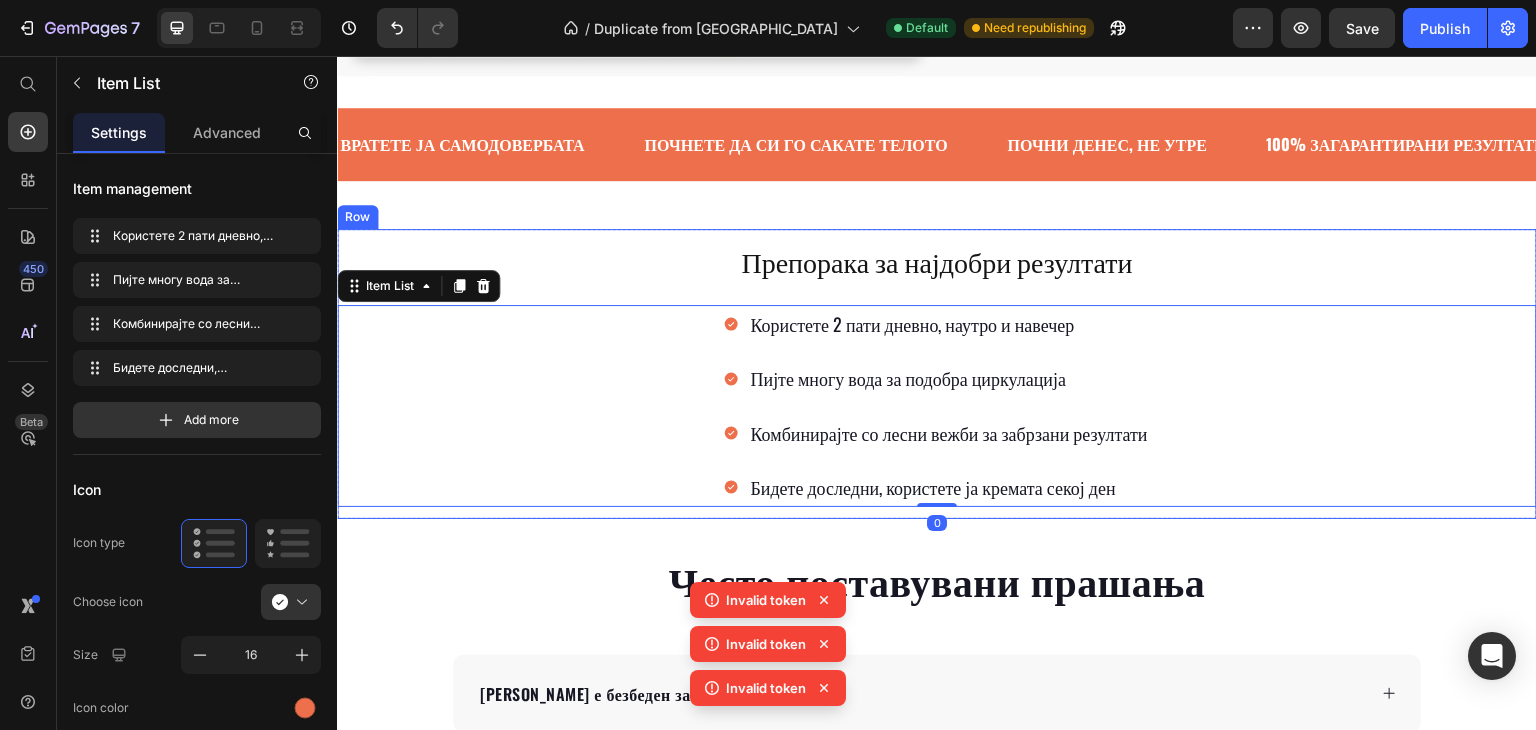 click on "Како ТЕРМОСЛИМ ги решава вашите проблеми? Heading 🔥  1. ТЕРМО-АКТИВАЦИЈА  Специјалната формула создава природна топлина што ја стимулира циркулацијата и го забрзува метаболизмот на маснотиите  💧 2. ДЛАБОКО ПРОДИРАЊЕ  Активните природни состојки продираат длабоко во кожата и директно дејствуваат на маснотиите и целулитот  ⚡ 3. БРЗО ТОПЕЊЕ  Комбинацијата на природни екстракти активно ги разградува маснотиите и ги претвора во енергија  🌟 4. ЗАТЕГНУВАЊЕ И ОБНОВУВАЊЕ  Колагенот и хијалуронската киселина ја затегнуваат кожата и и даваат младешки изглед Row" at bounding box center (937, -992) 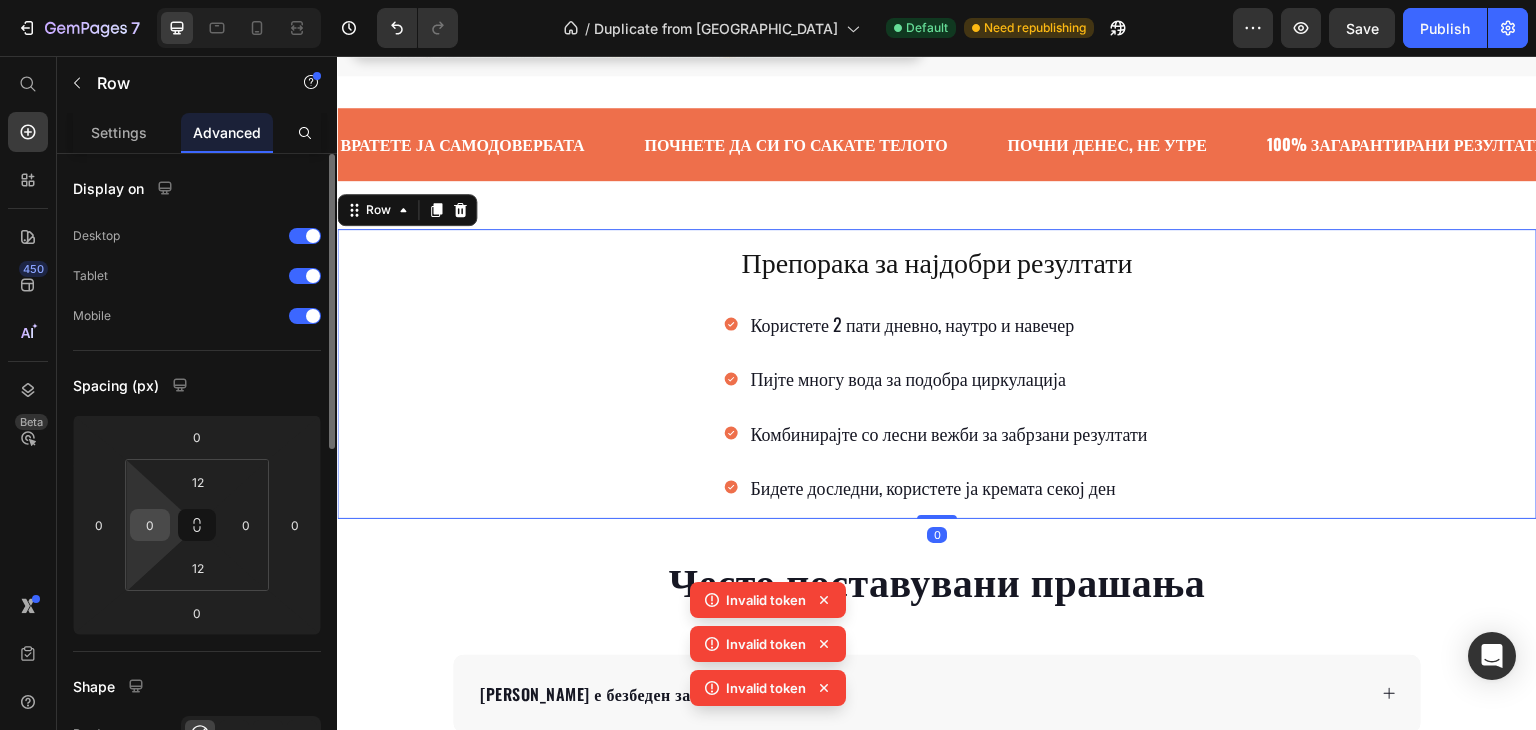 click on "0" at bounding box center (150, 525) 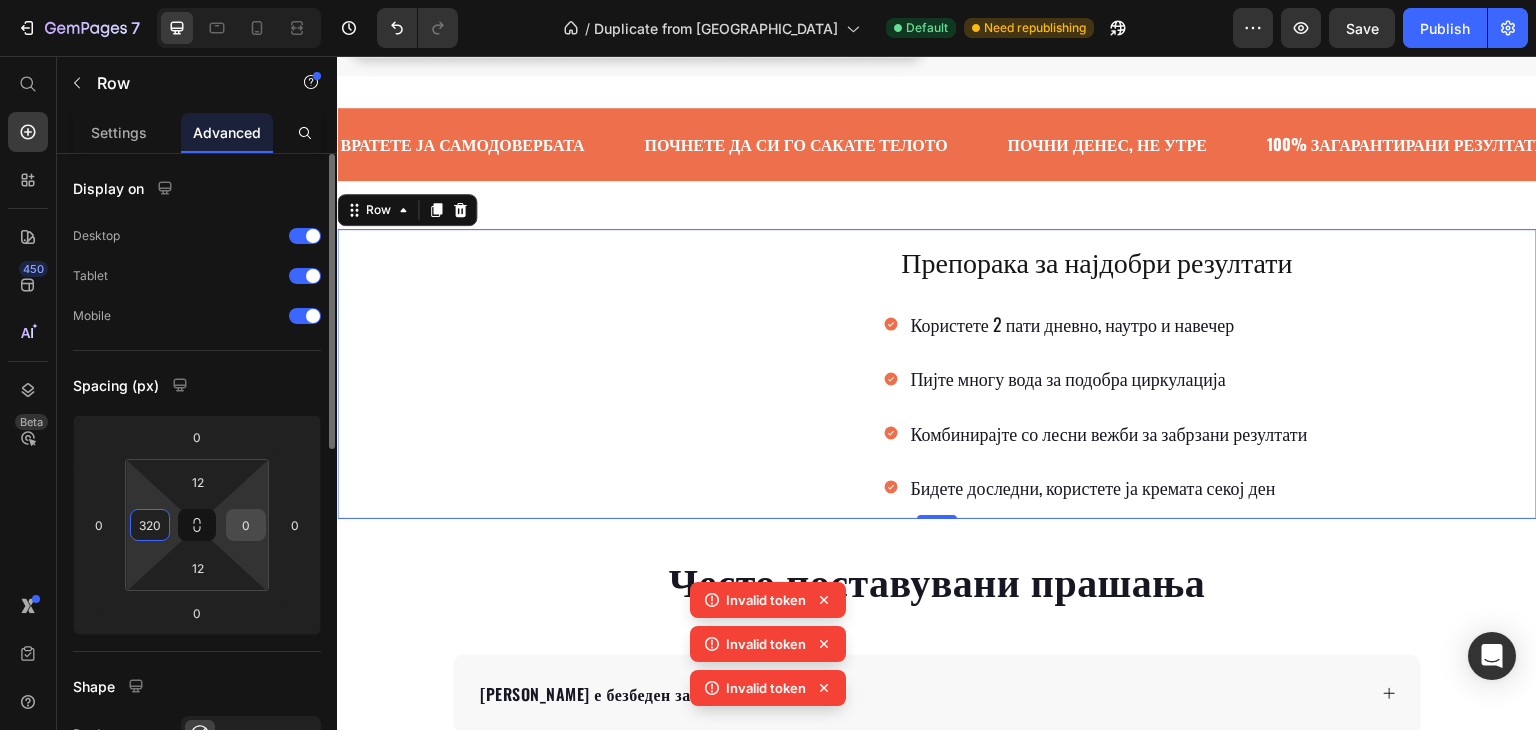 type on "320" 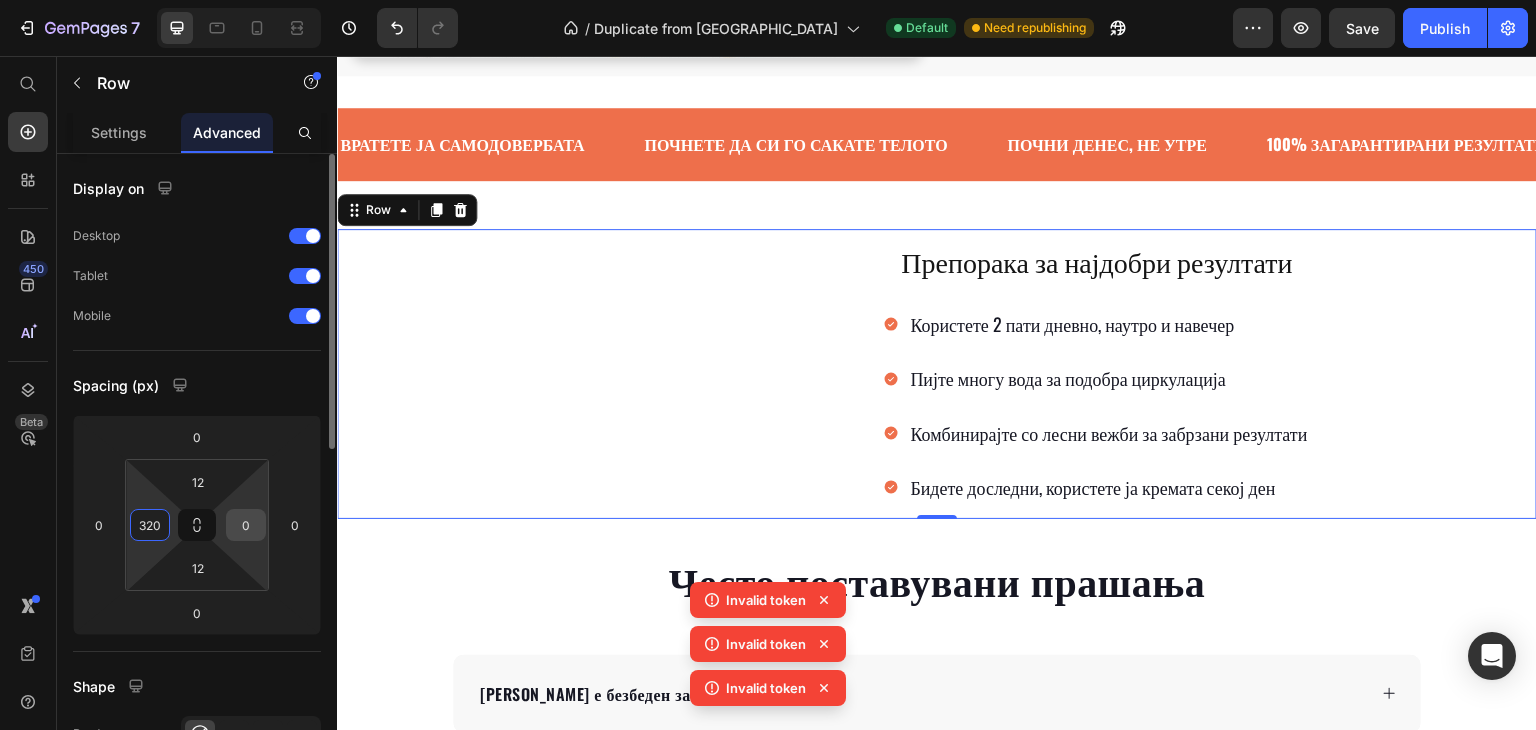 click on "0" at bounding box center [246, 525] 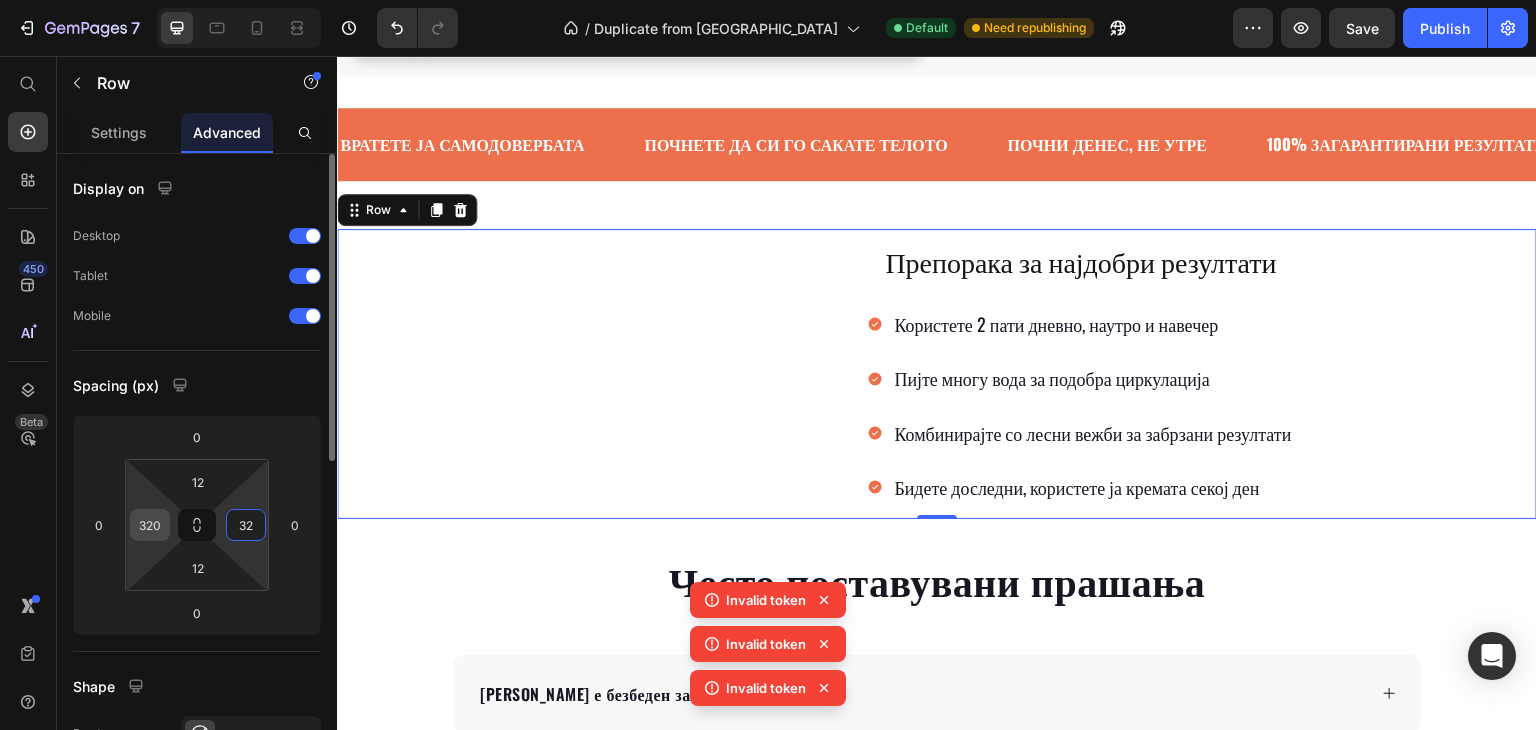 type on "32" 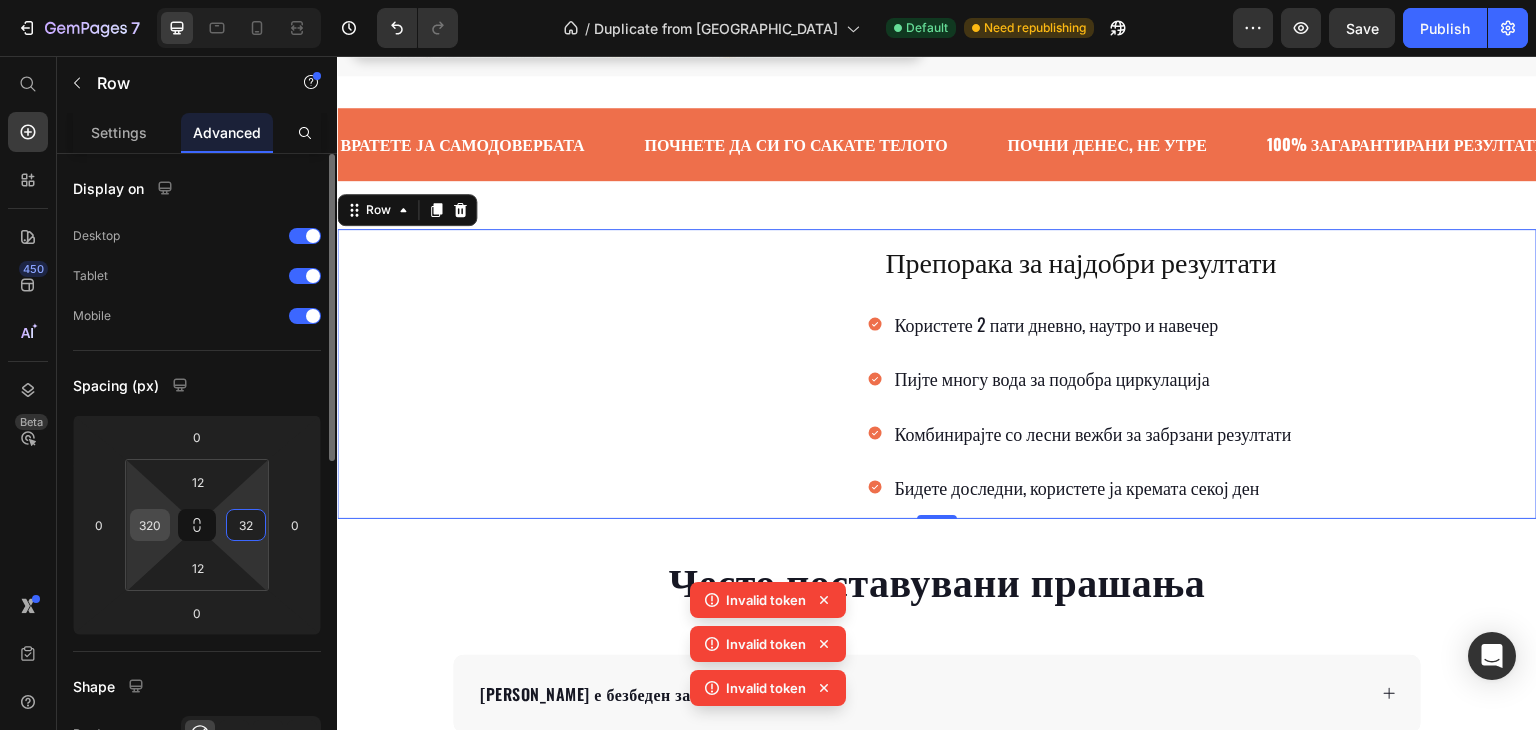 click on "320" at bounding box center [150, 525] 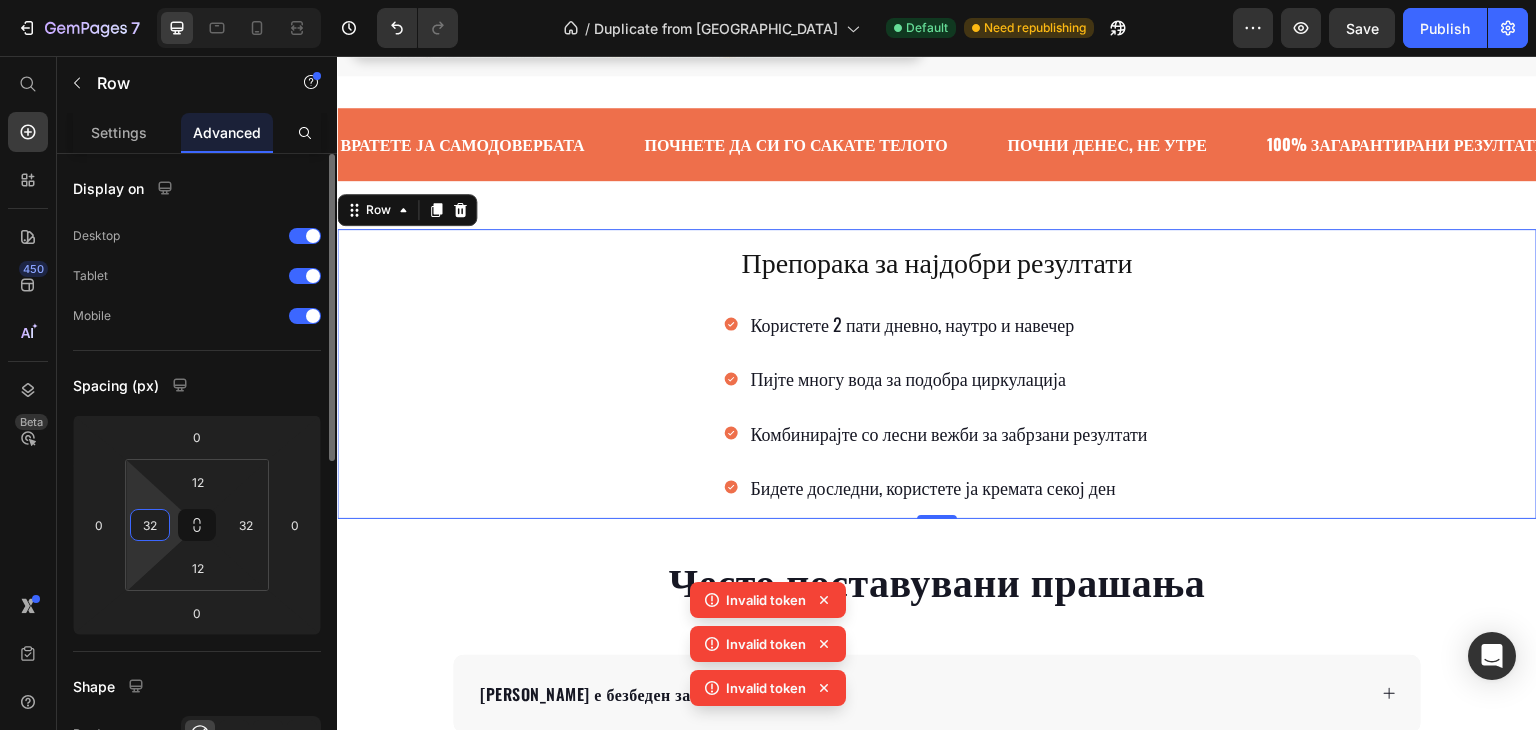 drag, startPoint x: 153, startPoint y: 521, endPoint x: 136, endPoint y: 528, distance: 18.384777 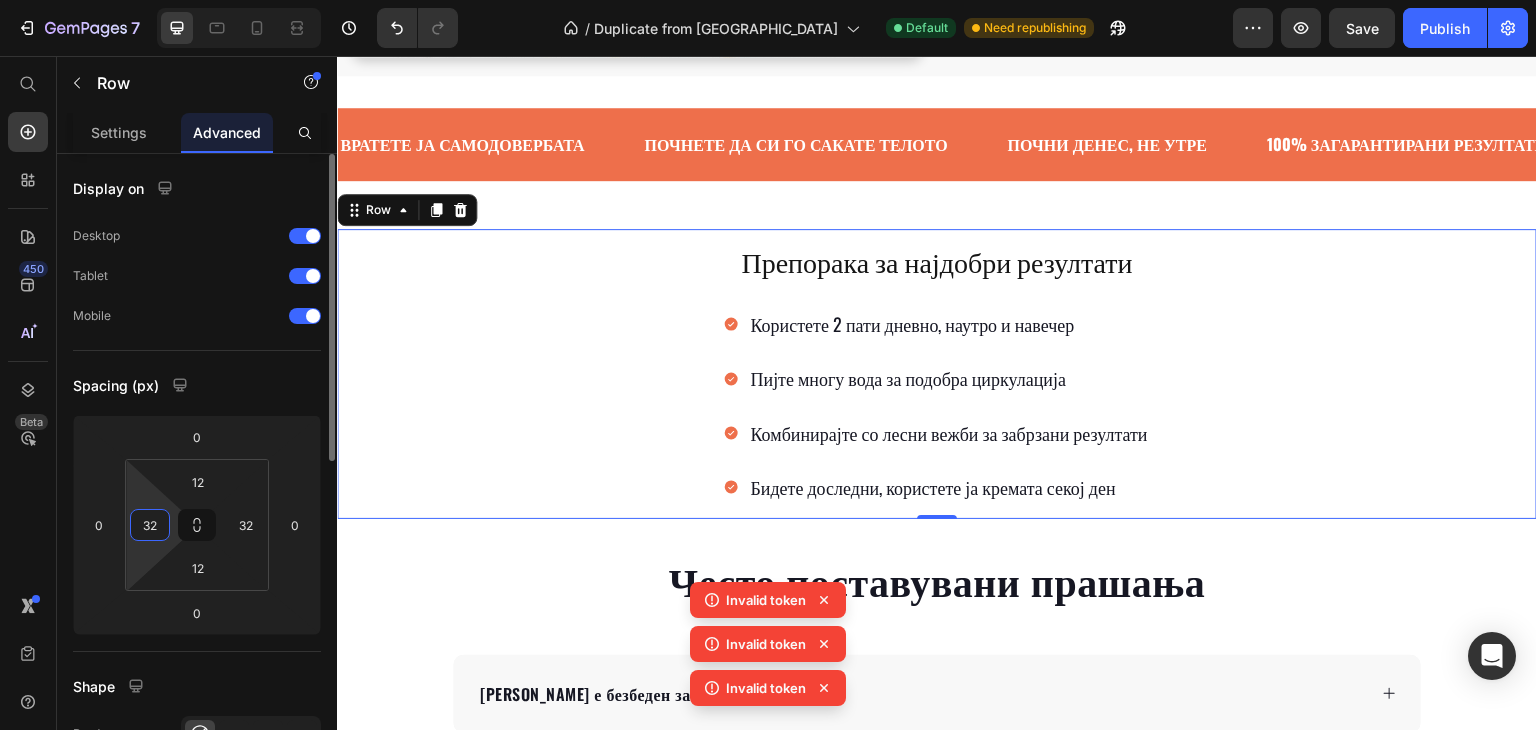 click on "32" at bounding box center (150, 525) 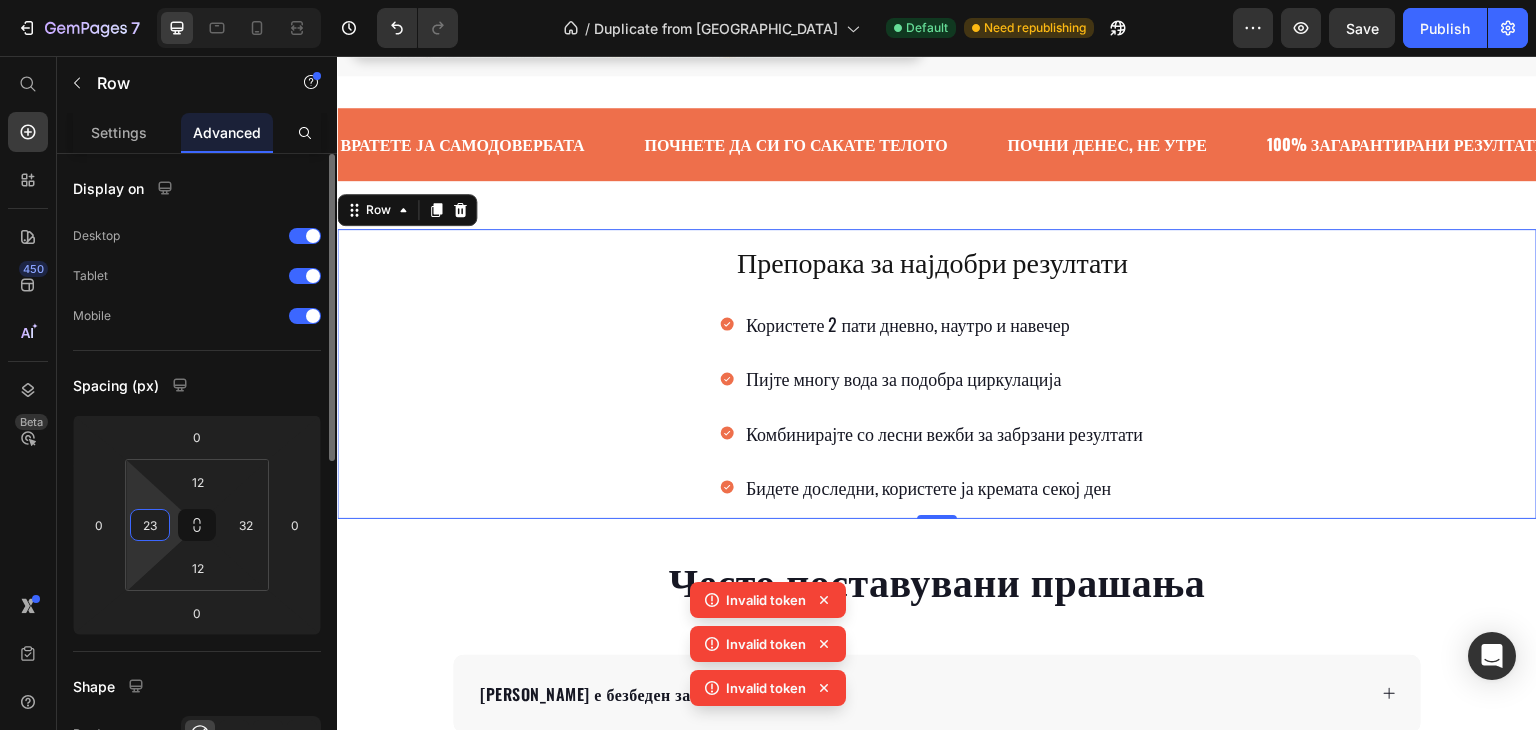click on "23" at bounding box center [150, 525] 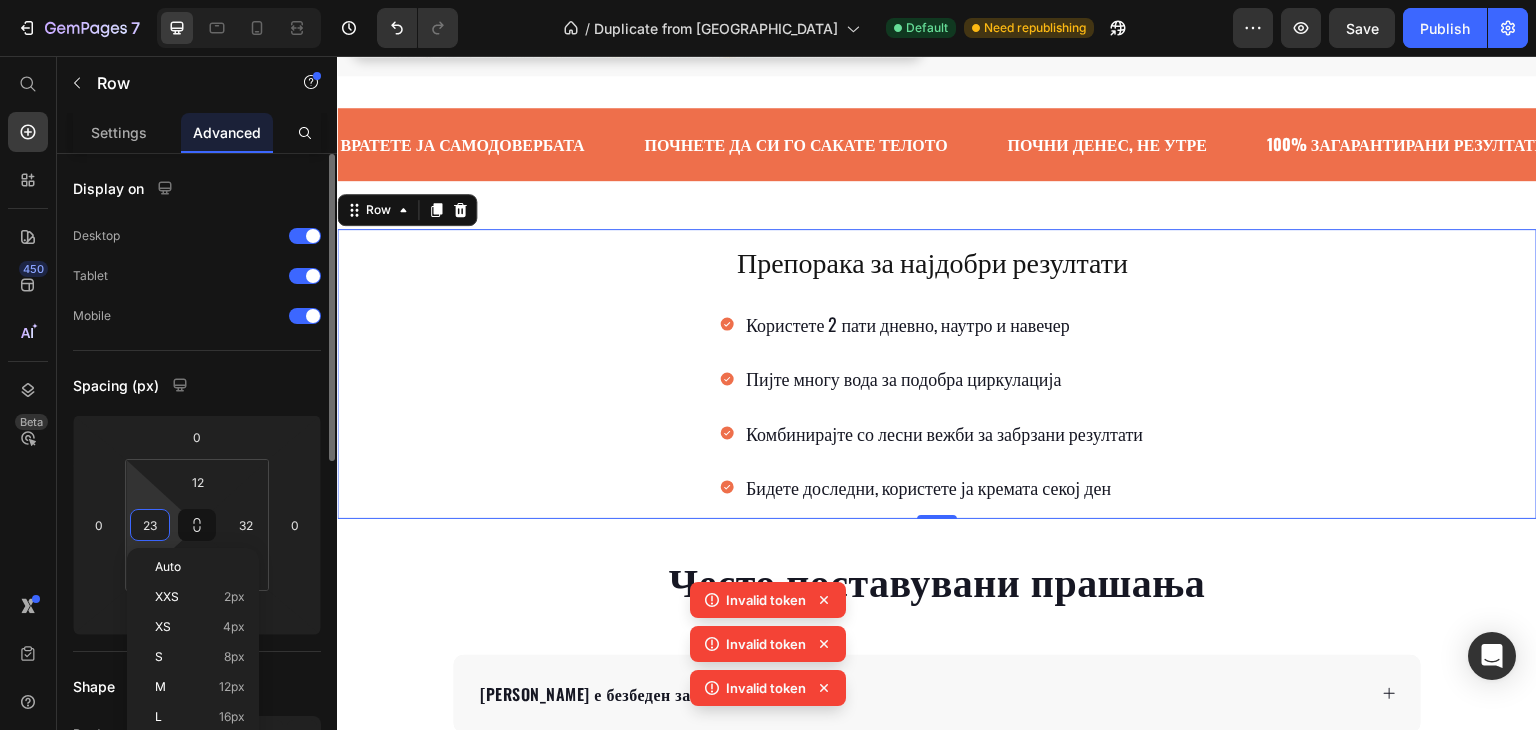 click on "23" at bounding box center [150, 525] 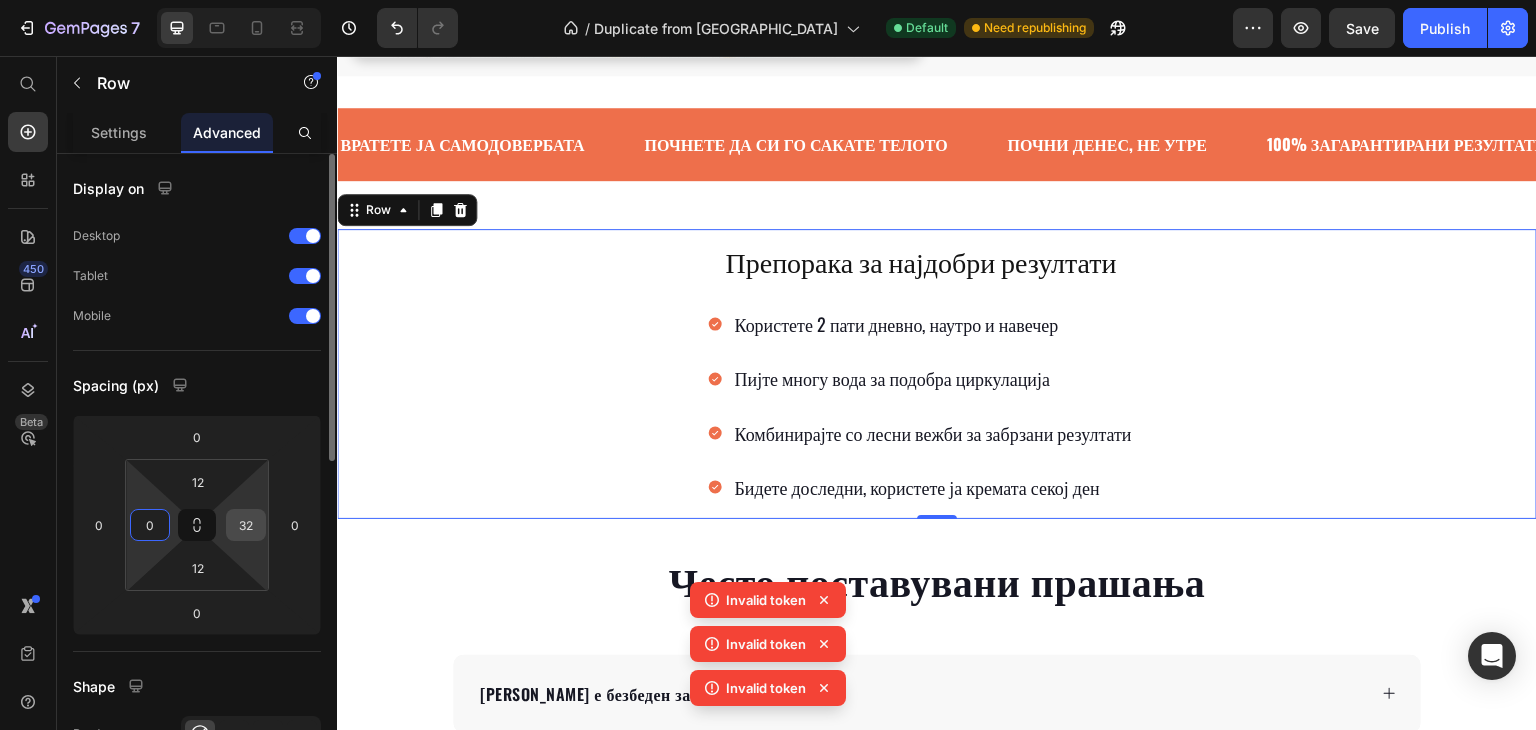 type on "0" 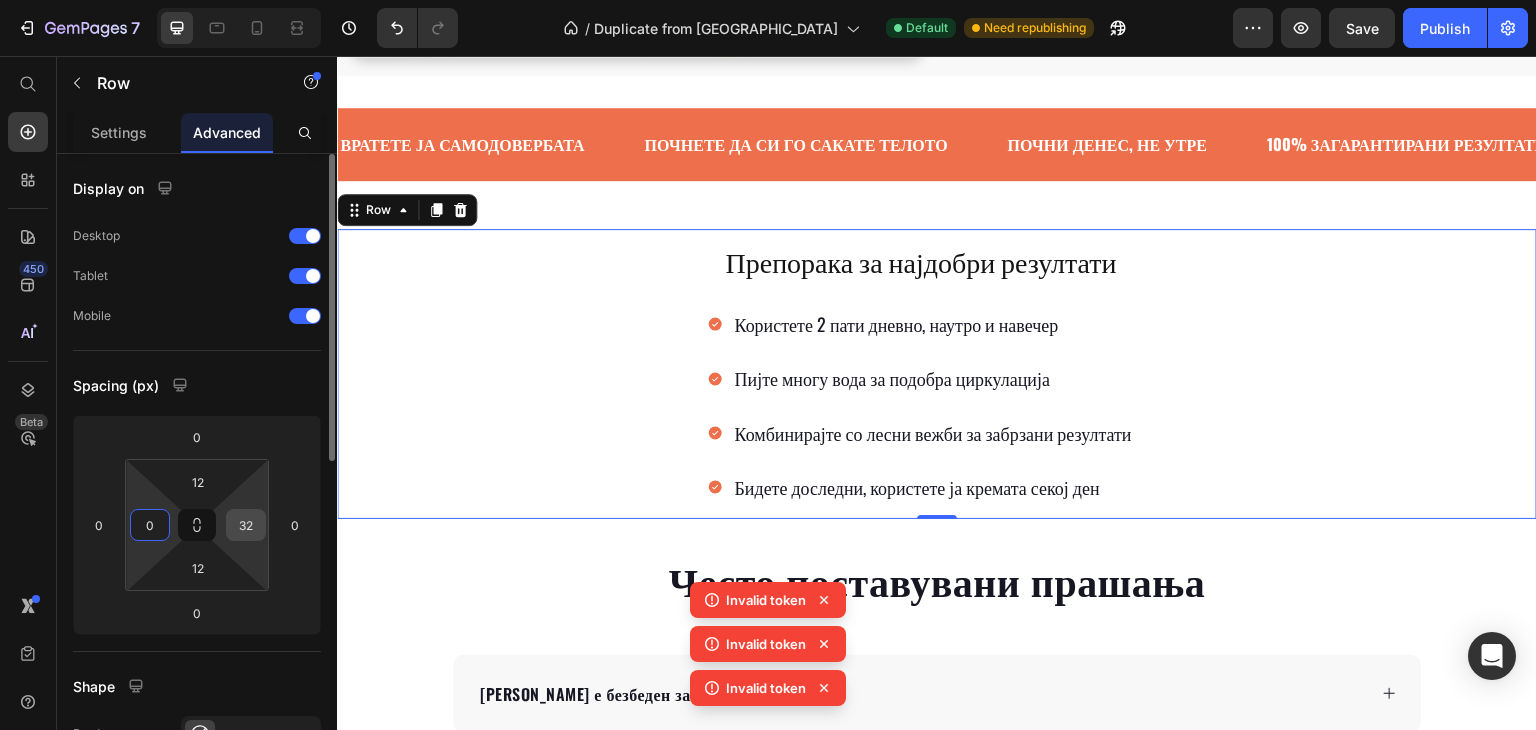 click on "32" at bounding box center (246, 525) 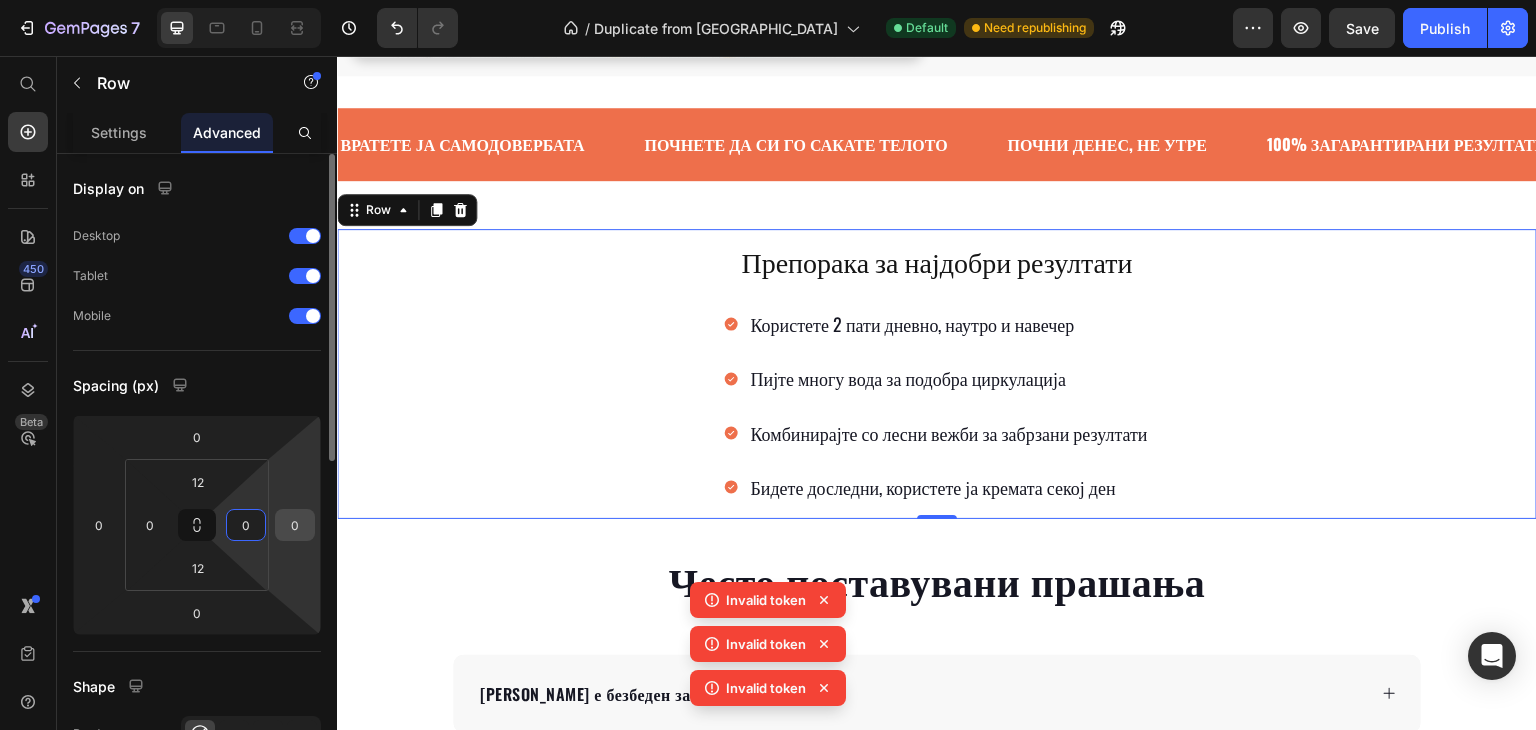 type on "0" 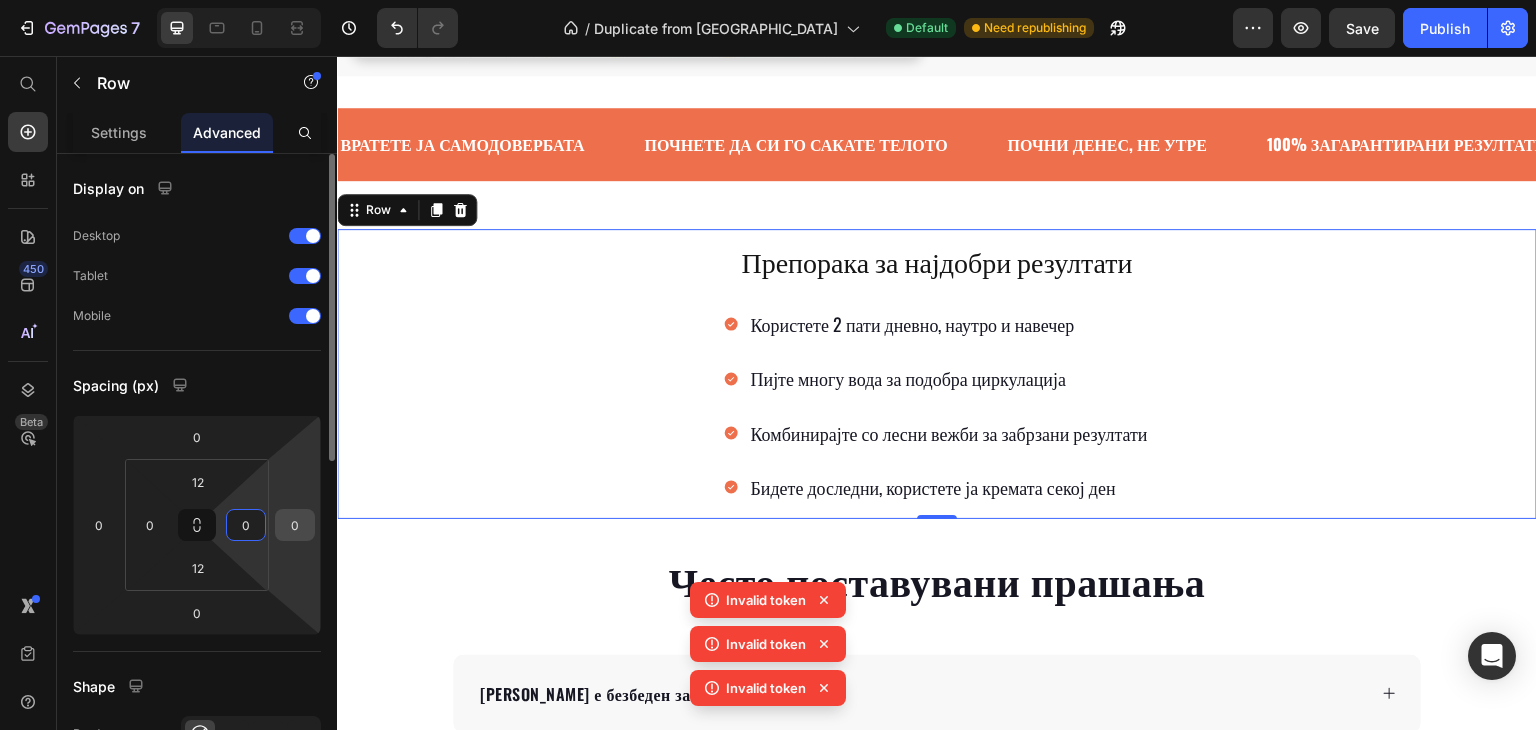 click on "0" at bounding box center (295, 525) 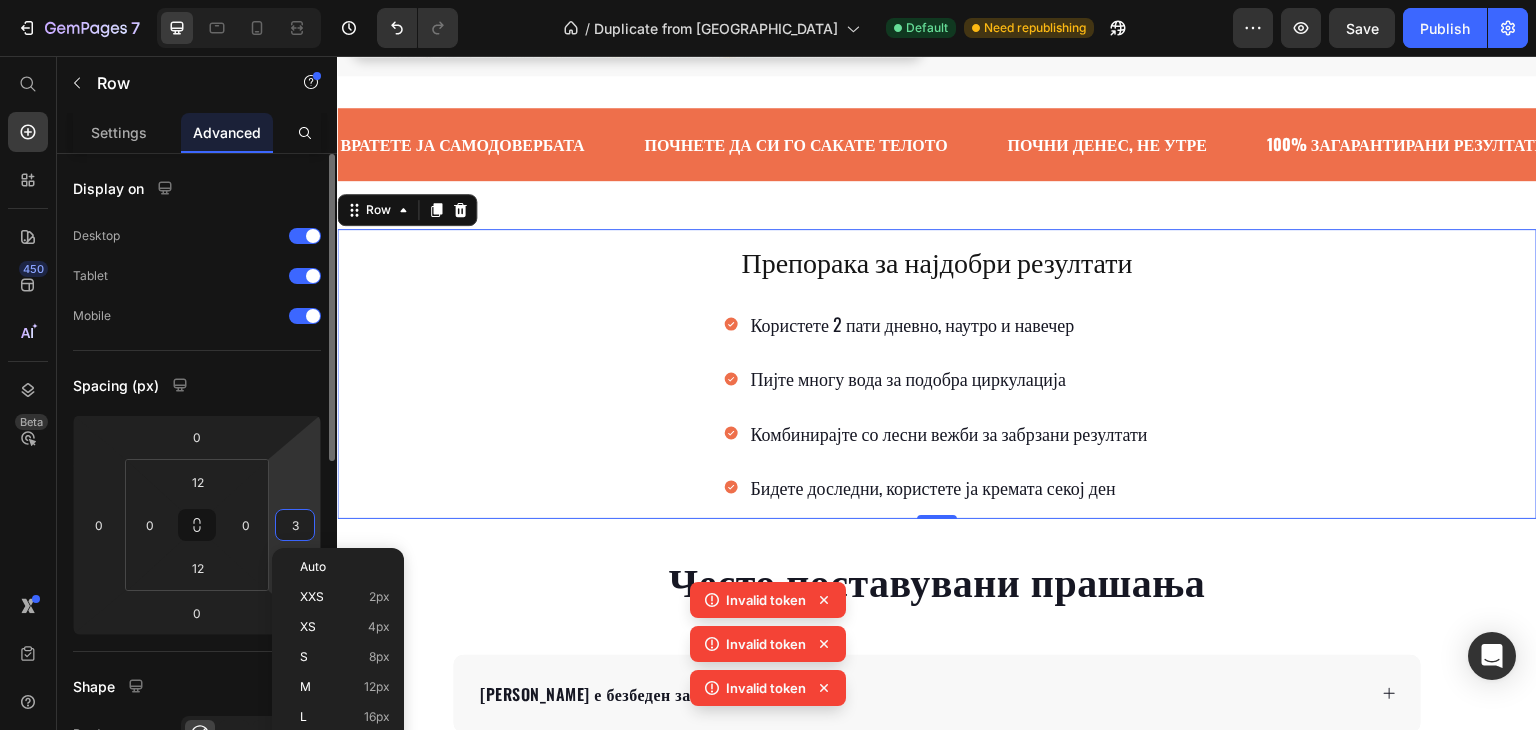 type on "32" 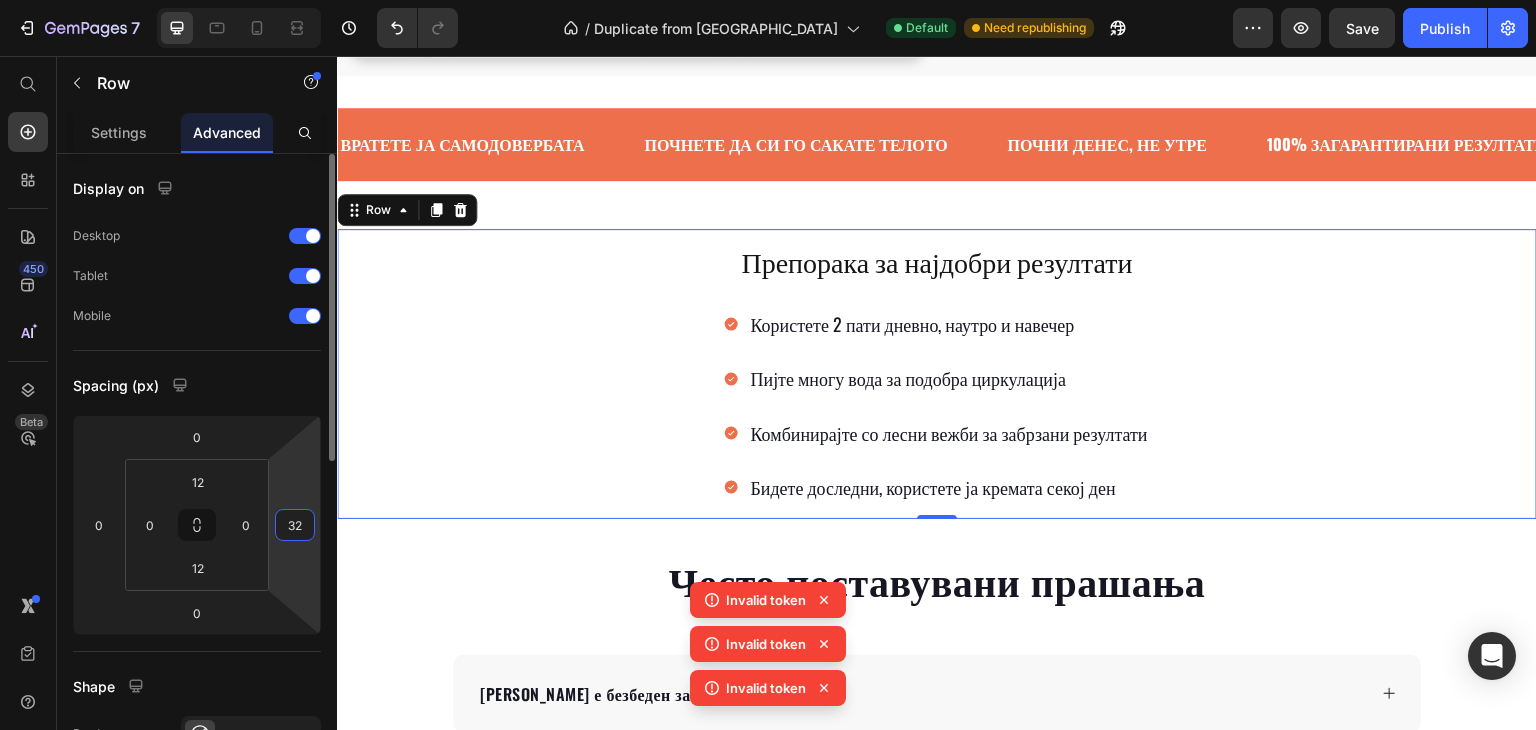 drag, startPoint x: 306, startPoint y: 532, endPoint x: 288, endPoint y: 529, distance: 18.248287 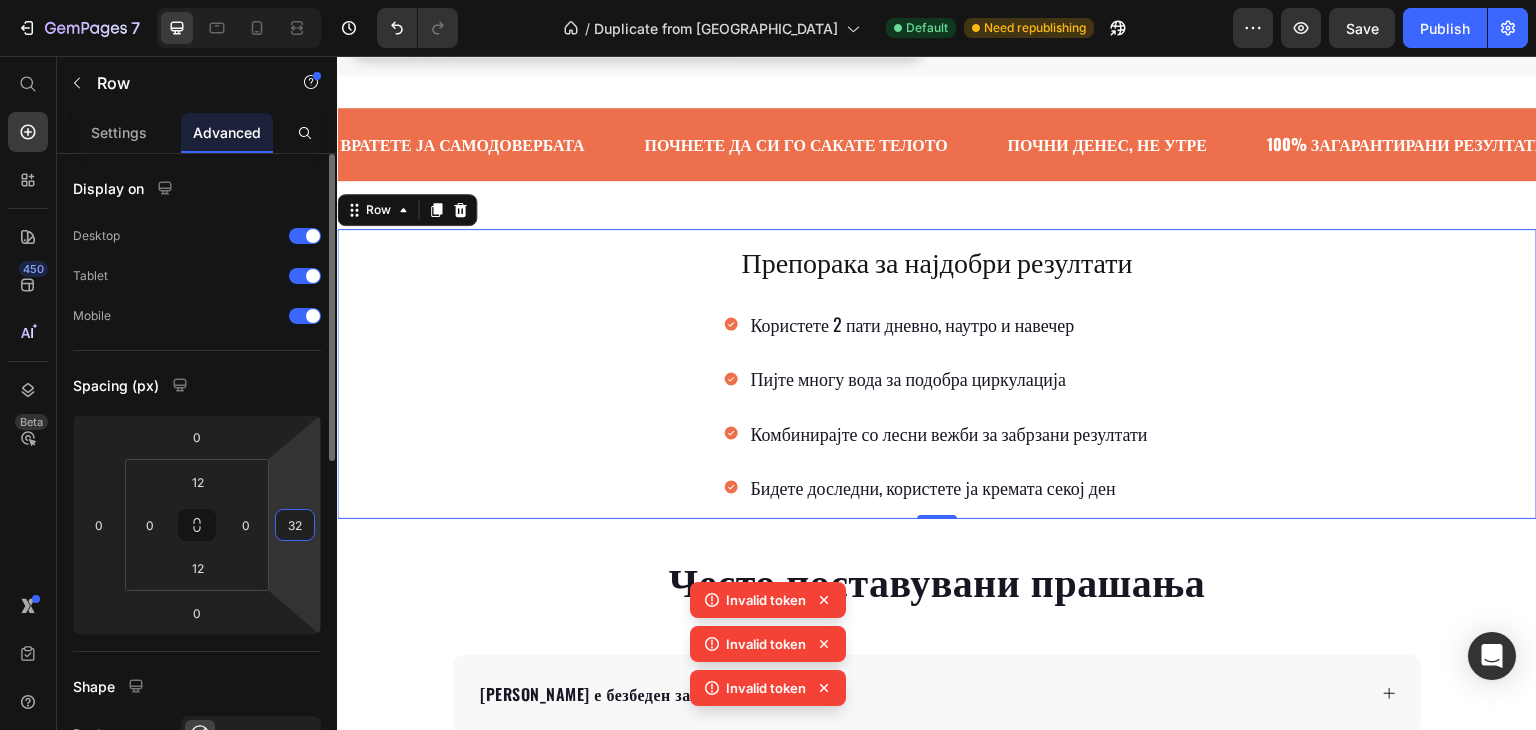 click on "32" at bounding box center (295, 525) 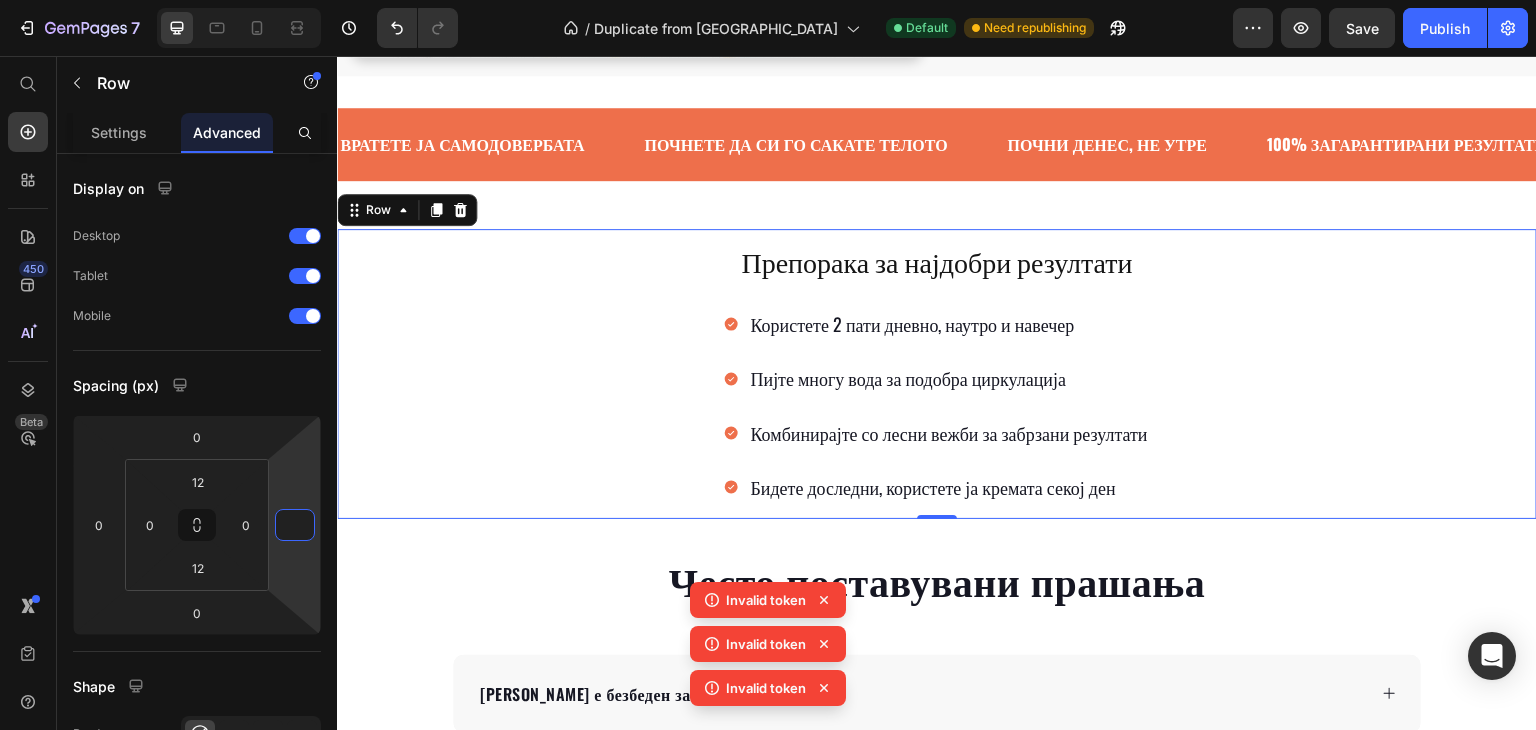 type on "0" 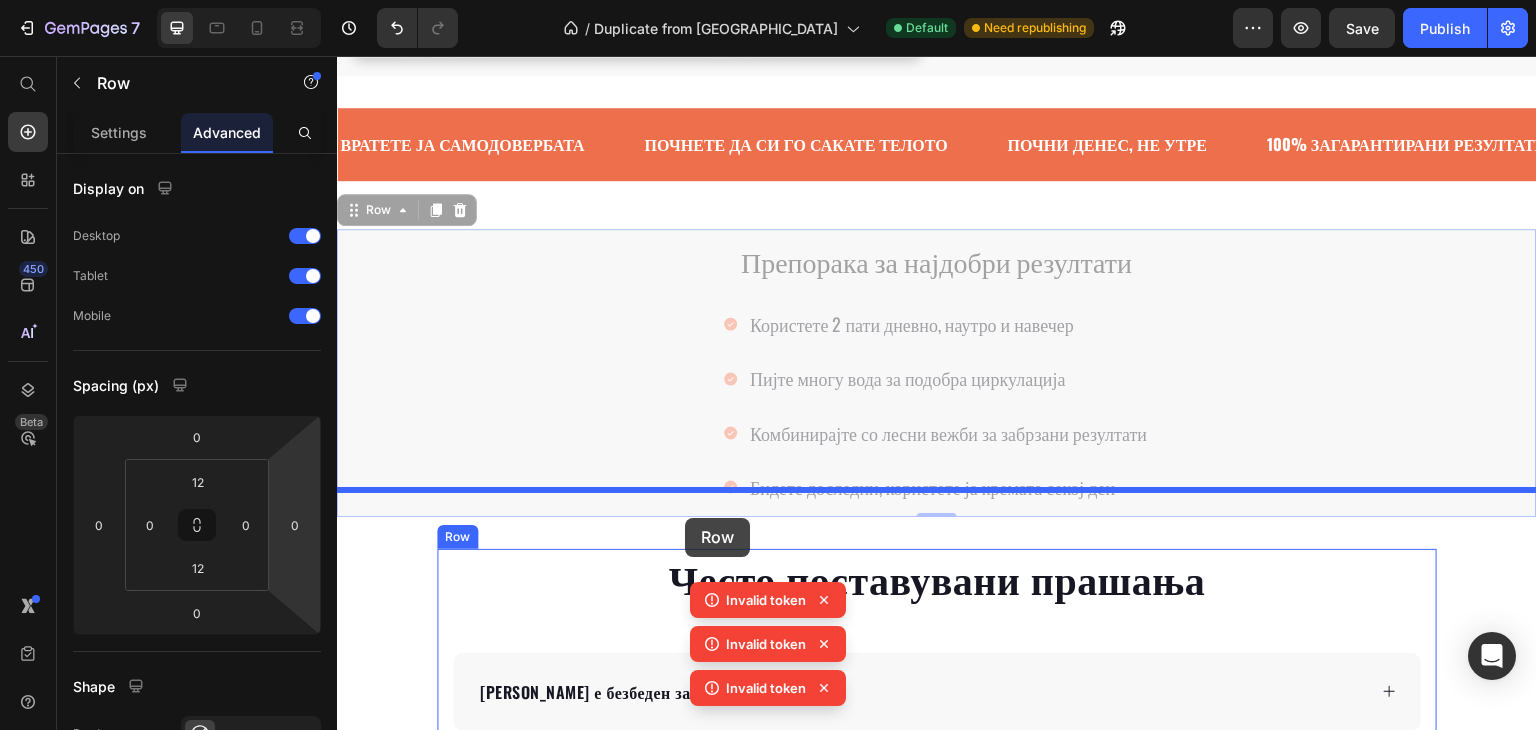 drag, startPoint x: 378, startPoint y: 191, endPoint x: 685, endPoint y: 518, distance: 448.52872 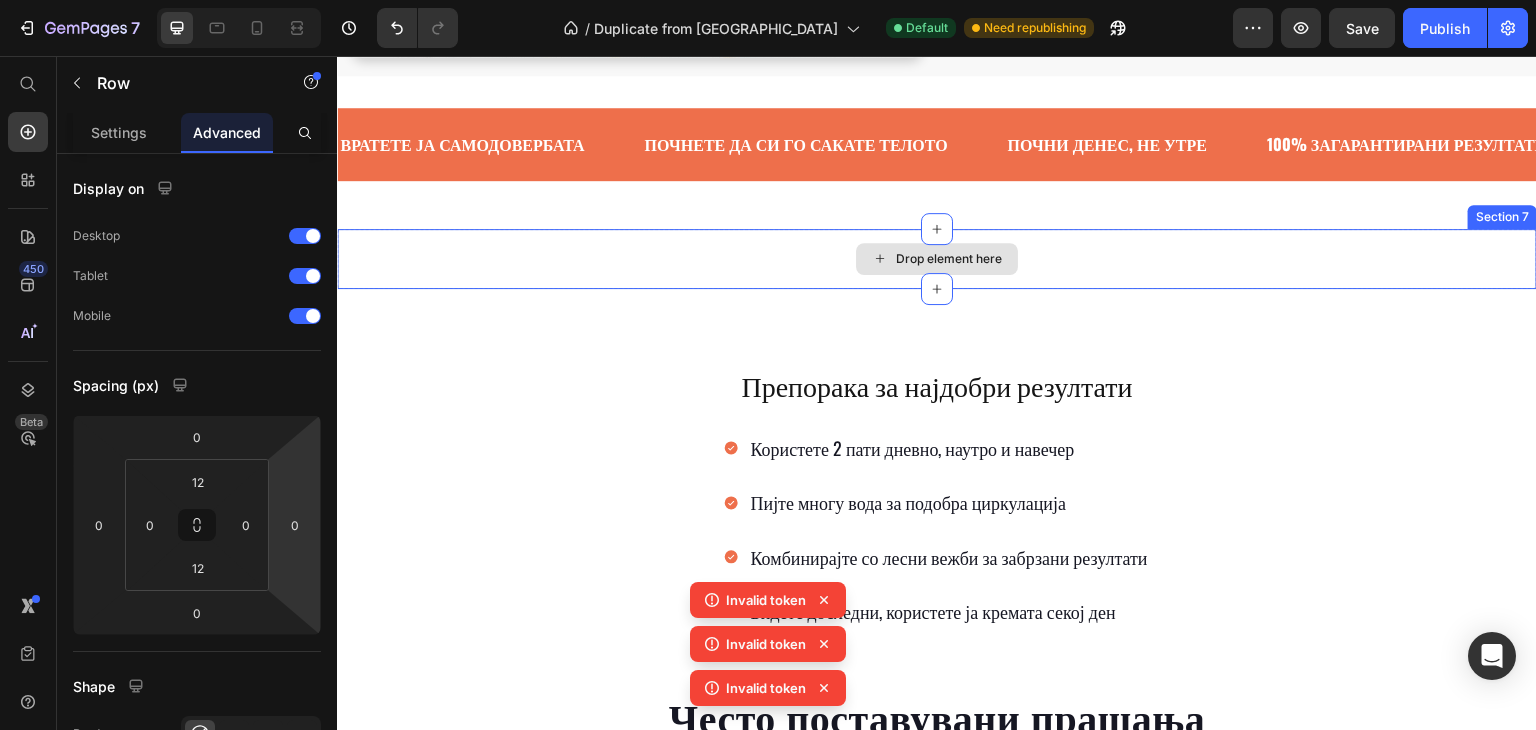 click on "Drop element here" at bounding box center [949, 259] 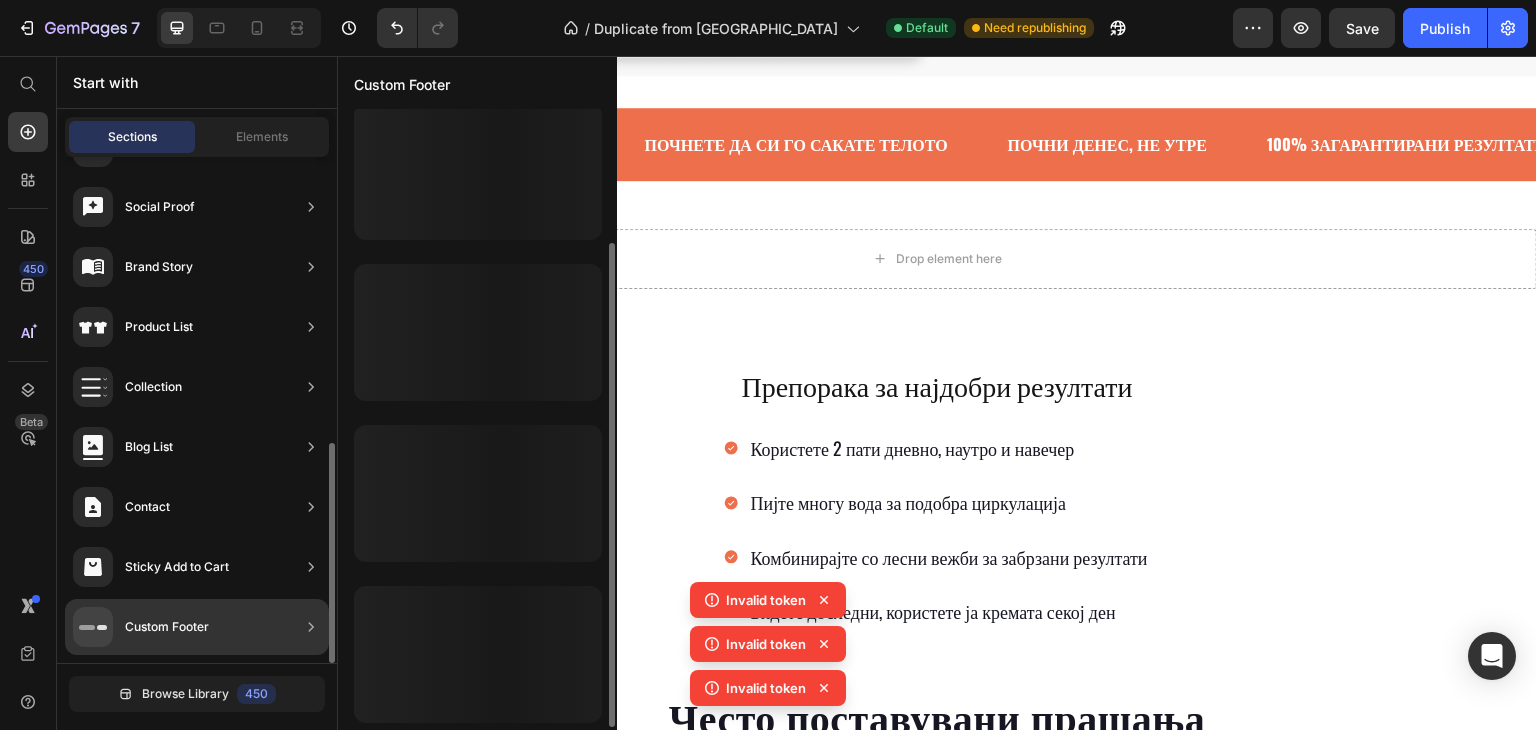 scroll, scrollTop: 172, scrollLeft: 0, axis: vertical 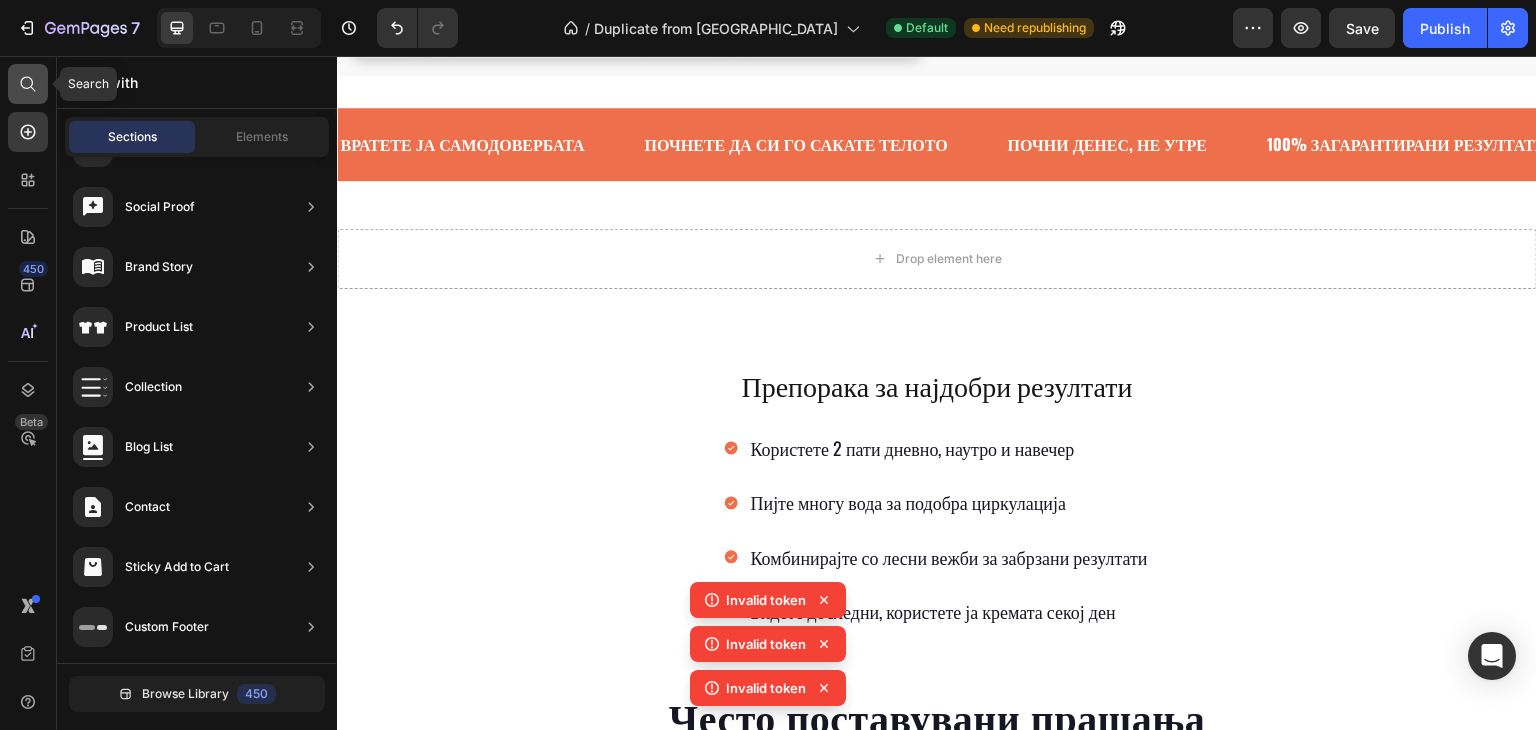 drag, startPoint x: 37, startPoint y: 78, endPoint x: 372, endPoint y: 193, distance: 354.1892 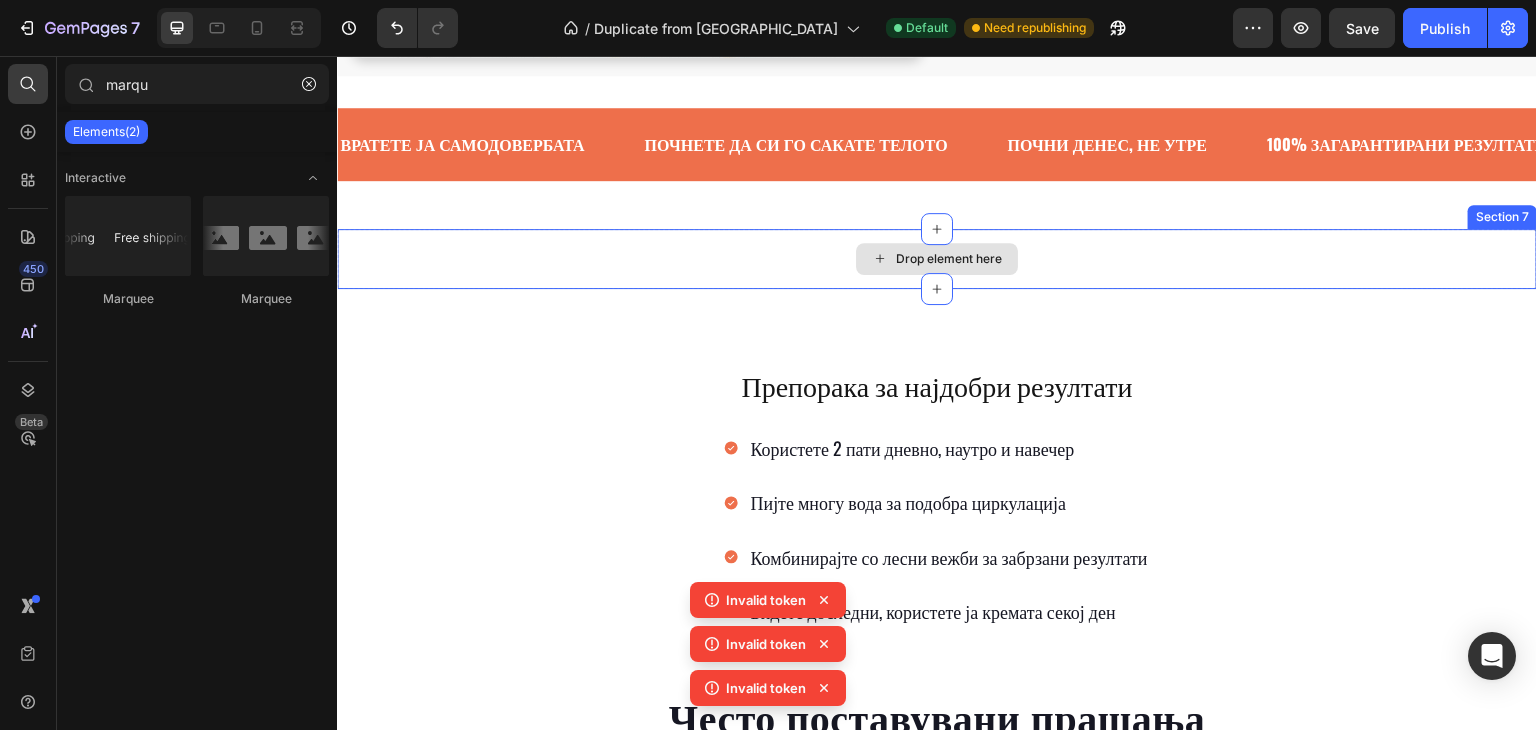 click on "Drop element here" at bounding box center [937, 259] 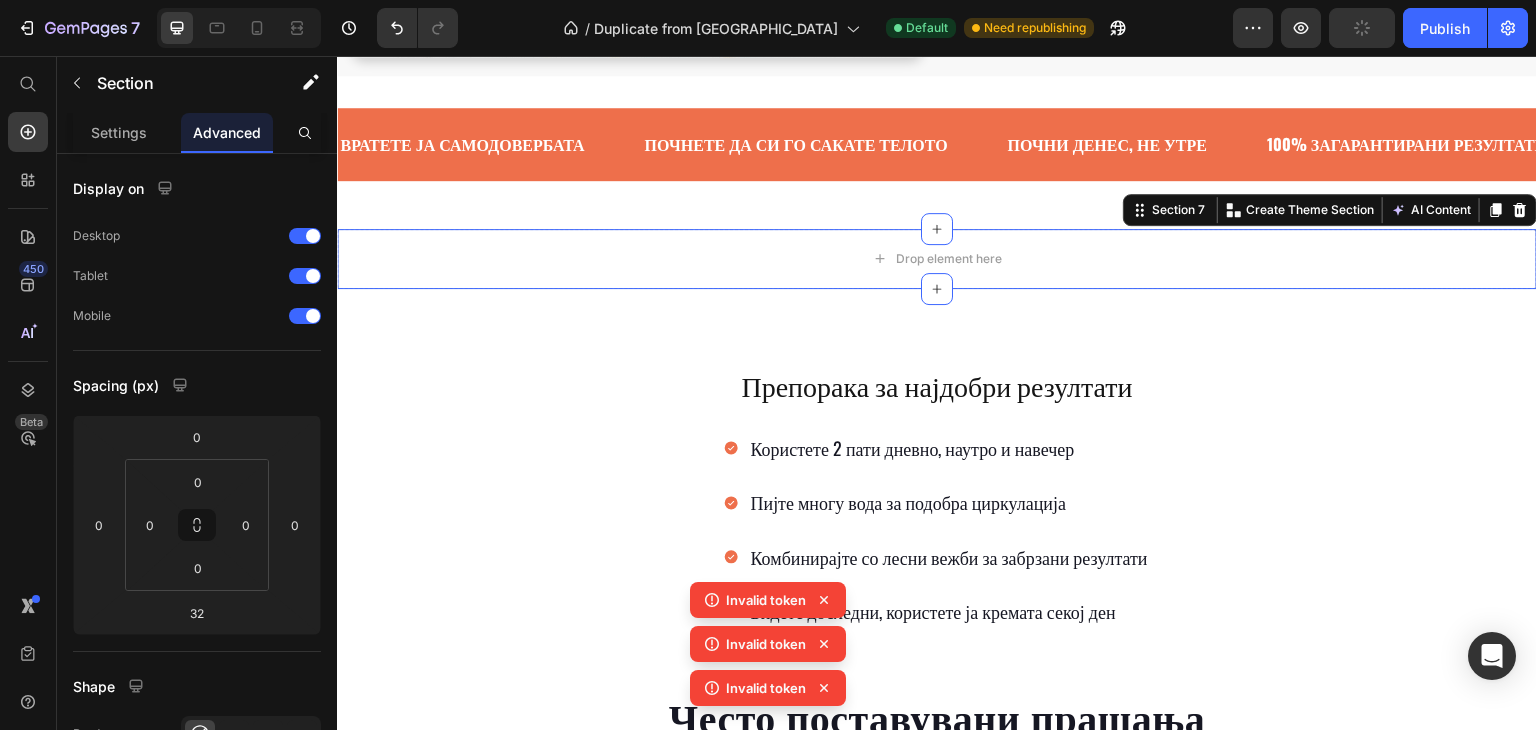 scroll, scrollTop: 600, scrollLeft: 0, axis: vertical 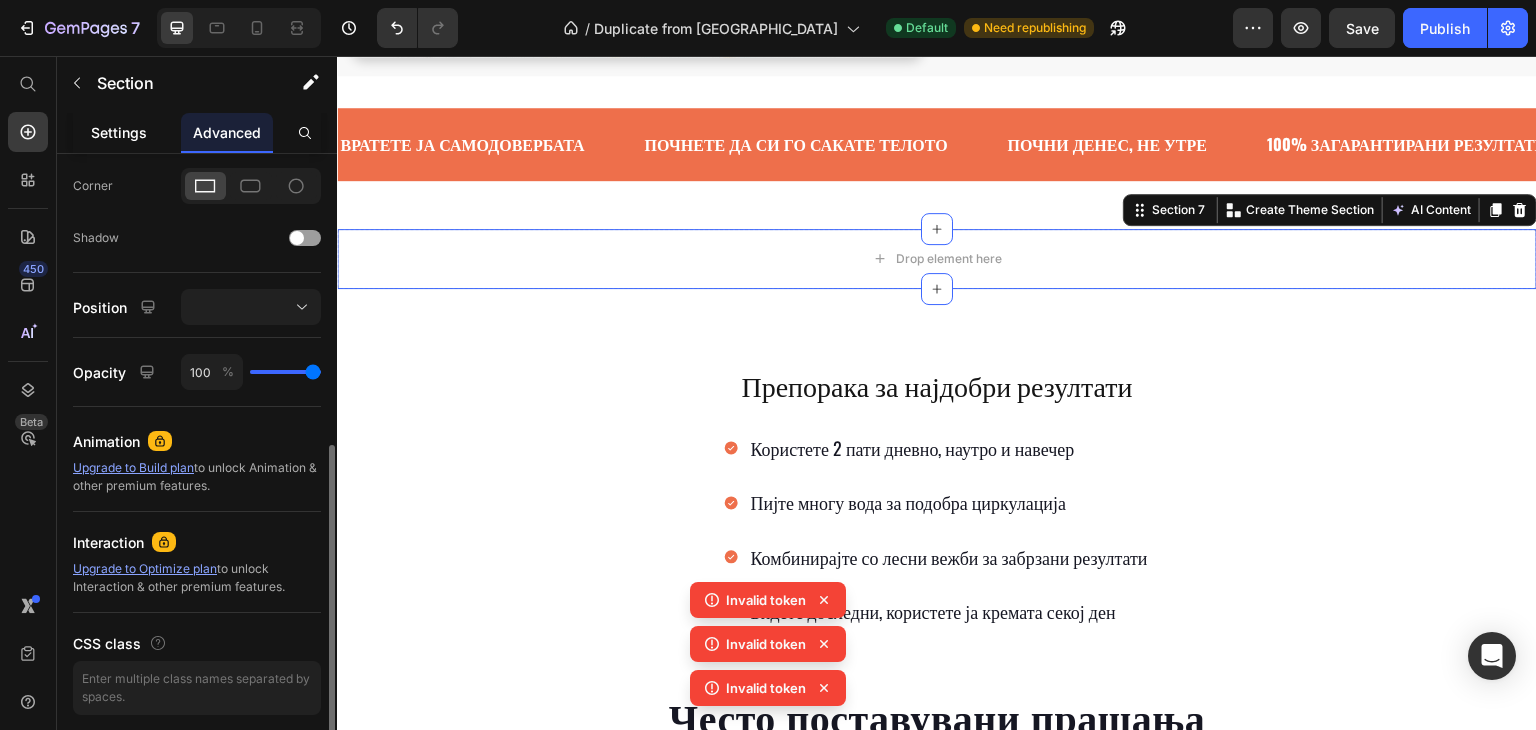 click on "Settings" at bounding box center (119, 132) 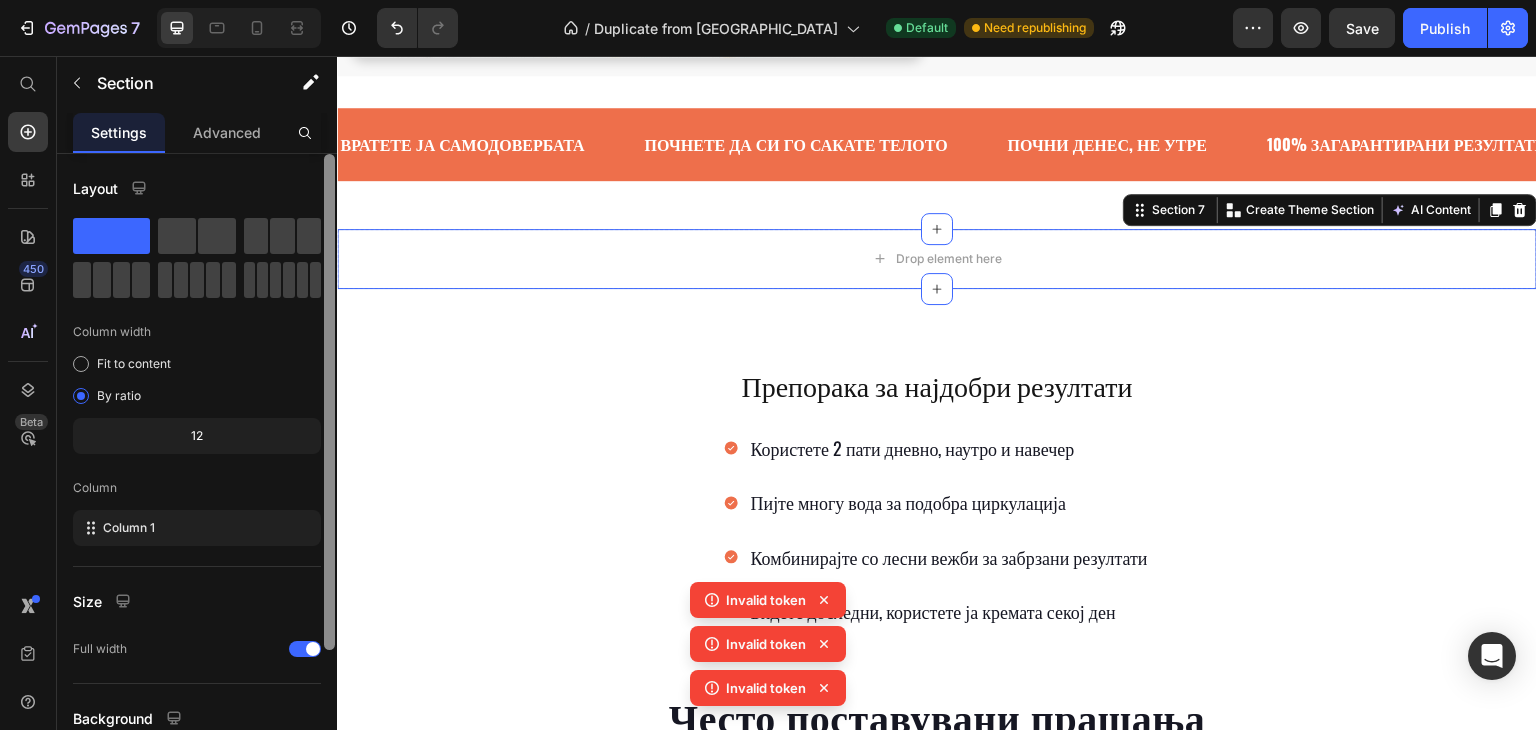 scroll, scrollTop: 100, scrollLeft: 0, axis: vertical 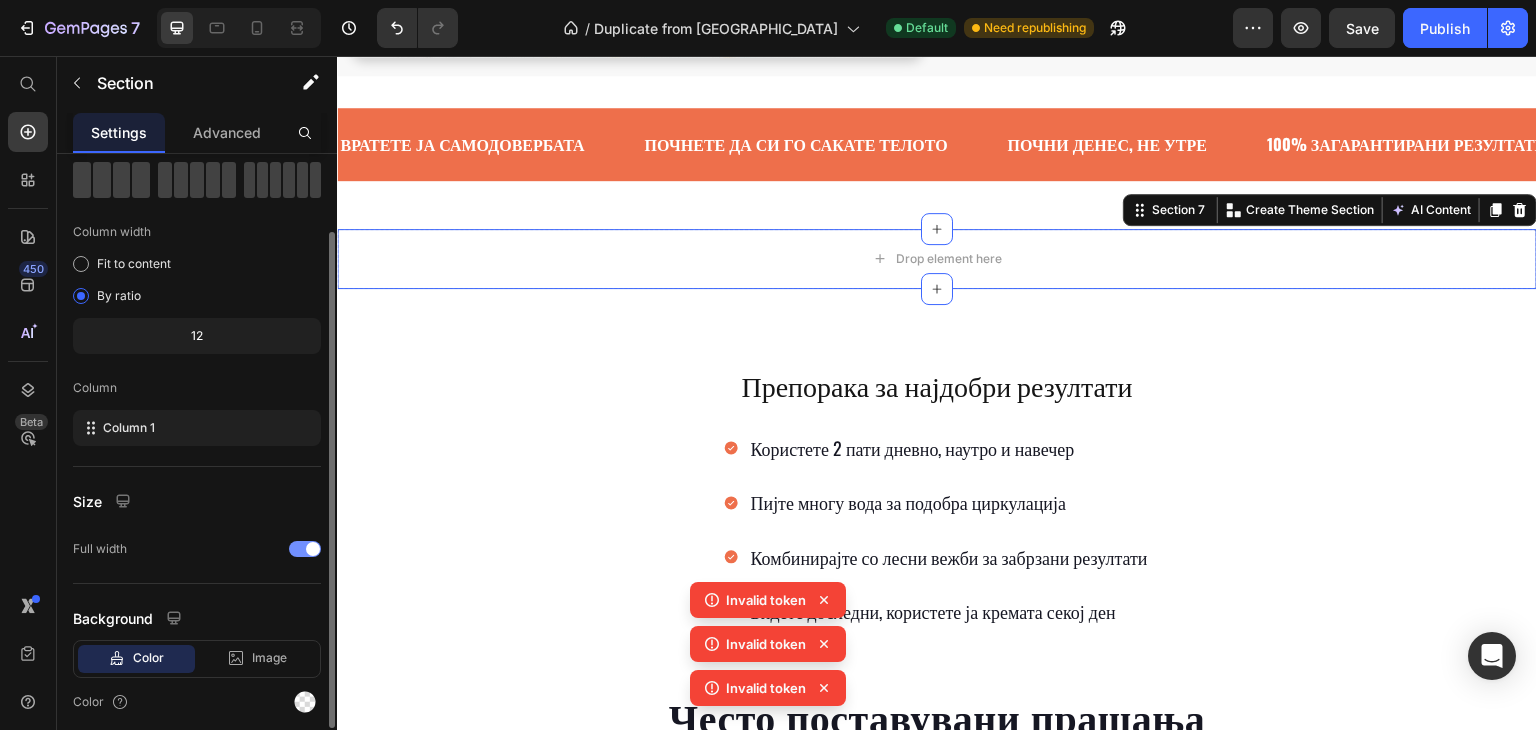 click 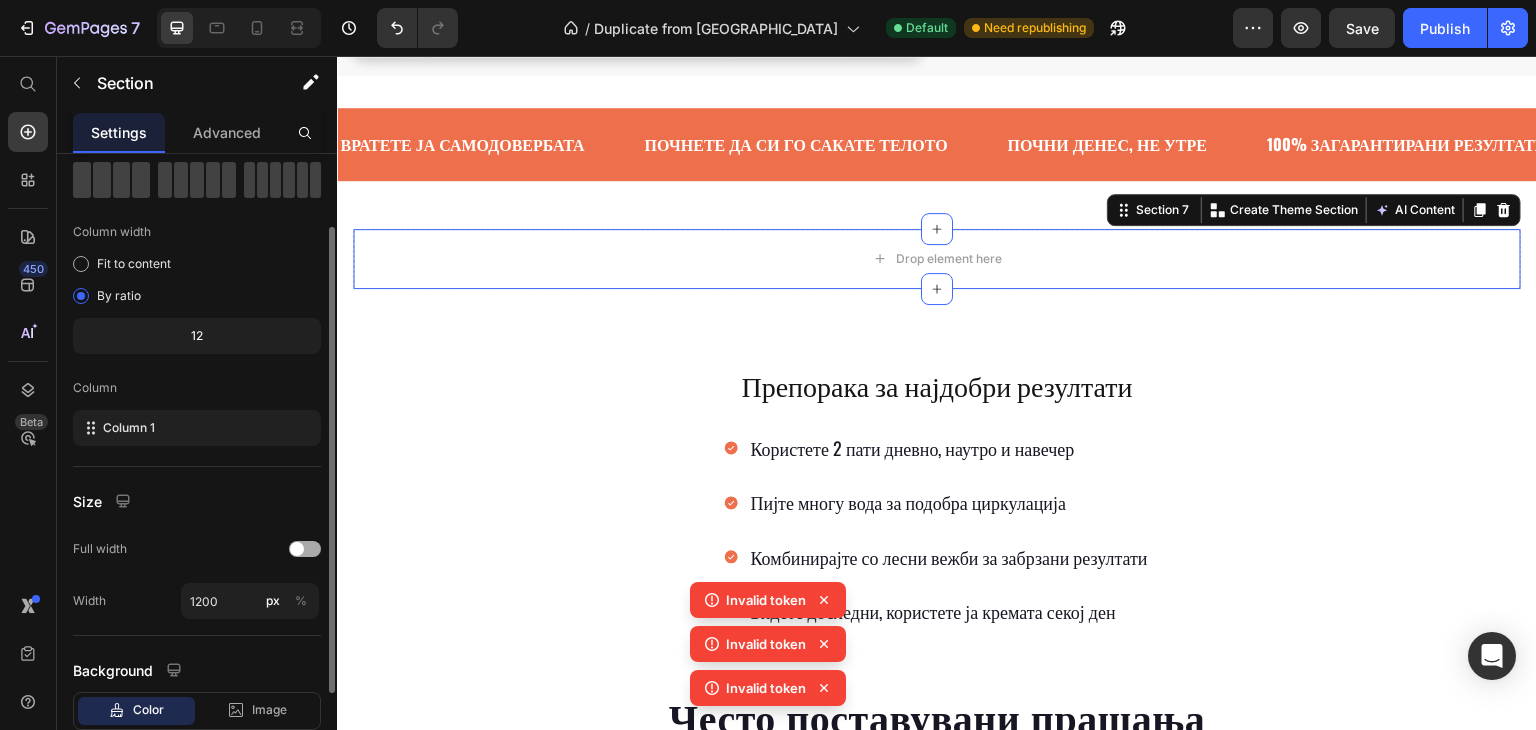 click at bounding box center [305, 549] 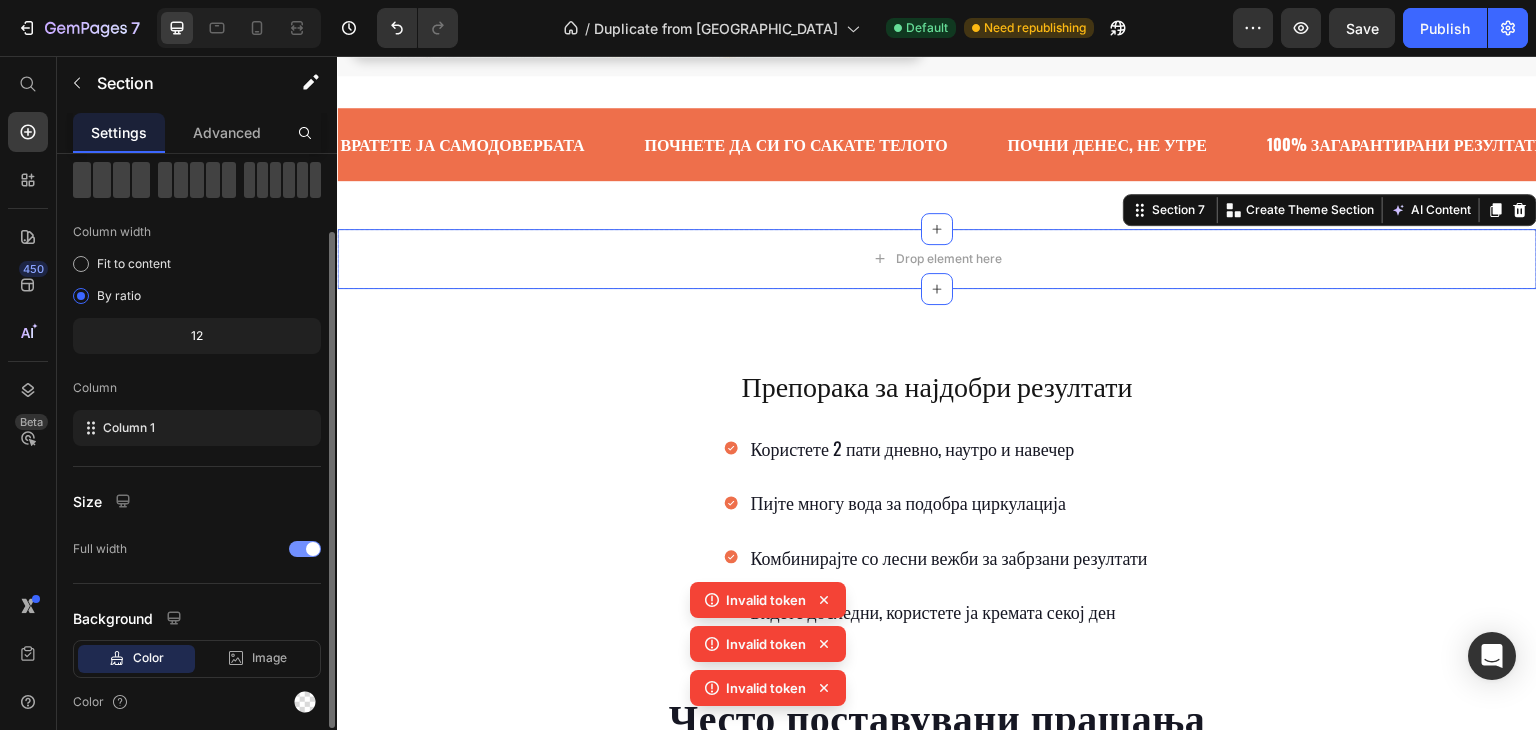 click at bounding box center [313, 549] 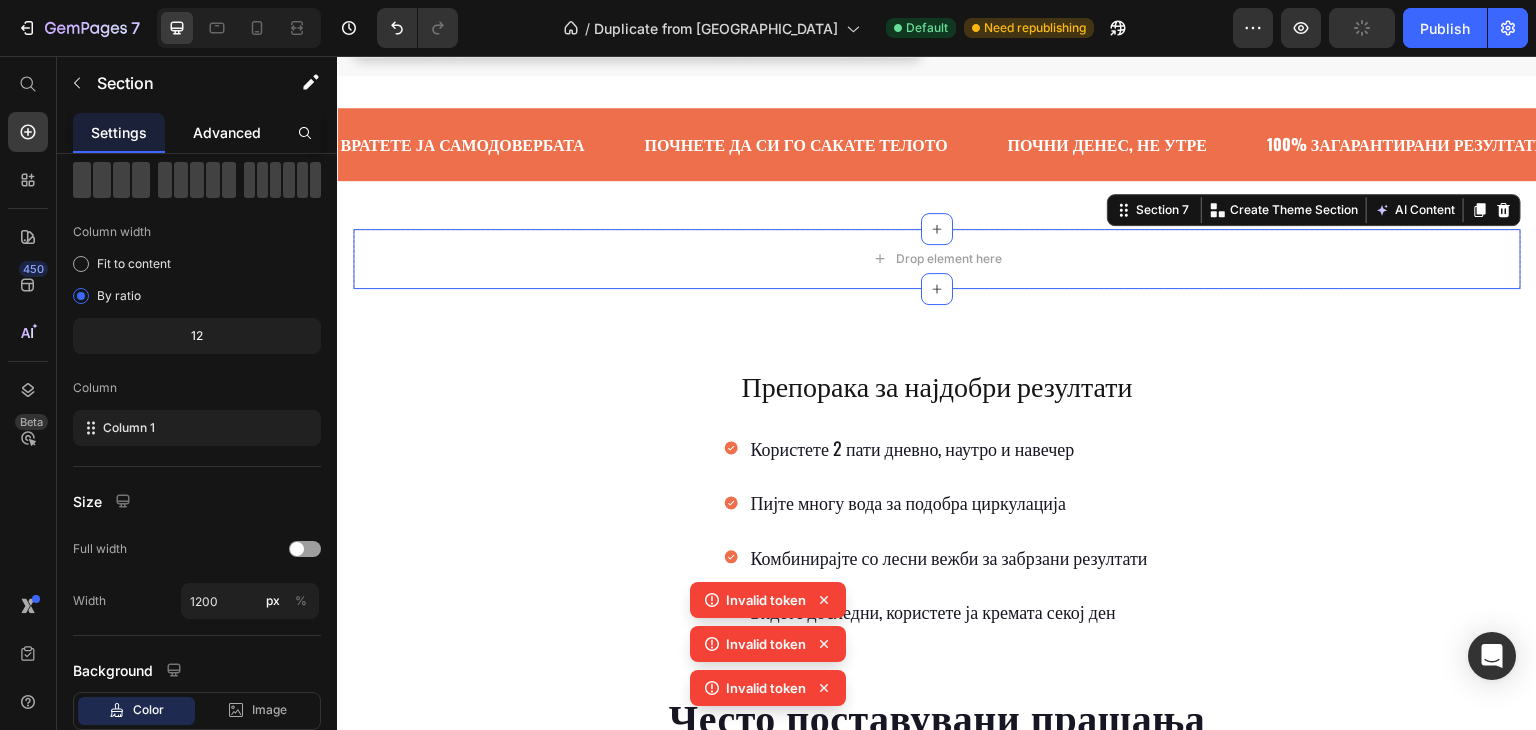 click on "Advanced" at bounding box center (227, 132) 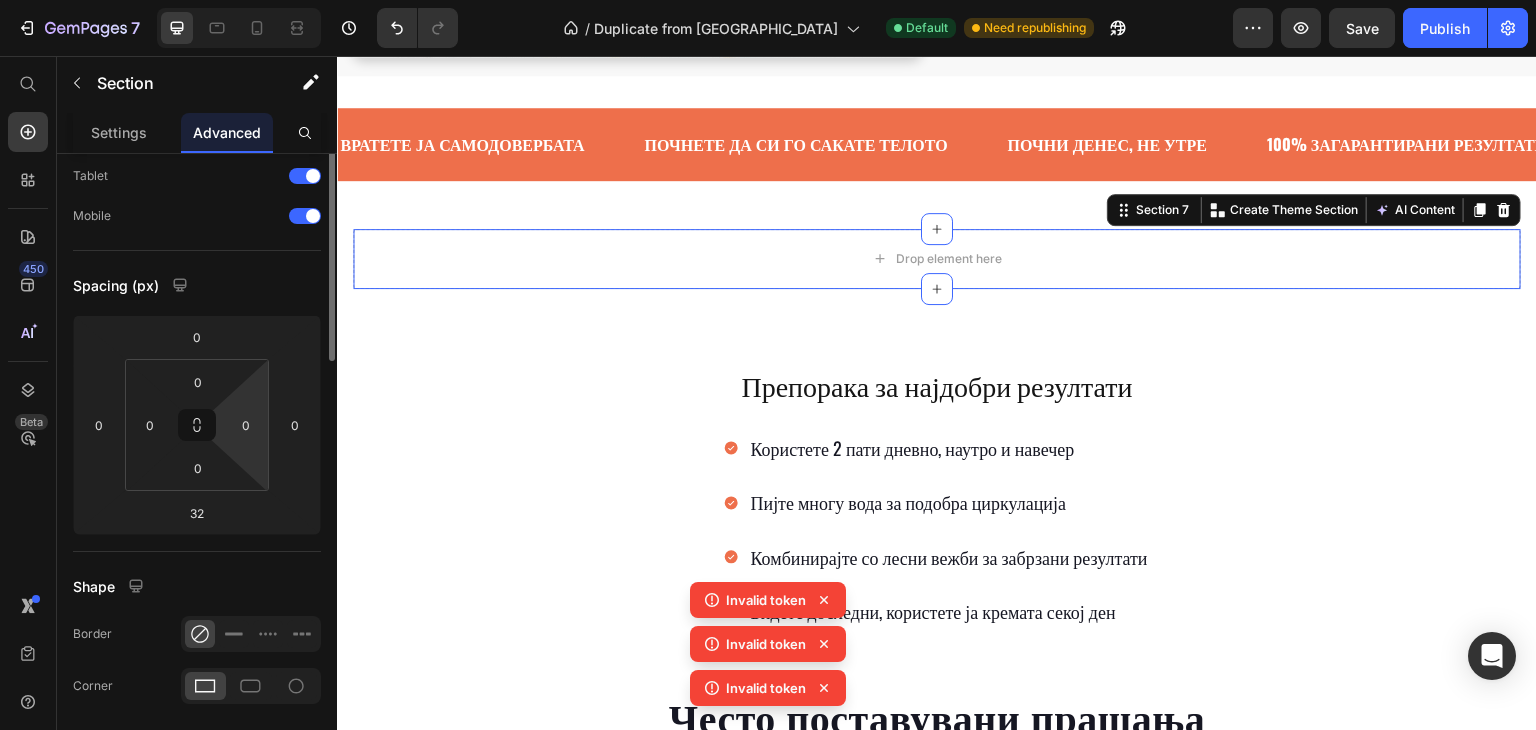 scroll, scrollTop: 0, scrollLeft: 0, axis: both 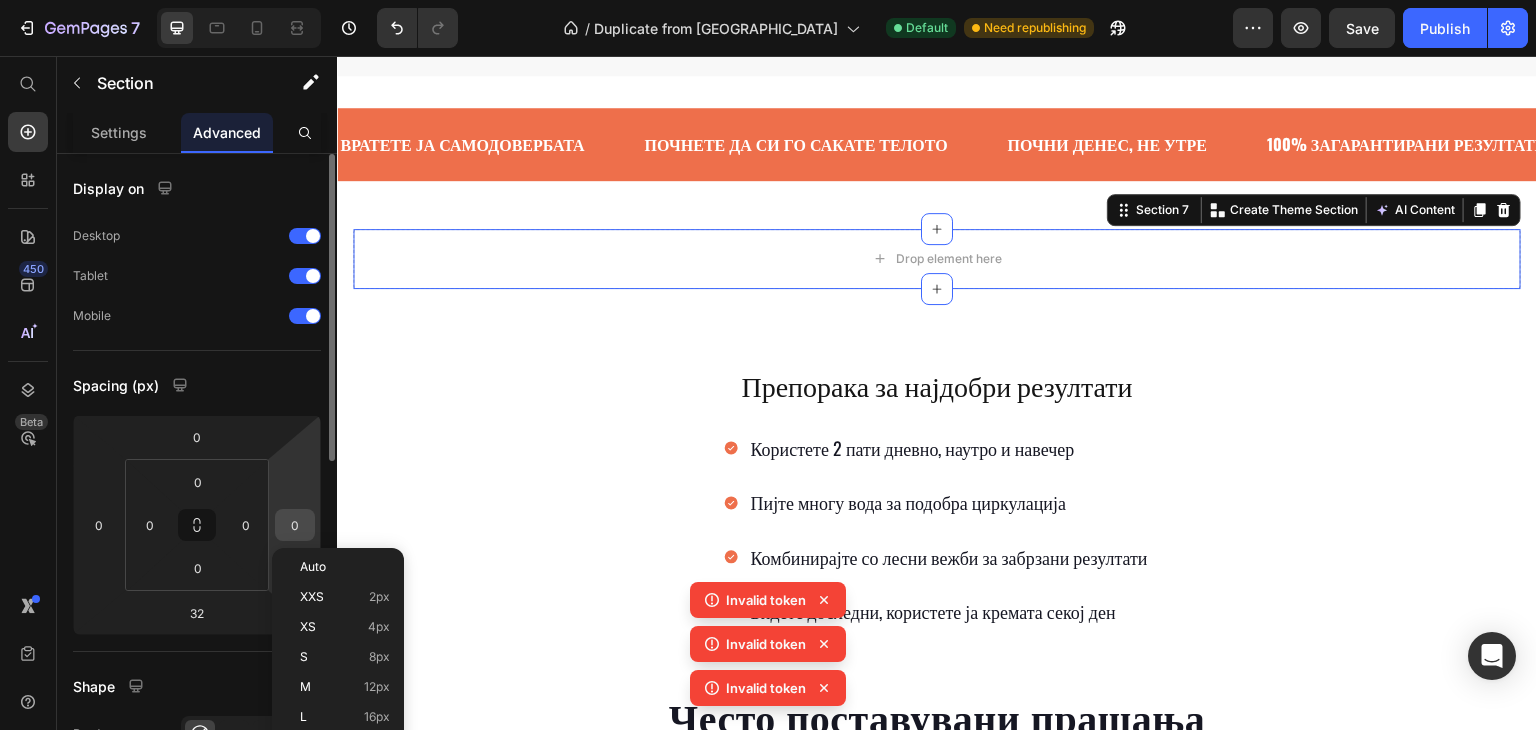 click on "0" at bounding box center (295, 525) 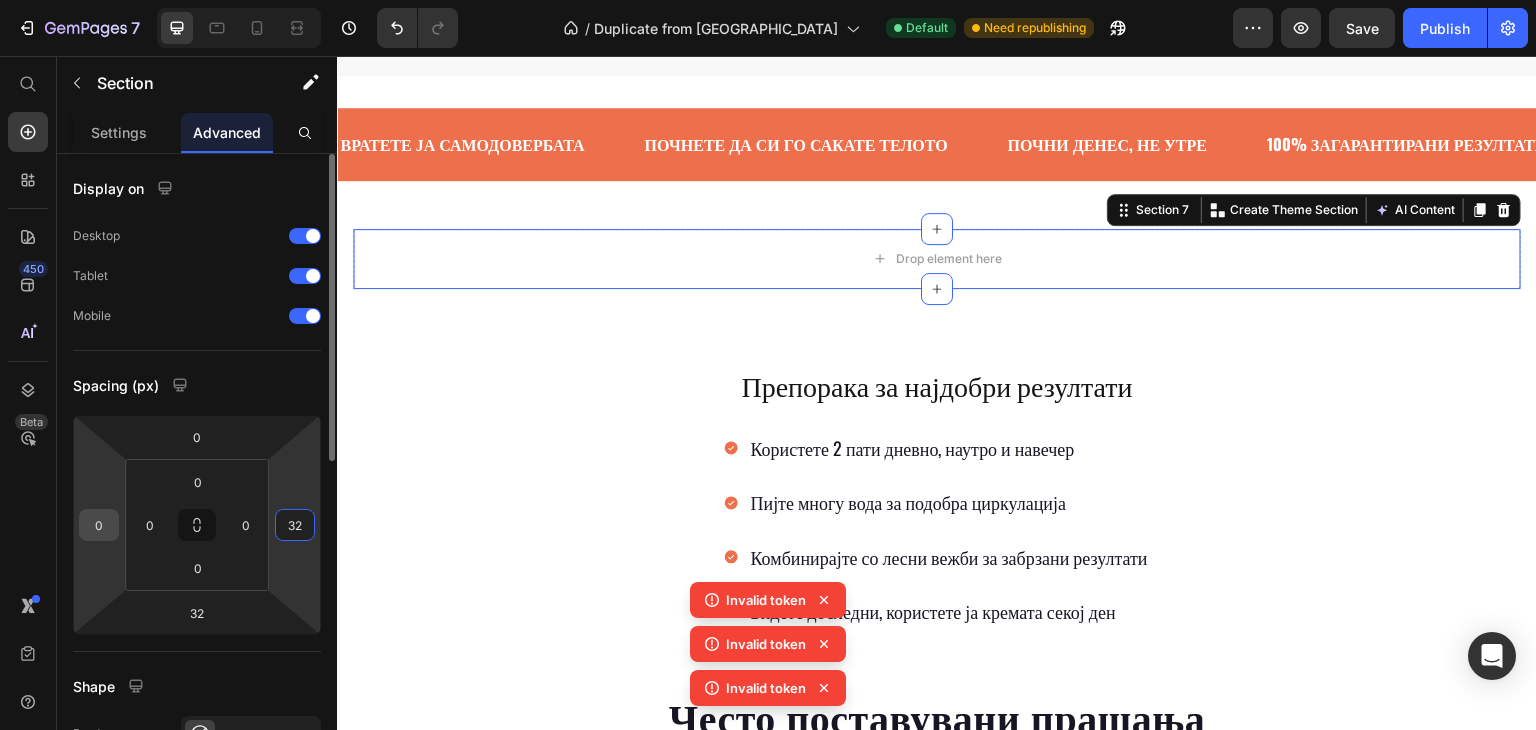type on "32" 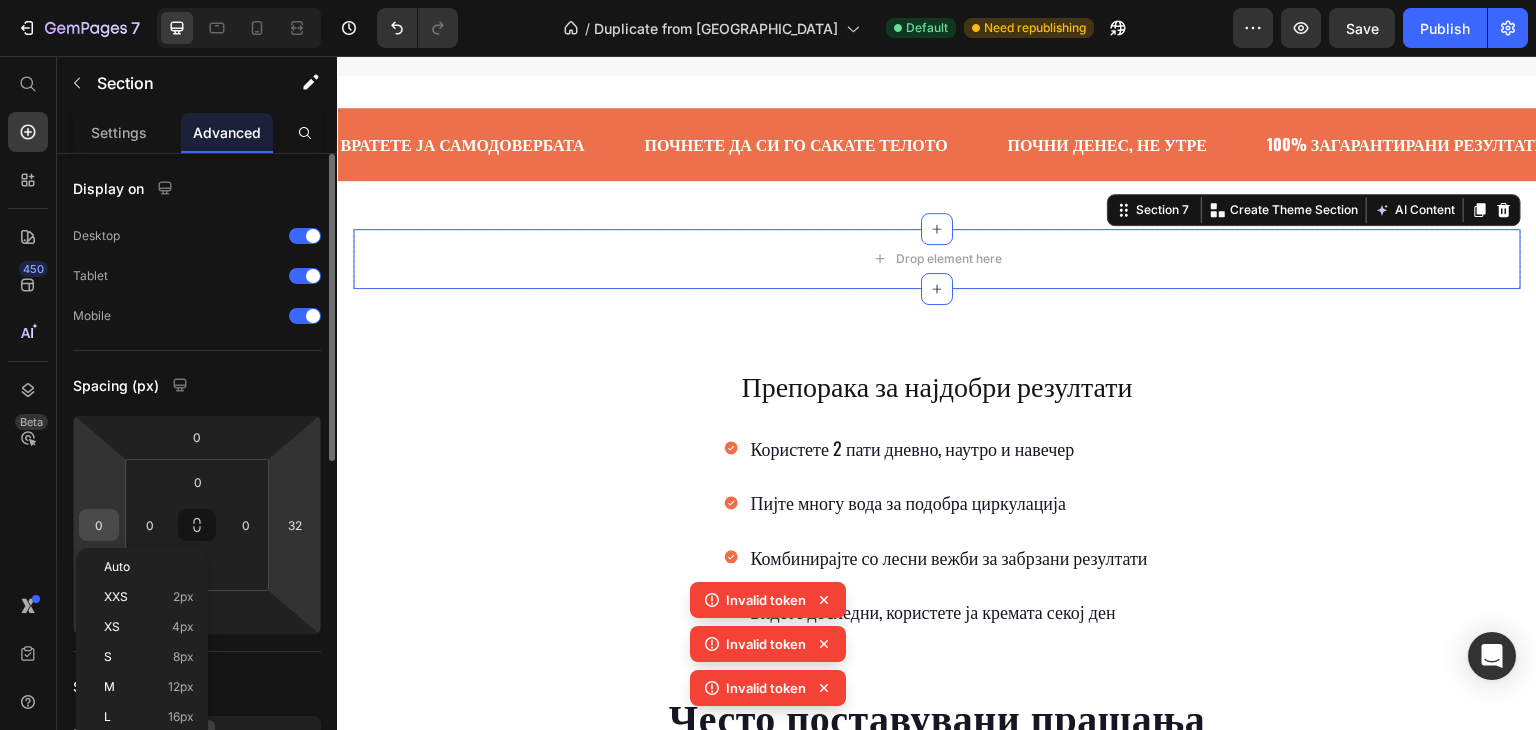 click on "0" at bounding box center (99, 525) 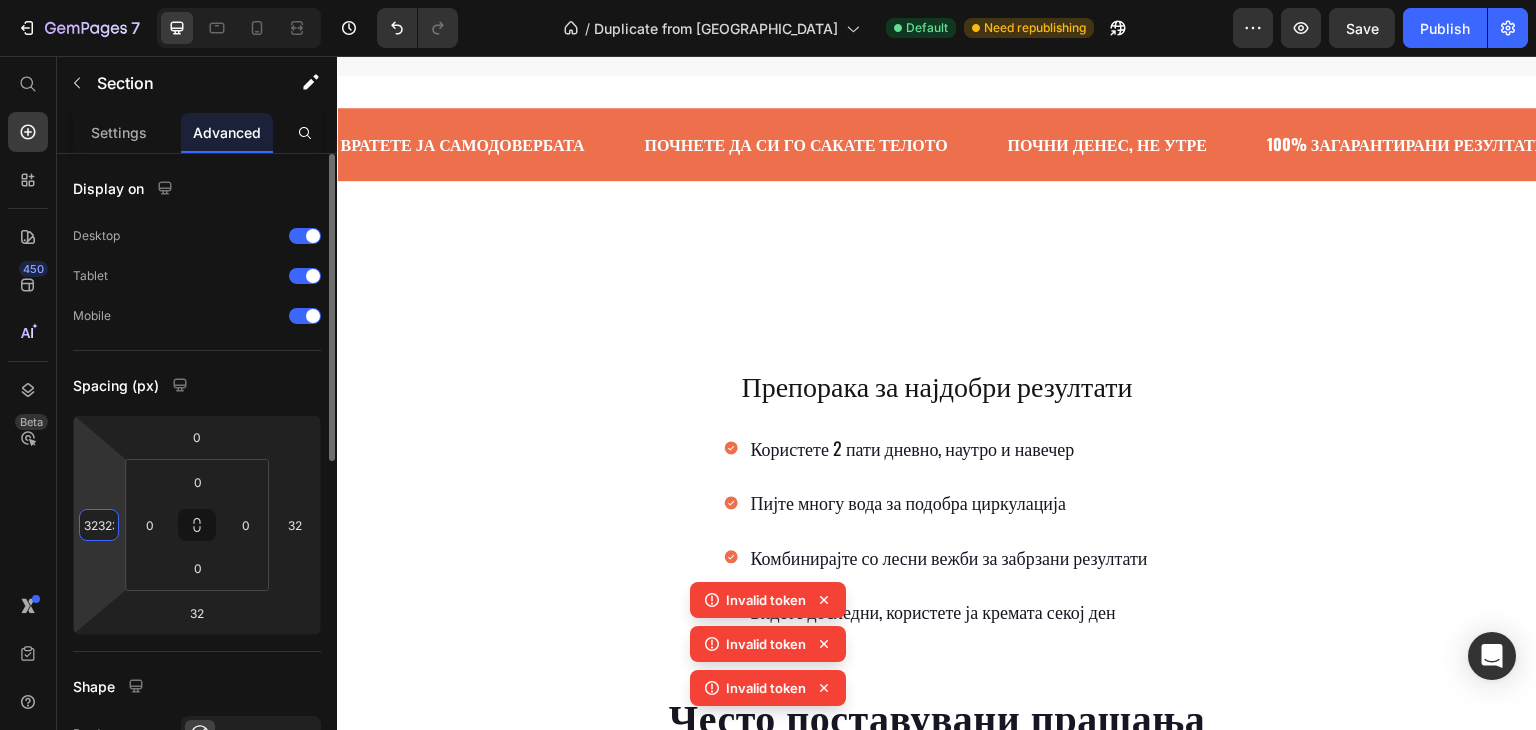 type on "323232" 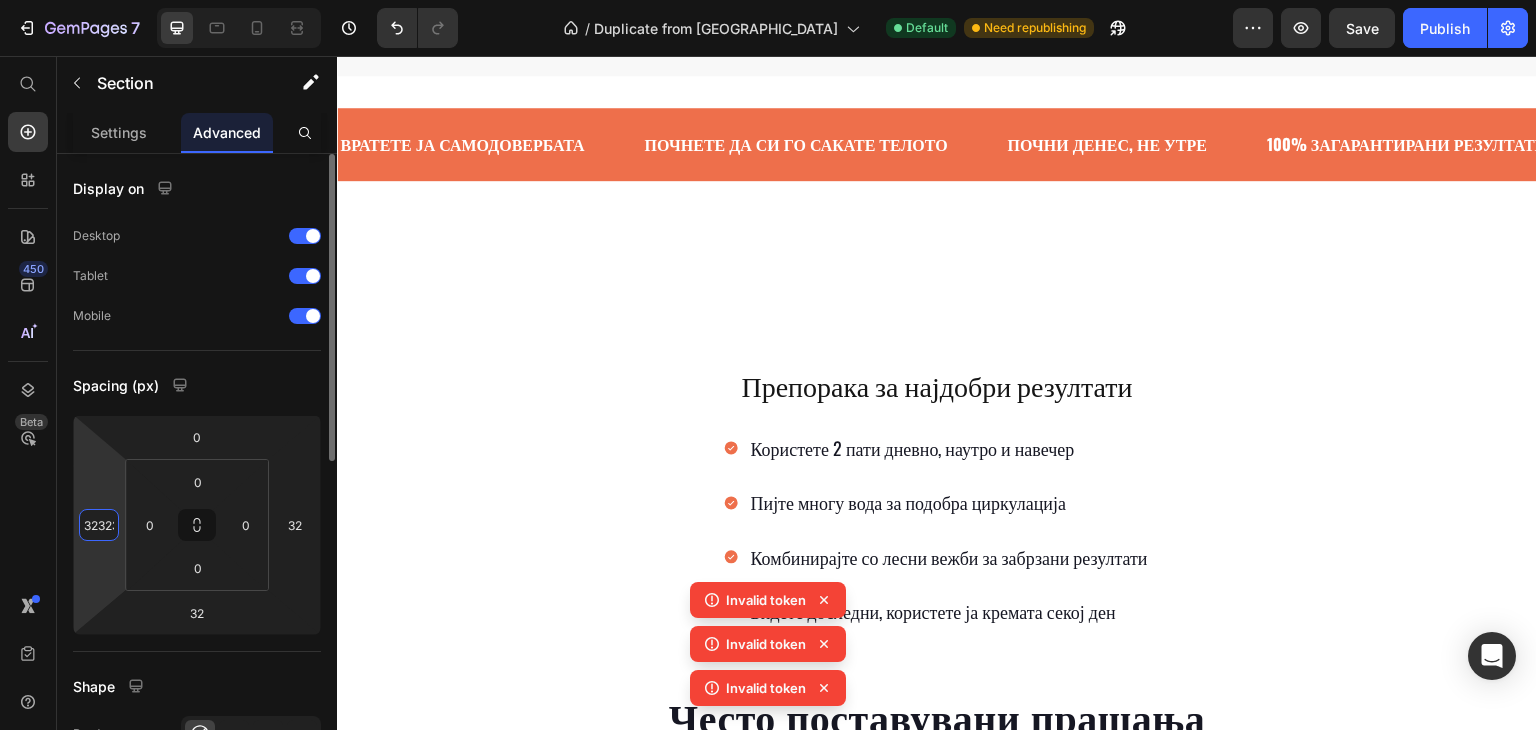 scroll, scrollTop: 0, scrollLeft: 13, axis: horizontal 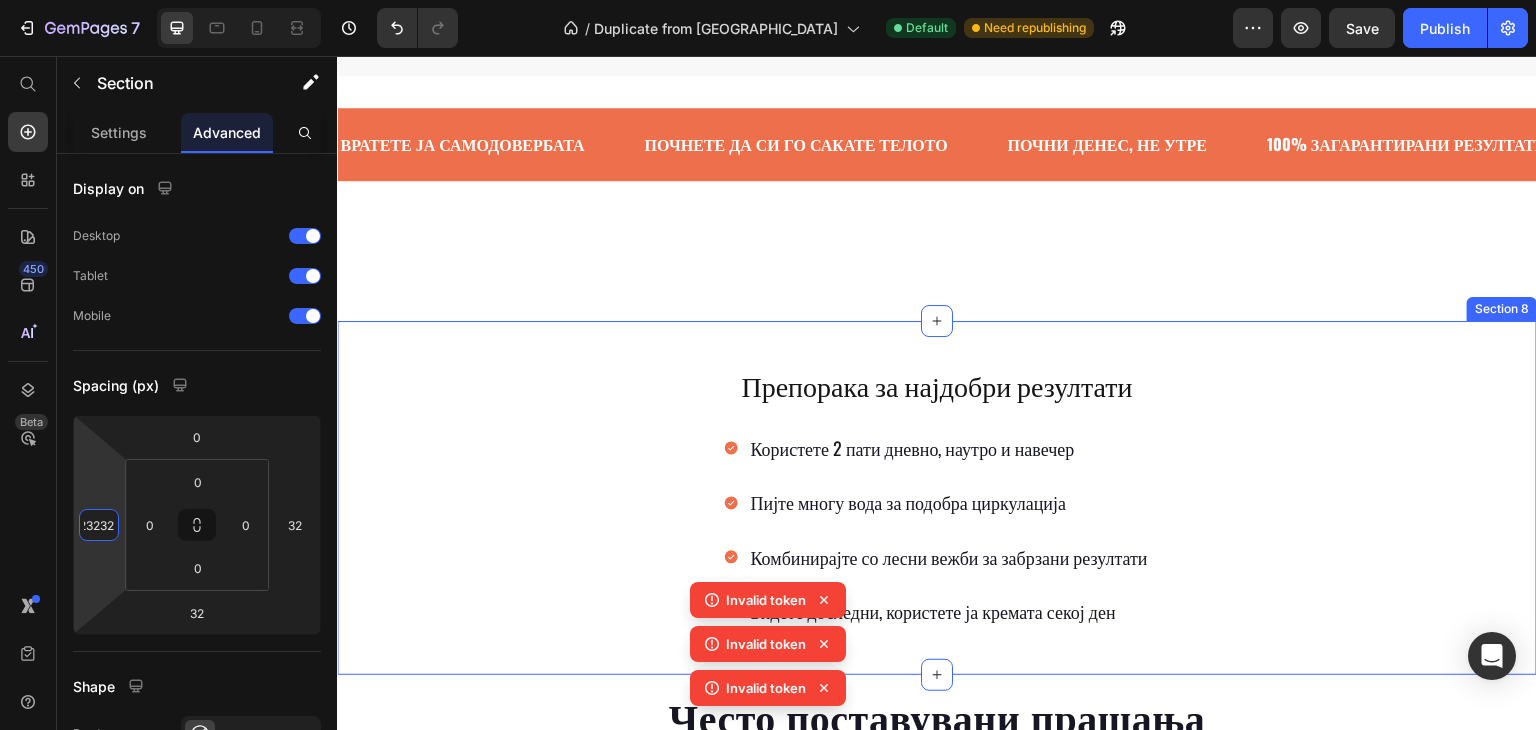 click on "Како ТЕРМОСЛИМ ги решава вашите проблеми? Heading 🔥  1. ТЕРМО-АКТИВАЦИЈА  Специјалната формула создава природна топлина што ја стимулира циркулацијата и го забрзува метаболизмот на маснотиите  💧 2. ДЛАБОКО ПРОДИРАЊЕ  Активните природни состојки продираат длабоко во кожата и директно дејствуваат на маснотиите и целулитот  ⚡ 3. БРЗО ТОПЕЊЕ  Комбинацијата на природни екстракти активно ги разградува маснотиите и ги претвора во енергија  🌟 4. ЗАТЕГНУВАЊЕ И ОБНОВУВАЊЕ  Колагенот и хијалуронската киселина ја затегнуваат кожата и и даваат младешки изглед Row" at bounding box center [937, -924] 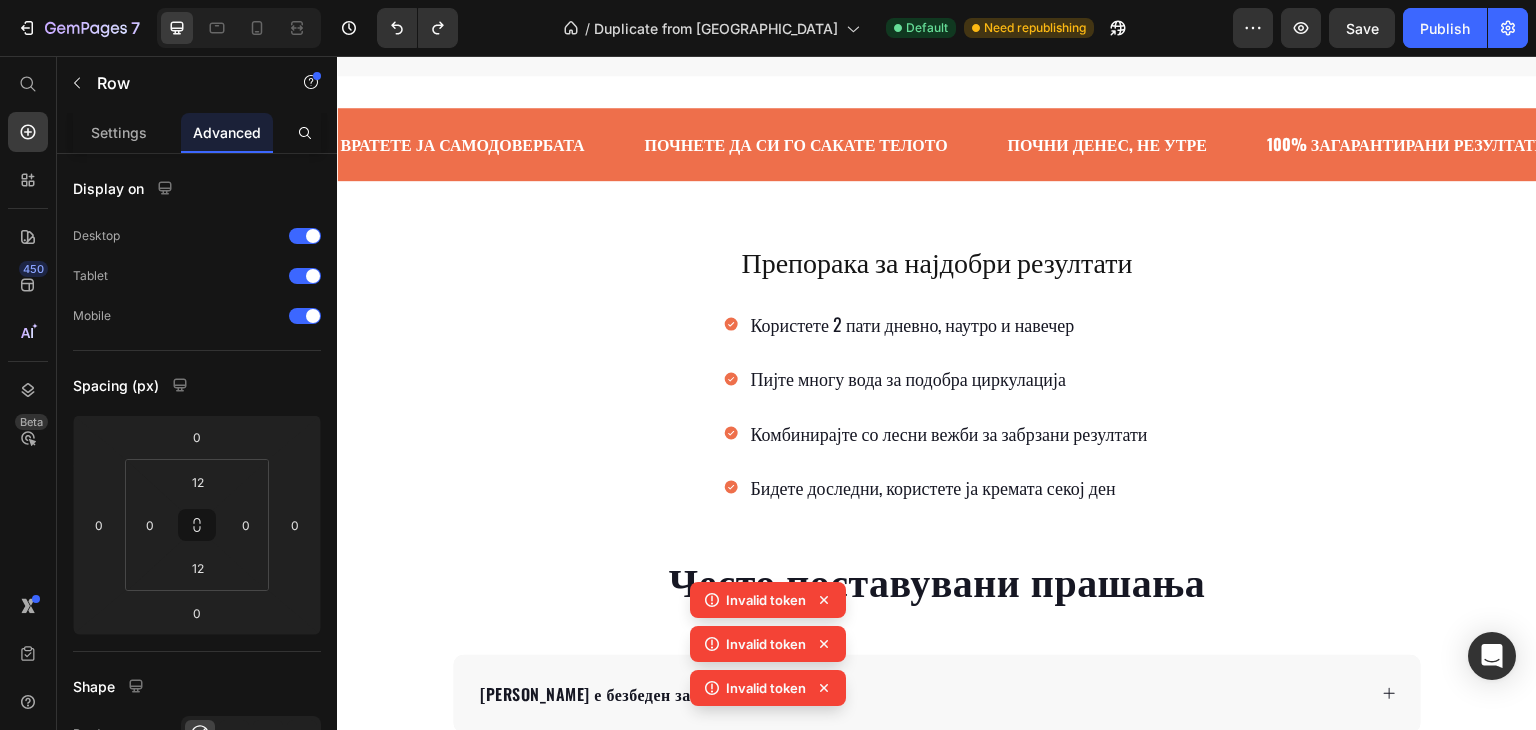 click on "Препорака за најдобри резултати Heading Користете 2 пати дневно, наутро и навечер Пијте многу вода за подобра циркулација Комбинирајте со лесни вежби за забрзани резултати Бидете доследни, користете ја кремата секој ден Item List Row" at bounding box center [937, 374] 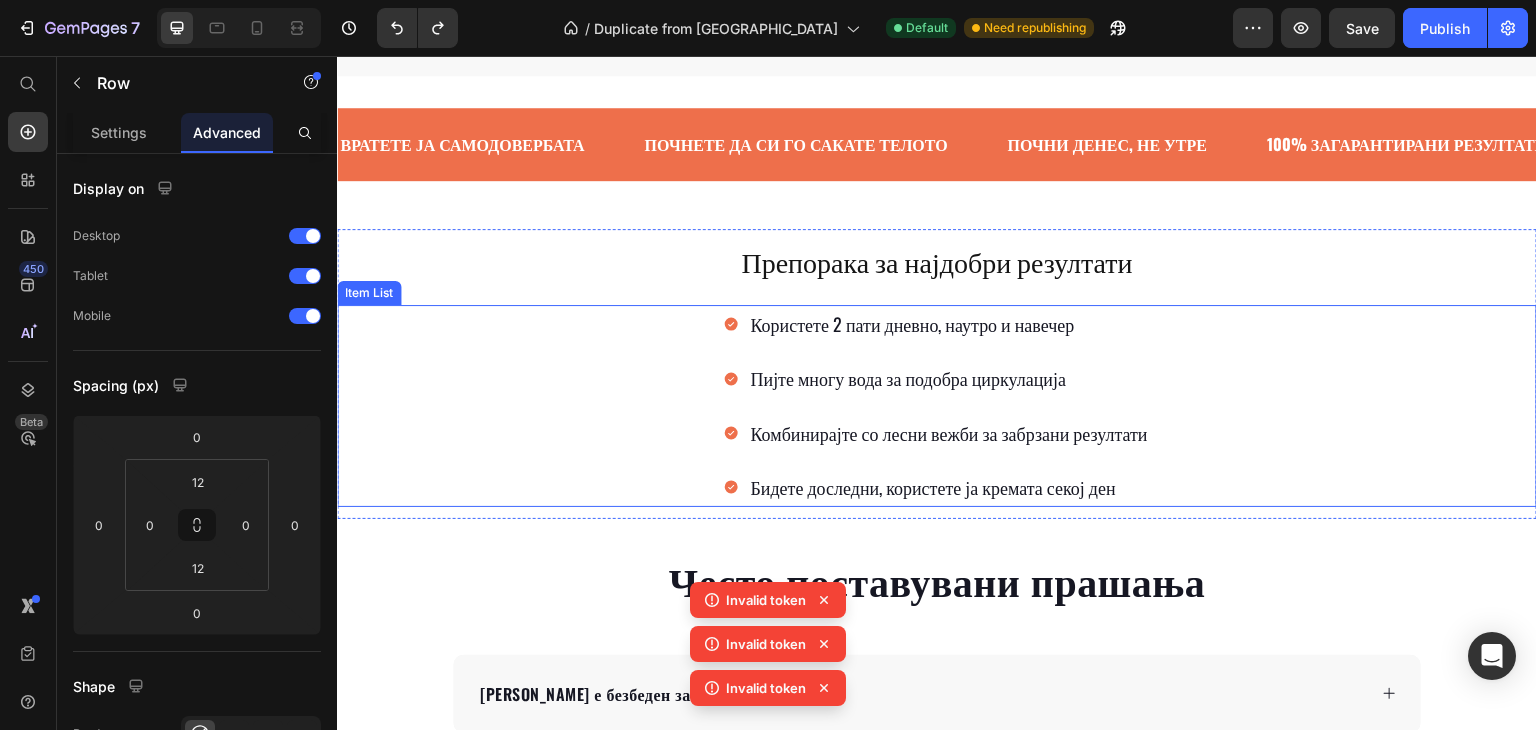 click on "Користете 2 пати дневно, наутро и навечер Пијте многу вода за подобра циркулација Комбинирајте со лесни вежби за забрзани резултати Бидете доследни, користете ја кремата секој ден" at bounding box center (937, 406) 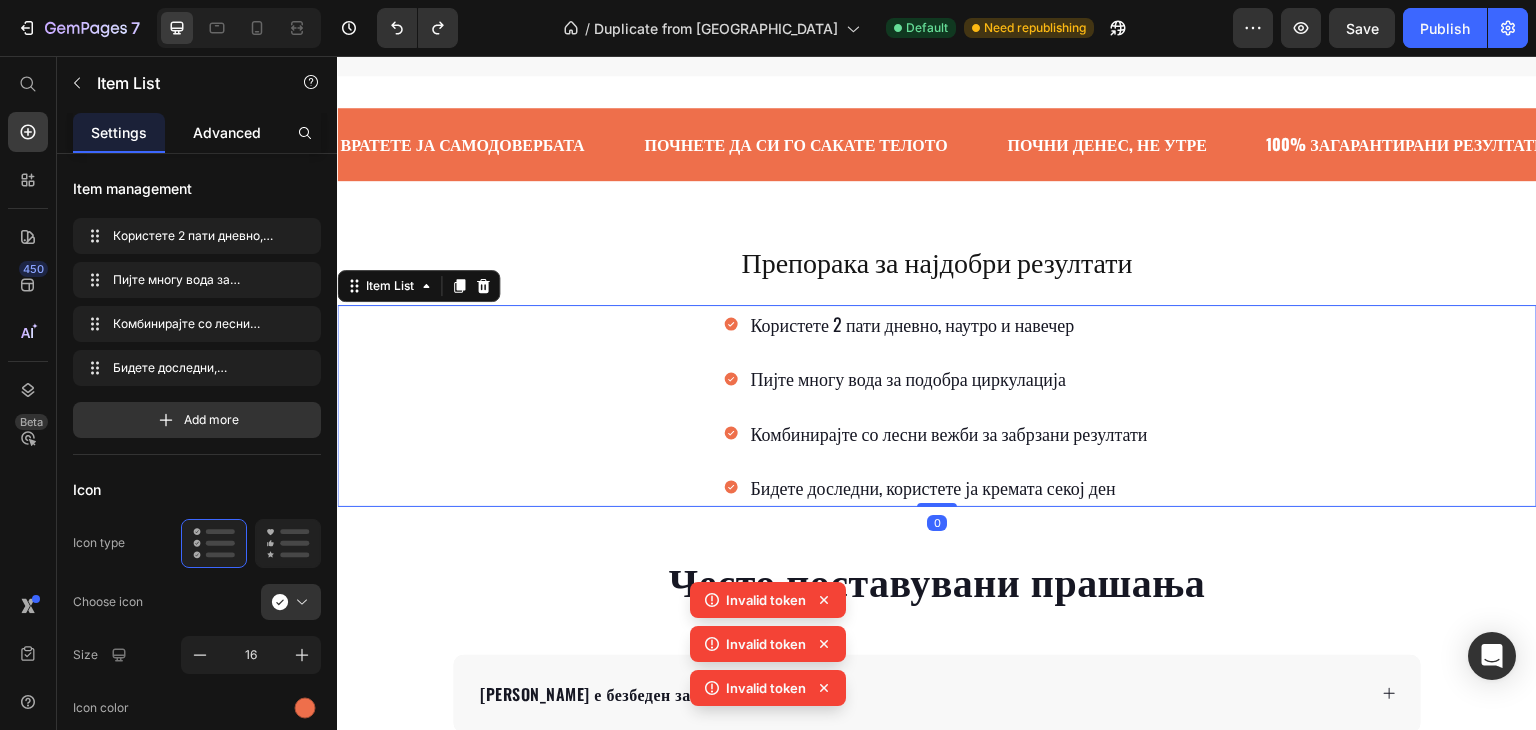 click on "Advanced" at bounding box center [227, 132] 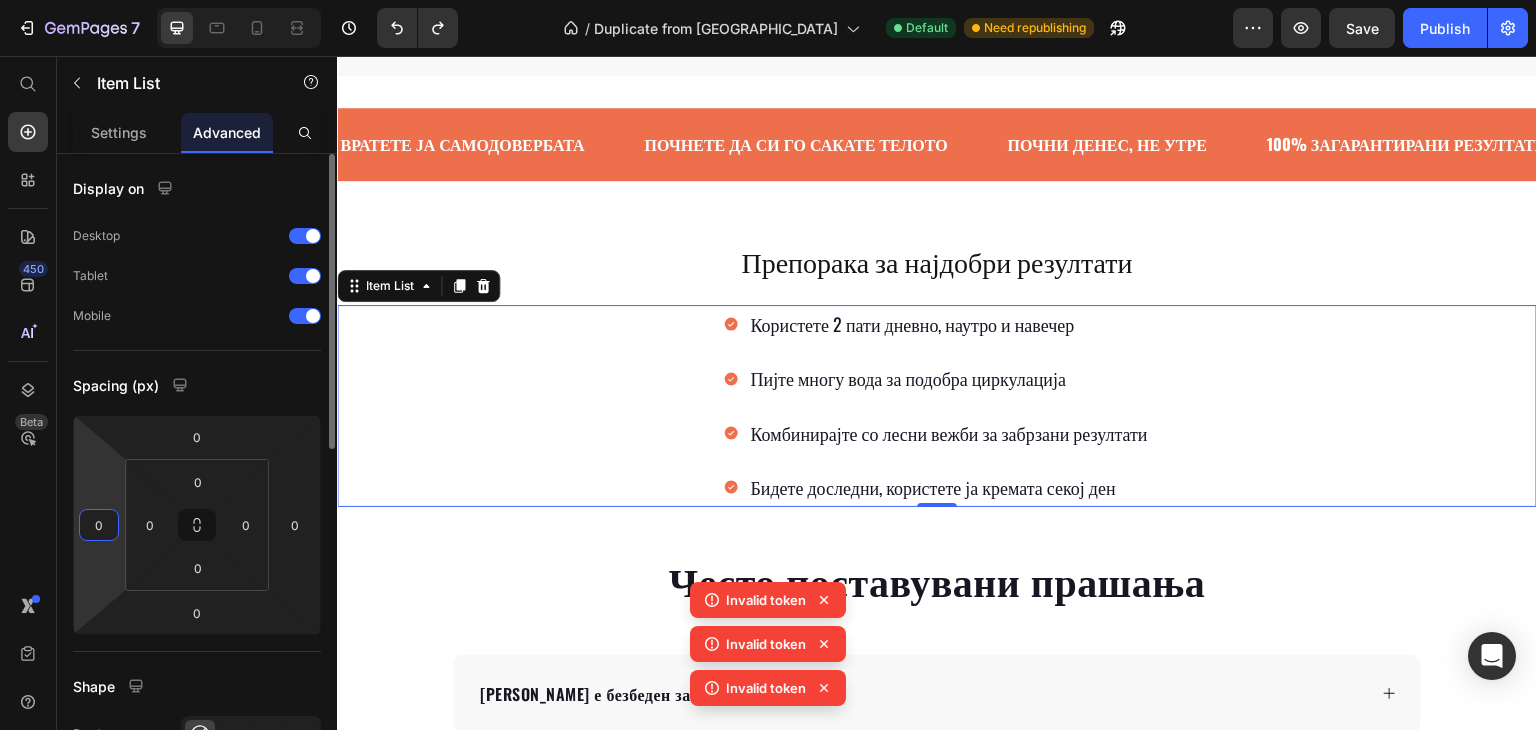 click on "0" at bounding box center (99, 525) 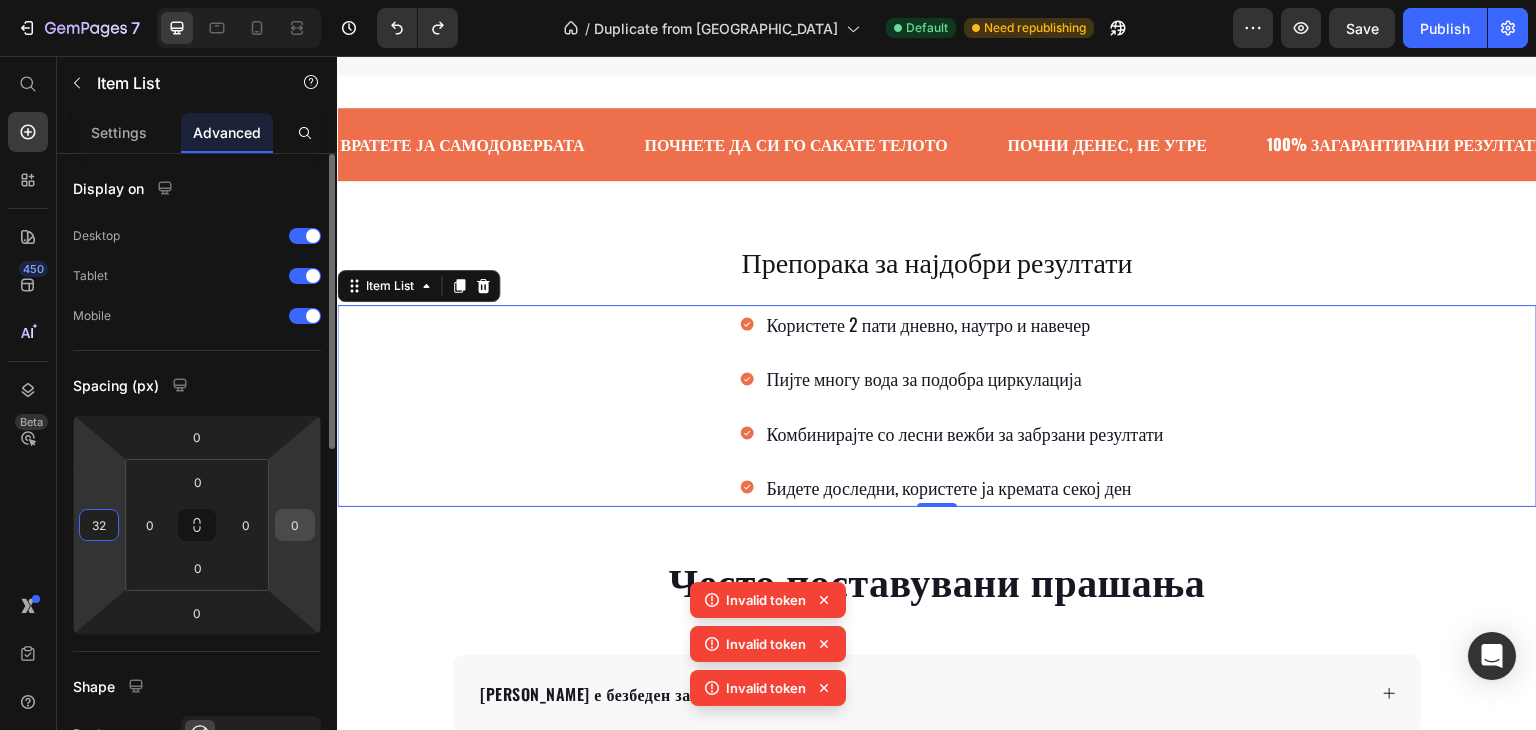 type on "32" 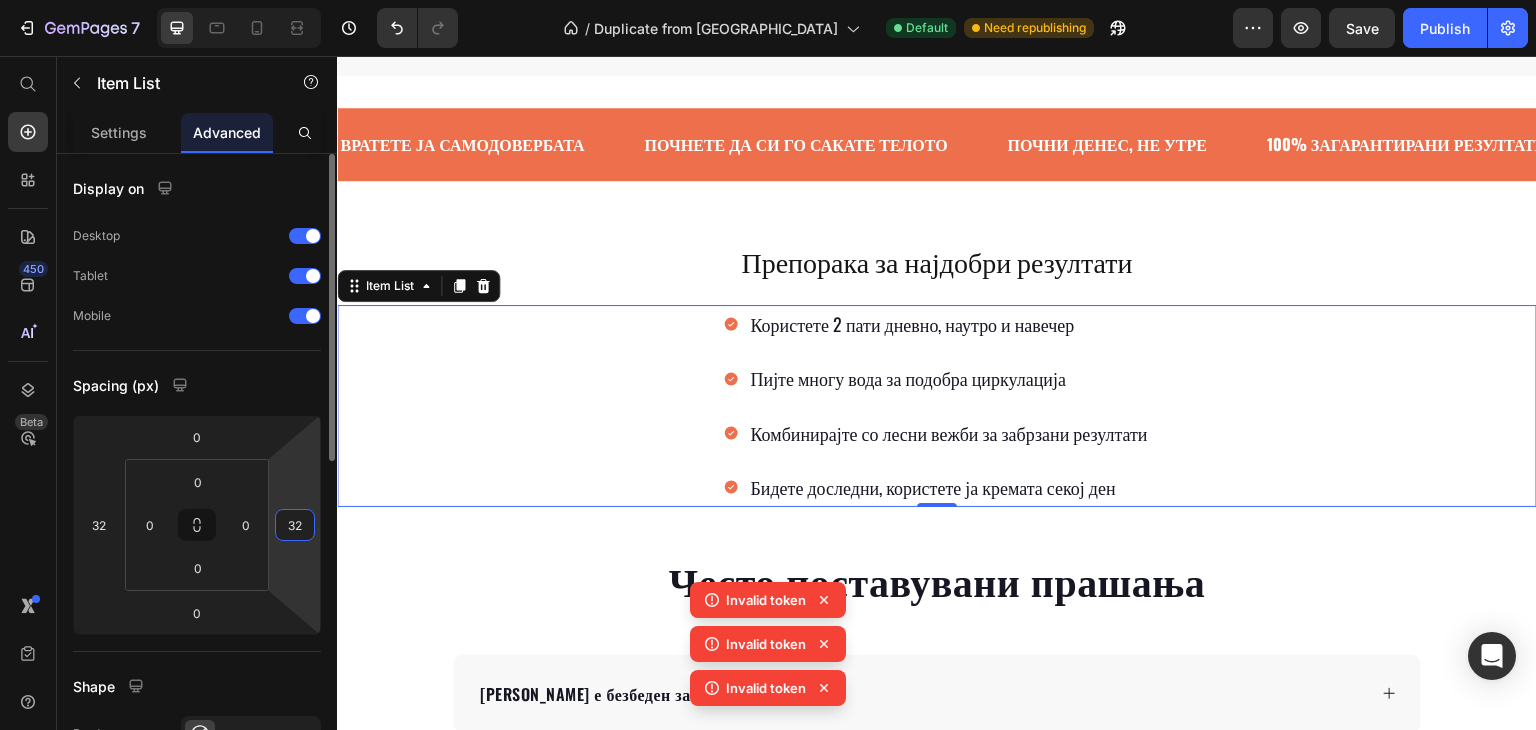 drag, startPoint x: 298, startPoint y: 519, endPoint x: 284, endPoint y: 519, distance: 14 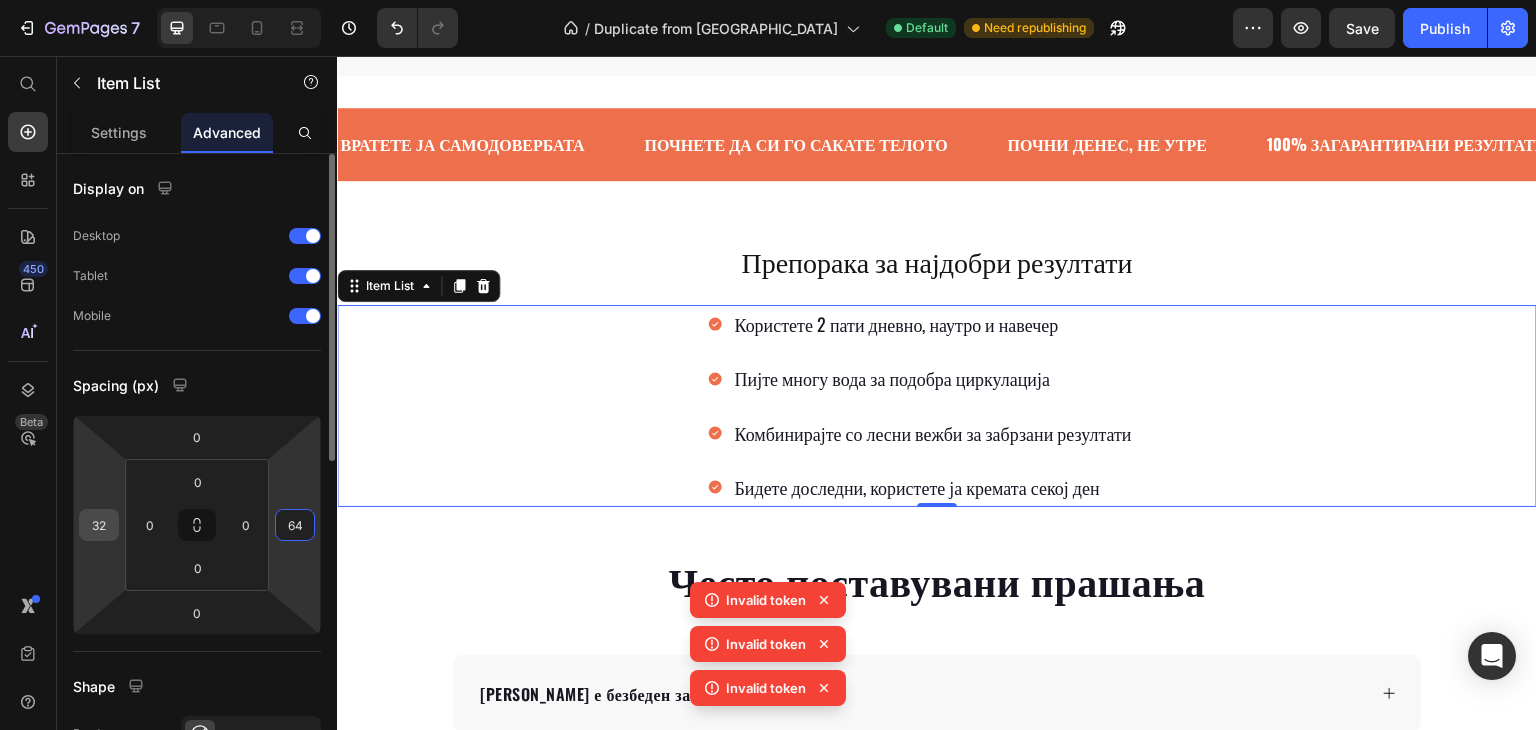 type on "64" 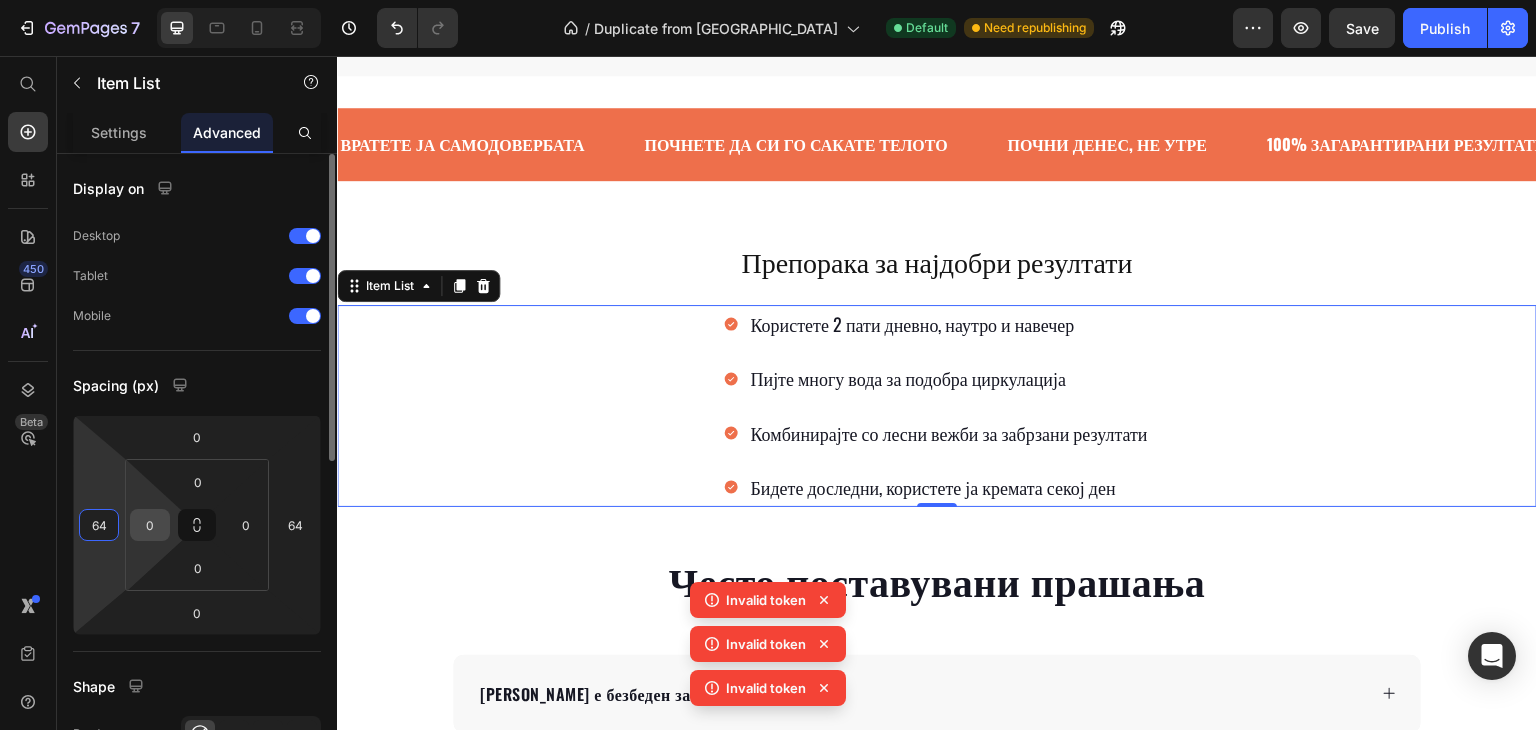 type on "64" 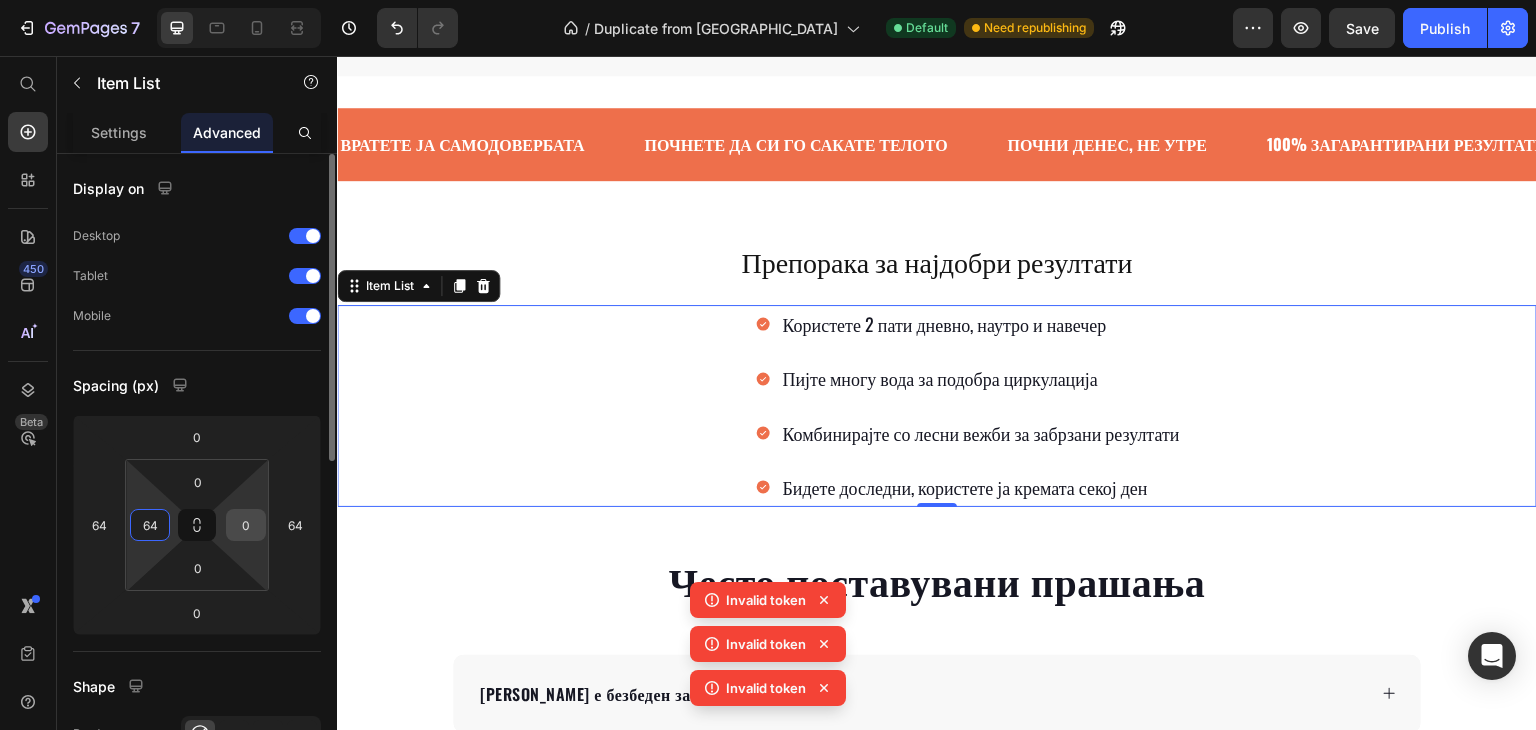 type on "64" 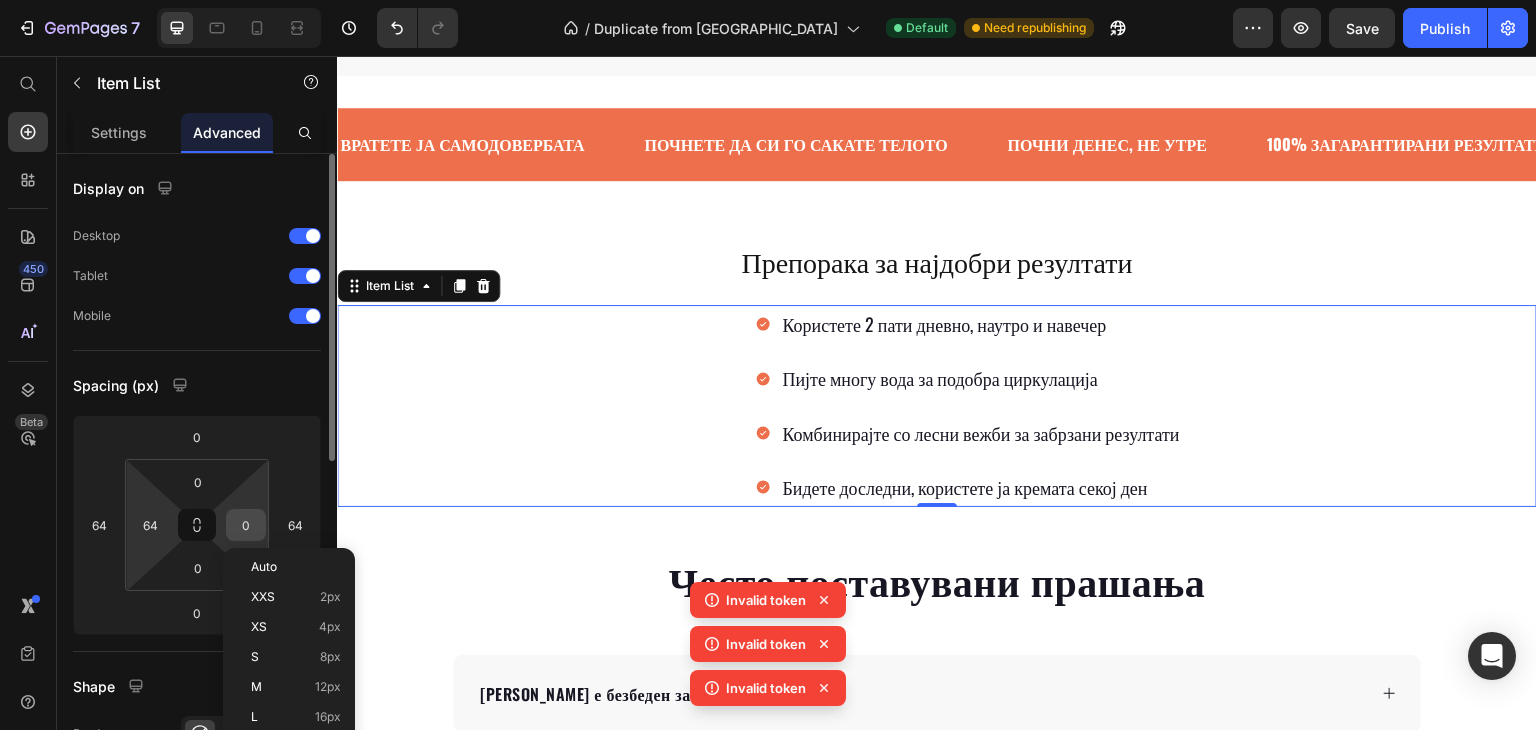 click on "0" at bounding box center [246, 525] 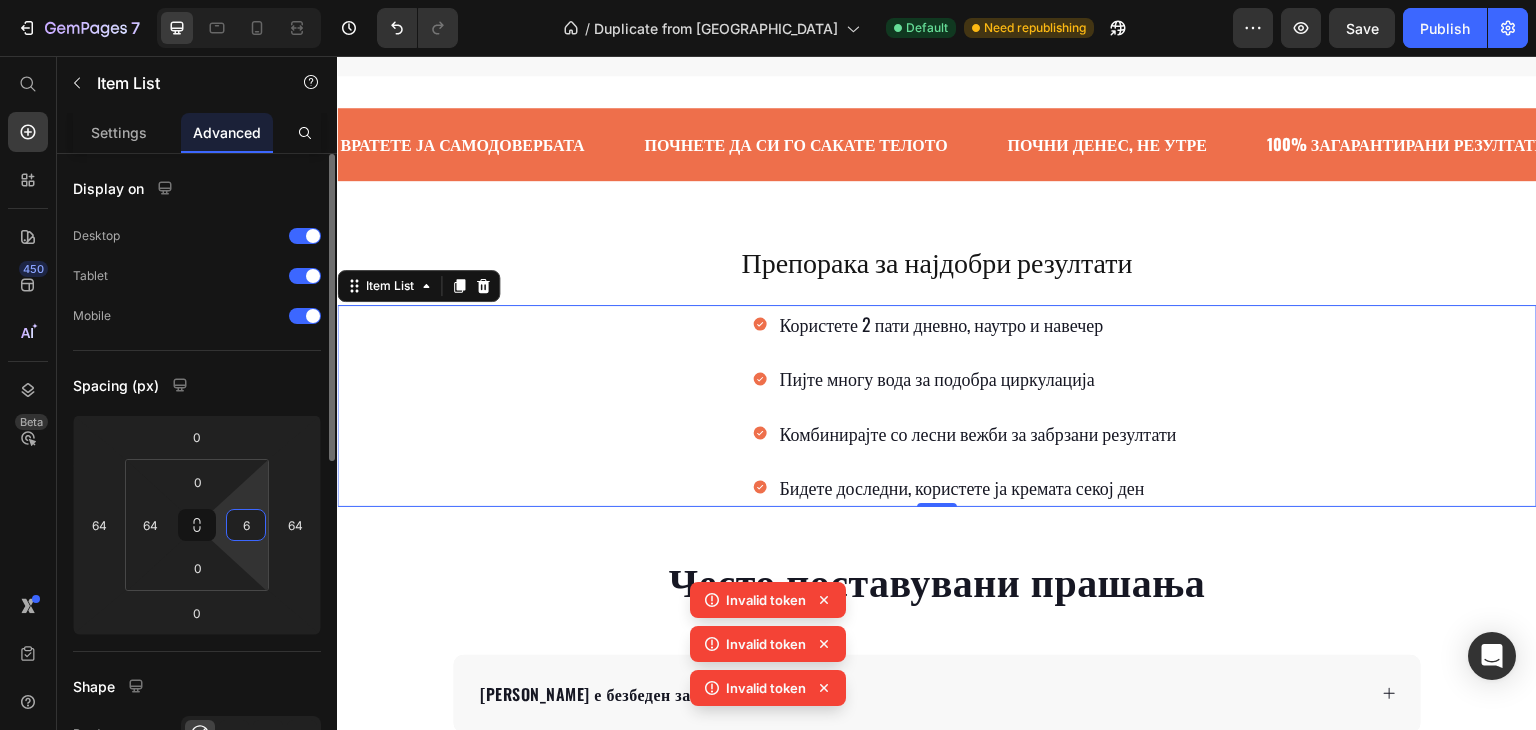type on "64" 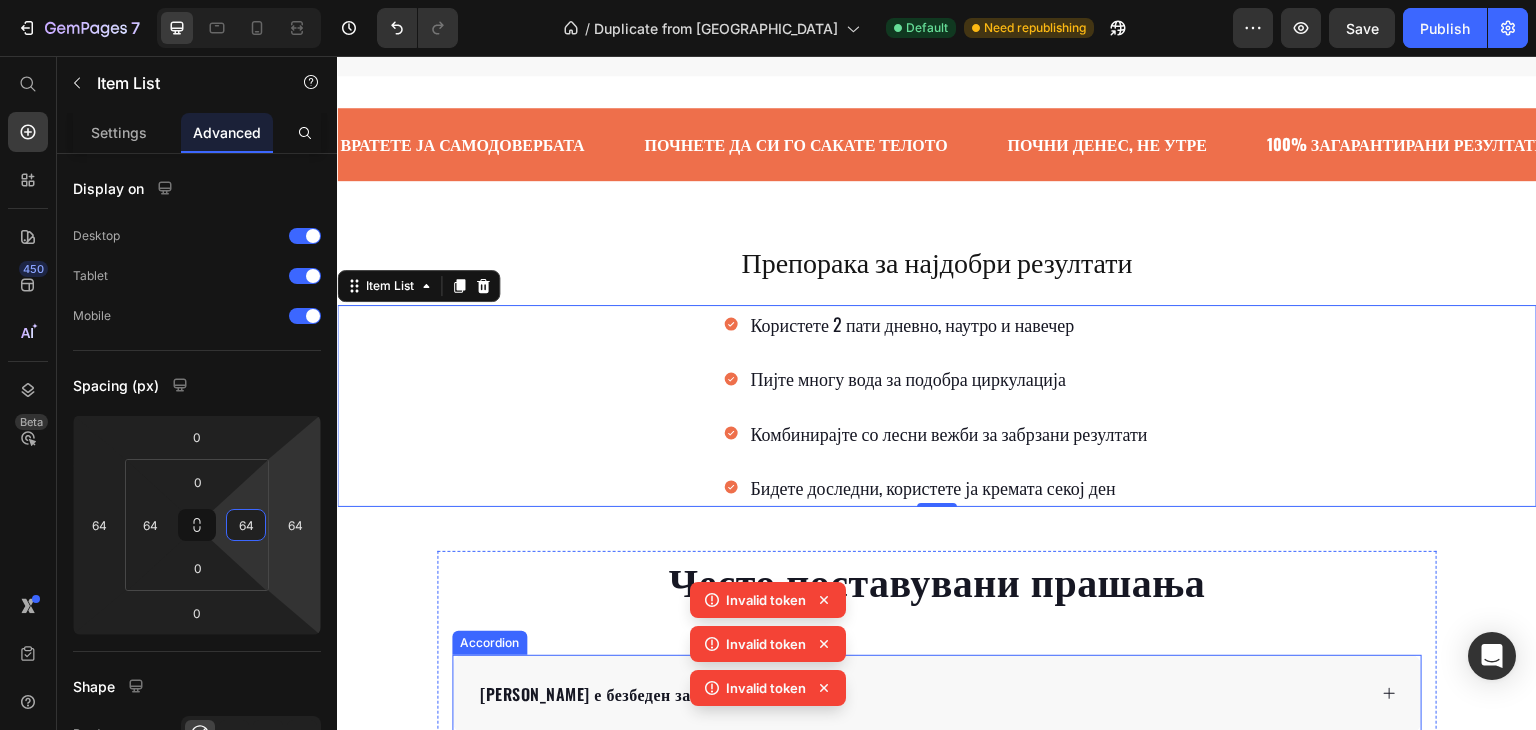 click on "[PERSON_NAME] е безбеден за сите типови кожа?" at bounding box center [937, 694] 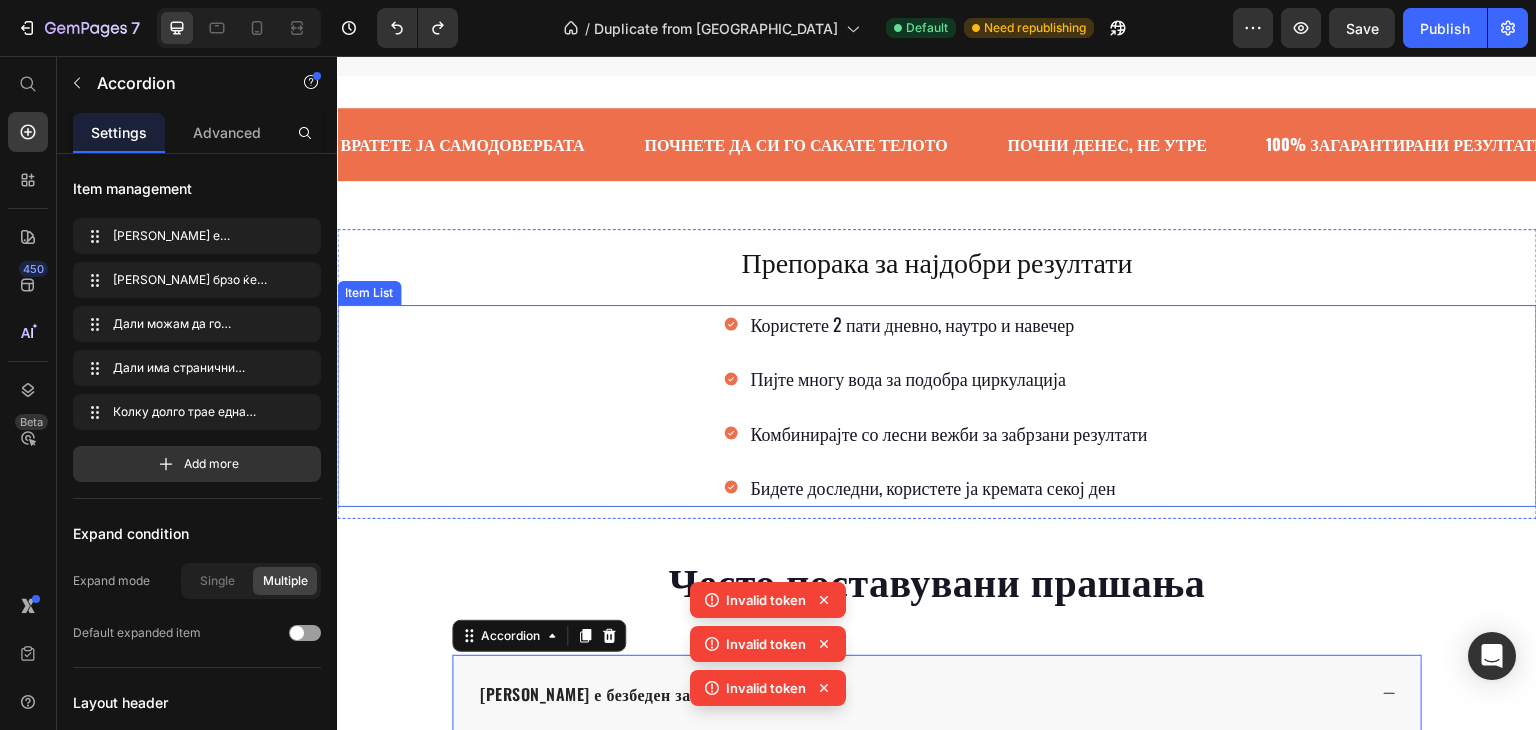click on "Користете 2 пати дневно, наутро и навечер Пијте многу вода за подобра циркулација Комбинирајте со лесни вежби за забрзани резултати Бидете доследни, користете ја кремата секој ден" at bounding box center (937, 406) 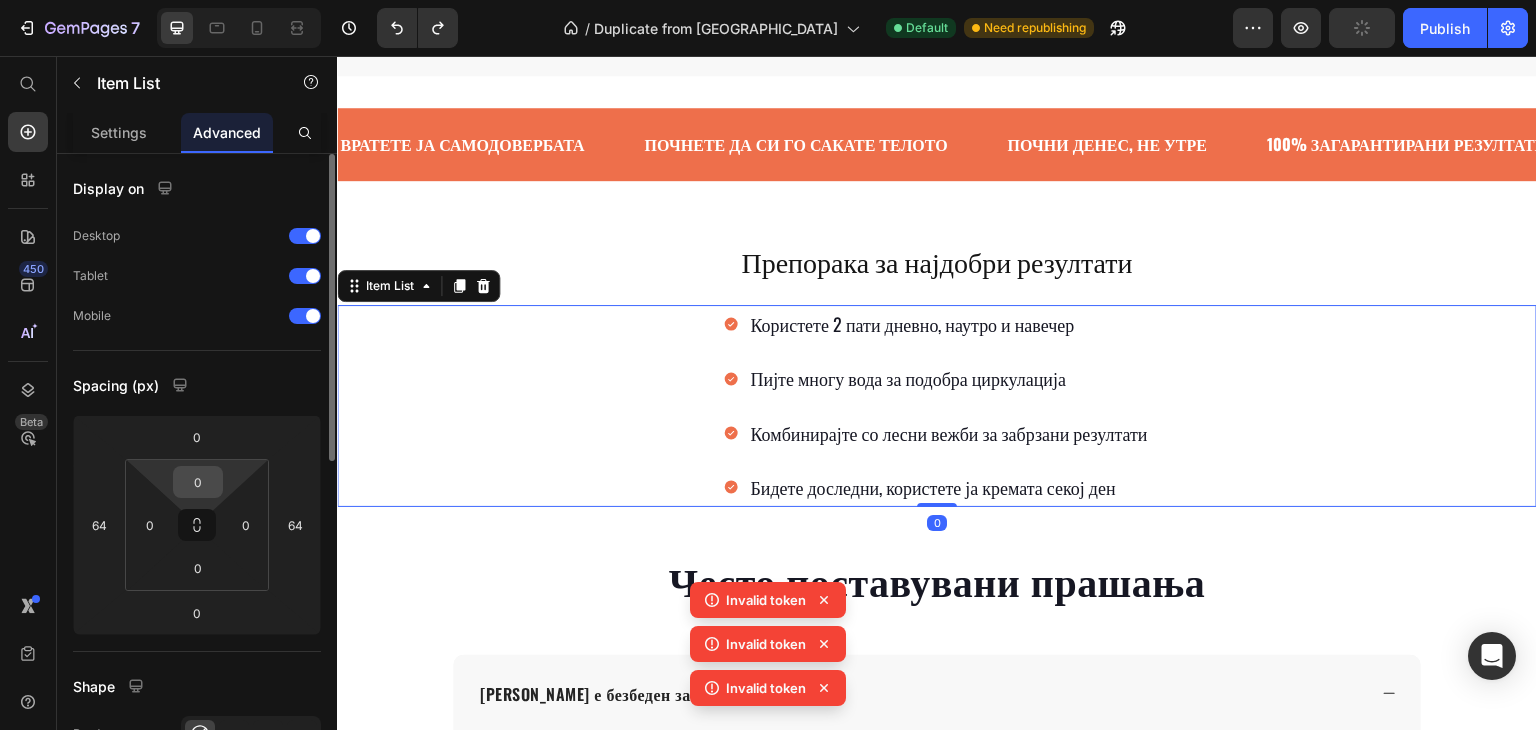 type on "32" 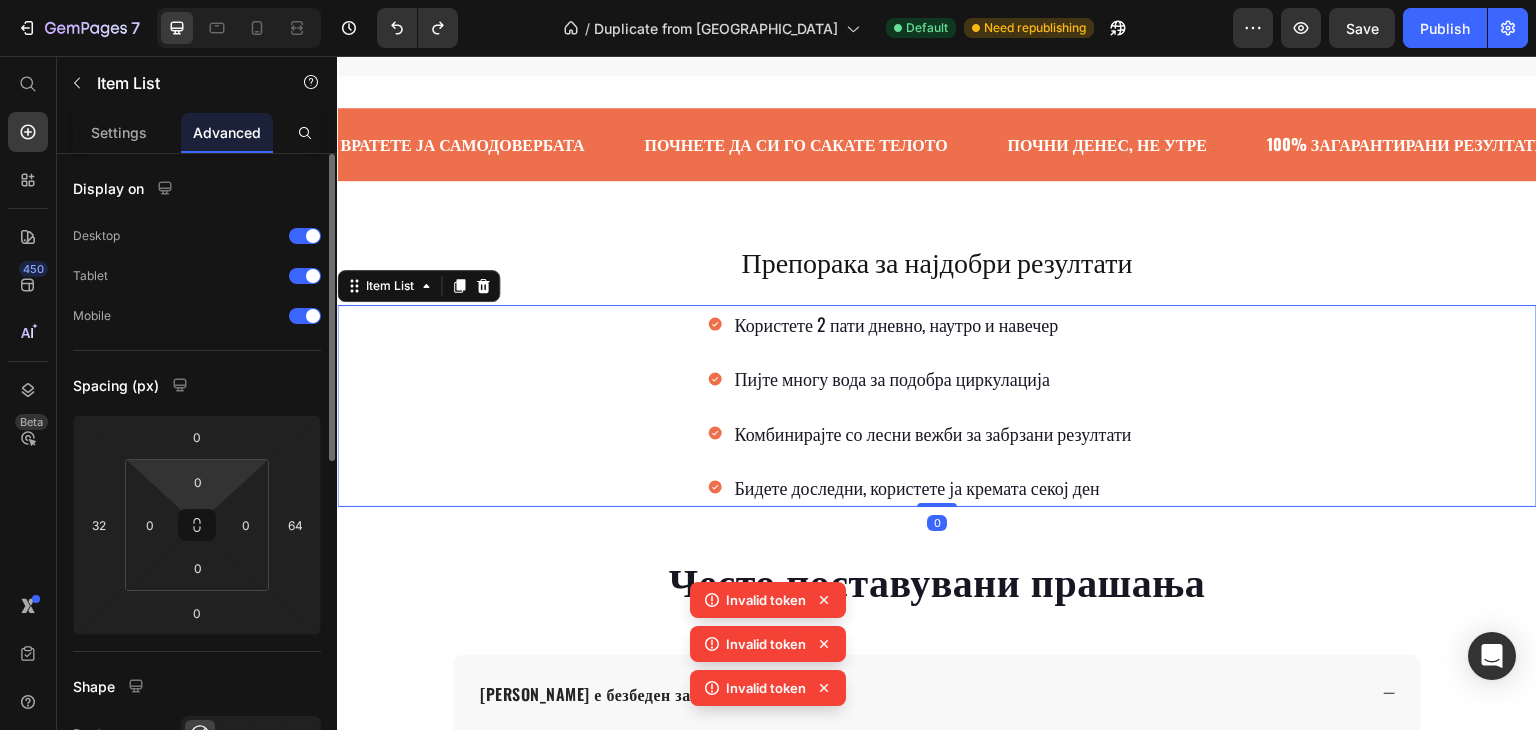 type on "0" 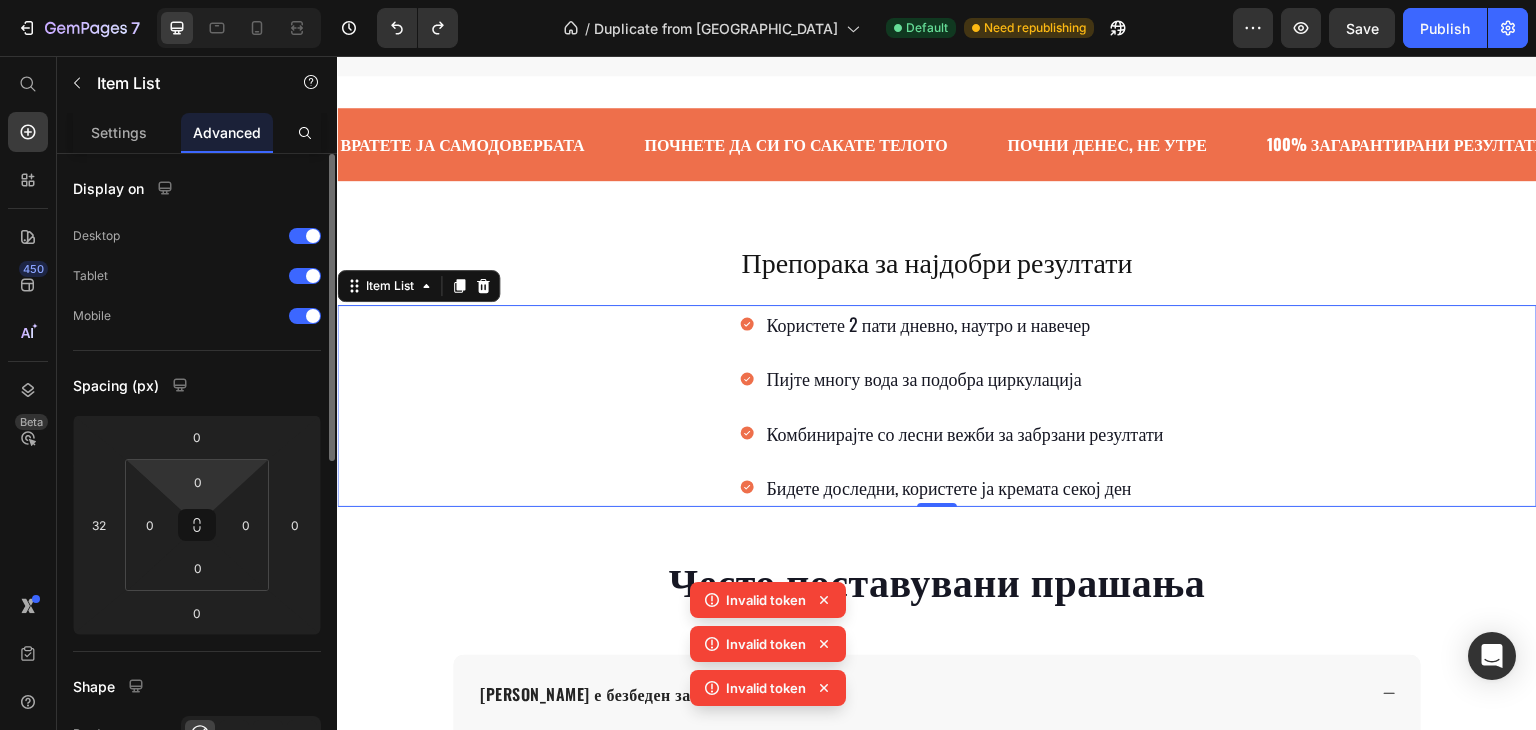 type on "0" 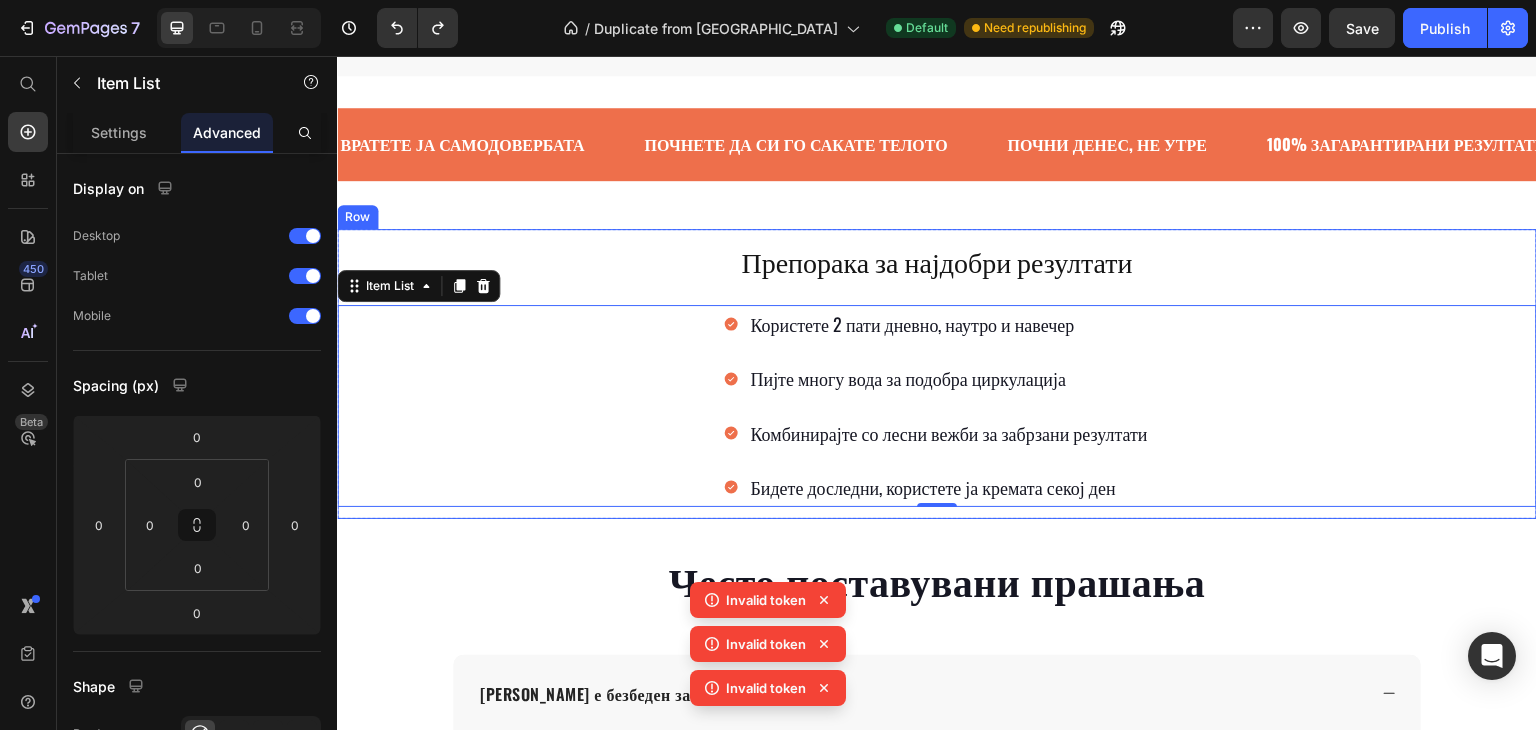 click on "Препорака за најдобри резултати Heading Користете 2 пати дневно, наутро и навечер Пијте многу вода за подобра циркулација Комбинирајте со лесни вежби за забрзани резултати Бидете доследни, користете ја кремата секој ден Item List   0" at bounding box center [937, 374] 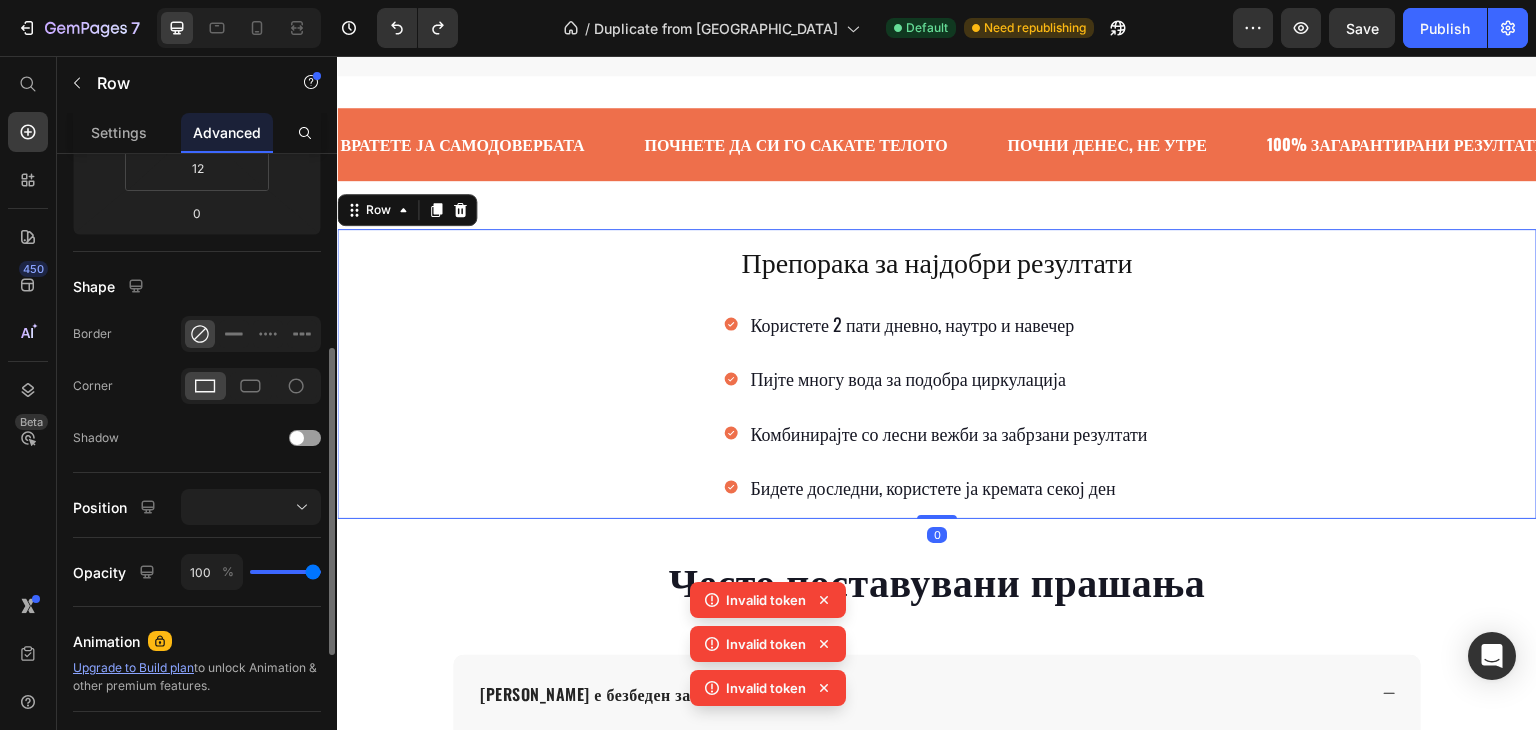 scroll, scrollTop: 670, scrollLeft: 0, axis: vertical 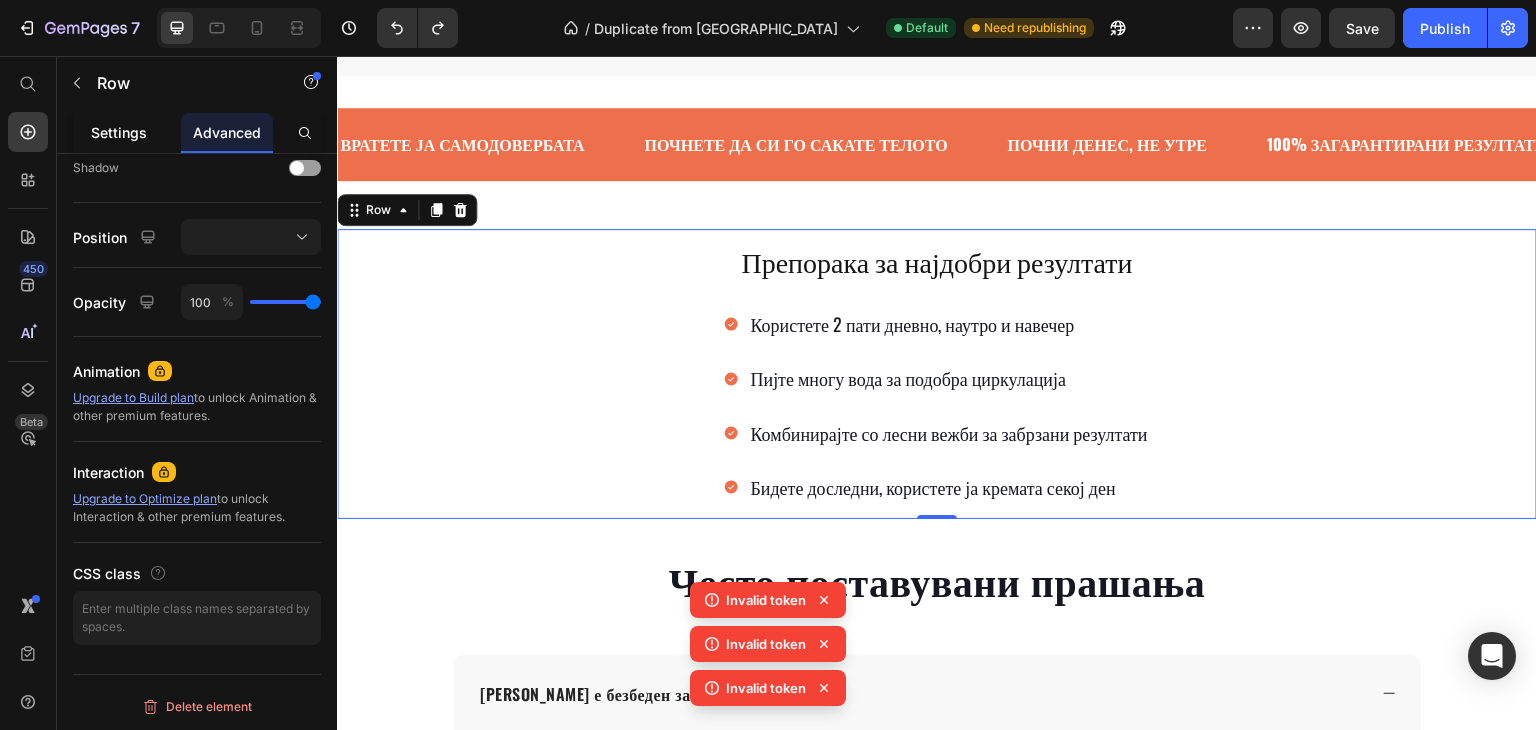 click on "Settings" at bounding box center (119, 132) 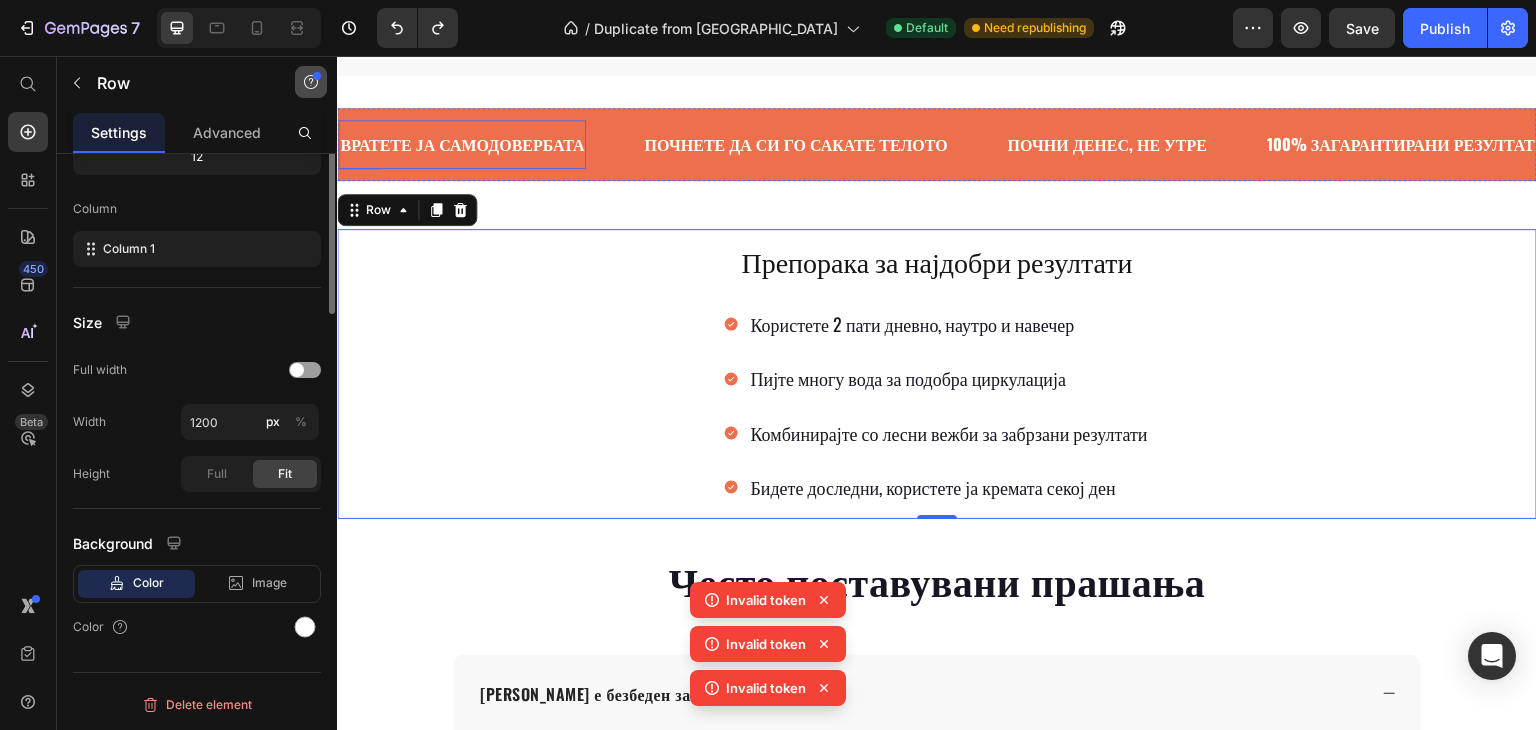 scroll, scrollTop: 0, scrollLeft: 0, axis: both 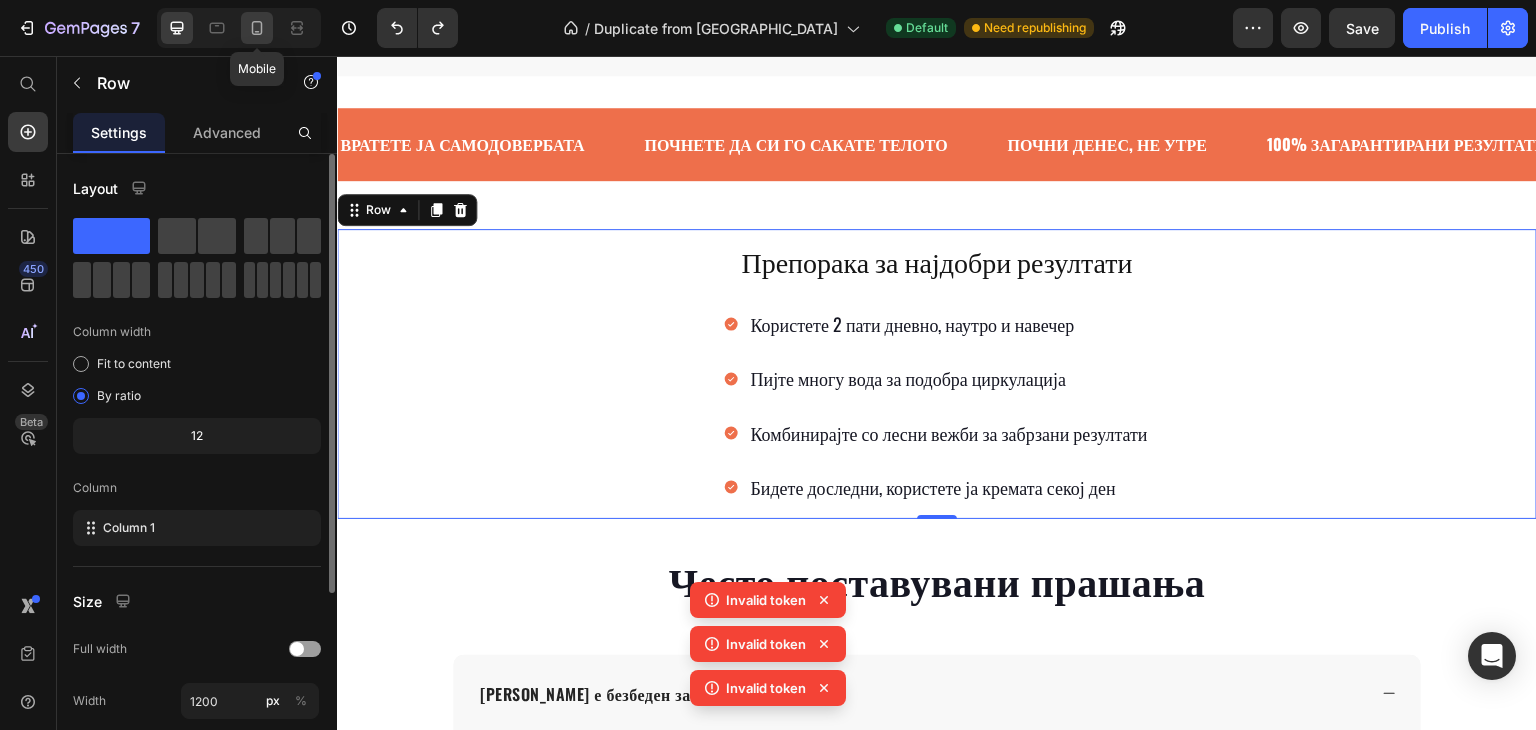 click 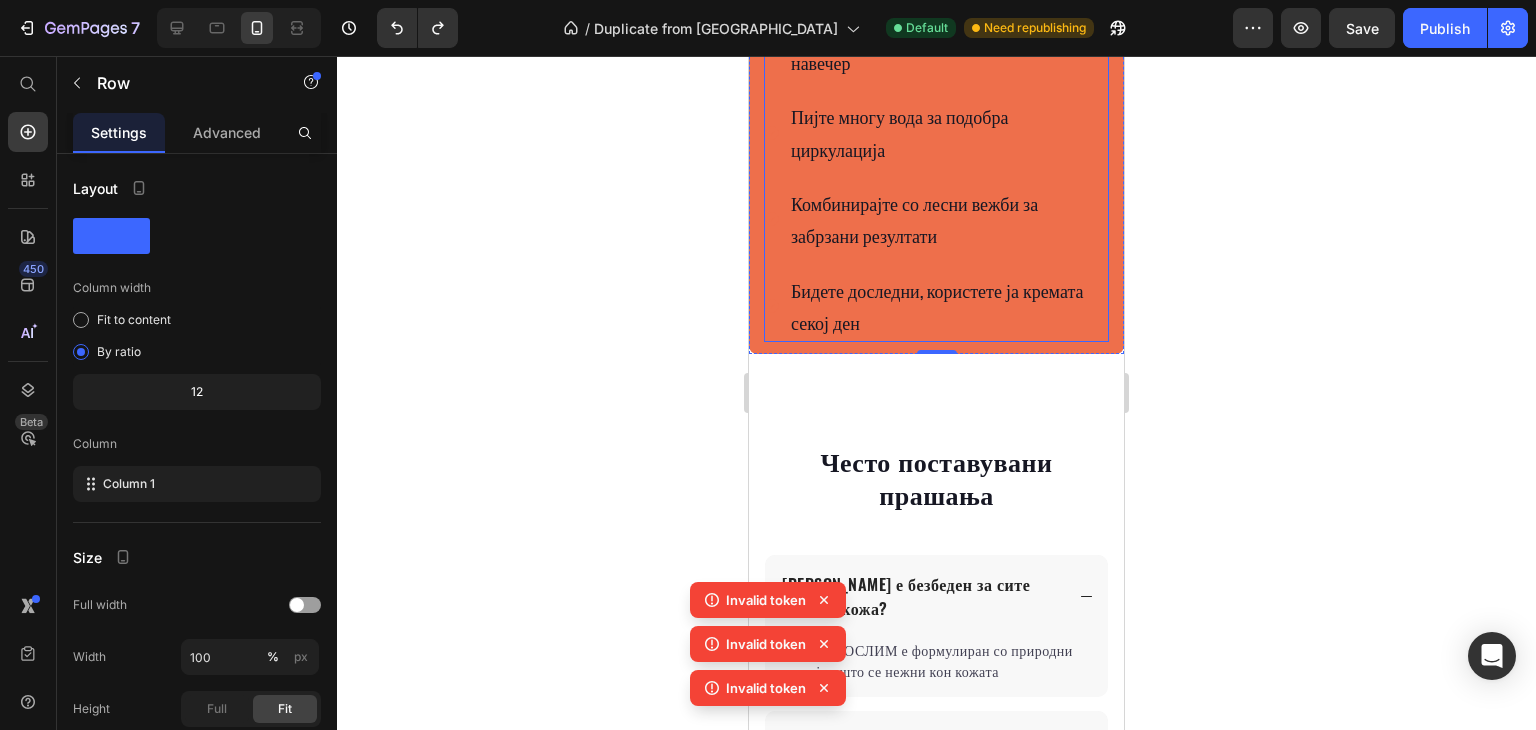 scroll, scrollTop: 3666, scrollLeft: 0, axis: vertical 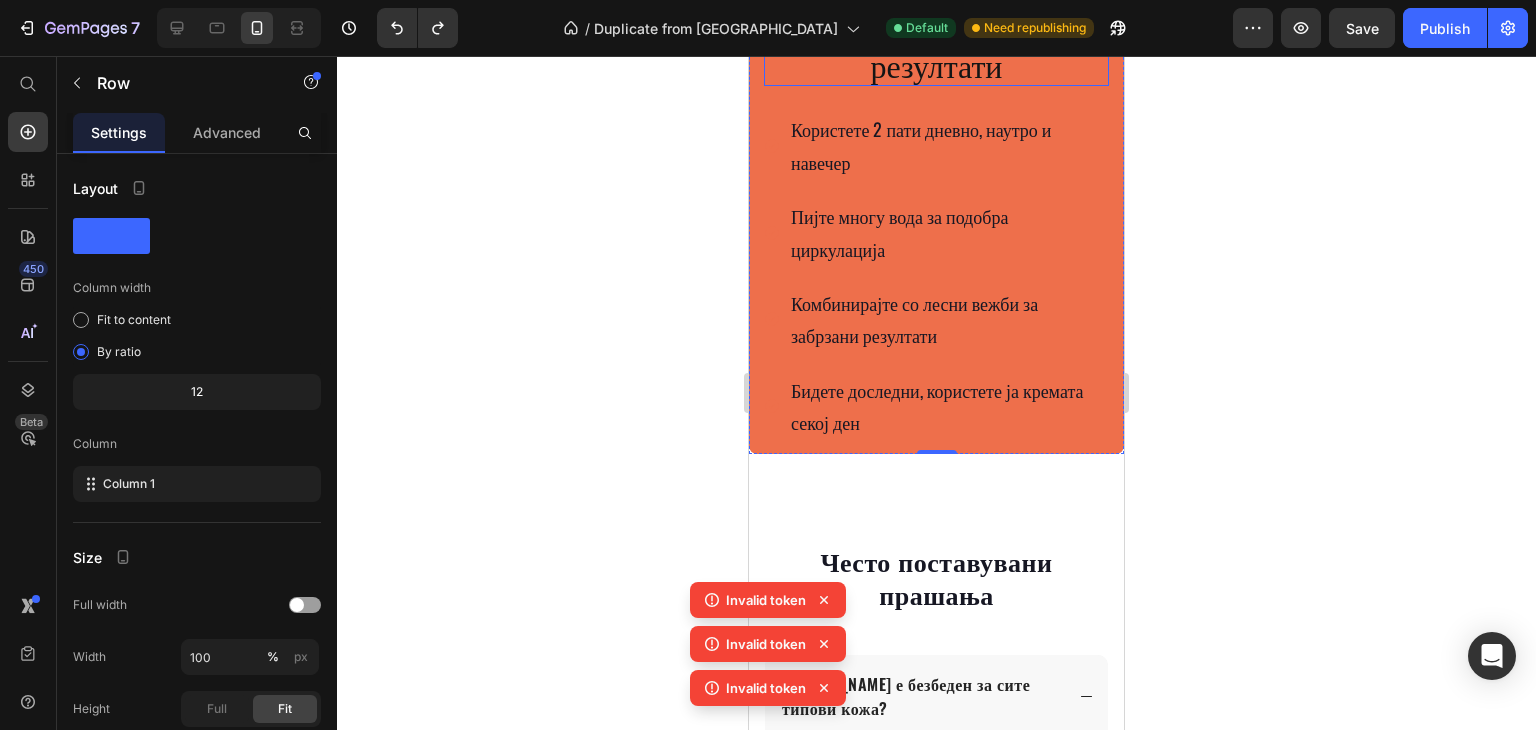click on "Препорака за најдобри резултати" at bounding box center (936, 42) 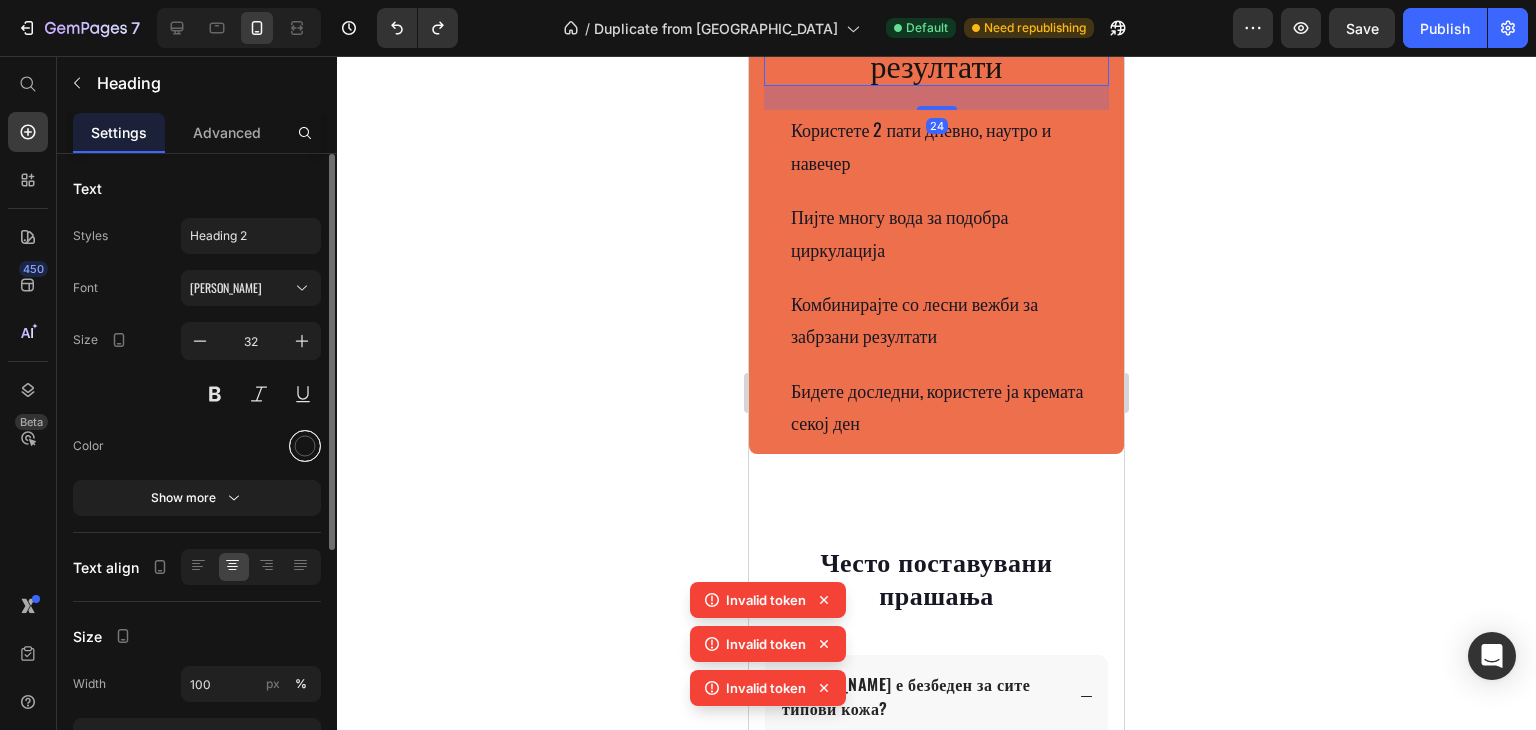 click at bounding box center (305, 446) 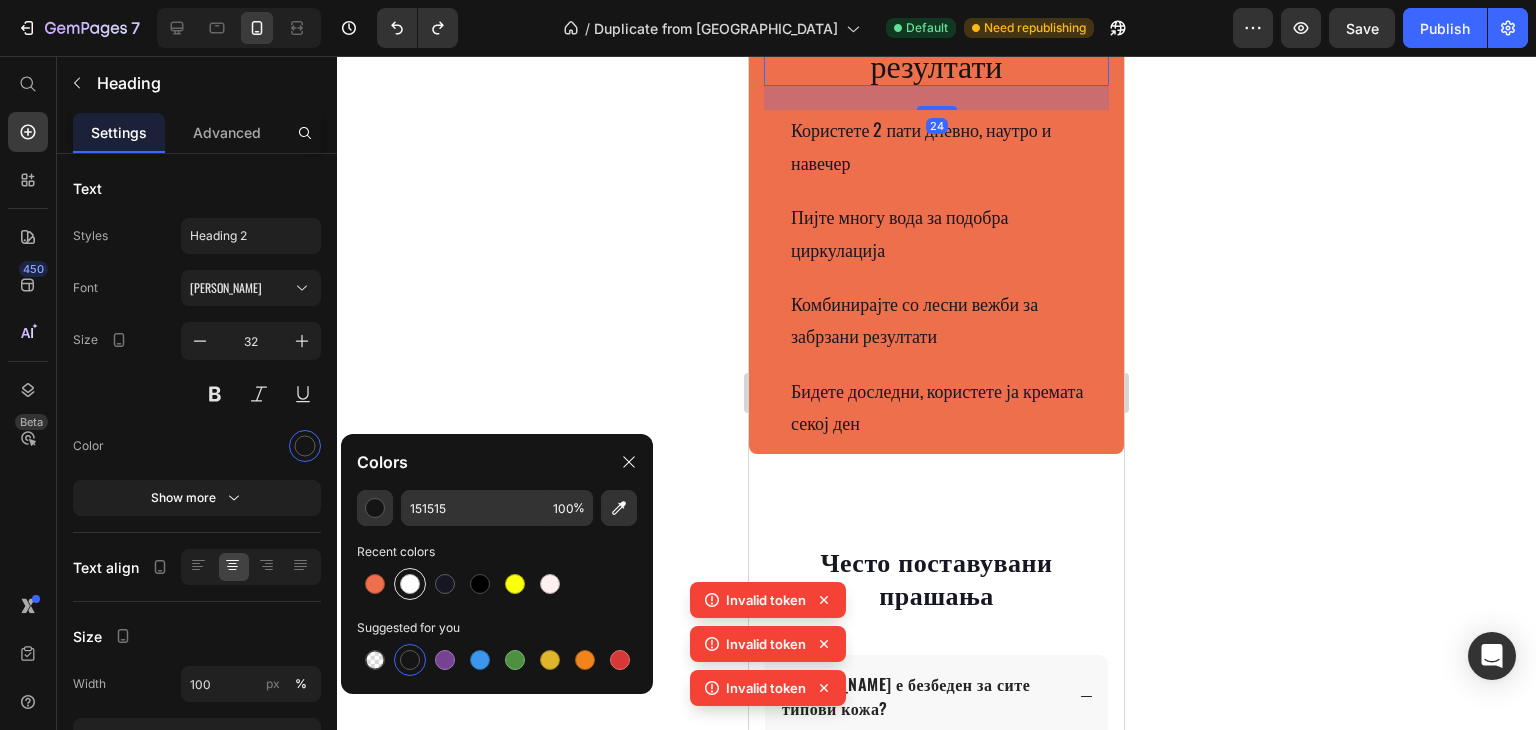 click at bounding box center [410, 584] 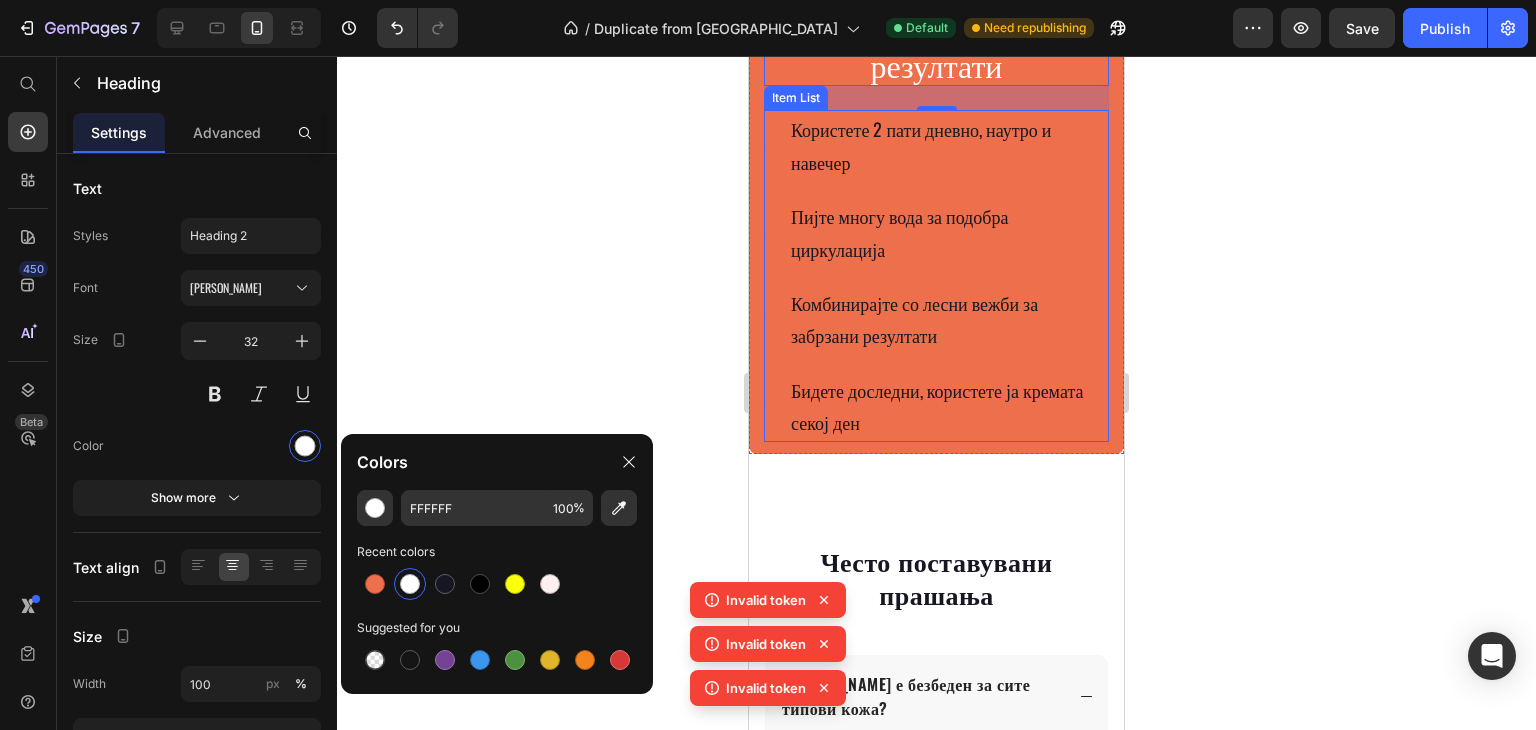 click on "Користете 2 пати дневно, наутро и навечер" at bounding box center (948, 145) 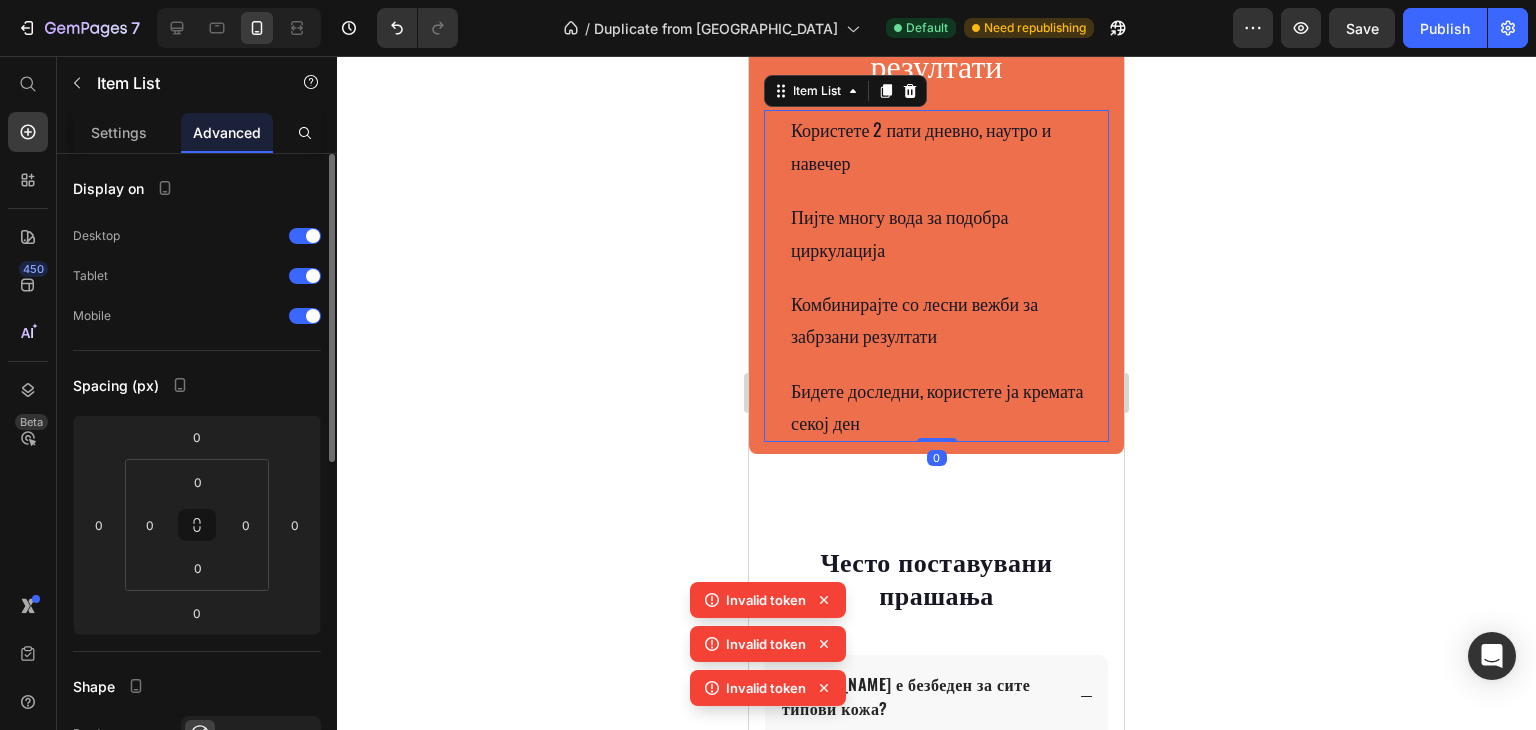 scroll, scrollTop: 300, scrollLeft: 0, axis: vertical 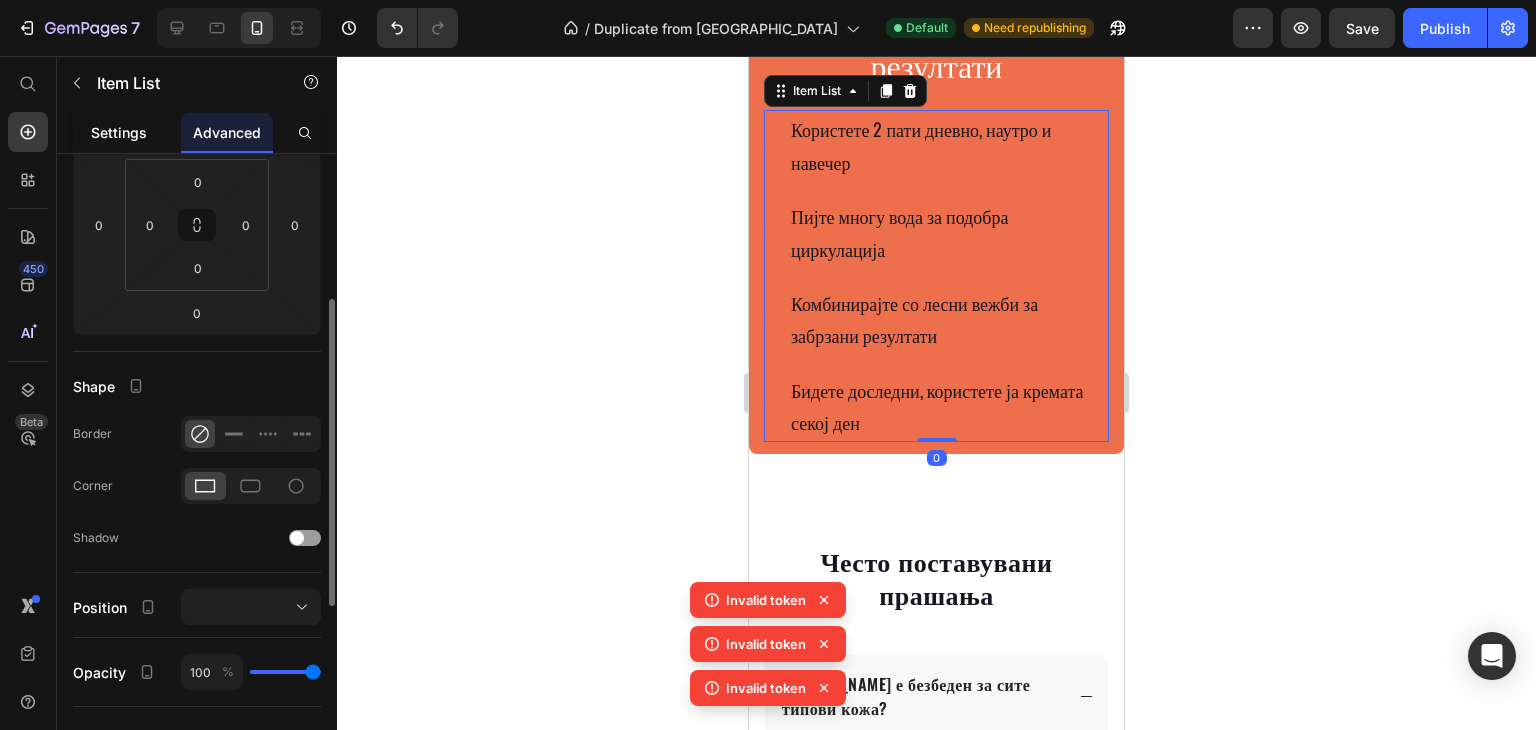 click on "Settings" at bounding box center (119, 132) 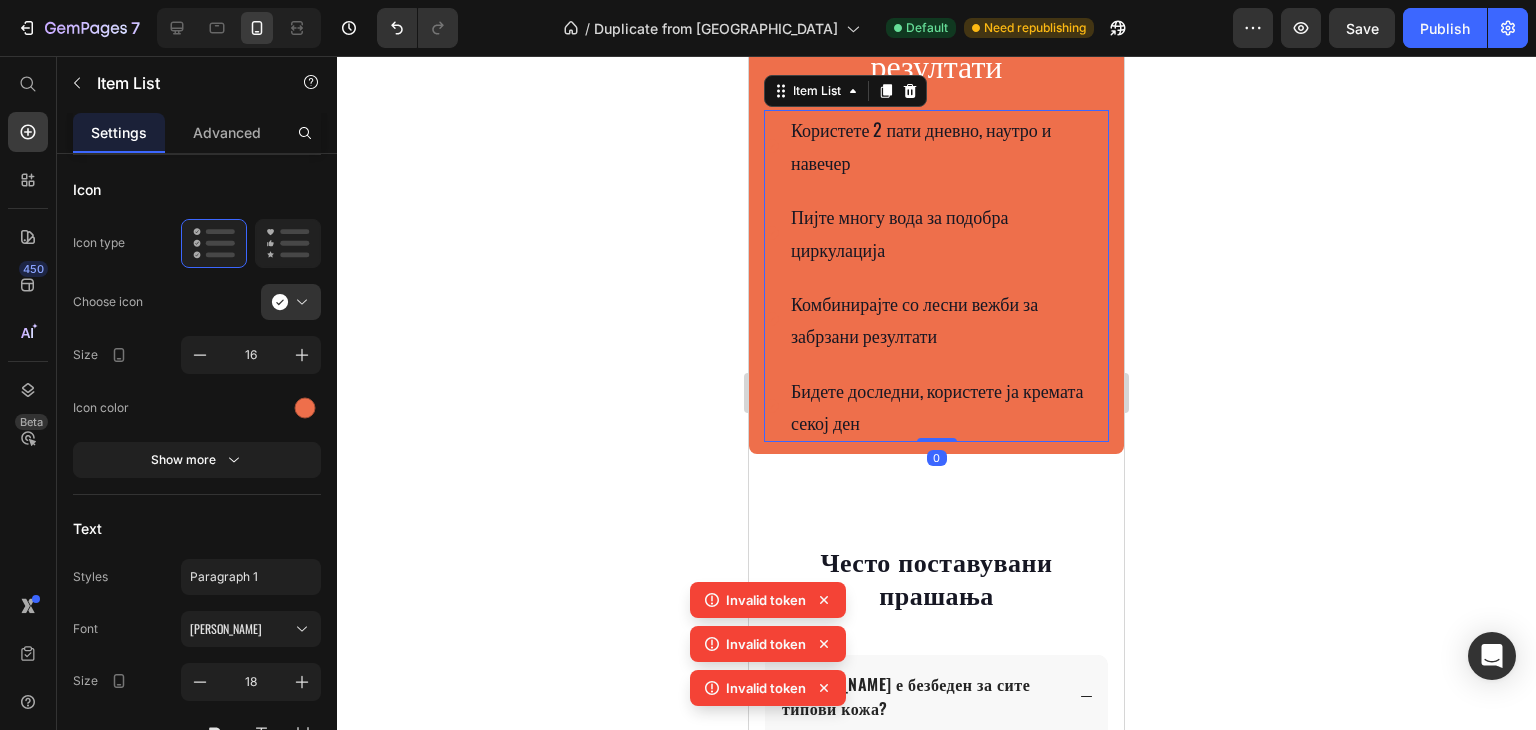 scroll, scrollTop: 0, scrollLeft: 0, axis: both 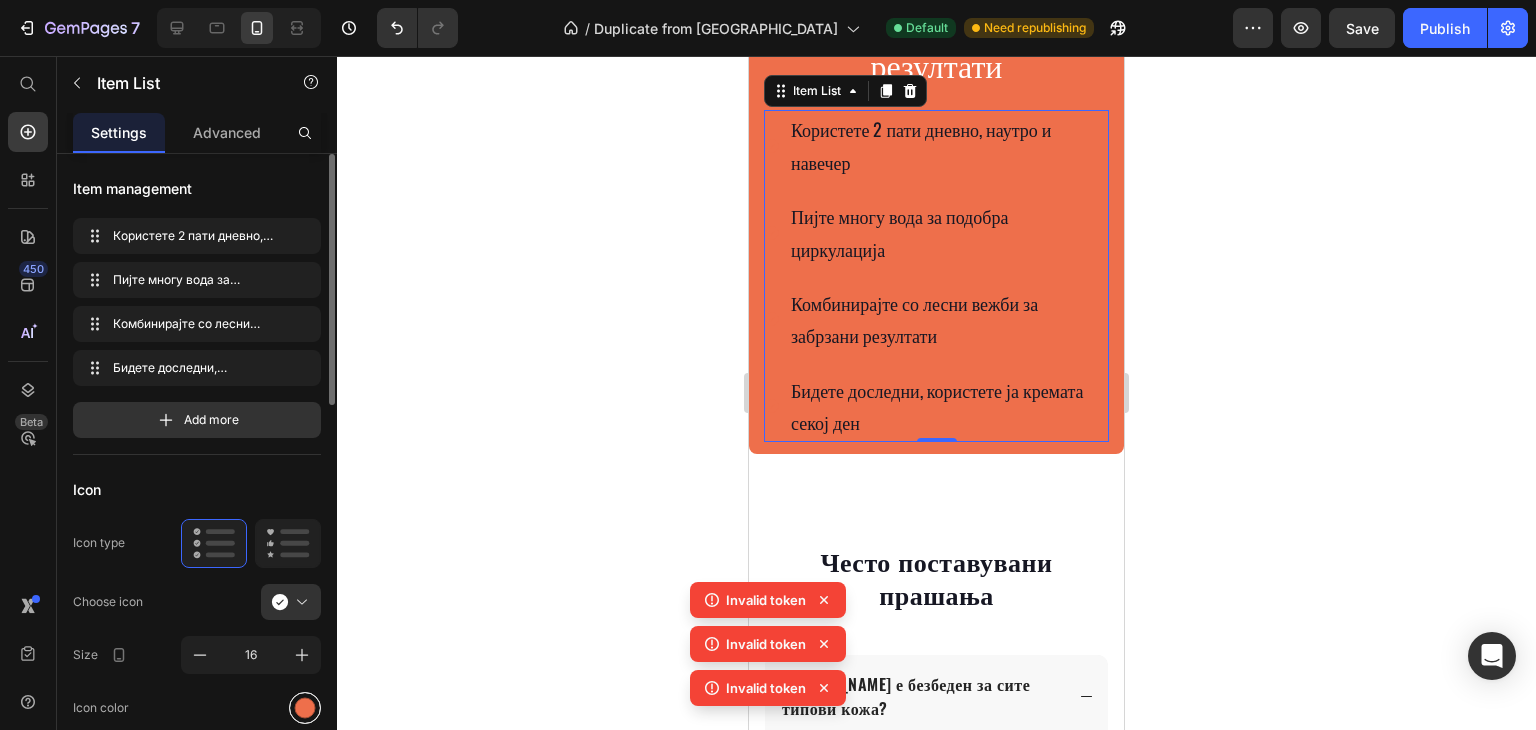 click at bounding box center [305, 707] 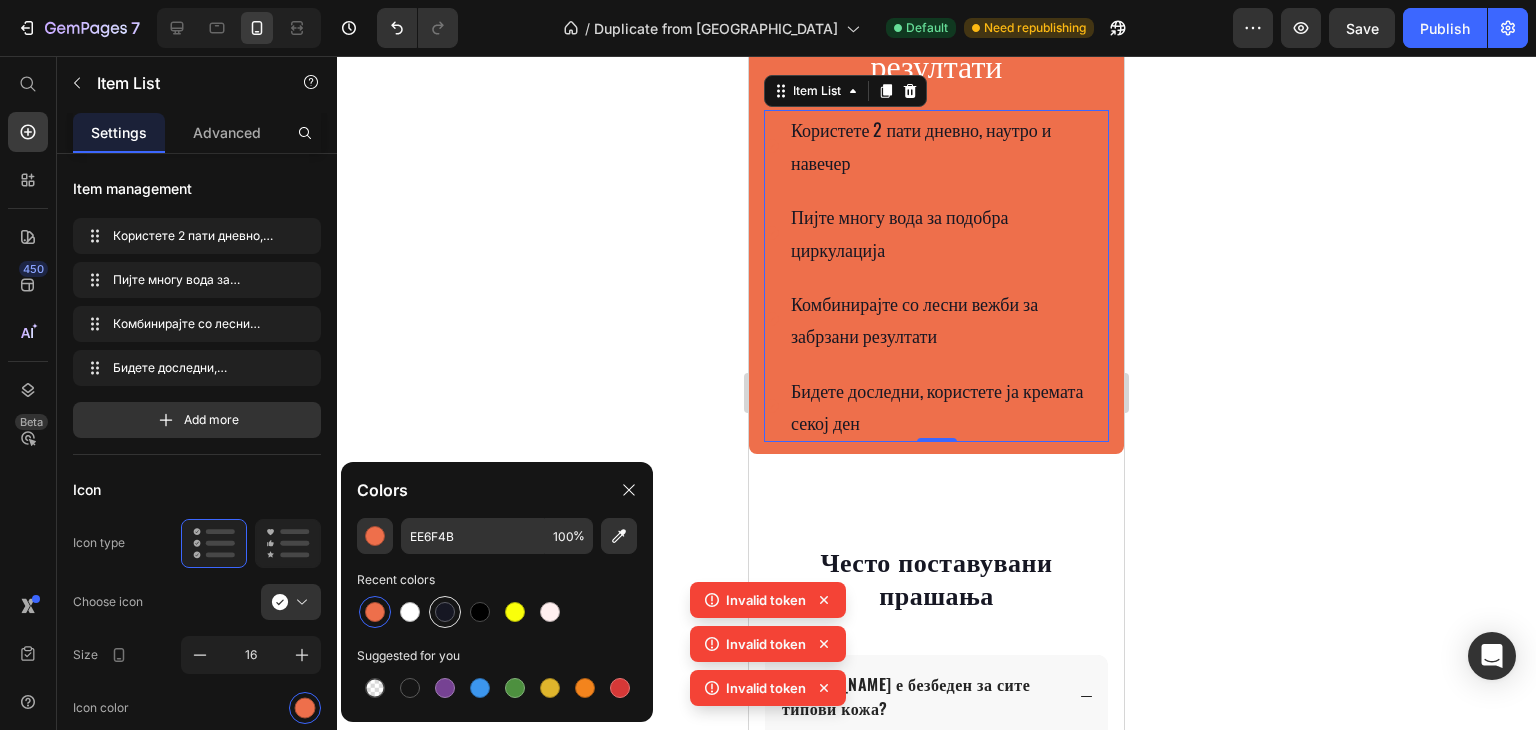 click at bounding box center [445, 612] 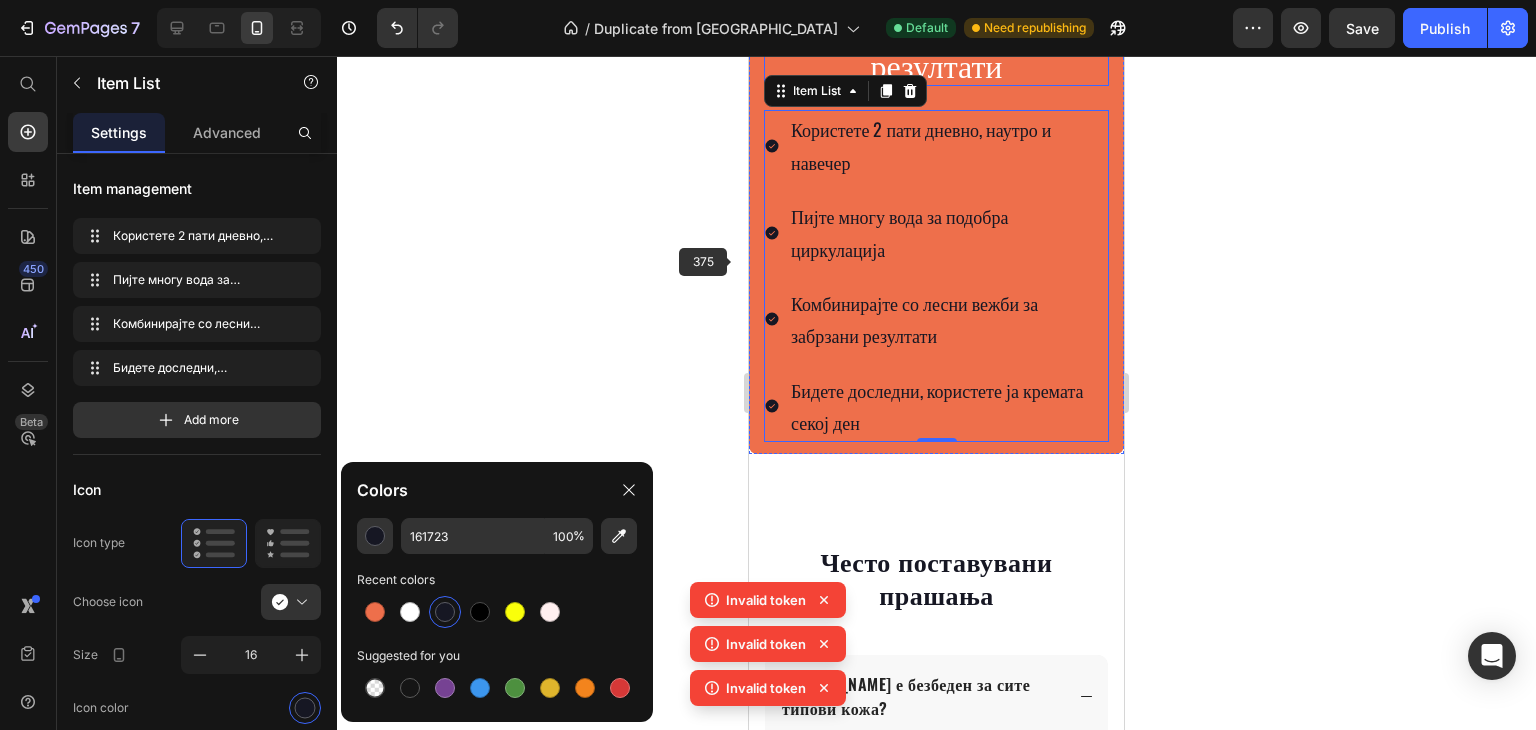 click on "Heading" at bounding box center (795, -13) 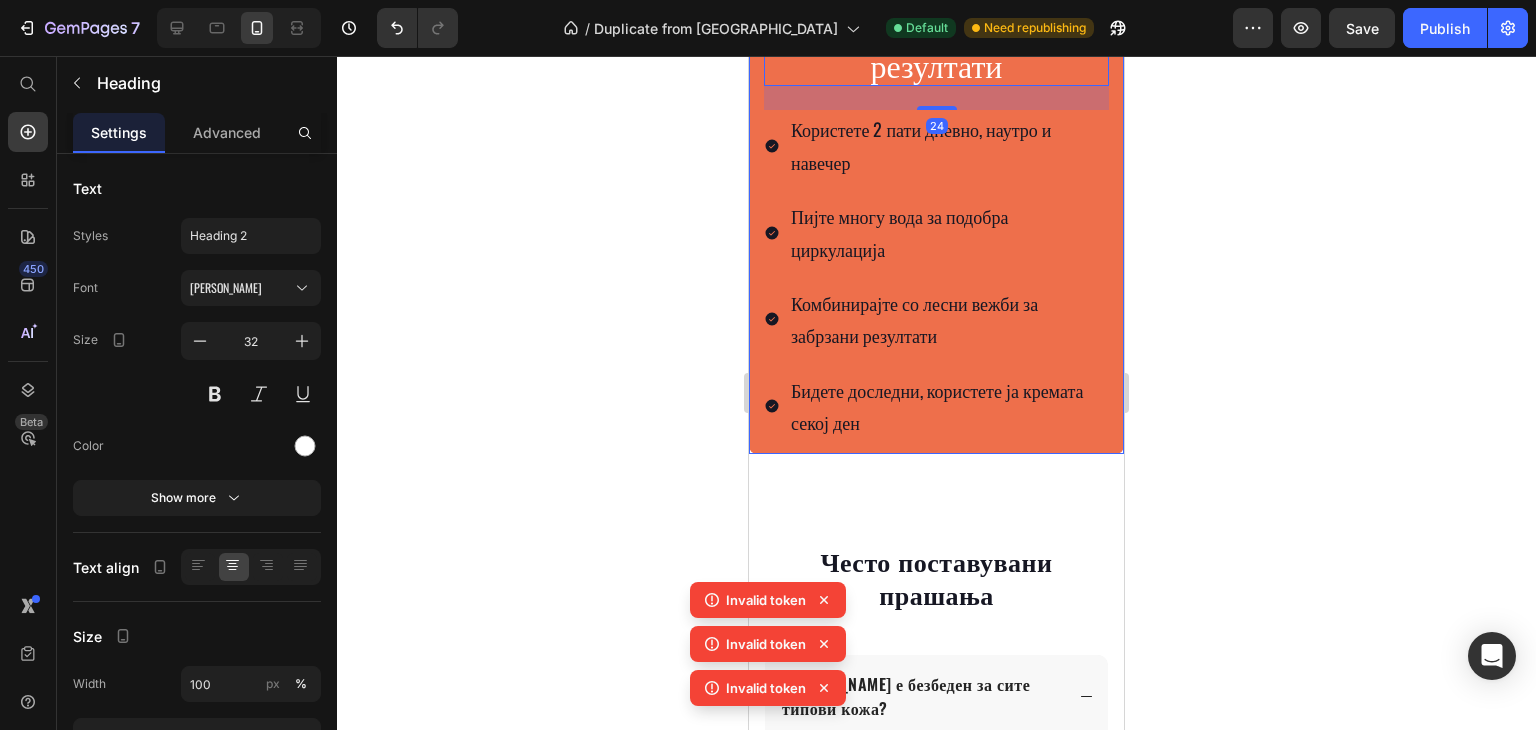 click on "Препорака за најдобри резултати Heading   24 Користете 2 пати дневно, наутро и навечер Пијте многу вода за подобра циркулација Комбинирајте со лесни вежби за забрзани резултати Бидете доследни, користете ја кремата секој ден Item List Row" at bounding box center [936, 220] 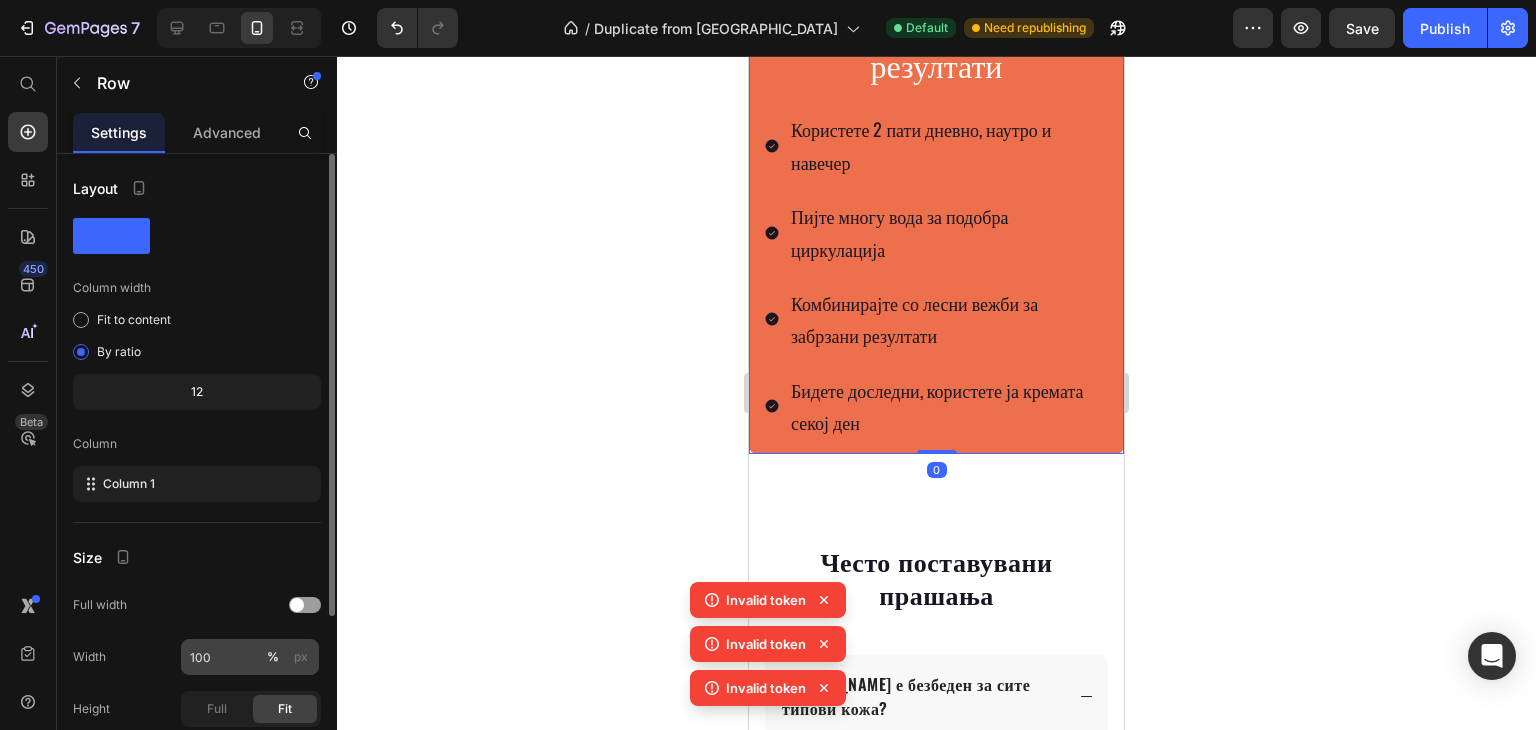 scroll, scrollTop: 233, scrollLeft: 0, axis: vertical 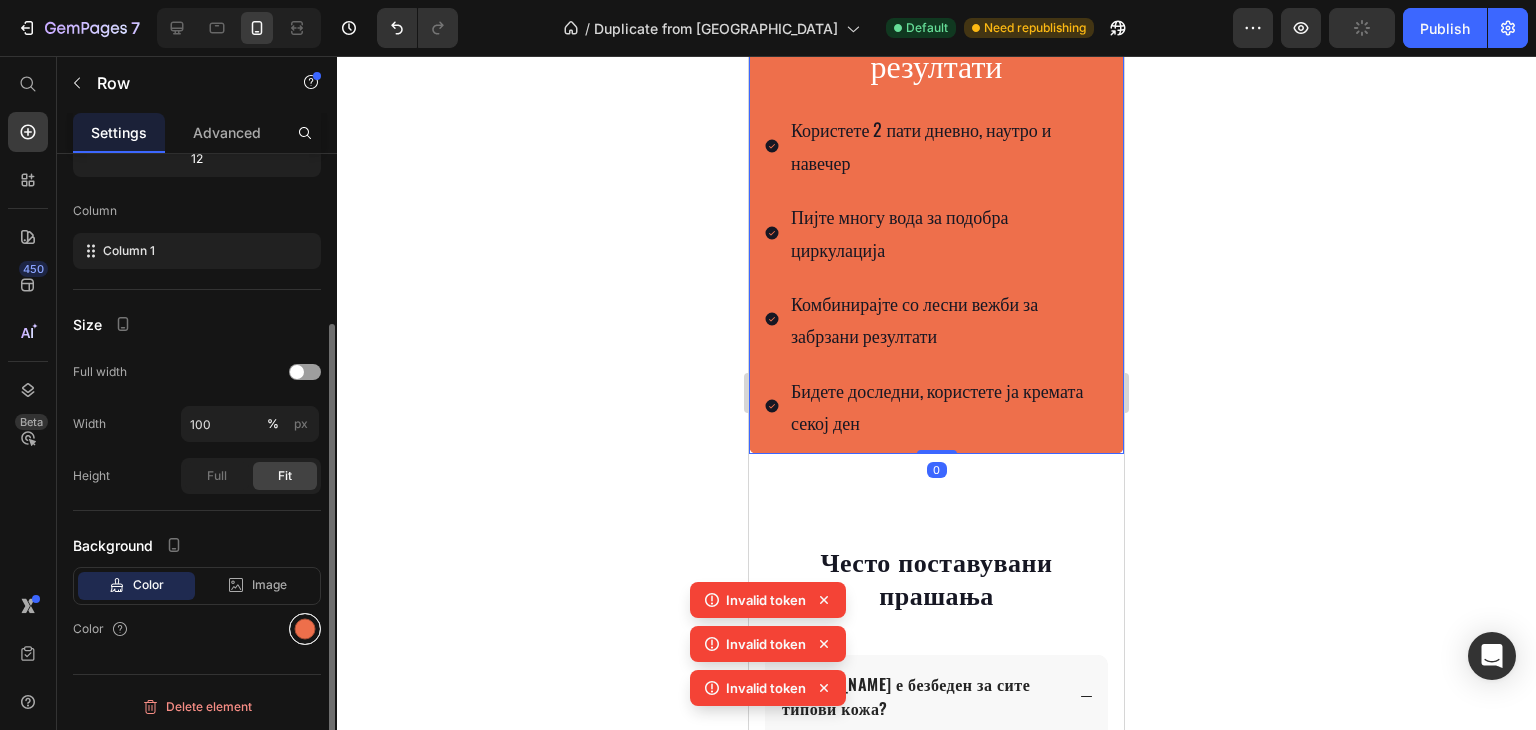 click at bounding box center (305, 629) 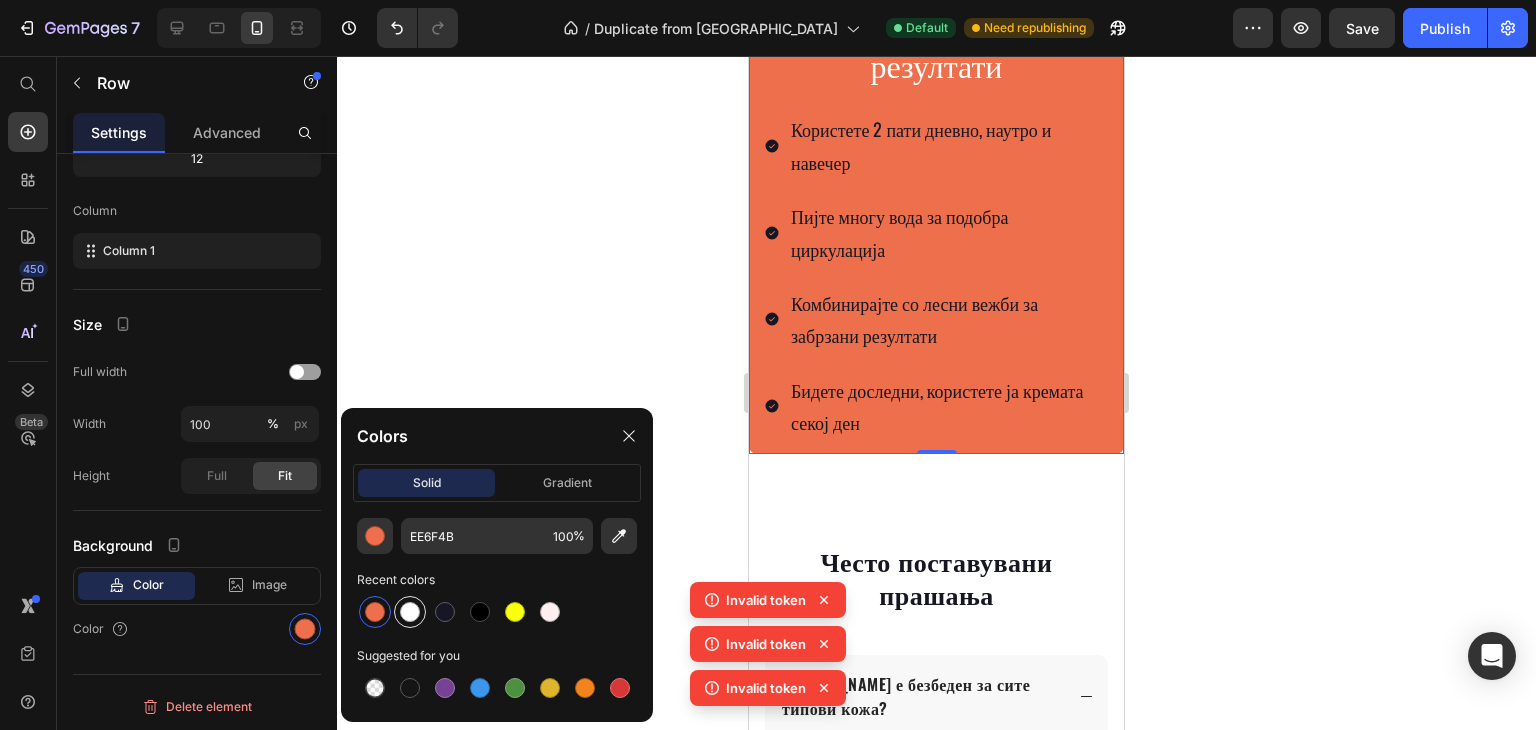 click at bounding box center (410, 612) 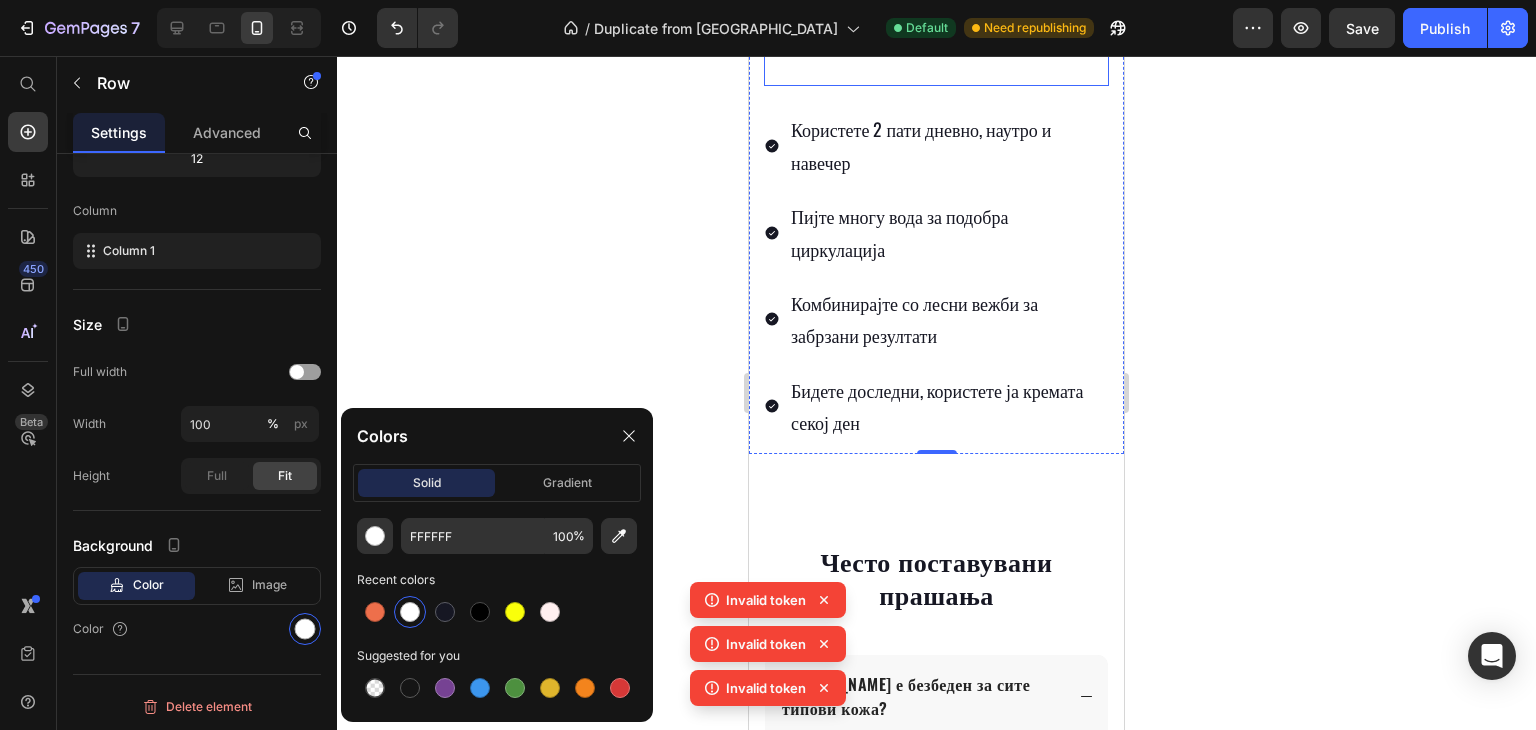 click on "Препорака за најдобри резултати" at bounding box center [936, 42] 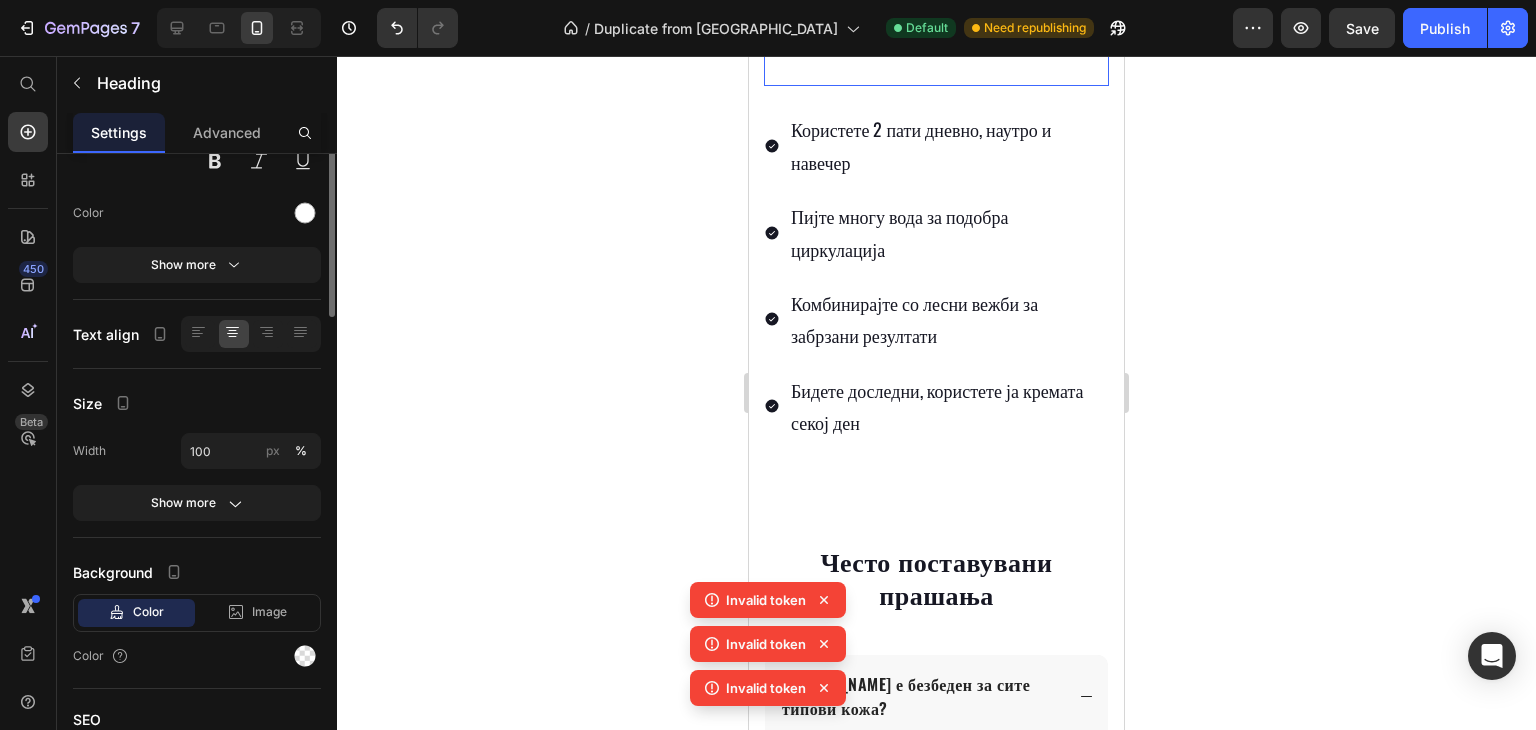 scroll, scrollTop: 0, scrollLeft: 0, axis: both 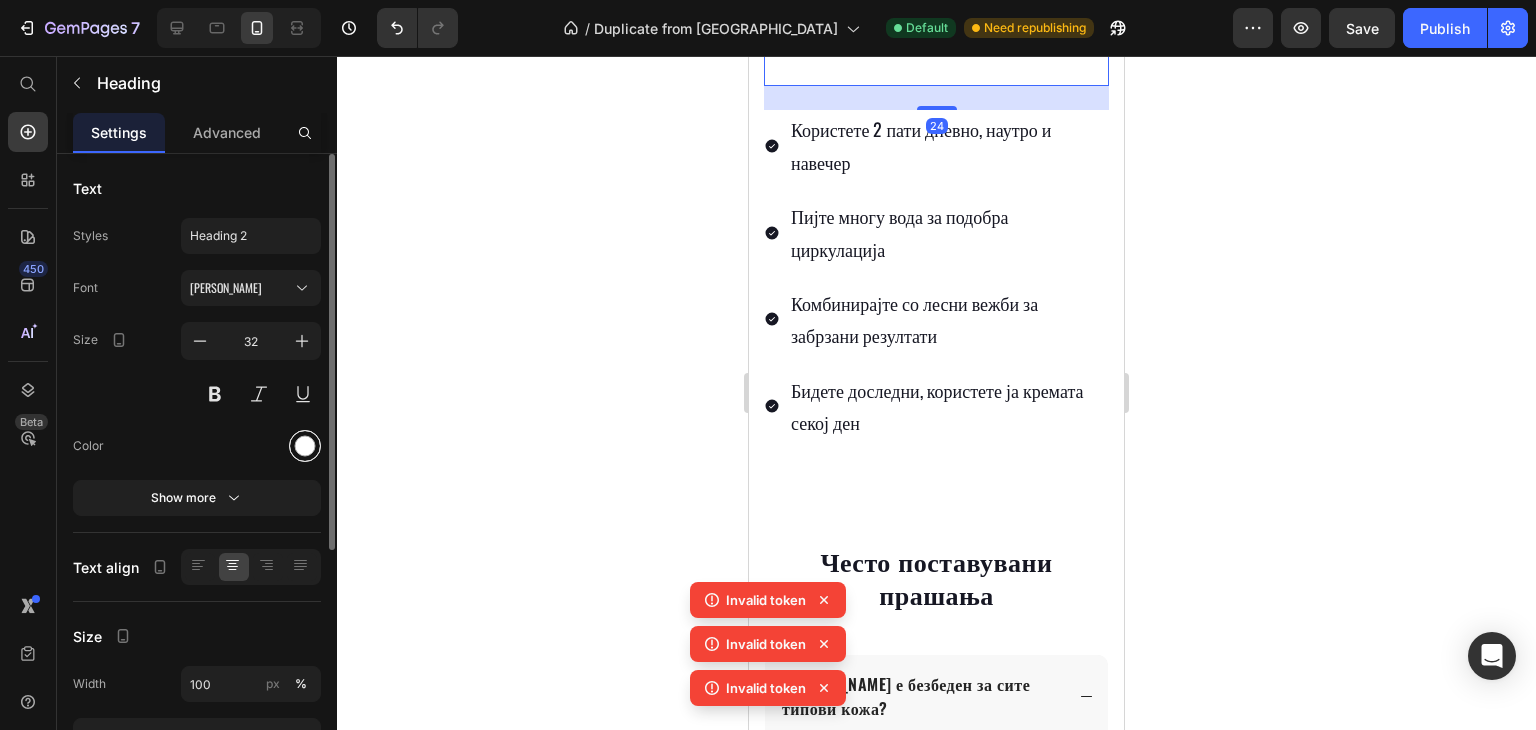 click at bounding box center (305, 446) 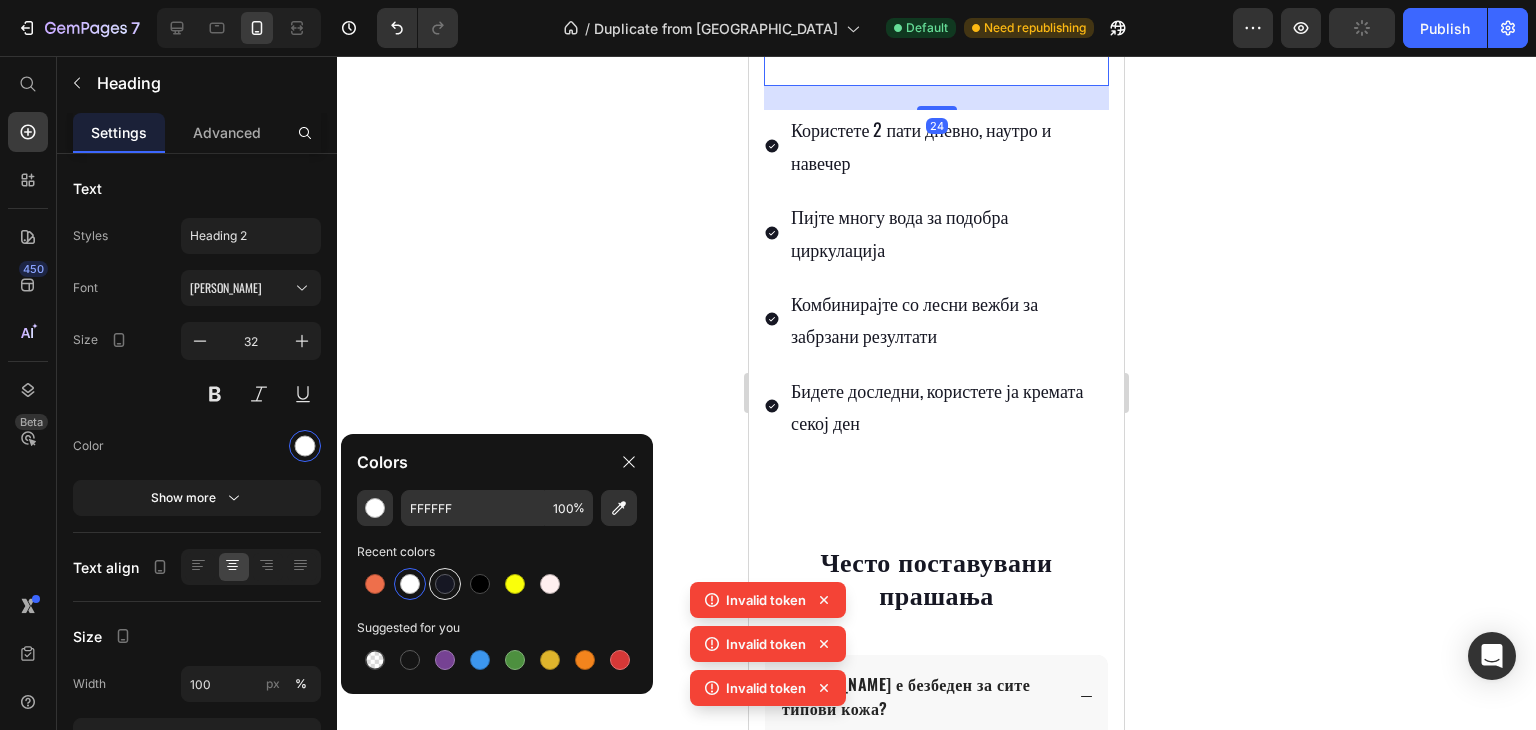 click at bounding box center (445, 584) 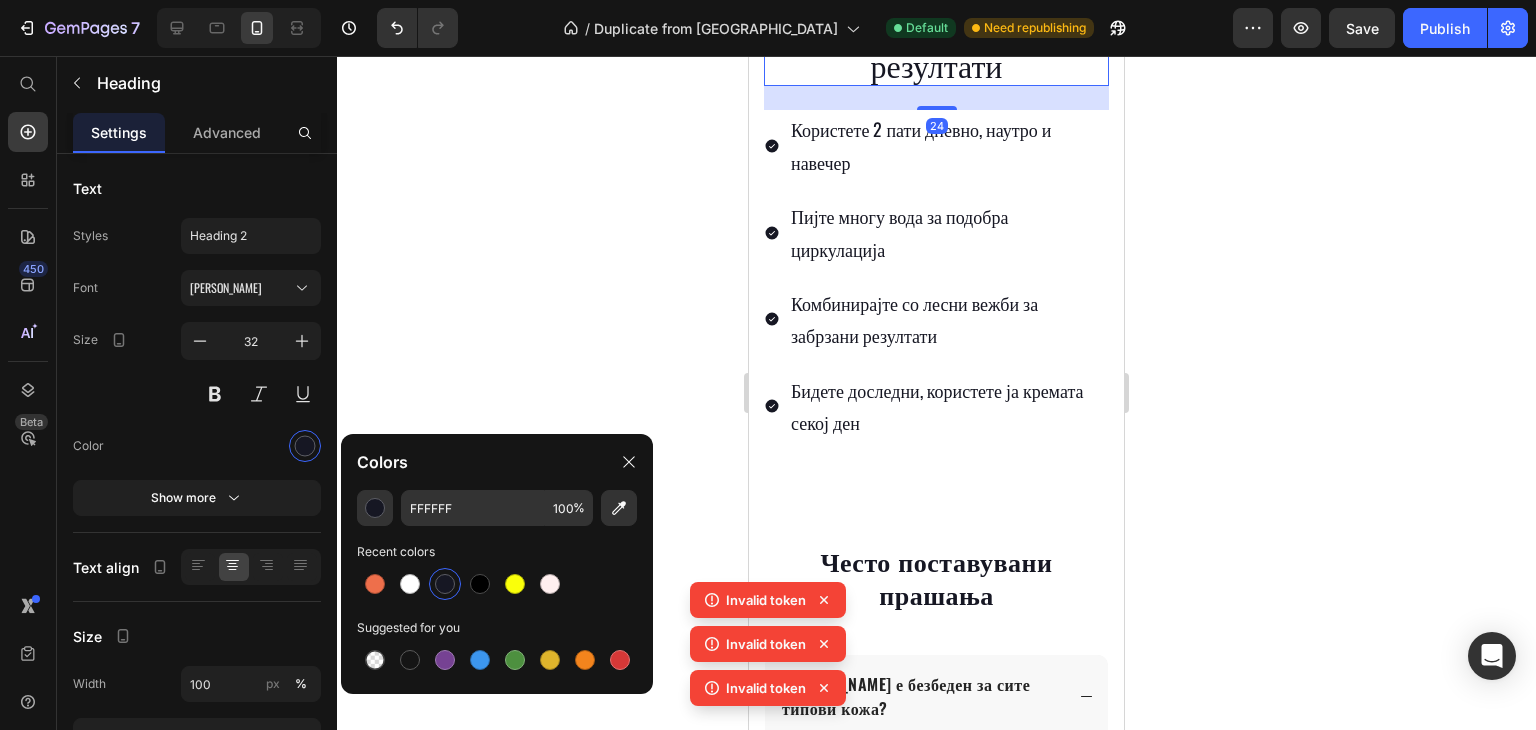 type on "161723" 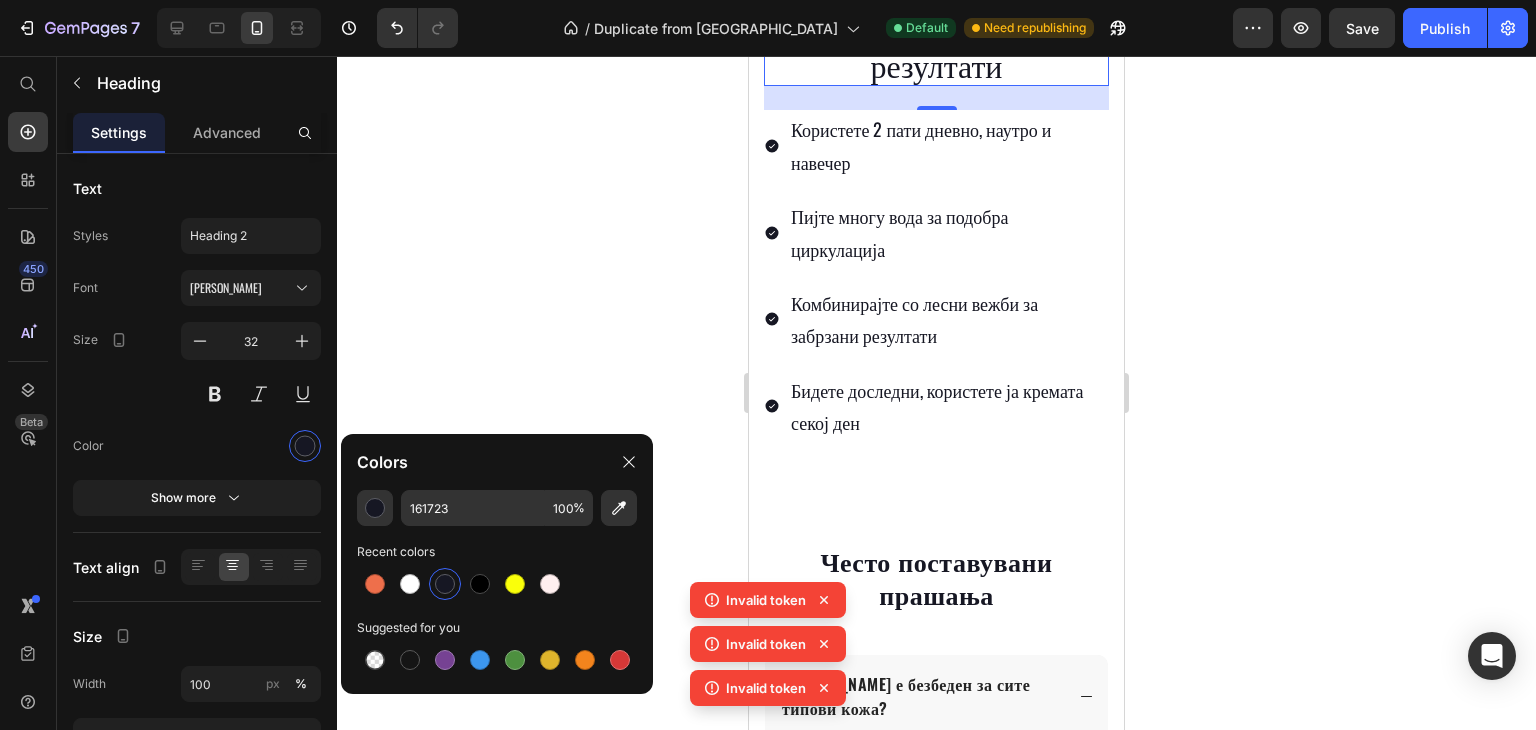 click 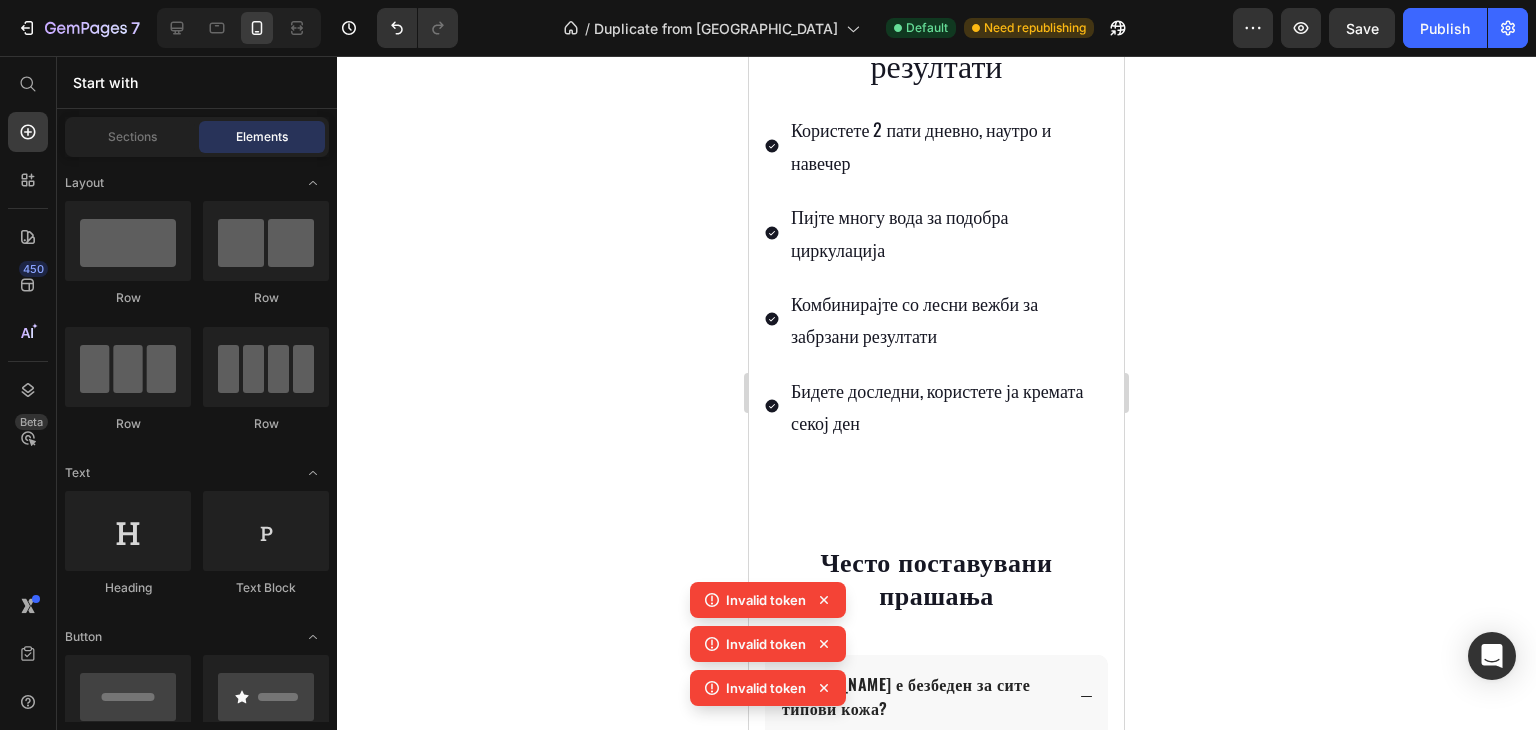 click 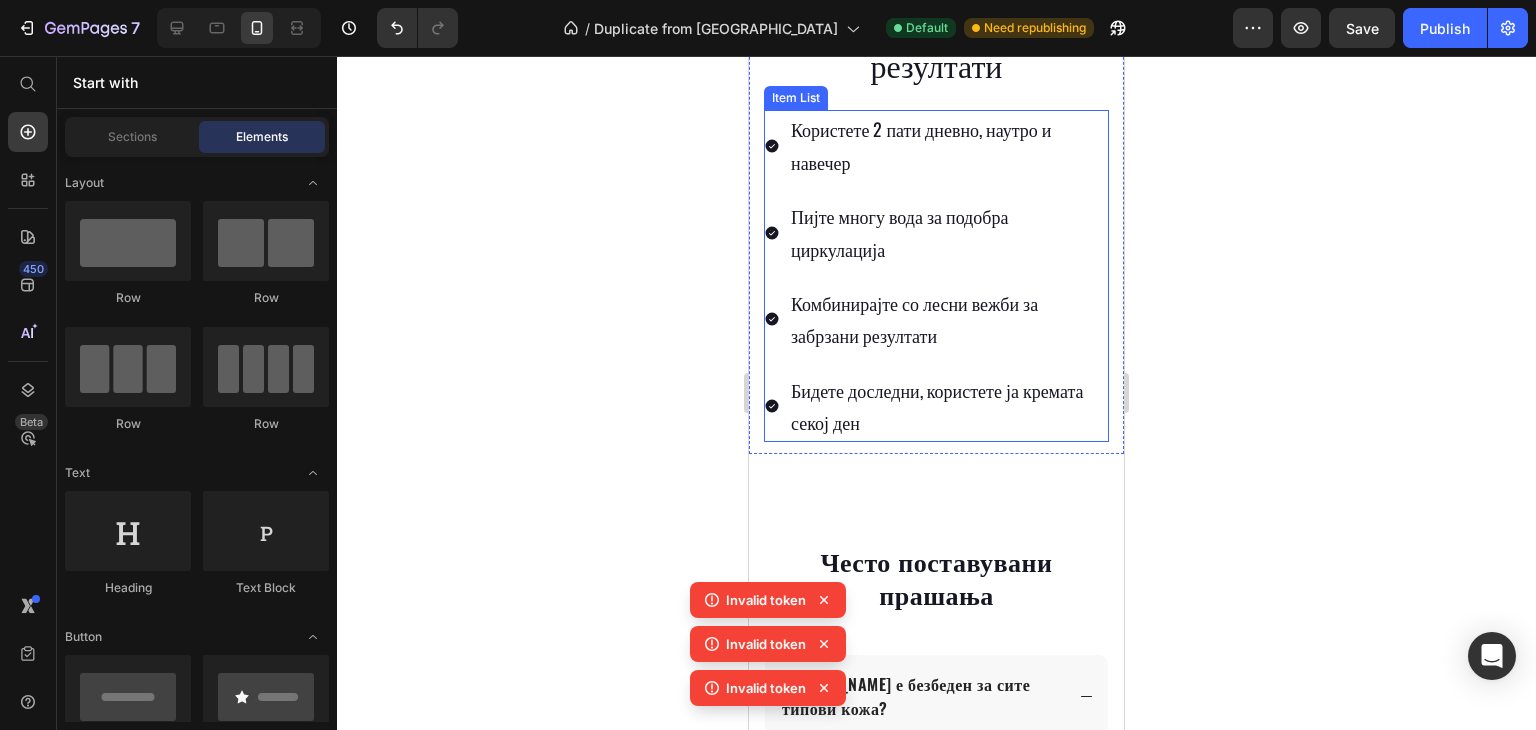 scroll, scrollTop: 3866, scrollLeft: 0, axis: vertical 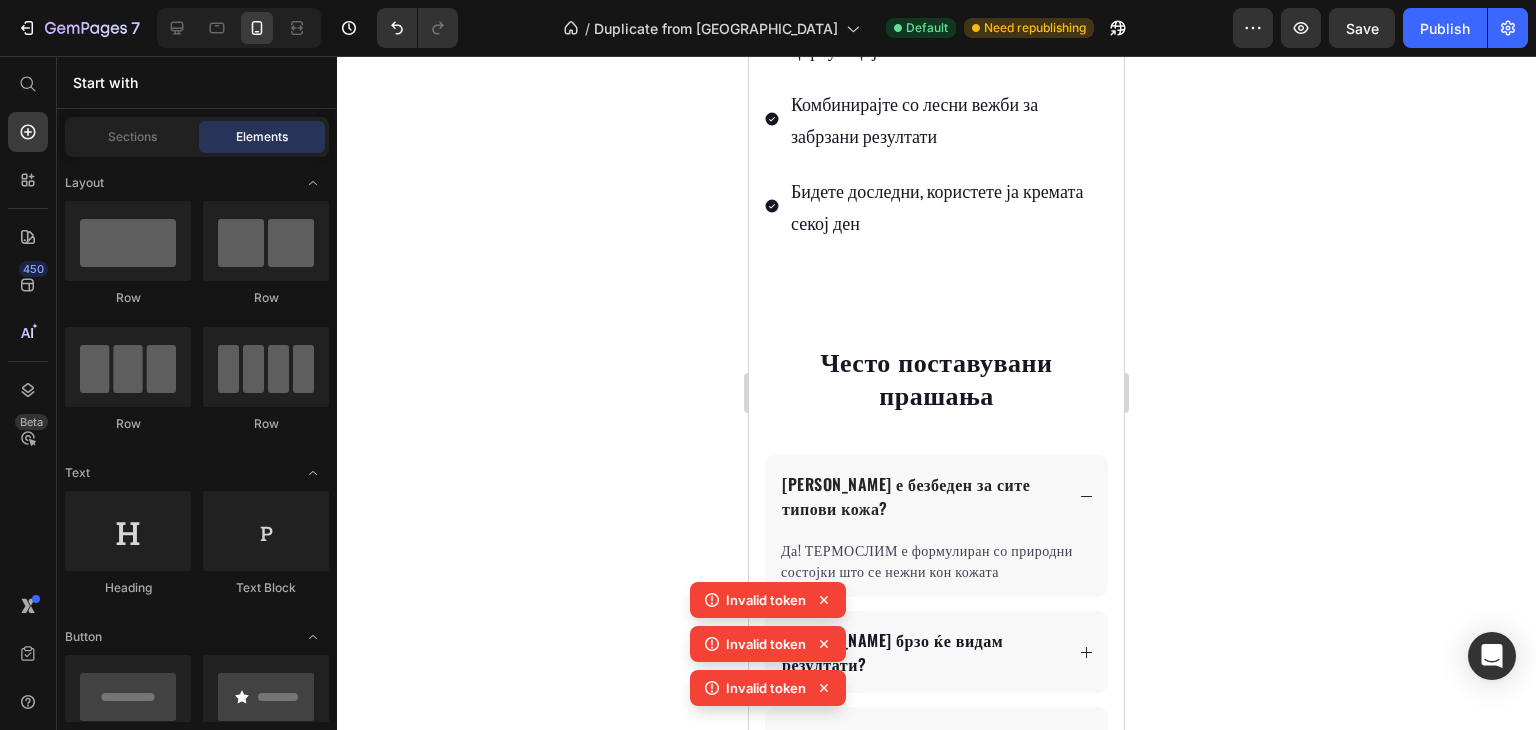 click 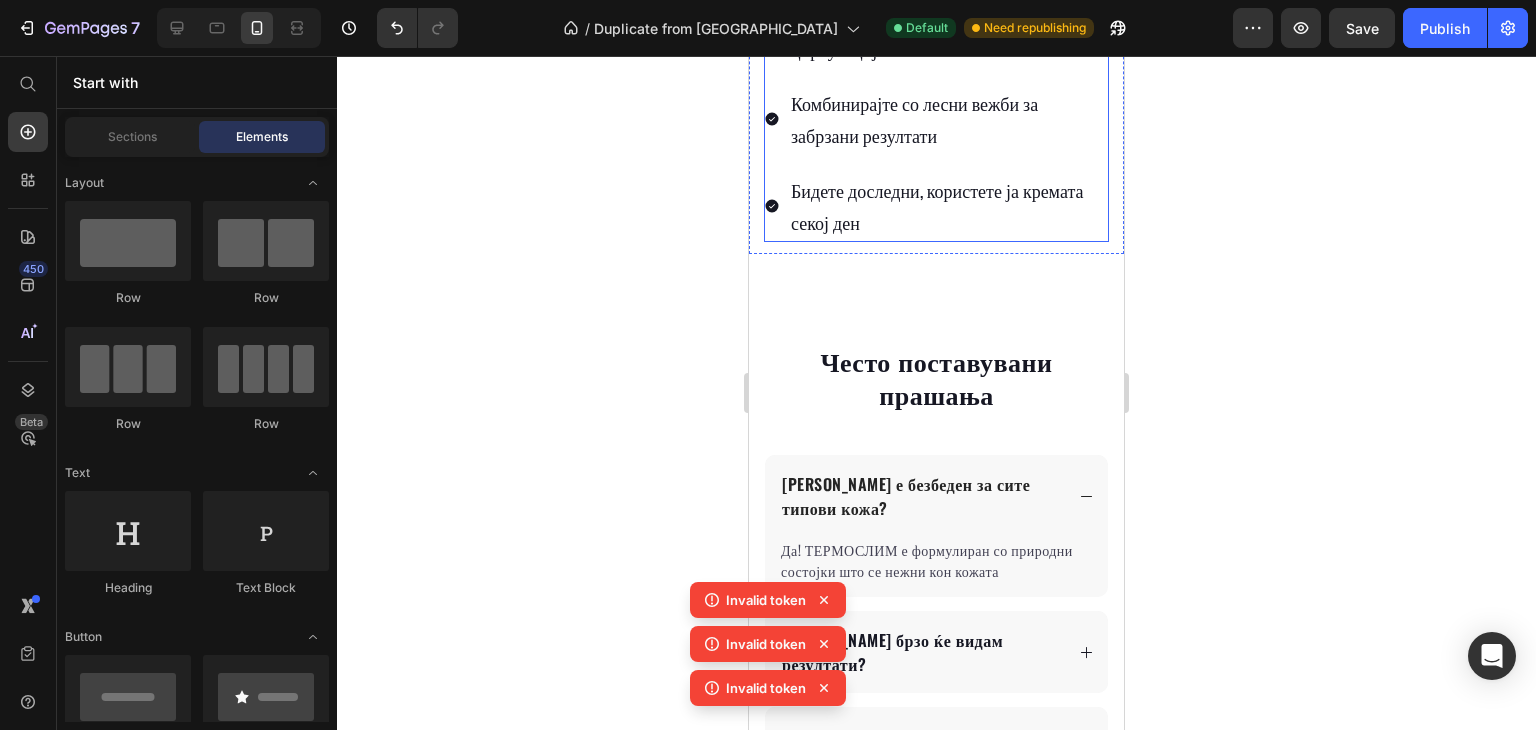 click 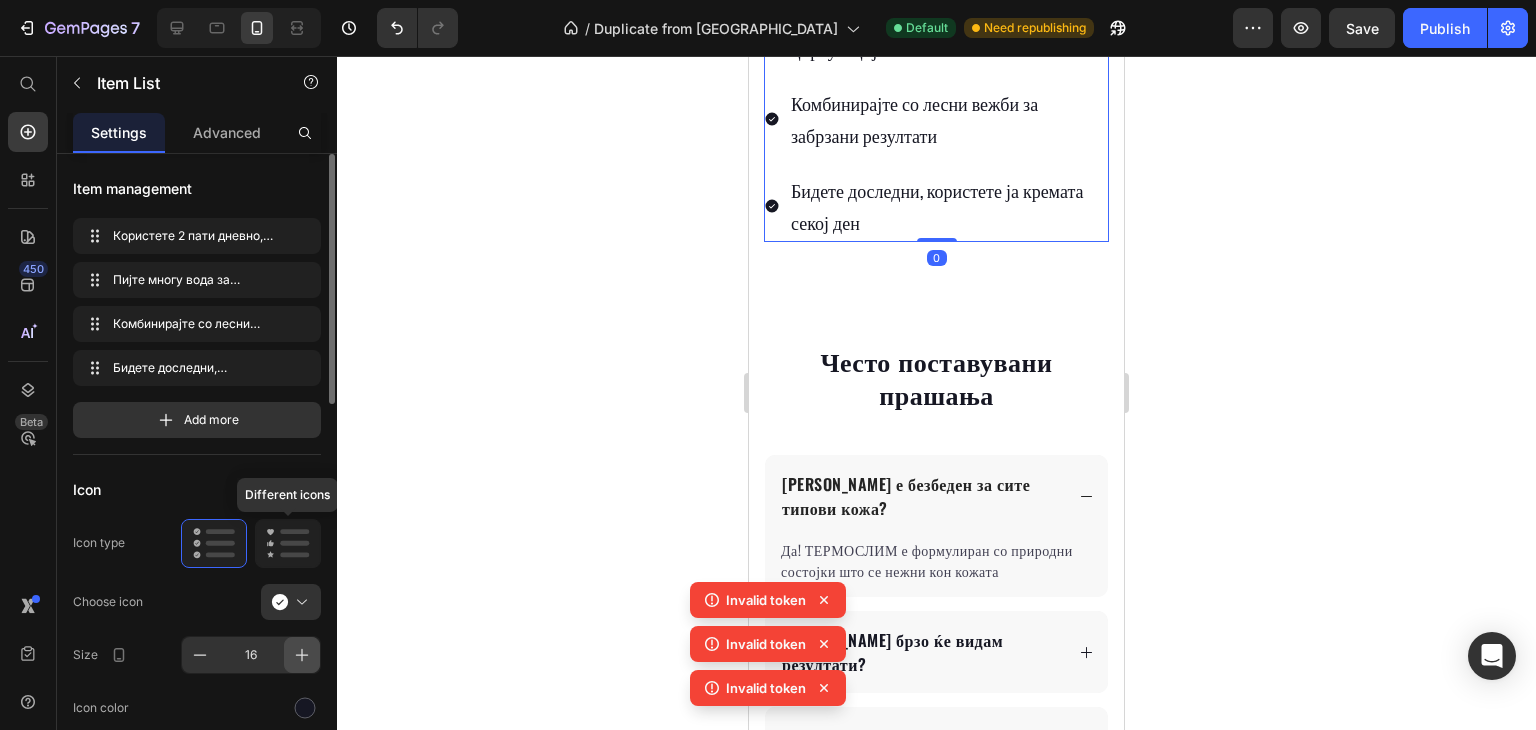 scroll, scrollTop: 100, scrollLeft: 0, axis: vertical 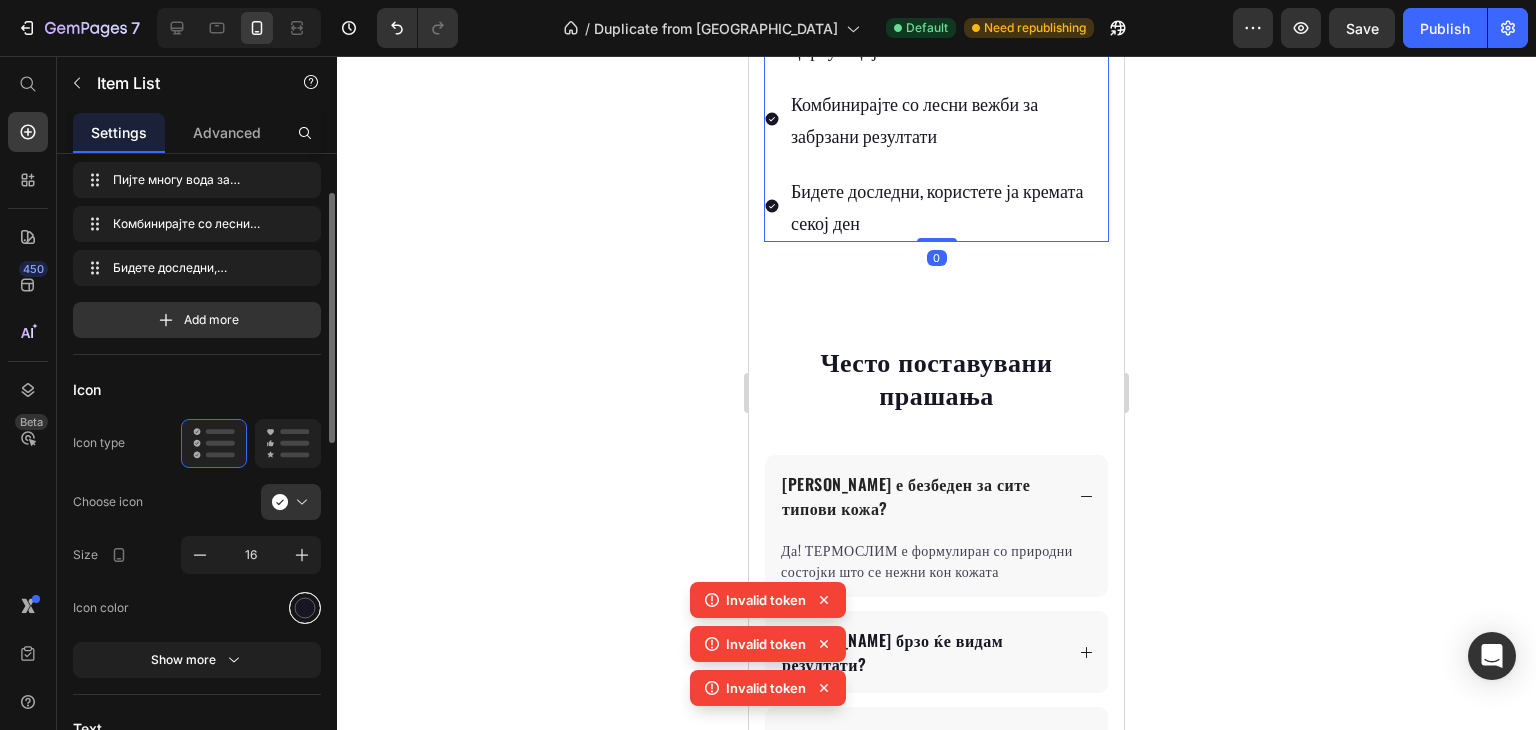click at bounding box center (305, 607) 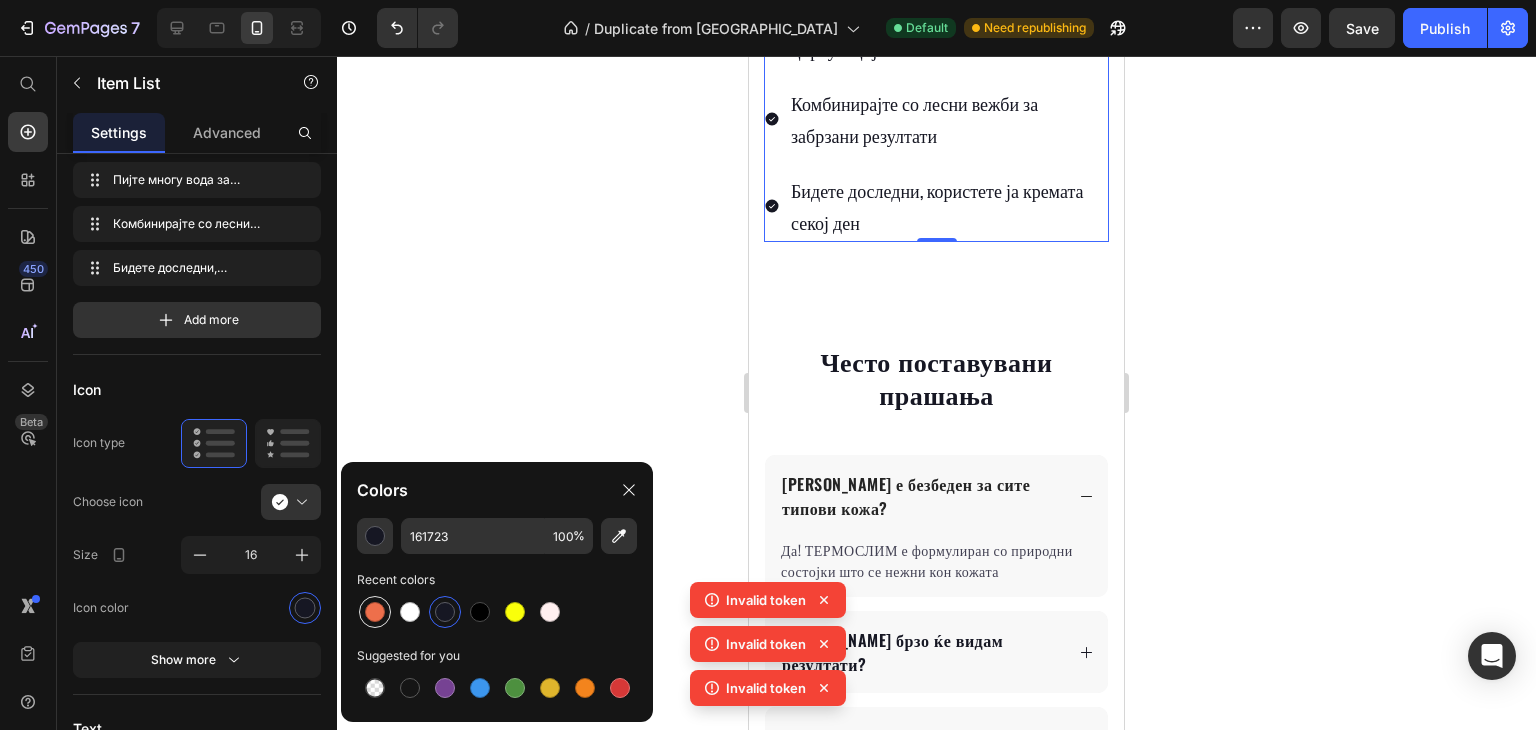 click at bounding box center [375, 612] 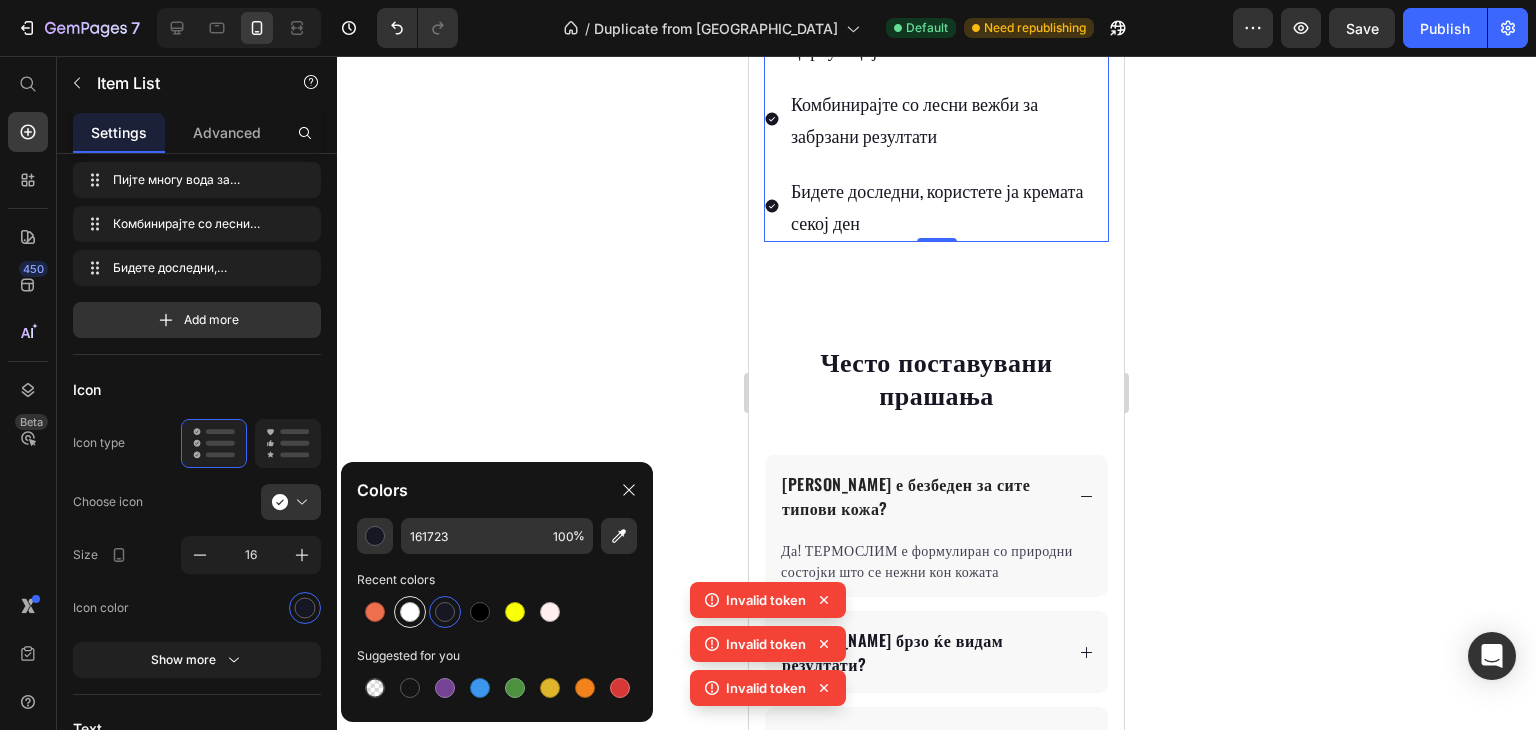 type on "EE6F4B" 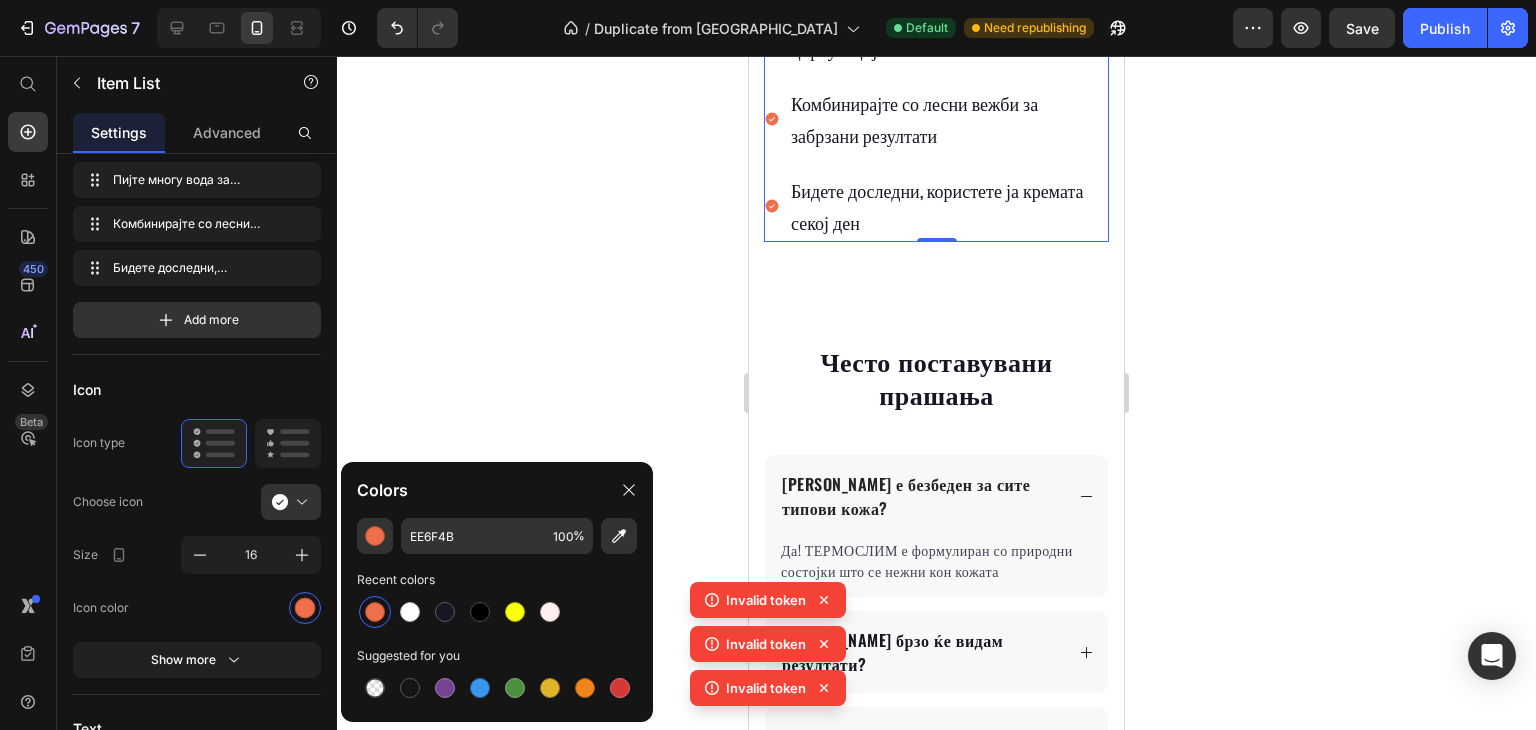 click 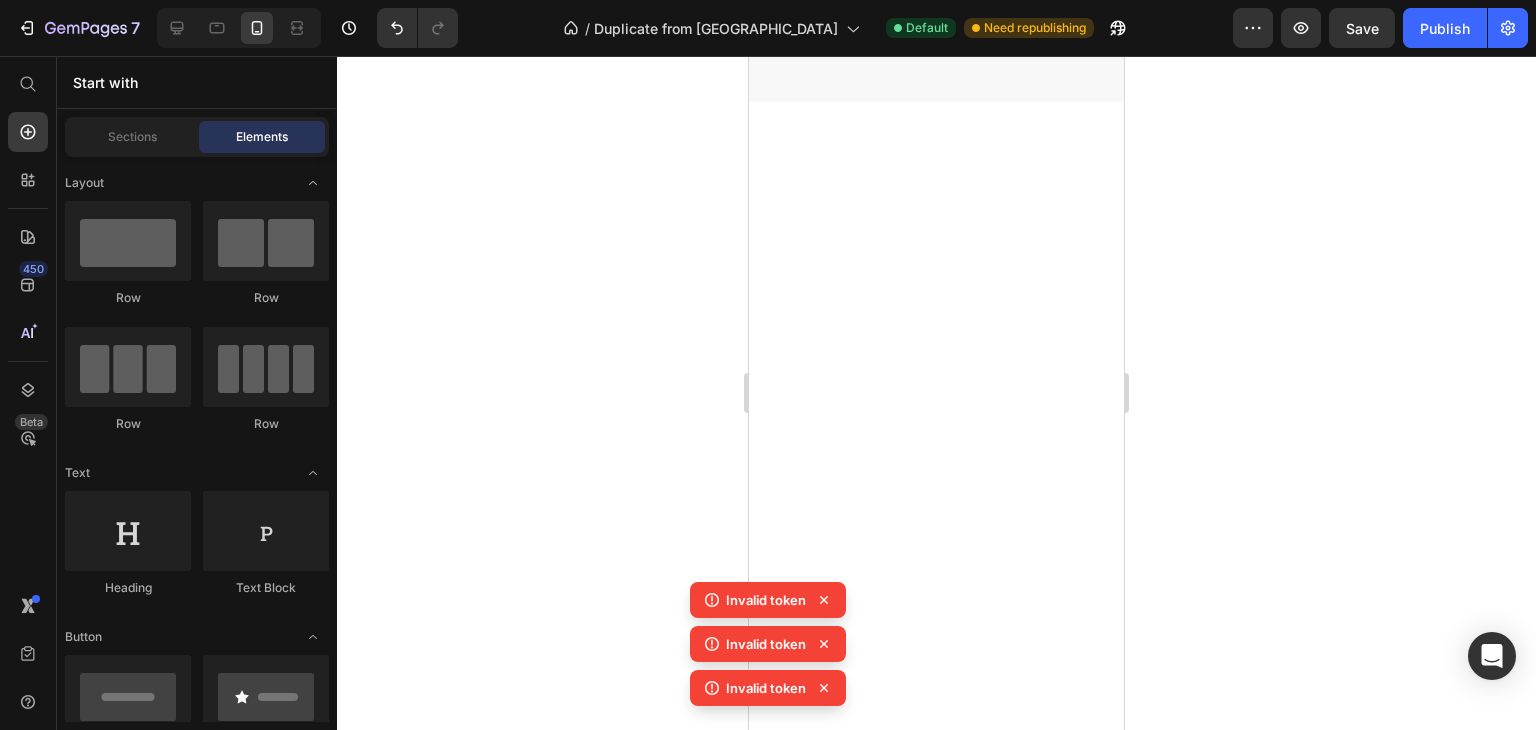 scroll, scrollTop: 208, scrollLeft: 0, axis: vertical 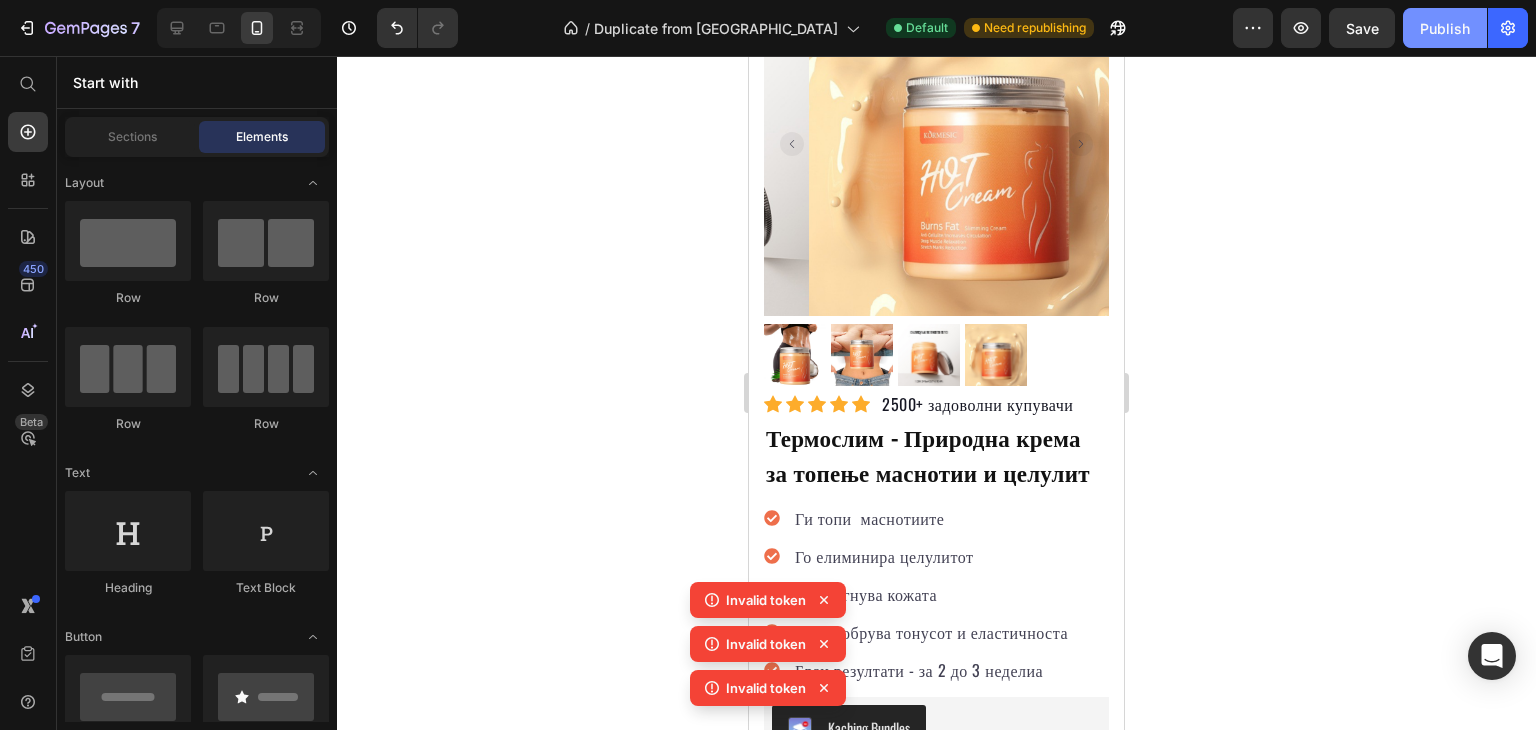 click on "Publish" at bounding box center (1445, 28) 